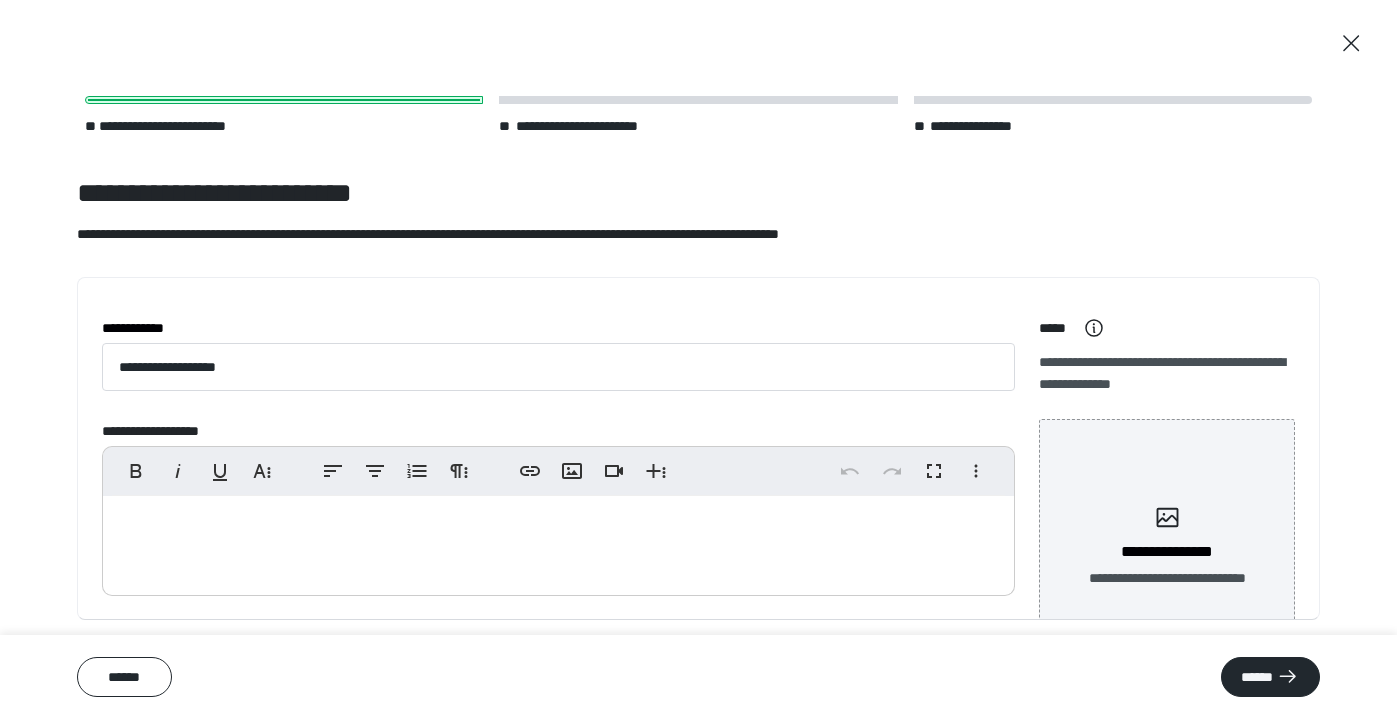 scroll, scrollTop: 0, scrollLeft: 0, axis: both 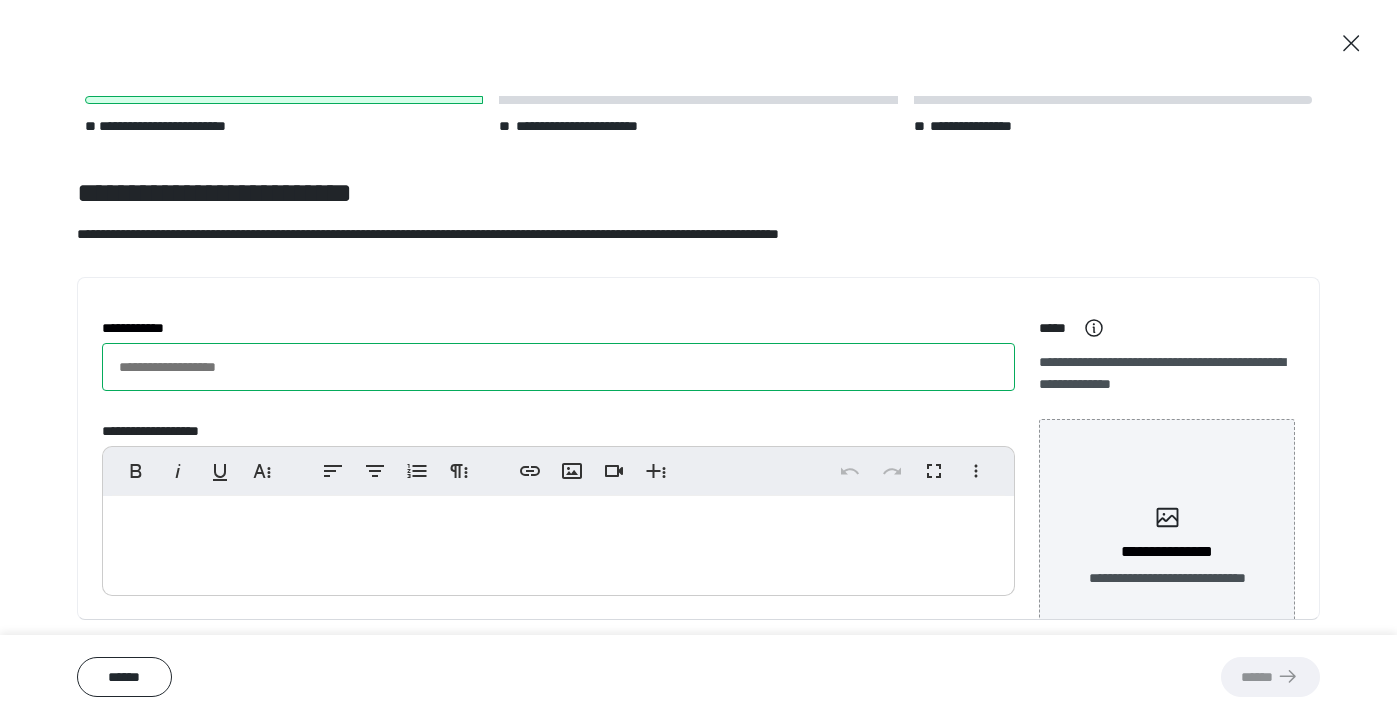 paste on "**********" 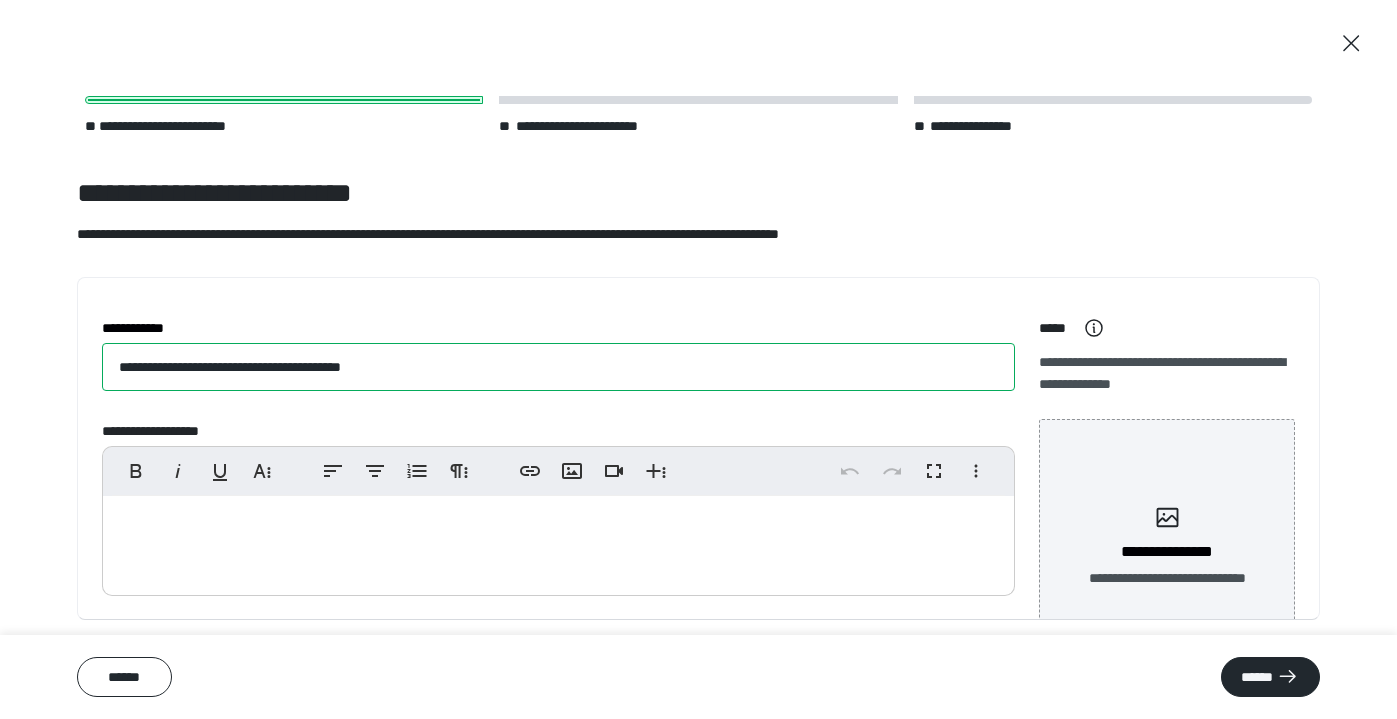 type on "**********" 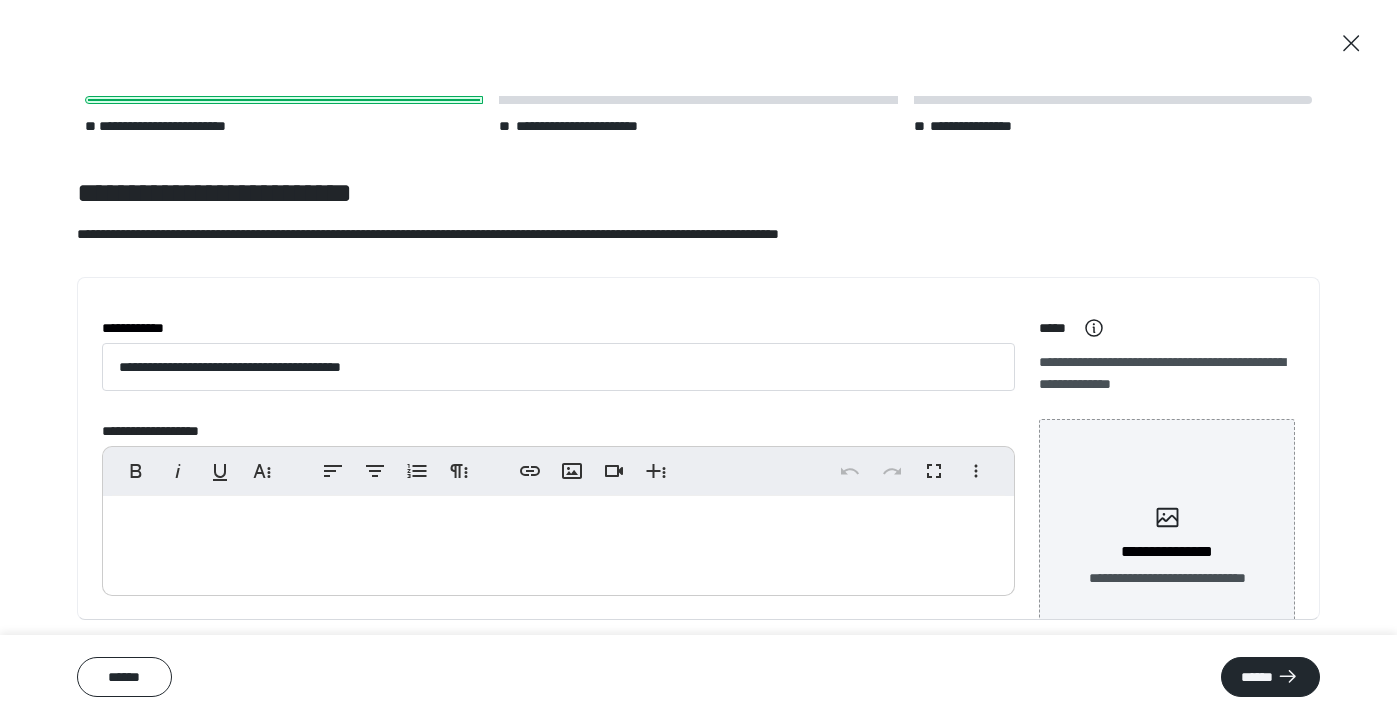 click at bounding box center [558, 541] 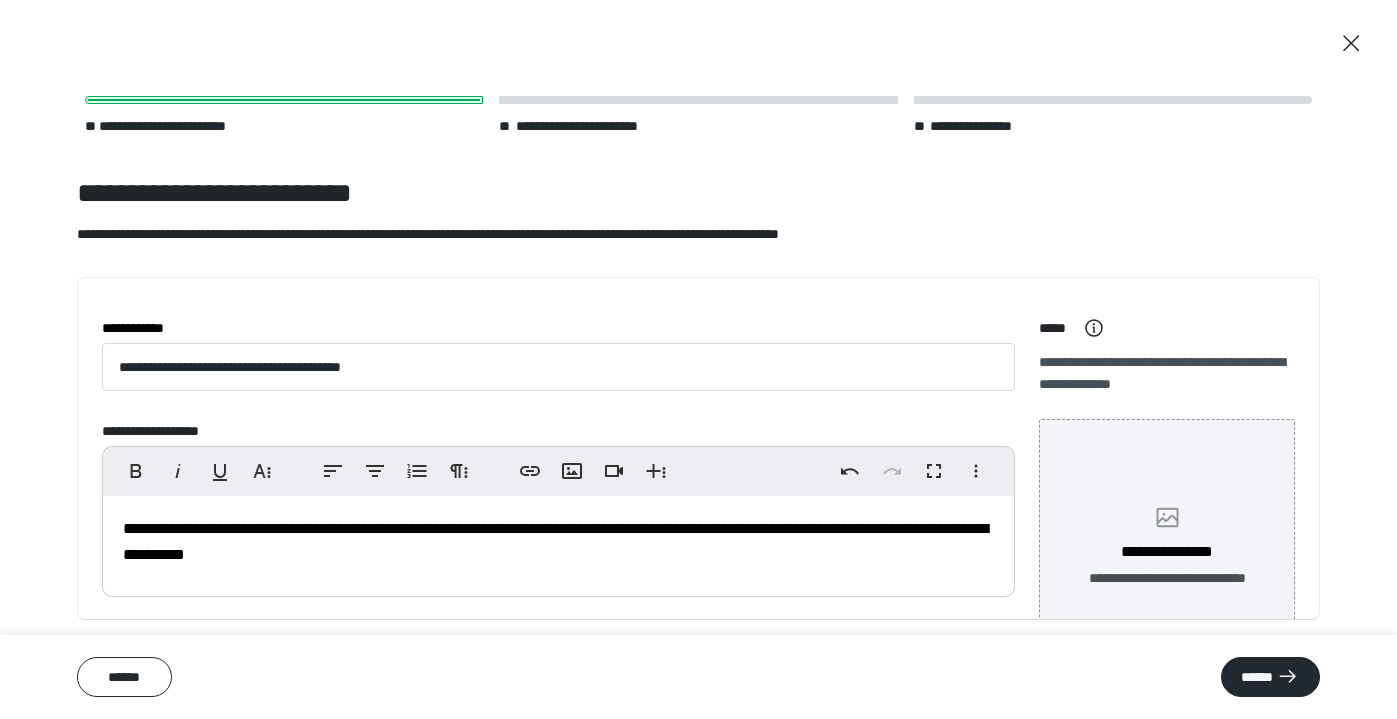 click on "**********" at bounding box center [1167, 552] 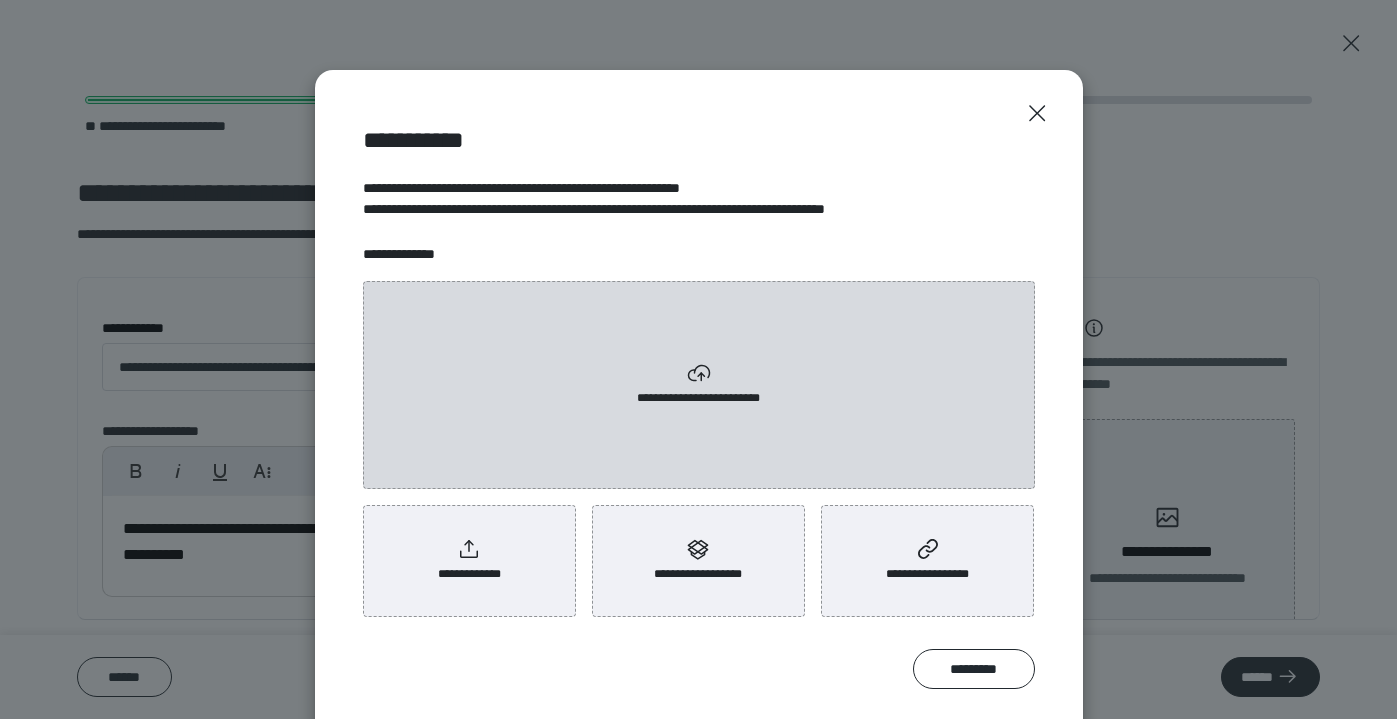 click on "**********" at bounding box center (699, 385) 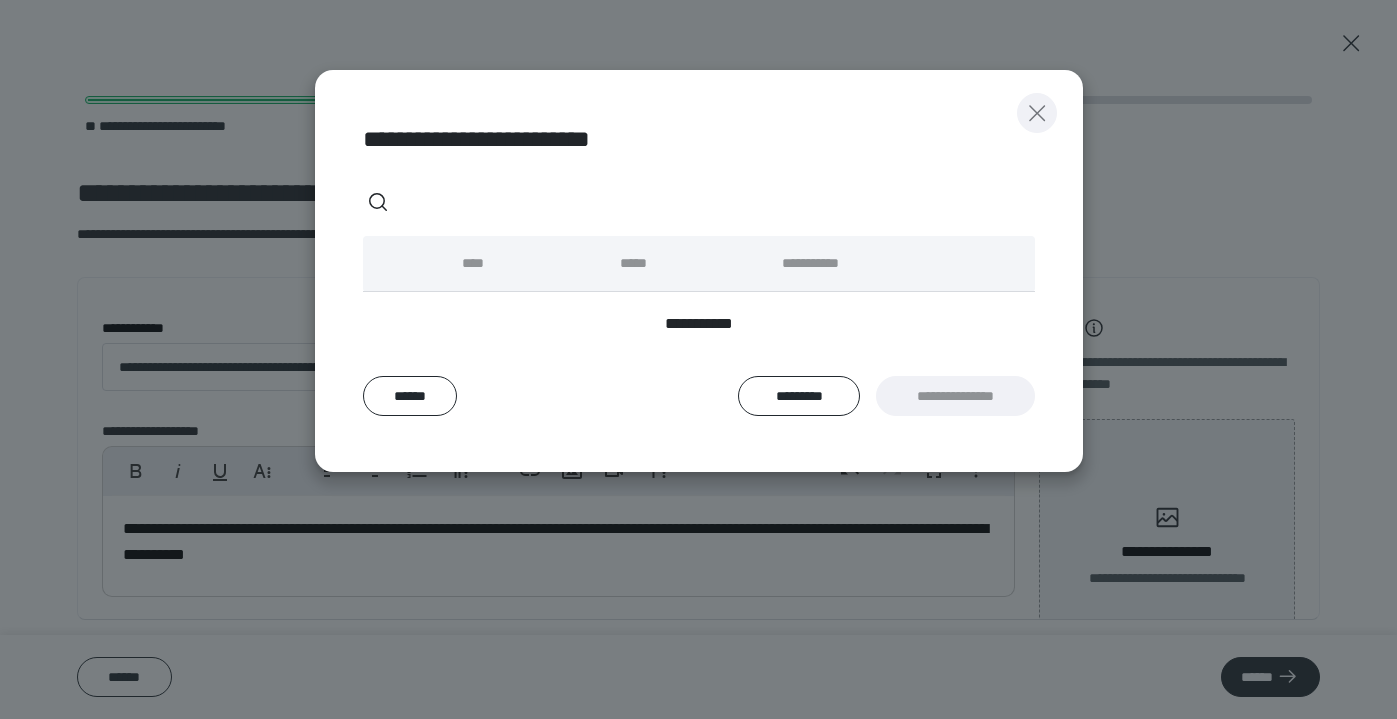 click 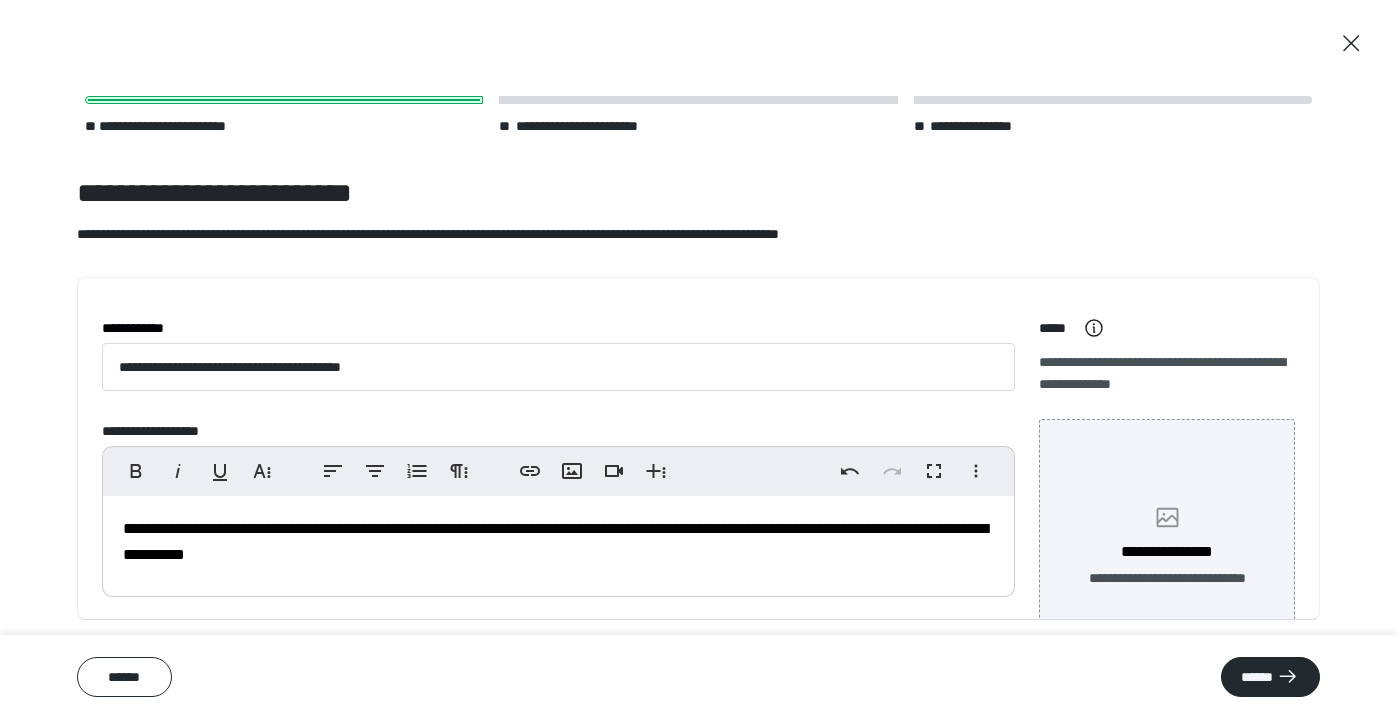 click on "**********" at bounding box center [1167, 547] 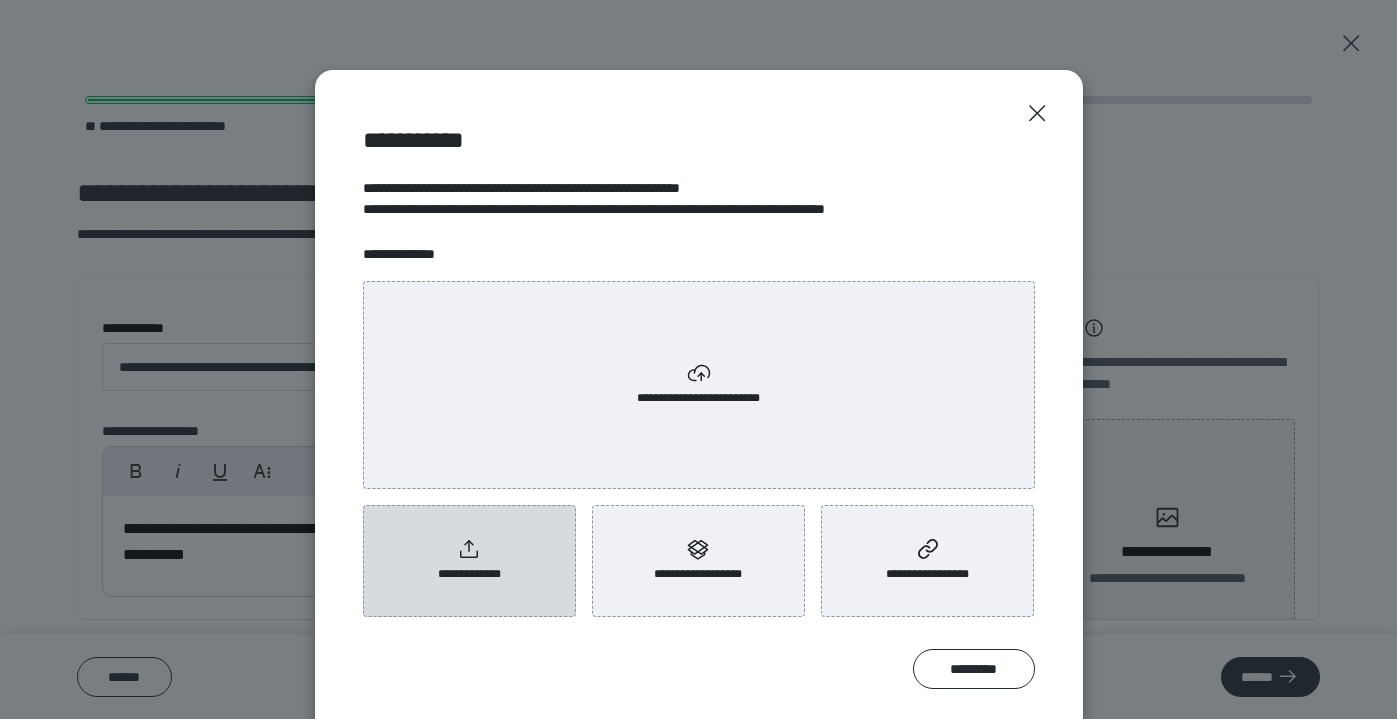 click on "**********" at bounding box center [469, 561] 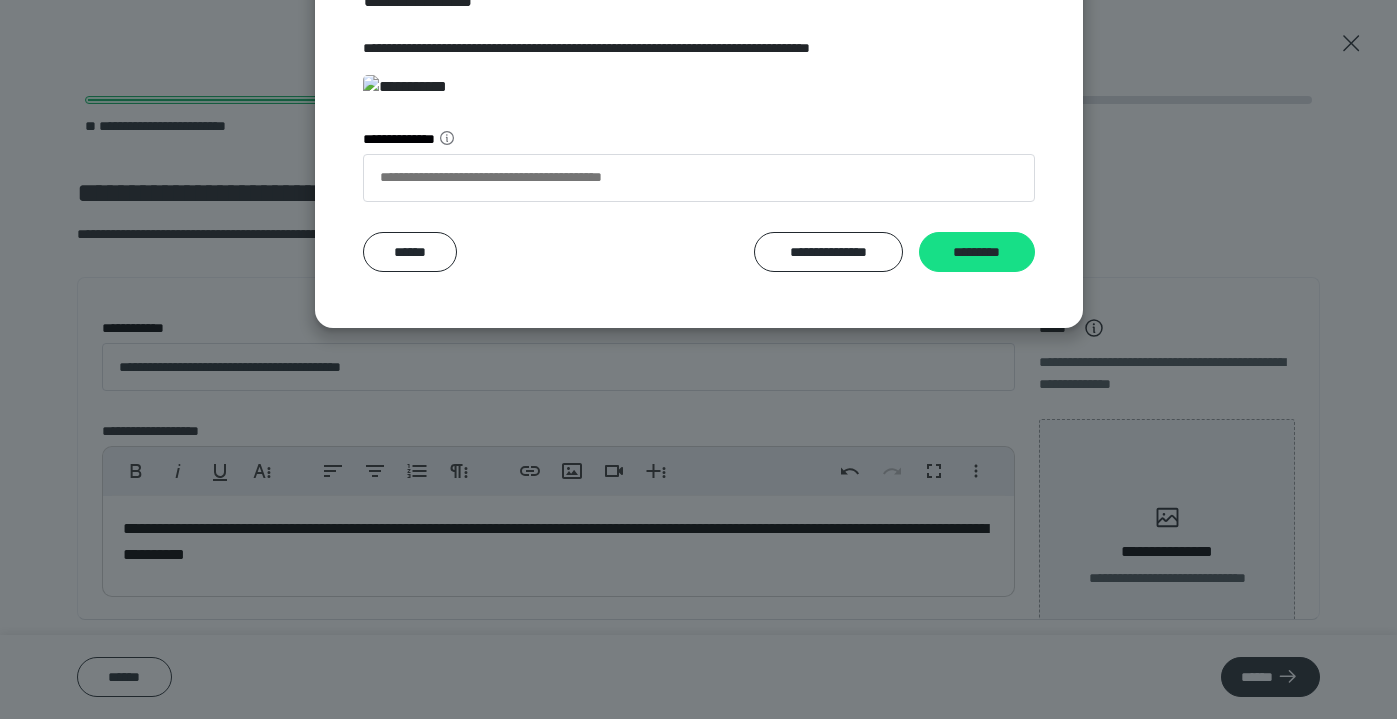 scroll, scrollTop: 433, scrollLeft: 0, axis: vertical 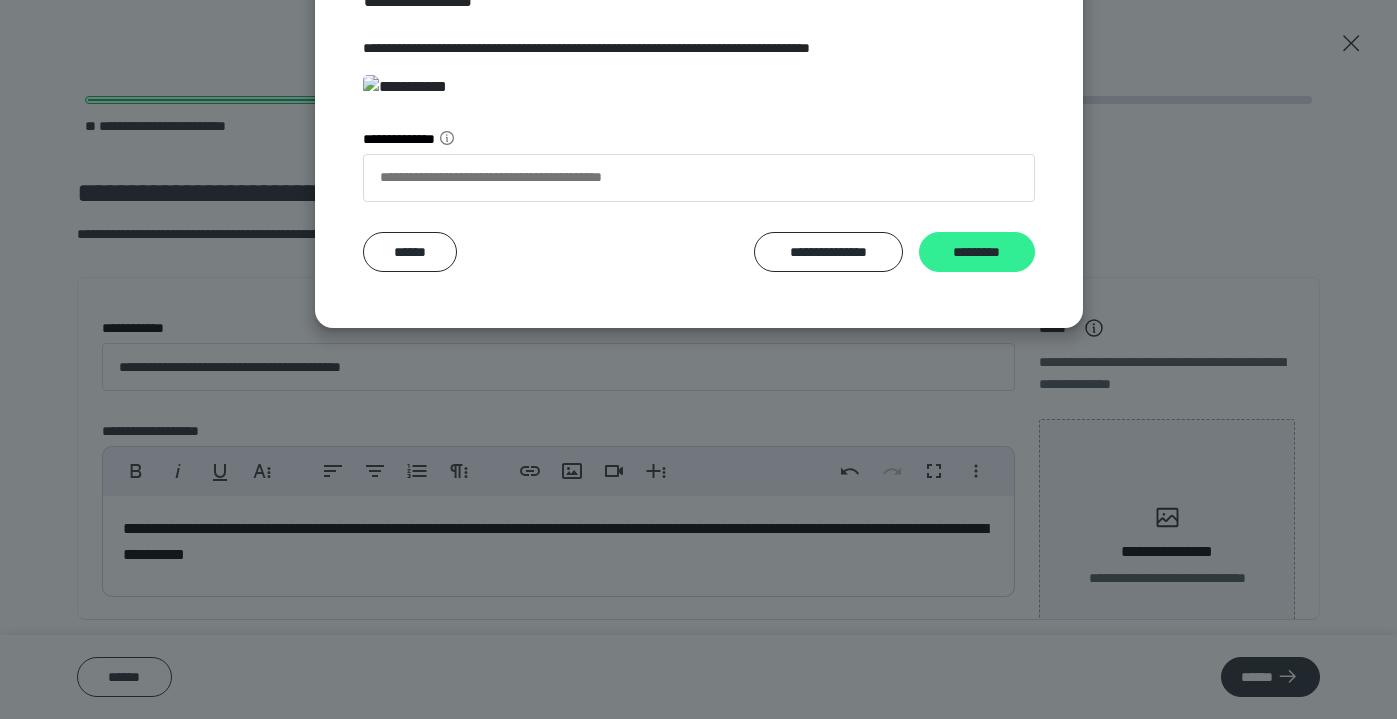 click on "*********" at bounding box center [977, 252] 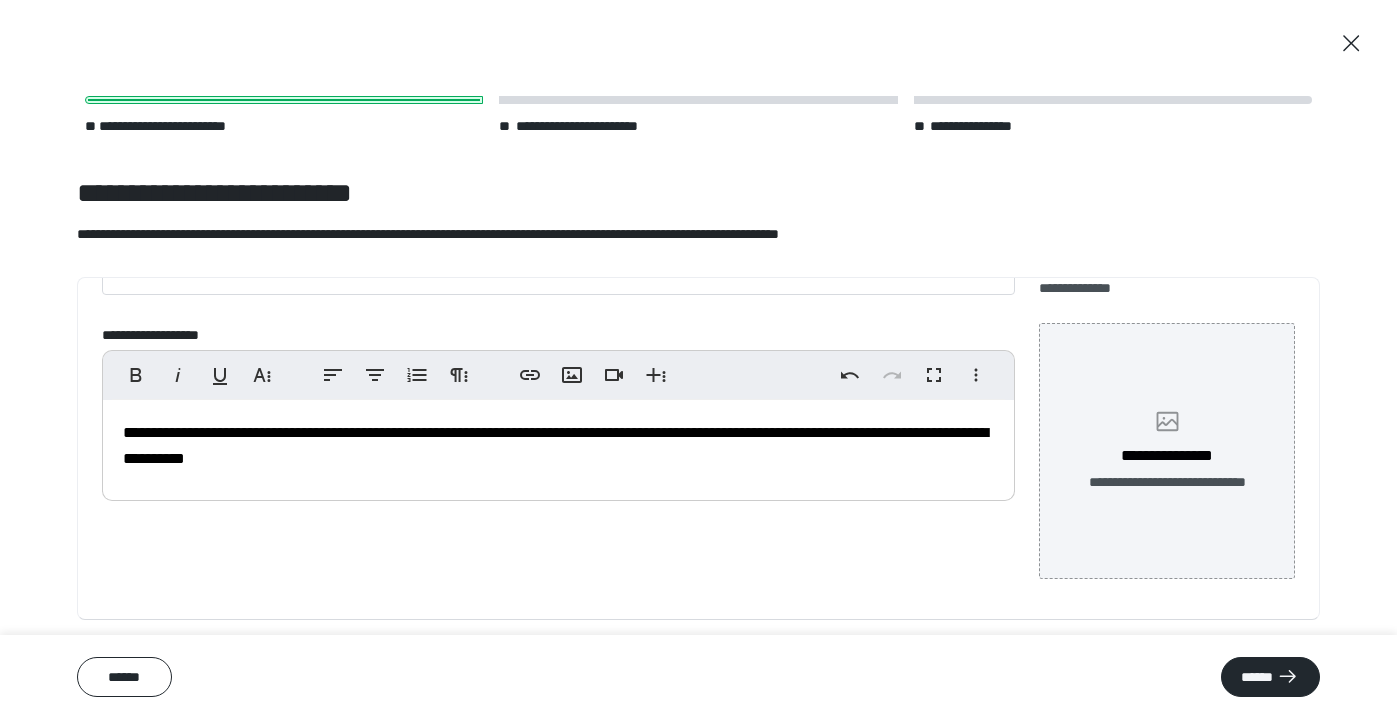 scroll, scrollTop: 98, scrollLeft: 0, axis: vertical 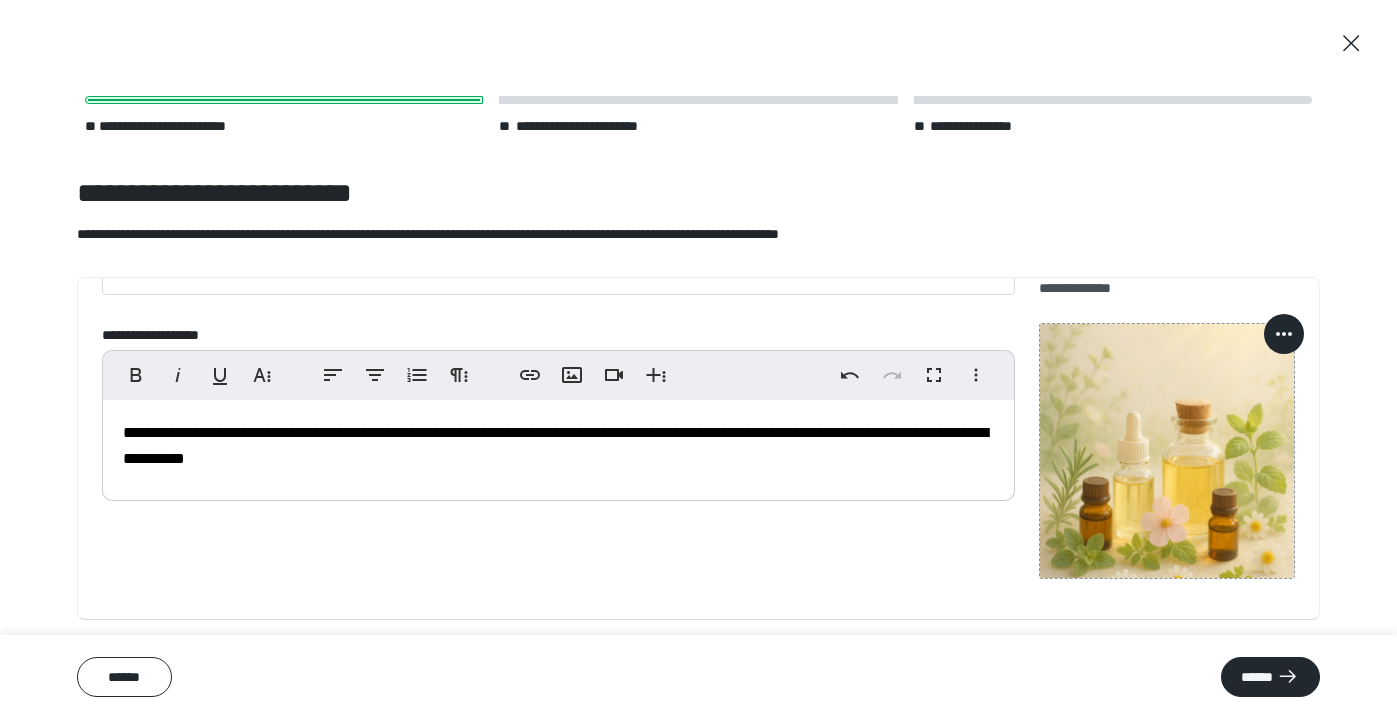 click on "**********" at bounding box center (555, 445) 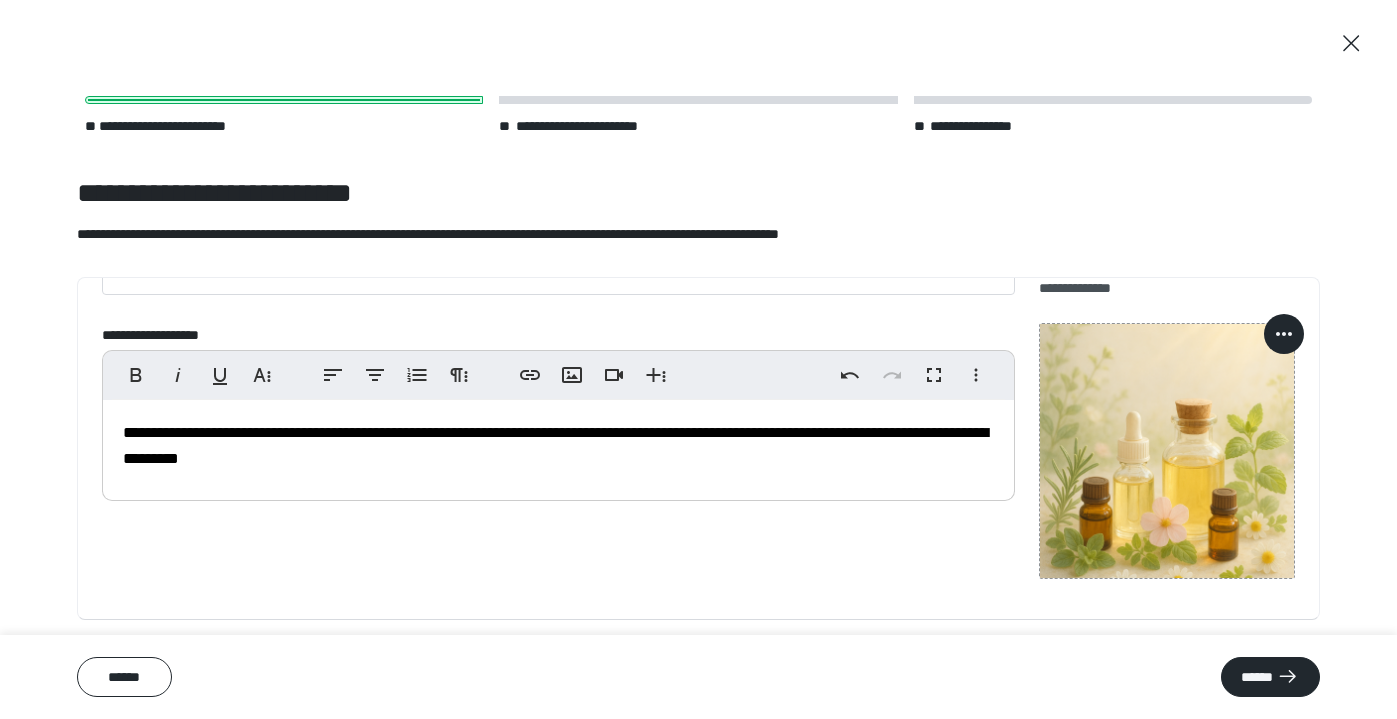 type 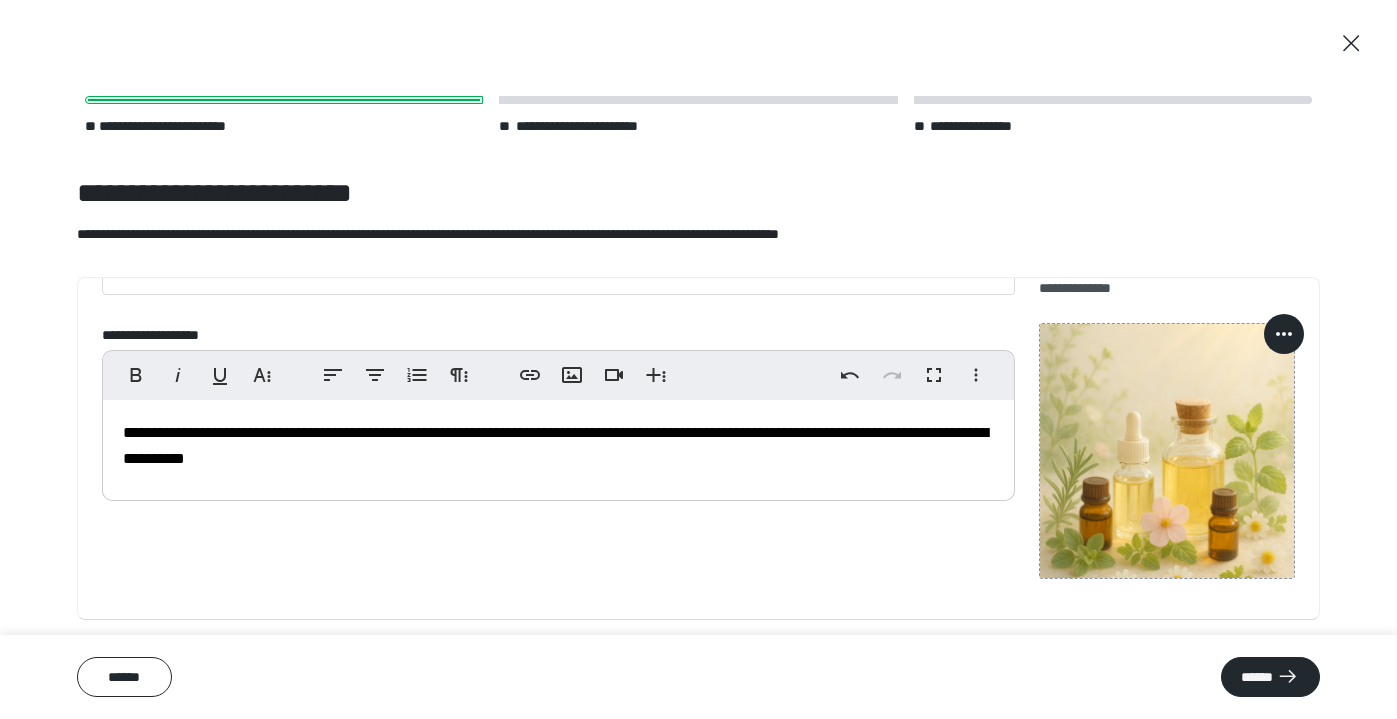 click on "**********" at bounding box center (558, 445) 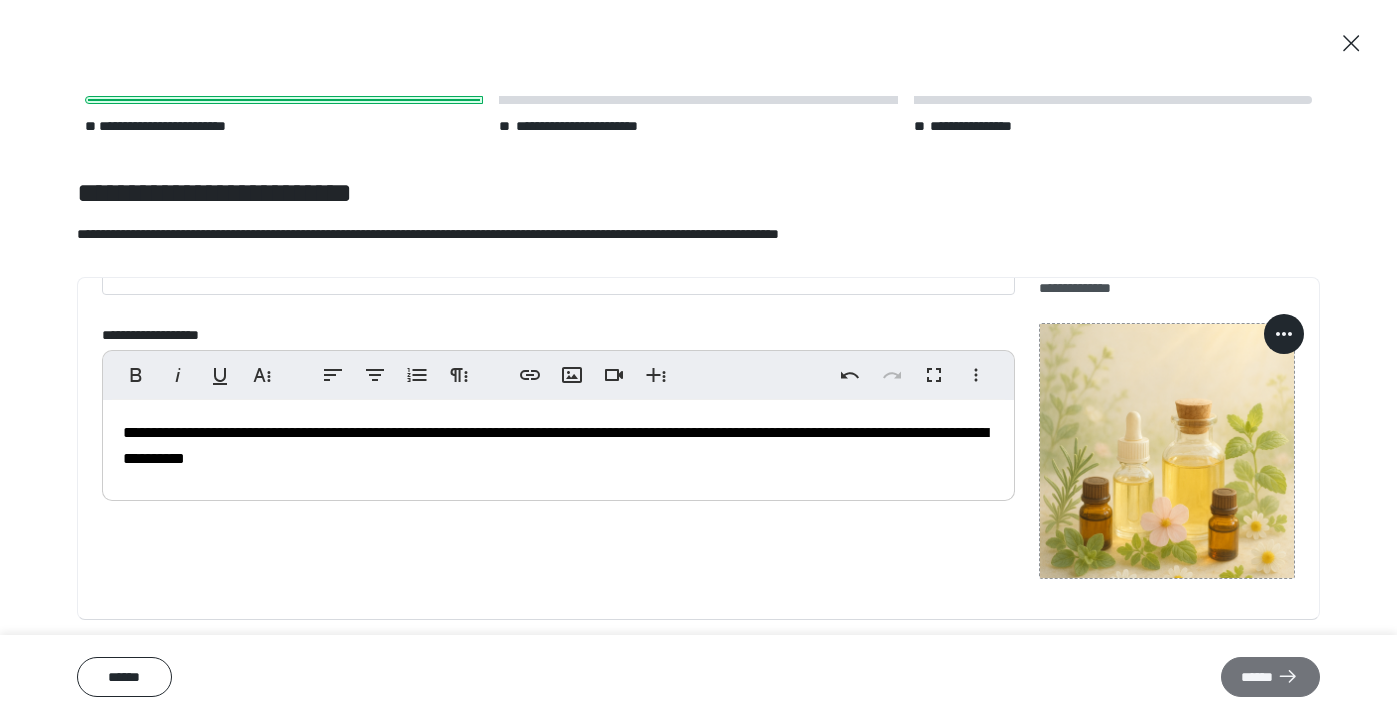 click on "******" at bounding box center [1270, 677] 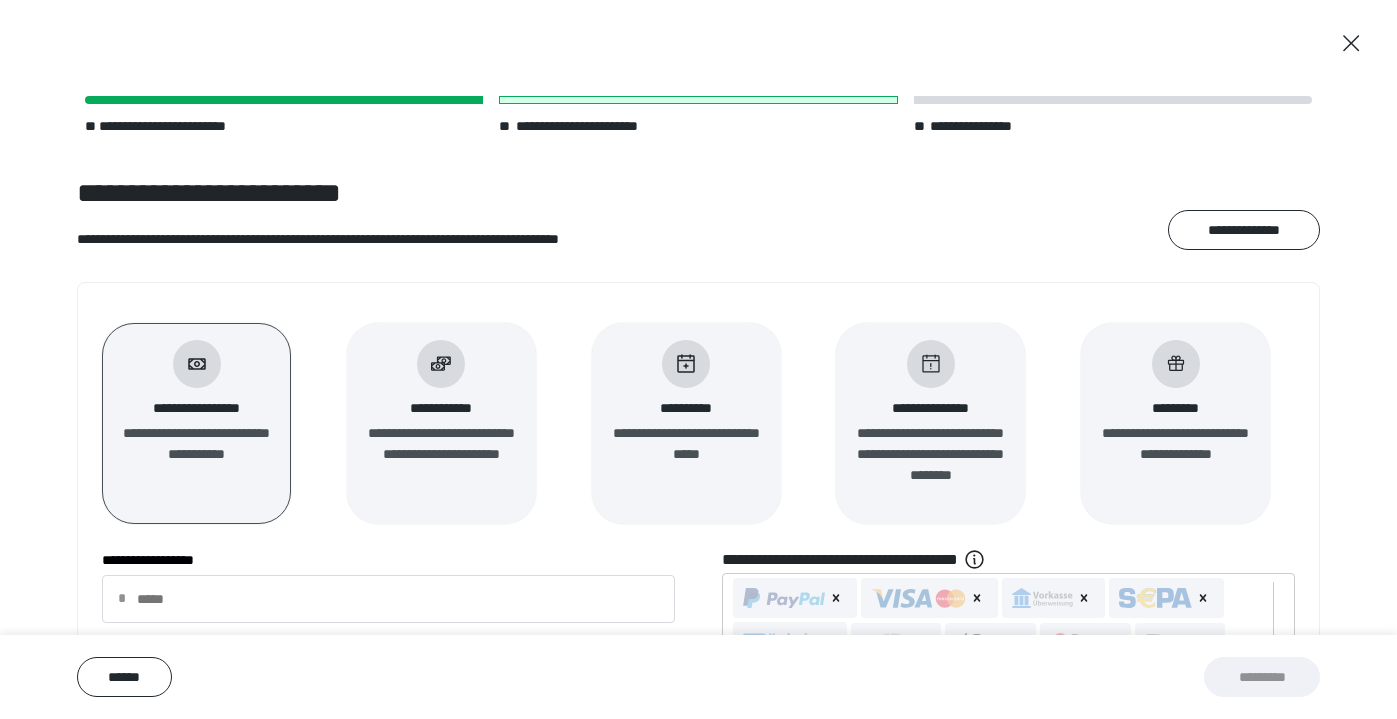 click on "*********" at bounding box center [1175, 408] 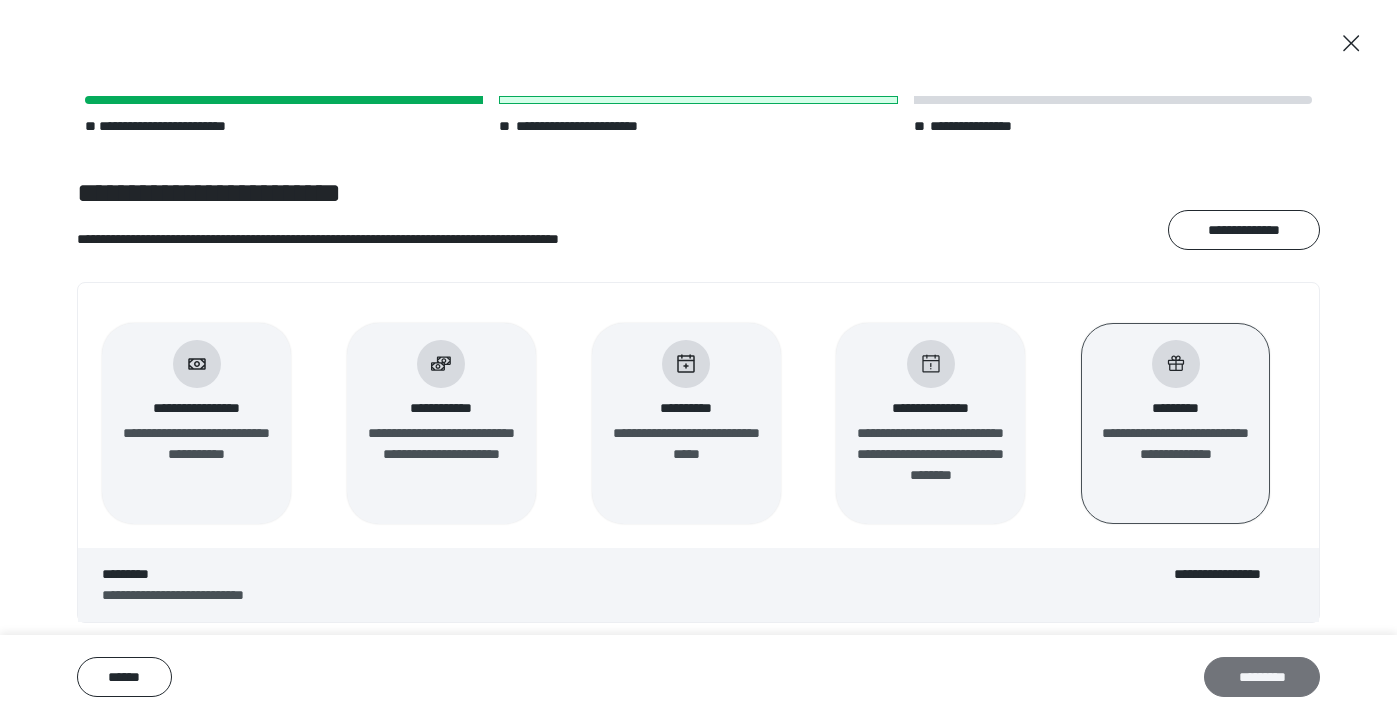 click on "*********" at bounding box center (1262, 677) 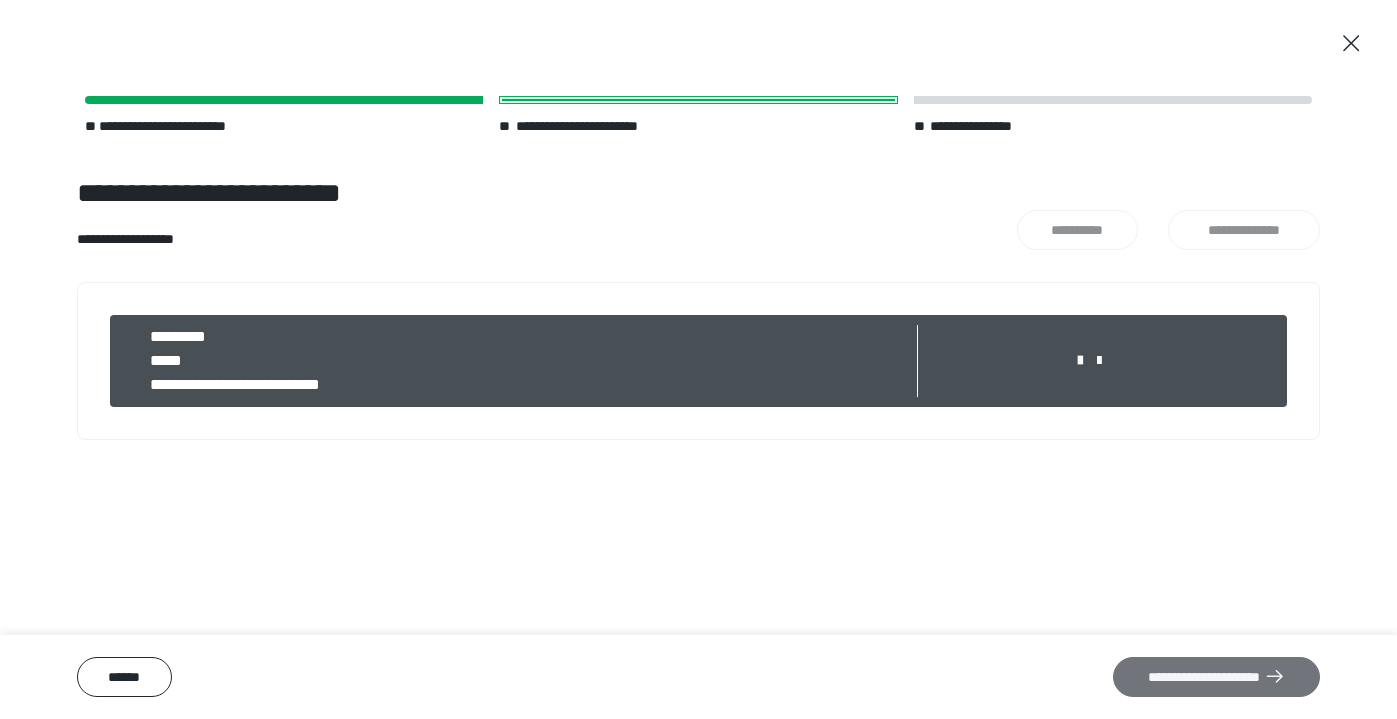 click on "**********" at bounding box center [1216, 677] 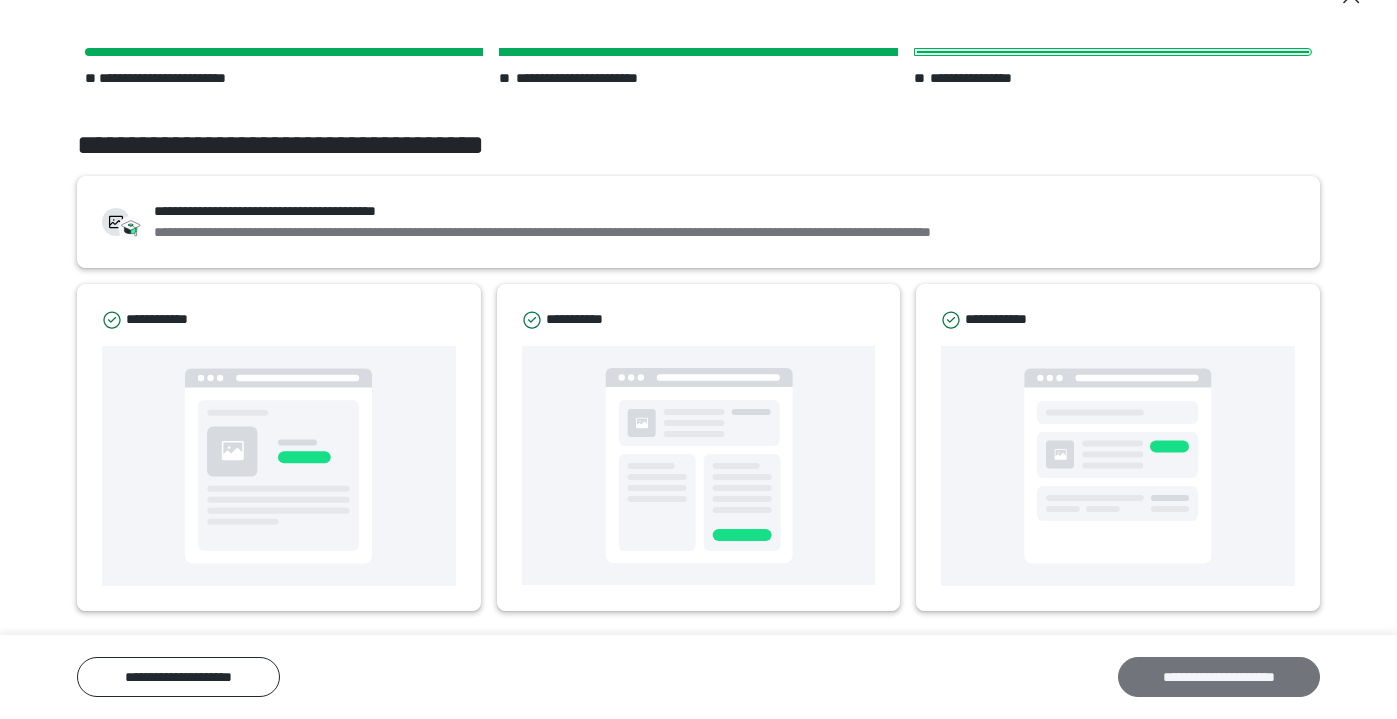 scroll, scrollTop: 48, scrollLeft: 0, axis: vertical 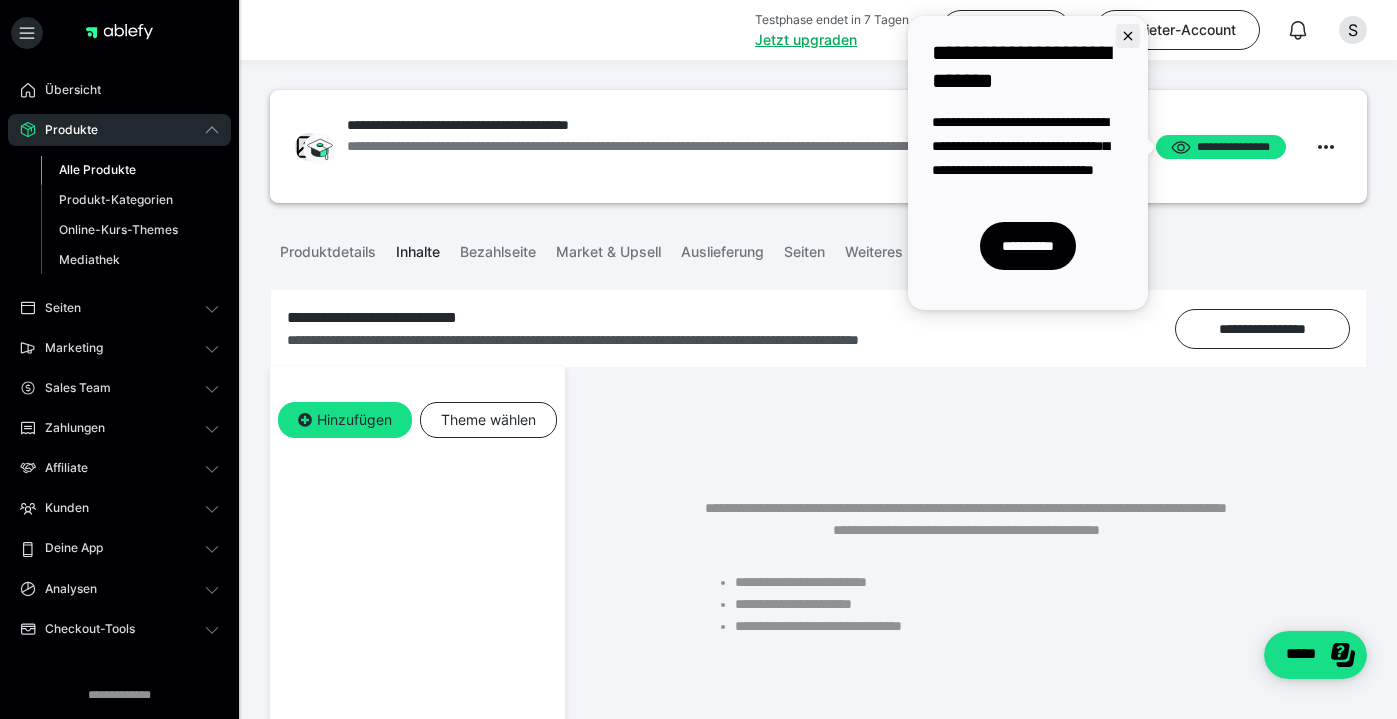 click 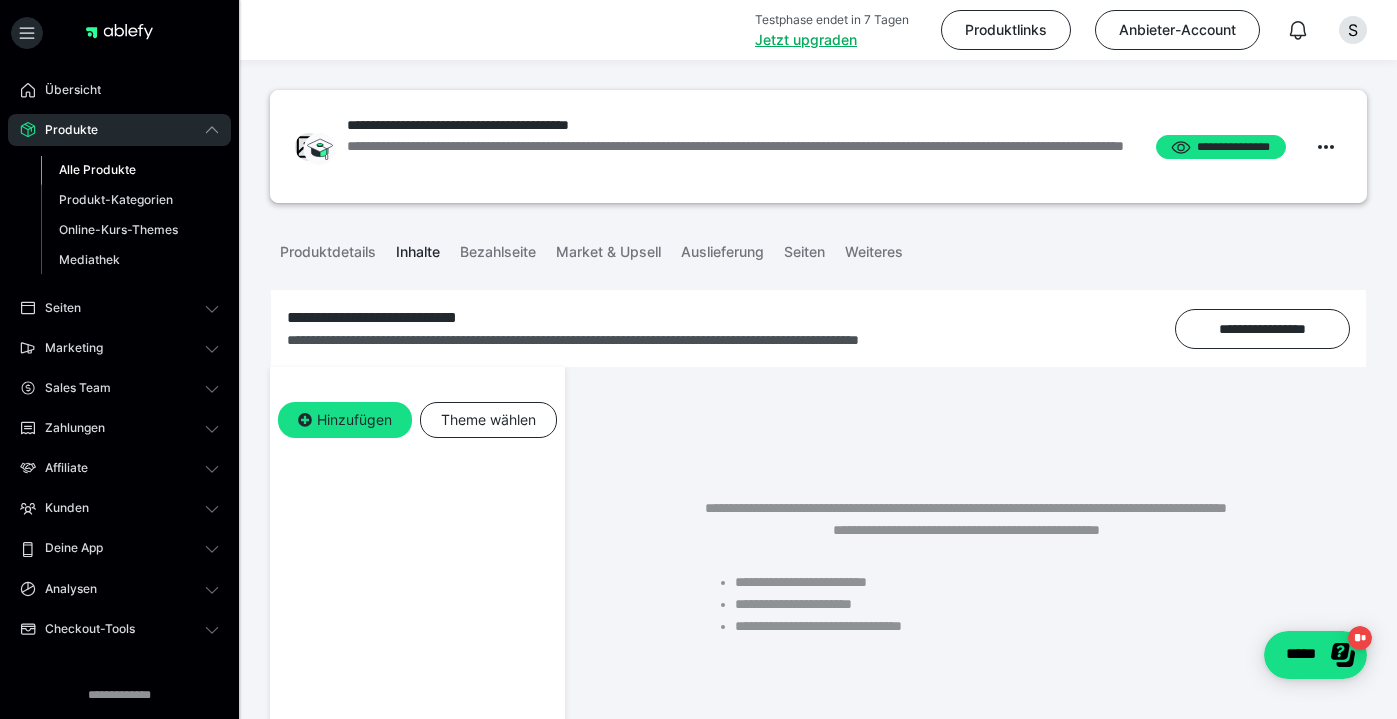 scroll, scrollTop: 0, scrollLeft: 0, axis: both 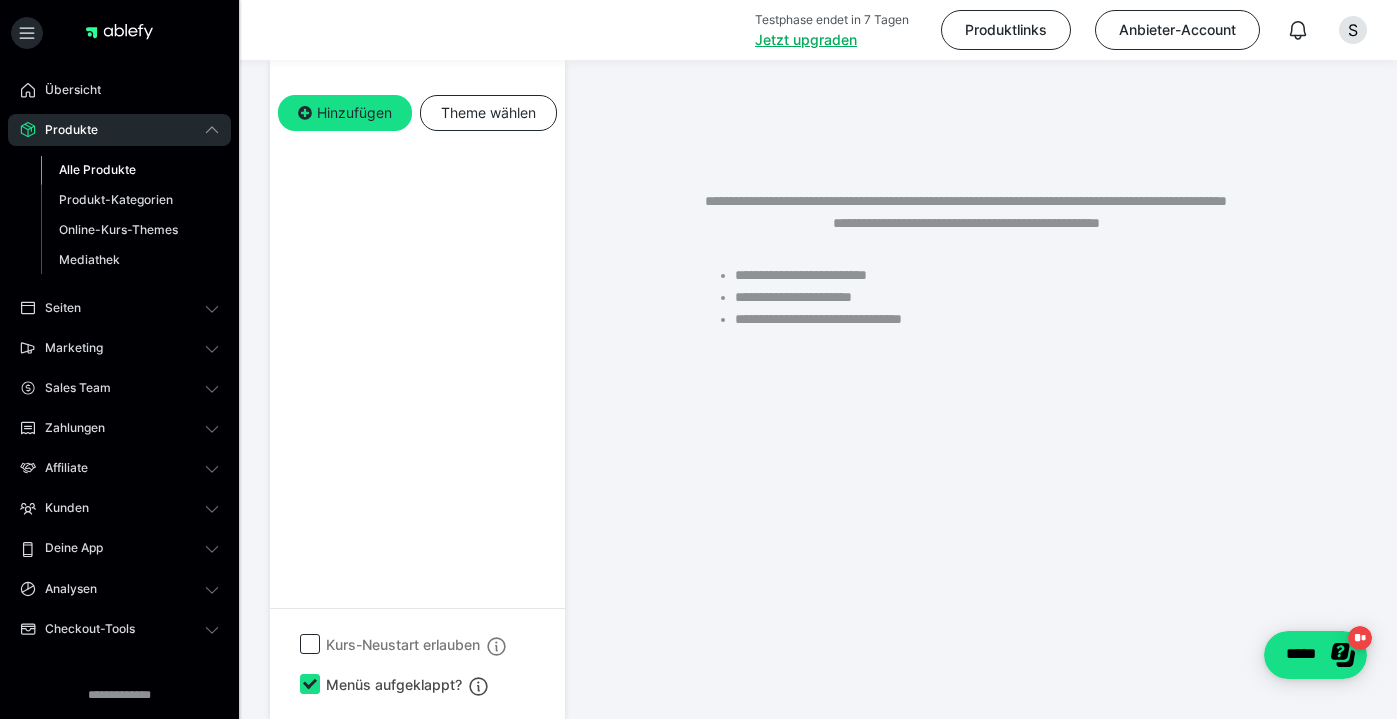 click at bounding box center [310, 644] 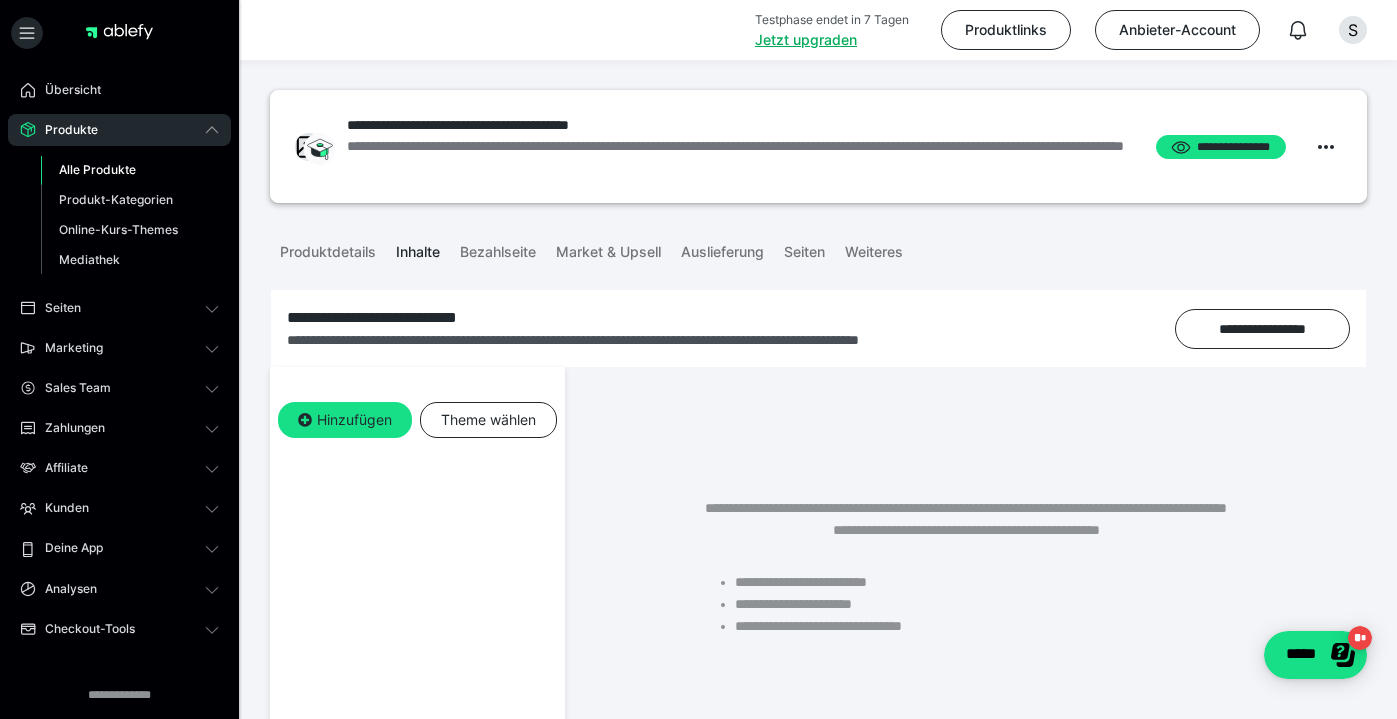 scroll, scrollTop: 0, scrollLeft: 0, axis: both 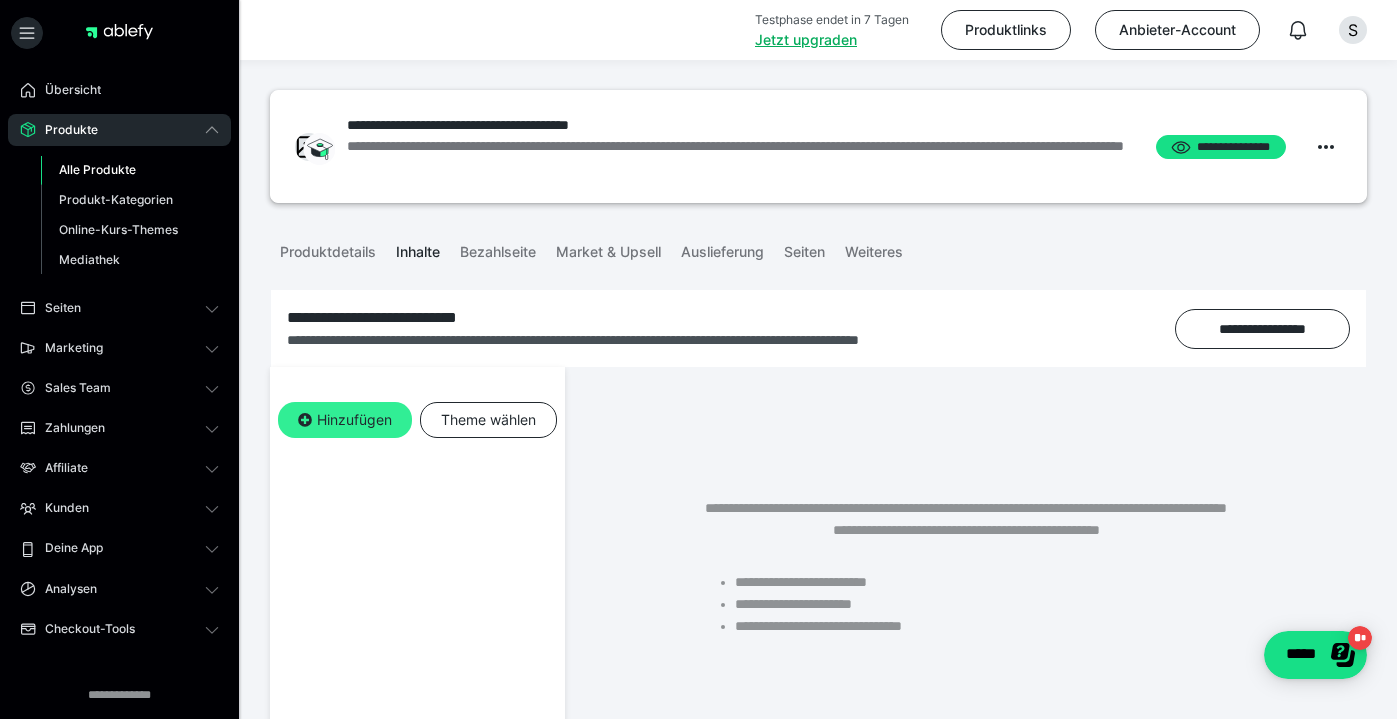 click on "Hinzufügen" at bounding box center (345, 420) 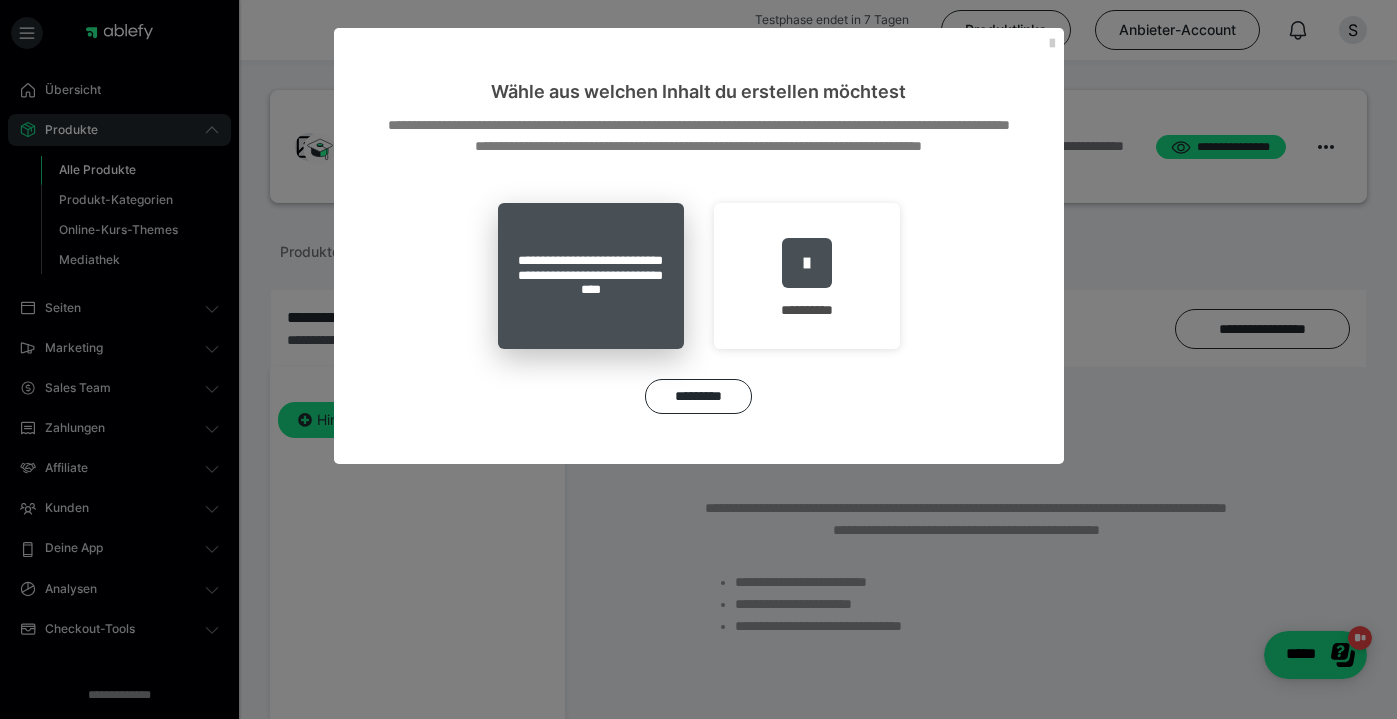 click on "**********" at bounding box center [591, 276] 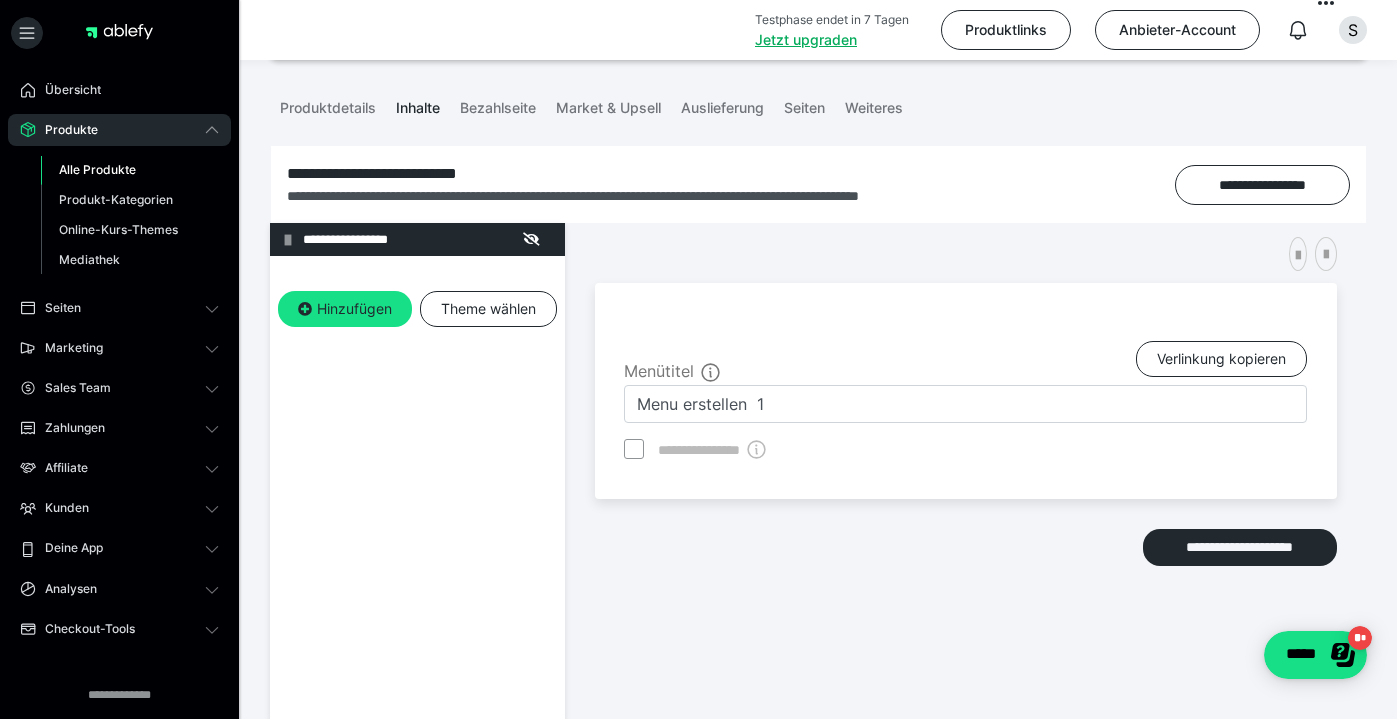 scroll, scrollTop: 156, scrollLeft: 0, axis: vertical 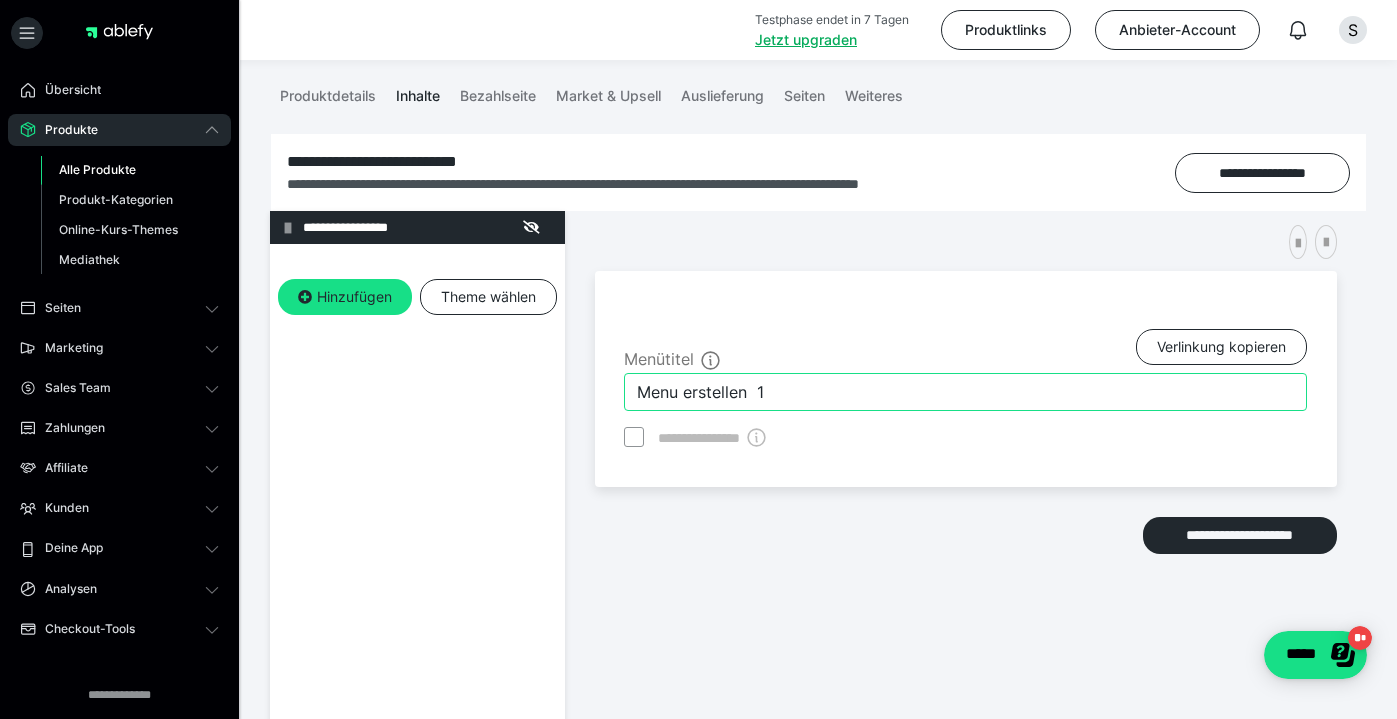 click on "Menu erstellen  1" at bounding box center (965, 392) 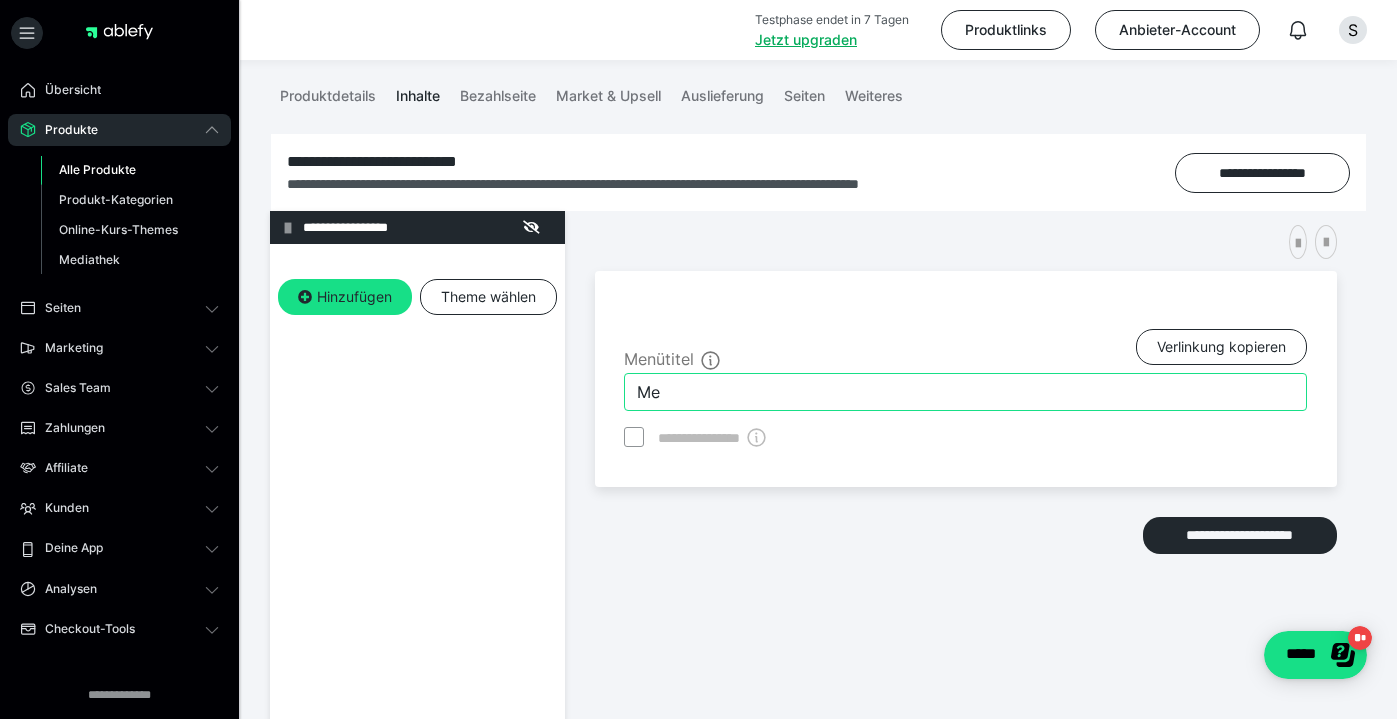 type on "M" 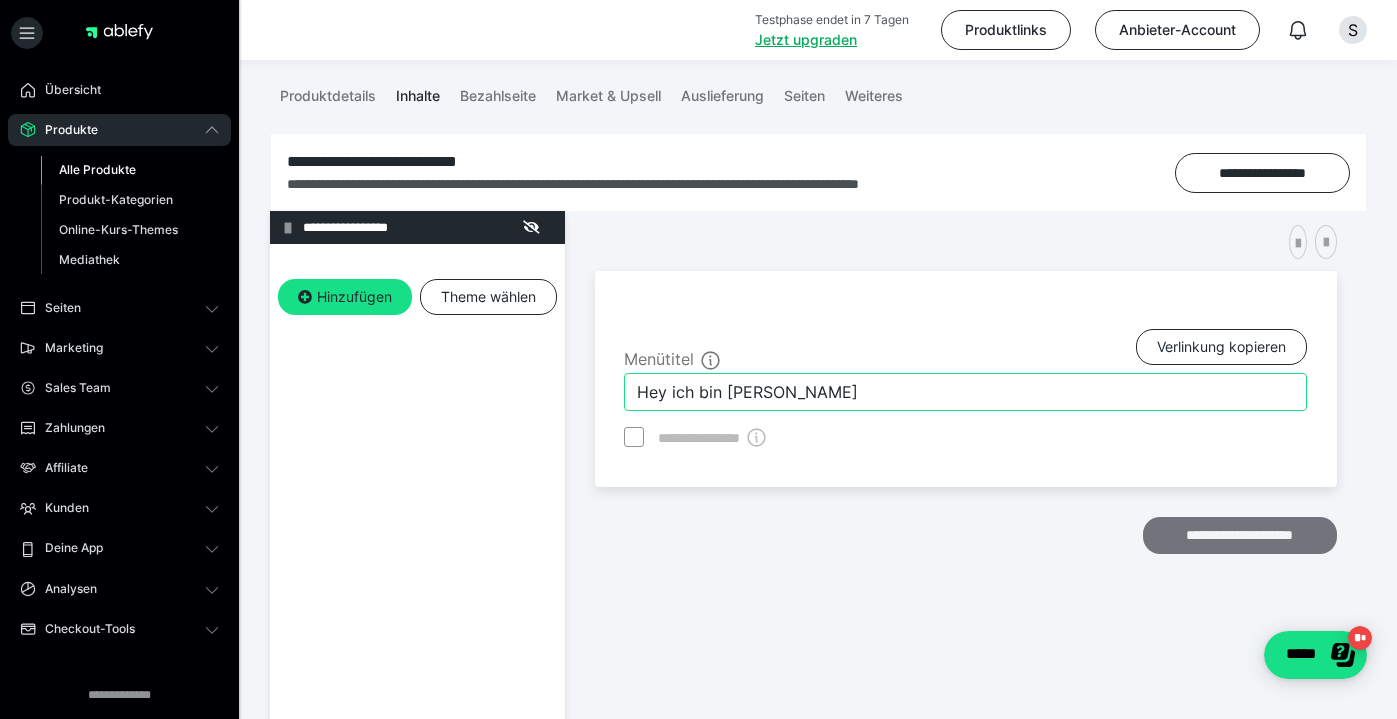 type on "Hey ich bin Simona" 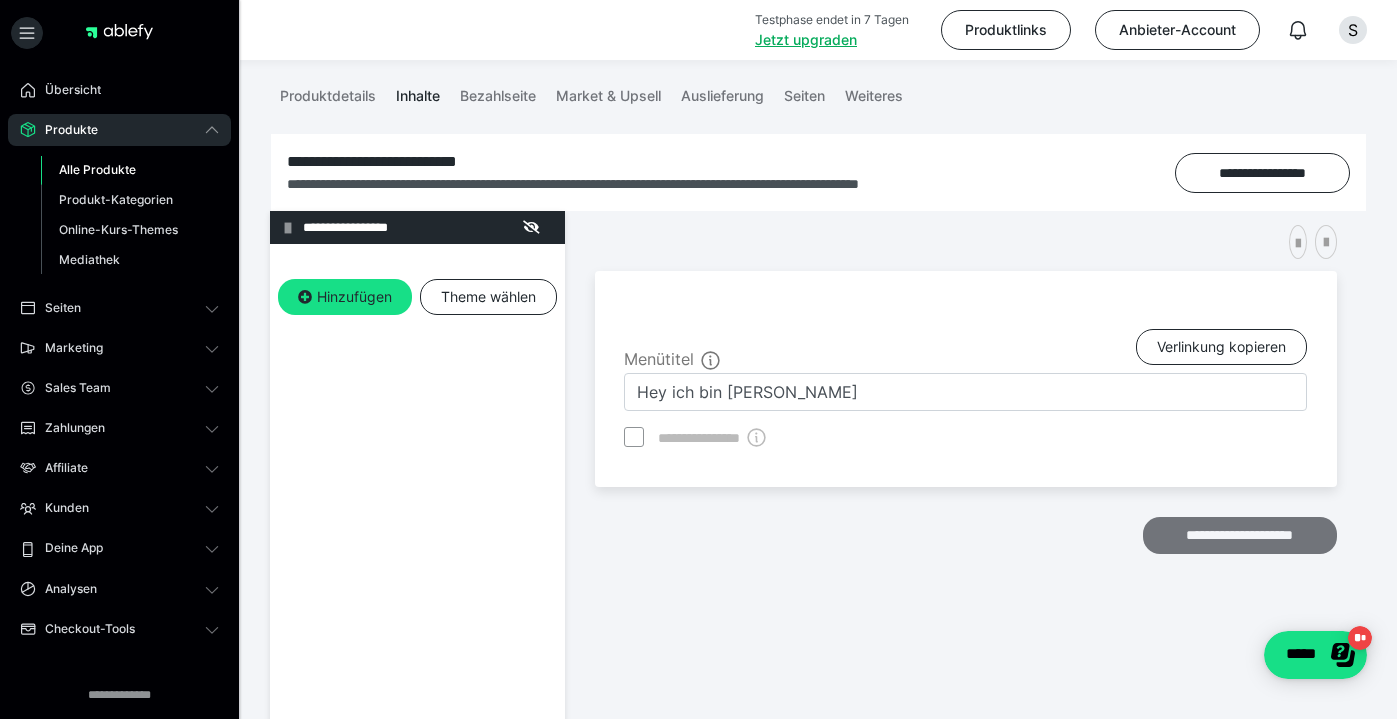 click on "**********" at bounding box center [1240, 535] 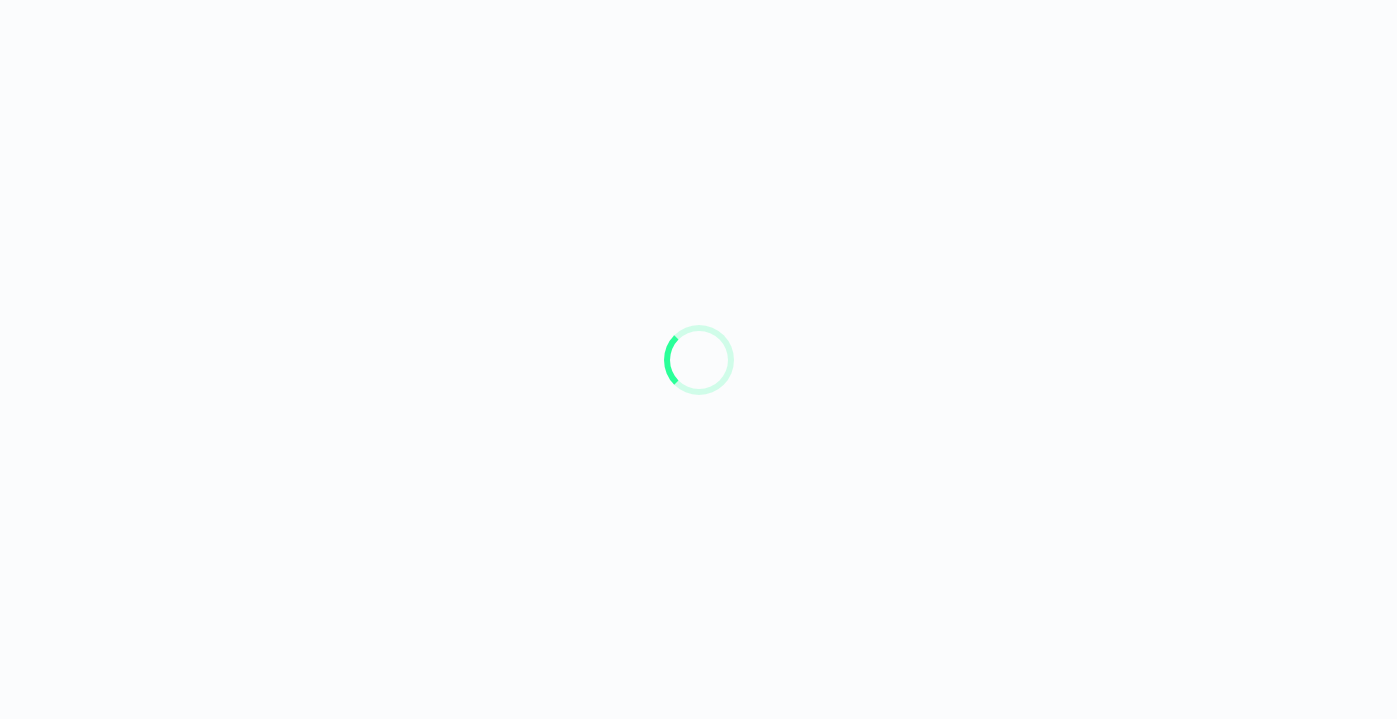 scroll, scrollTop: 0, scrollLeft: 0, axis: both 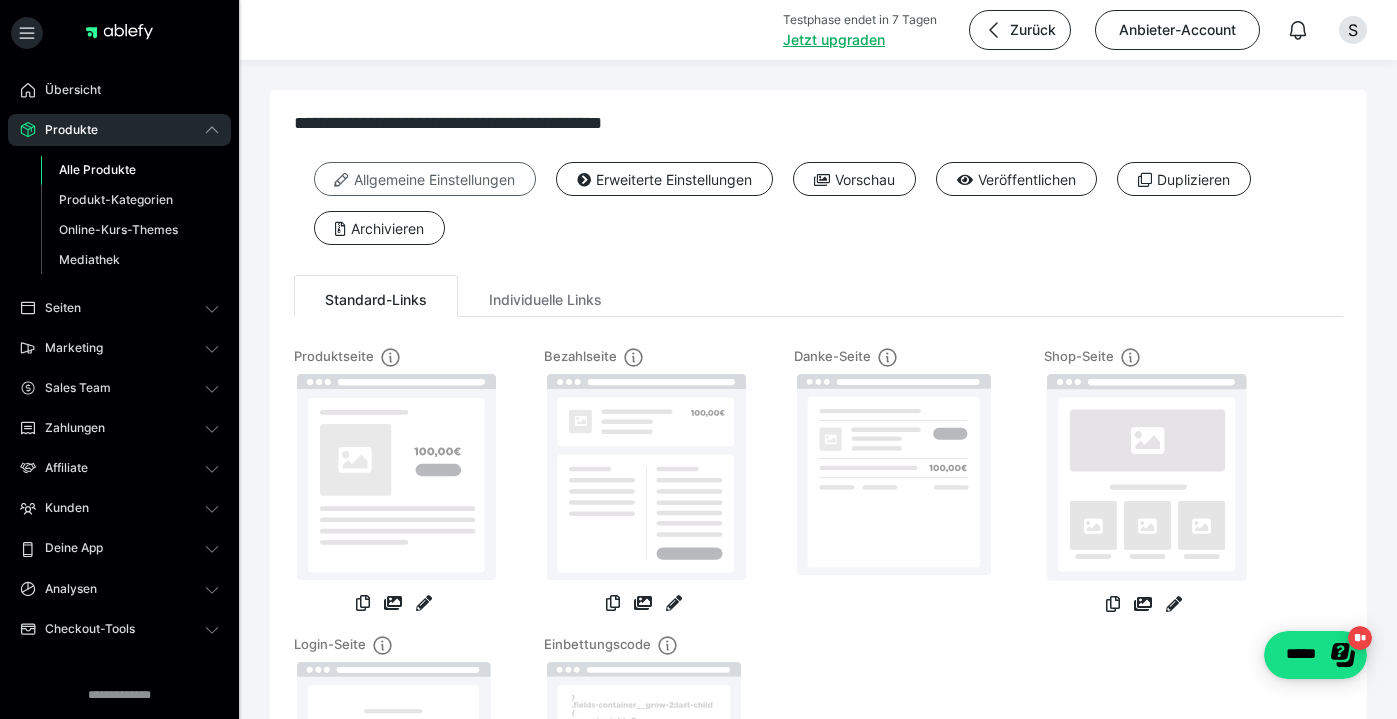 click on "Allgemeine Einstellungen" at bounding box center (425, 179) 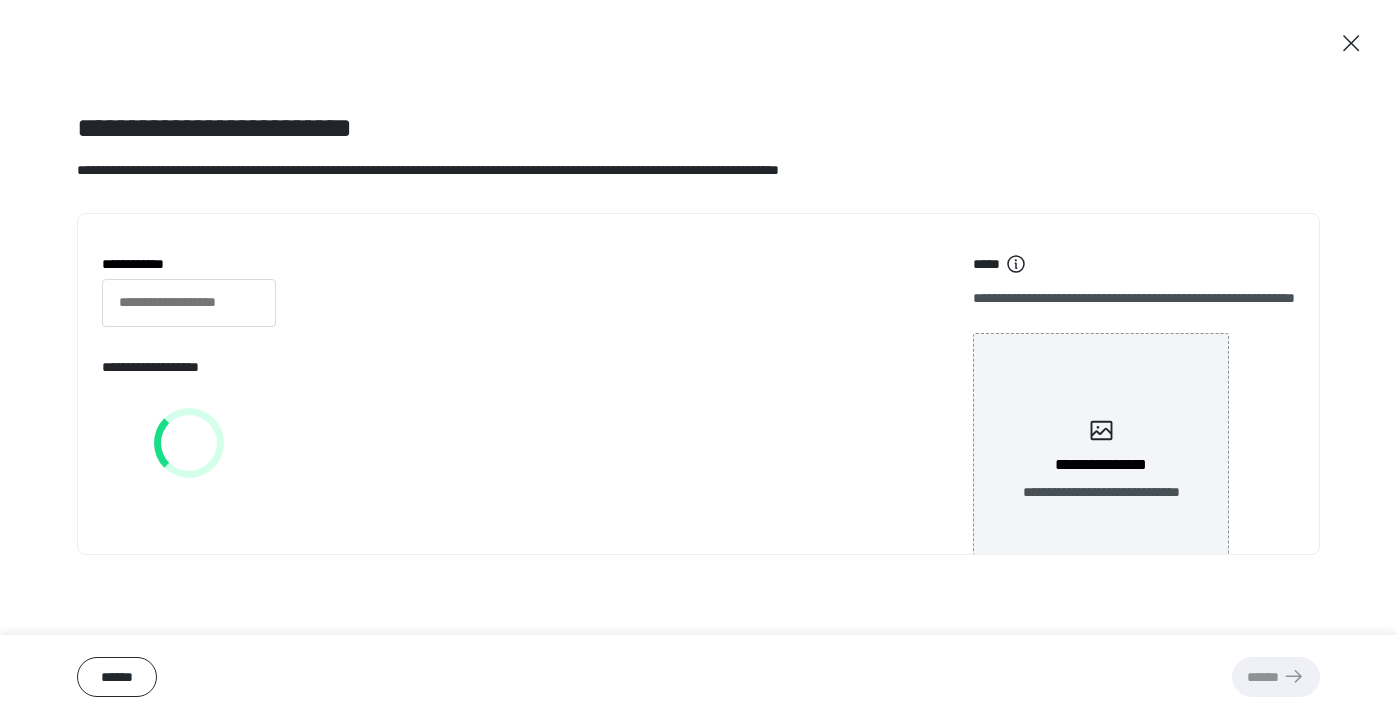 type on "**********" 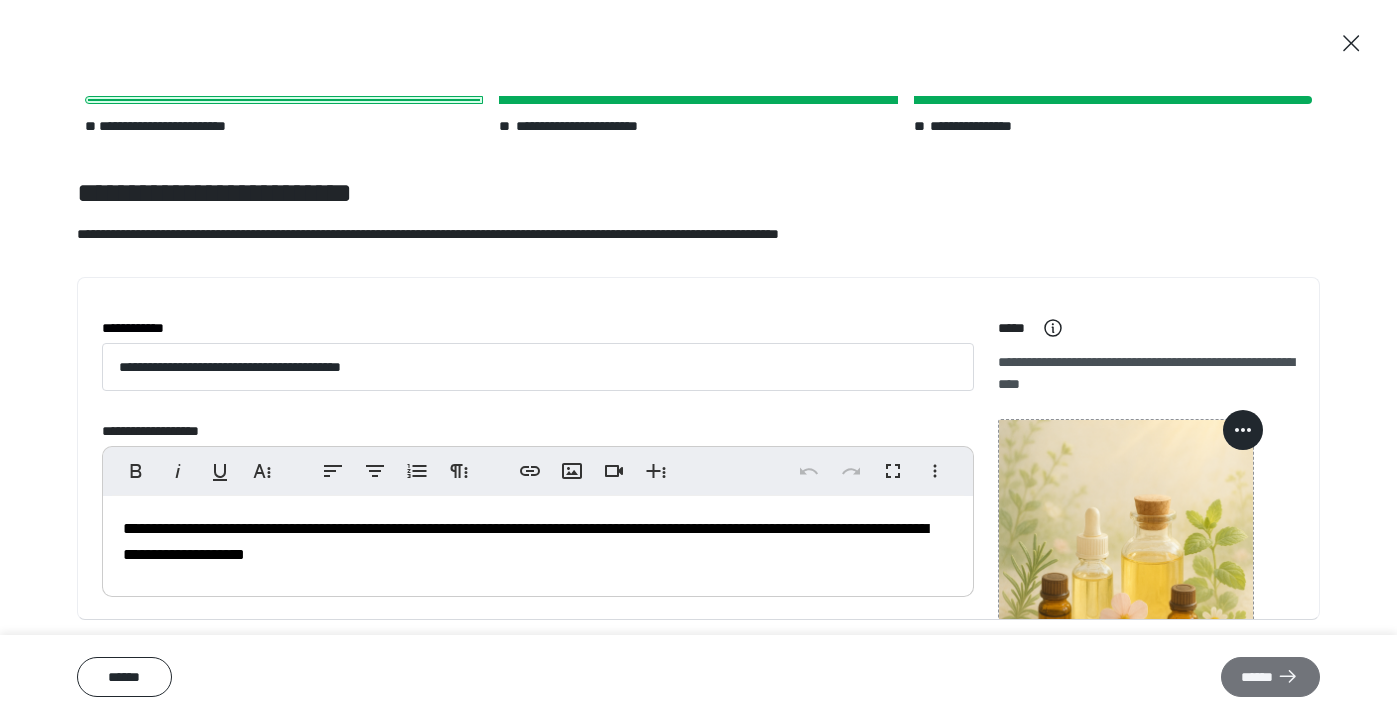 click on "******" at bounding box center (1270, 677) 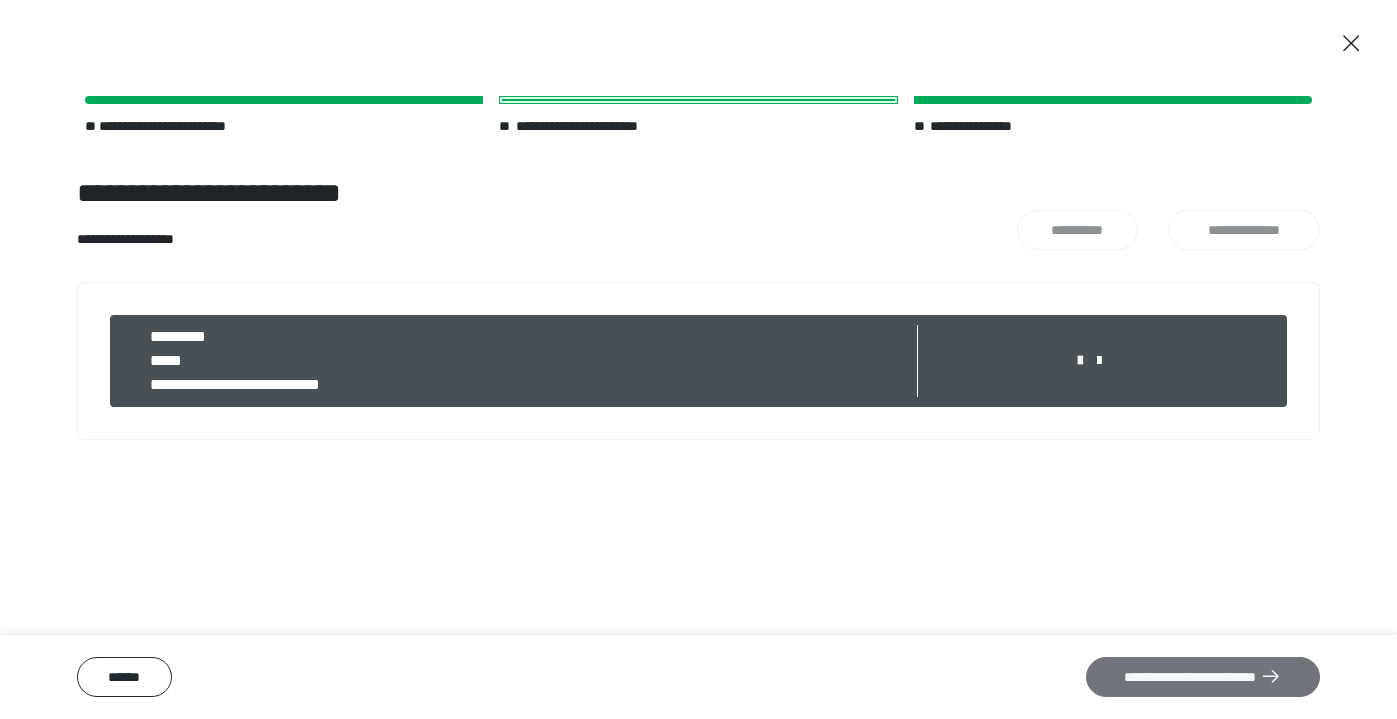 click on "**********" at bounding box center [1203, 677] 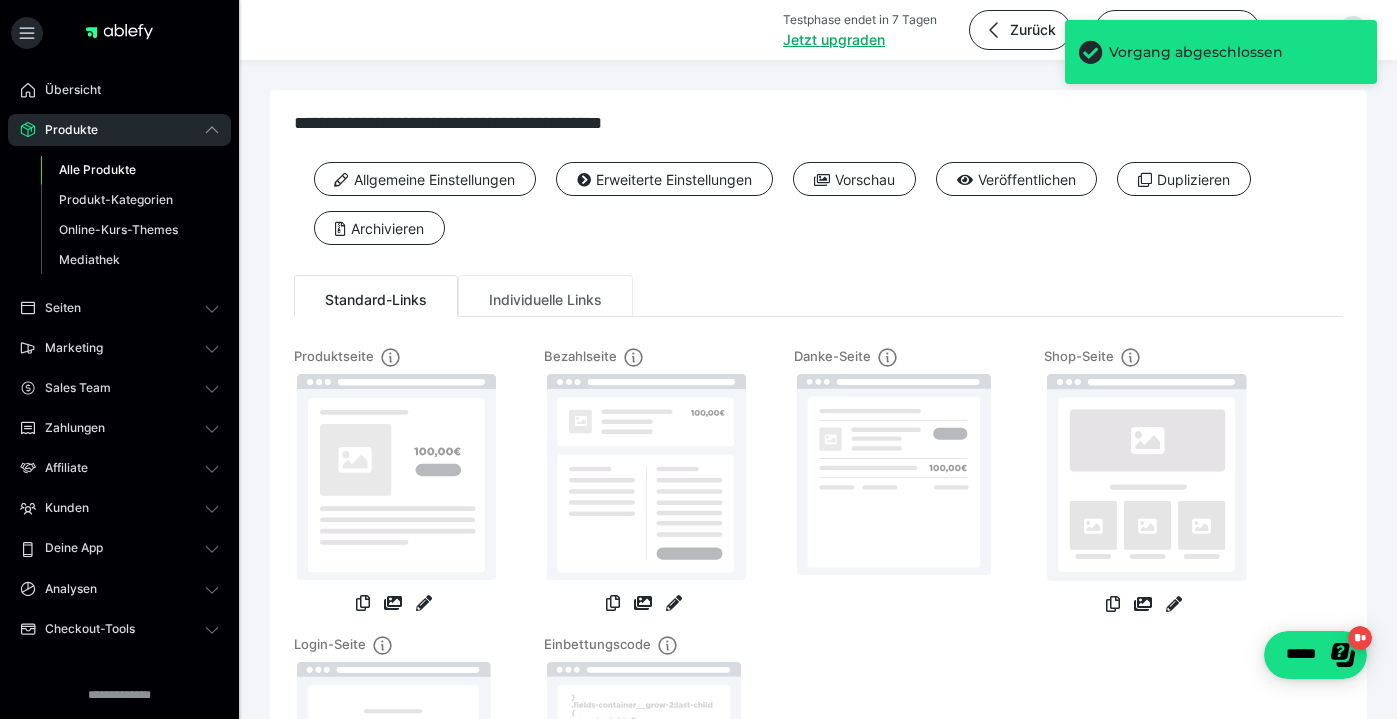 click on "Individuelle Links" at bounding box center (545, 296) 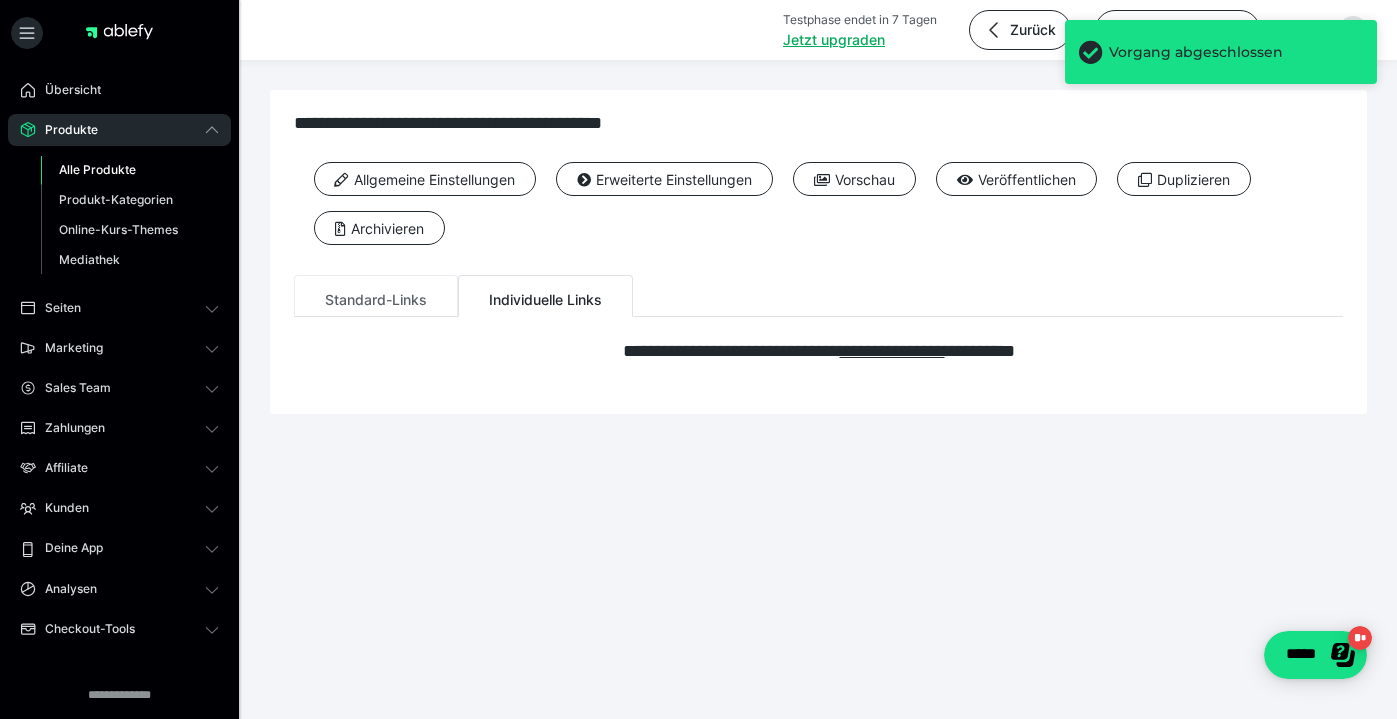 click on "Standard-Links" at bounding box center (376, 296) 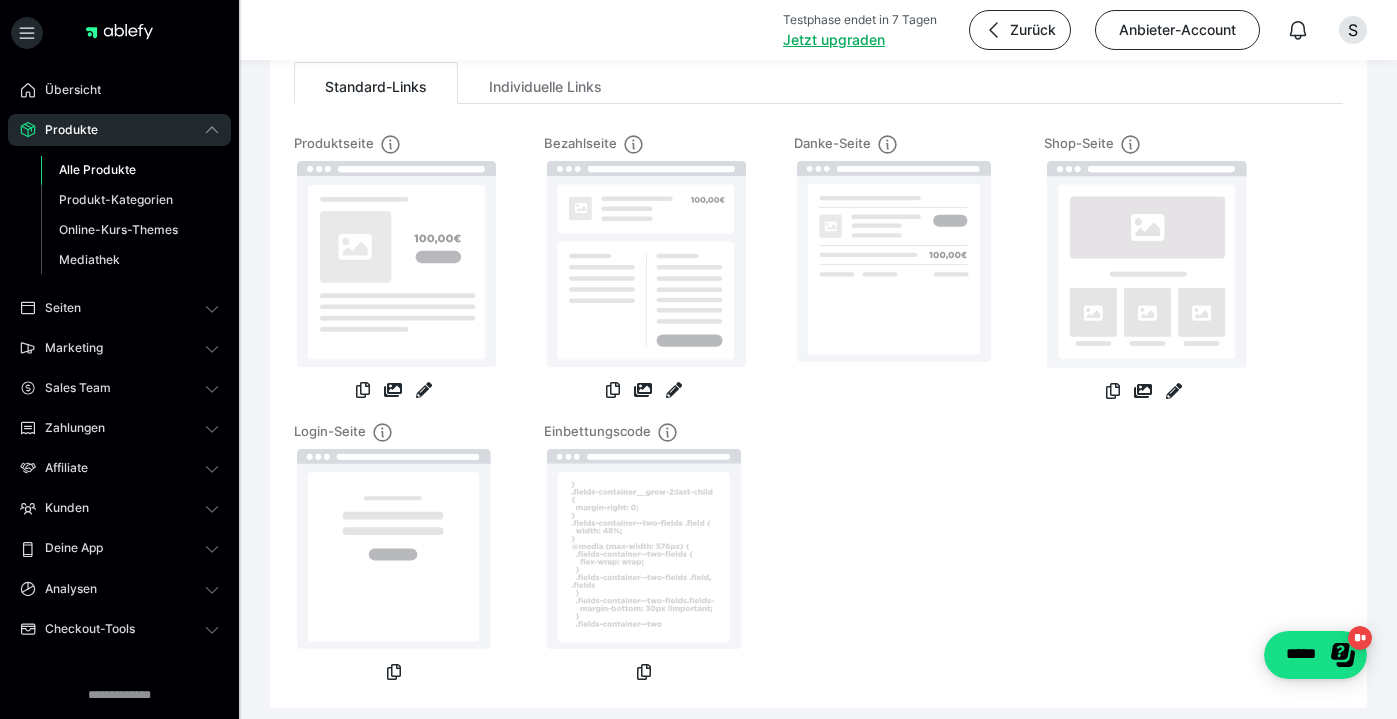 scroll, scrollTop: 203, scrollLeft: 0, axis: vertical 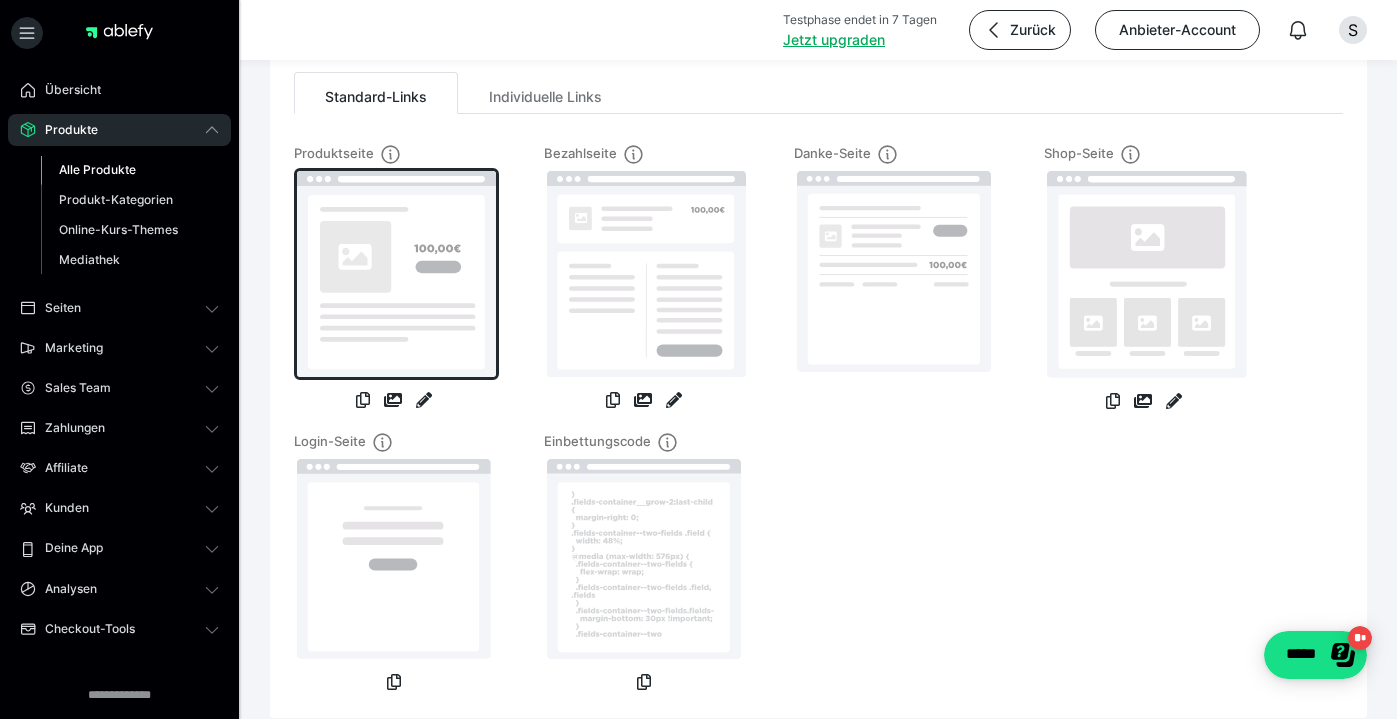 click at bounding box center [396, 274] 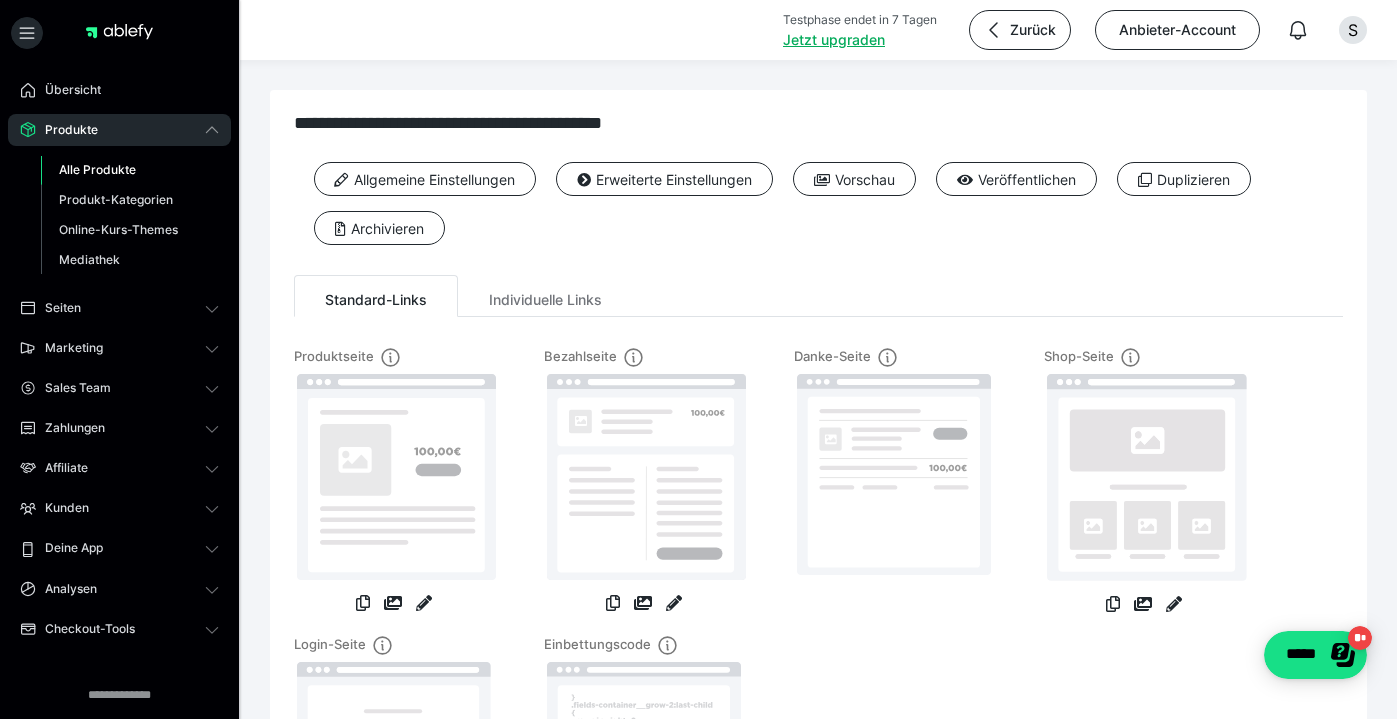 scroll, scrollTop: 0, scrollLeft: 0, axis: both 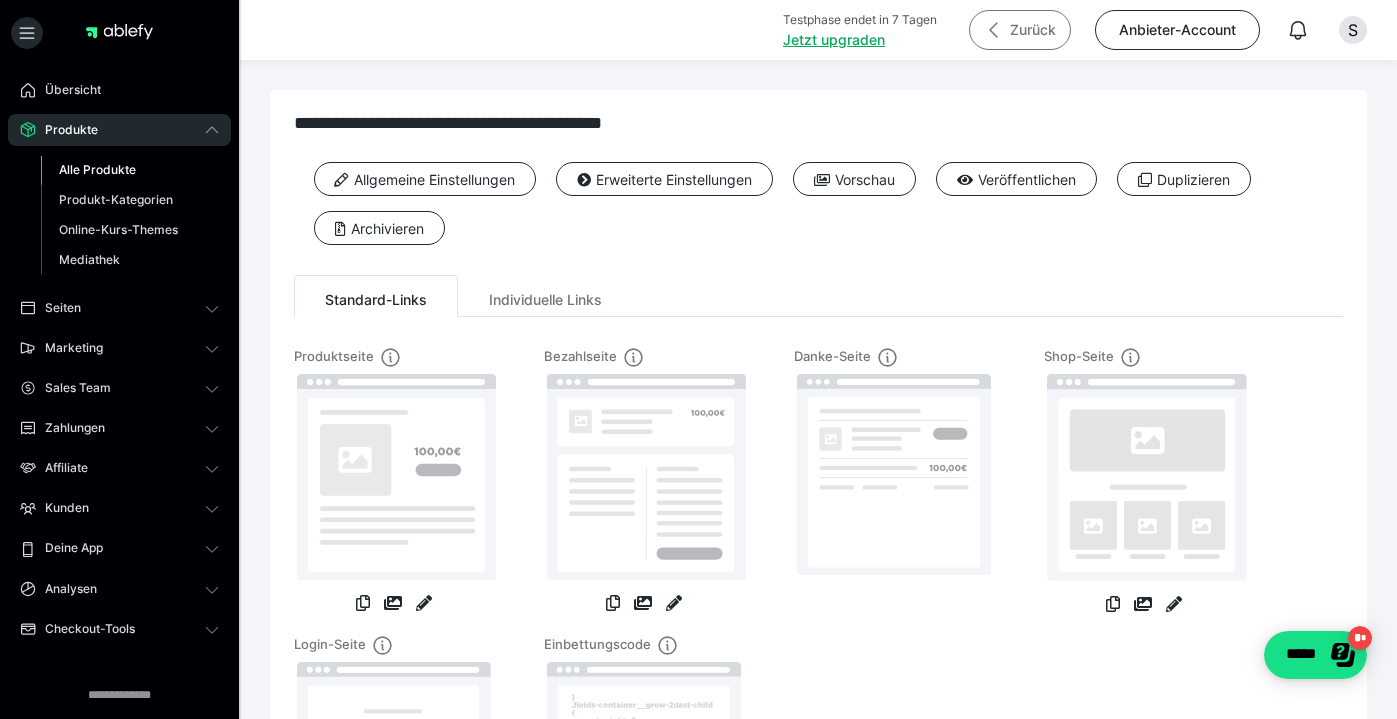 click on "Zurück" at bounding box center (1020, 30) 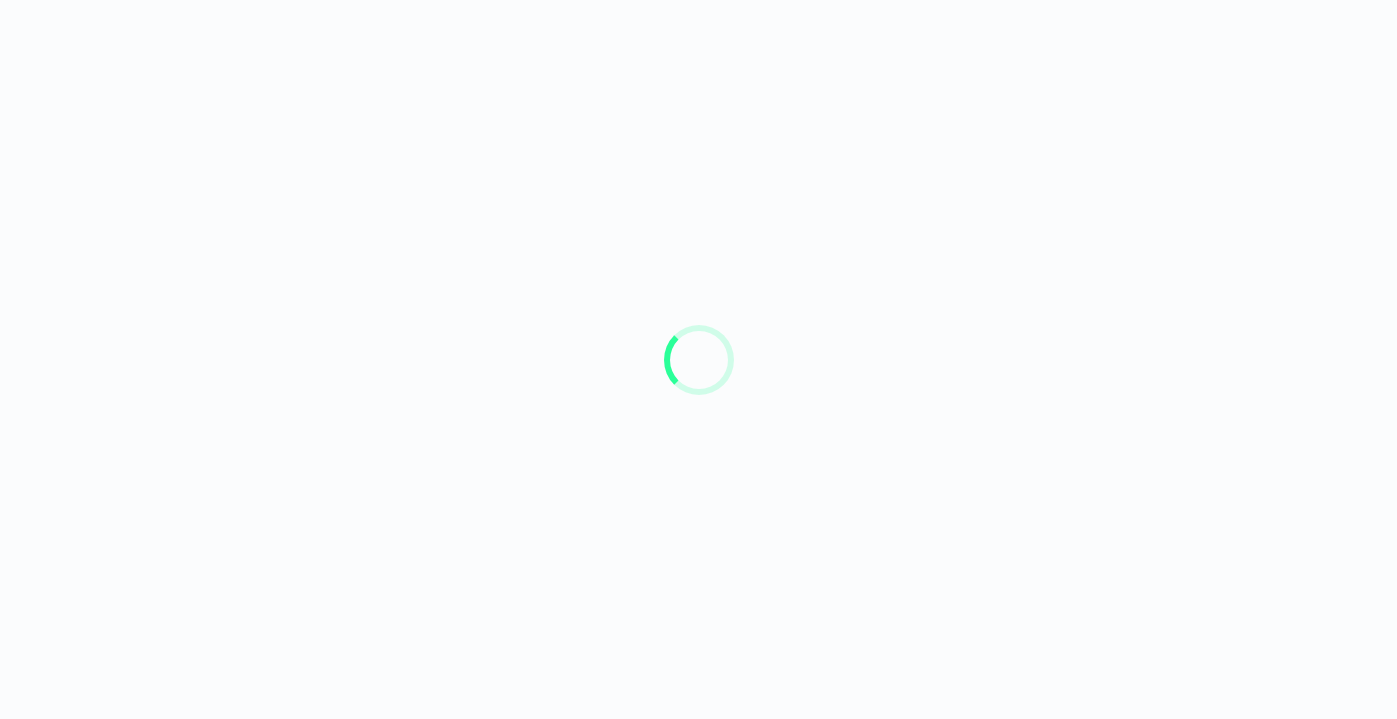 scroll, scrollTop: 0, scrollLeft: 0, axis: both 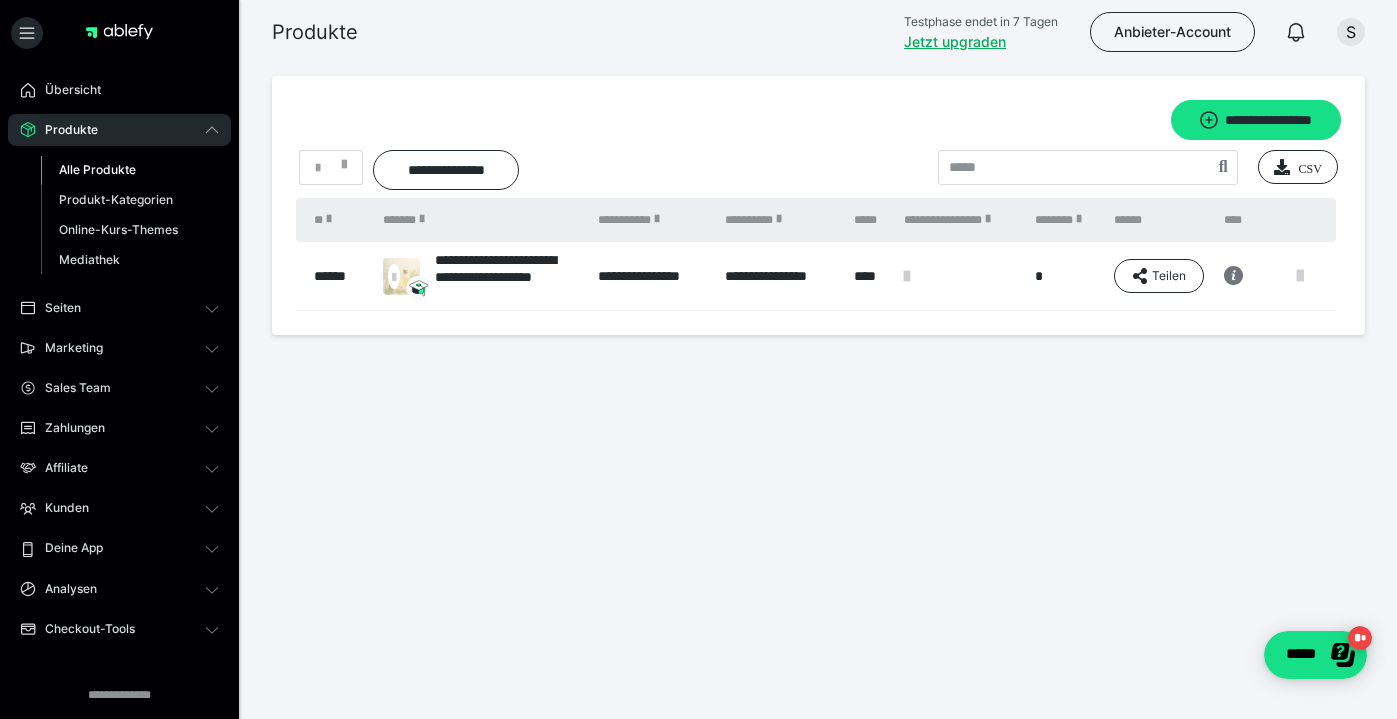 click at bounding box center (1300, 276) 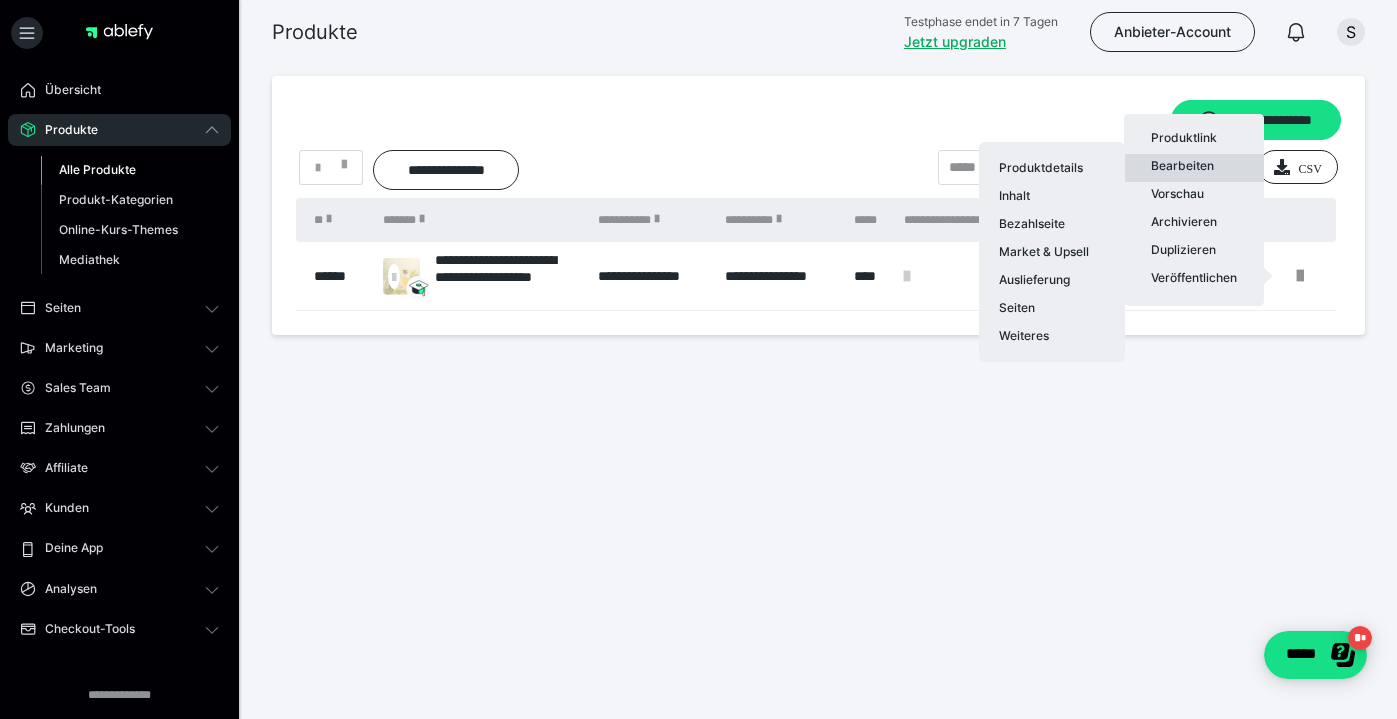 click on "Bearbeiten Produktdetails Inhalt Bezahlseite Market & Upsell Auslieferung Seiten Weiteres" at bounding box center [1194, 168] 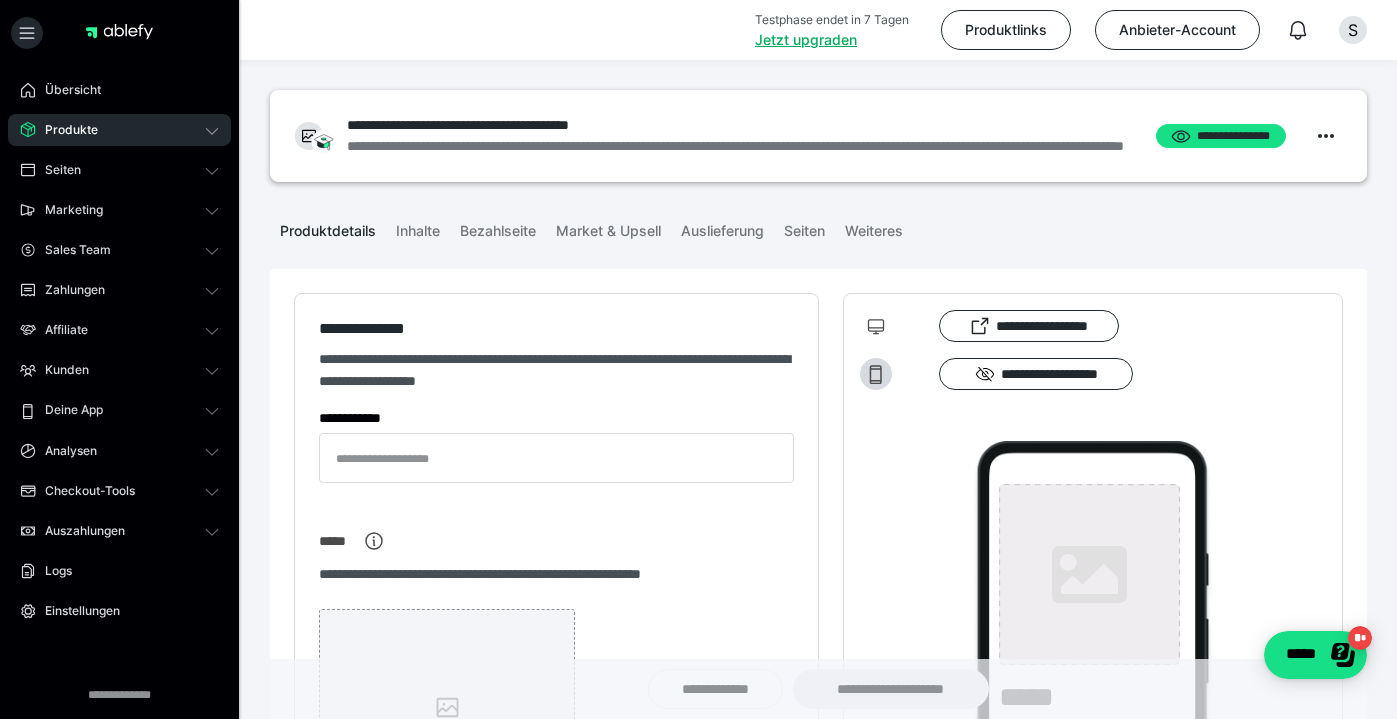 type on "**********" 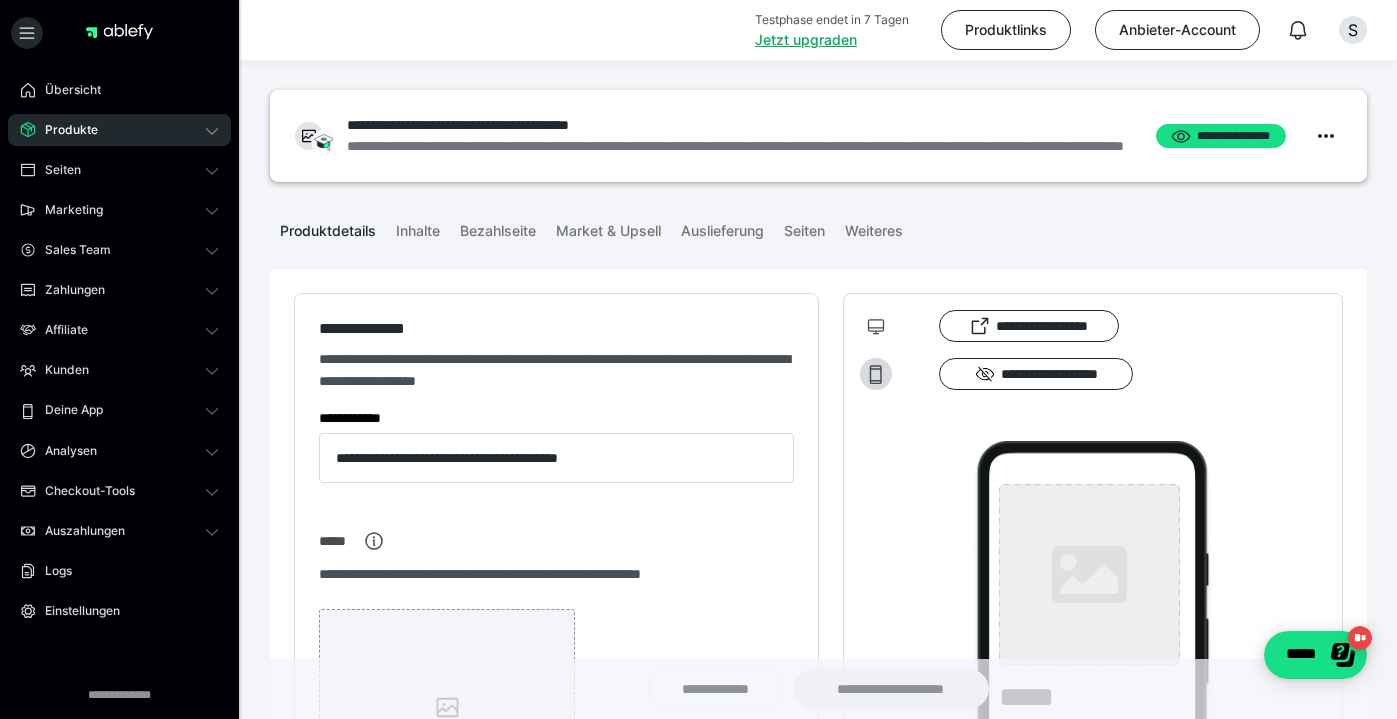 type on "**********" 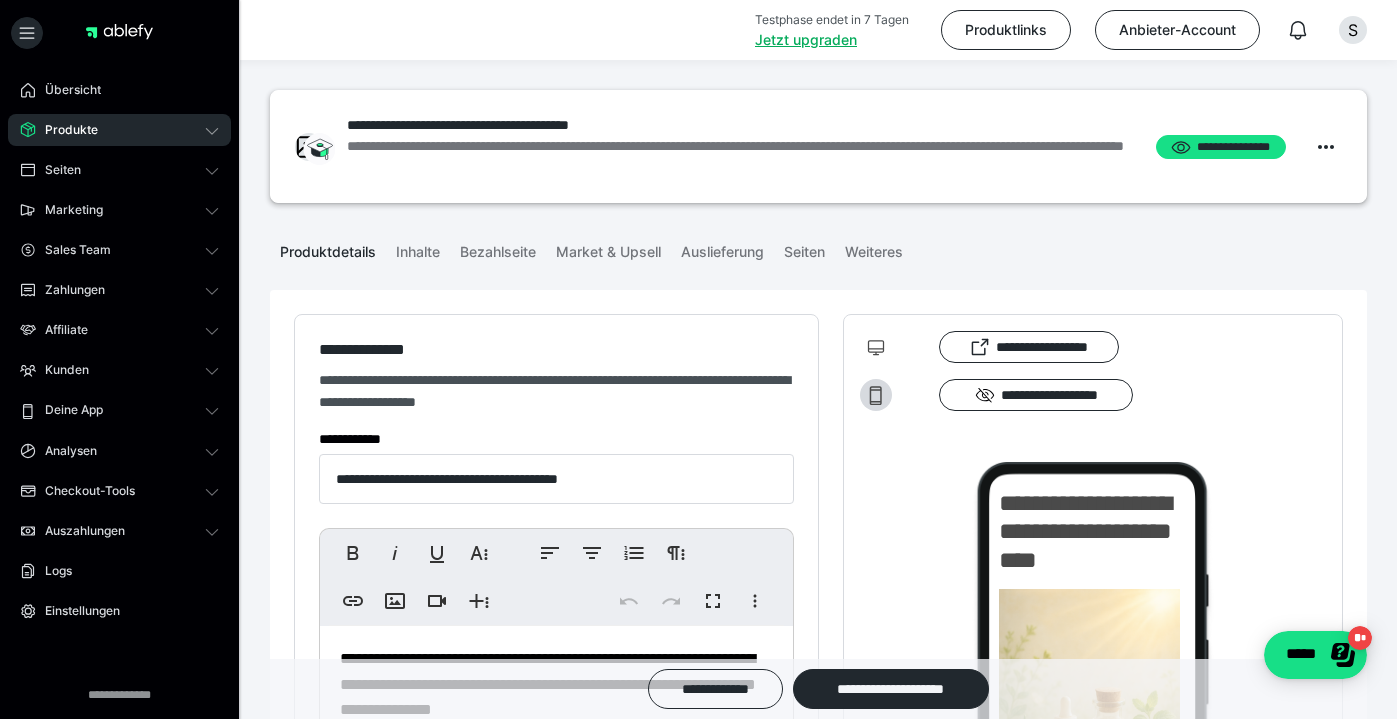 scroll, scrollTop: 0, scrollLeft: 0, axis: both 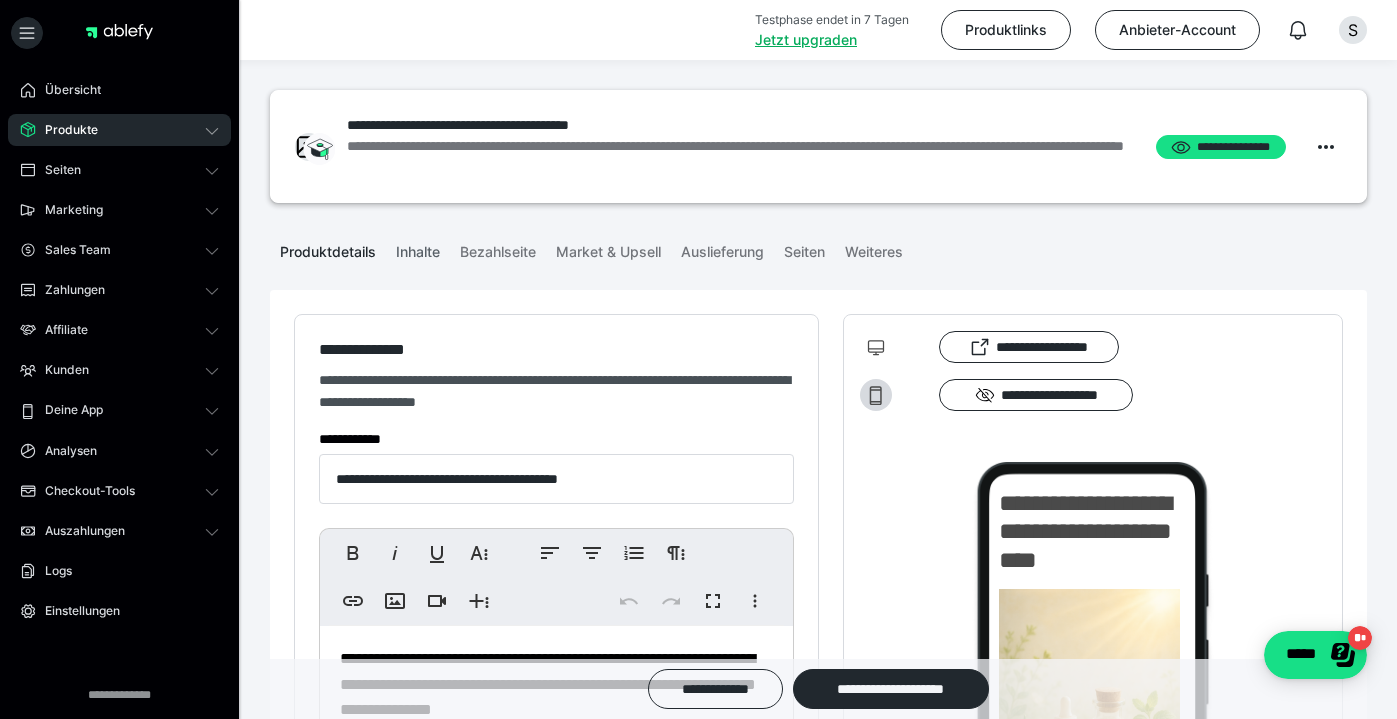 click on "Inhalte" at bounding box center (418, 248) 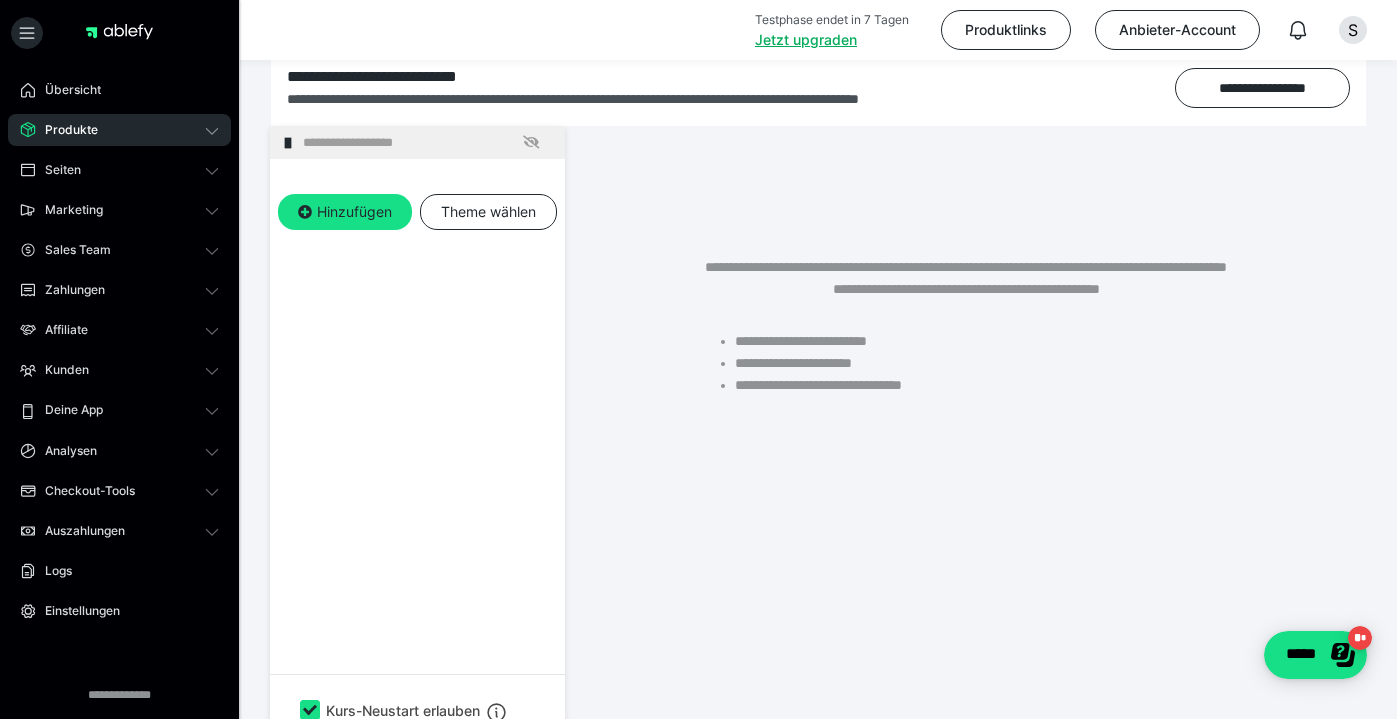 scroll, scrollTop: 245, scrollLeft: 0, axis: vertical 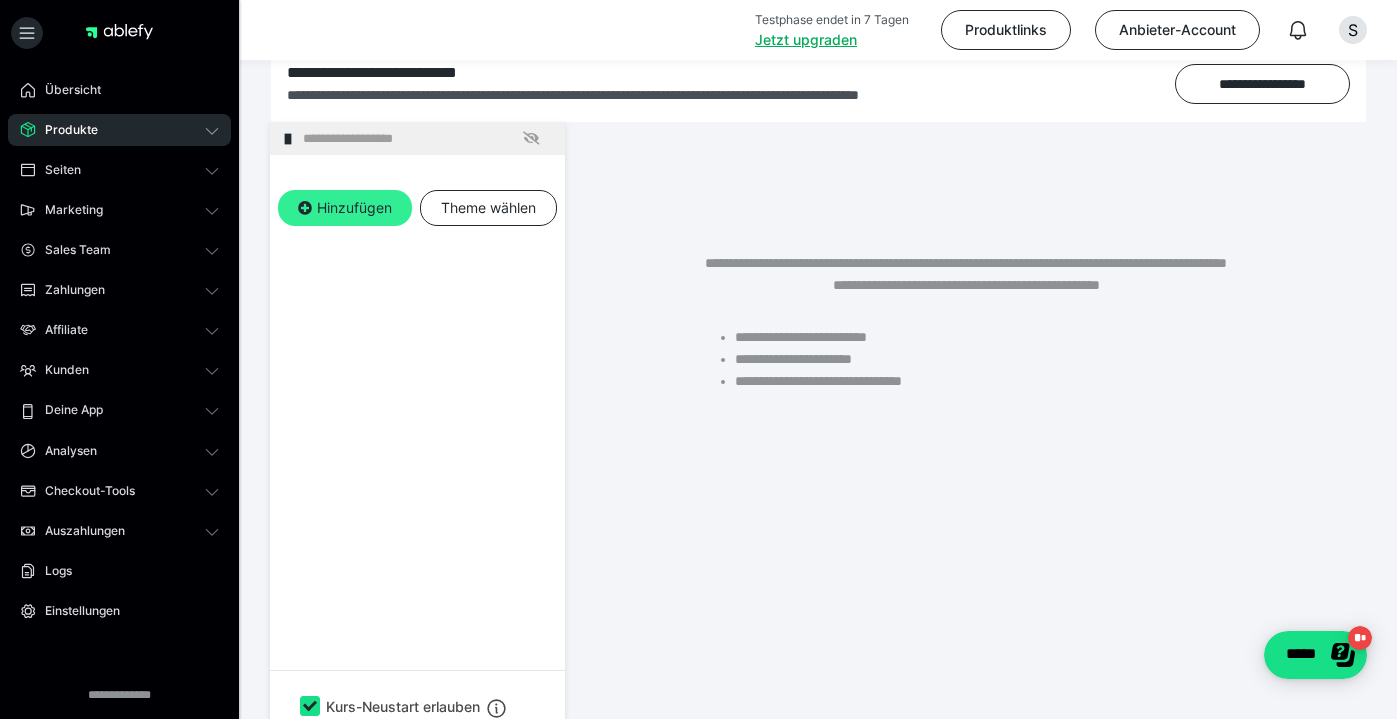 click on "Hinzufügen" at bounding box center (345, 208) 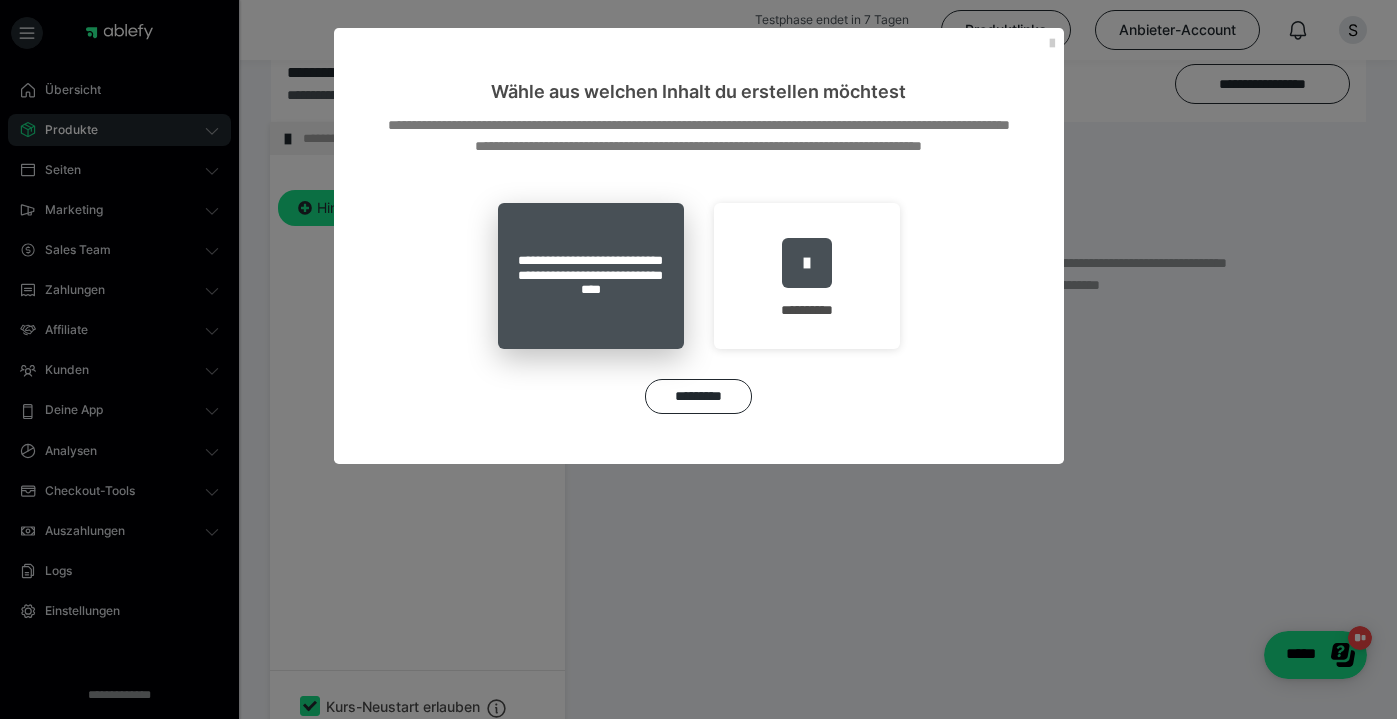 click on "**********" at bounding box center [591, 276] 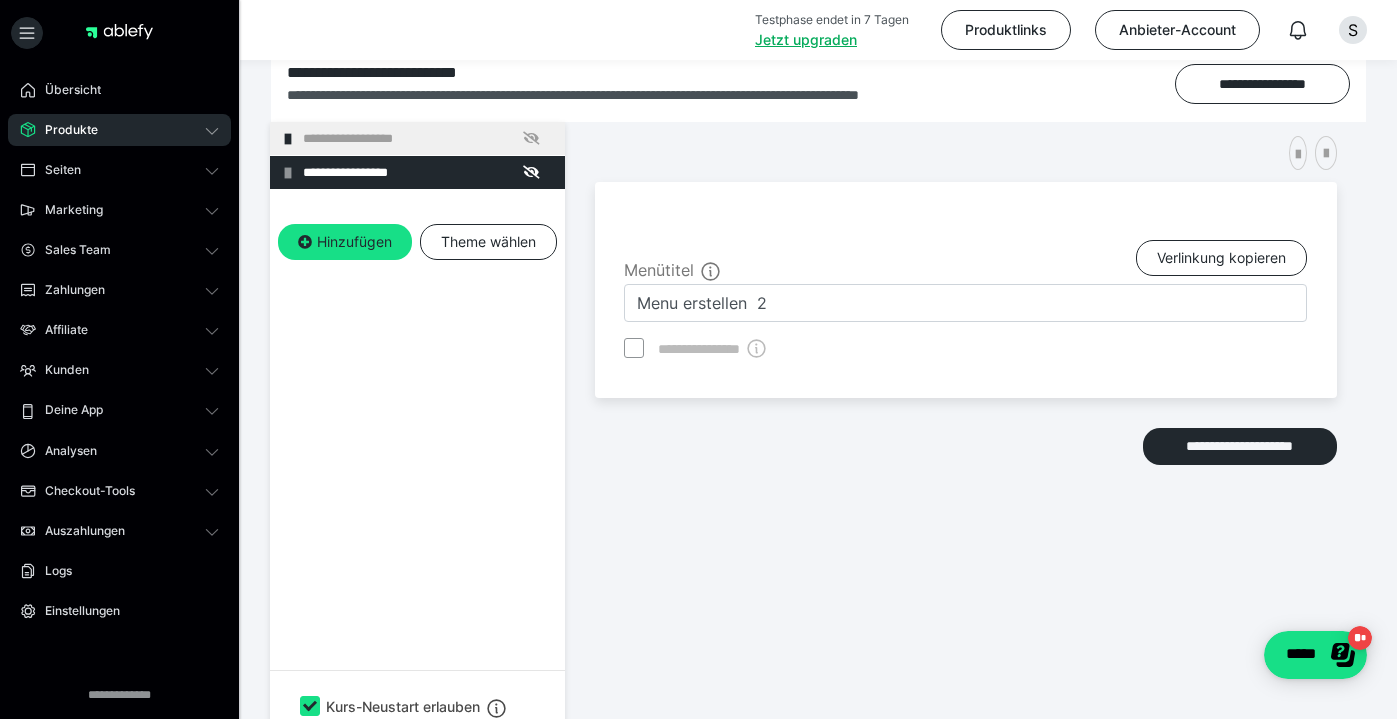 scroll, scrollTop: 207, scrollLeft: 0, axis: vertical 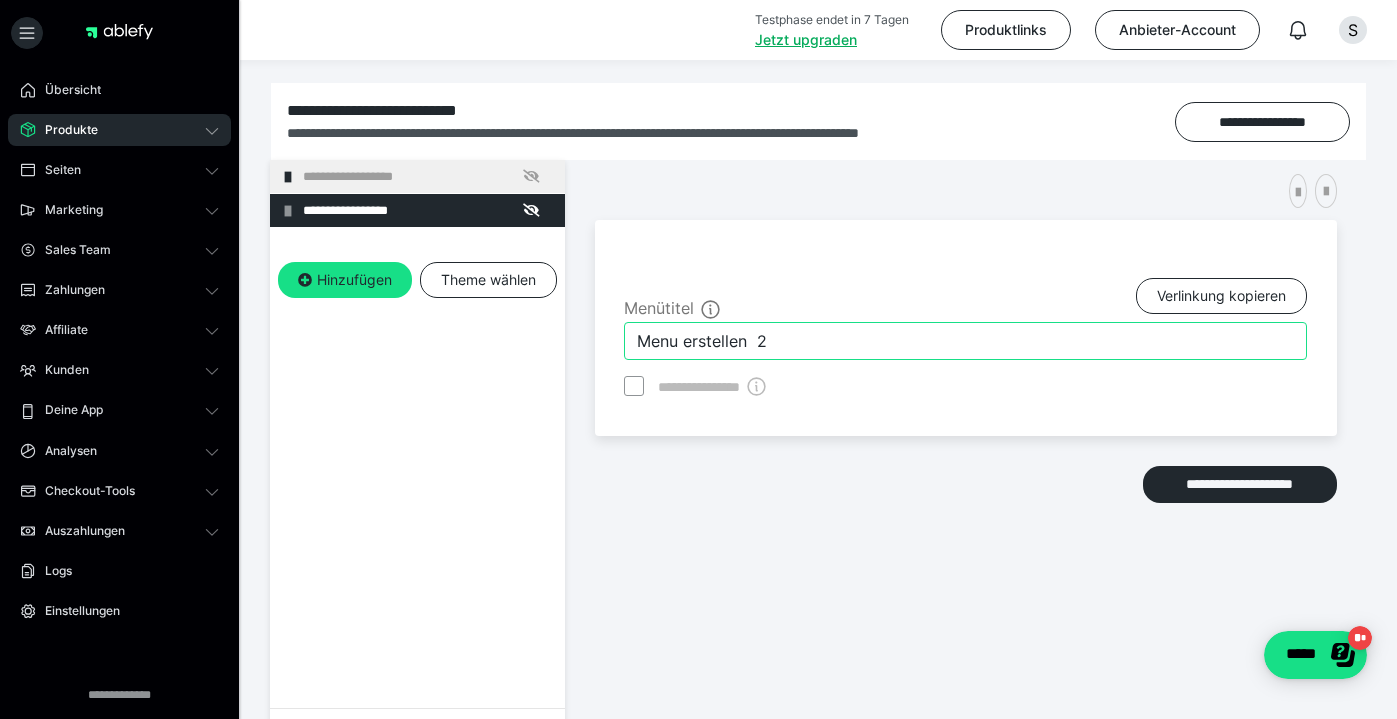 click on "Menu erstellen  2" at bounding box center [965, 341] 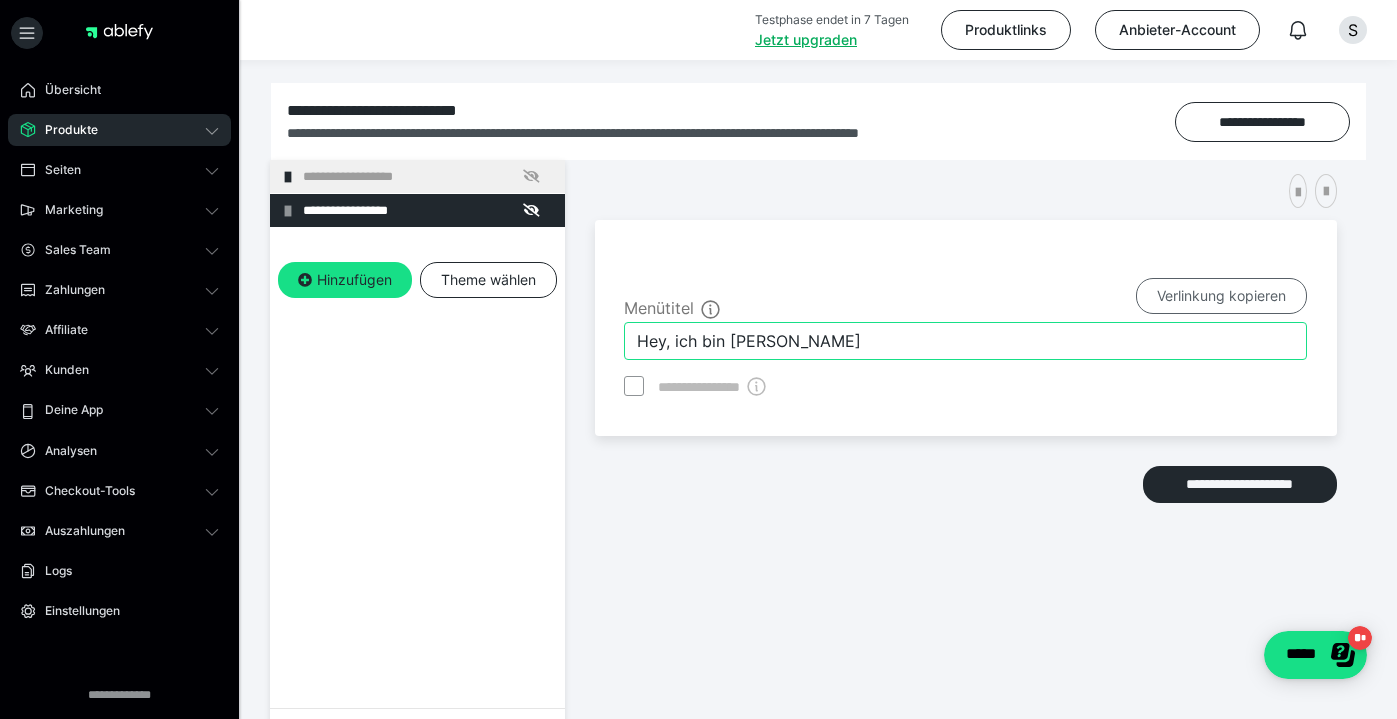 type on "Hey, ich bin Simona" 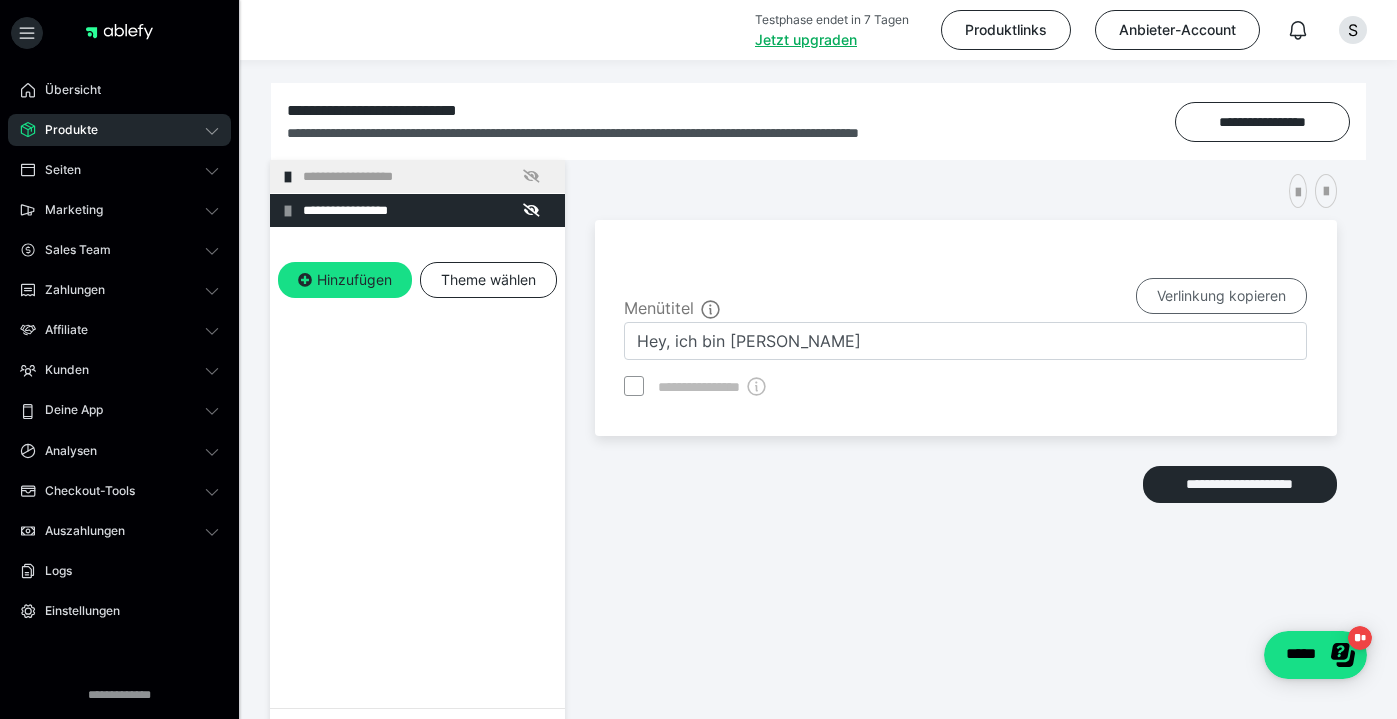 click on "Verlinkung kopieren" at bounding box center [1221, 296] 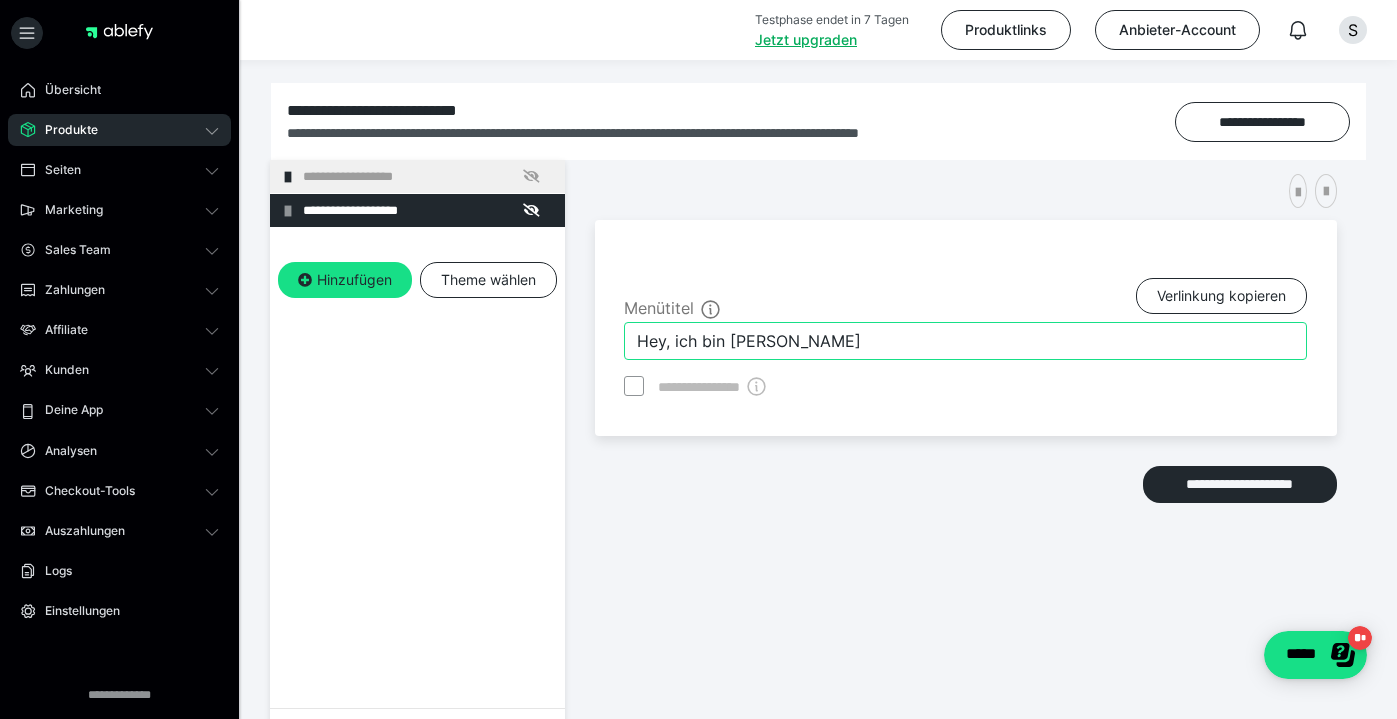 click on "Hey, ich bin Simona" at bounding box center (965, 341) 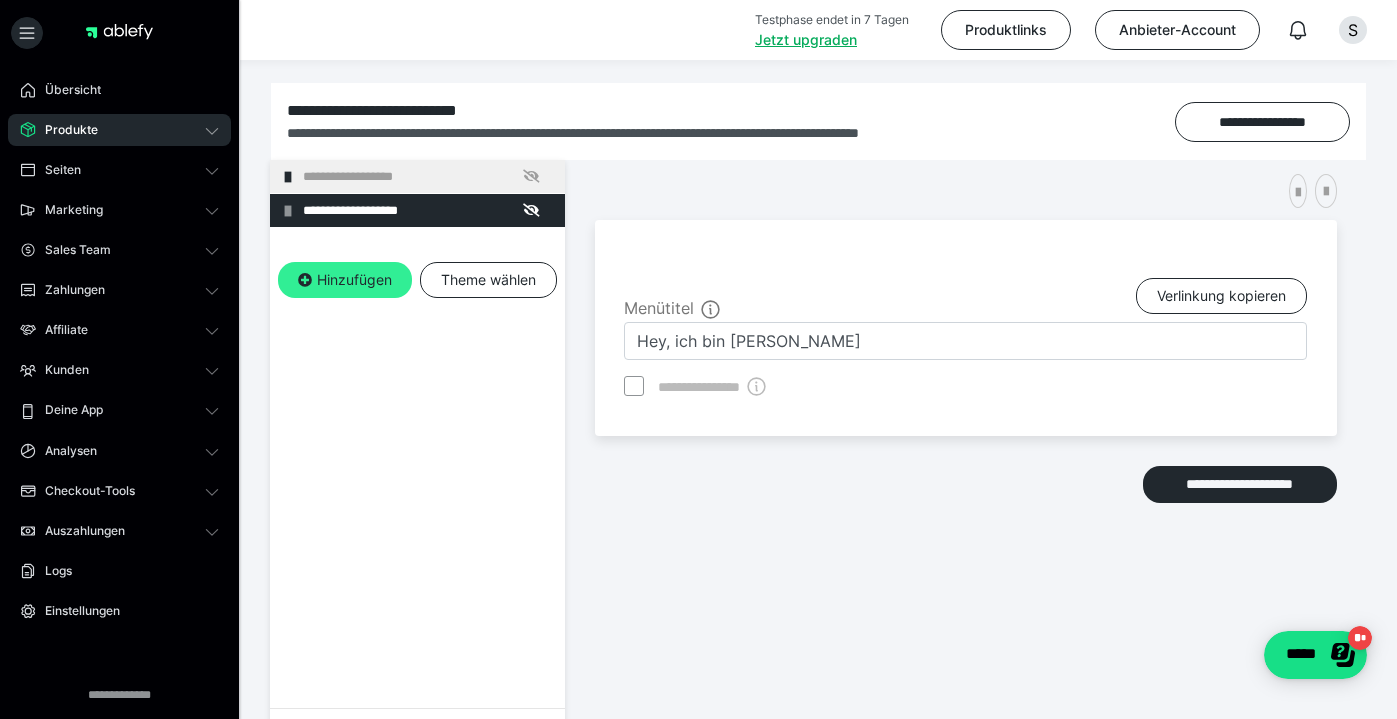 click on "Hinzufügen" at bounding box center [345, 280] 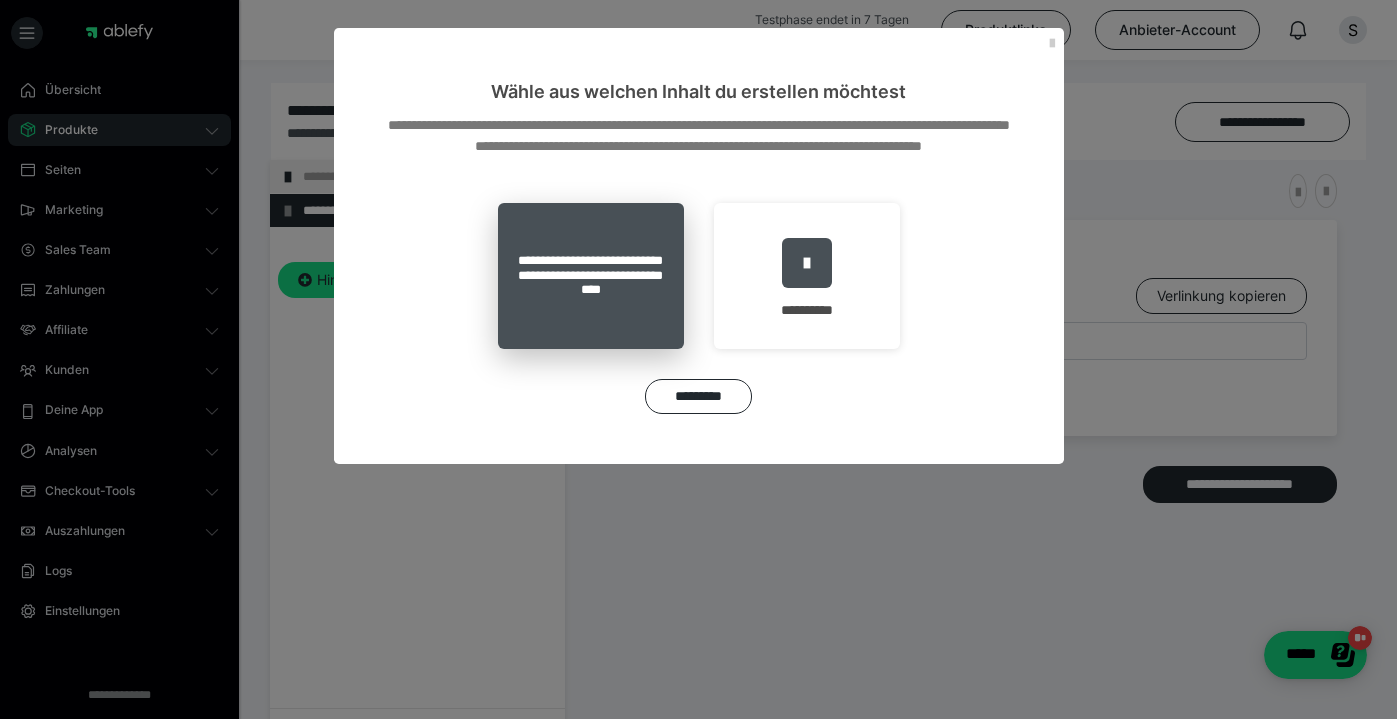 click on "**********" at bounding box center [591, 276] 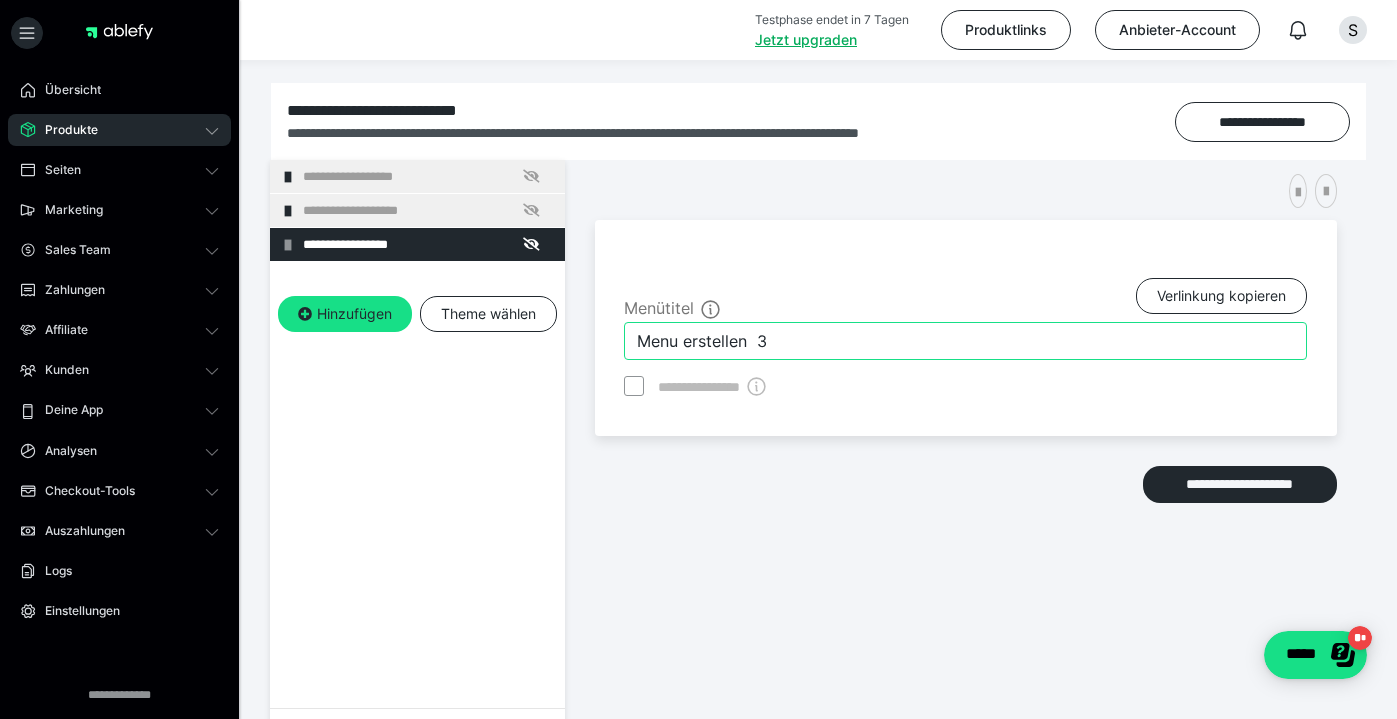 click on "Menu erstellen  3" at bounding box center (965, 341) 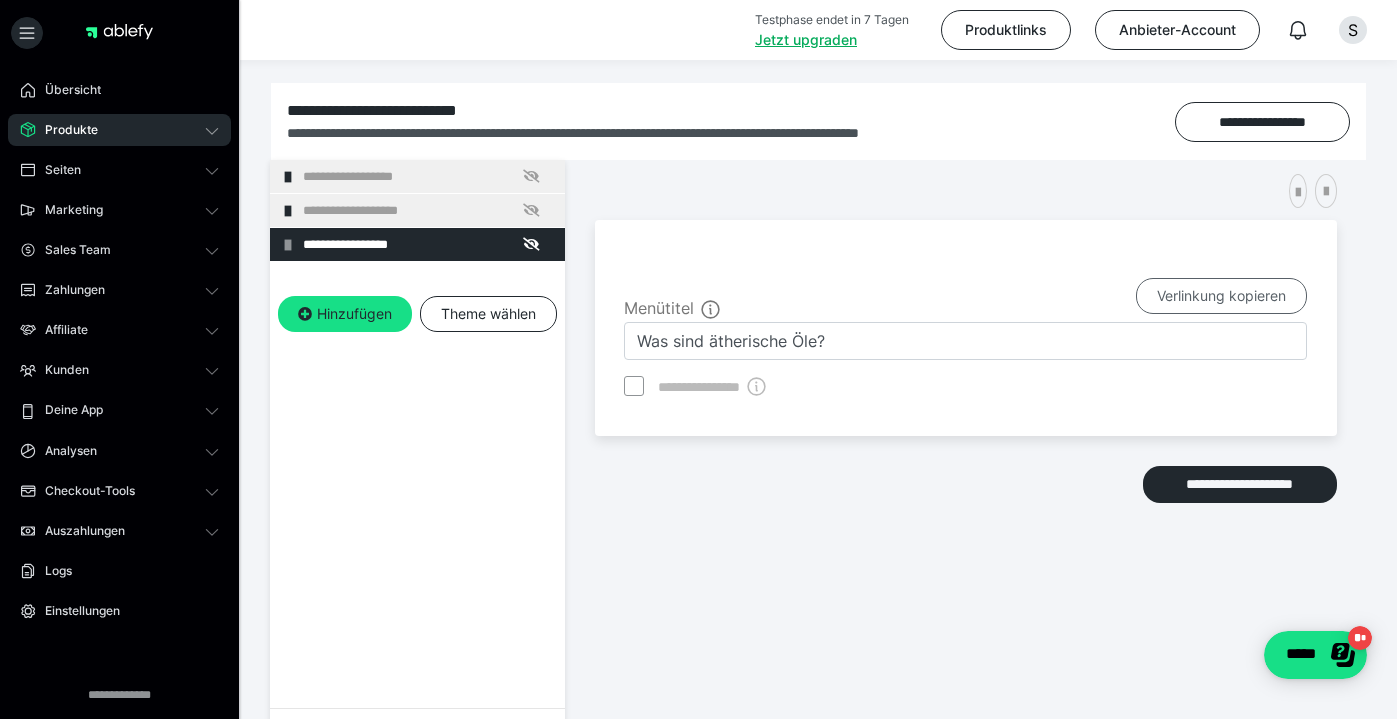click on "Verlinkung kopieren" at bounding box center (1221, 296) 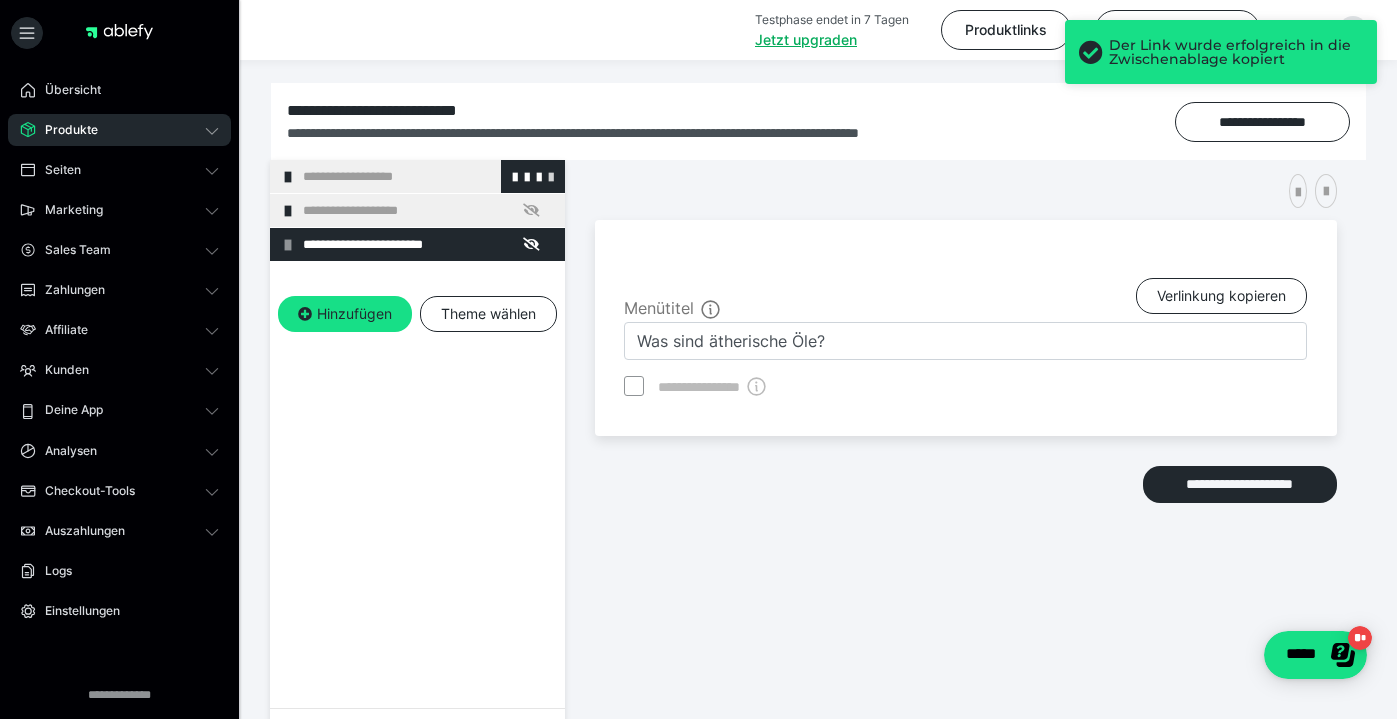 click at bounding box center [551, 176] 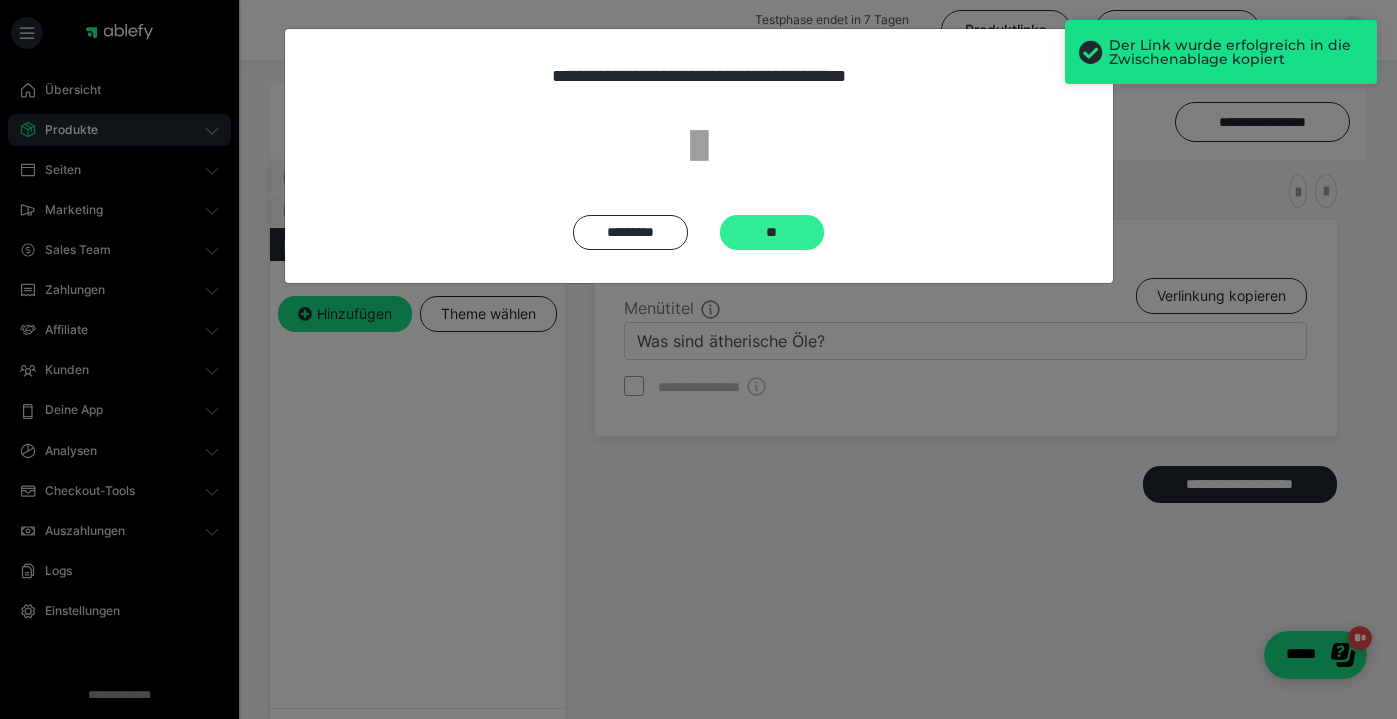 click on "**" at bounding box center [772, 232] 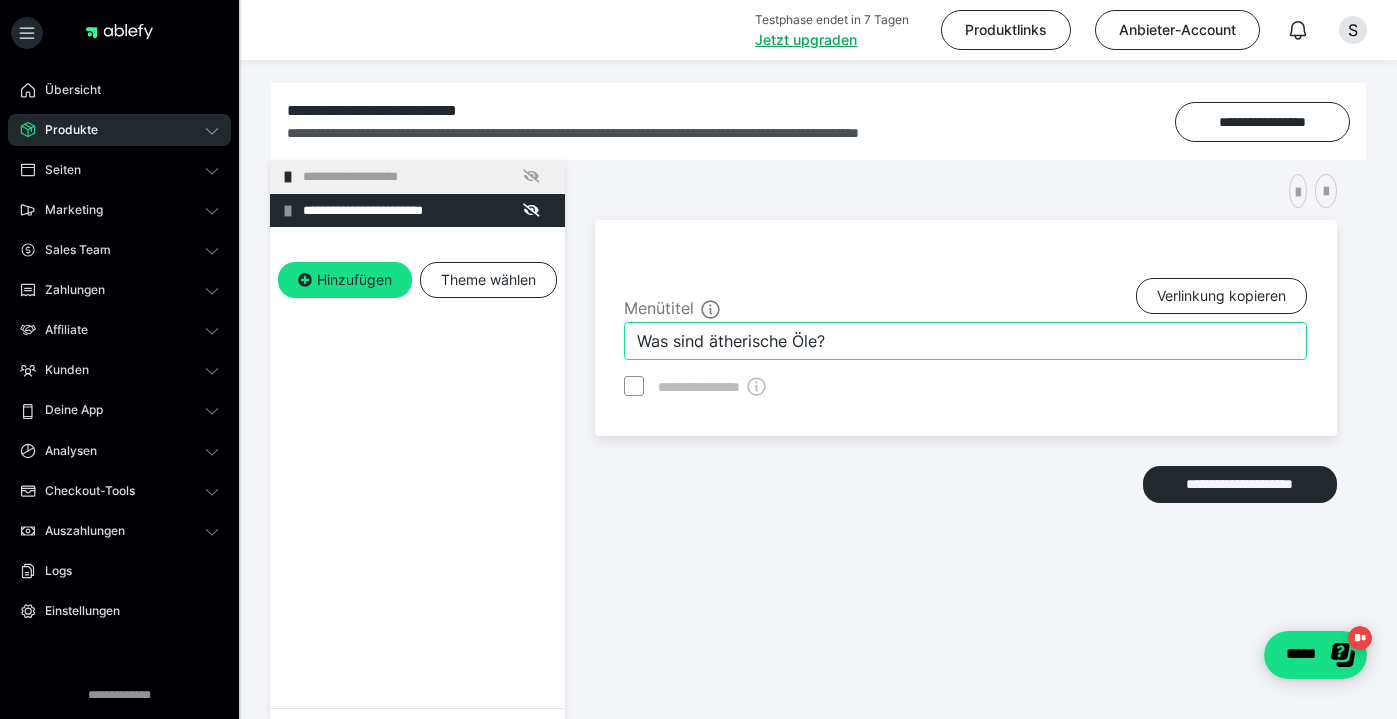 click on "Was sind ätherische Öle?" at bounding box center (965, 341) 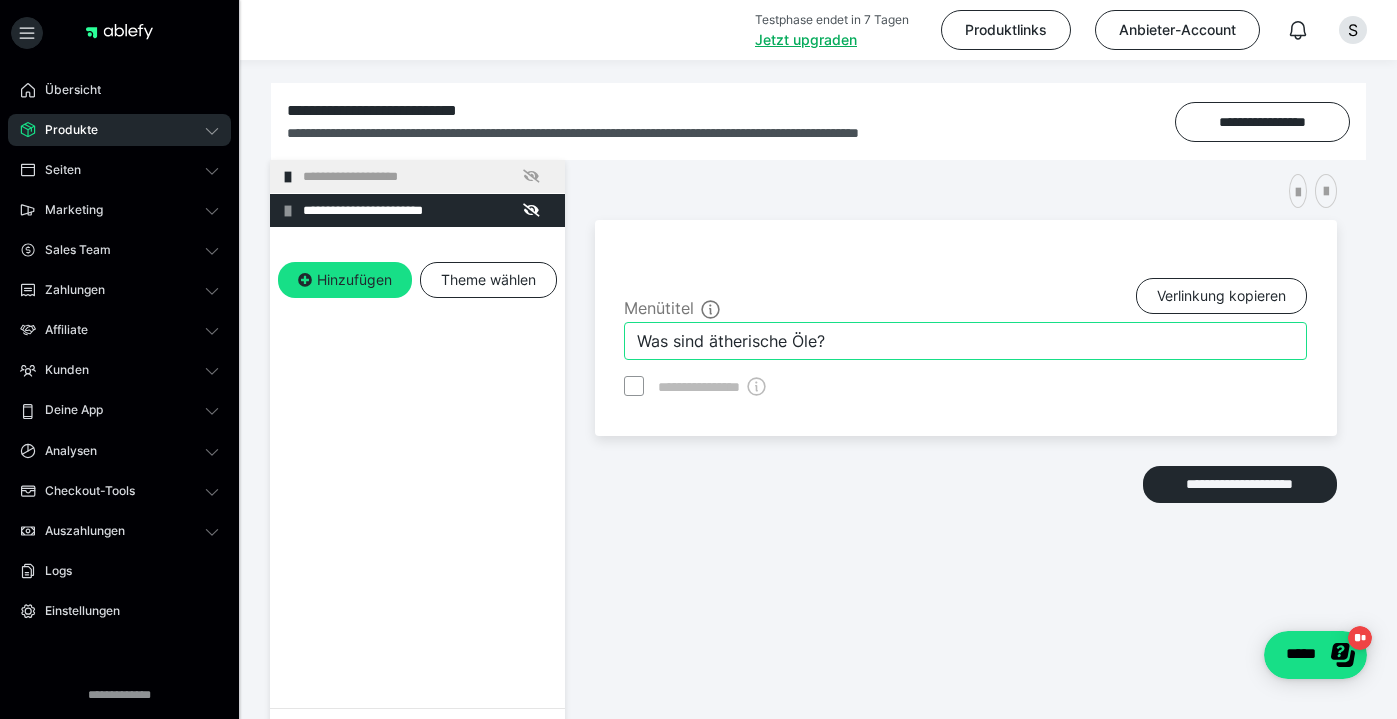 drag, startPoint x: 862, startPoint y: 339, endPoint x: 630, endPoint y: 346, distance: 232.10558 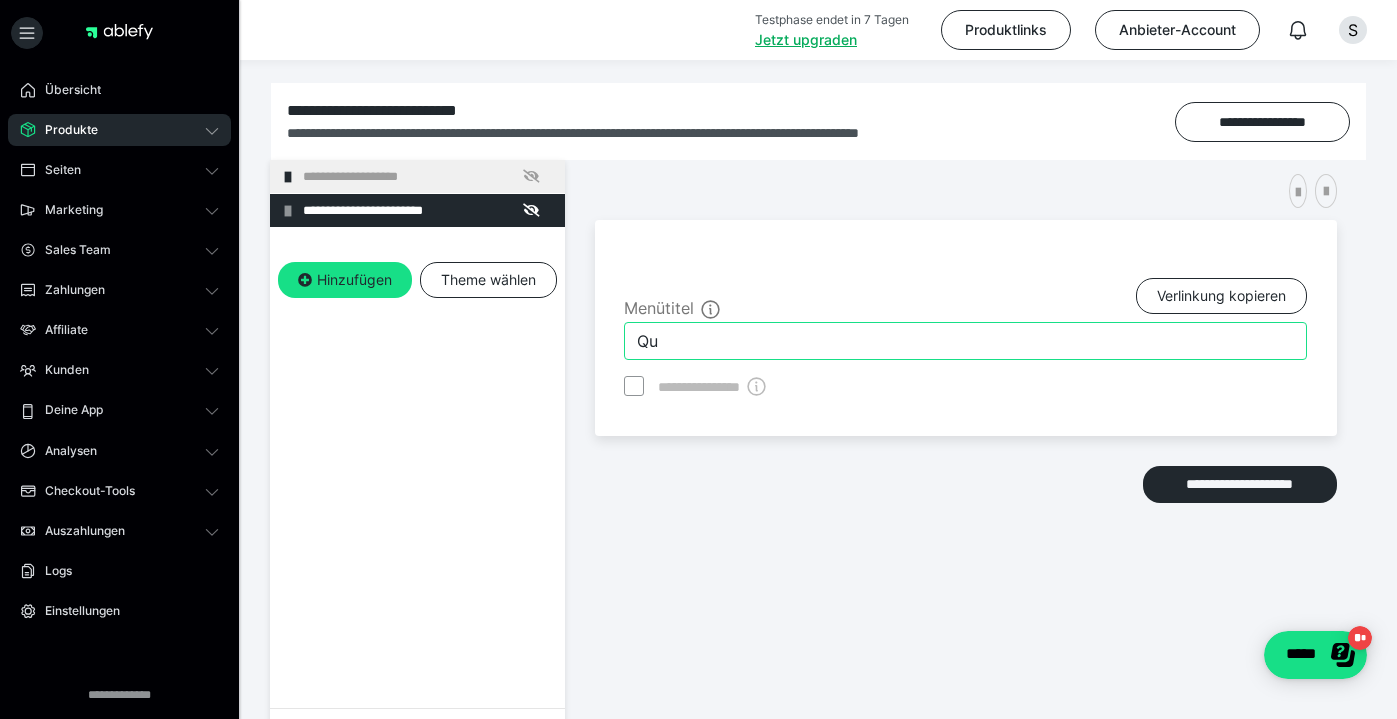type on "Q" 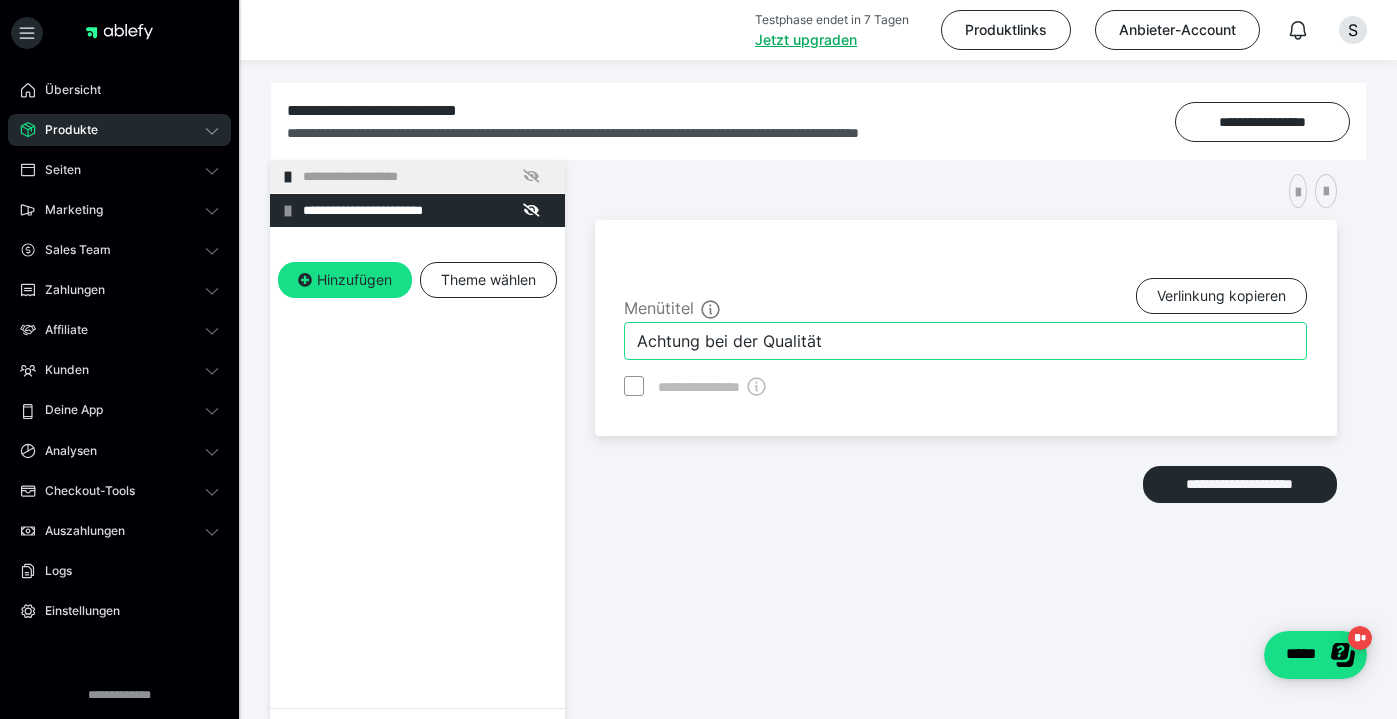 type on "Achtung bei der Qualität" 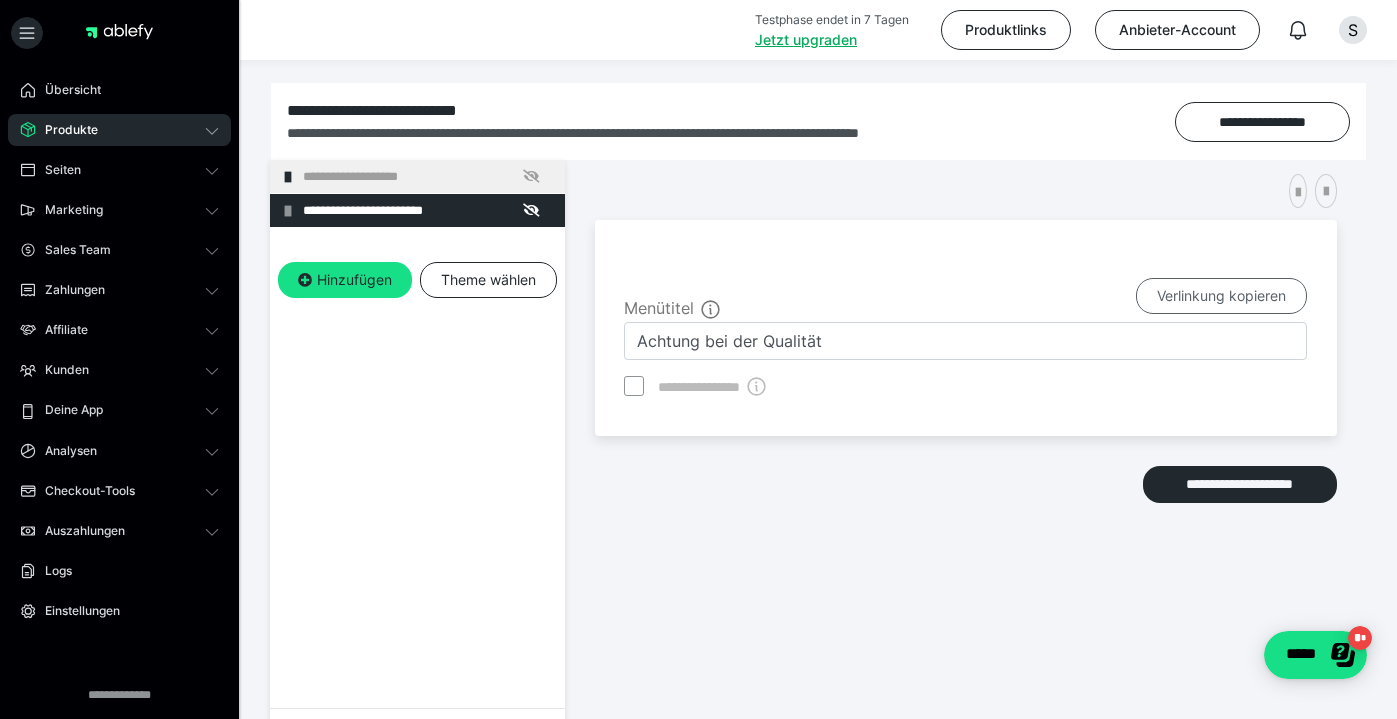 click on "Verlinkung kopieren" at bounding box center [1221, 296] 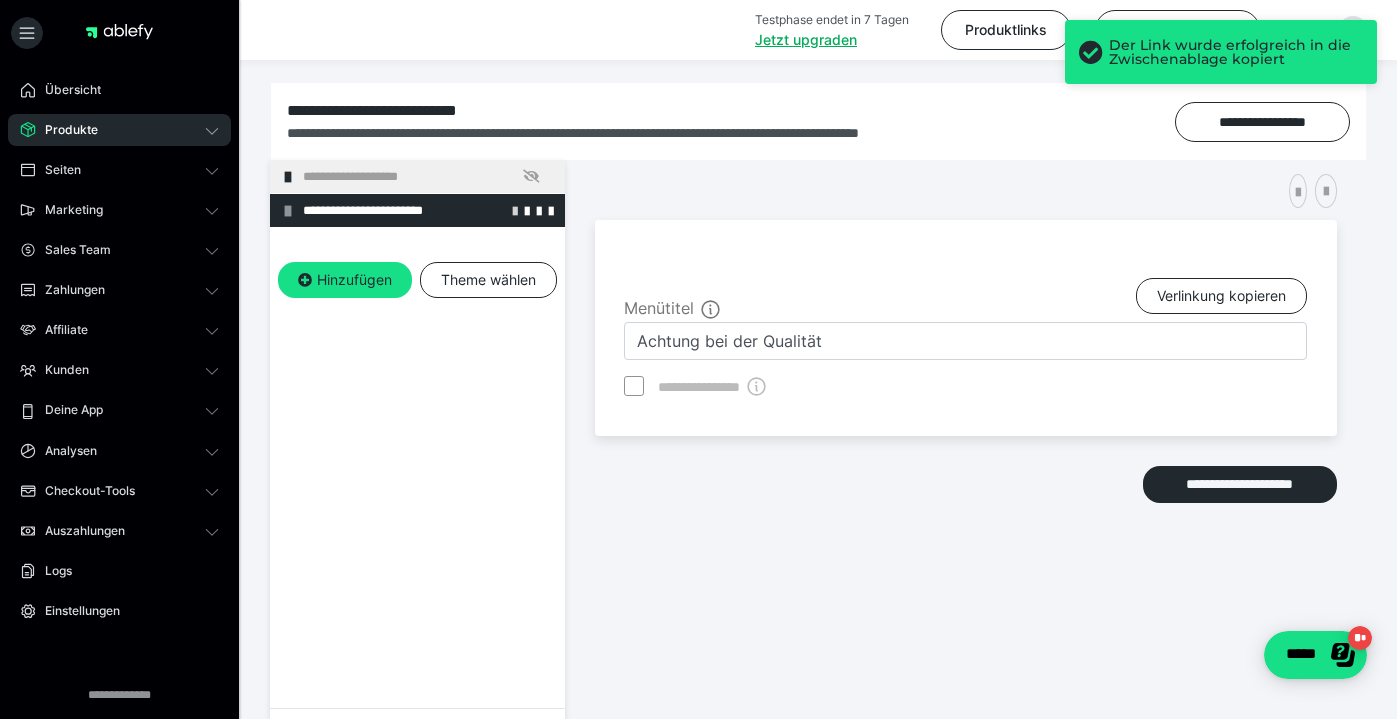 click at bounding box center (515, 210) 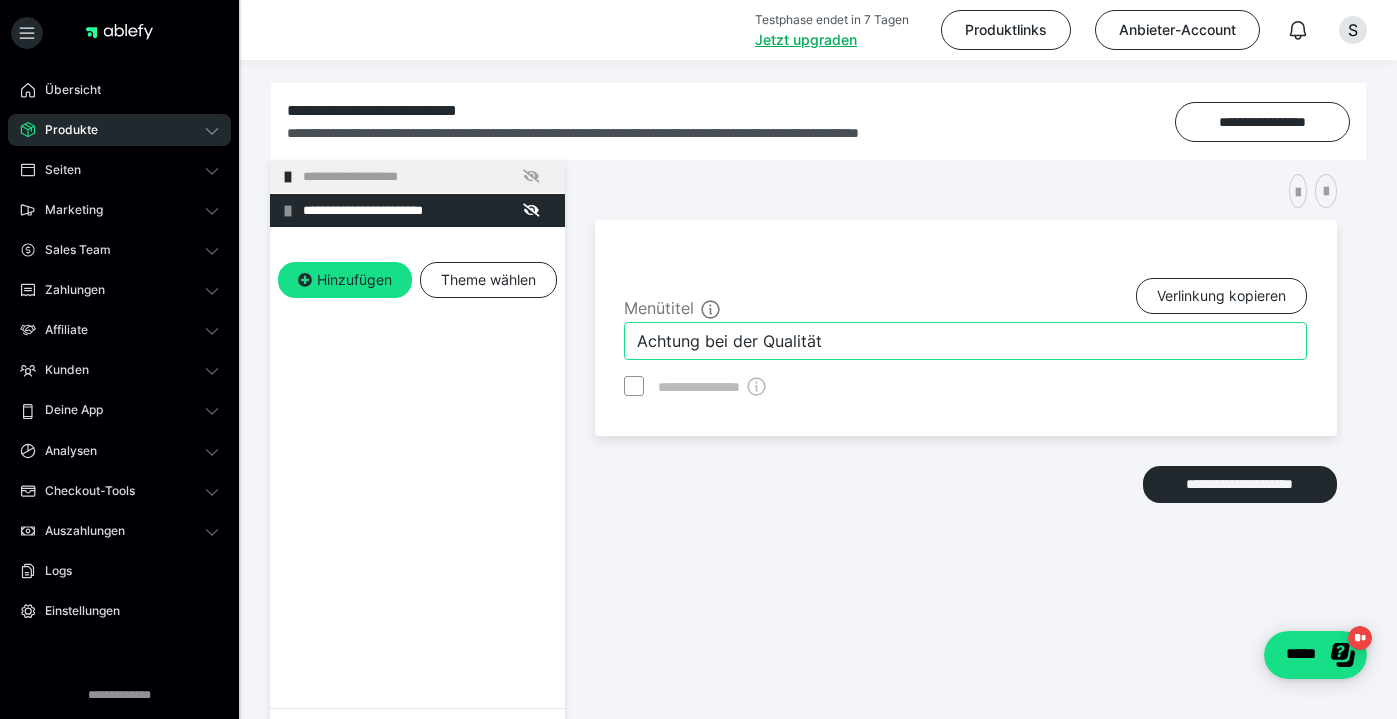drag, startPoint x: 851, startPoint y: 344, endPoint x: 582, endPoint y: 339, distance: 269.04648 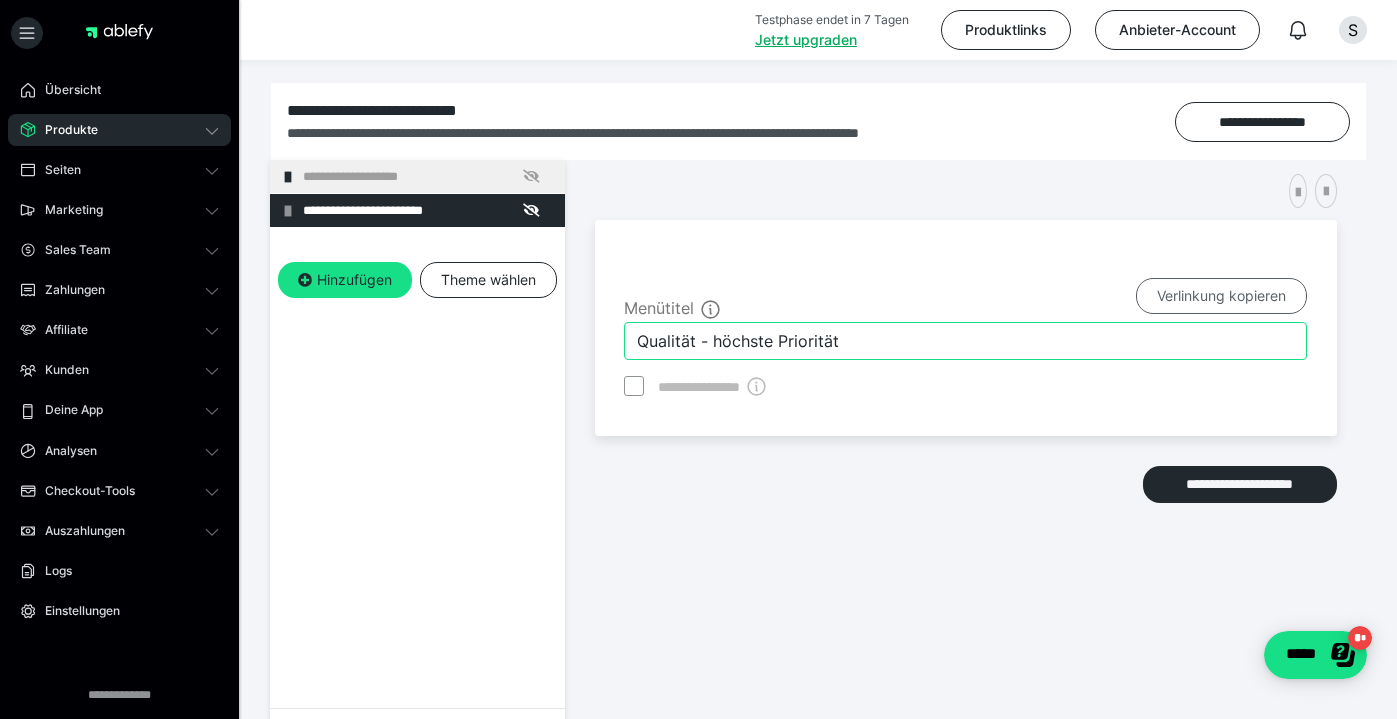 type on "Qualität - höchste Priorität" 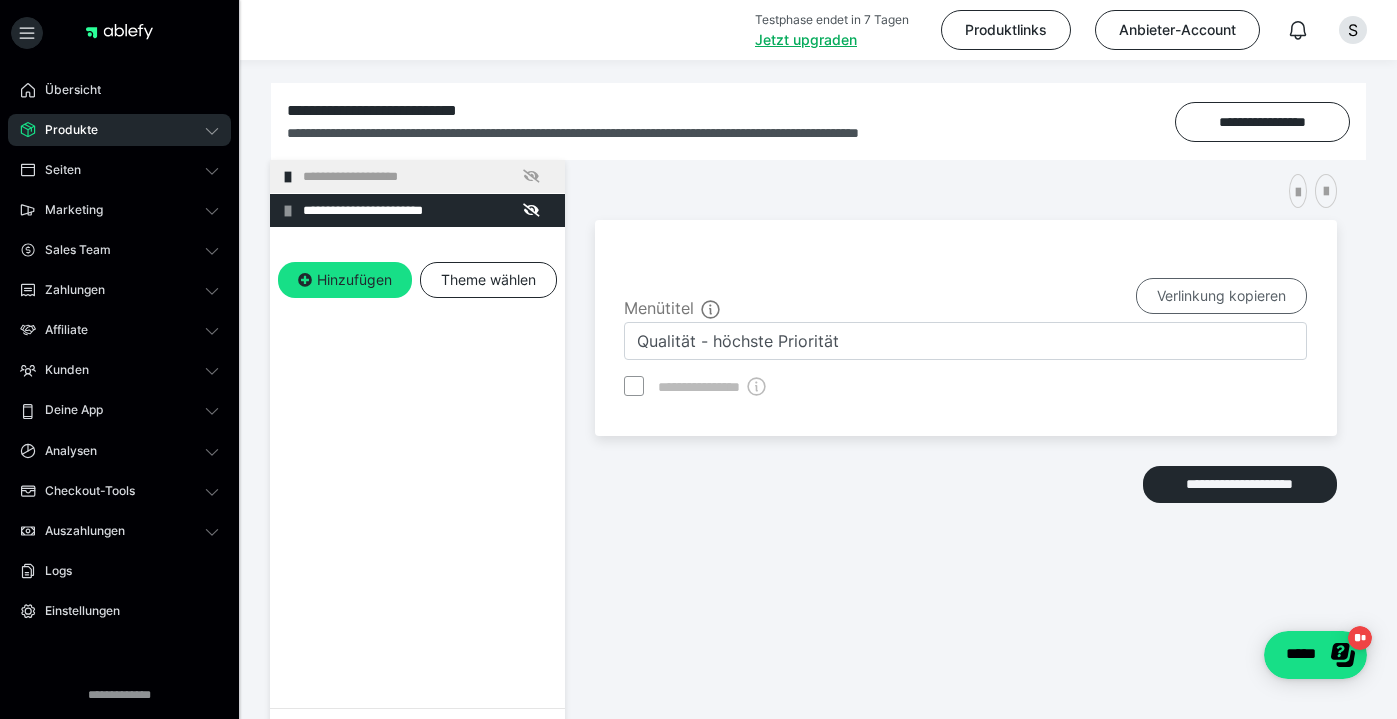 click on "Verlinkung kopieren" at bounding box center [1221, 296] 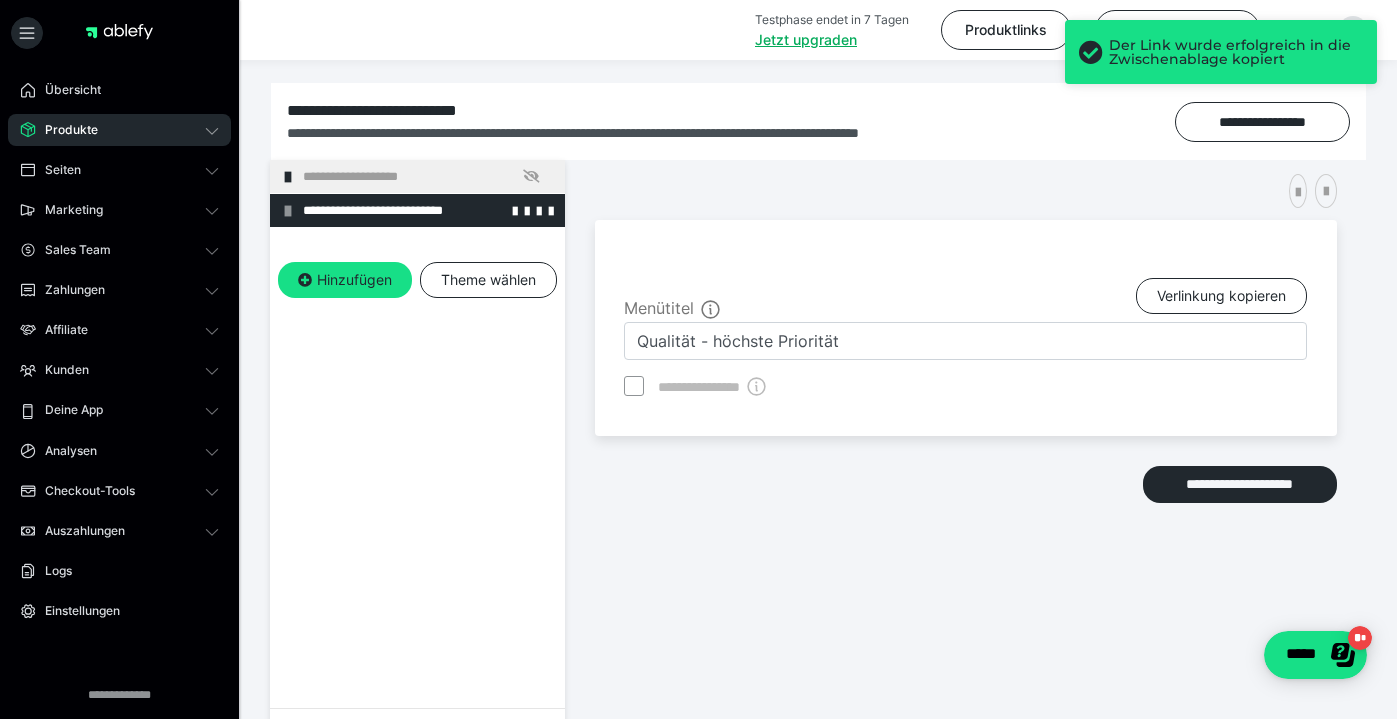 click at bounding box center [288, 211] 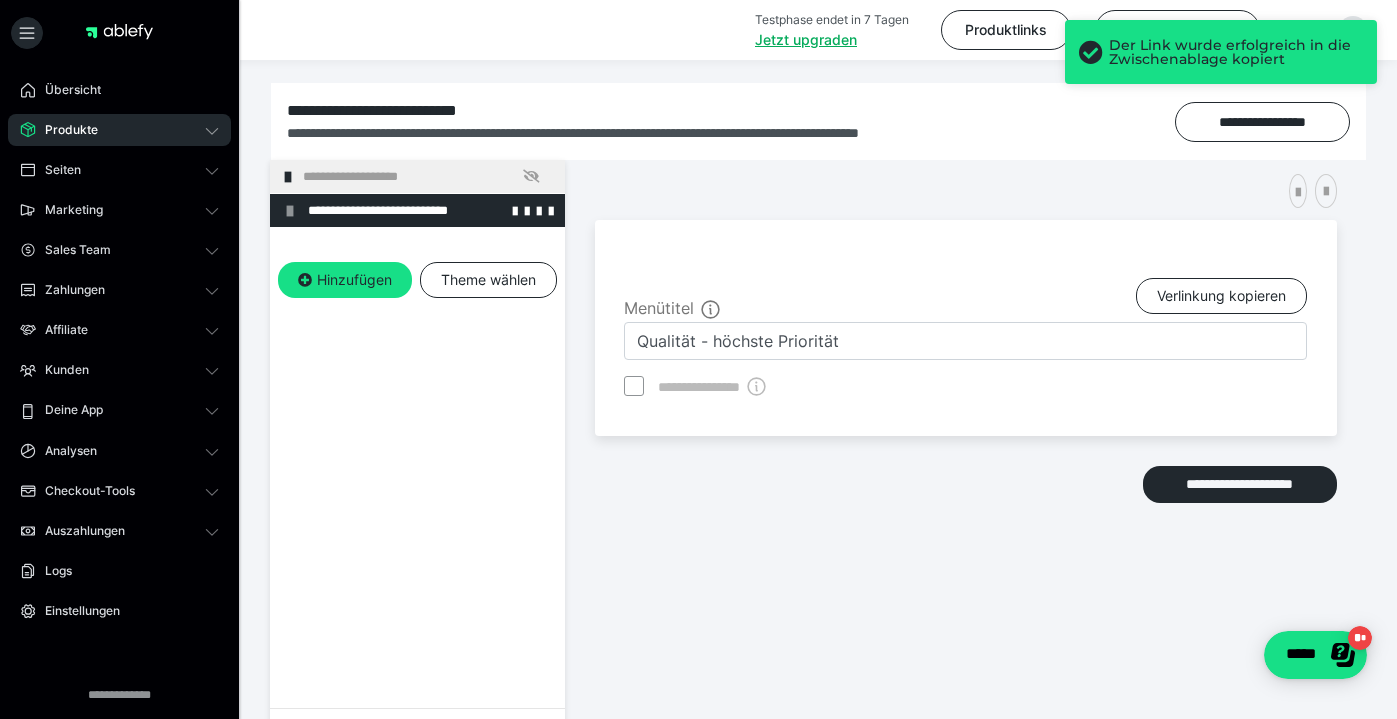 click at bounding box center [290, 211] 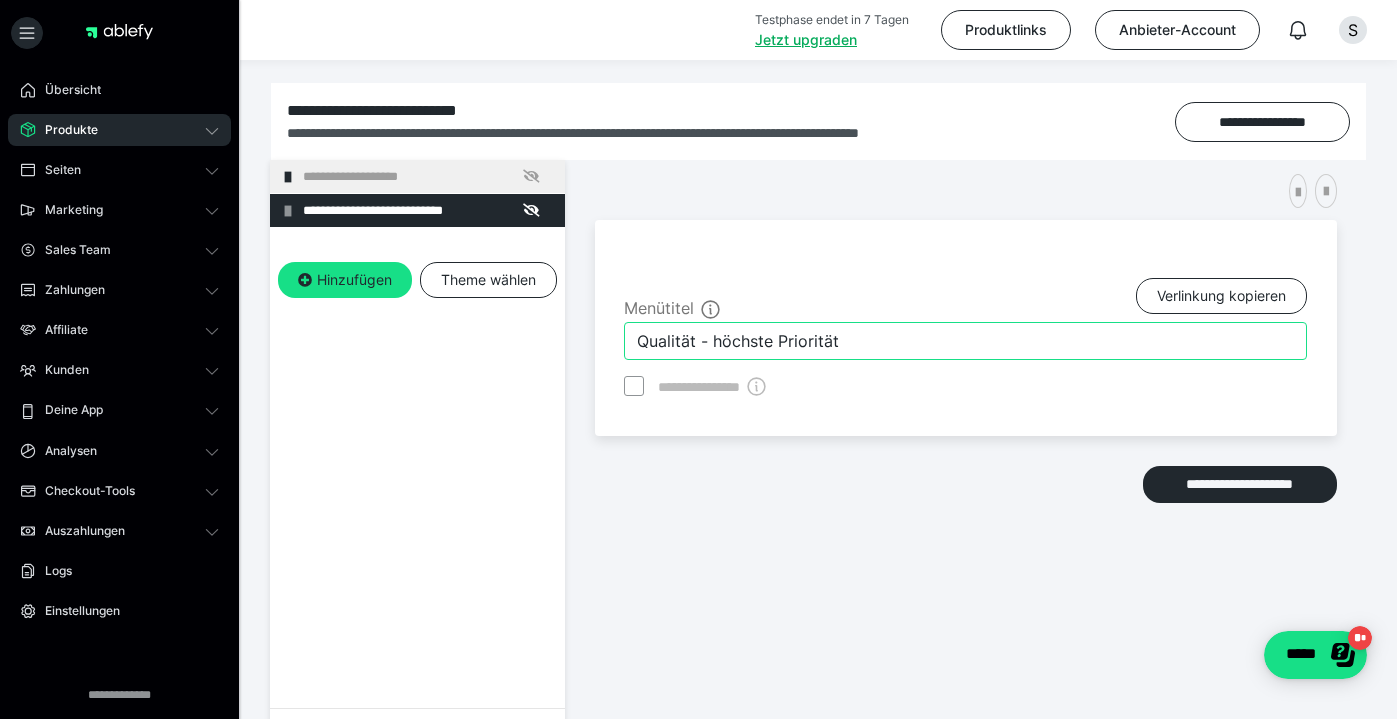click on "Qualität - höchste Priorität" at bounding box center [965, 341] 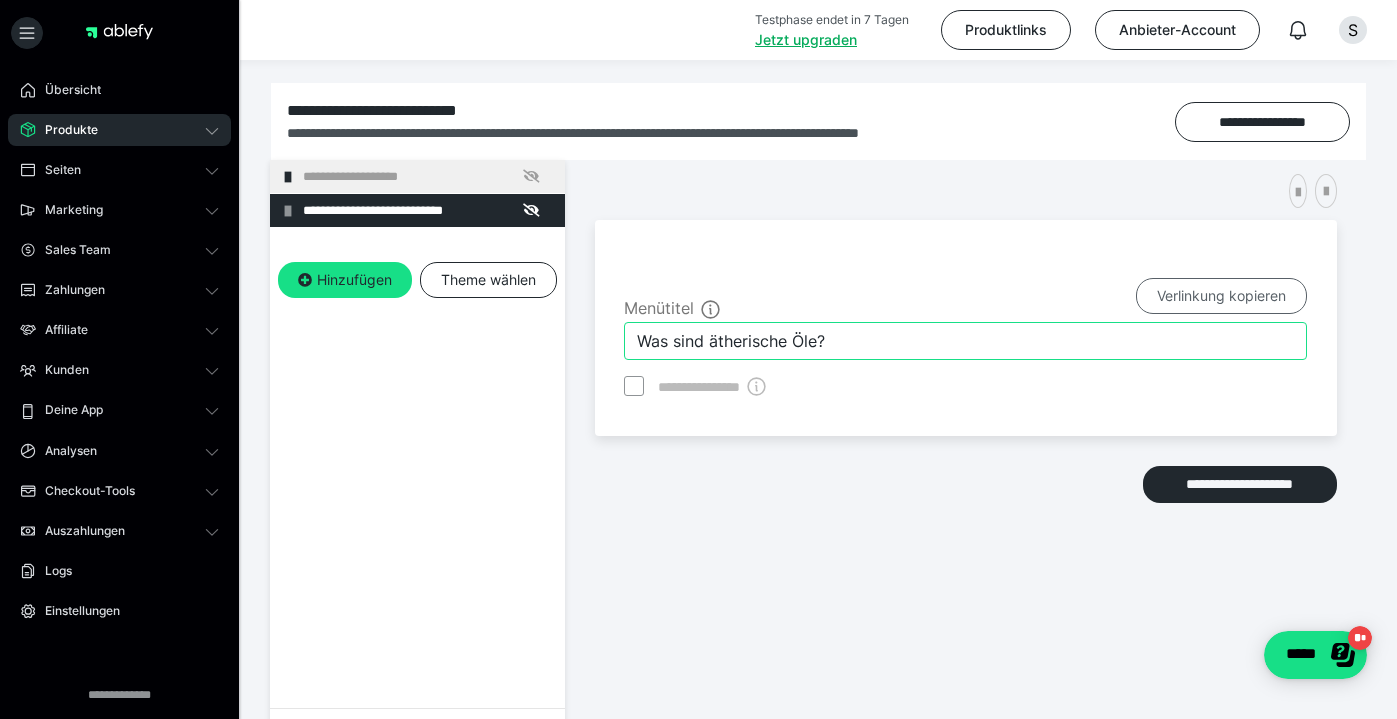 type on "Was sind ätherische Öle?" 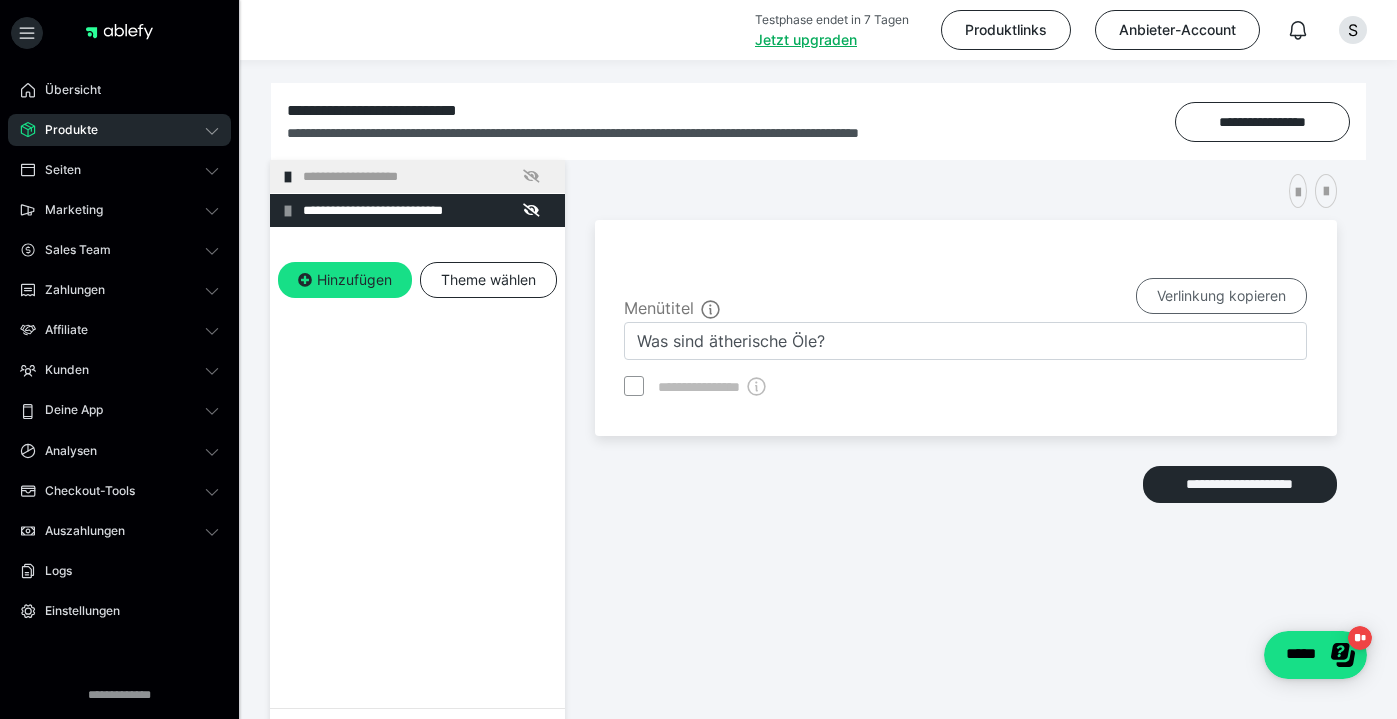 click on "Verlinkung kopieren" at bounding box center [1221, 296] 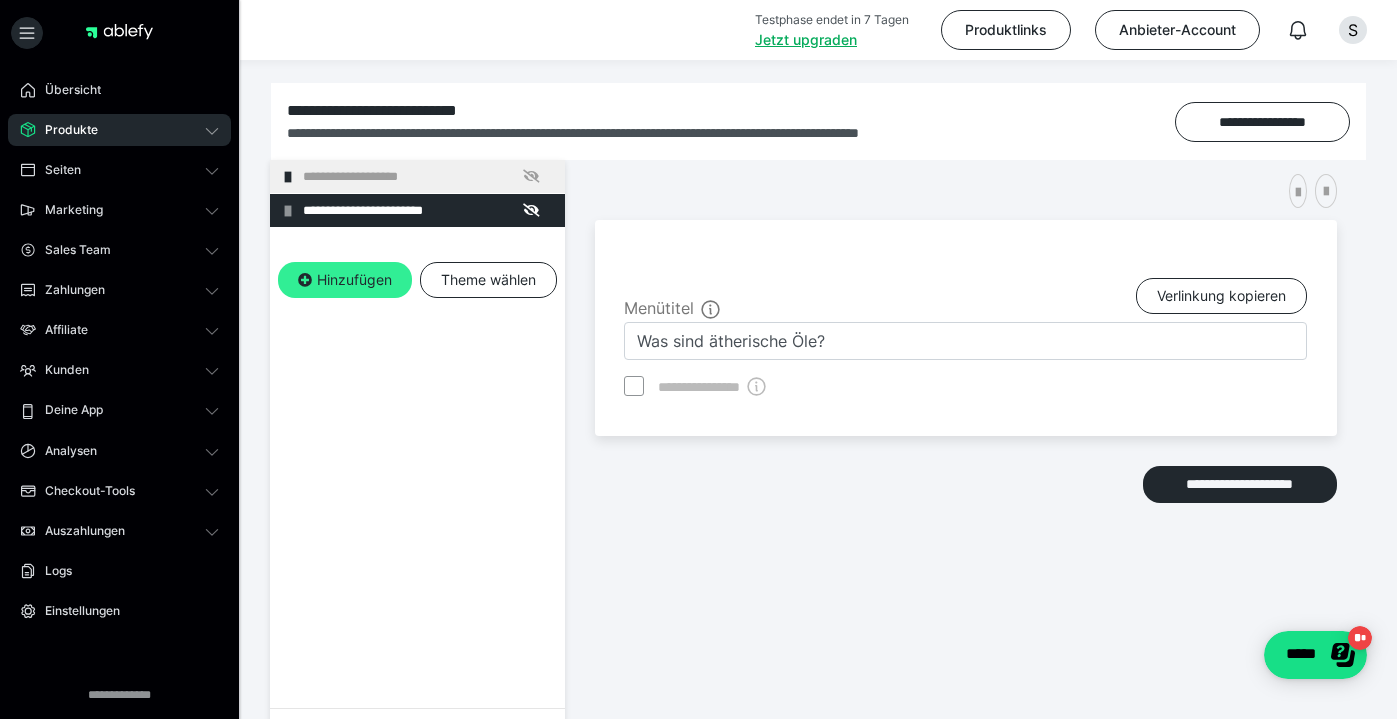 click on "Hinzufügen" at bounding box center [345, 280] 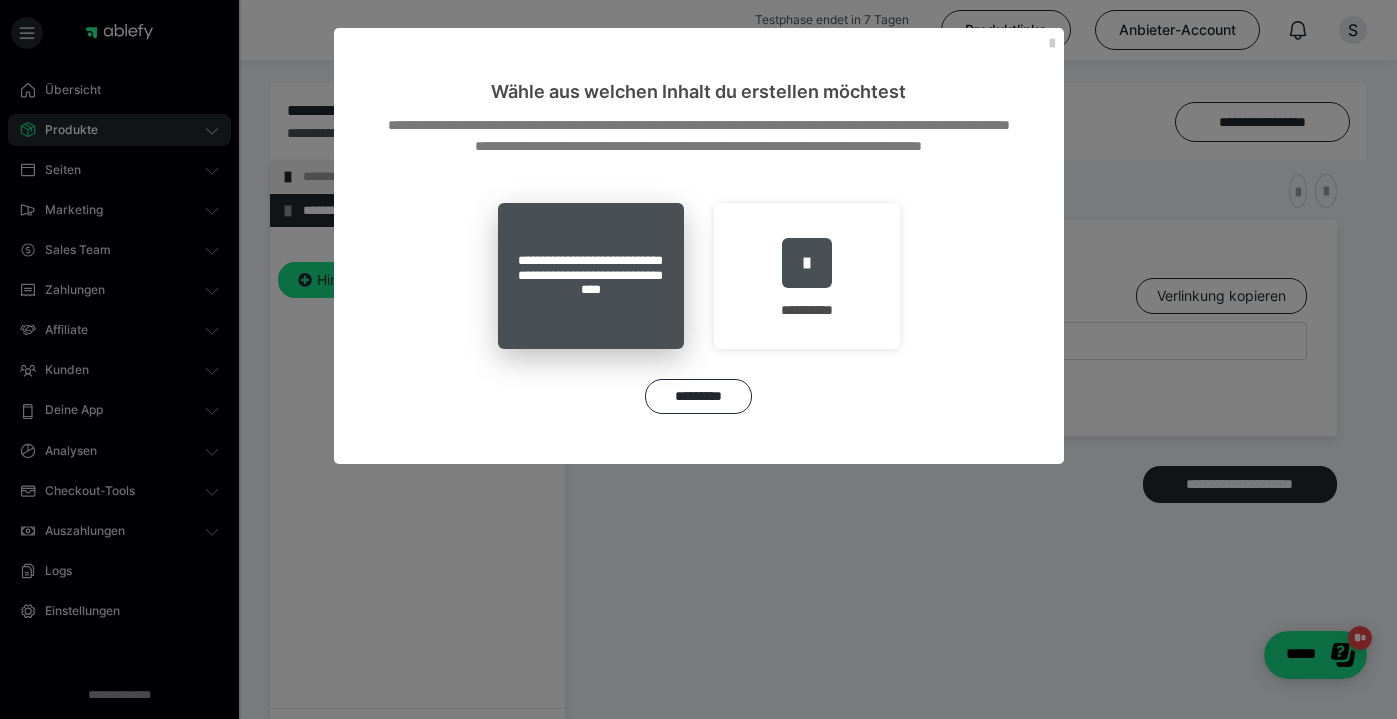 click on "**********" at bounding box center [591, 276] 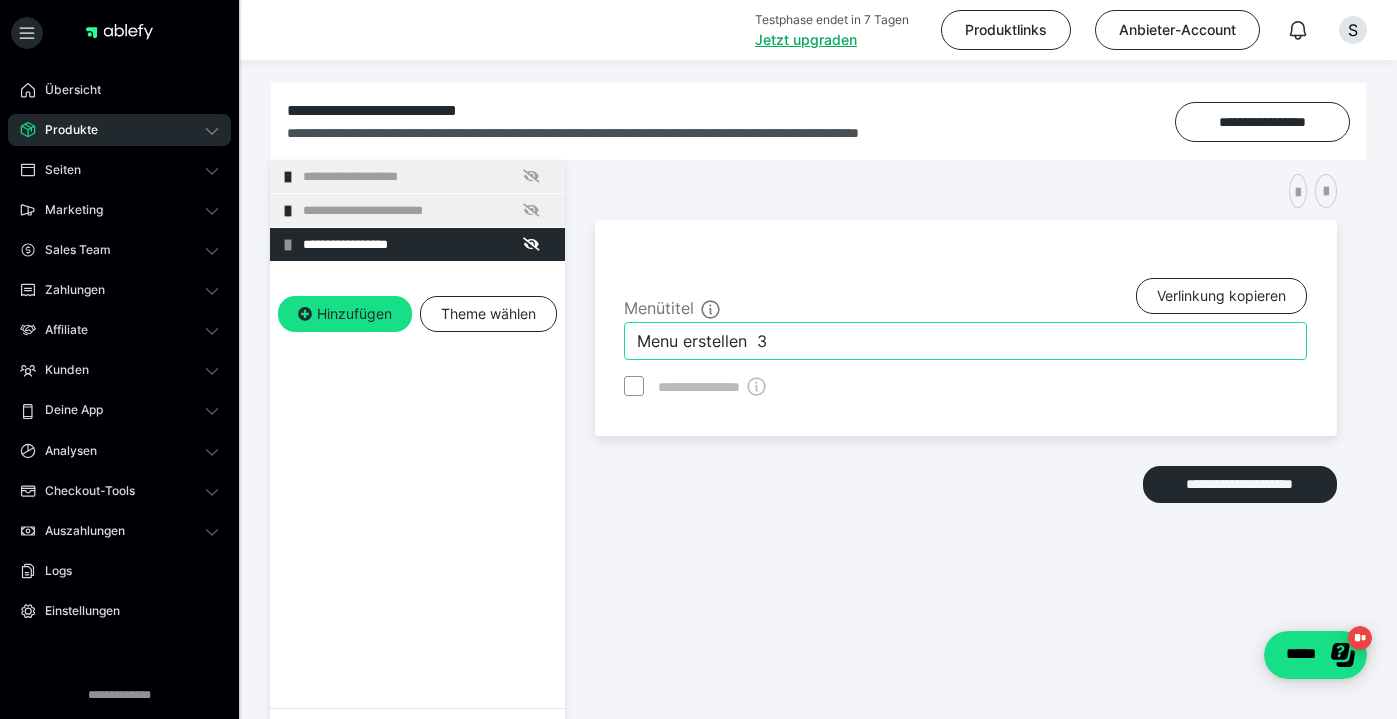 click on "Menu erstellen  3" at bounding box center (965, 341) 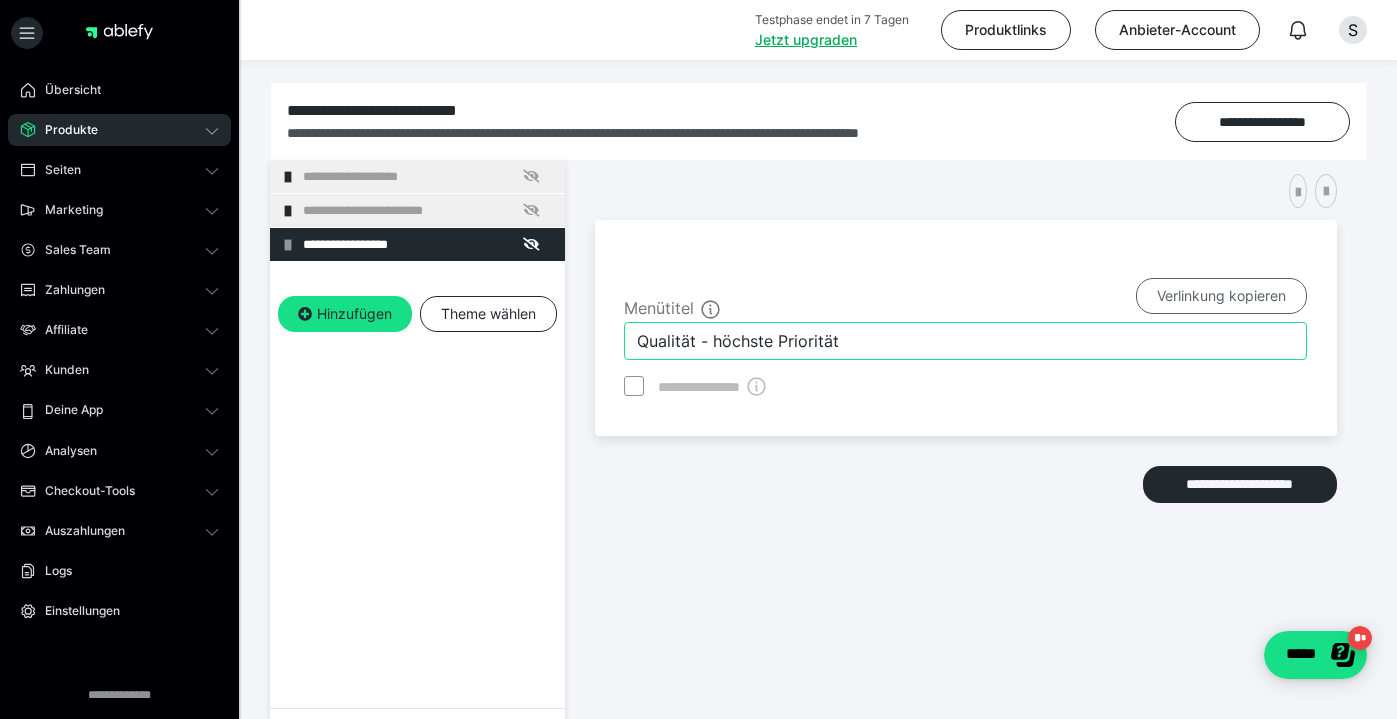 type on "Qualität - höchste Priorität" 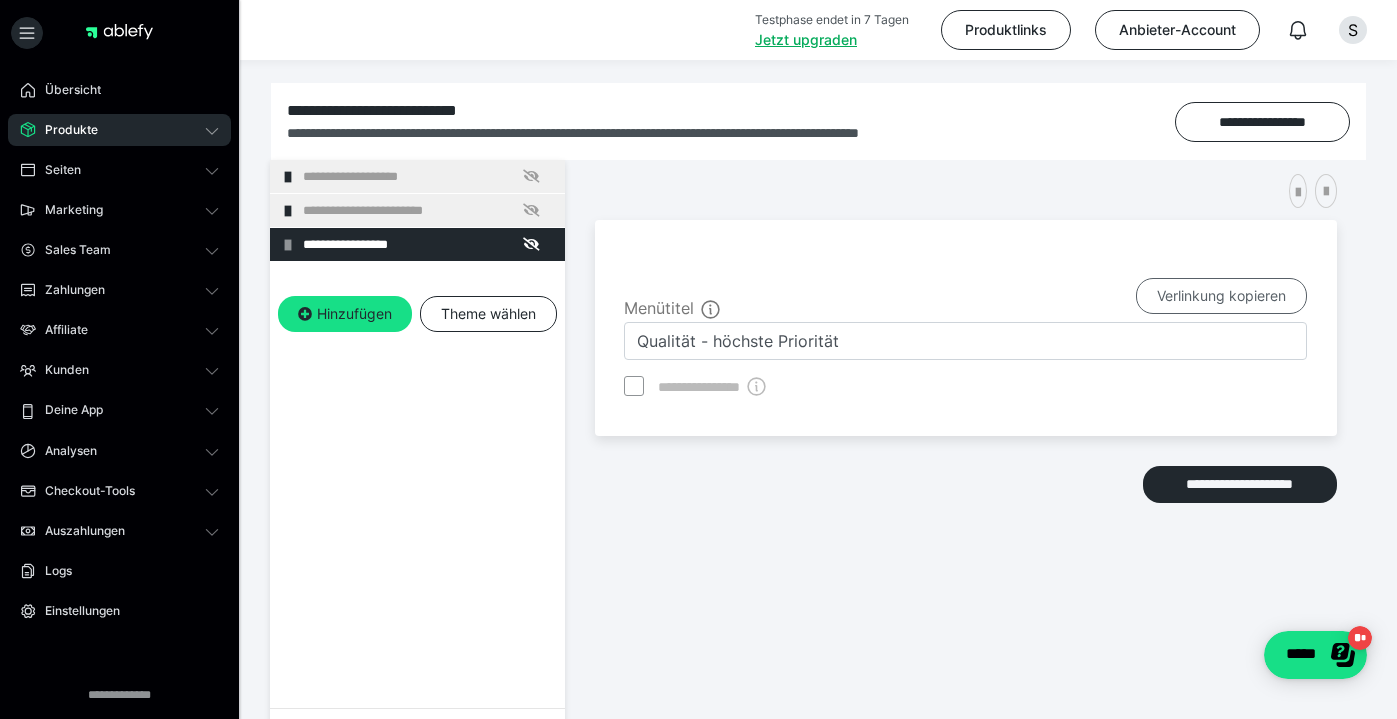 click on "Verlinkung kopieren" at bounding box center (1221, 296) 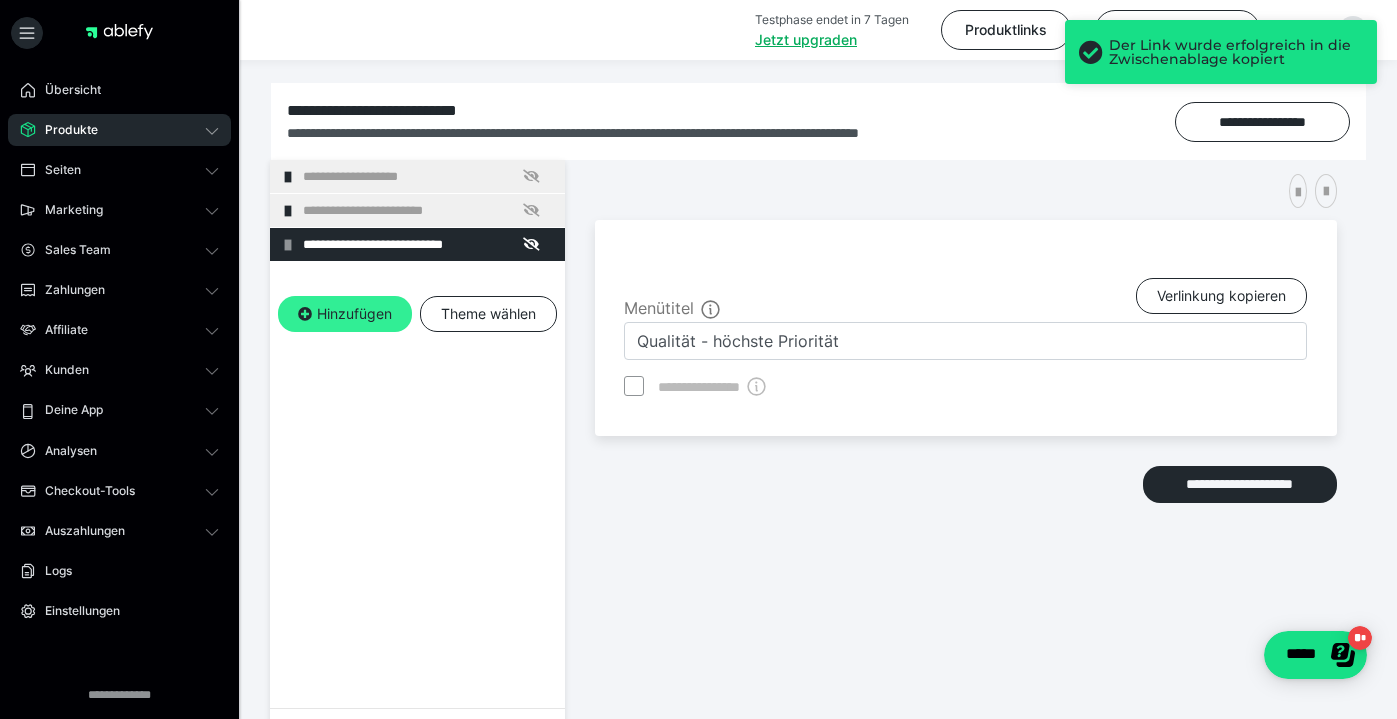 click on "Hinzufügen" at bounding box center [345, 314] 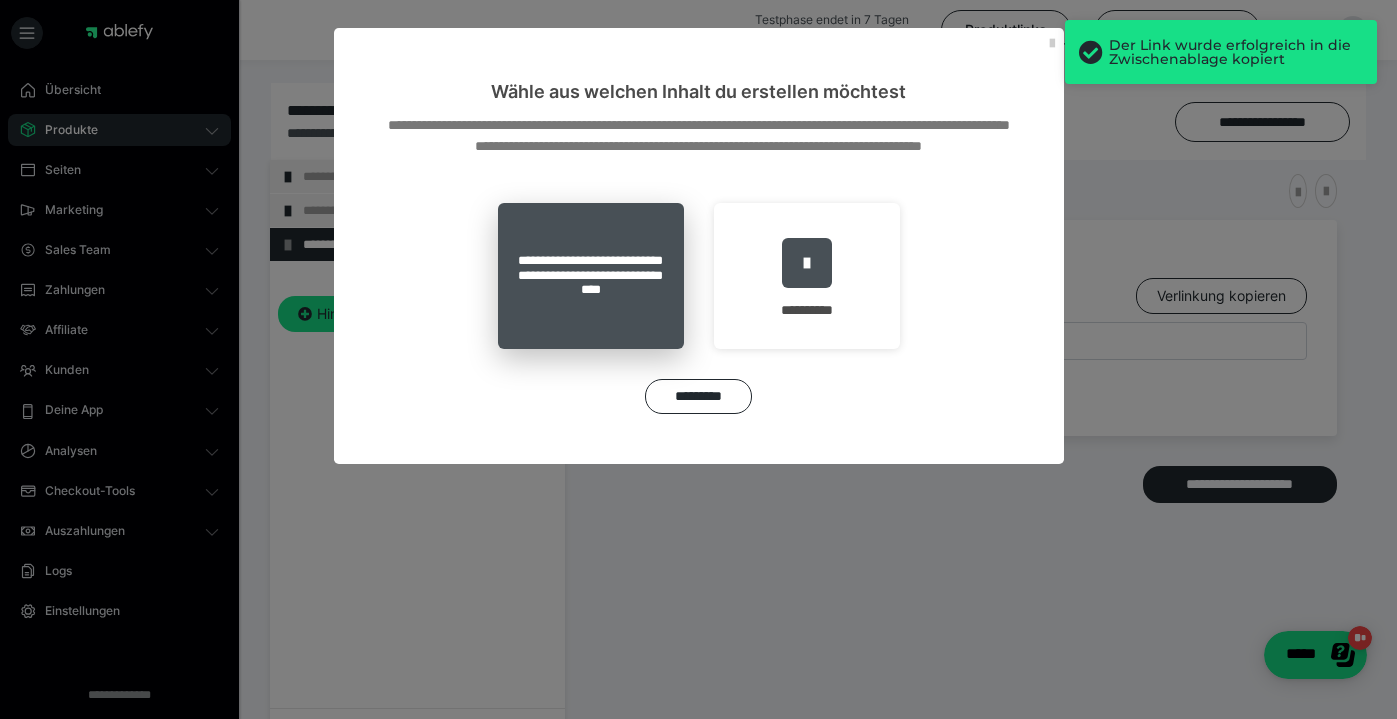 click on "**********" at bounding box center (591, 276) 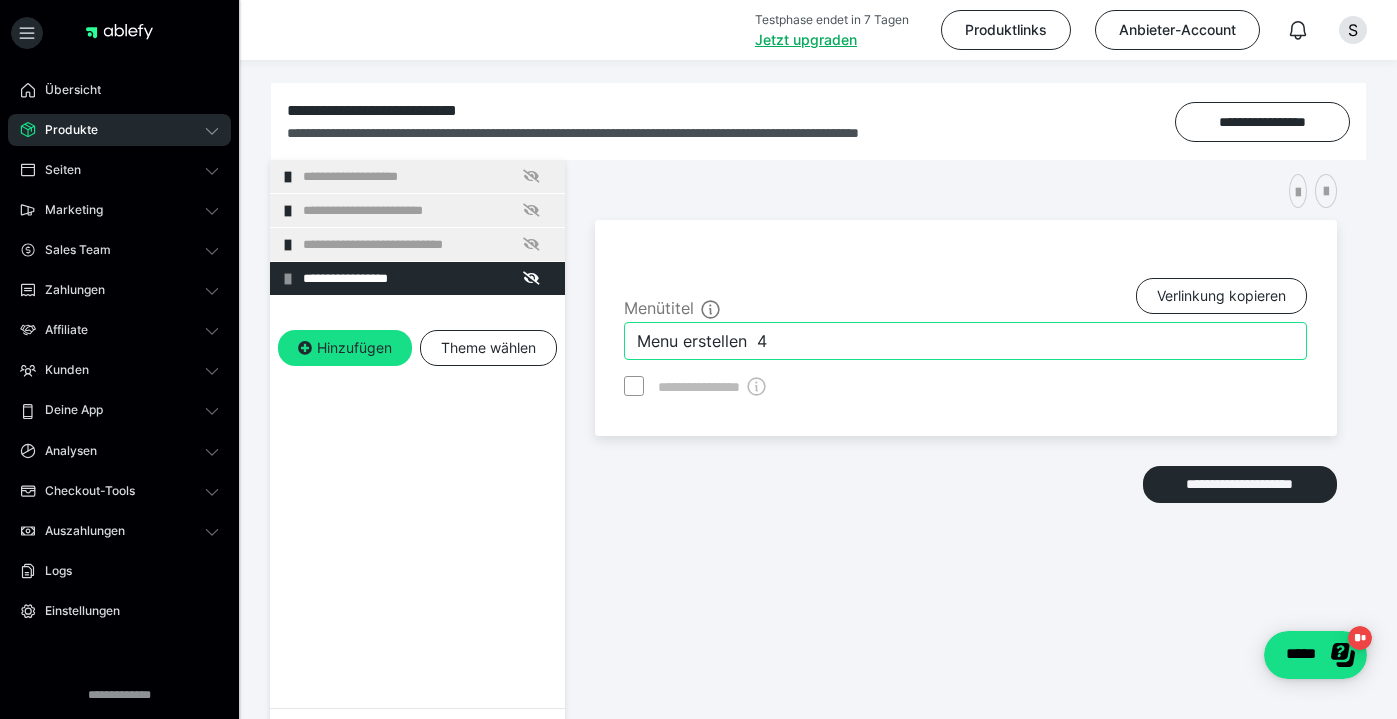 click on "Menu erstellen  4" at bounding box center (965, 341) 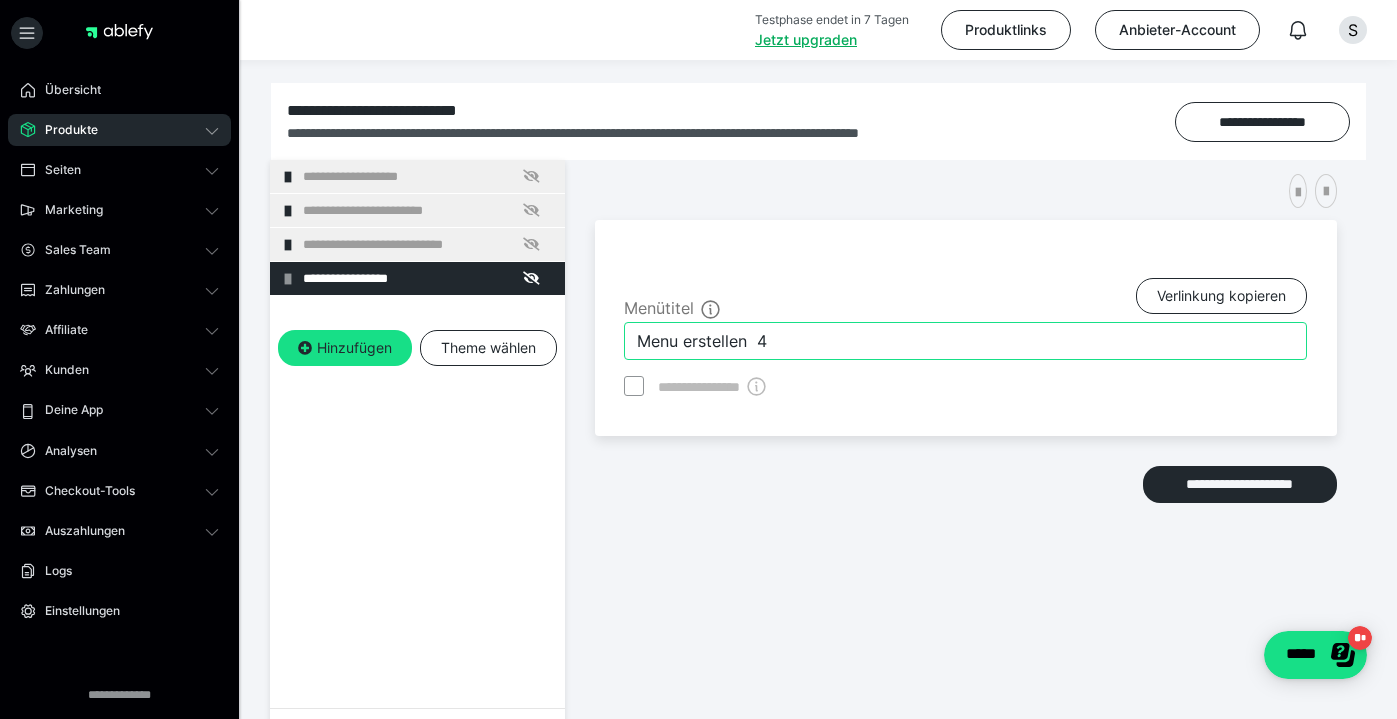 drag, startPoint x: 805, startPoint y: 333, endPoint x: 628, endPoint y: 335, distance: 177.01129 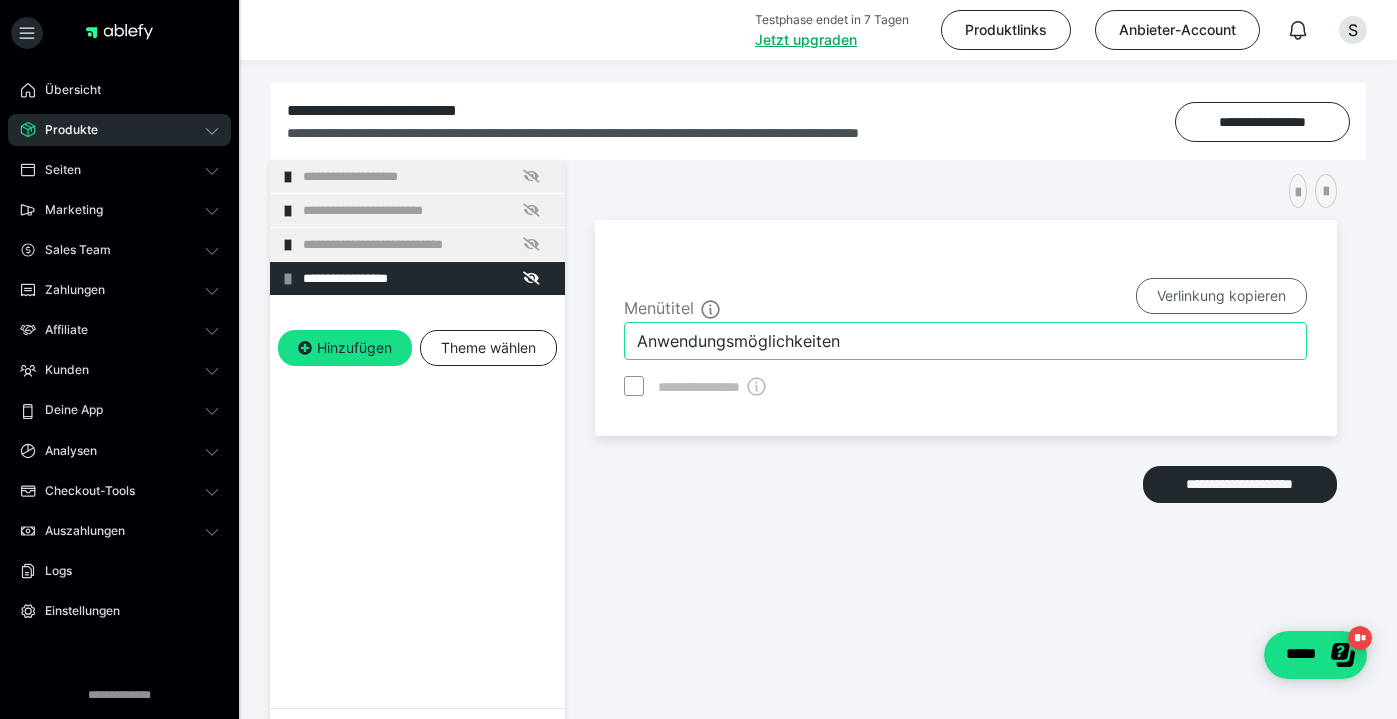type on "Anwendungsmöglichkeiten" 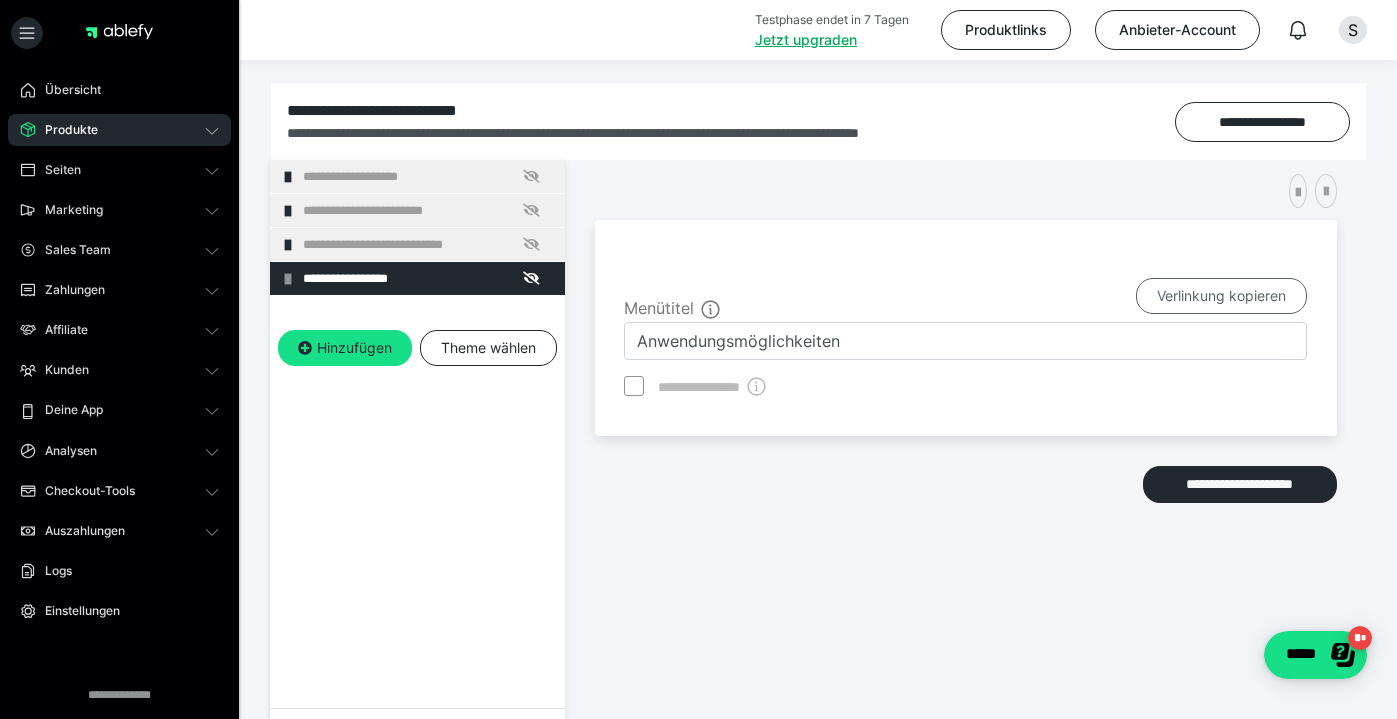 click on "Verlinkung kopieren" at bounding box center (1221, 296) 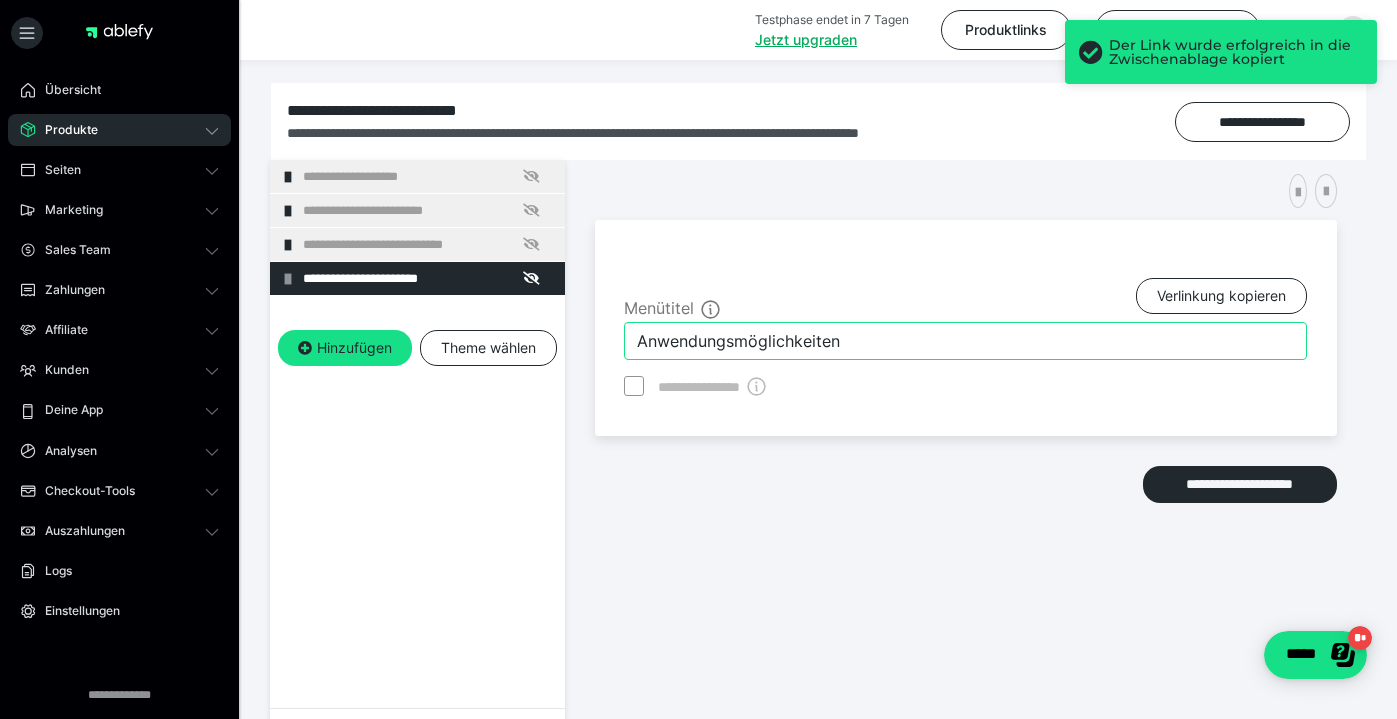 click on "Anwendungsmöglichkeiten" at bounding box center (965, 341) 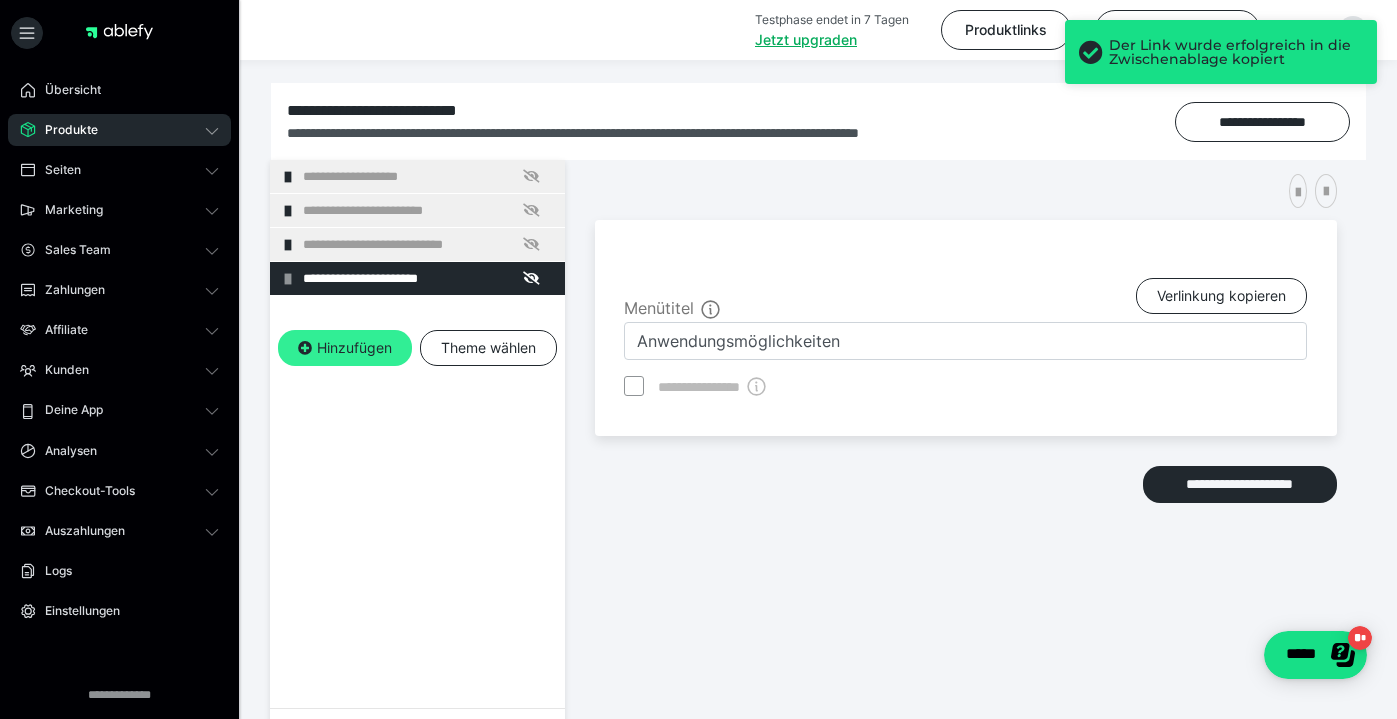 click at bounding box center (305, 348) 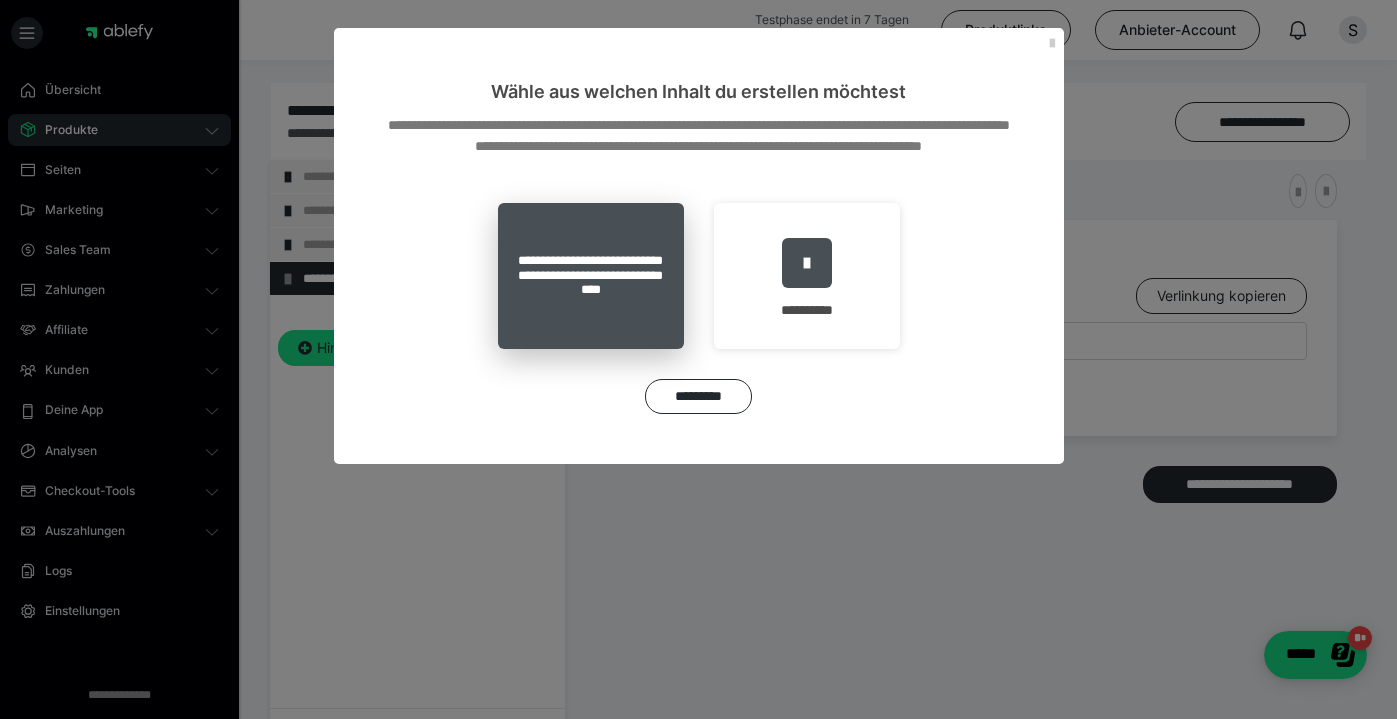 click on "**********" at bounding box center (591, 276) 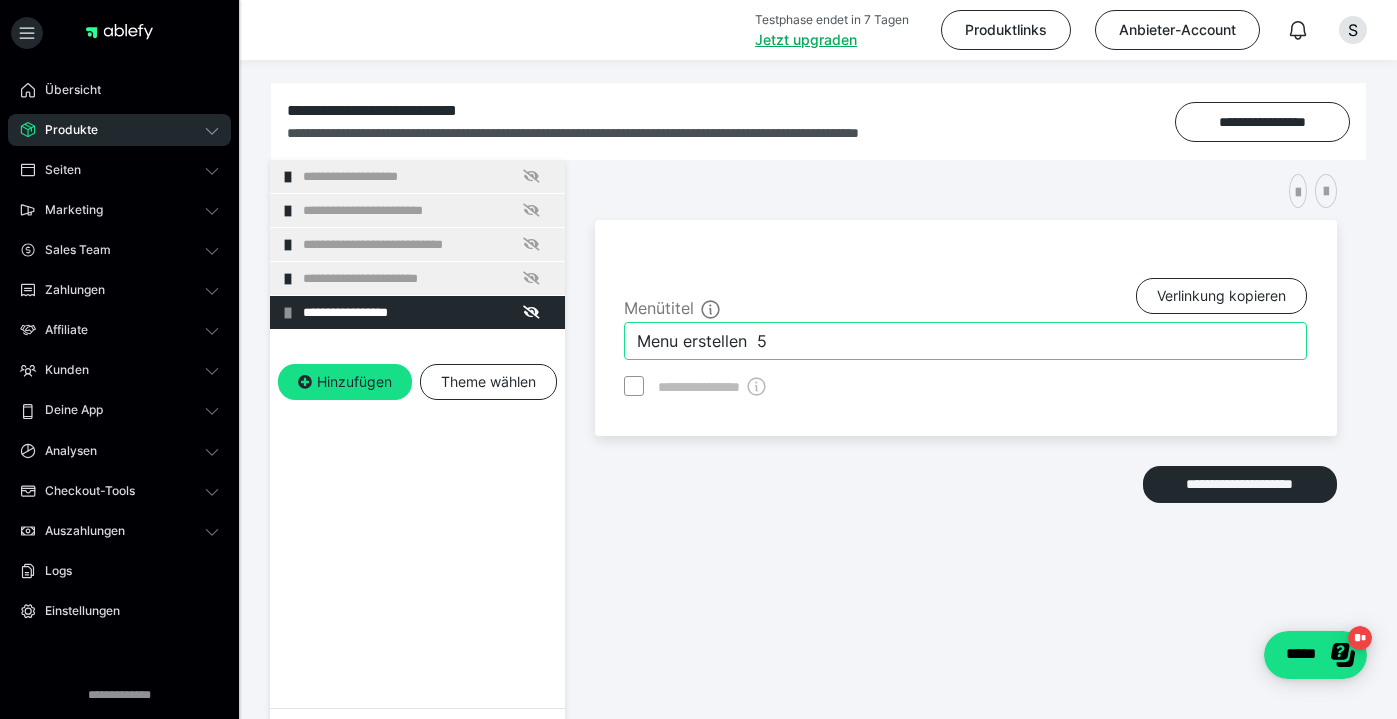 click on "Menu erstellen  5" at bounding box center [965, 341] 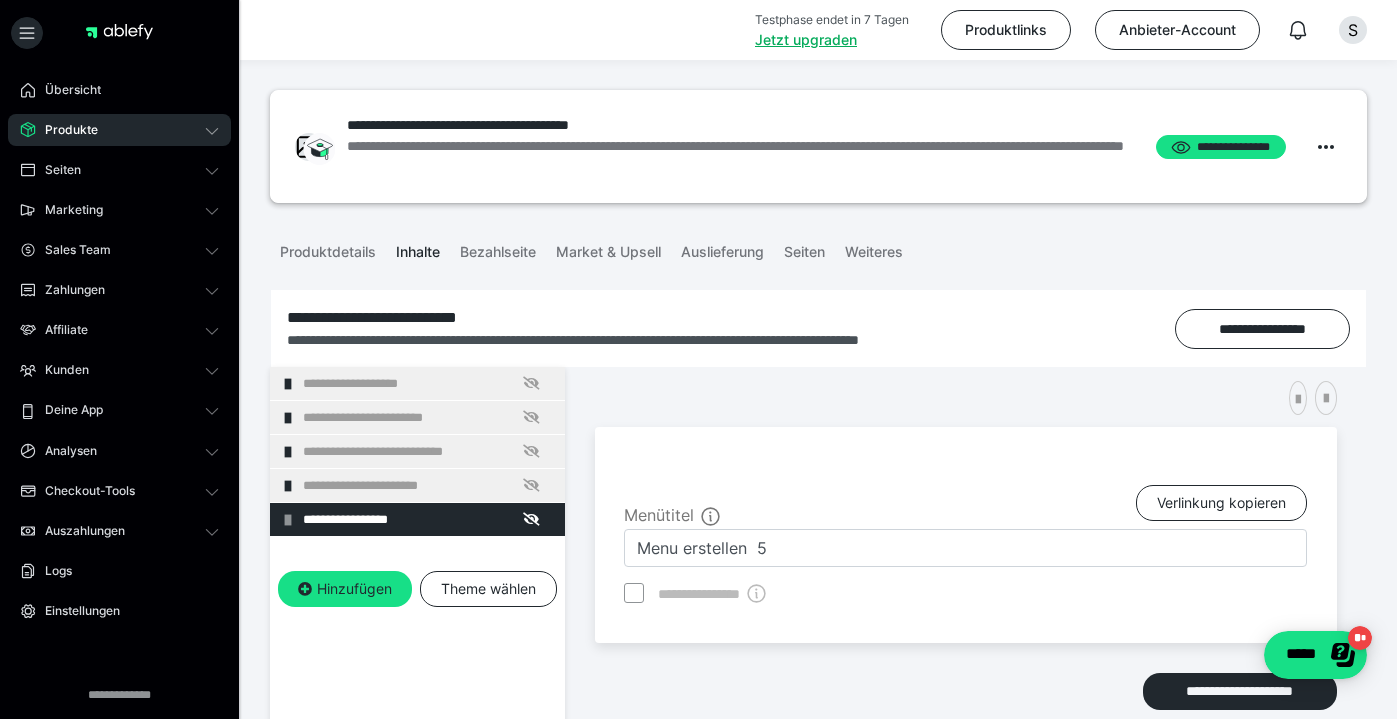 scroll, scrollTop: 0, scrollLeft: 0, axis: both 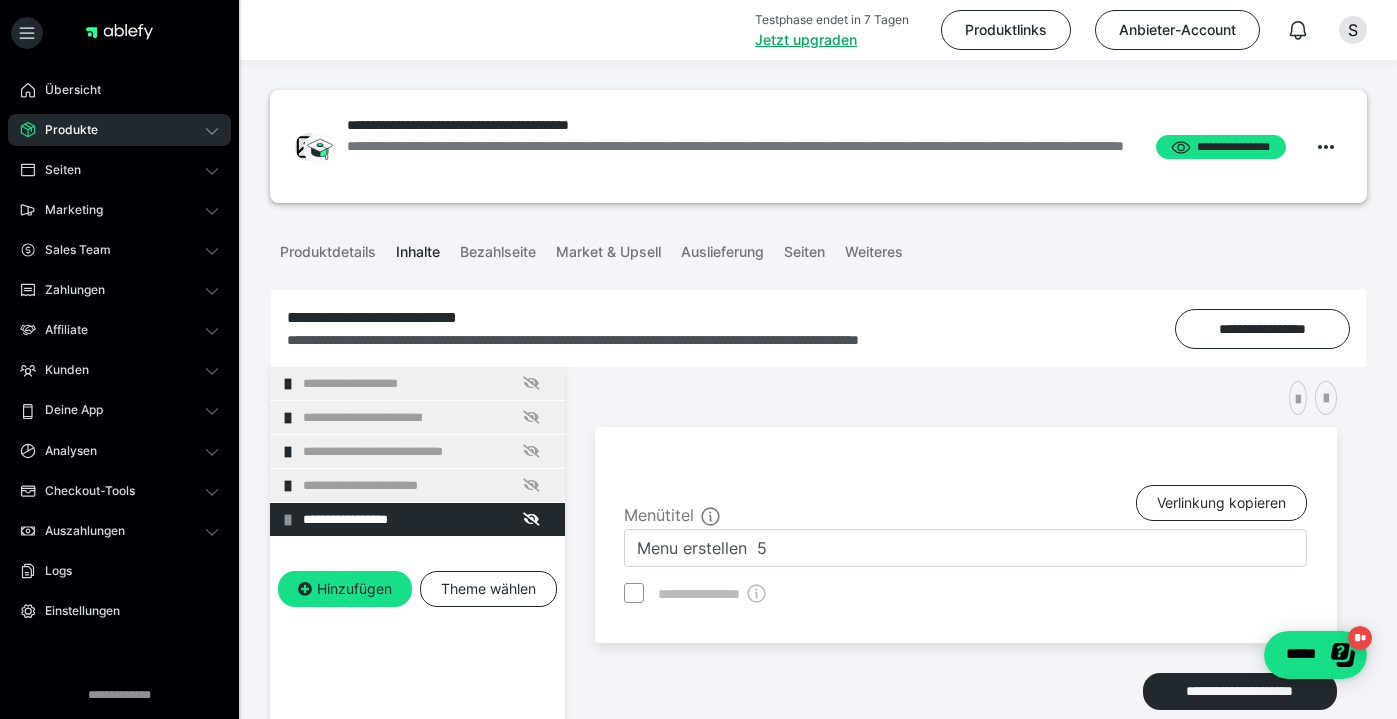 click on "**********" at bounding box center [818, 696] 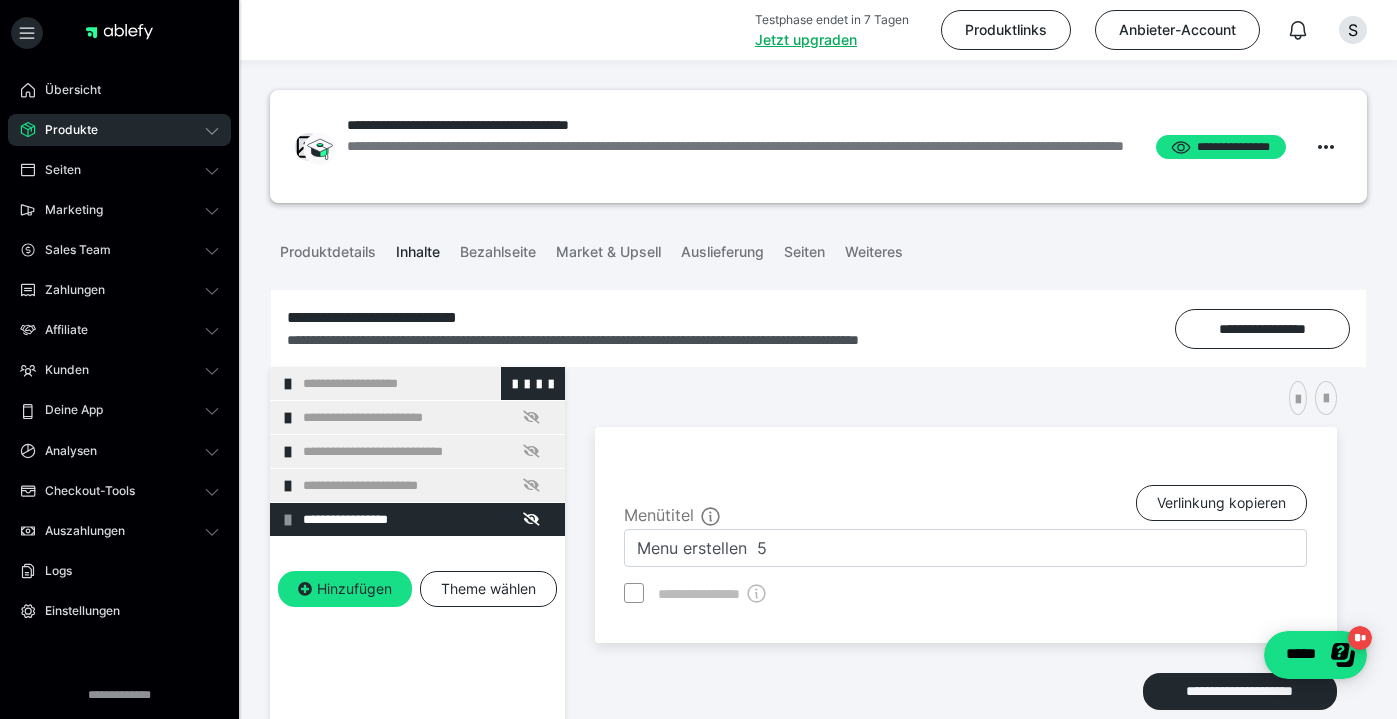 click at bounding box center [288, 384] 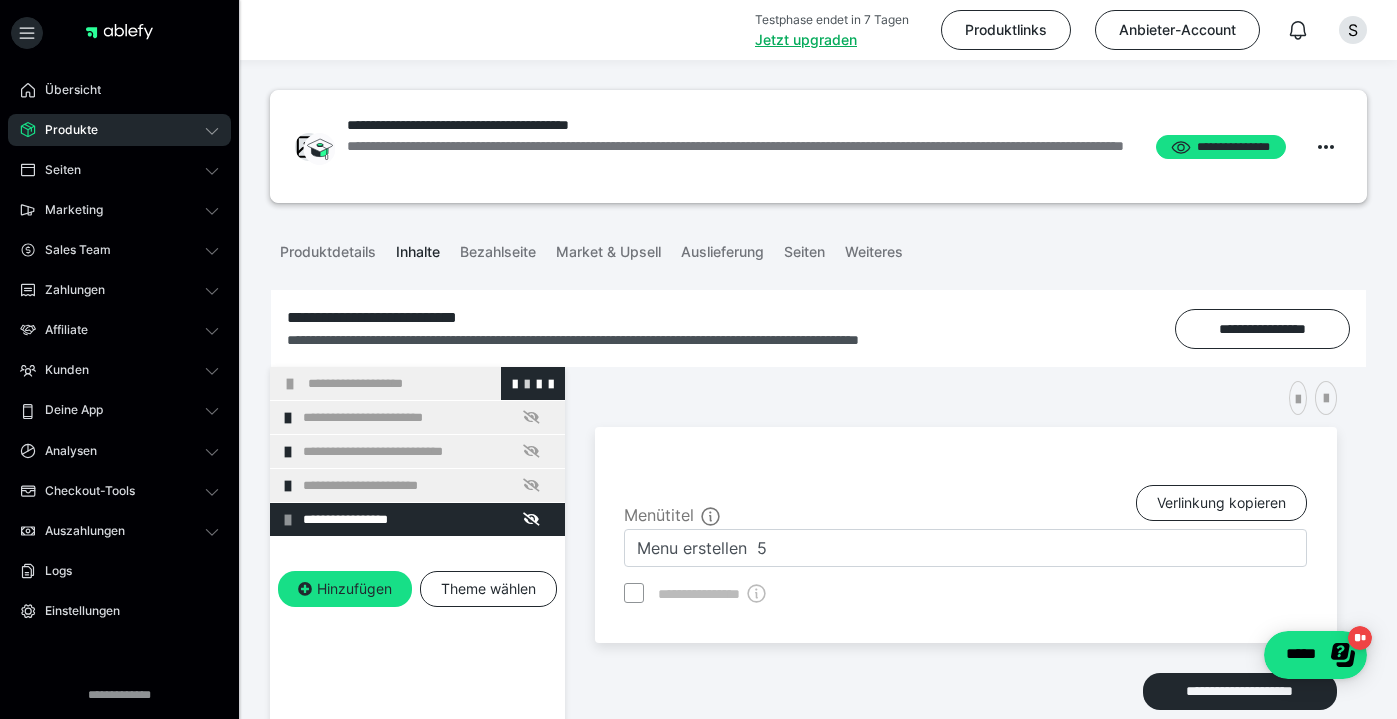 click at bounding box center (527, 383) 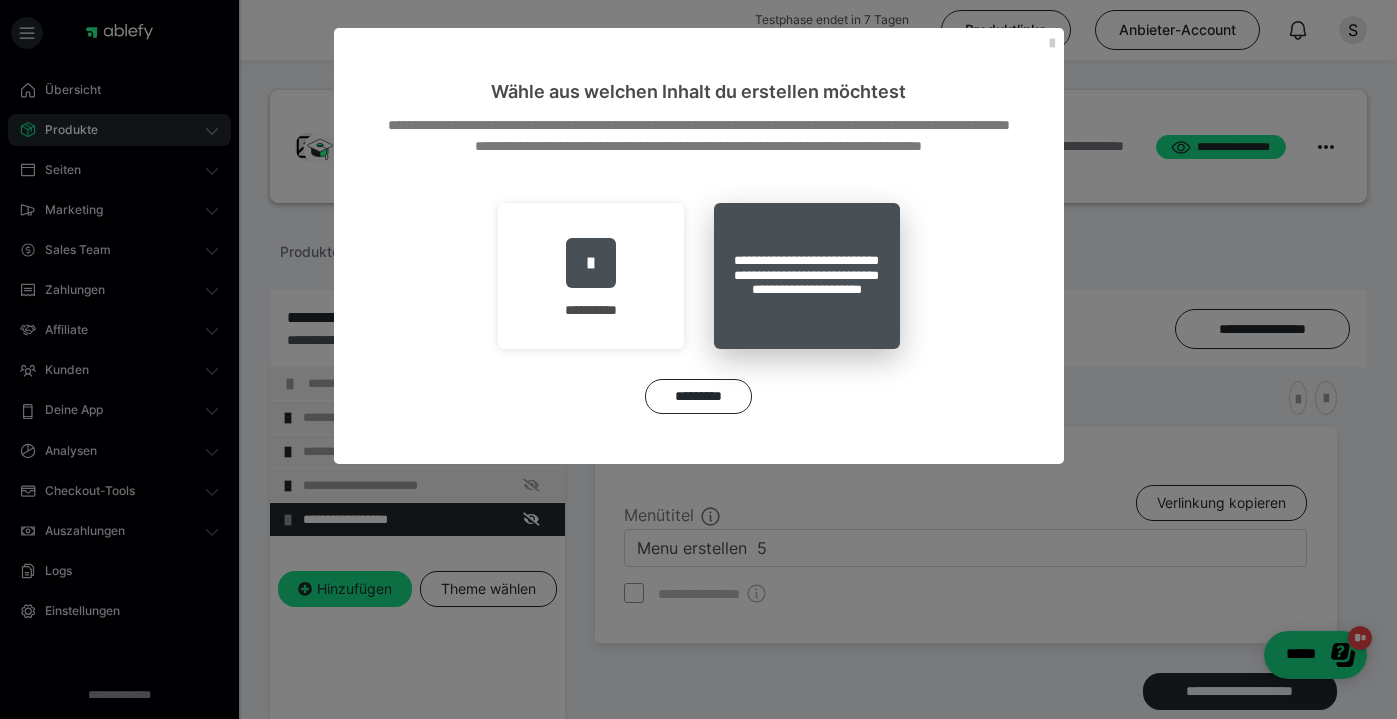 click on "**********" at bounding box center [807, 276] 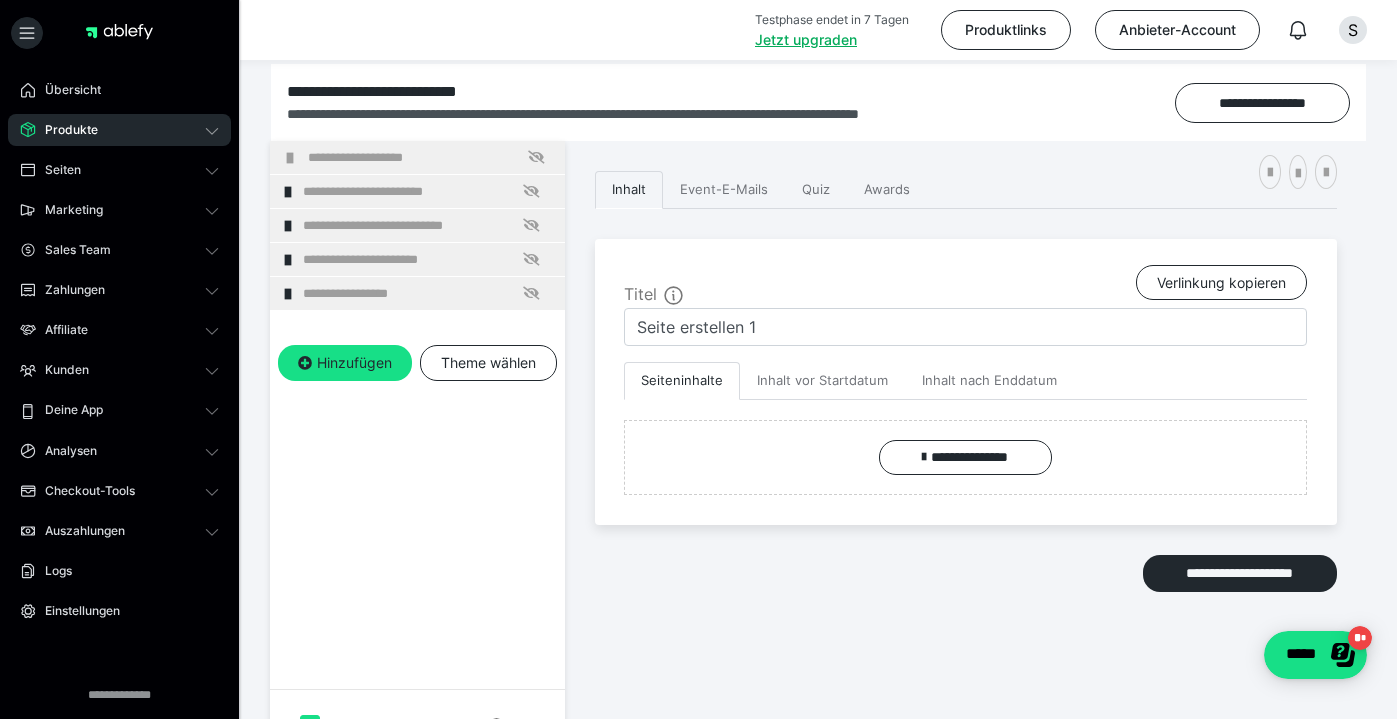 scroll, scrollTop: 226, scrollLeft: 0, axis: vertical 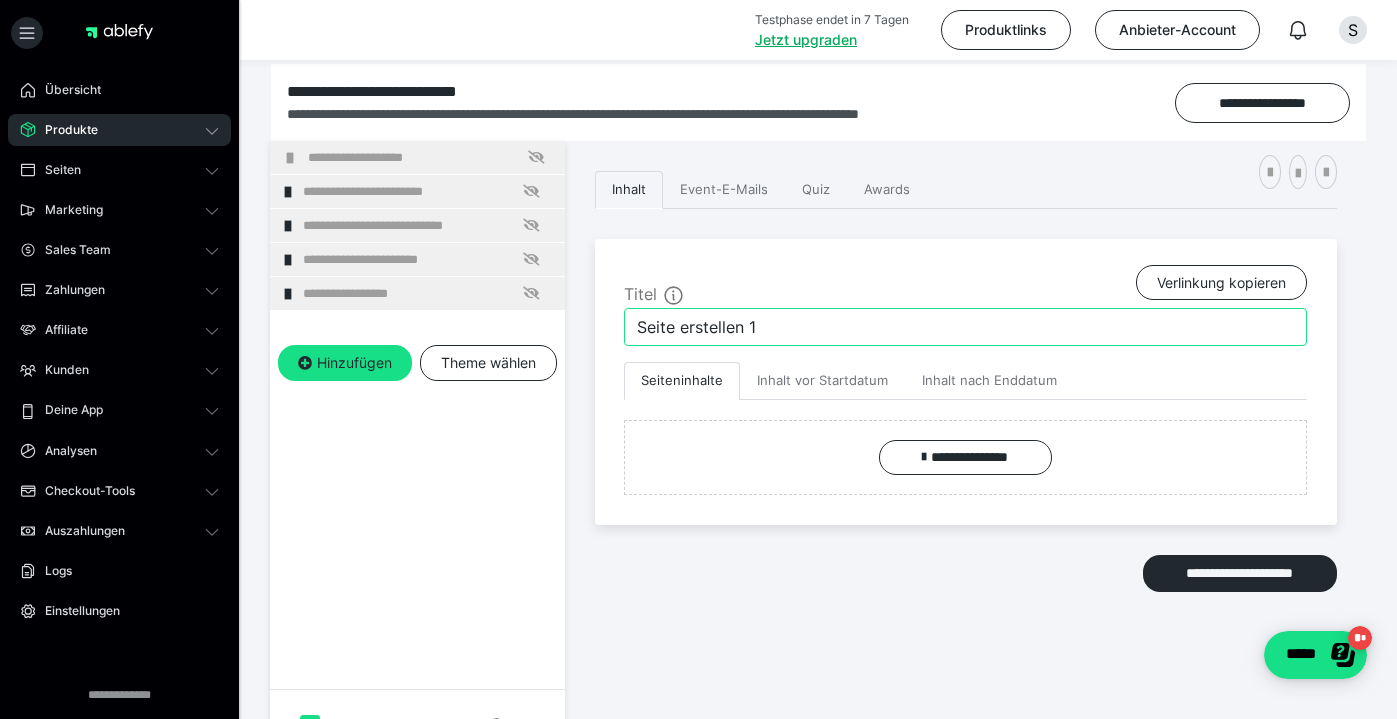 click on "Seite erstellen 1" at bounding box center (965, 327) 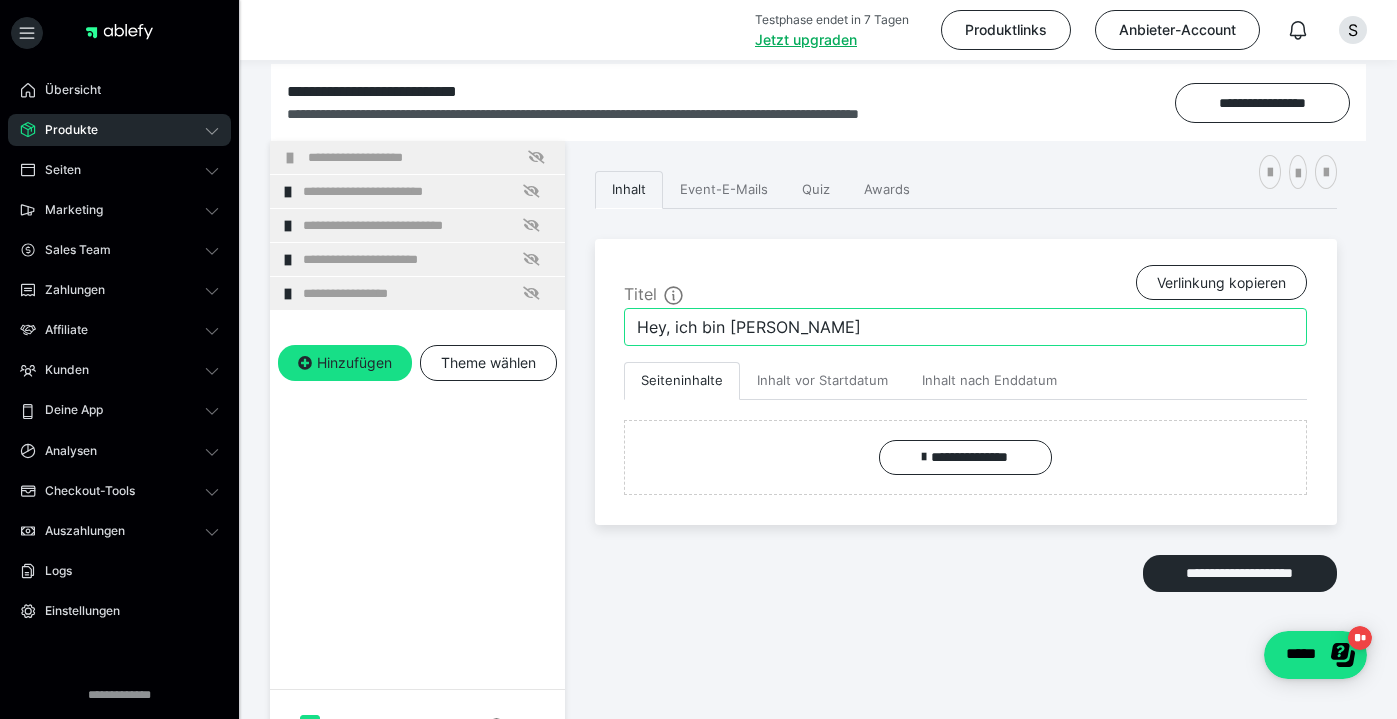 type on "Hey, ich bin Simona" 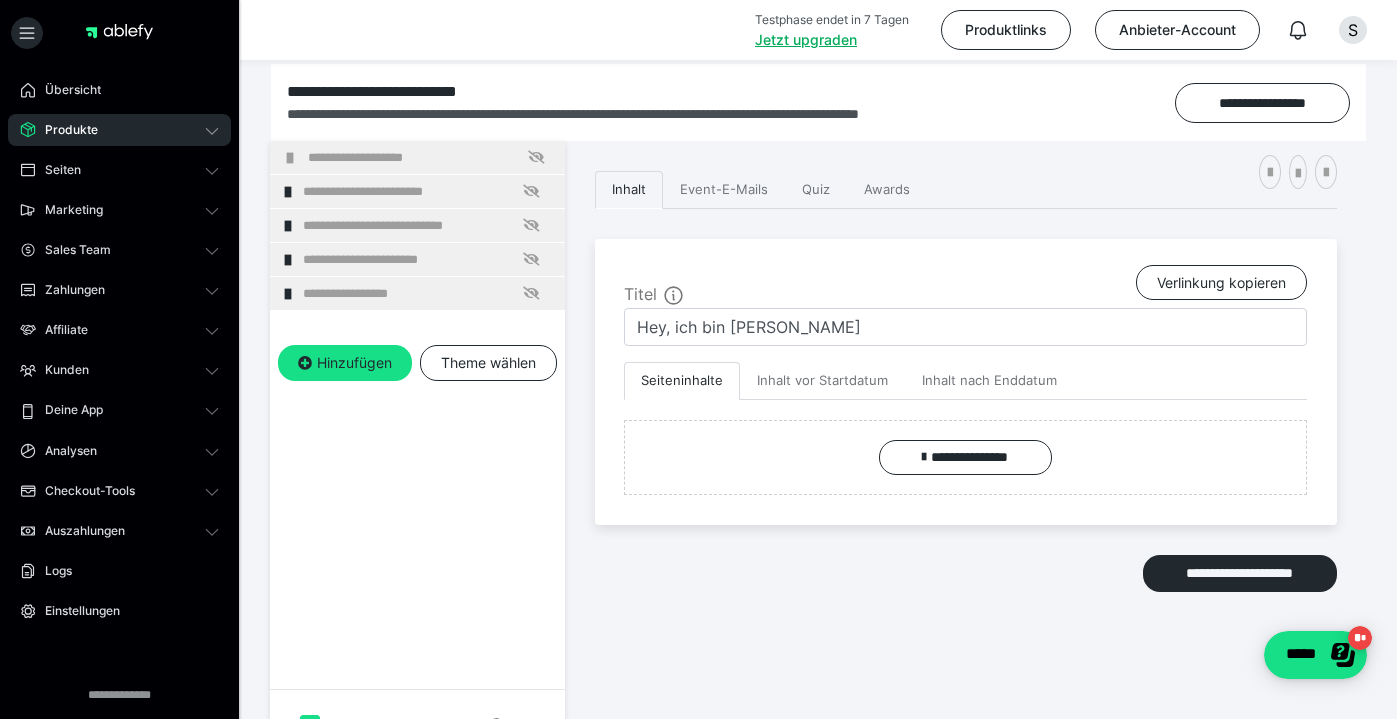 click on "**********" at bounding box center [966, 382] 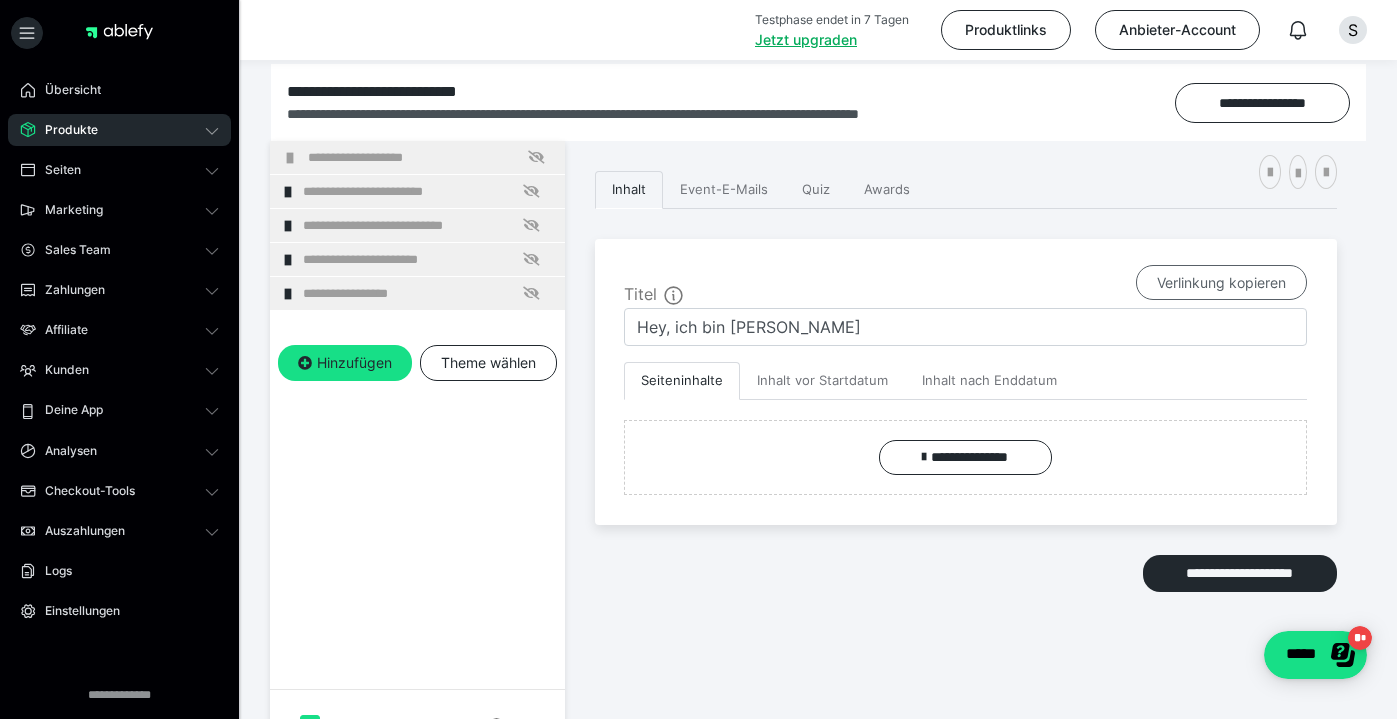 click on "Verlinkung kopieren" at bounding box center [1221, 283] 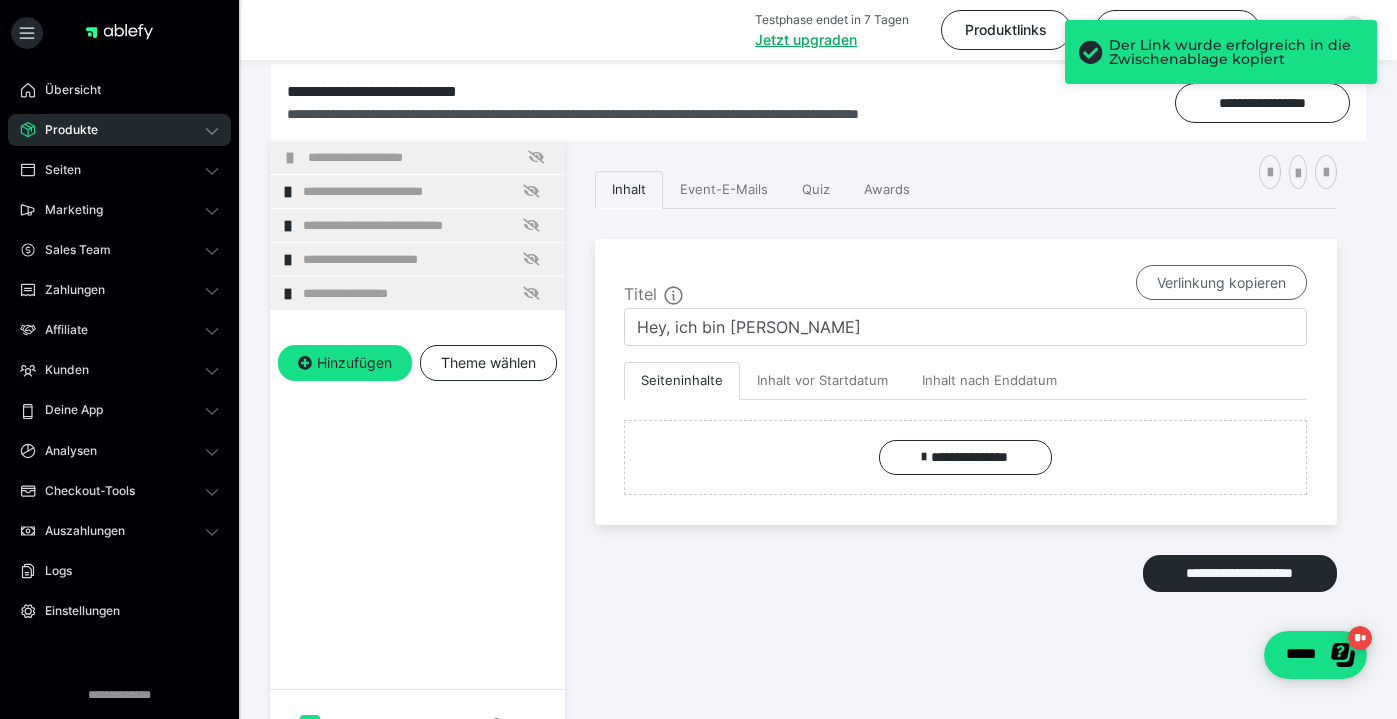 click on "Verlinkung kopieren" at bounding box center [1221, 283] 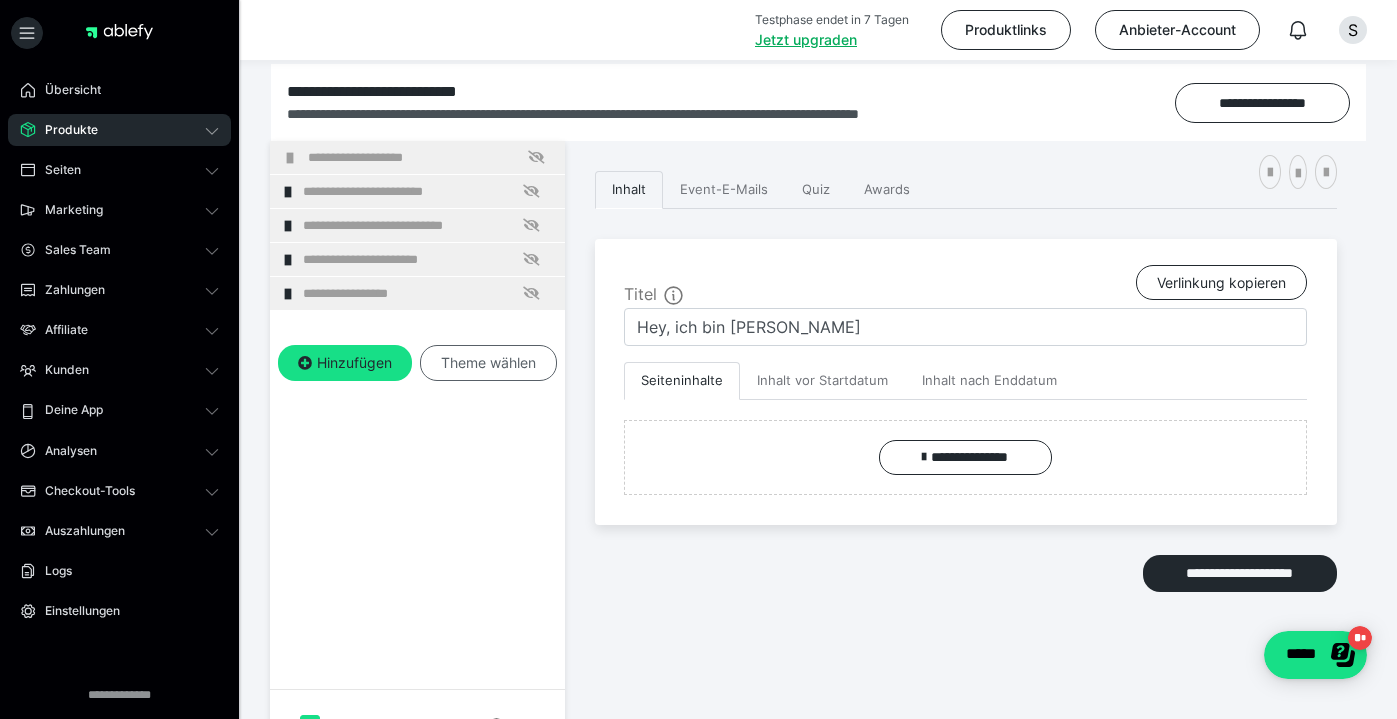 click on "Theme wählen" at bounding box center (488, 363) 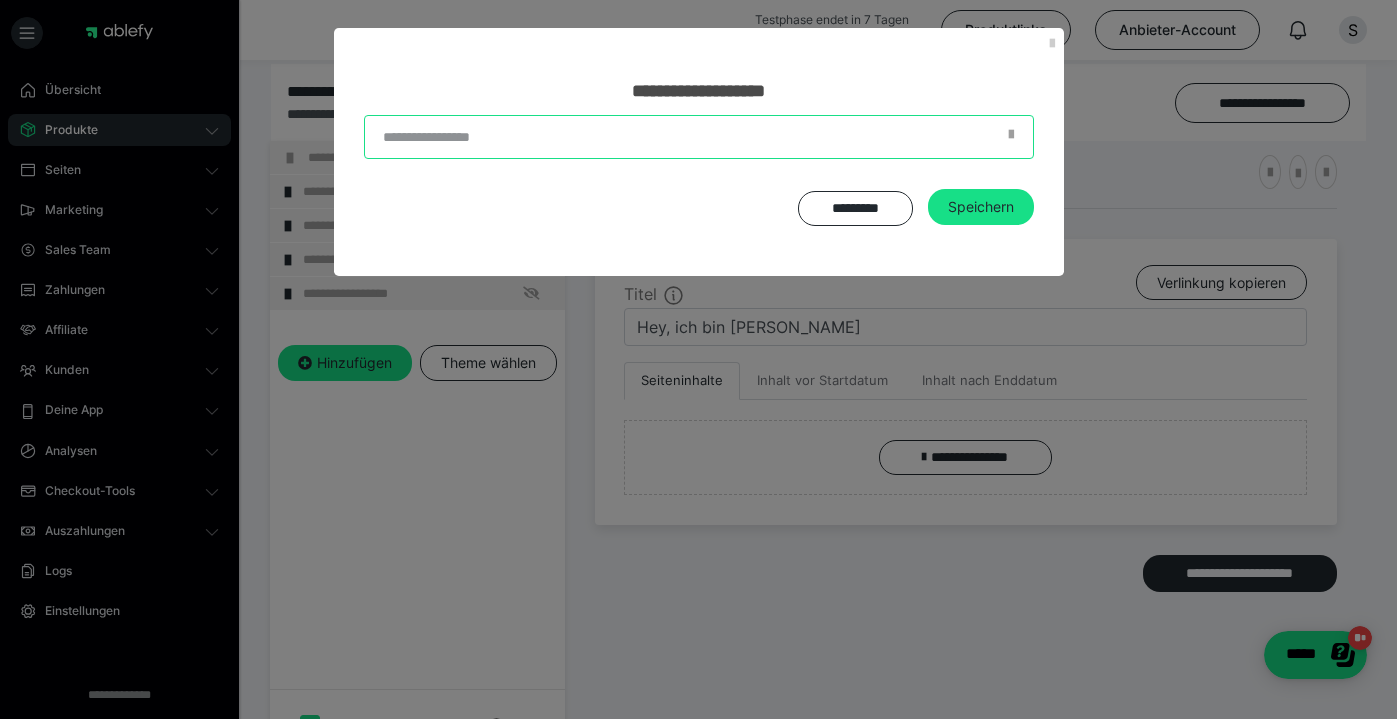 click at bounding box center (699, 137) 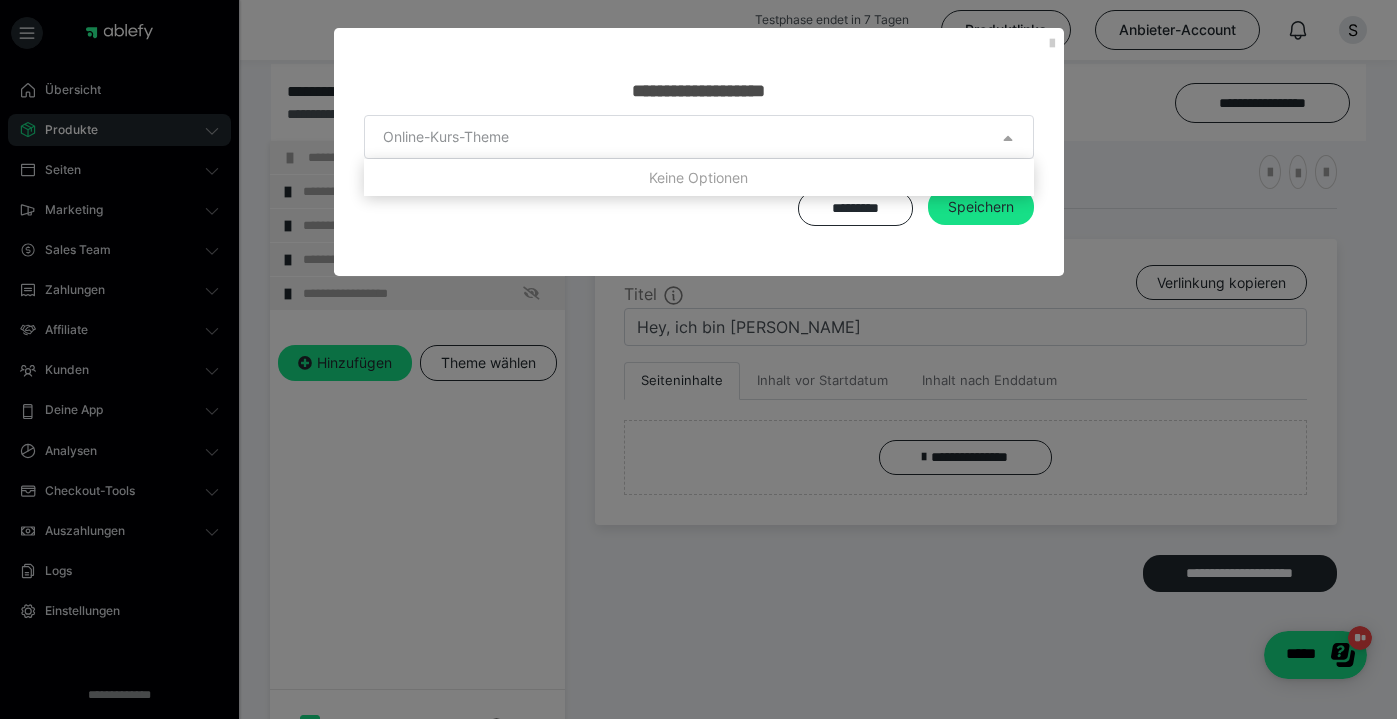 click on "Keine Optionen" at bounding box center (699, 177) 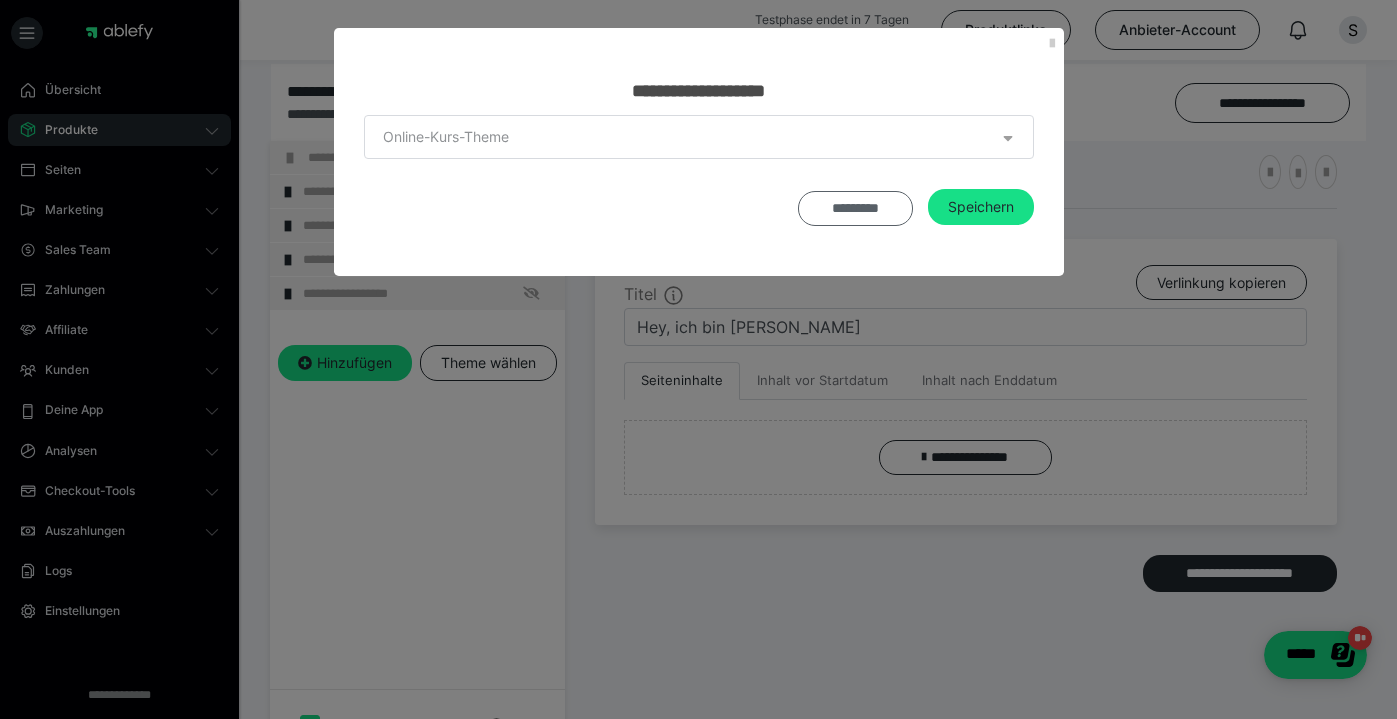 click on "*********" at bounding box center (855, 208) 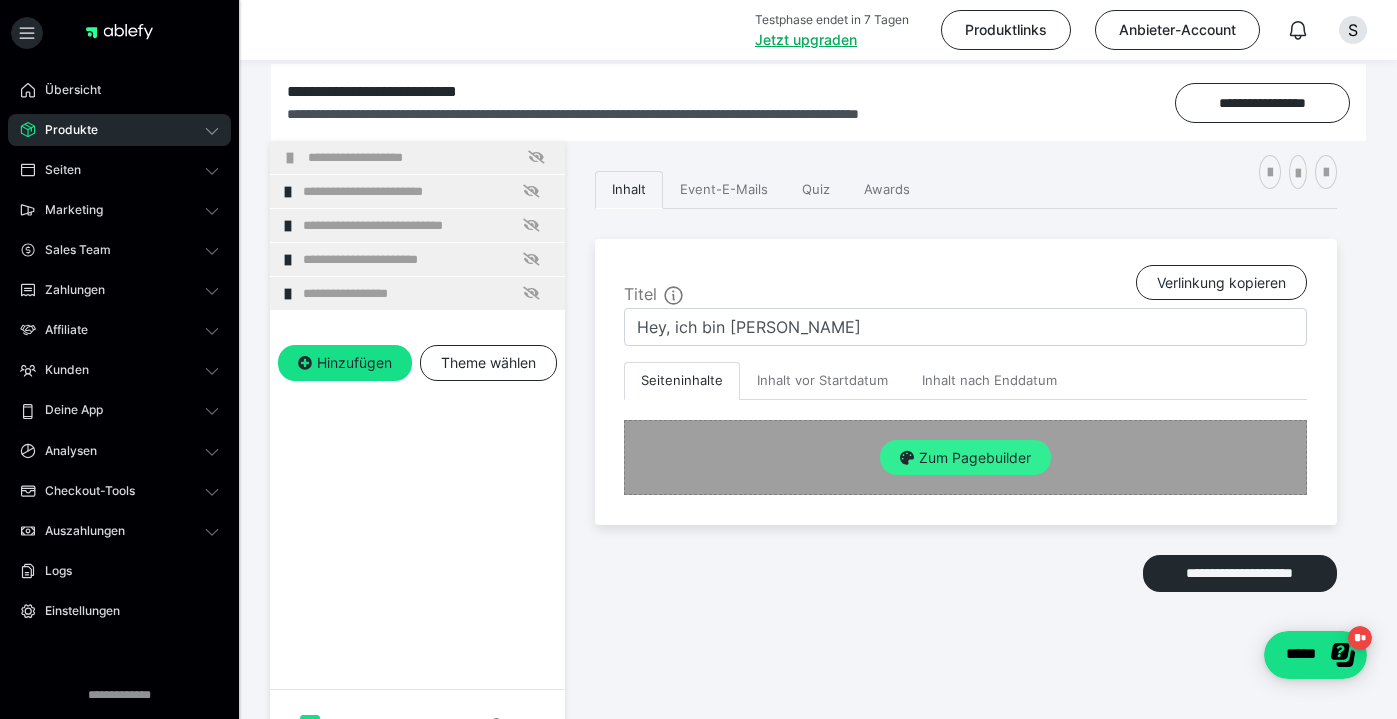 click on "Zum Pagebuilder" at bounding box center (965, 458) 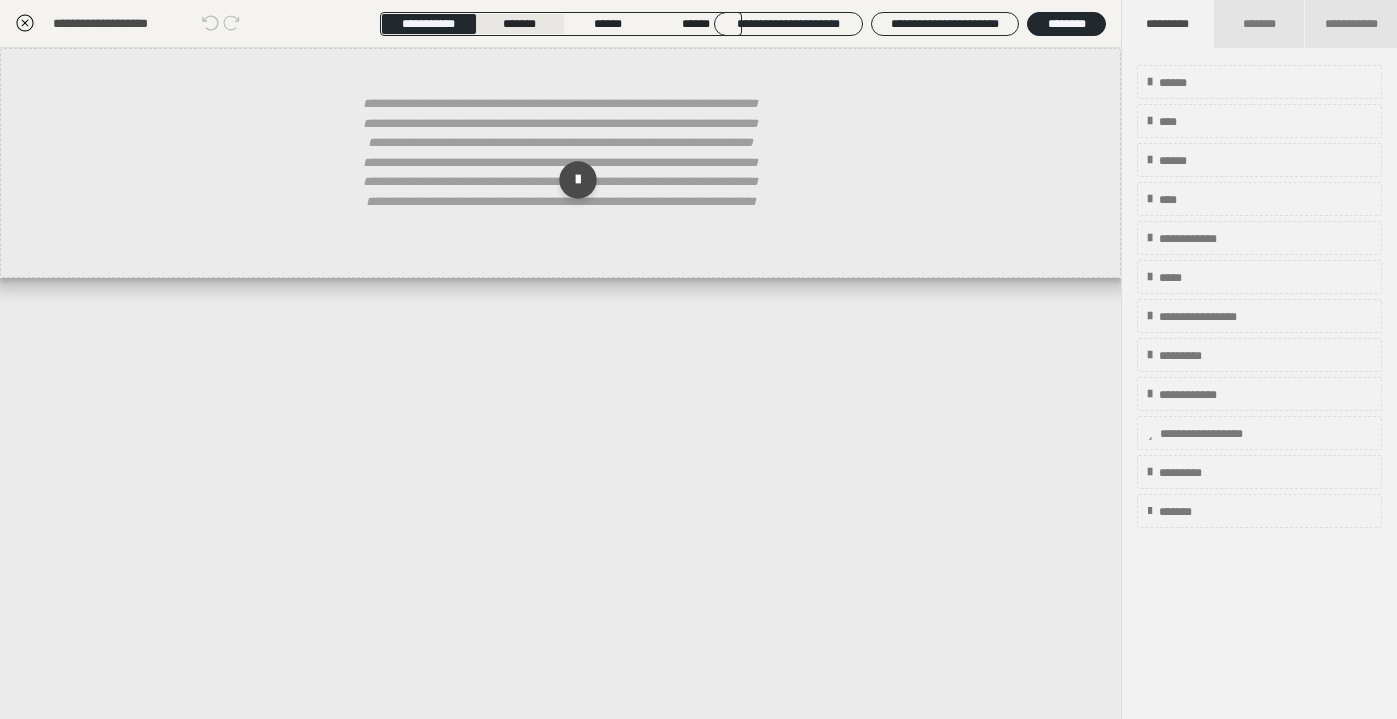 click on "*******" at bounding box center (519, 24) 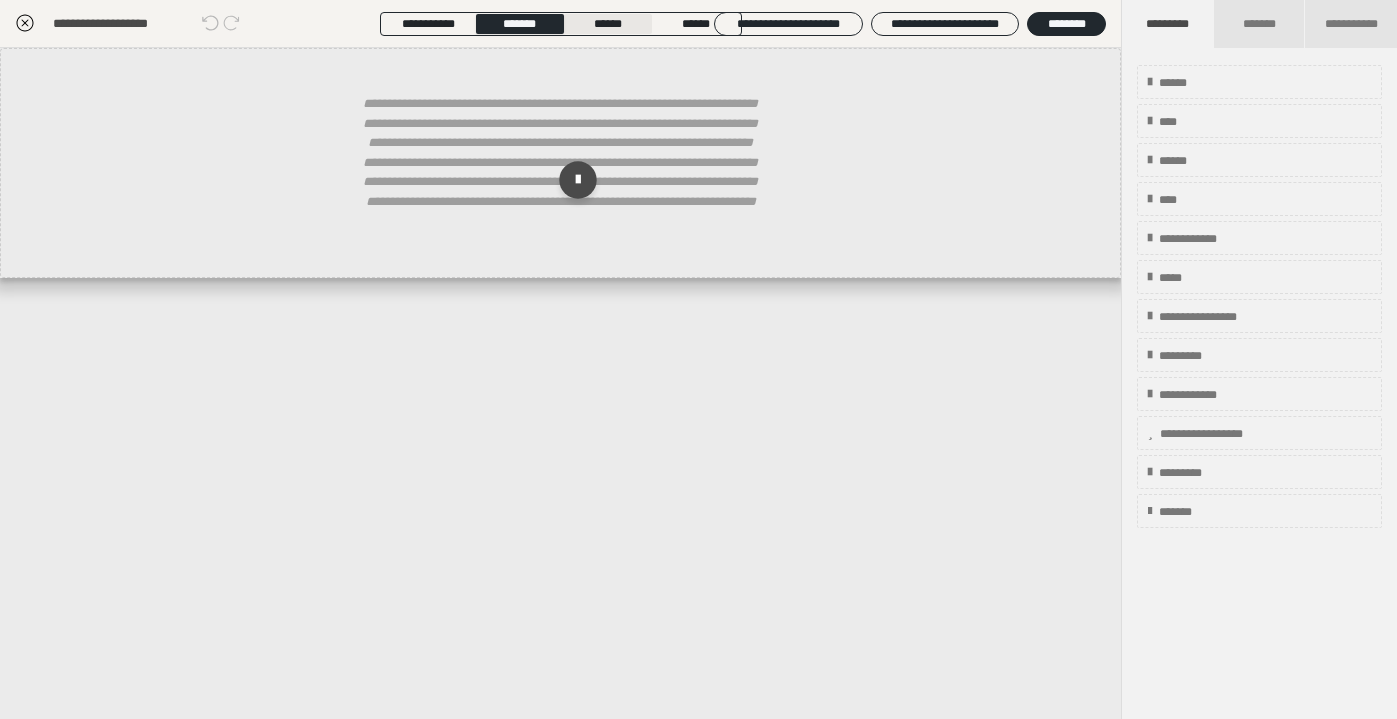 click on "******" at bounding box center (608, 24) 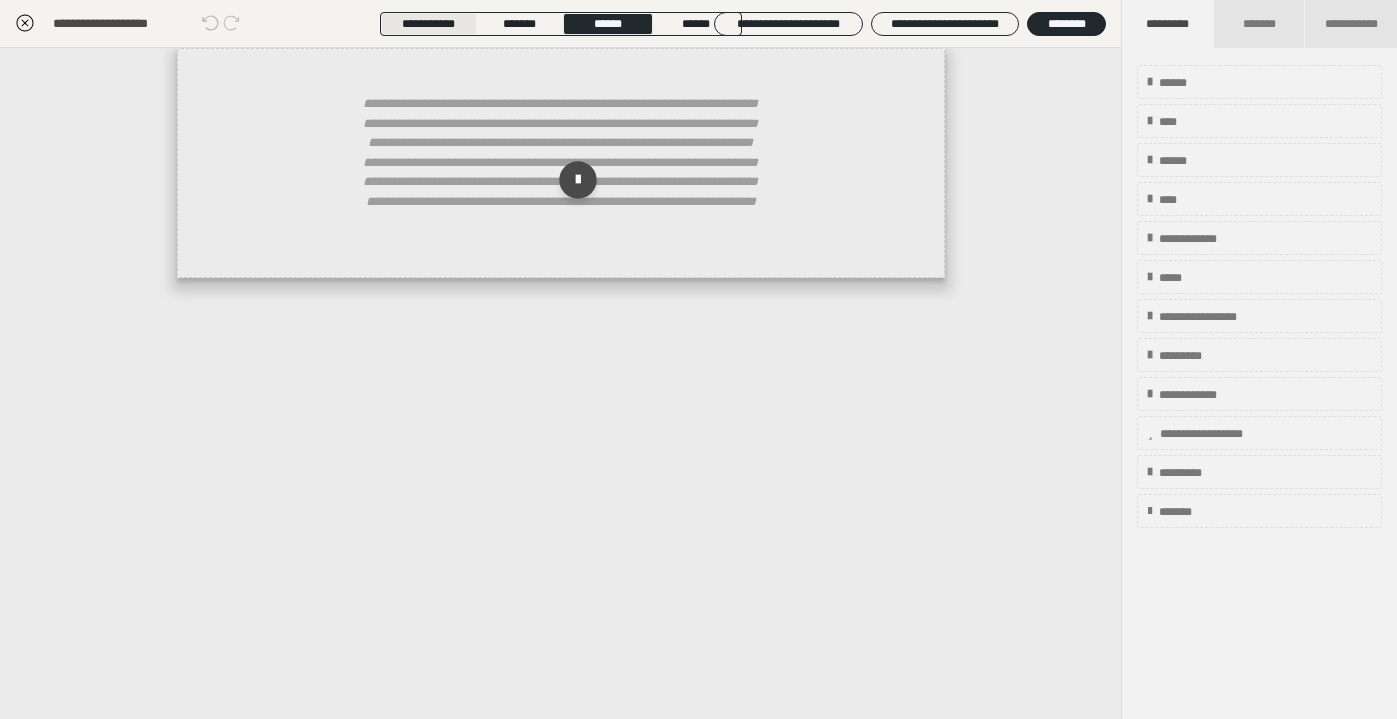 click on "**********" at bounding box center (429, 24) 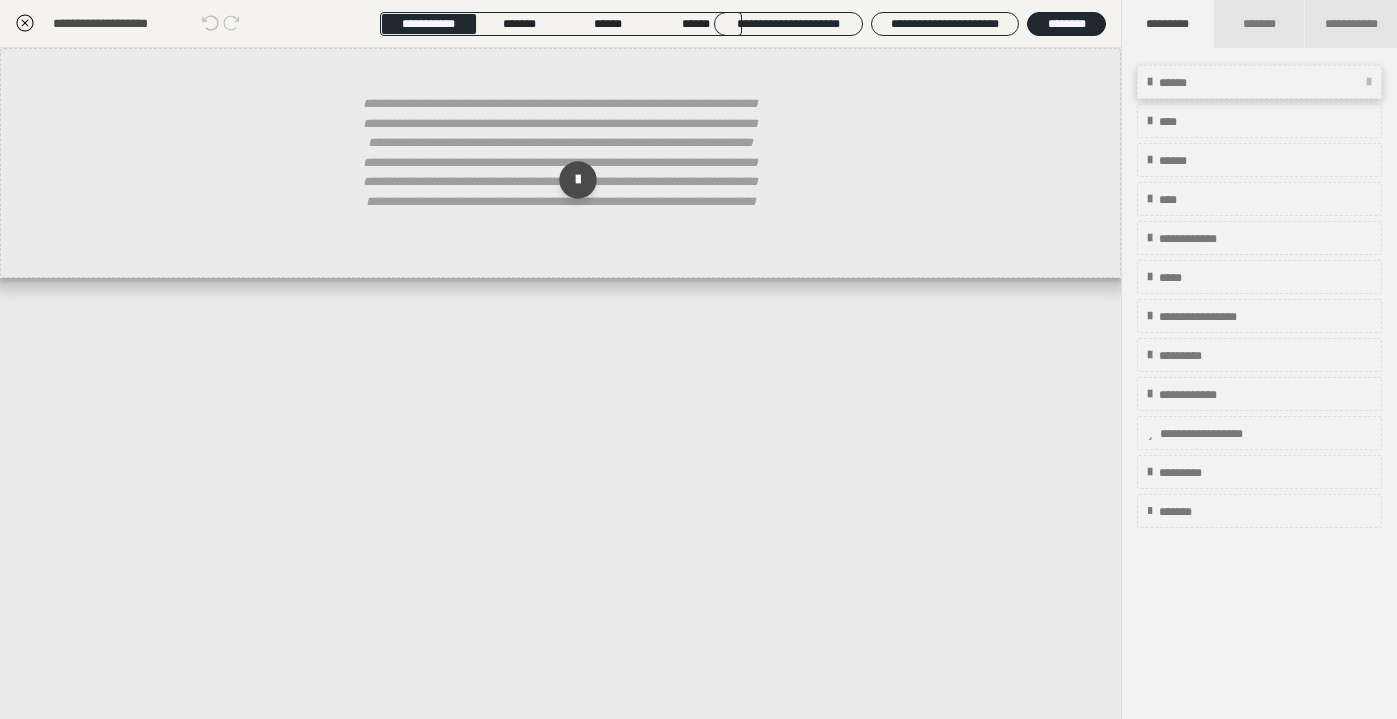 click on "******" at bounding box center (1259, 82) 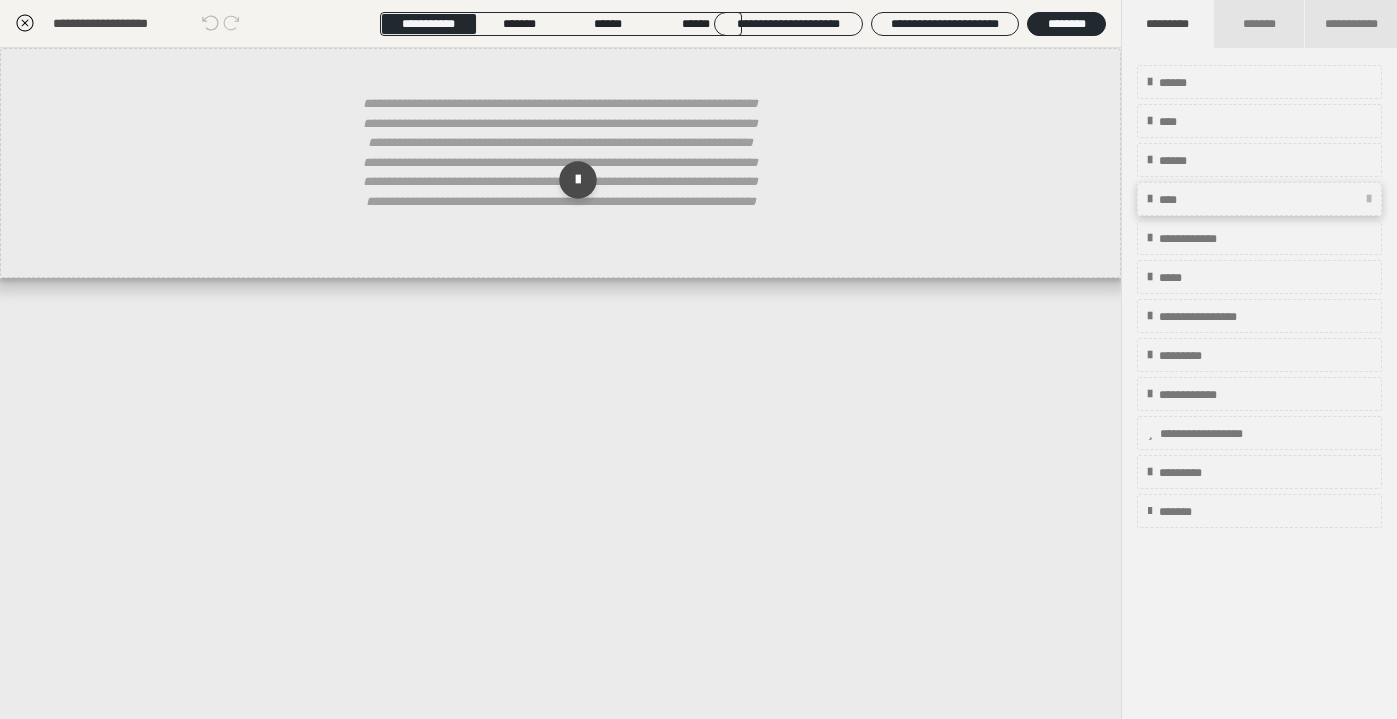 click on "****" at bounding box center [1259, 199] 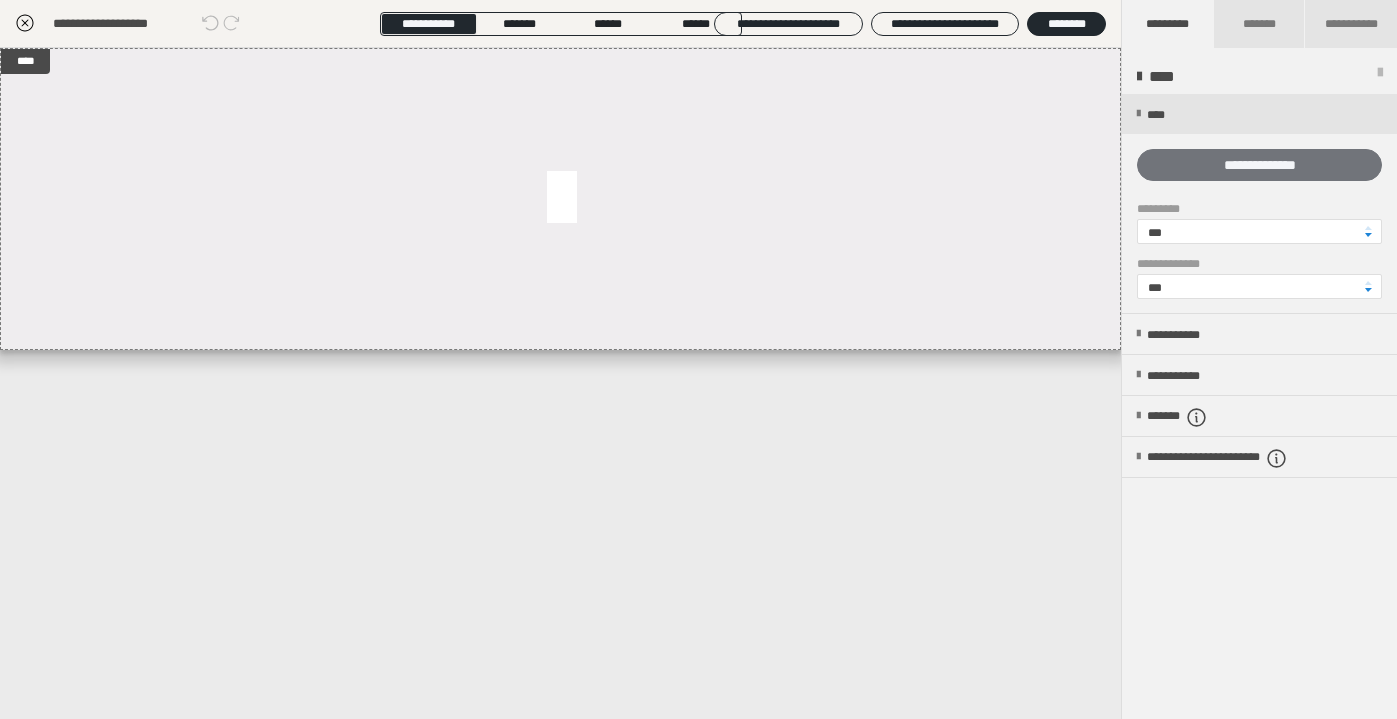 click on "**********" at bounding box center [1259, 165] 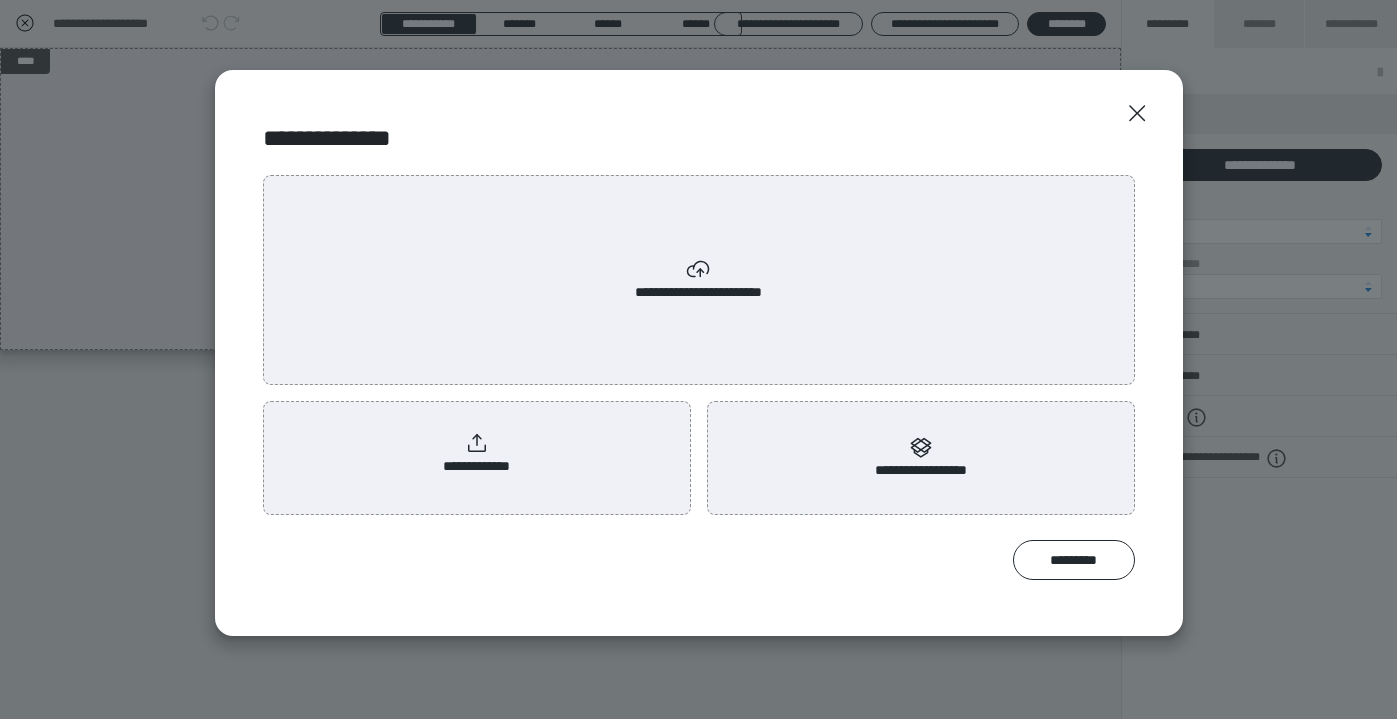 click on "**********" at bounding box center [476, 454] 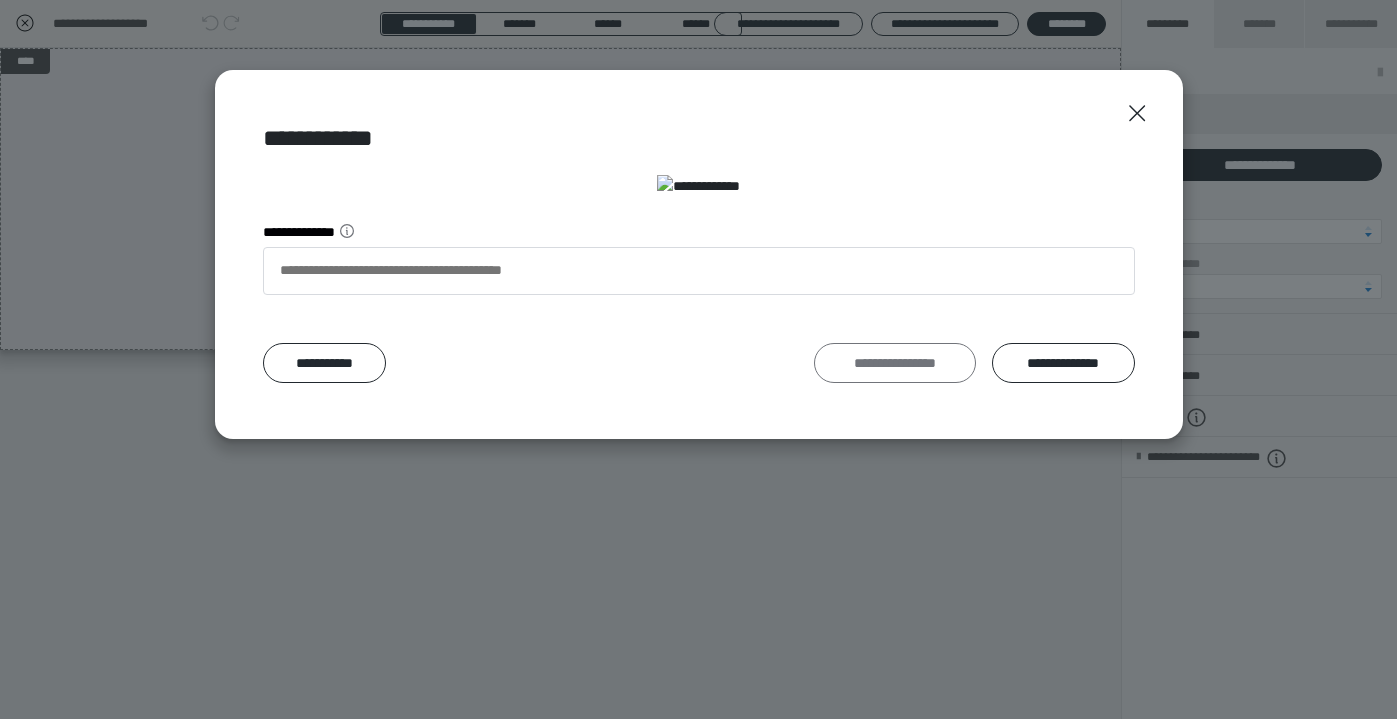 click on "**********" at bounding box center (895, 363) 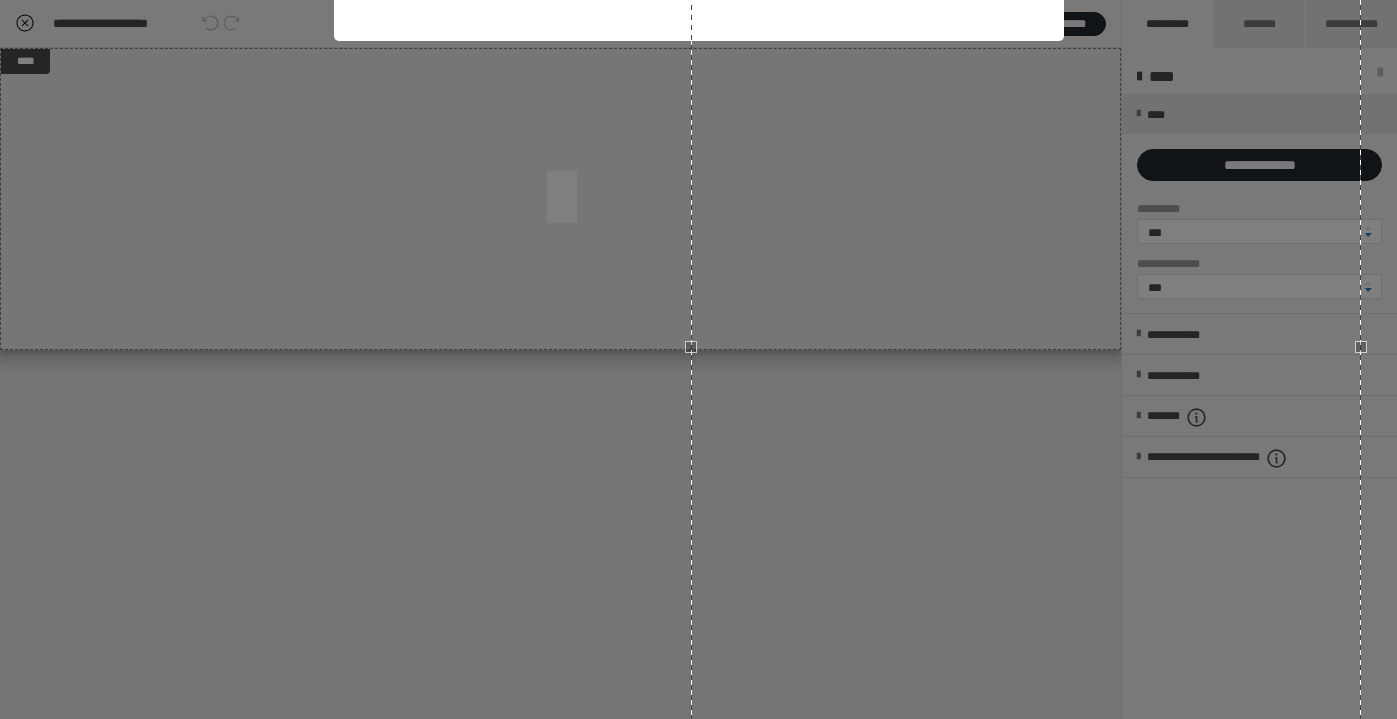 scroll, scrollTop: 219, scrollLeft: 0, axis: vertical 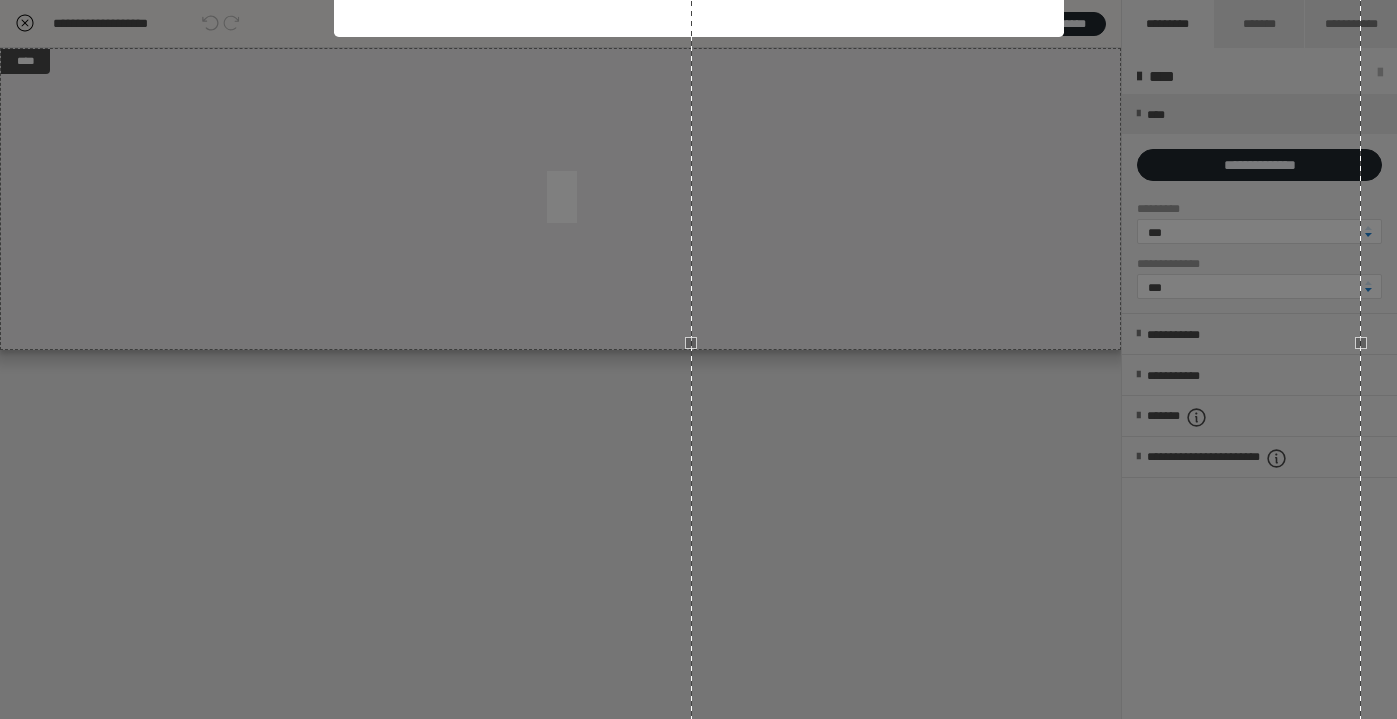 click at bounding box center [1026, 342] 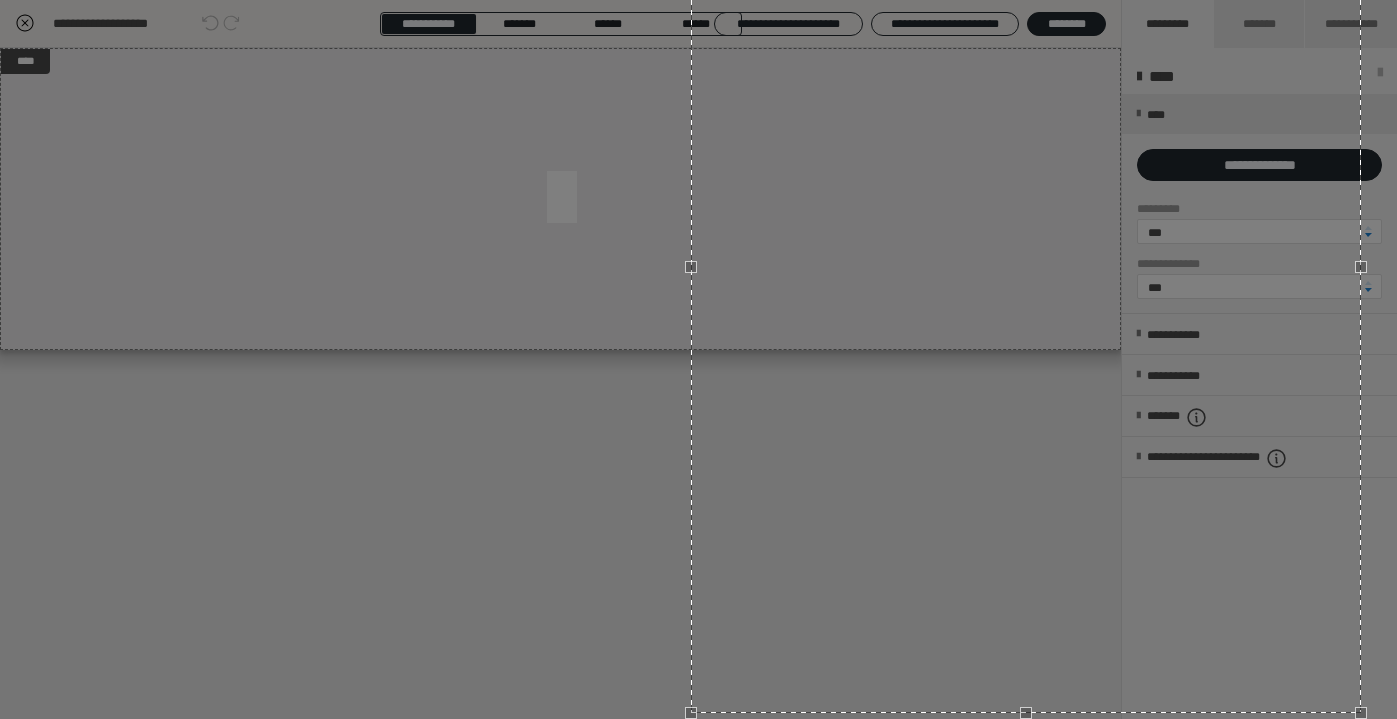 scroll, scrollTop: 438, scrollLeft: 0, axis: vertical 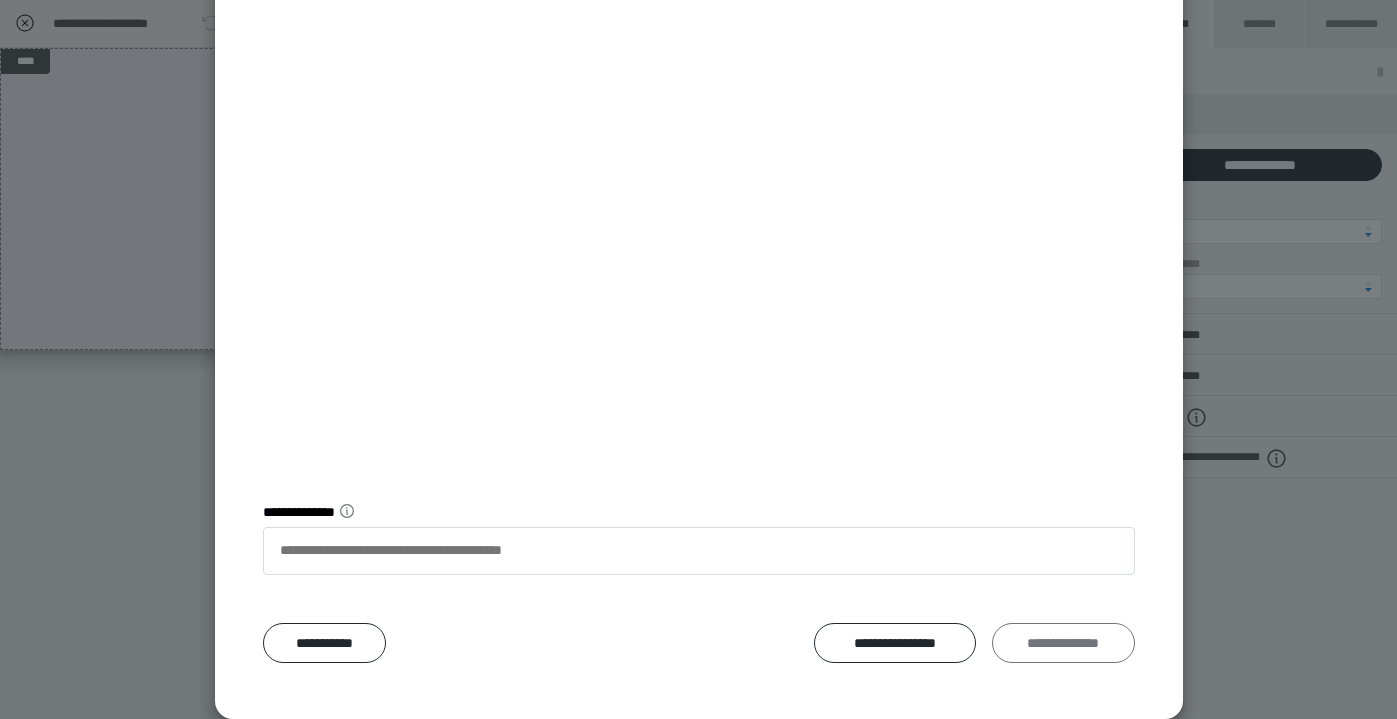 click on "**********" at bounding box center [1063, 643] 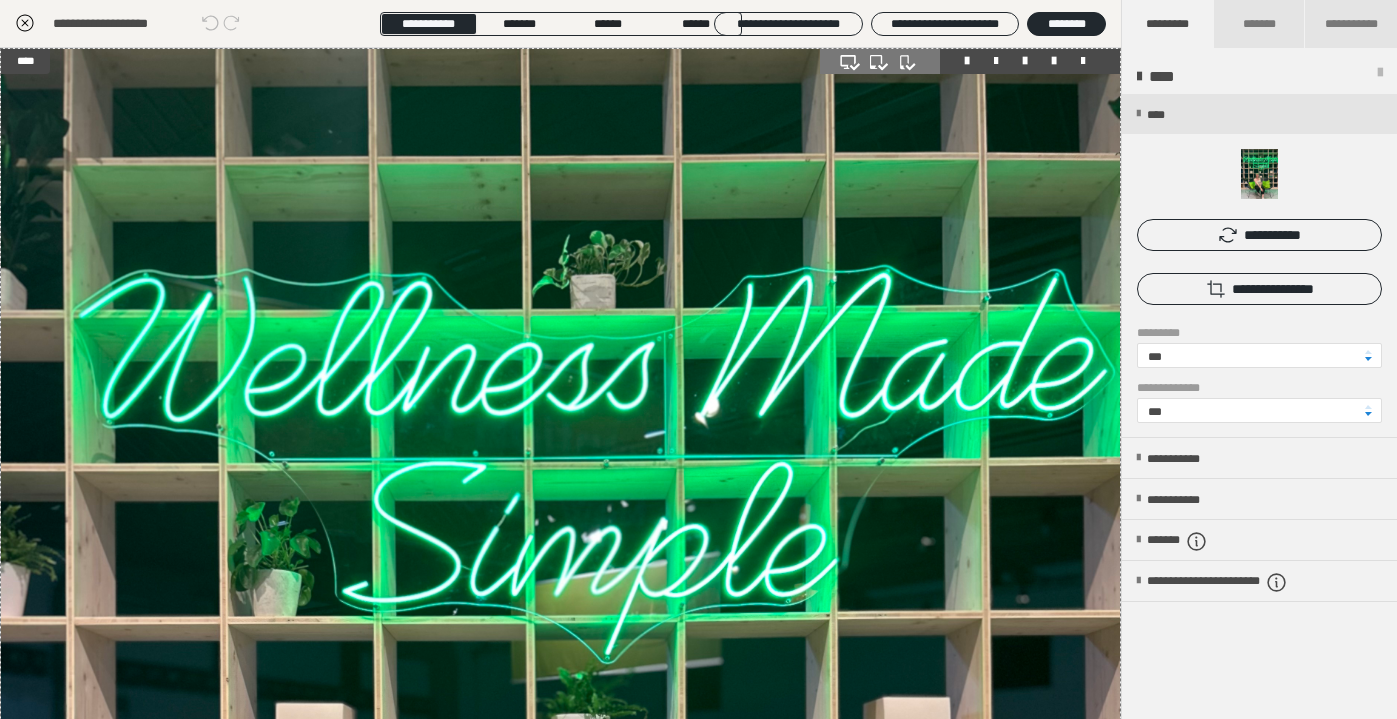 scroll, scrollTop: 0, scrollLeft: 0, axis: both 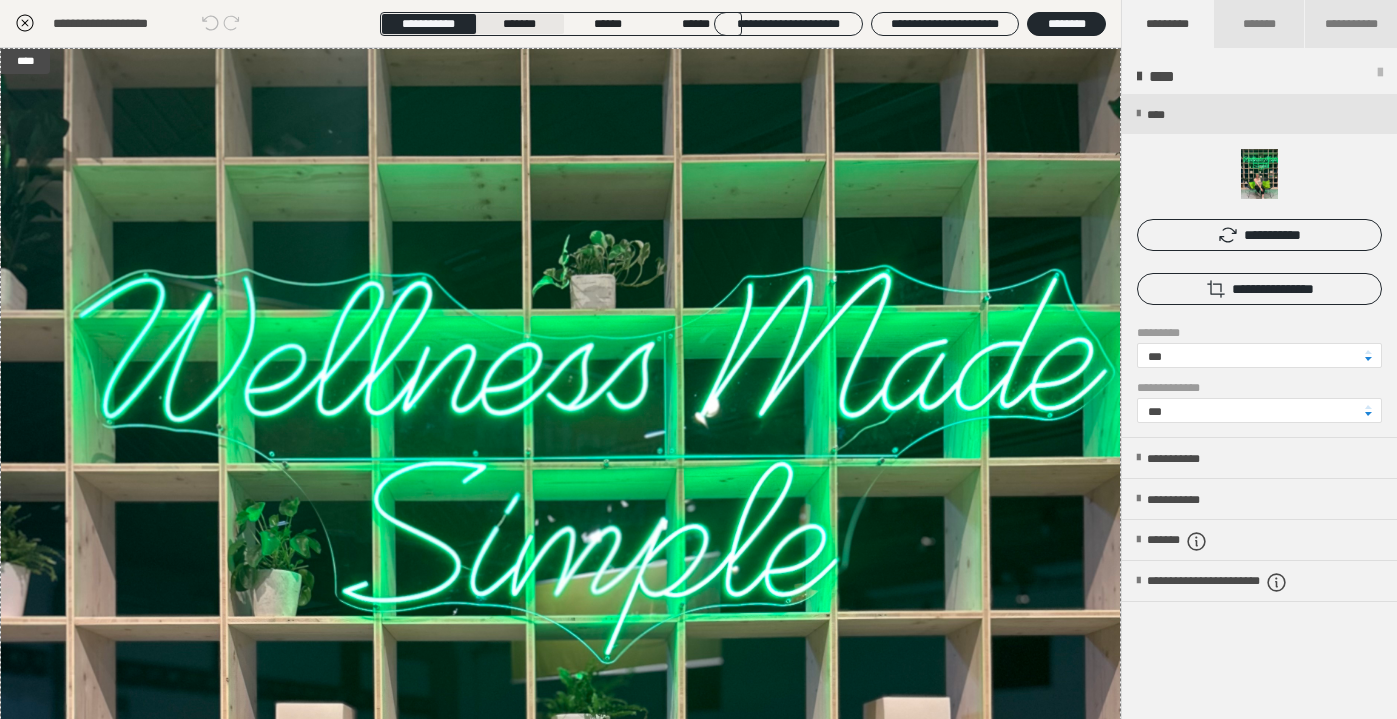 click on "*******" at bounding box center [519, 24] 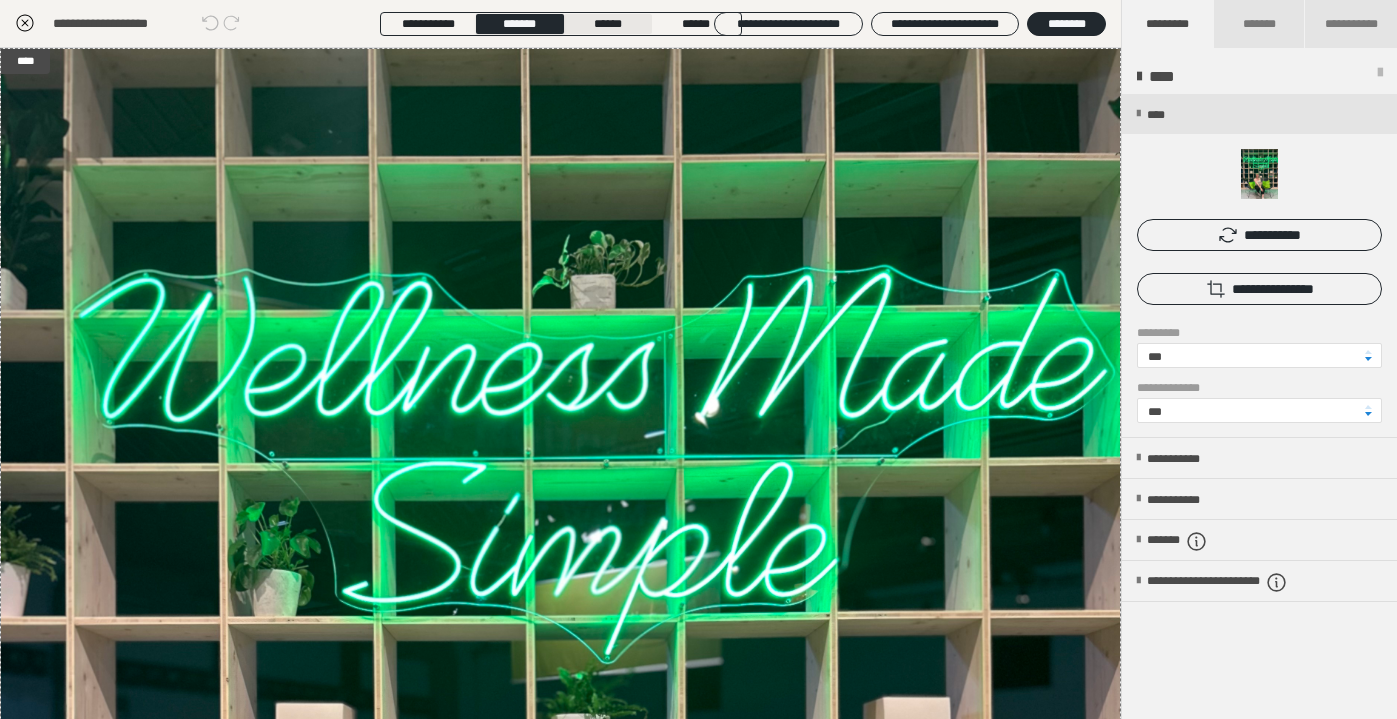 click on "******" at bounding box center [608, 24] 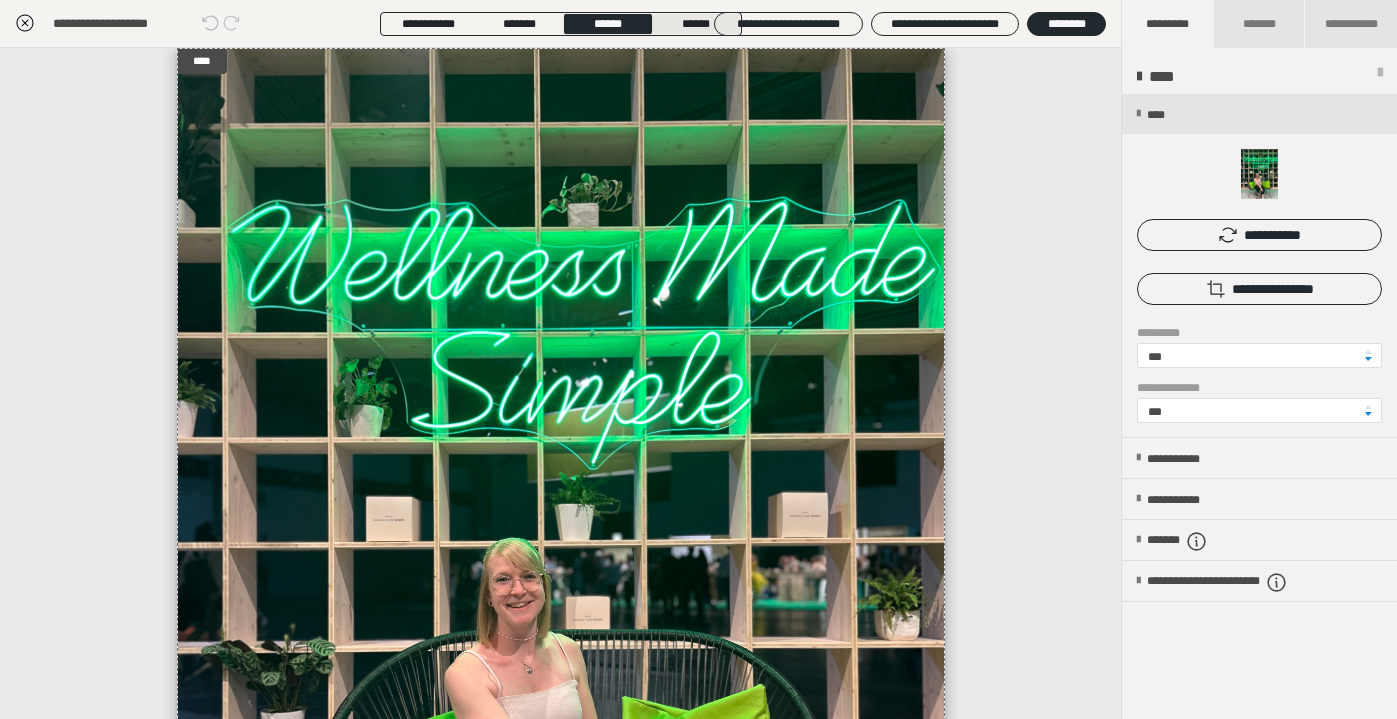 click on "******" at bounding box center [696, 24] 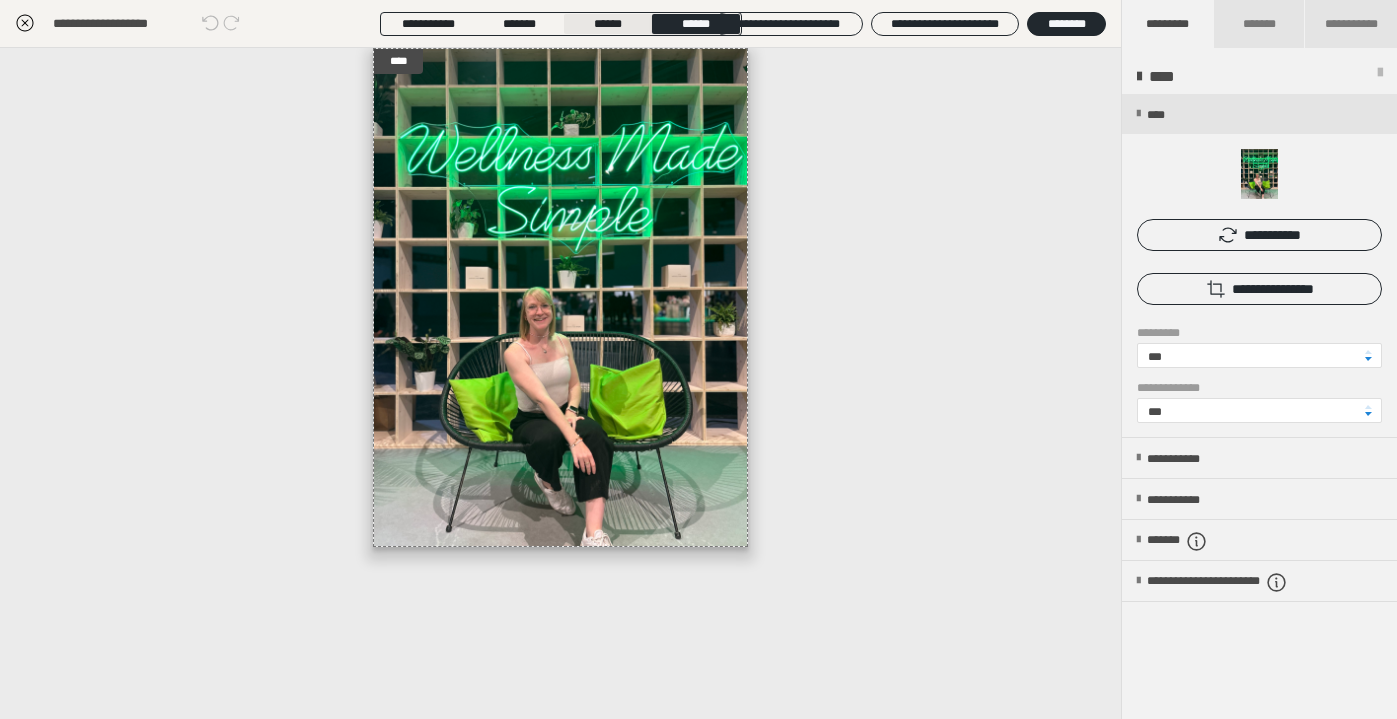 click on "******" at bounding box center [608, 24] 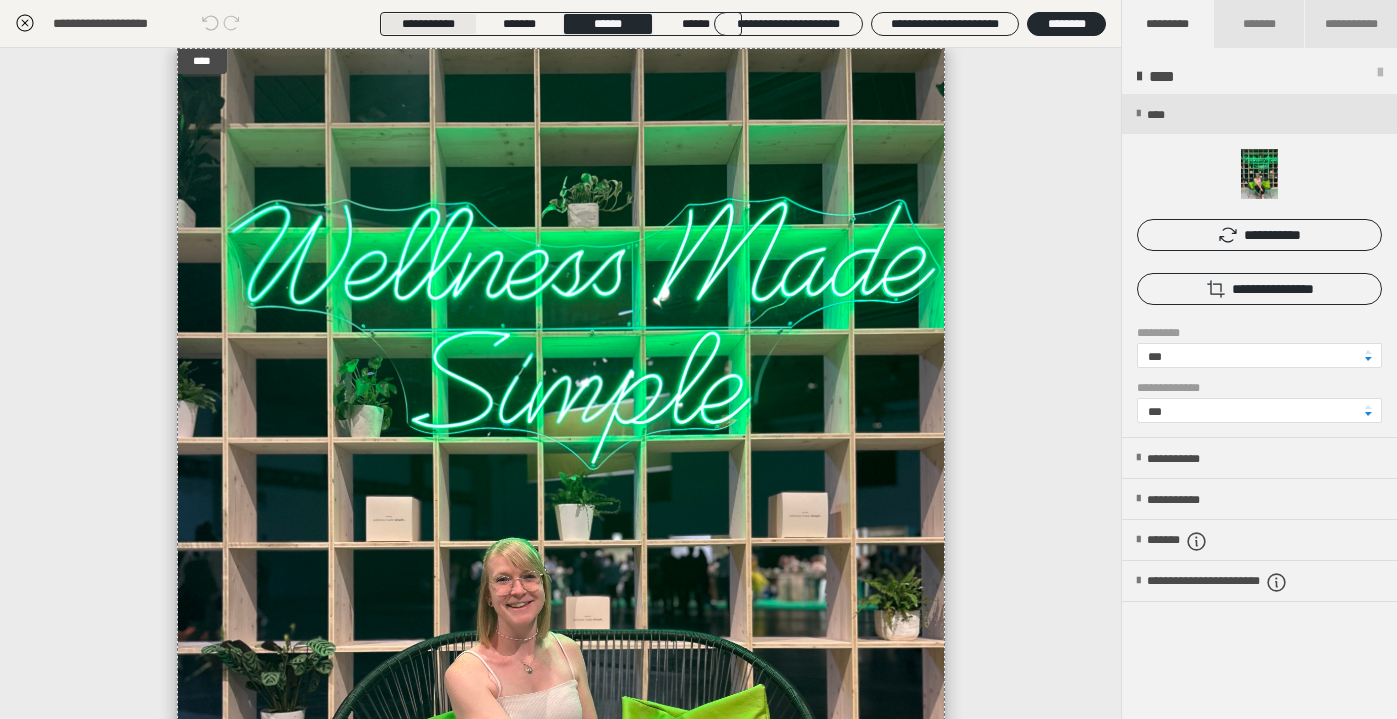 click on "**********" at bounding box center (428, 24) 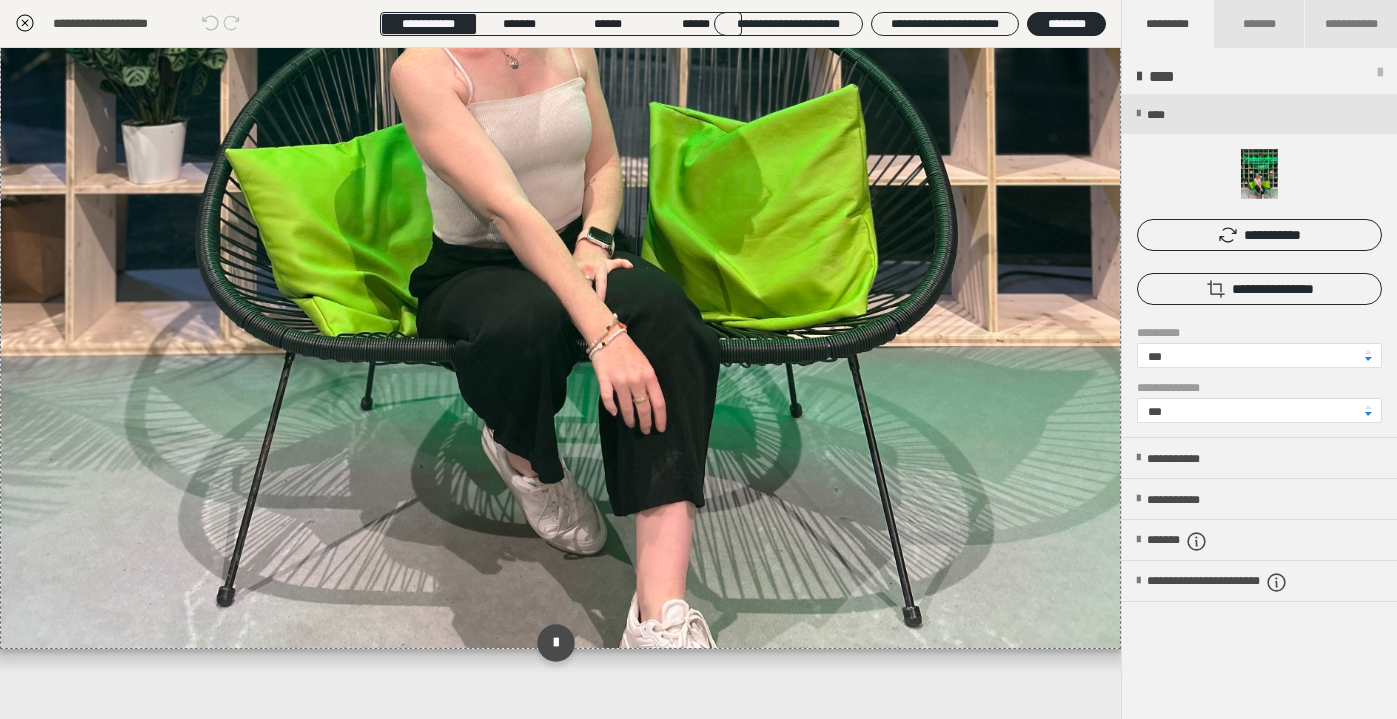 scroll, scrollTop: 891, scrollLeft: 0, axis: vertical 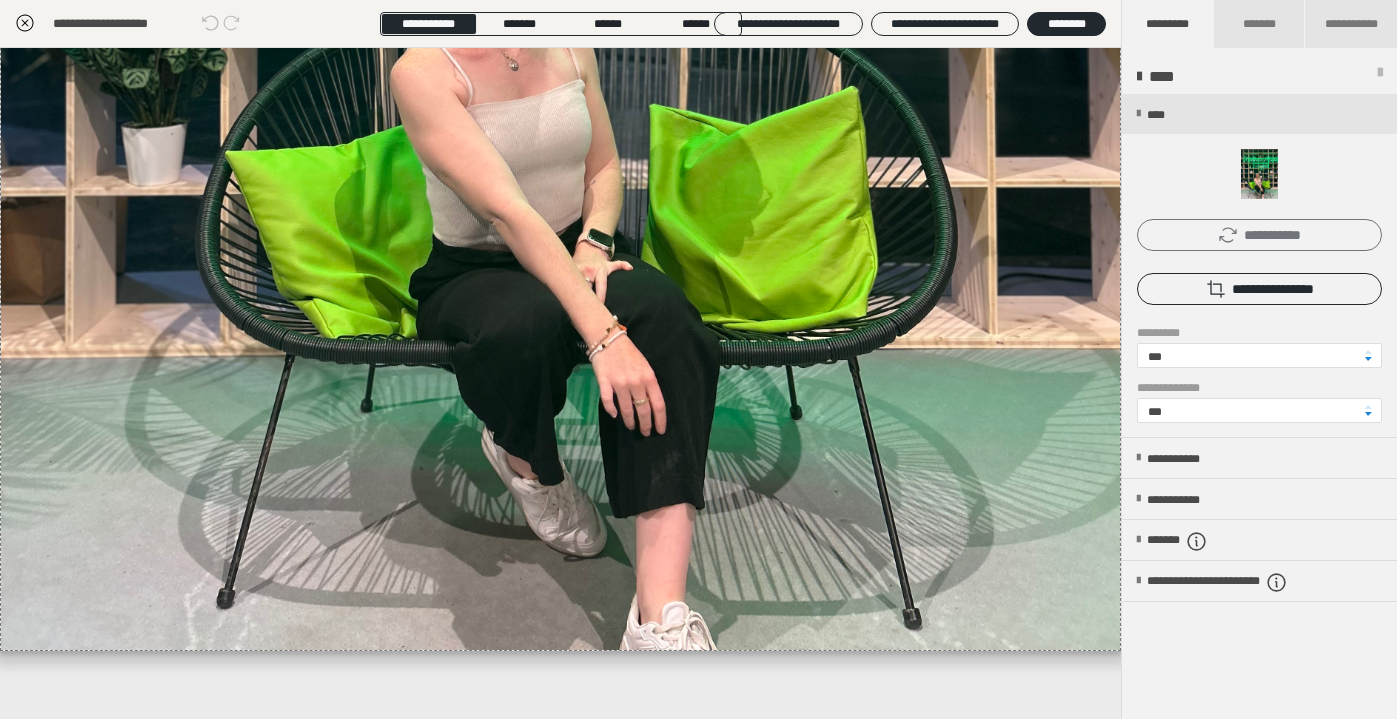 click on "**********" at bounding box center (1259, 235) 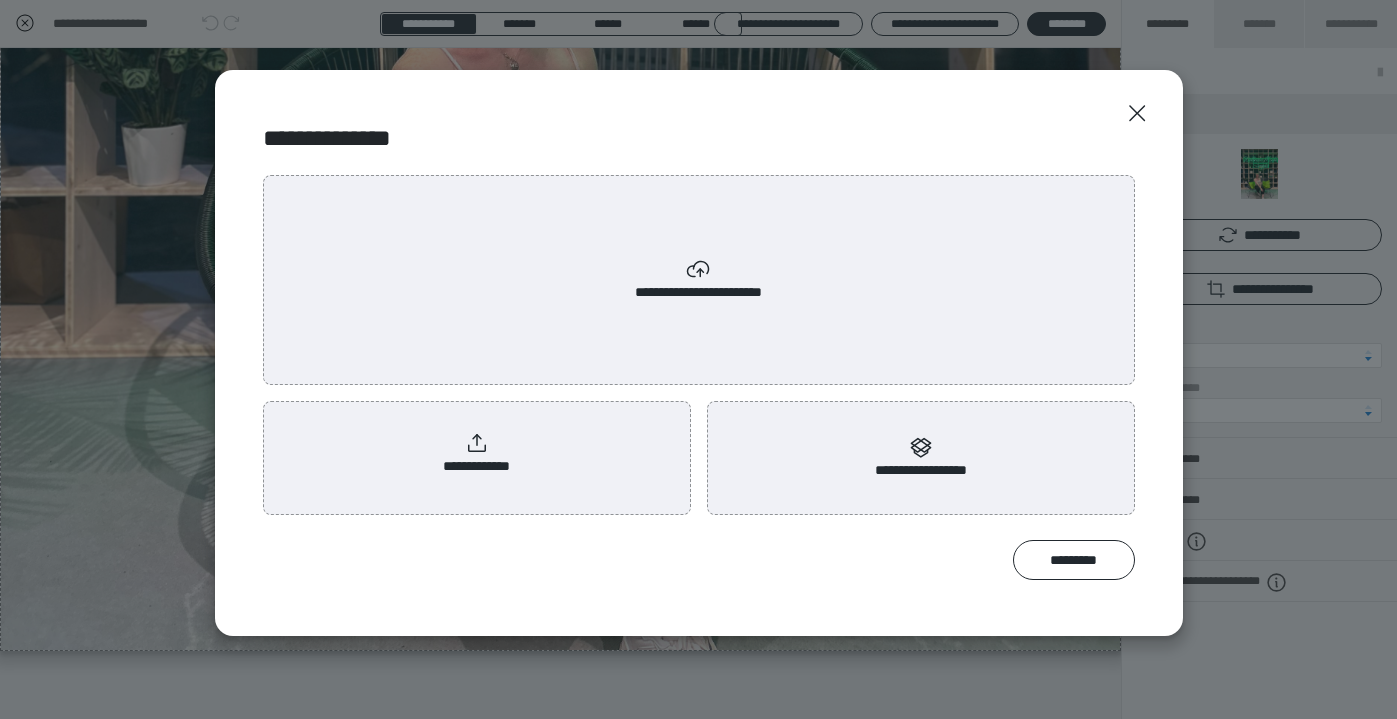 click on "**********" at bounding box center [476, 454] 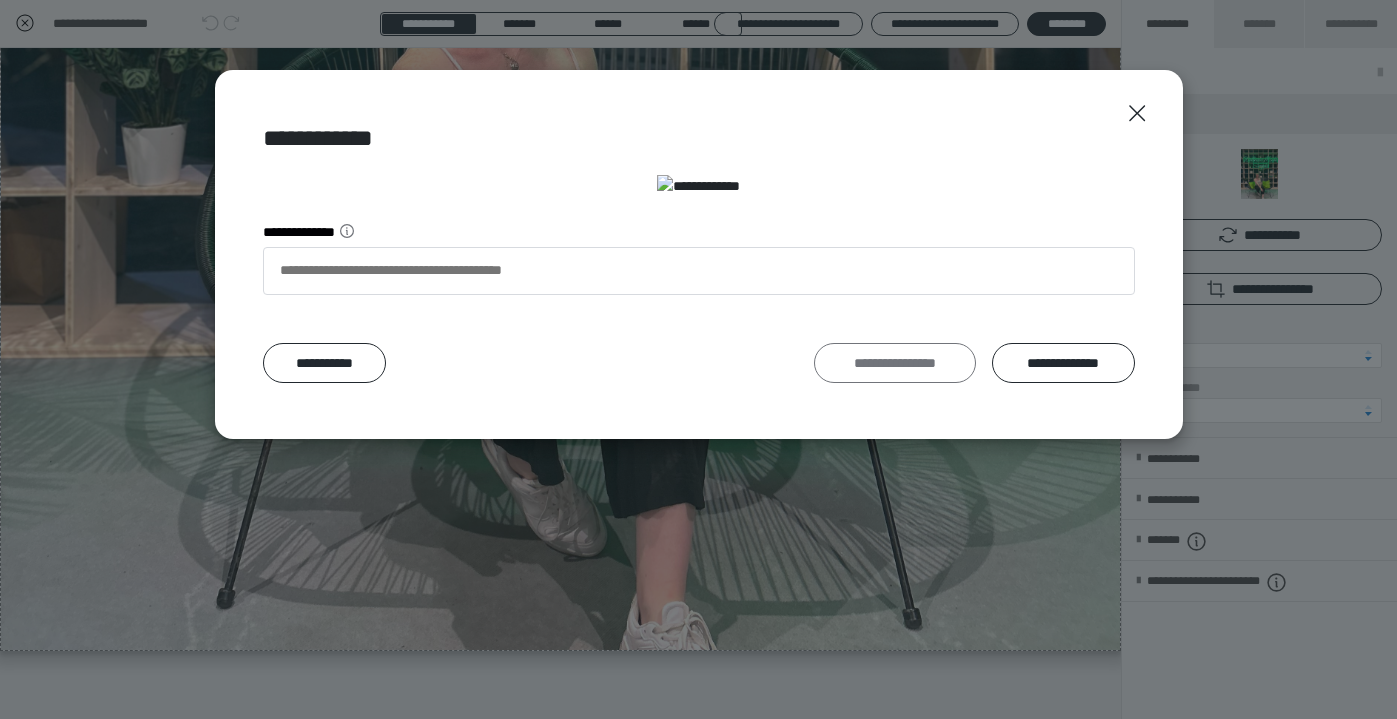 click on "**********" at bounding box center [895, 363] 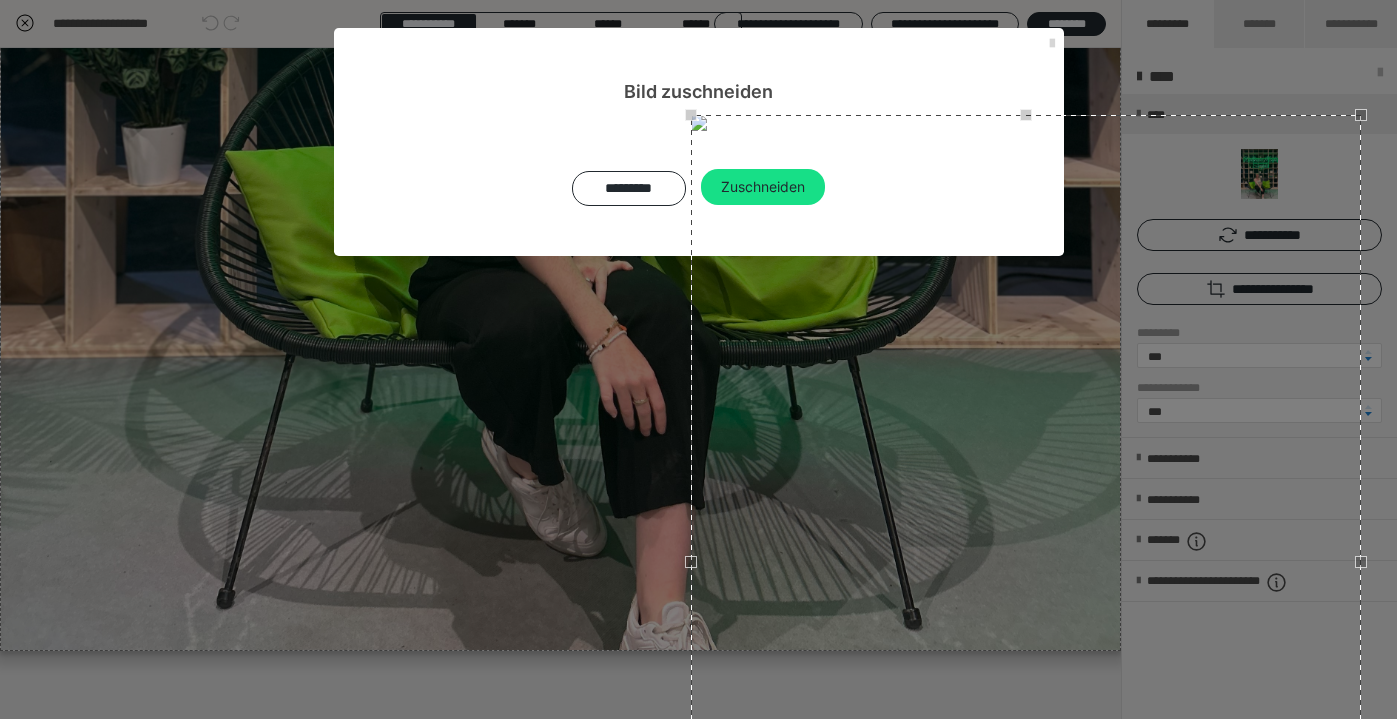 click at bounding box center [1052, 44] 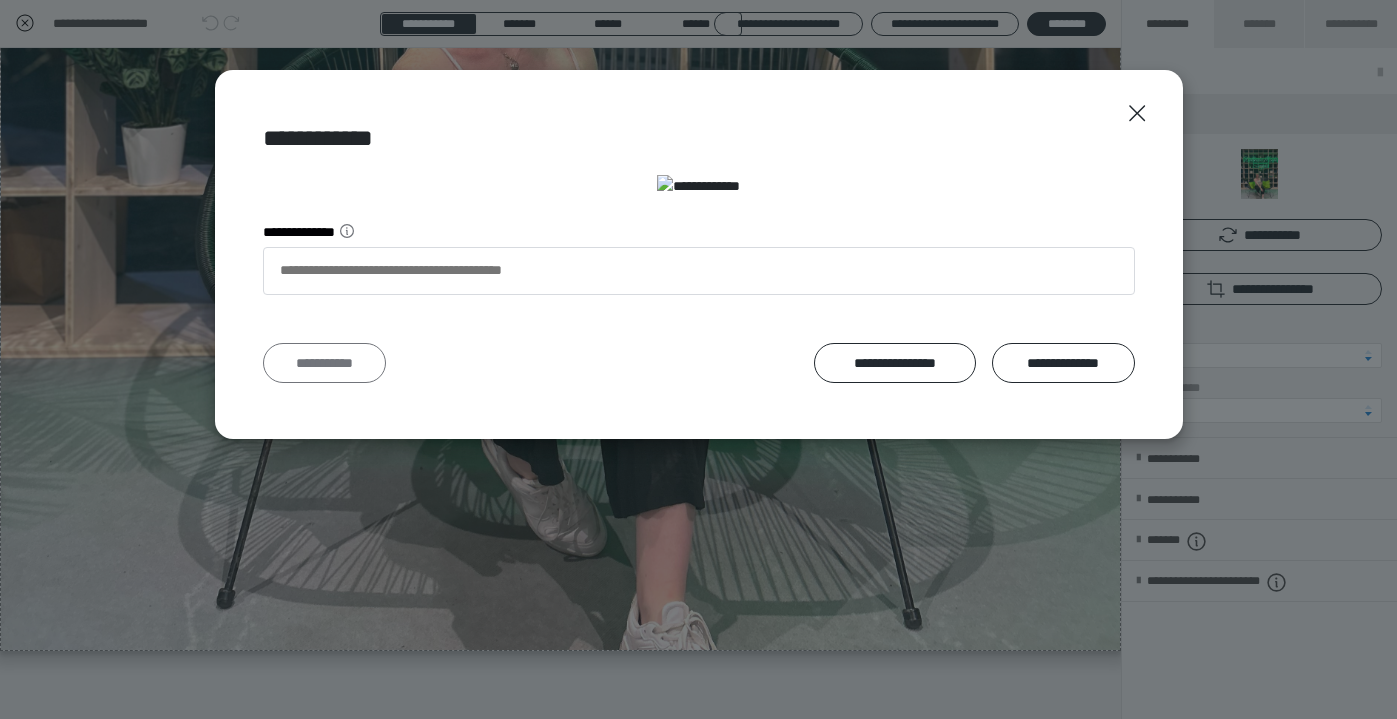 click on "**********" at bounding box center (325, 363) 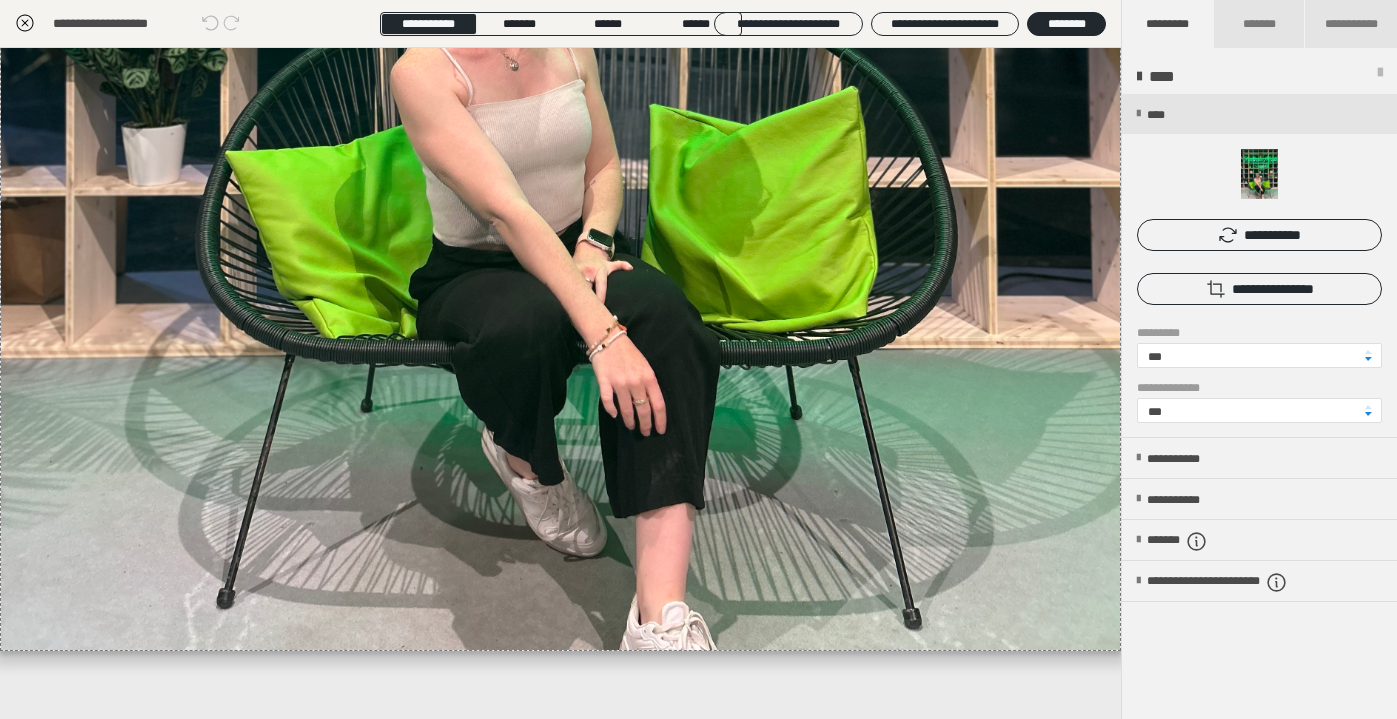 scroll, scrollTop: 0, scrollLeft: 0, axis: both 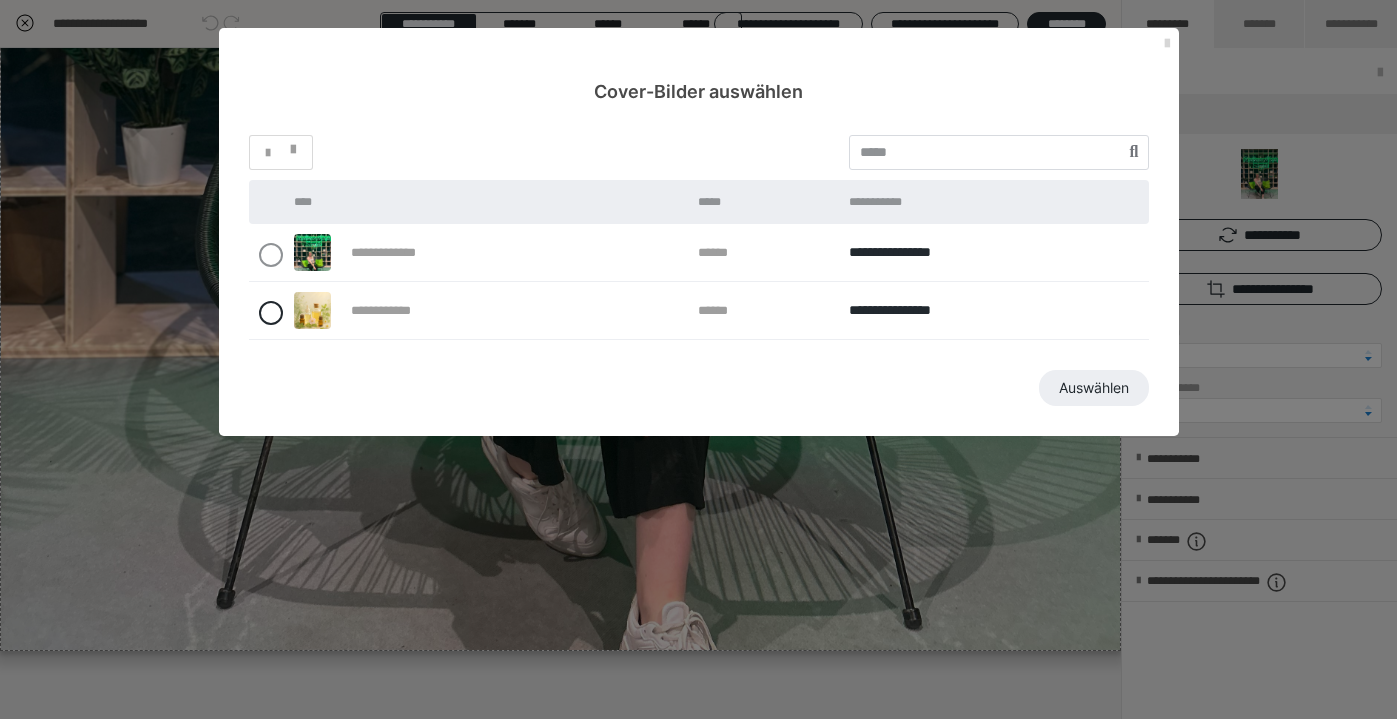 click at bounding box center (1167, 44) 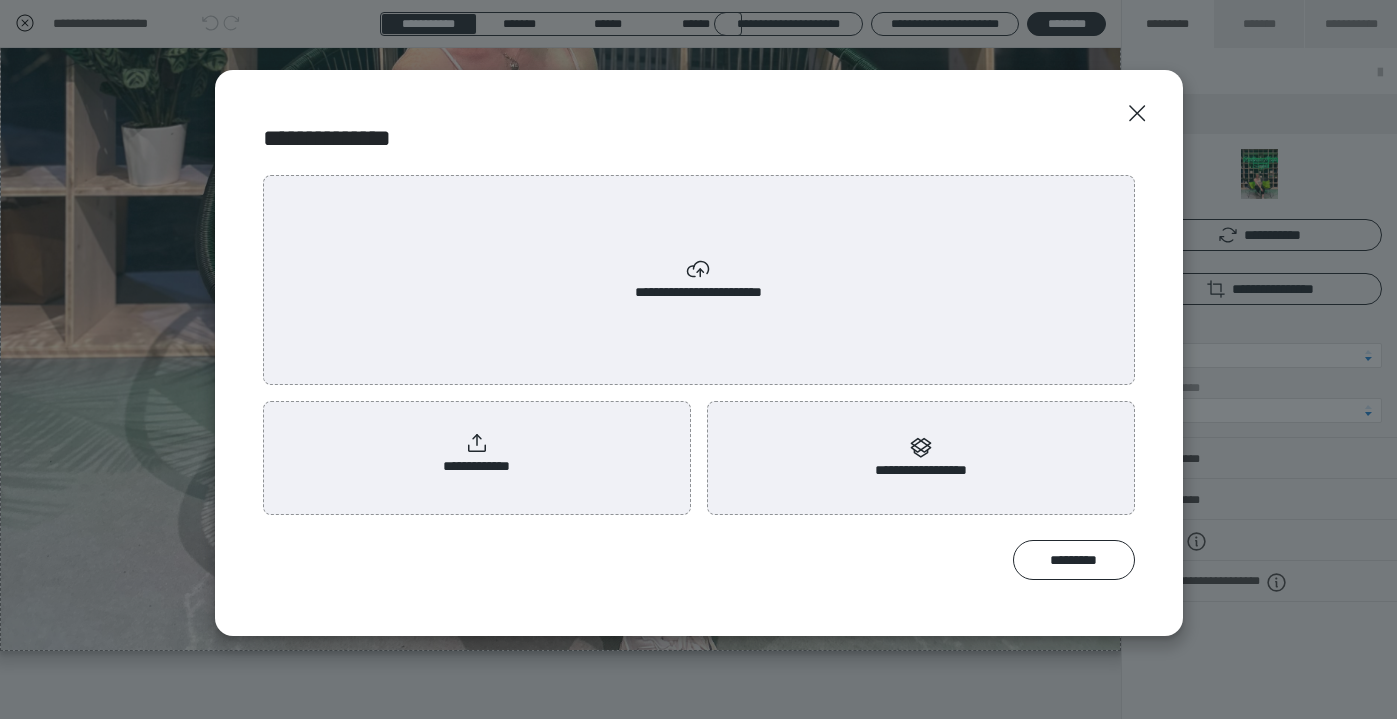 click on "**********" at bounding box center (476, 454) 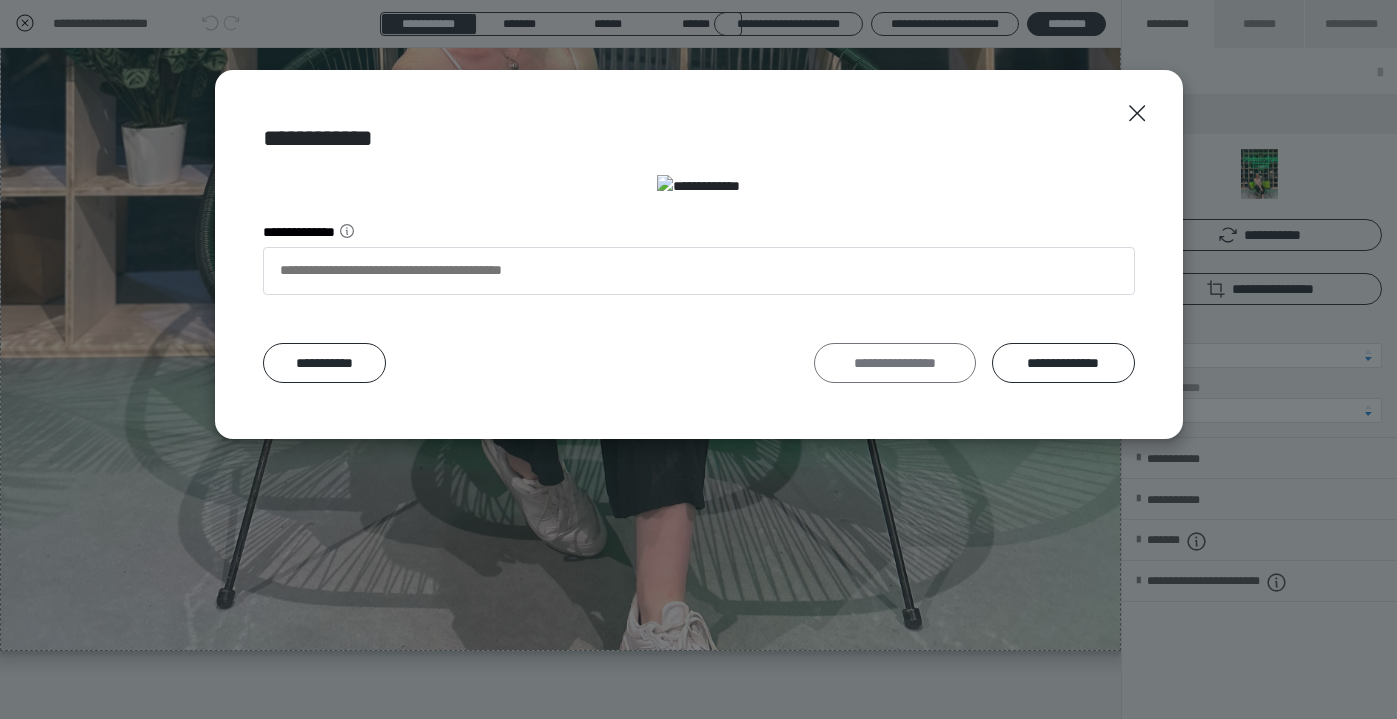 click on "**********" at bounding box center (895, 363) 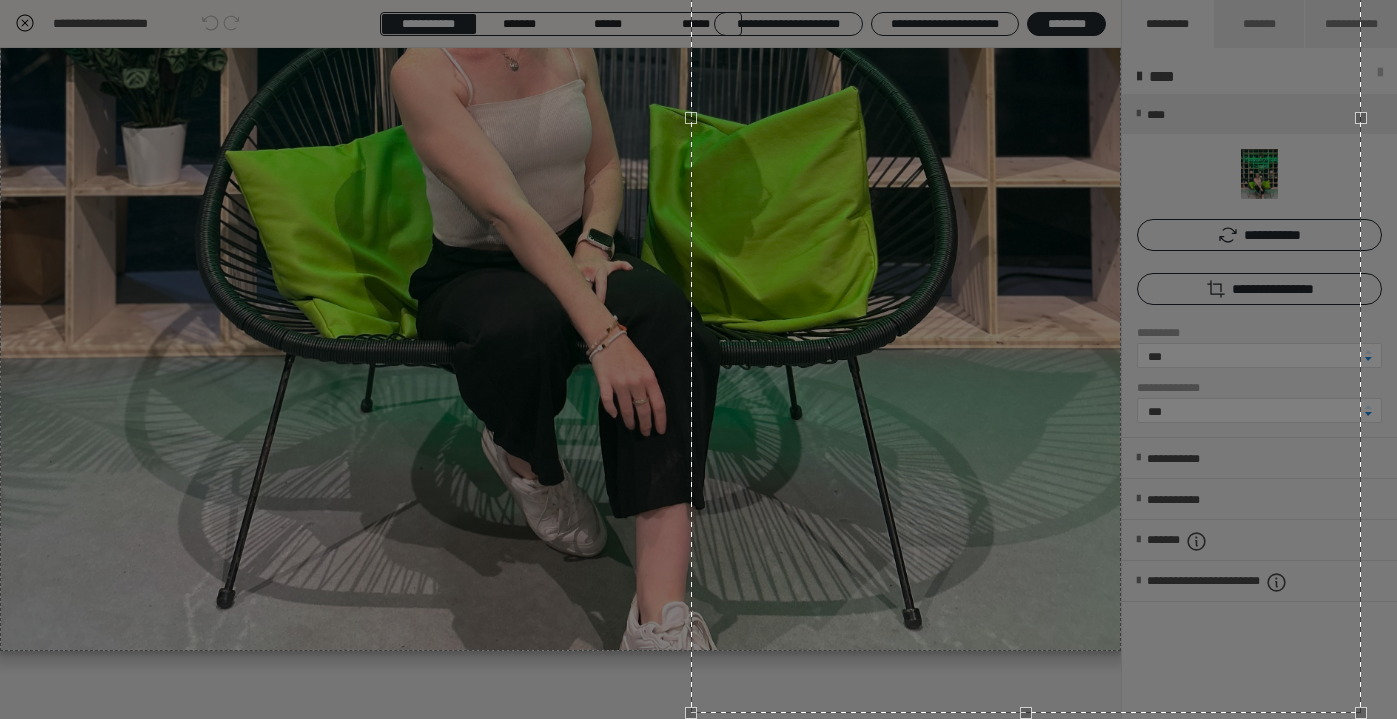 scroll, scrollTop: 736, scrollLeft: 0, axis: vertical 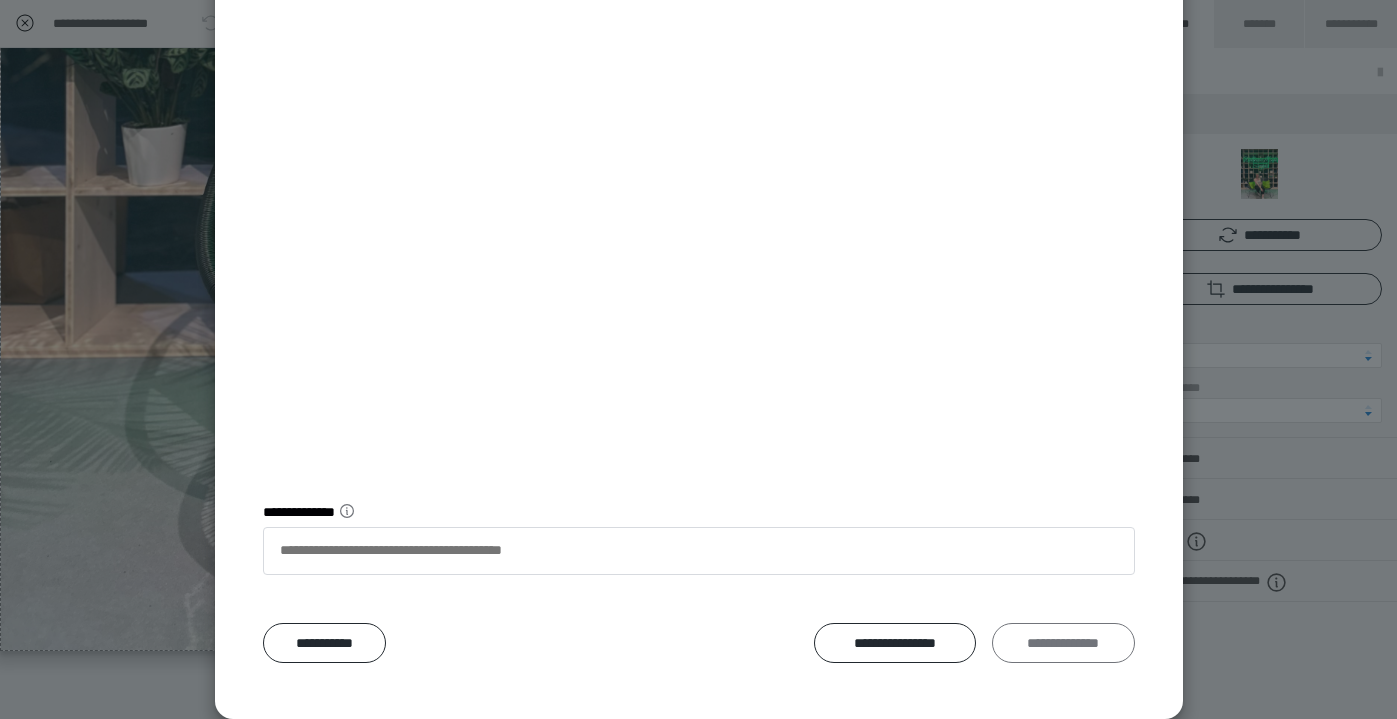 click on "**********" at bounding box center [1063, 643] 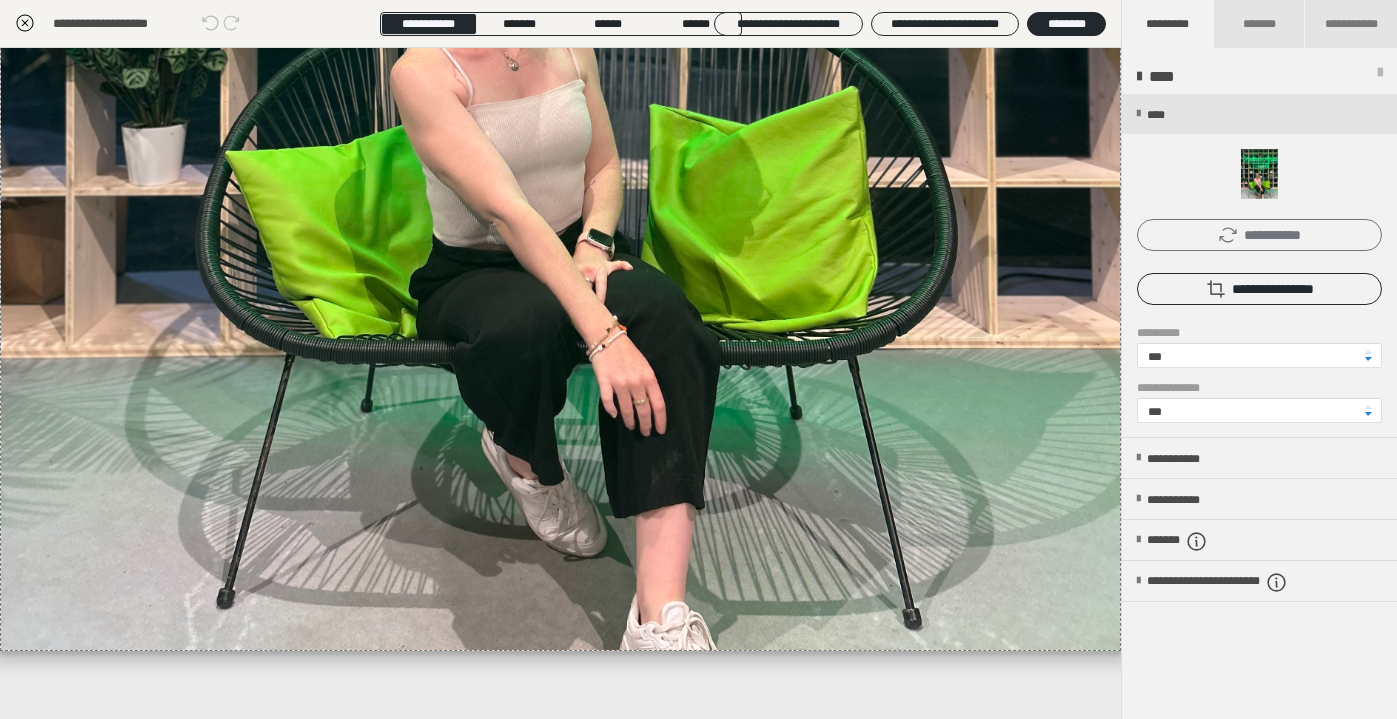 click on "**********" at bounding box center [1259, 235] 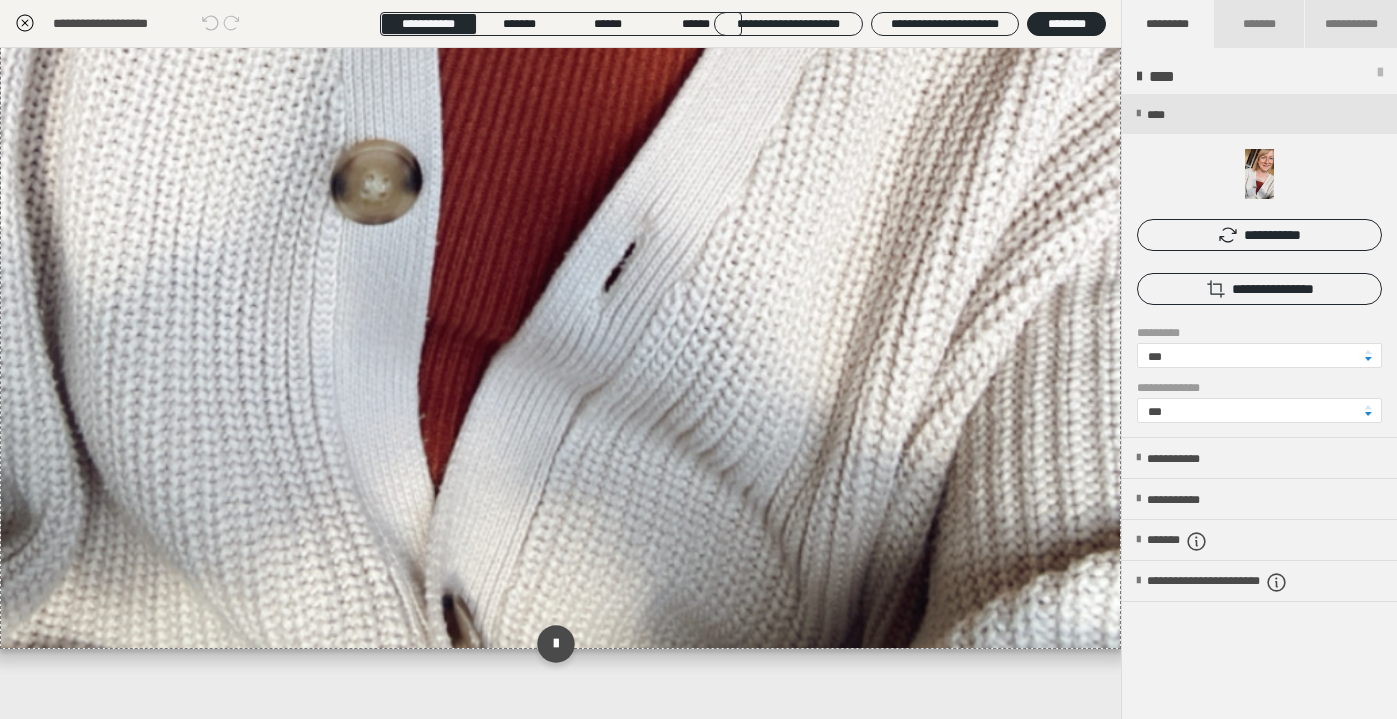 scroll, scrollTop: 1390, scrollLeft: 0, axis: vertical 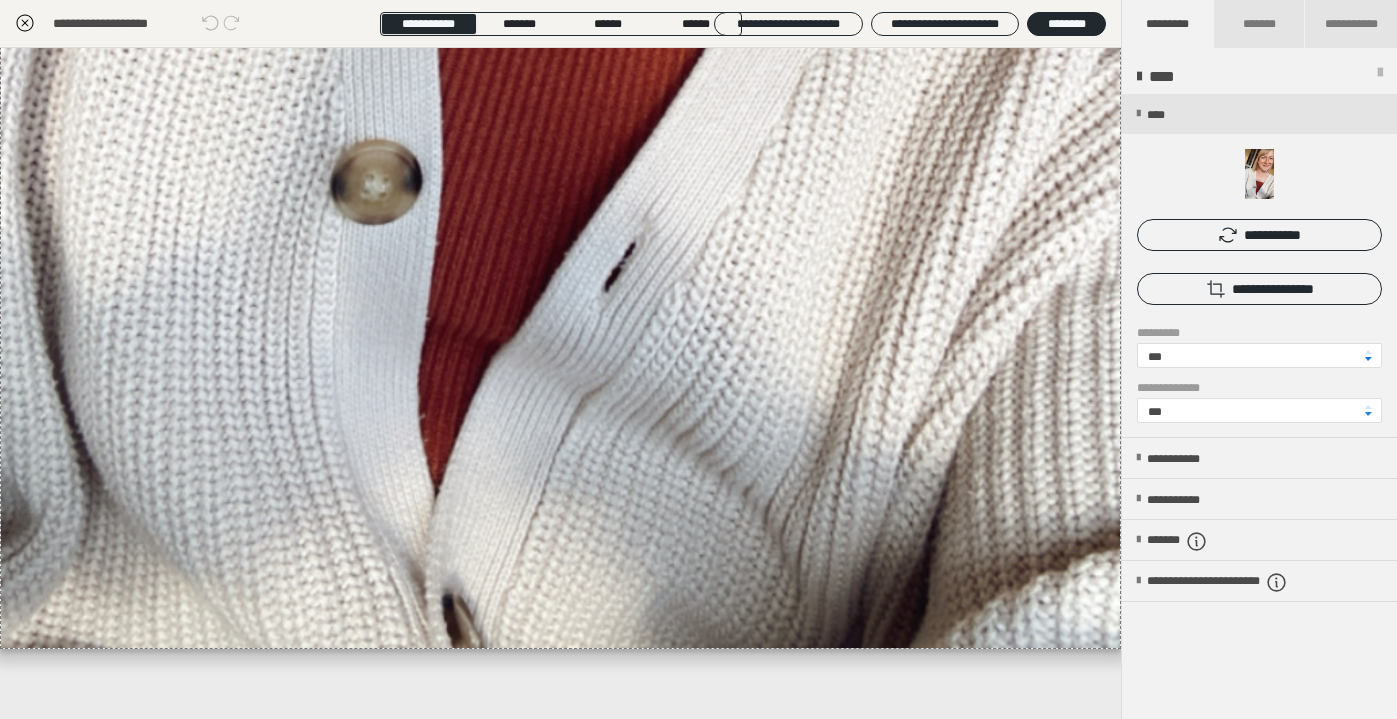 click at bounding box center [1368, 359] 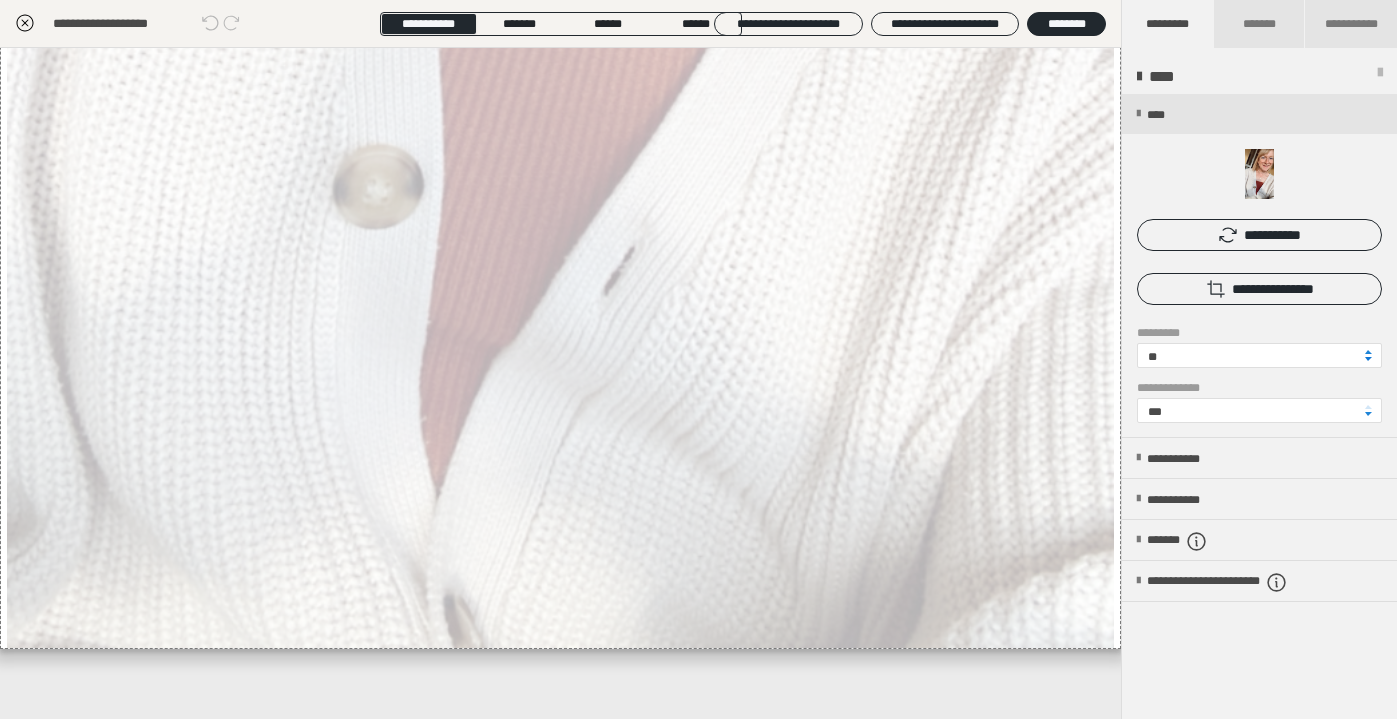 scroll, scrollTop: 1370, scrollLeft: 0, axis: vertical 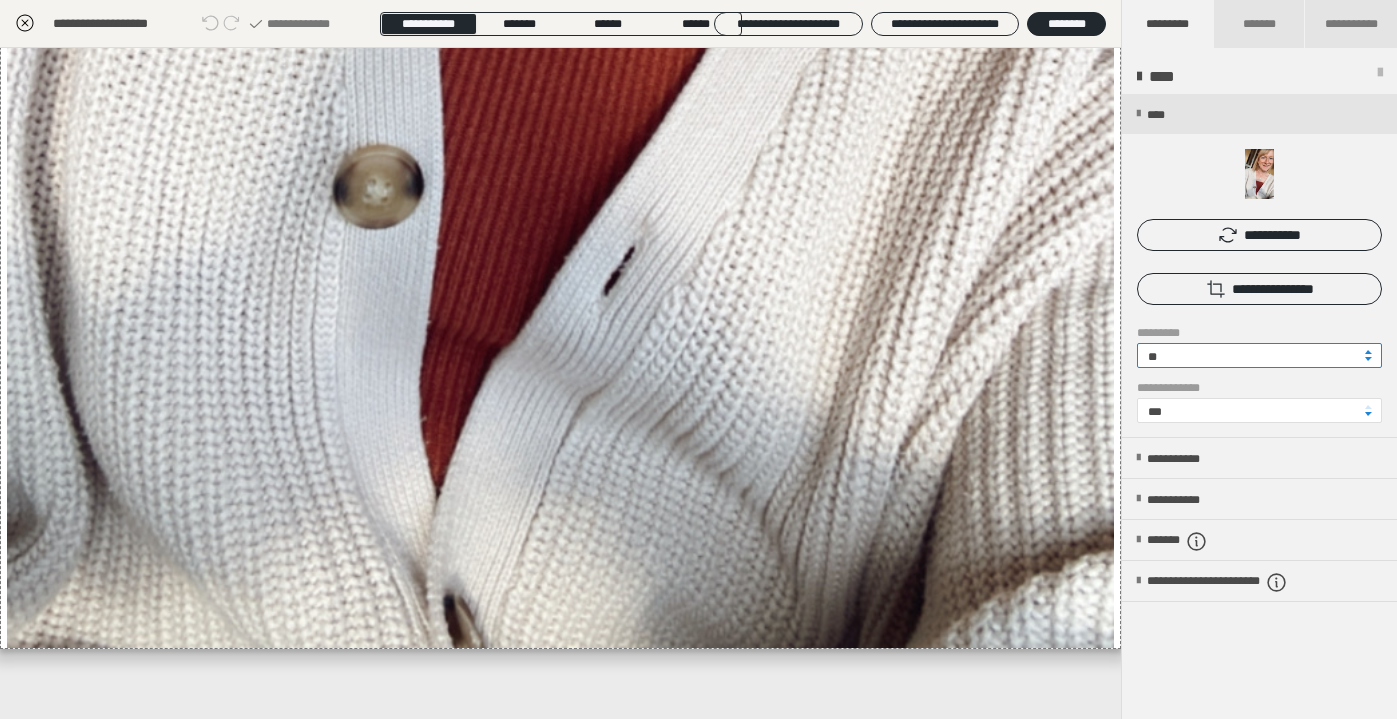 click on "**" at bounding box center [1259, 355] 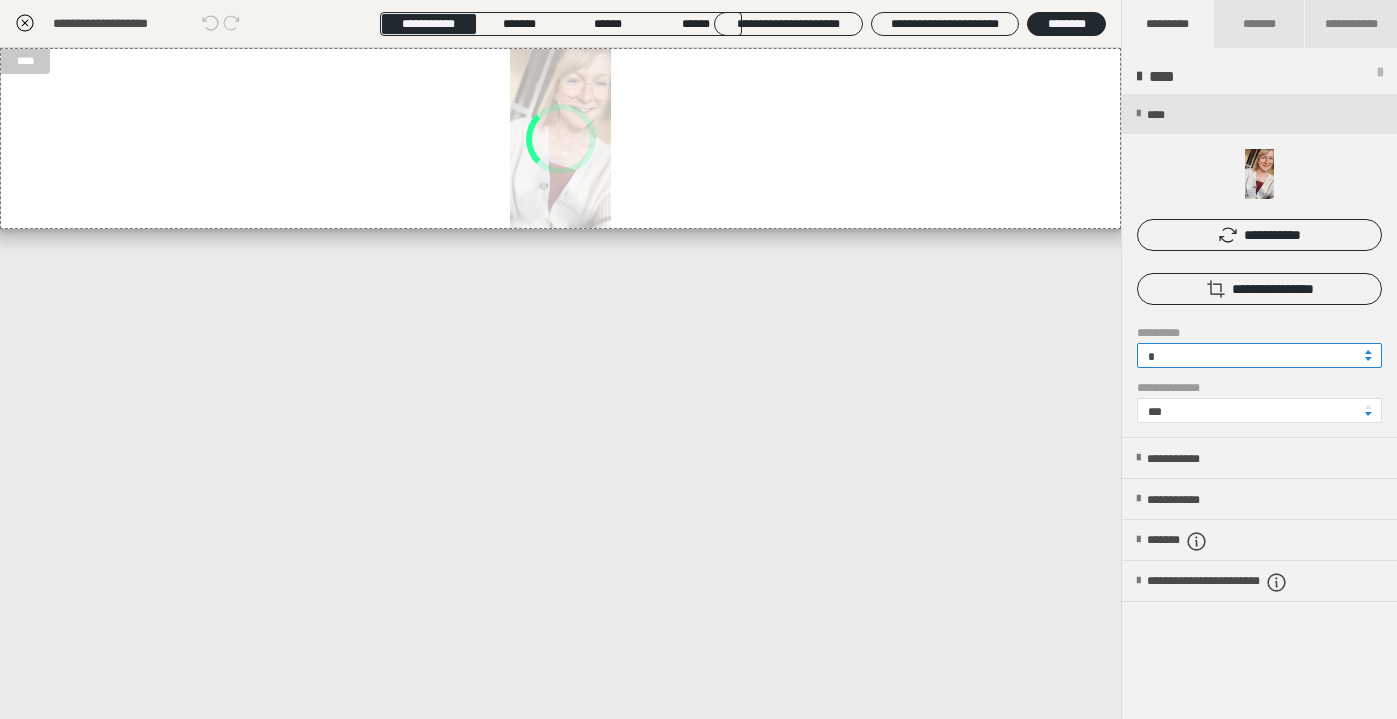 scroll, scrollTop: 0, scrollLeft: 0, axis: both 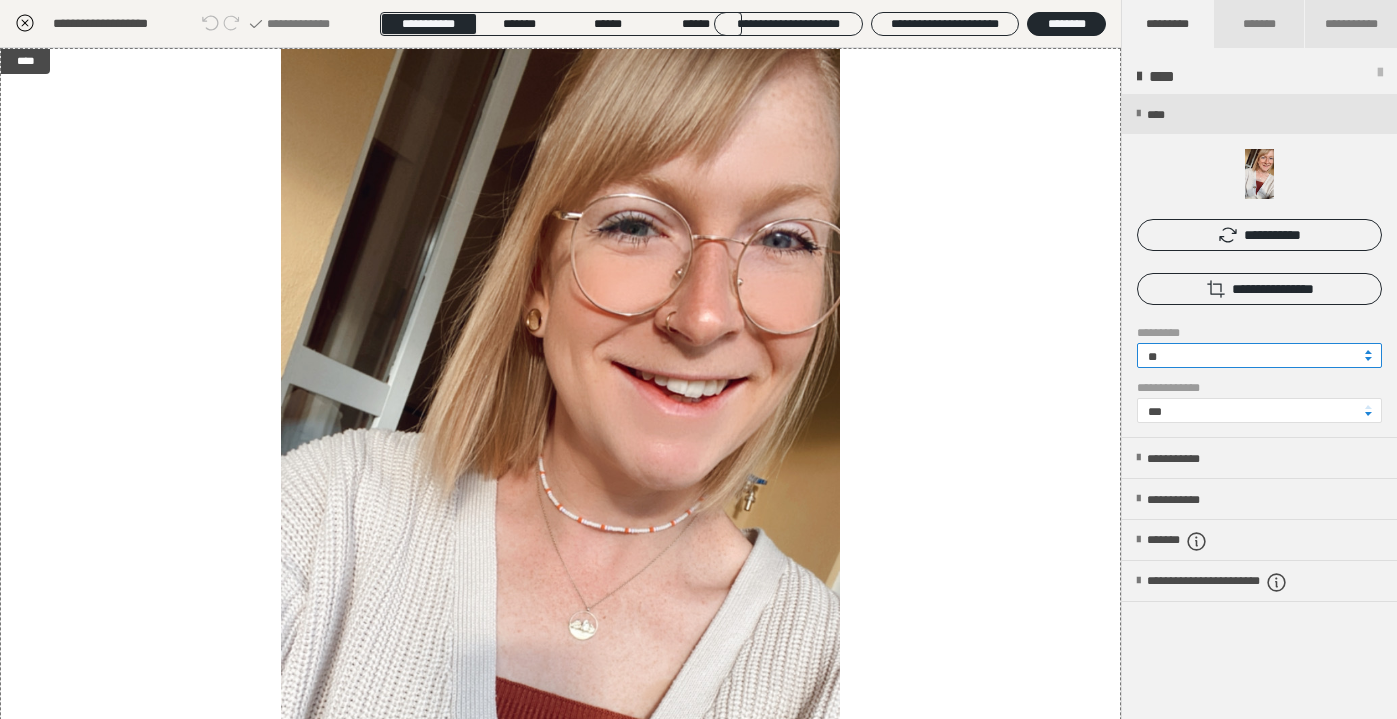 type on "**" 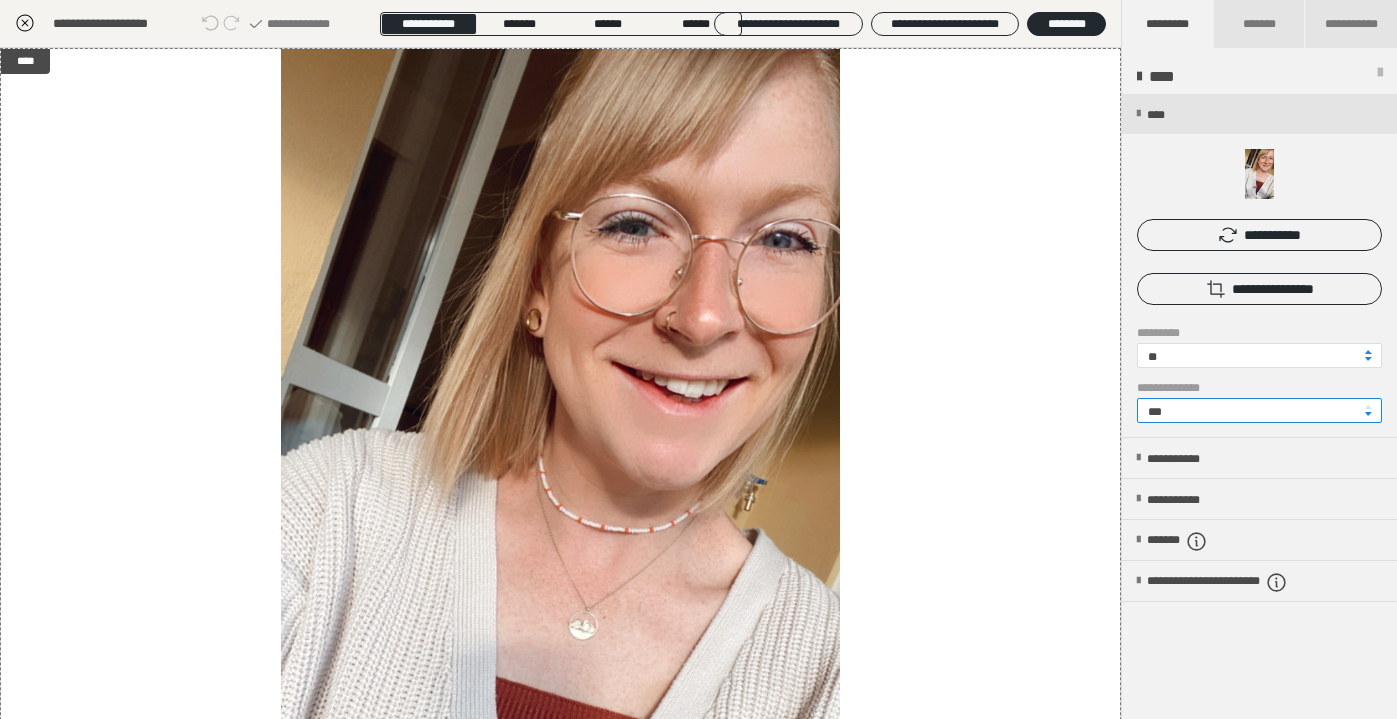 click on "***" at bounding box center (1259, 410) 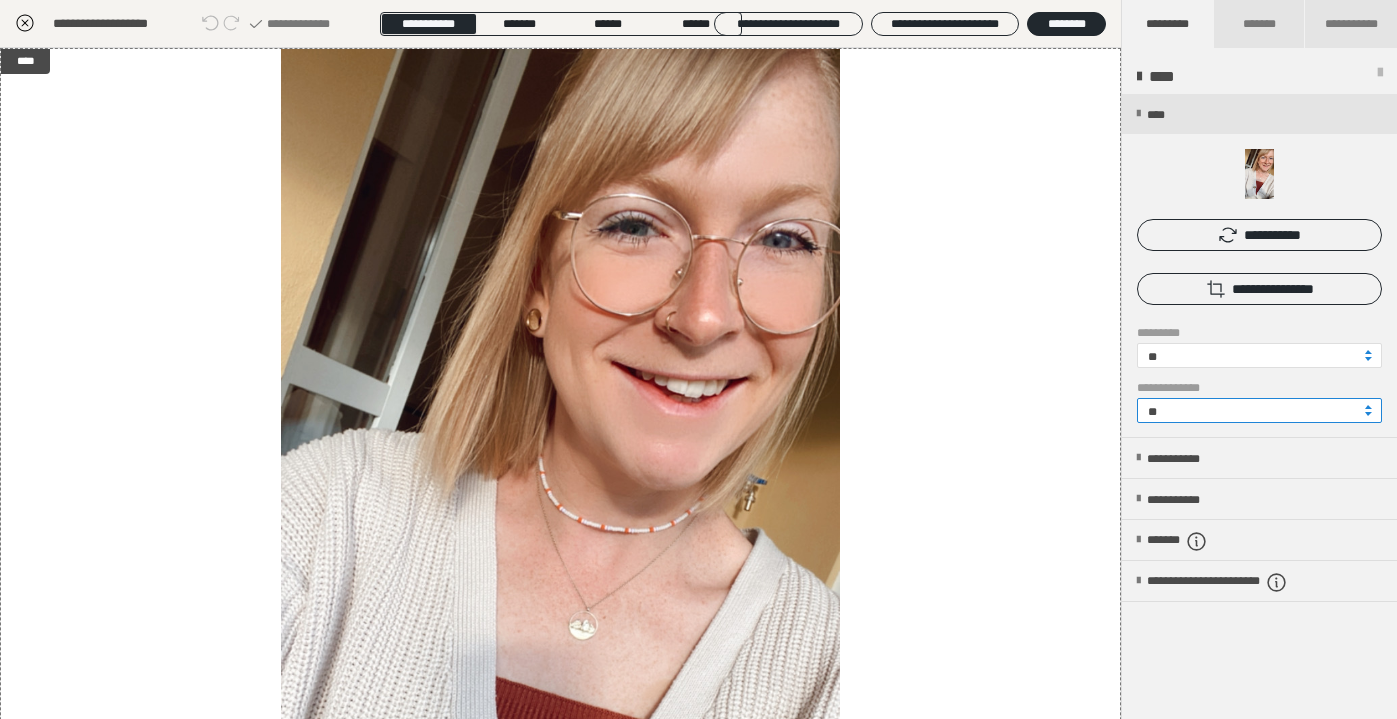 type on "**" 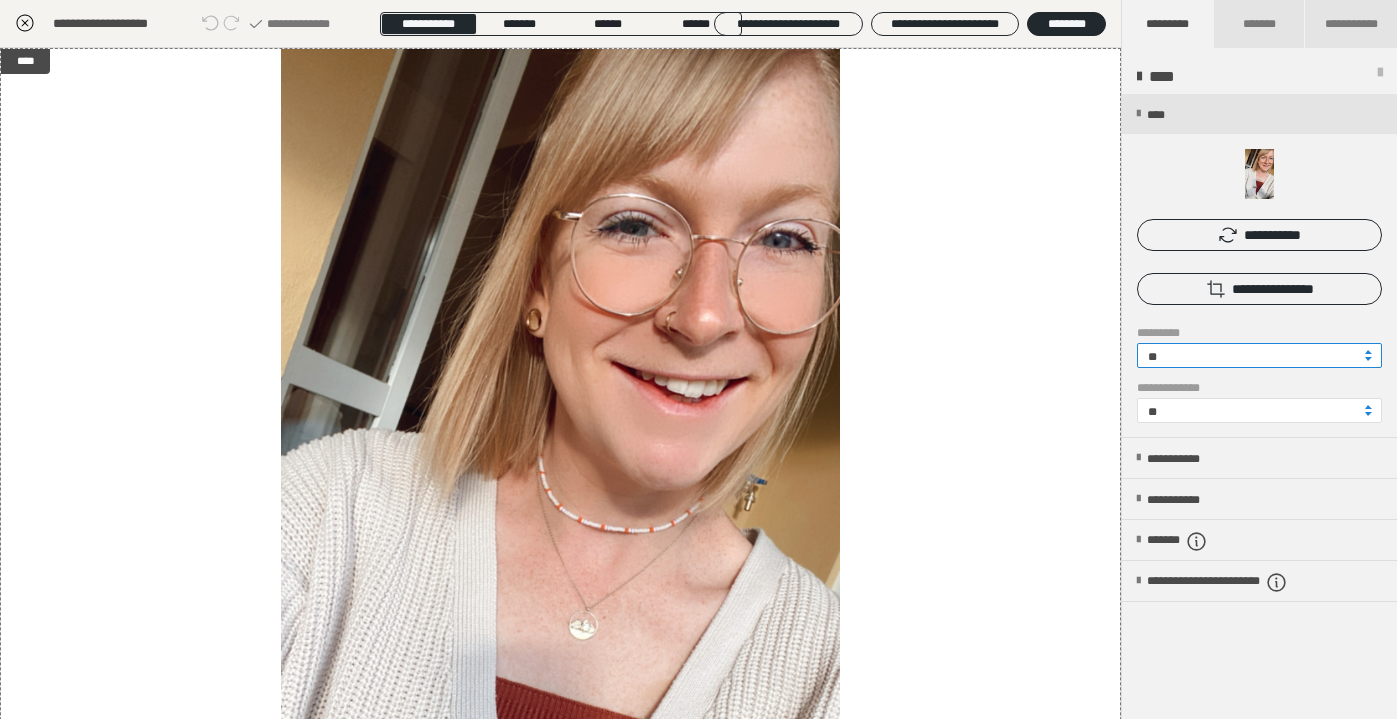 click on "**" at bounding box center (1259, 355) 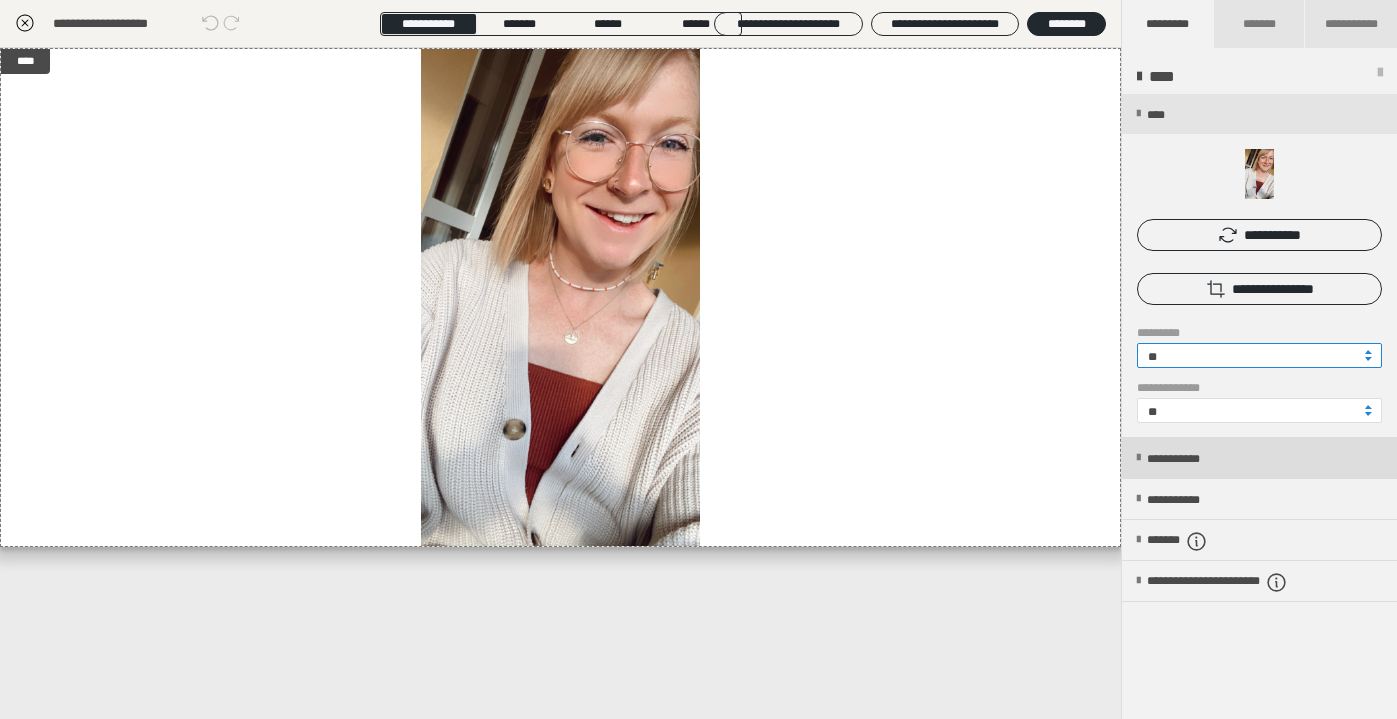 type on "**" 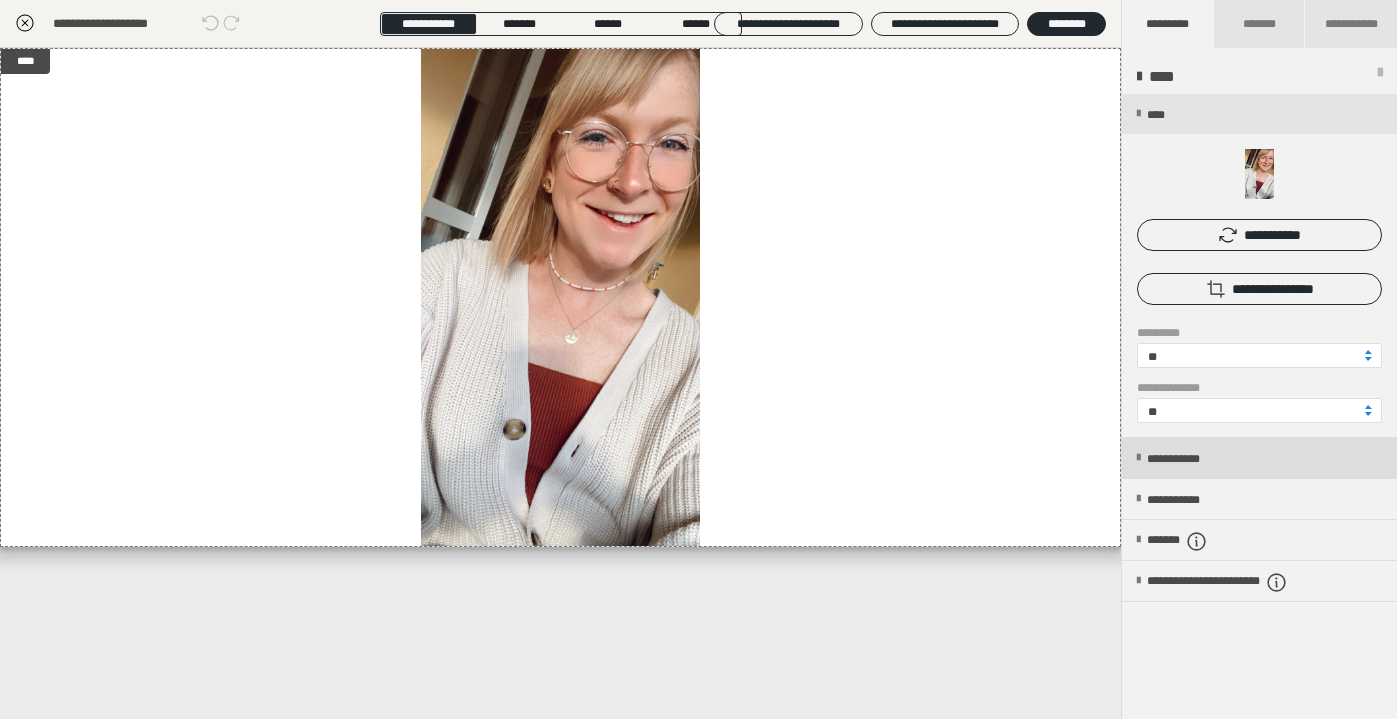 click on "**********" at bounding box center [1194, 459] 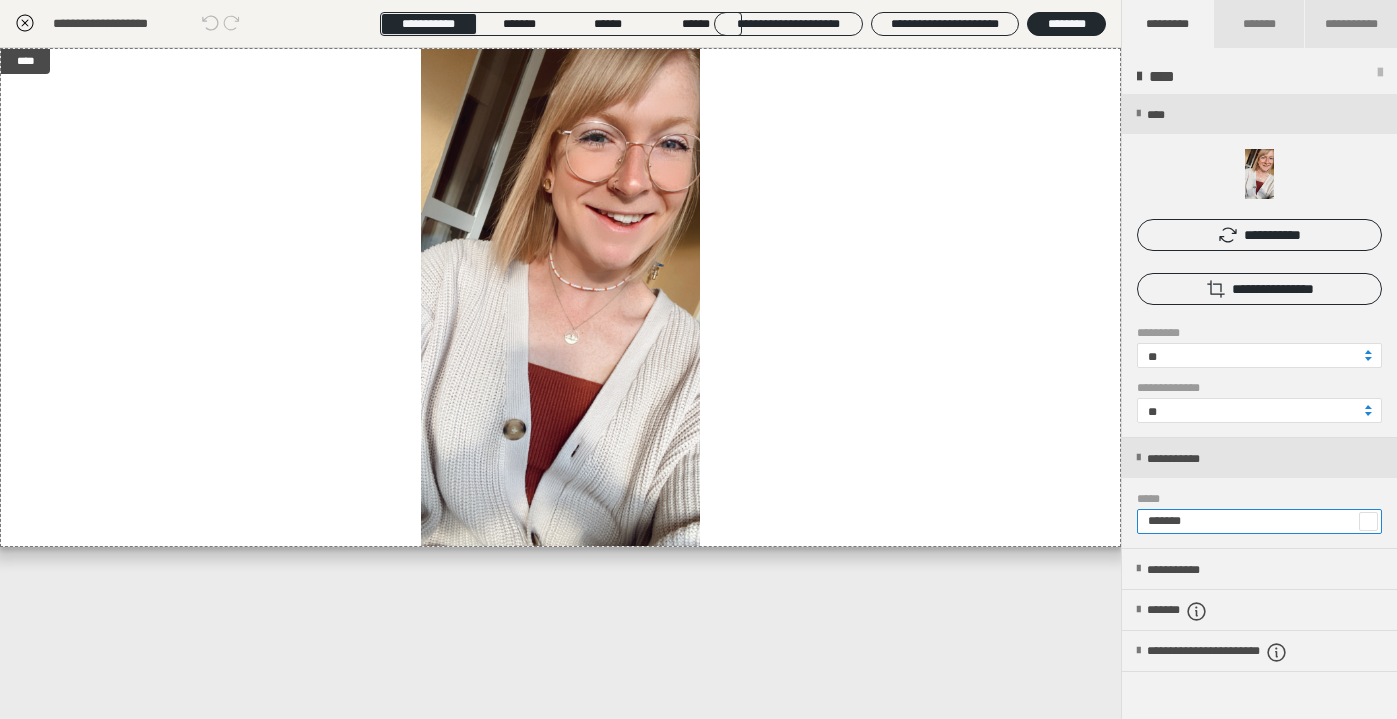 click on "*******" at bounding box center (1259, 521) 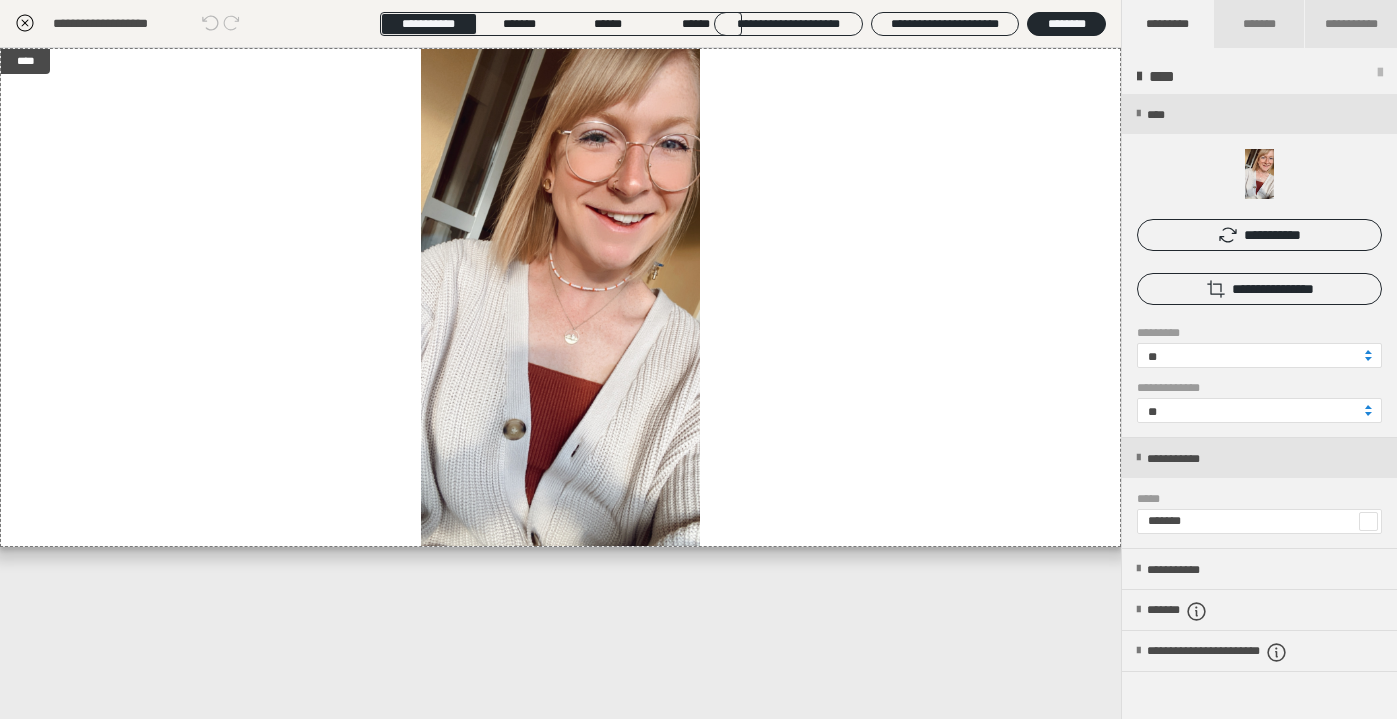 click at bounding box center (1368, 521) 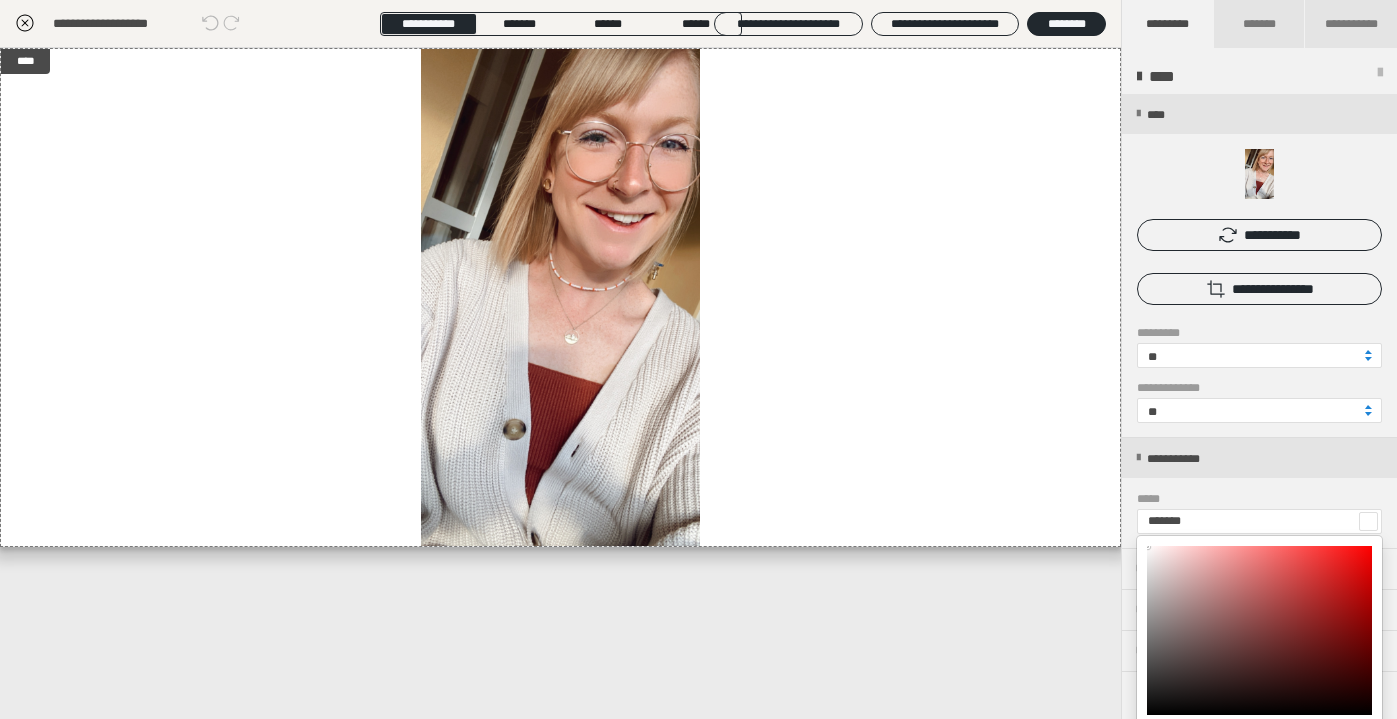 click at bounding box center (698, 359) 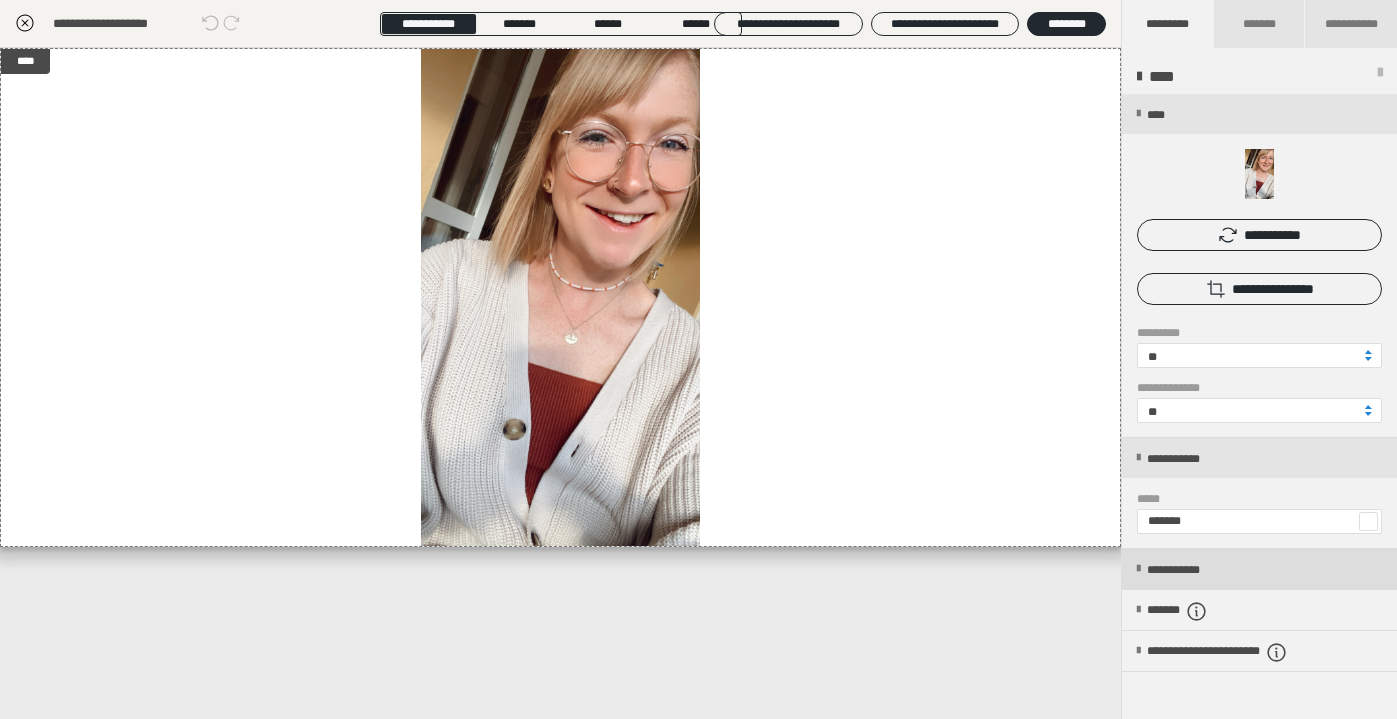 click on "**********" at bounding box center (1259, 569) 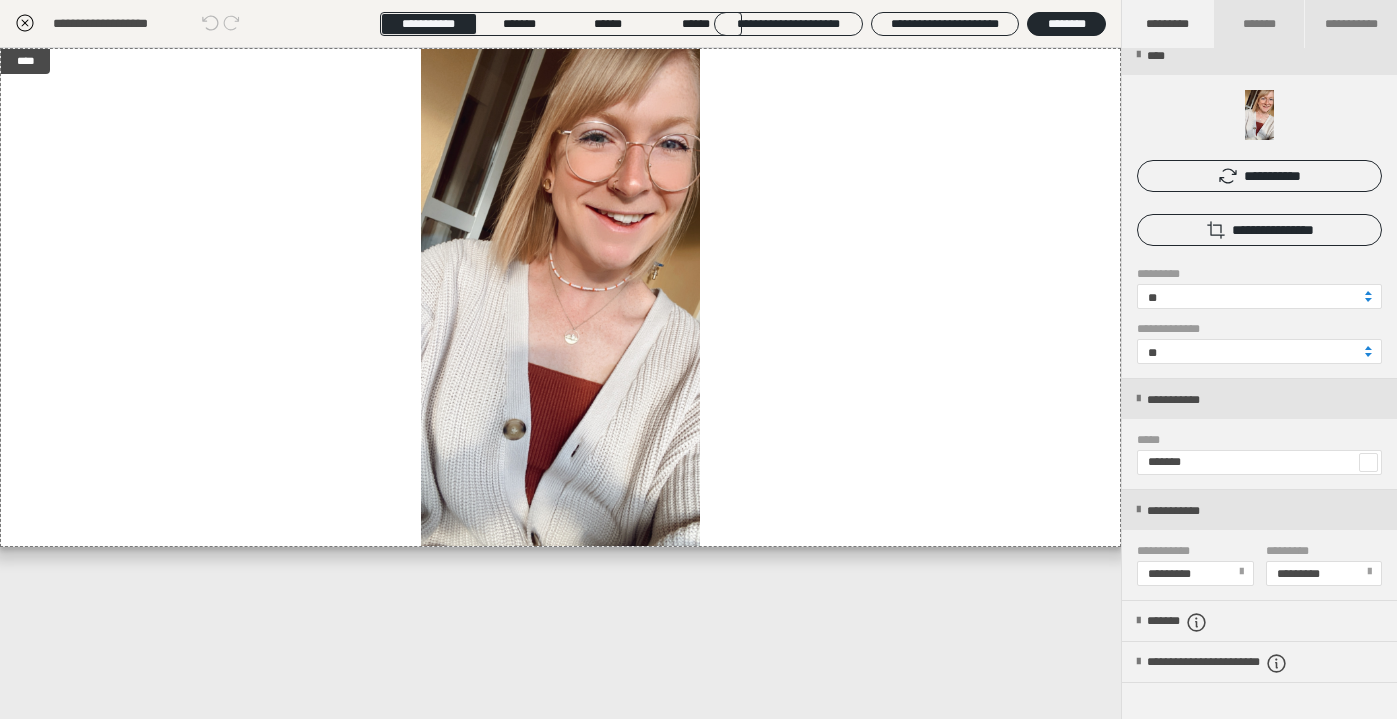 scroll, scrollTop: 0, scrollLeft: 0, axis: both 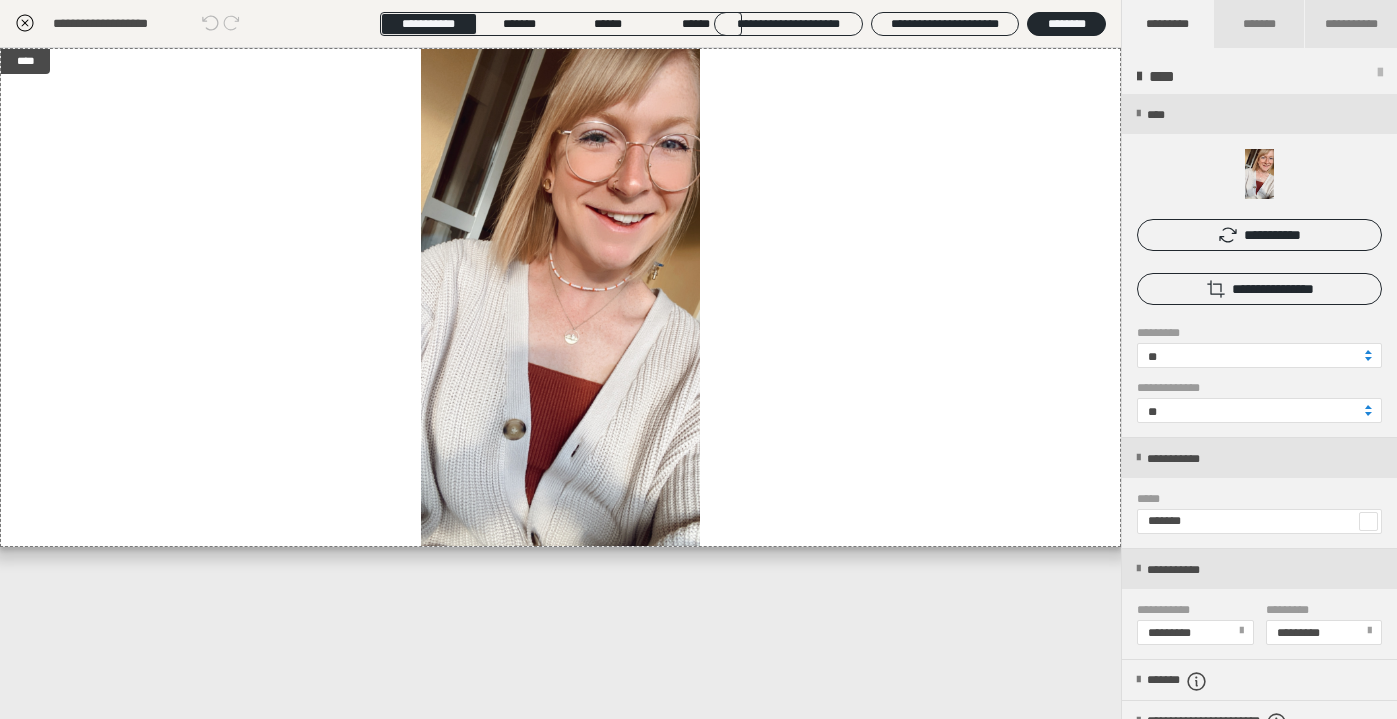 click at bounding box center [1380, 77] 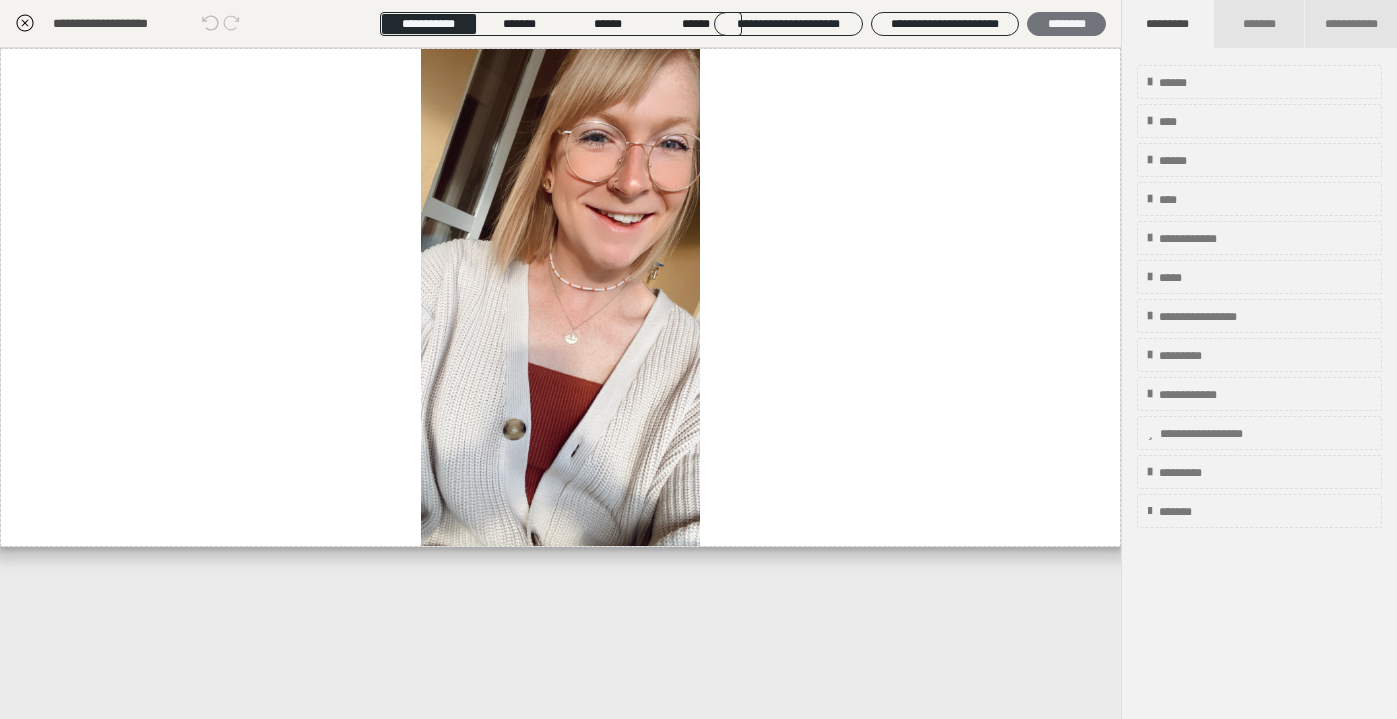 click on "********" at bounding box center (1066, 24) 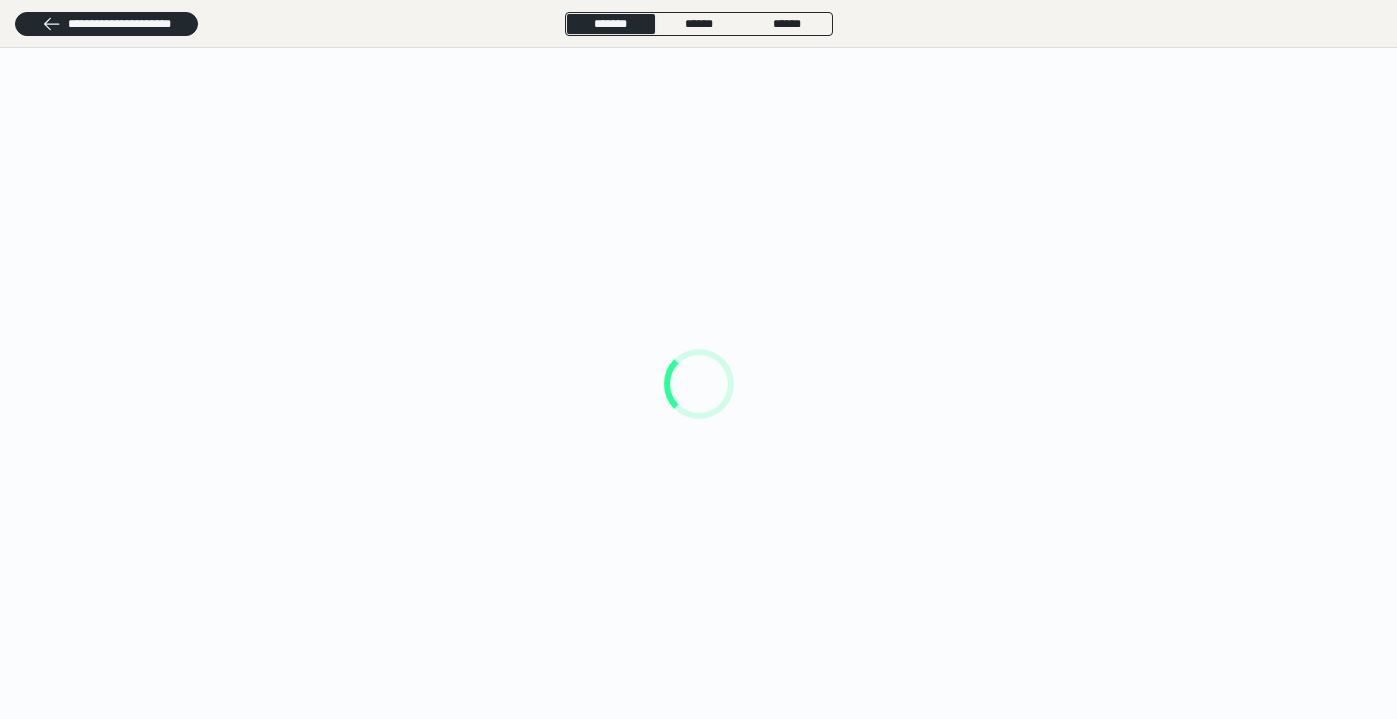 scroll, scrollTop: 0, scrollLeft: 0, axis: both 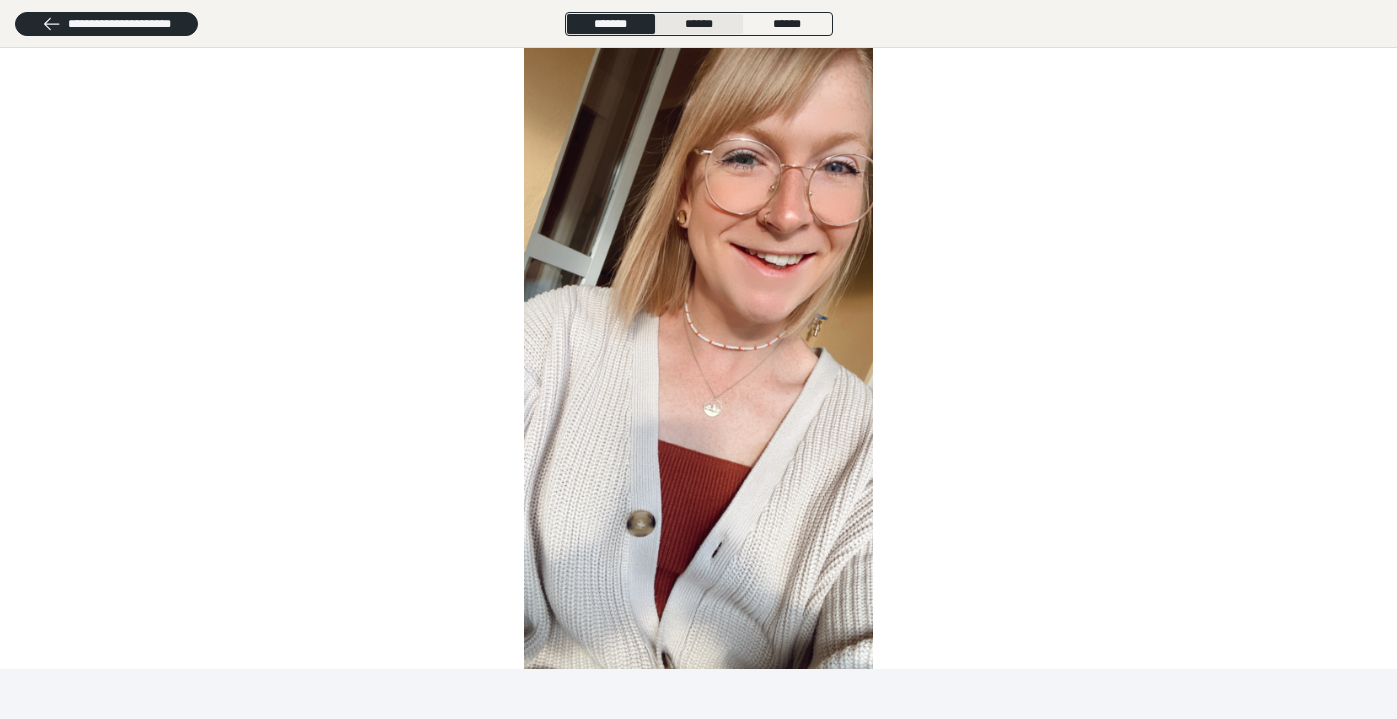 click on "******" at bounding box center (699, 24) 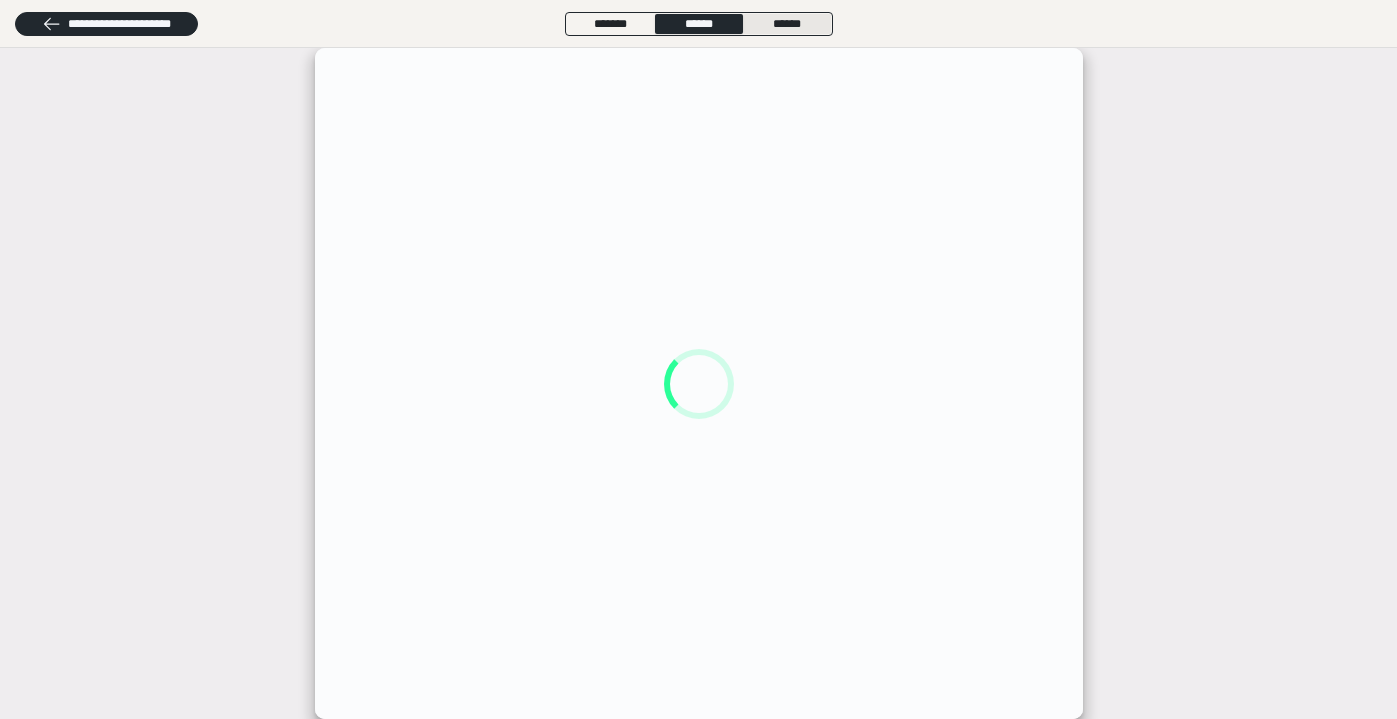 scroll, scrollTop: 0, scrollLeft: 0, axis: both 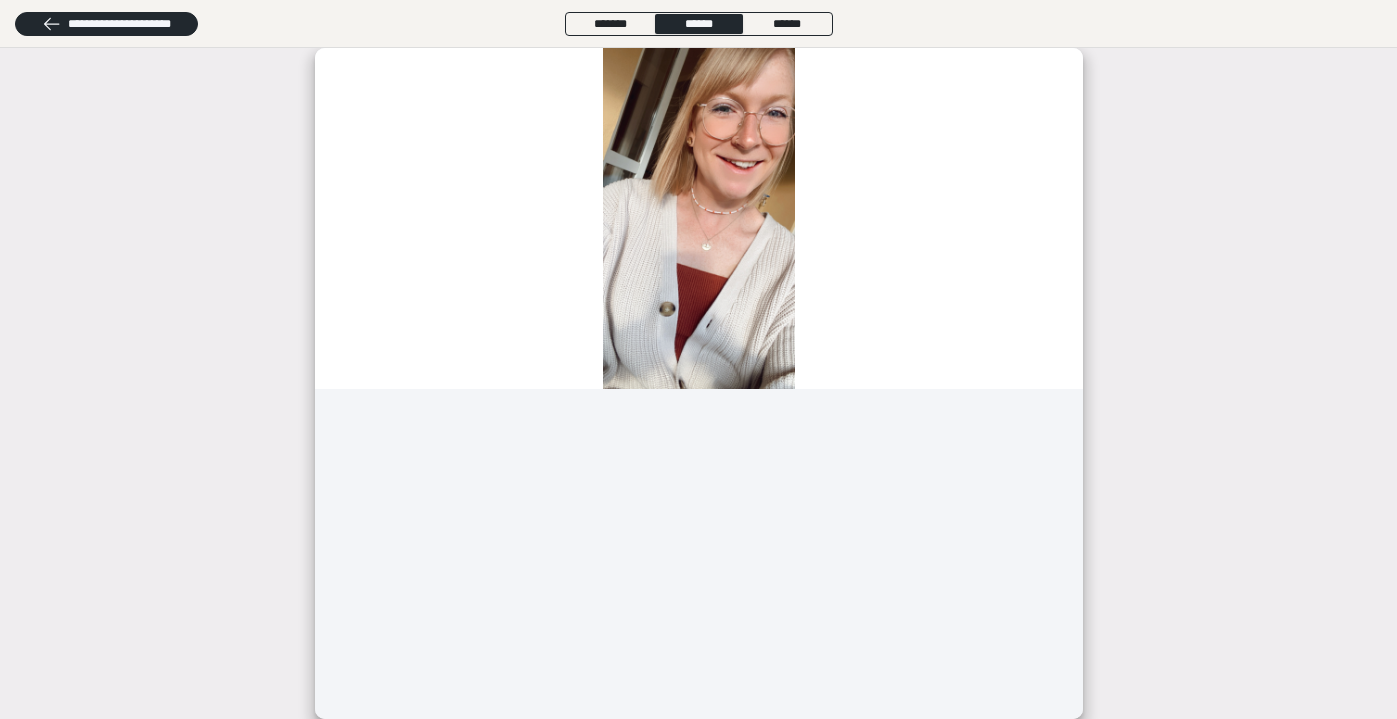 click on "******* ****** ******" at bounding box center (699, 24) 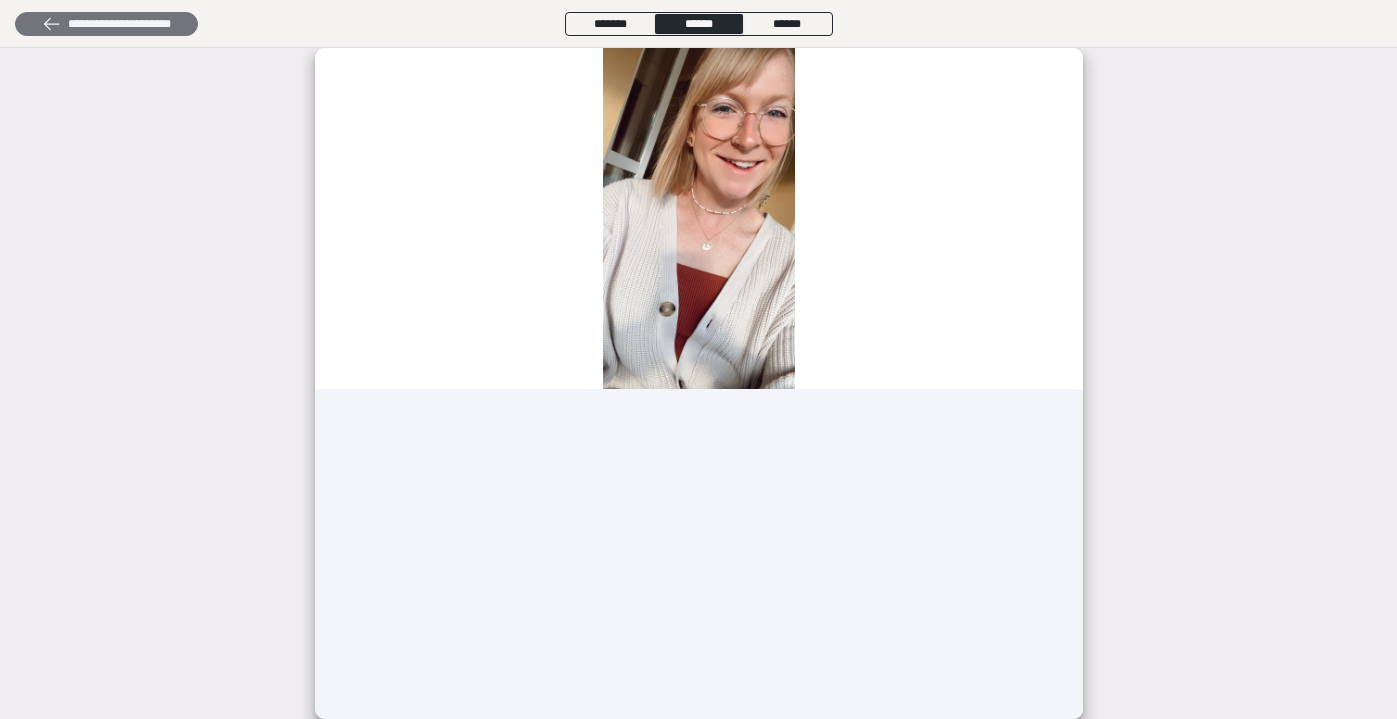 click on "**********" at bounding box center [106, 24] 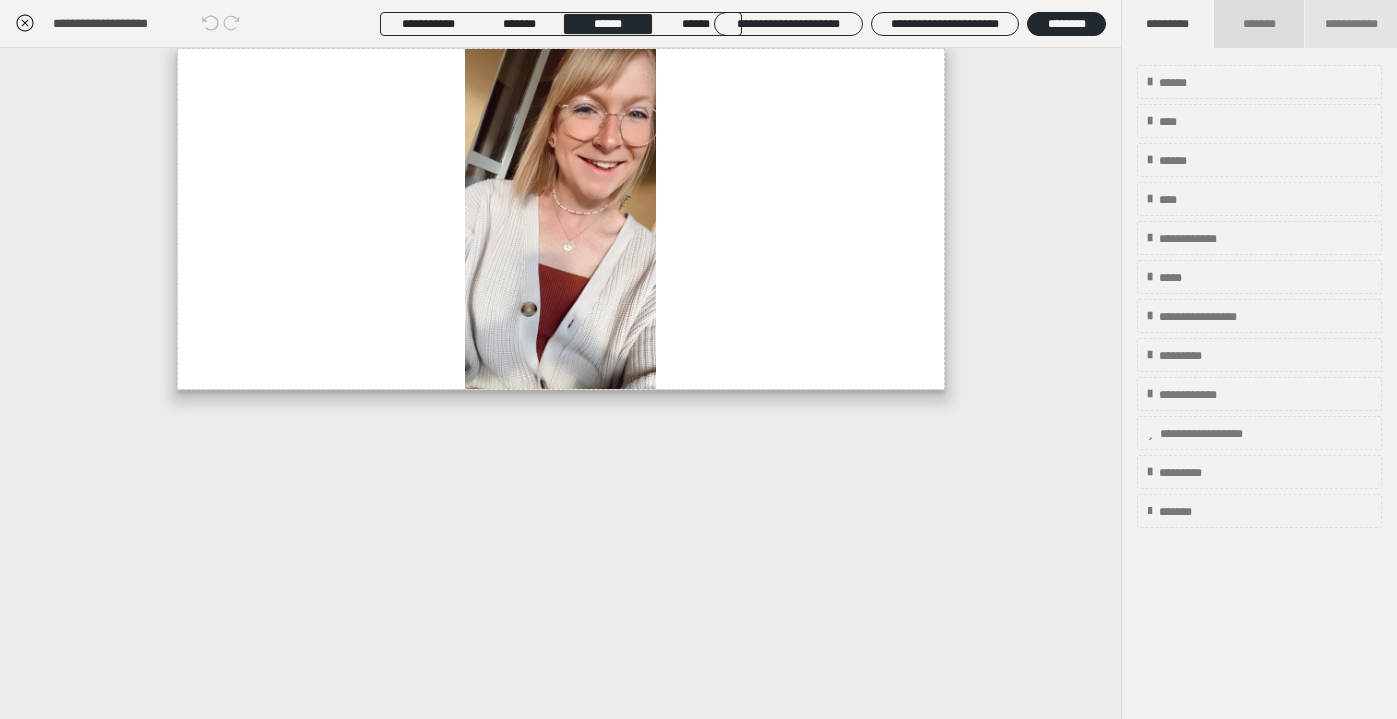 click on "*******" at bounding box center (1258, 24) 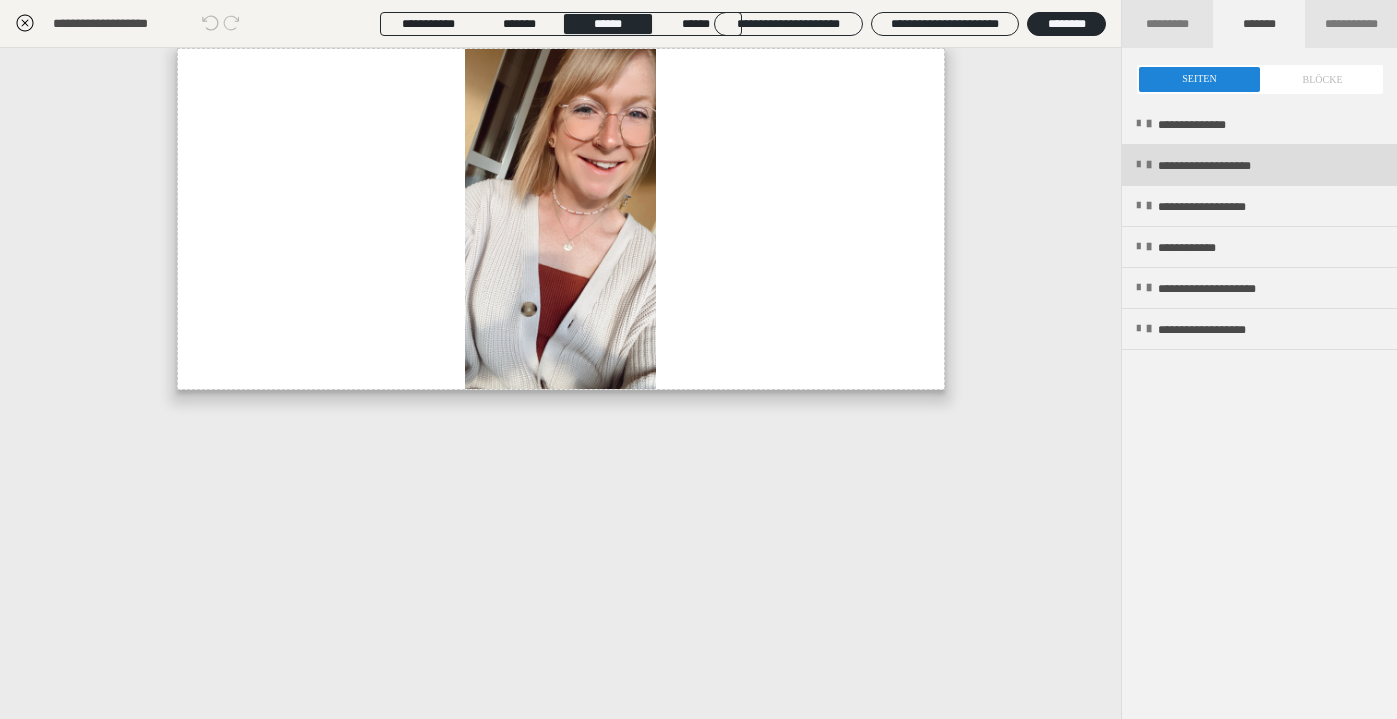 click on "**********" at bounding box center (1259, 165) 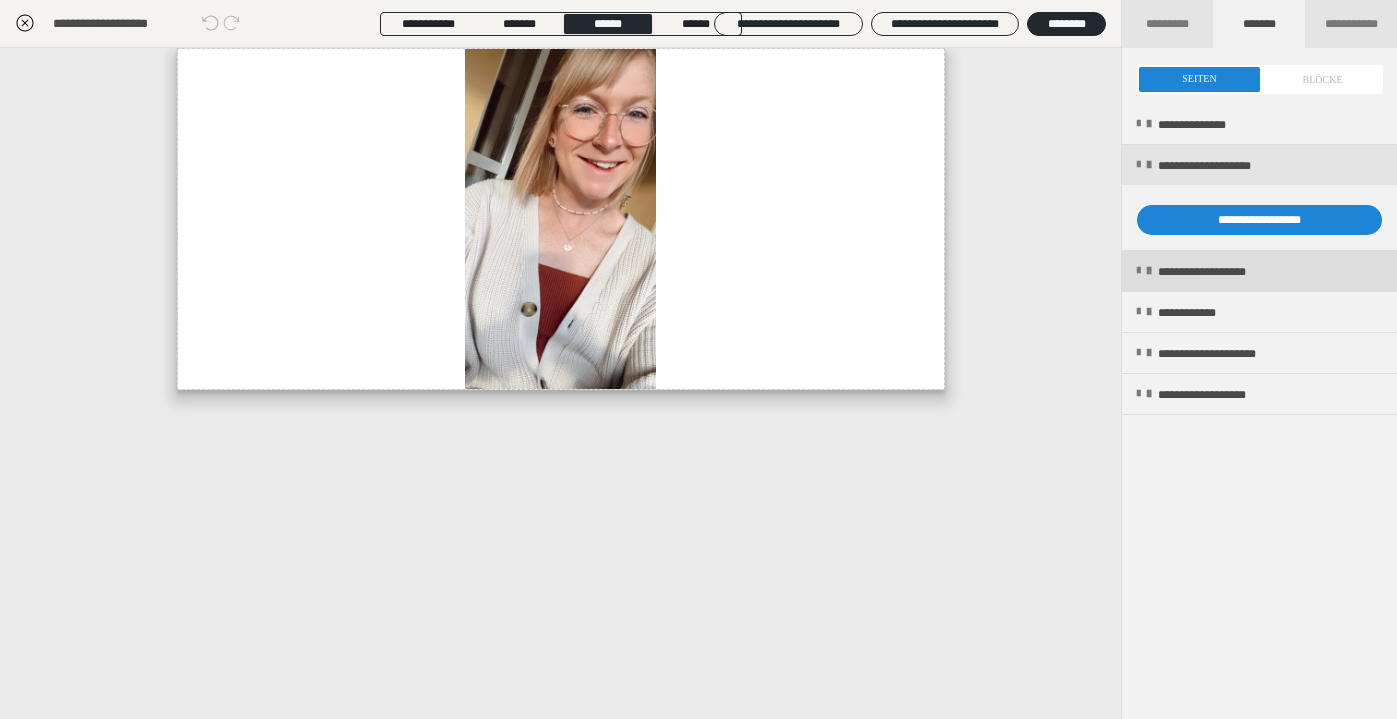 click on "**********" at bounding box center [1259, 271] 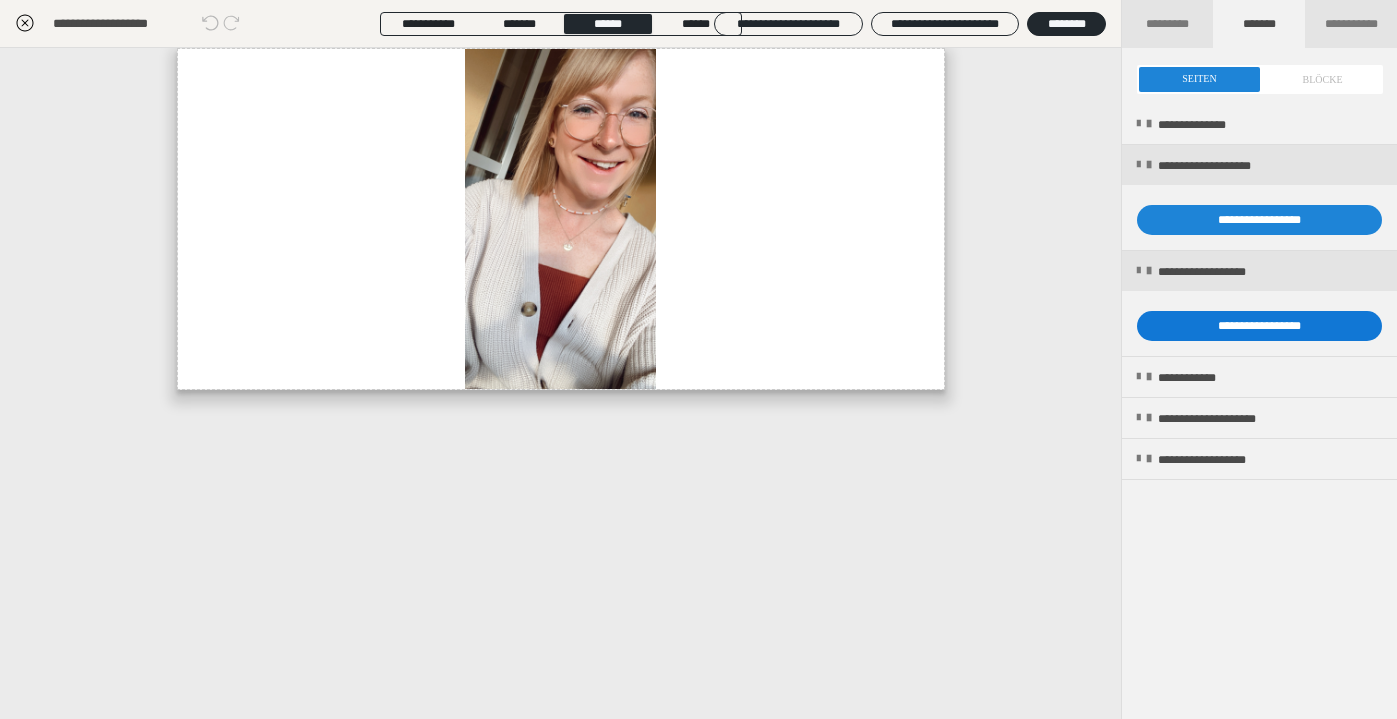 click on "**********" at bounding box center [1259, 326] 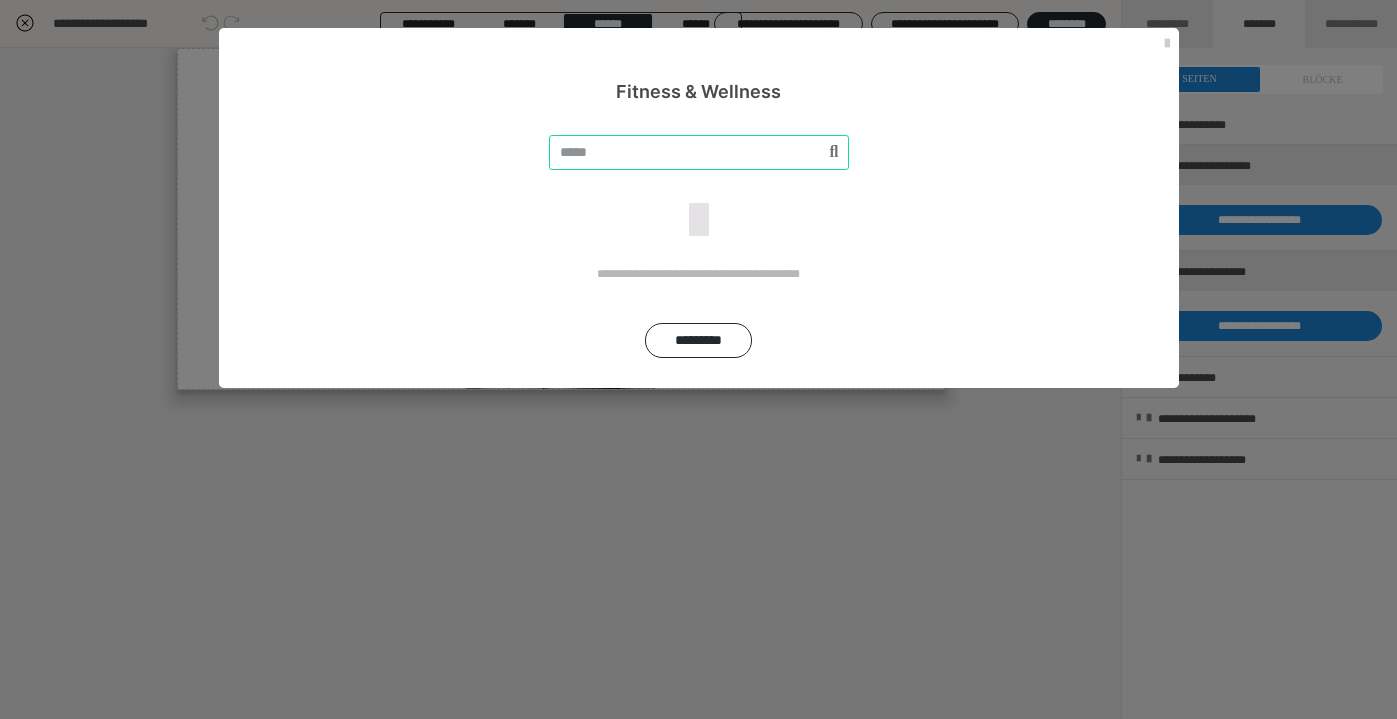 click at bounding box center [699, 152] 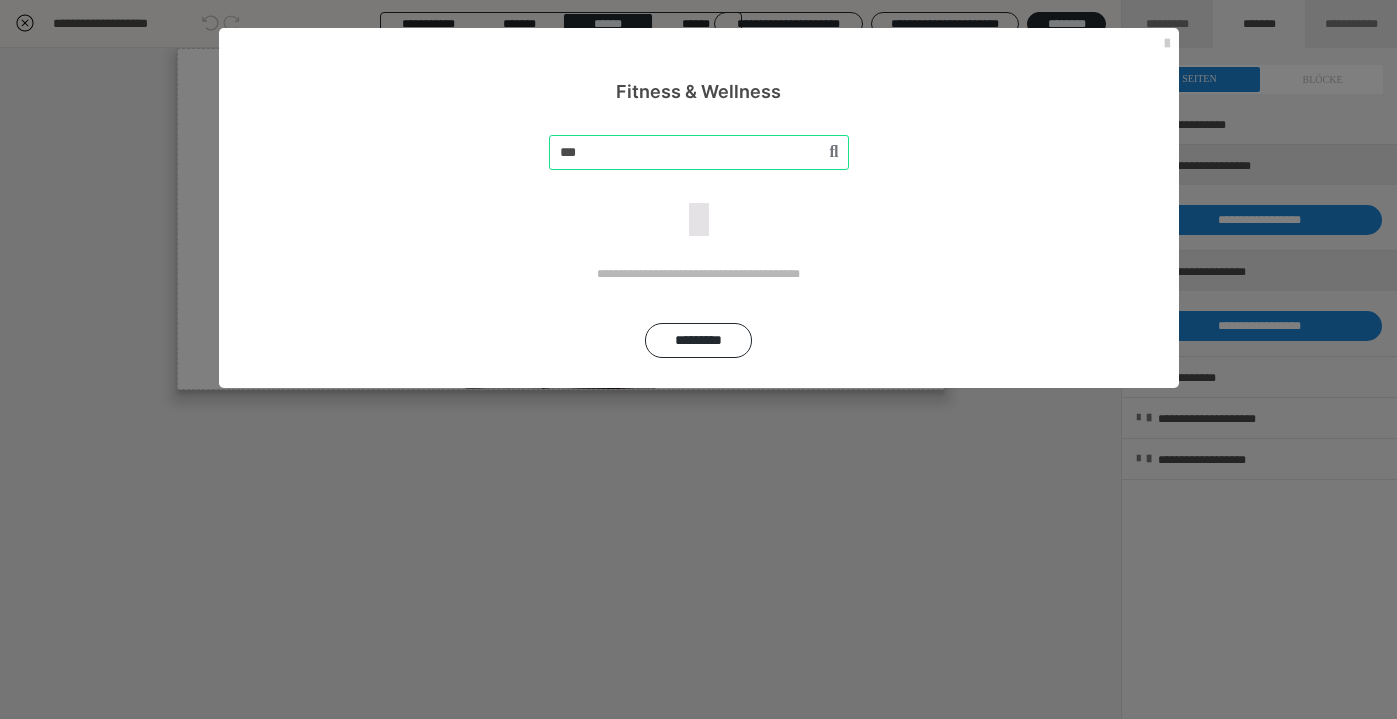 type on "****" 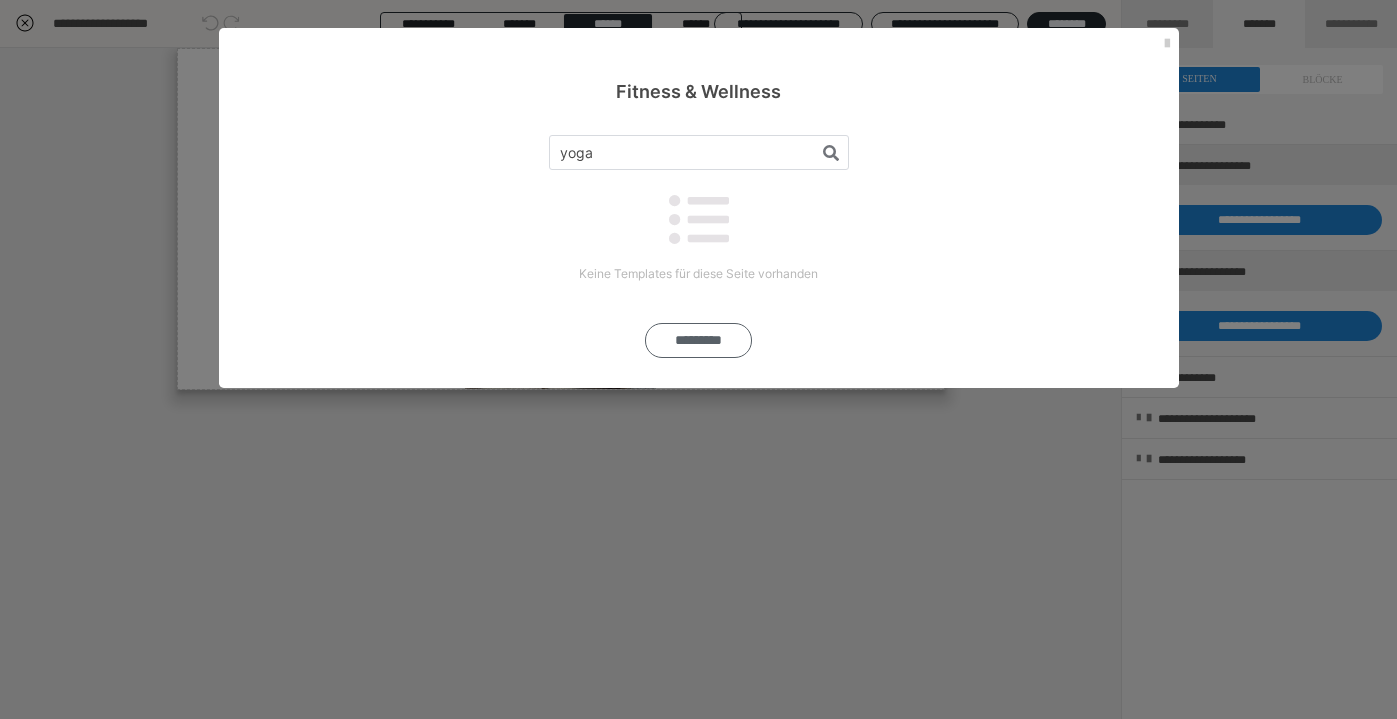 type on "yoga" 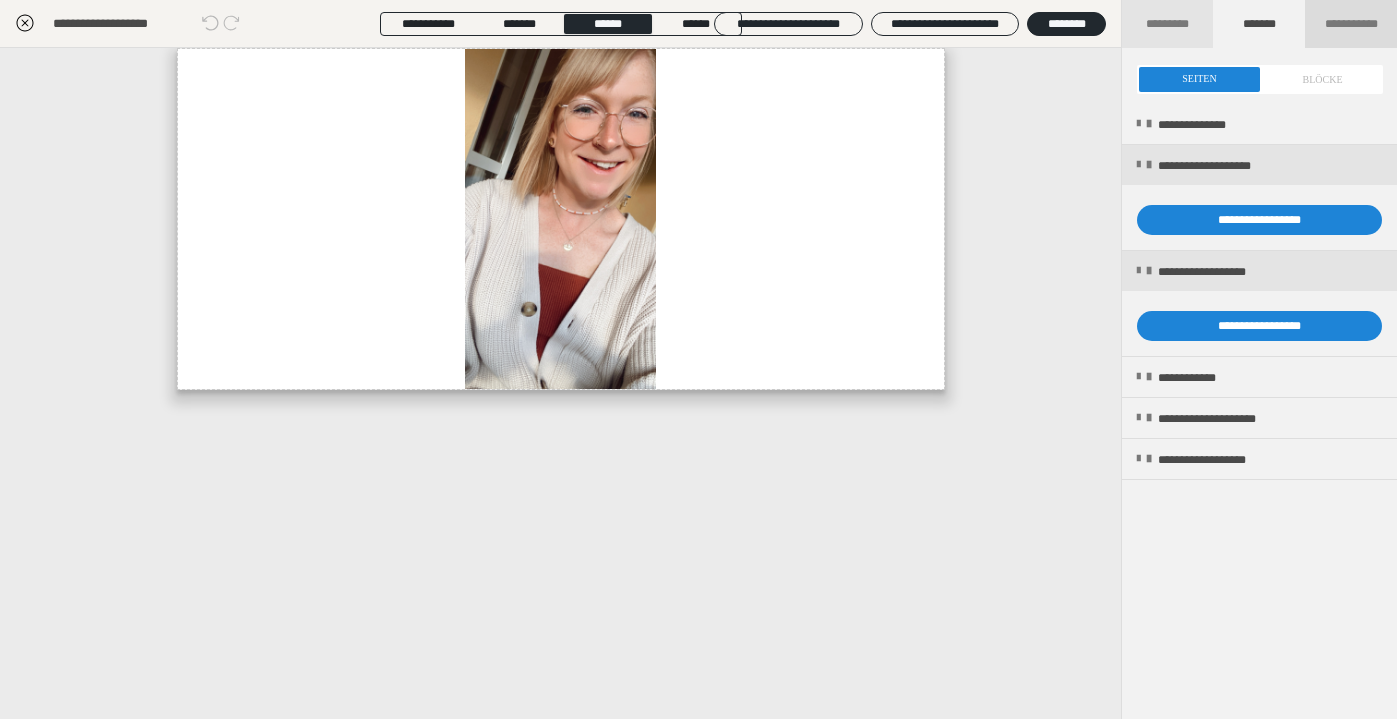 click on "**********" at bounding box center [1351, 24] 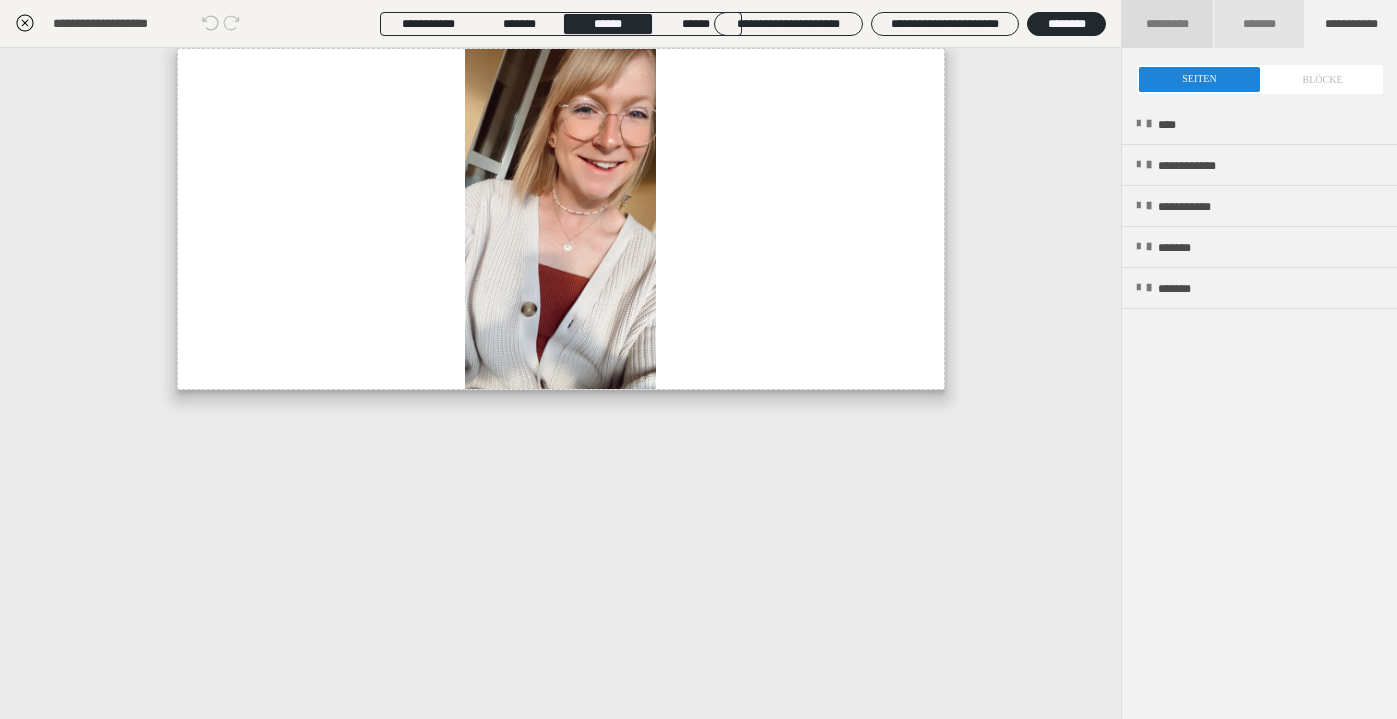 click on "*********" at bounding box center [1167, 24] 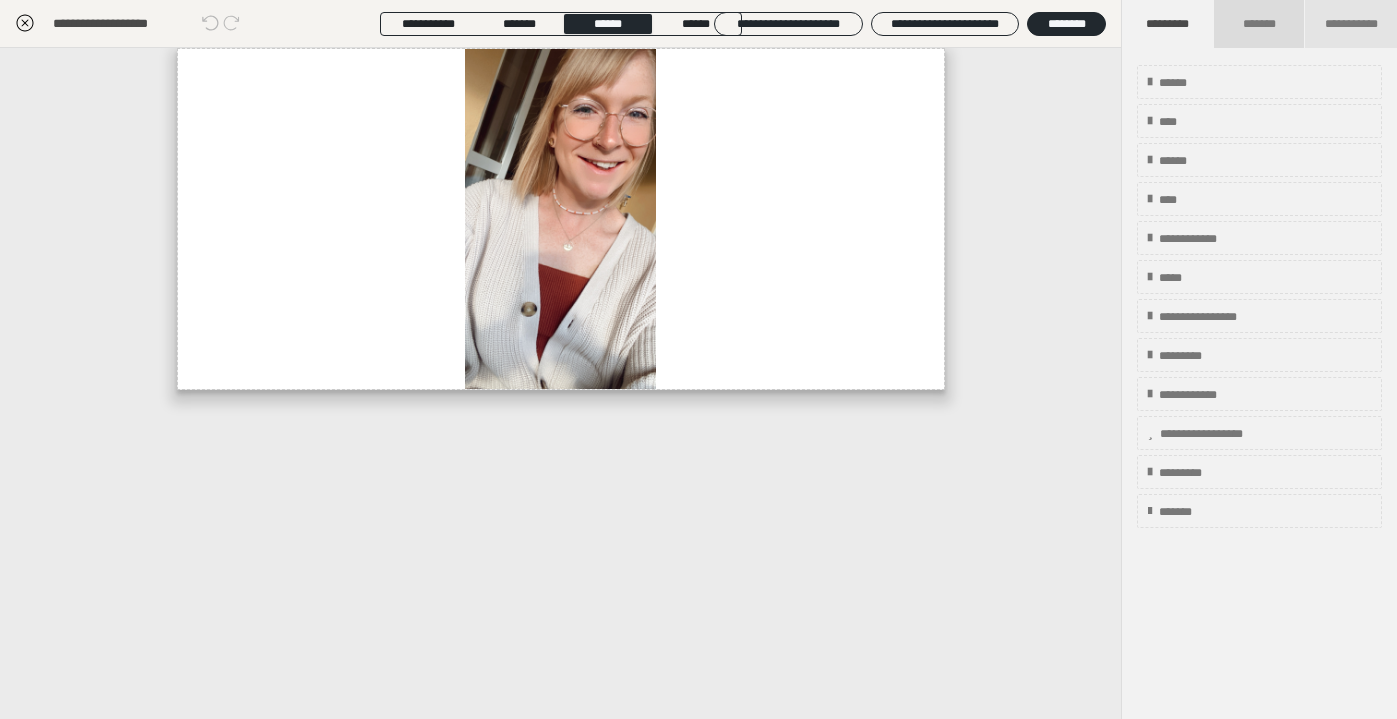 click on "*******" at bounding box center [1260, 24] 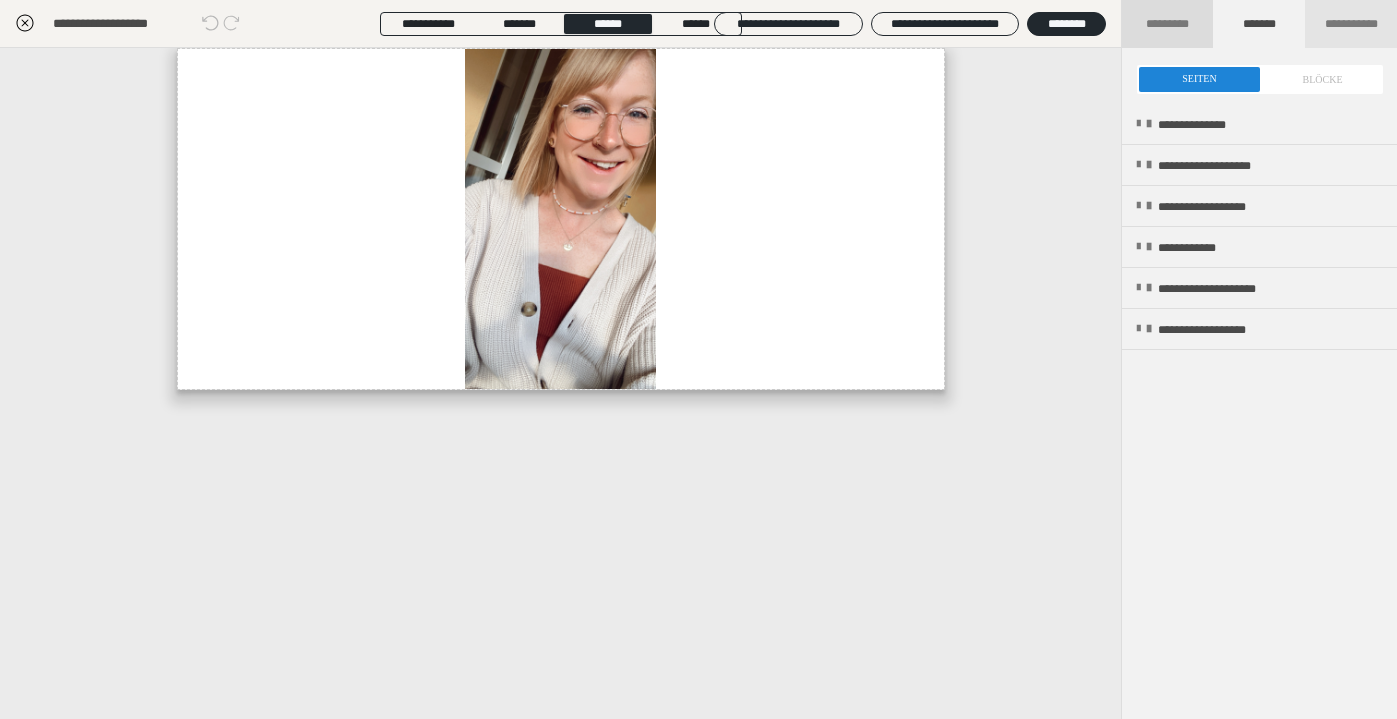 click on "*********" at bounding box center (1167, 24) 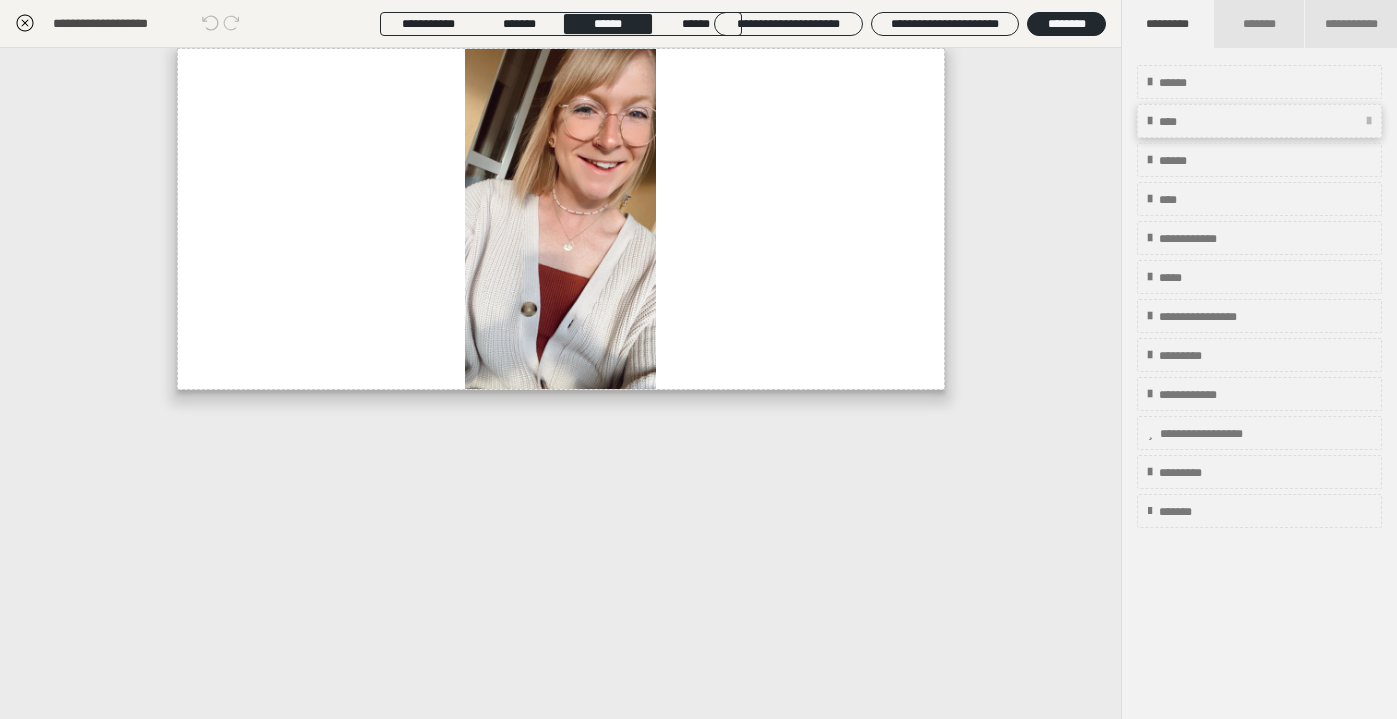 click on "****" at bounding box center (1259, 121) 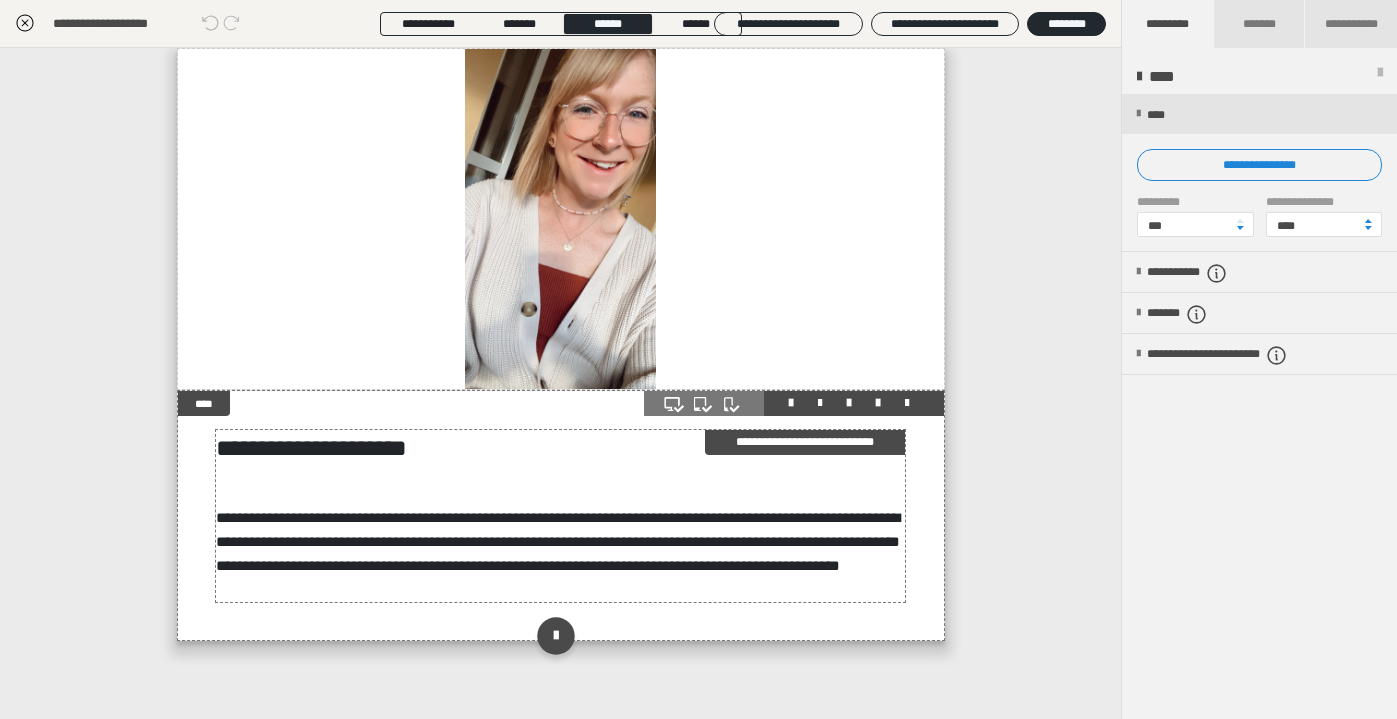click on "**********" at bounding box center (560, 448) 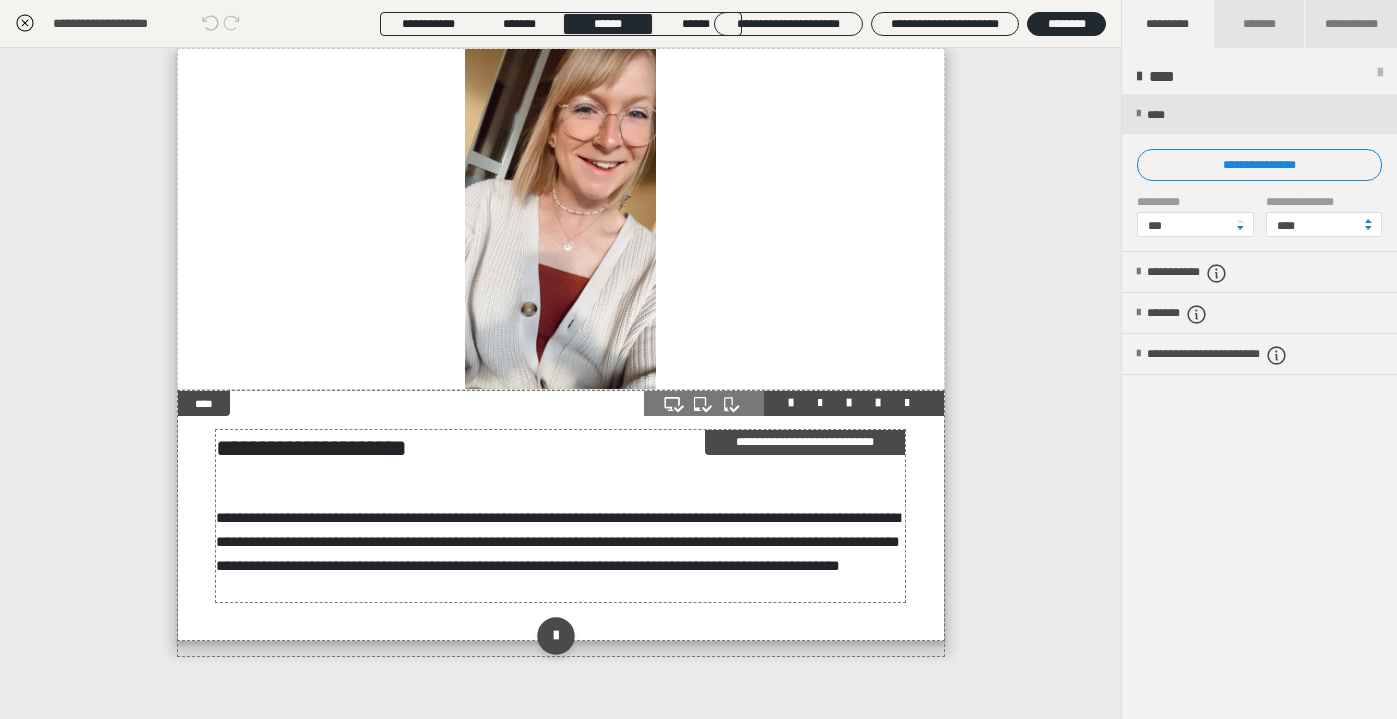 click on "**********" at bounding box center (560, 448) 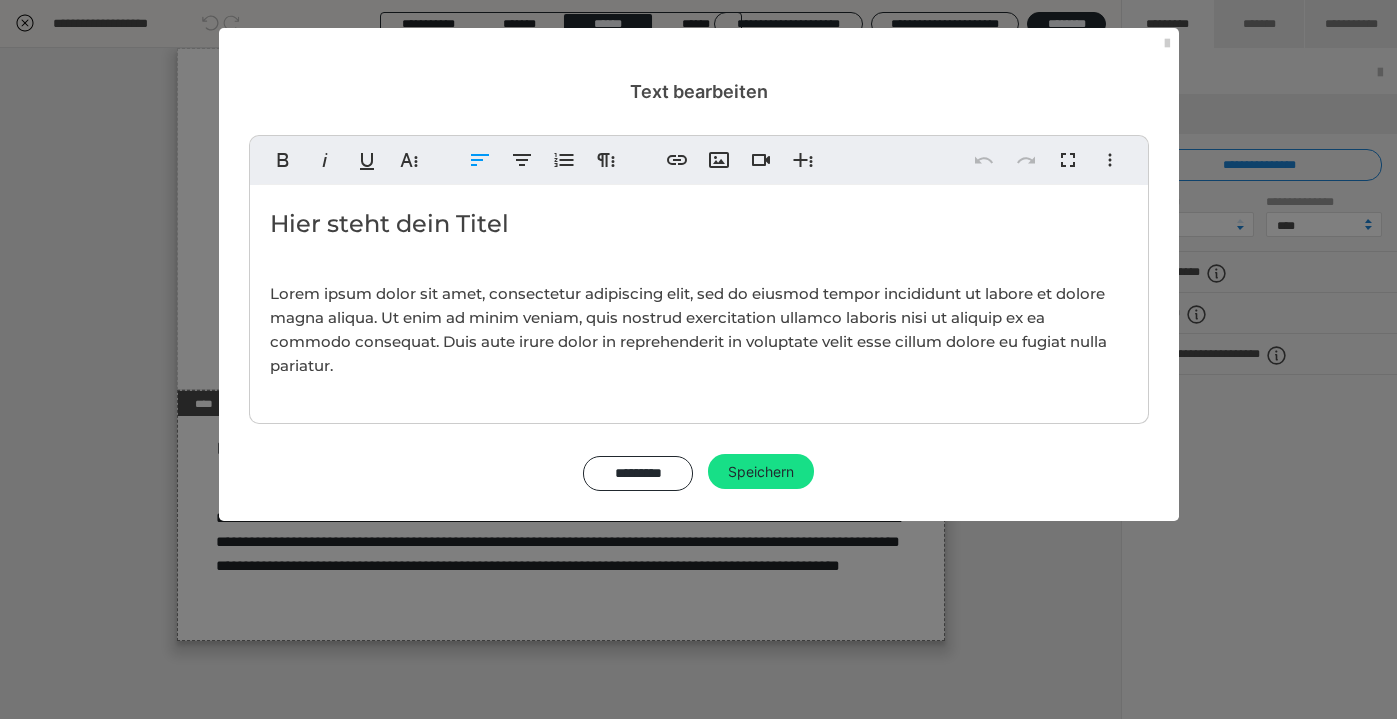 click on "Hier steht dein Titel" at bounding box center [699, 224] 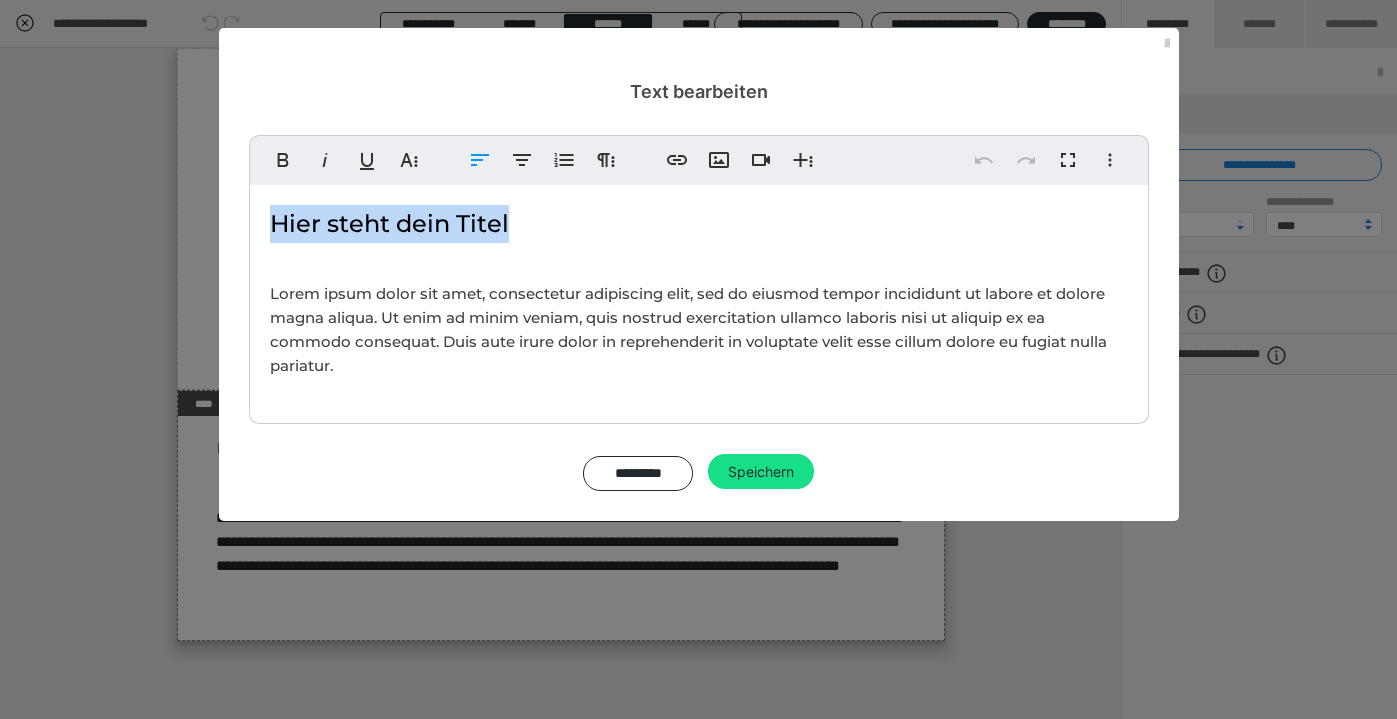 drag, startPoint x: 599, startPoint y: 228, endPoint x: 237, endPoint y: 231, distance: 362.01242 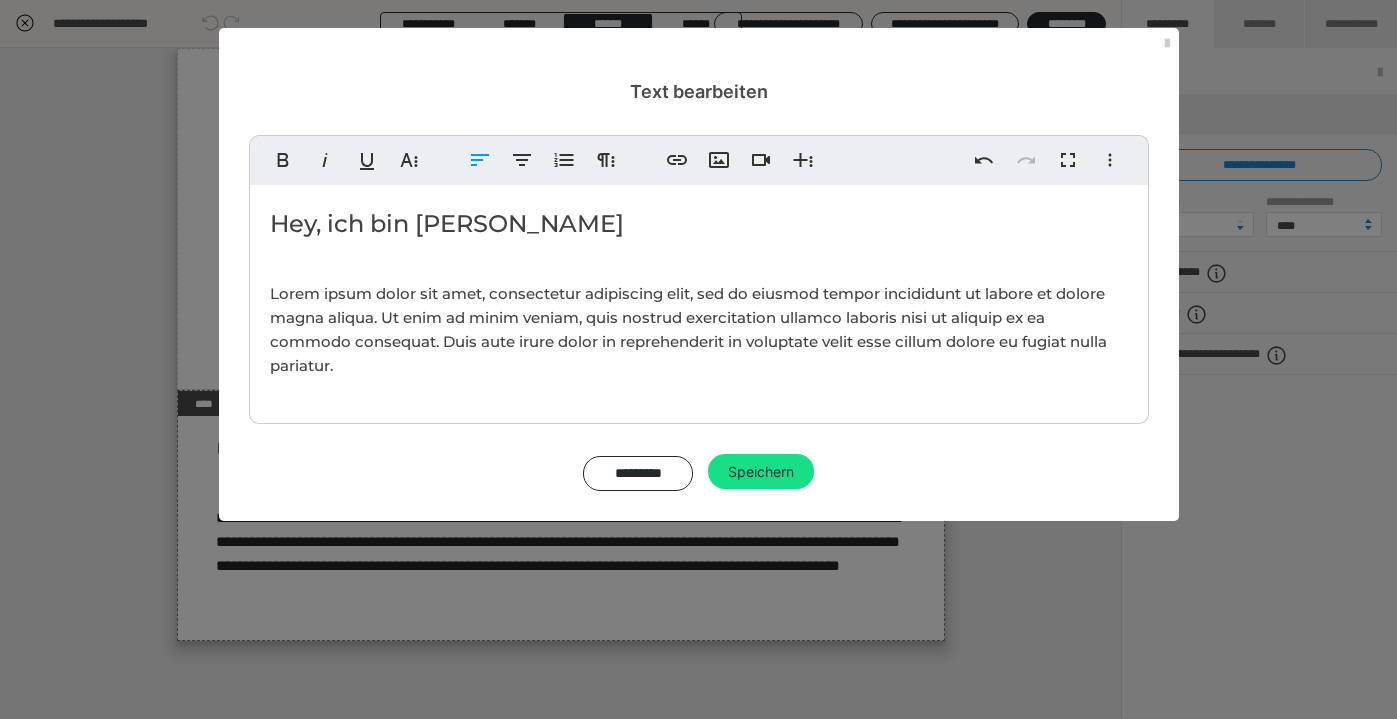 click on "Lorem ipsum dolor sit amet, consectetur adipiscing elit, sed do eiusmod tempor incididunt ut labore et dolore magna aliqua. Ut enim ad minim veniam, quis nostrud exercitation ullamco laboris nisi ut aliquip ex ea commodo consequat. Duis aute irure dolor in reprehenderit in voluptate velit esse cillum dolore eu fugiat nulla pariatur." at bounding box center (699, 330) 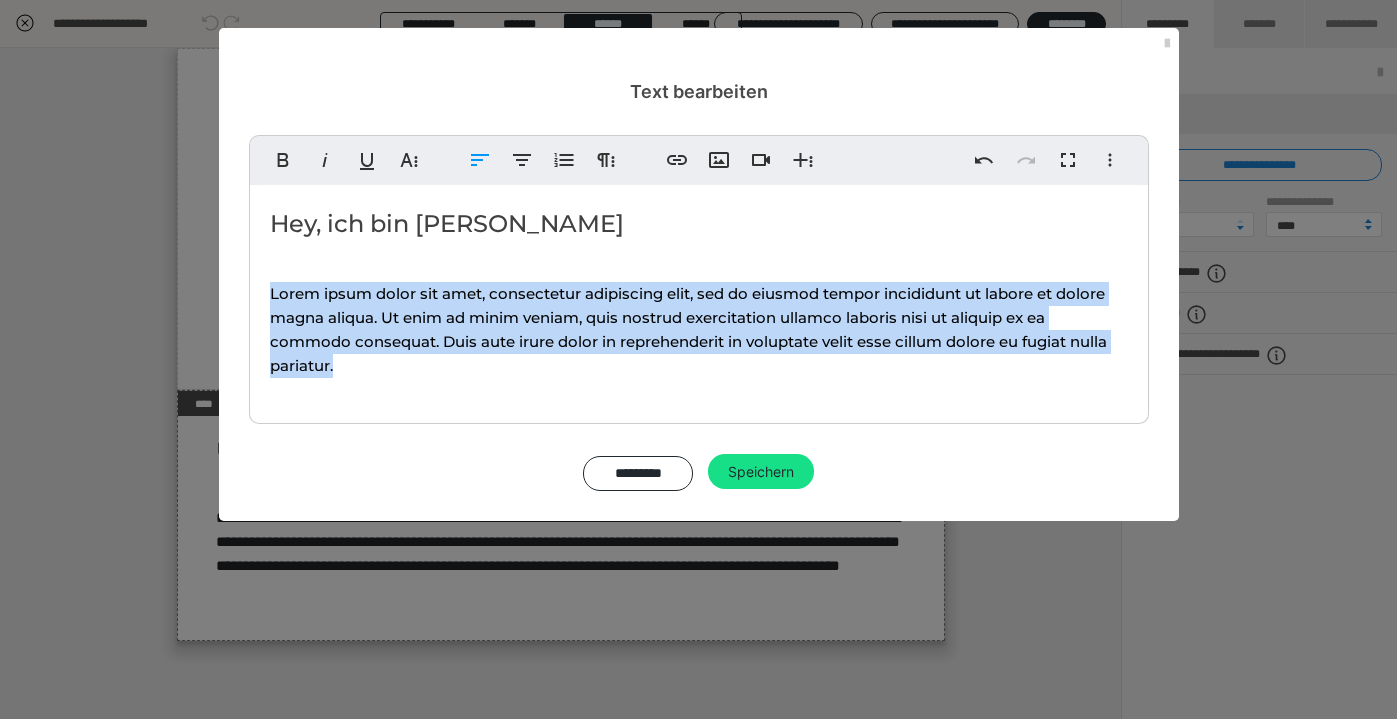 drag, startPoint x: 362, startPoint y: 374, endPoint x: 270, endPoint y: 279, distance: 132.24599 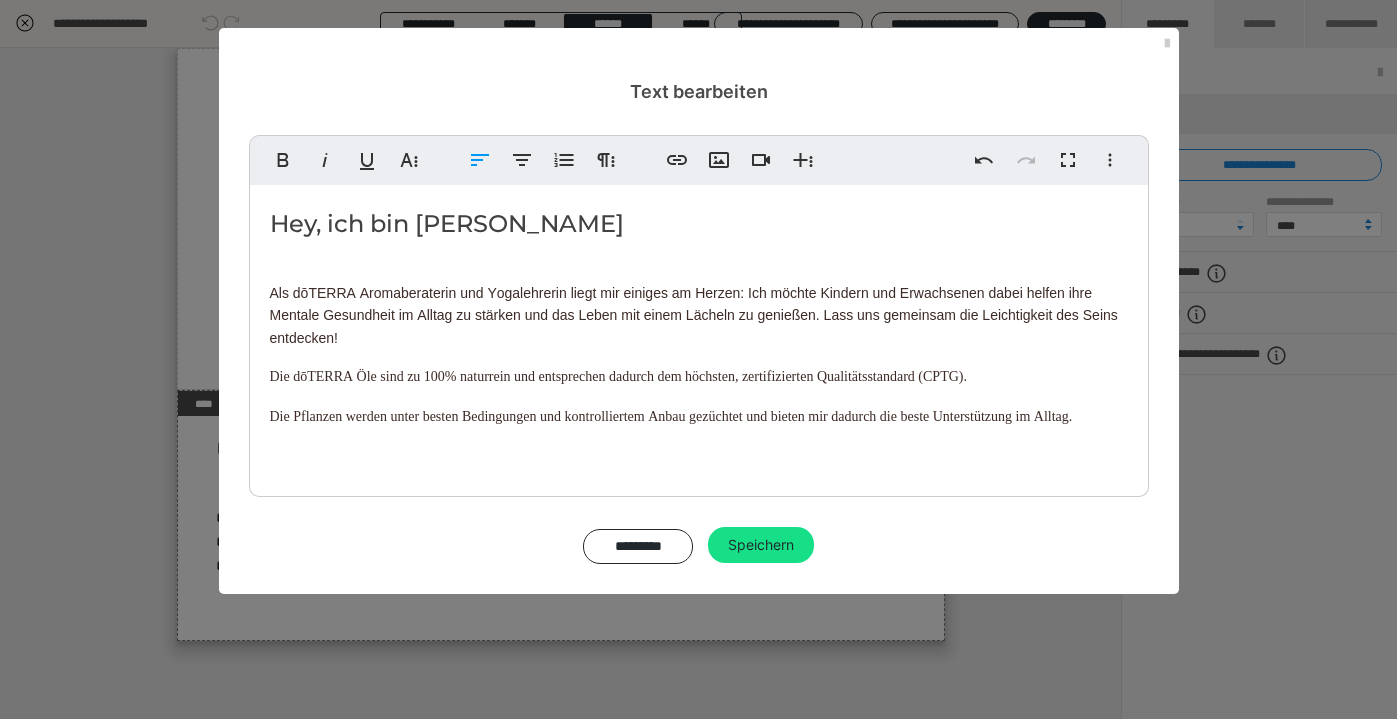 click on "Die Pflanzen werden unter besten Bedingungen und kontrolliertem Anbau gezüchtet und bieten mir dadurch die beste Unterstützung im Alltag." at bounding box center [671, 416] 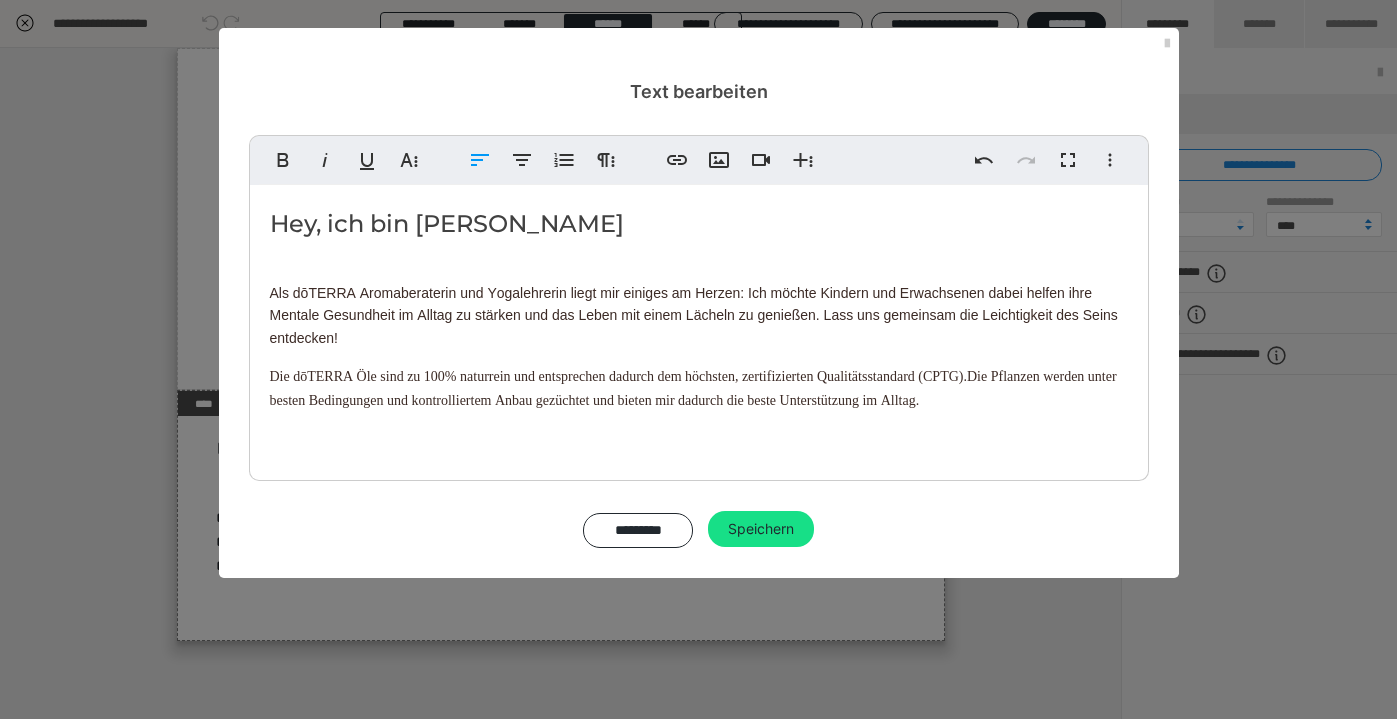click on "Als dōTERRA Aromaberaterin und Yogalehrerin liegt mir einiges am Herzen: Ich möchte Kindern und Erwachsenen dabei helfen ihre Mentale Gesundheit im Alltag zu stärken und das Leben mit einem Lächeln zu genießen. Lass uns gemeinsam die Leichtigkeit des Seins entdecken!" at bounding box center (694, 315) 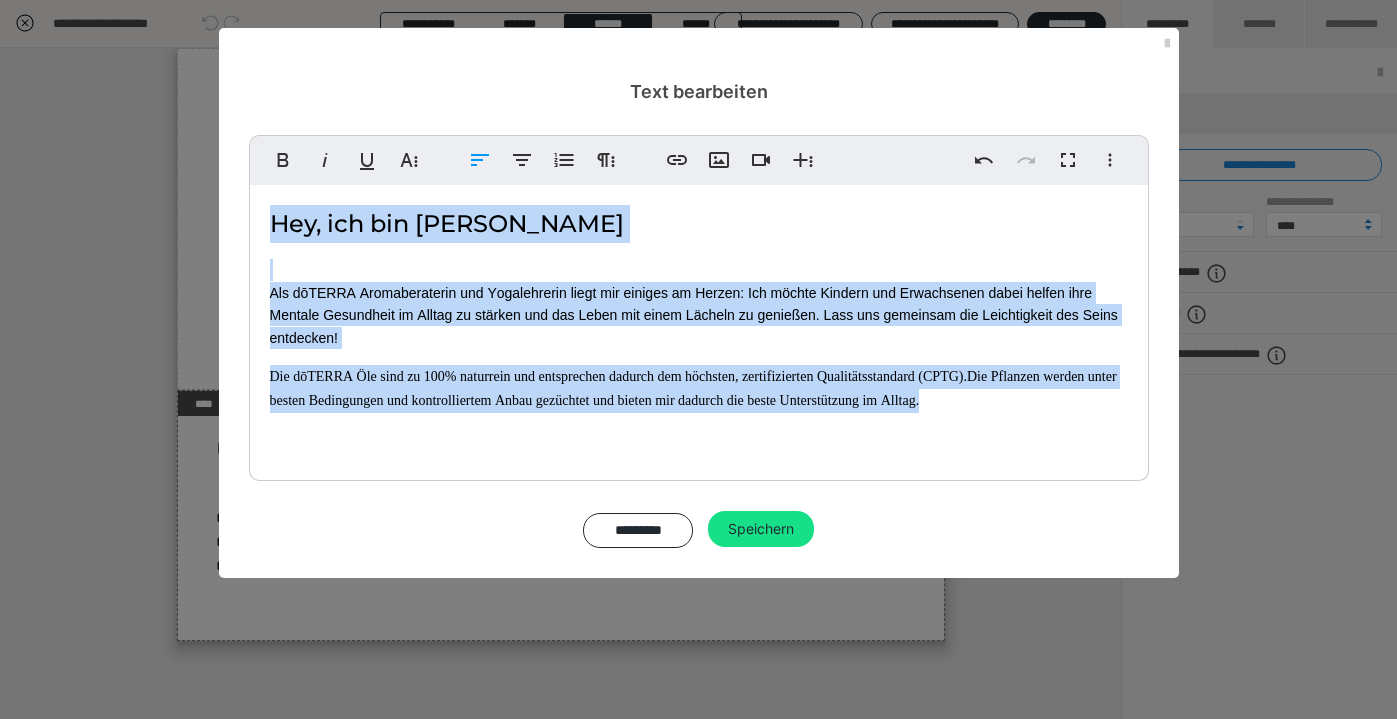 drag, startPoint x: 946, startPoint y: 402, endPoint x: 270, endPoint y: 224, distance: 699.0422 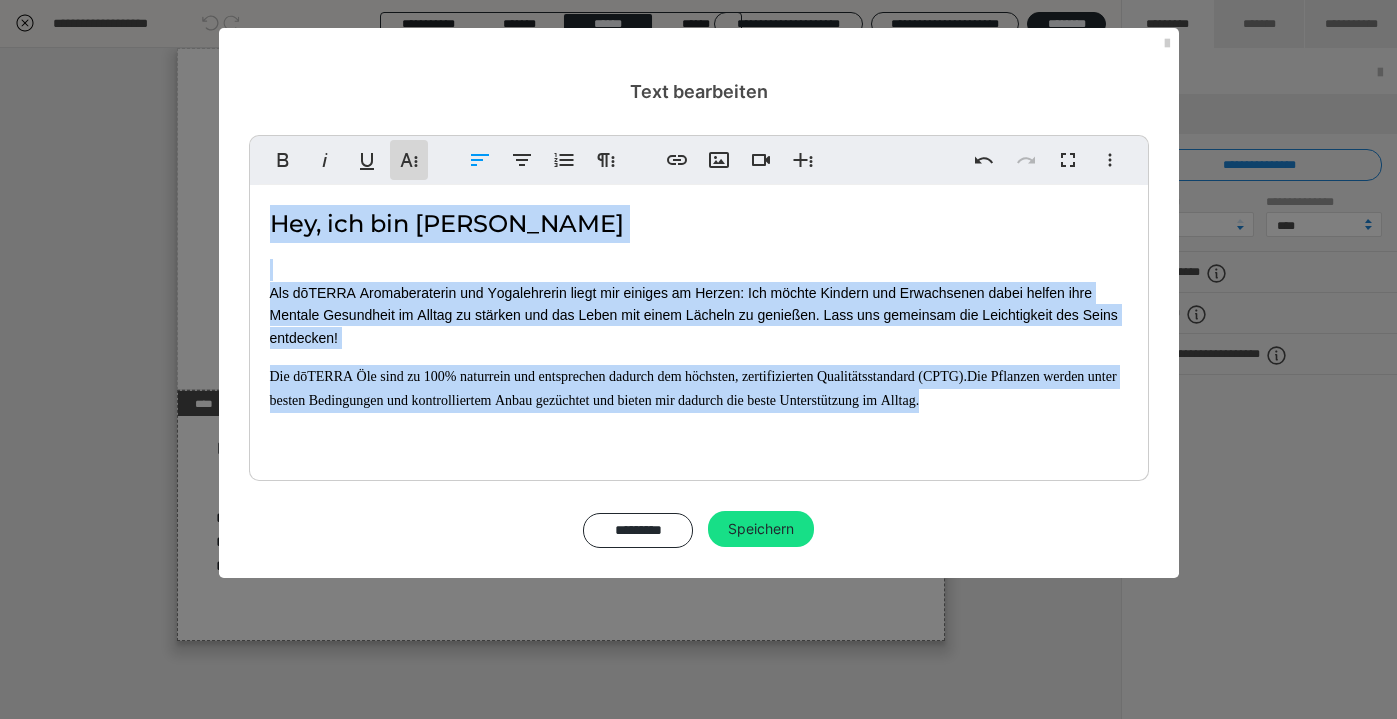 click 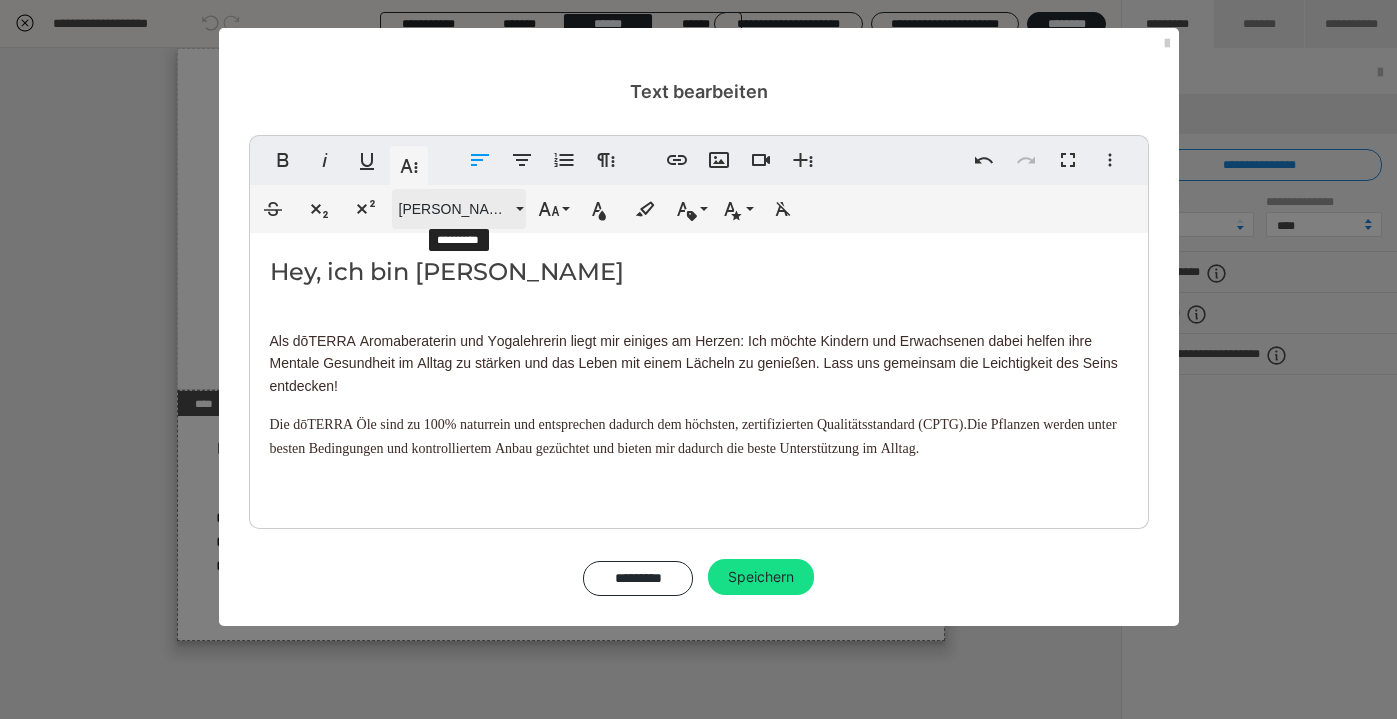 click on "Montserrat Med" at bounding box center (455, 209) 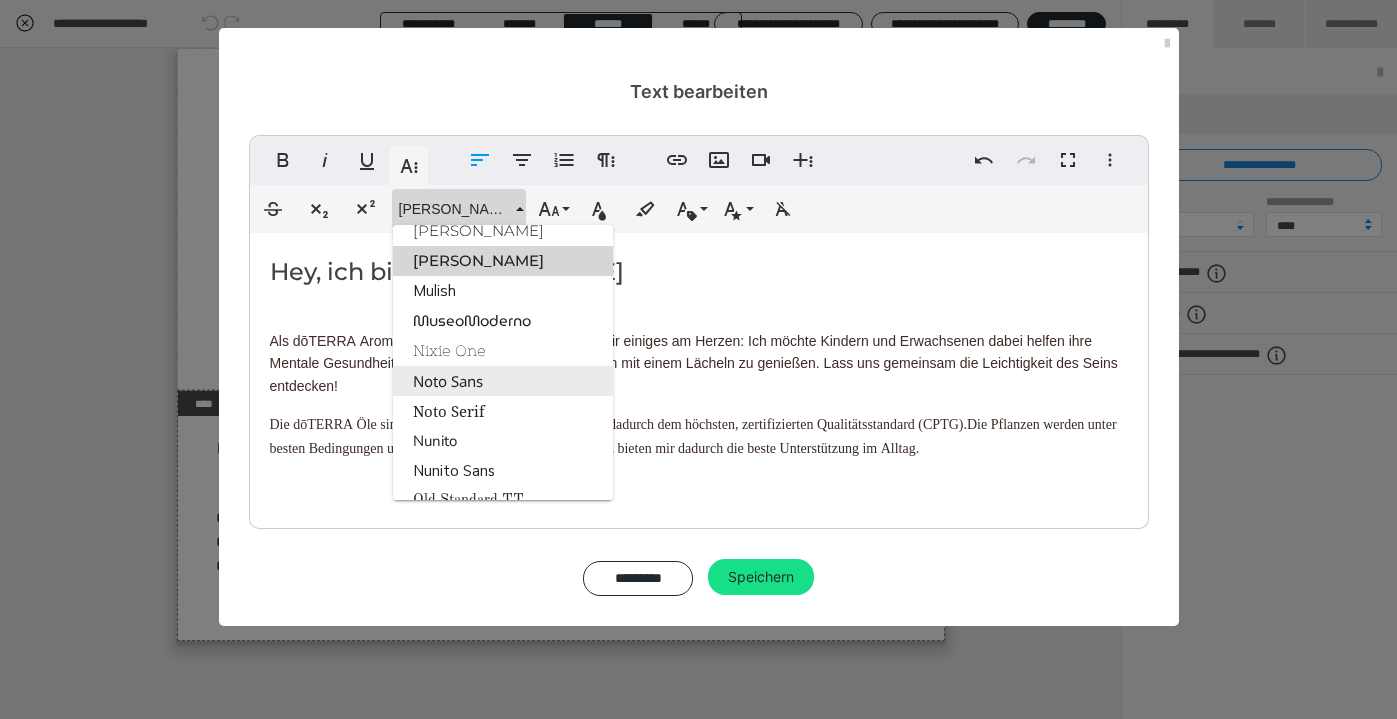 scroll, scrollTop: 1966, scrollLeft: 0, axis: vertical 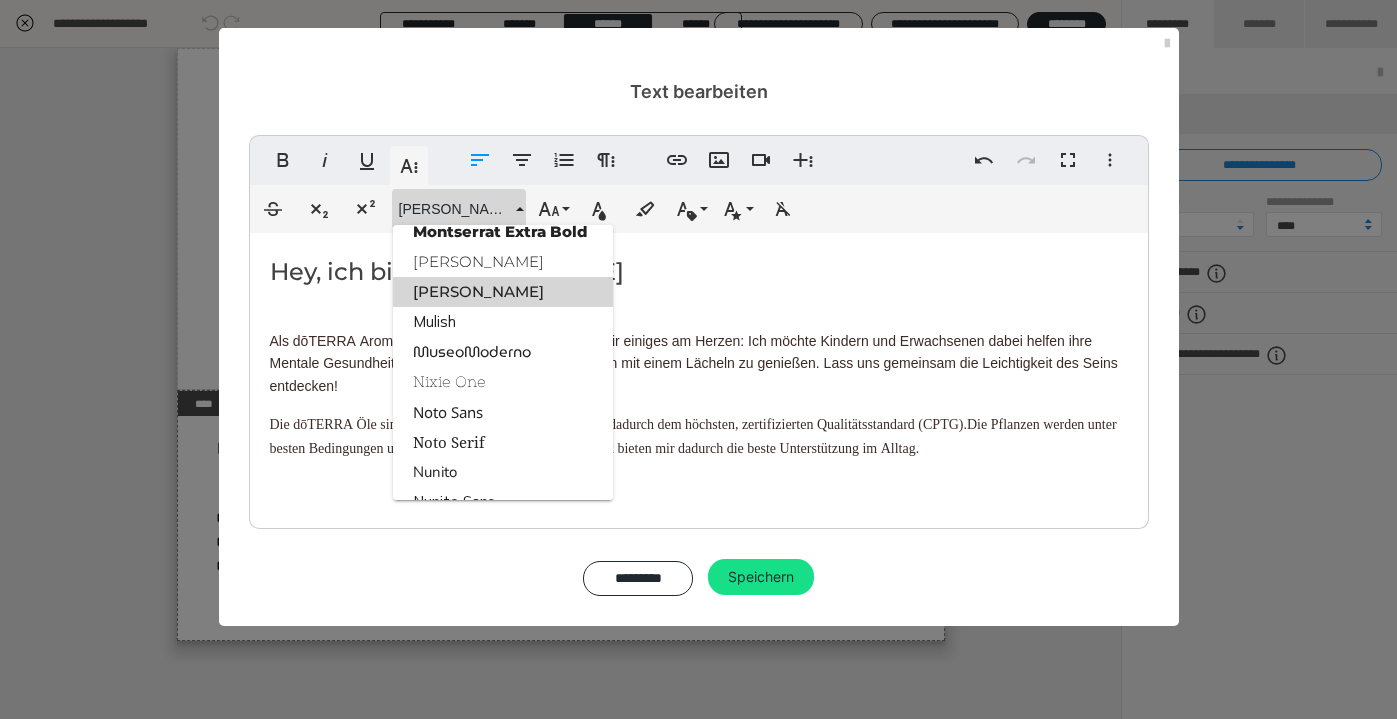 click on "Montserrat Med" at bounding box center [503, 292] 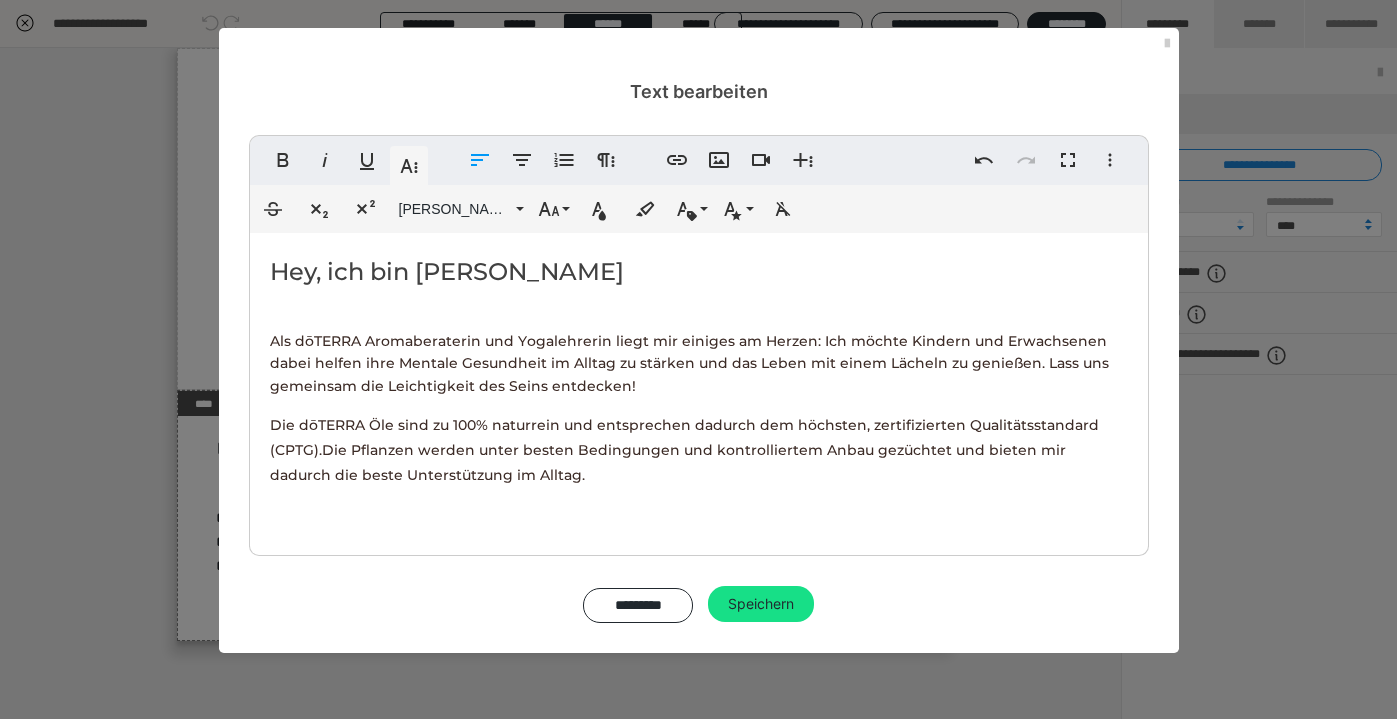 click on "Die dōTERRA Öle sind zu 100% naturrein und entsprechen dadurch dem höchsten, zertifizierten Qualitätsstandard (CPTG).Die Pflanzen werden unter besten Bedingungen und kontrolliertem Anbau gezüchtet und bieten mir dadurch die beste Unterstützung im Alltag." at bounding box center (684, 450) 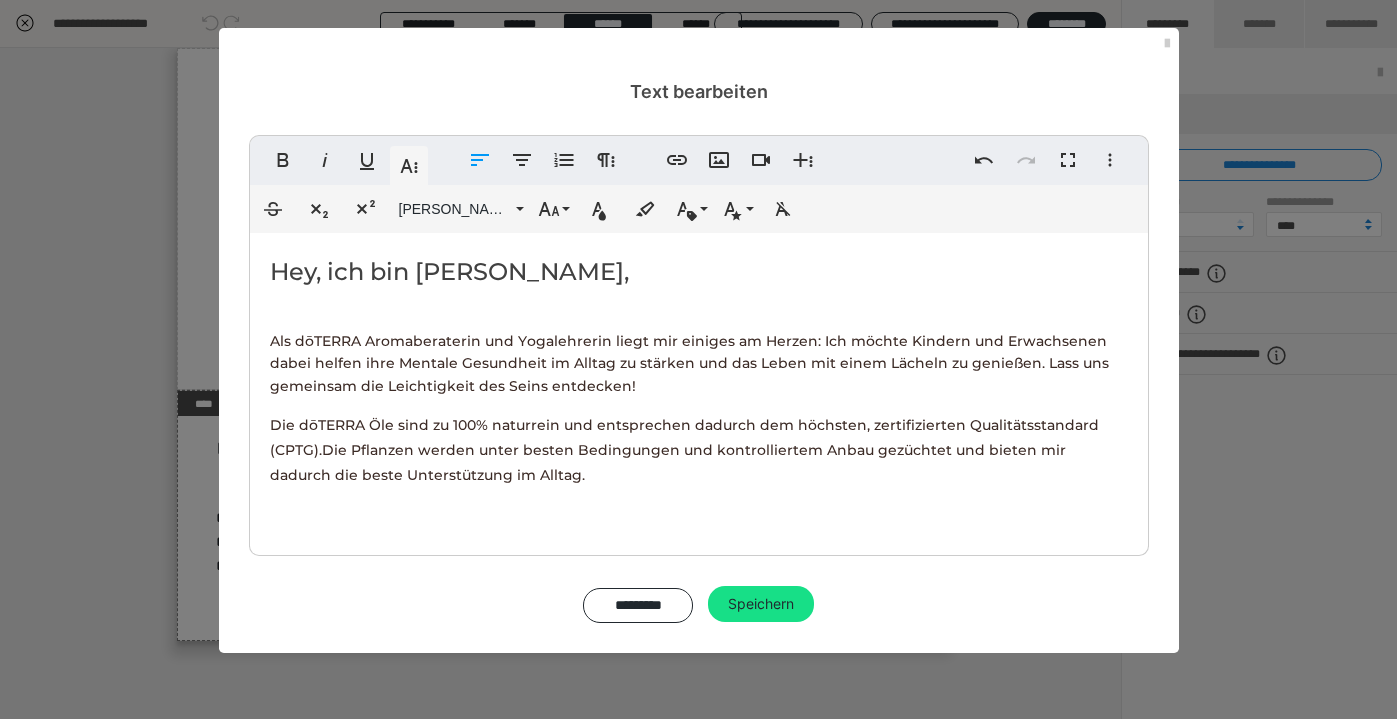 click on "Als dōTERRA Aromaberaterin und Yogalehrerin liegt mir einiges am Herzen: Ich möchte Kindern und Erwachsenen dabei helfen ihre Mentale Gesundheit im Alltag zu stärken und das Leben mit einem Lächeln zu genießen. Lass uns gemeinsam die Leichtigkeit des Seins entdecken!" at bounding box center (689, 363) 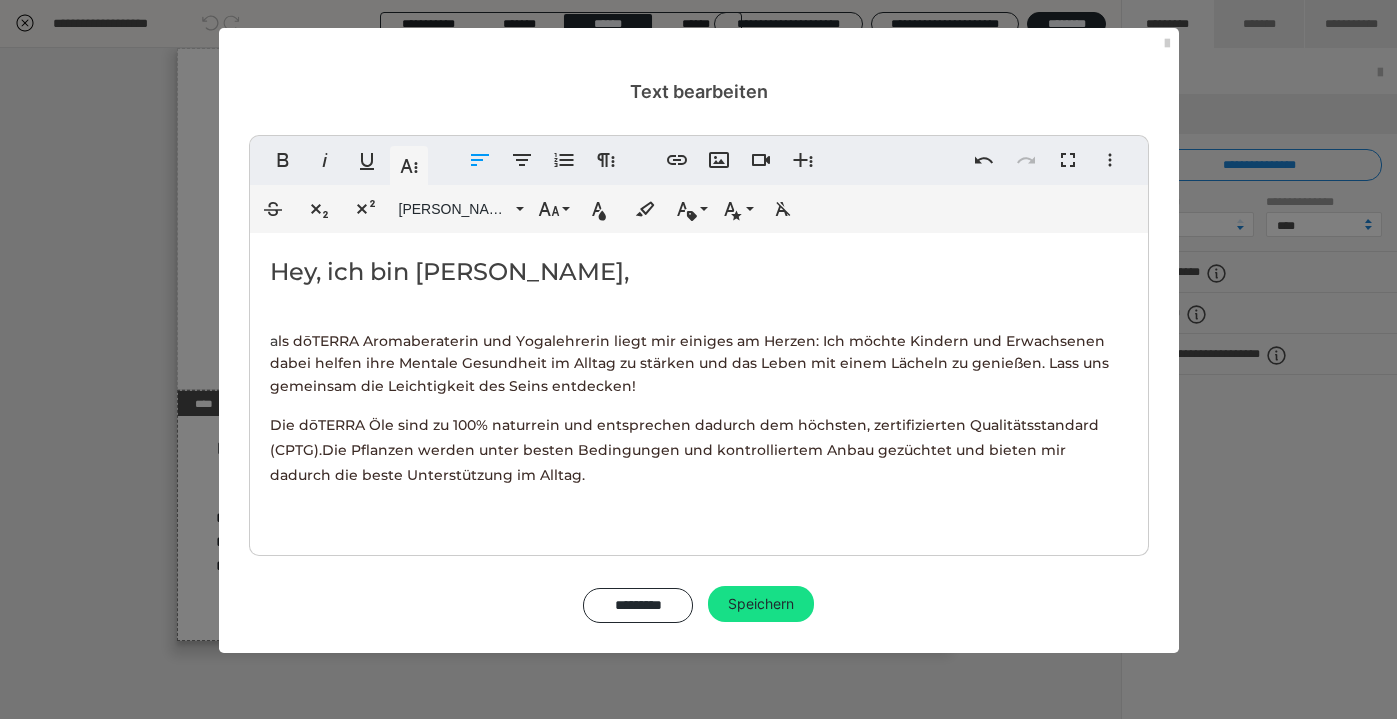 click on "a ls dōTERRA Aromaberaterin und Yogalehrerin liegt mir einiges am Herzen: Ich möchte Kindern und Erwachsenen dabei helfen ihre Mentale Gesundheit im Alltag zu stärken und das Leben mit einem Lächeln zu genießen. Lass uns gemeinsam die Leichtigkeit des Seins entdecken!" at bounding box center (699, 363) 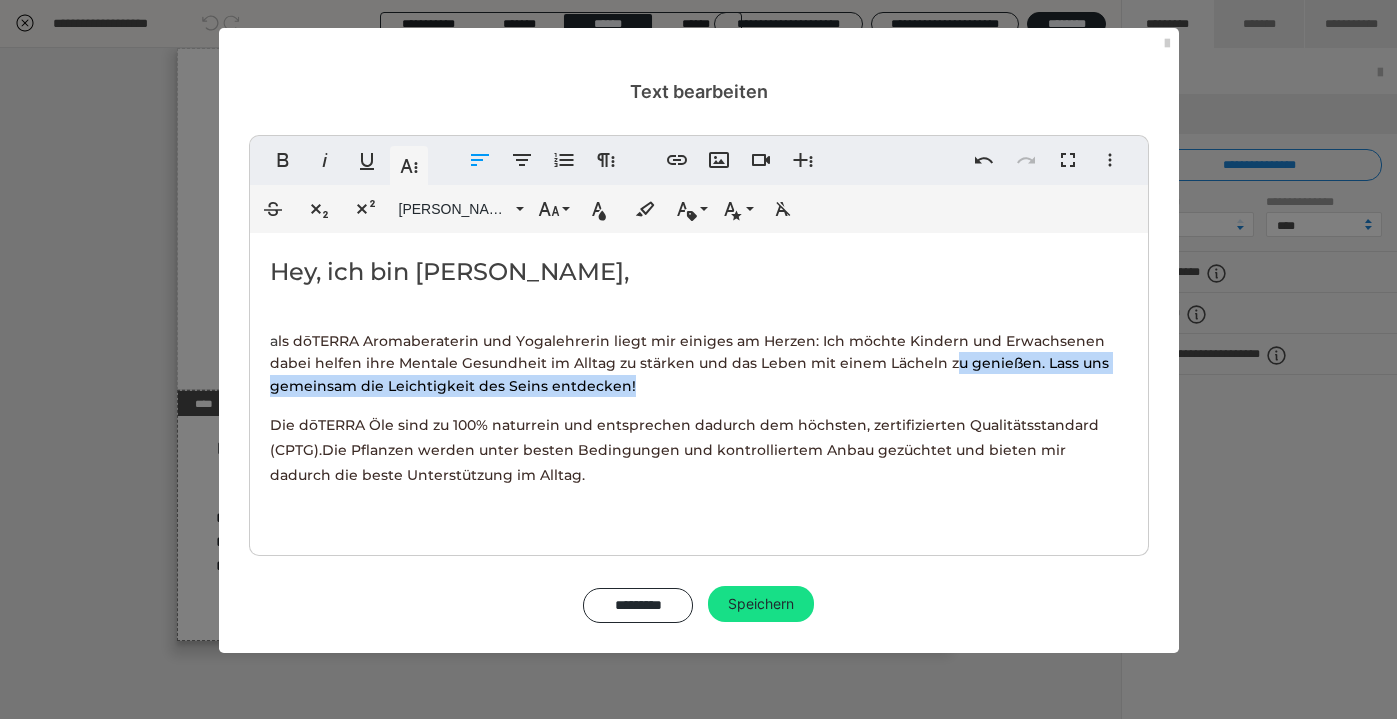 drag, startPoint x: 619, startPoint y: 382, endPoint x: 943, endPoint y: 356, distance: 325.04153 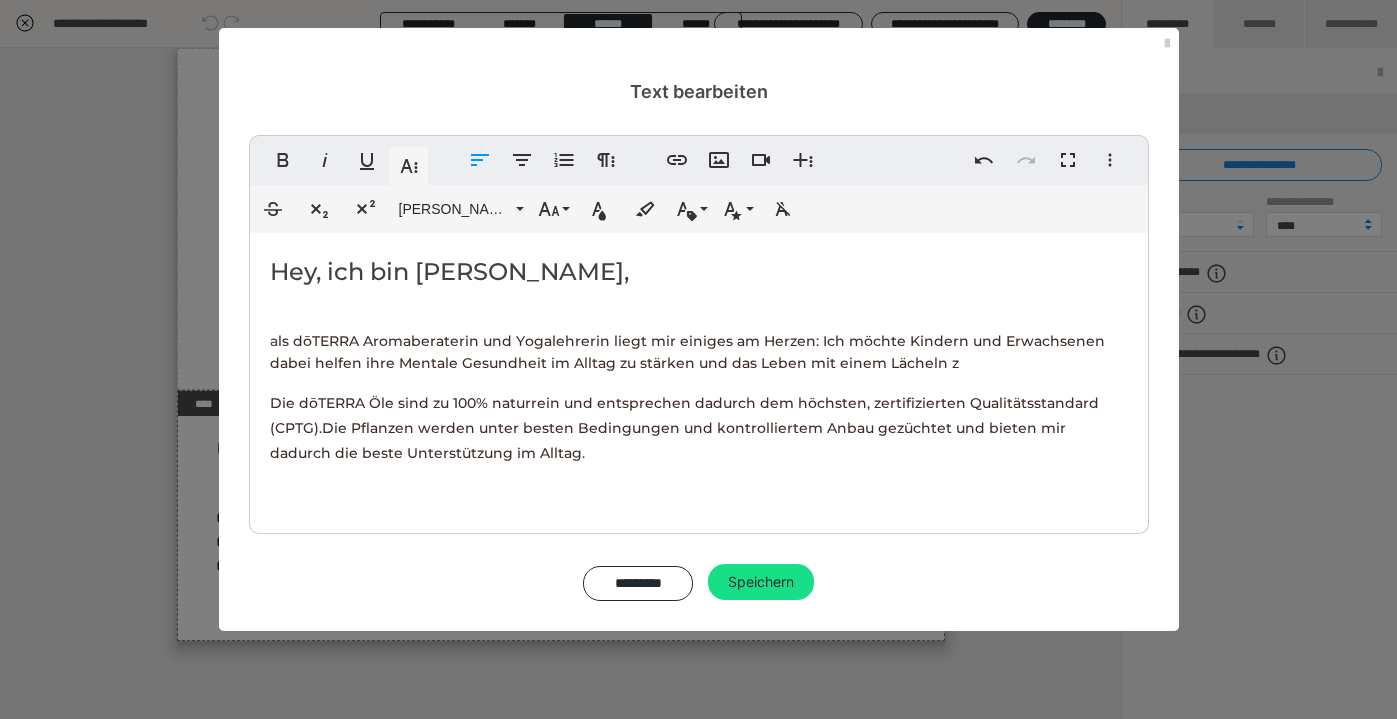 click on "Hey, ich bin Simona," at bounding box center [699, 272] 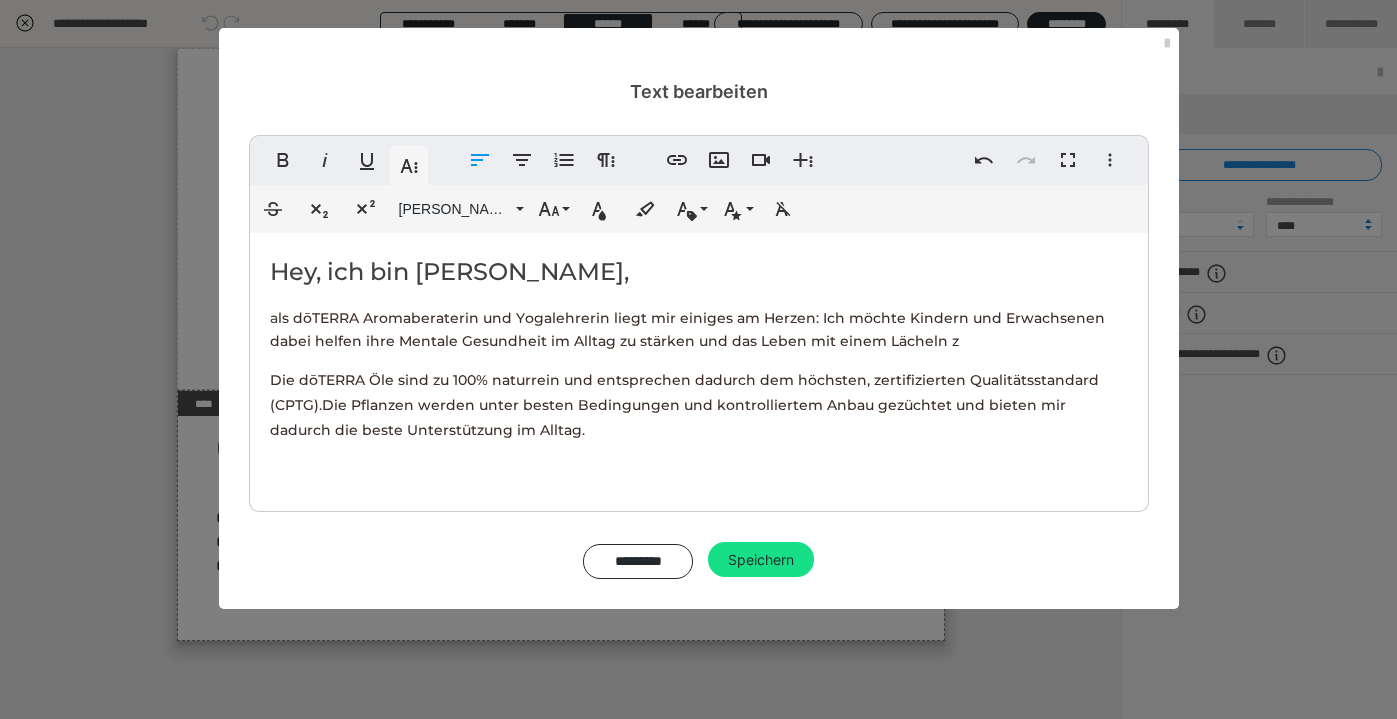 click on "a ls dōTERRA Aromaberaterin und Yogalehrerin liegt mir einiges am Herzen: Ich möchte Kindern und Erwachsenen dabei helfen ihre Mentale Gesundheit im Alltag zu stärken und das Leben mit einem Lächeln z" at bounding box center (699, 329) 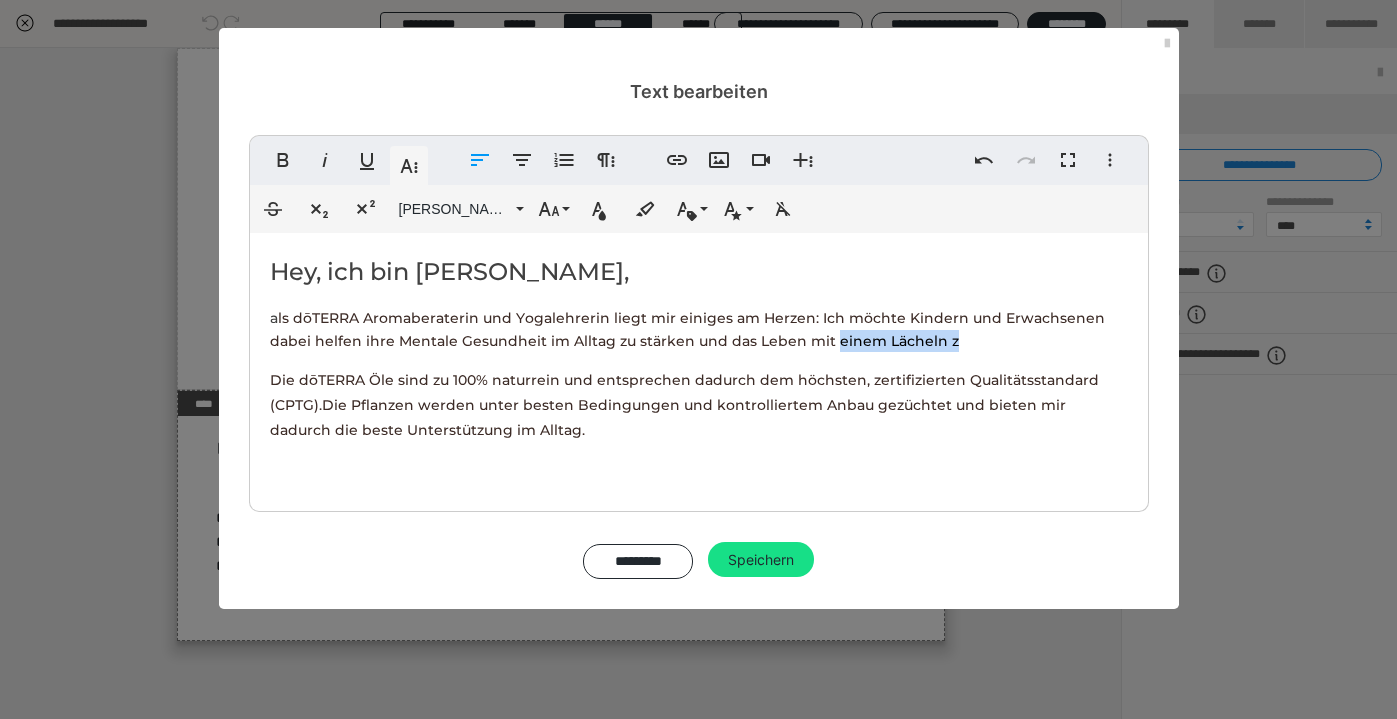 drag, startPoint x: 977, startPoint y: 338, endPoint x: 827, endPoint y: 340, distance: 150.01334 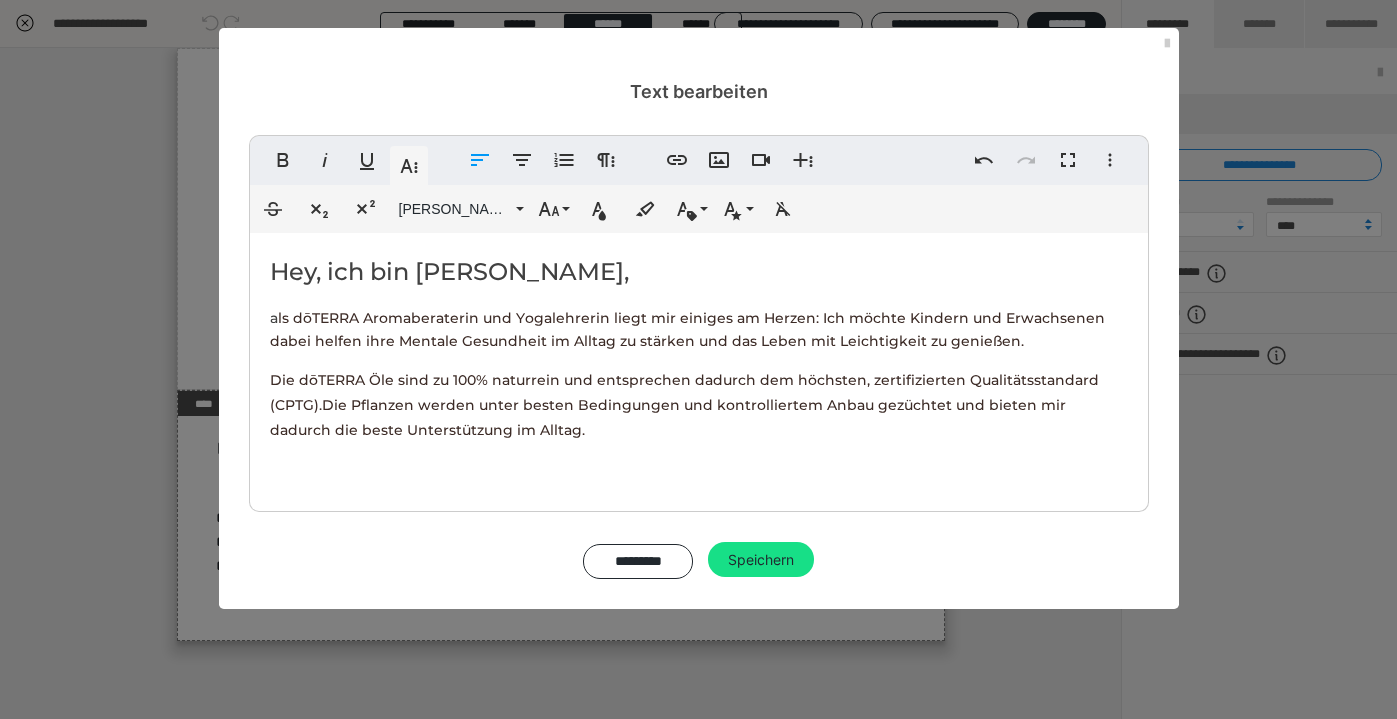click on "Die dōTERRA Öle sind zu 100% naturrein und entsprechen dadurch dem höchsten, zertifizierten Qualitätsstandard (CPTG).Die Pflanzen werden unter besten Bedingungen und kontrolliertem Anbau gezüchtet und bieten mir dadurch die beste Unterstützung im Alltag." at bounding box center [684, 405] 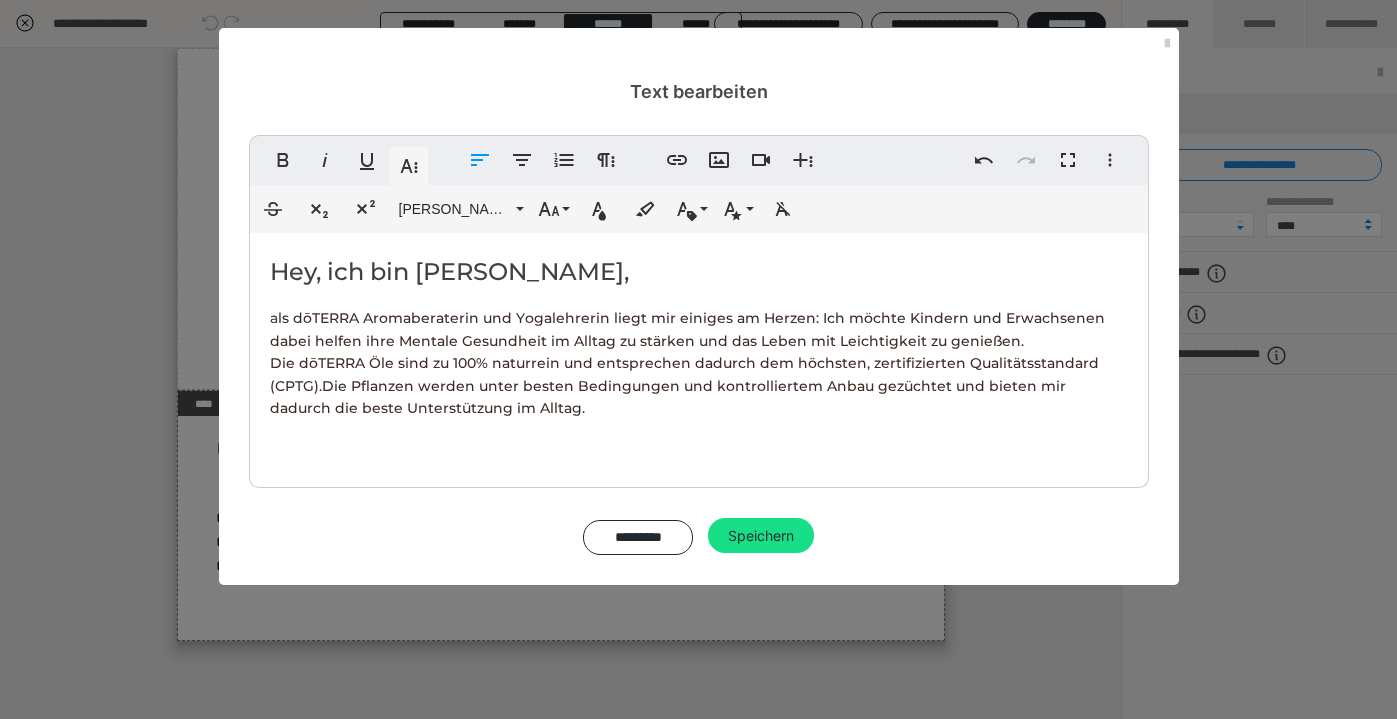 click on "Die dōTERRA Öle sind zu 100% naturrein und entsprechen dadurch dem höchsten, zertifizierten Qualitätsstandard (CPTG).Die Pflanzen werden unter besten Bedingungen und kontrolliertem Anbau gezüchtet und bieten mir dadurch die beste Unterstützung im Alltag." at bounding box center [684, 385] 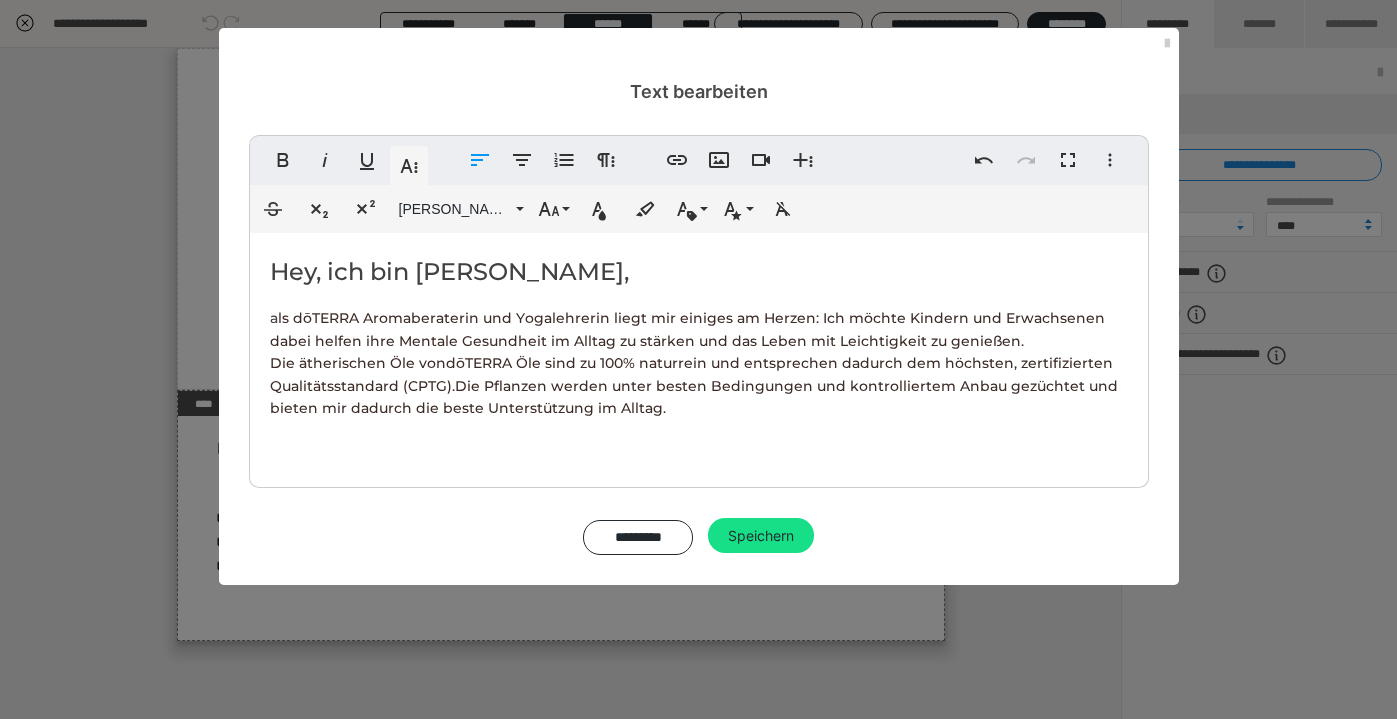 click on "Die ätherischen Öle von  dōTERRA Öle sind zu 100% naturrein und entsprechen dadurch dem höchsten, zertifizierten Qualitätsstandard (CPTG).Die Pflanzen werden unter besten Bedingungen und kontrolliertem Anbau gezüchtet und bieten mir dadurch die beste Unterstützung im Alltag." at bounding box center (694, 385) 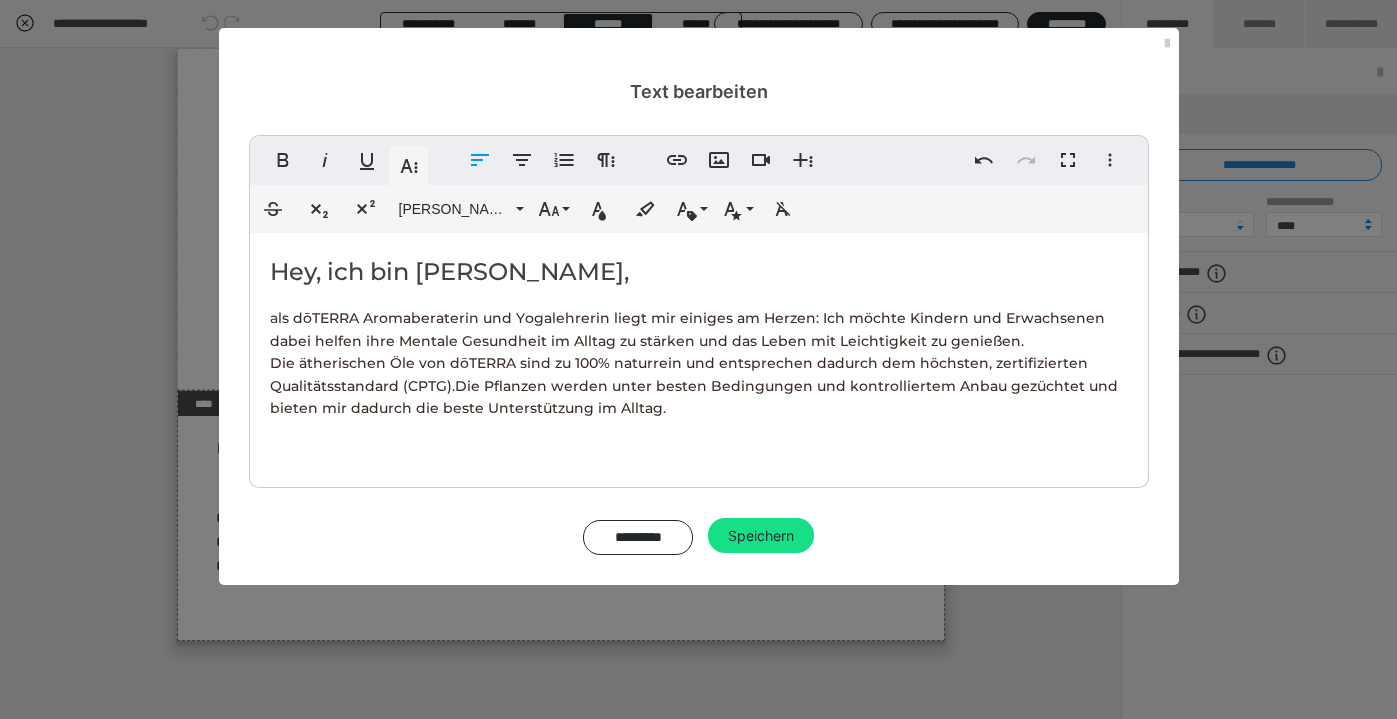 click on "a ls dōTERRA Aromaberaterin und Yogalehrerin liegt mir einiges am Herzen: Ich möchte Kindern und Erwachsenen dabei helfen ihre Mentale Gesundheit im Alltag zu stärken und das Leben mit Leichtigkeit zu genießen.  ​ Die ätherischen Öle von dōTERRA sind zu 100% naturrein und entsprechen dadurch dem höchsten, zertifizierten Qualitätsstandard (CPTG).Die Pflanzen werden unter besten Bedingungen und kontrolliertem Anbau gezüchtet und bieten mir dadurch die beste Unterstützung im Alltag." at bounding box center (699, 363) 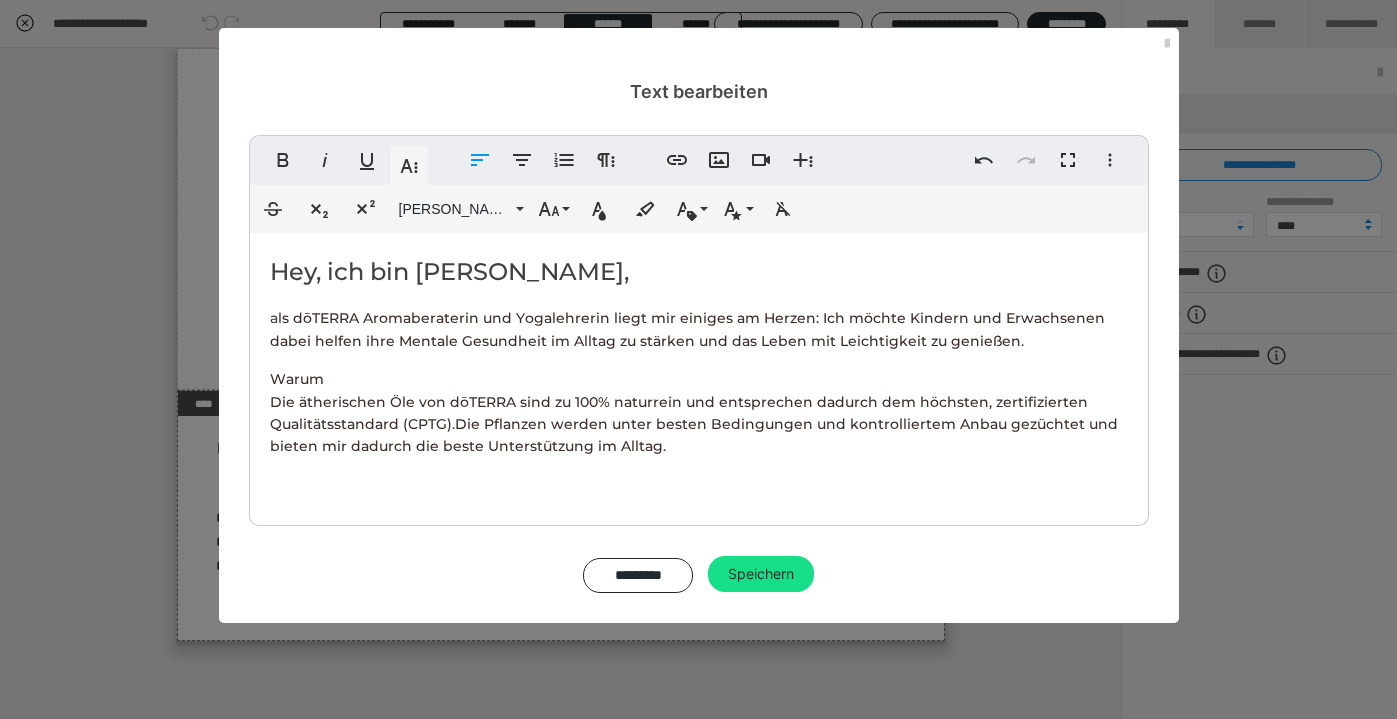 click on "Text bearbeiten Fett Kursiv Unterstrichen Weitere Textformate Linksbündig ausrichten Zentriert ausrichten Nummerierte Liste Weitere Absatzformate Link einfügen Bild einfügen Video einfügen Weitere Reichhaltige Formate Rückgängig Wiederholen Vollbild Weitere Formate Durchgestrichen Tiefgestellt Hochgestellt Montserrat Med ABeeZee Abhaya Libre Abril FatFace Alegreya Alice Amaranth Amatic SC Anonymous Pro Anton Arapey Archivo Black Archivo Light Archivo Medium Archivo Arimo Arvo B612 Barlow Bebas Neue Belleza Big Shoulders Stencil Display BioRhyme Blinker Cairo Cardo Catamaran Caveat Caveat Brush Comfortaa Concert One Cormorant Cormorant Garamond Courier Prime Crimson Text Dancing Script Eczar Exo Exo 2 Figtree Fira Sans Fjalla One Forum Frank Ruhl Libre Fraunces Grandstander IBM Plex Serif Inconsolata Inder Indie Flower Inter Josefin Sans Jost Karla Lato Lexend Deca Libre Baskerville Libre Franklin Lilita One Lobster Lobster Two Lora Merienda Merriweather Montserrat Montserrat Black Montserrat Extra Bold" at bounding box center [698, 359] 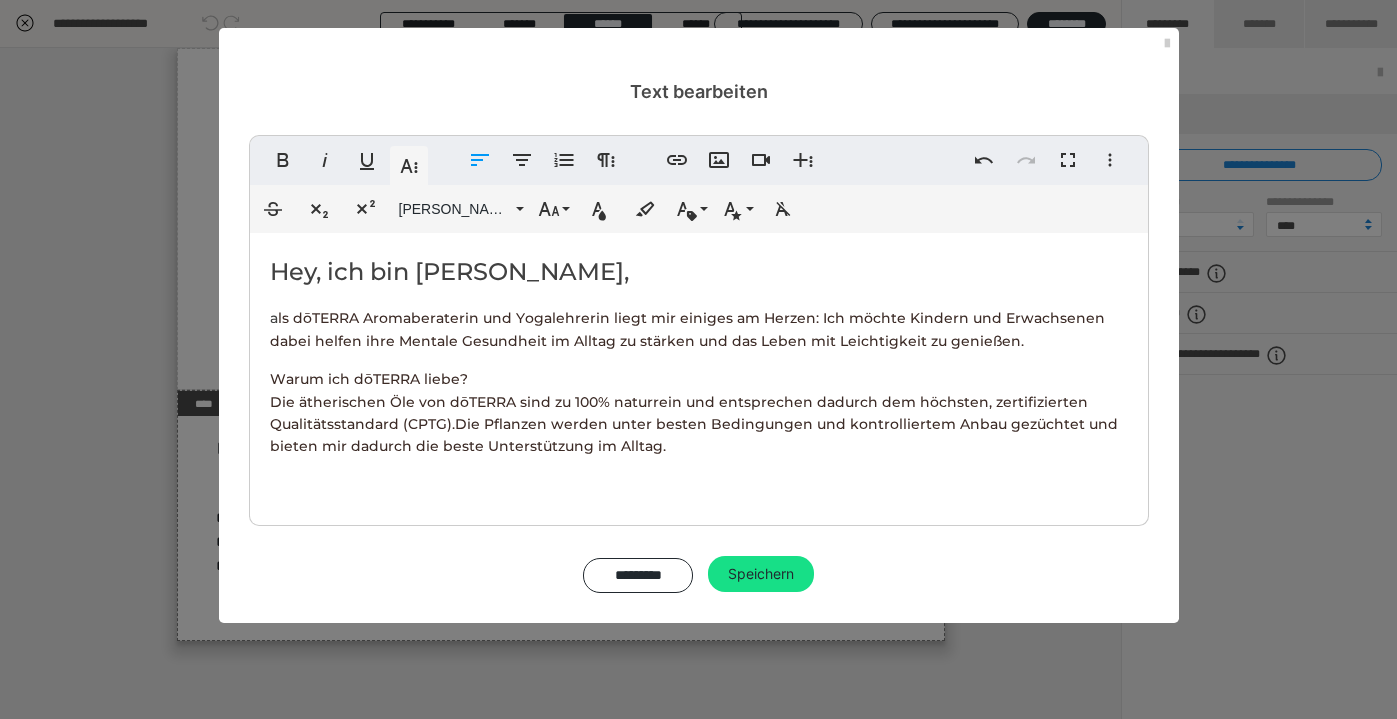 click on "Die ätherischen Öle von dōTERRA sind zu 100% naturrein und entsprechen dadurch dem höchsten, zertifizierten Qualitätsstandard (CPTG).Die Pflanzen werden unter besten Bedingungen und kontrolliertem Anbau gezüchtet und bieten mir dadurch die beste Unterstützung im Alltag." at bounding box center (694, 424) 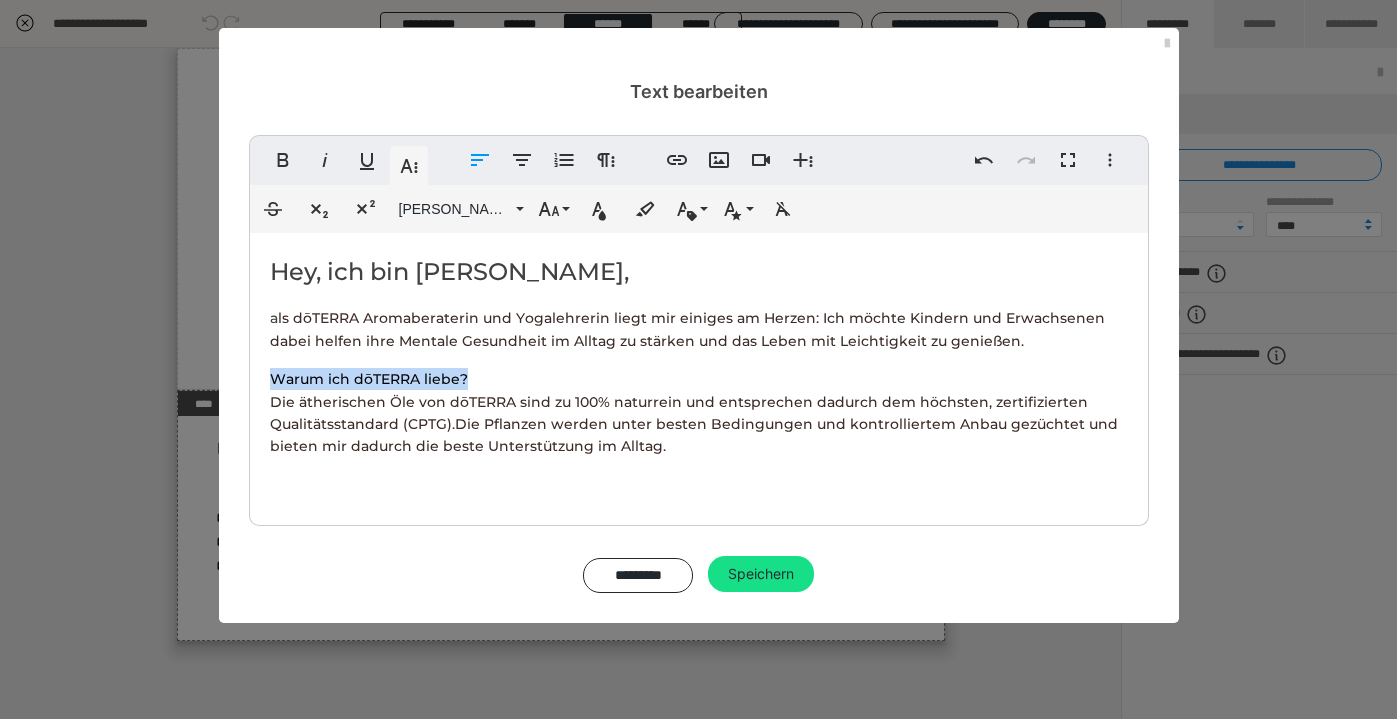 drag, startPoint x: 486, startPoint y: 370, endPoint x: 257, endPoint y: 370, distance: 229 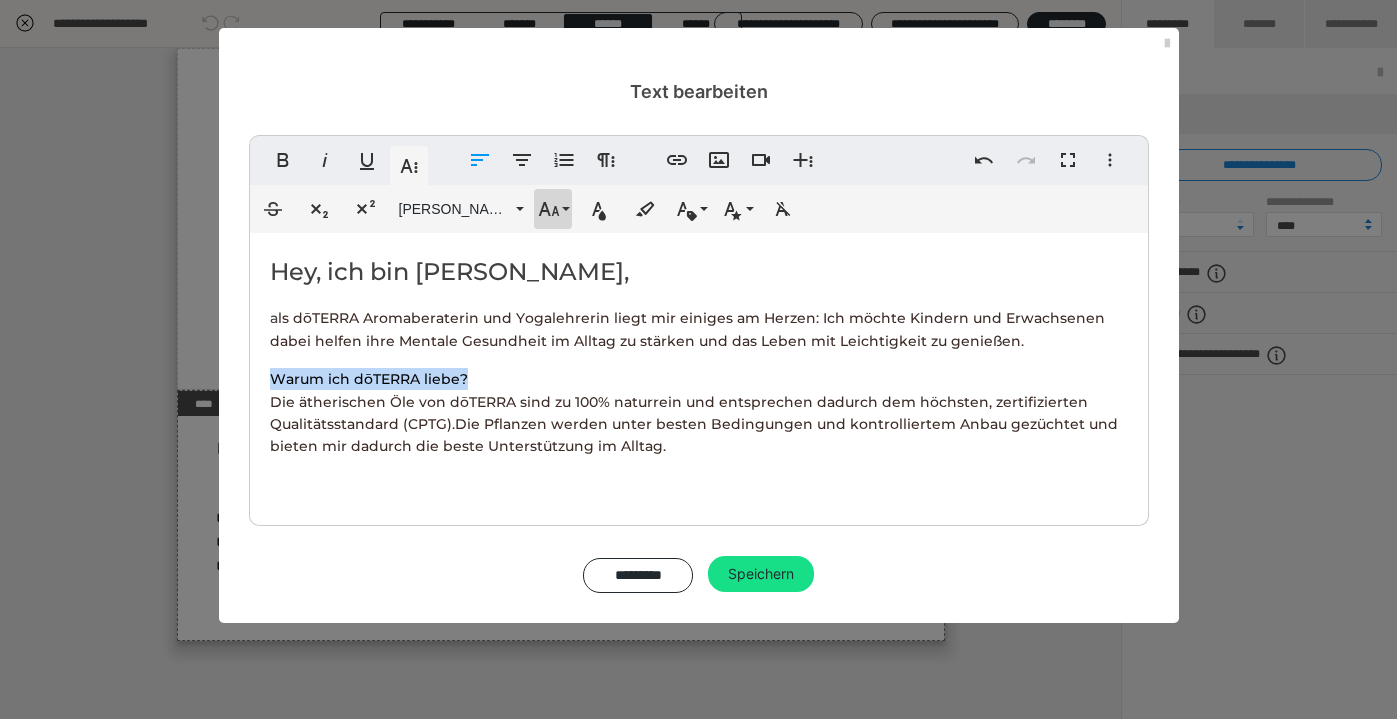 click on "Schriftgröße" at bounding box center [553, 209] 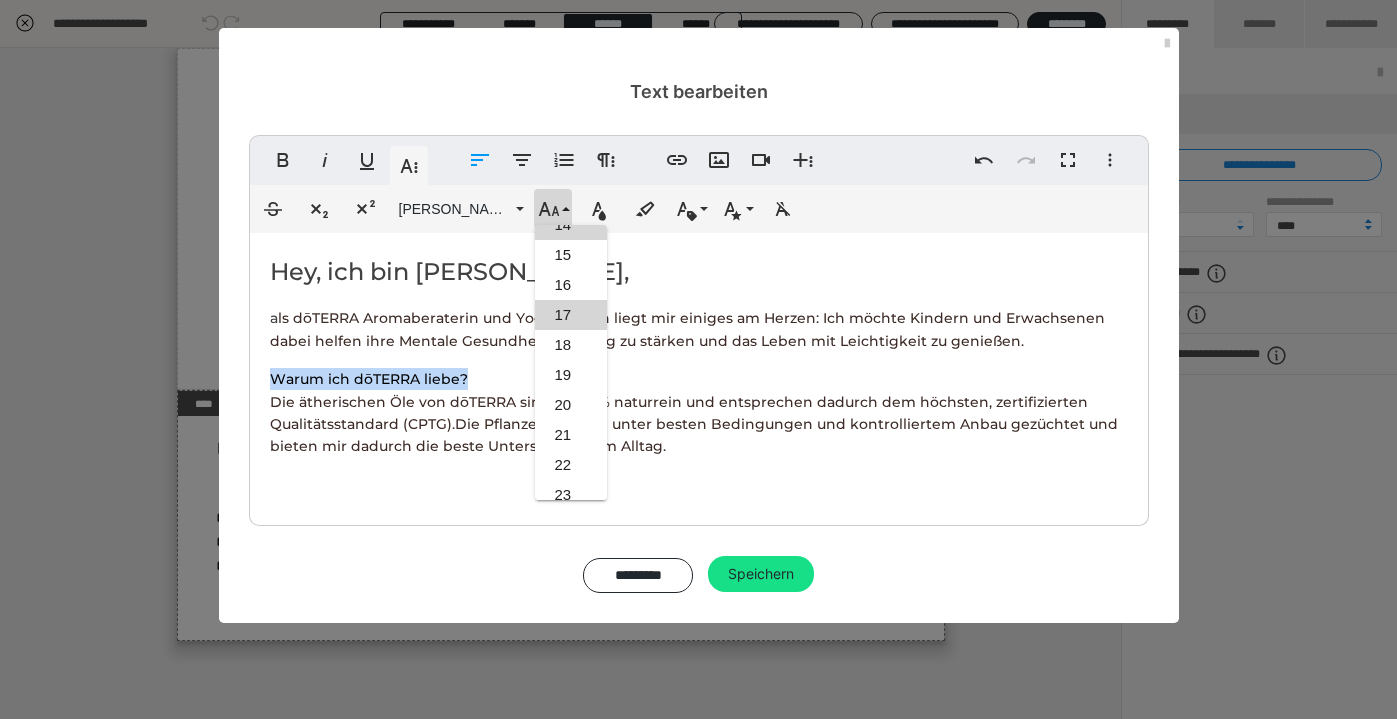 click on "17" at bounding box center (571, 315) 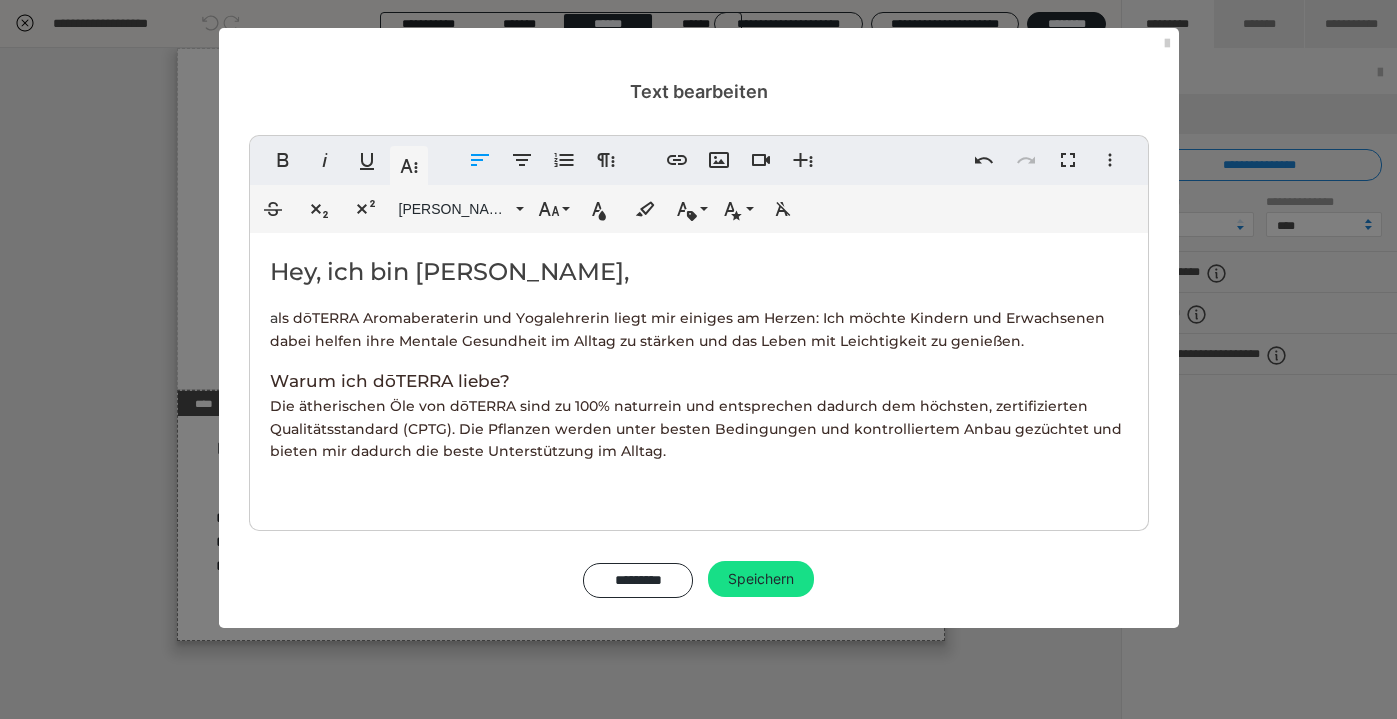 click on "Hey, ich bin Simona," at bounding box center [449, 271] 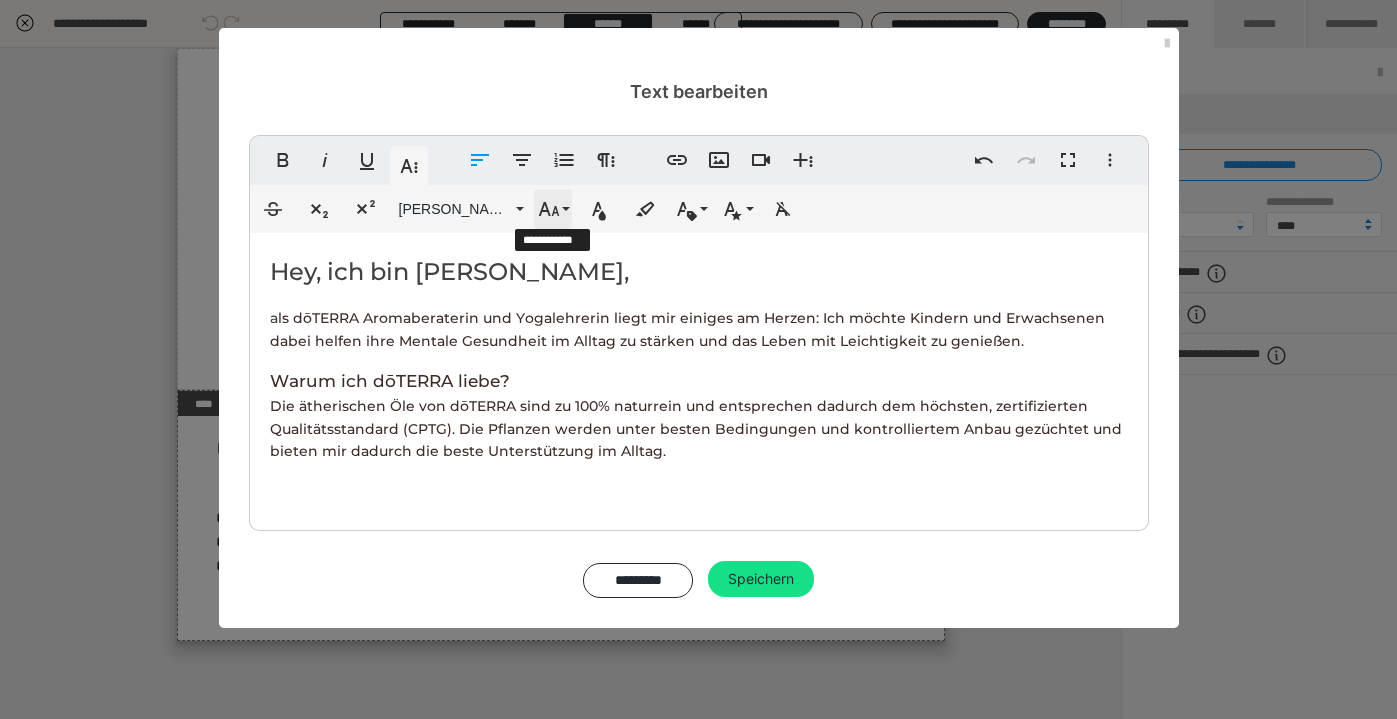 click 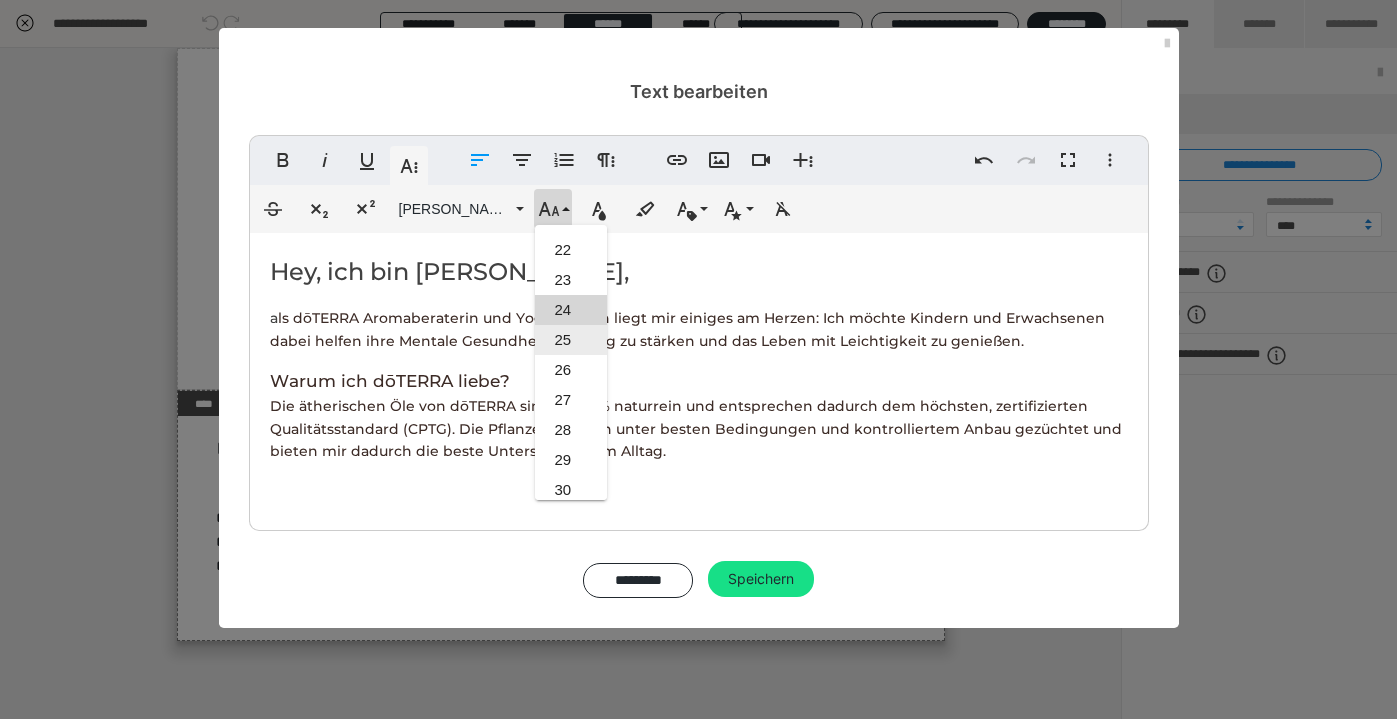 scroll, scrollTop: 626, scrollLeft: 0, axis: vertical 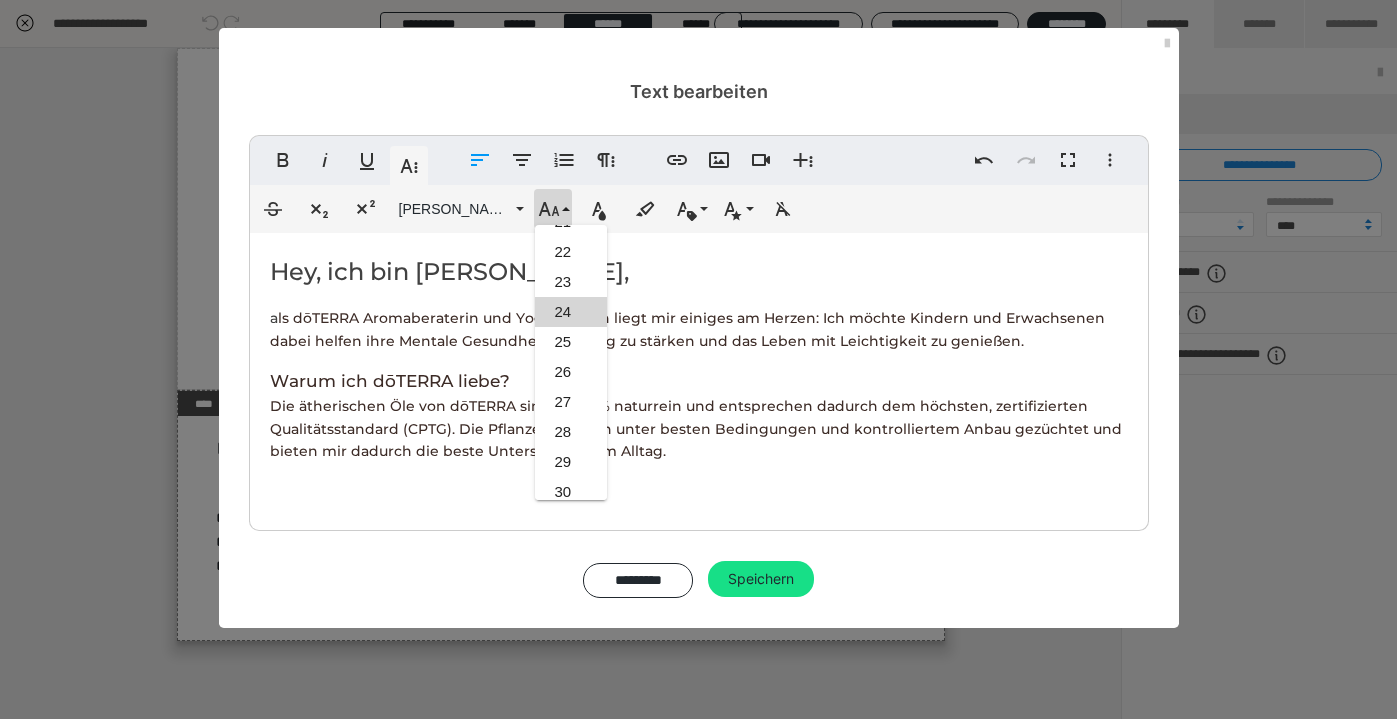 click on "Warum ich dōTERRA liebe?" at bounding box center [390, 381] 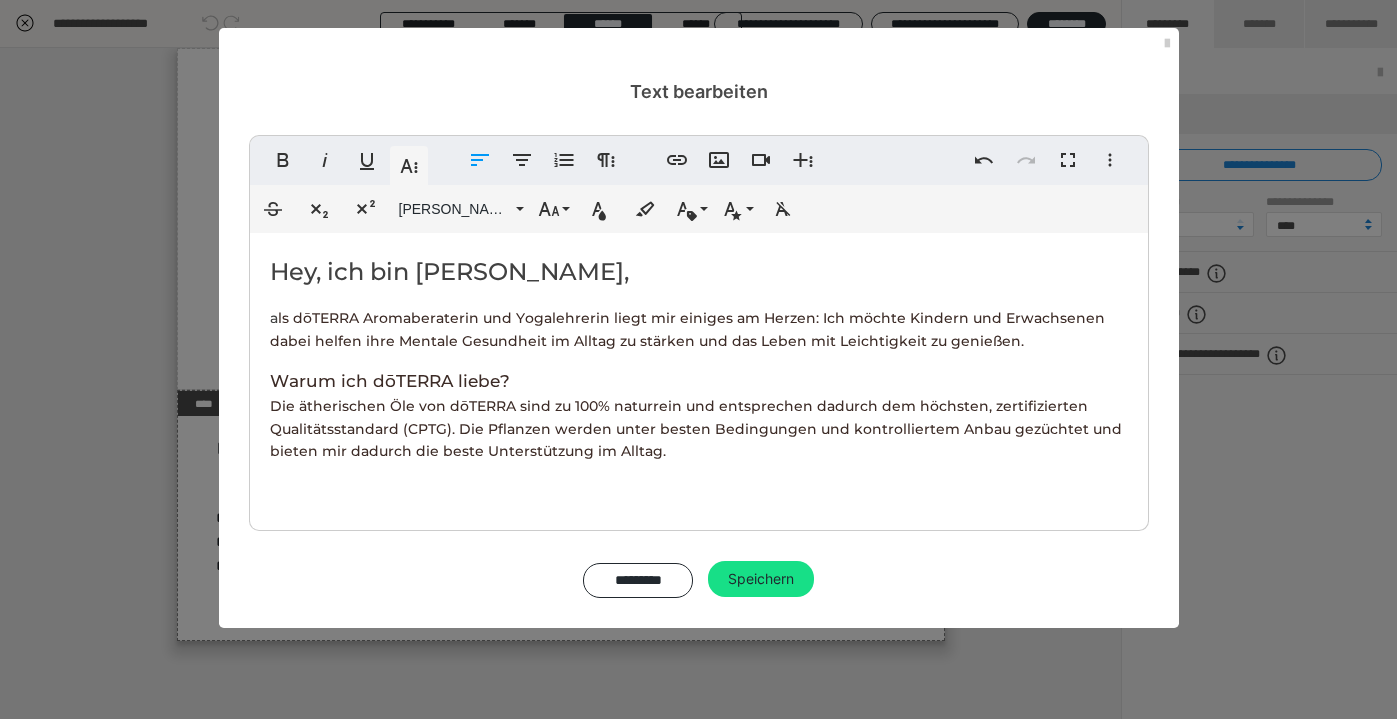 click on "Hey, ich bin Simona," at bounding box center (699, 272) 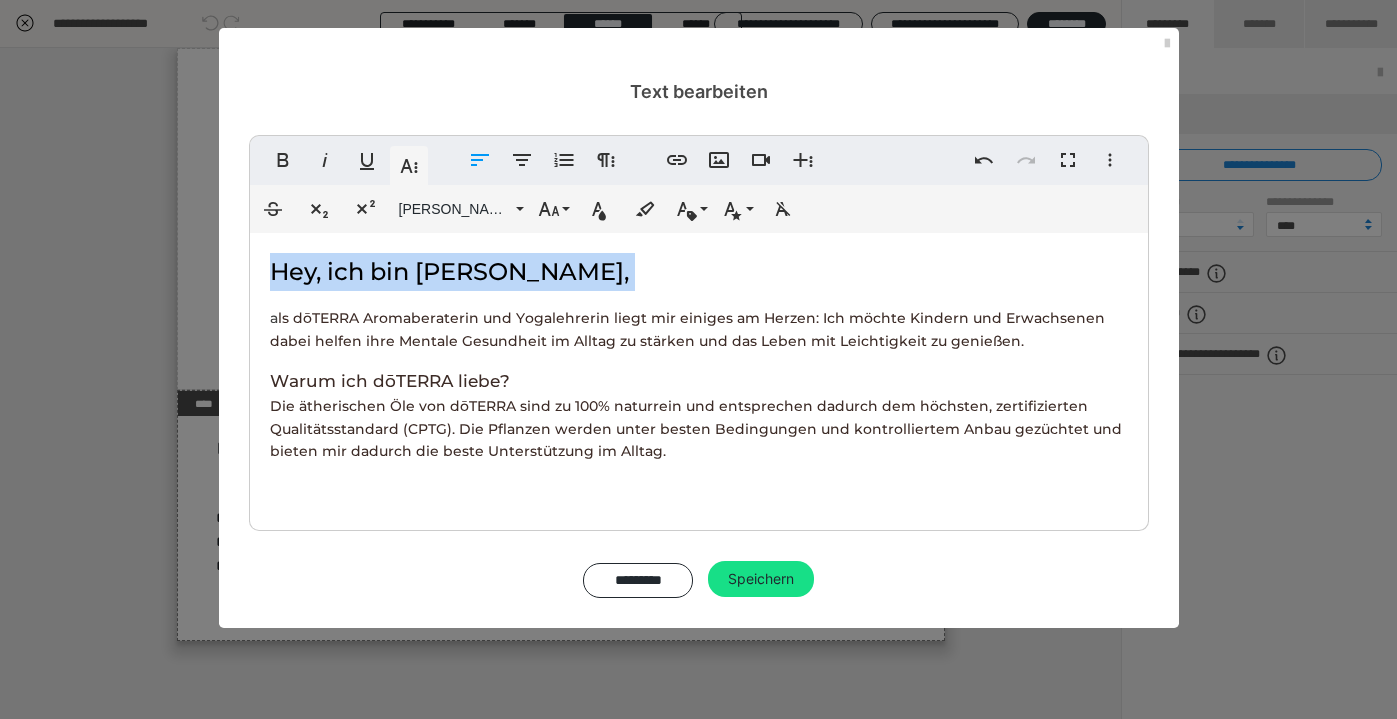 drag, startPoint x: 526, startPoint y: 268, endPoint x: 280, endPoint y: 270, distance: 246.00813 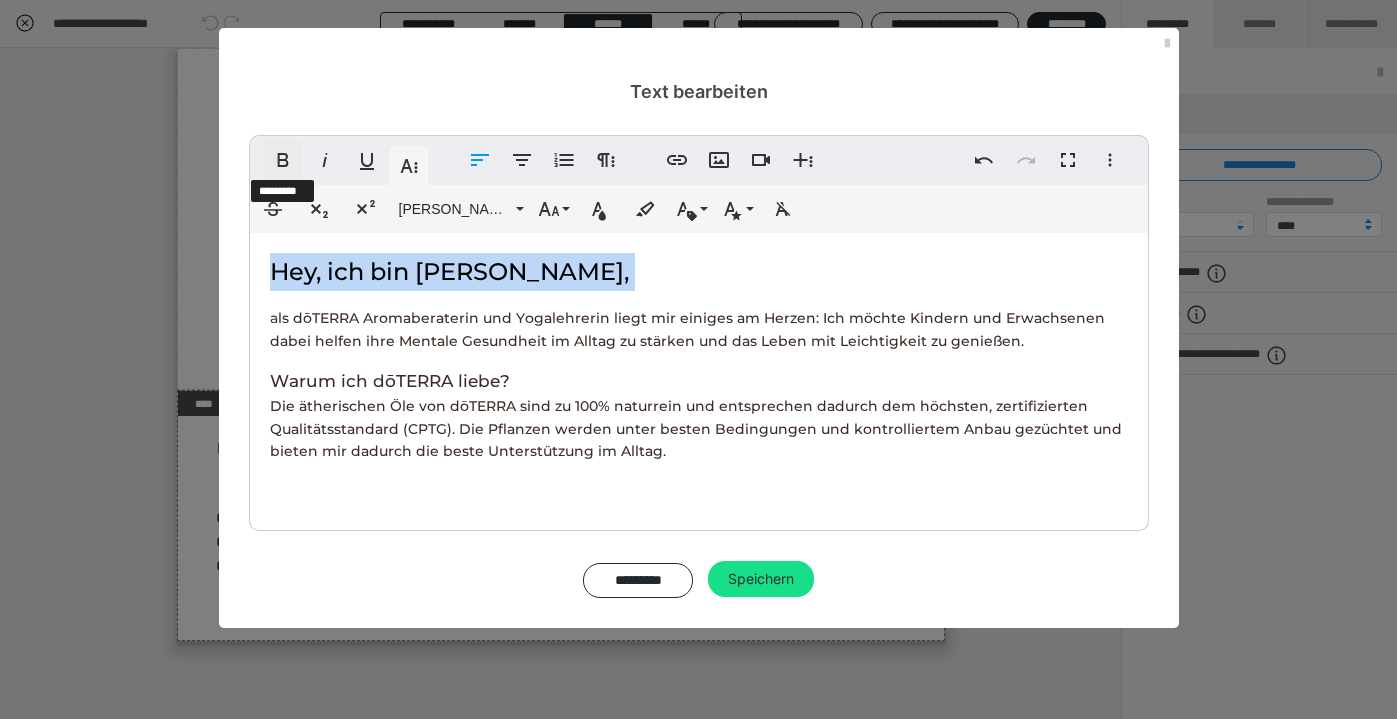 click 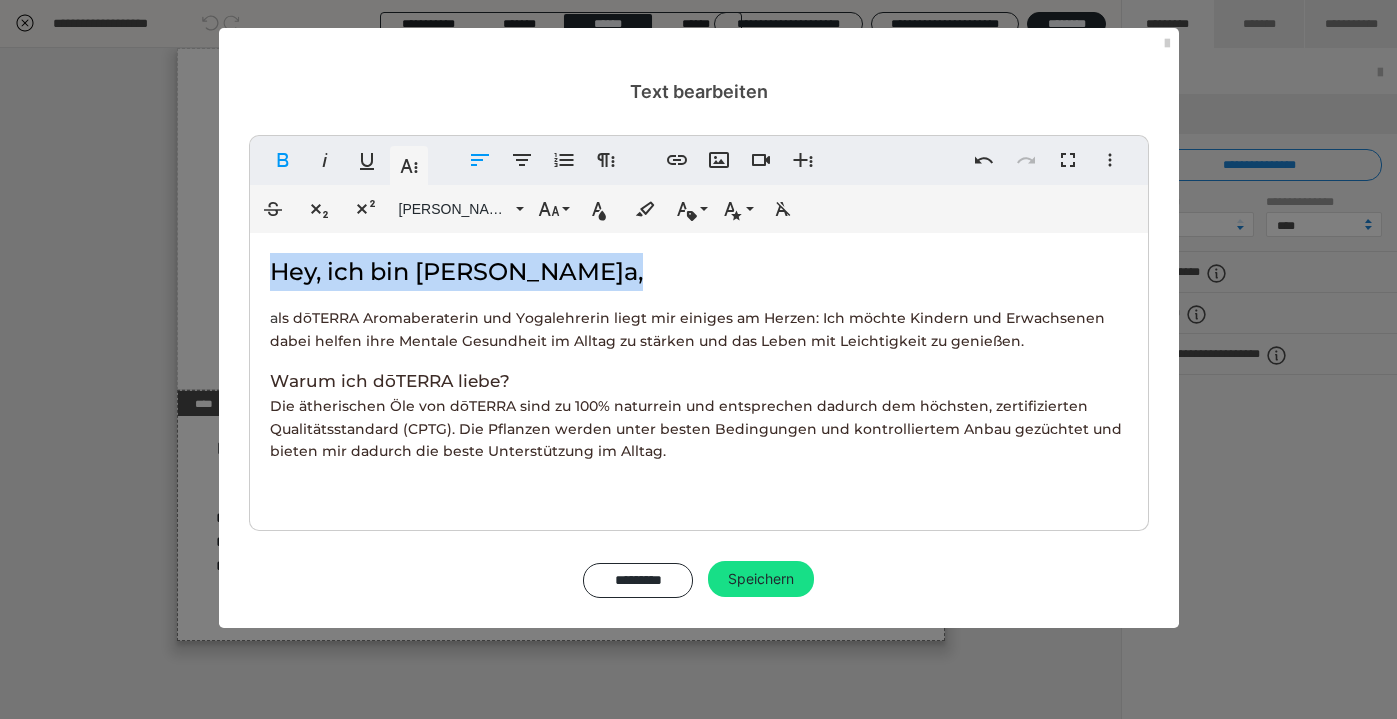 drag, startPoint x: 535, startPoint y: 282, endPoint x: 278, endPoint y: 280, distance: 257.00778 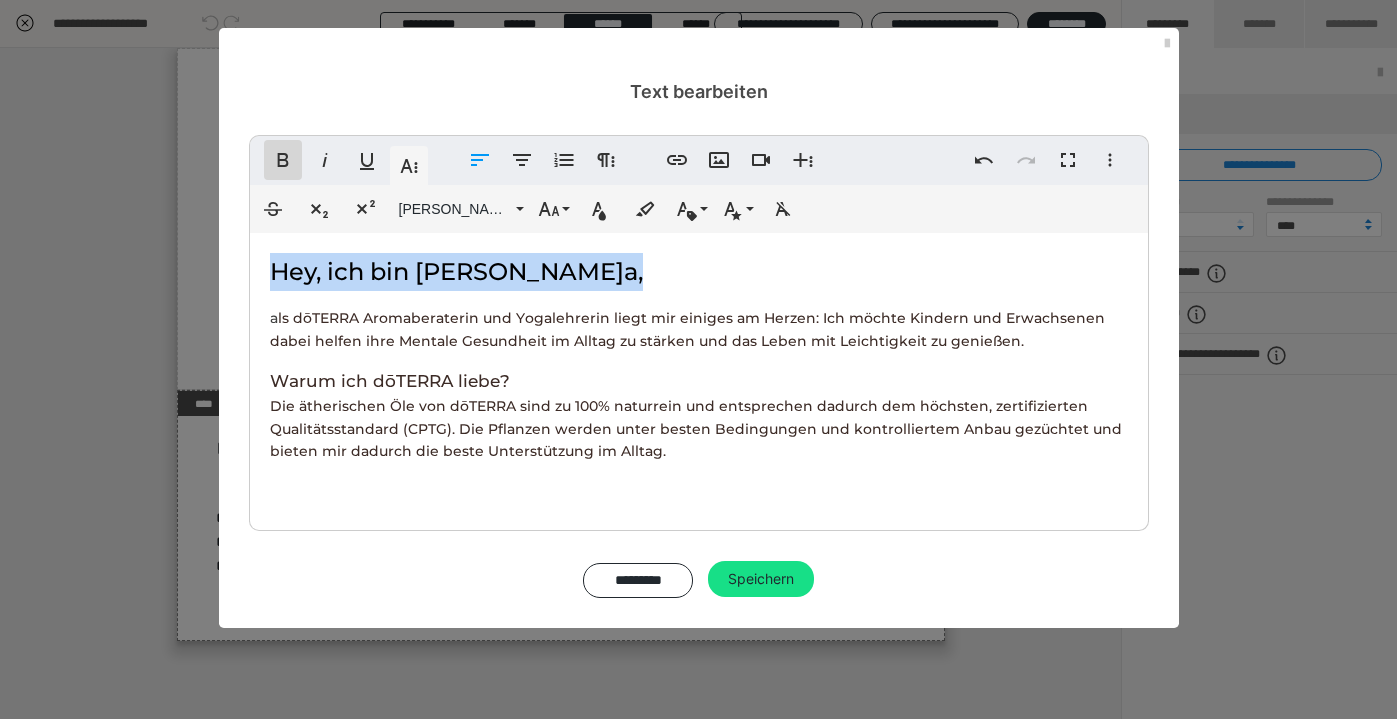 click 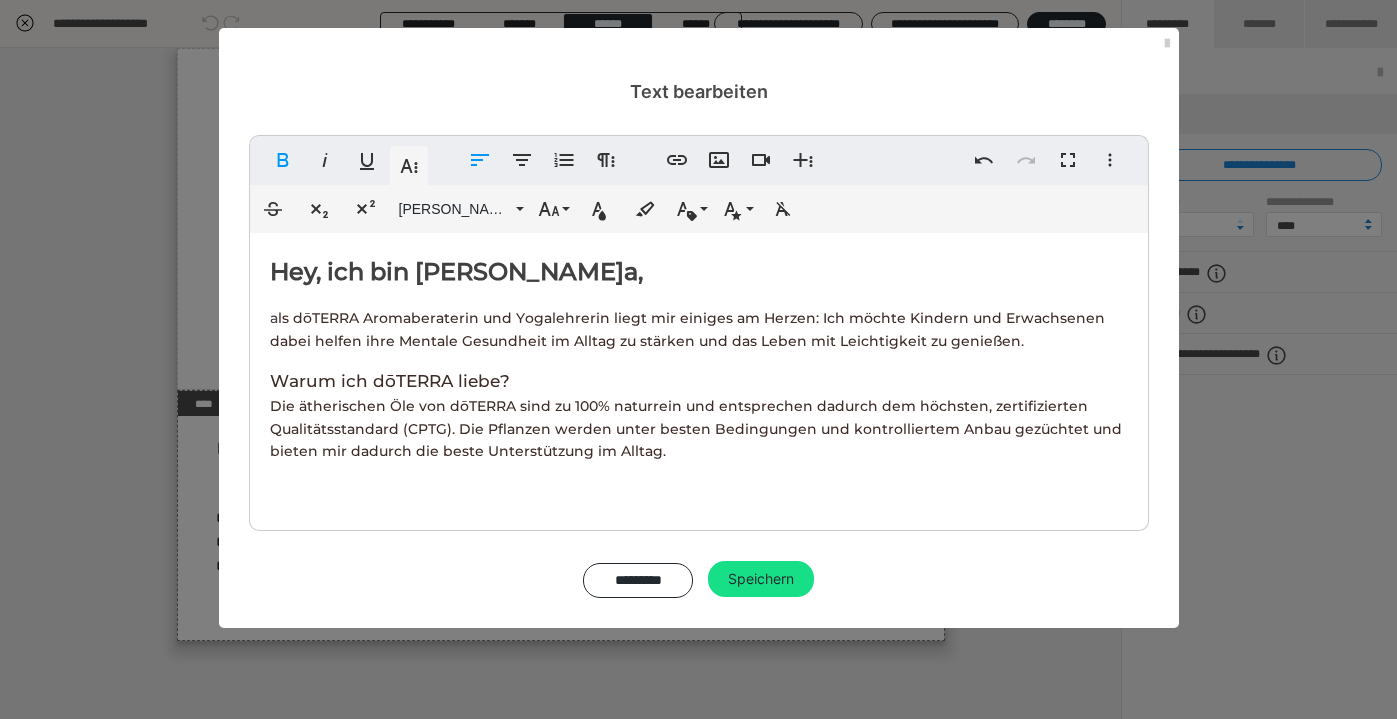 click on "Hey, ich bin Simon​a," at bounding box center (699, 272) 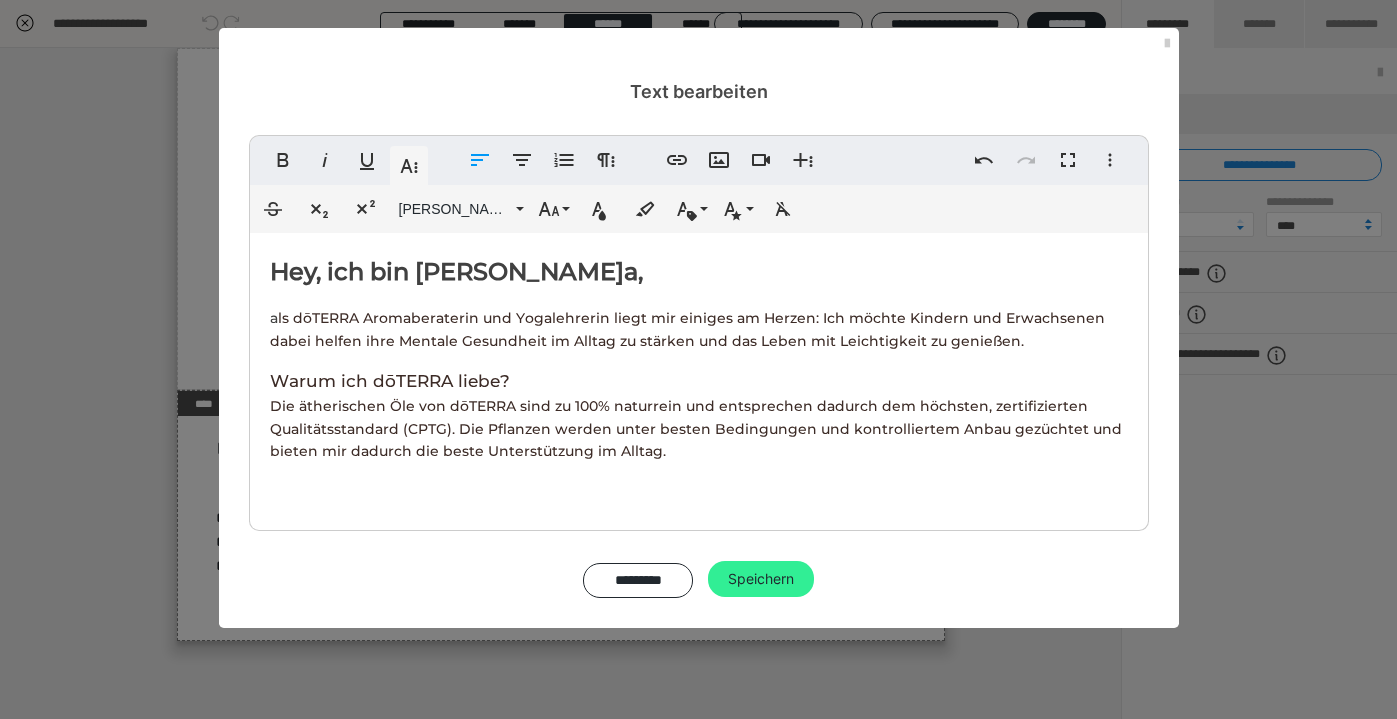 click on "Speichern" at bounding box center (761, 579) 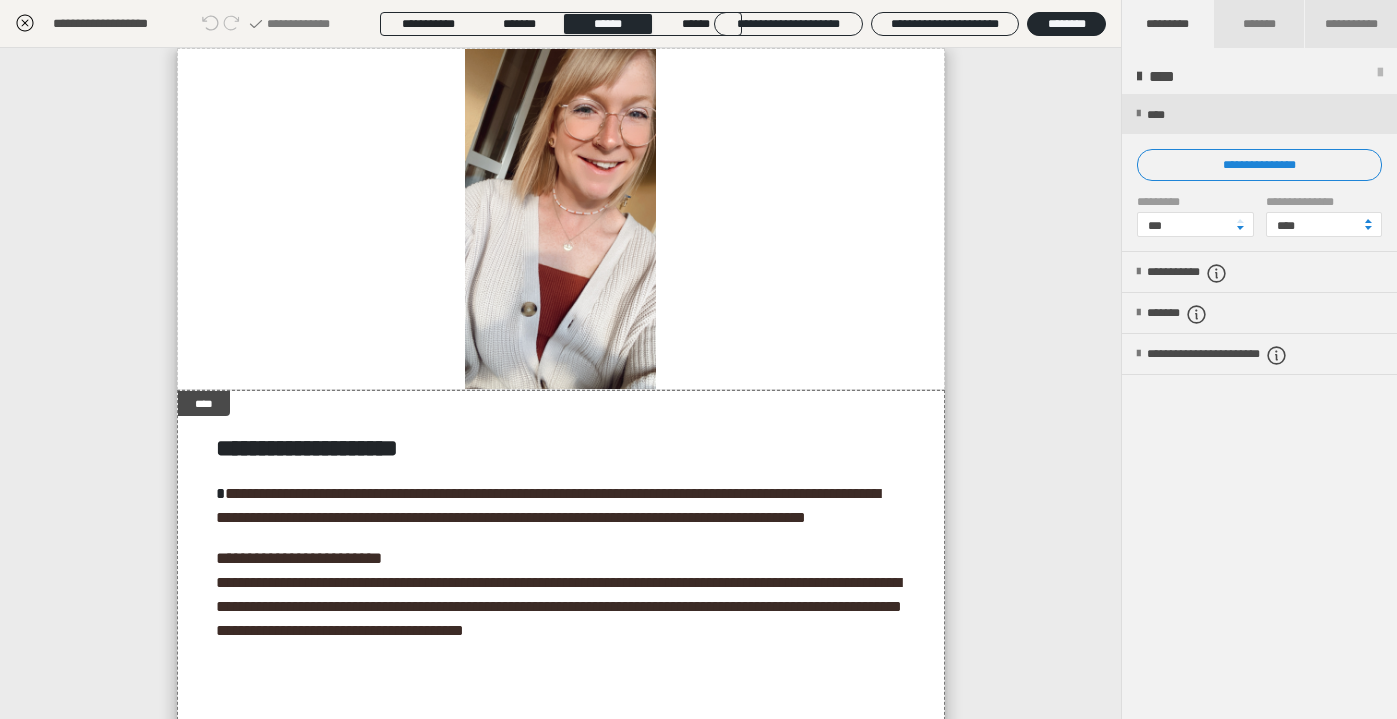 click on "**********" at bounding box center (560, 383) 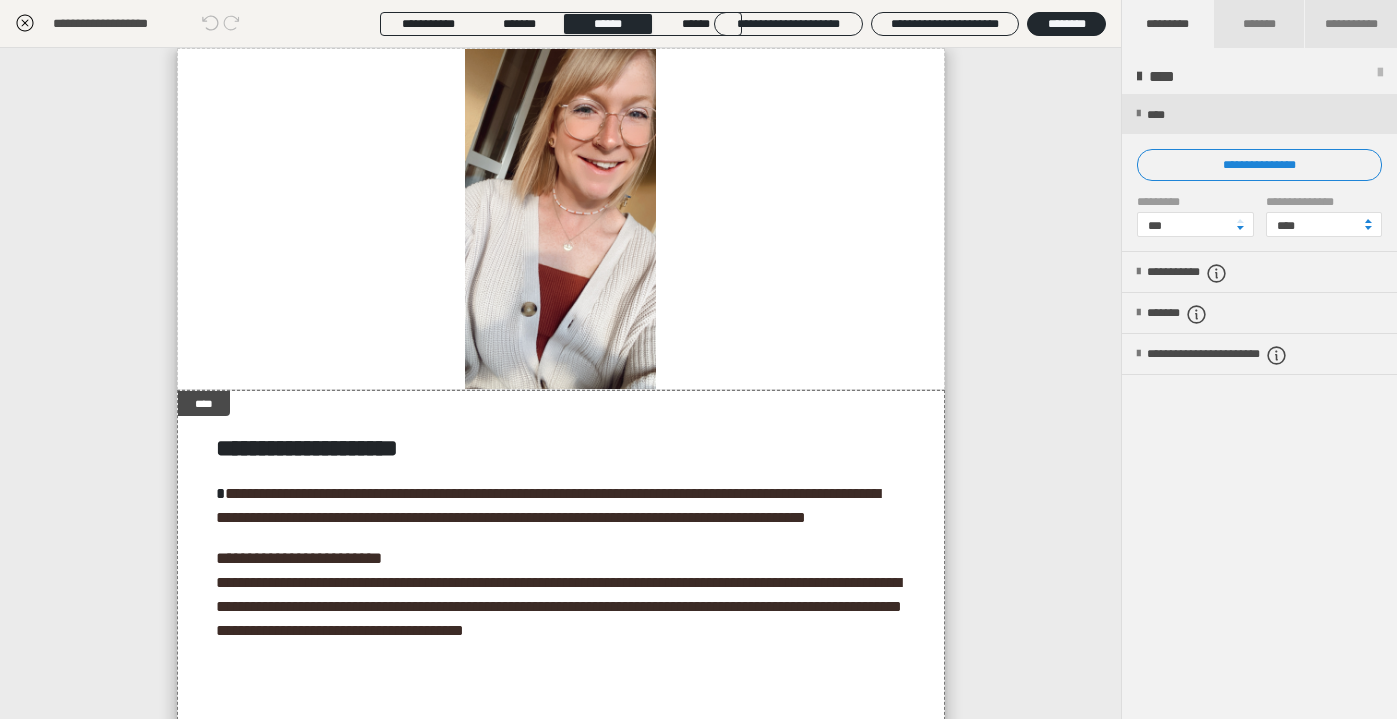 click on "**********" at bounding box center (560, 383) 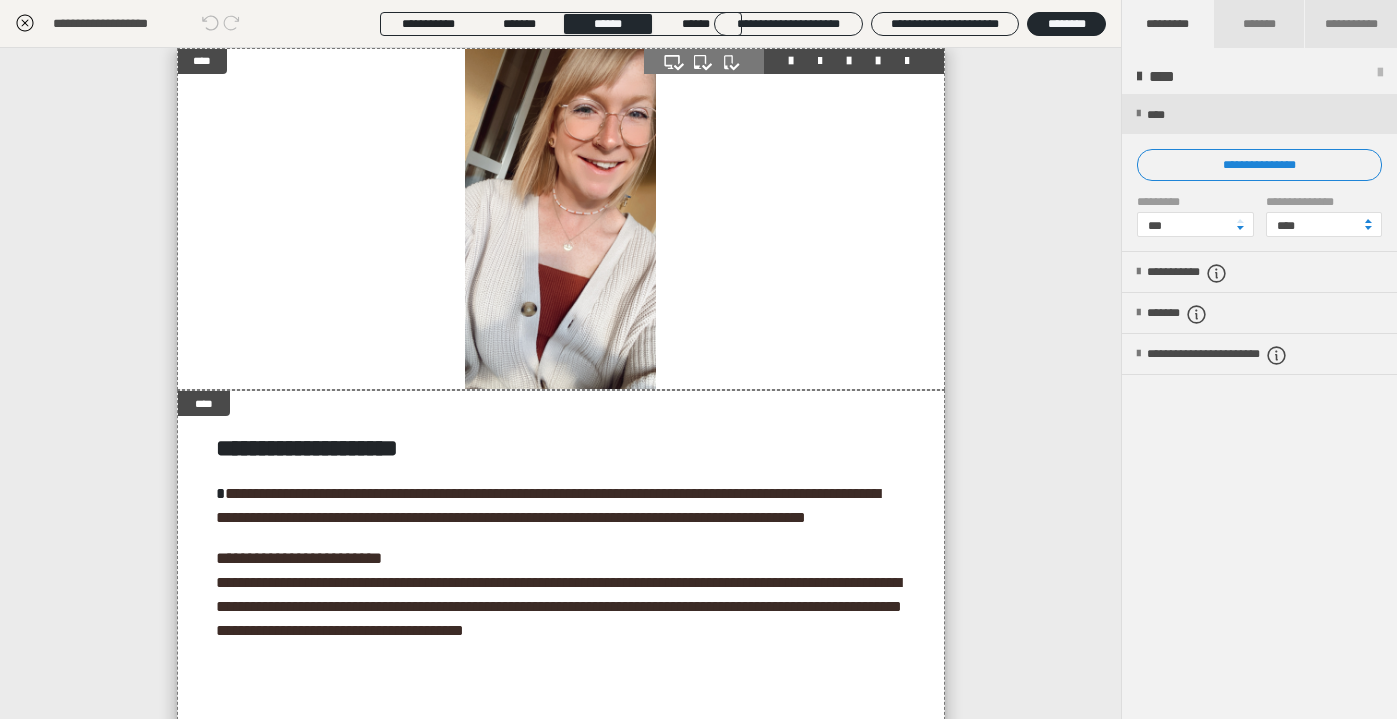 scroll, scrollTop: 0, scrollLeft: 0, axis: both 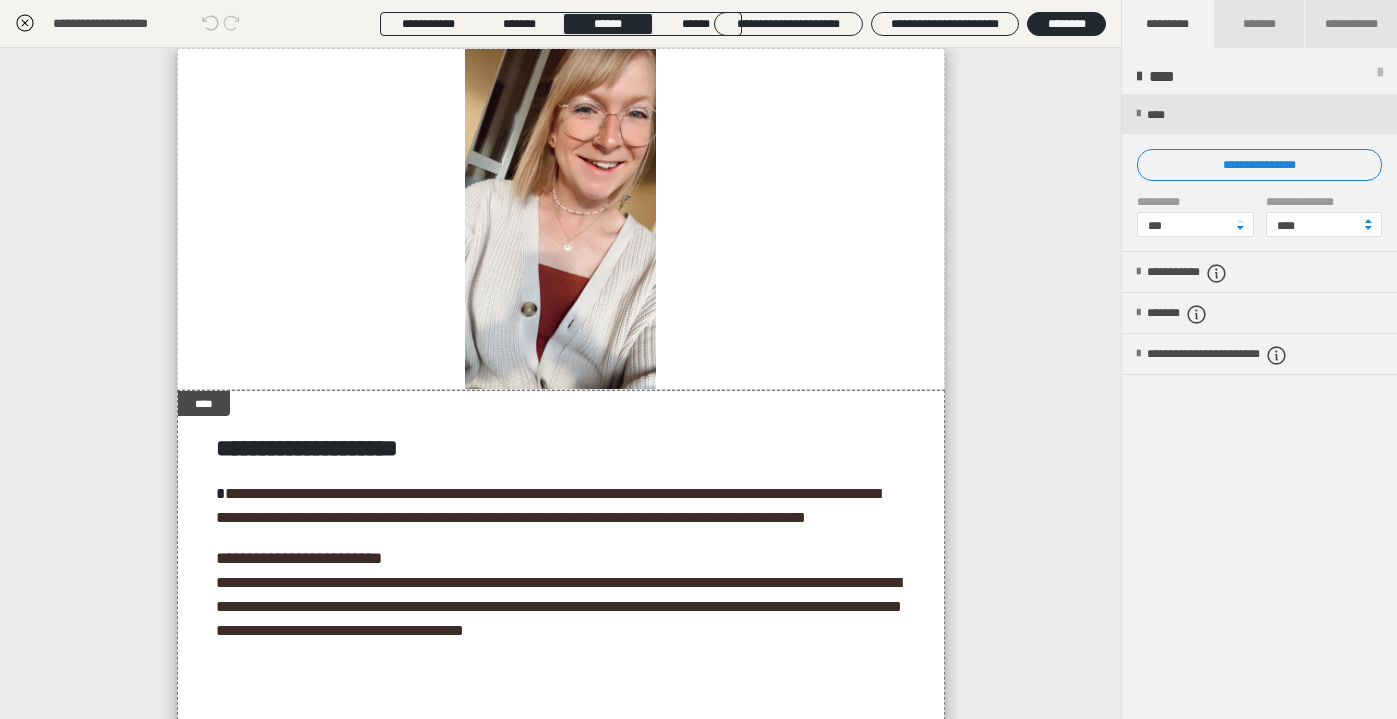 click at bounding box center [1380, 77] 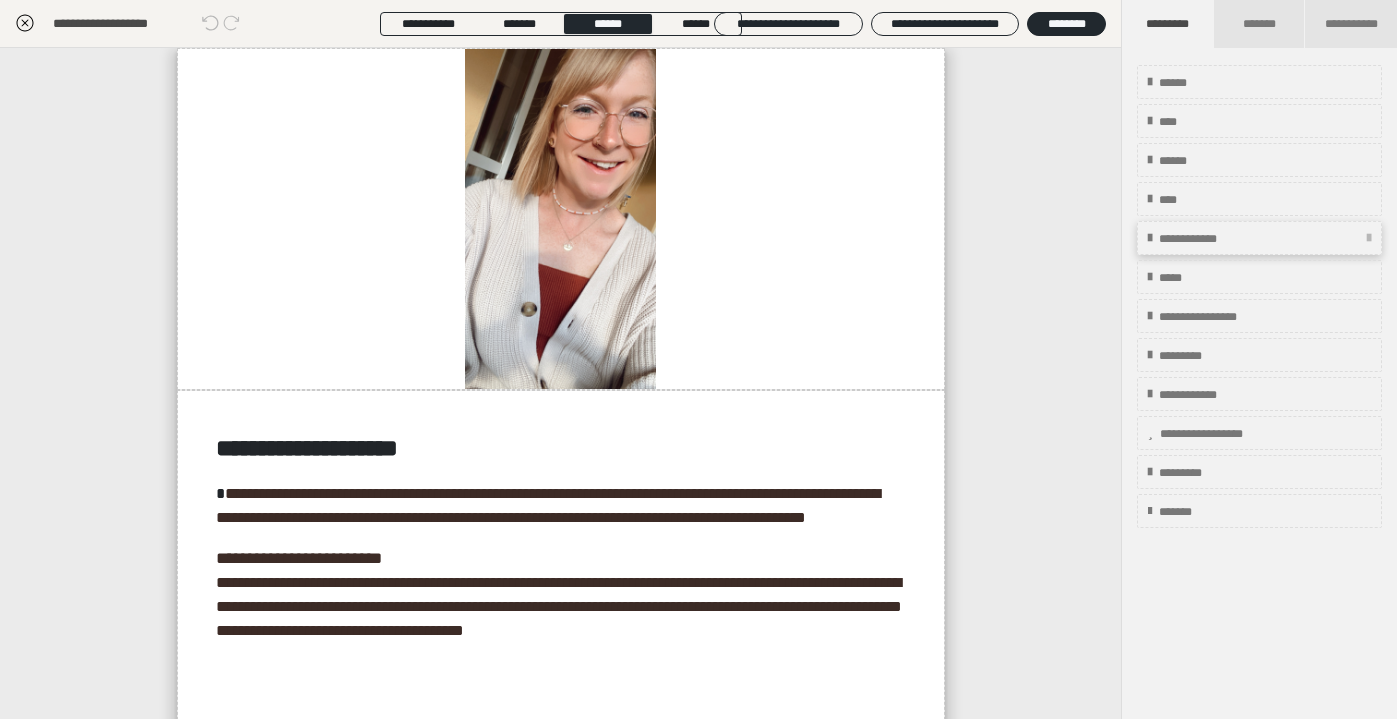 click on "**********" at bounding box center (1206, 239) 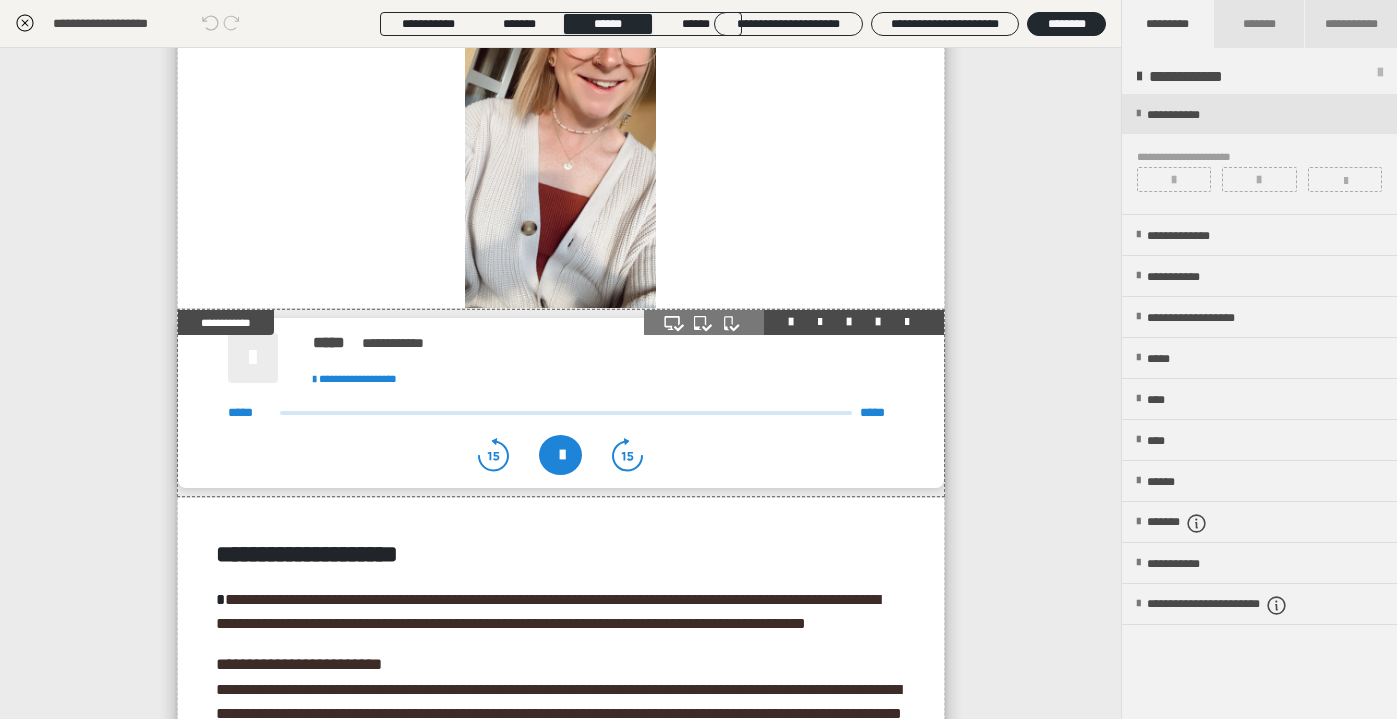 scroll, scrollTop: 82, scrollLeft: 0, axis: vertical 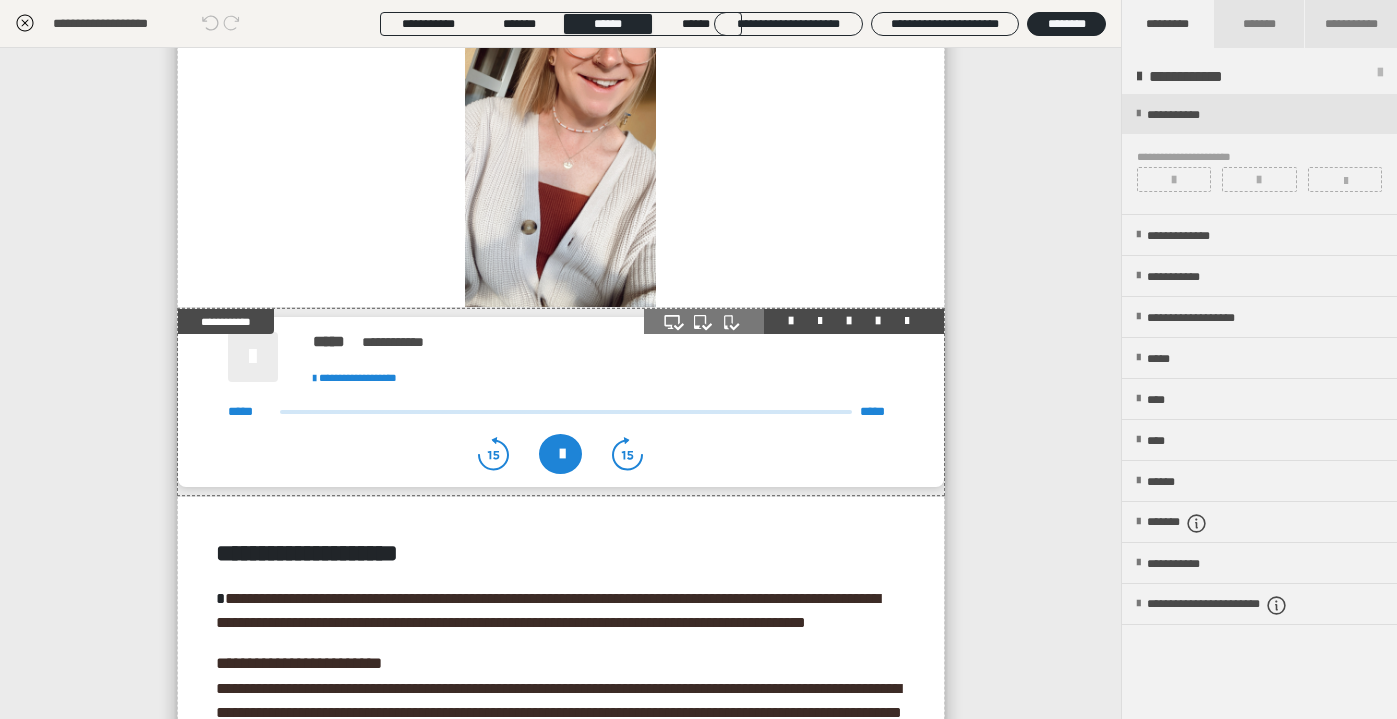 click at bounding box center (253, 357) 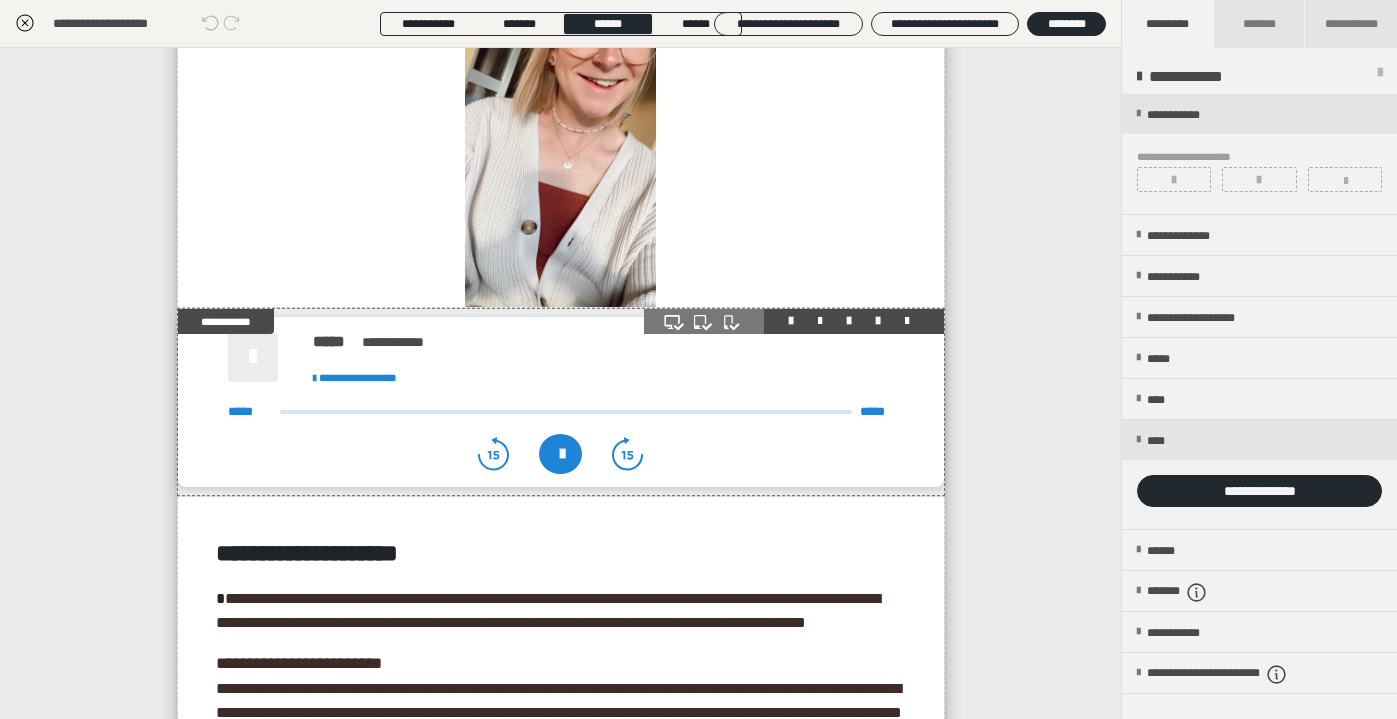 click at bounding box center [560, 454] 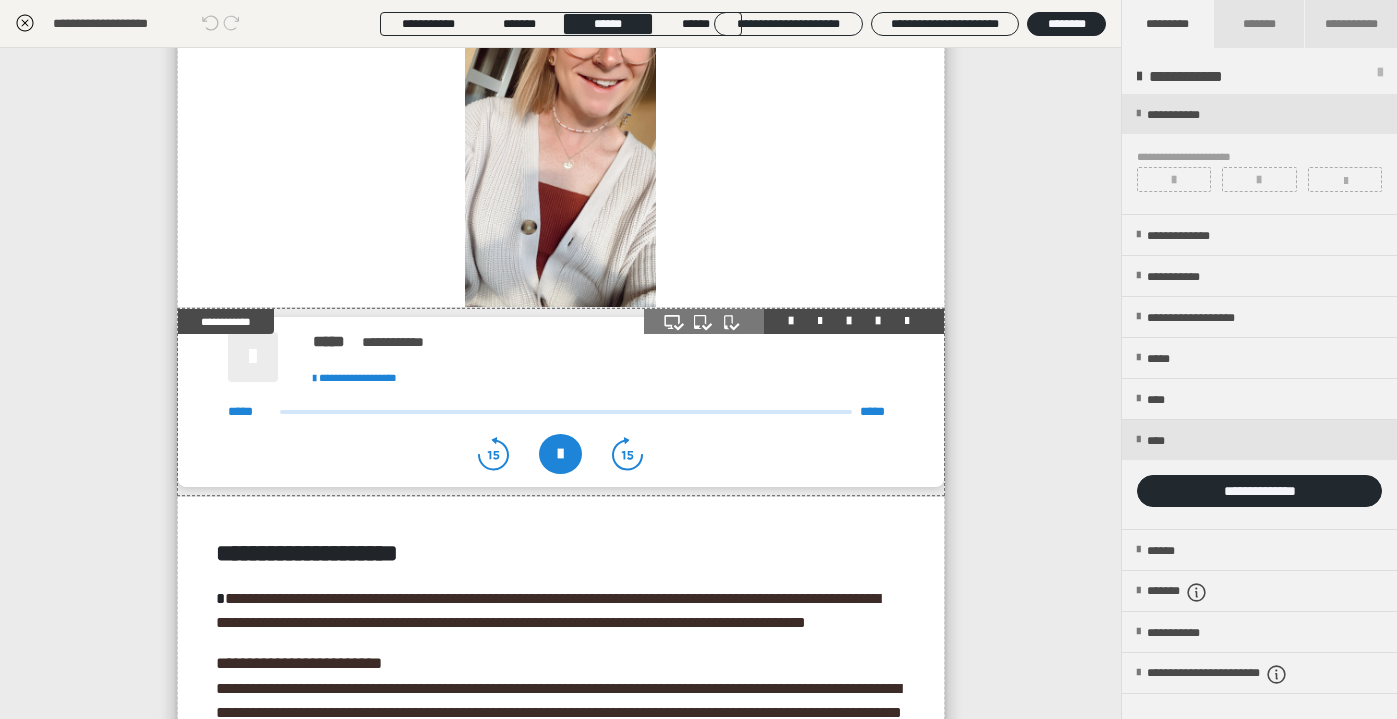 click at bounding box center (560, 454) 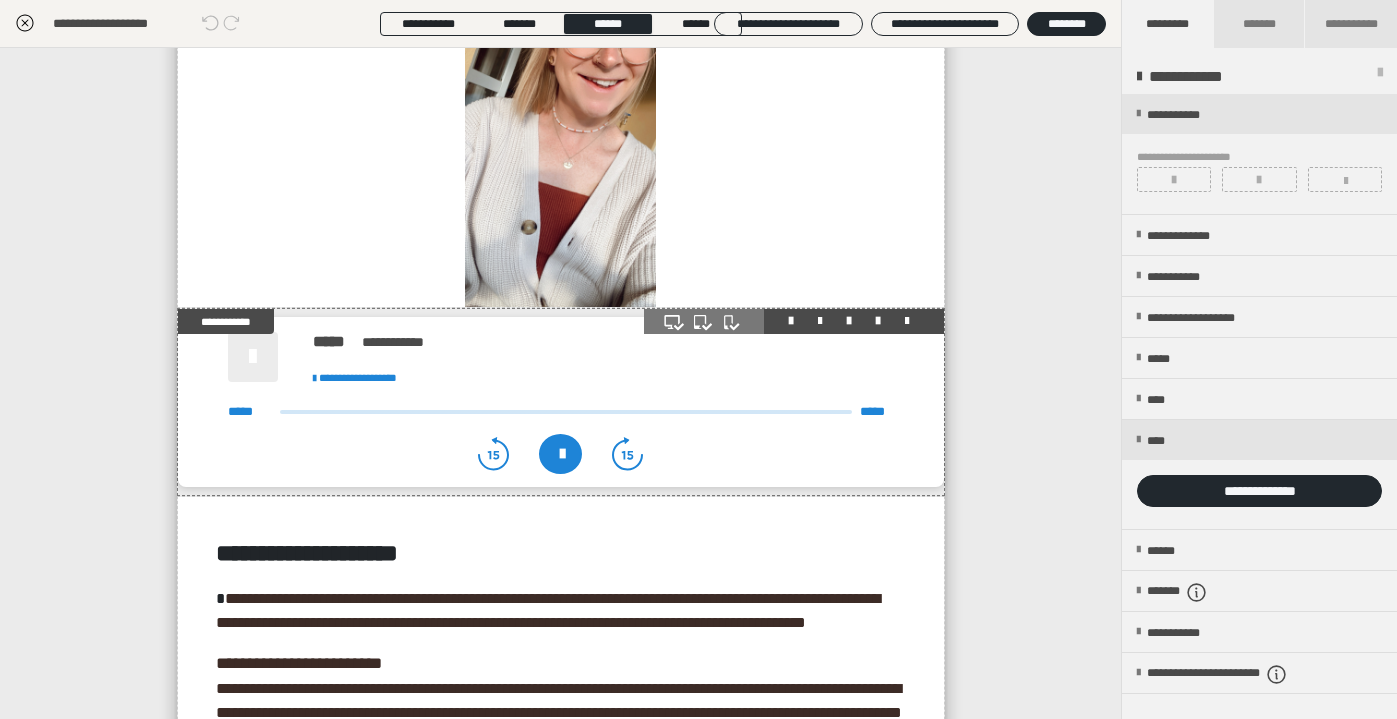 click at bounding box center [252, 357] 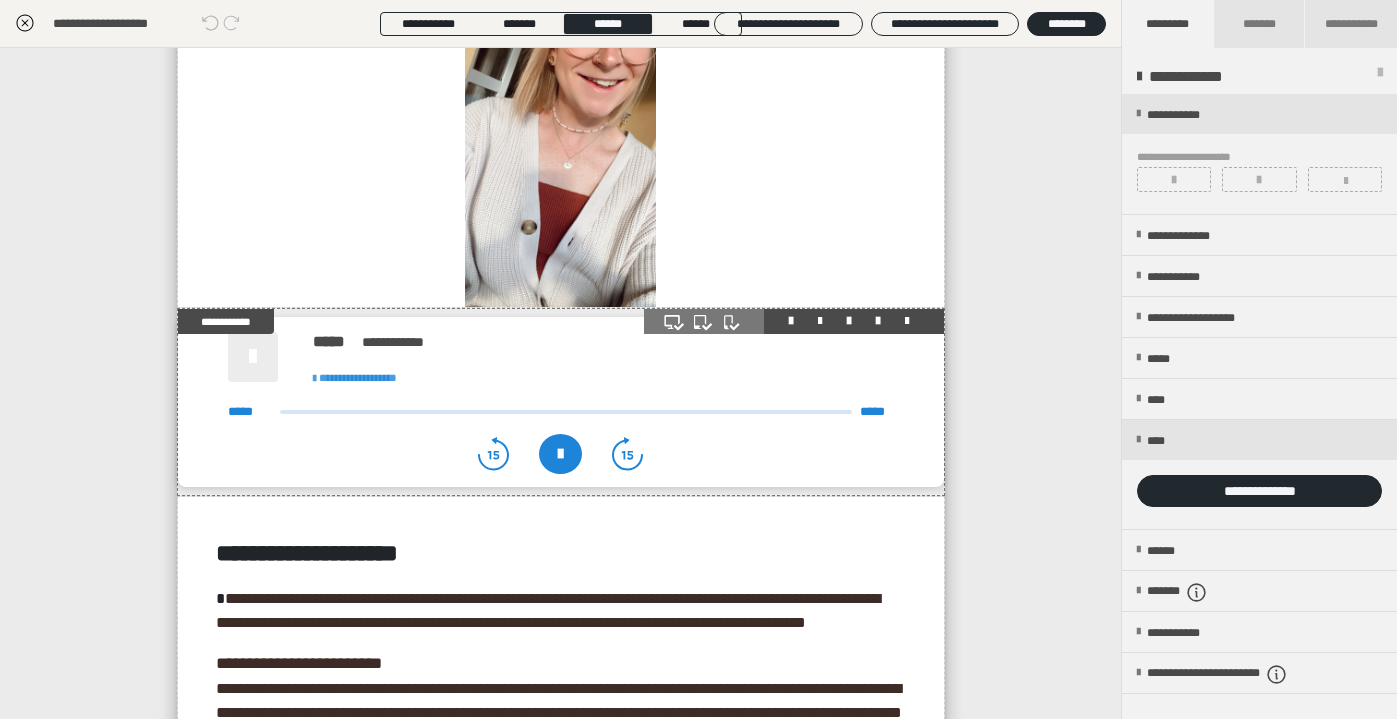 click on "**********" at bounding box center (358, 377) 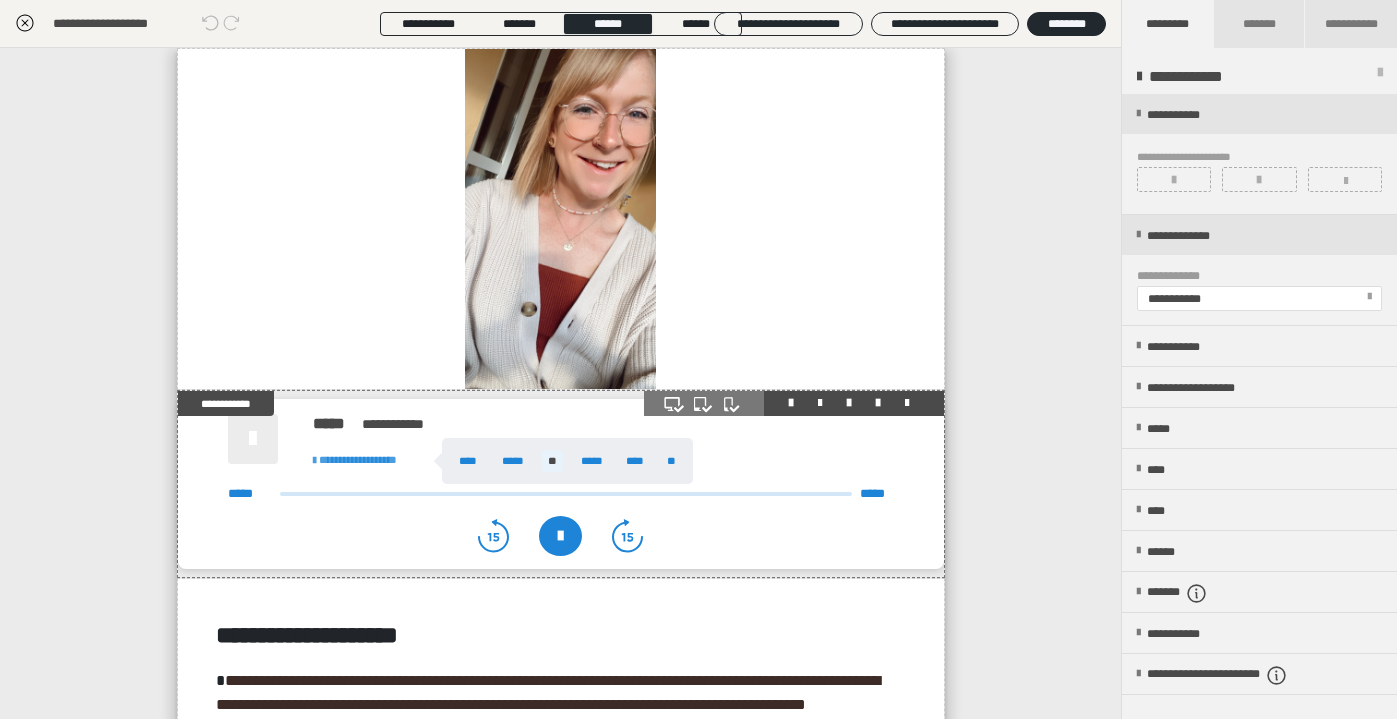 scroll, scrollTop: 0, scrollLeft: 0, axis: both 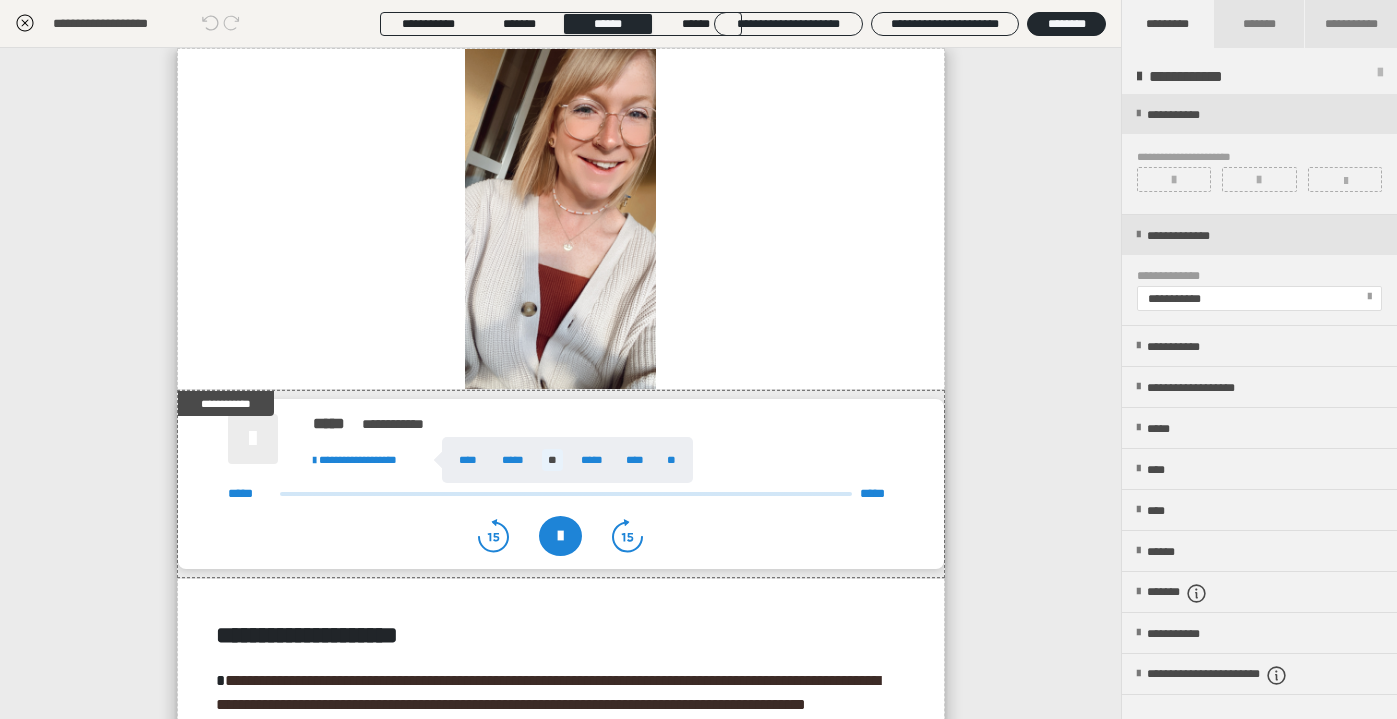 click on "**********" at bounding box center (560, 383) 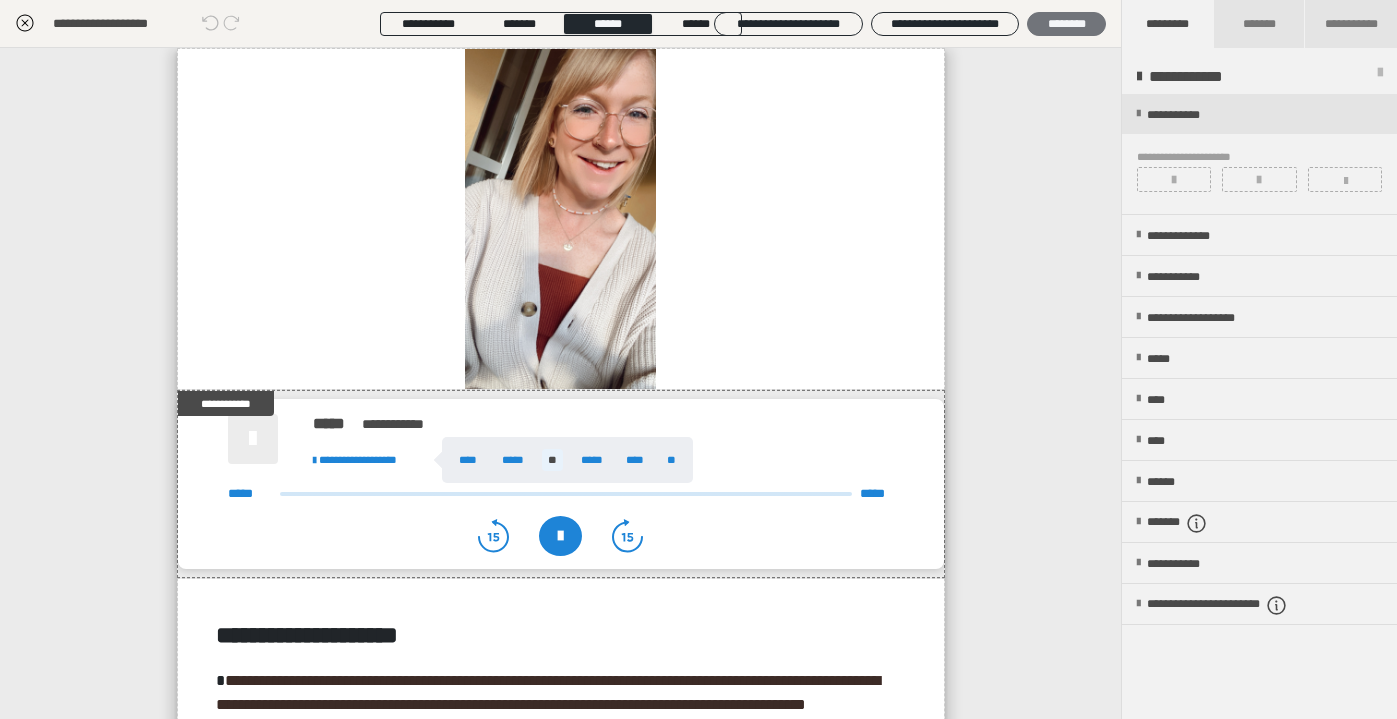 click on "********" at bounding box center (1066, 24) 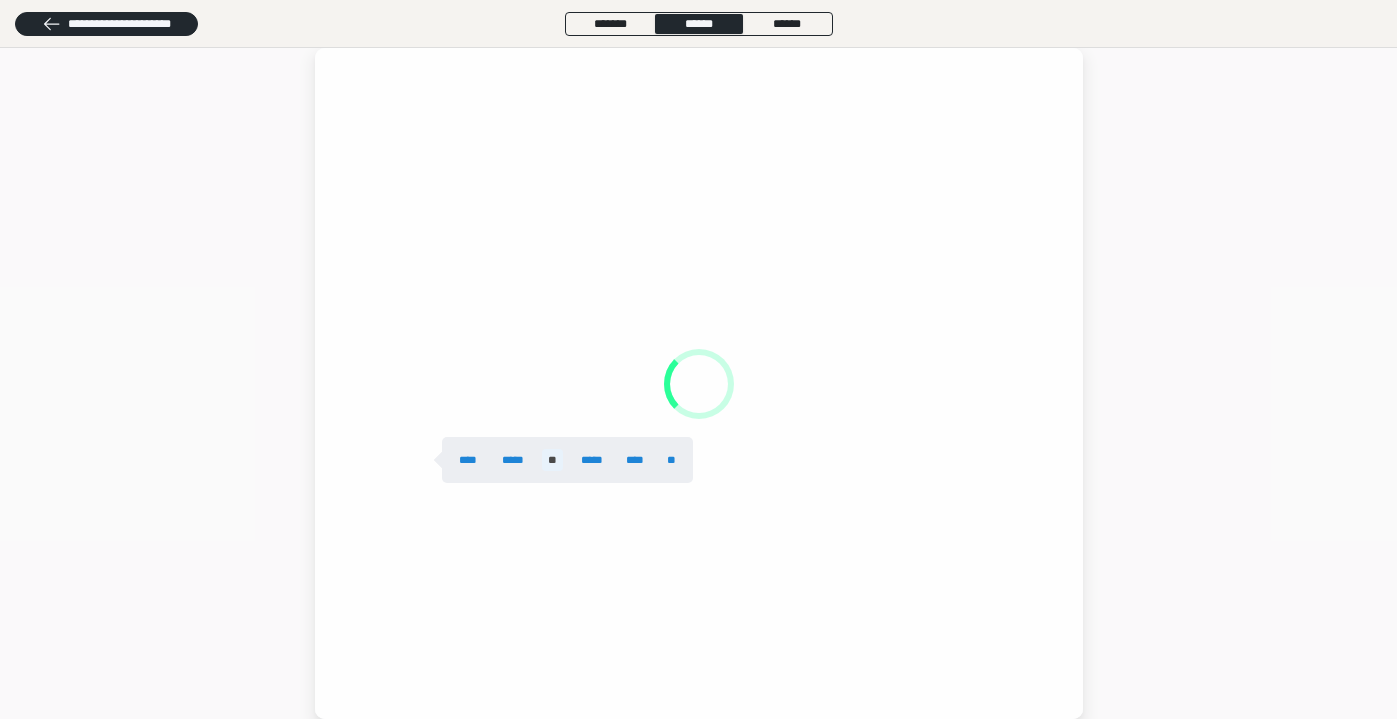 scroll, scrollTop: 0, scrollLeft: 0, axis: both 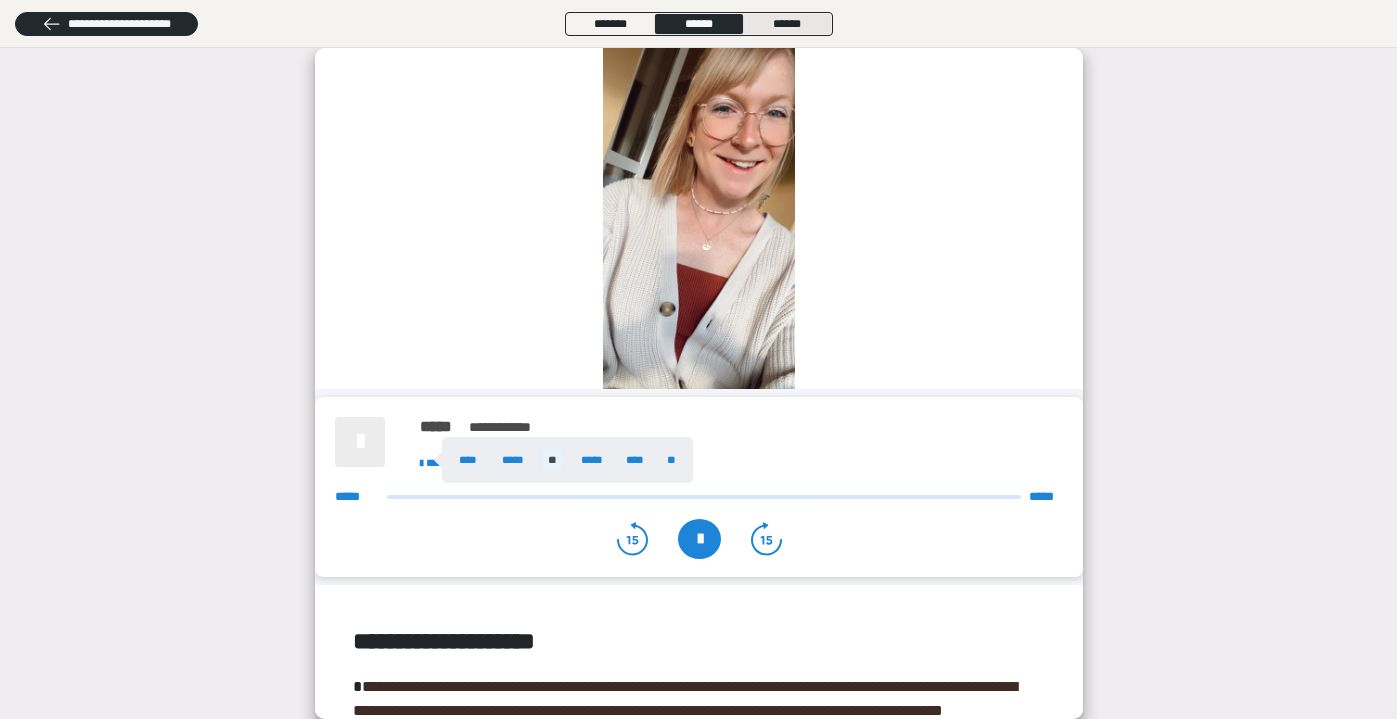 click on "******" at bounding box center (787, 24) 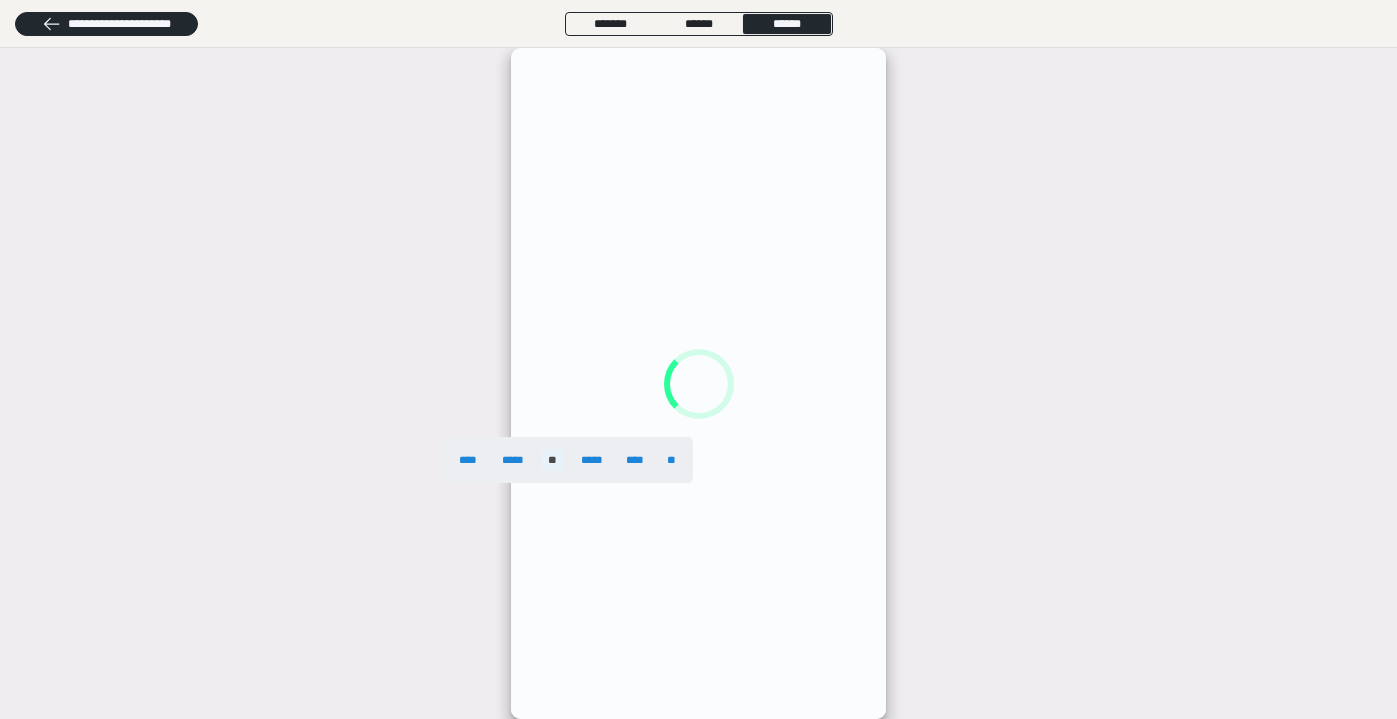 scroll, scrollTop: 0, scrollLeft: 0, axis: both 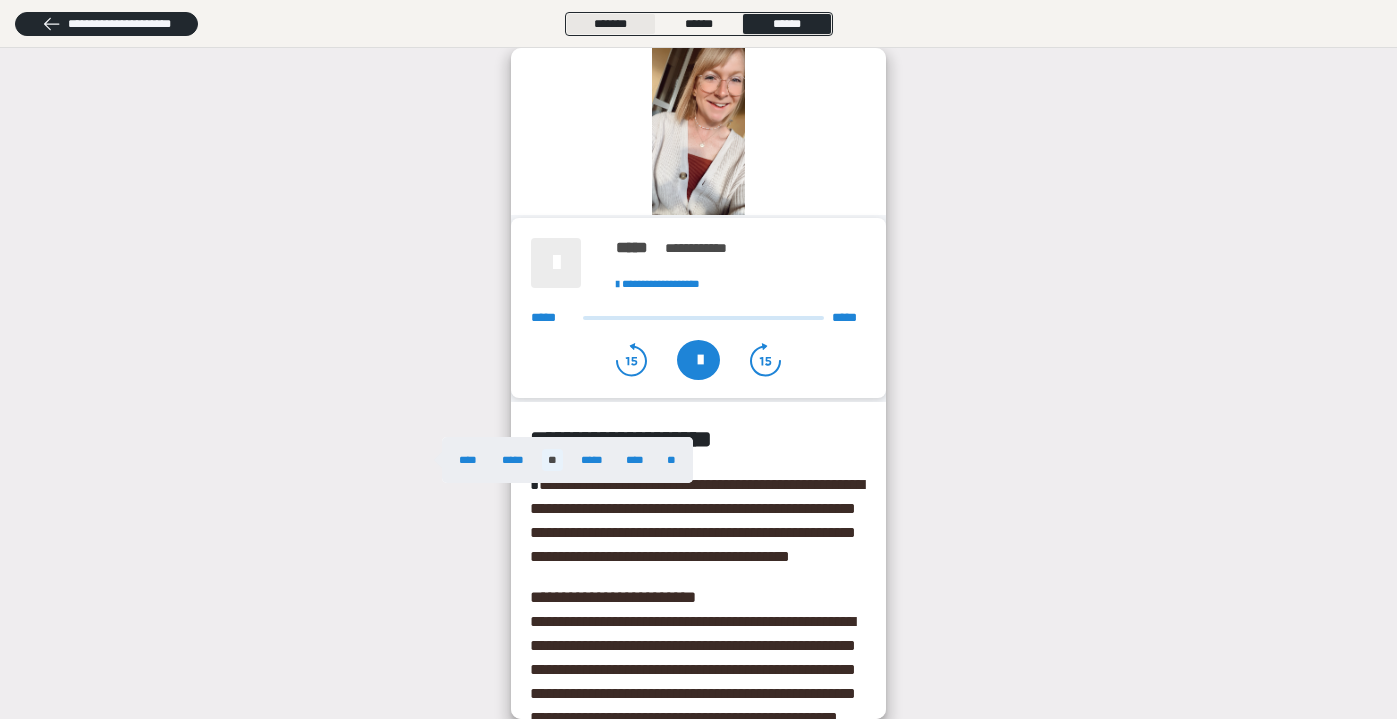 click on "*******" at bounding box center [610, 24] 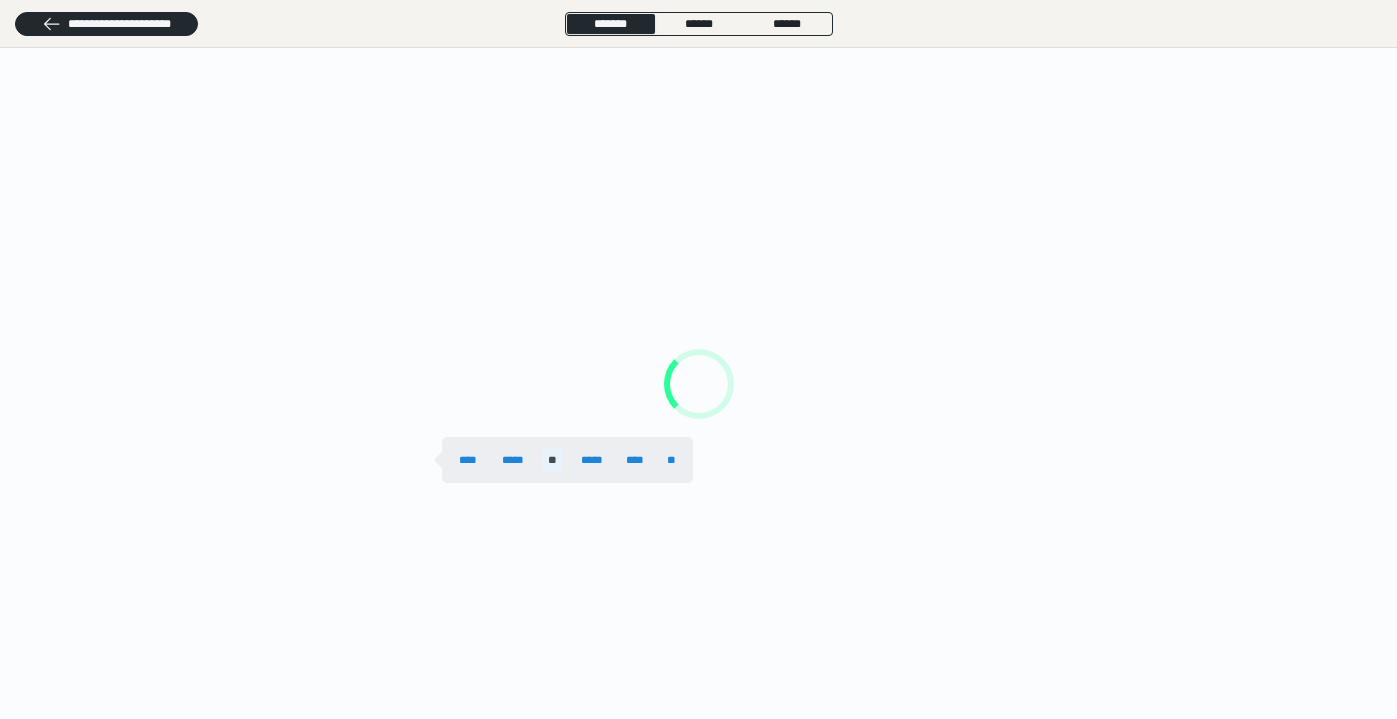 scroll, scrollTop: 0, scrollLeft: 0, axis: both 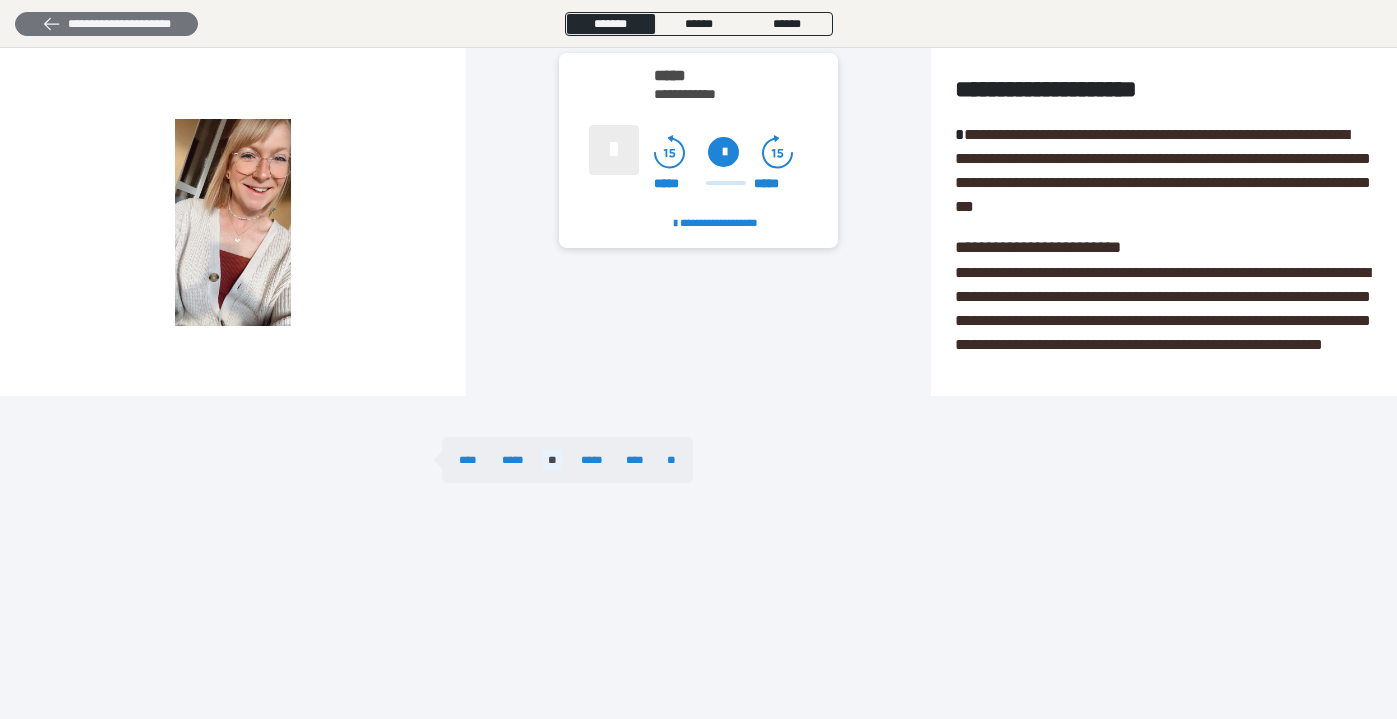 click on "**********" at bounding box center (106, 24) 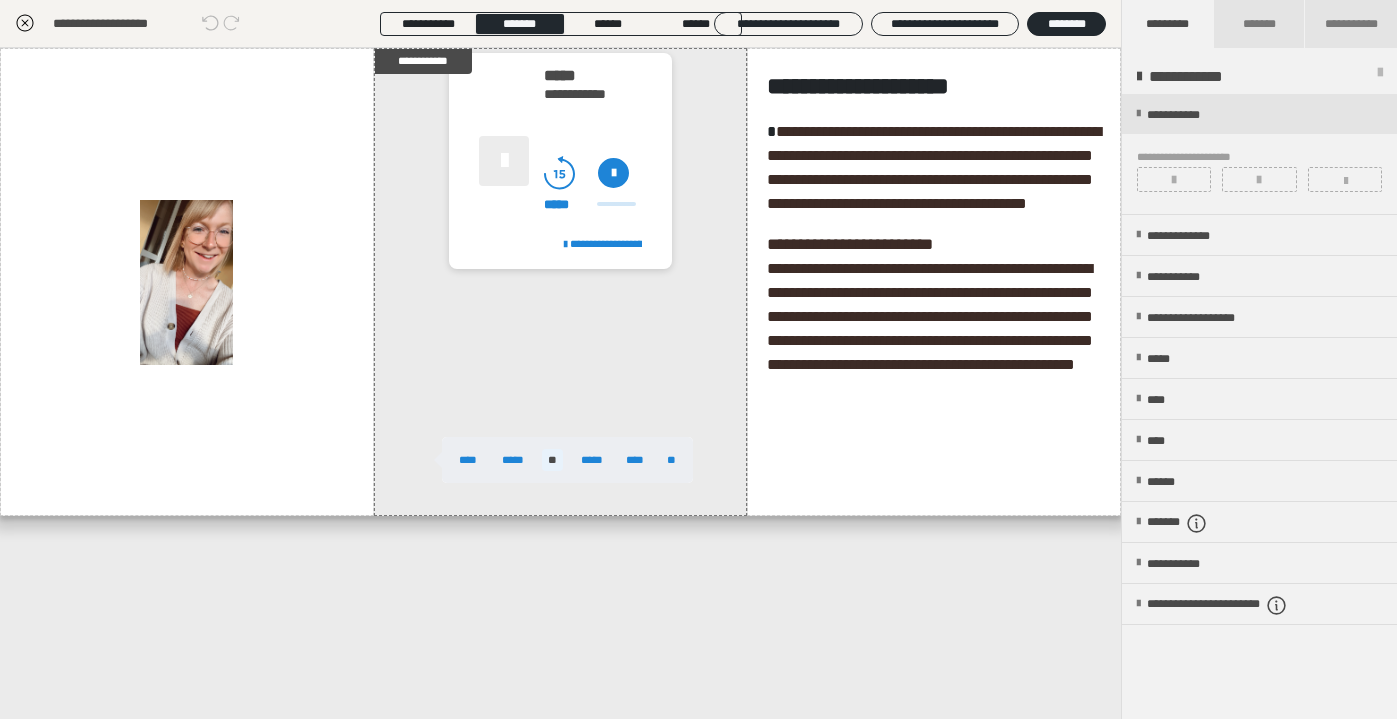 click at bounding box center (1380, 77) 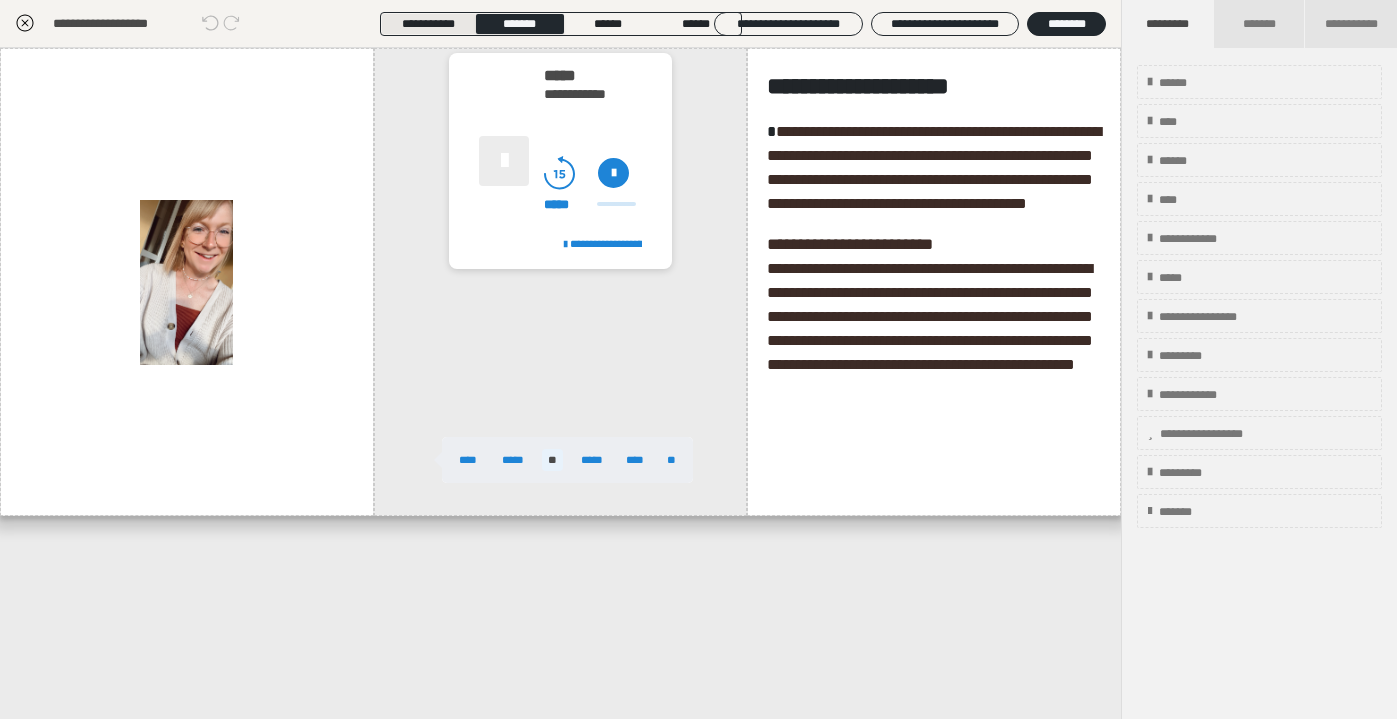 click on "**********" at bounding box center (428, 24) 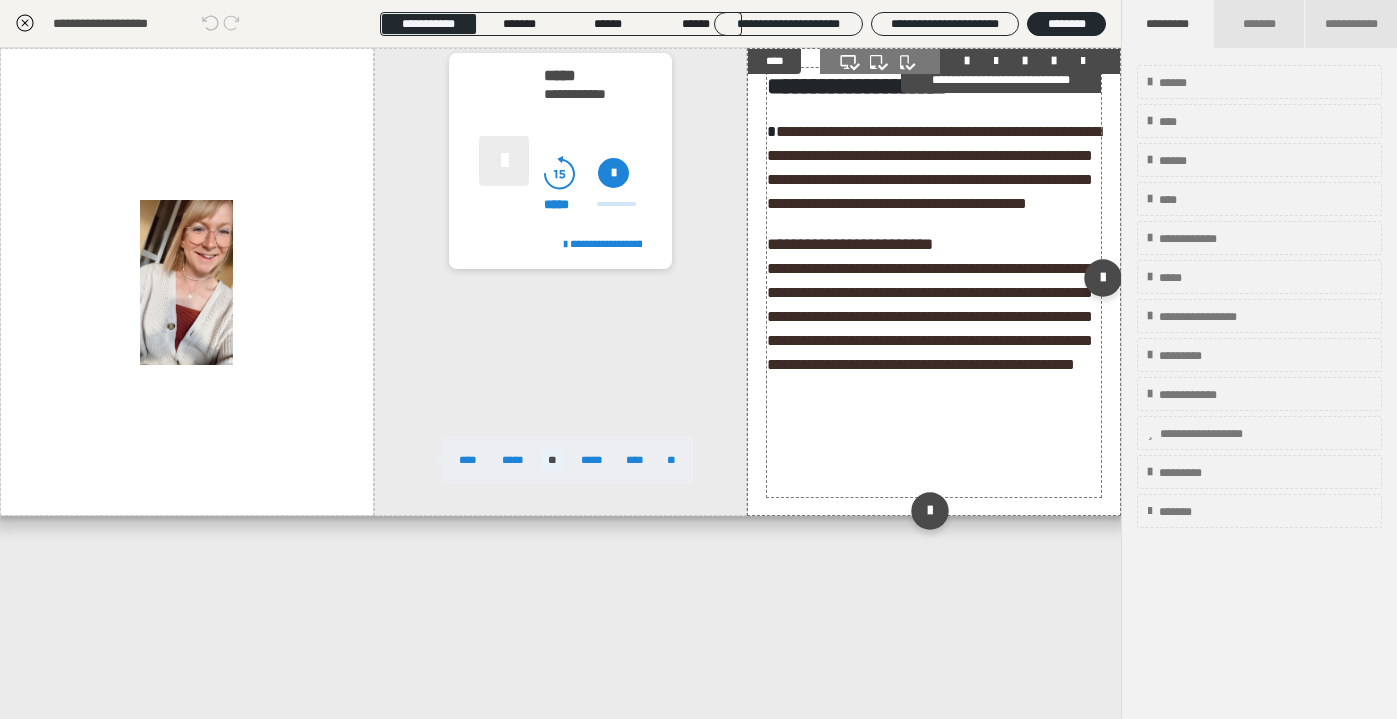click on "**********" at bounding box center [930, 316] 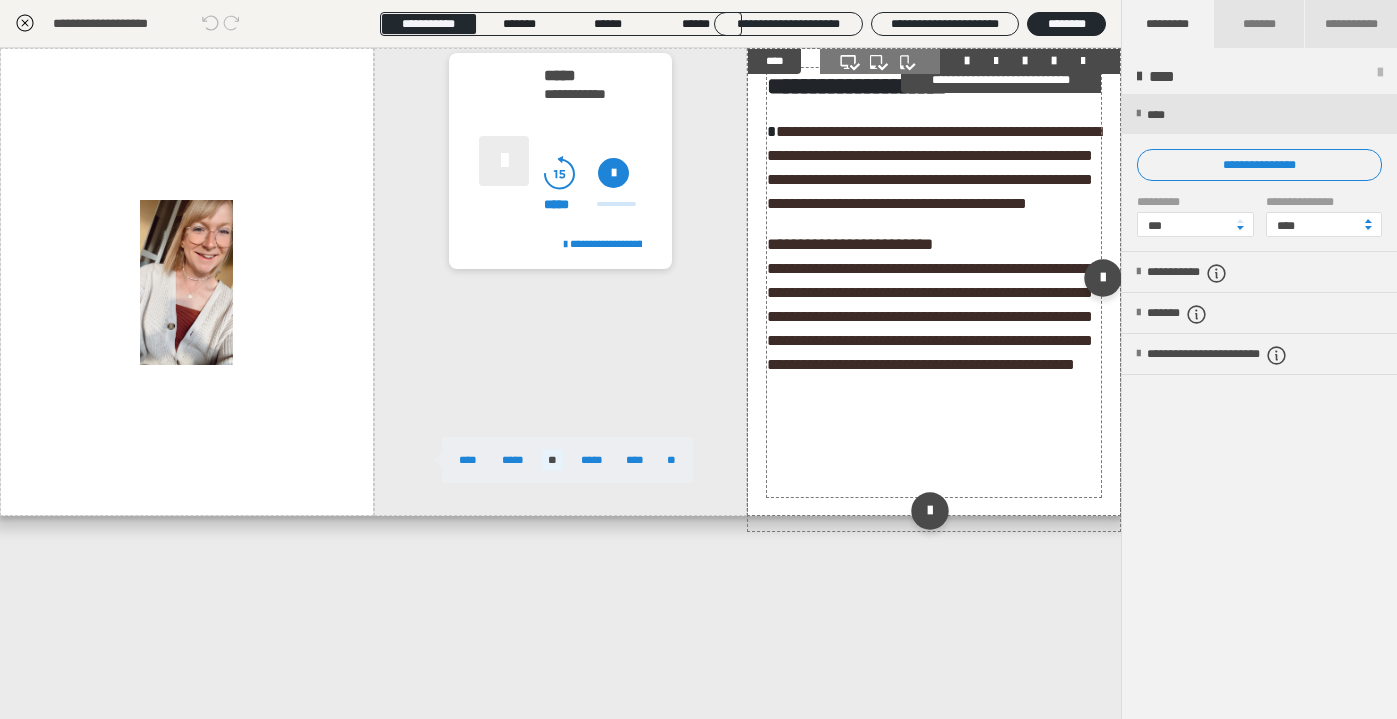 click on "**********" at bounding box center (934, 305) 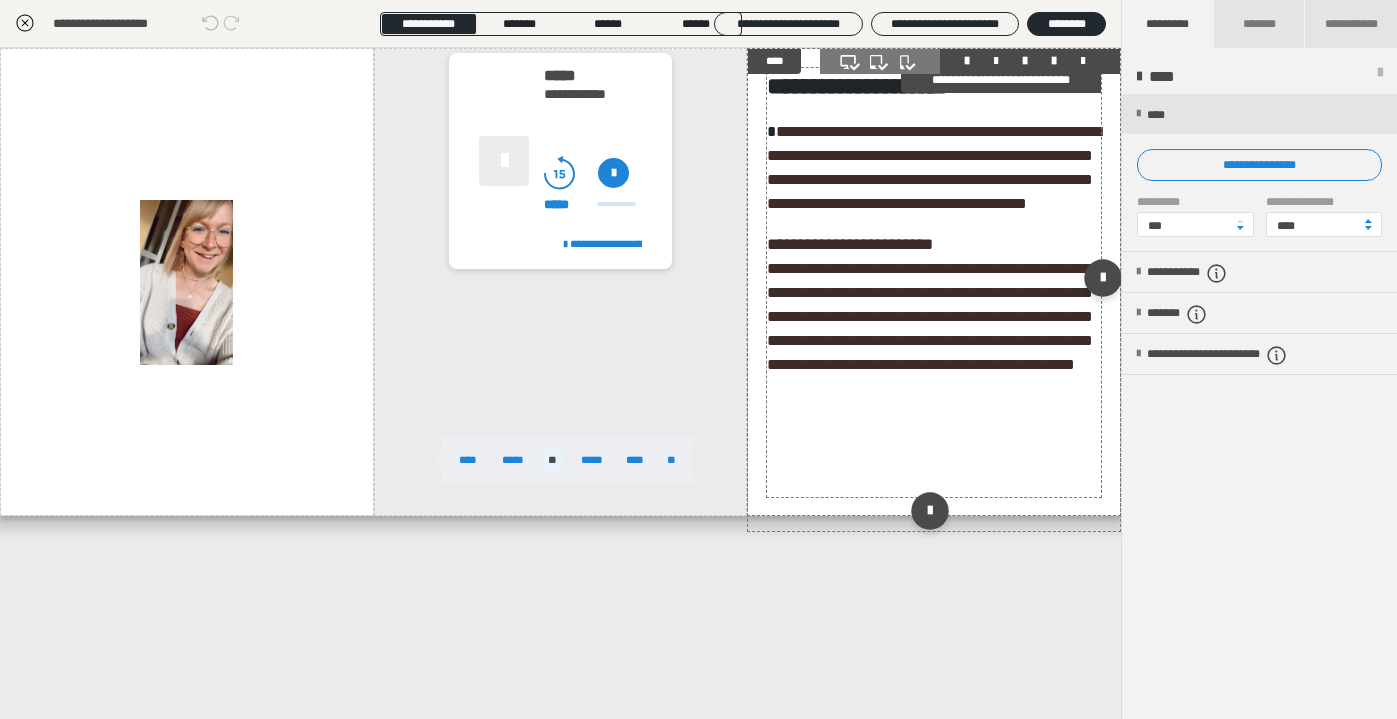 click on "**********" at bounding box center [934, 305] 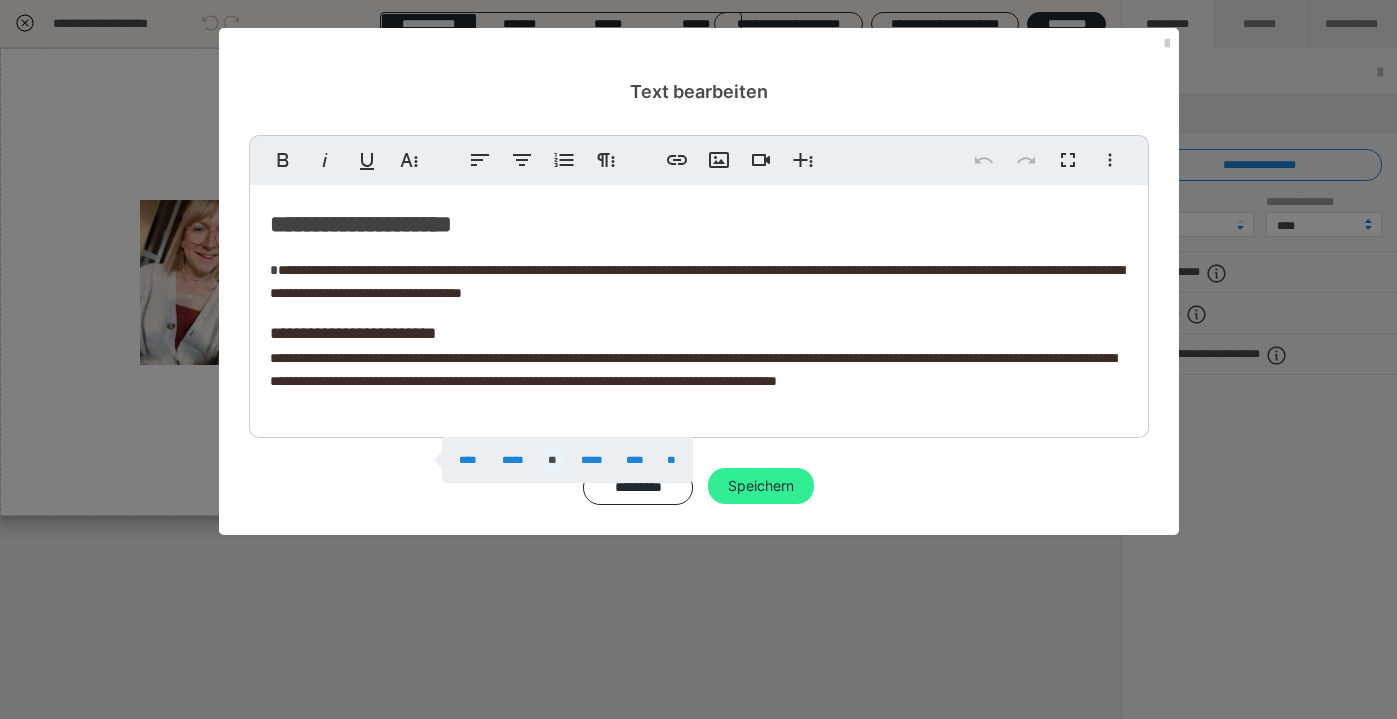 click on "Speichern" at bounding box center [761, 486] 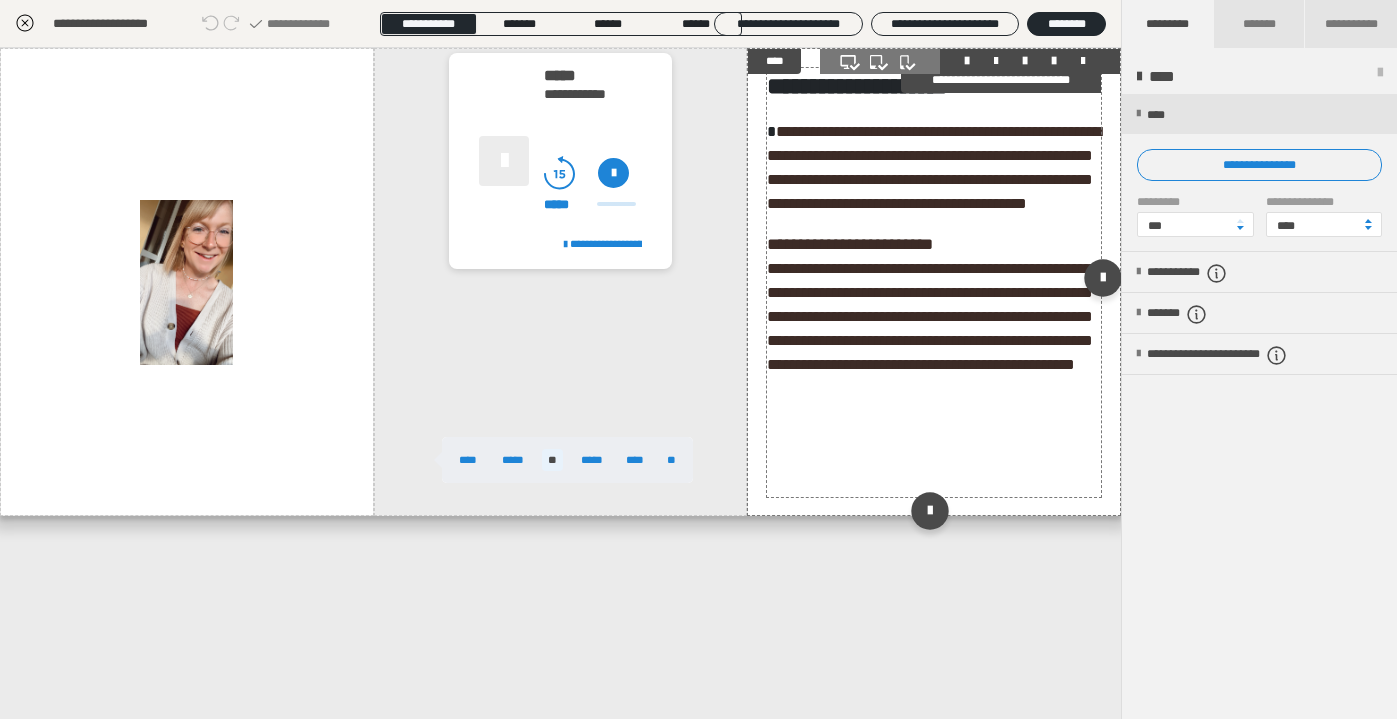 click on "**********" at bounding box center [934, 167] 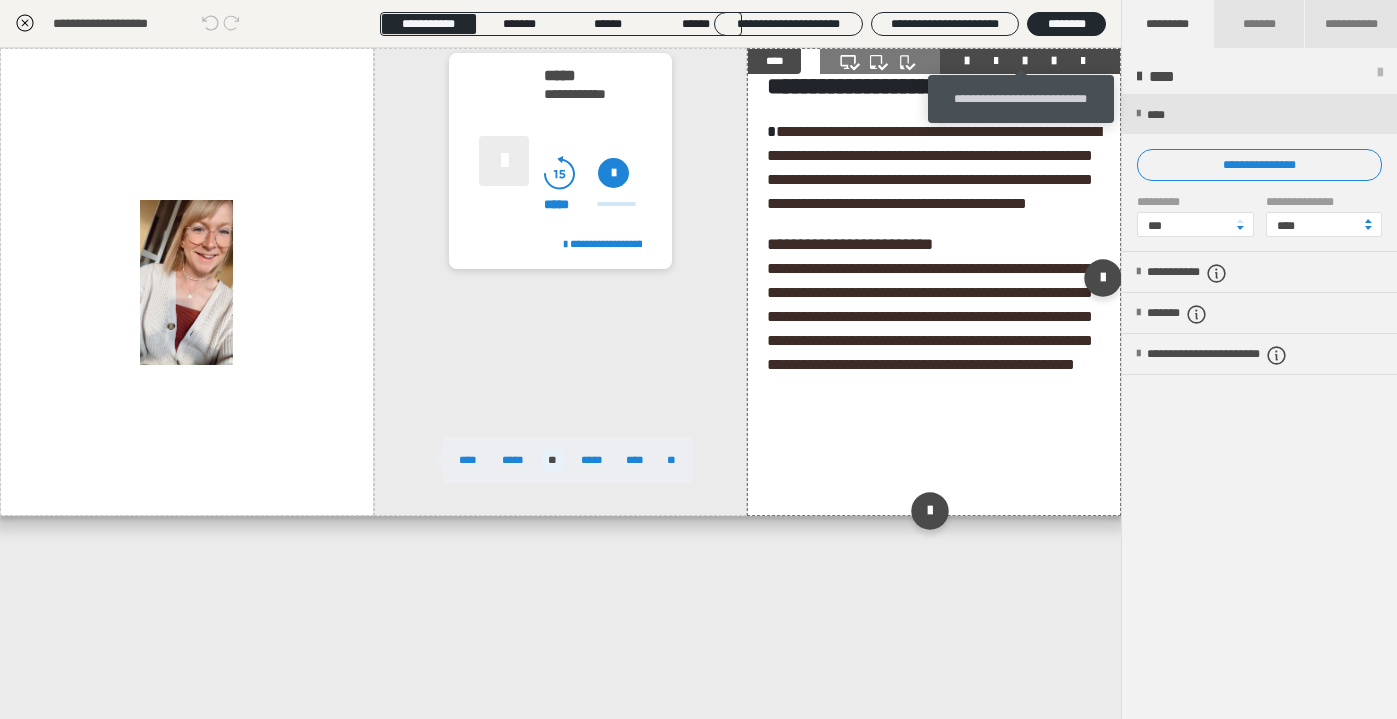 click at bounding box center [1025, 61] 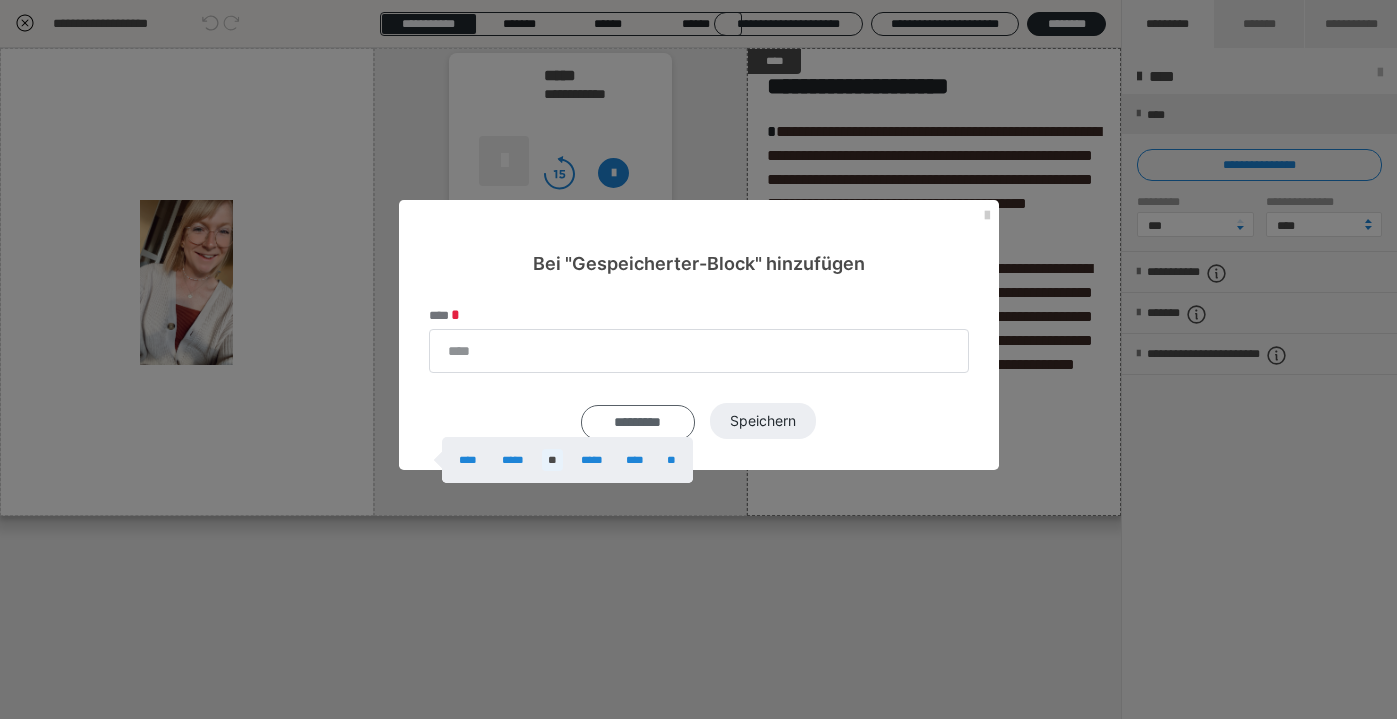 click on "*********" at bounding box center (638, 422) 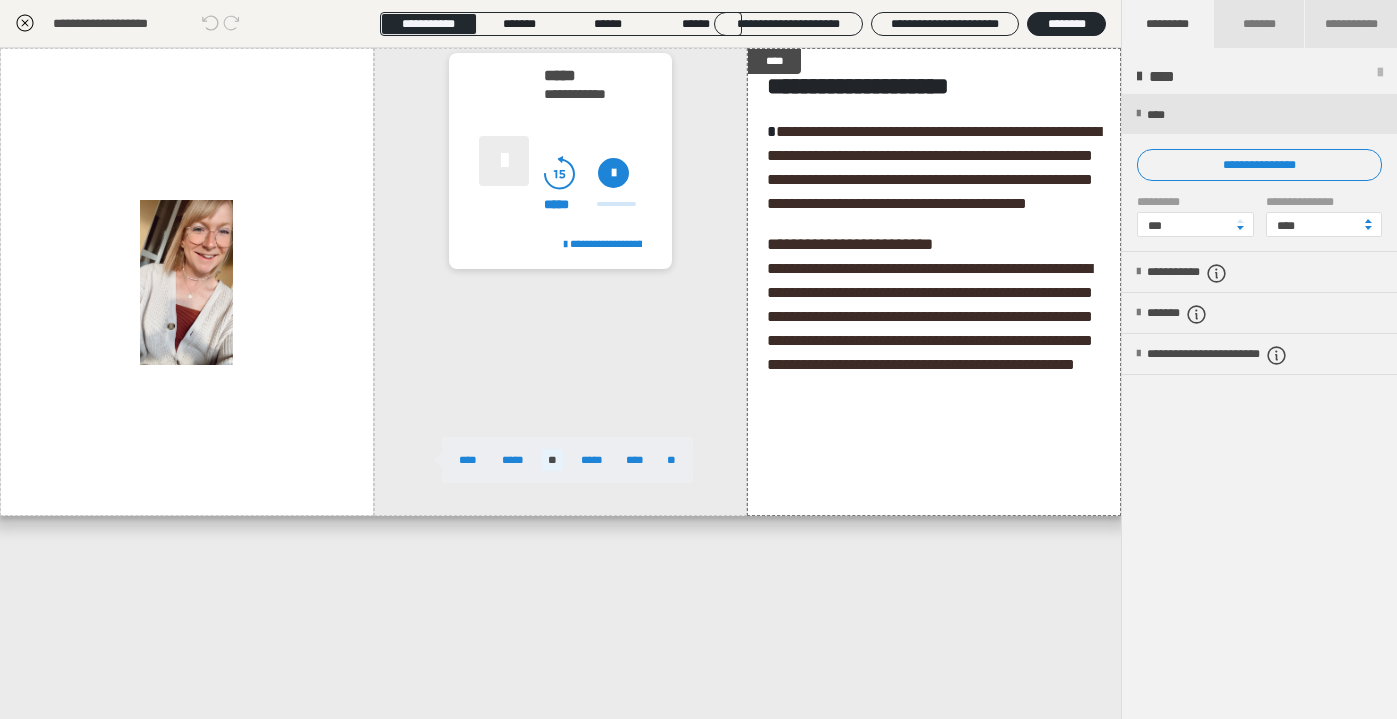 click 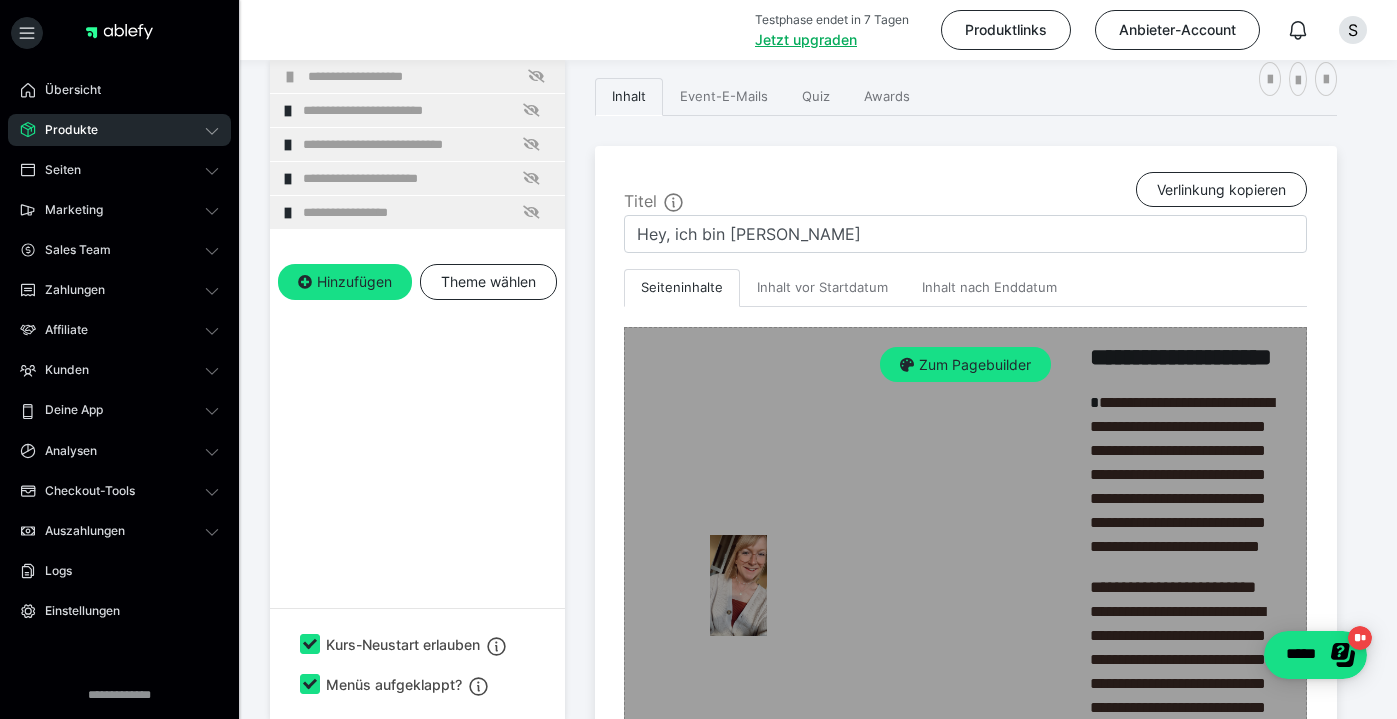 scroll, scrollTop: 319, scrollLeft: 0, axis: vertical 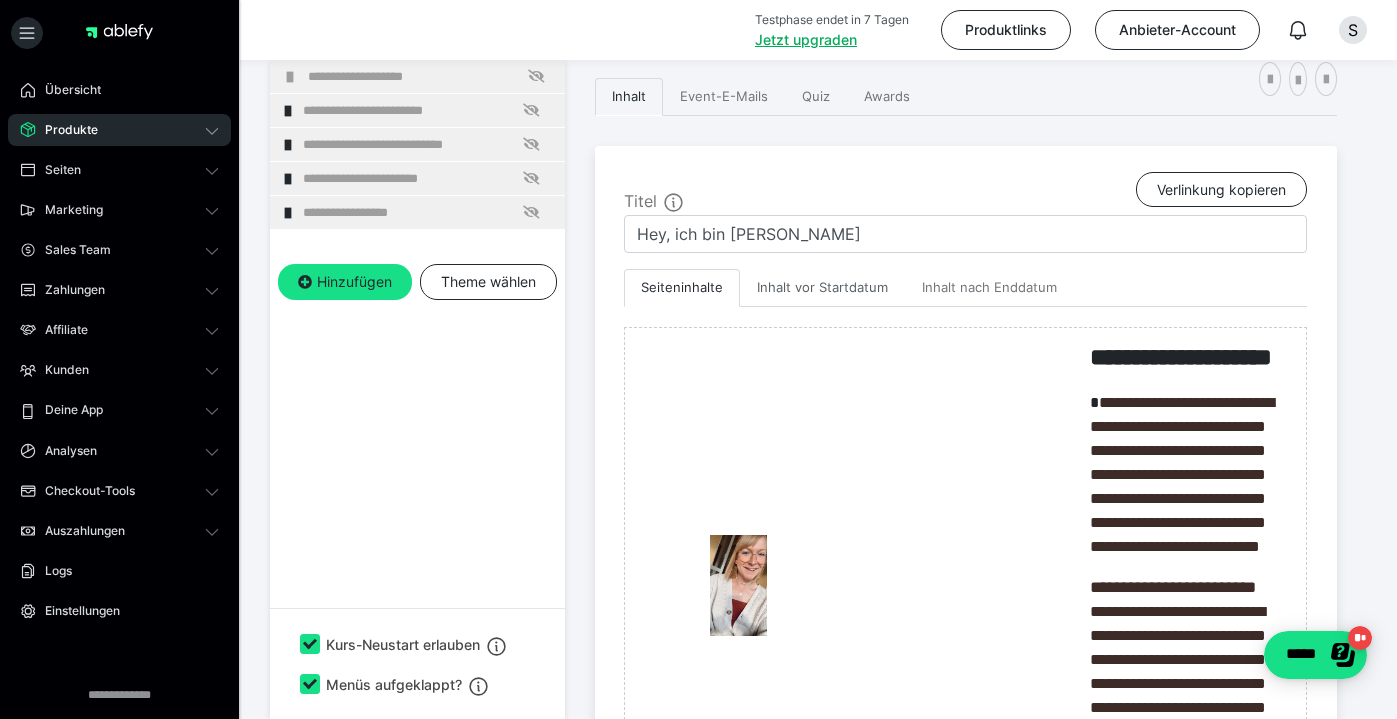 click on "Inhalt vor Startdatum" at bounding box center [822, 288] 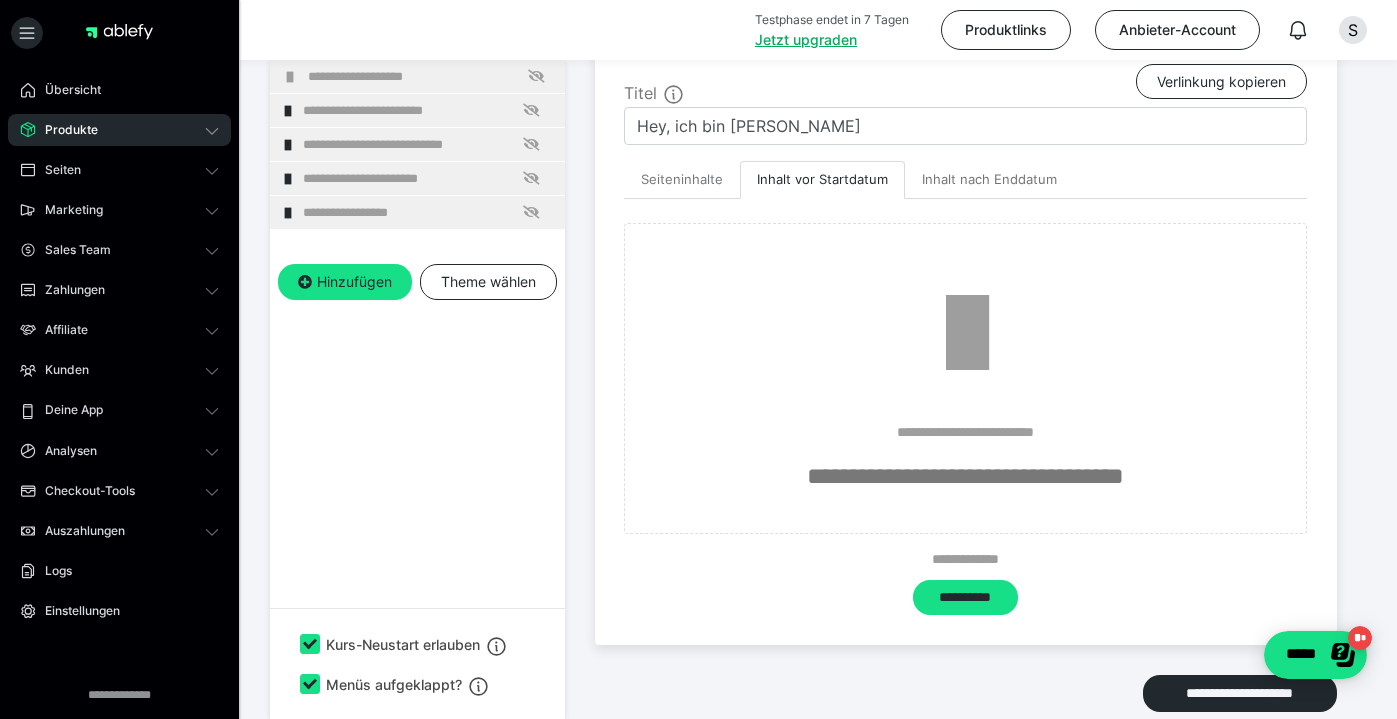 scroll, scrollTop: 436, scrollLeft: 0, axis: vertical 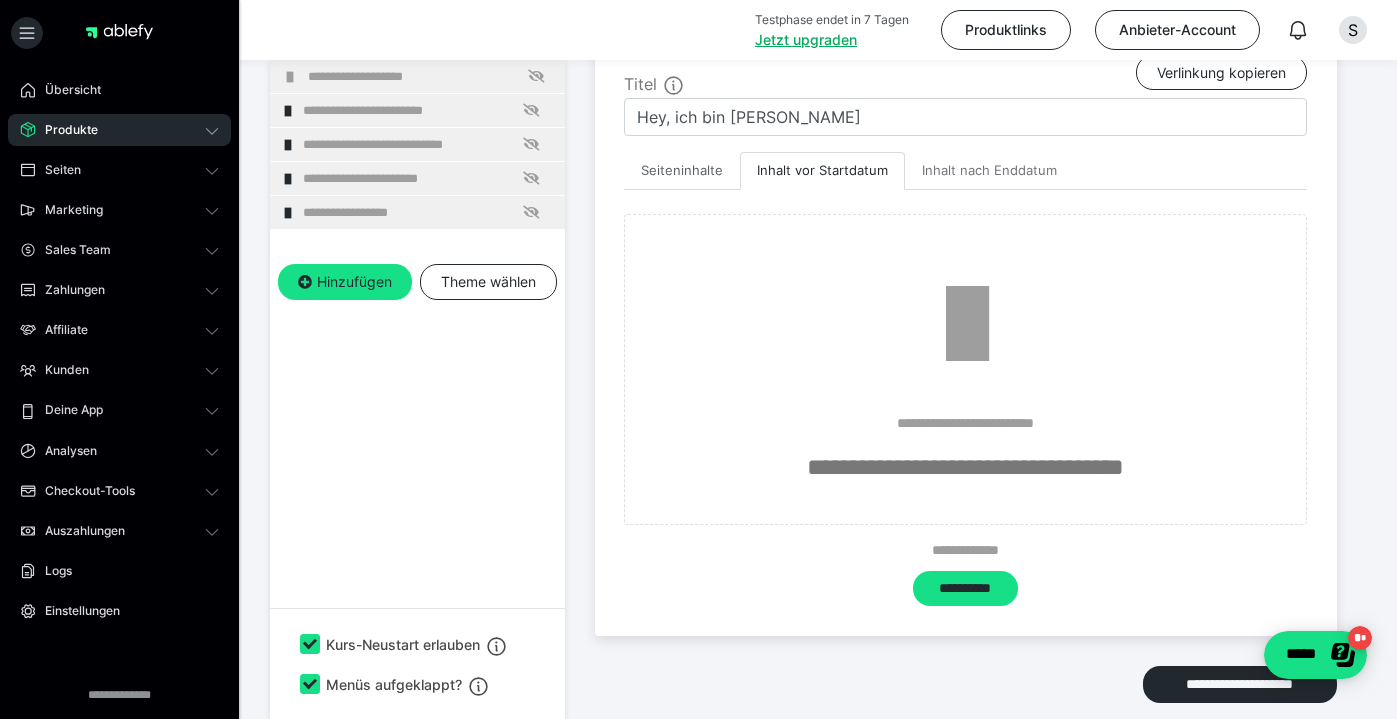 click on "Seiteninhalte" at bounding box center (682, 171) 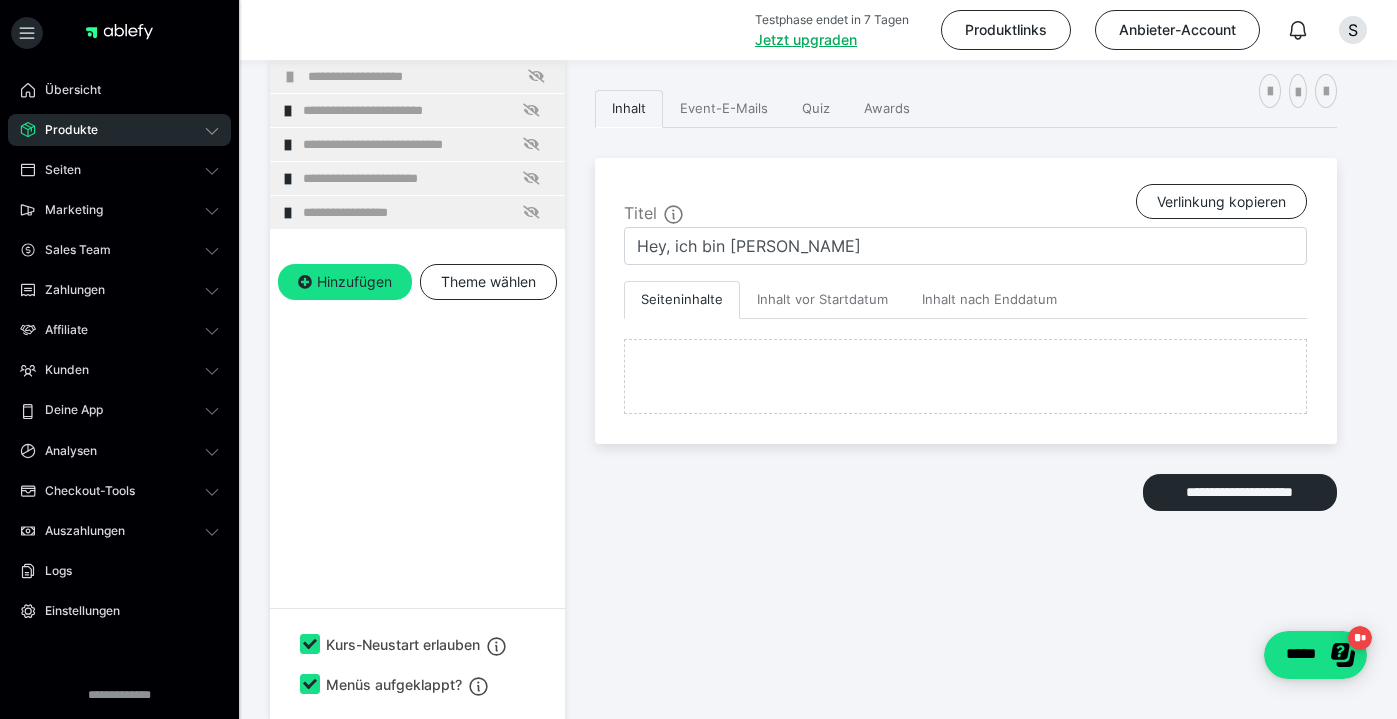 scroll, scrollTop: 307, scrollLeft: 0, axis: vertical 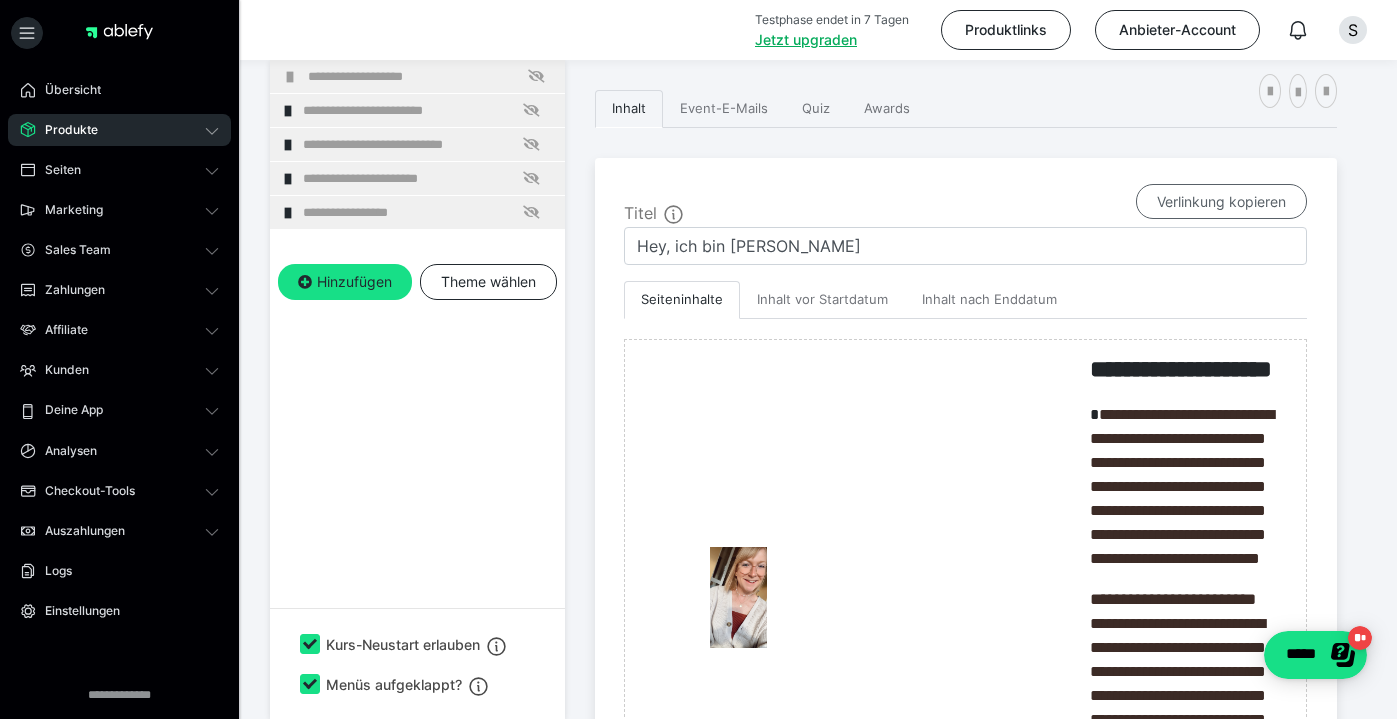click on "Verlinkung kopieren" at bounding box center (1221, 202) 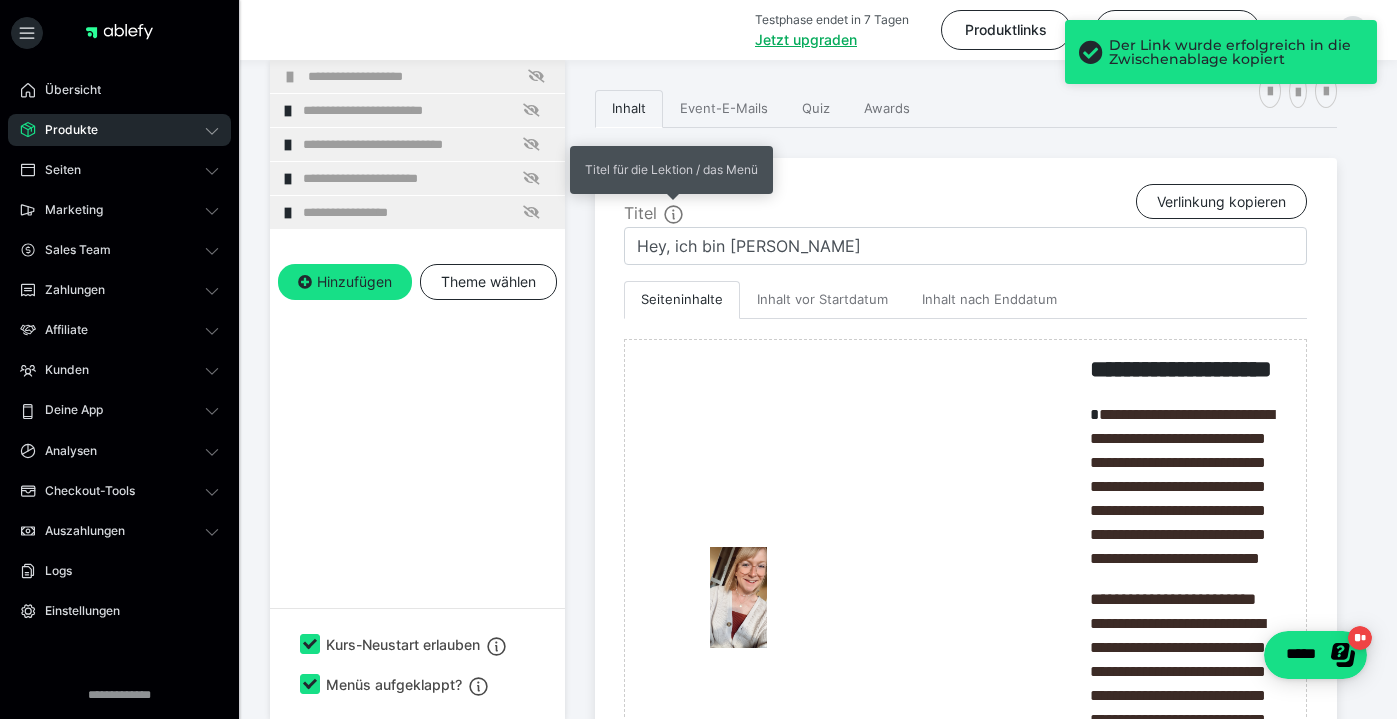 click 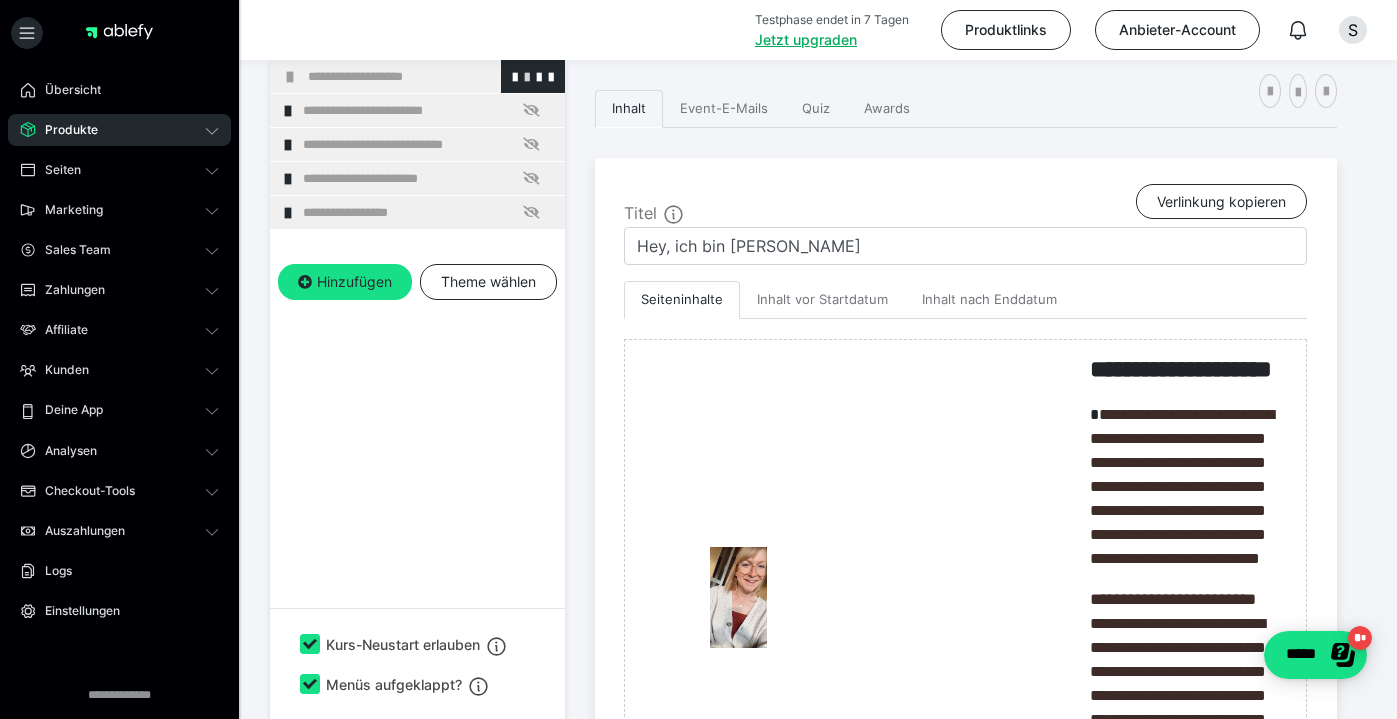 click at bounding box center [527, 76] 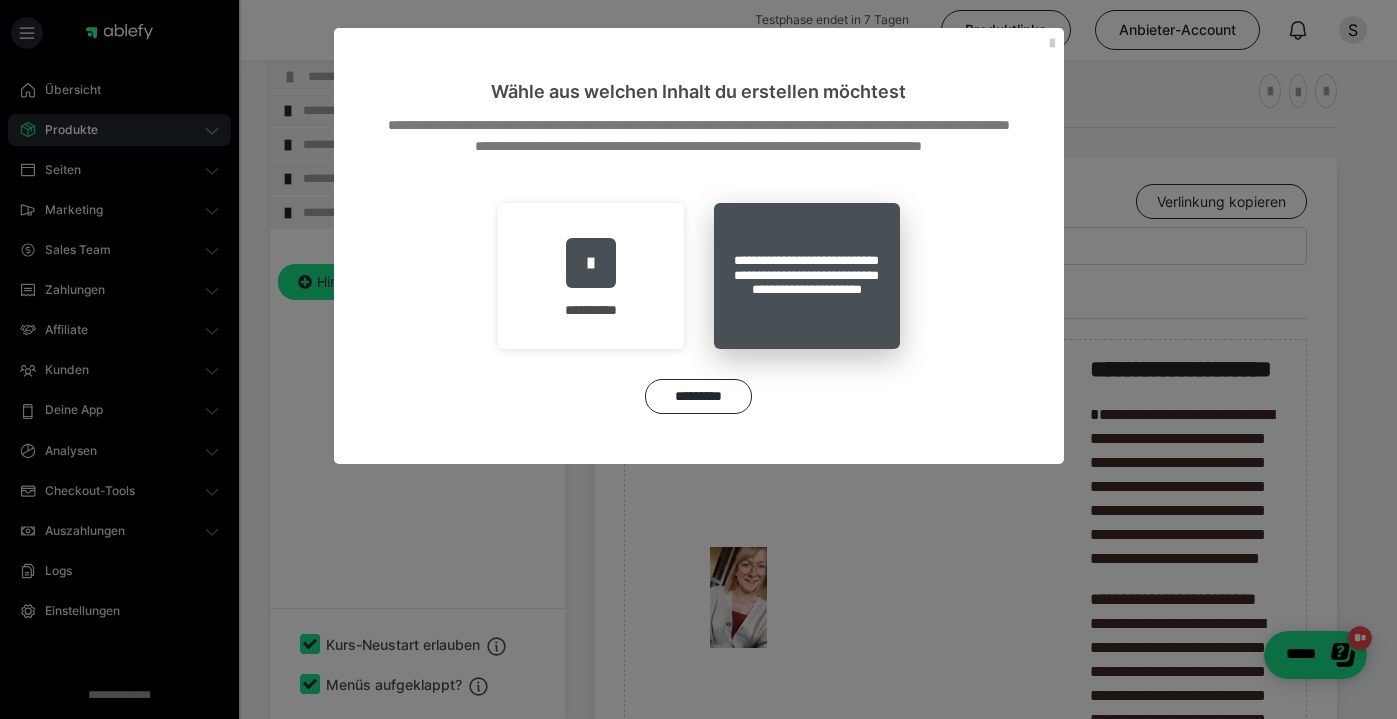click on "**********" at bounding box center [807, 276] 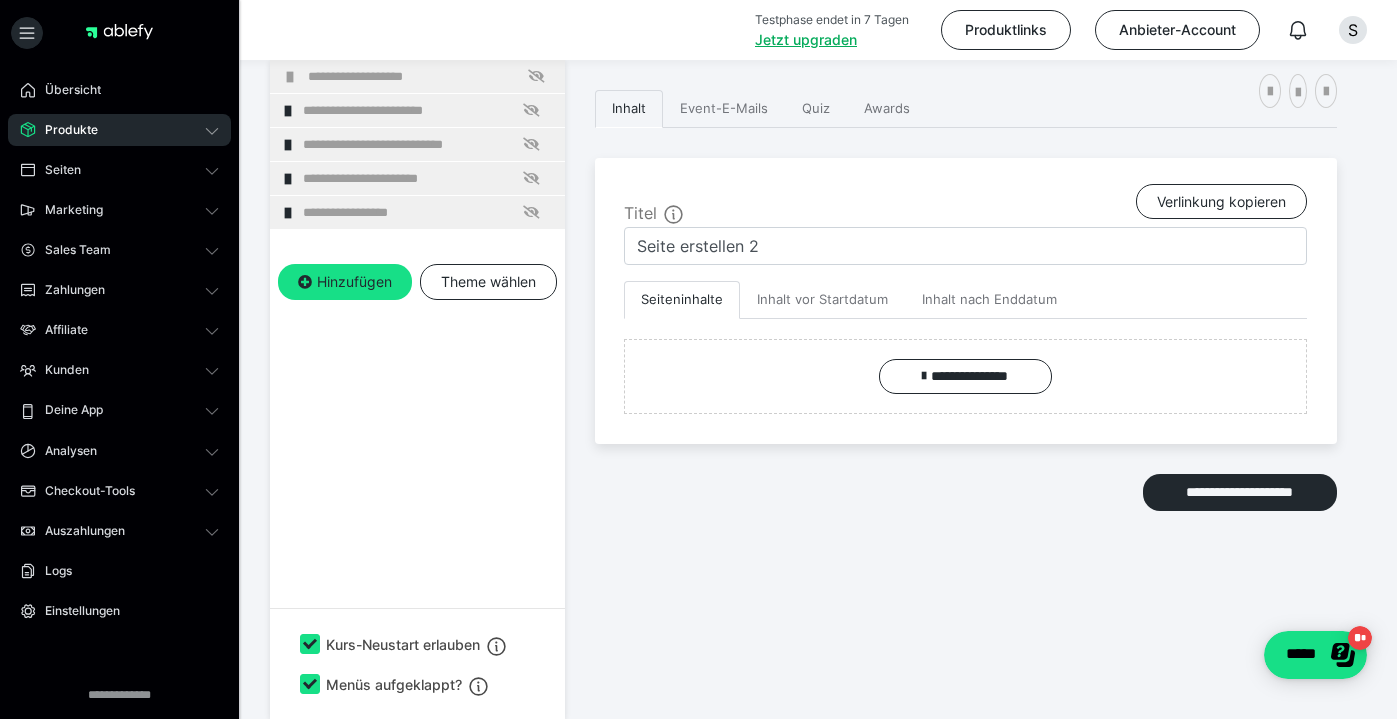 scroll, scrollTop: 276, scrollLeft: 0, axis: vertical 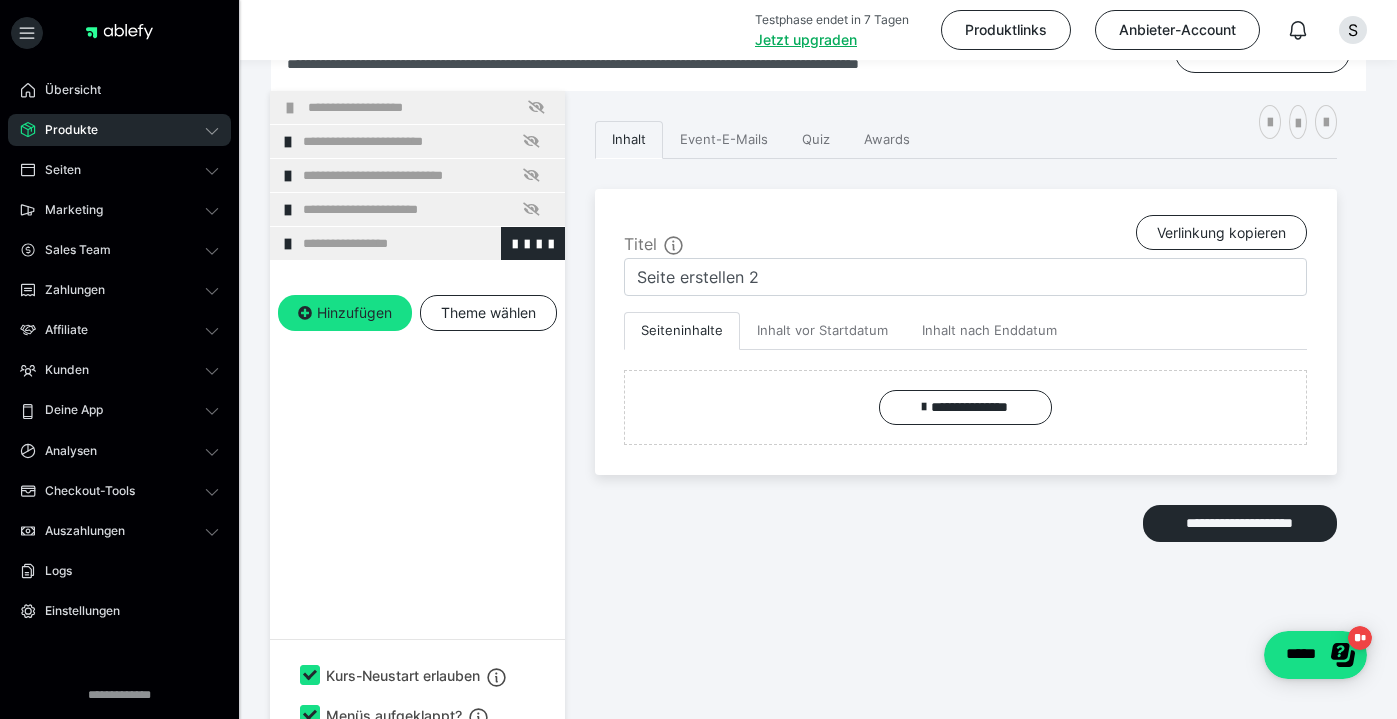 click on "**********" at bounding box center [426, 243] 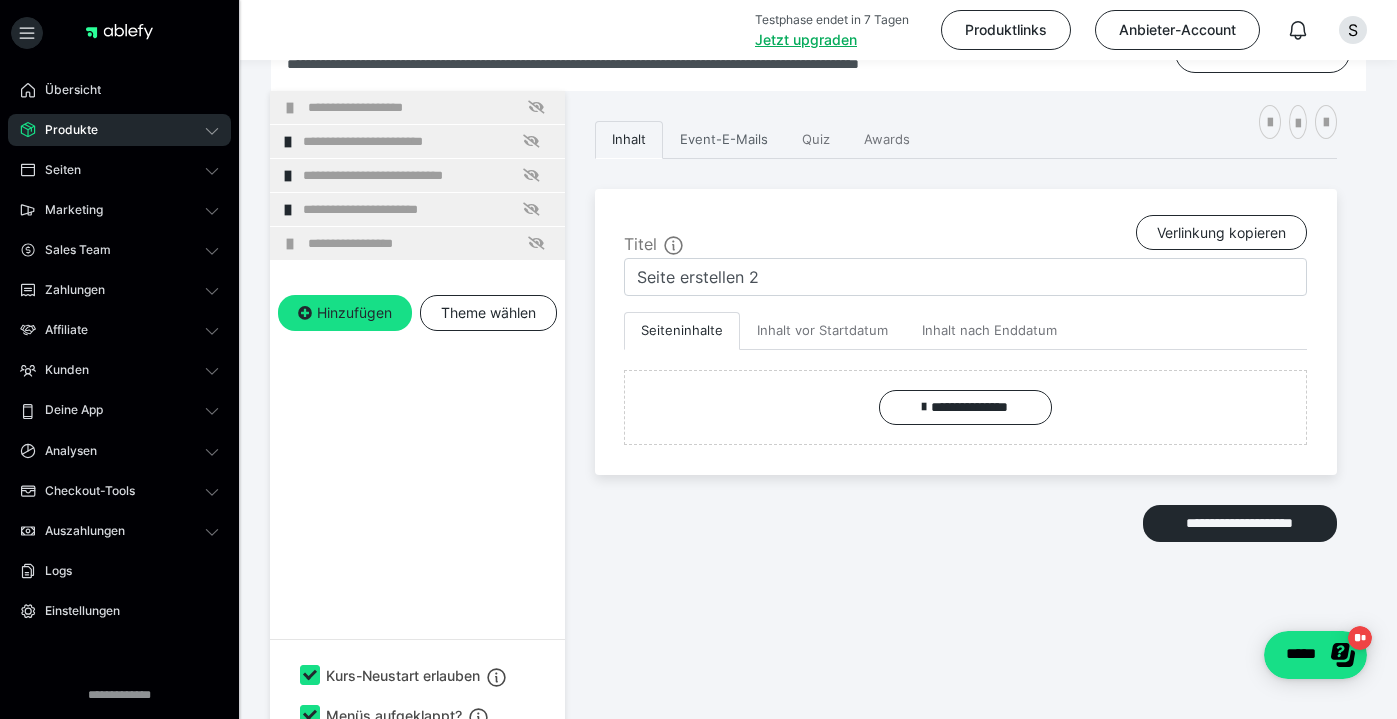 click on "Event-E-Mails" at bounding box center (724, 140) 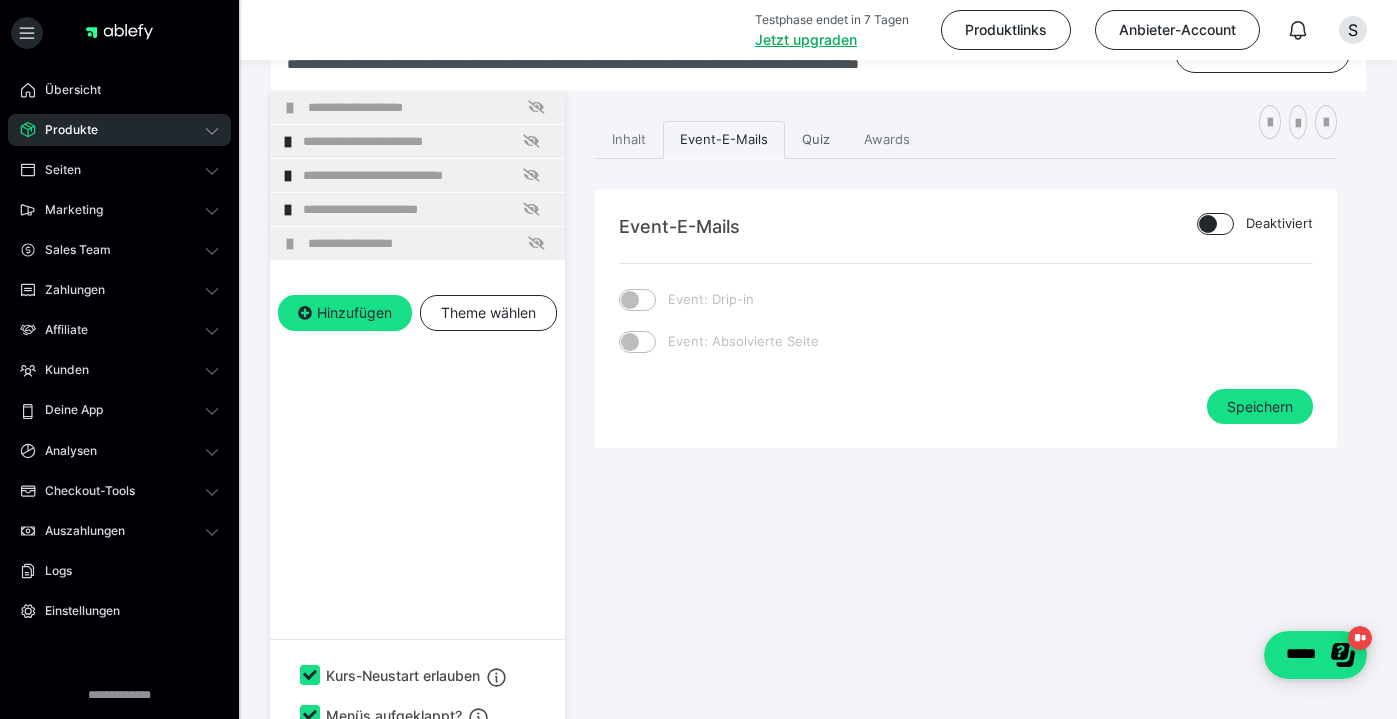 click on "Quiz" at bounding box center (816, 140) 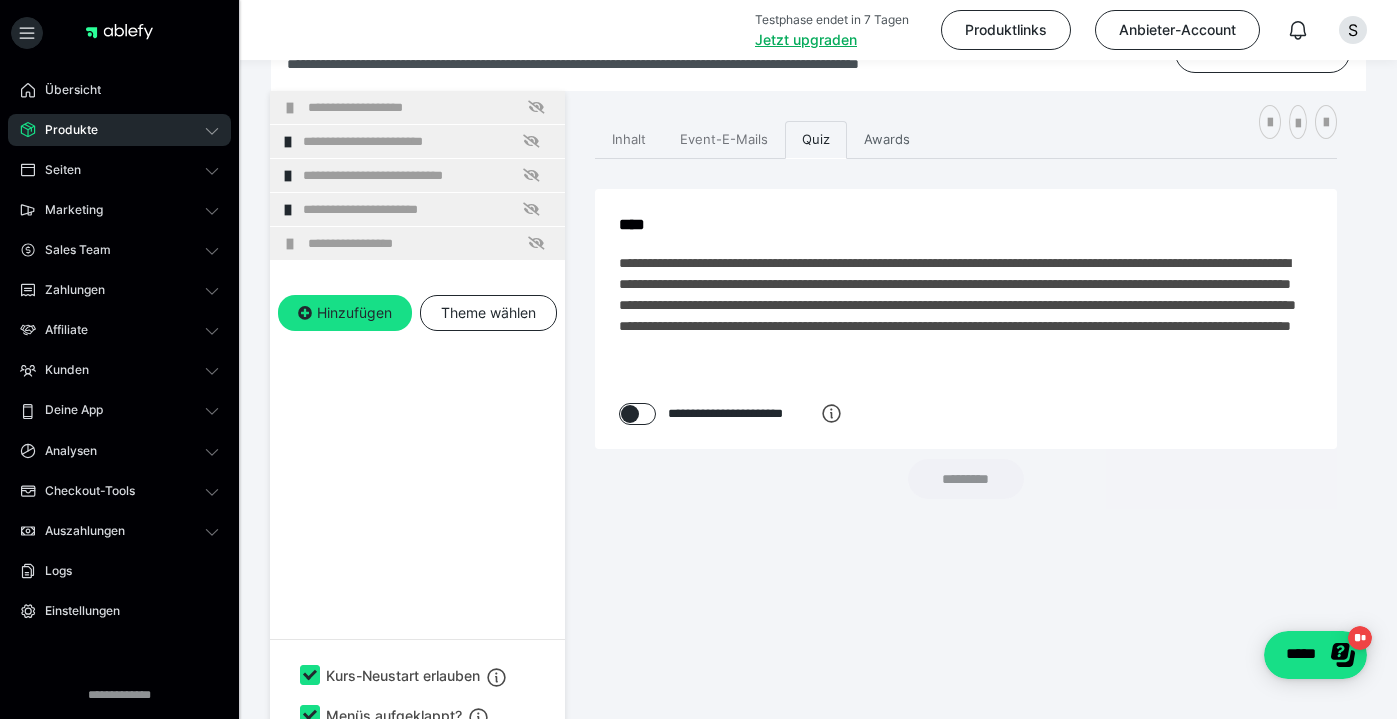 click on "Awards" at bounding box center (887, 140) 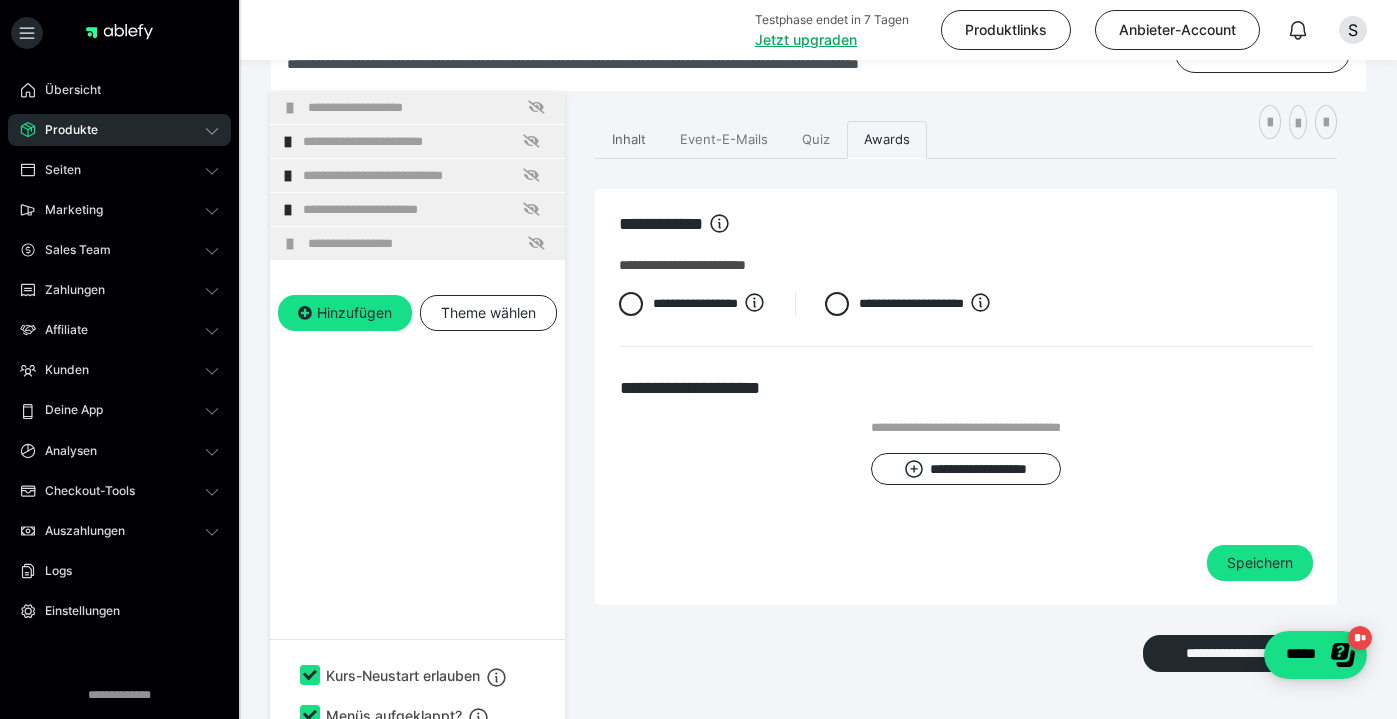 click on "Inhalt" at bounding box center [629, 140] 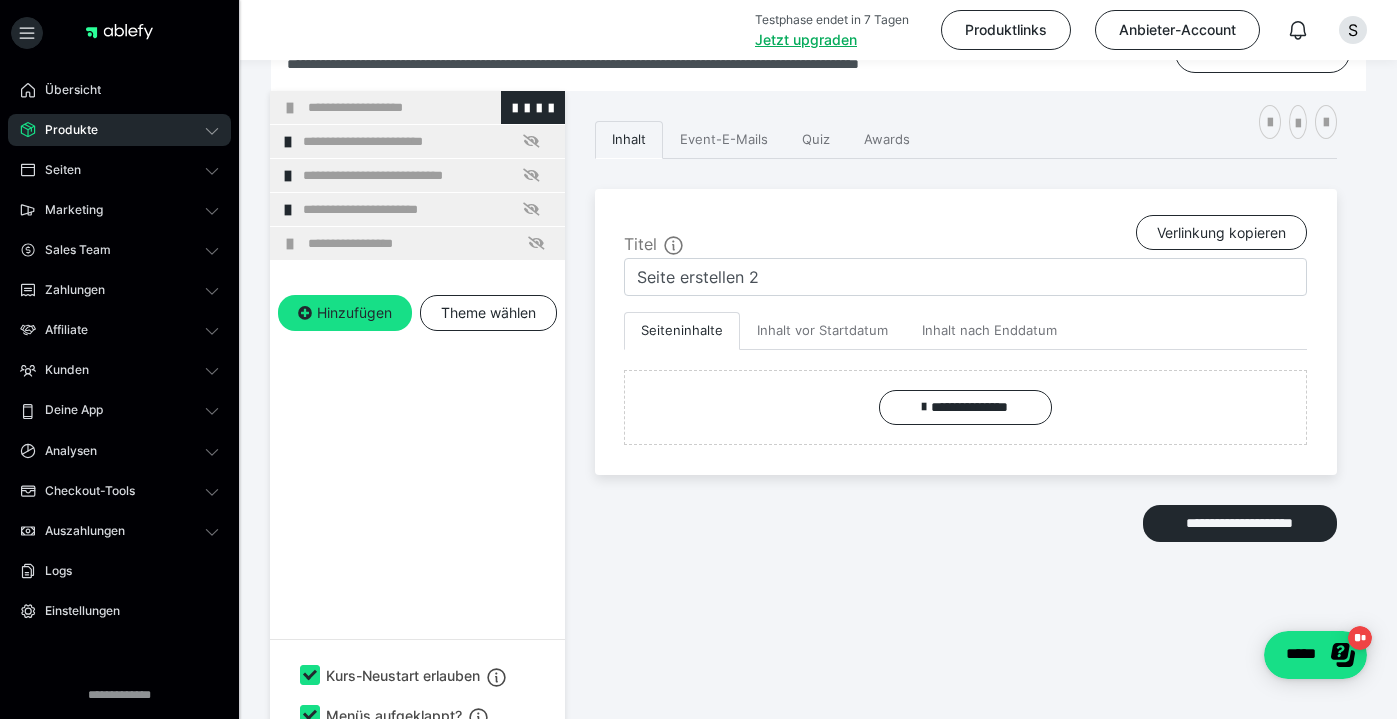 click on "**********" at bounding box center (431, 107) 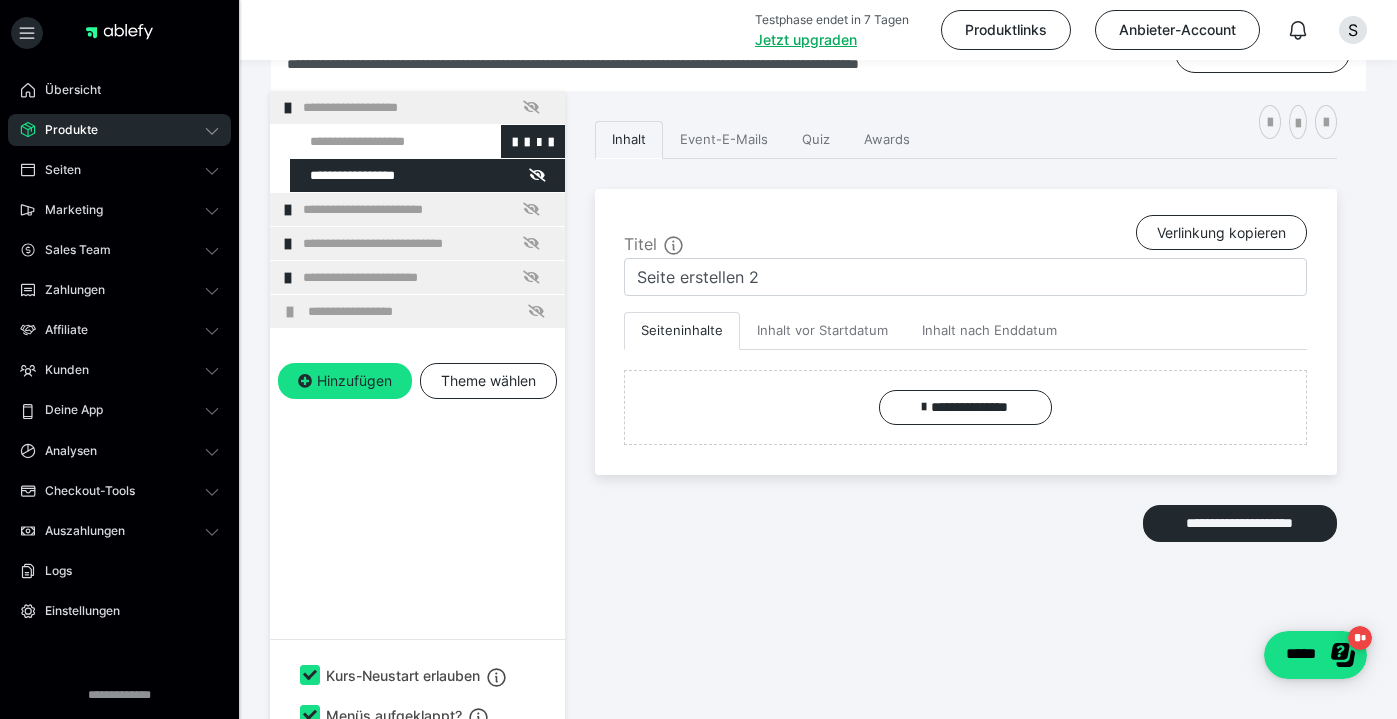 click at bounding box center [375, 141] 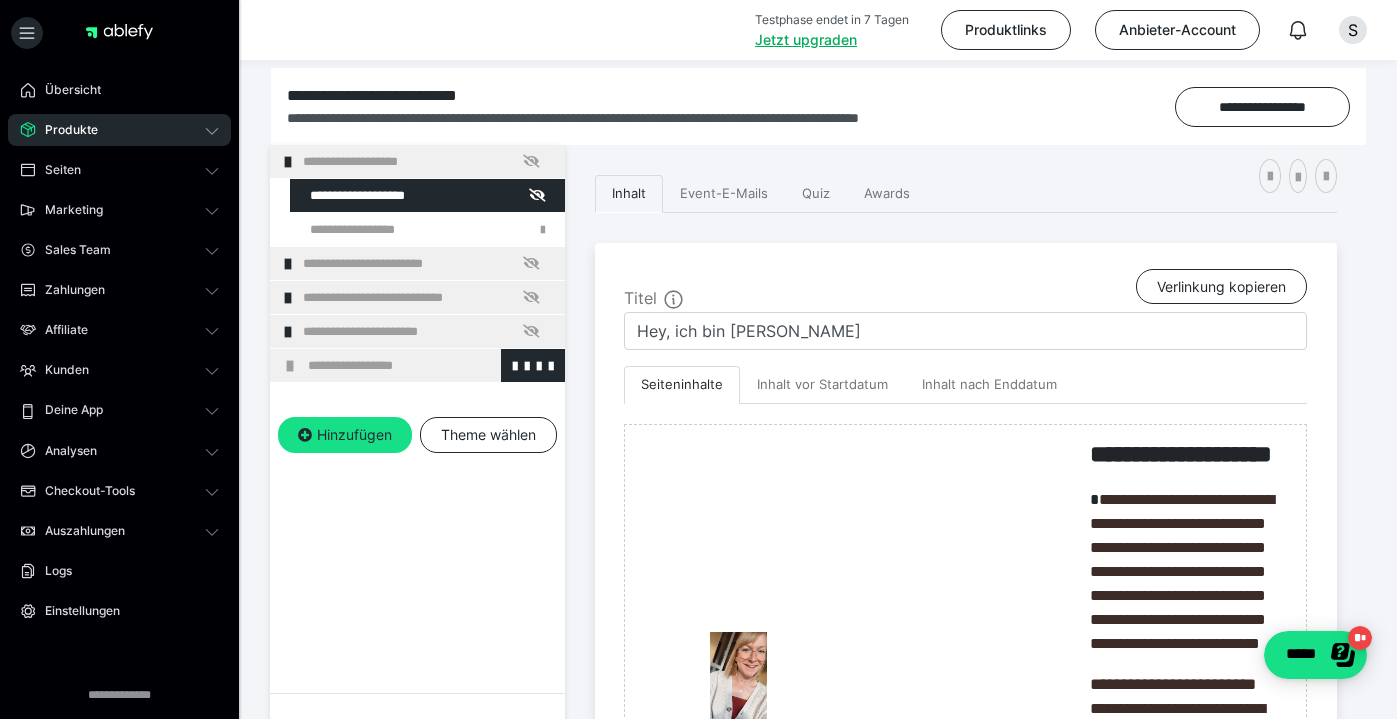 scroll, scrollTop: 222, scrollLeft: 0, axis: vertical 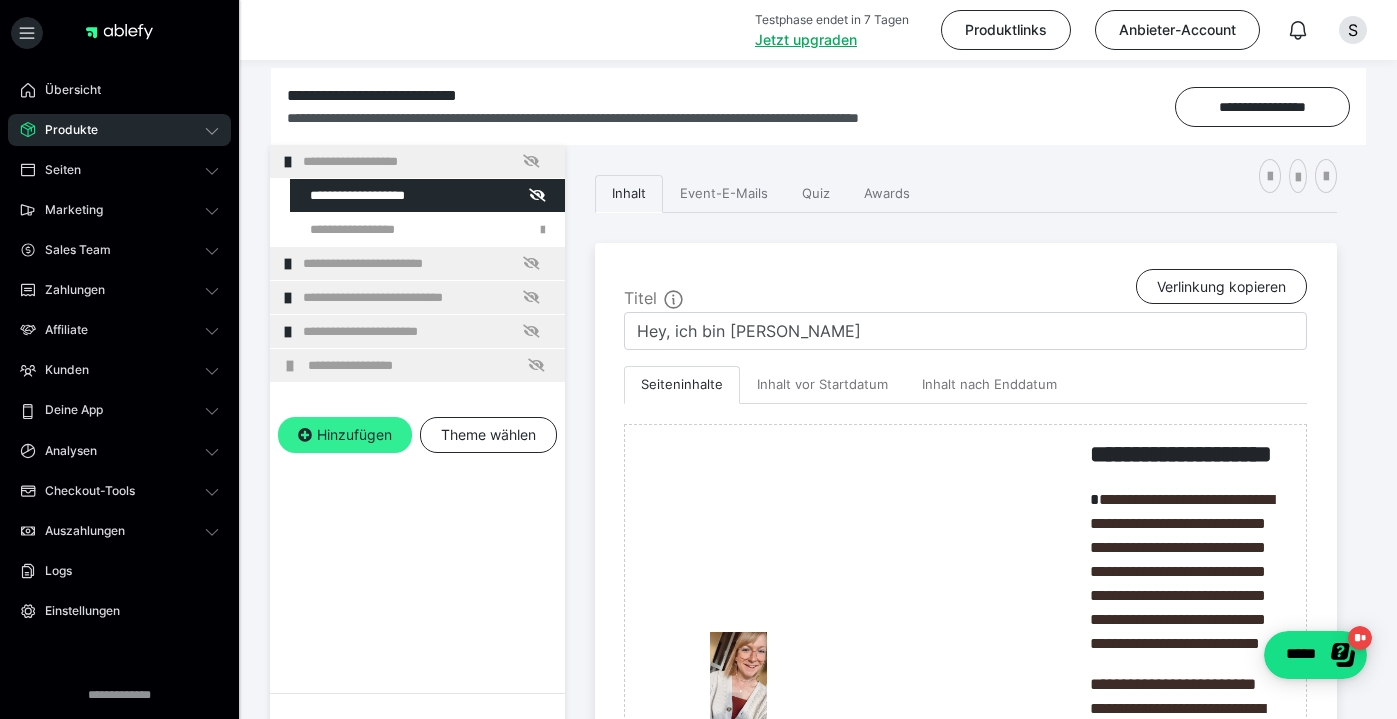 click on "Hinzufügen" at bounding box center (345, 435) 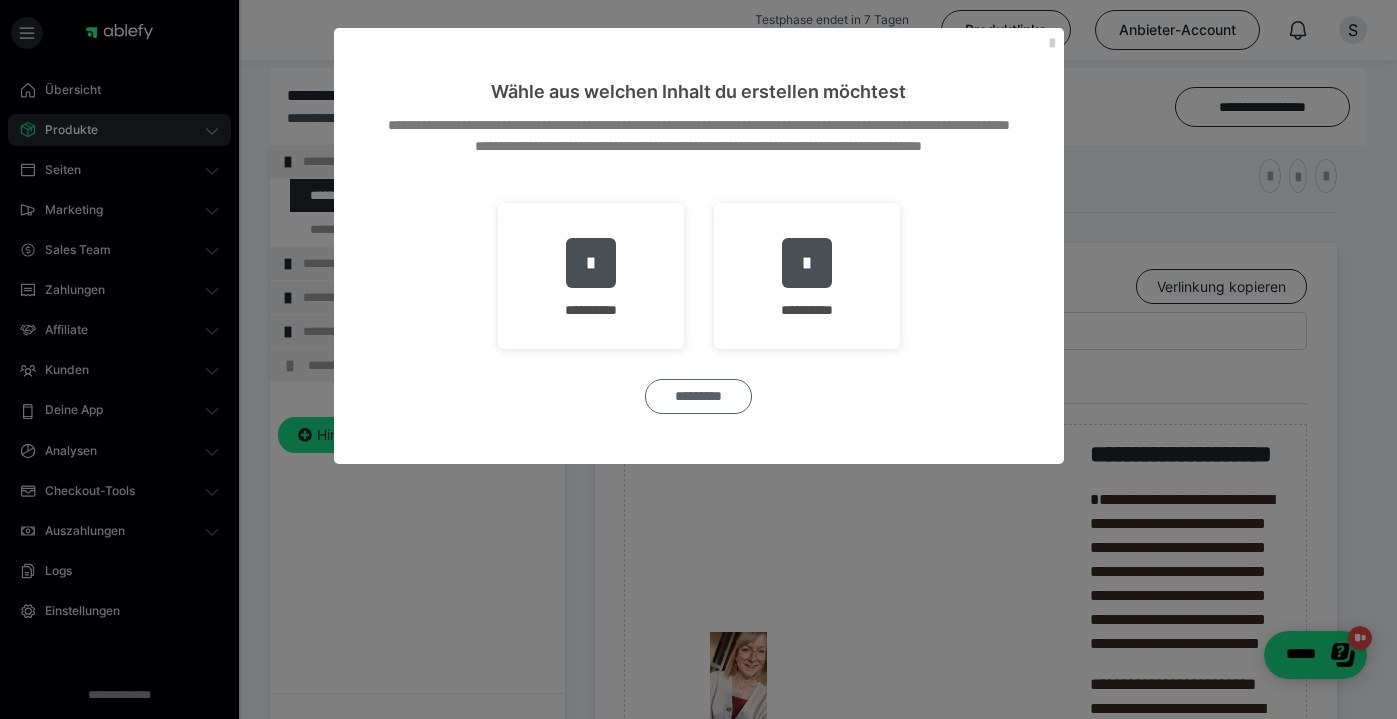 click on "*********" at bounding box center [698, 396] 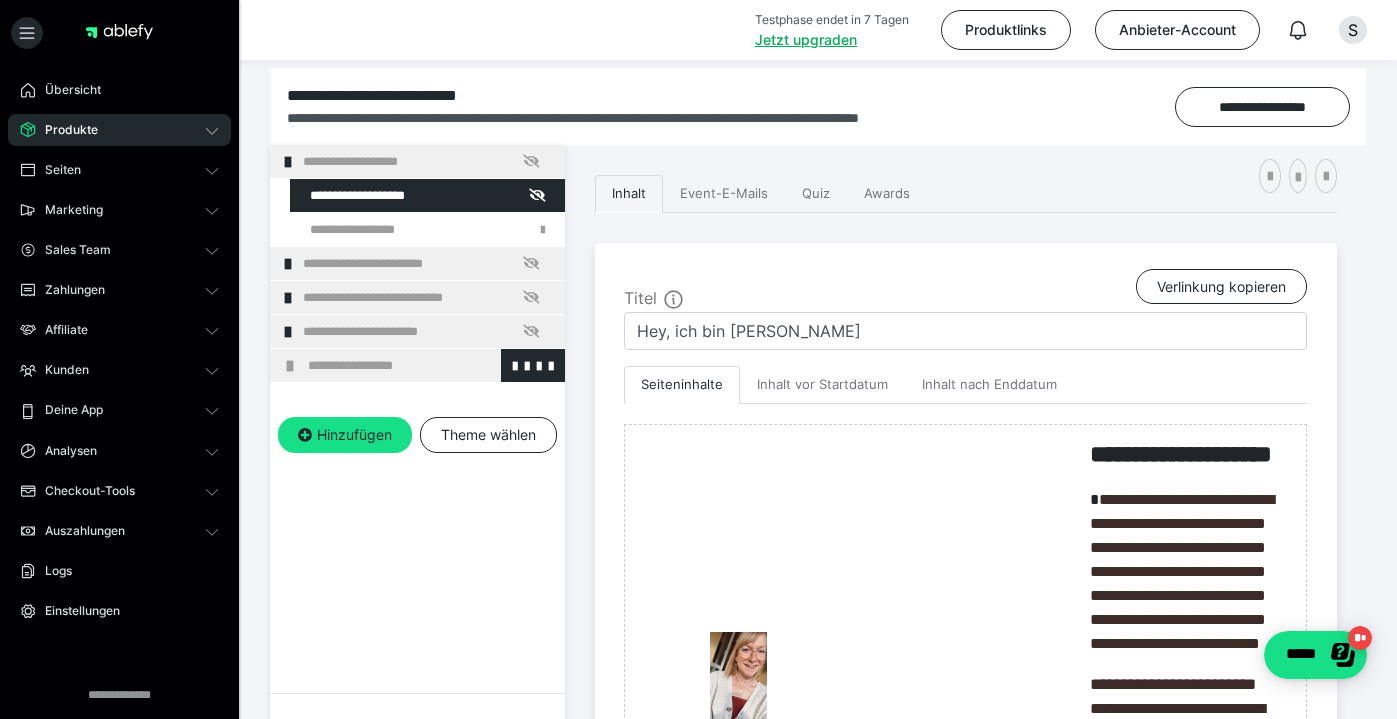 click on "**********" at bounding box center (431, 365) 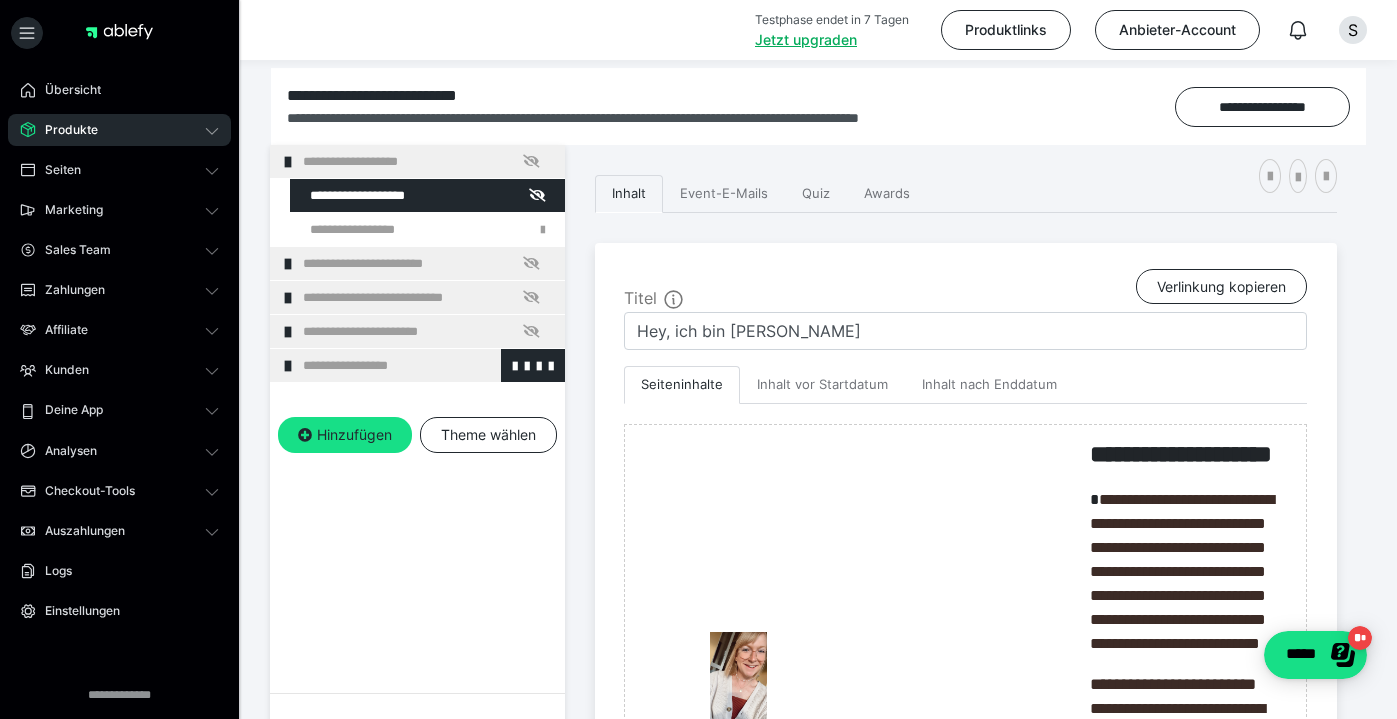 click on "**********" at bounding box center [426, 365] 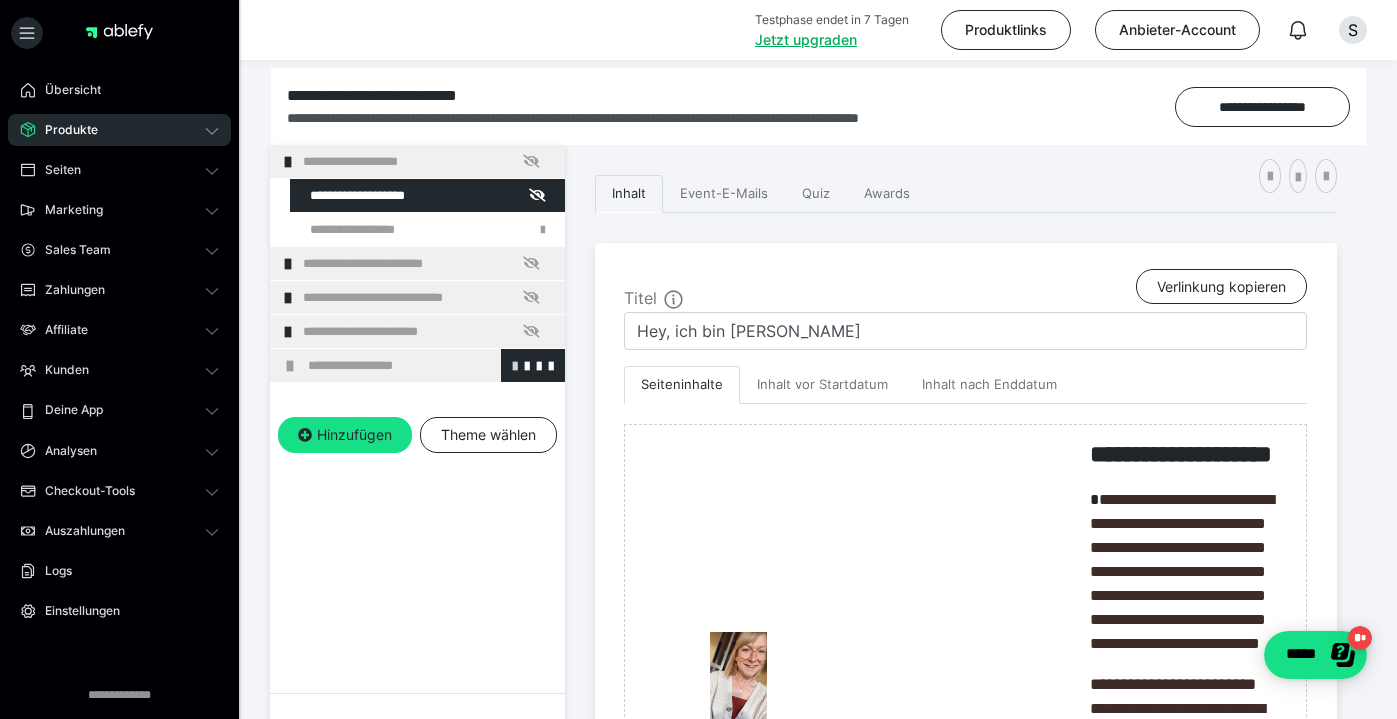 click at bounding box center (515, 365) 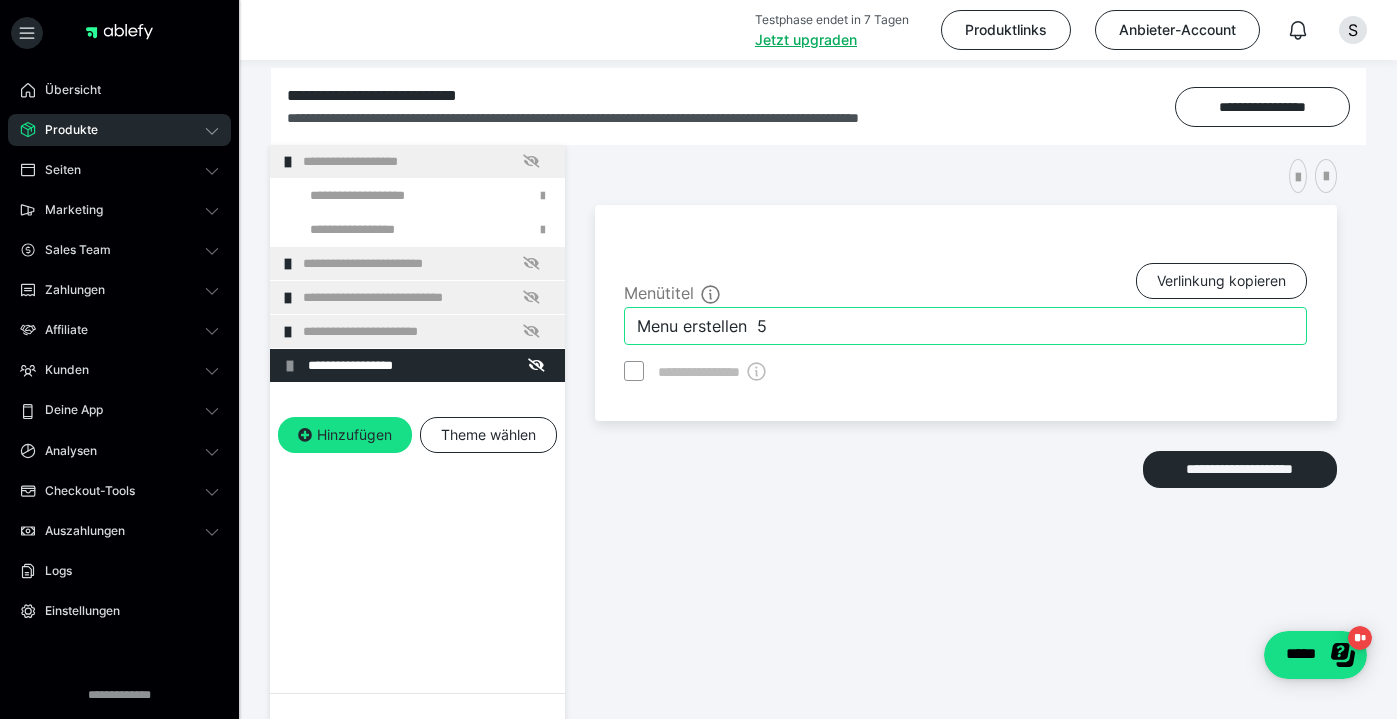 click on "Menu erstellen  5" at bounding box center (965, 326) 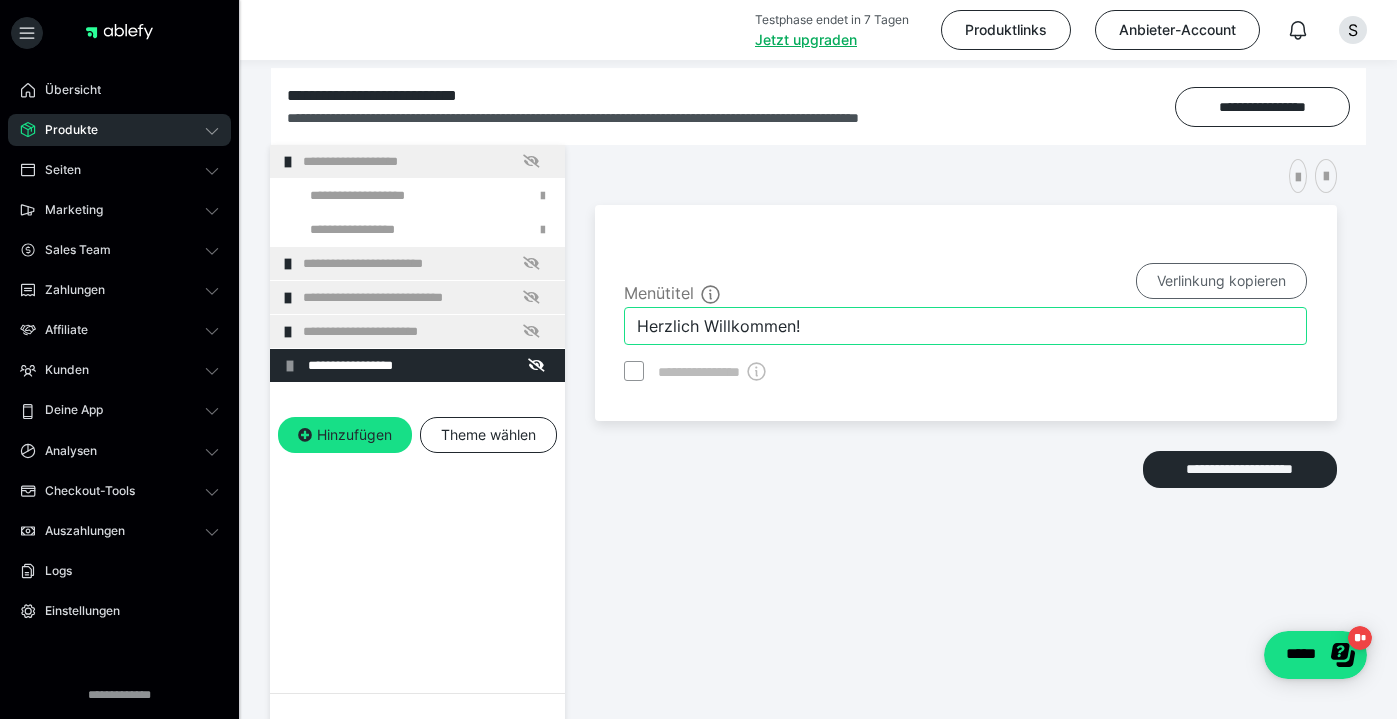 type on "Herzlich Willkommen!" 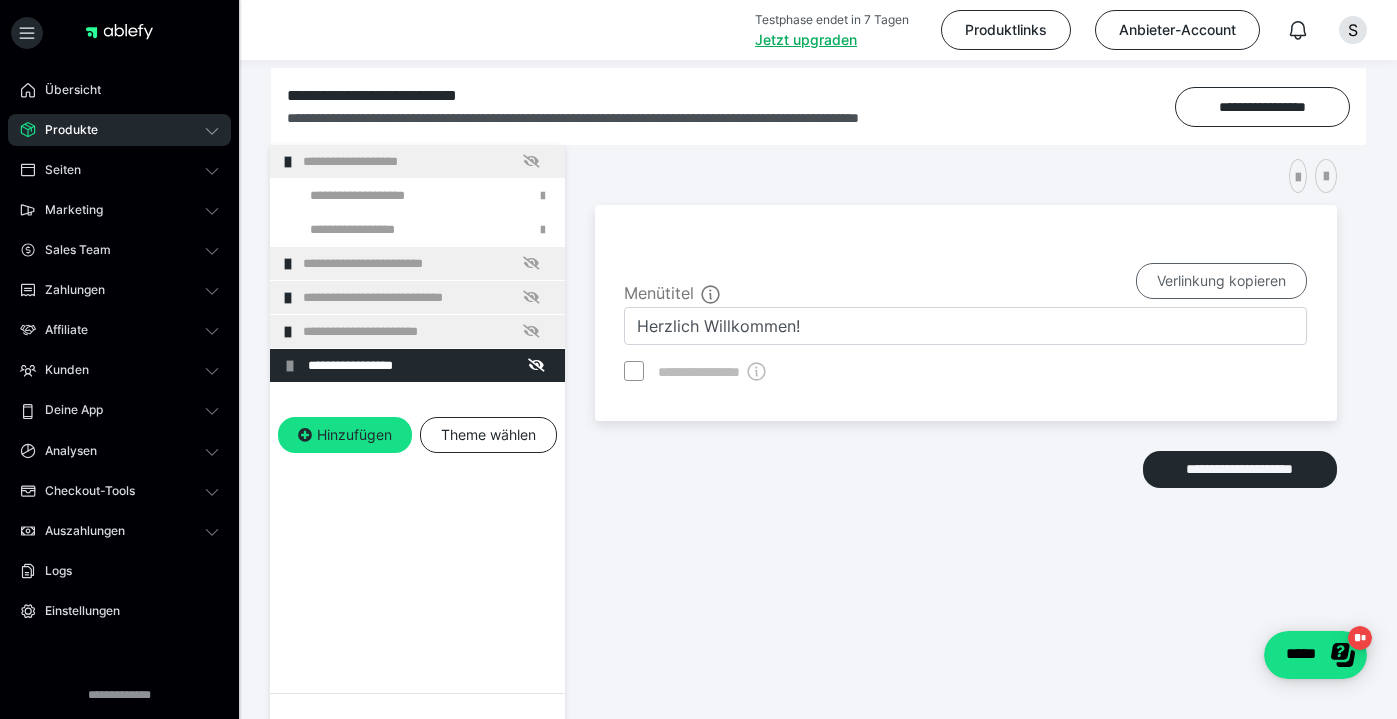 click on "Verlinkung kopieren" at bounding box center (1221, 281) 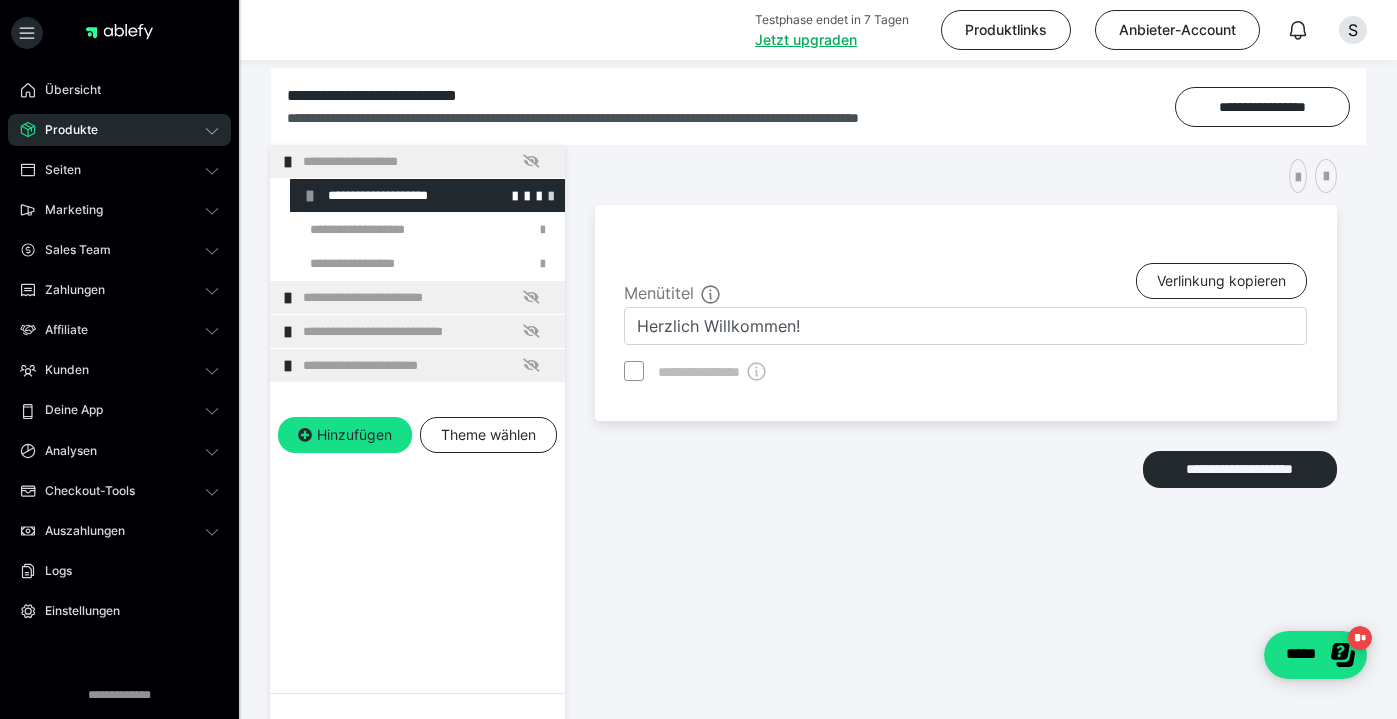 click at bounding box center [551, 195] 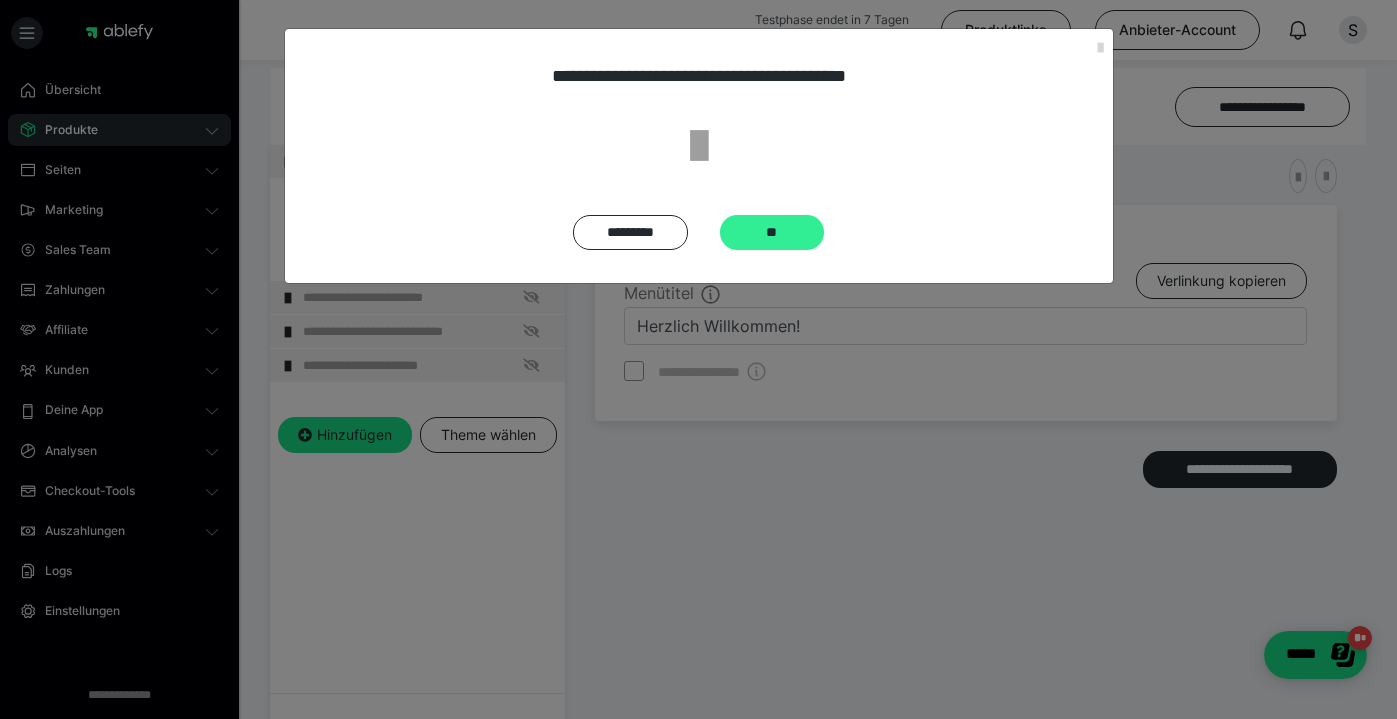click on "**" at bounding box center (772, 232) 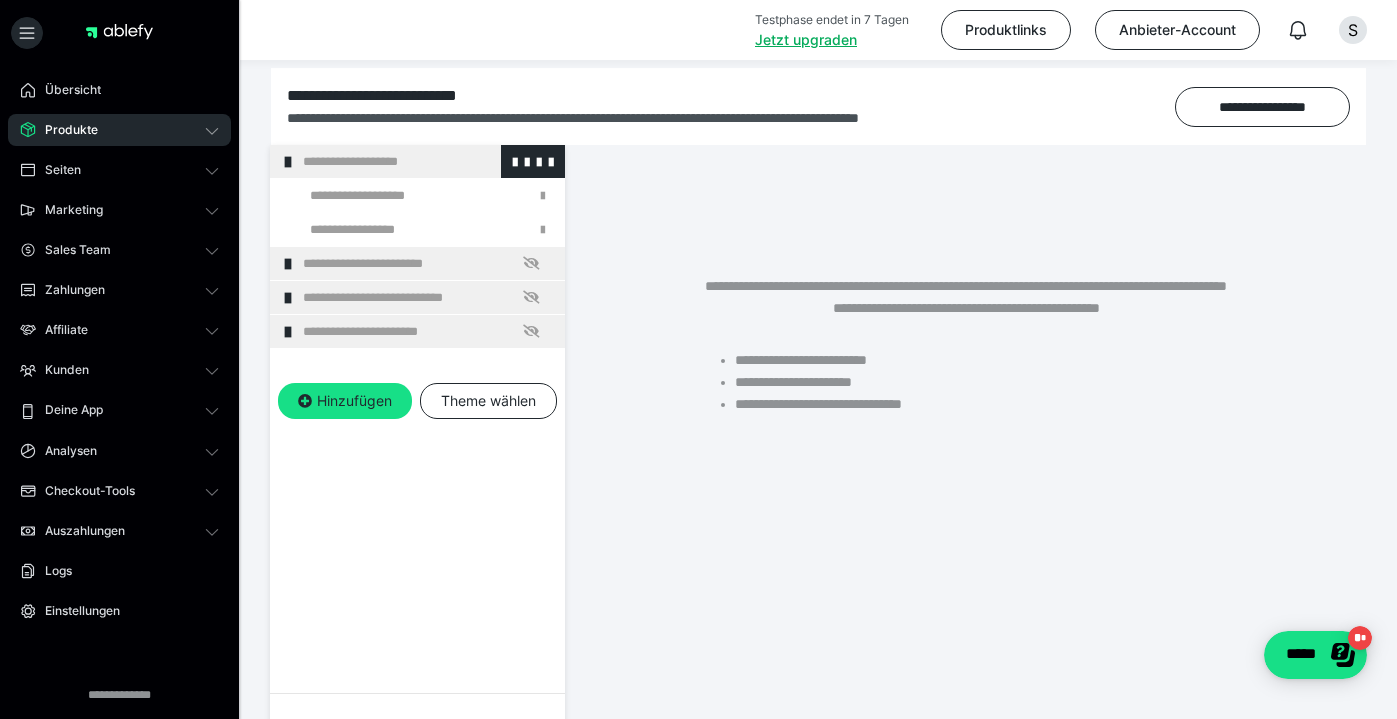 click on "**********" at bounding box center [426, 161] 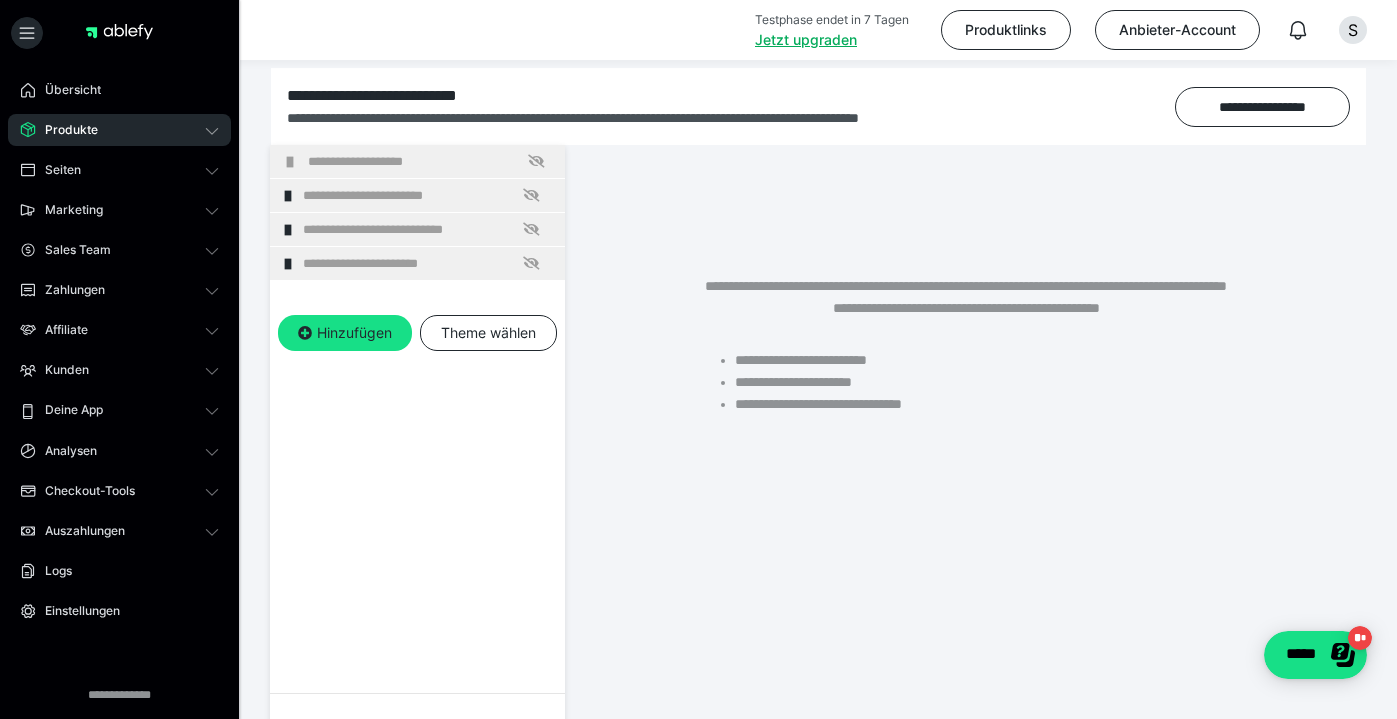 click on "**********" at bounding box center (431, 161) 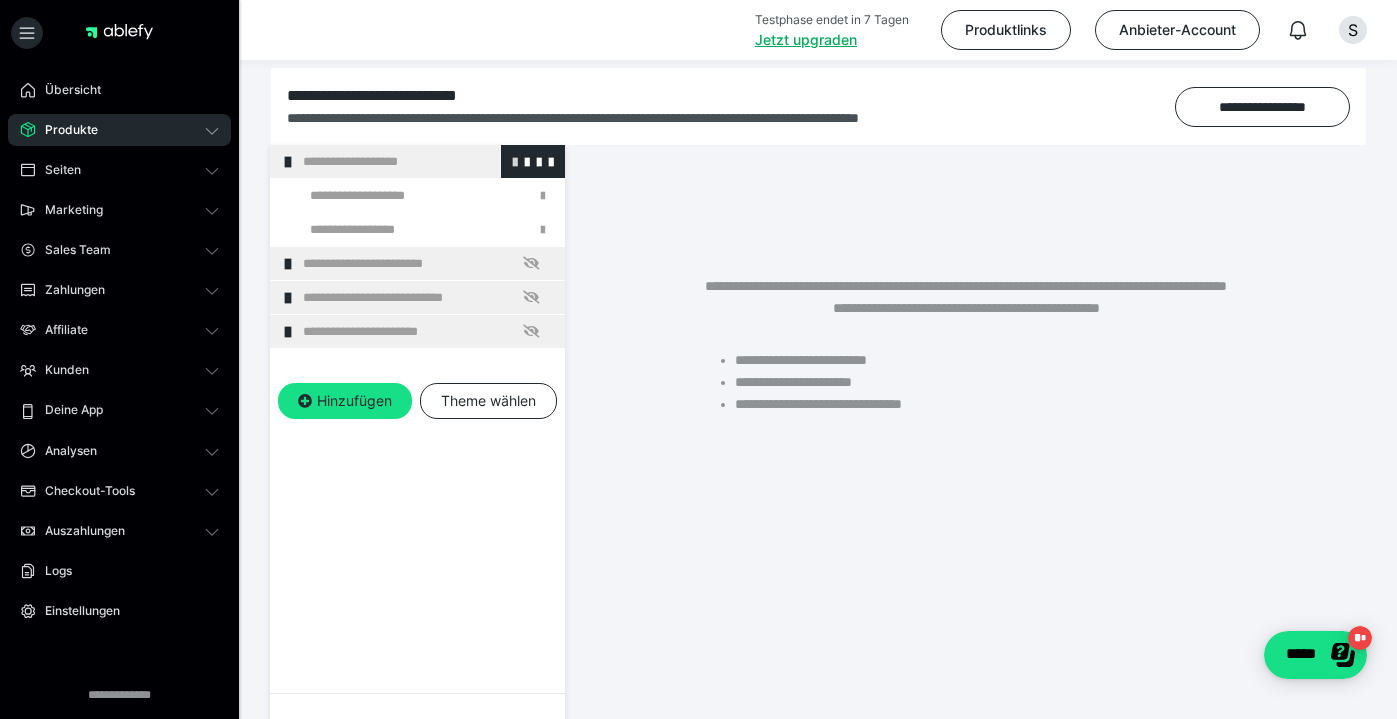 click at bounding box center (515, 161) 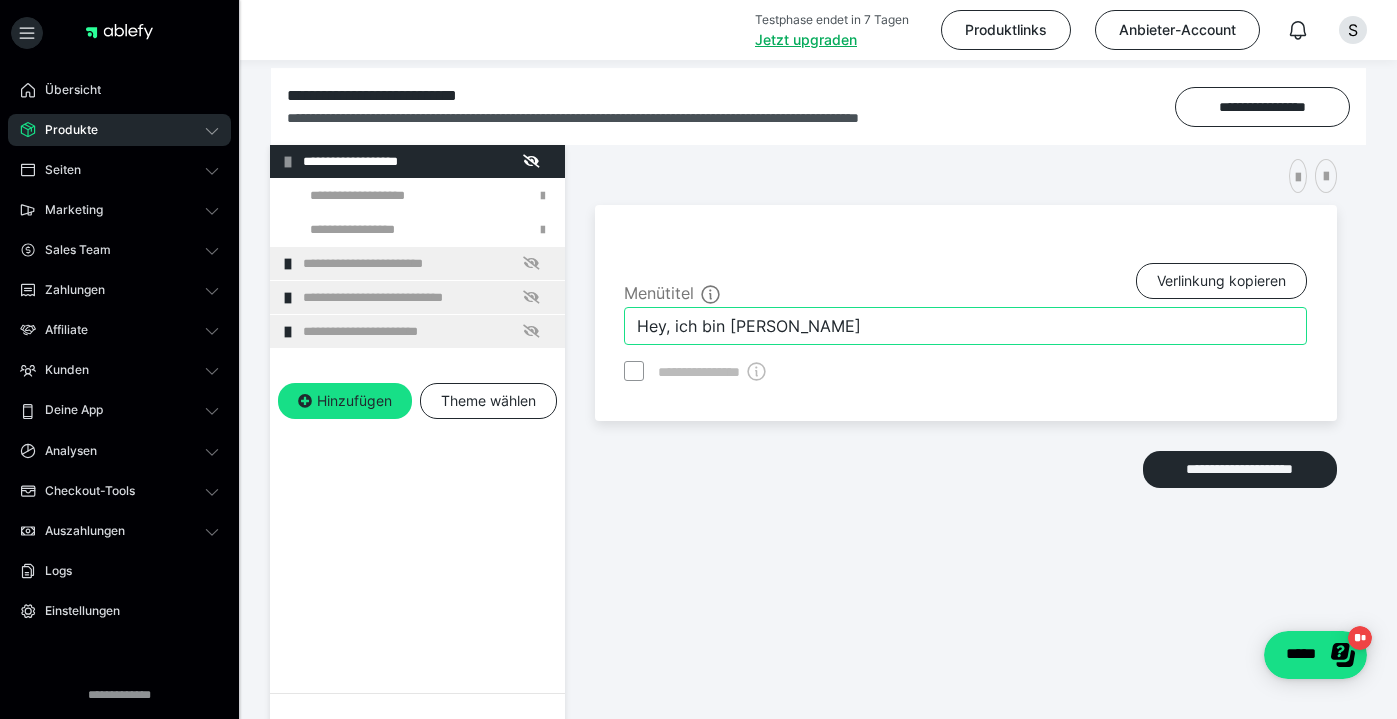 drag, startPoint x: 818, startPoint y: 325, endPoint x: 586, endPoint y: 322, distance: 232.0194 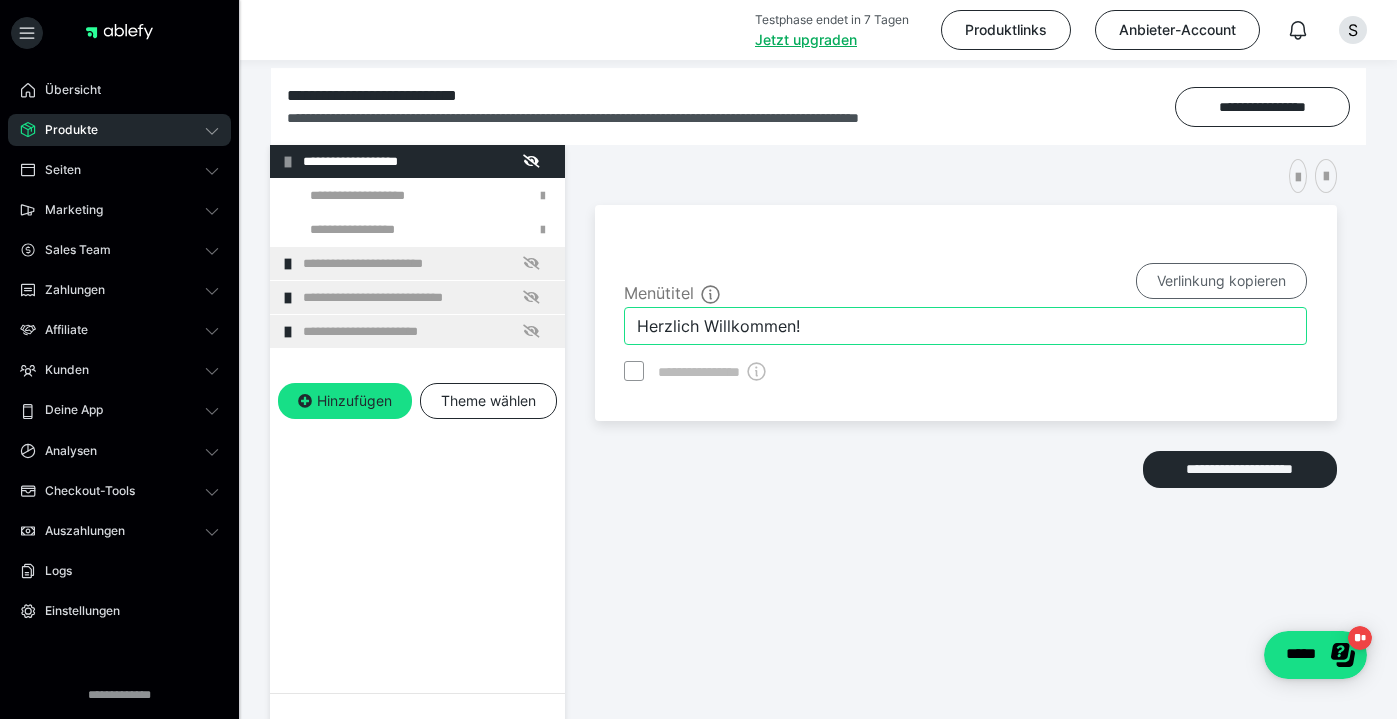 type on "Herzlich Willkommen!" 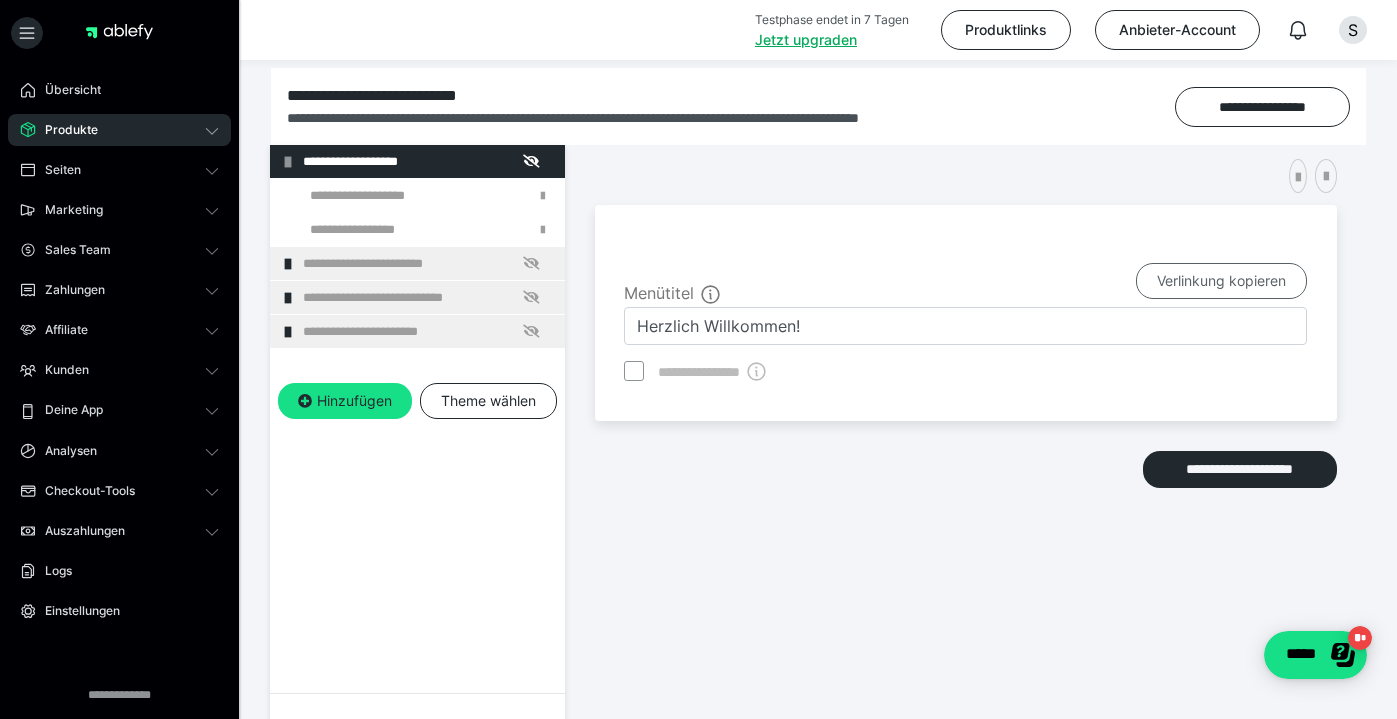 click on "Verlinkung kopieren" at bounding box center [1221, 281] 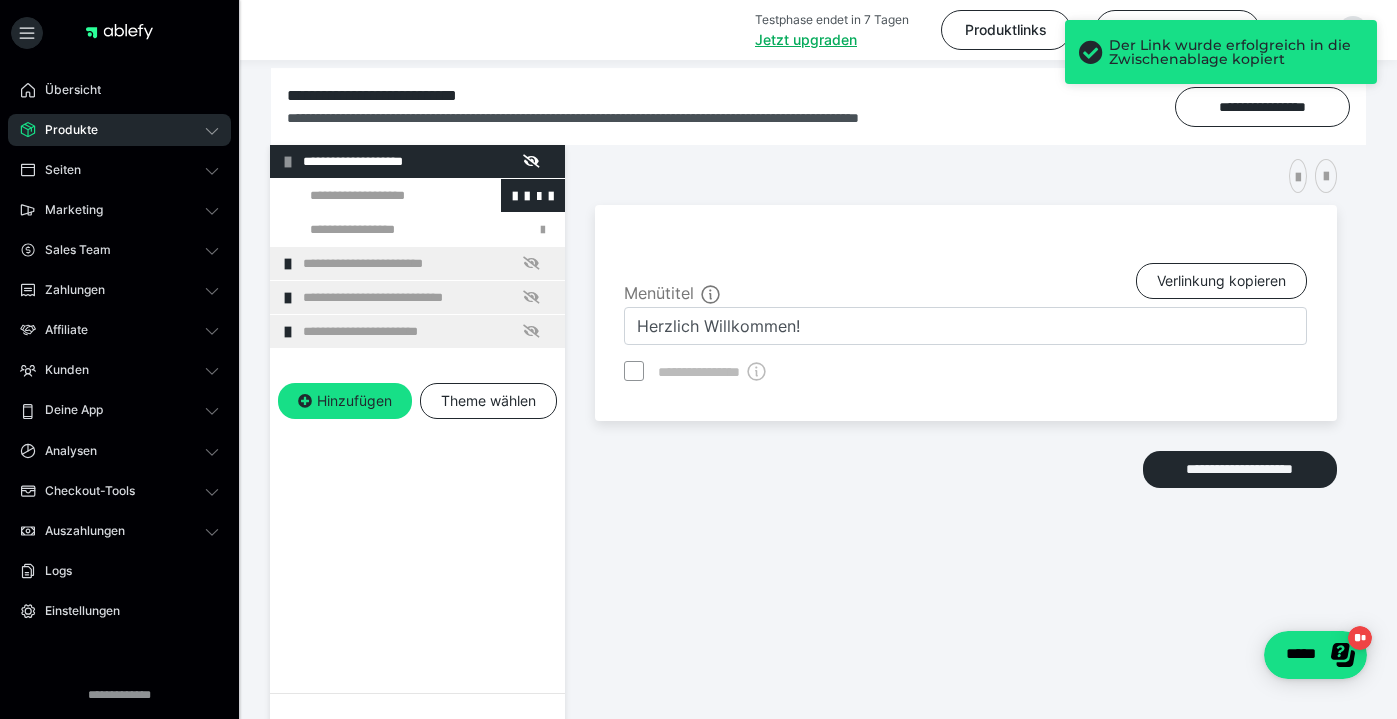 click at bounding box center [375, 195] 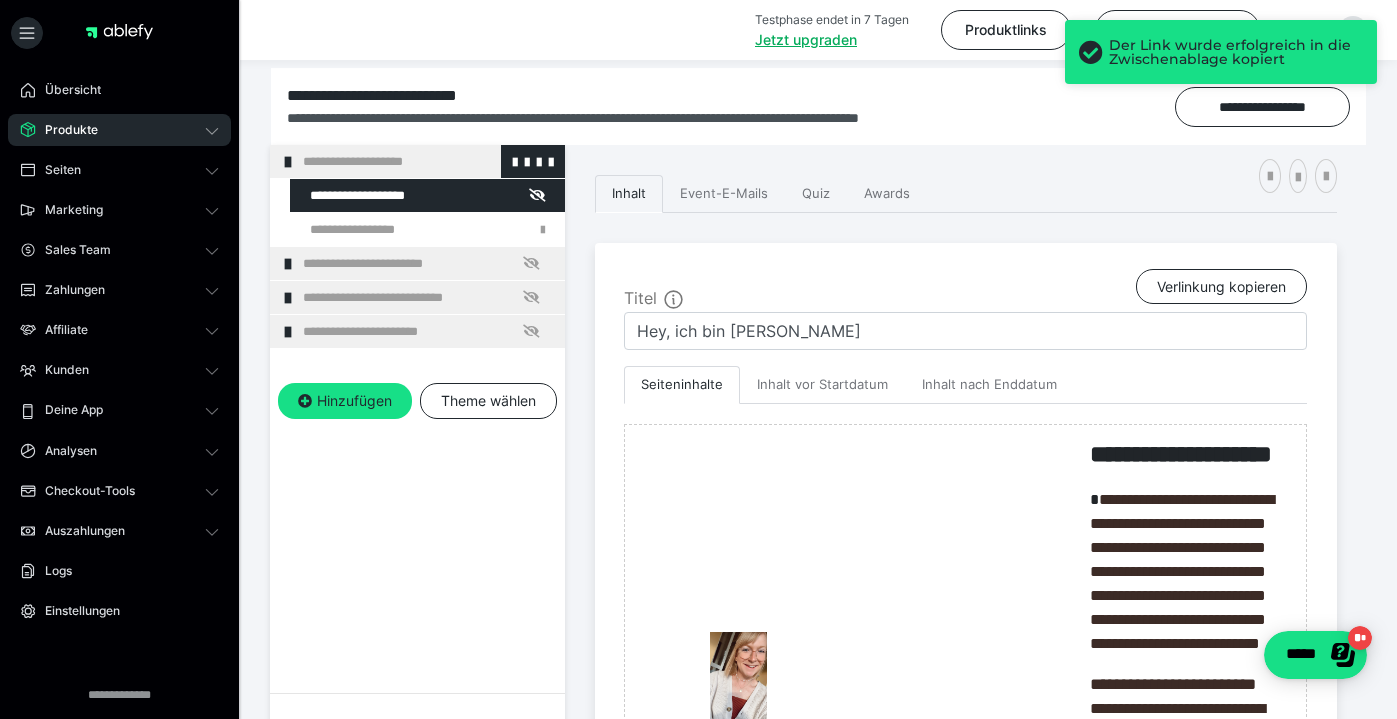 click on "**********" at bounding box center (426, 161) 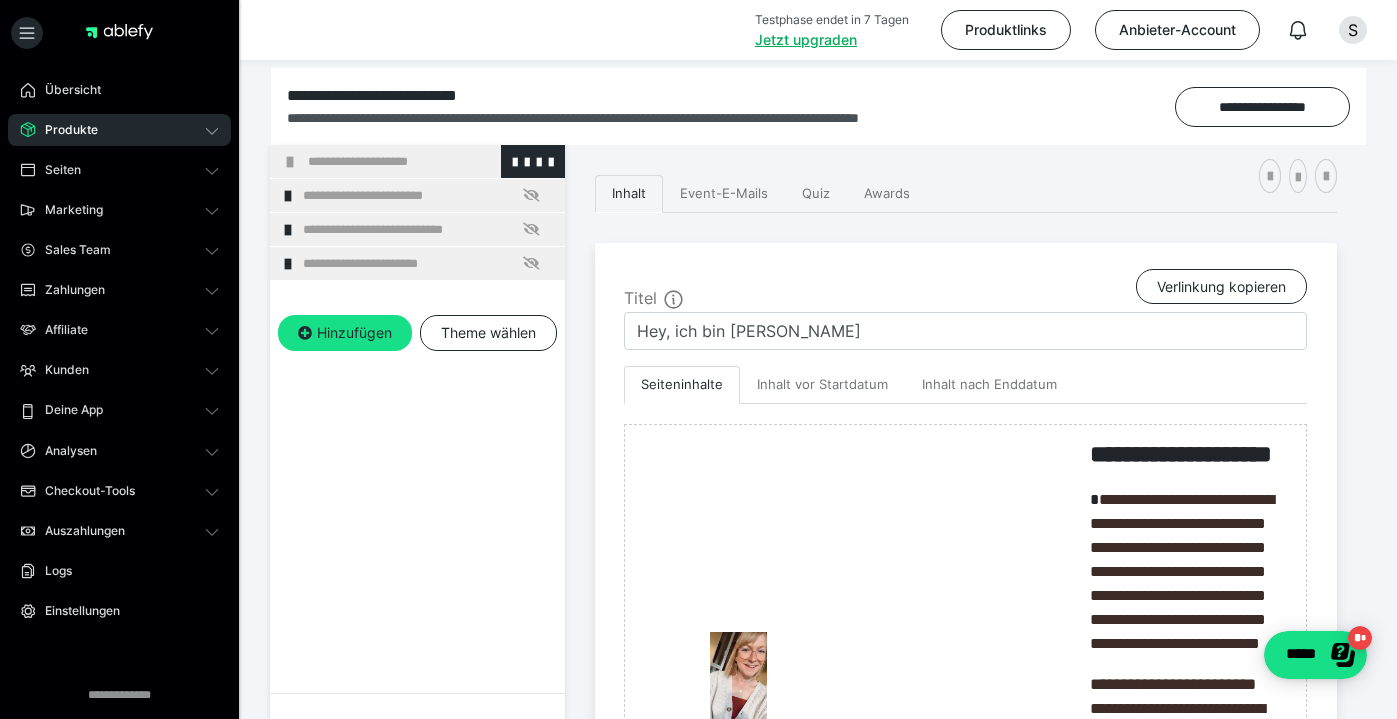 click on "**********" at bounding box center (431, 161) 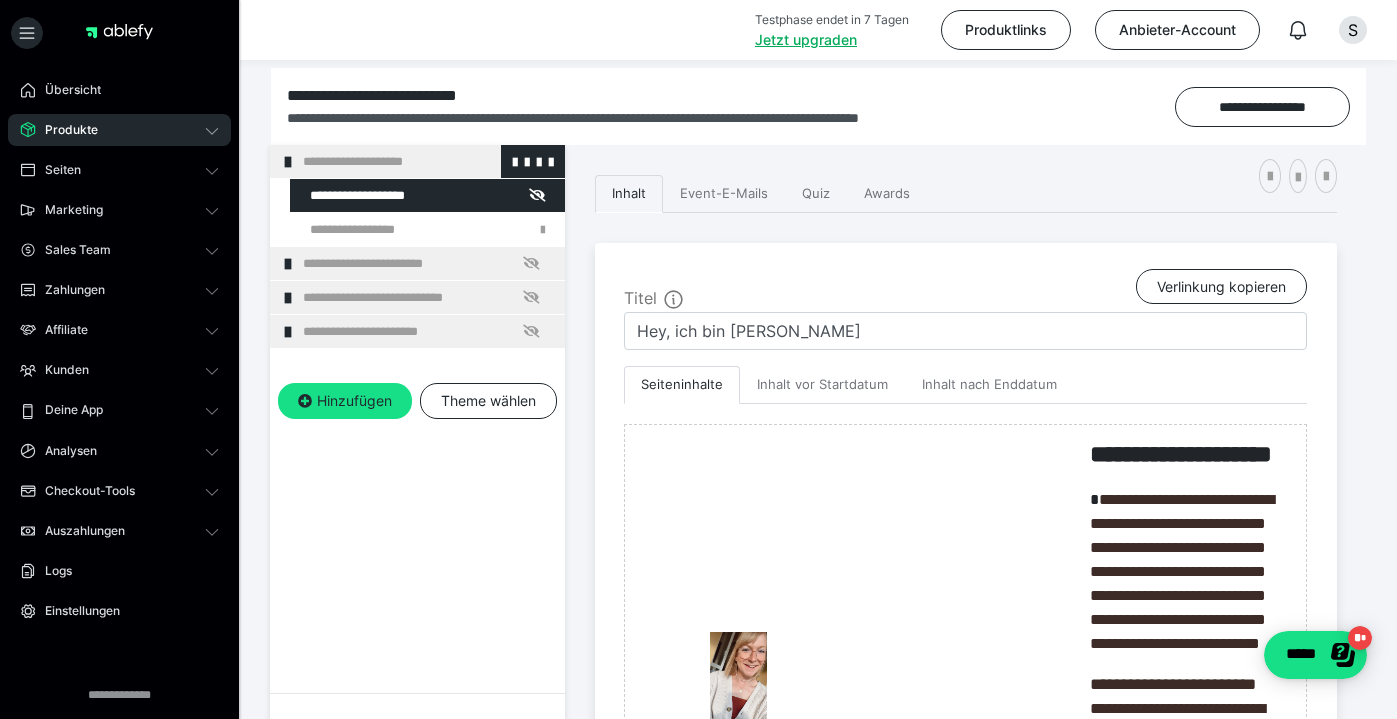 click on "**********" at bounding box center (426, 161) 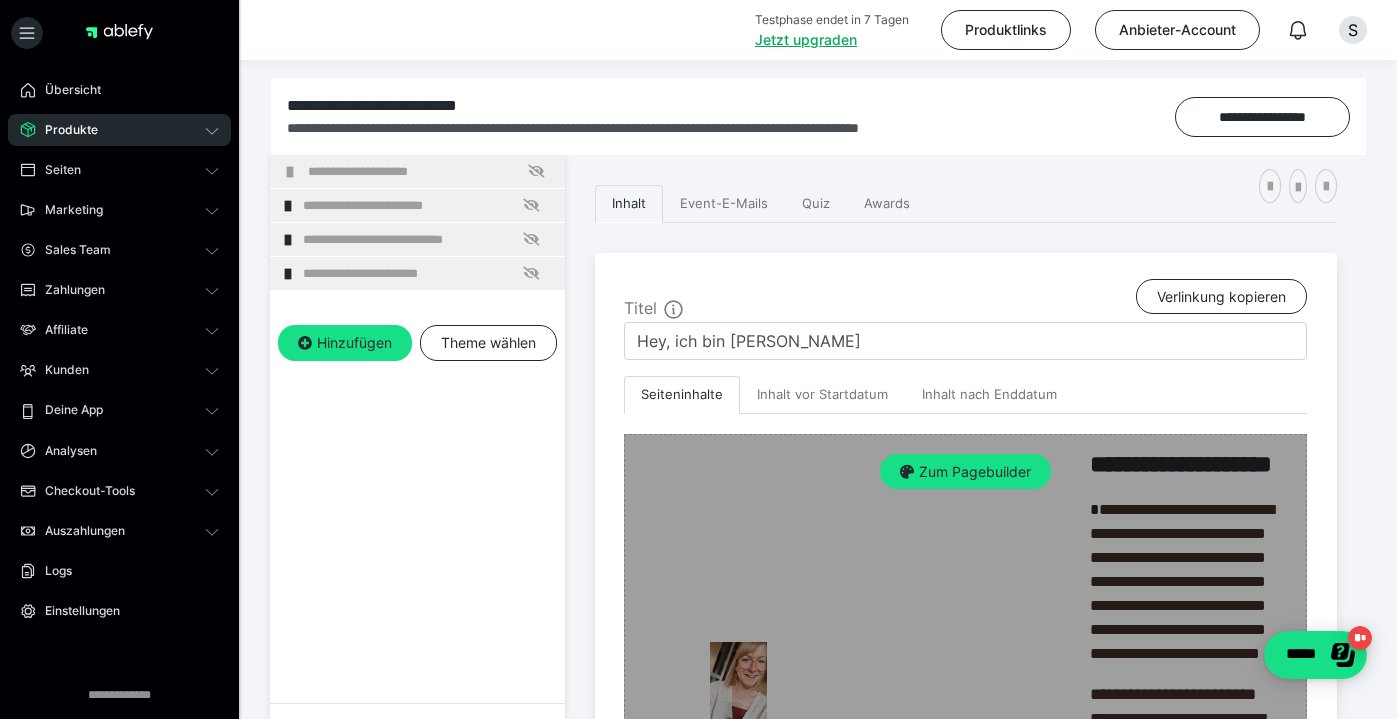 scroll, scrollTop: 202, scrollLeft: 0, axis: vertical 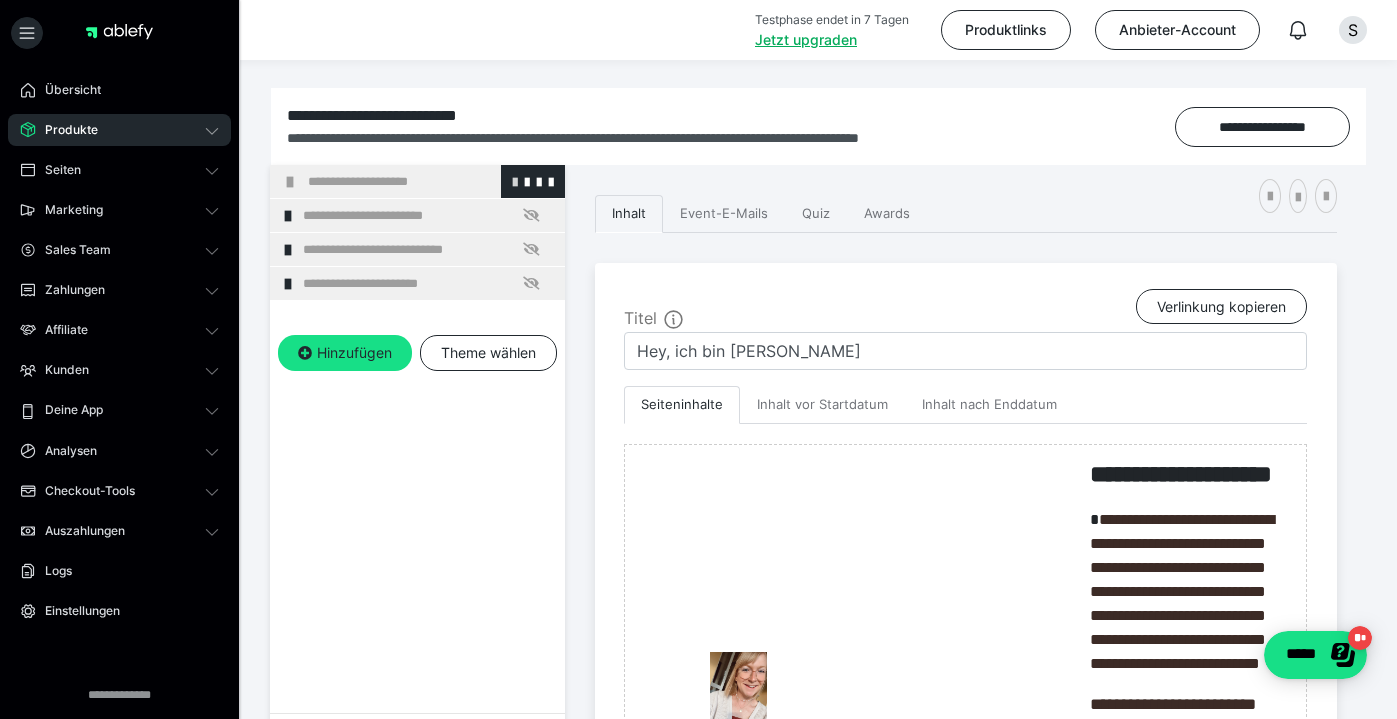 click at bounding box center (515, 181) 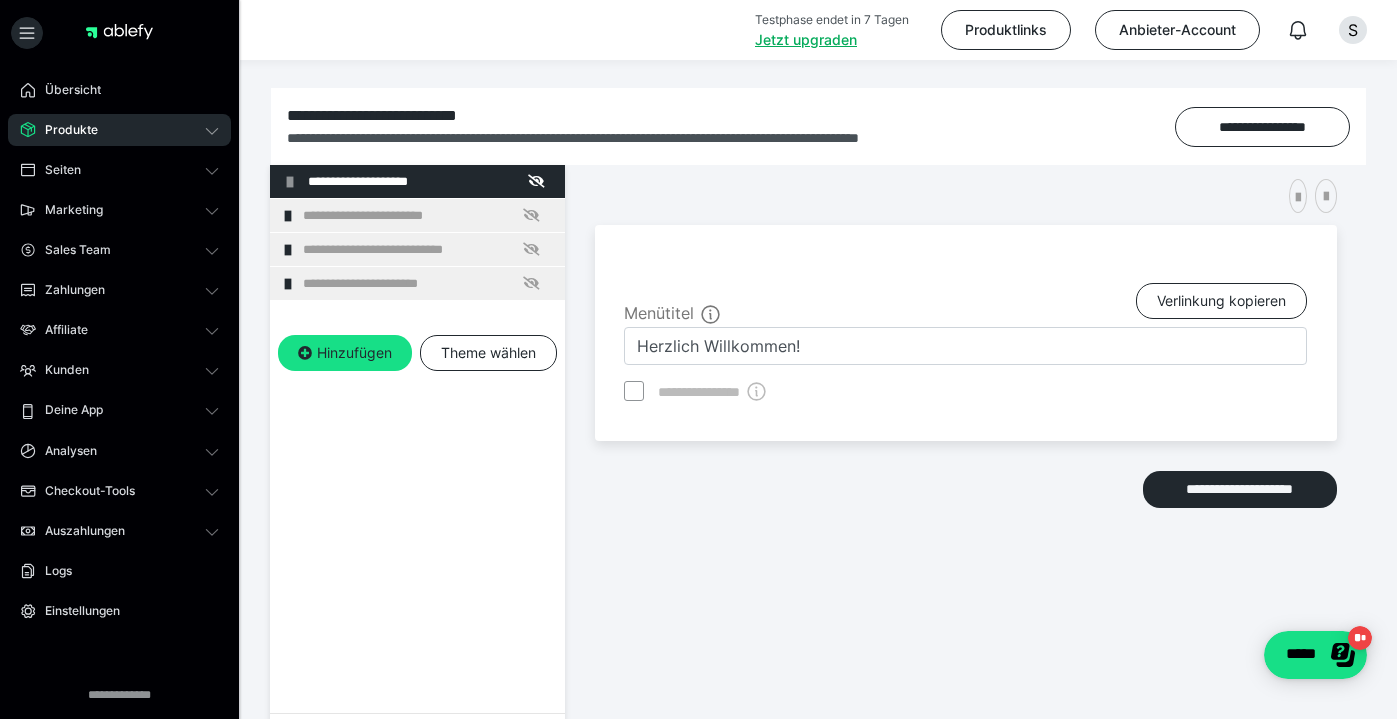 click on "**********" at bounding box center (966, 333) 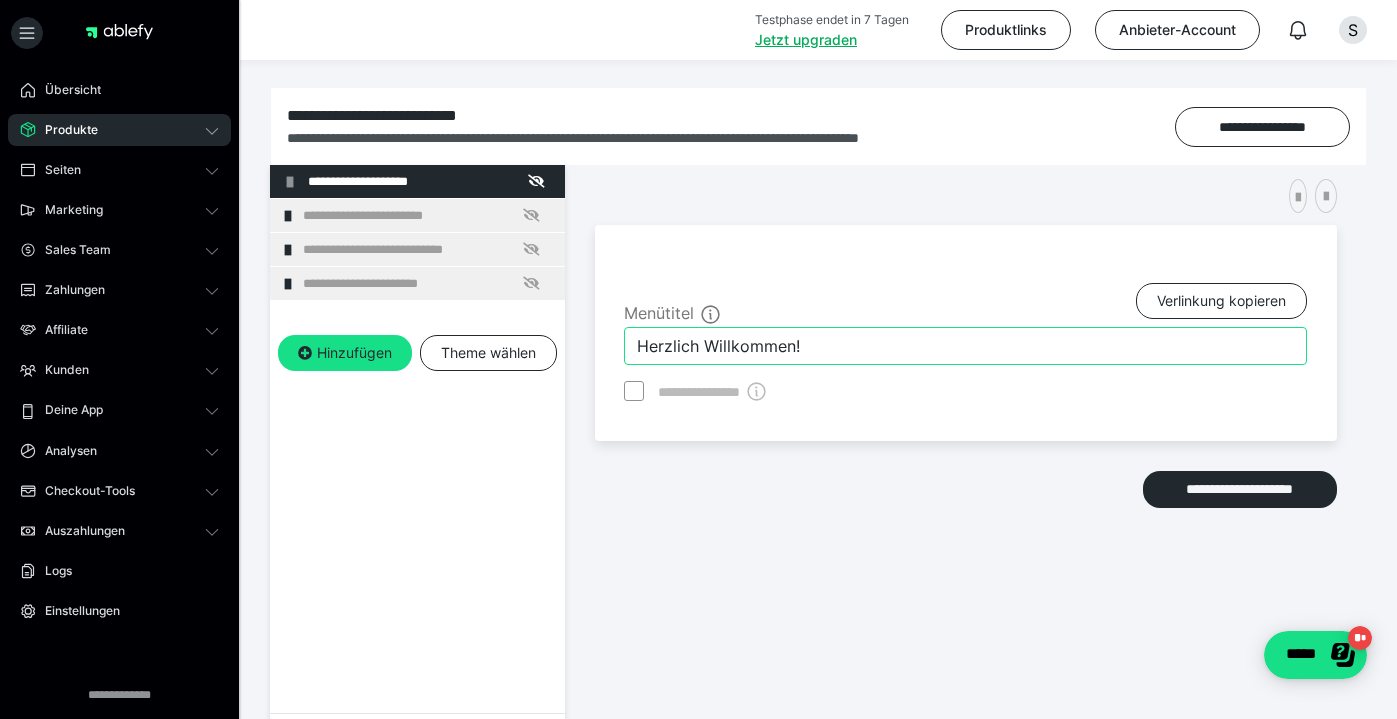 click on "Herzlich Willkommen!" at bounding box center (965, 346) 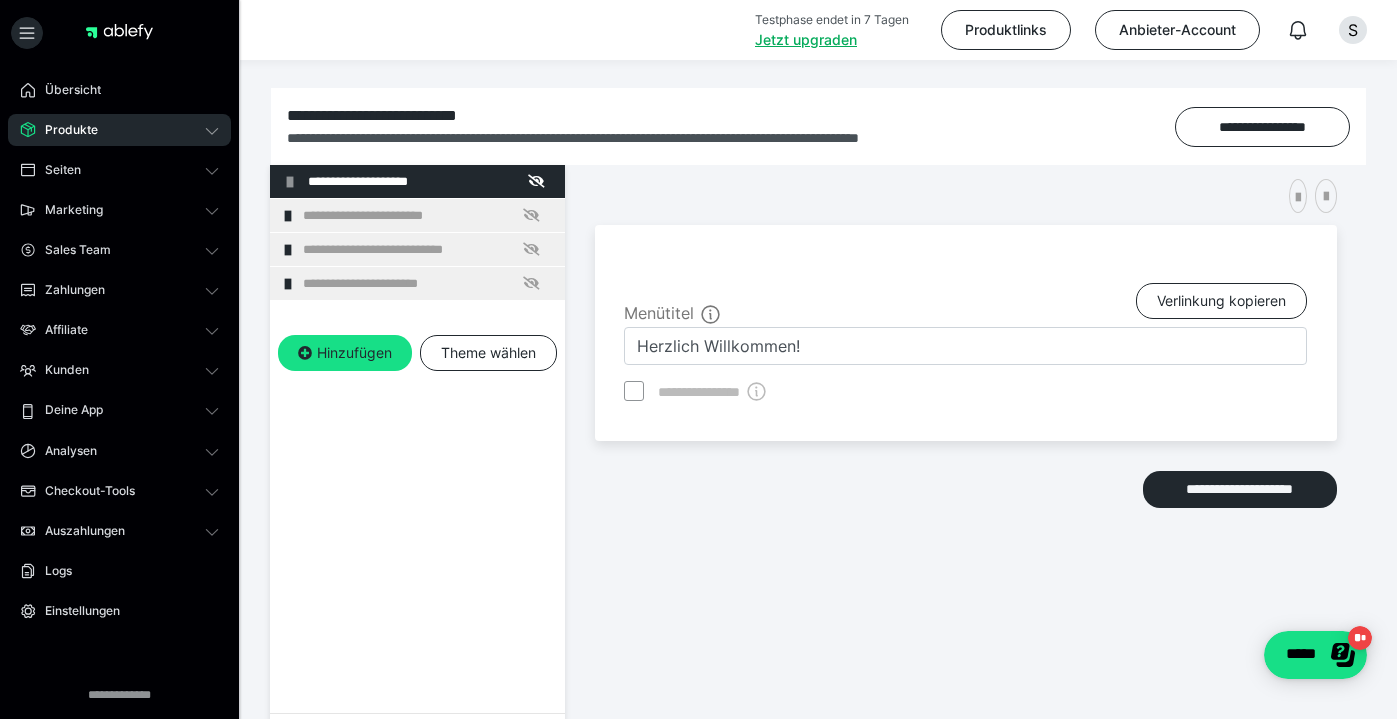 click on "**********" at bounding box center (966, 333) 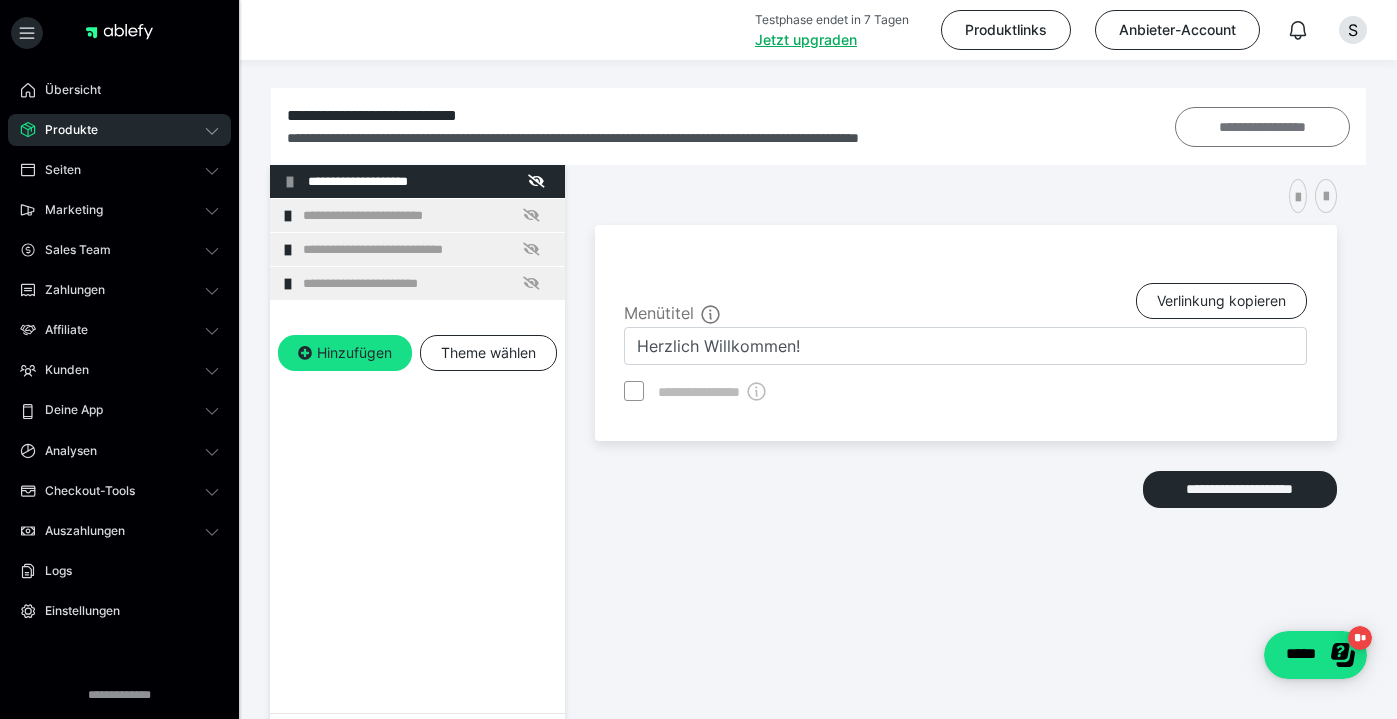 click on "**********" at bounding box center (1263, 127) 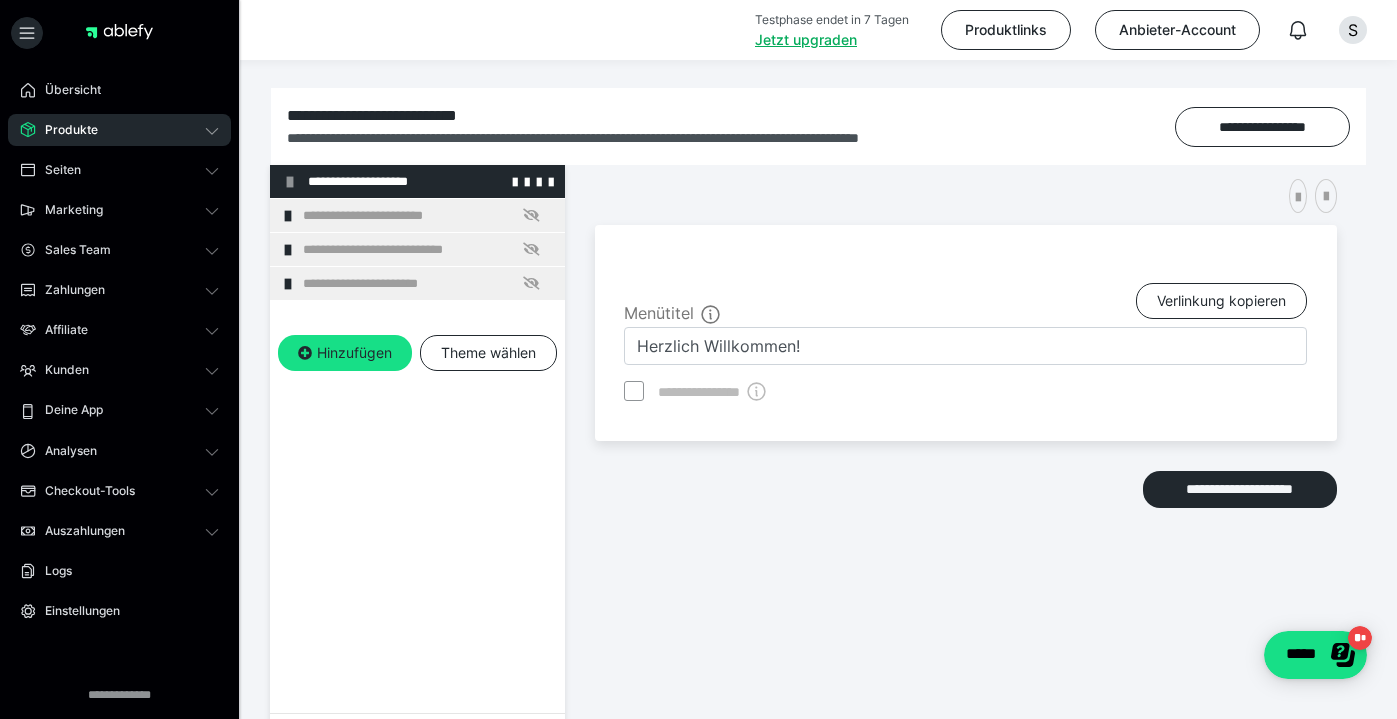 click at bounding box center (290, 182) 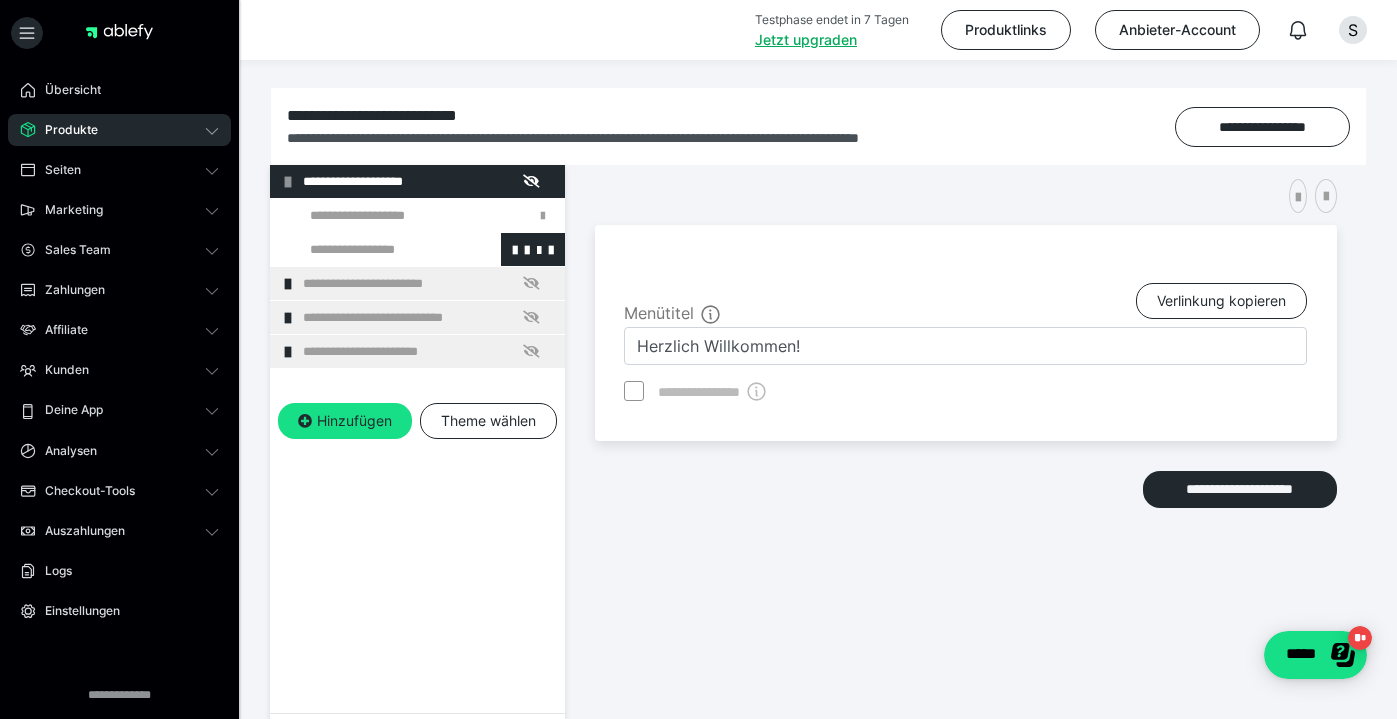 click at bounding box center [375, 249] 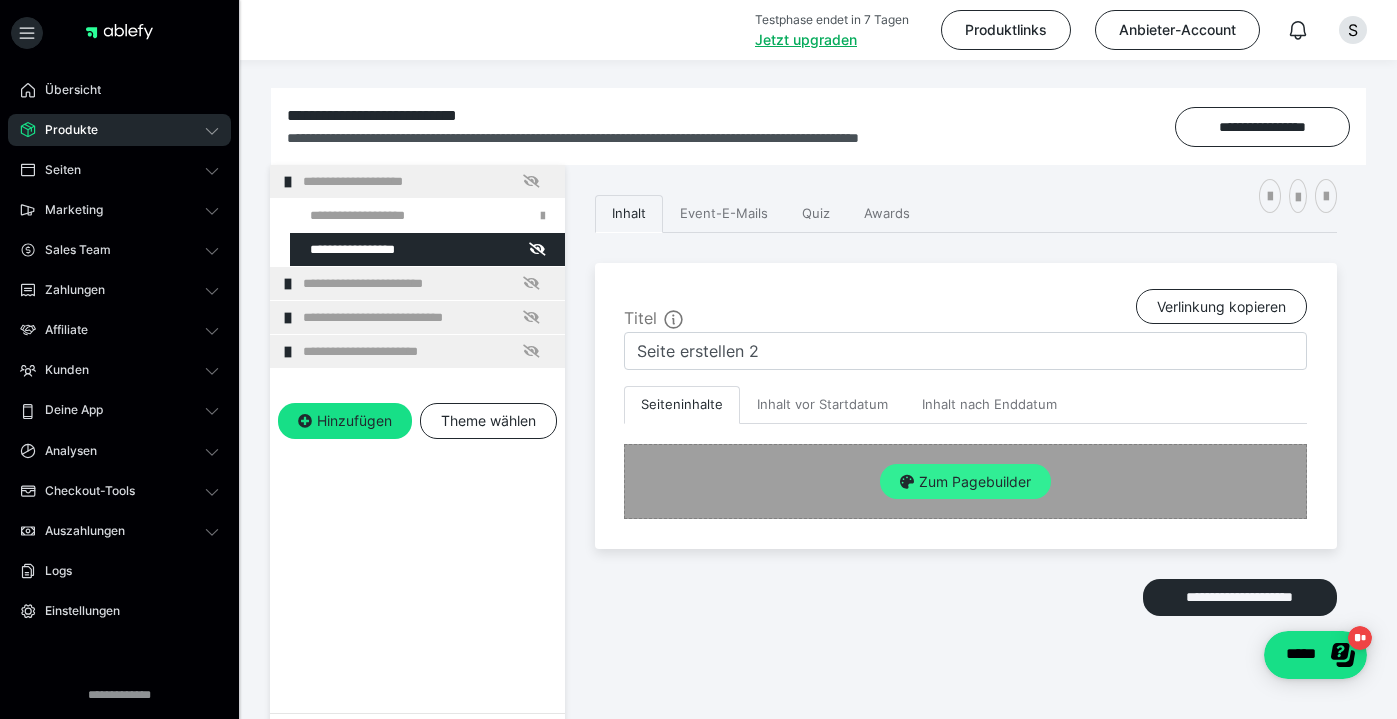 click on "Zum Pagebuilder" at bounding box center [965, 482] 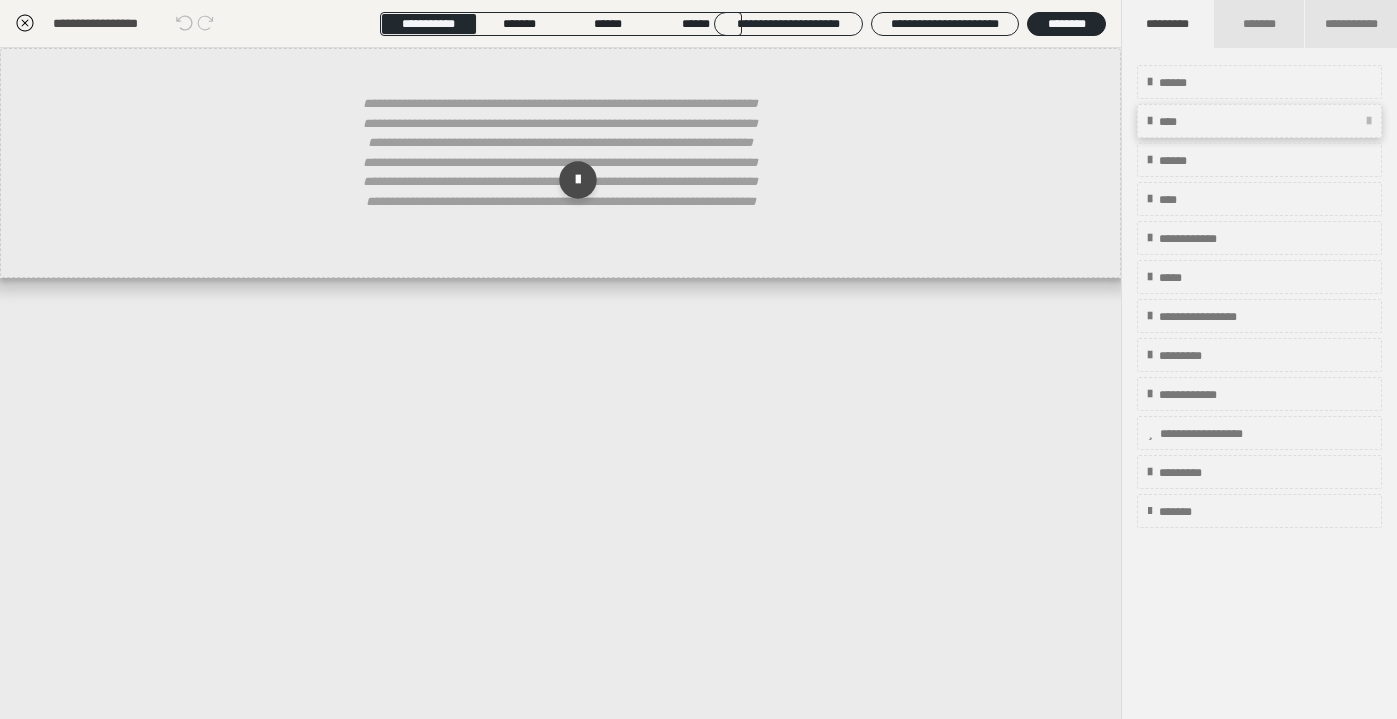 click on "****" at bounding box center (1259, 121) 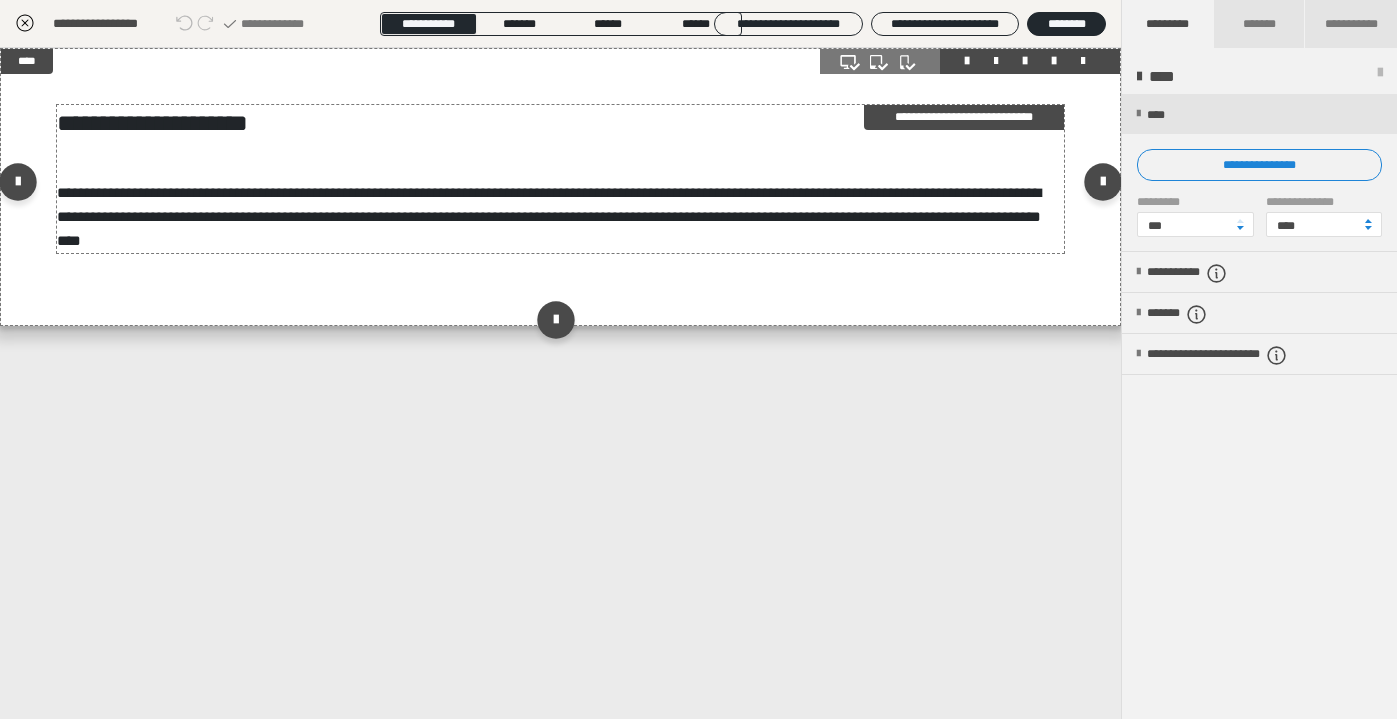 click on "**********" at bounding box center (560, 179) 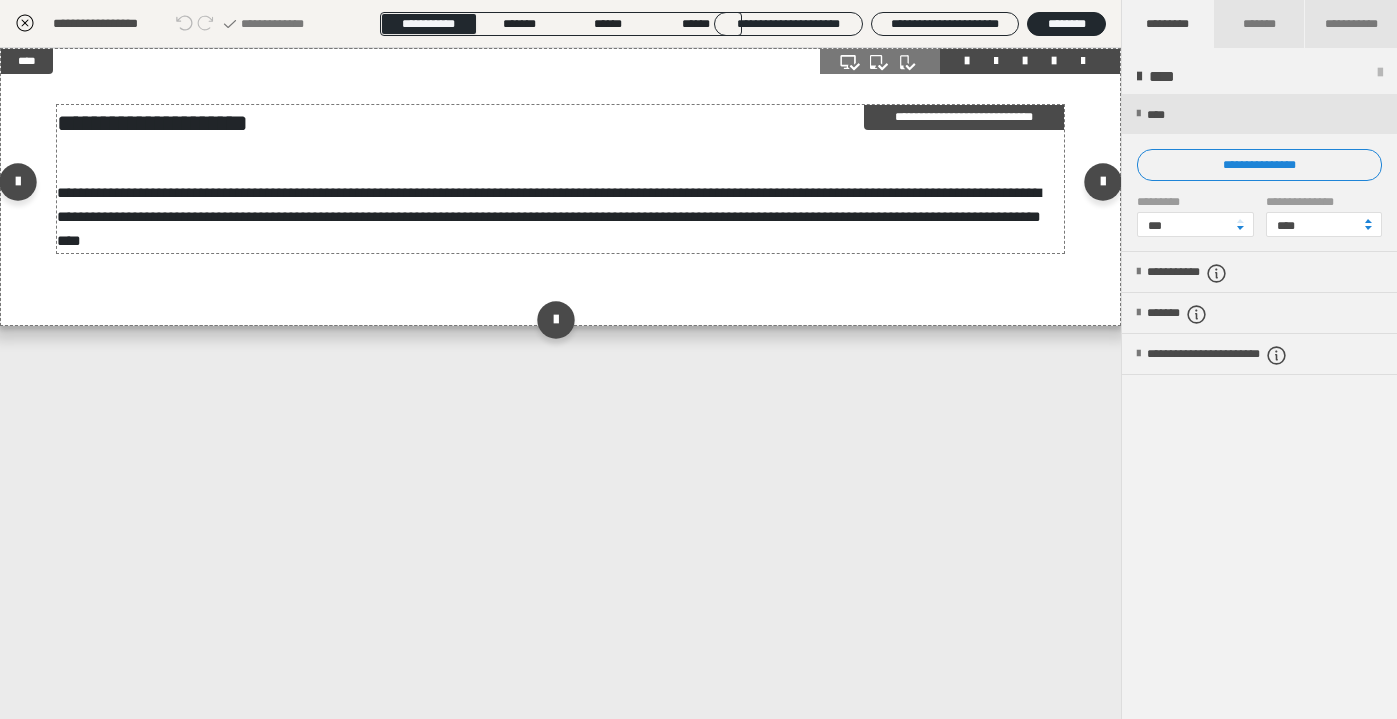 click on "**********" at bounding box center (560, 123) 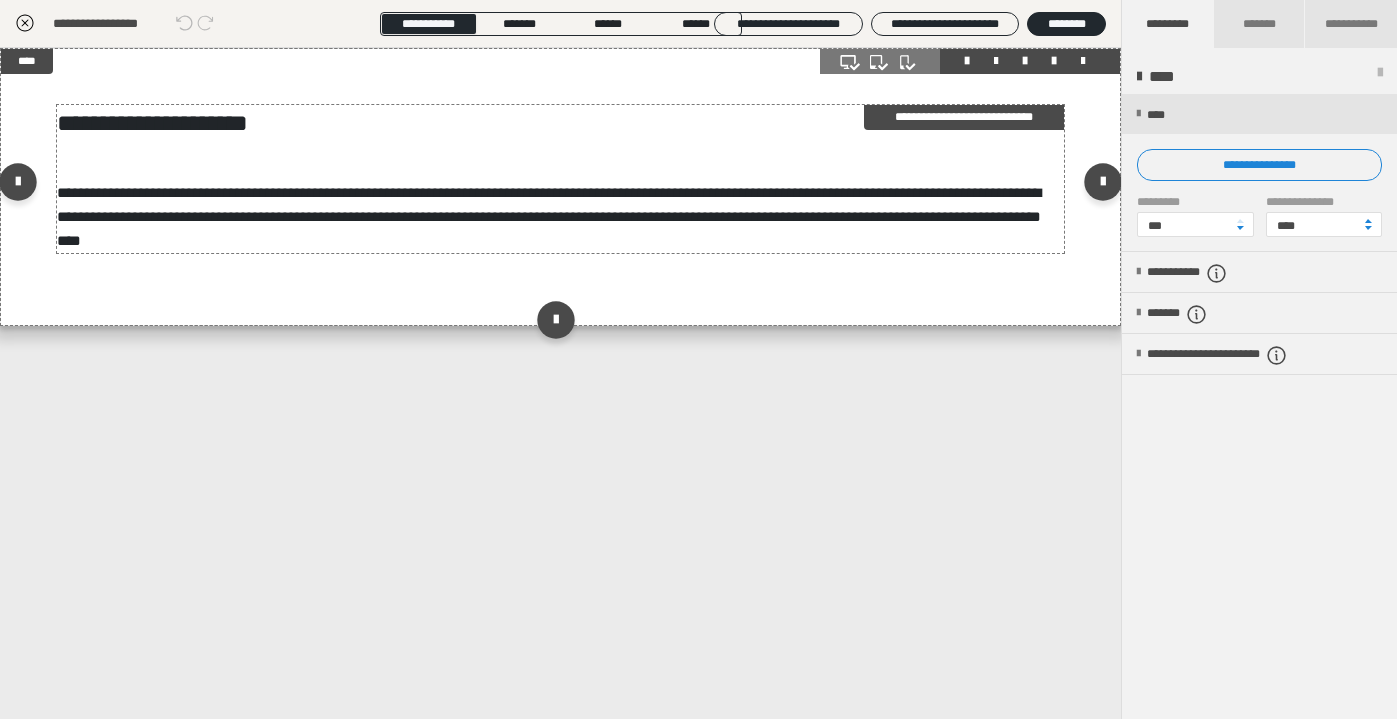 click on "**********" at bounding box center (560, 123) 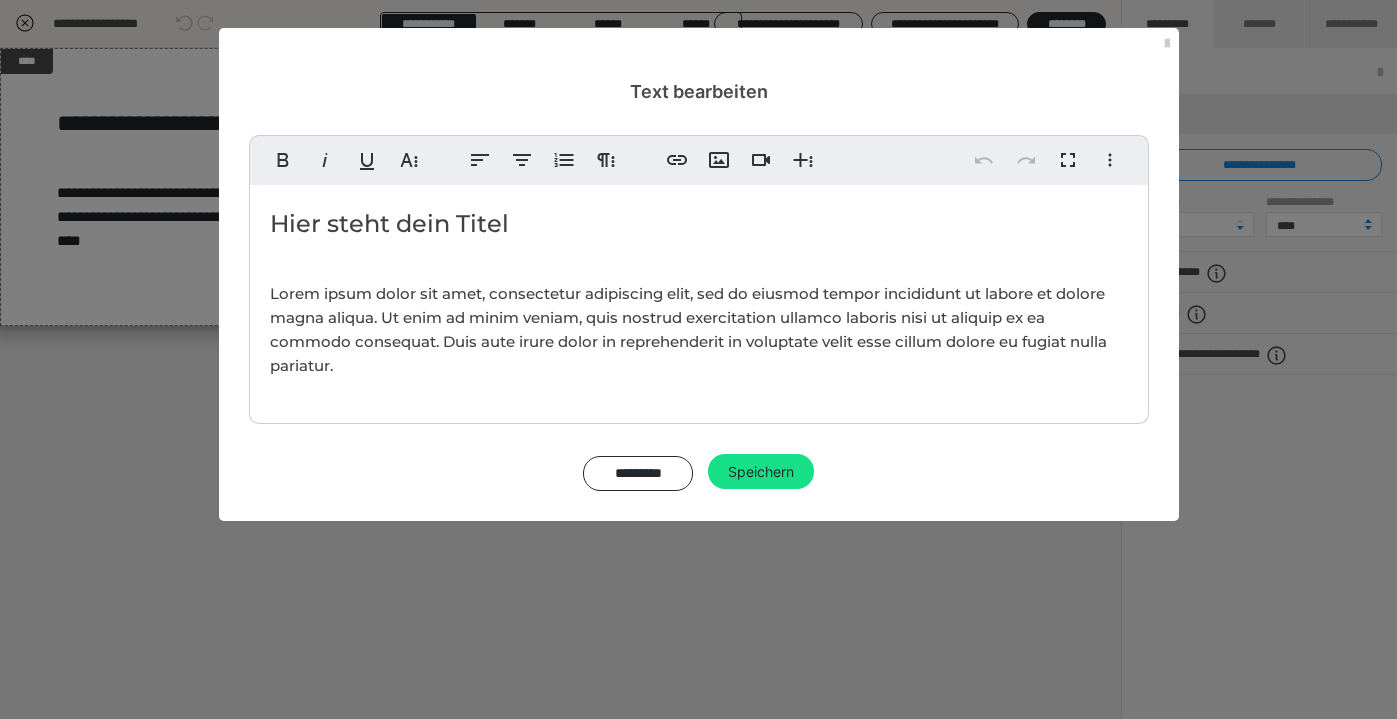 click on "Hier steht dein Titel" at bounding box center (699, 224) 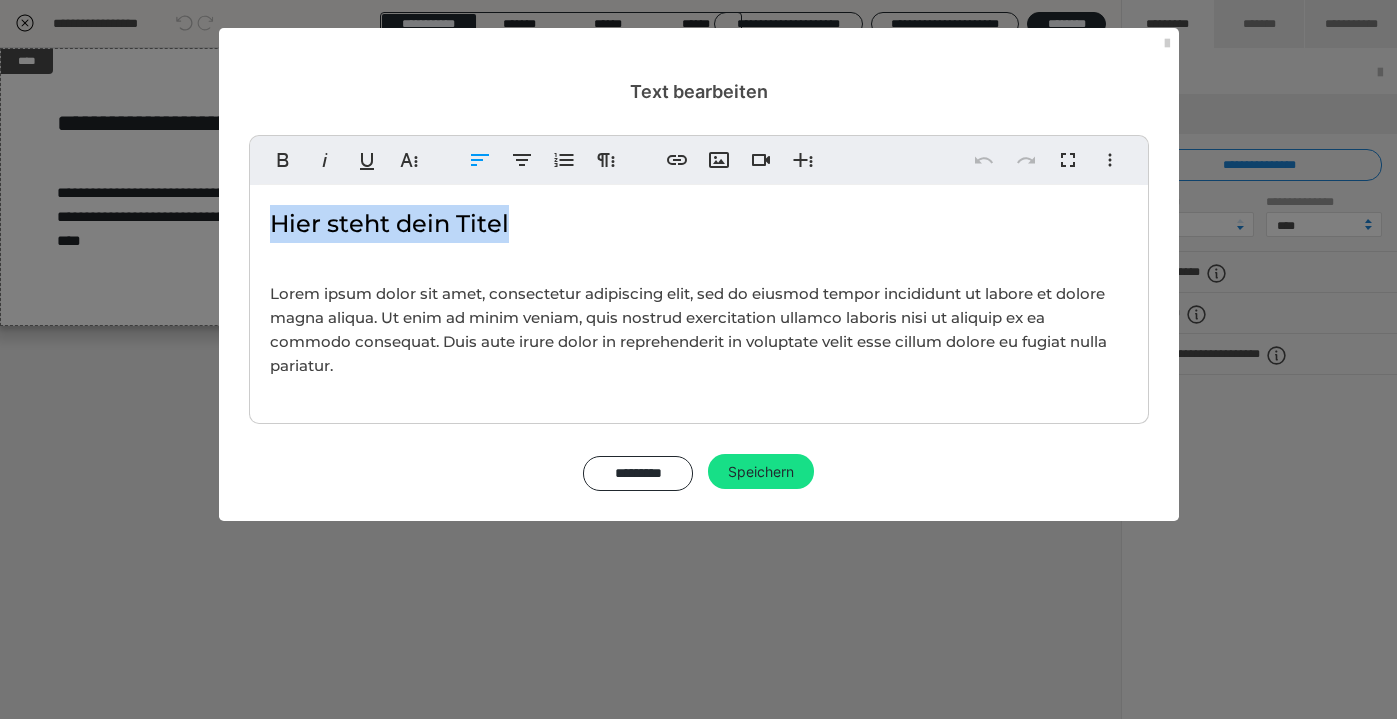 drag, startPoint x: 541, startPoint y: 213, endPoint x: 202, endPoint y: 220, distance: 339.07227 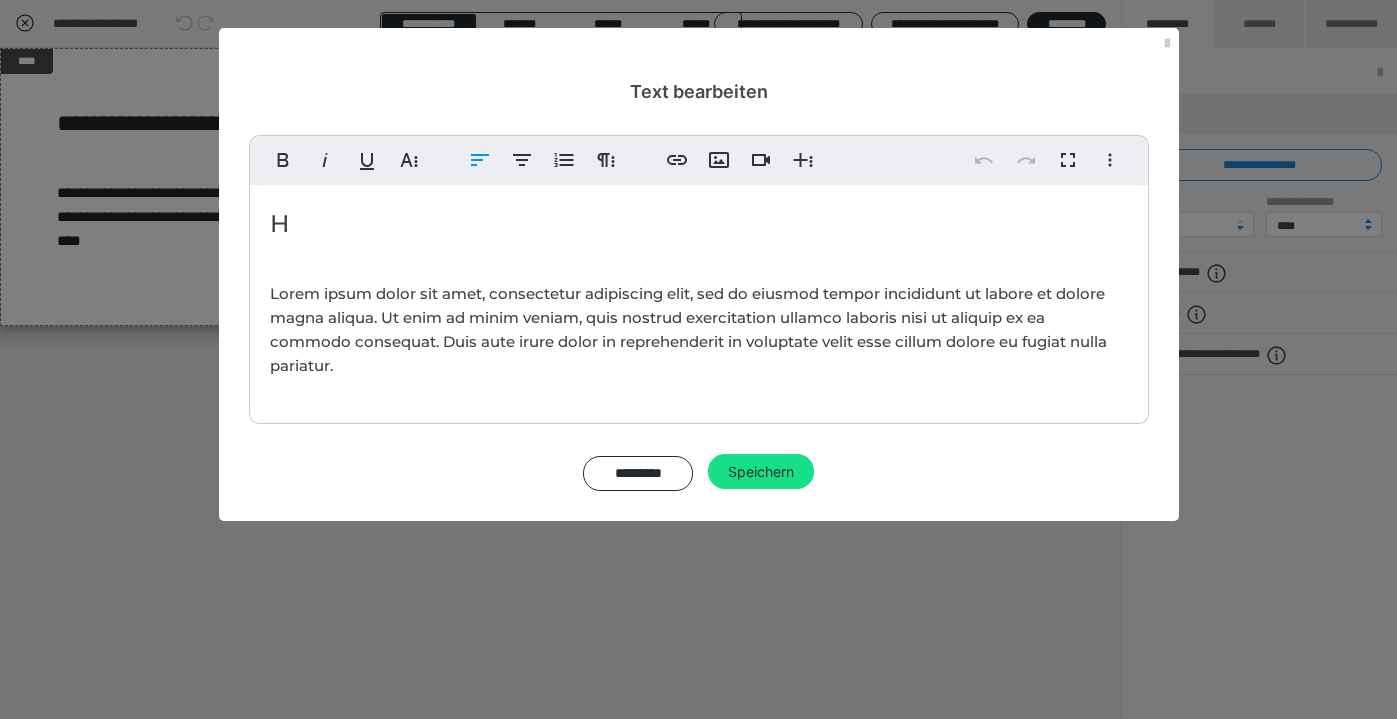 type 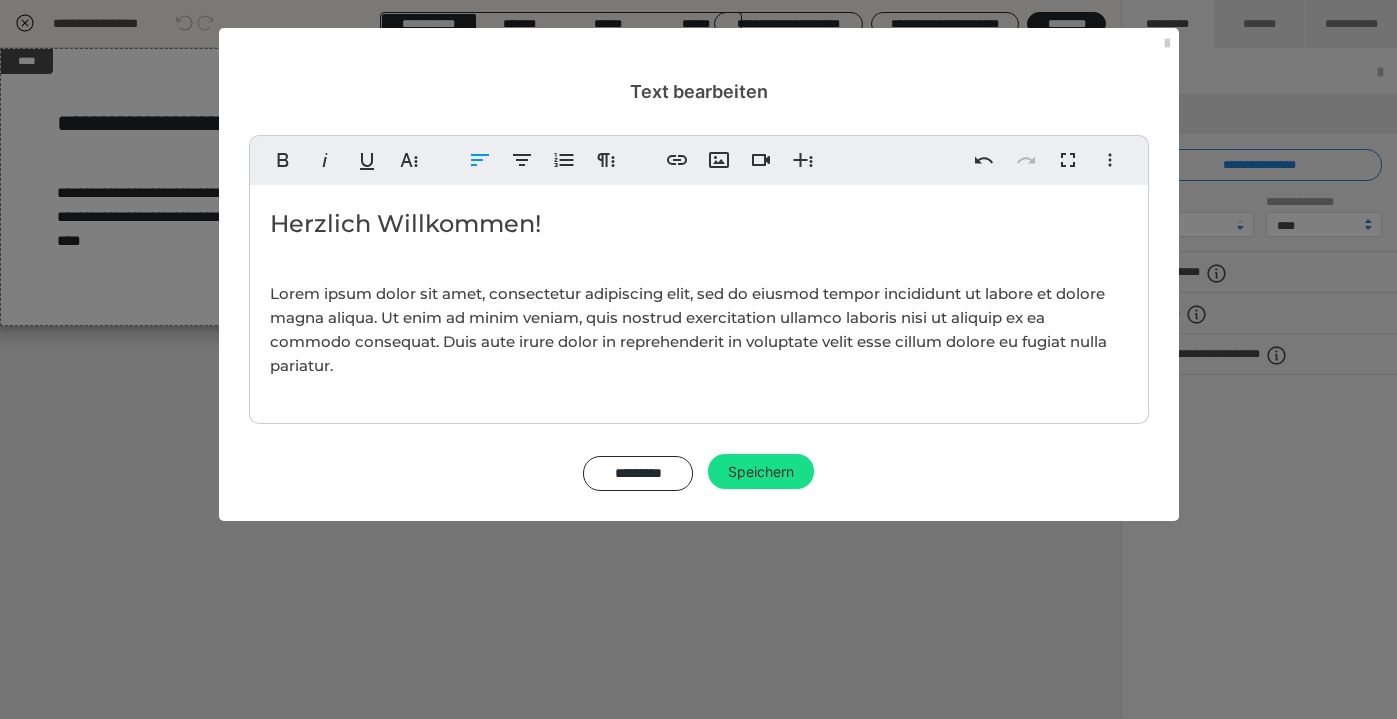 click on "Herzlich Willkommen!  Lorem ipsum dolor sit amet, consectetur adipiscing elit, sed do eiusmod tempor incididunt ut labore et dolore magna aliqua. Ut enim ad minim veniam, quis nostrud exercitation ullamco laboris nisi ut aliquip ex ea commodo consequat. Duis aute irure dolor in reprehenderit in voluptate velit esse cillum dolore eu fugiat nulla pariatur." at bounding box center [699, 299] 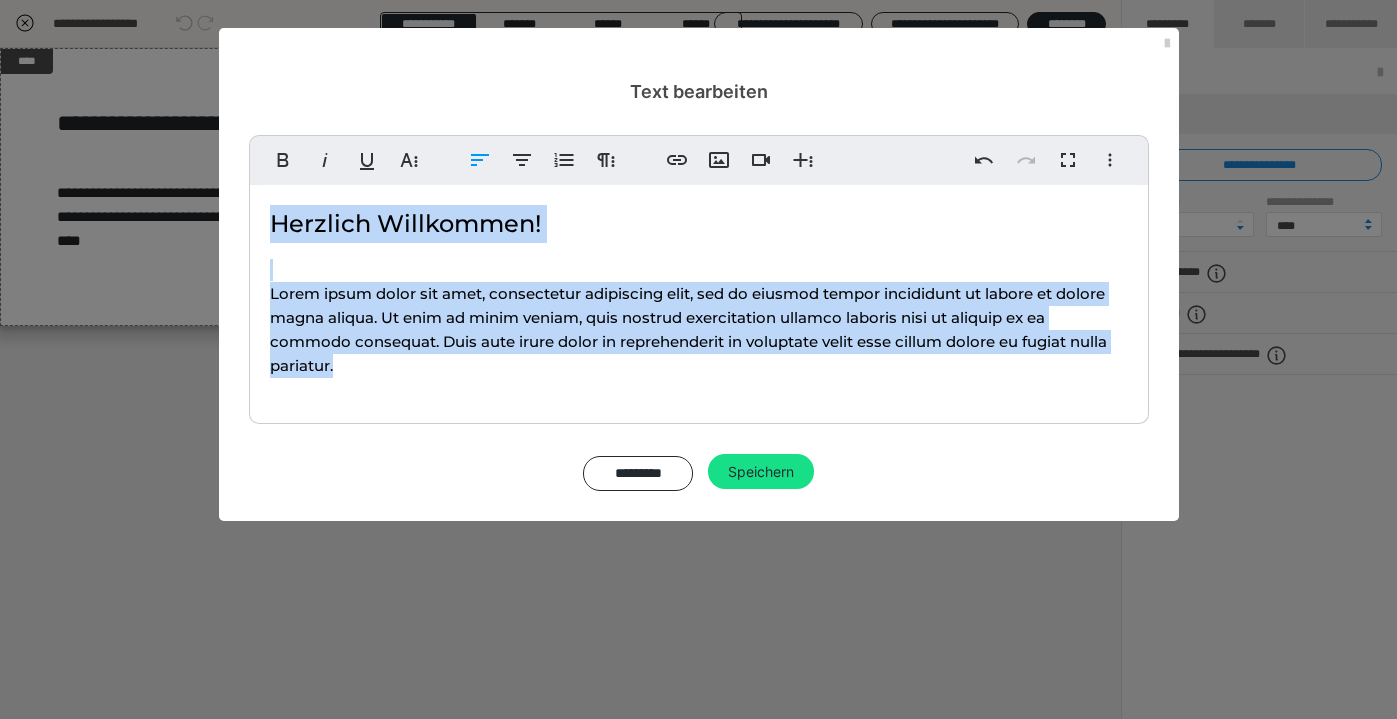 drag, startPoint x: 352, startPoint y: 353, endPoint x: 267, endPoint y: 274, distance: 116.0431 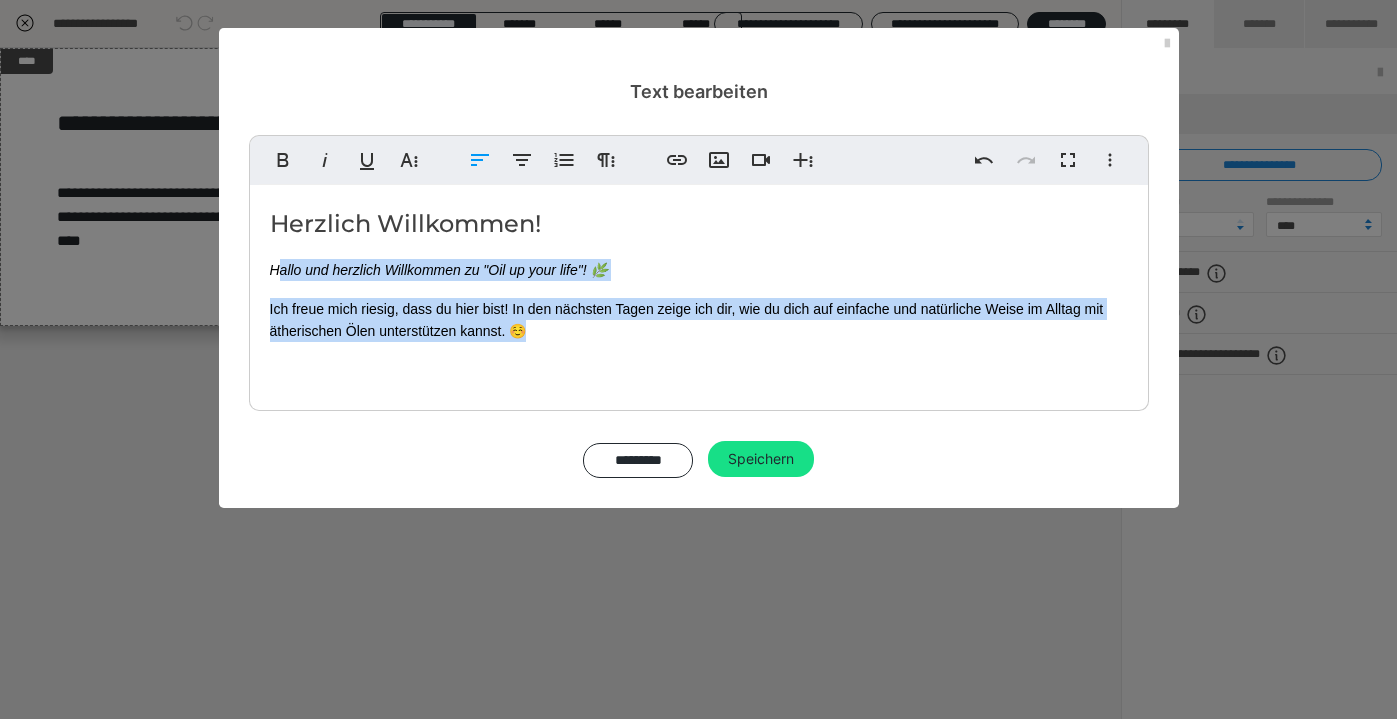 drag, startPoint x: 551, startPoint y: 334, endPoint x: 281, endPoint y: 268, distance: 277.94965 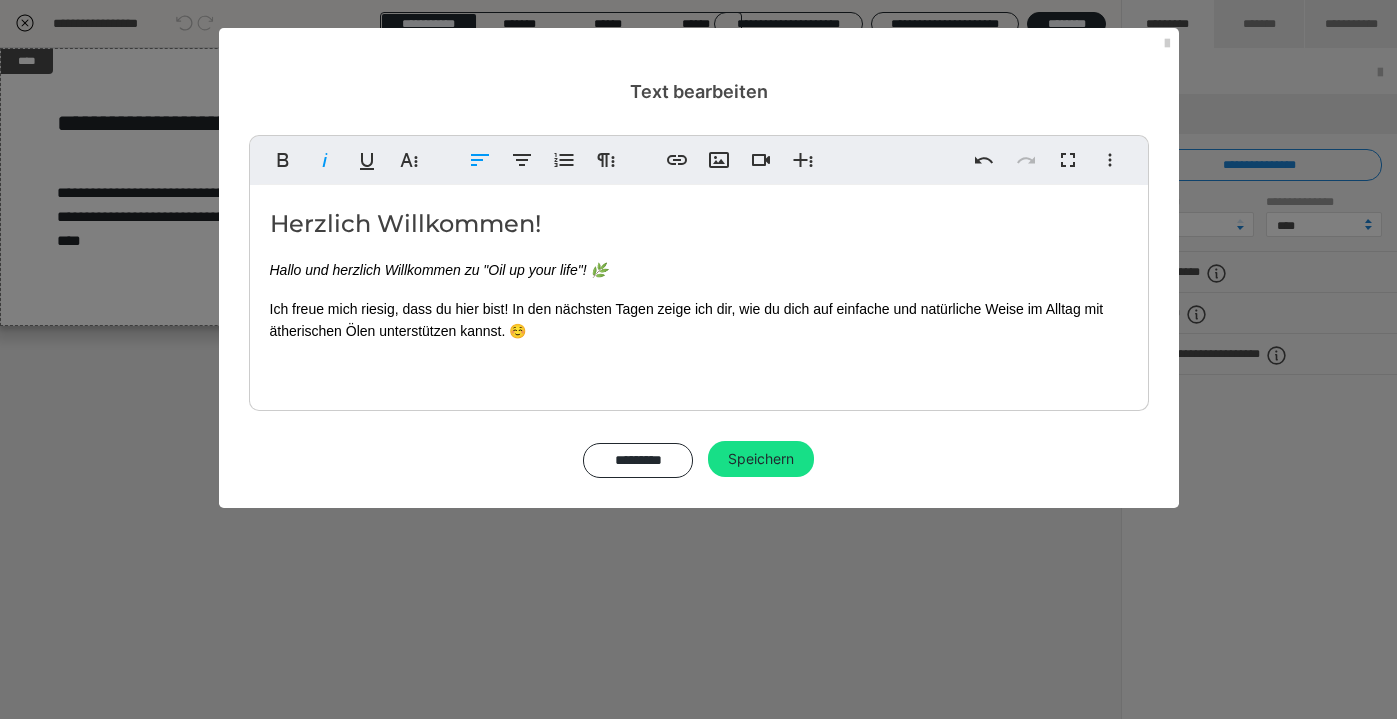 click on "Herzlich Willkommen!" at bounding box center [699, 224] 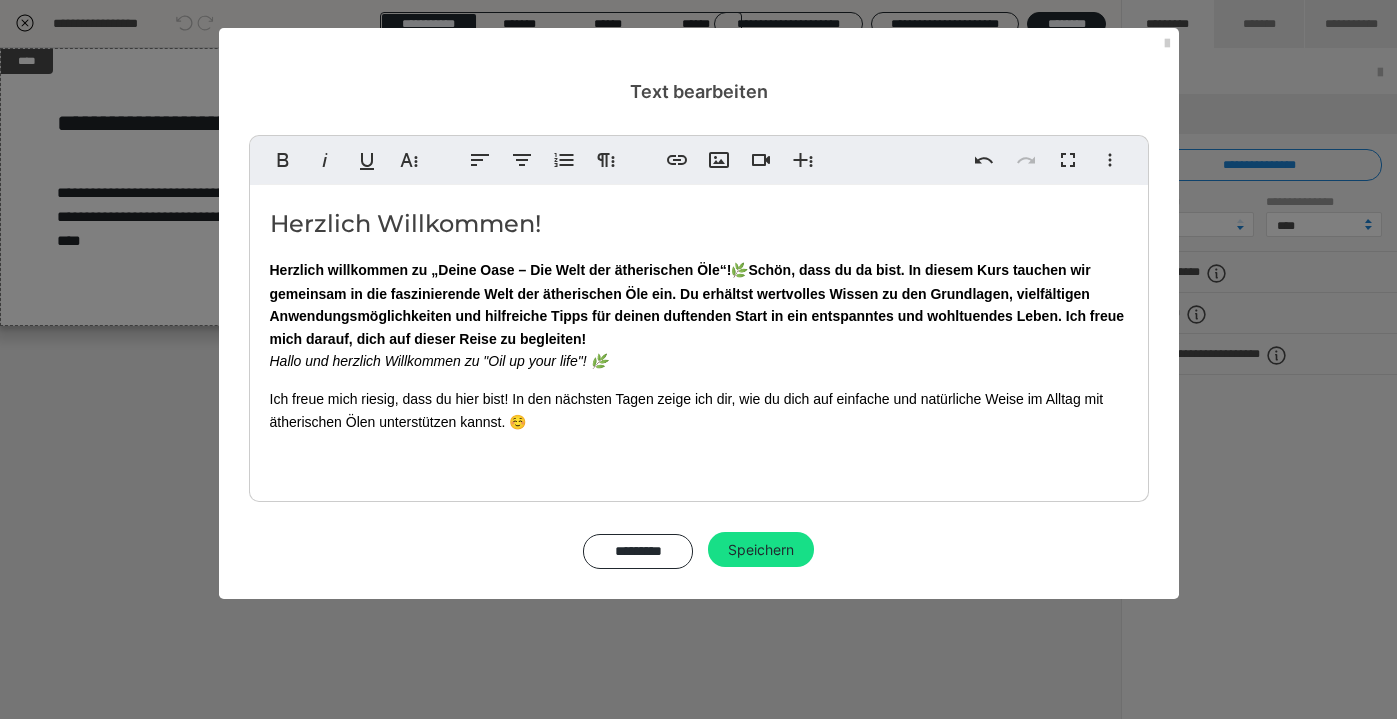 click on "Herzlich willkommen zu „Deine Oase – Die Welt der ätherischen Öle“!  🌿  Schön, dass du da bist. In diesem Kurs tauchen wir gemeinsam in die faszinierende Welt der ätherischen Öle ein. Du erhältst wertvolles Wissen zu den Grundlagen, vielfältigen Anwendungsmöglichkeiten und hilfreiche Tipps für deinen duftenden Start in ein entspanntes und wohltuendes Leben. Ich freue mich darauf, dich auf dieser Reise zu begleiten!" at bounding box center (697, 304) 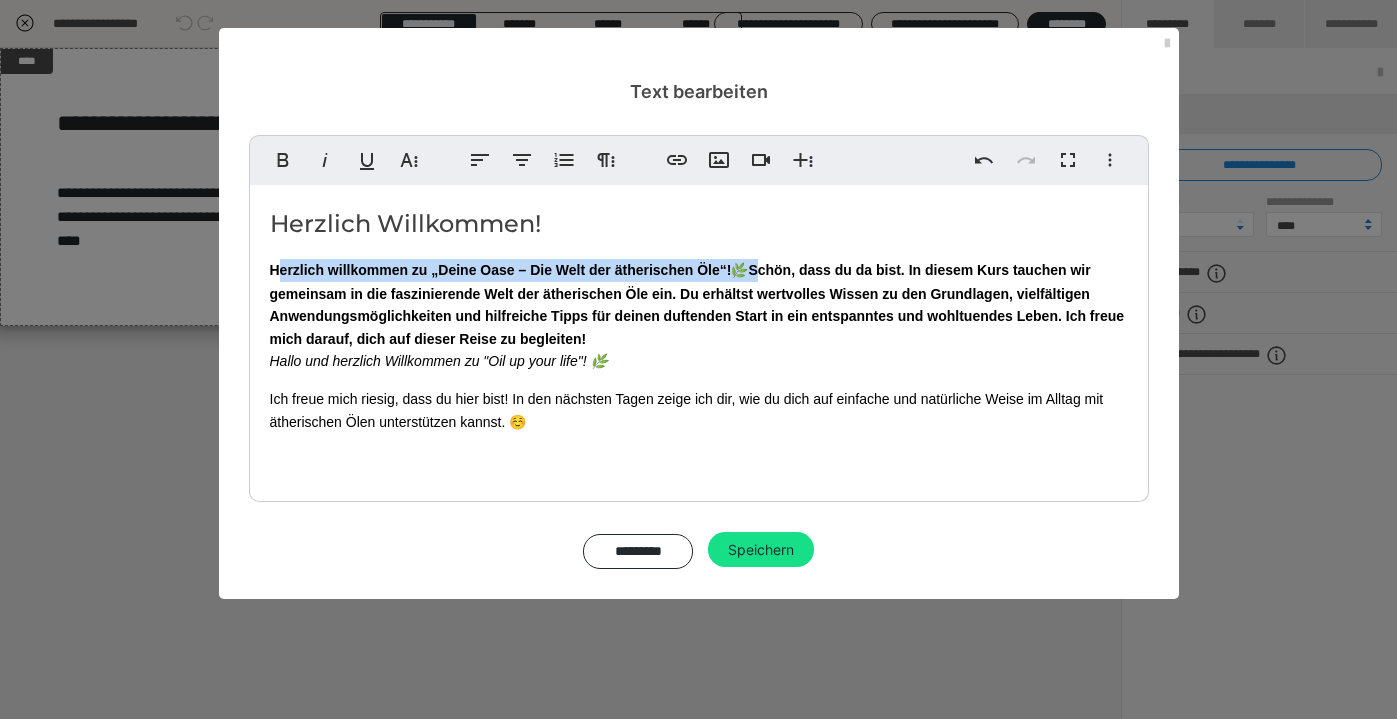 drag, startPoint x: 758, startPoint y: 267, endPoint x: 282, endPoint y: 277, distance: 476.10504 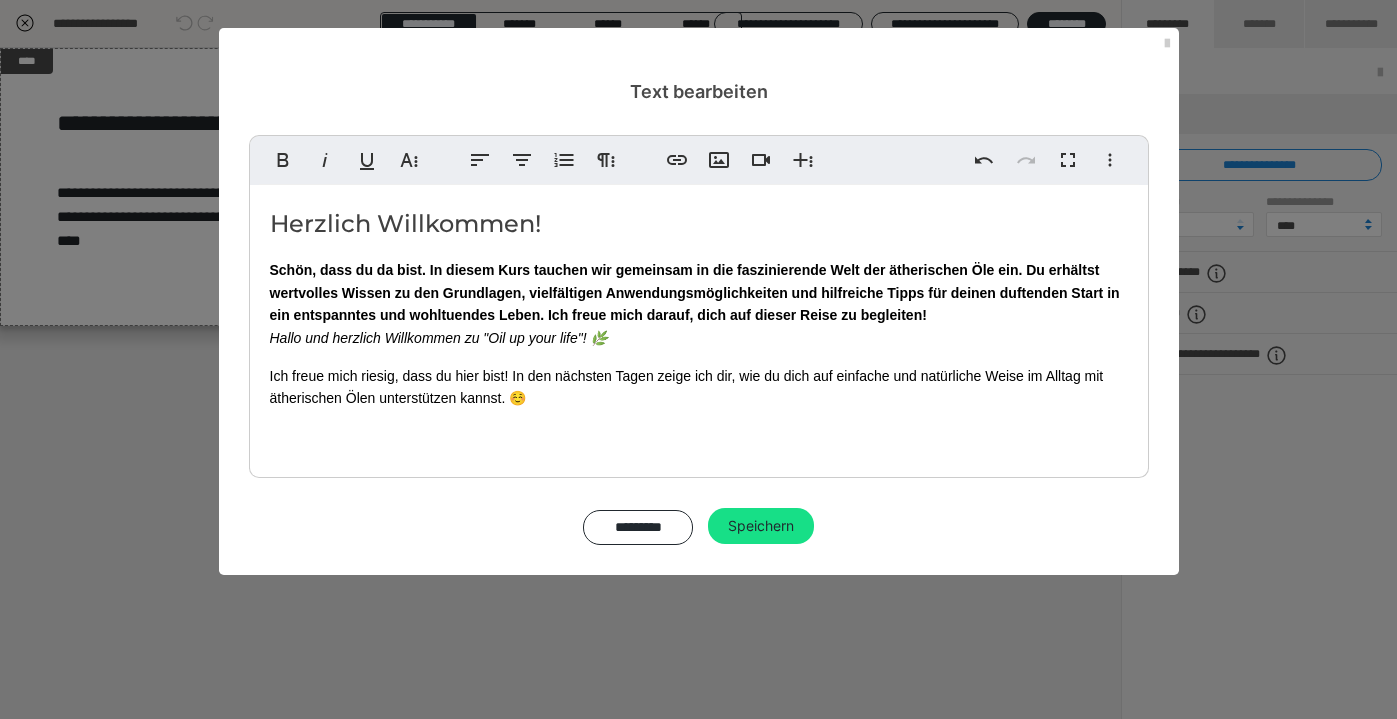 click on "Herzlich Willkommen!" at bounding box center (699, 224) 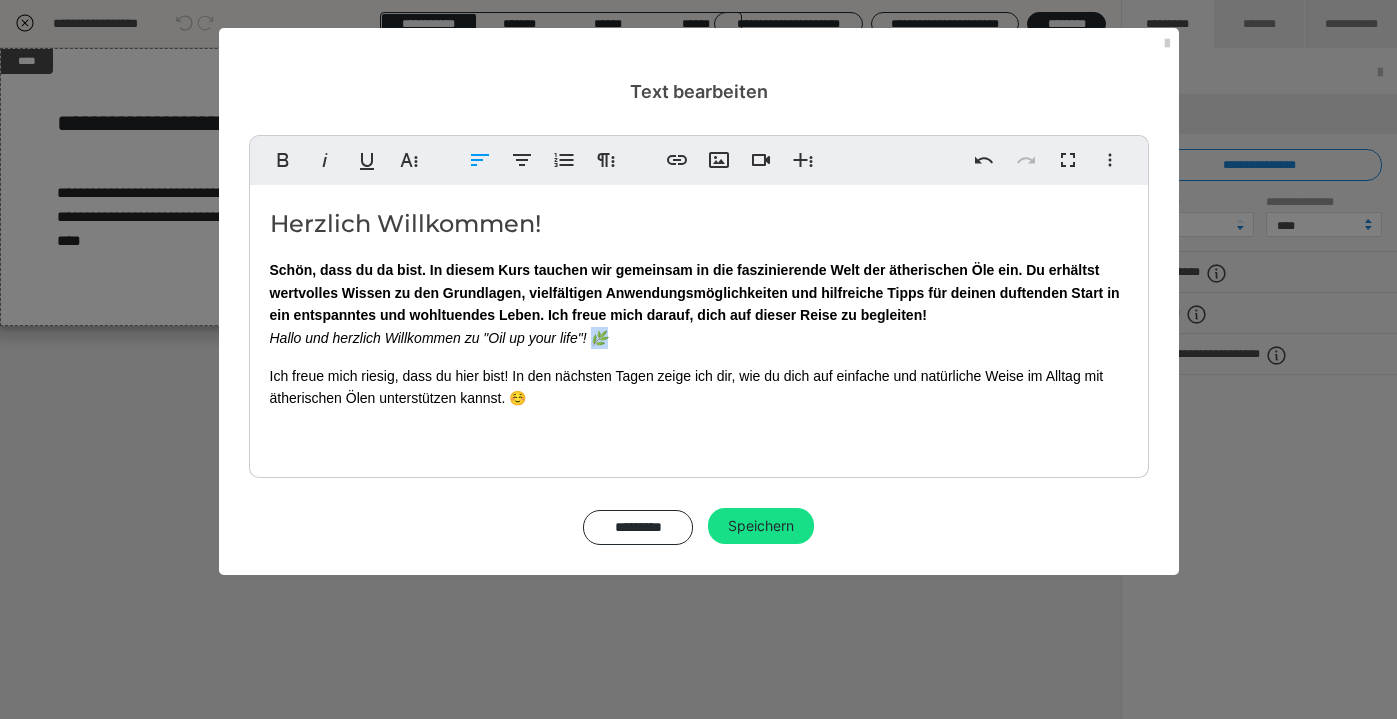 drag, startPoint x: 622, startPoint y: 341, endPoint x: 596, endPoint y: 339, distance: 26.076809 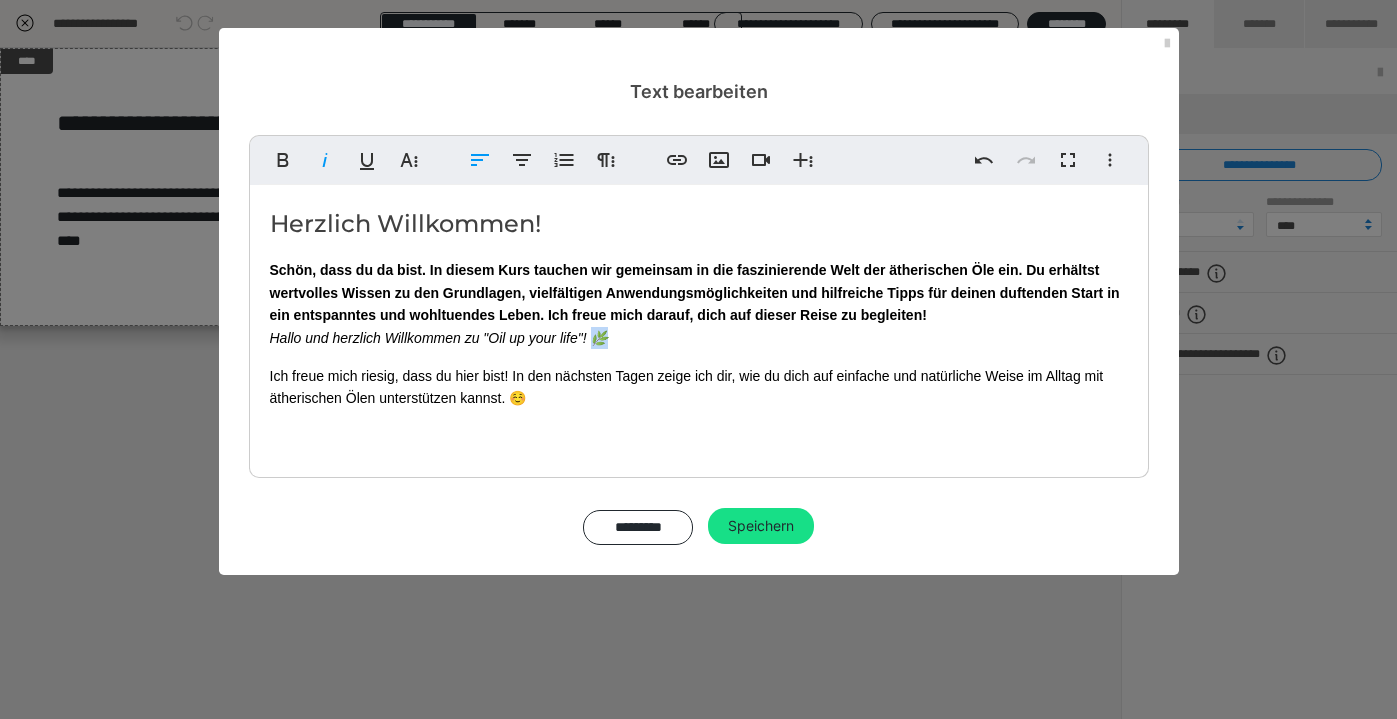 copy on "🌿" 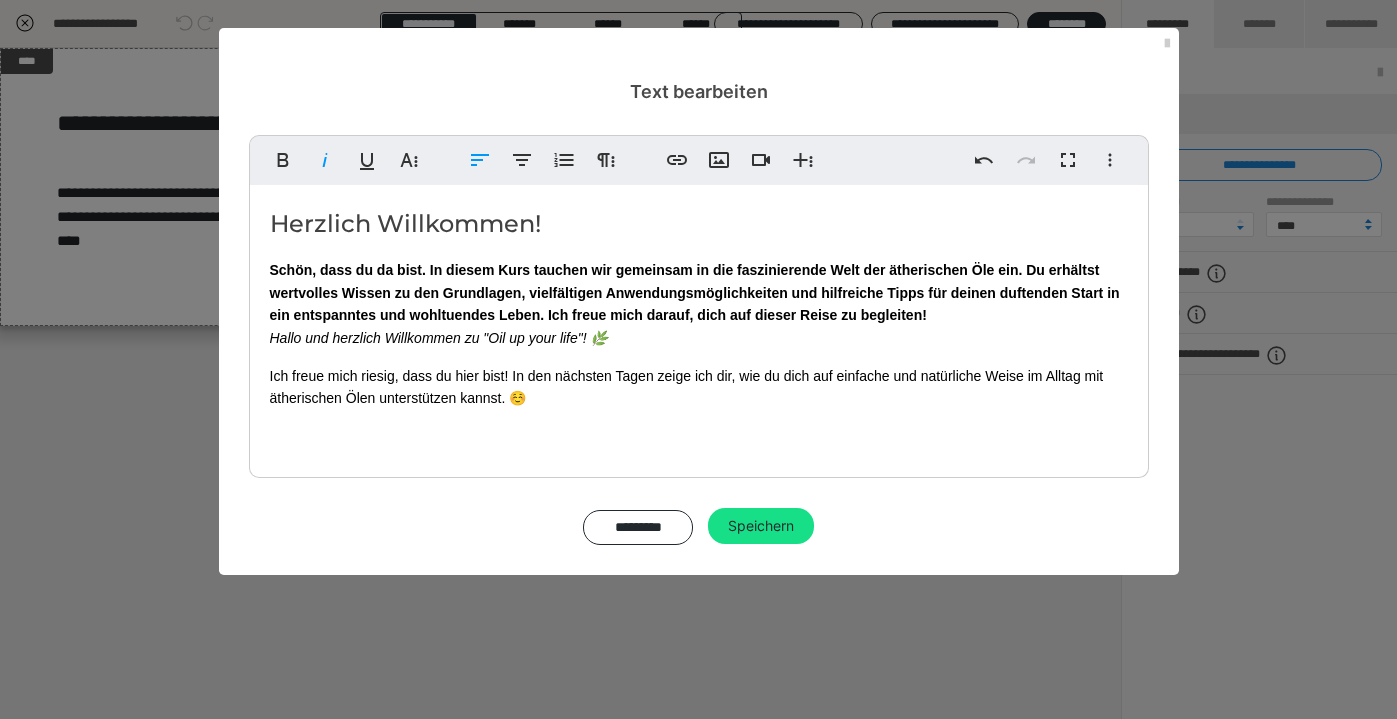 click on "Herzlich Willkommen!" at bounding box center [699, 224] 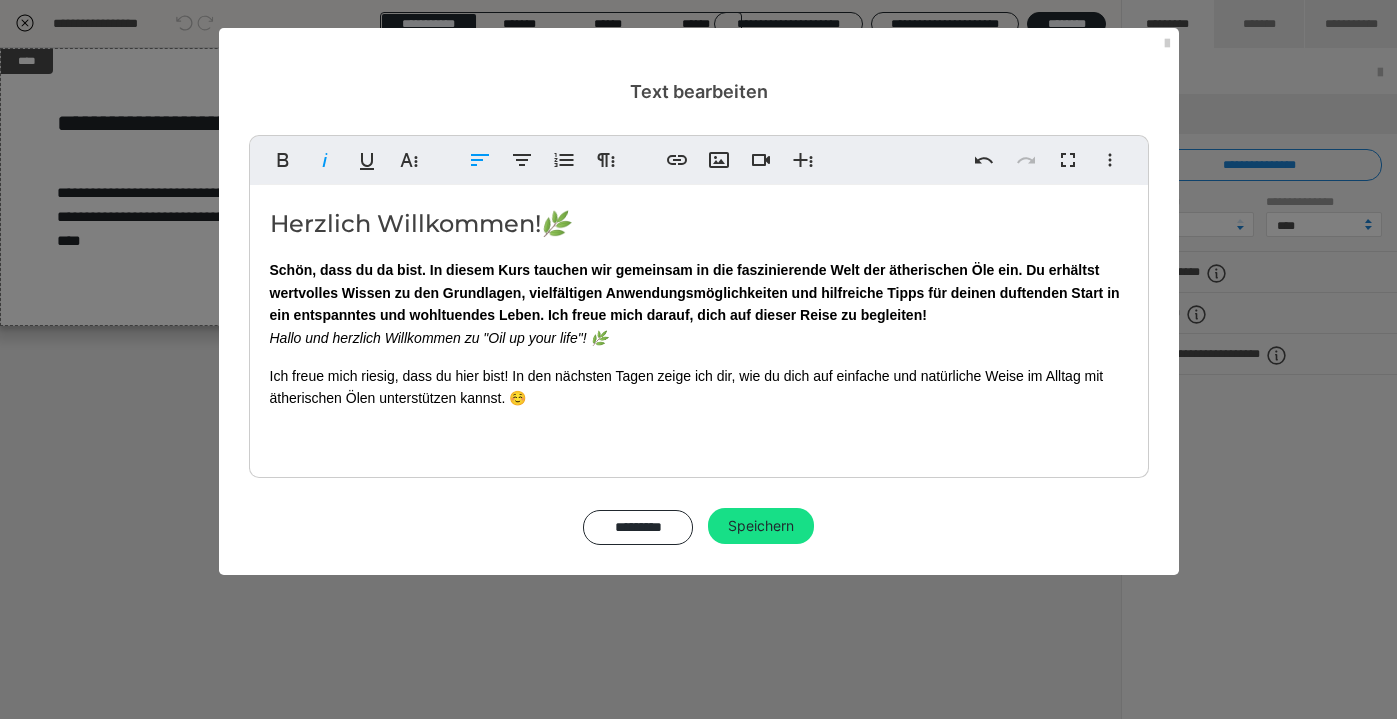 click on "Schön, dass du da bist. In diesem Kurs tauchen wir gemeinsam in die faszinierende Welt der ätherischen Öle ein. Du erhältst wertvolles Wissen zu den Grundlagen, vielfältigen Anwendungsmöglichkeiten und hilfreiche Tipps für deinen duftenden Start in ein entspanntes und wohltuendes Leben. Ich freue mich darauf, dich auf dieser Reise zu begleiten!" at bounding box center (695, 292) 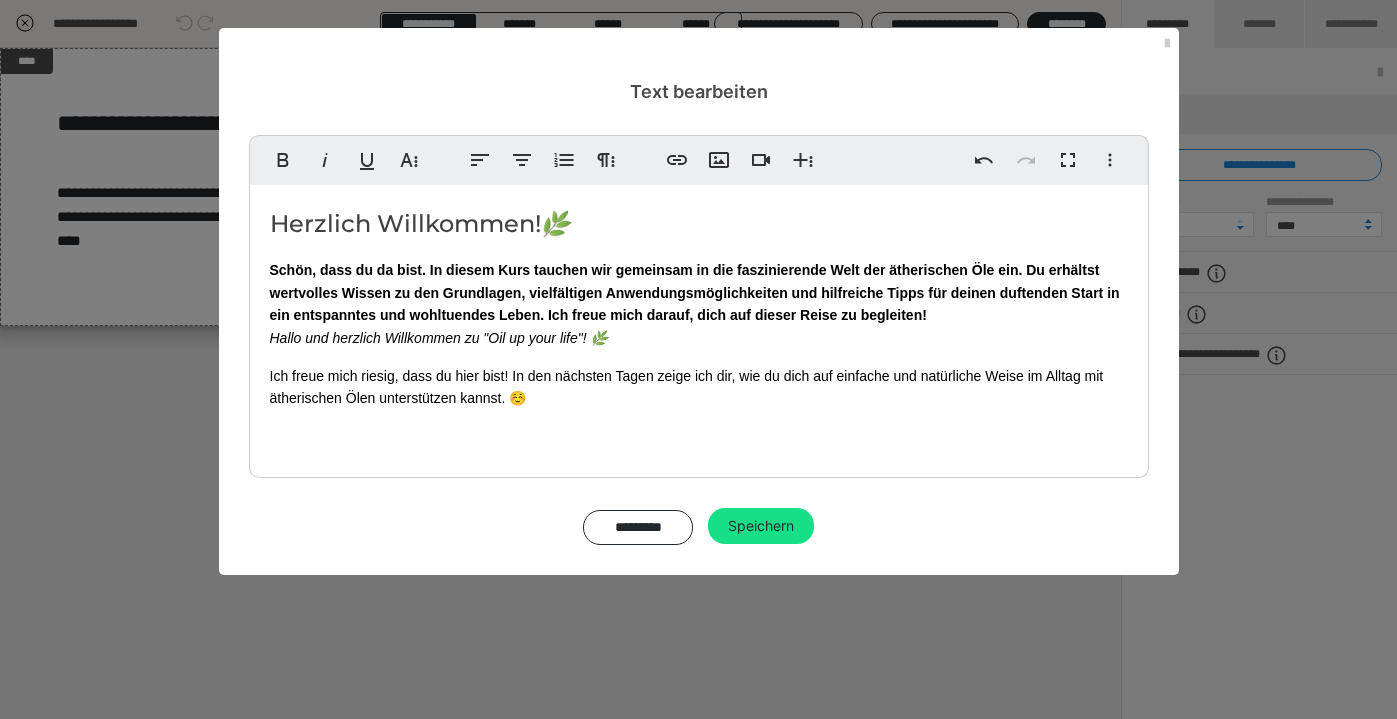 click on "Schön, dass du da bist. In diesem Kurs tauchen wir gemeinsam in die faszinierende Welt der ätherischen Öle ein. Du erhältst wertvolles Wissen zu den Grundlagen, vielfältigen Anwendungsmöglichkeiten und hilfreiche Tipps für deinen duftenden Start in ein entspanntes und wohltuendes Leben. Ich freue mich darauf, dich auf dieser Reise zu begleiten!" at bounding box center [695, 292] 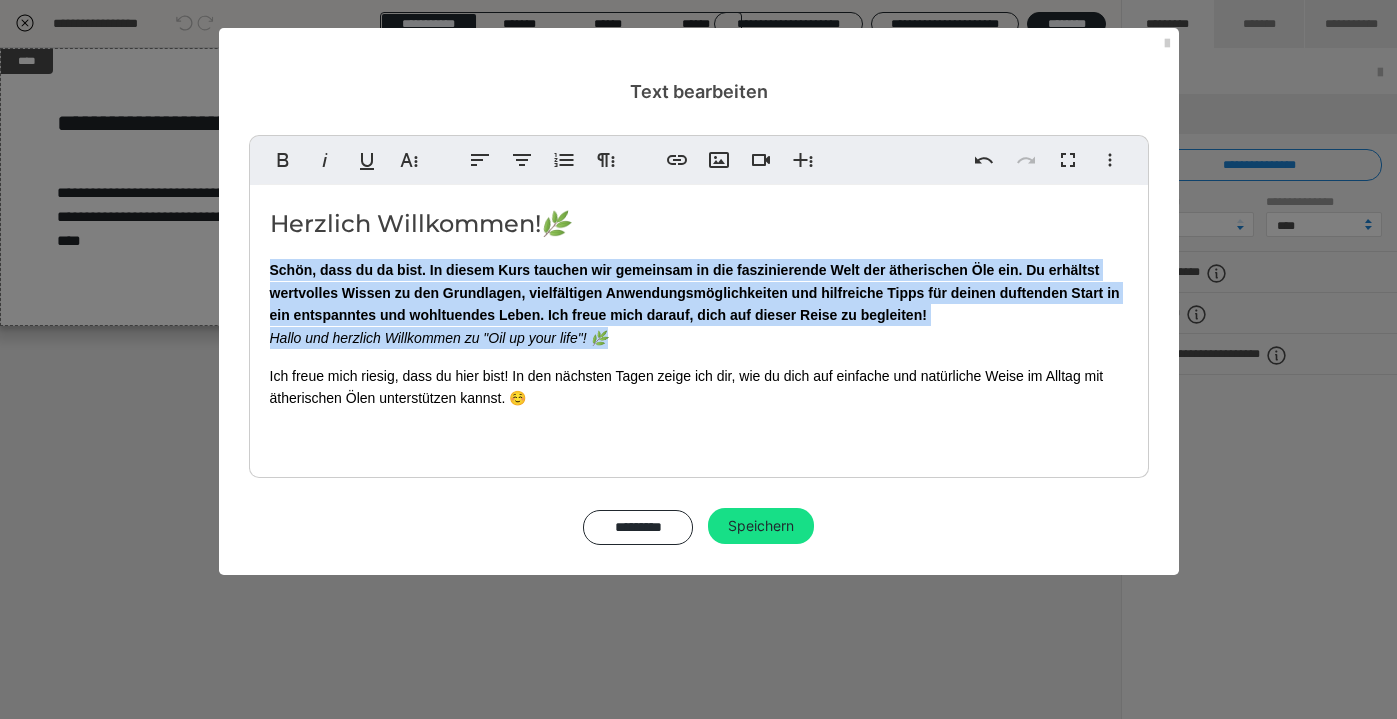 drag, startPoint x: 272, startPoint y: 268, endPoint x: 667, endPoint y: 344, distance: 402.24496 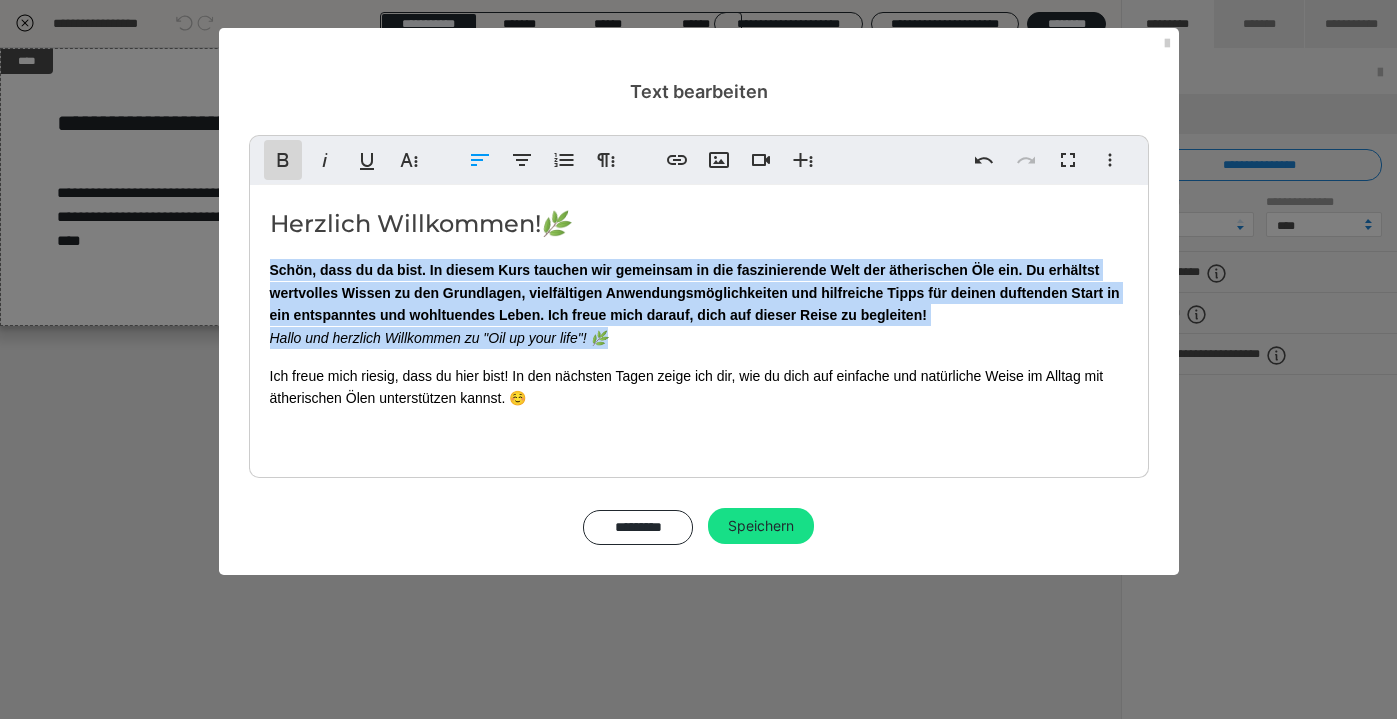 click 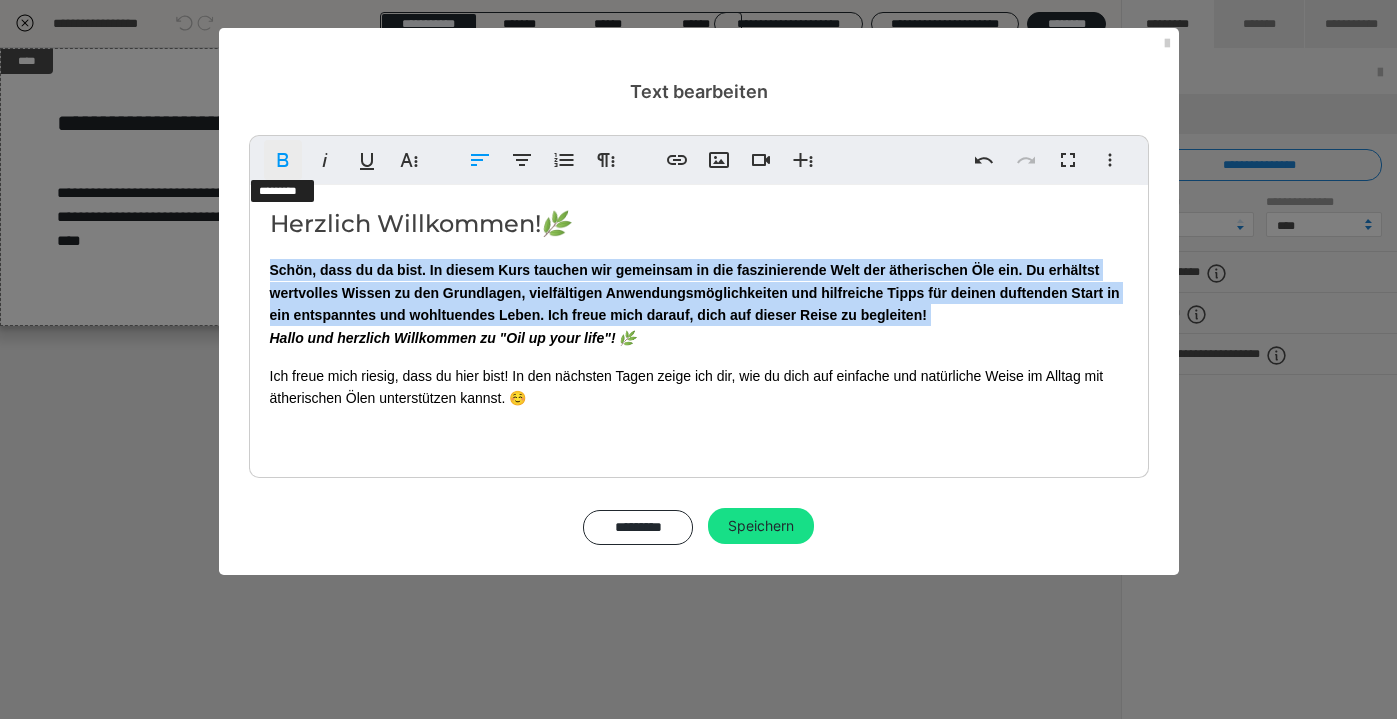 click 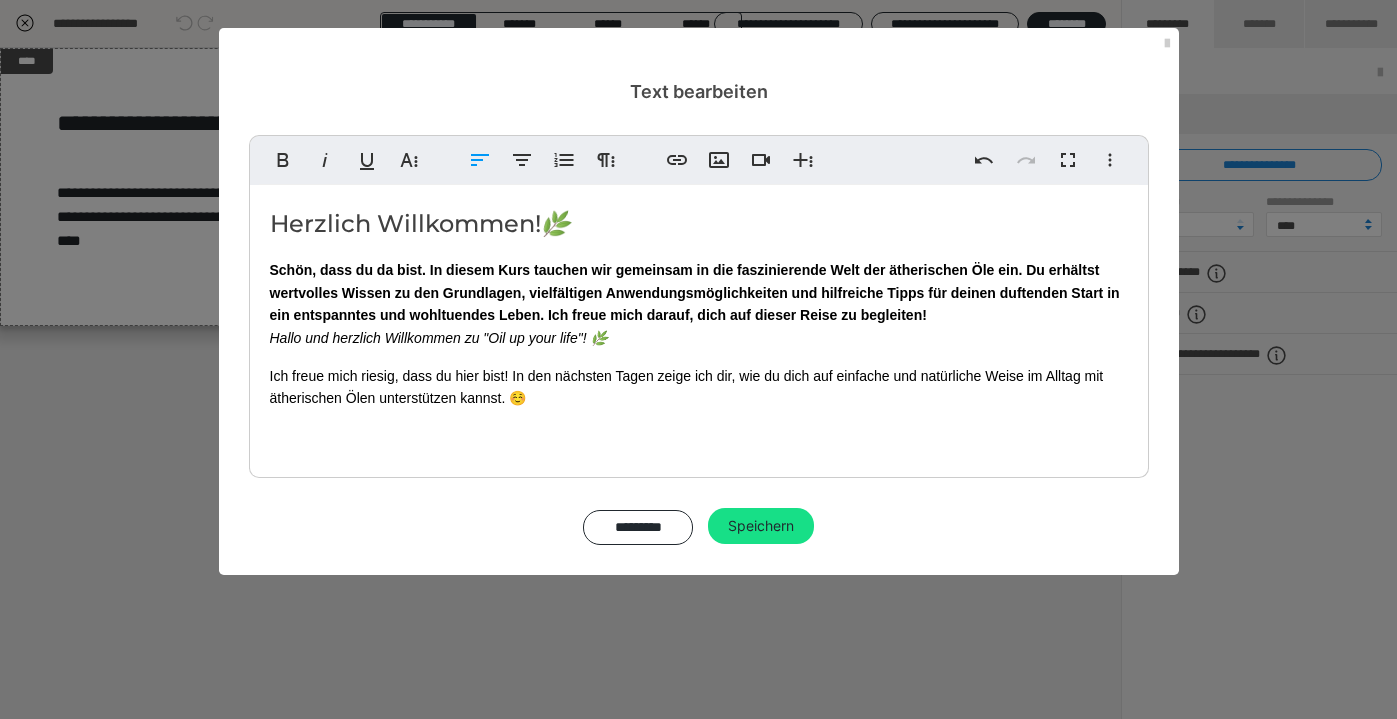click on "Herzlich Willkommen!  🌿 Schön, dass du da bist. In diesem Kurs tauchen wir gemeinsam in die faszinierende Welt der ätherischen Öle ein. Du erhältst wertvolles Wissen zu den Grundlagen, vielfältigen Anwendungsmöglichkeiten und hilfreiche Tipps für deinen duftenden Start in ein entspanntes und wohltuendes Leben. Ich freue mich darauf, dich auf dieser Reise zu begleiten! Hallo und herzlich Willkommen zu "Oil up your life"! 🌿 Ich freue mich riesig, dass du hier bist! In den nächsten Tagen zeige ich dir, wie du dich auf einfache und natürliche Weise im Alltag mit ätherischen Ölen unterstützen kannst. ☺️" at bounding box center (699, 326) 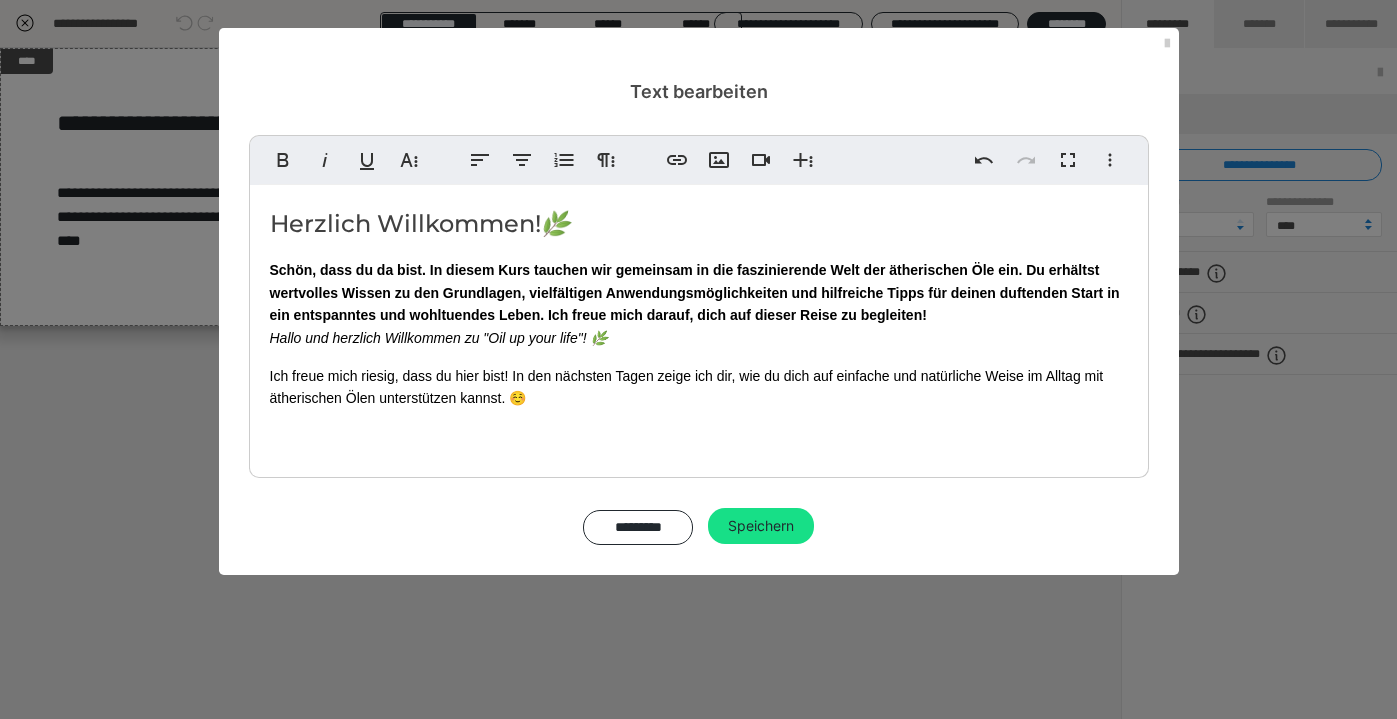 click on "Herzlich Willkommen!  🌿 Schön, dass du da bist. In diesem Kurs tauchen wir gemeinsam in die faszinierende Welt der ätherischen Öle ein. Du erhältst wertvolles Wissen zu den Grundlagen, vielfältigen Anwendungsmöglichkeiten und hilfreiche Tipps für deinen duftenden Start in ein entspanntes und wohltuendes Leben. Ich freue mich darauf, dich auf dieser Reise zu begleiten! Hallo und herzlich Willkommen zu "Oil up your life"! 🌿 Ich freue mich riesig, dass du hier bist! In den nächsten Tagen zeige ich dir, wie du dich auf einfache und natürliche Weise im Alltag mit ätherischen Ölen unterstützen kannst. ☺️" at bounding box center [699, 326] 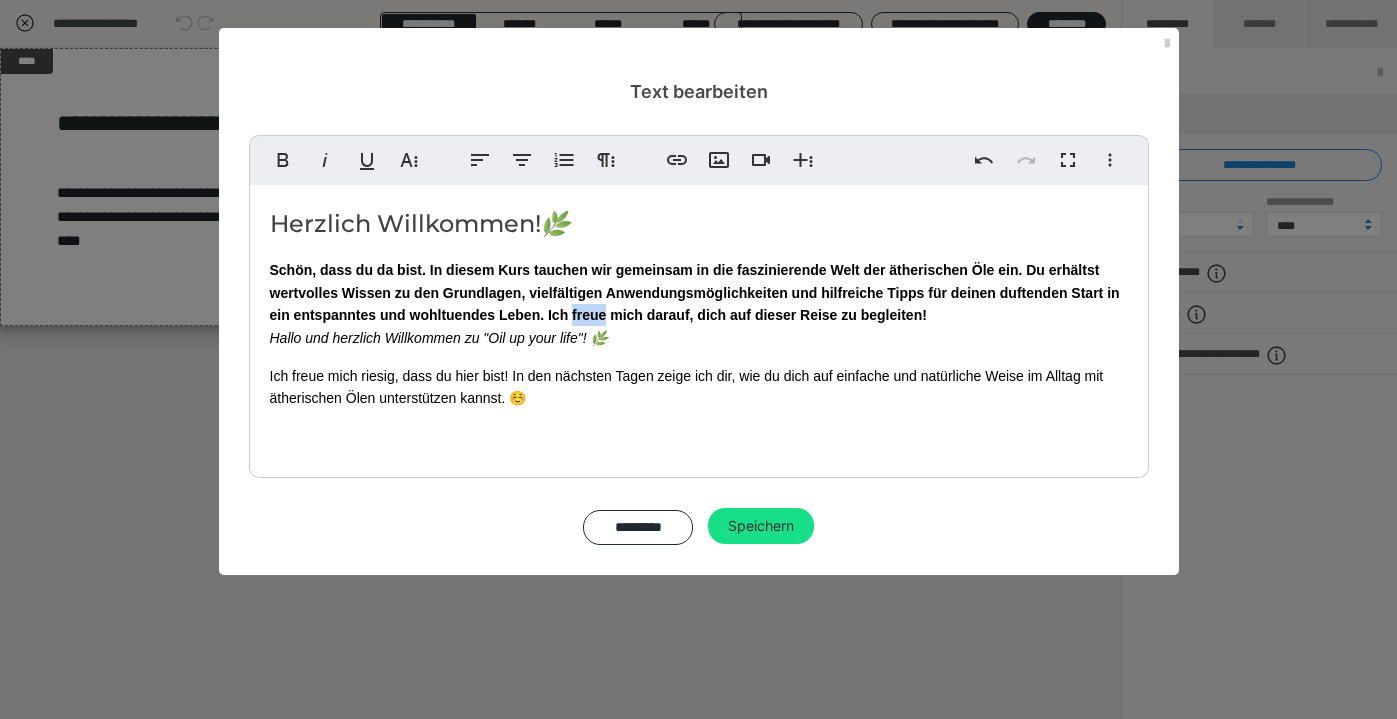 click on "Herzlich Willkommen!  🌿 Schön, dass du da bist. In diesem Kurs tauchen wir gemeinsam in die faszinierende Welt der ätherischen Öle ein. Du erhältst wertvolles Wissen zu den Grundlagen, vielfältigen Anwendungsmöglichkeiten und hilfreiche Tipps für deinen duftenden Start in ein entspanntes und wohltuendes Leben. Ich freue mich darauf, dich auf dieser Reise zu begleiten! Hallo und herzlich Willkommen zu "Oil up your life"! 🌿 Ich freue mich riesig, dass du hier bist! In den nächsten Tagen zeige ich dir, wie du dich auf einfache und natürliche Weise im Alltag mit ätherischen Ölen unterstützen kannst. ☺️" at bounding box center [699, 326] 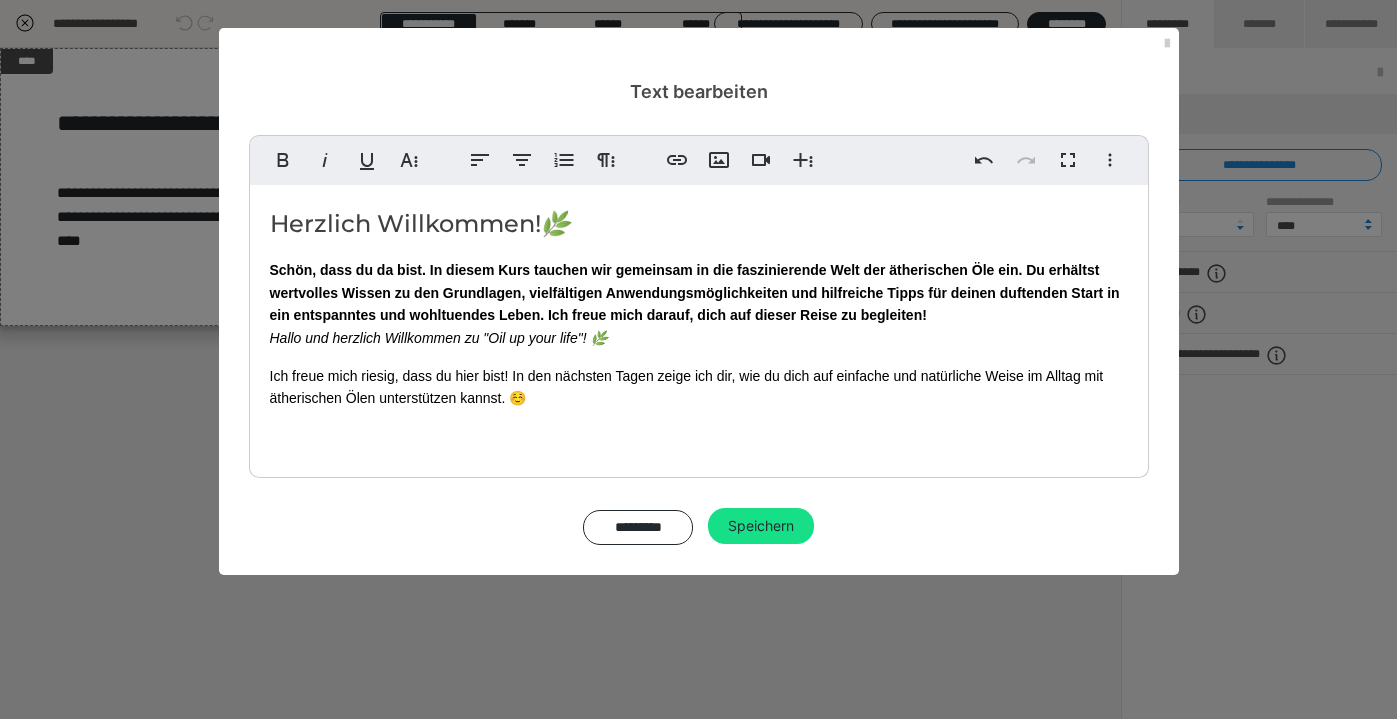 click on "Schön, dass du da bist. In diesem Kurs tauchen wir gemeinsam in die faszinierende Welt der ätherischen Öle ein. Du erhältst wertvolles Wissen zu den Grundlagen, vielfältigen Anwendungsmöglichkeiten und hilfreiche Tipps für deinen duftenden Start in ein entspanntes und wohltuendes Leben. Ich freue mich darauf, dich auf dieser Reise zu begleiten!" at bounding box center (695, 292) 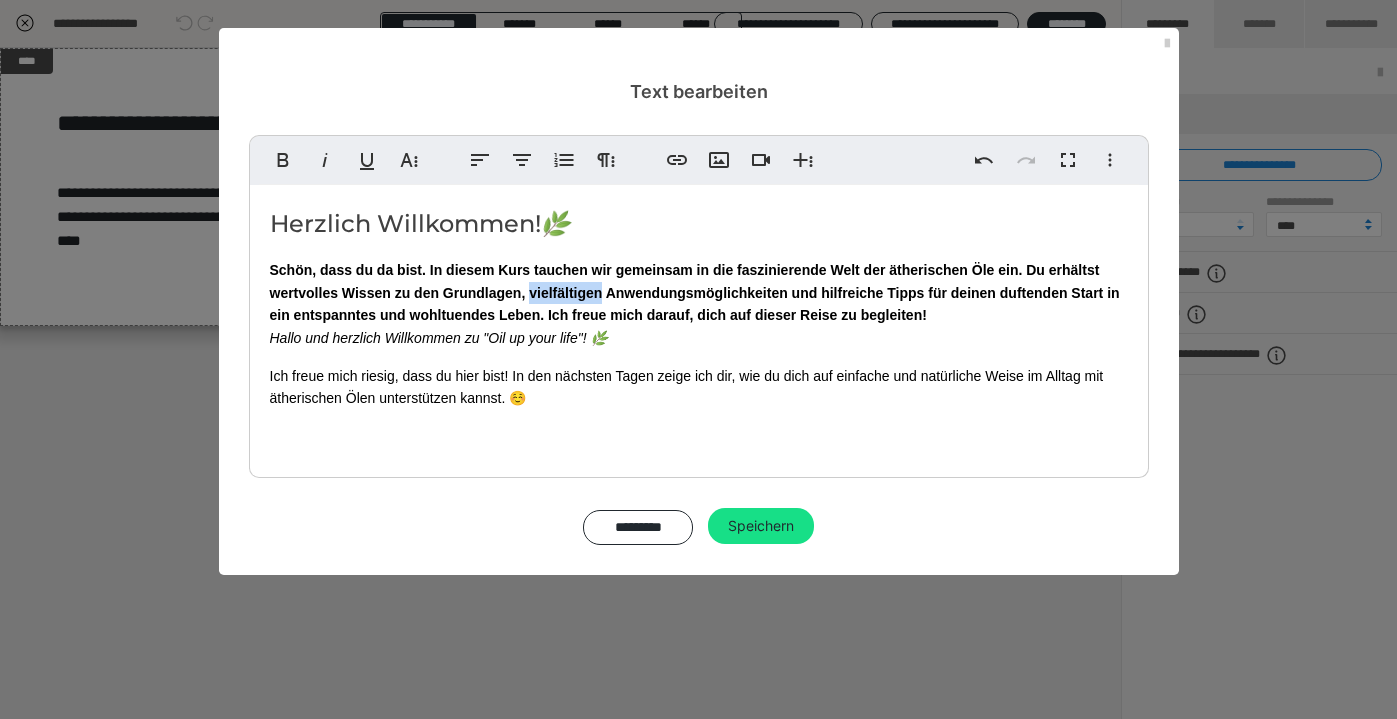 click on "Schön, dass du da bist. In diesem Kurs tauchen wir gemeinsam in die faszinierende Welt der ätherischen Öle ein. Du erhältst wertvolles Wissen zu den Grundlagen, vielfältigen Anwendungsmöglichkeiten und hilfreiche Tipps für deinen duftenden Start in ein entspanntes und wohltuendes Leben. Ich freue mich darauf, dich auf dieser Reise zu begleiten!" at bounding box center [695, 292] 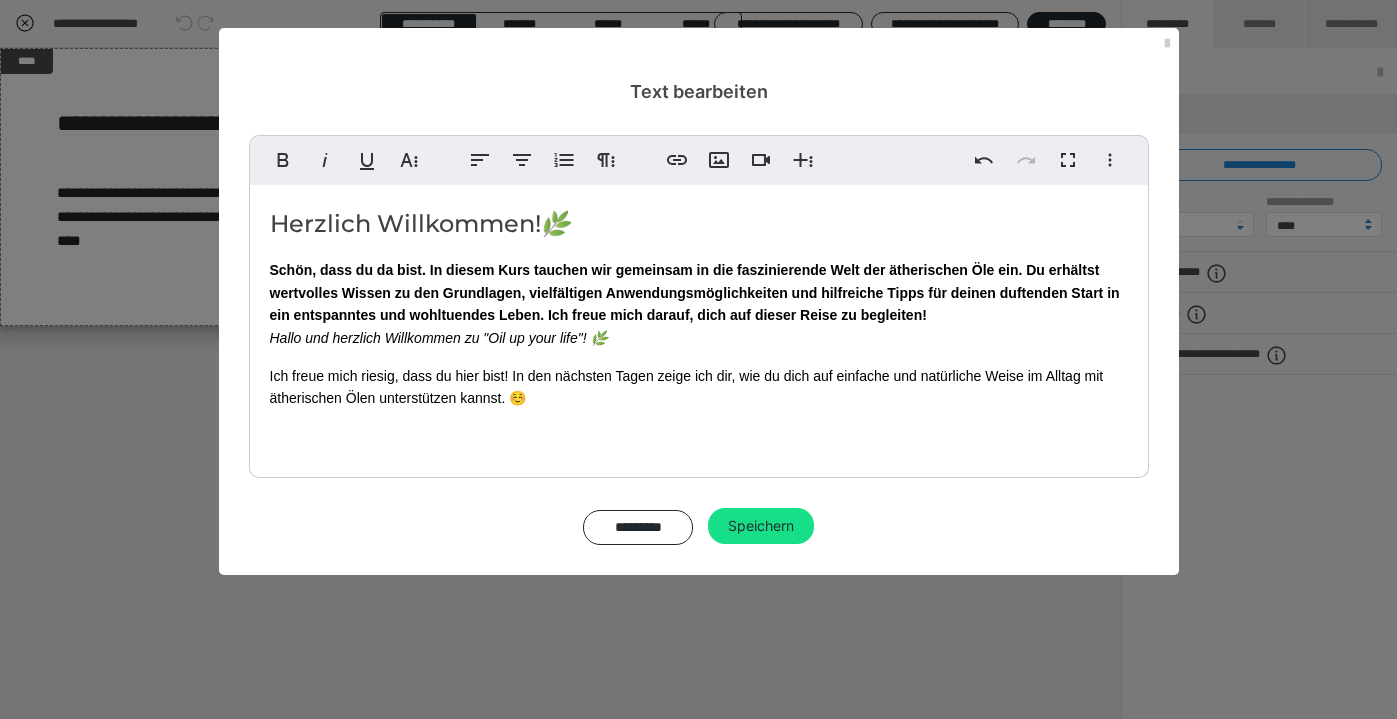 click on "Herzlich Willkommen!  🌿" at bounding box center [699, 224] 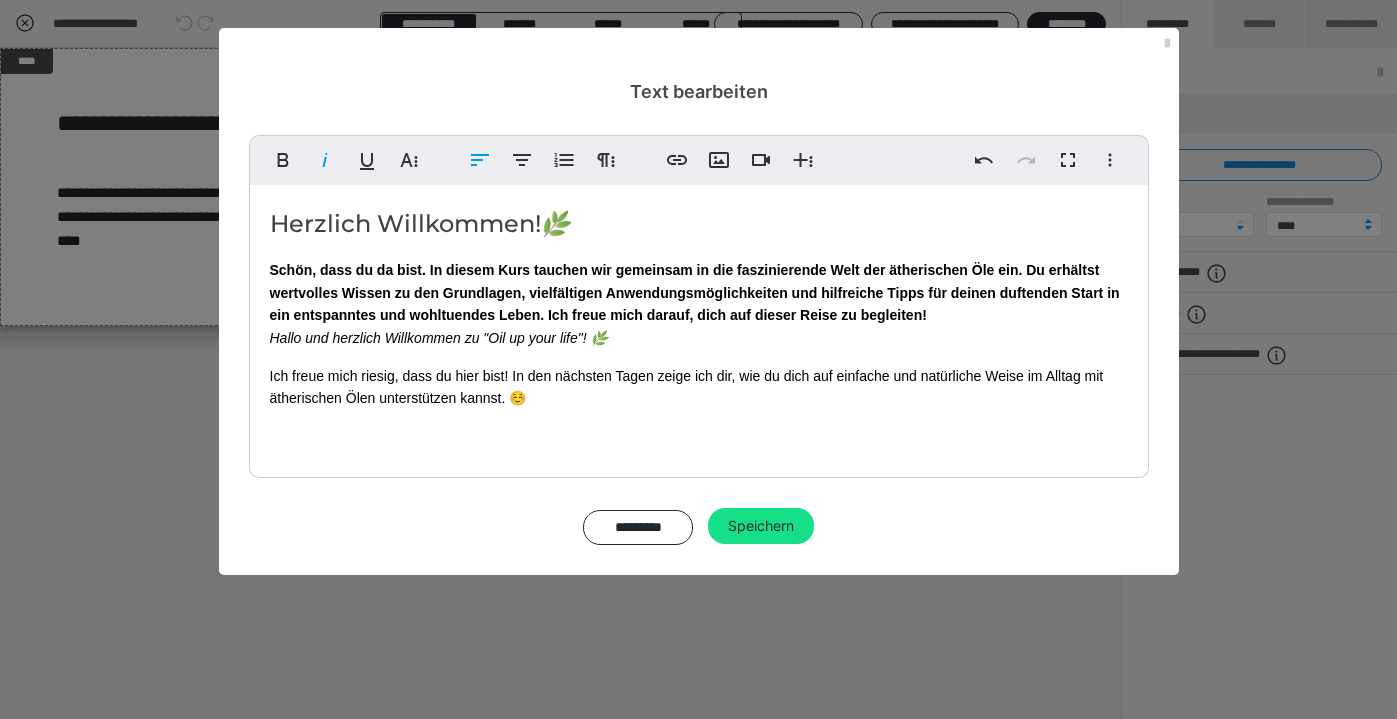 click on "Ich freue mich riesig, dass du hier bist! In den nächsten Tagen zeige ich dir, wie du dich auf einfache und natürliche Weise im Alltag mit ätherischen Ölen unterstützen kannst. ☺️" at bounding box center [699, 387] 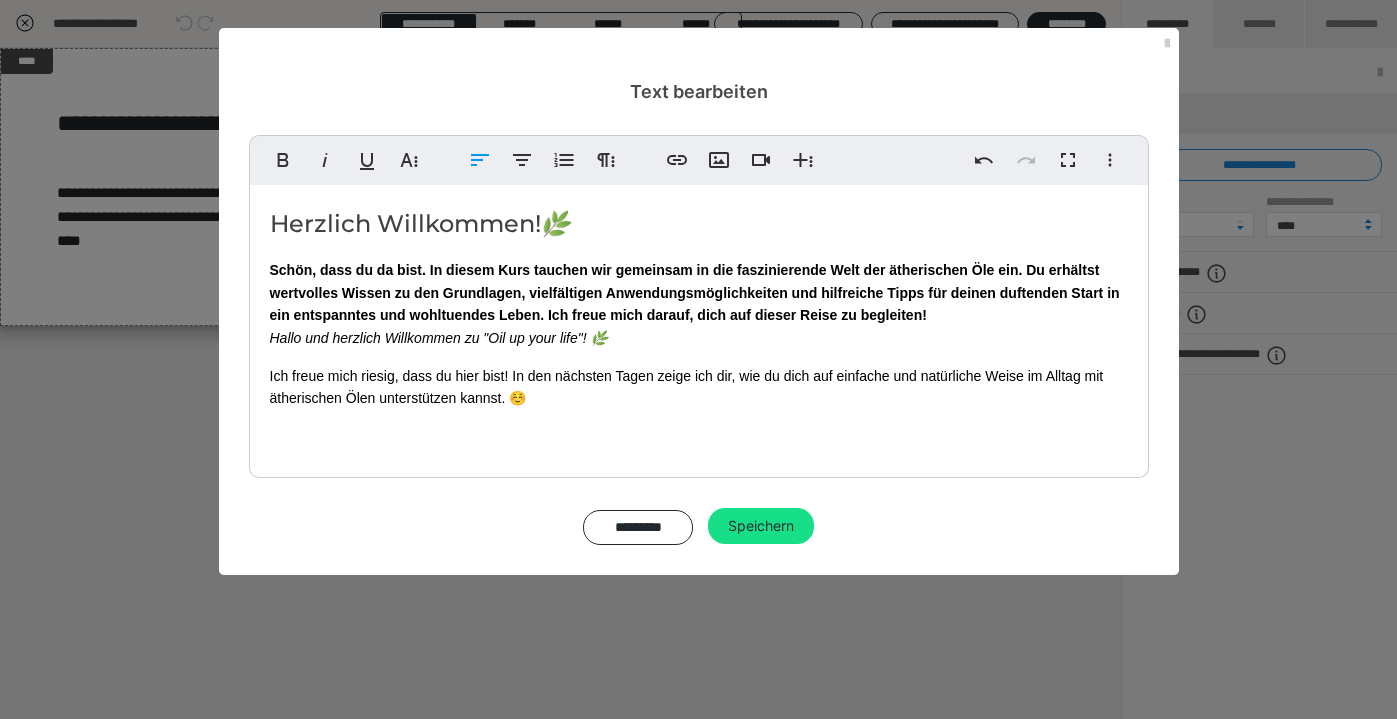 click on "Ich freue mich riesig, dass du hier bist! In den nächsten Tagen zeige ich dir, wie du dich auf einfache und natürliche Weise im Alltag mit ätherischen Ölen unterstützen kannst. ☺️" at bounding box center [699, 387] 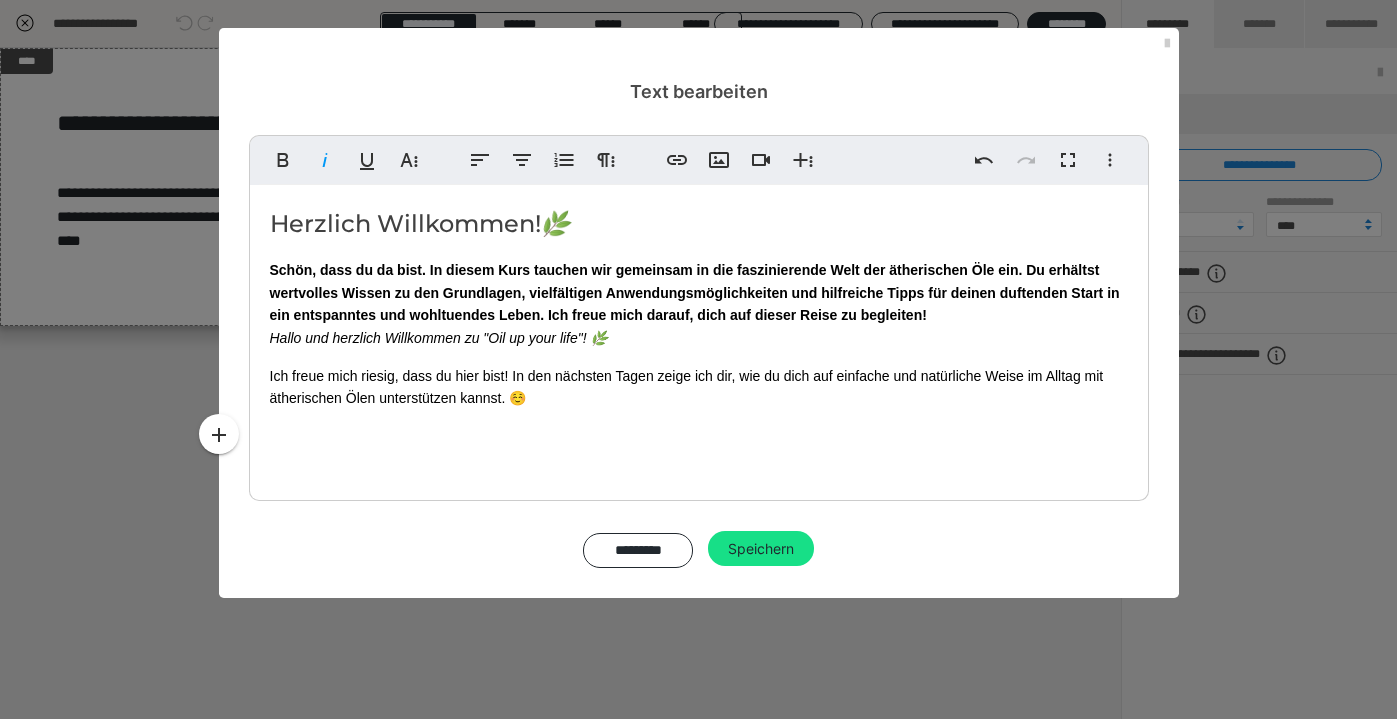 click on "Schön, dass du da bist. In diesem Kurs tauchen wir gemeinsam in die faszinierende Welt der ätherischen Öle ein. Du erhältst wertvolles Wissen zu den Grundlagen, vielfältigen Anwendungsmöglichkeiten und hilfreiche Tipps für deinen duftenden Start in ein entspanntes und wohltuendes Leben. Ich freue mich darauf, dich auf dieser Reise zu begleiten!" at bounding box center (695, 292) 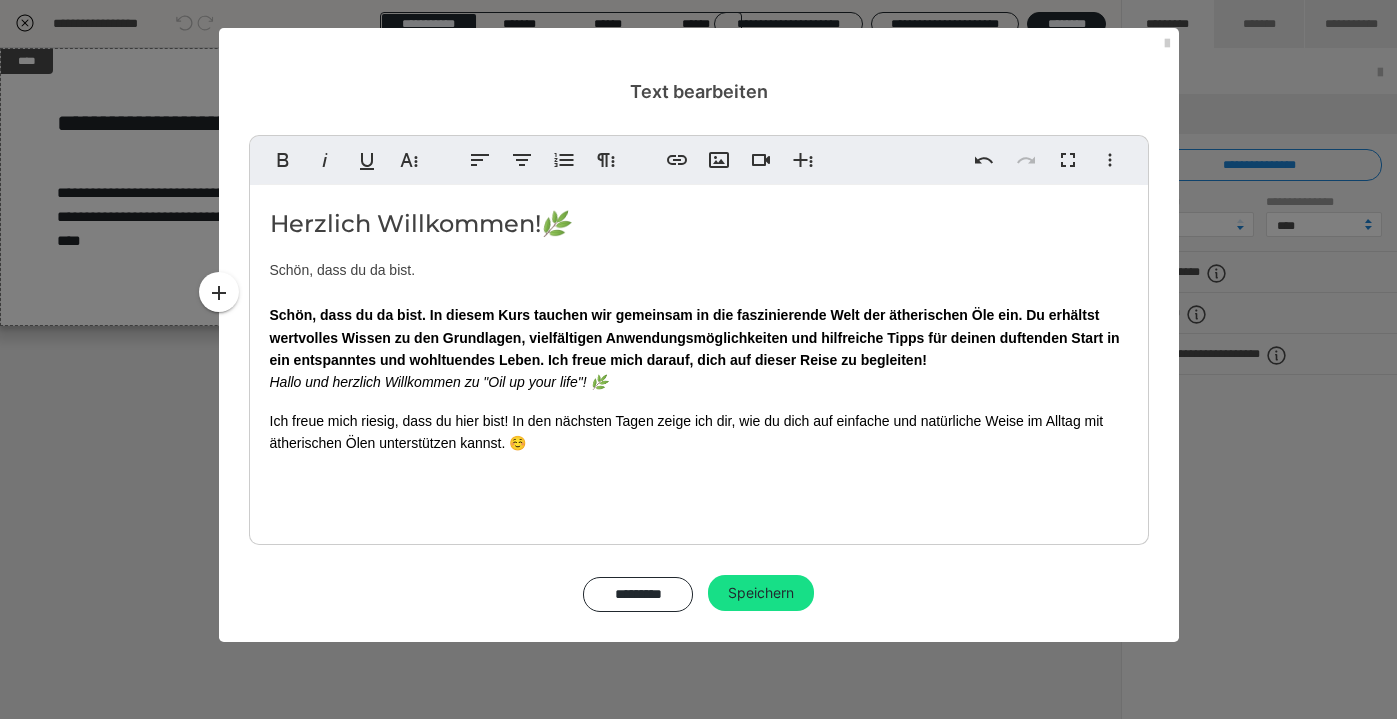 click on "Herzlich Willkommen!  🌿" at bounding box center (699, 224) 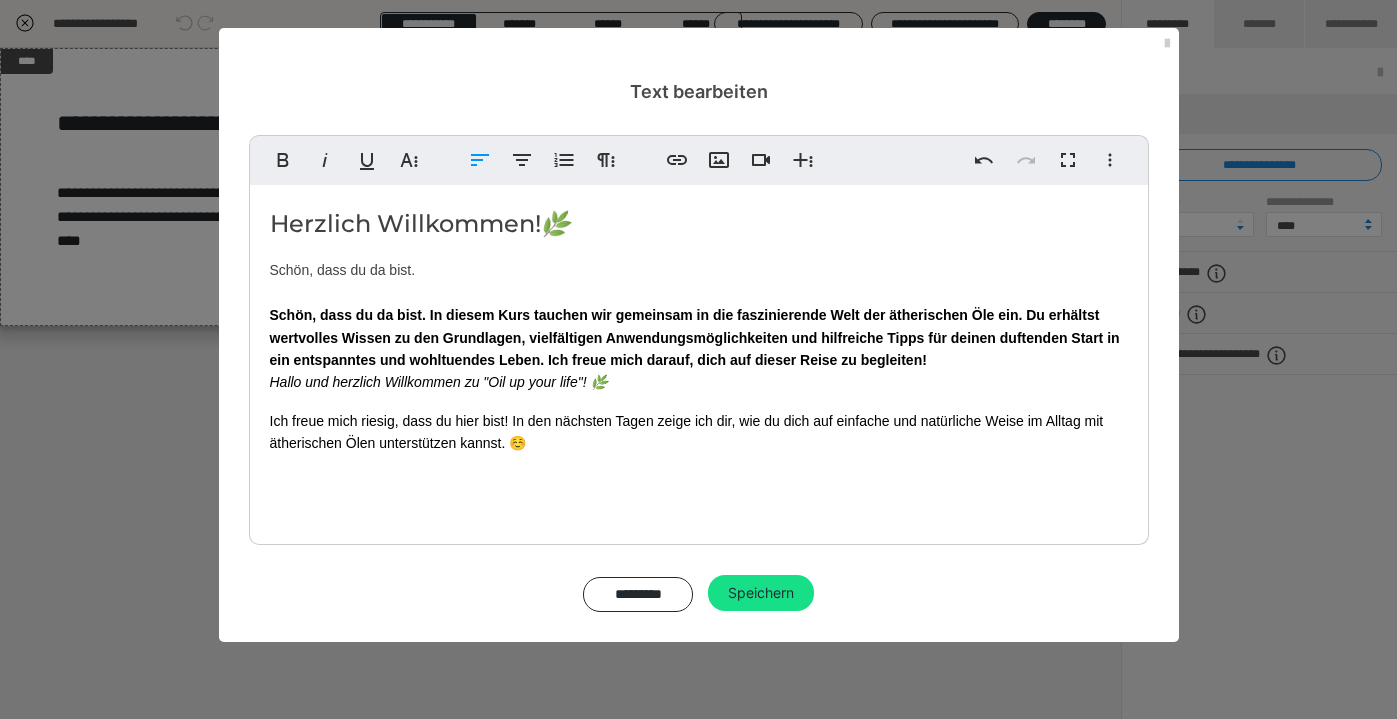 click on "Herzlich Willkommen!  🌿 Schön, dass du da bist.  Schön, dass du da bist. In diesem Kurs tauchen wir gemeinsam in die faszinierende Welt der ätherischen Öle ein. Du erhältst wertvolles Wissen zu den Grundlagen, vielfältigen Anwendungsmöglichkeiten und hilfreiche Tipps für deinen duftenden Start in ein entspanntes und wohltuendes Leben. Ich freue mich darauf, dich auf dieser Reise zu begleiten! Hallo und herzlich Willkommen zu "Oil up your life"! 🌿 Ich freue mich riesig, dass du hier bist! In den nächsten Tagen zeige ich dir, wie du dich auf einfache und natürliche Weise im Alltag mit ätherischen Ölen unterstützen kannst. ☺️ ​" at bounding box center [699, 360] 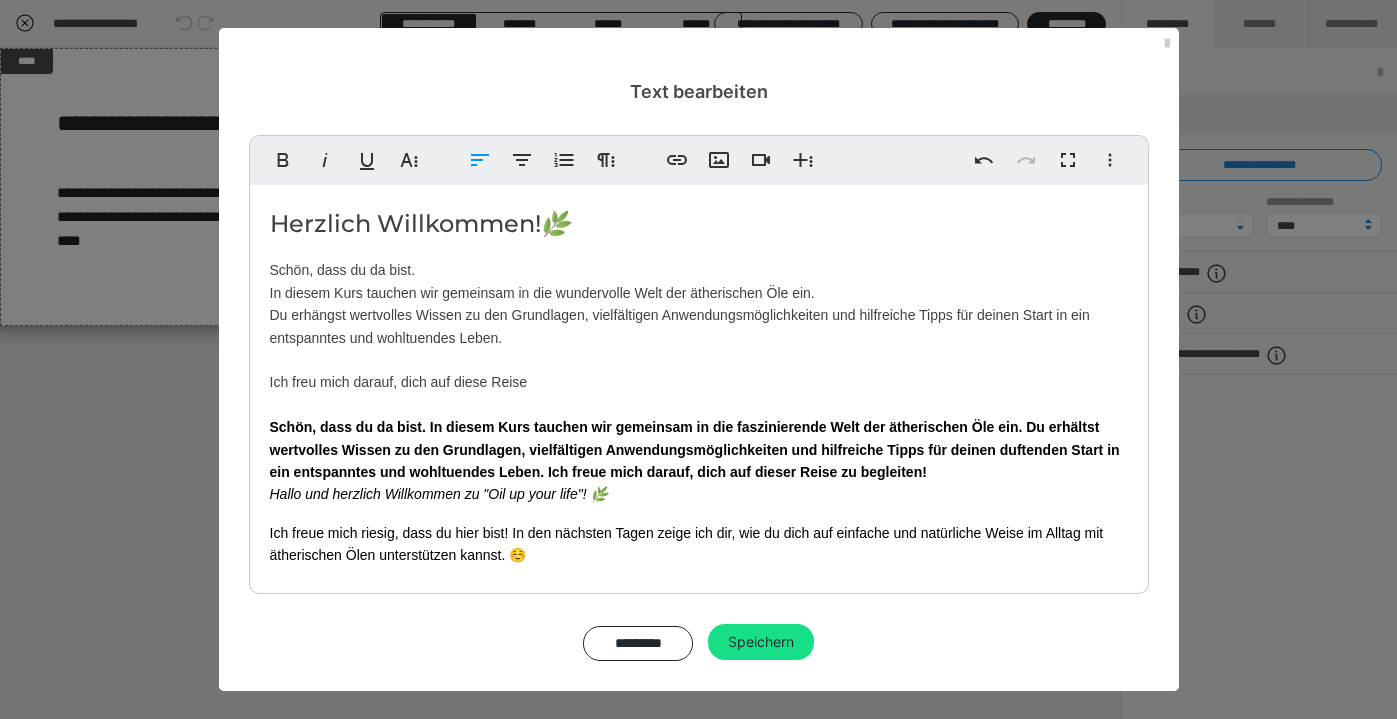 click on "Herzlich Willkommen!  🌿 Schön, dass du da bist.  In diesem Kurs tauchen wir gemeinsam in die wundervolle Welt der ätherischen Öle ein.  Du erhängst wertvolles Wissen zu den Grundlagen, vielfältigen Anwendungsmöglichkeiten und hilfreiche Tipps für deinen Start in ein entspanntes und wohltuendes Leben.  Ich freu mich darauf, dich auf diese Reise  Schön, dass du da bist. In diesem Kurs tauchen wir gemeinsam in die faszinierende Welt der ätherischen Öle ein. Du erhältst wertvolles Wissen zu den Grundlagen, vielfältigen Anwendungsmöglichkeiten und hilfreiche Tipps für deinen duftenden Start in ein entspanntes und wohltuendes Leben. Ich freue mich darauf, dich auf dieser Reise zu begleiten! Hallo und herzlich Willkommen zu "Oil up your life"! 🌿 Ich freue mich riesig, dass du hier bist! In den nächsten Tagen zeige ich dir, wie du dich auf einfache und natürliche Weise im Alltag mit ätherischen Ölen unterstützen kannst. ☺️ ​" at bounding box center [699, 416] 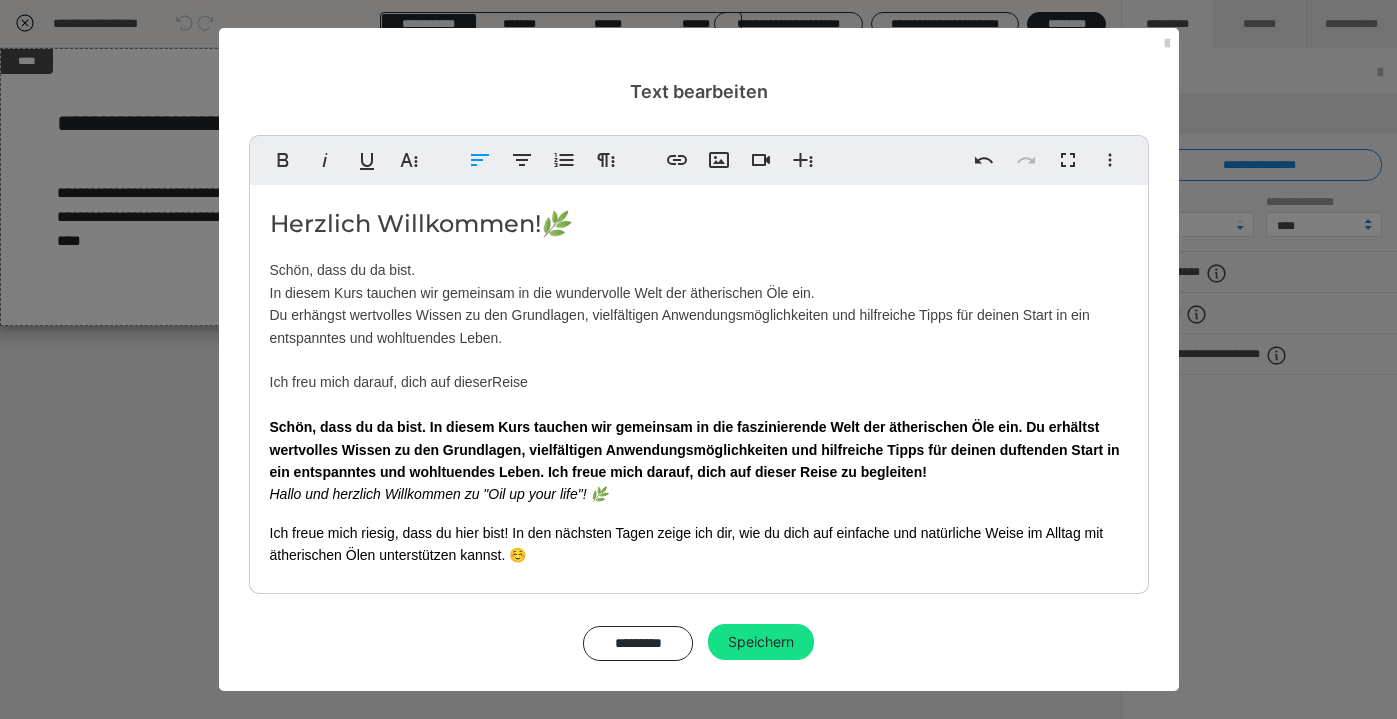 click on "Herzlich Willkommen!  🌿 Schön, dass du da bist.  In diesem Kurs tauchen wir gemeinsam in die wundervolle Welt der ätherischen Öle ein.  Du erhängst wertvolles Wissen zu den Grundlagen, vielfältigen Anwendungsmöglichkeiten und hilfreiche Tipps für deinen Start in ein entspanntes und wohltuendes Leben.  Ich freu mich darauf, dich auf dieser  Reise  Schön, dass du da bist. In diesem Kurs tauchen wir gemeinsam in die faszinierende Welt der ätherischen Öle ein. Du erhältst wertvolles Wissen zu den Grundlagen, vielfältigen Anwendungsmöglichkeiten und hilfreiche Tipps für deinen duftenden Start in ein entspanntes und wohltuendes Leben. Ich freue mich darauf, dich auf dieser Reise zu begleiten! Hallo und herzlich Willkommen zu "Oil up your life"! 🌿 Ich freue mich riesig, dass du hier bist! In den nächsten Tagen zeige ich dir, wie du dich auf einfache und natürliche Weise im Alltag mit ätherischen Ölen unterstützen kannst. ☺️" at bounding box center [699, 416] 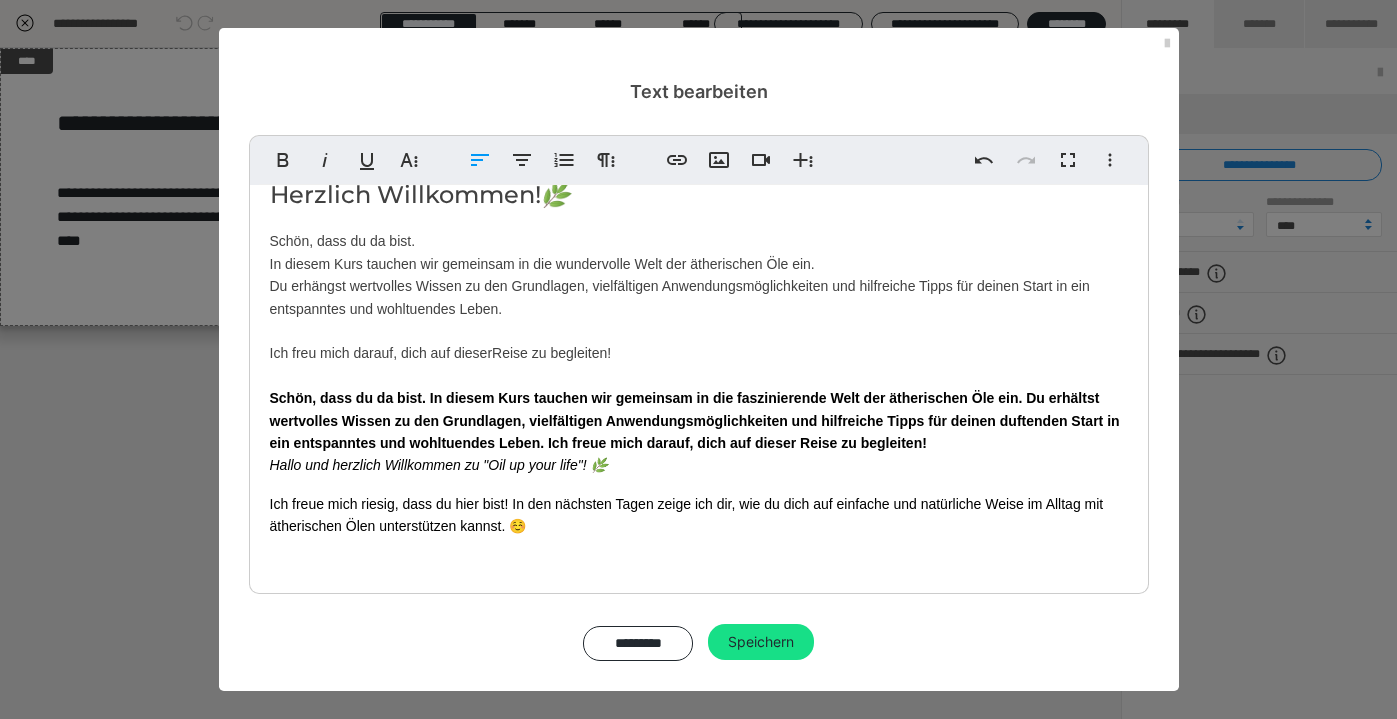 scroll, scrollTop: 34, scrollLeft: 0, axis: vertical 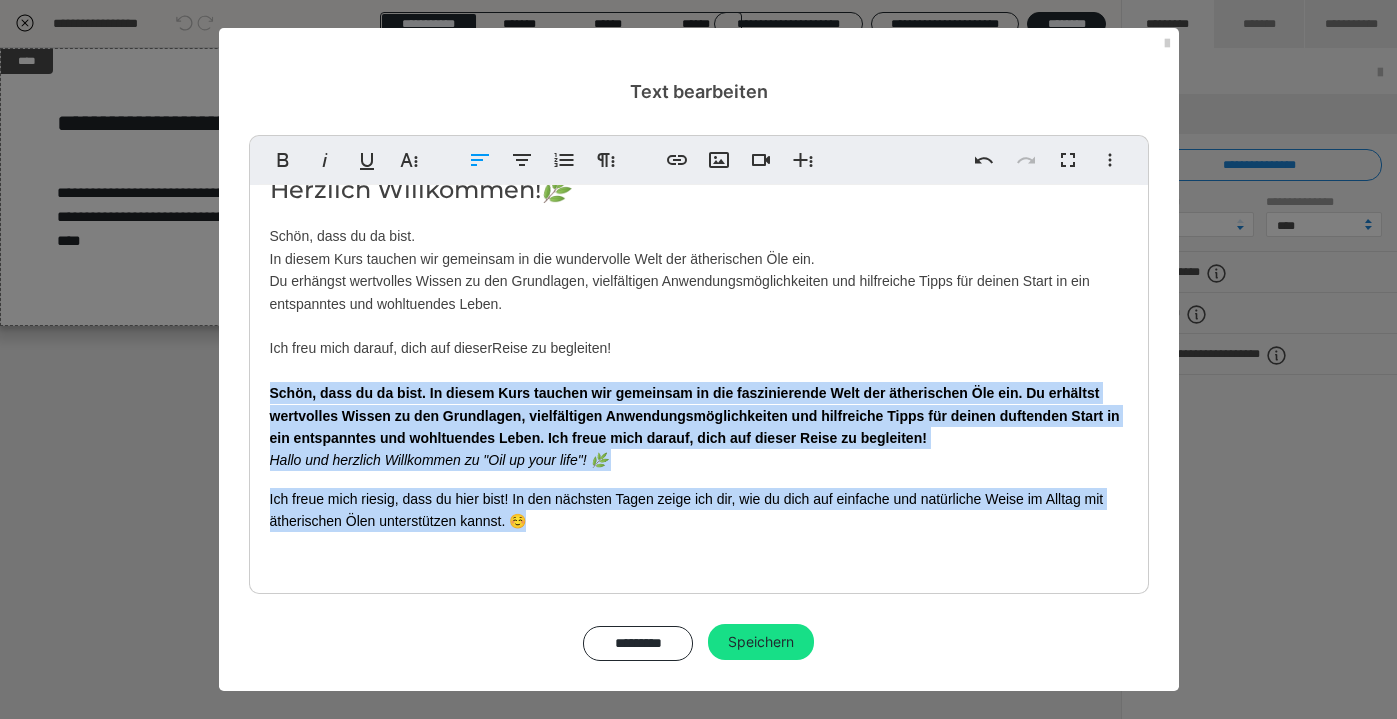 drag, startPoint x: 608, startPoint y: 515, endPoint x: 271, endPoint y: 380, distance: 363.03442 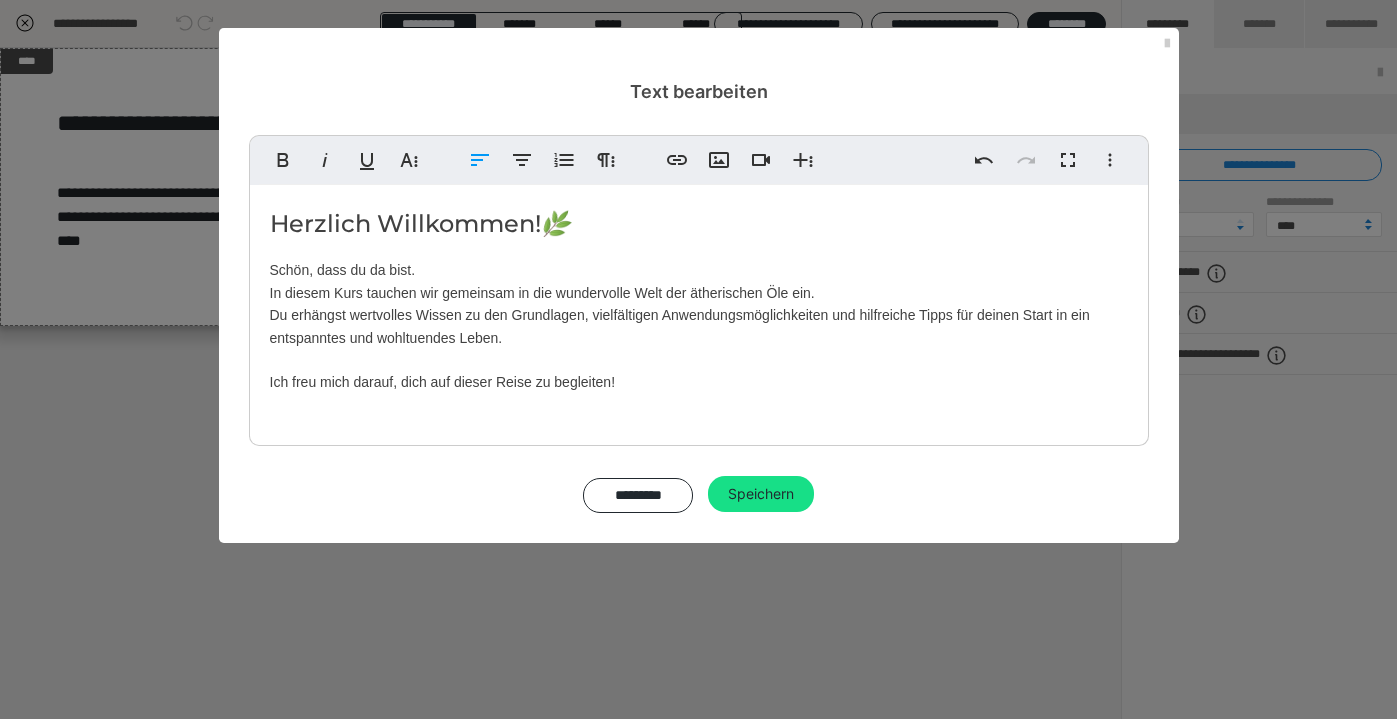 click on "Herzlich Willkommen!  🌿 Schön, dass du da bist.  In diesem Kurs tauchen wir gemeinsam in die wundervolle Welt der ätherischen Öle ein.  Du erhängst wertvolles Wissen zu den Grundlagen, vielfältigen Anwendungsmöglichkeiten und hilfreiche Tipps für deinen Start in ein entspanntes und wohltuendes Leben.  Ich freu mich darauf, dich auf dieser Reise zu begleiten!" at bounding box center (699, 310) 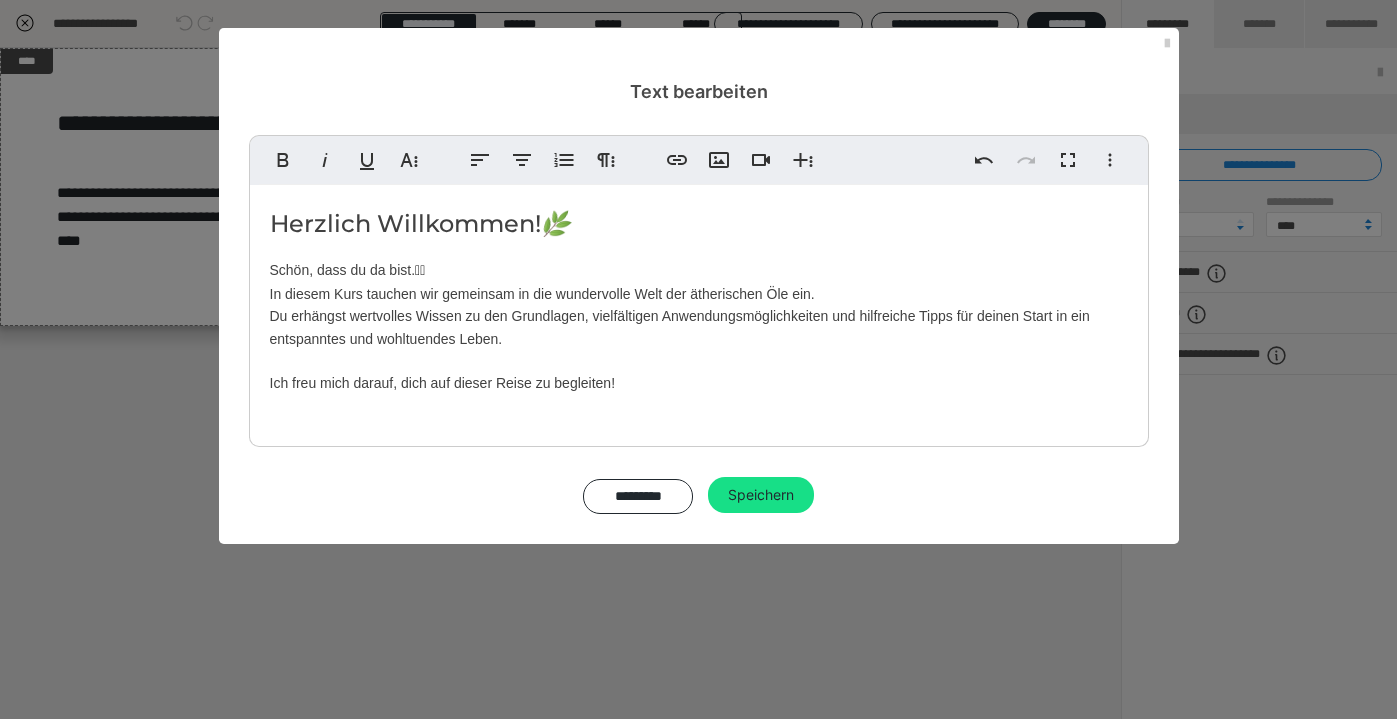 click on "Herzlich Willkommen!  🌿 Schön, dass du da bist.  🫶🏻 In diesem Kurs tauchen wir gemeinsam in die wundervolle Welt der ätherischen Öle ein. Du erhängst wertvolles Wissen zu den Grundlagen, vielfältigen Anwendungsmöglichkeiten und hilfreiche Tipps für deinen Start in ein entspanntes und wohltuendes Leben. Ich freu mich darauf, dich auf dieser Reise zu begleiten!" at bounding box center [699, 311] 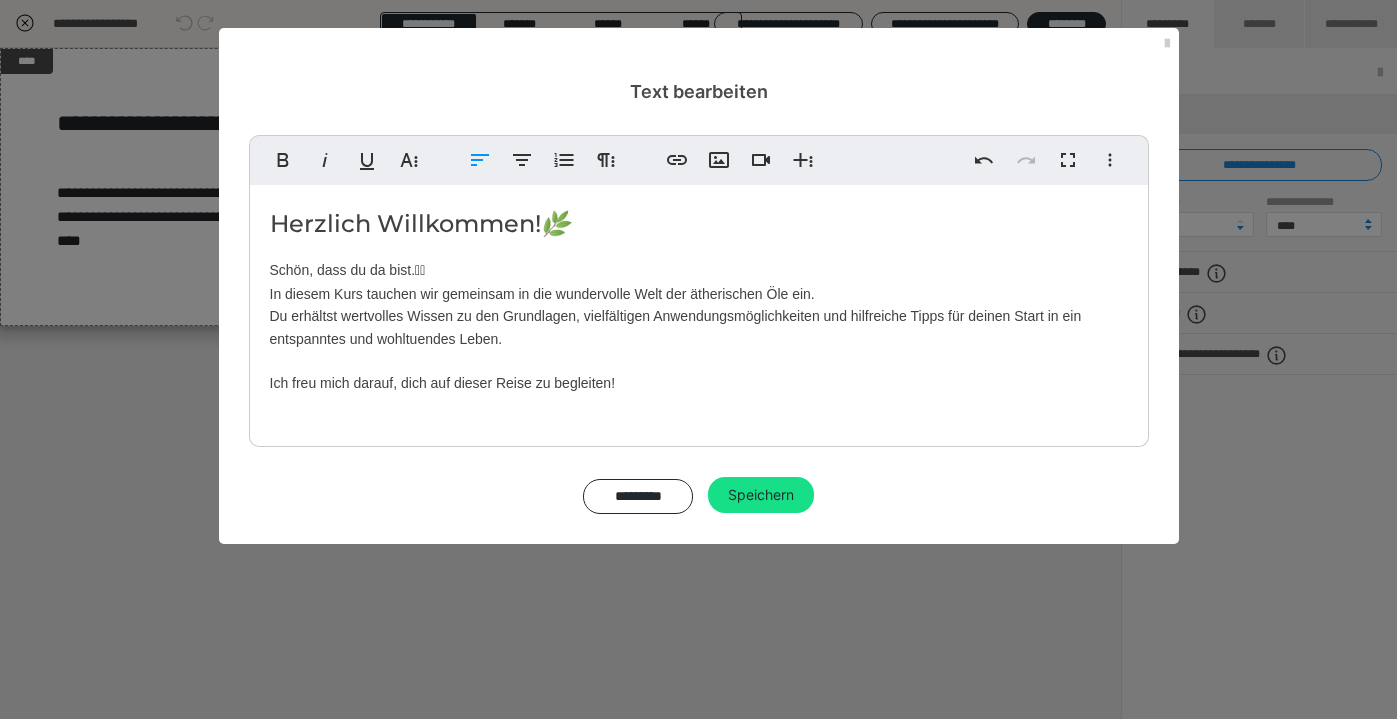 click on "Herzlich Willkommen!  🌿 Schön, dass du da bist.  🫶🏻 In diesem Kurs tauchen wir gemeinsam in die wundervolle Welt der ätherischen Öle ein. Du erhältst wertvolles Wissen zu den Grundlagen, vielfältigen Anwendungsmöglichkeiten und hilfreiche Tipps für deinen Start in ein entspanntes und wohltuendes Leben. Ich freu mich darauf, dich auf dieser Reise zu begleiten!" at bounding box center (699, 311) 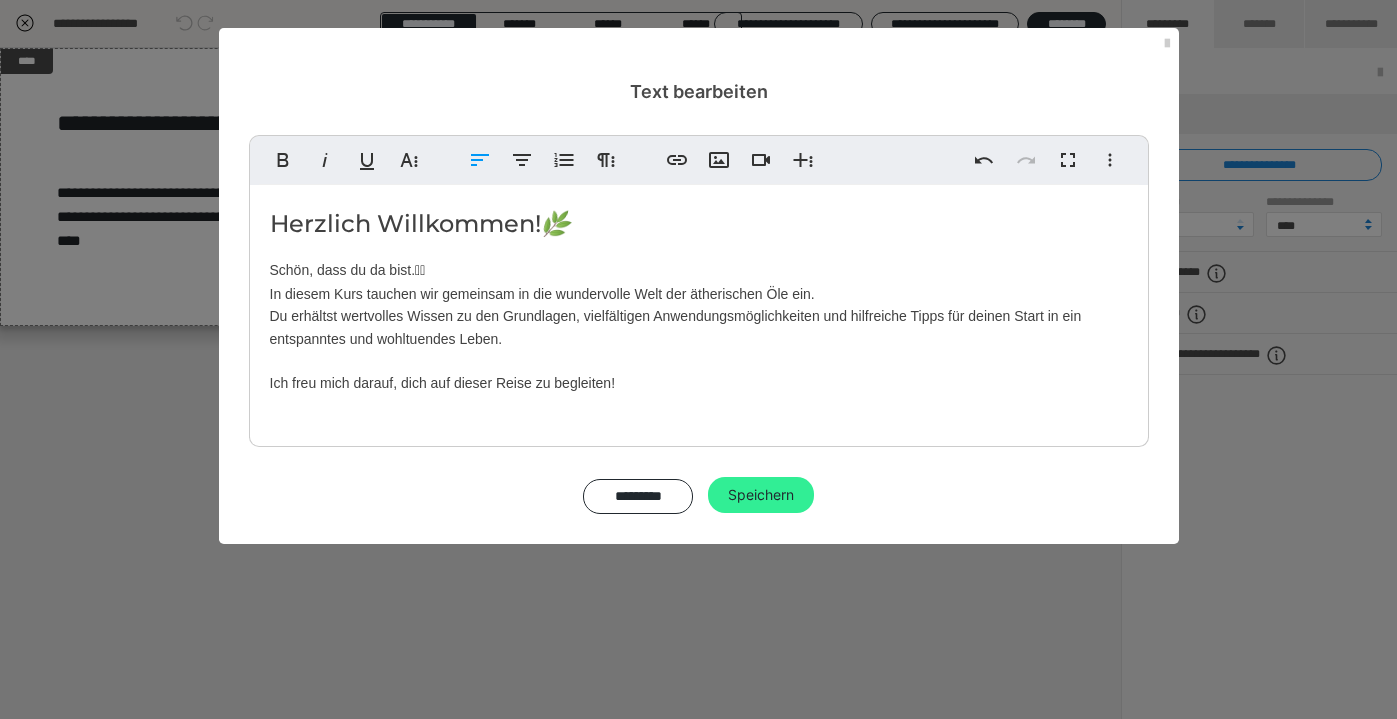 click on "Speichern" at bounding box center [761, 495] 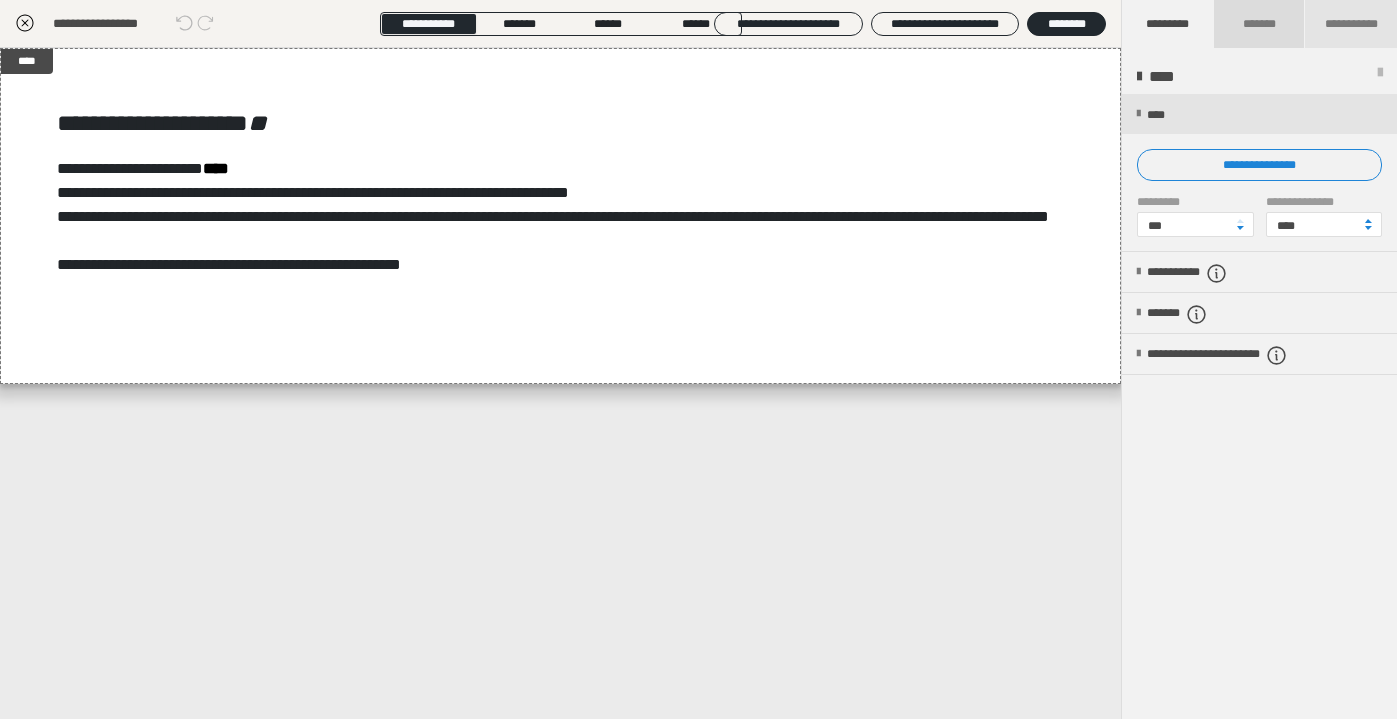 click on "*******" at bounding box center (1258, 24) 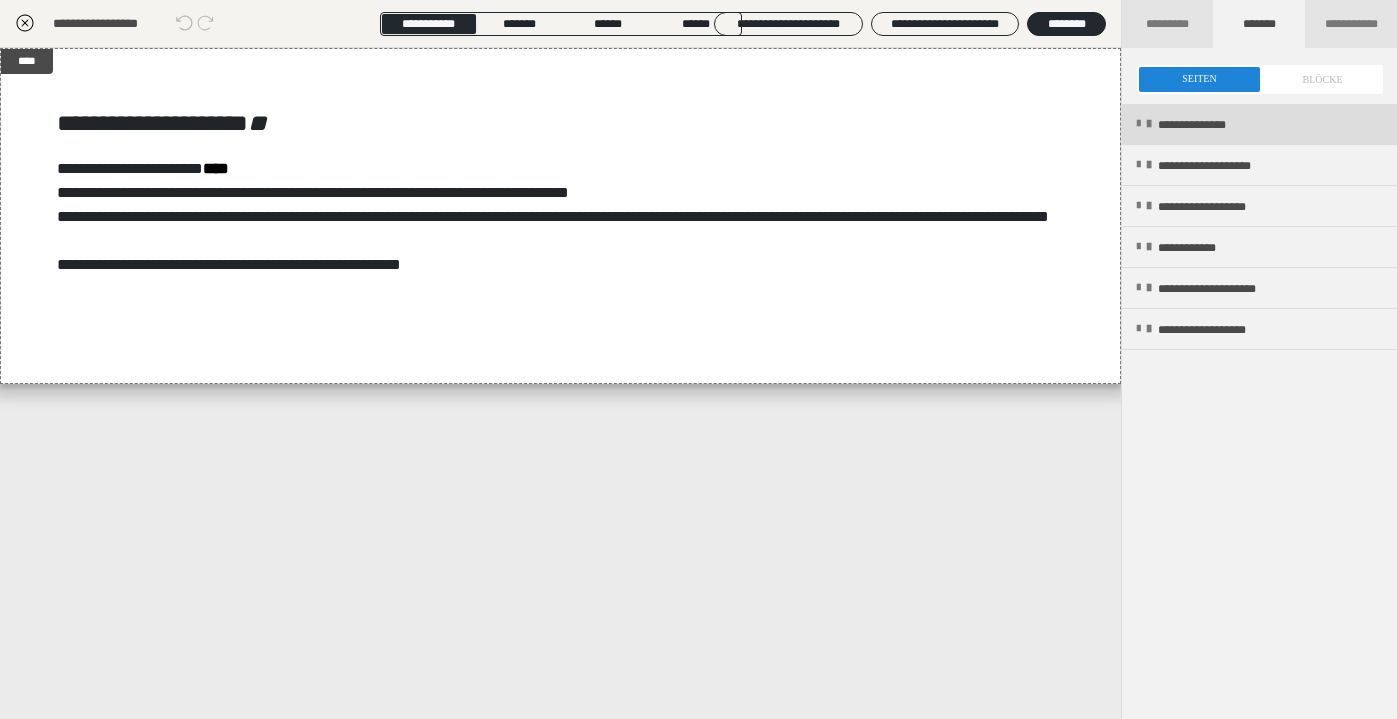 click on "**********" at bounding box center (1209, 125) 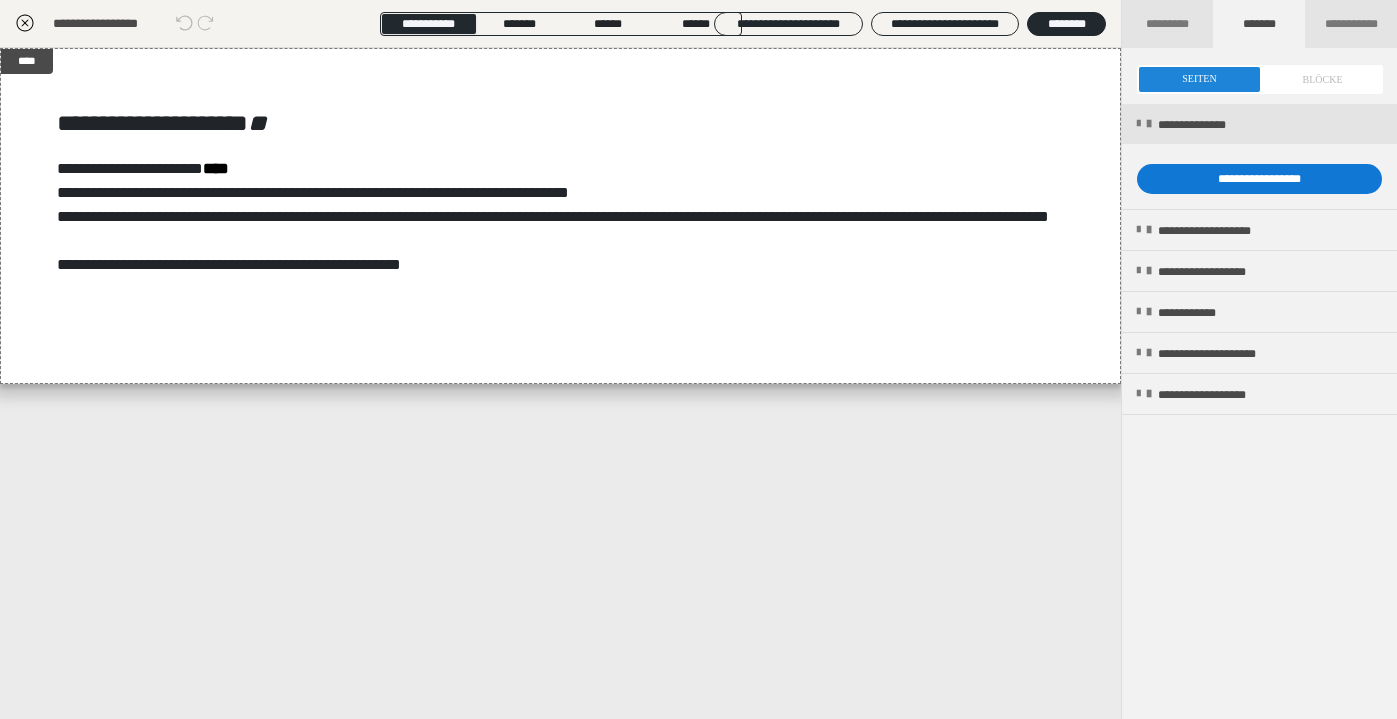 click on "**********" at bounding box center (1259, 179) 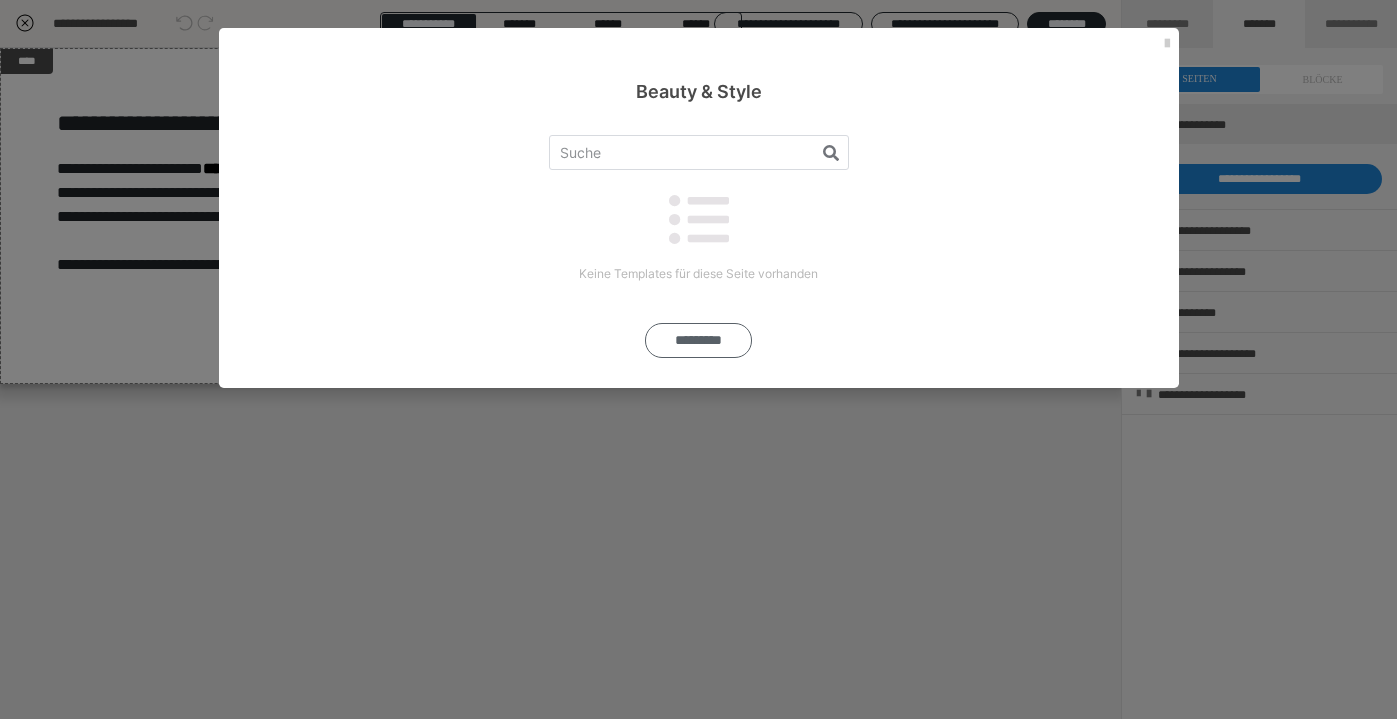 click on "*********" at bounding box center [698, 340] 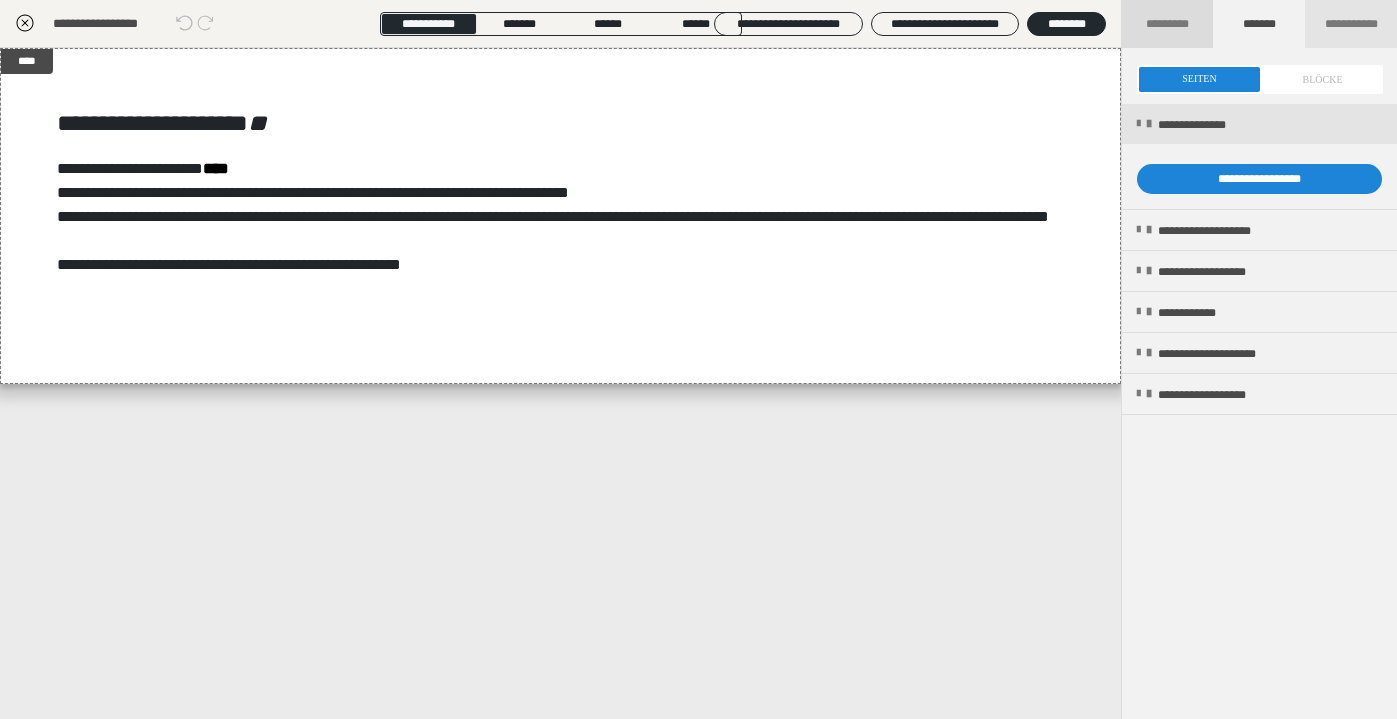click on "*********" at bounding box center (1167, 24) 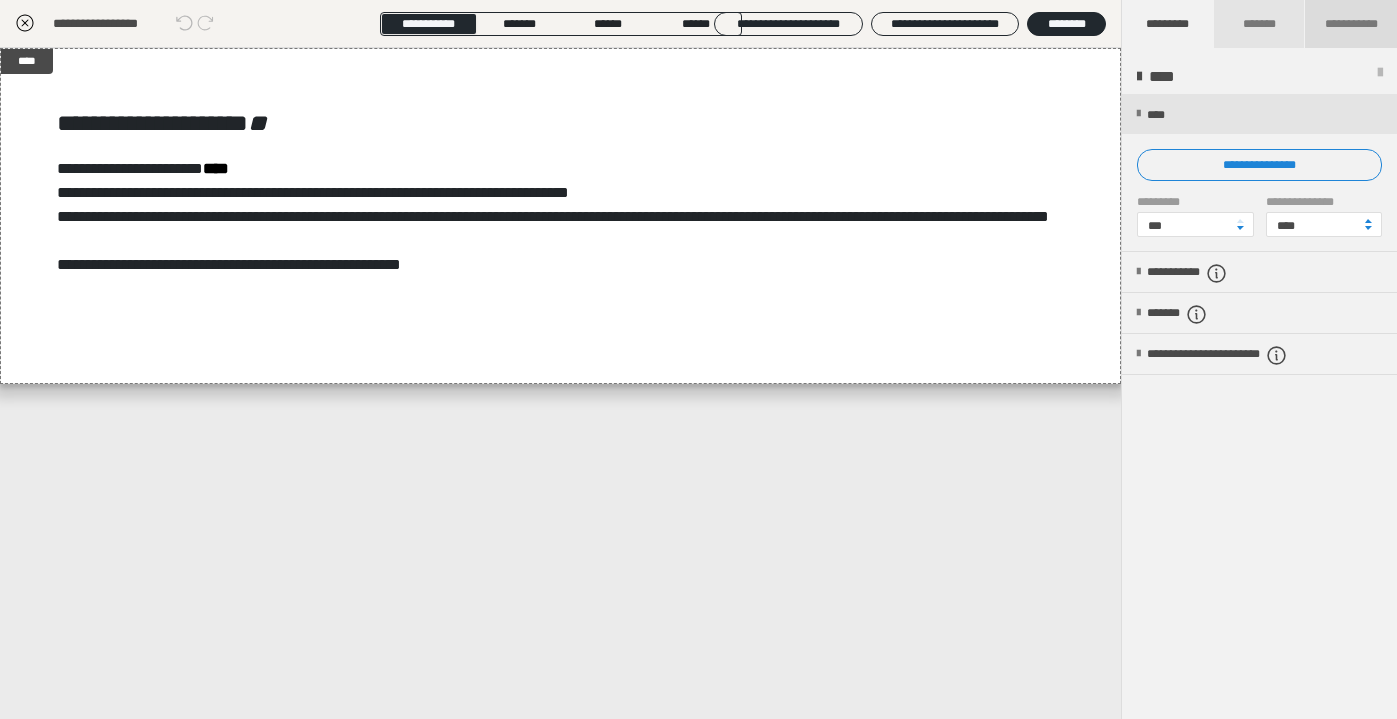 click on "**********" at bounding box center [1351, 24] 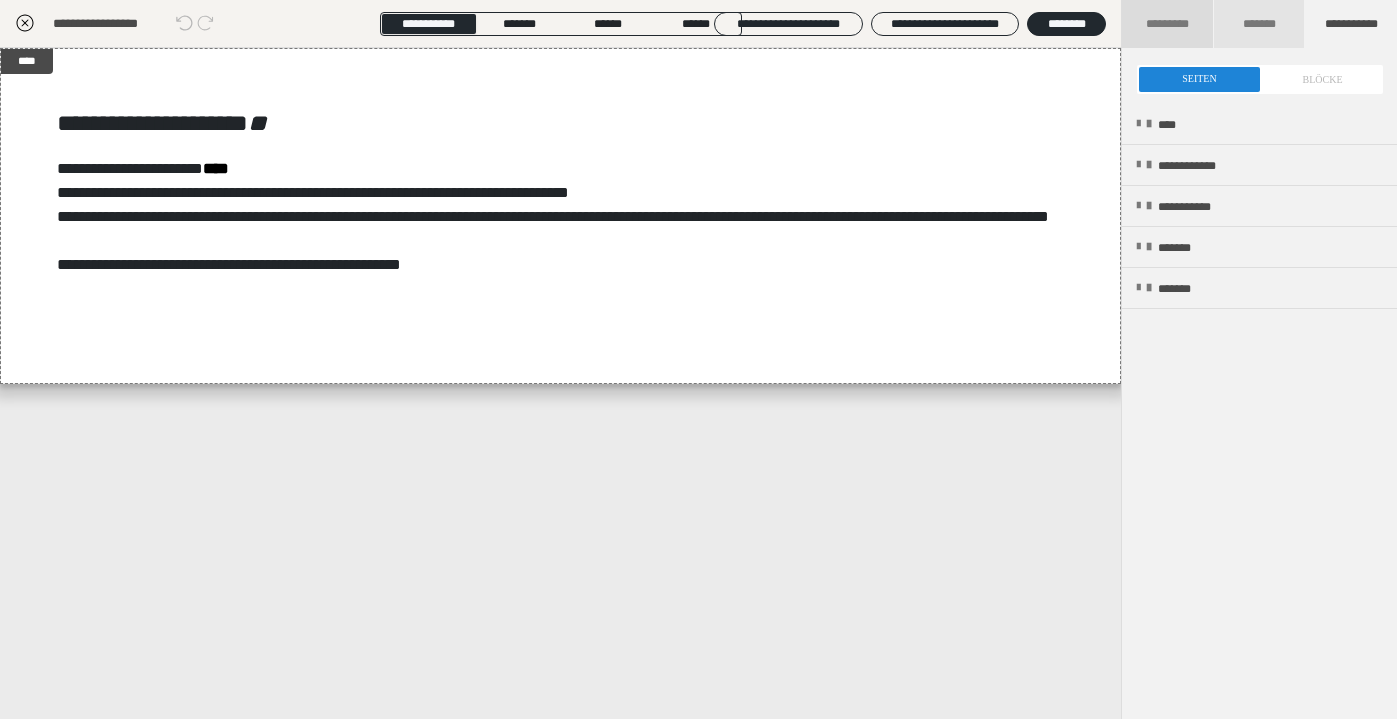 click on "*********" at bounding box center (1168, 24) 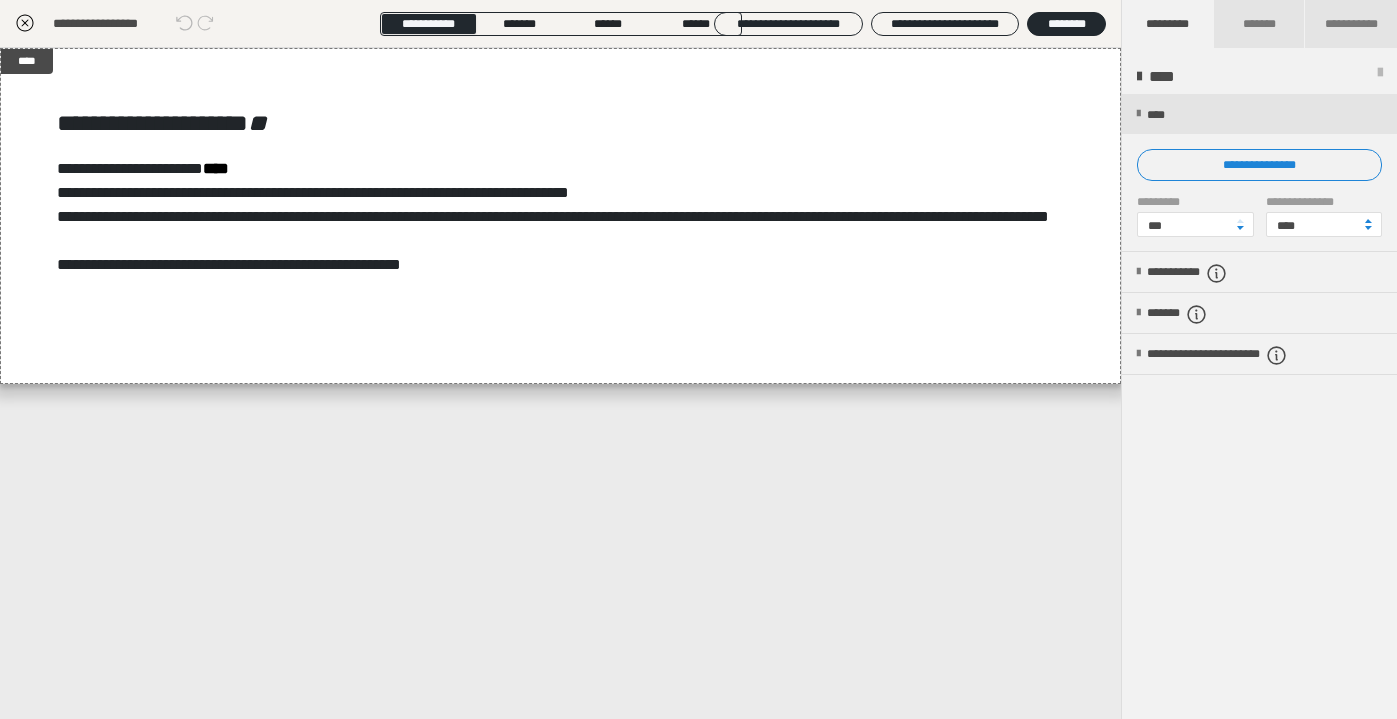 click 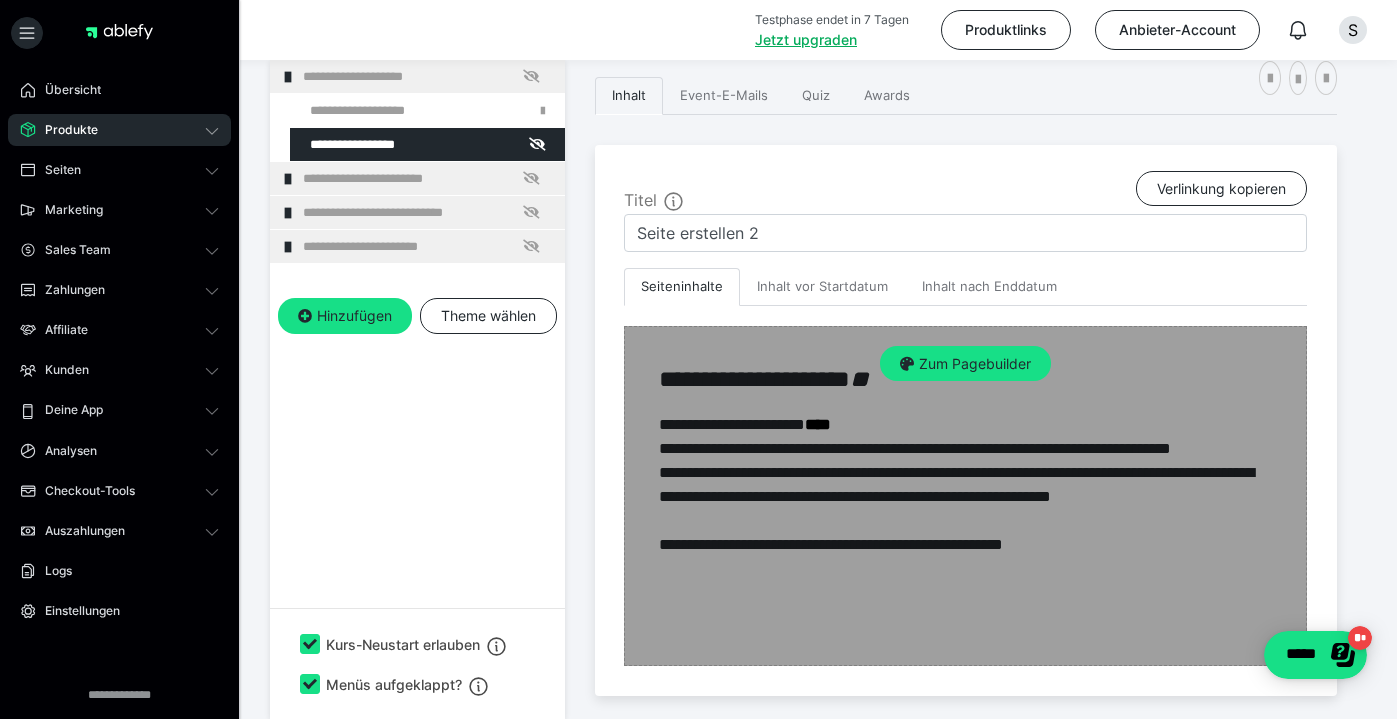 scroll, scrollTop: 320, scrollLeft: 0, axis: vertical 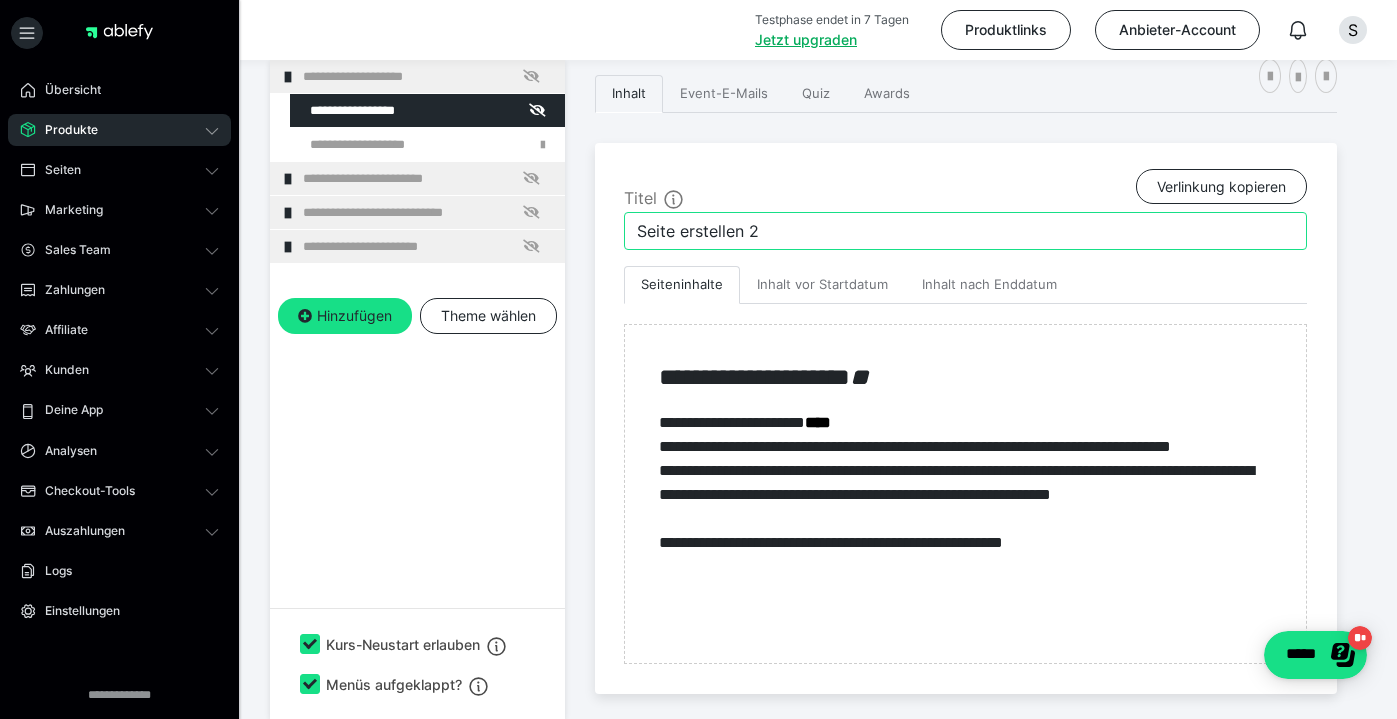 click on "Seite erstellen 2" at bounding box center (965, 231) 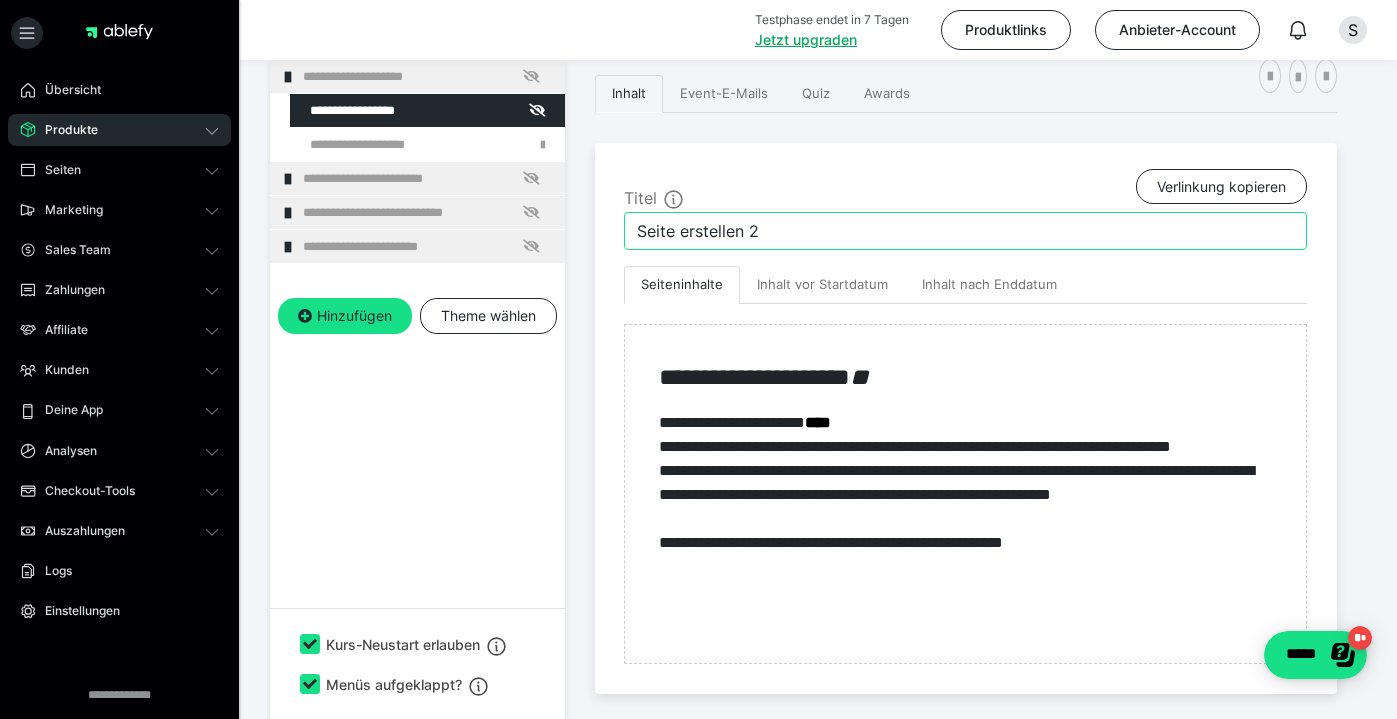 drag, startPoint x: 788, startPoint y: 226, endPoint x: 620, endPoint y: 216, distance: 168.29736 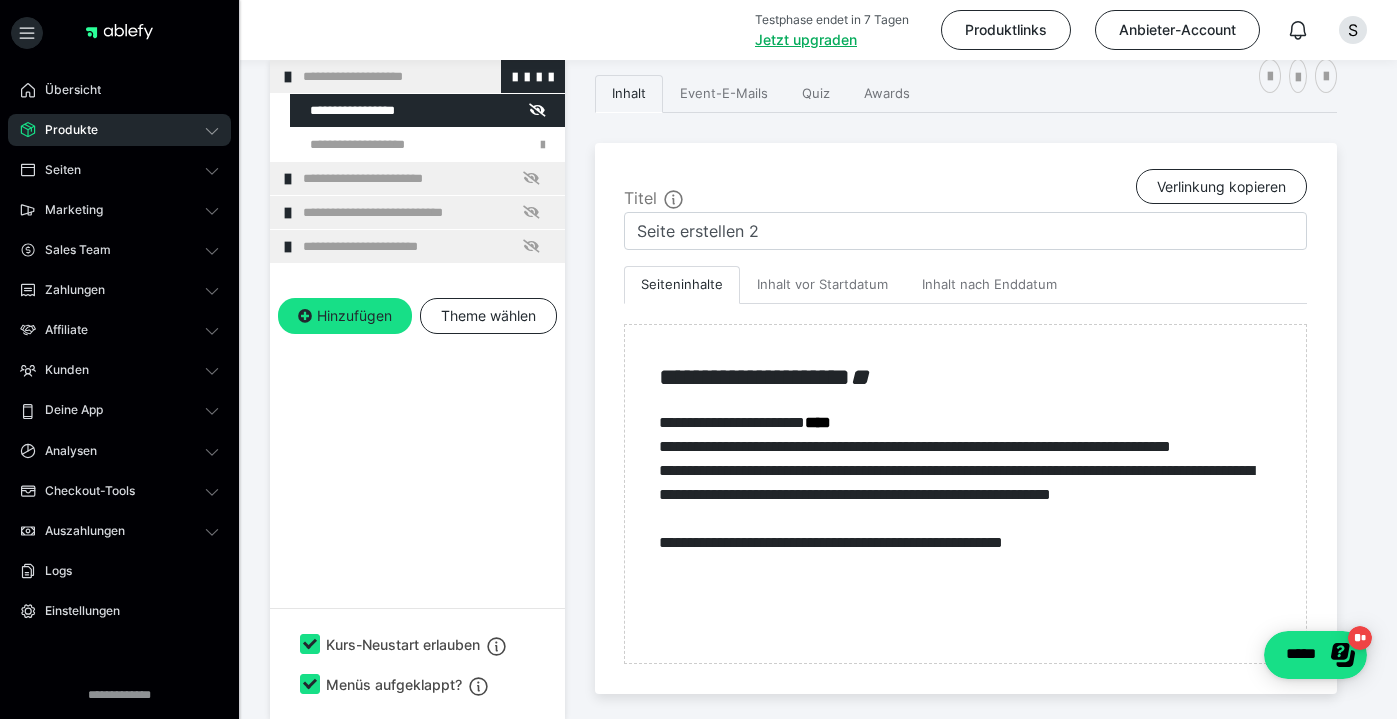 click on "**********" at bounding box center (426, 76) 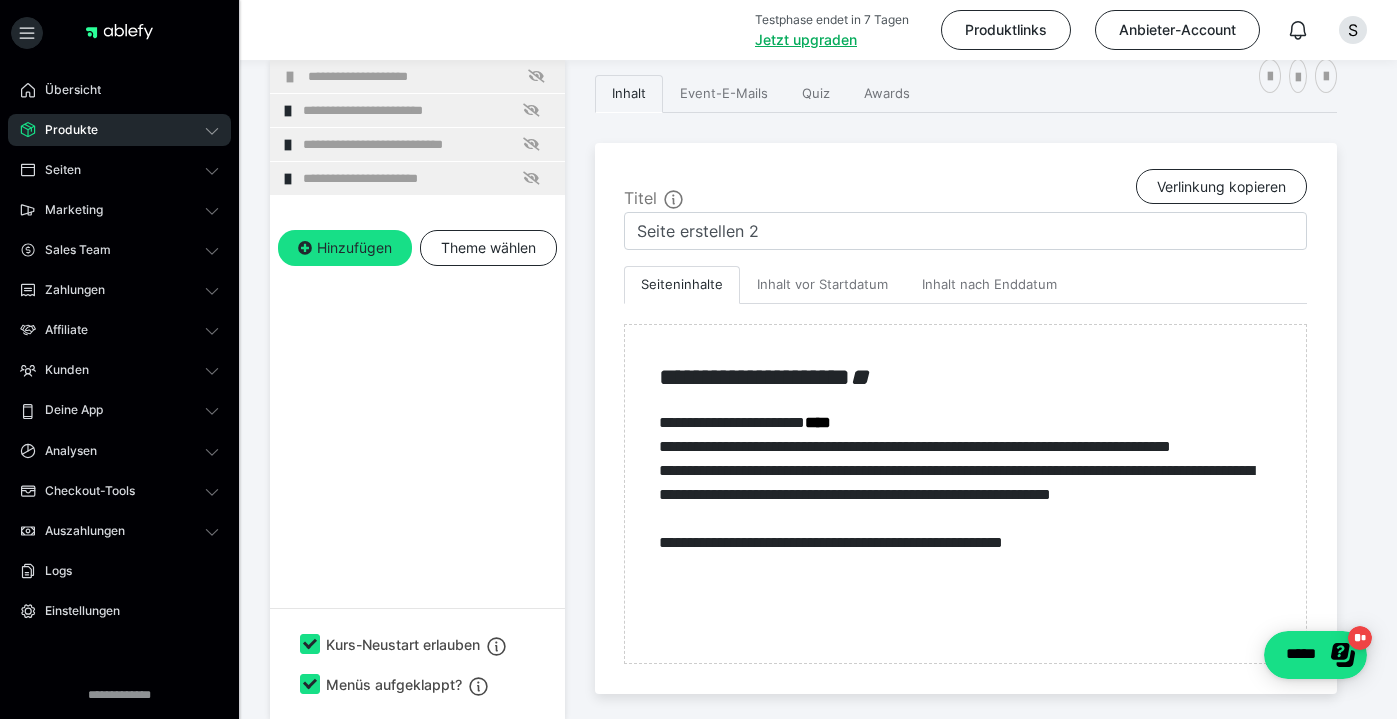 click on "**********" at bounding box center (431, 76) 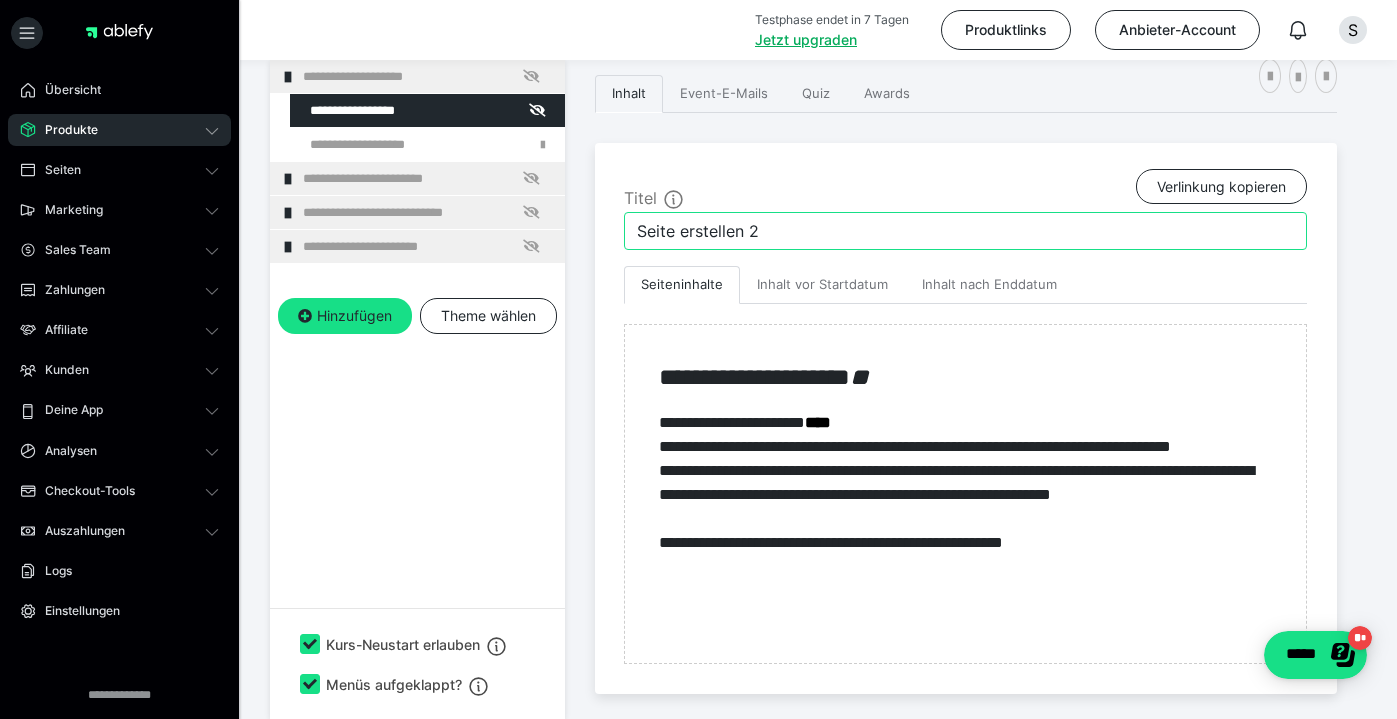 drag, startPoint x: 772, startPoint y: 237, endPoint x: 586, endPoint y: 224, distance: 186.45375 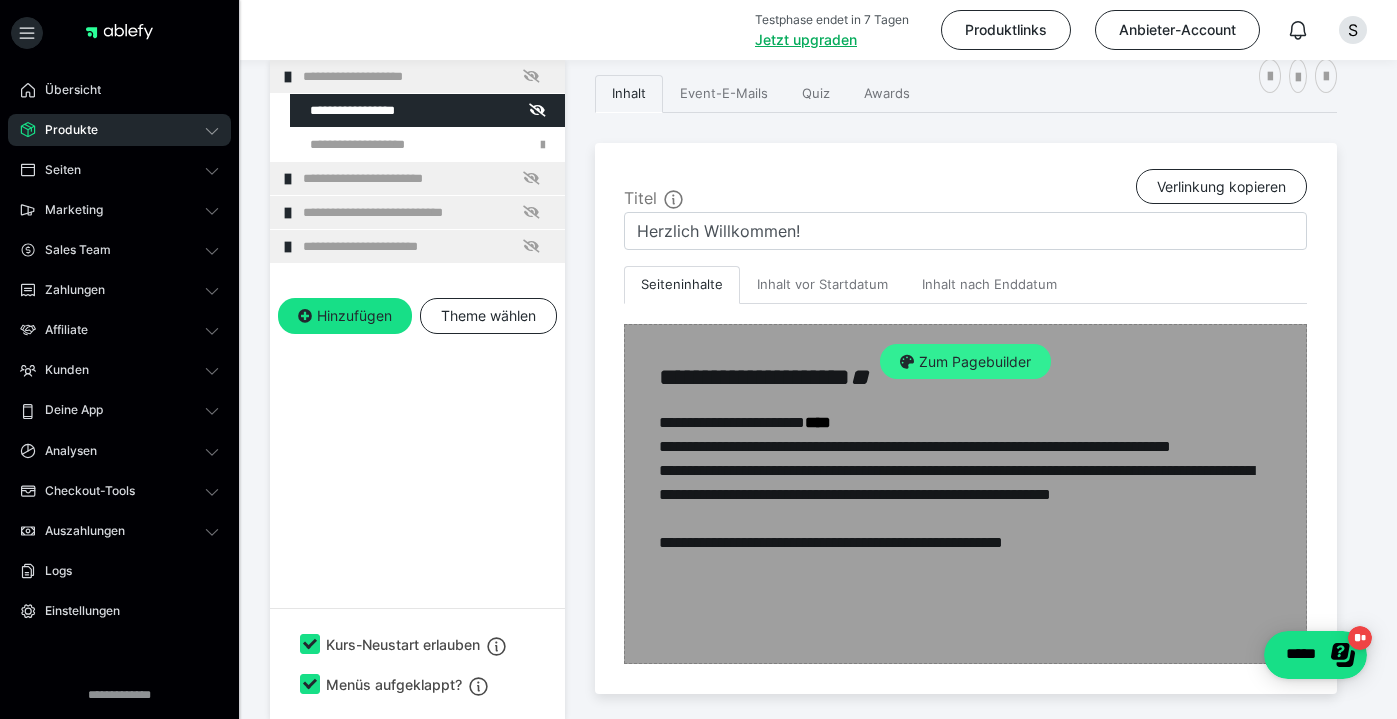 click on "Zum Pagebuilder" at bounding box center [965, 362] 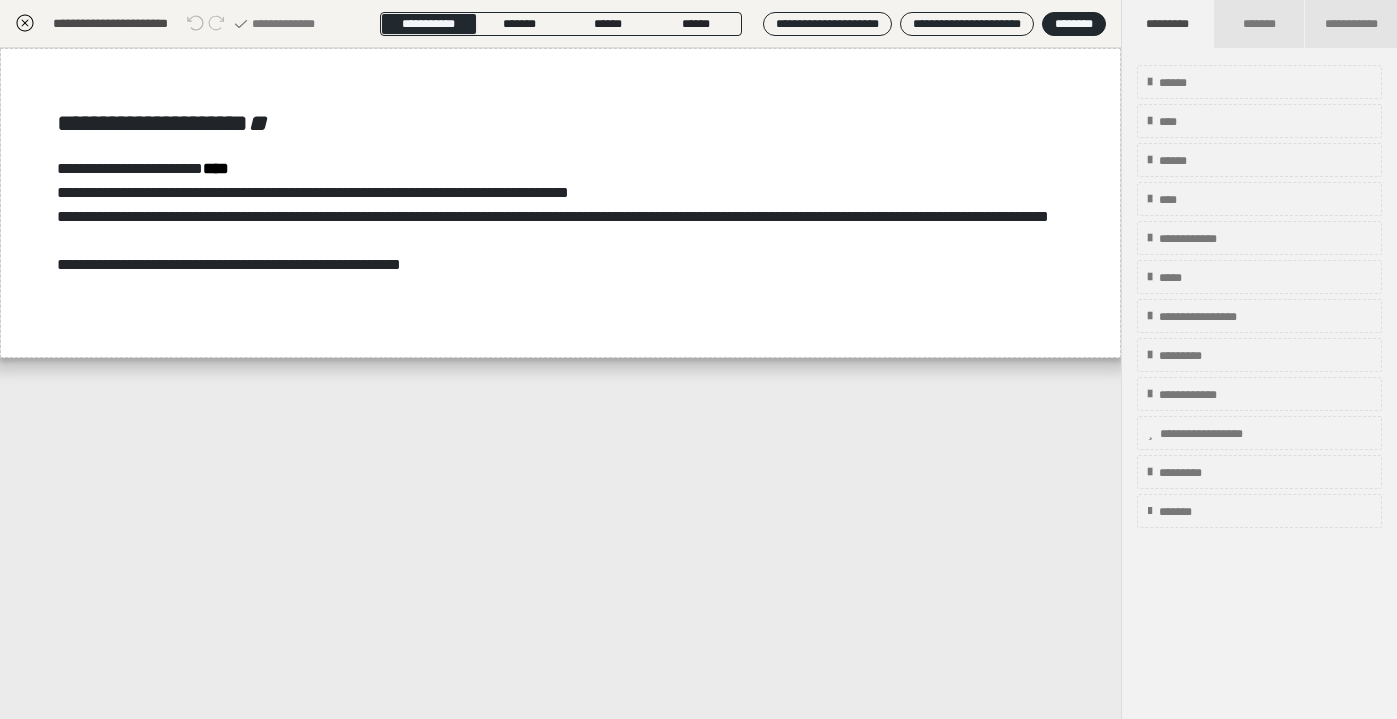 scroll, scrollTop: 307, scrollLeft: 0, axis: vertical 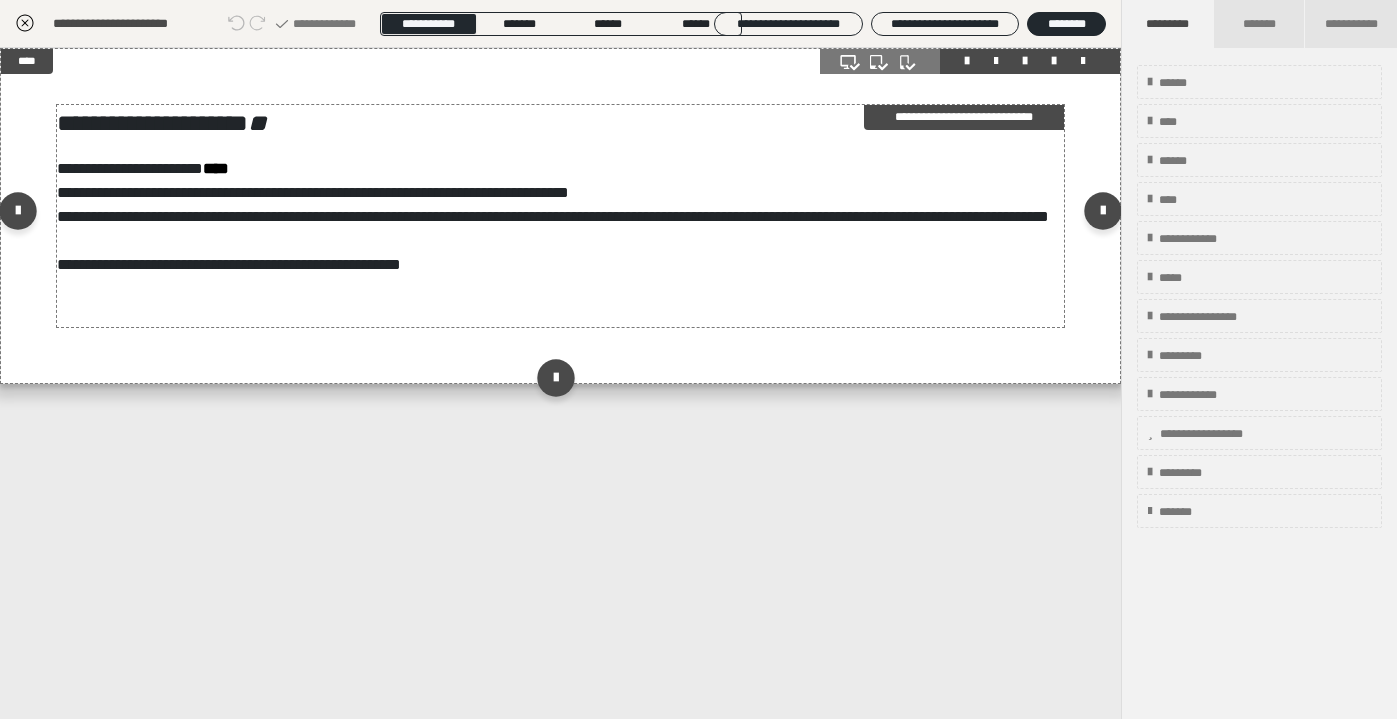 click on "**********" at bounding box center (560, 216) 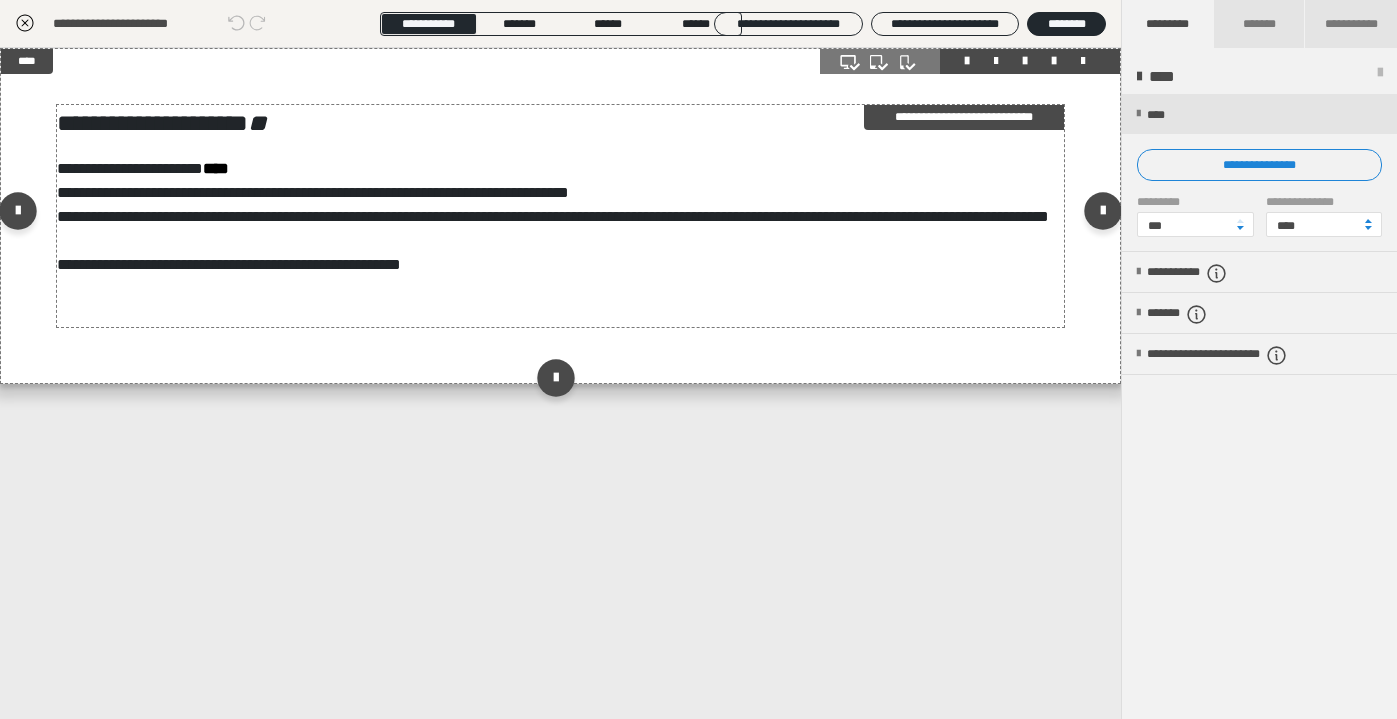click on "**********" at bounding box center (560, 216) 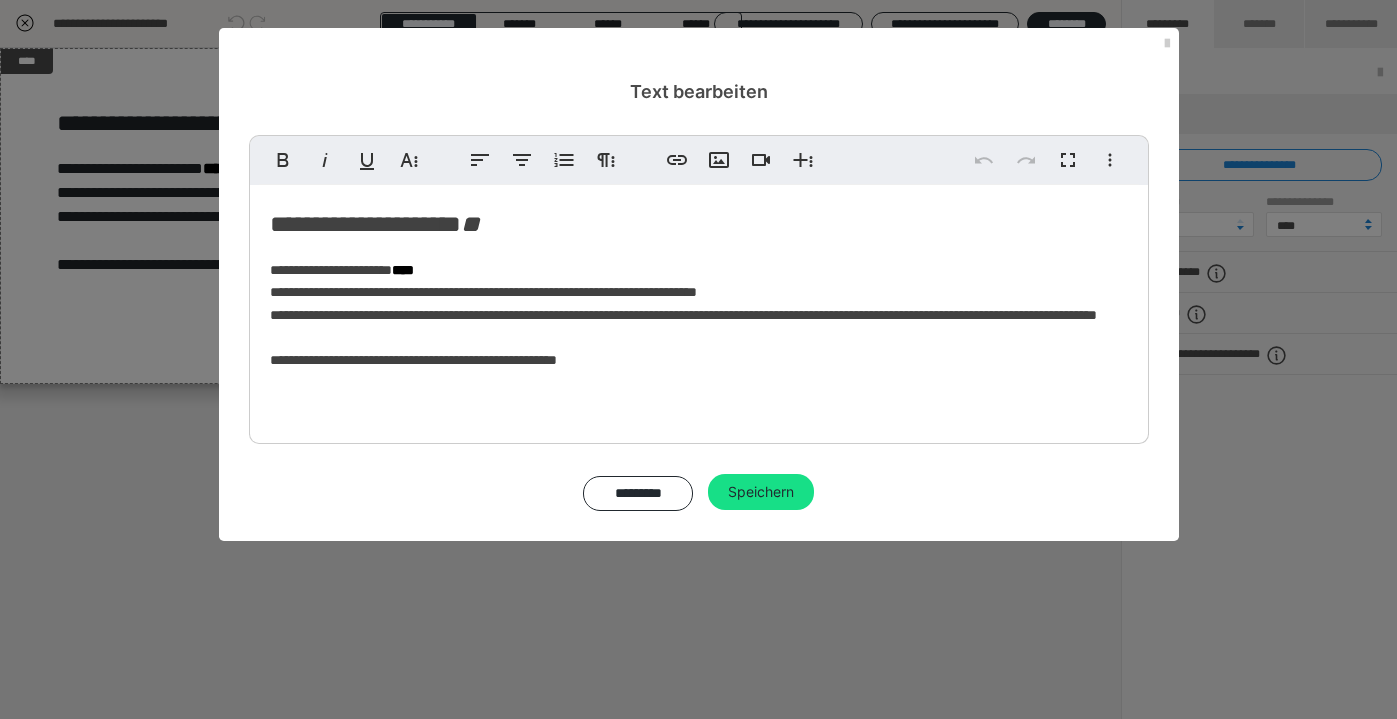 click on "**********" at bounding box center (699, 224) 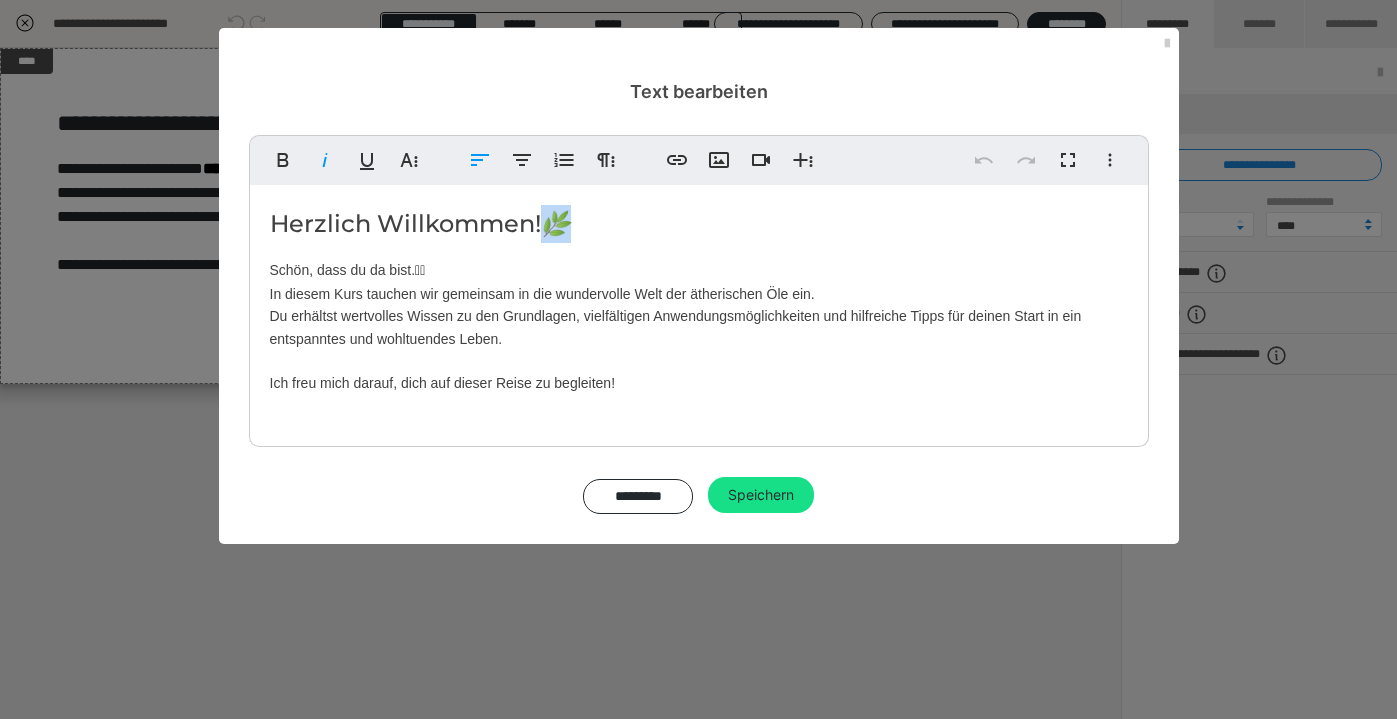 drag, startPoint x: 579, startPoint y: 228, endPoint x: 553, endPoint y: 225, distance: 26.172504 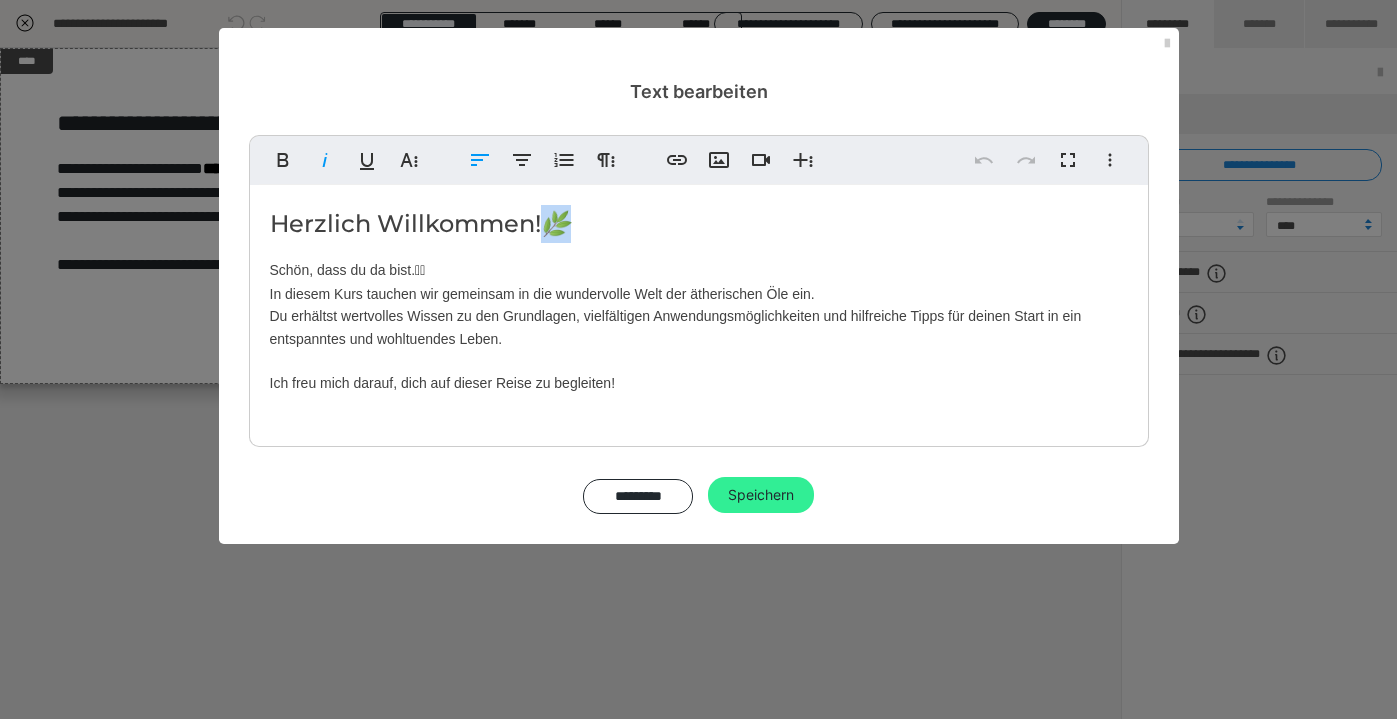 click on "Speichern" at bounding box center [761, 495] 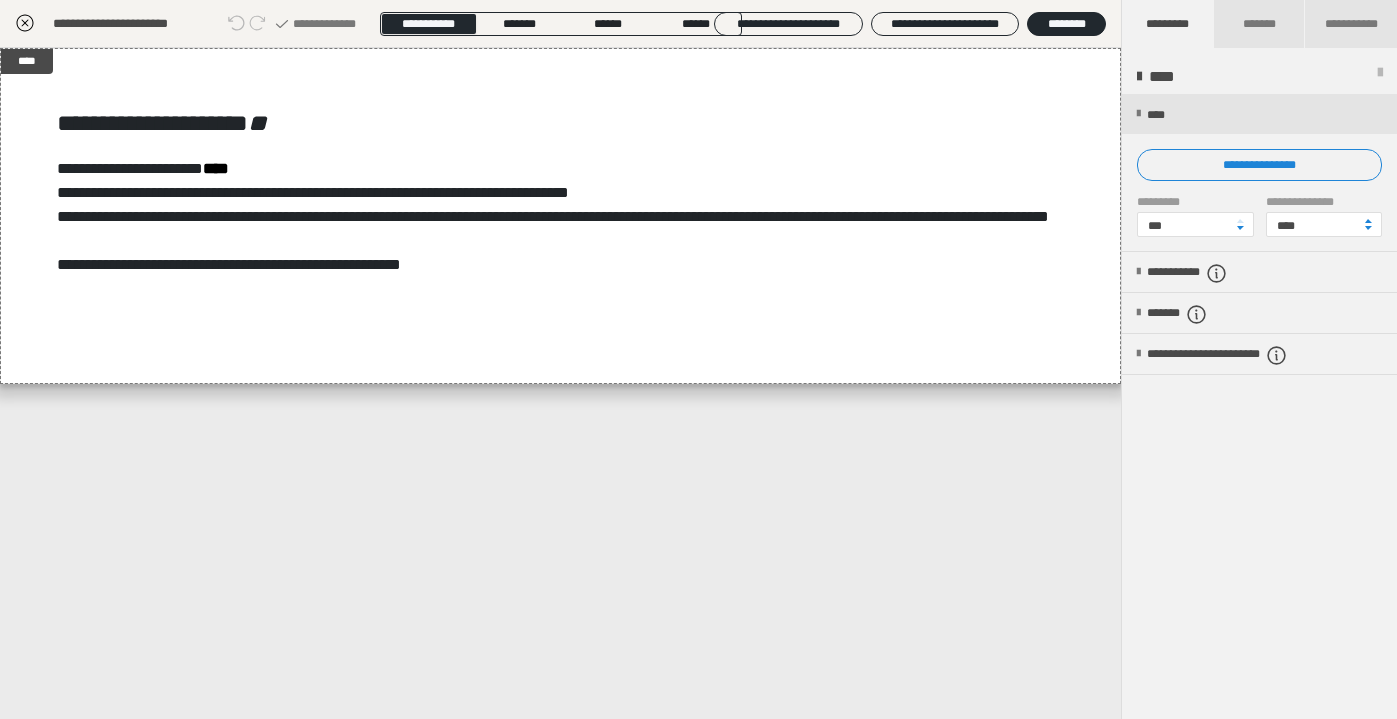click on "**********" at bounding box center [560, 24] 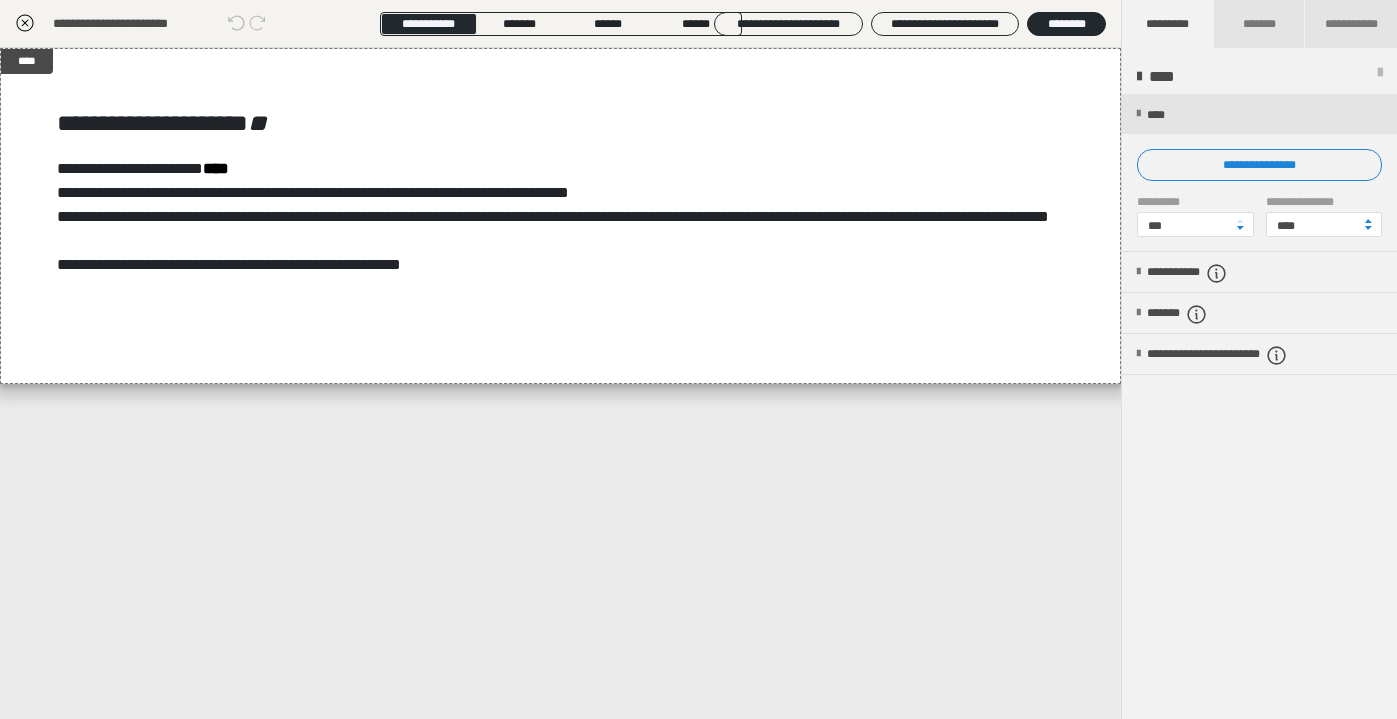 click 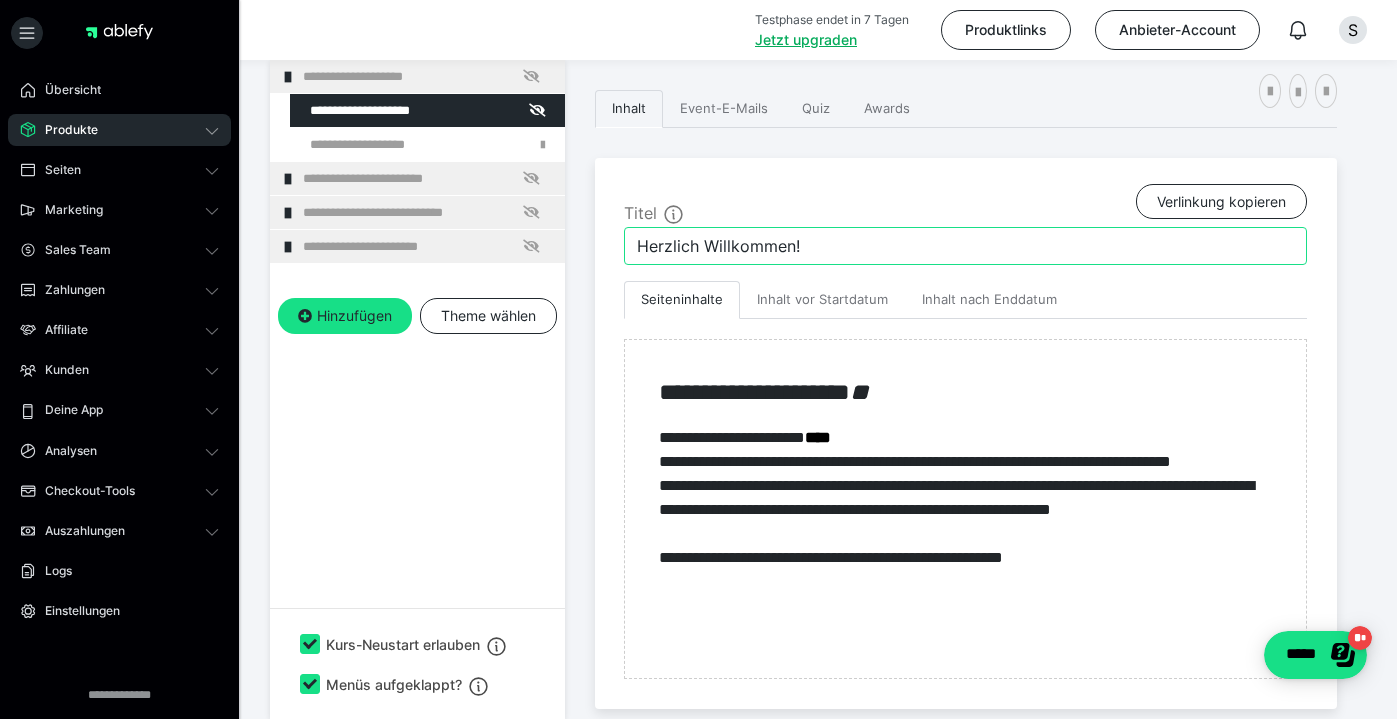 click on "Herzlich Willkommen!" at bounding box center [965, 246] 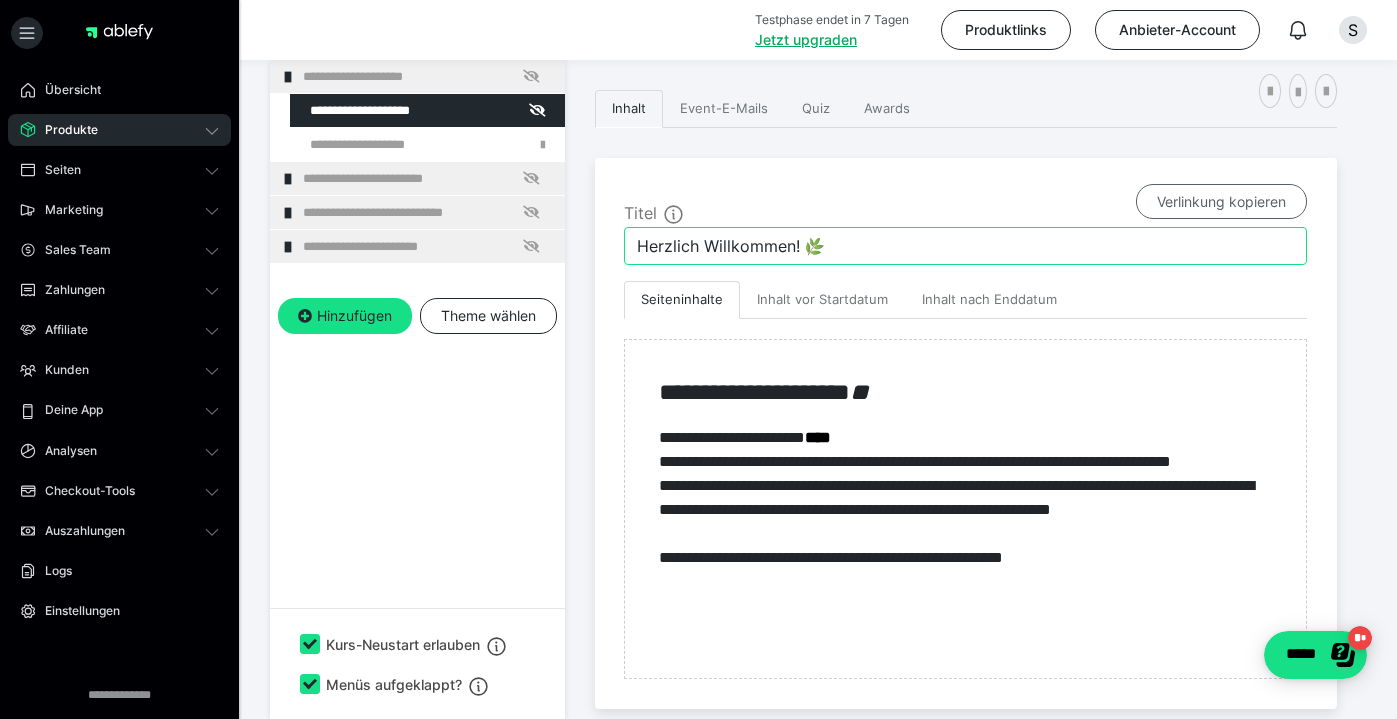type on "Herzlich Willkommen! 🌿" 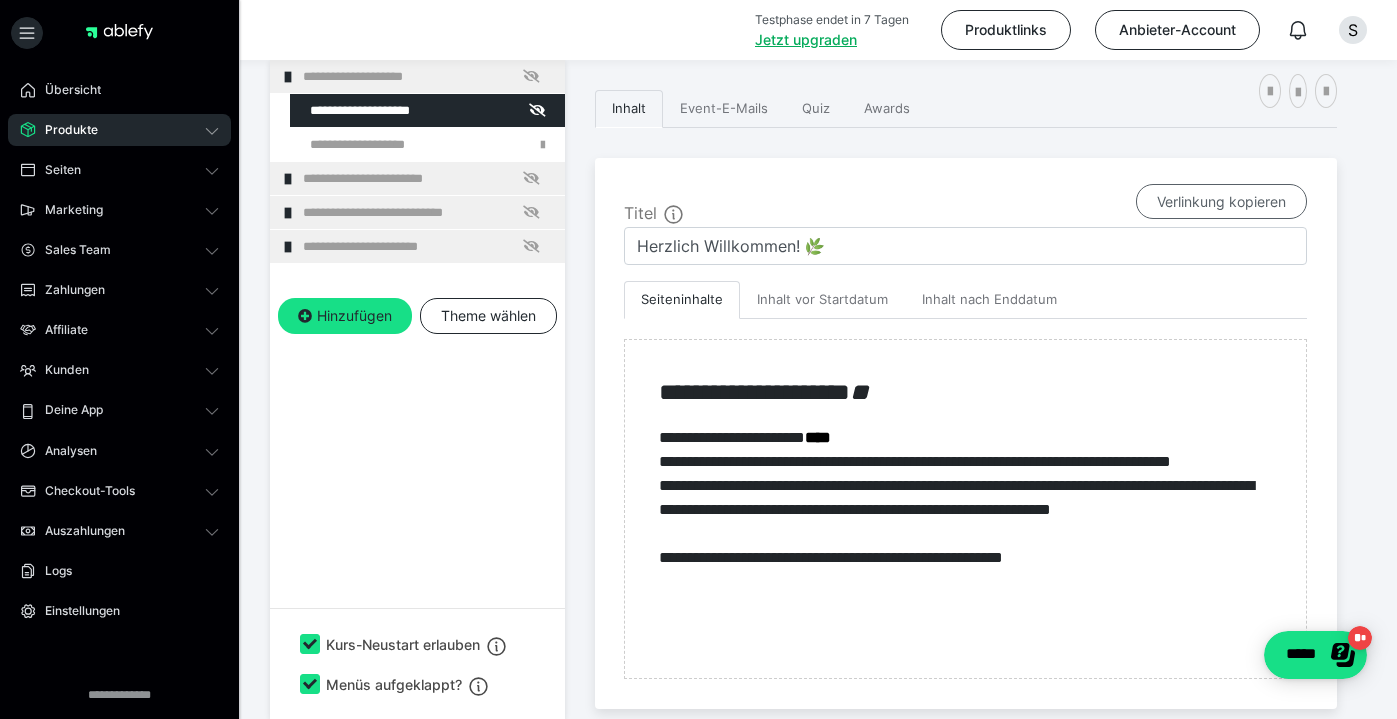 click on "Verlinkung kopieren" at bounding box center (1221, 202) 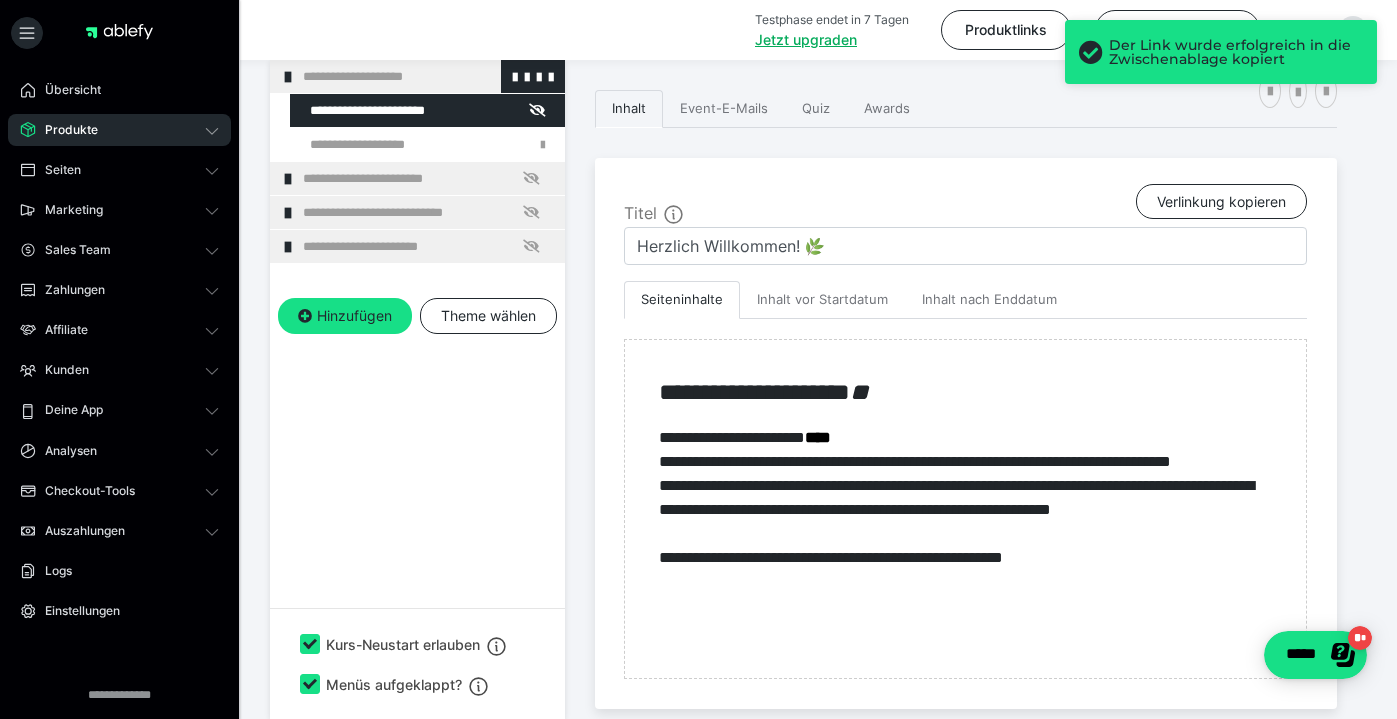 click on "**********" at bounding box center [426, 76] 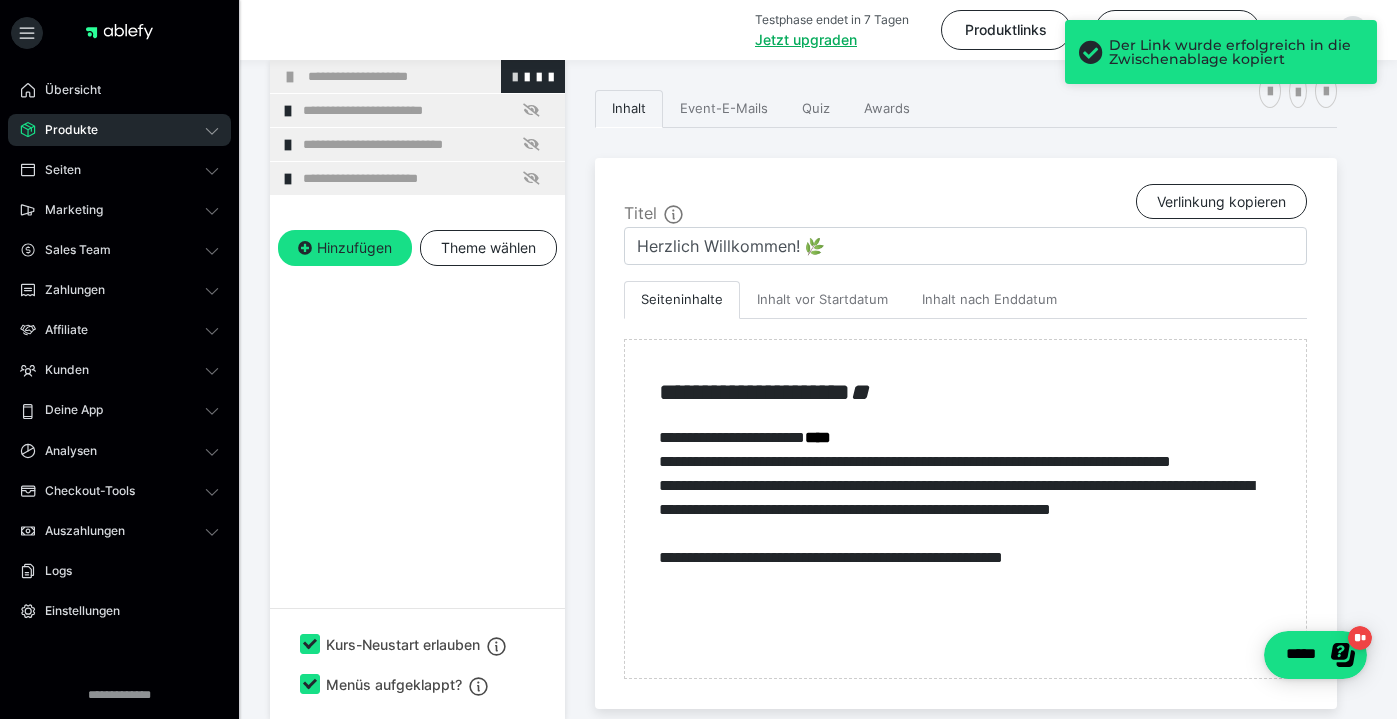 click at bounding box center (515, 76) 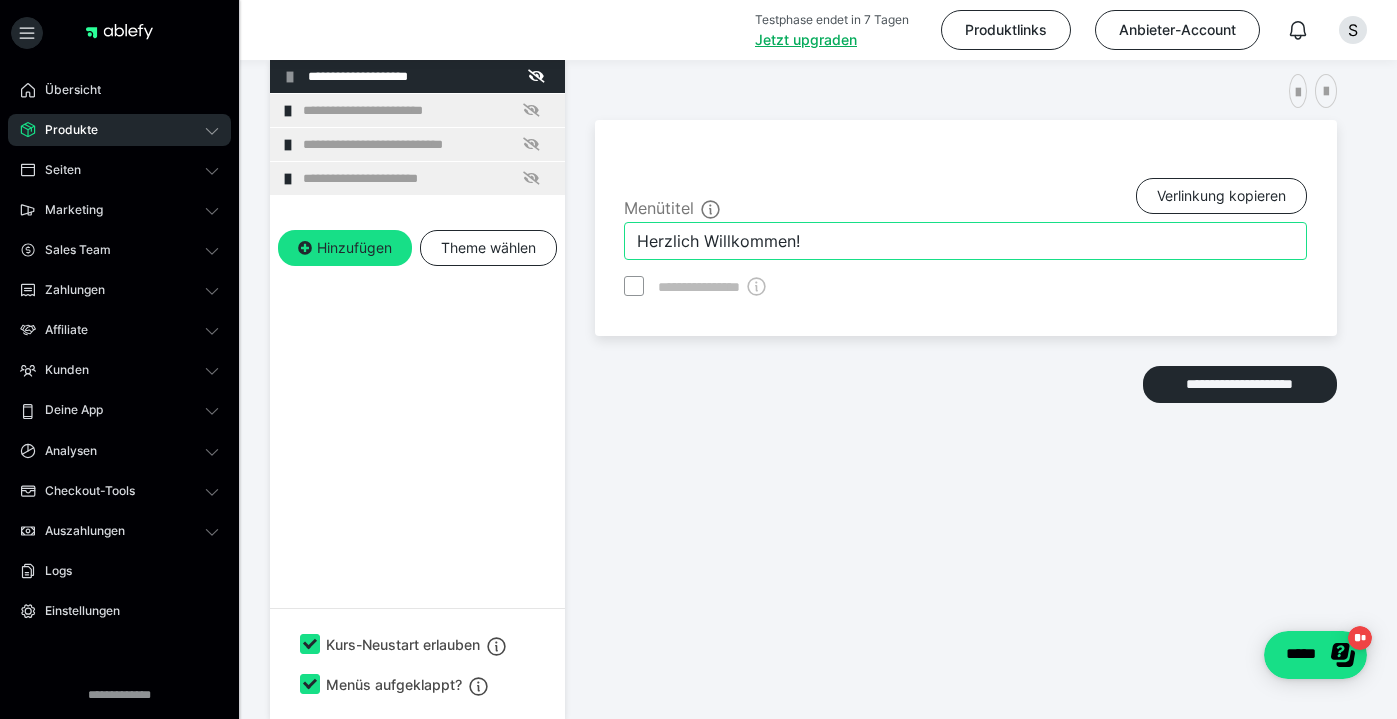 click on "Herzlich Willkommen!" at bounding box center (965, 241) 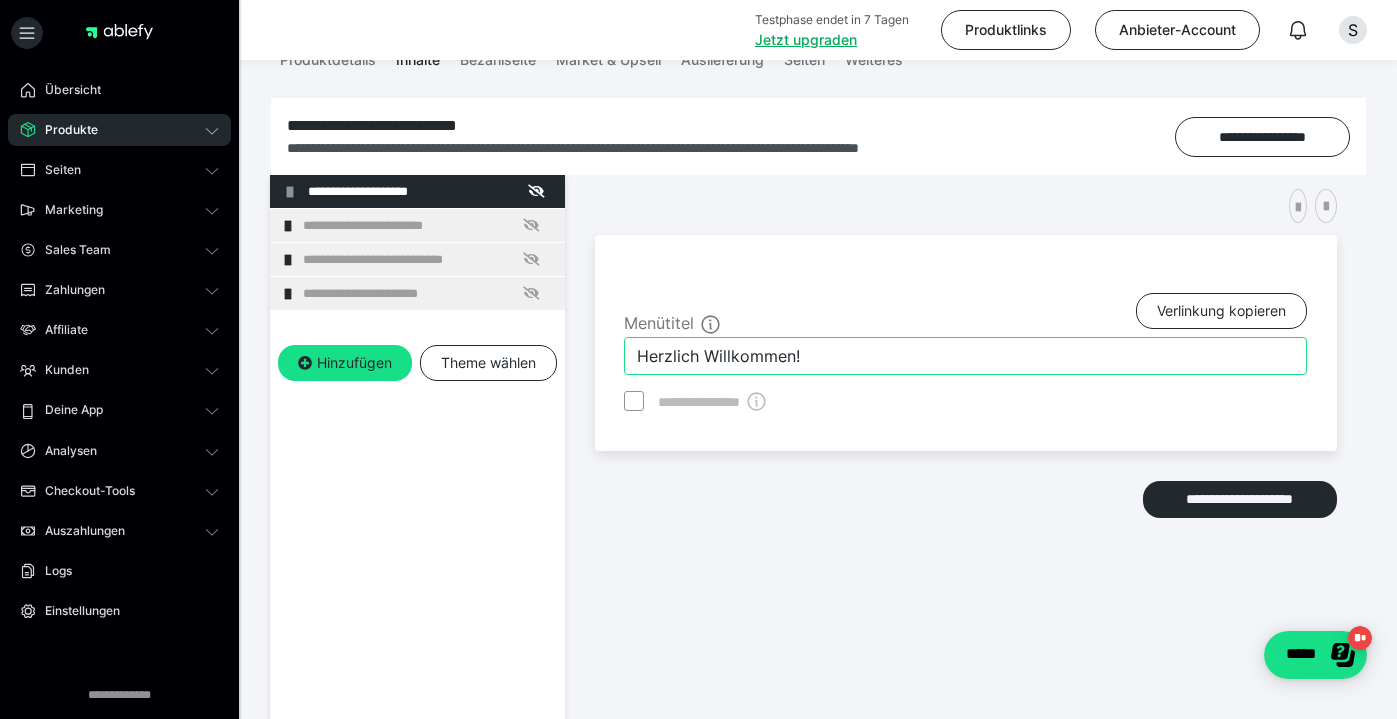 scroll, scrollTop: 188, scrollLeft: 0, axis: vertical 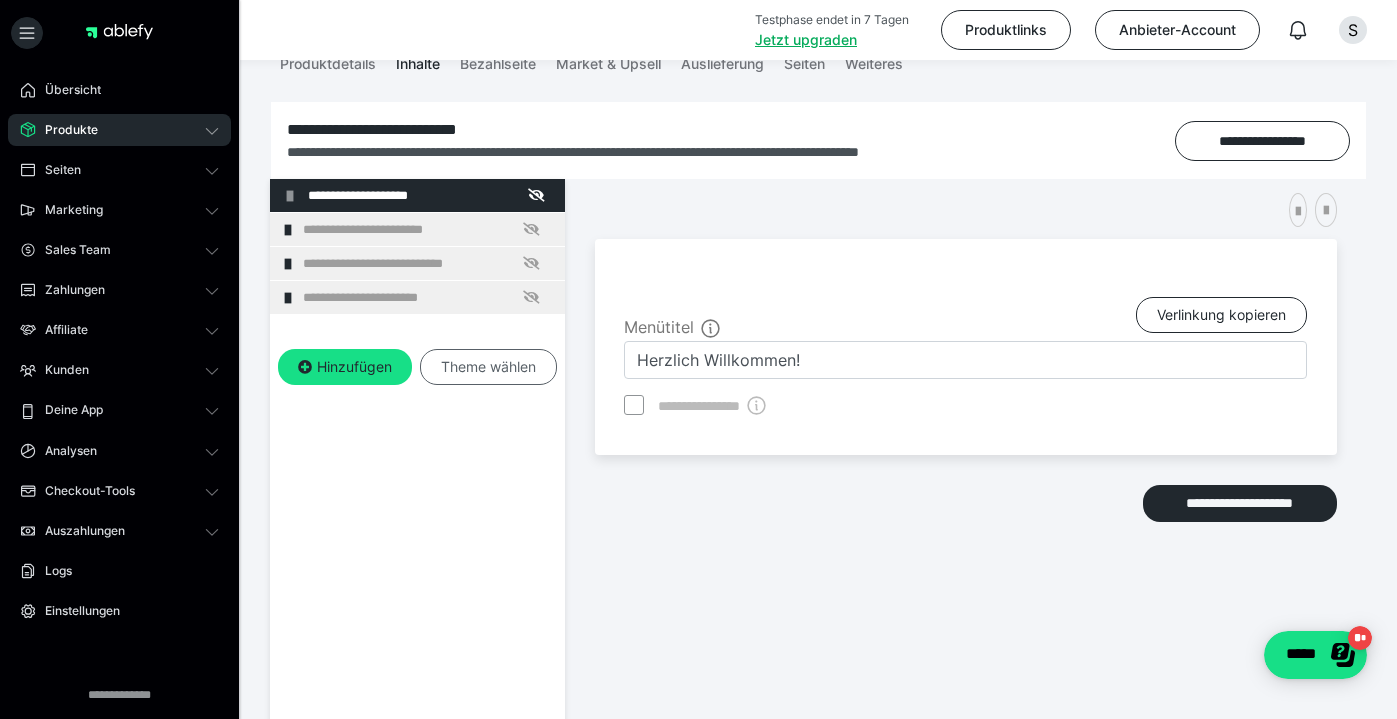 click on "Theme wählen" at bounding box center [488, 367] 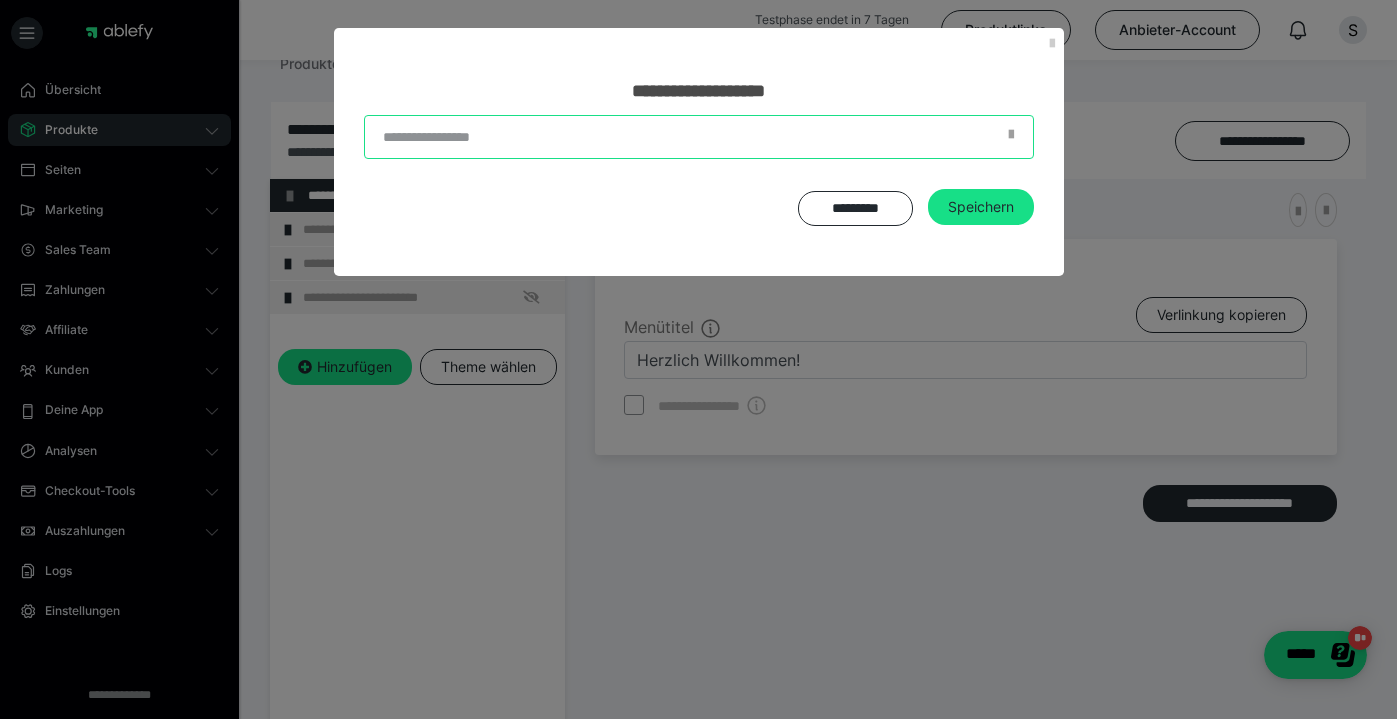 click at bounding box center (699, 137) 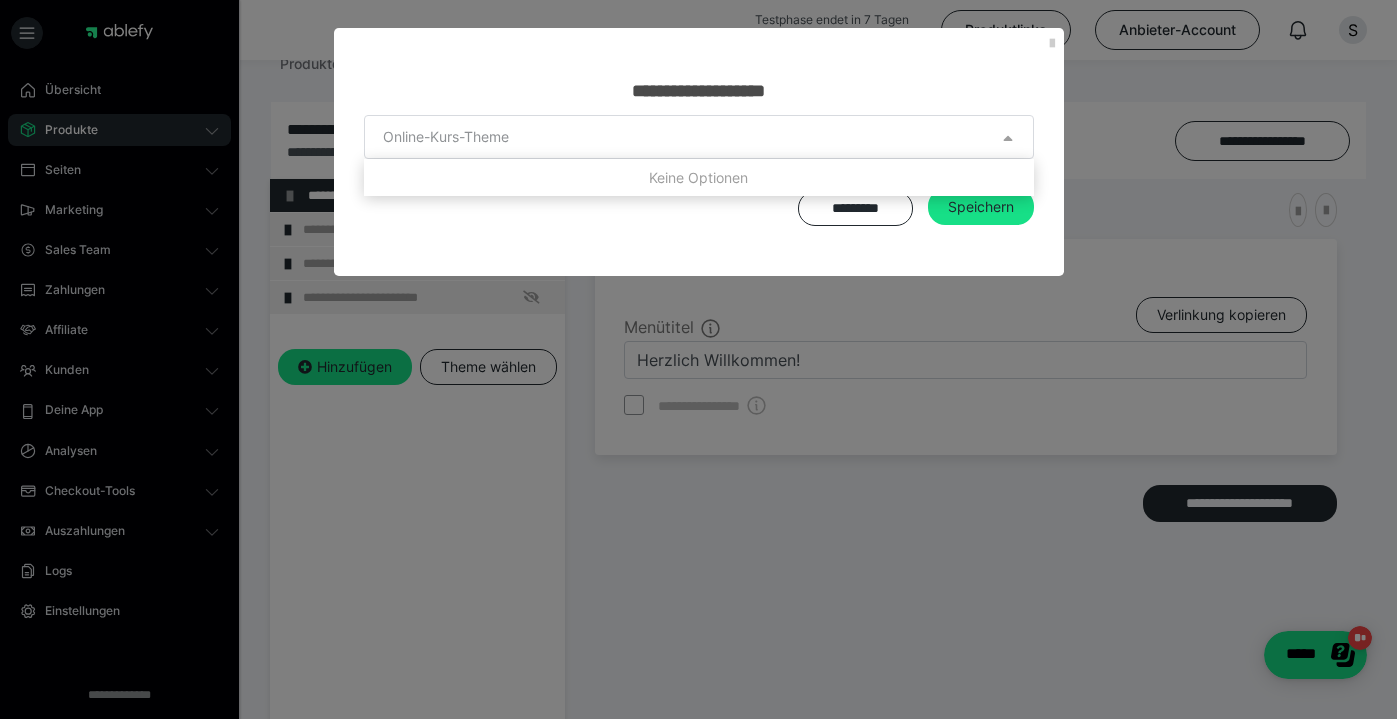 click on "Keine Optionen" at bounding box center (699, 177) 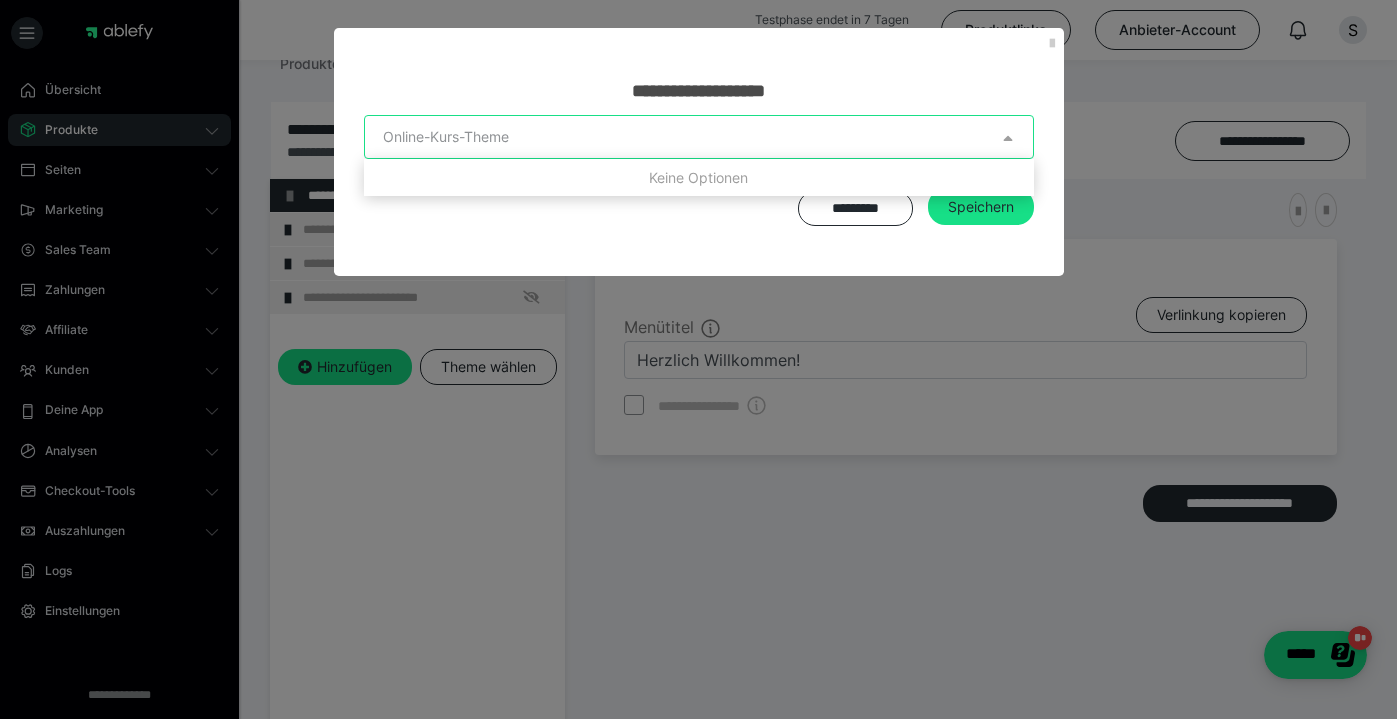 click at bounding box center [699, 137] 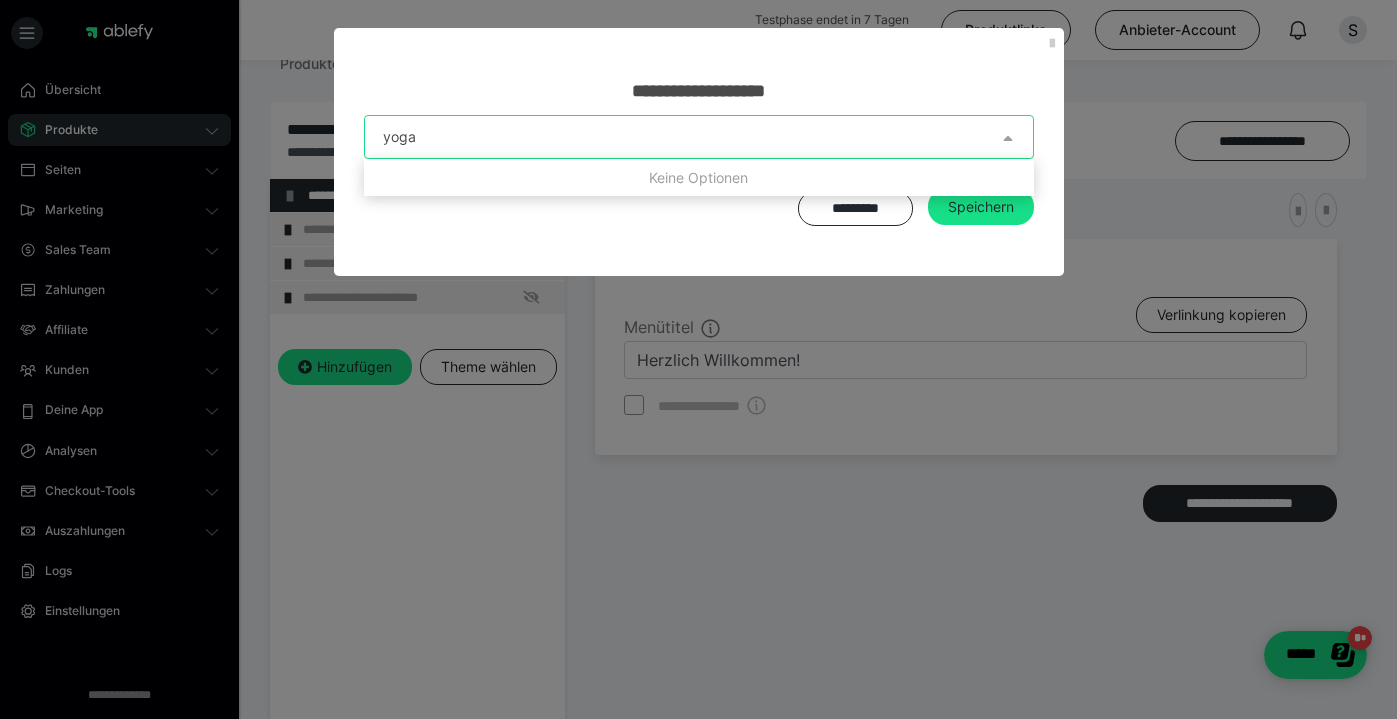 type on "yoga" 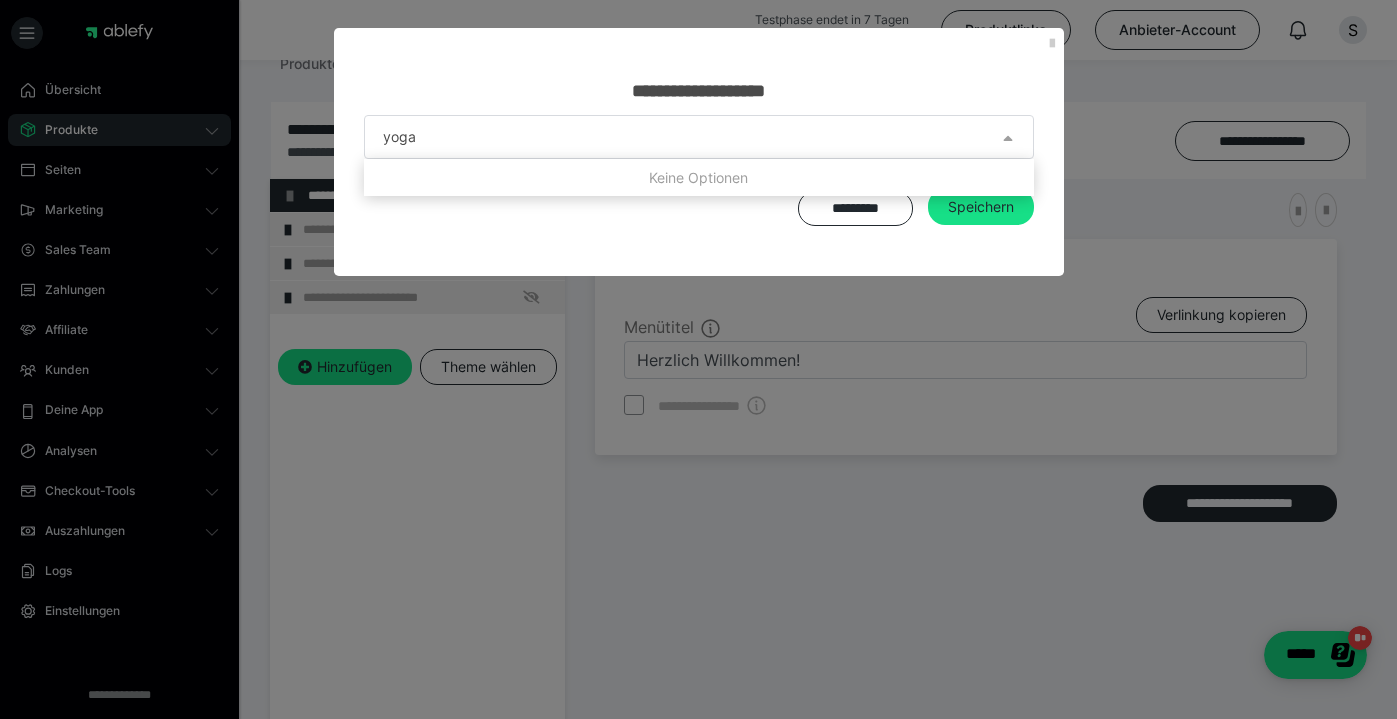 click at bounding box center [698, 359] 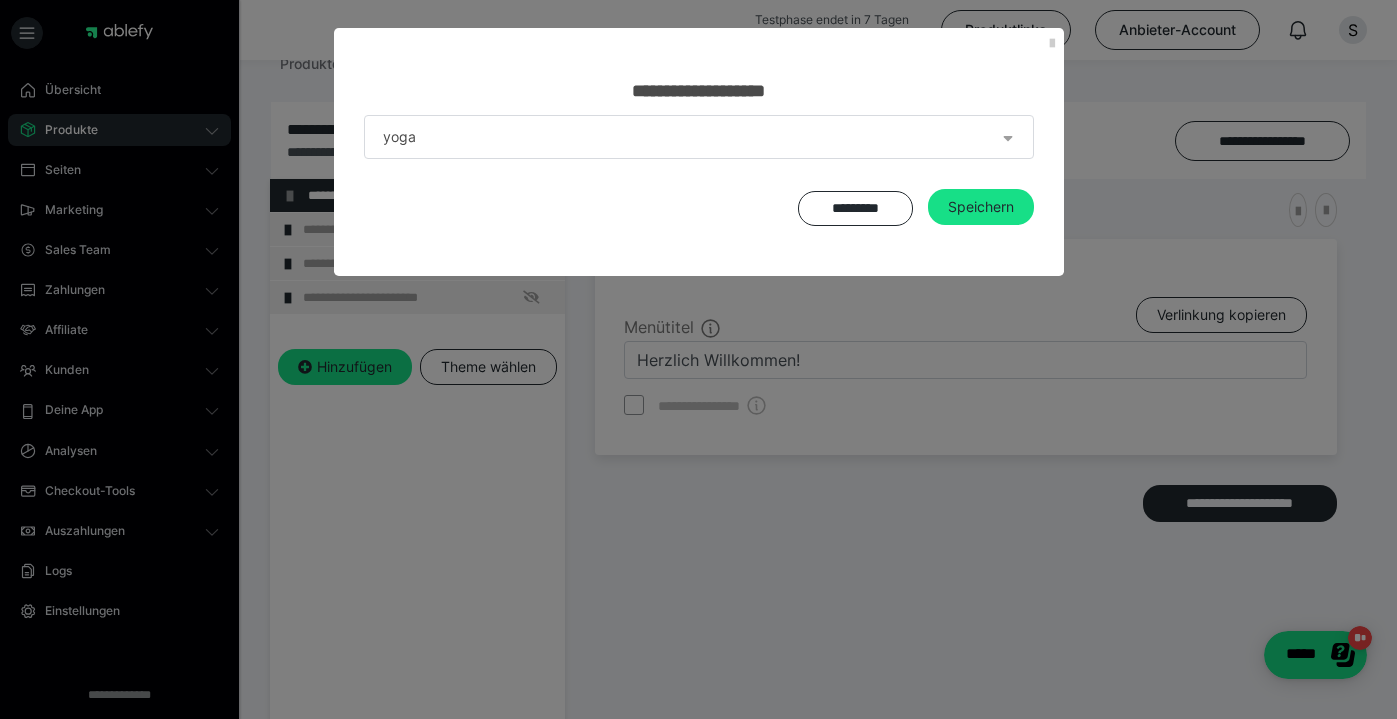 type 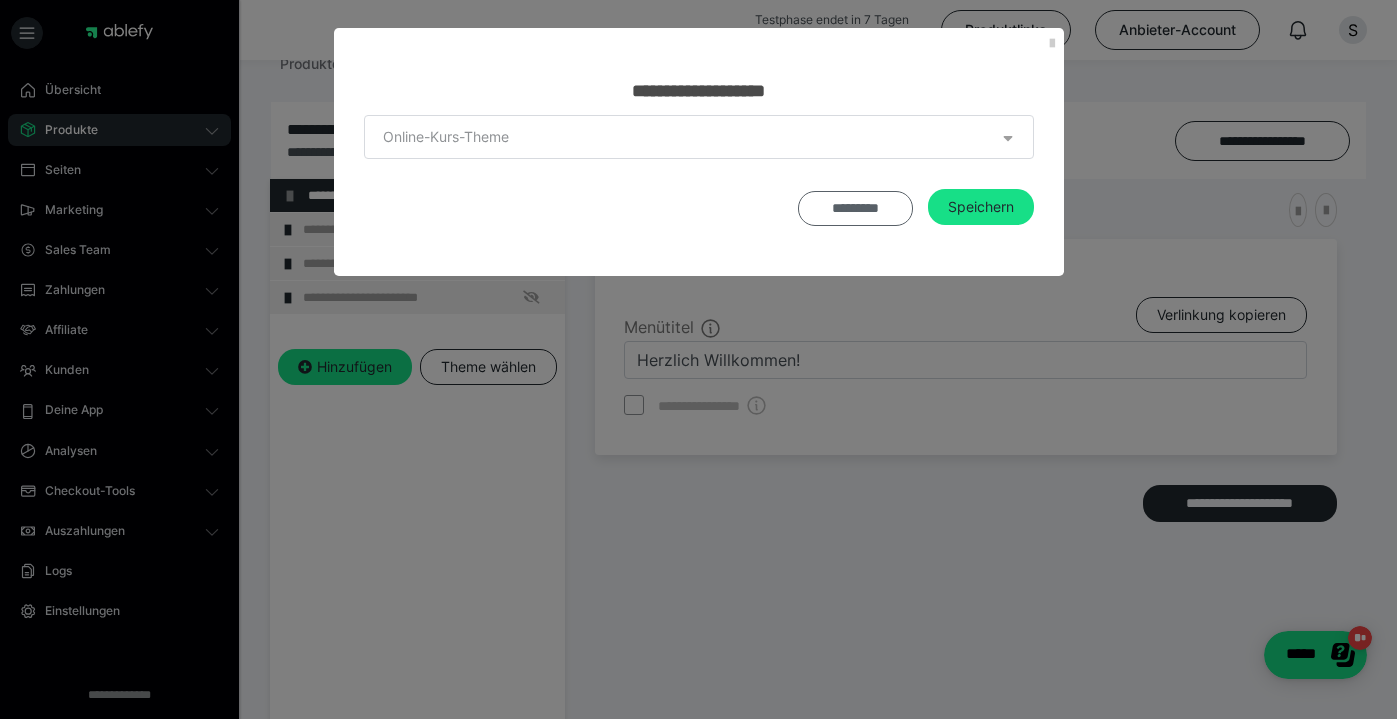 click on "*********" at bounding box center (855, 208) 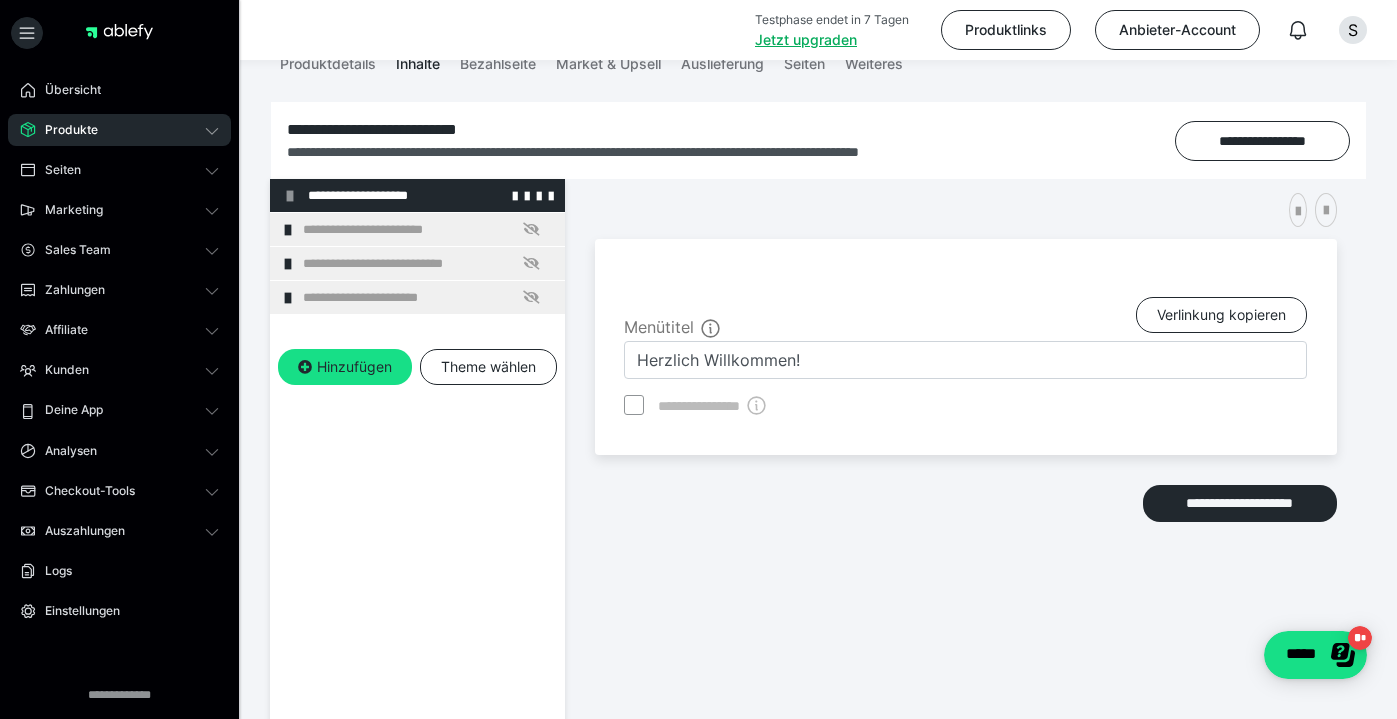click at bounding box center (290, 196) 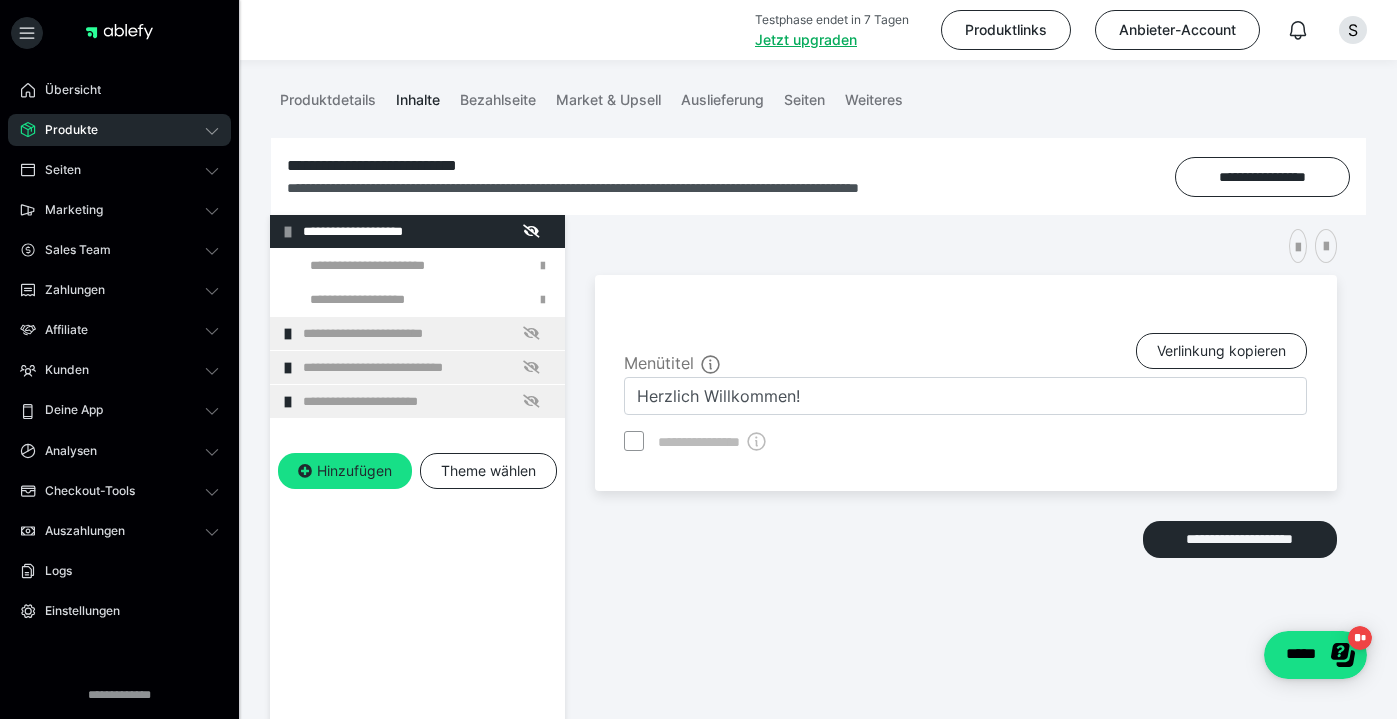 scroll, scrollTop: 152, scrollLeft: 0, axis: vertical 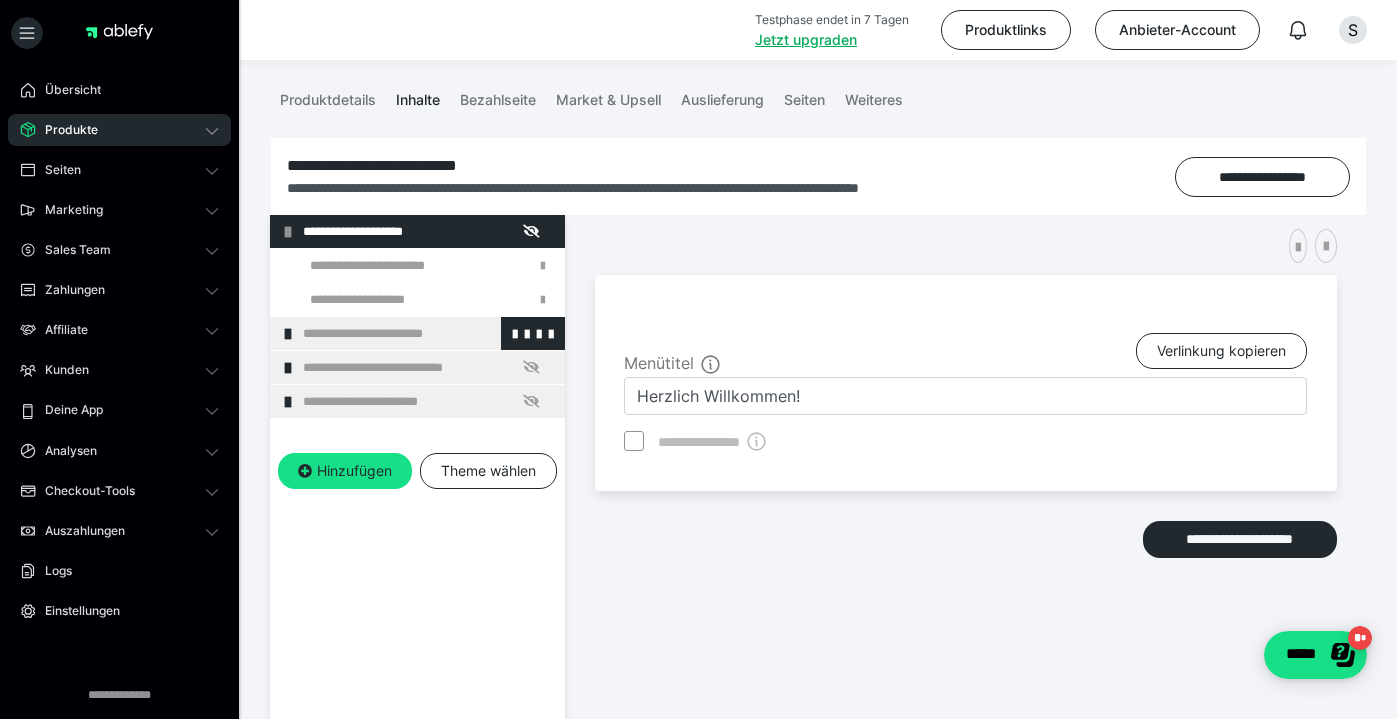 click on "**********" at bounding box center (417, 333) 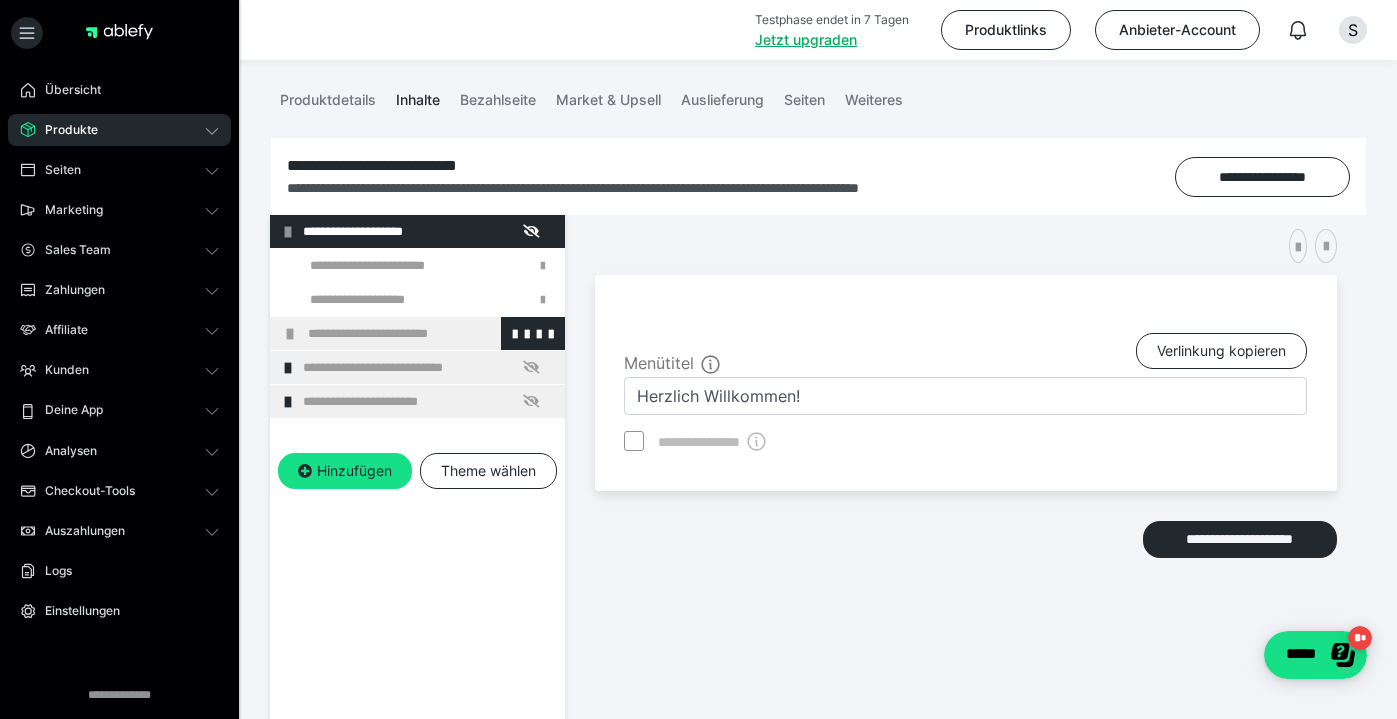 click on "**********" at bounding box center (431, 333) 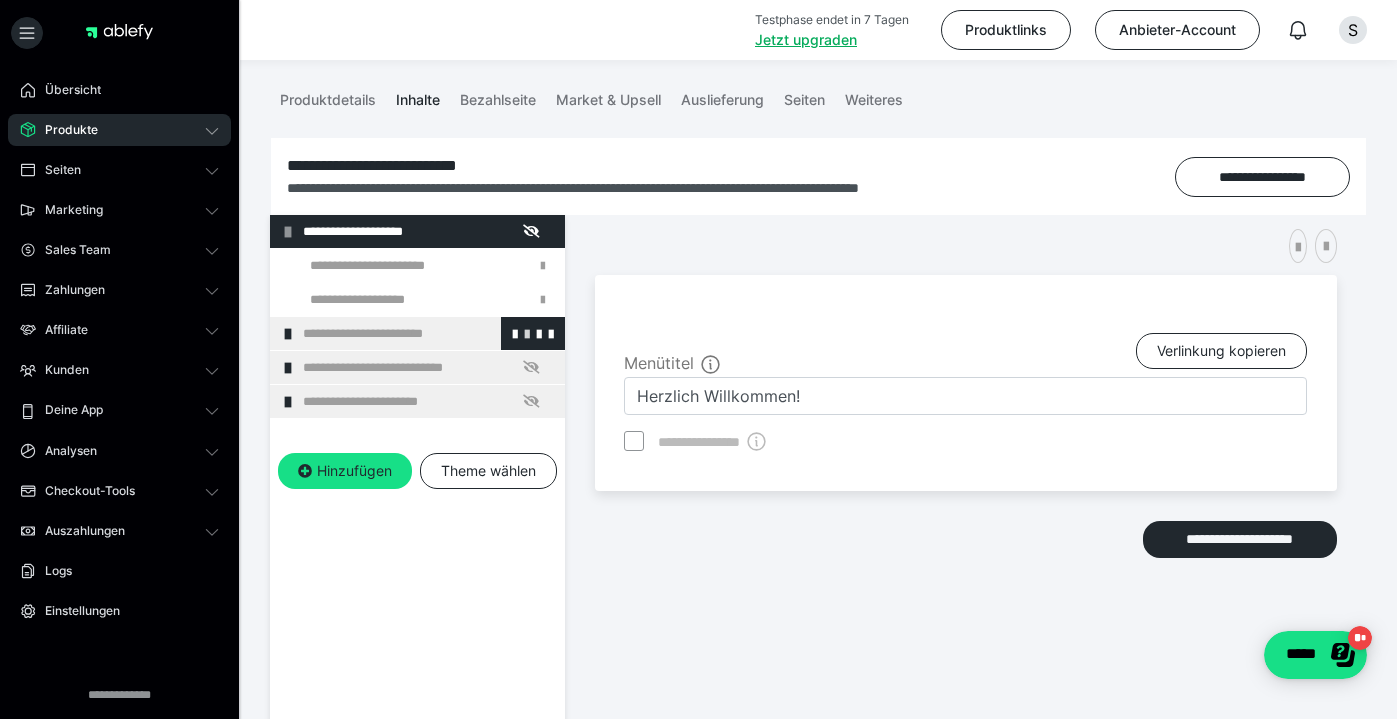 click at bounding box center (527, 333) 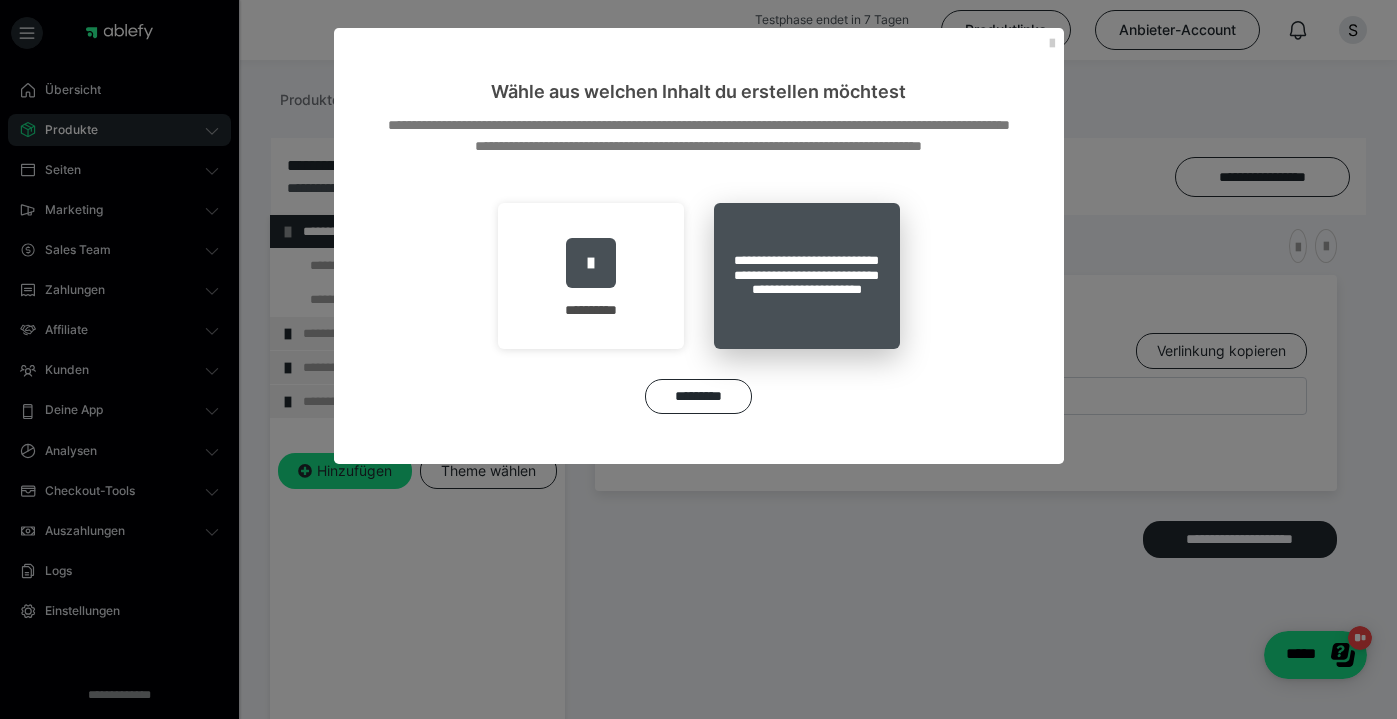 click on "**********" at bounding box center [807, 276] 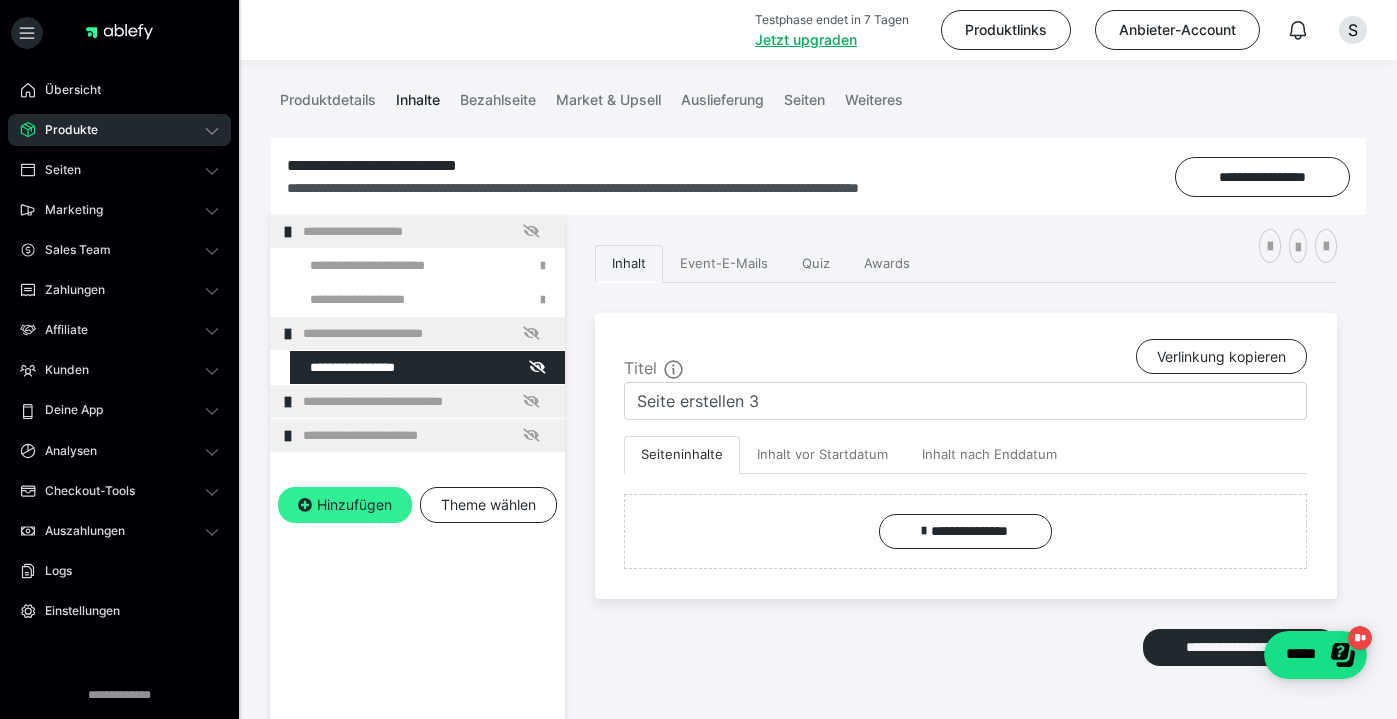 click on "Hinzufügen" at bounding box center [345, 505] 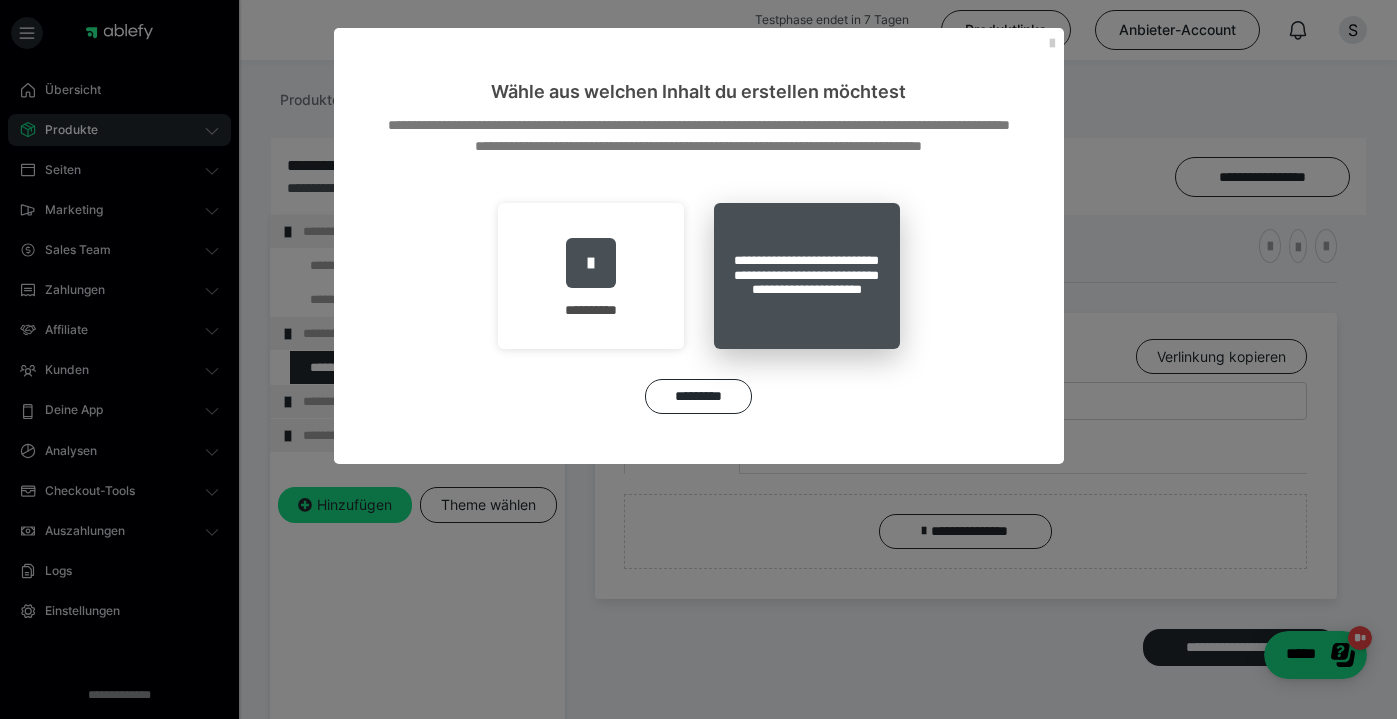 click on "**********" at bounding box center [807, 276] 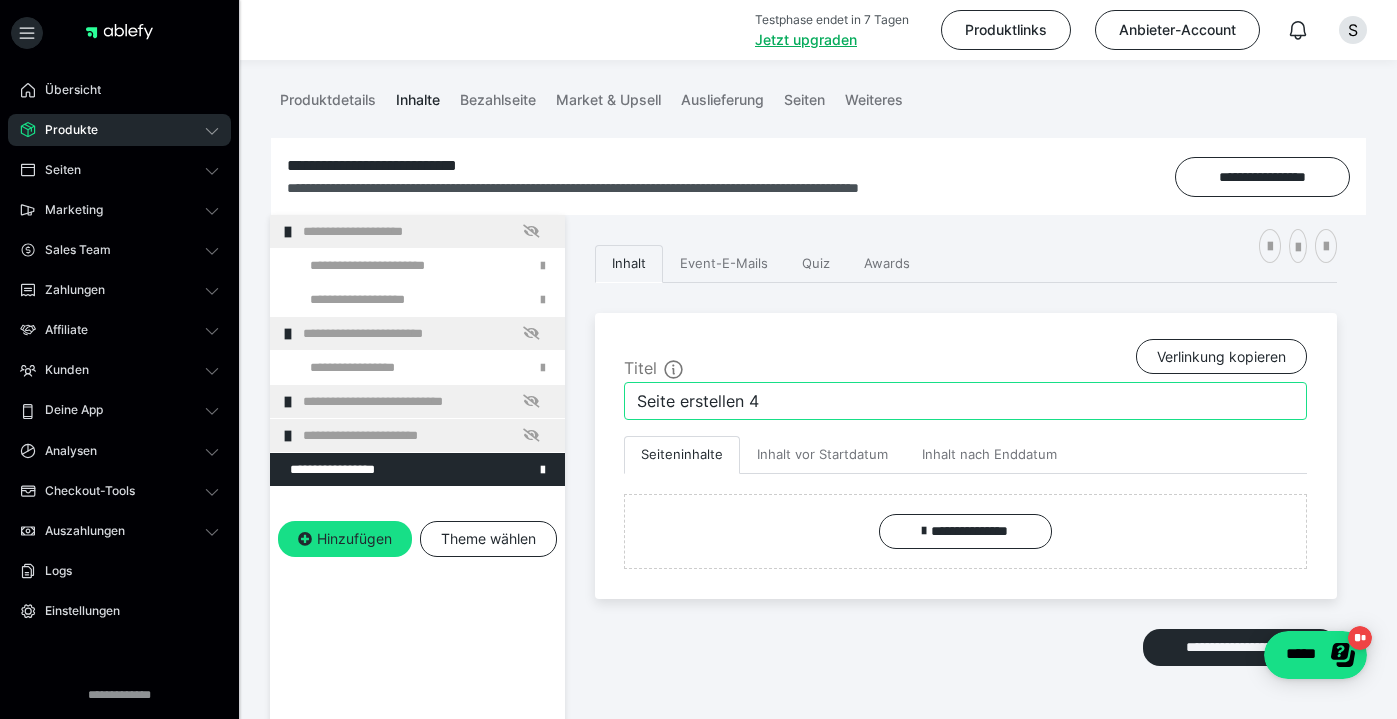 click on "Seite erstellen 4" at bounding box center (965, 401) 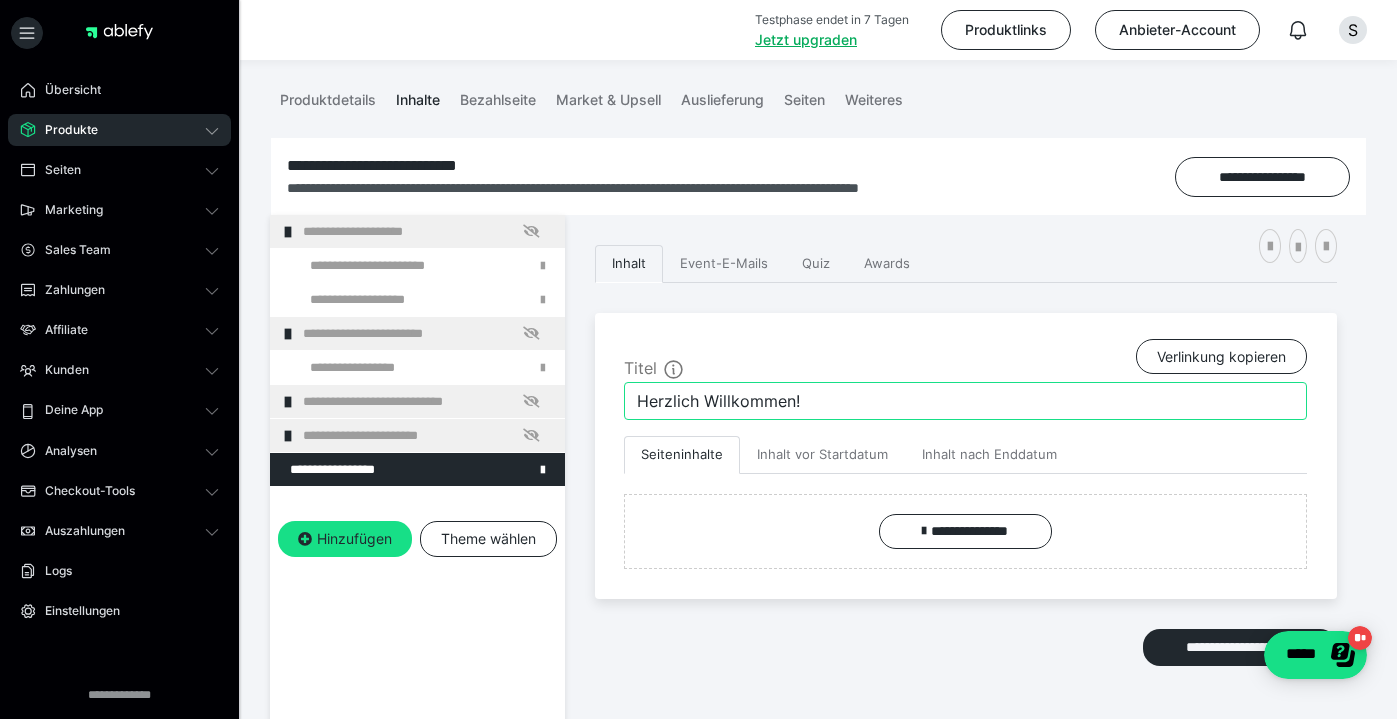 paste on "https://myablefy.com/payer/s/meine-oase/courses/deine-oase-die-welt-der-aetherischen-oele-b6e7ccb1?lesson_id=4933733" 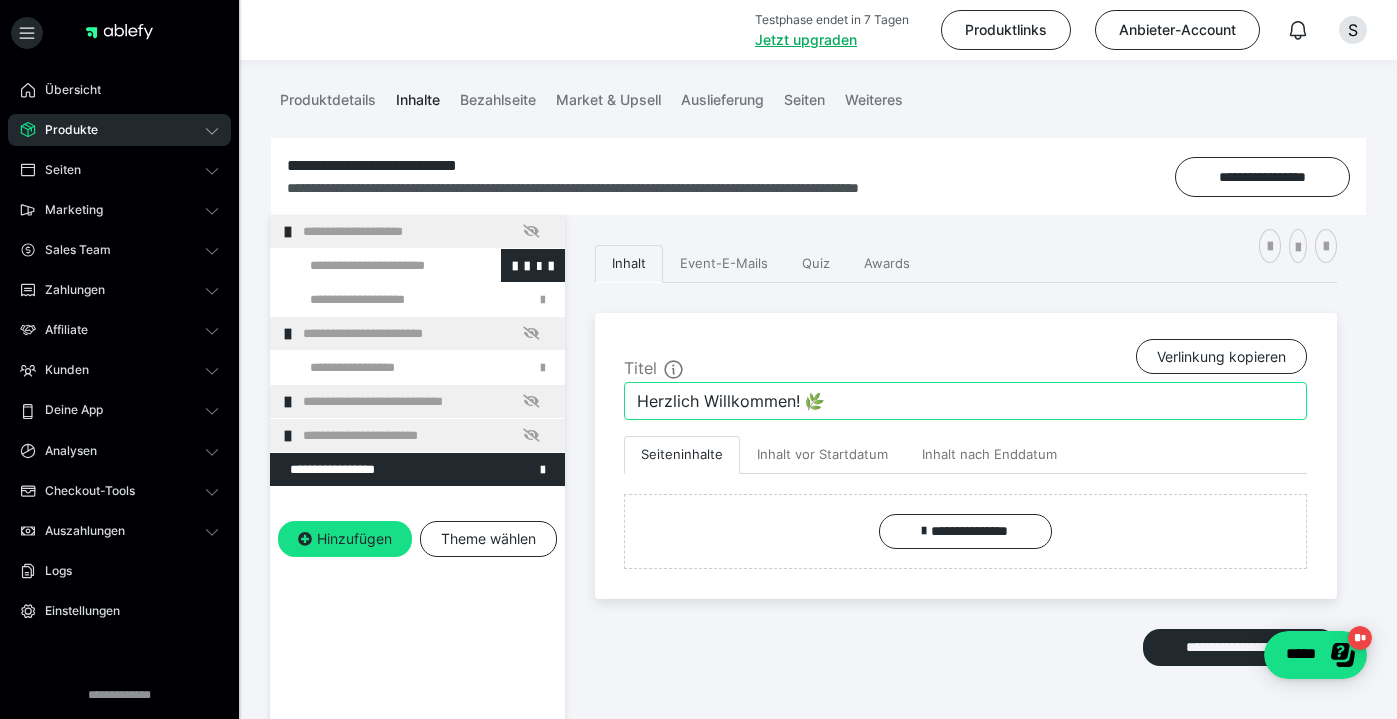 type on "Herzlich Willkommen! 🌿" 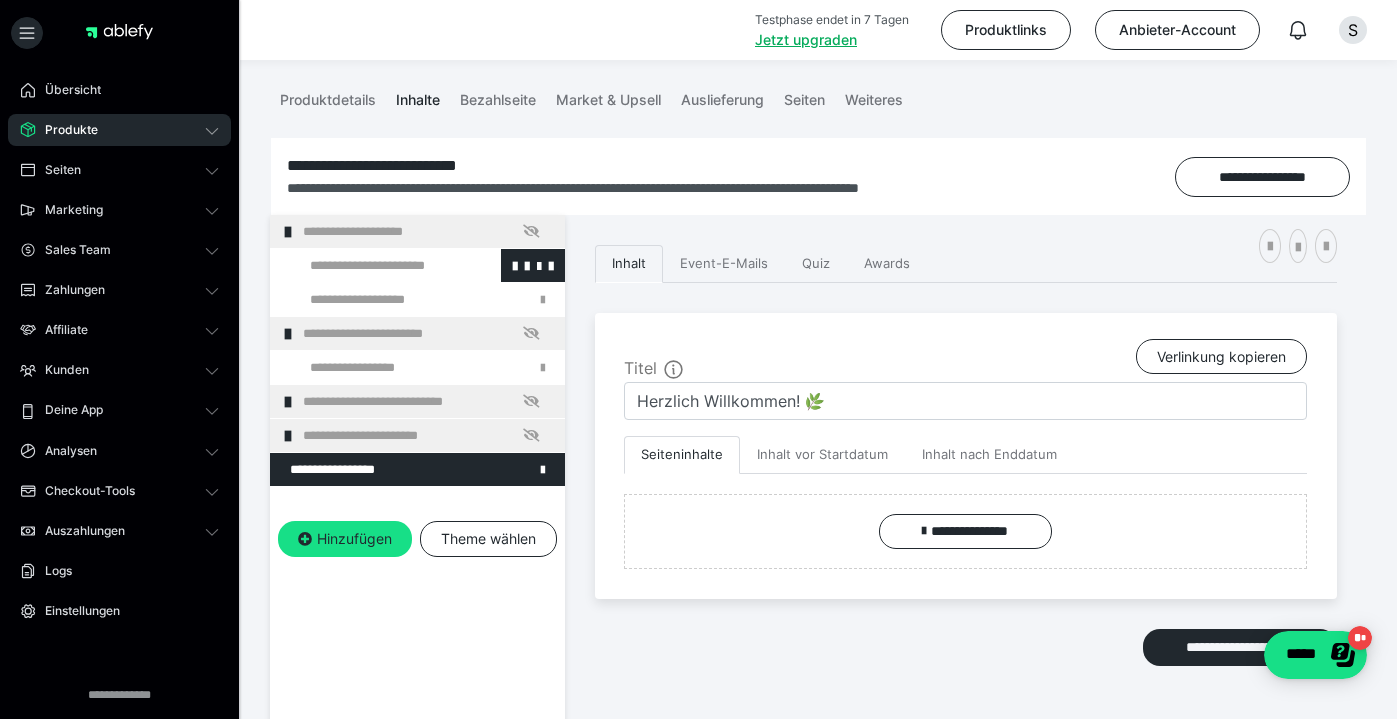 click at bounding box center (375, 265) 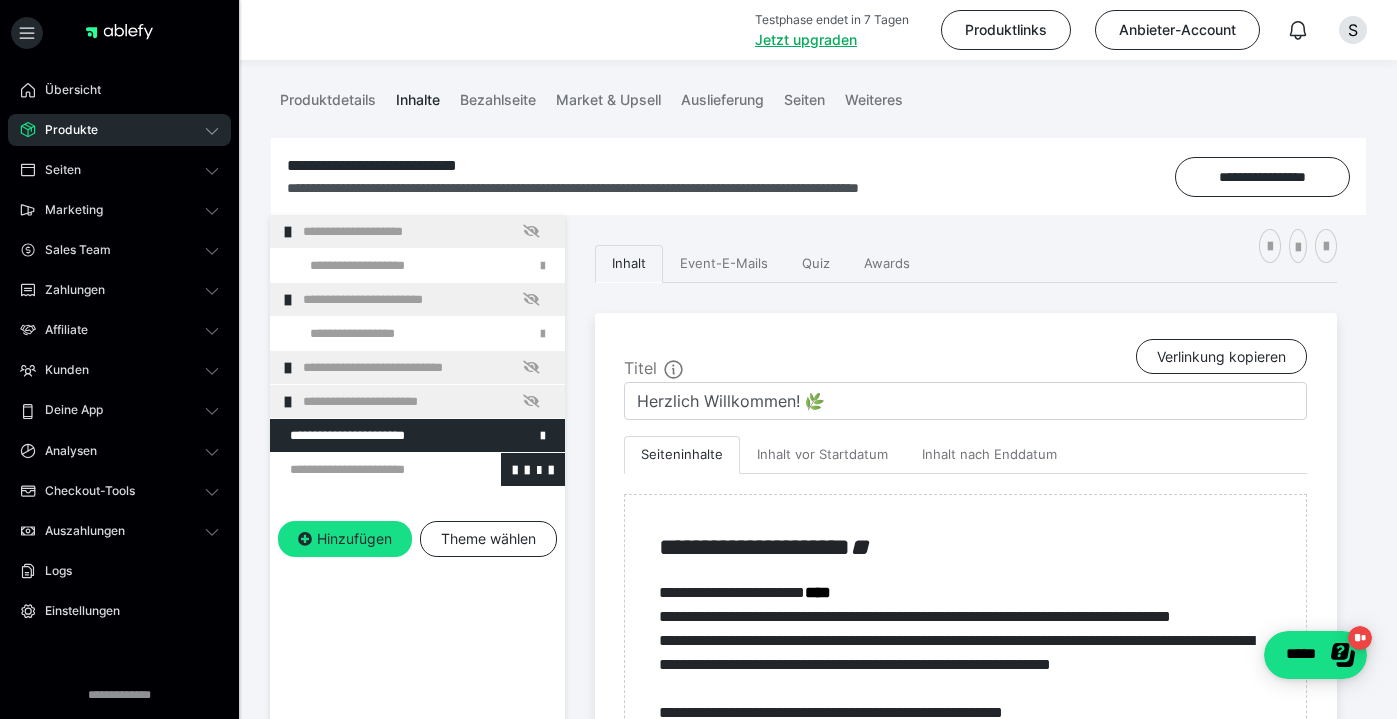 click at bounding box center [365, 469] 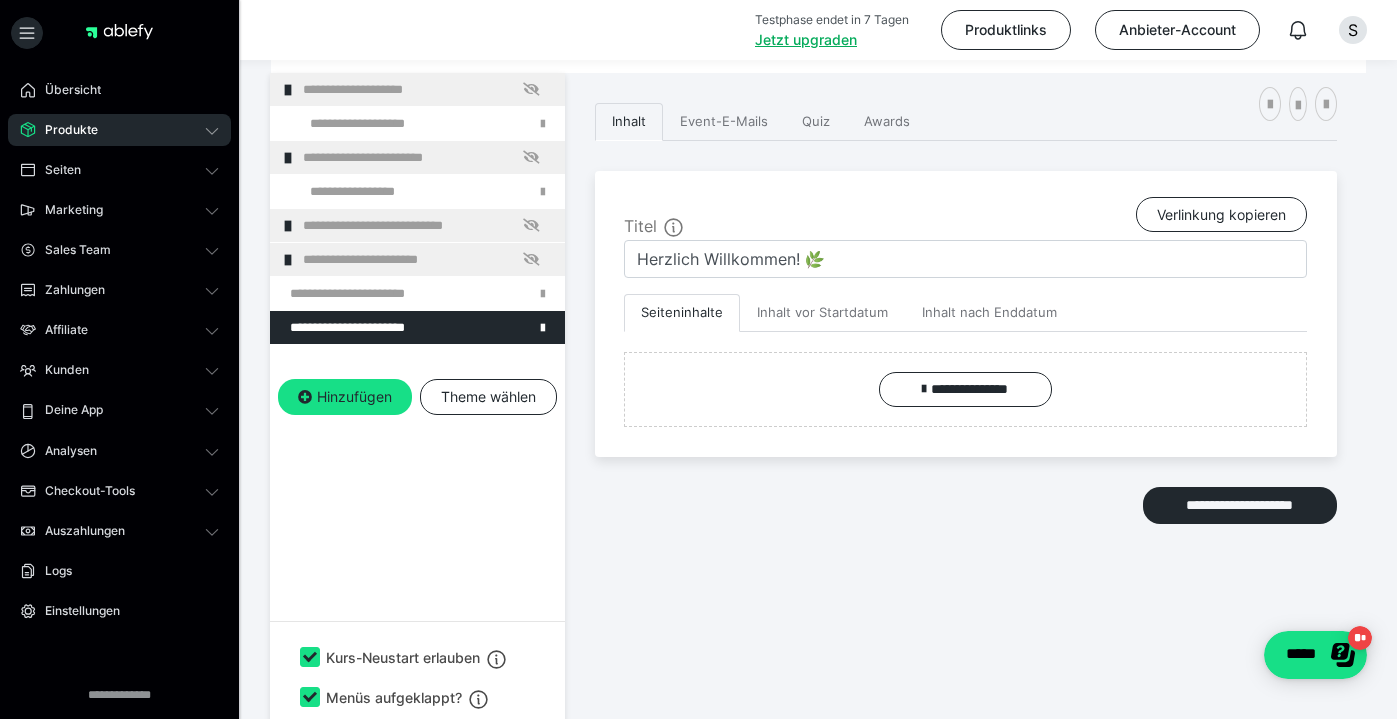 scroll, scrollTop: 295, scrollLeft: 0, axis: vertical 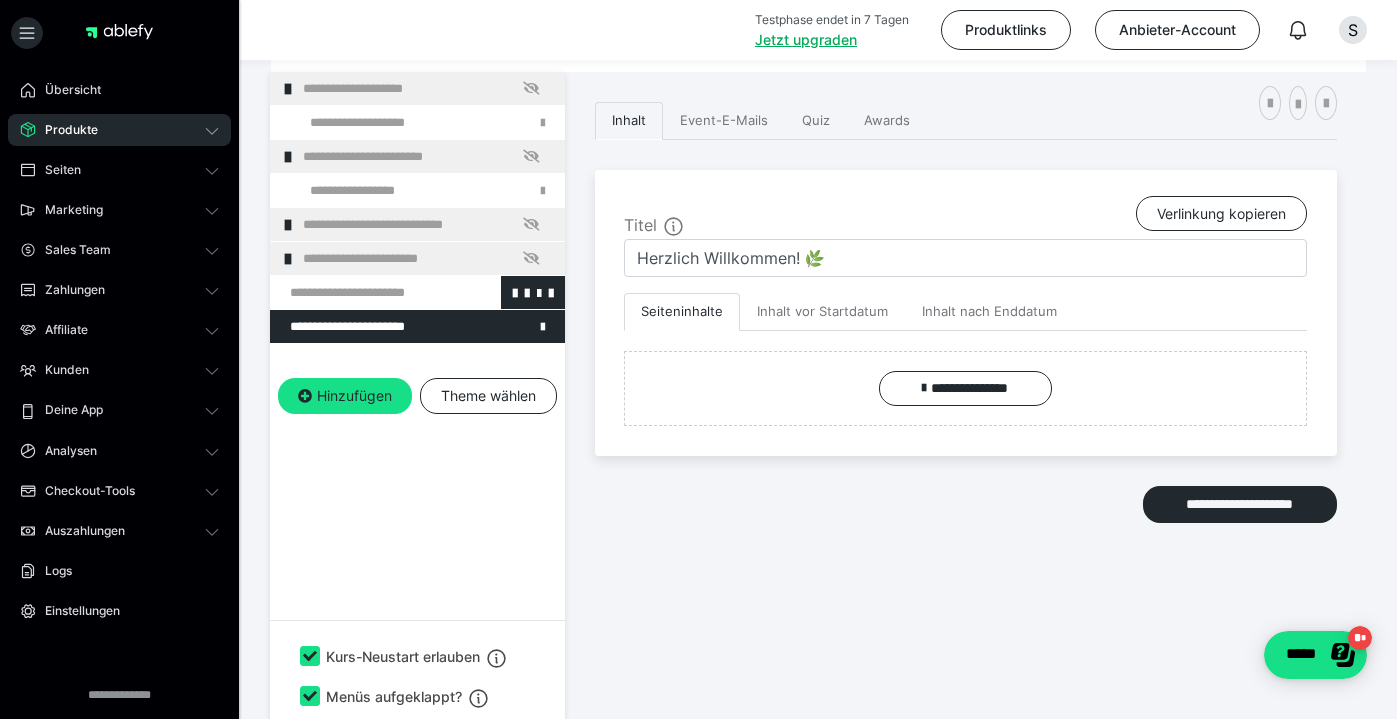 click at bounding box center [365, 292] 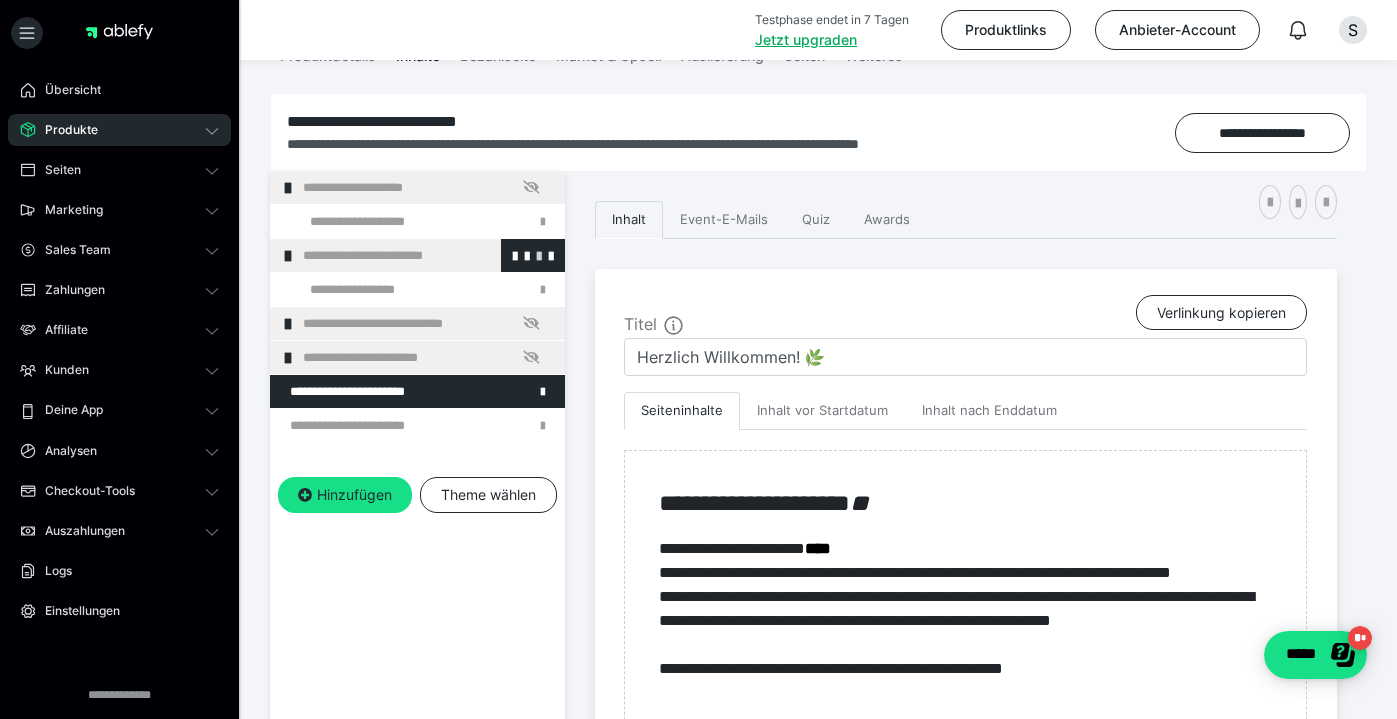 scroll, scrollTop: 221, scrollLeft: 0, axis: vertical 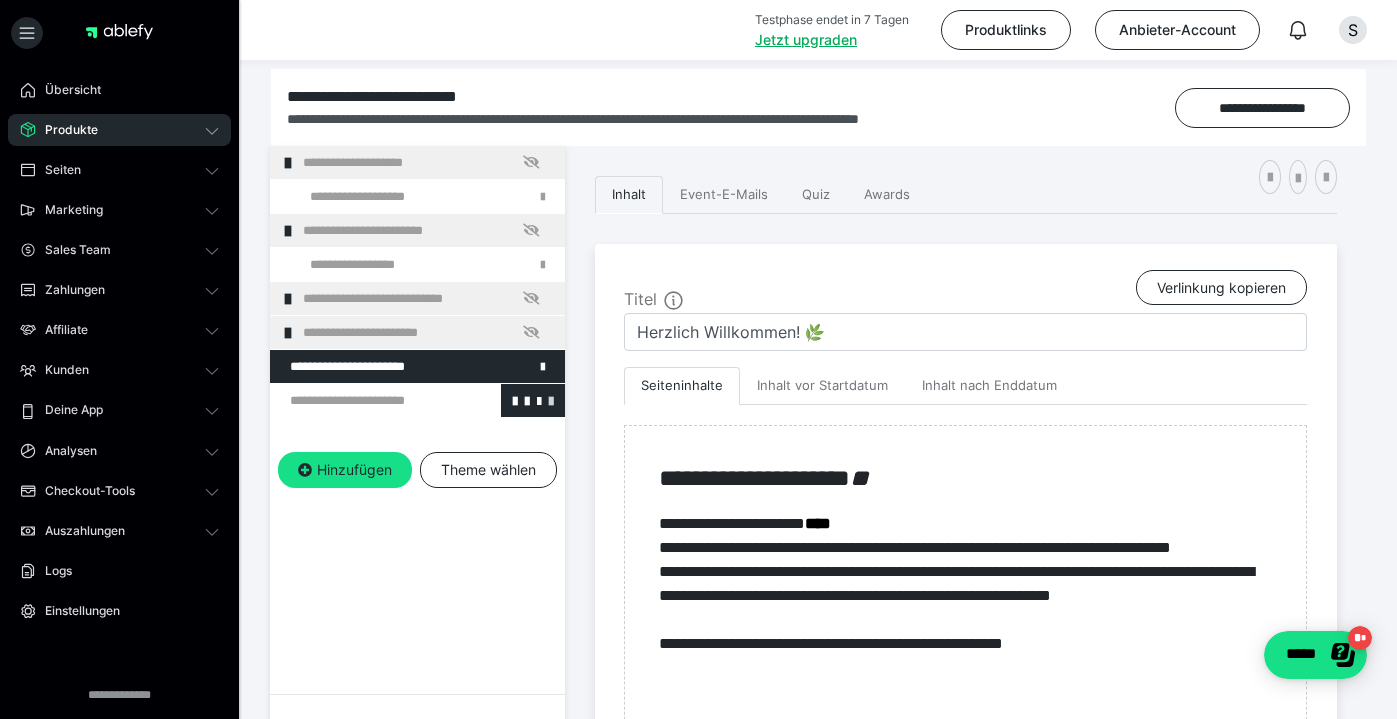 click at bounding box center [551, 400] 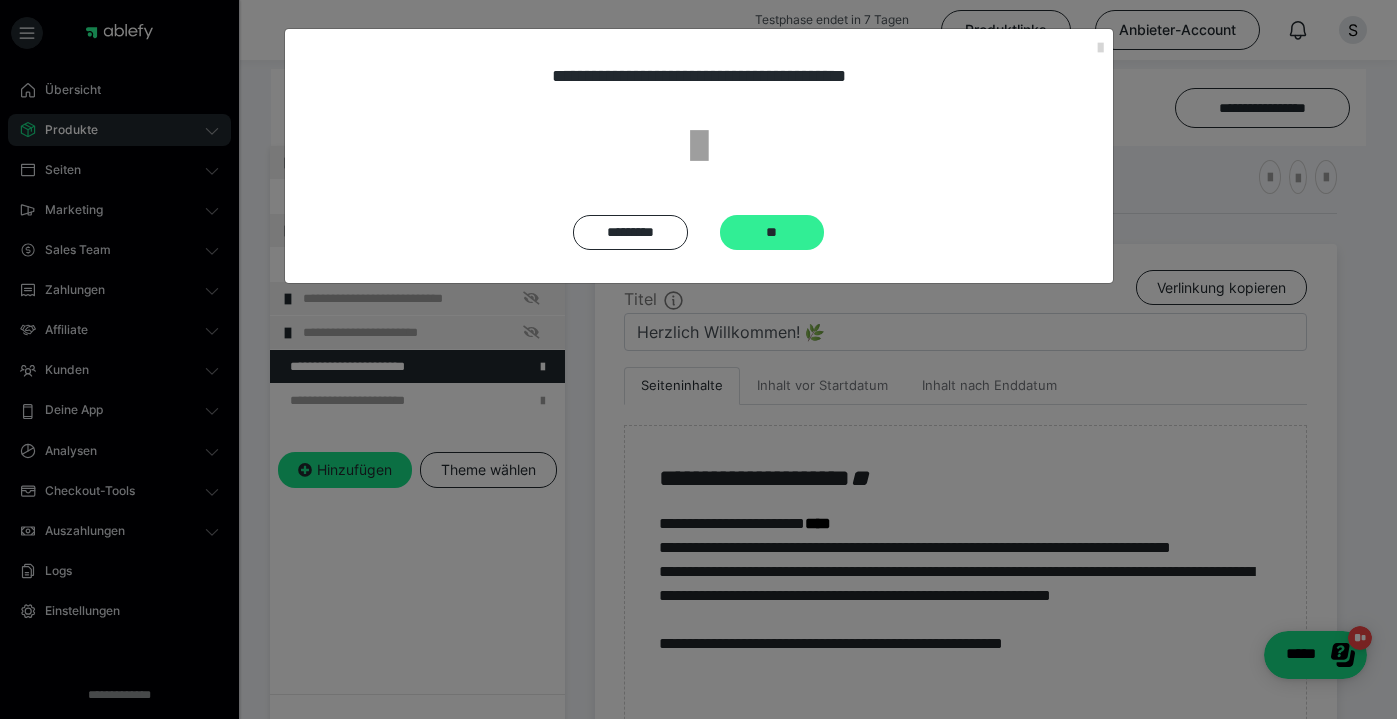 click on "**" at bounding box center (772, 232) 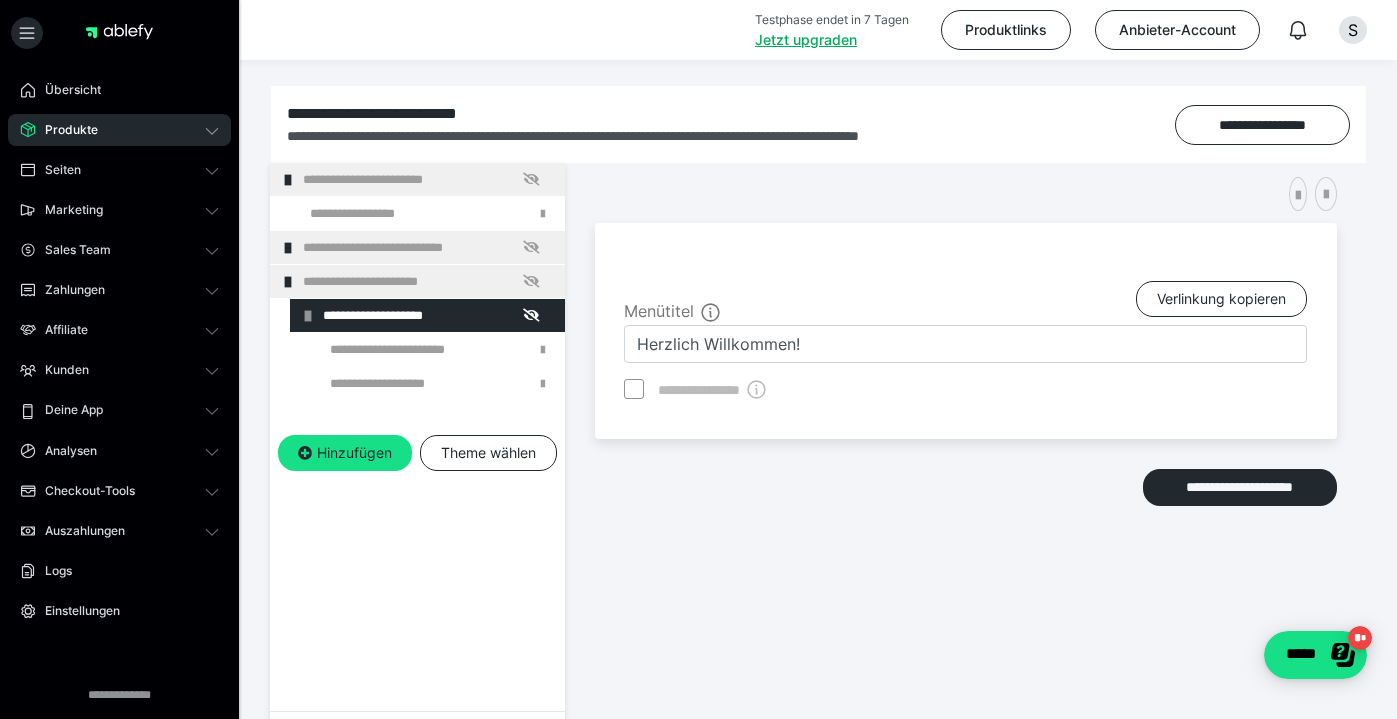 scroll, scrollTop: 193, scrollLeft: 0, axis: vertical 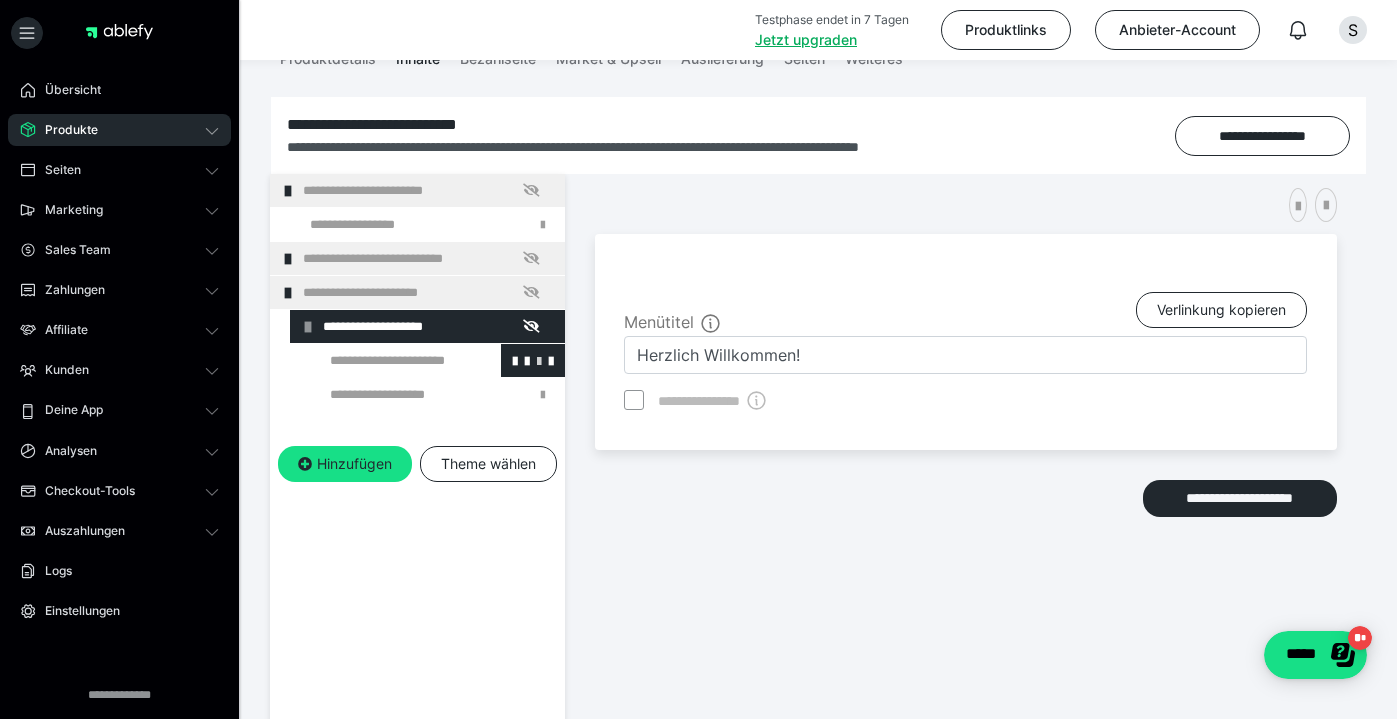 click at bounding box center (539, 360) 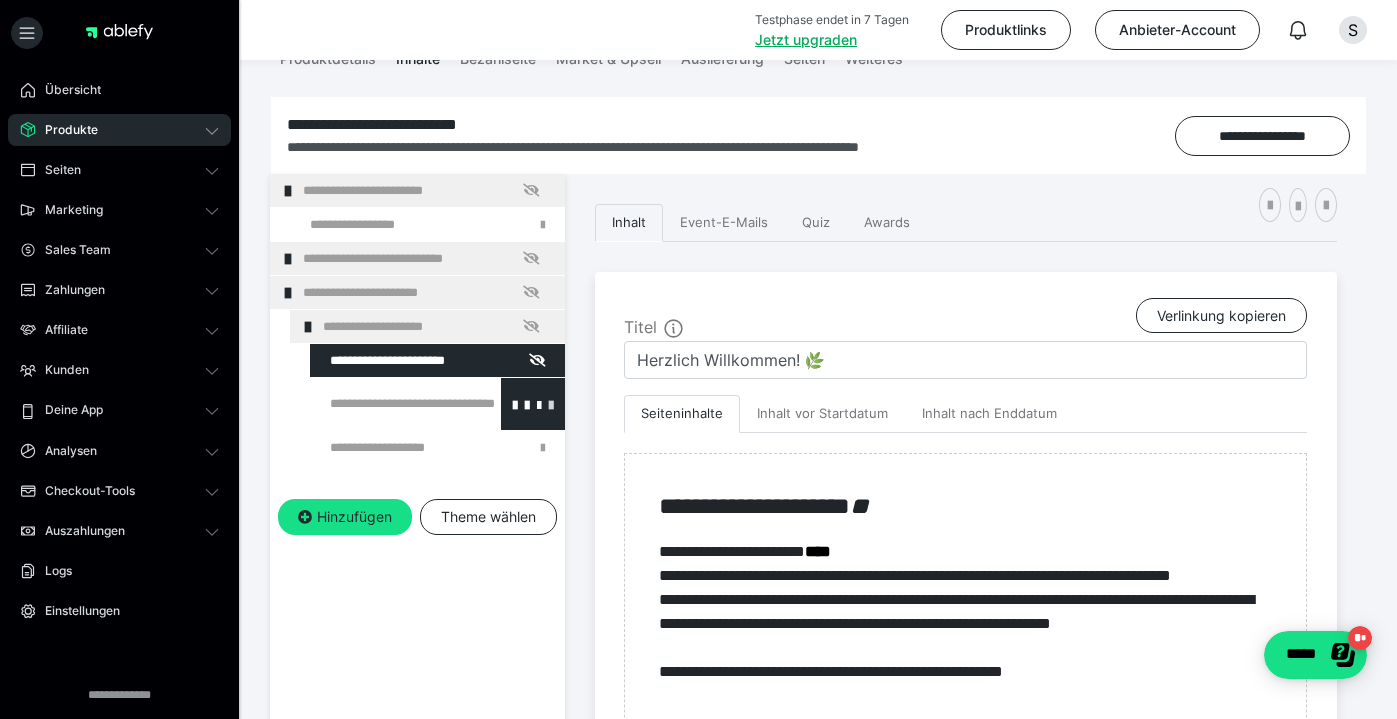 click at bounding box center (551, 404) 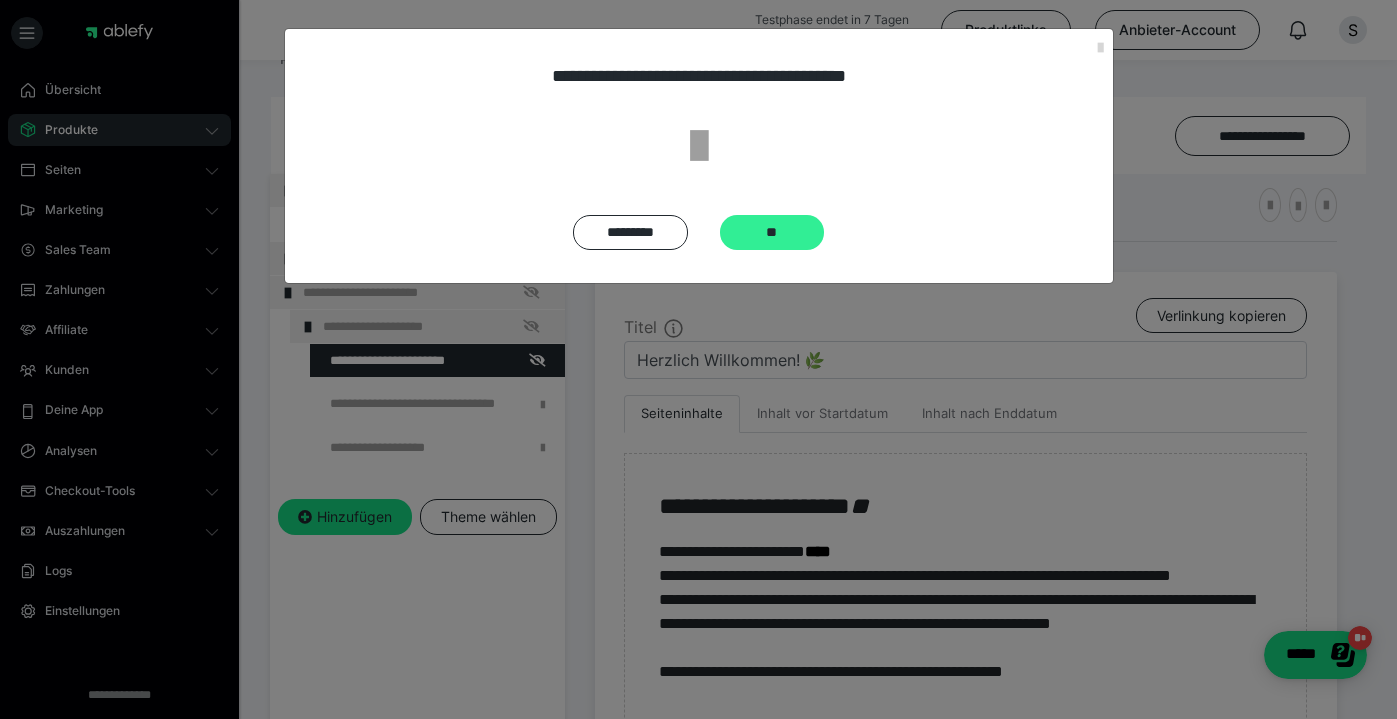 click on "**" at bounding box center (772, 232) 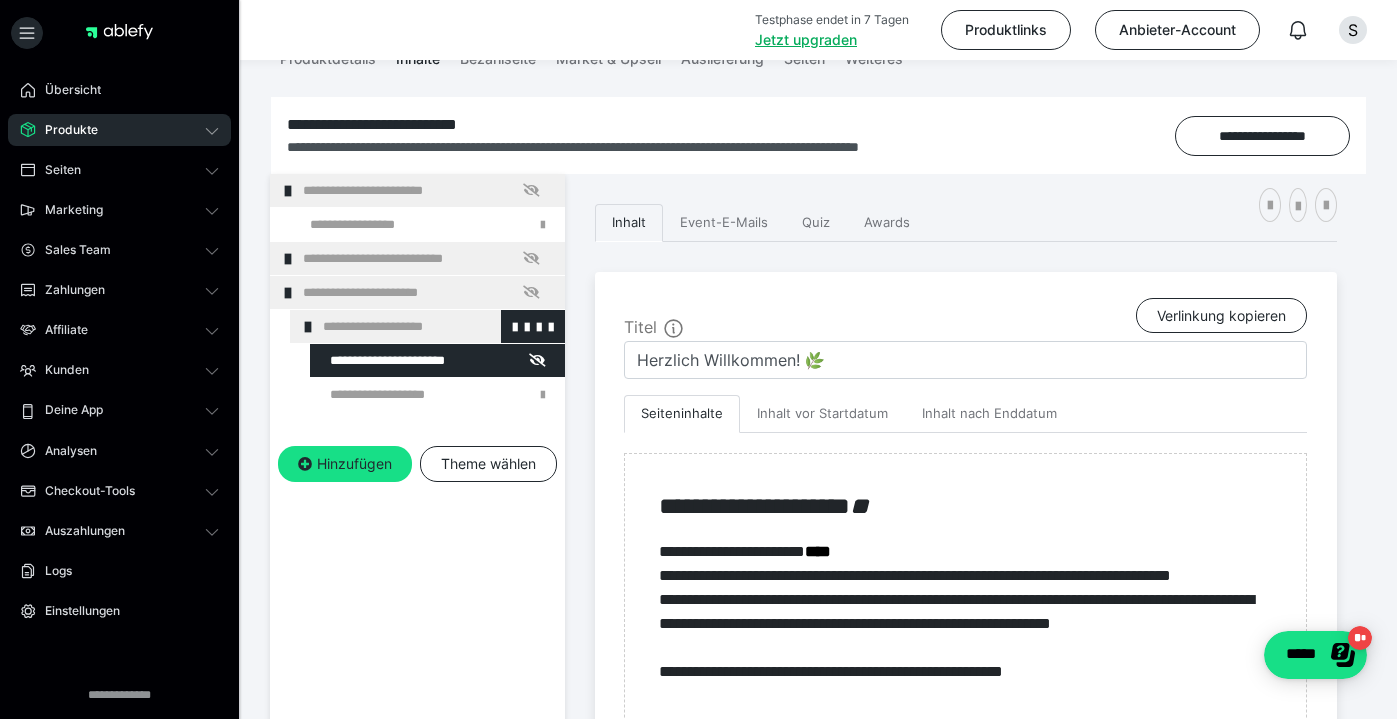 click on "**********" at bounding box center [436, 326] 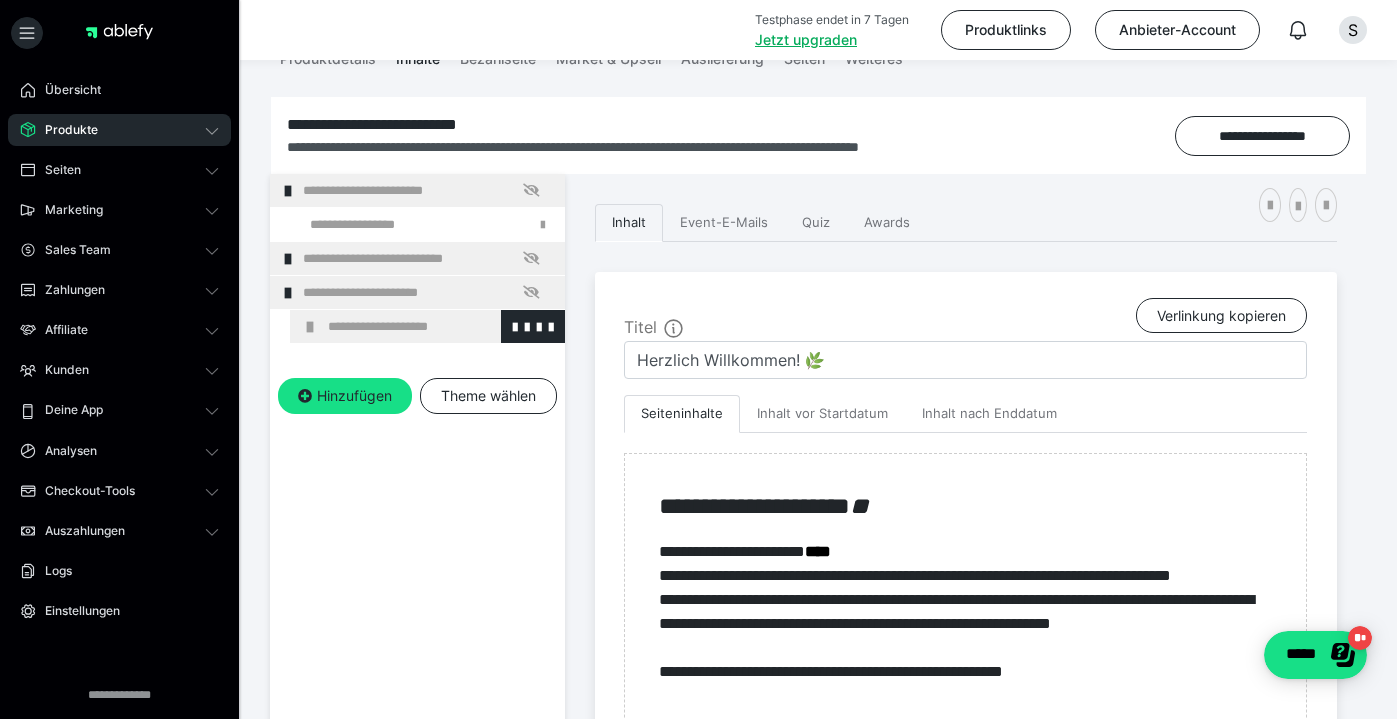 click on "**********" at bounding box center [441, 326] 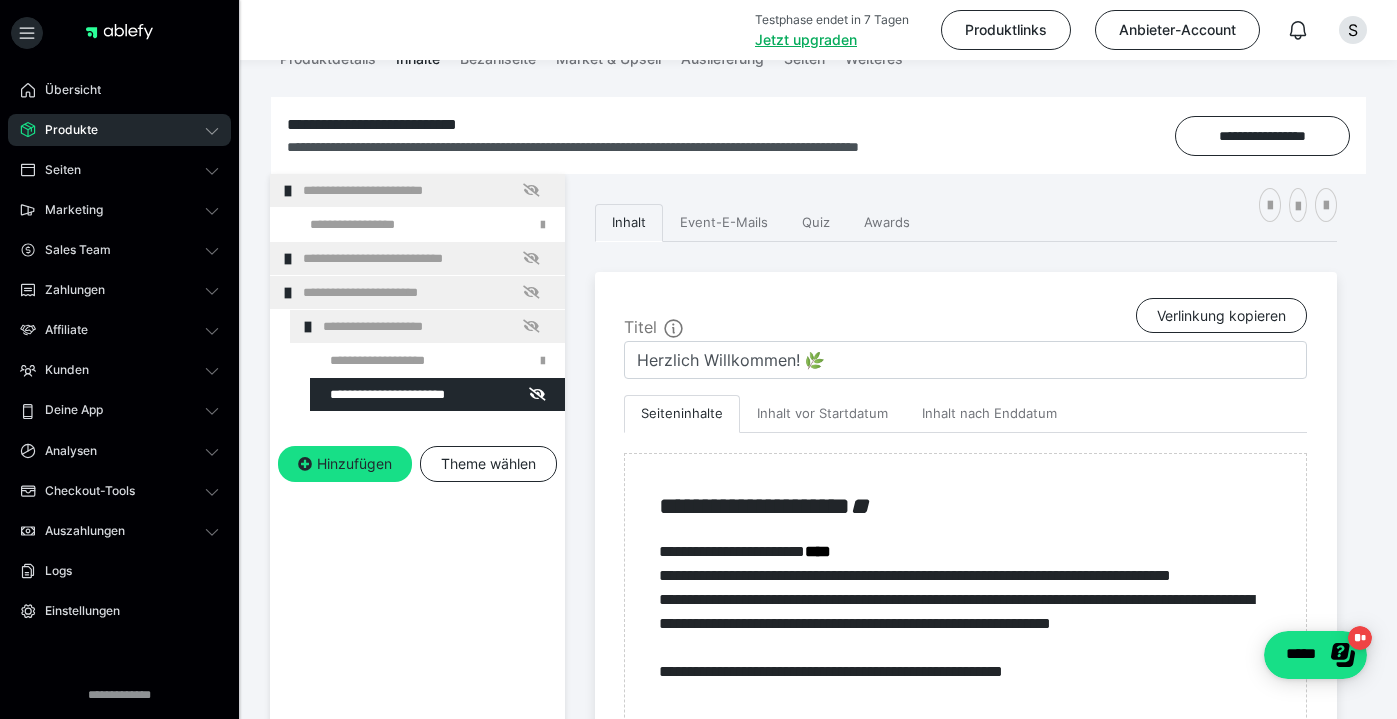 click on "Seiteninhalte Inhalt vor Startdatum Inhalt nach Enddatum" at bounding box center [965, 414] 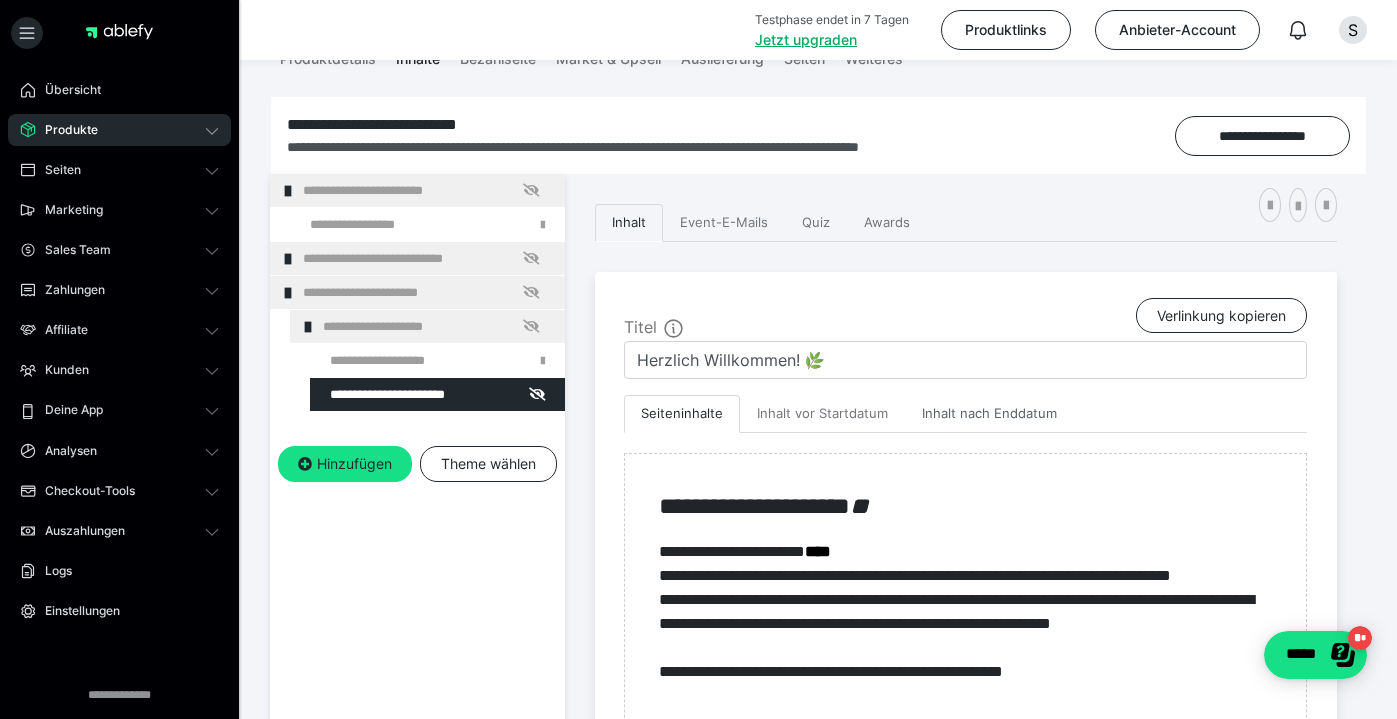 click on "Inhalt nach Enddatum" at bounding box center (989, 414) 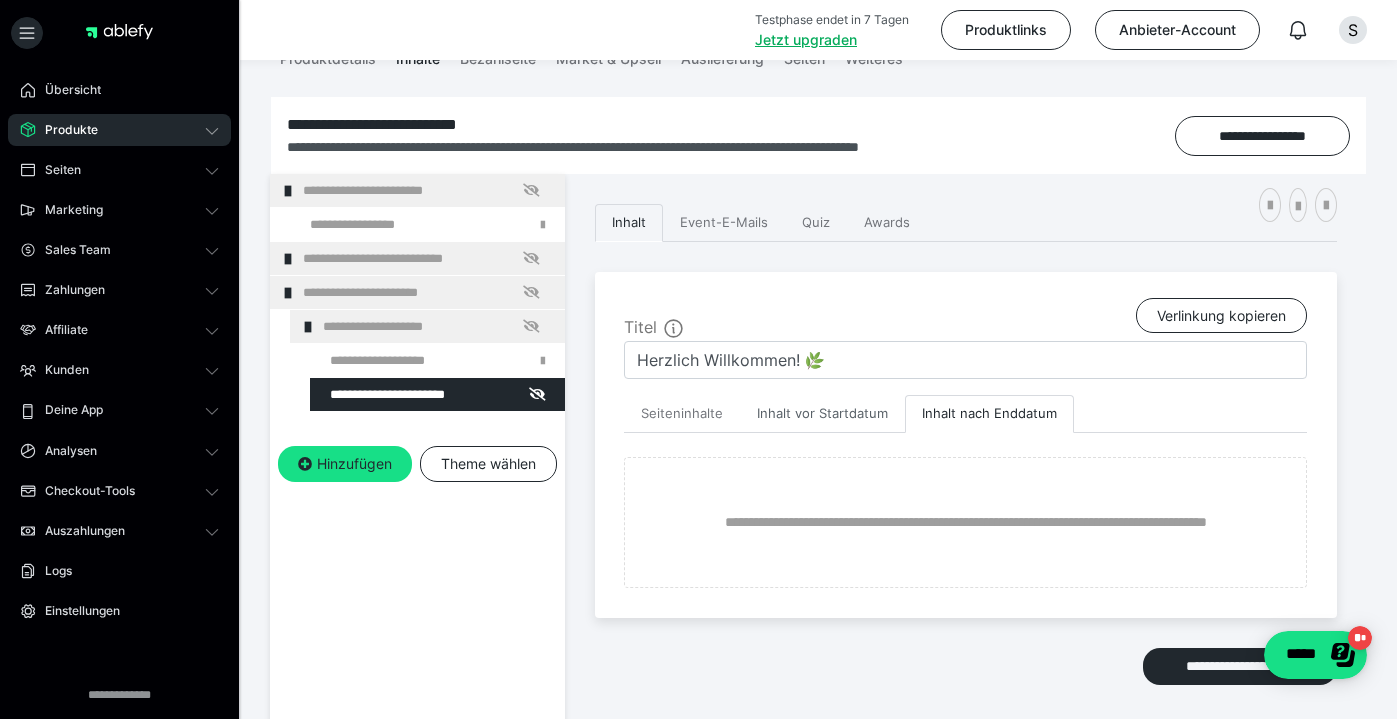 click on "Inhalt vor Startdatum" at bounding box center (822, 414) 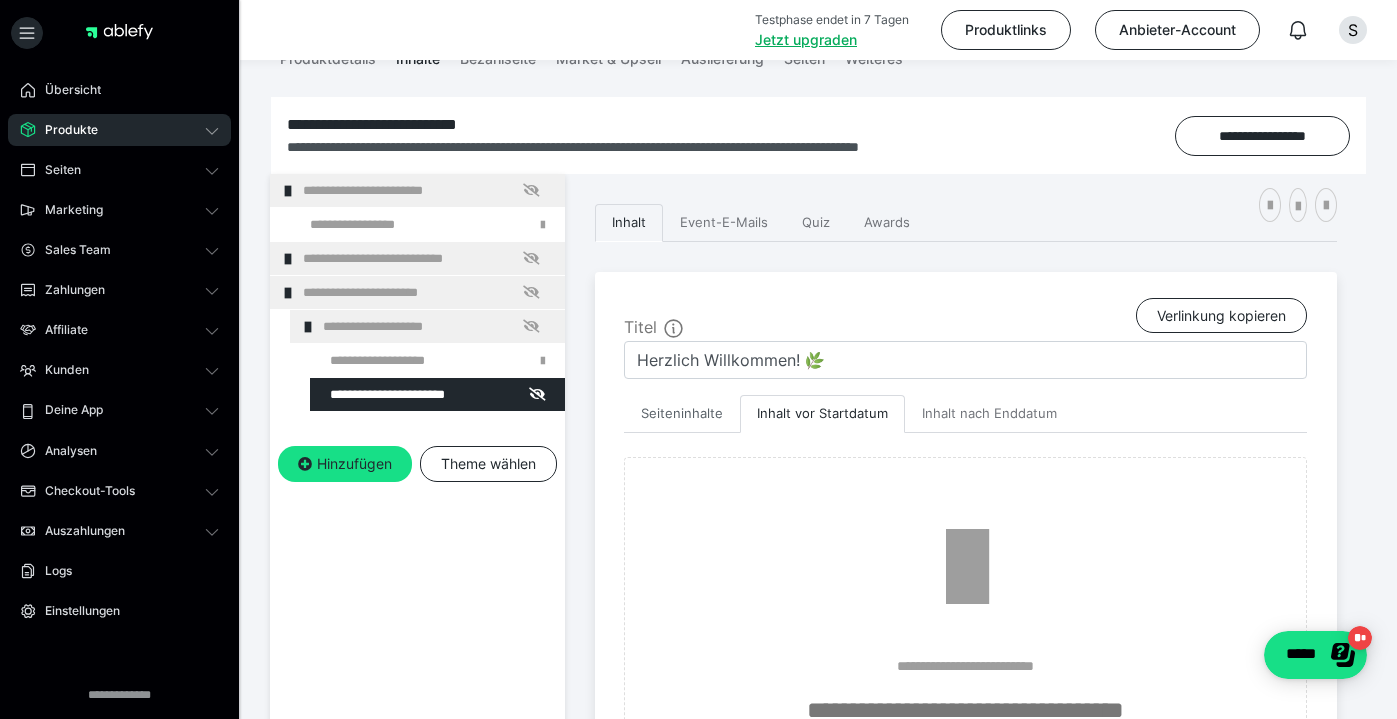 click on "Seiteninhalte" at bounding box center [682, 414] 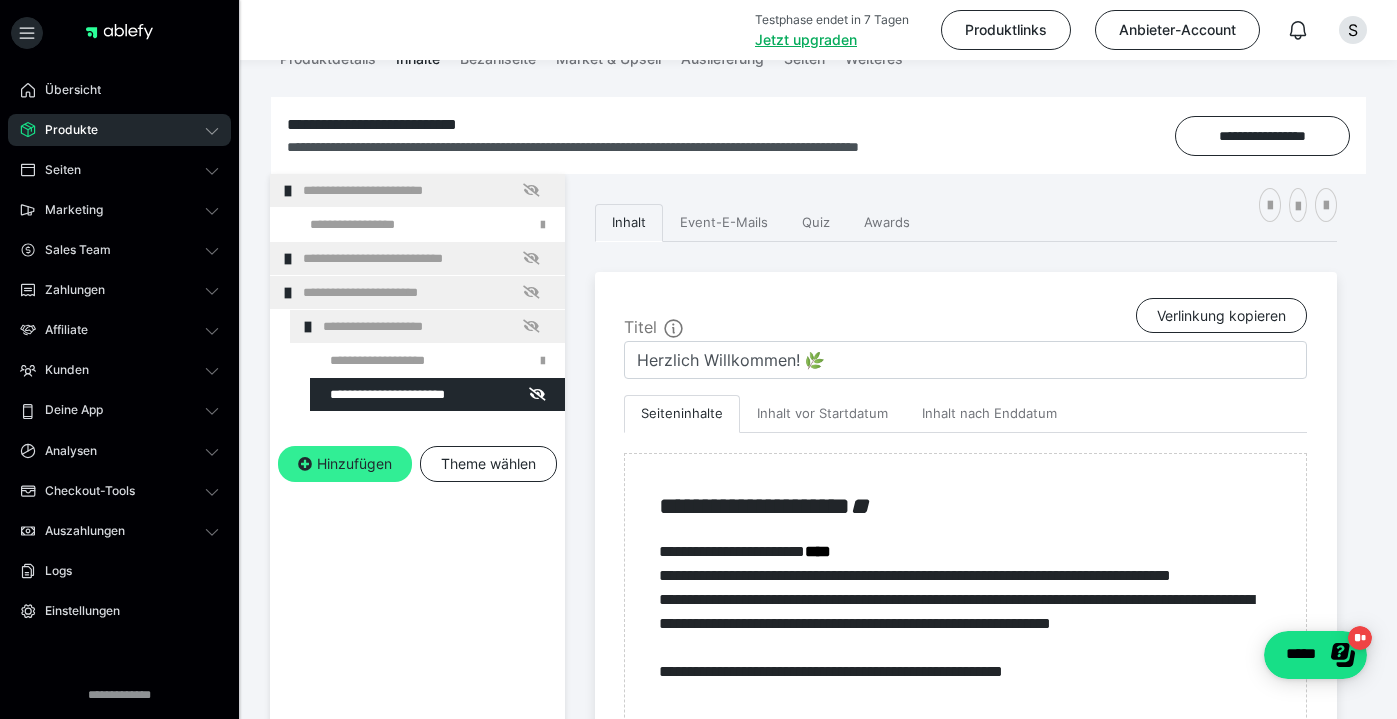 click on "Hinzufügen" at bounding box center (345, 464) 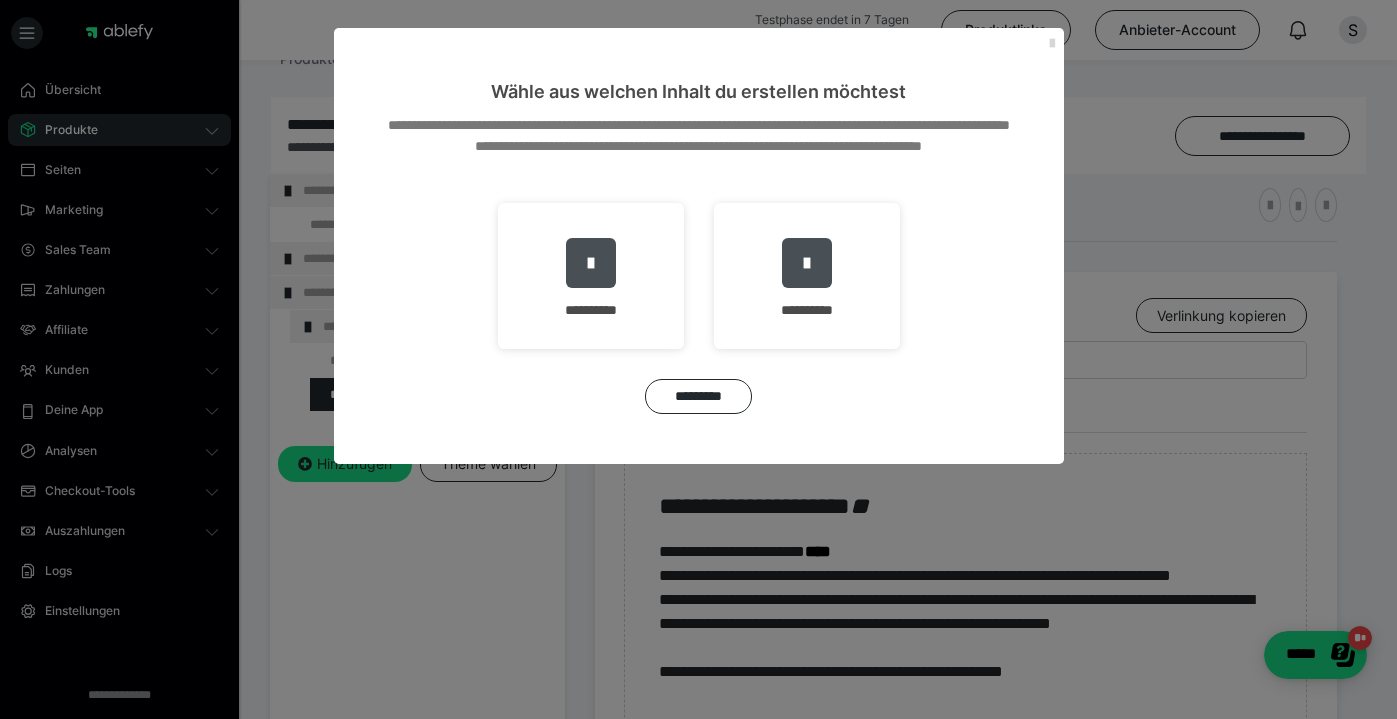 click at bounding box center (1052, 44) 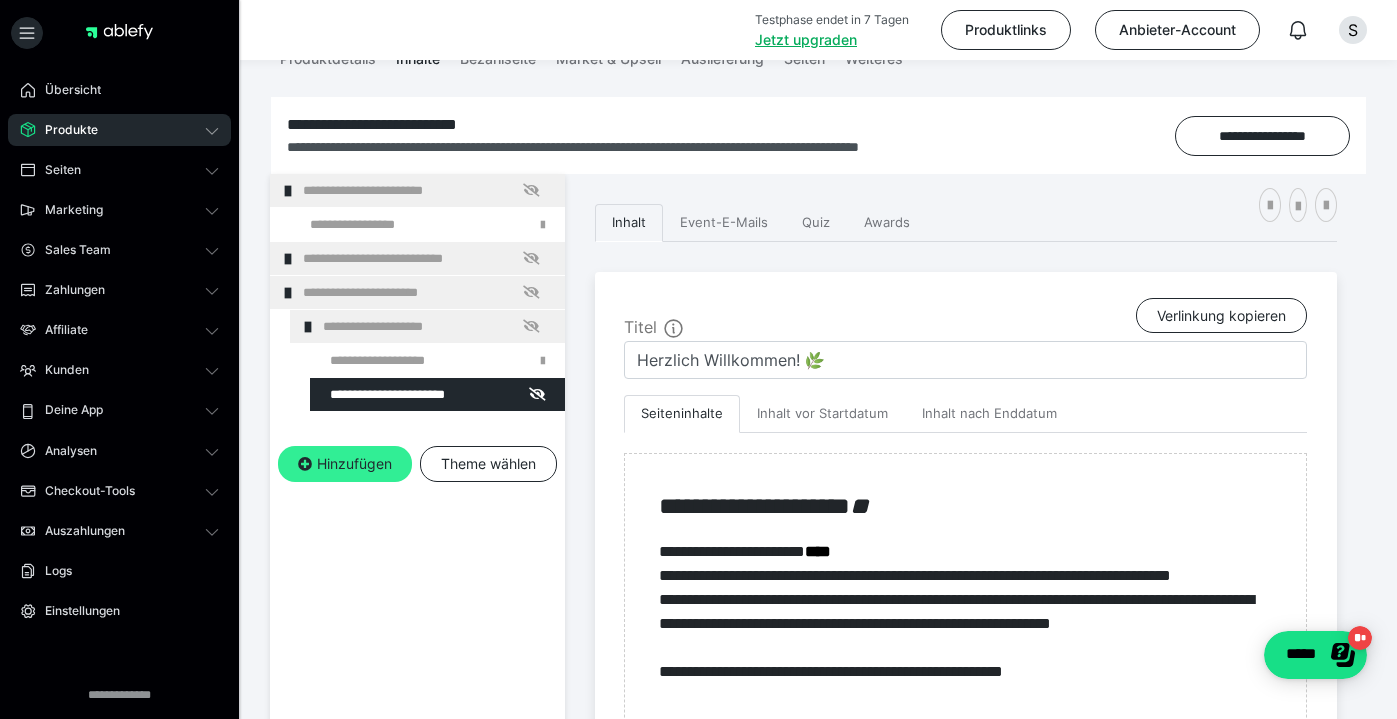 click on "Hinzufügen" at bounding box center [345, 464] 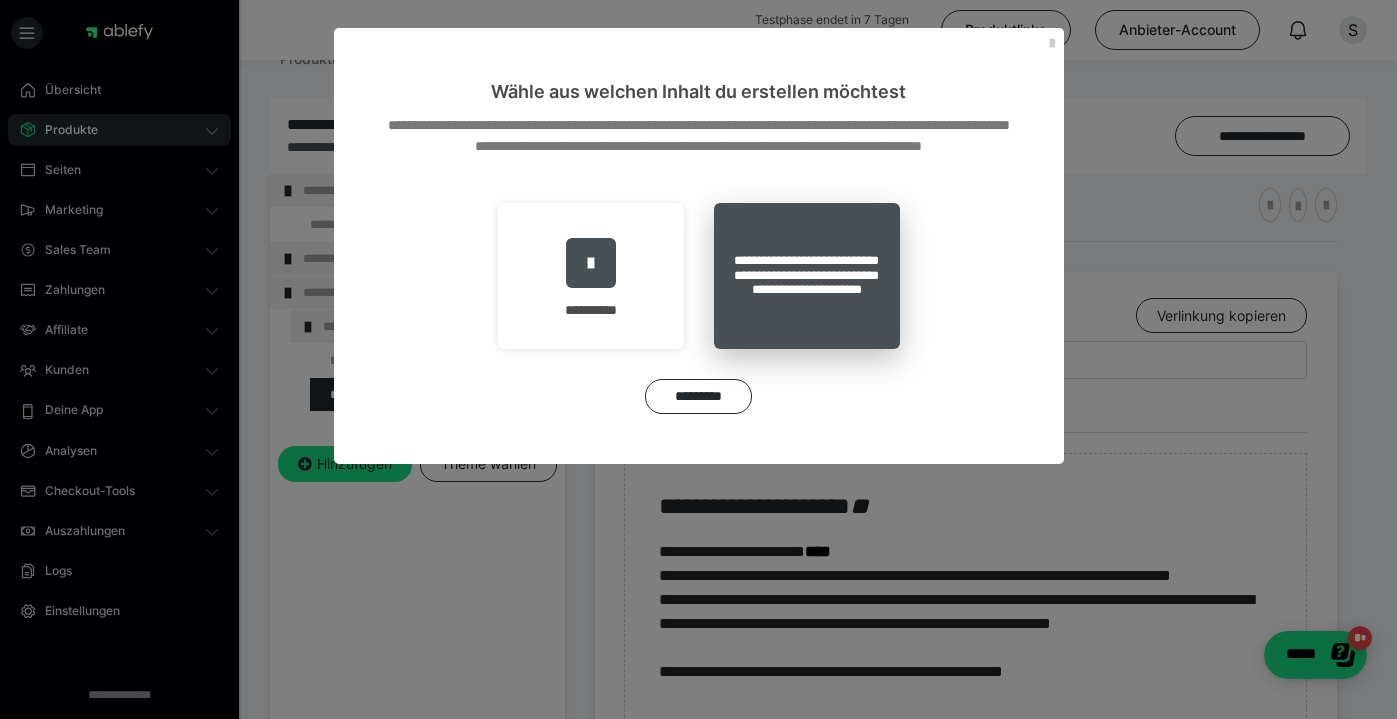 click on "**********" at bounding box center [807, 276] 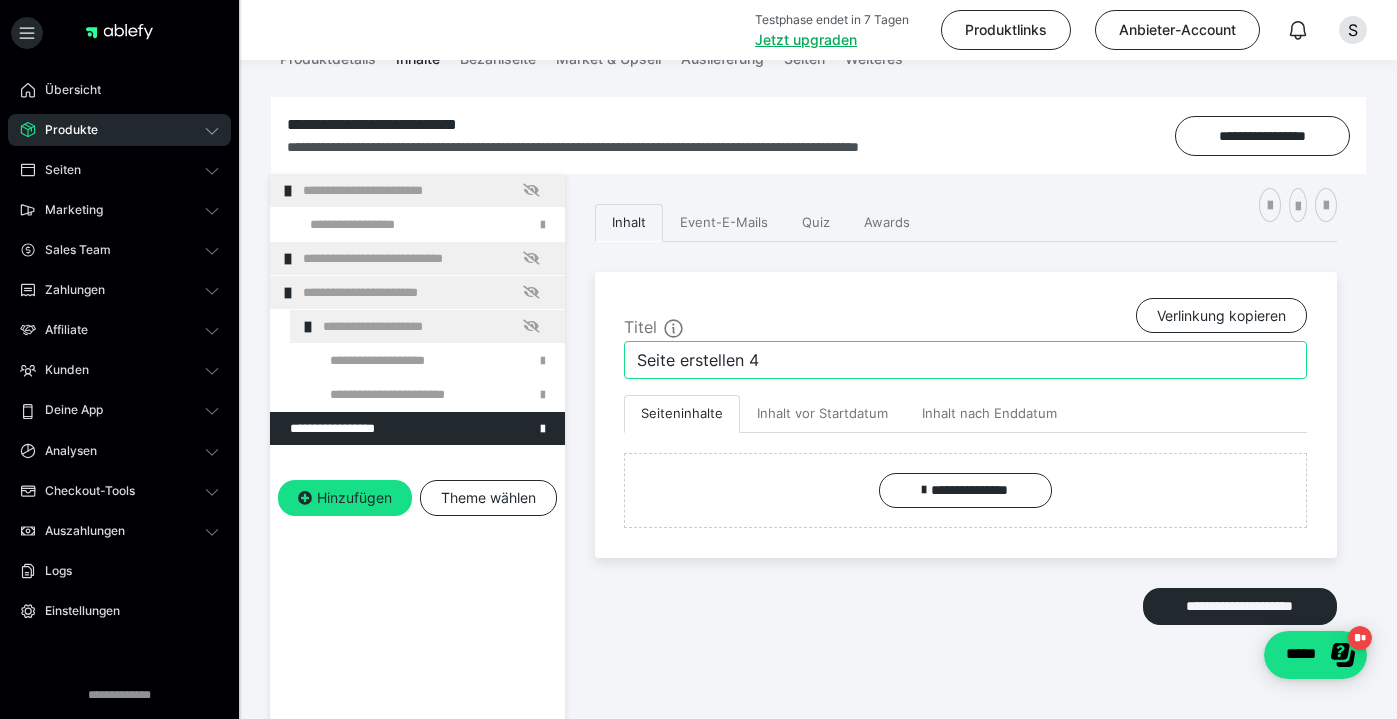 click on "Seite erstellen 4" at bounding box center [965, 360] 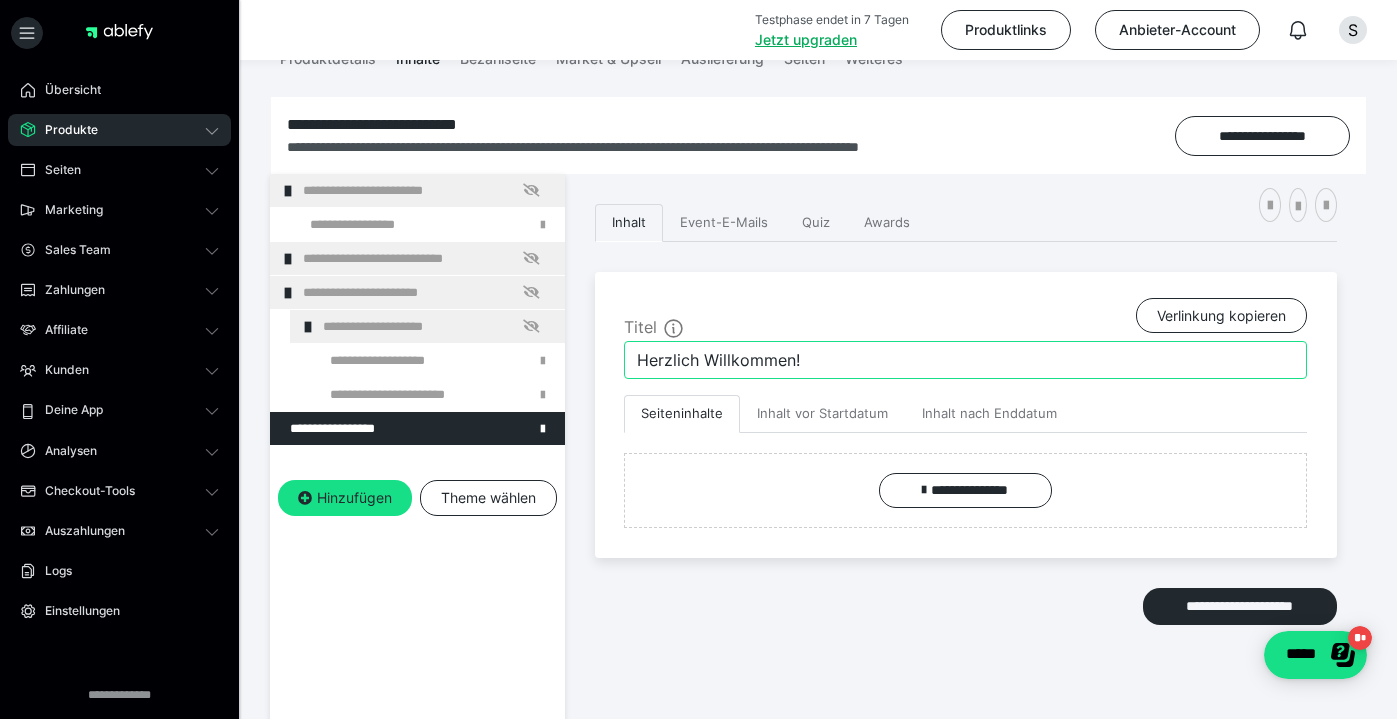 paste on "🌿" 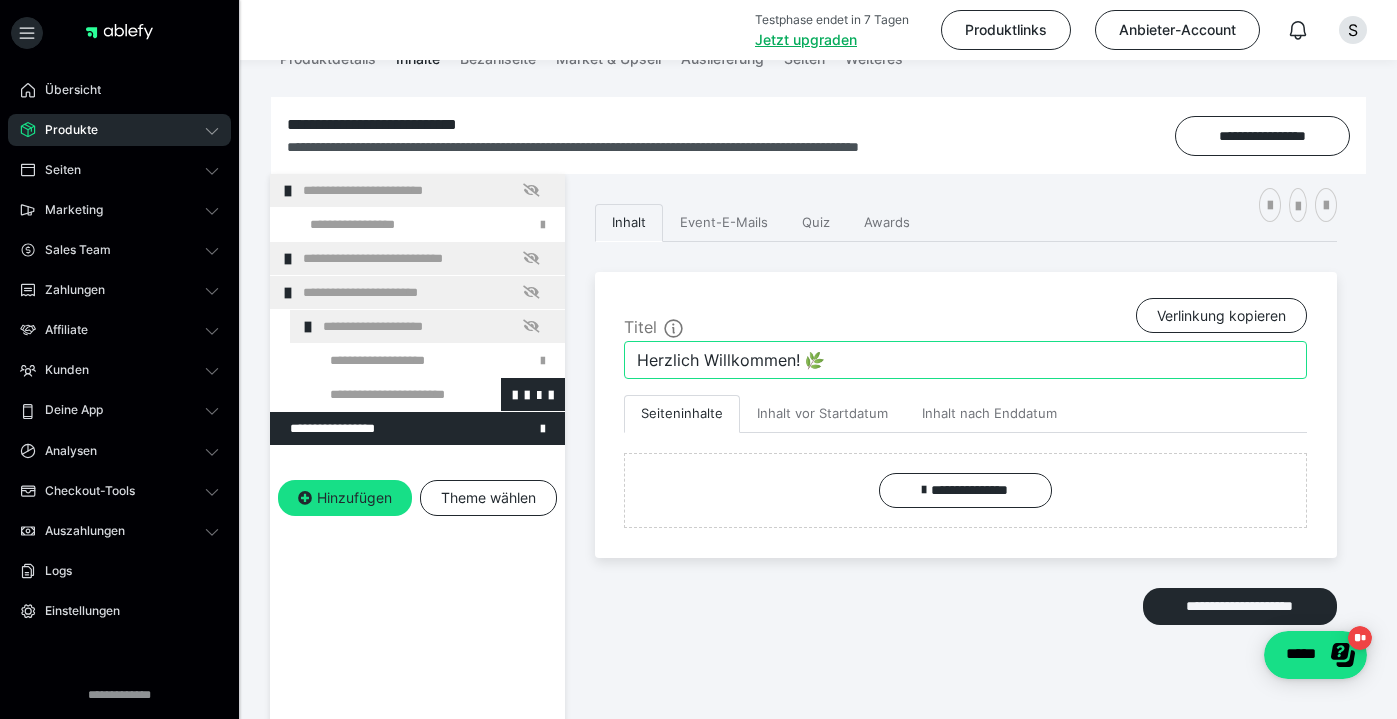 type on "Herzlich Willkommen! 🌿" 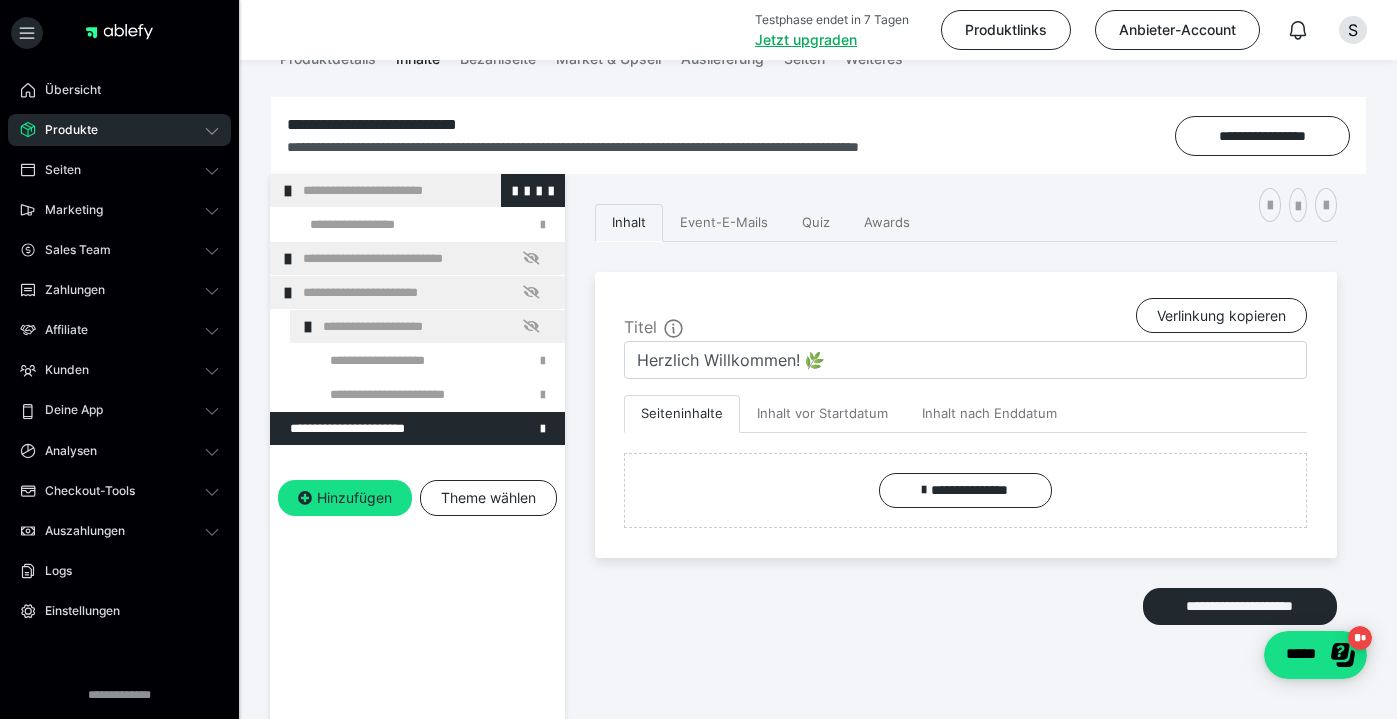 click at bounding box center [288, 191] 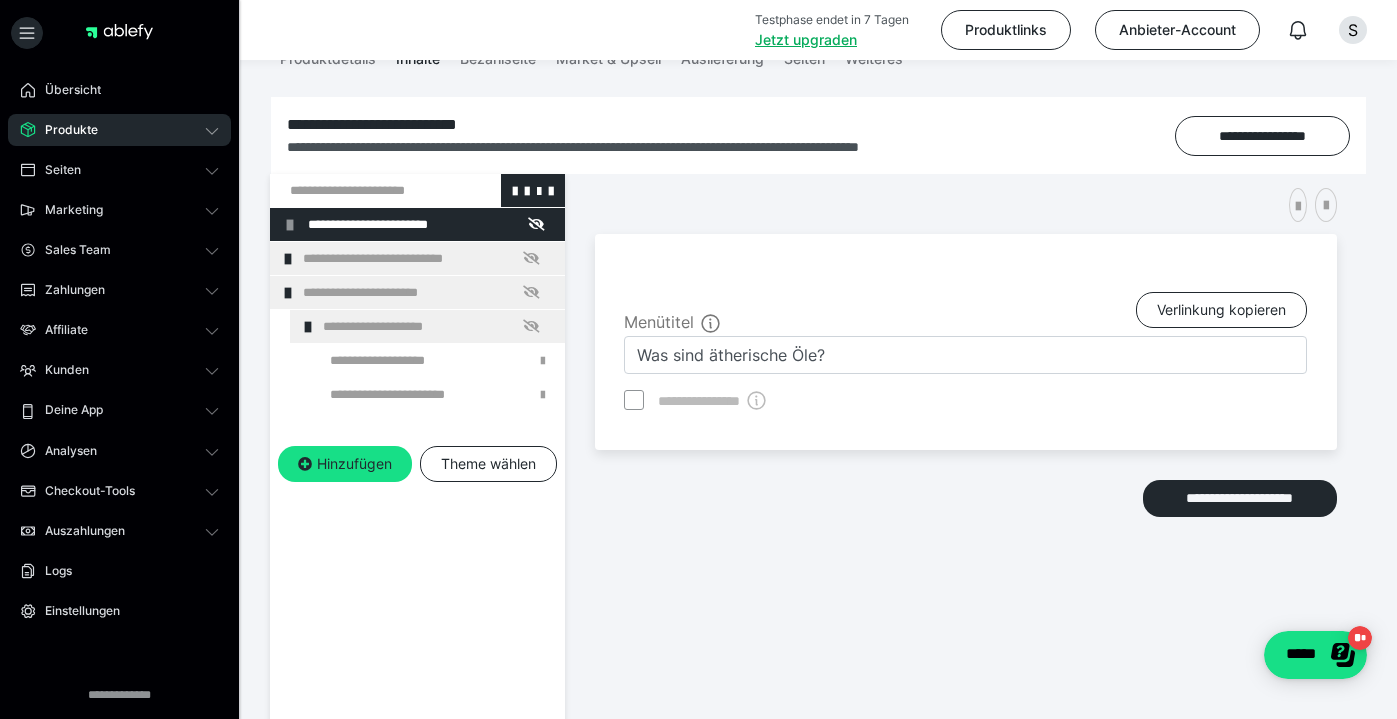 click at bounding box center [365, 190] 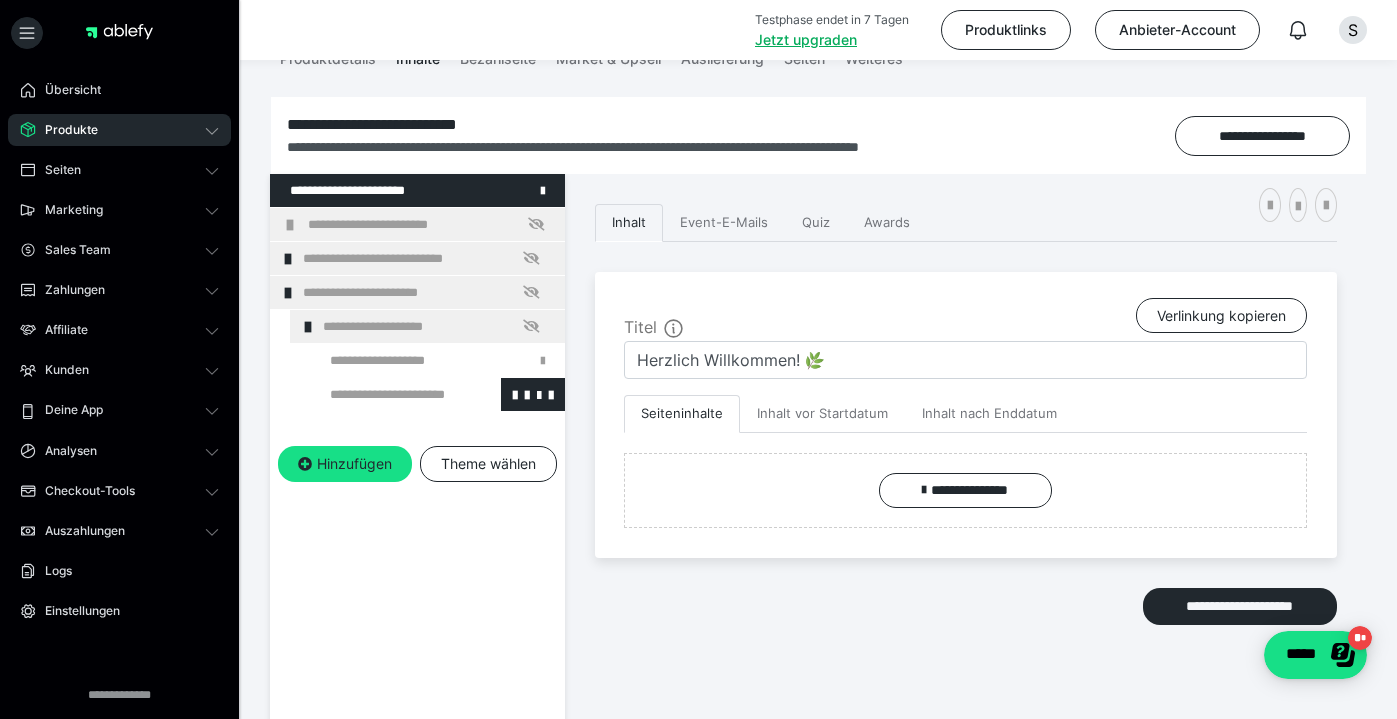 click at bounding box center (385, 394) 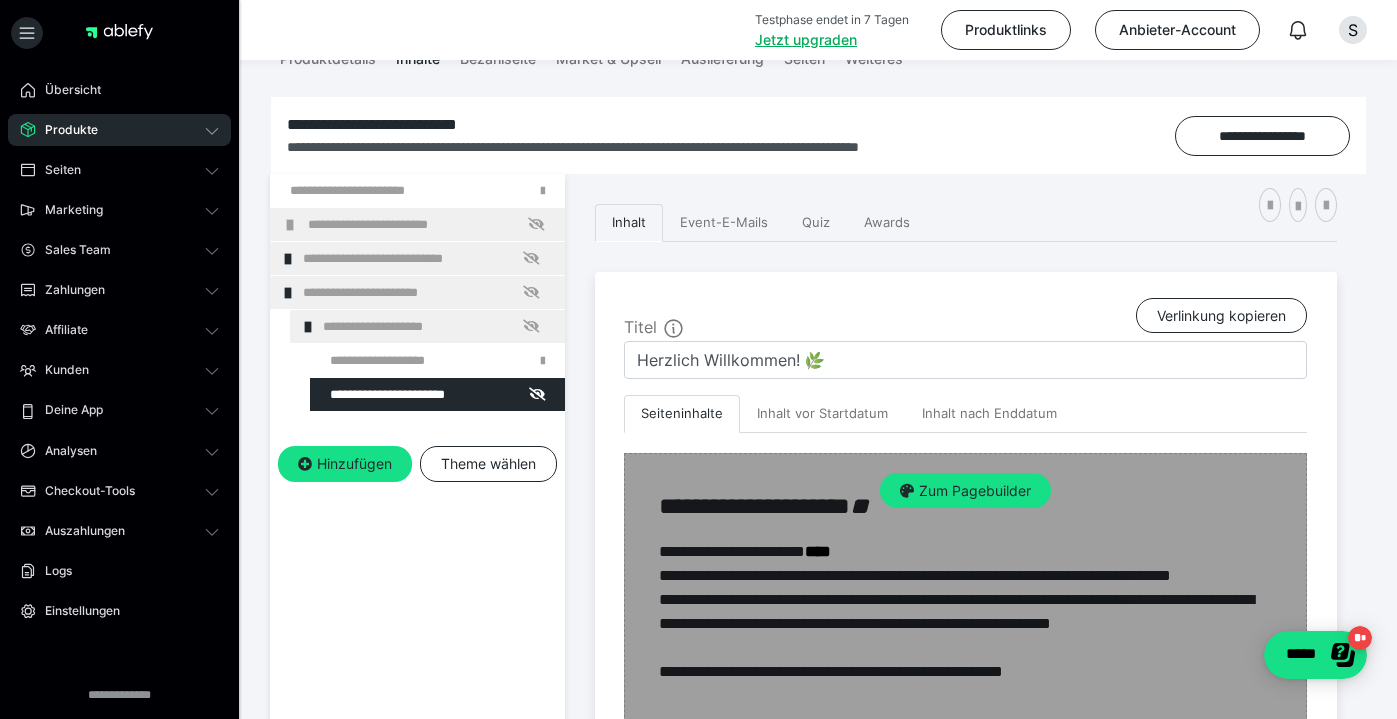 click on "Zum Pagebuilder" at bounding box center [965, 623] 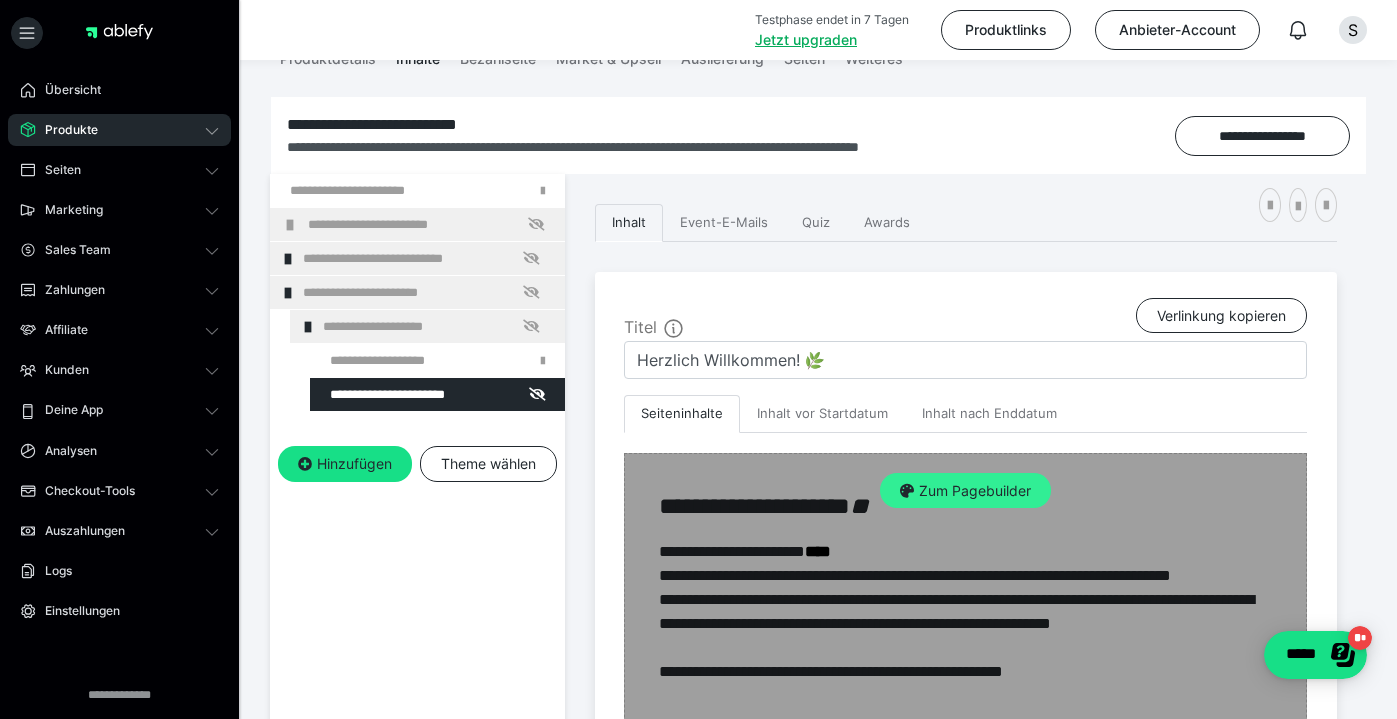 click on "Zum Pagebuilder" at bounding box center [965, 491] 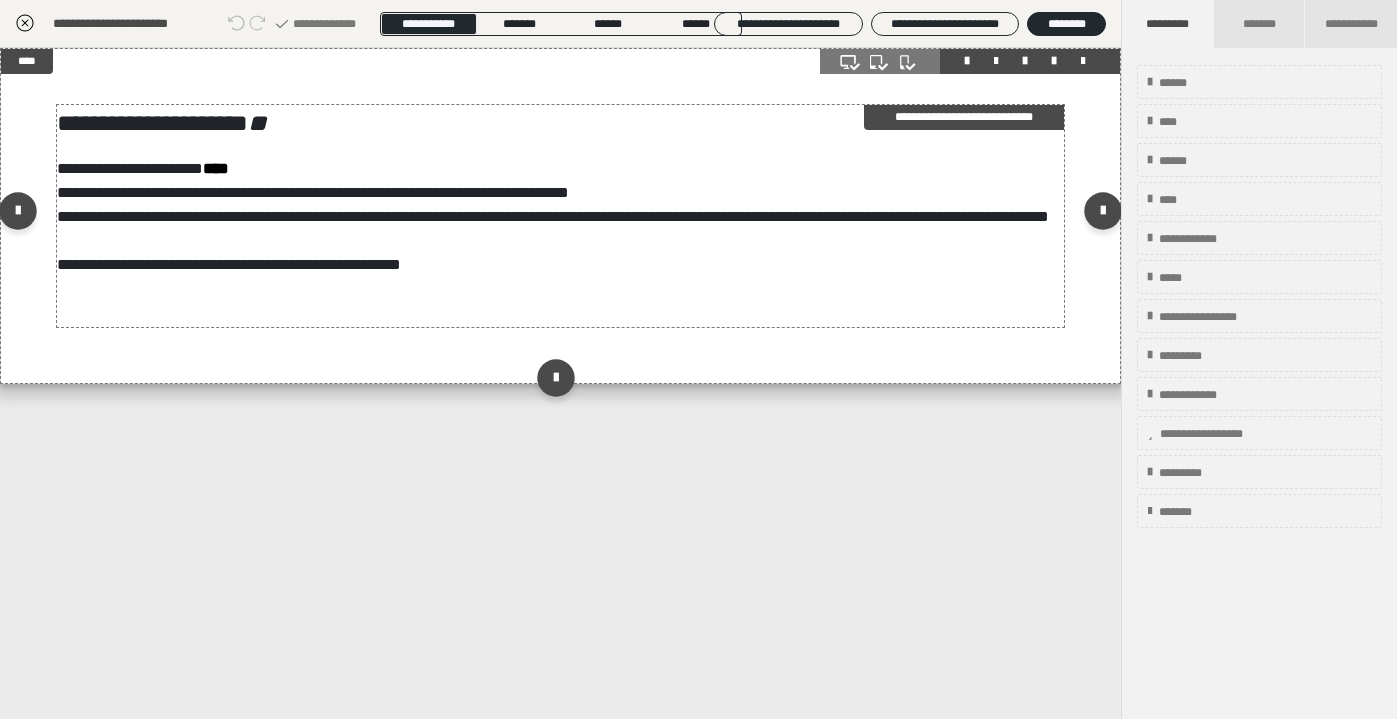 click on "**********" at bounding box center [560, 216] 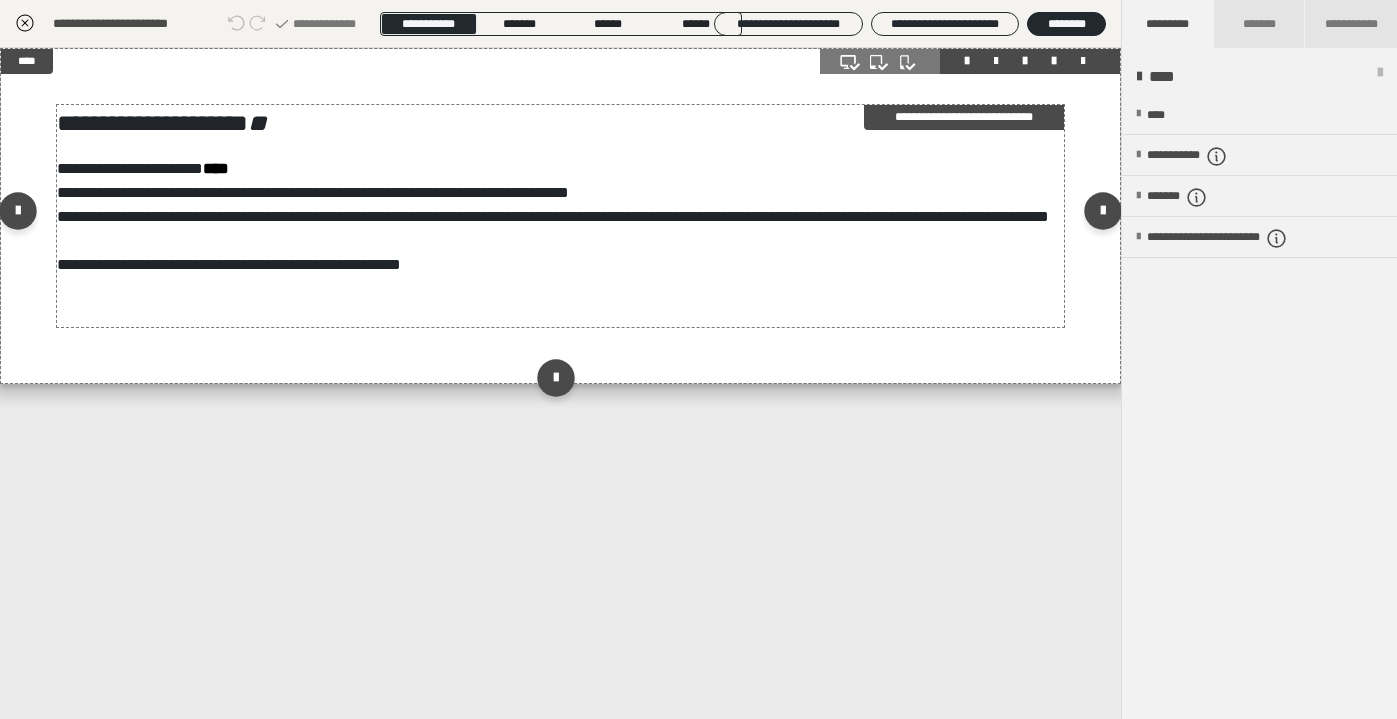 click on "**********" at bounding box center [560, 216] 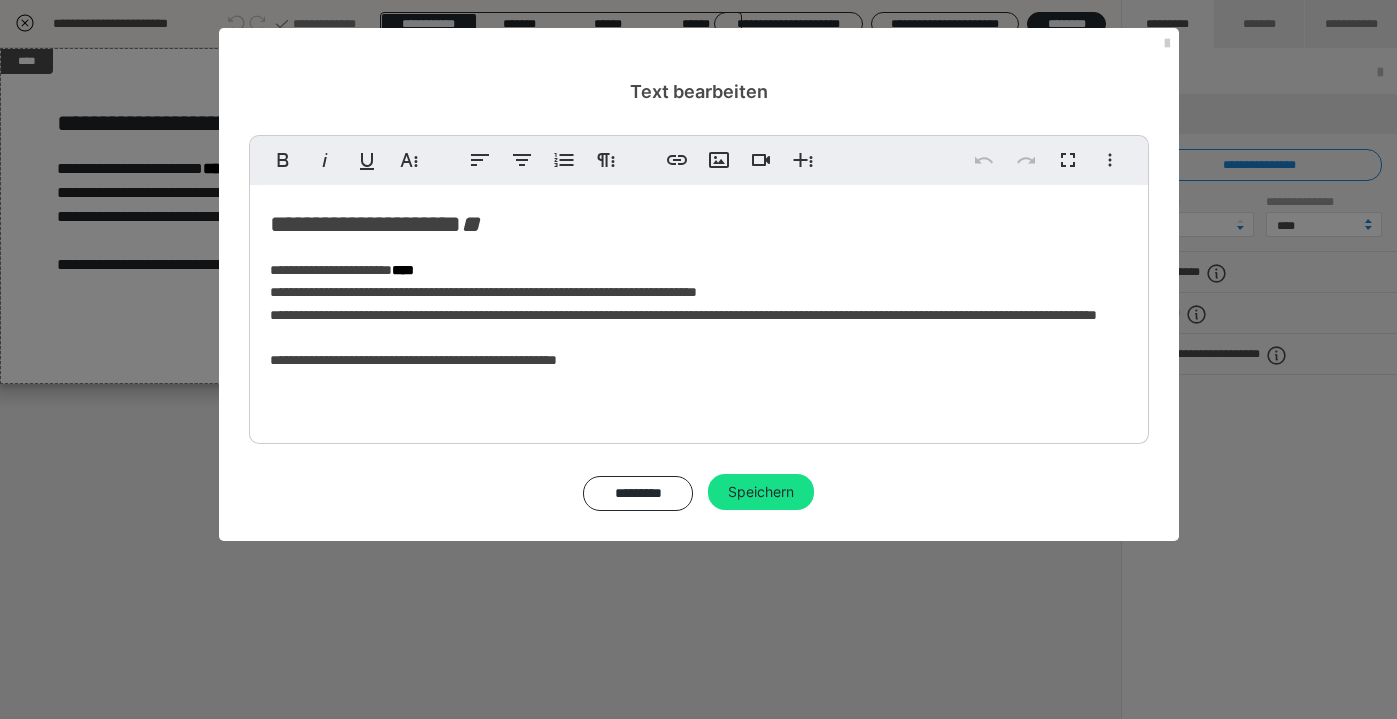 click on "**********" at bounding box center [699, 309] 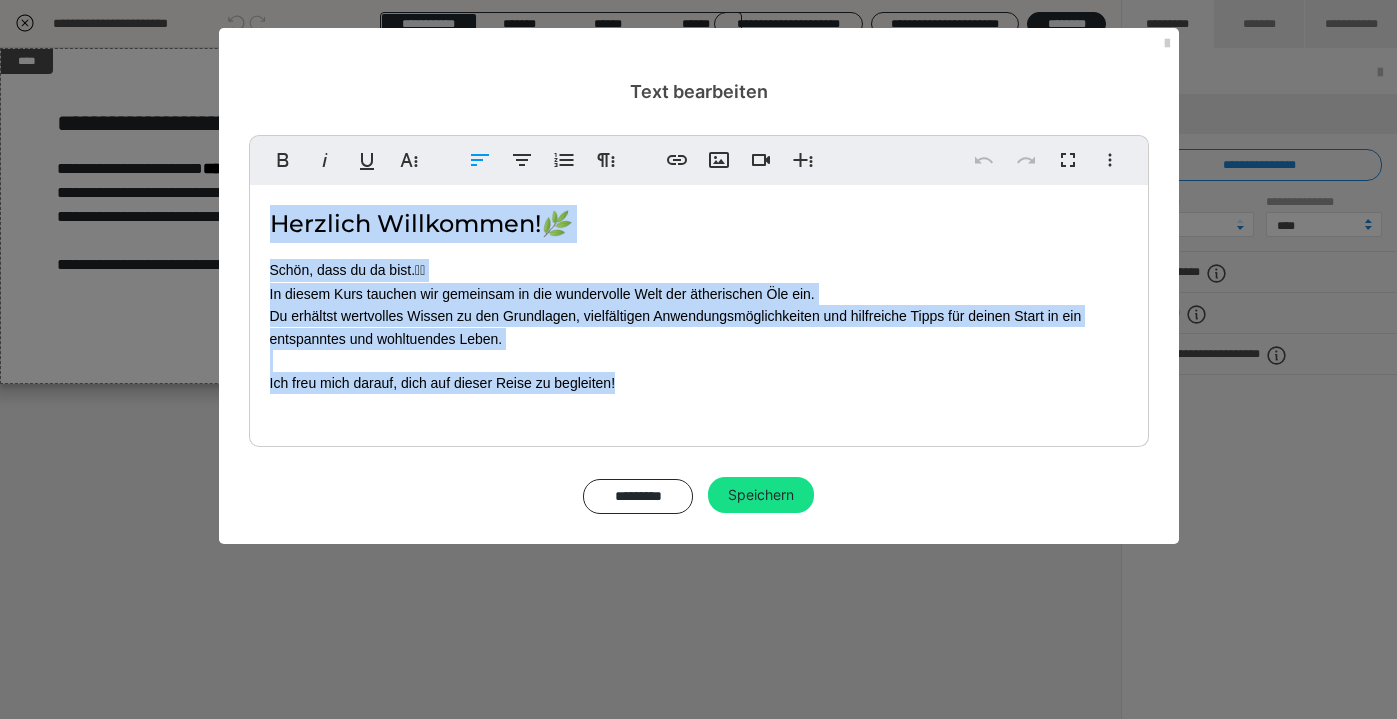 drag, startPoint x: 648, startPoint y: 382, endPoint x: 276, endPoint y: 221, distance: 405.34552 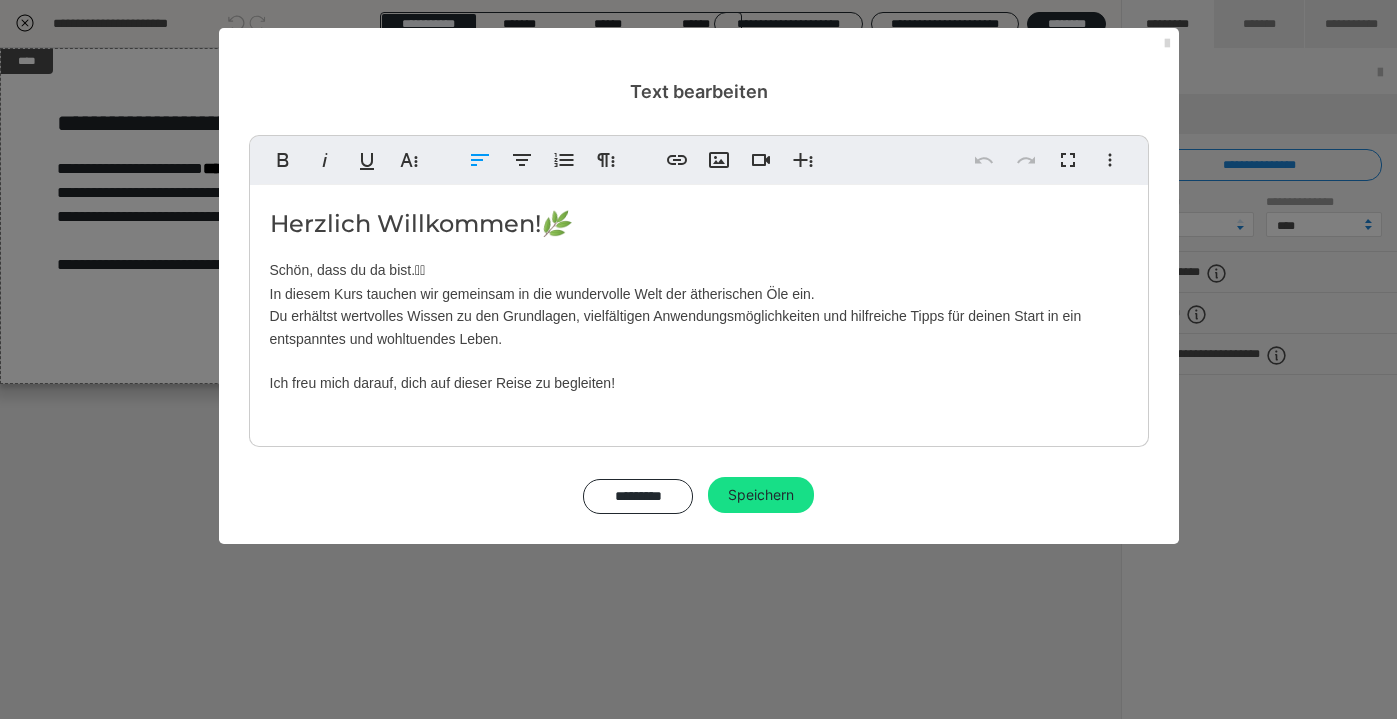 click at bounding box center (1167, 44) 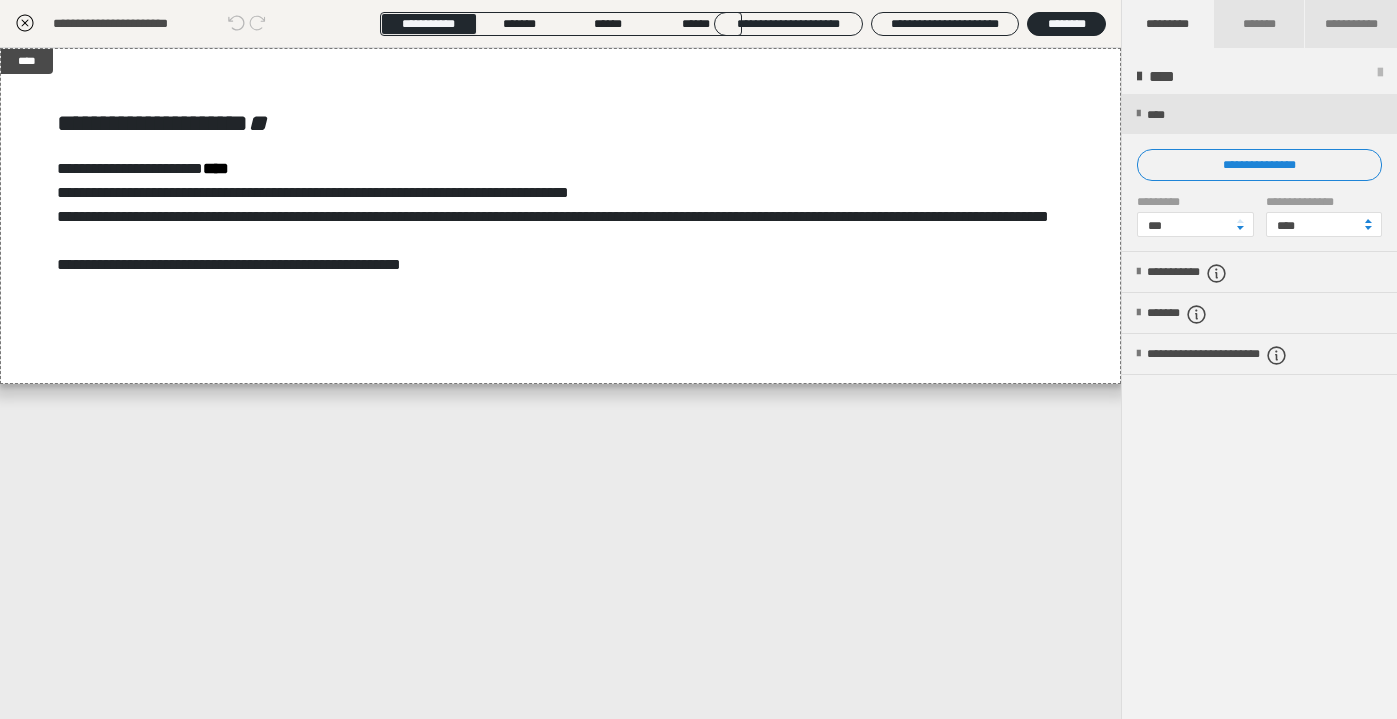 click 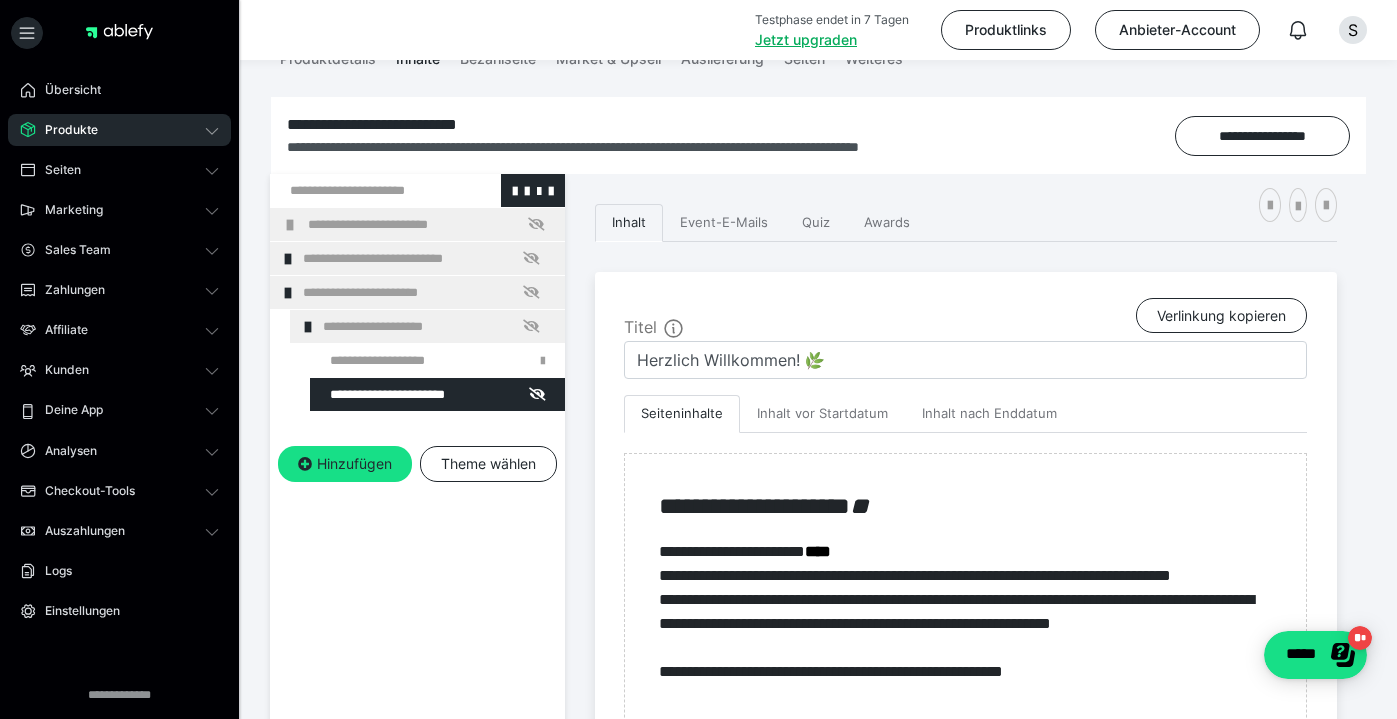 click at bounding box center (365, 190) 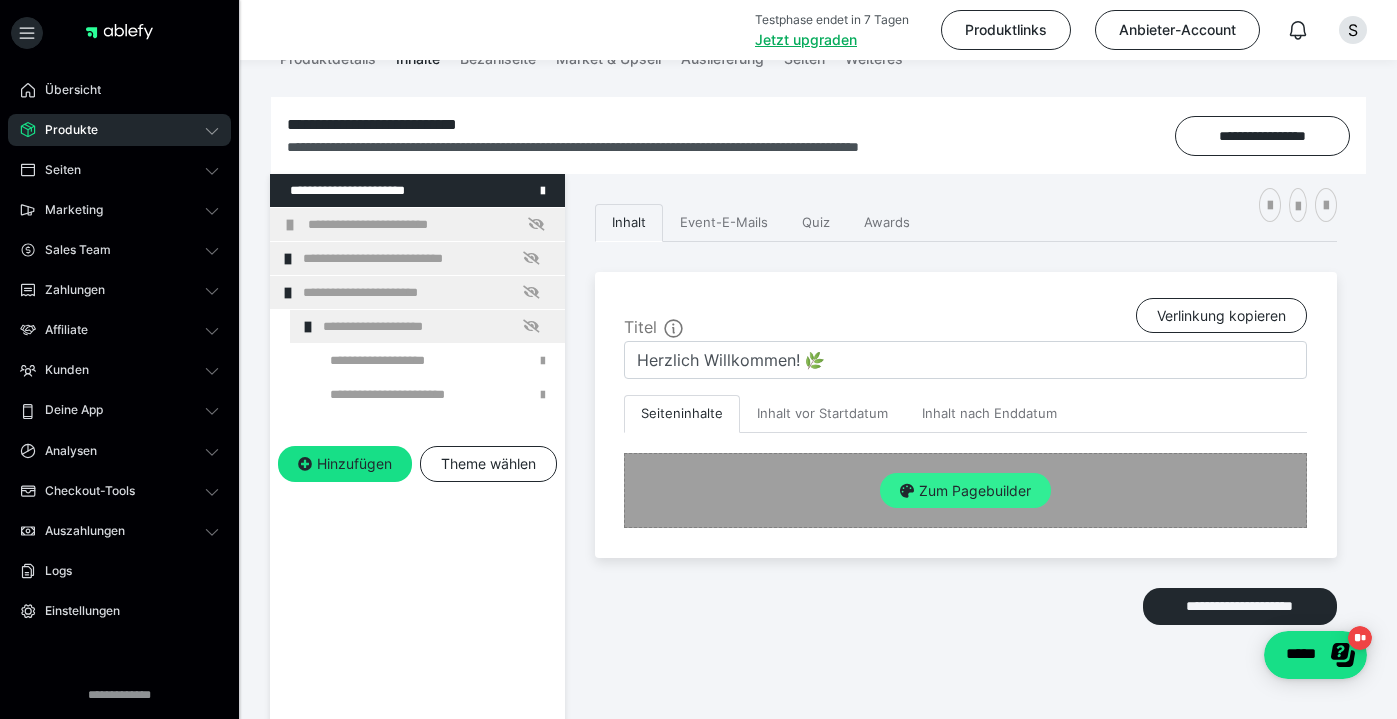 click on "Zum Pagebuilder" at bounding box center (965, 491) 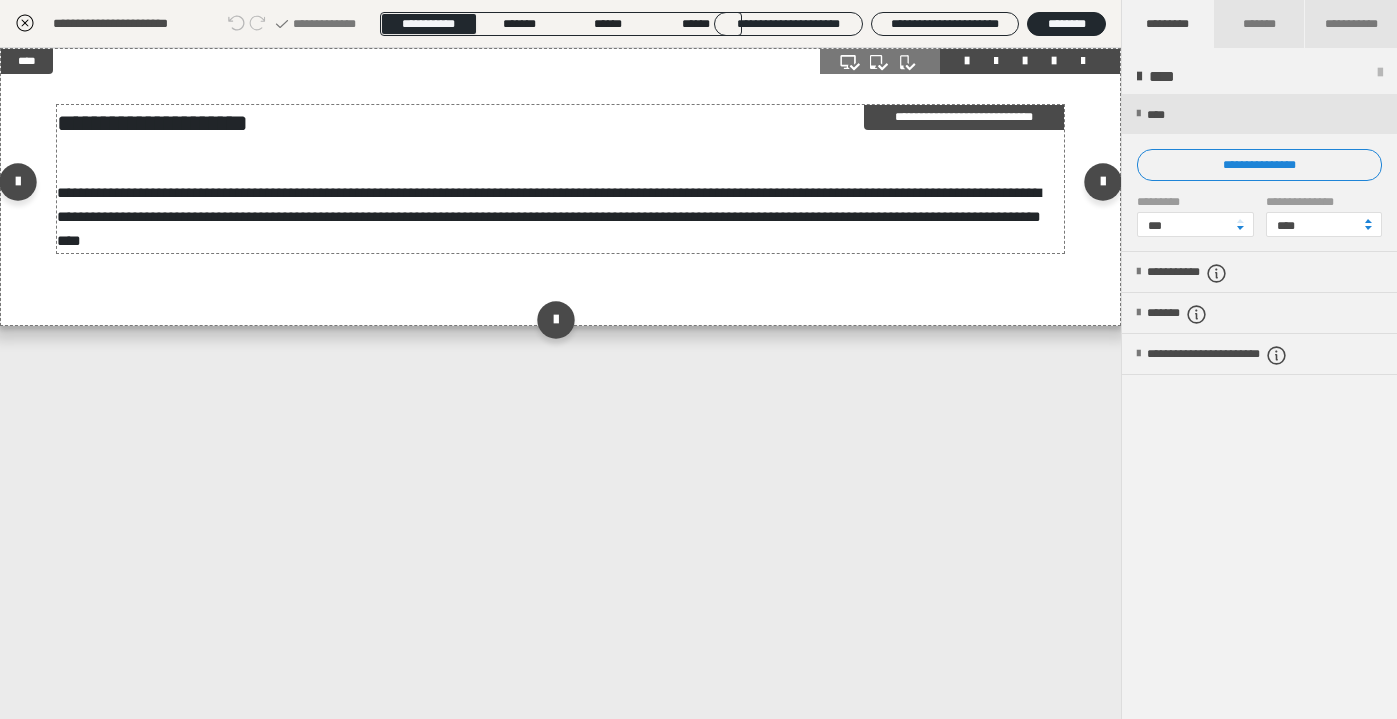 click on "**********" at bounding box center (549, 216) 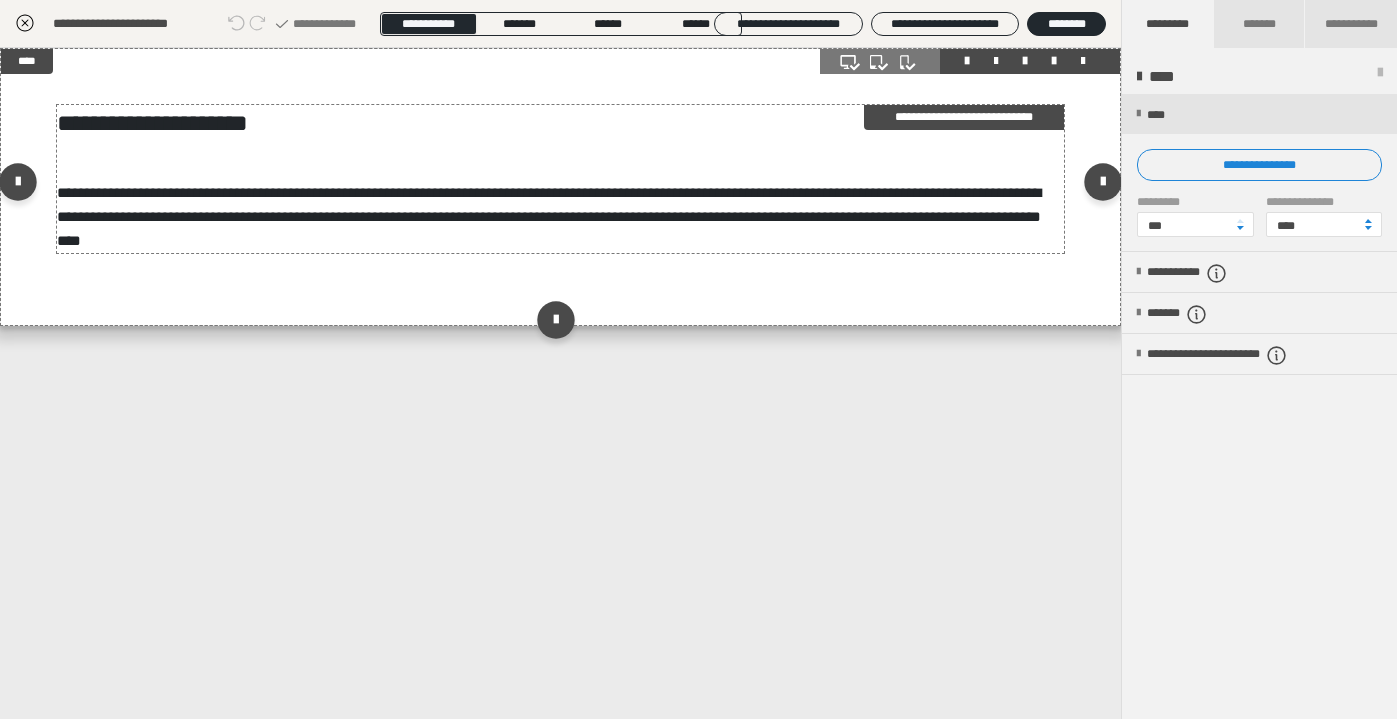 click on "**********" at bounding box center (549, 216) 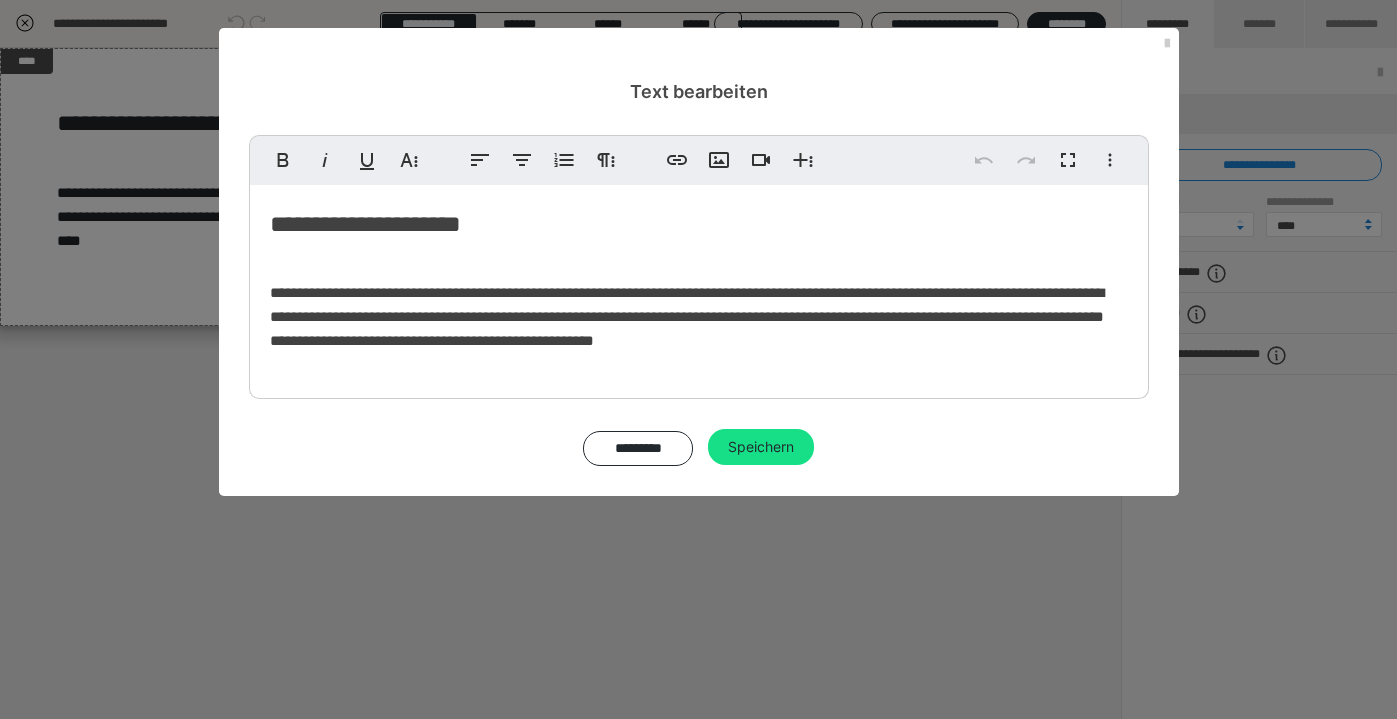 click on "**********" at bounding box center (699, 317) 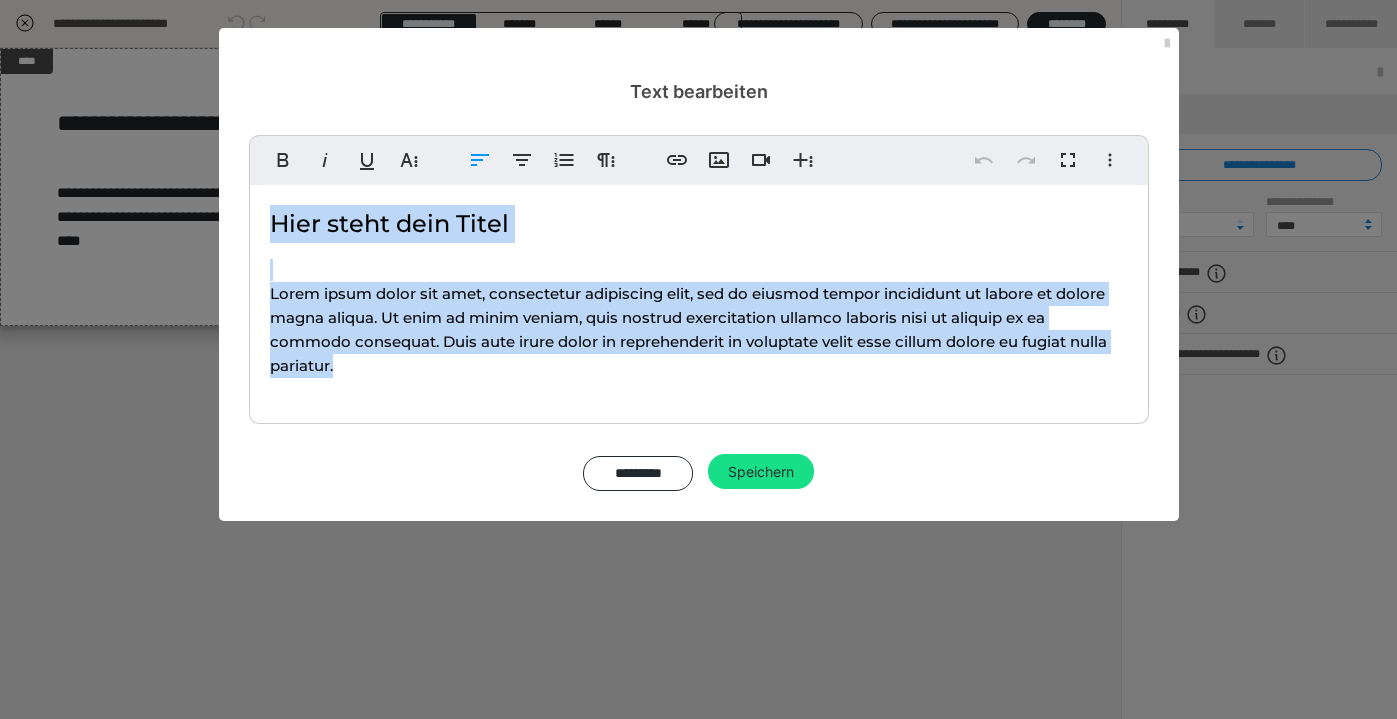 drag, startPoint x: 363, startPoint y: 373, endPoint x: 265, endPoint y: 209, distance: 191.04973 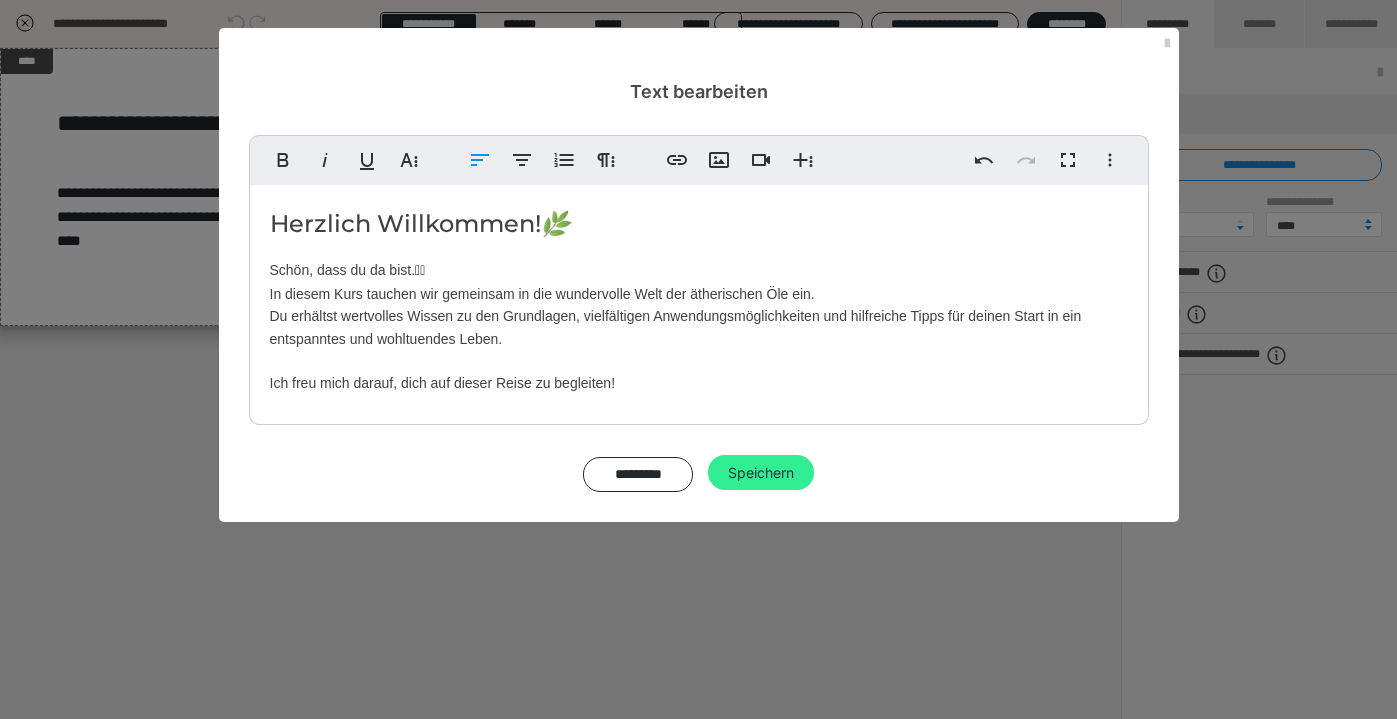 click on "Speichern" at bounding box center (761, 473) 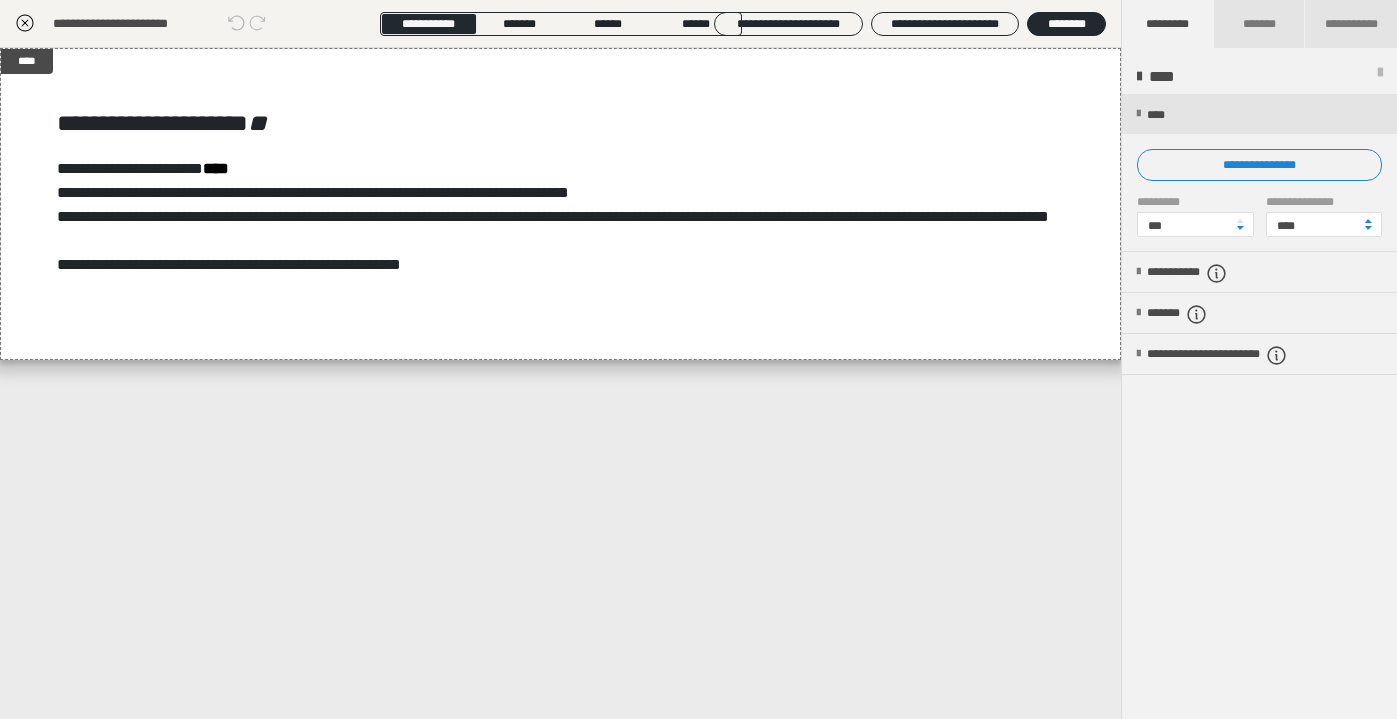 click 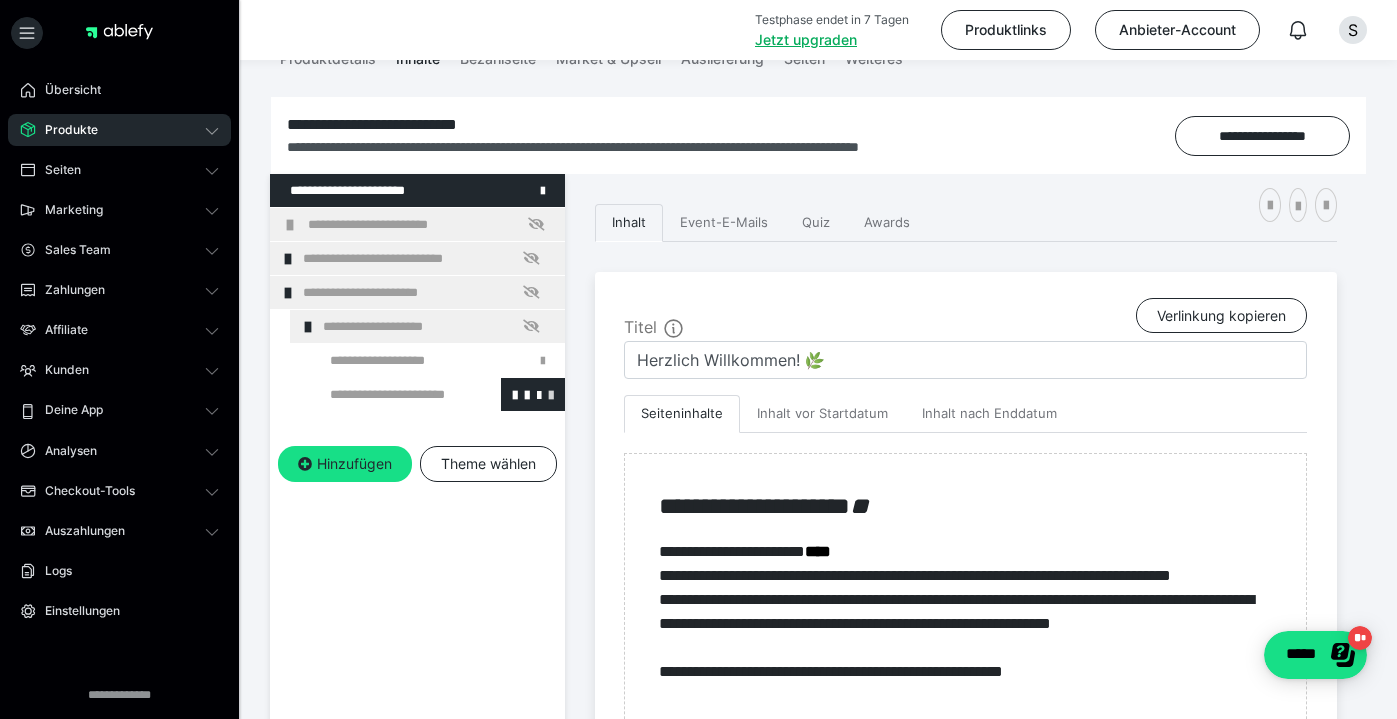 click at bounding box center [551, 394] 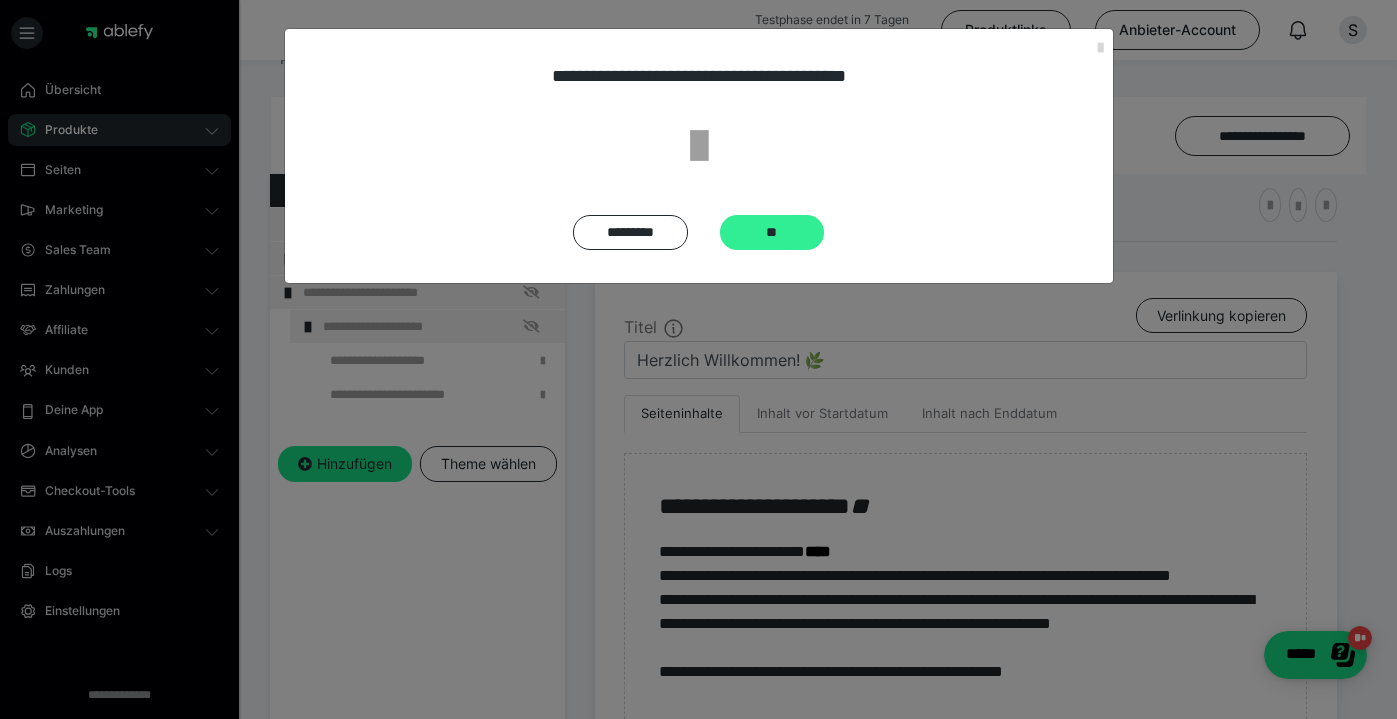 click on "**" at bounding box center [772, 232] 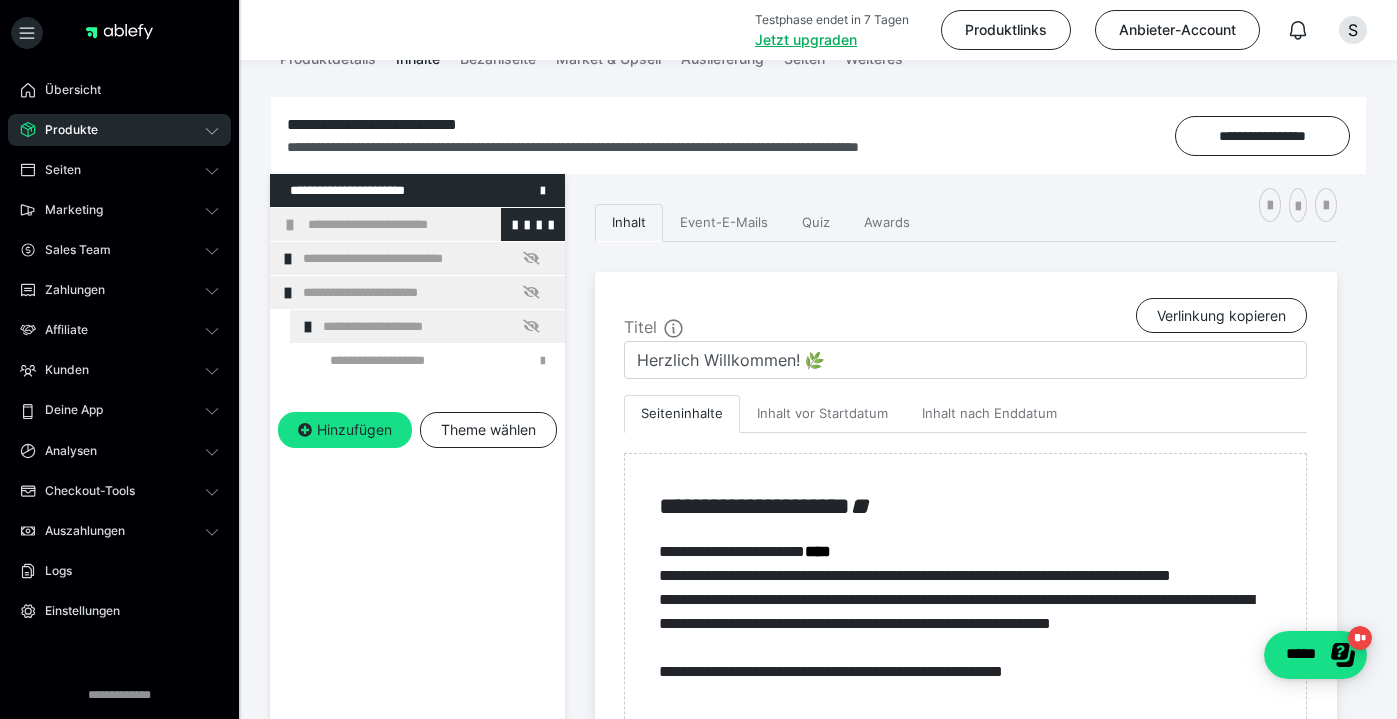 click on "**********" at bounding box center [431, 224] 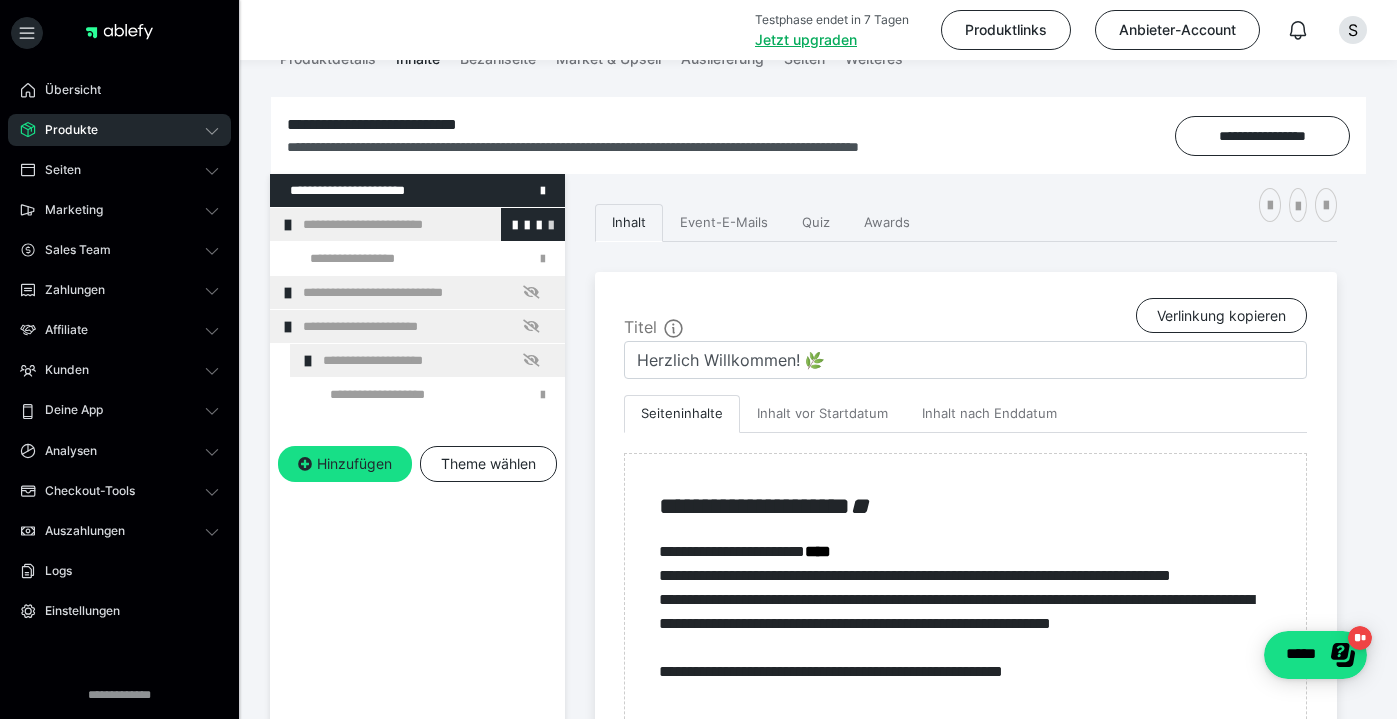 click at bounding box center (551, 224) 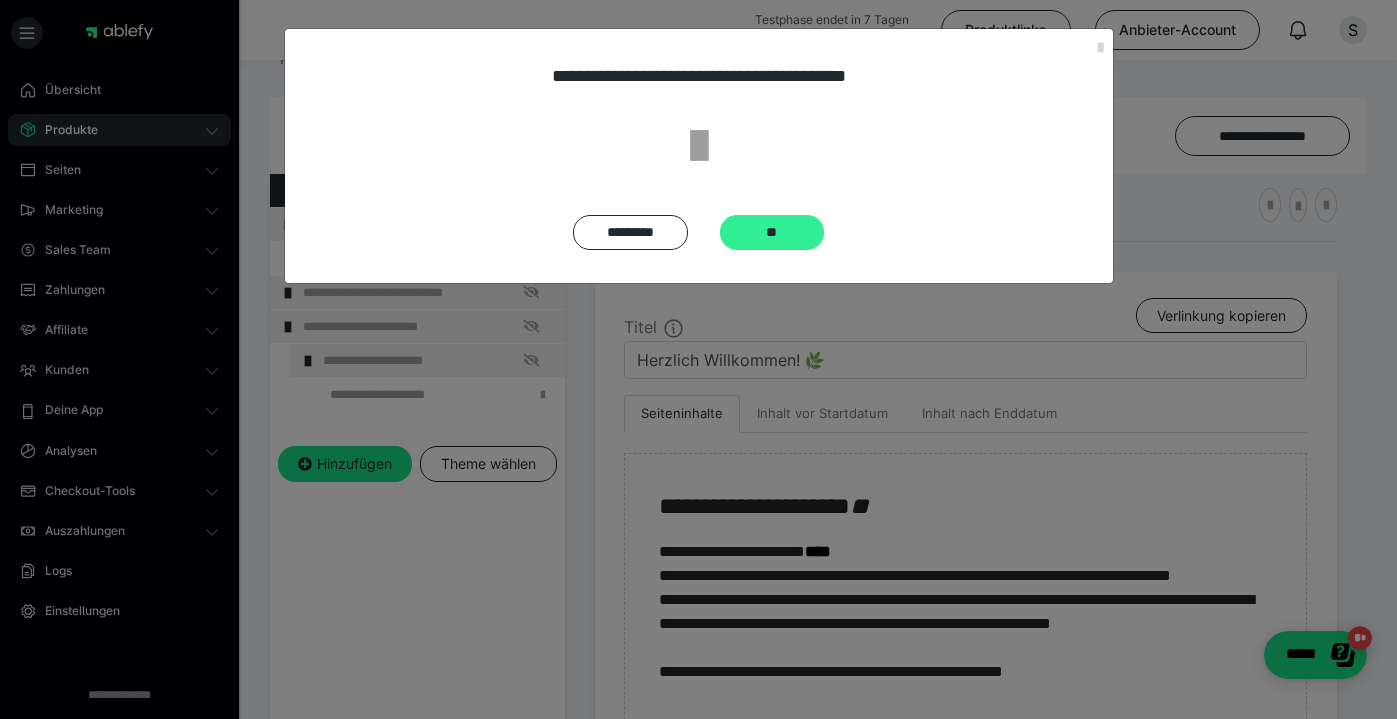 click on "**" at bounding box center (772, 232) 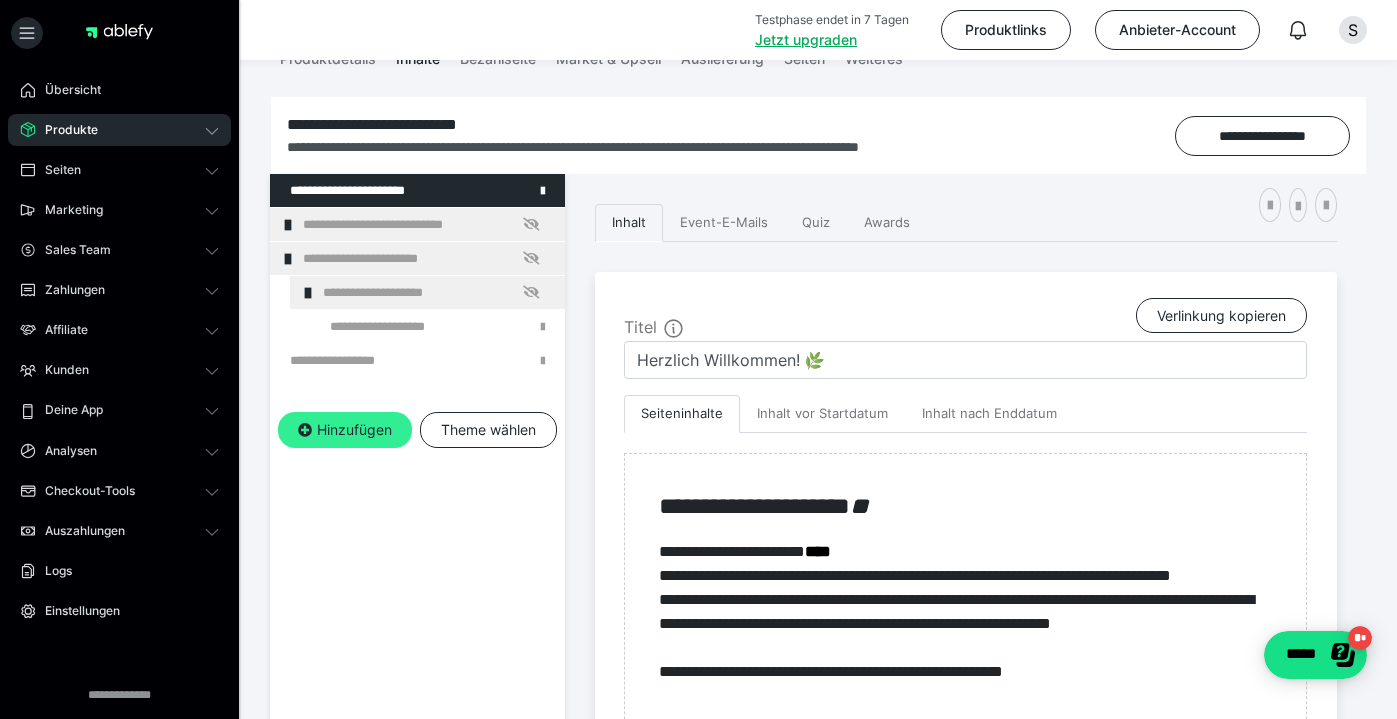 click on "Hinzufügen" at bounding box center [345, 430] 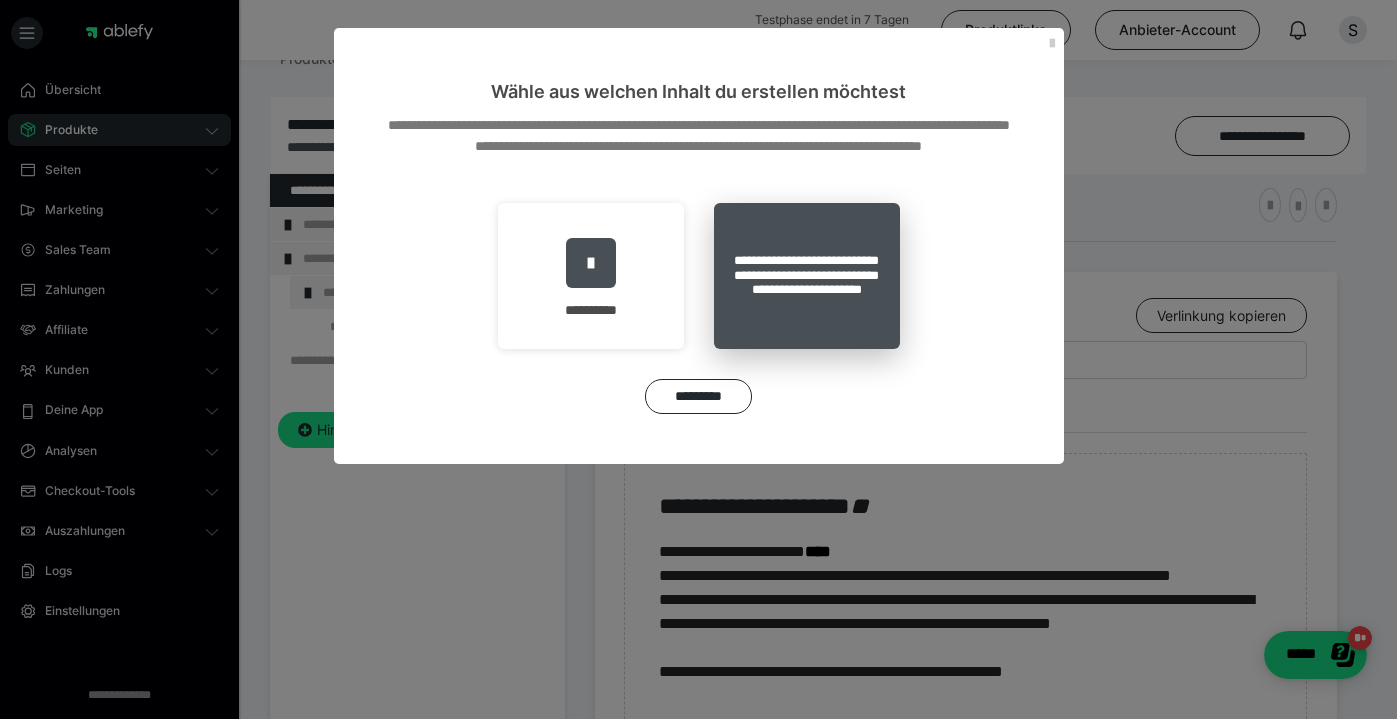 click on "**********" at bounding box center (807, 276) 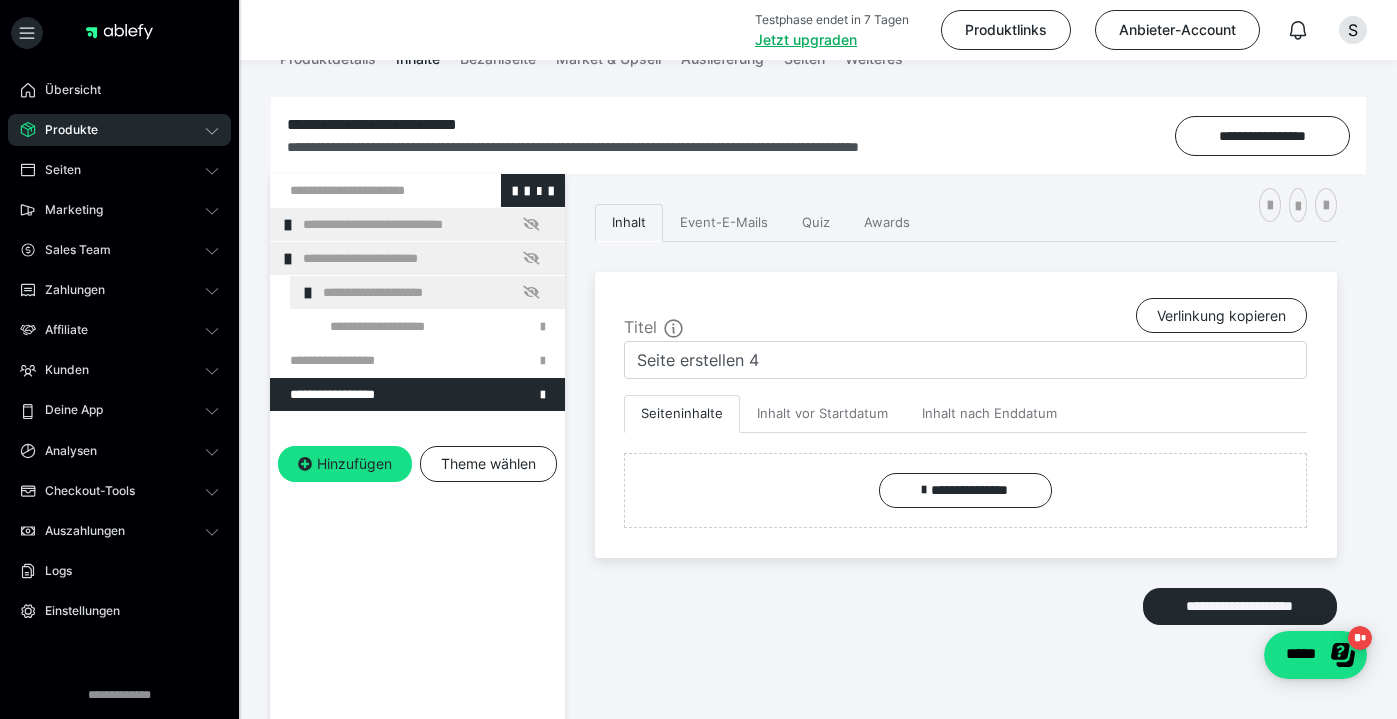 click at bounding box center [365, 190] 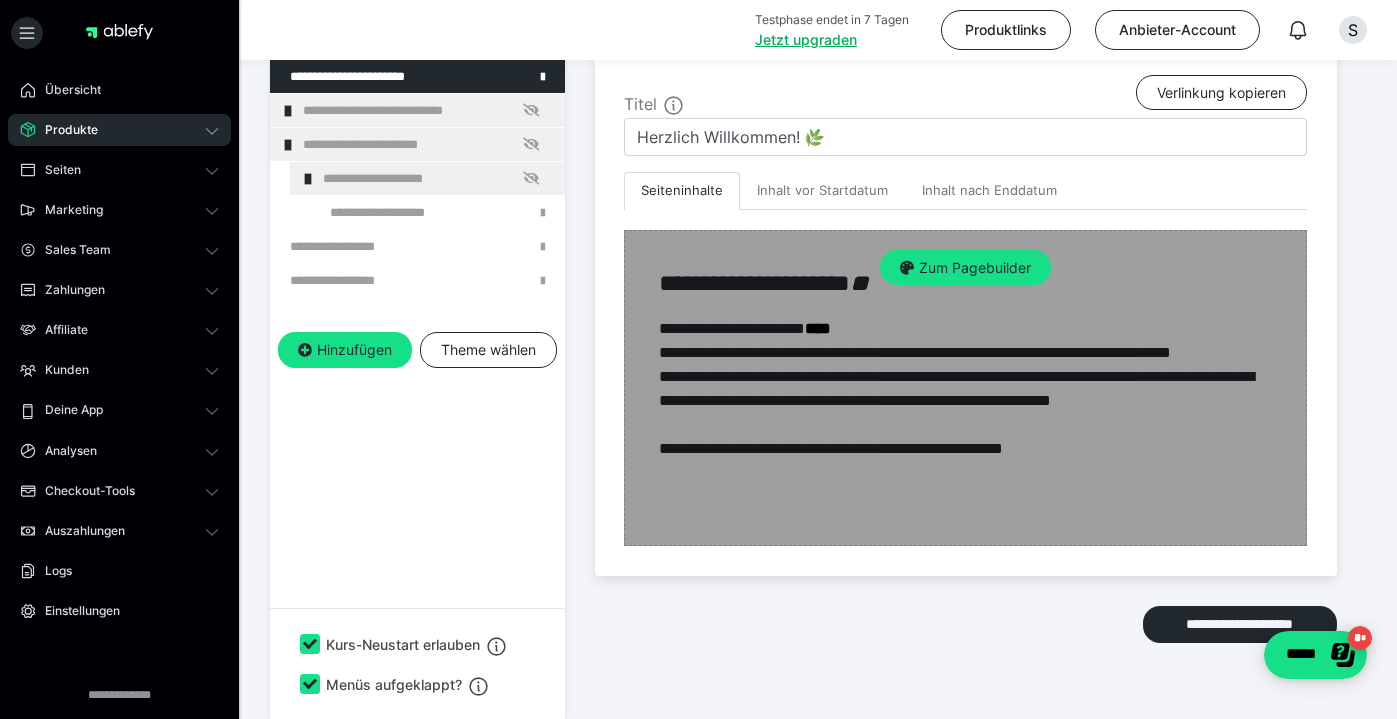 scroll, scrollTop: 418, scrollLeft: 0, axis: vertical 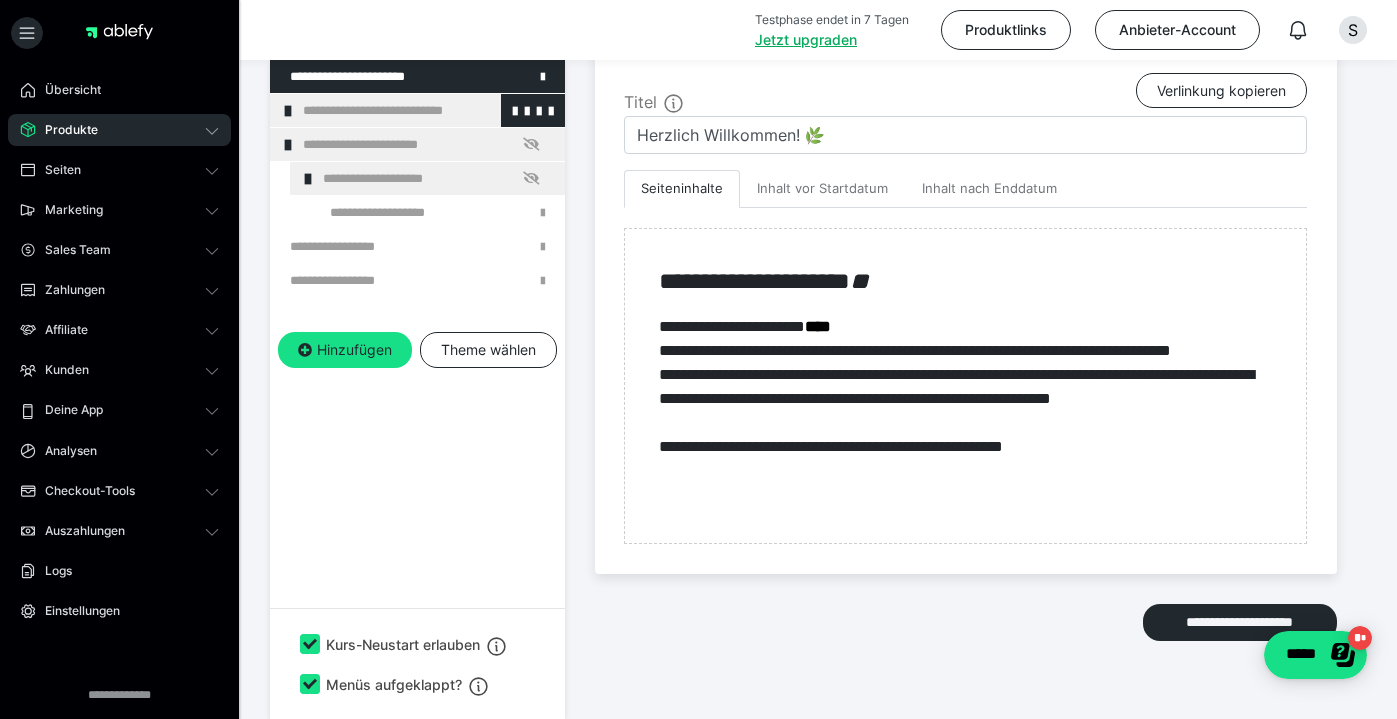click on "**********" at bounding box center (426, 110) 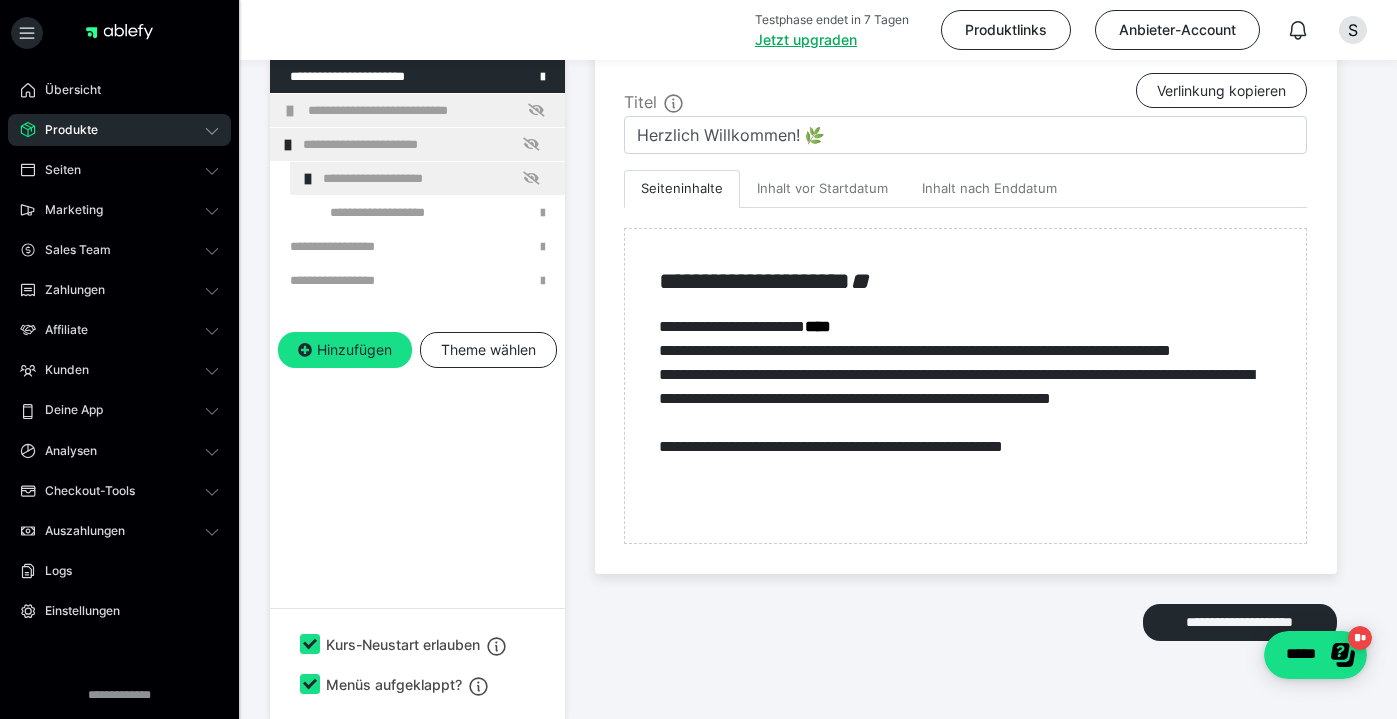 click on "**********" at bounding box center (431, 110) 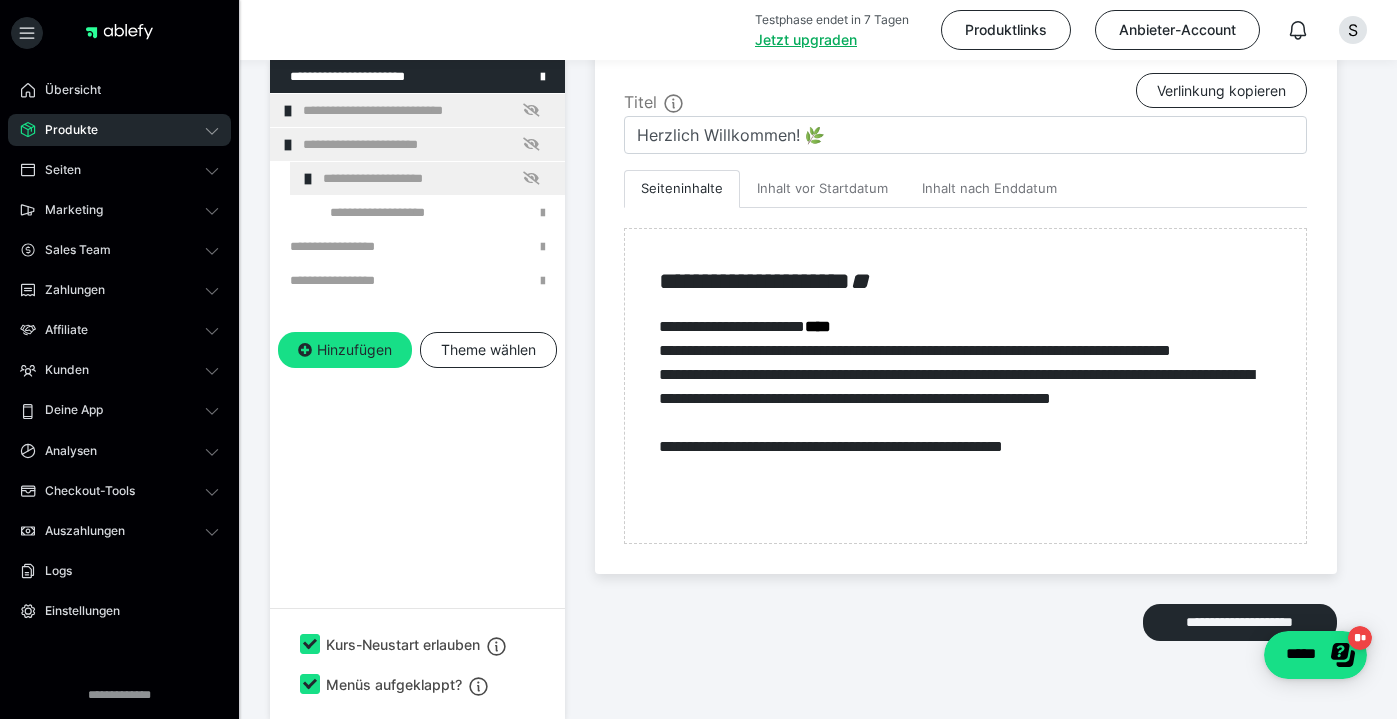 click on "**********" at bounding box center (426, 110) 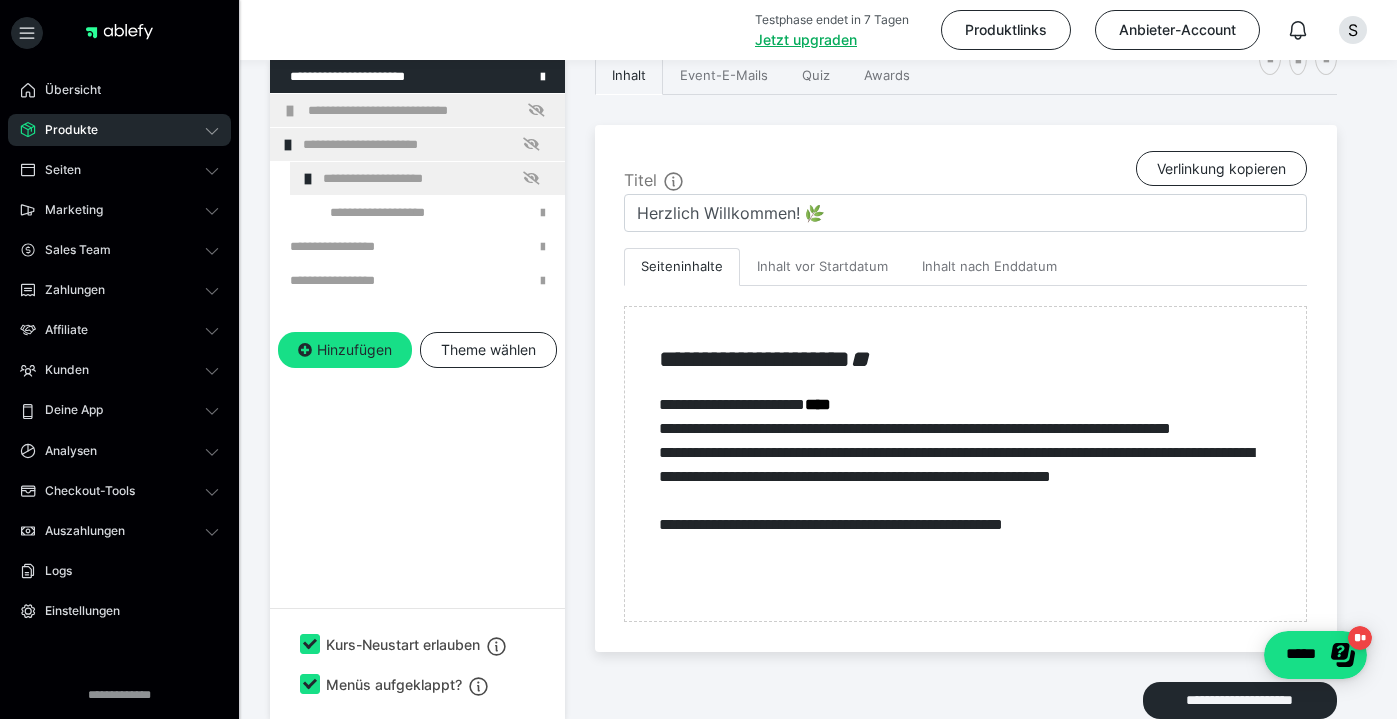 scroll, scrollTop: 320, scrollLeft: 0, axis: vertical 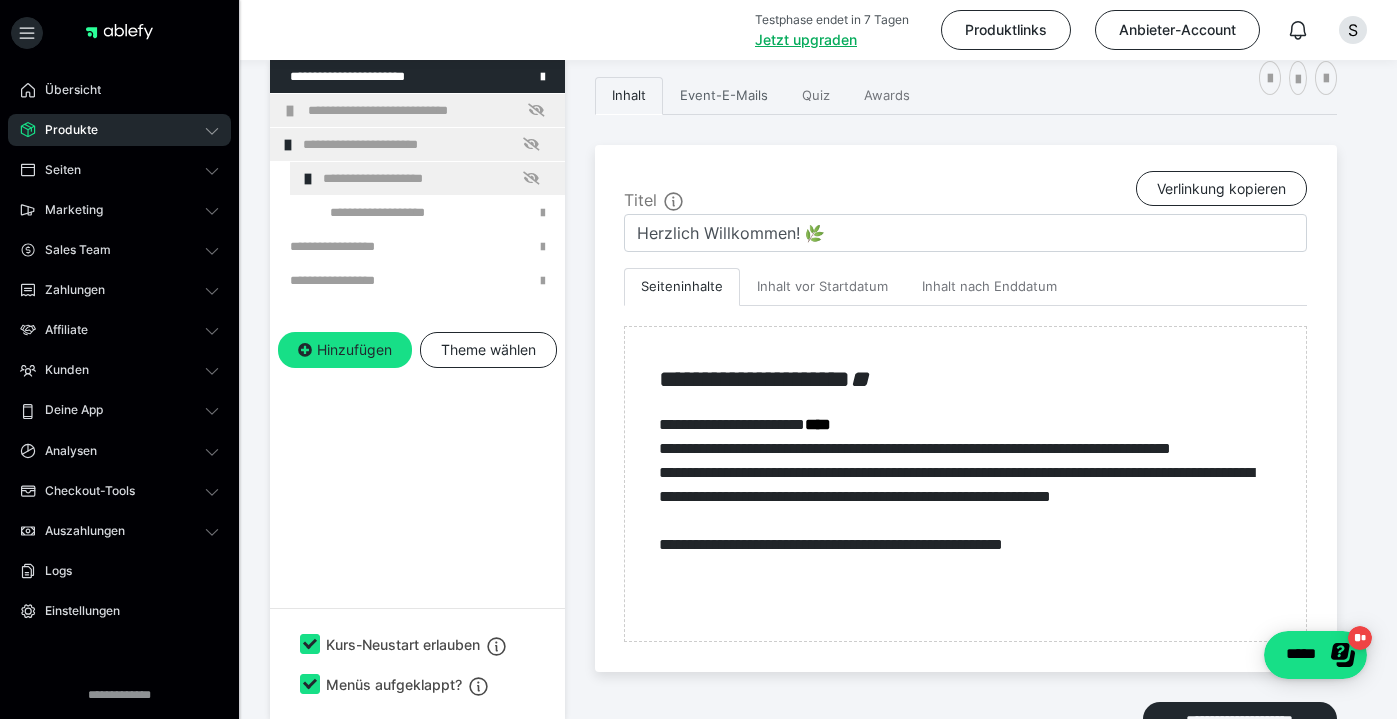 click on "Event-E-Mails" at bounding box center (724, 96) 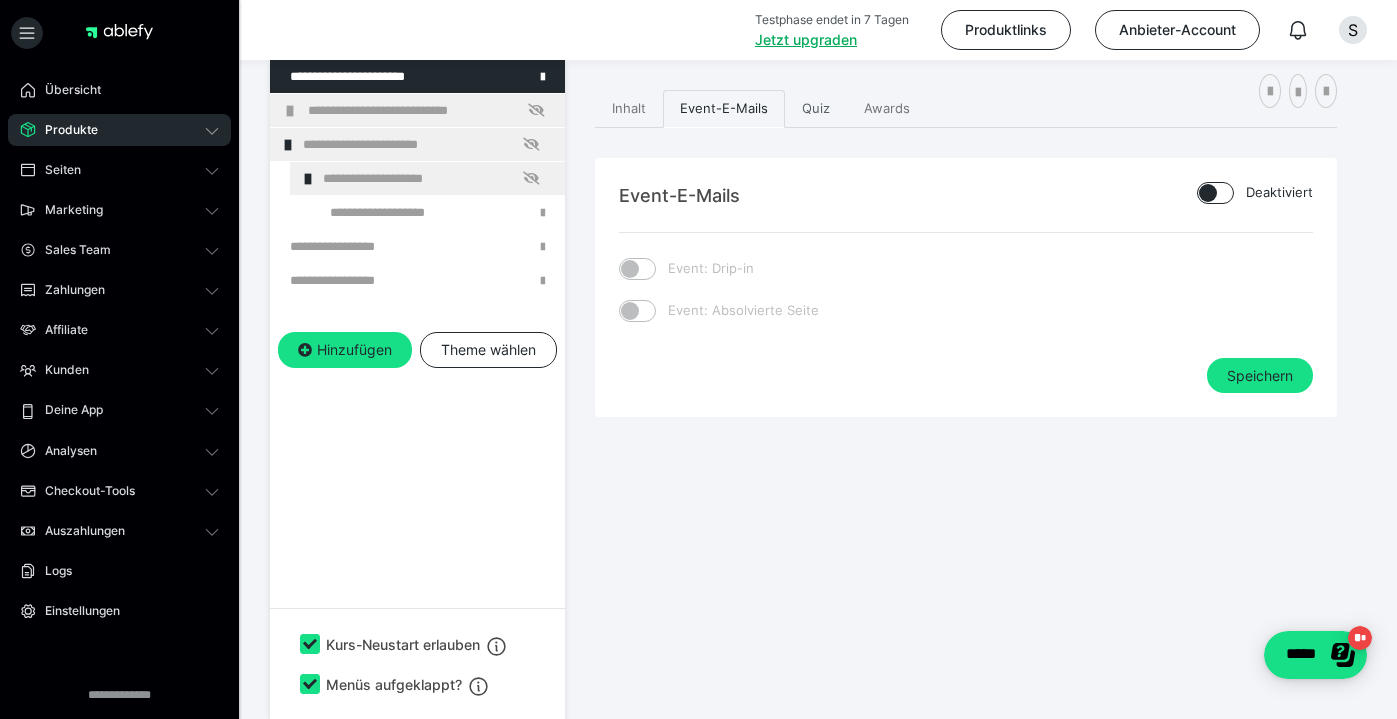 click on "Quiz" at bounding box center (816, 109) 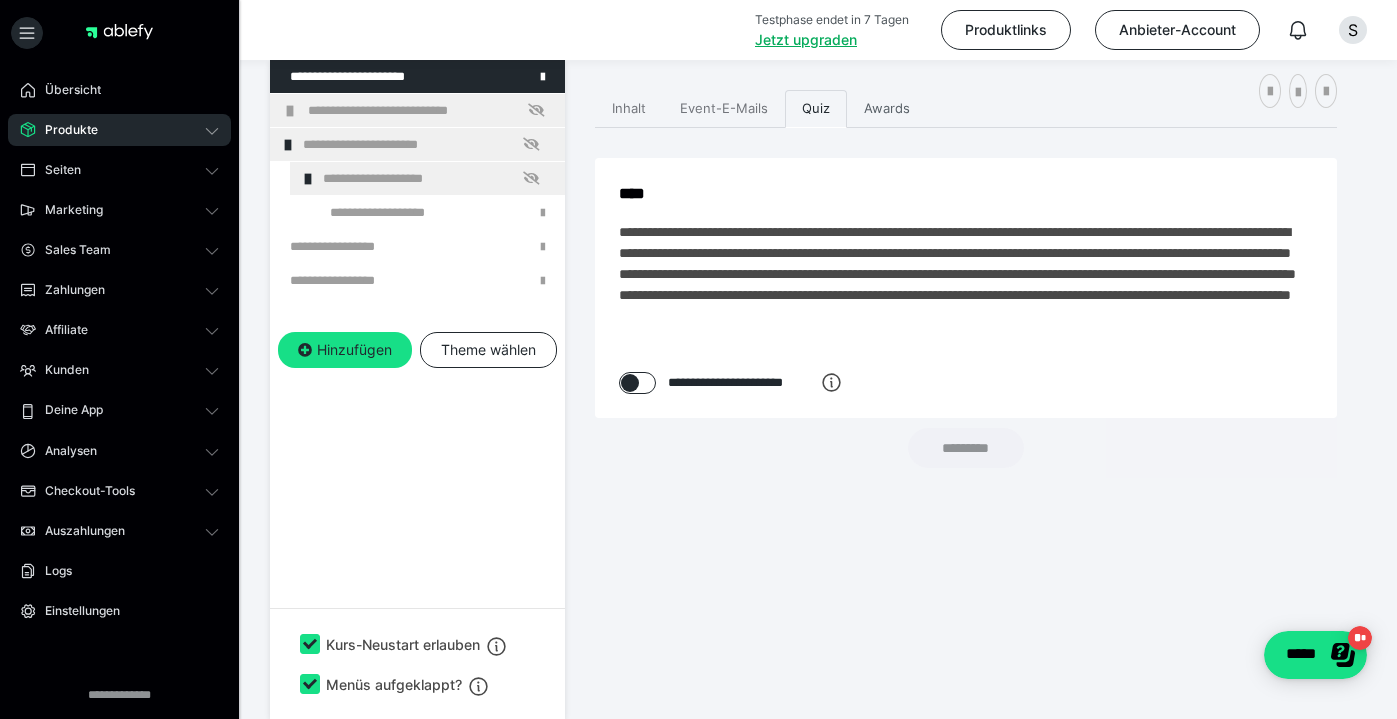 click on "Awards" at bounding box center (887, 109) 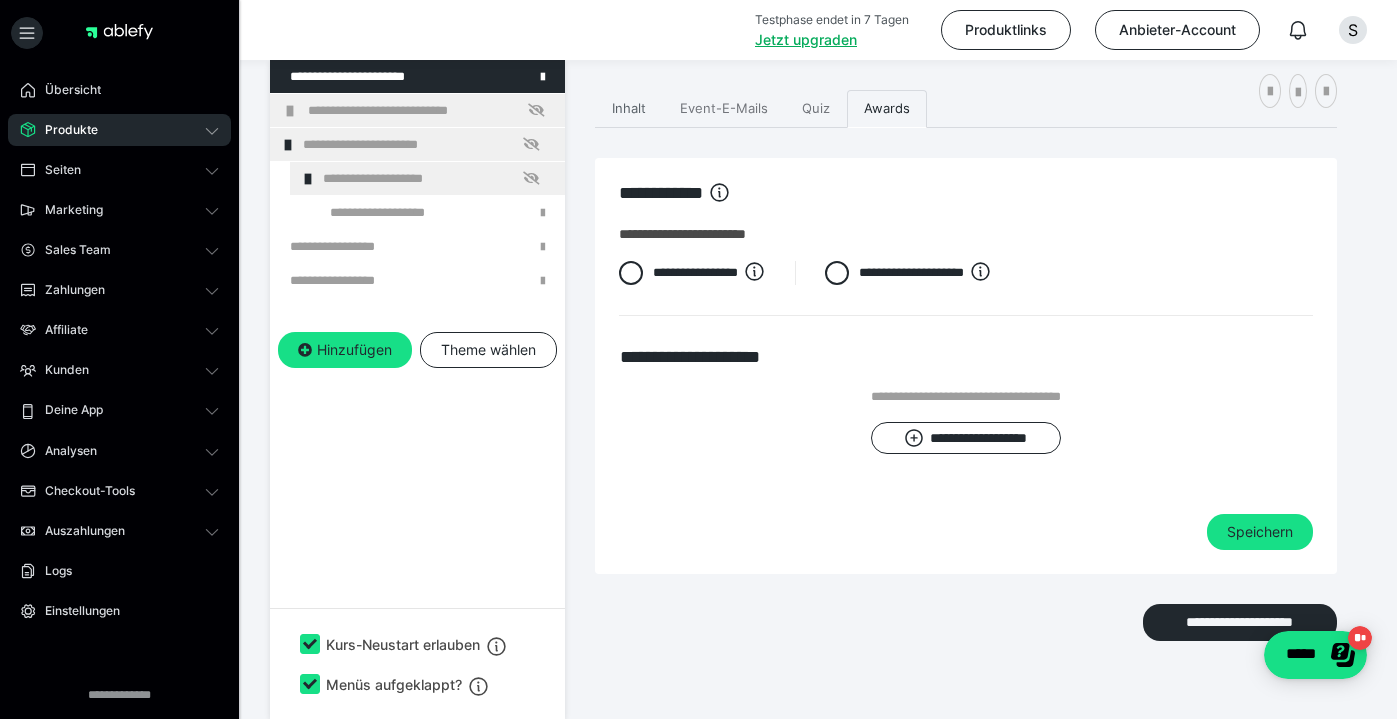 click on "Inhalt" at bounding box center (629, 109) 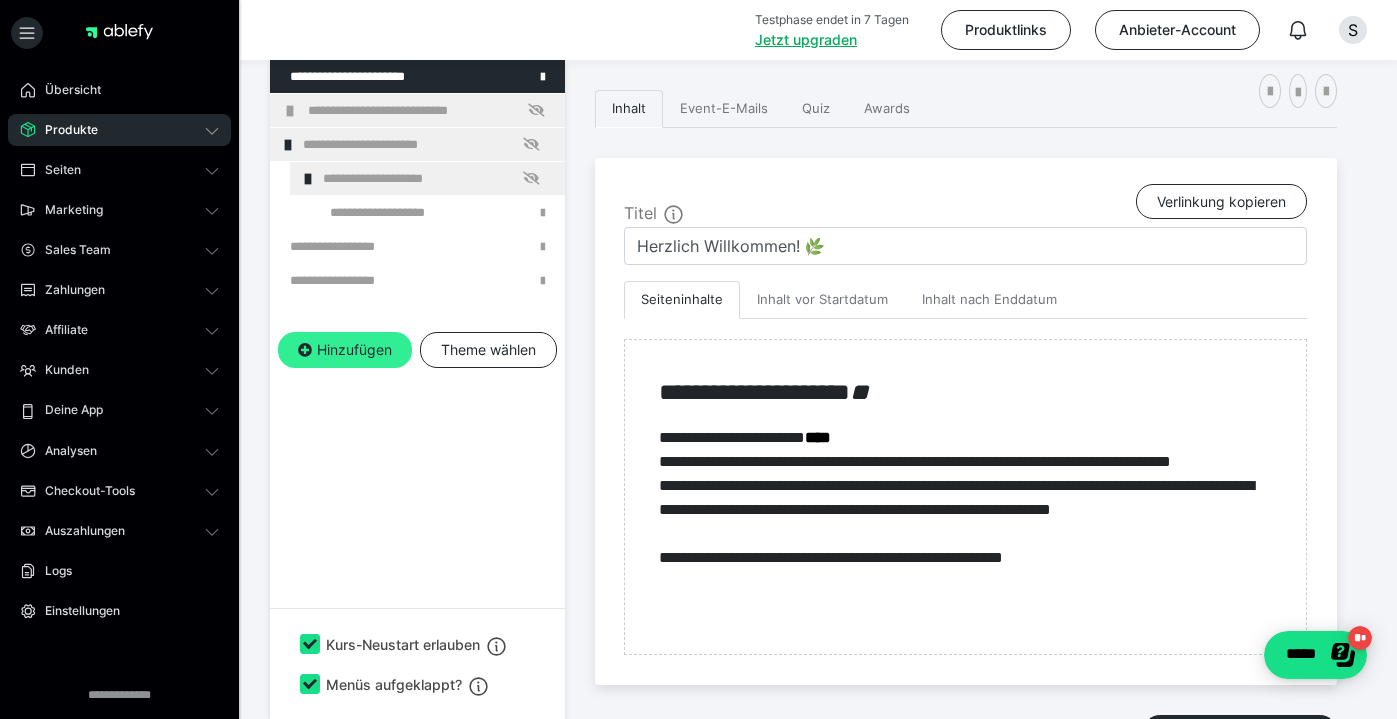 click on "Hinzufügen" at bounding box center [345, 350] 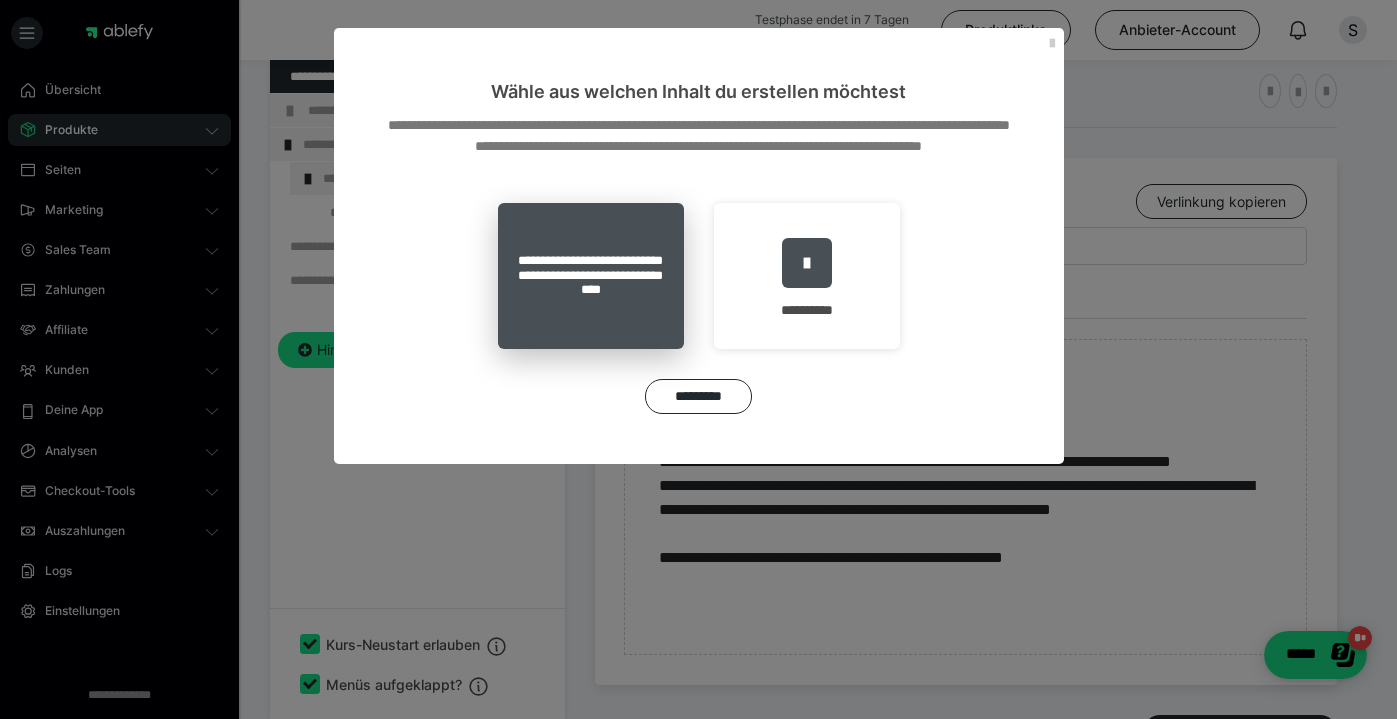 click on "**********" at bounding box center (591, 276) 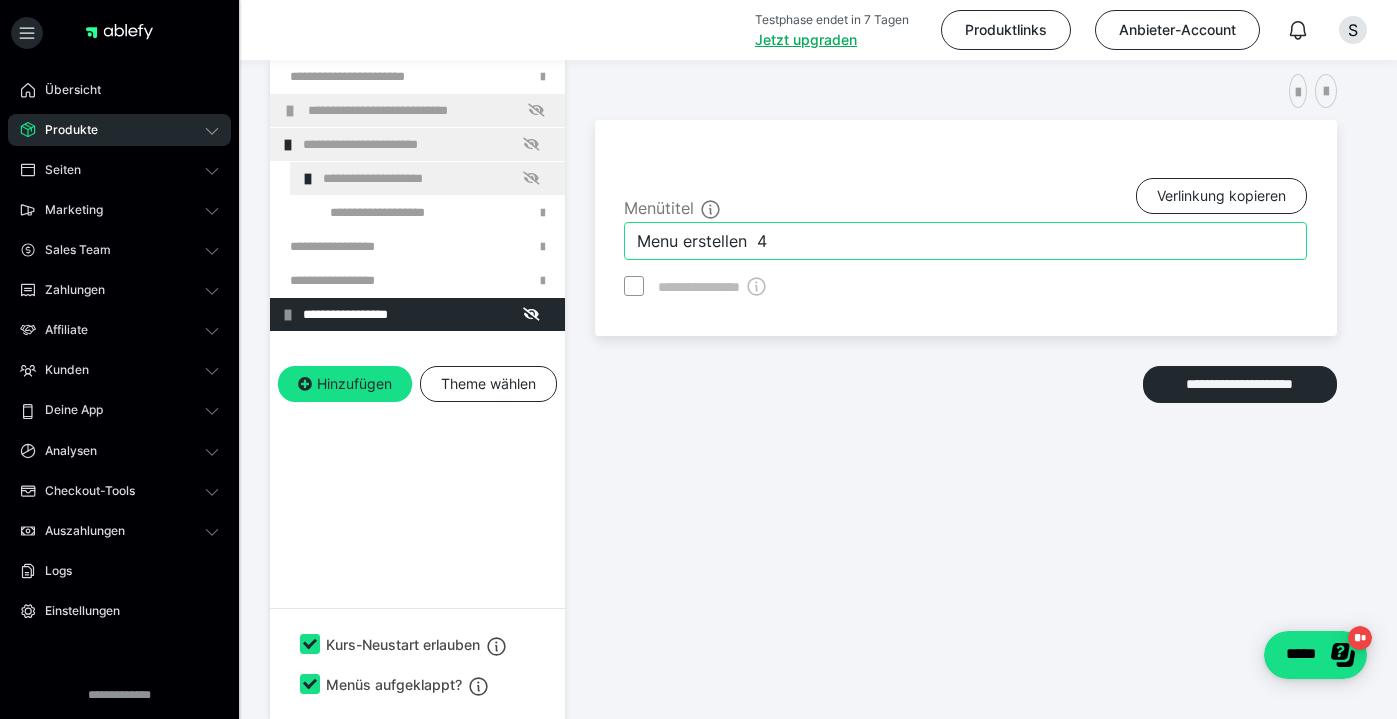 click on "Menu erstellen  4" at bounding box center (965, 241) 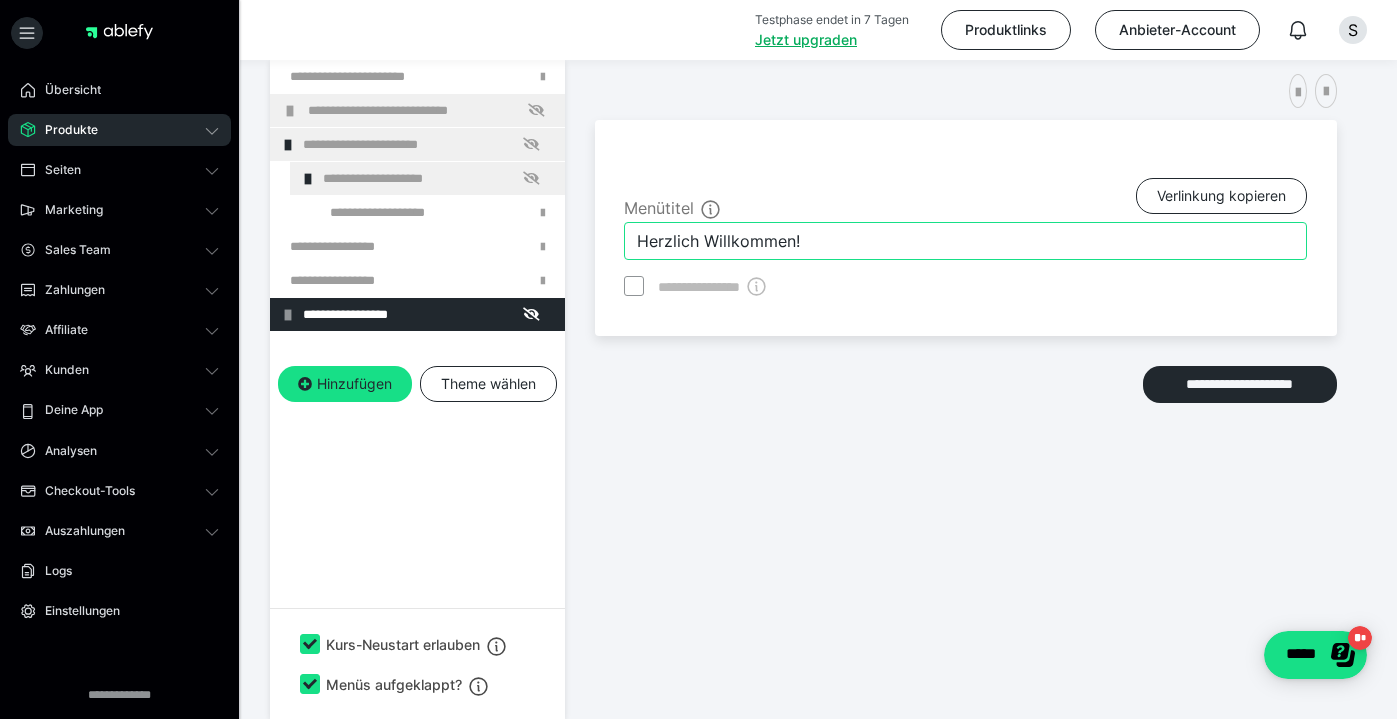 paste on "Herzlich Willkommen! 🌿  Schön, dass du da bist. 🫶🏻 In diesem Kurs tauchen wir gemeinsam in die wundervolle Welt der ätherischen Öle ein. Du erhältst wertvolles Wissen zu den Grundlagen, vielfältigen Anwendungsmöglichkeiten und hilfreiche Tipps für deinen Start in ein entspanntes und wohltuendes Leben.  Ich freu mich darauf, dich auf dieser Reise zu begleiten!" 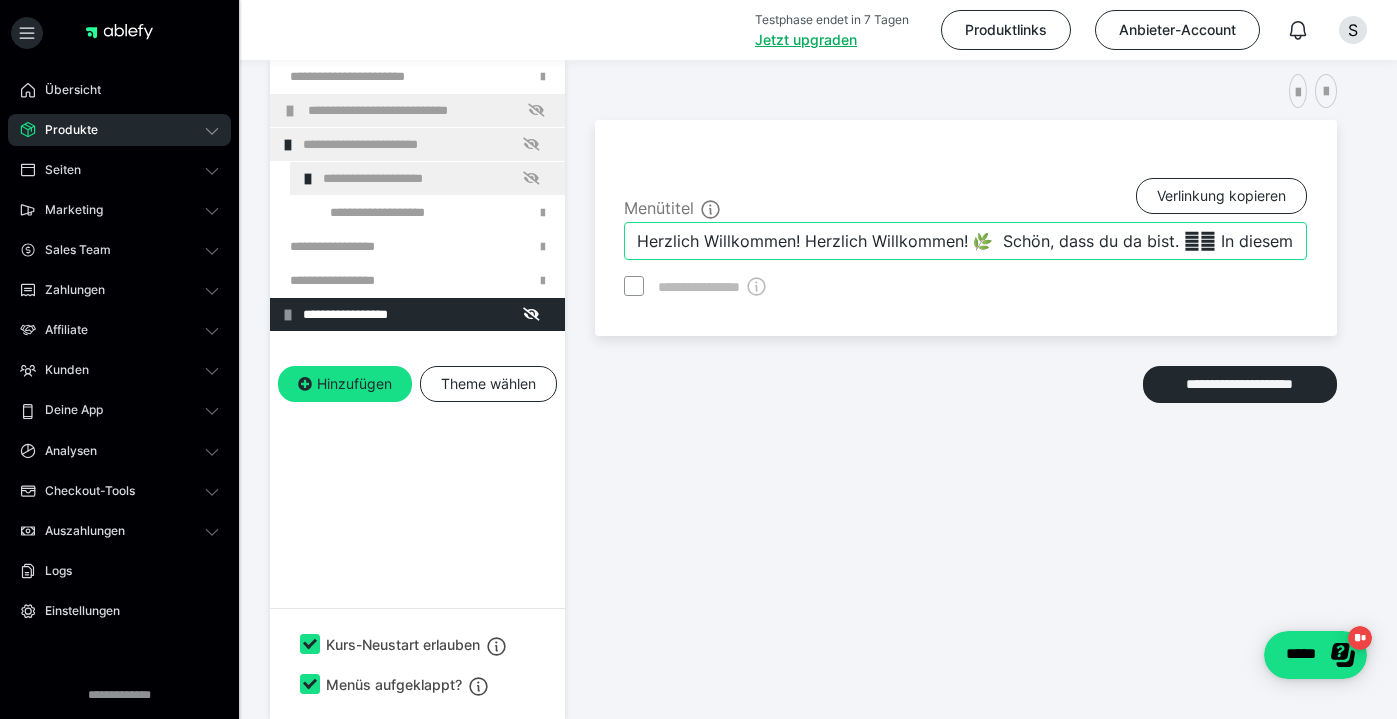 drag, startPoint x: 1297, startPoint y: 240, endPoint x: 991, endPoint y: 238, distance: 306.00653 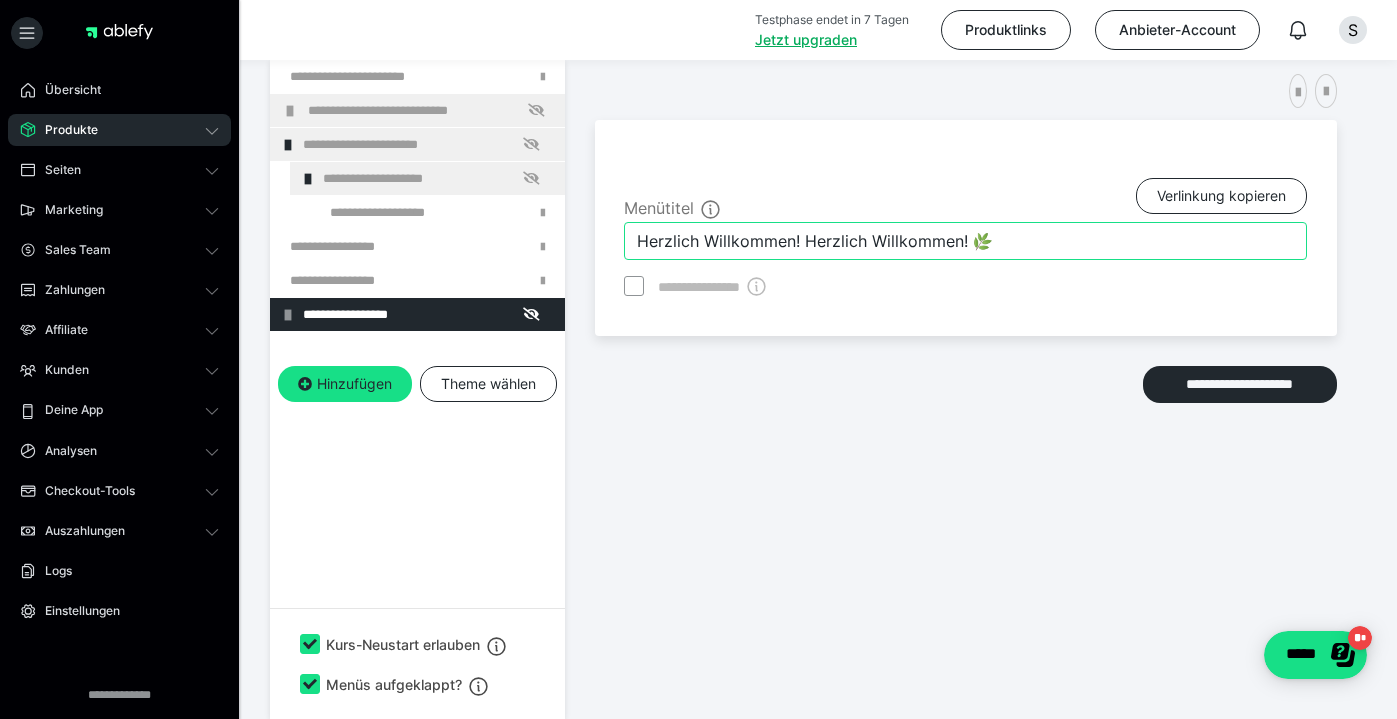 drag, startPoint x: 807, startPoint y: 238, endPoint x: 580, endPoint y: 224, distance: 227.4313 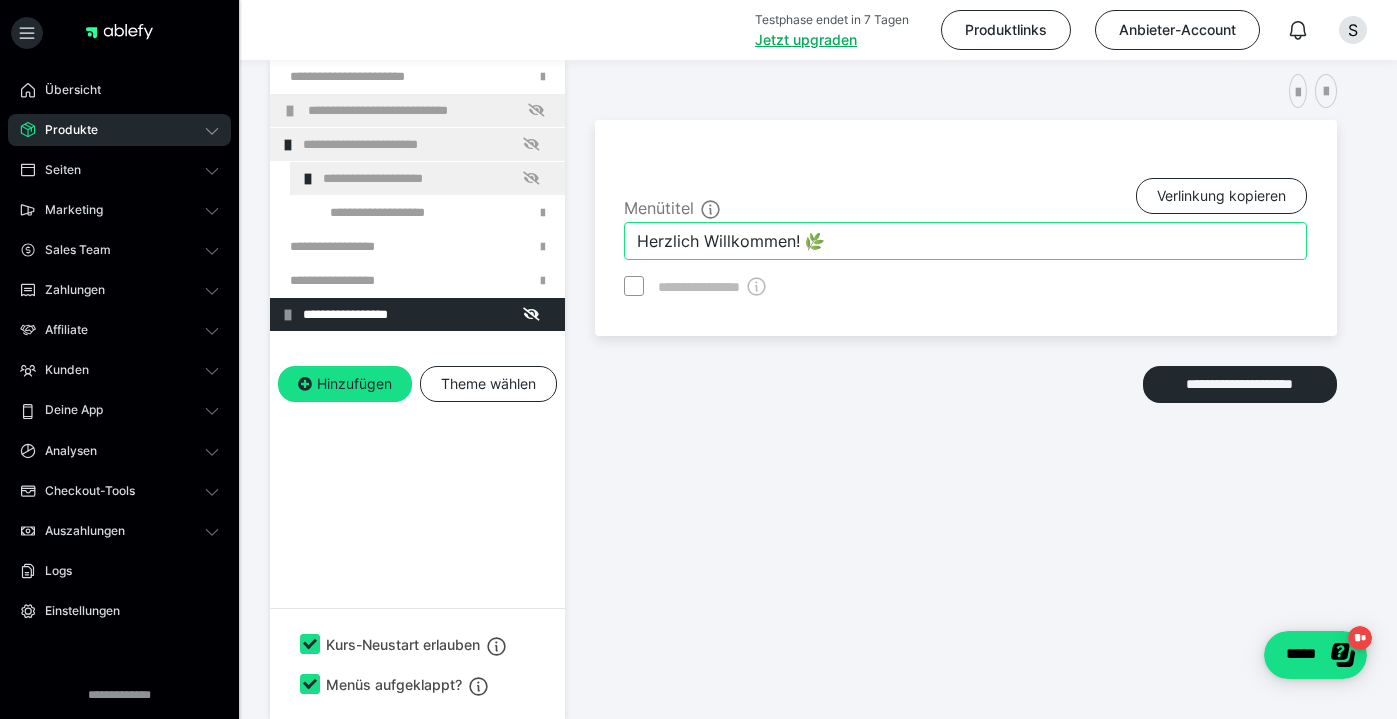 click on "Herzlich Willkommen! 🌿" at bounding box center (965, 241) 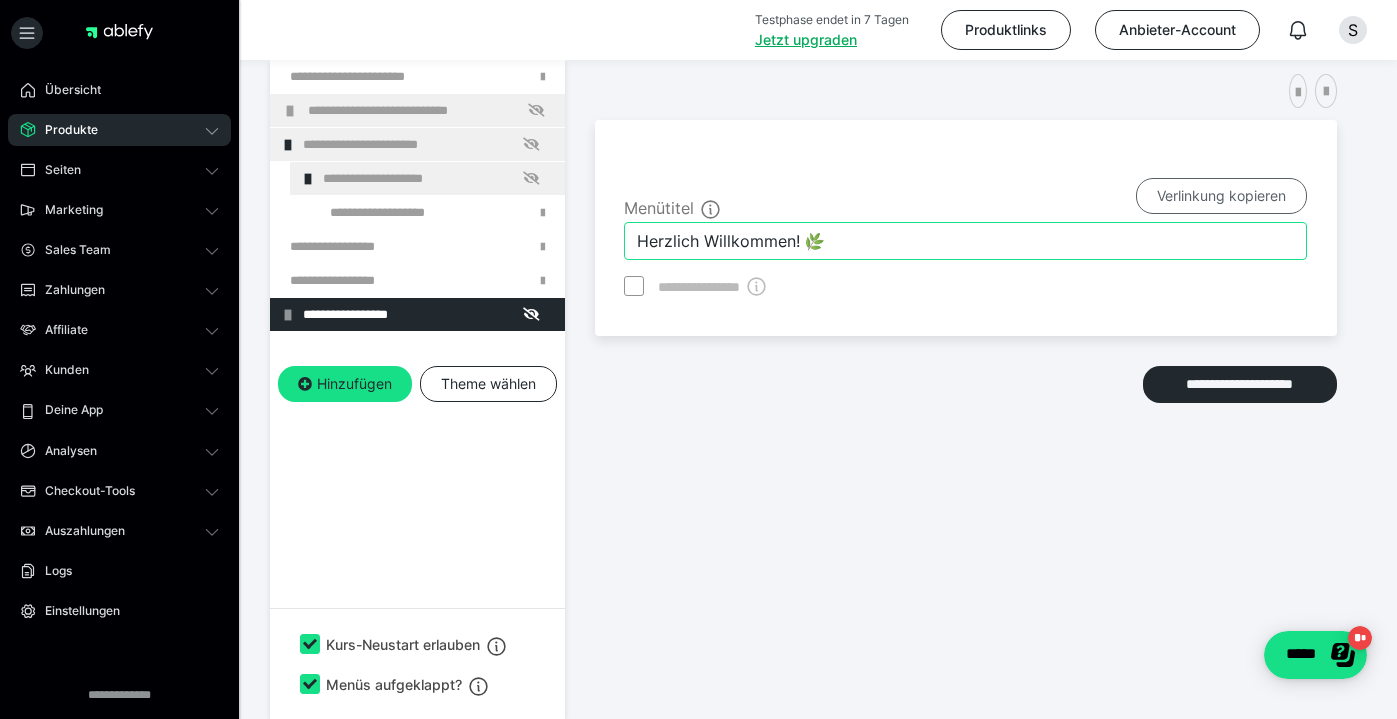 type on "Herzlich Willkommen! 🌿" 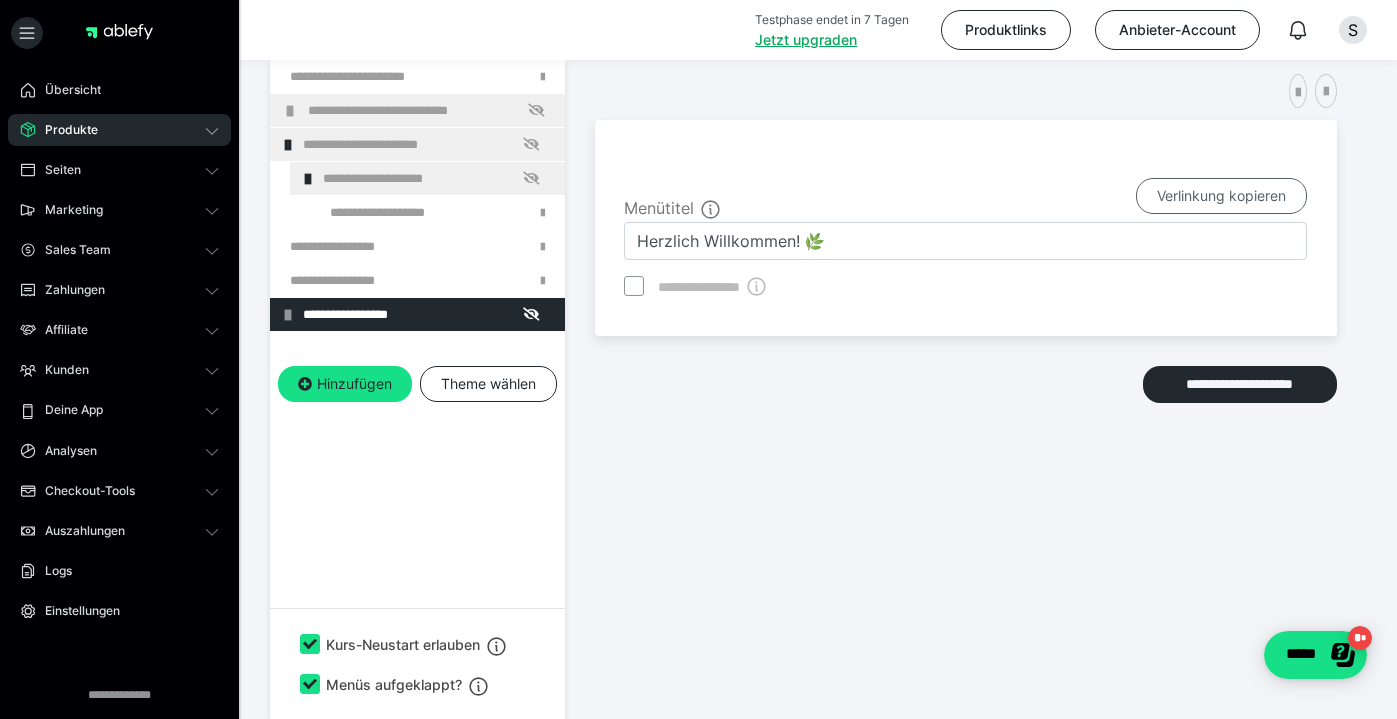 click on "Verlinkung kopieren" at bounding box center [1221, 196] 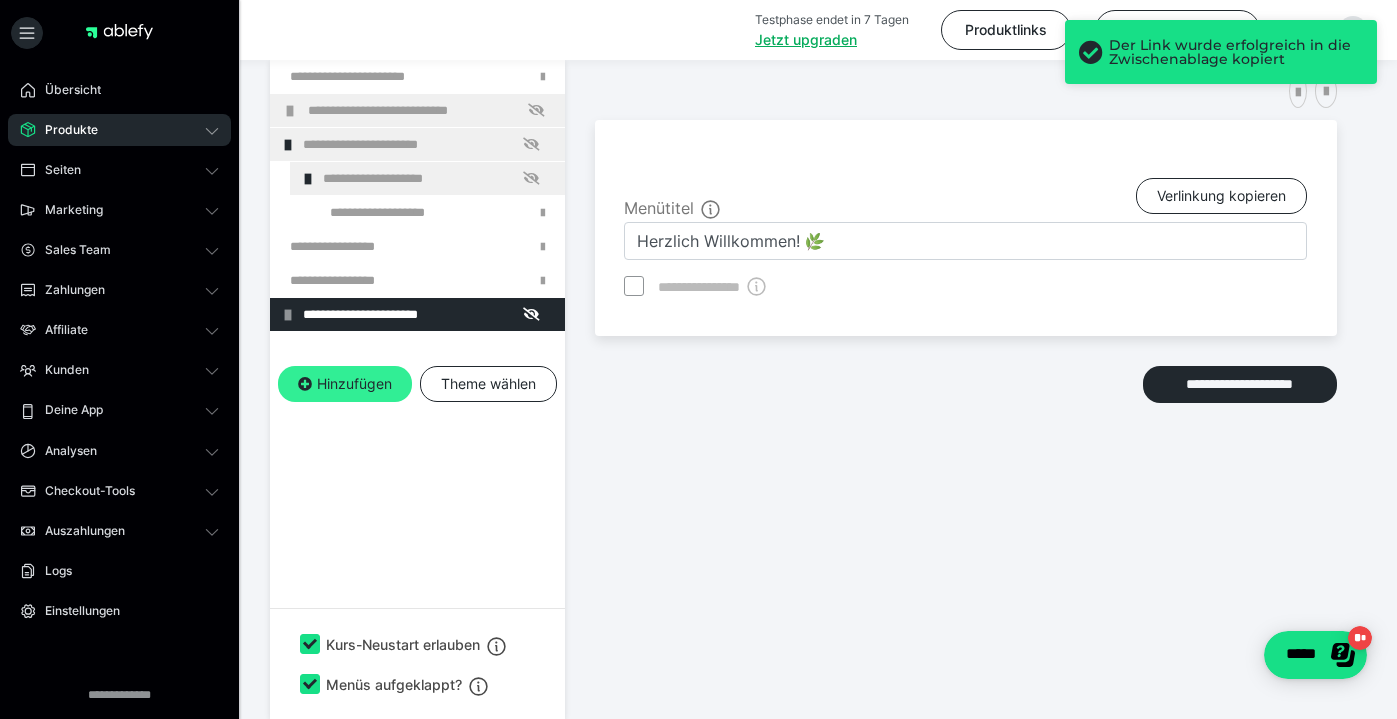click on "Hinzufügen" at bounding box center (345, 384) 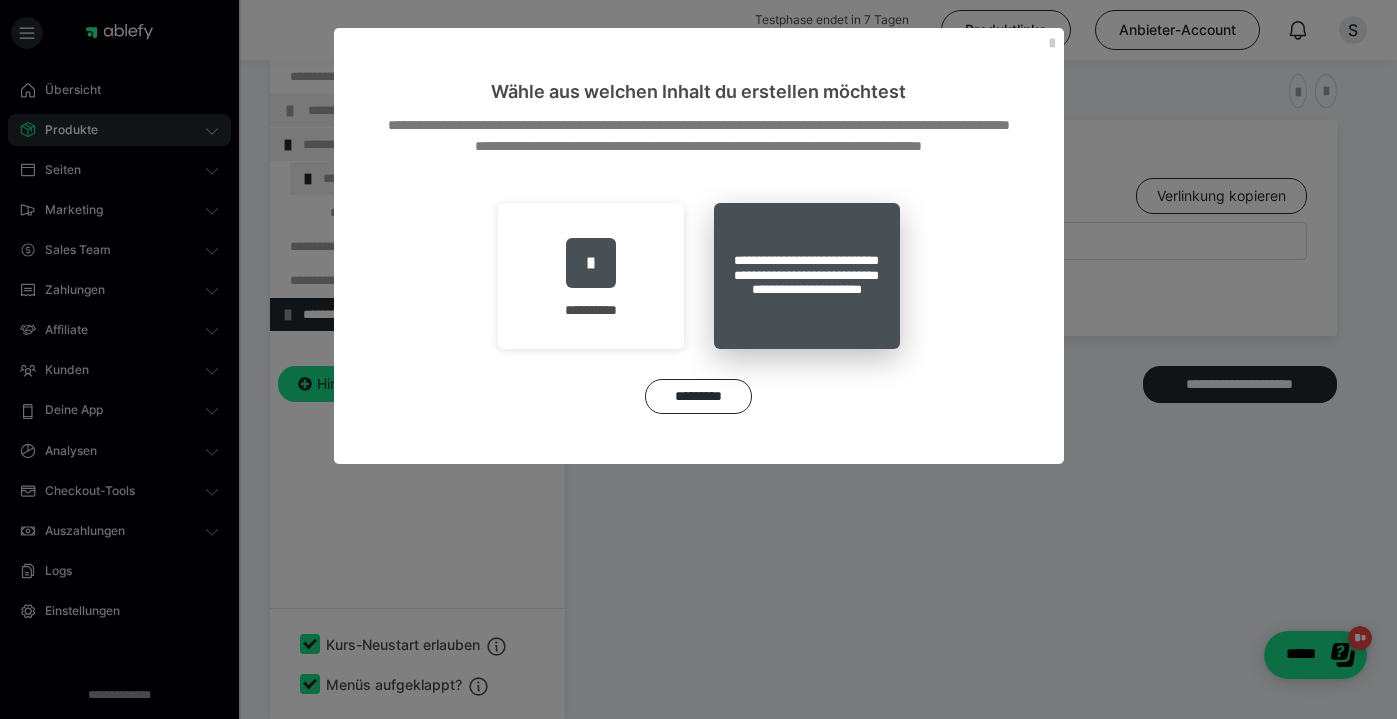 click on "**********" at bounding box center (807, 276) 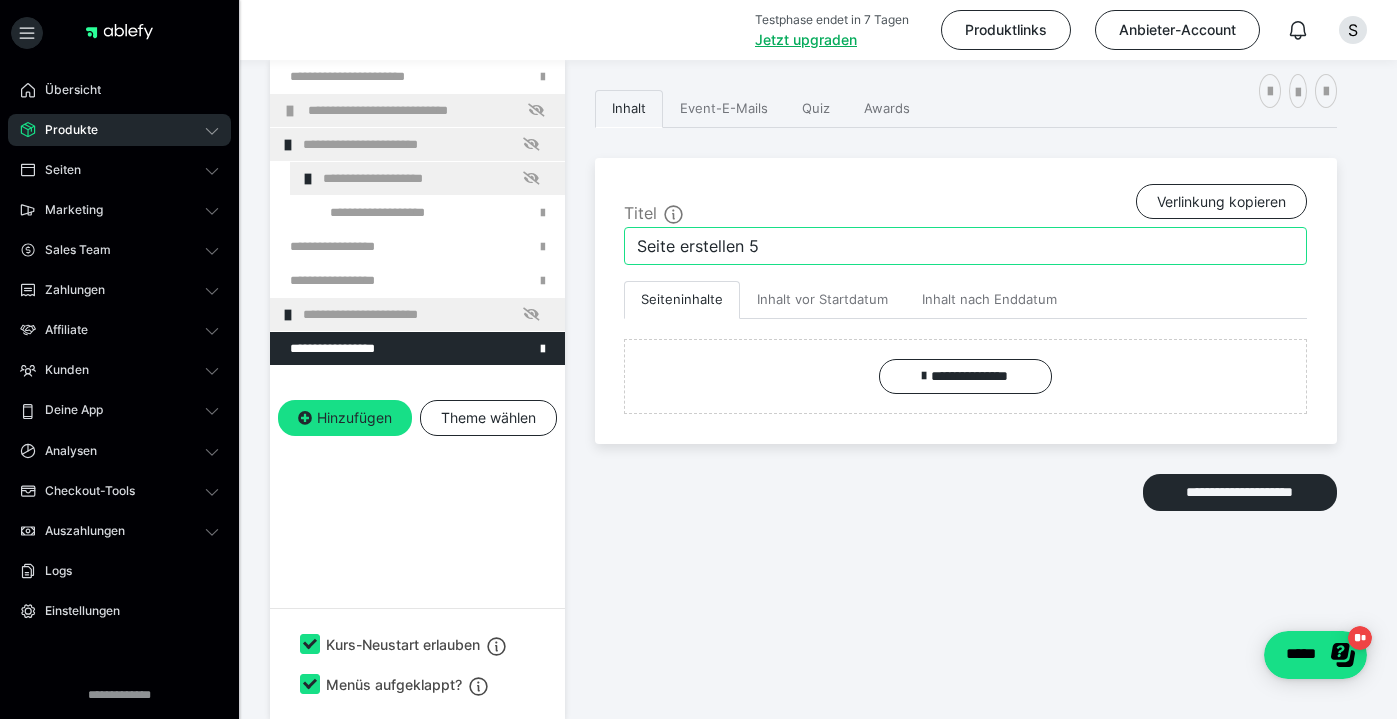 click on "Seite erstellen 5" at bounding box center (965, 246) 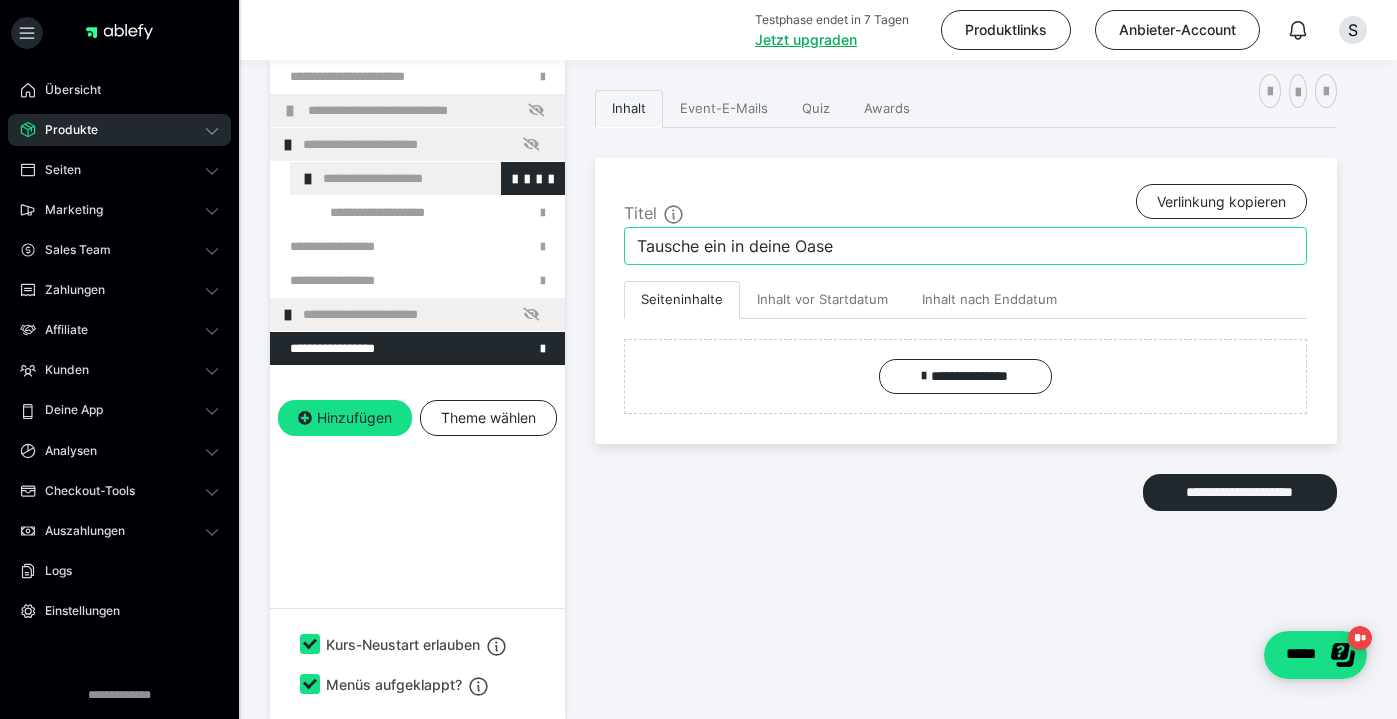 type on "Tausche ein in deine Oase" 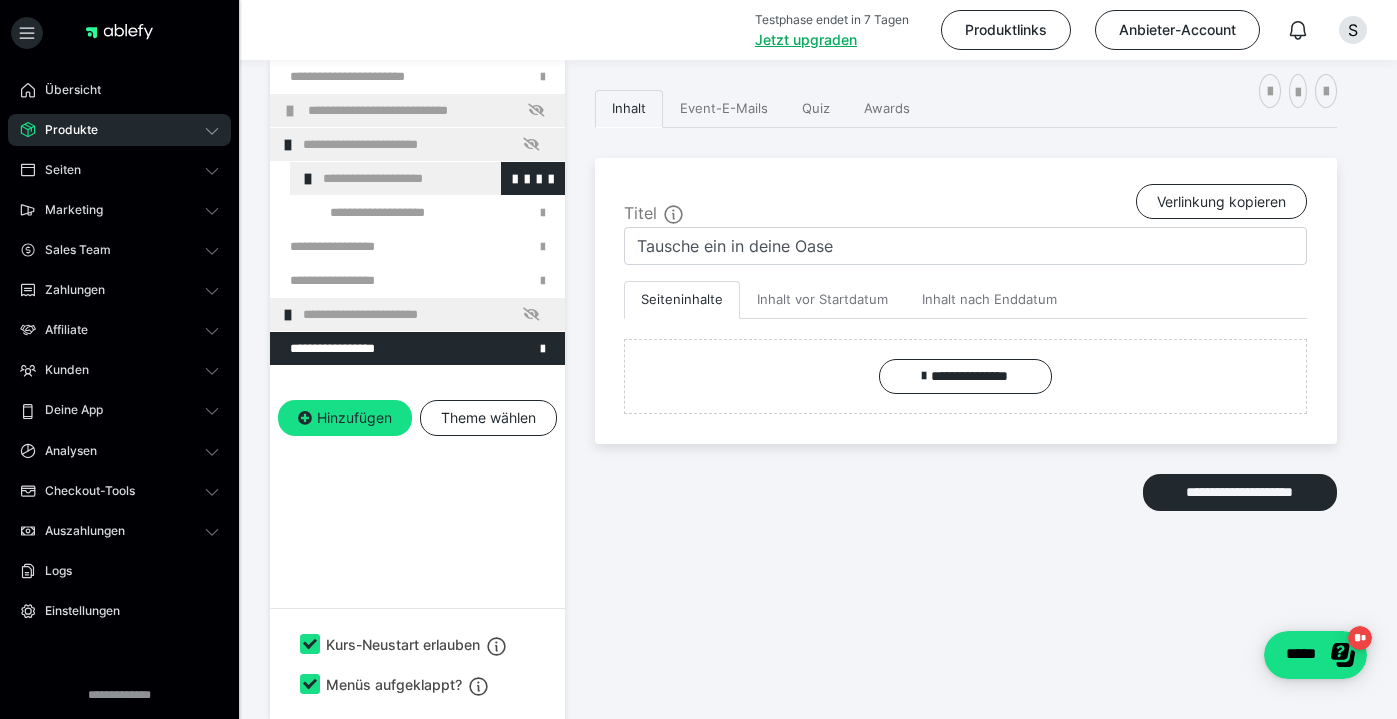 click on "**********" at bounding box center [436, 178] 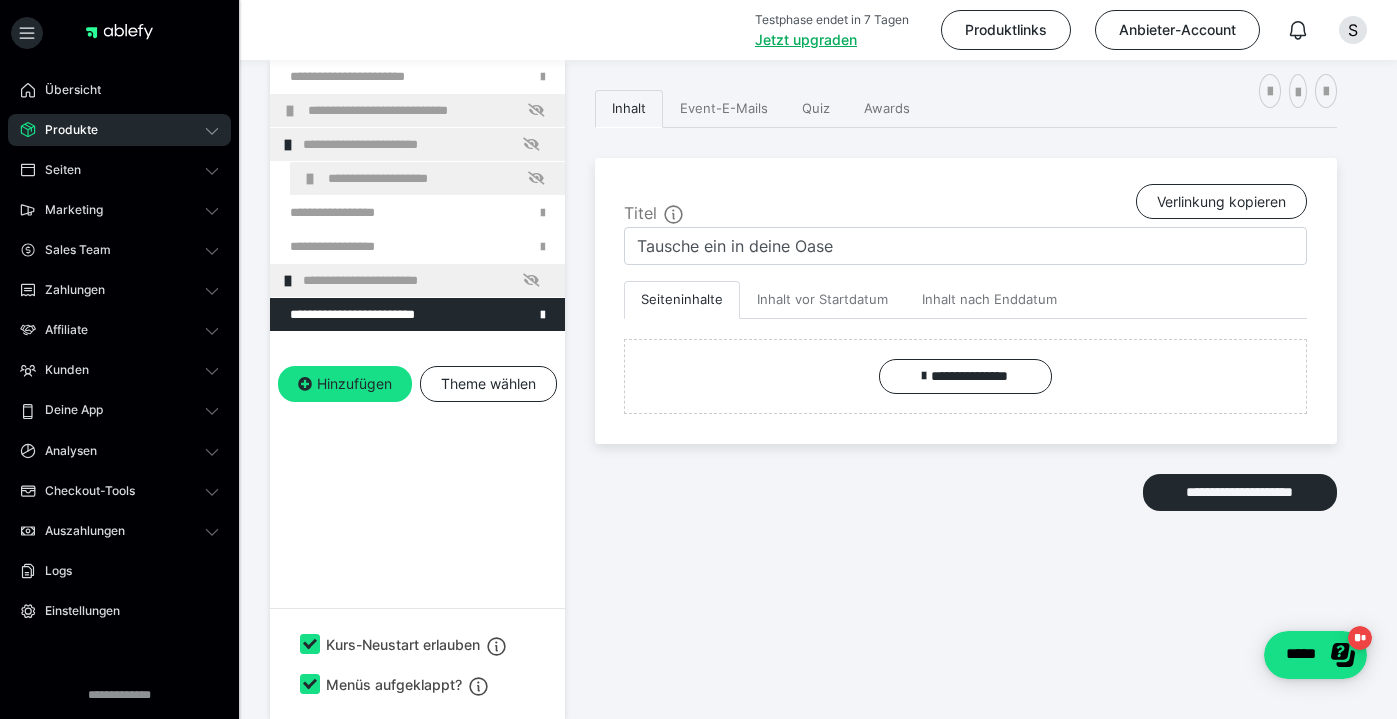 click on "**********" at bounding box center (441, 178) 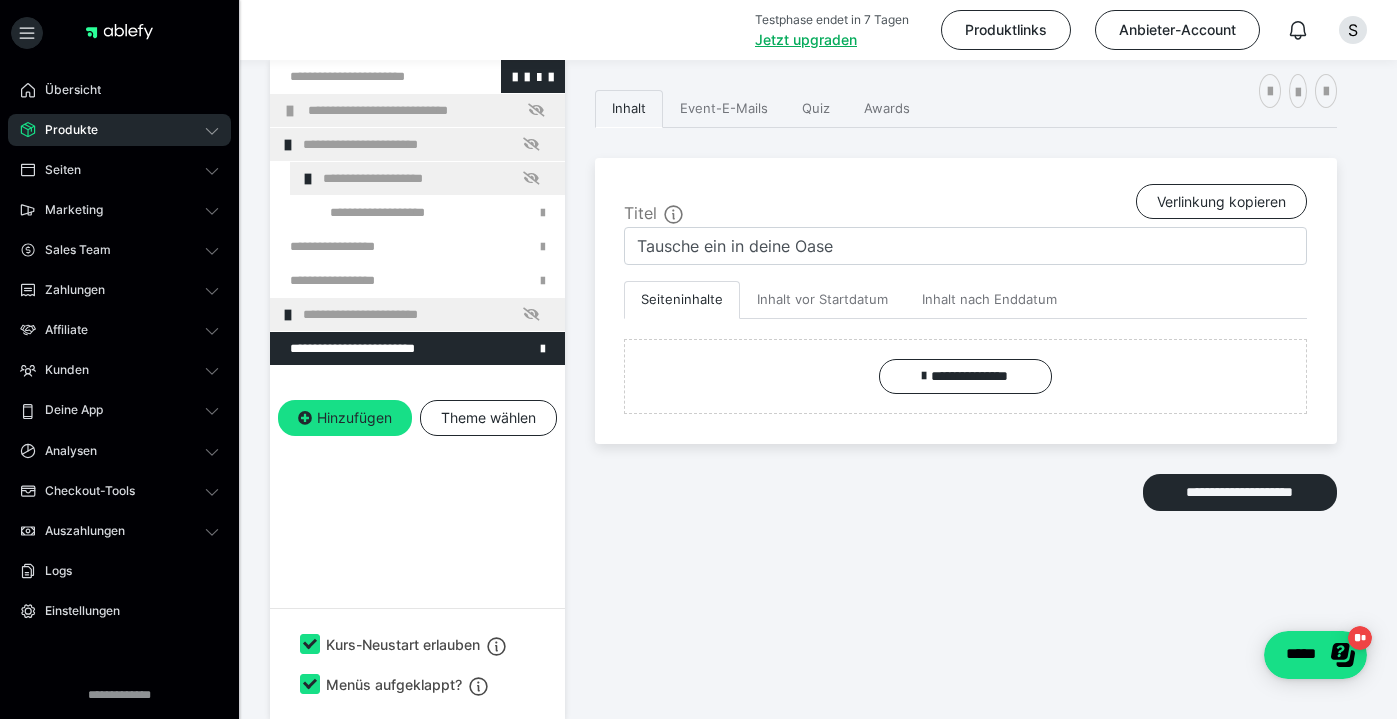 click at bounding box center (365, 76) 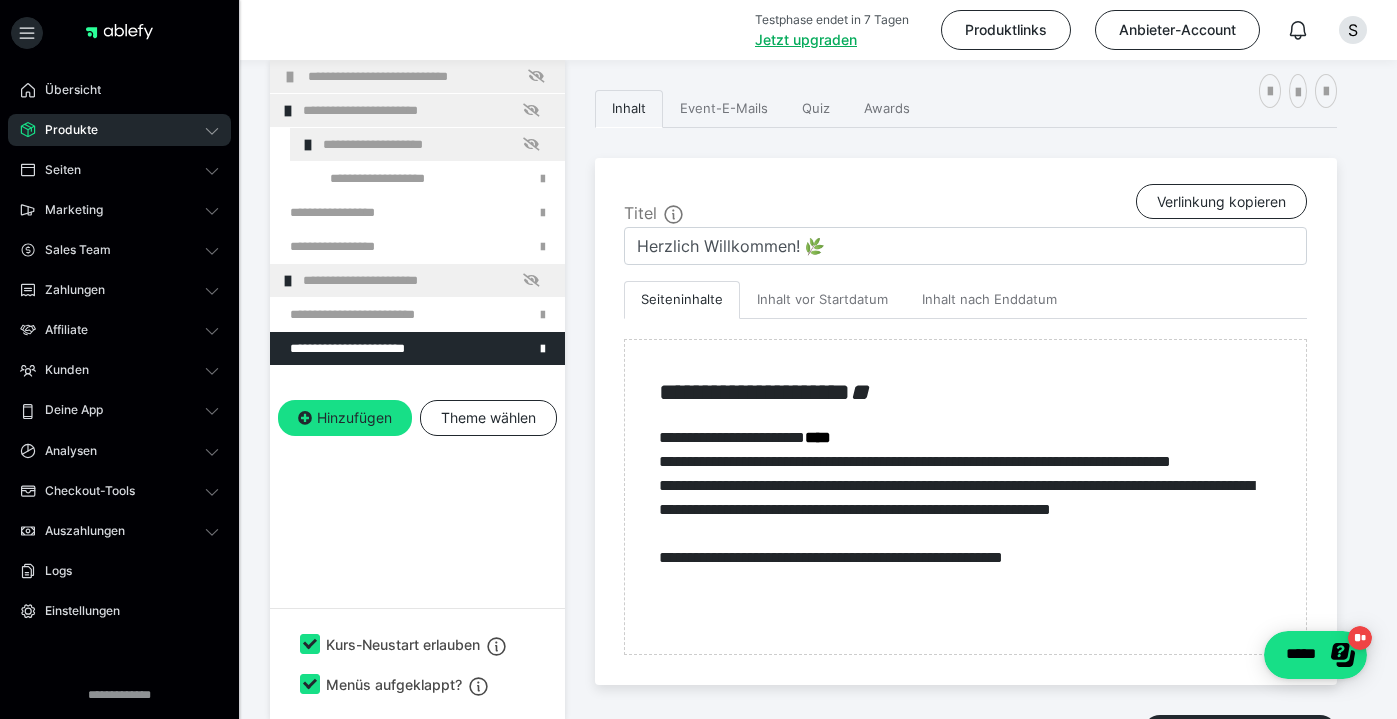 click on "Titel Verlinkung kopieren" at bounding box center [965, 205] 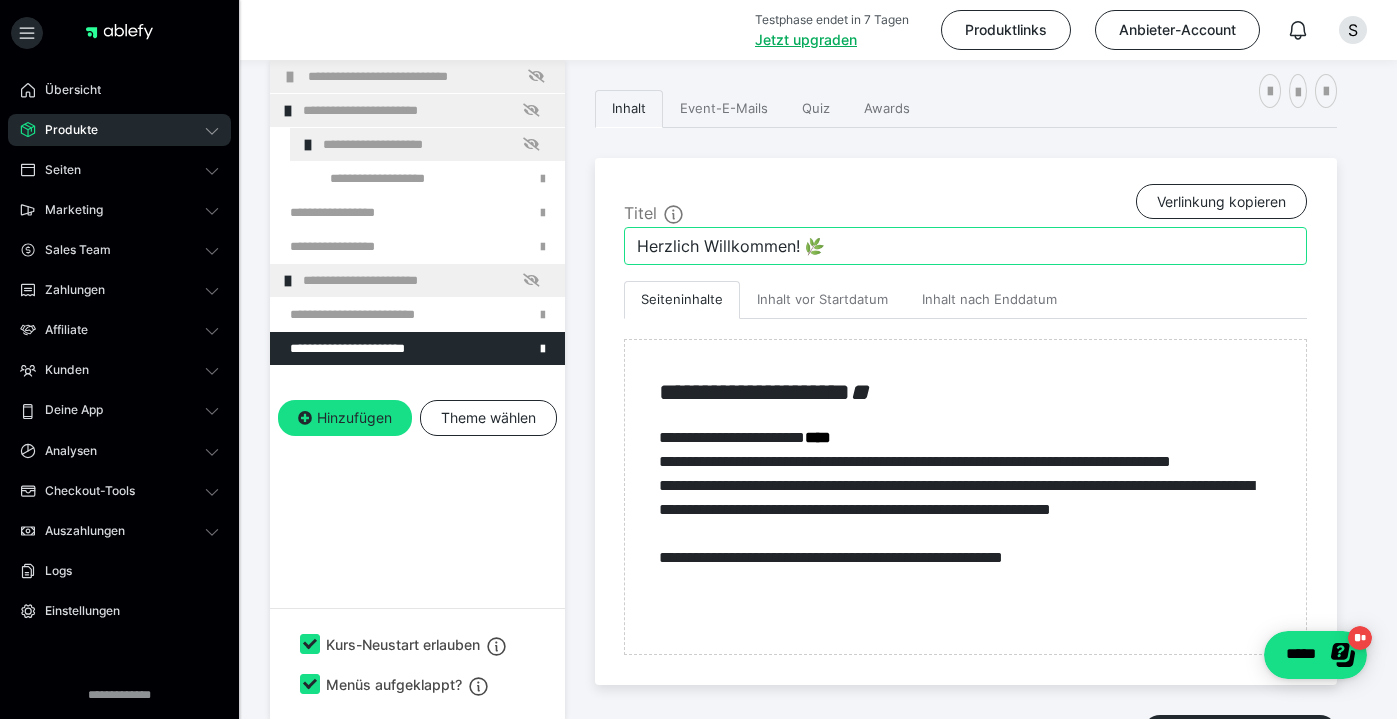 click on "Herzlich Willkommen! 🌿" at bounding box center (965, 246) 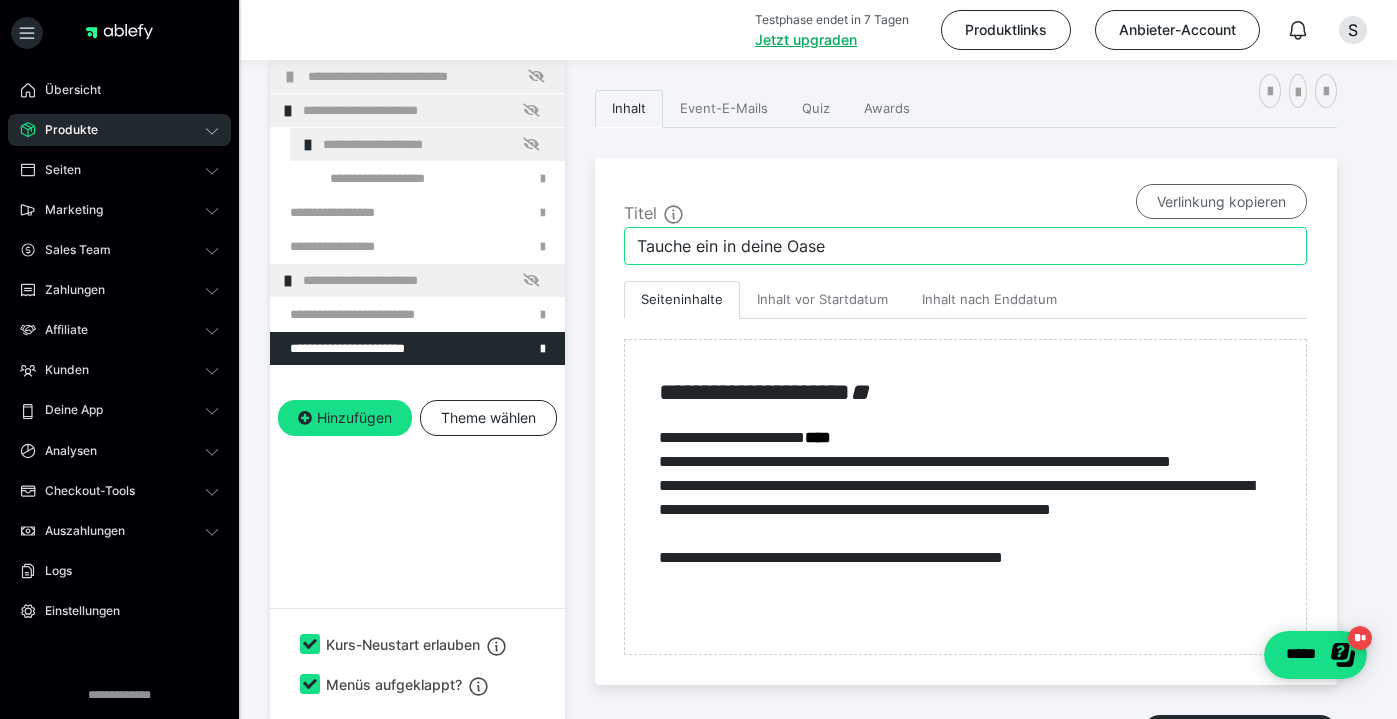 type on "Tauche ein in deine Oase" 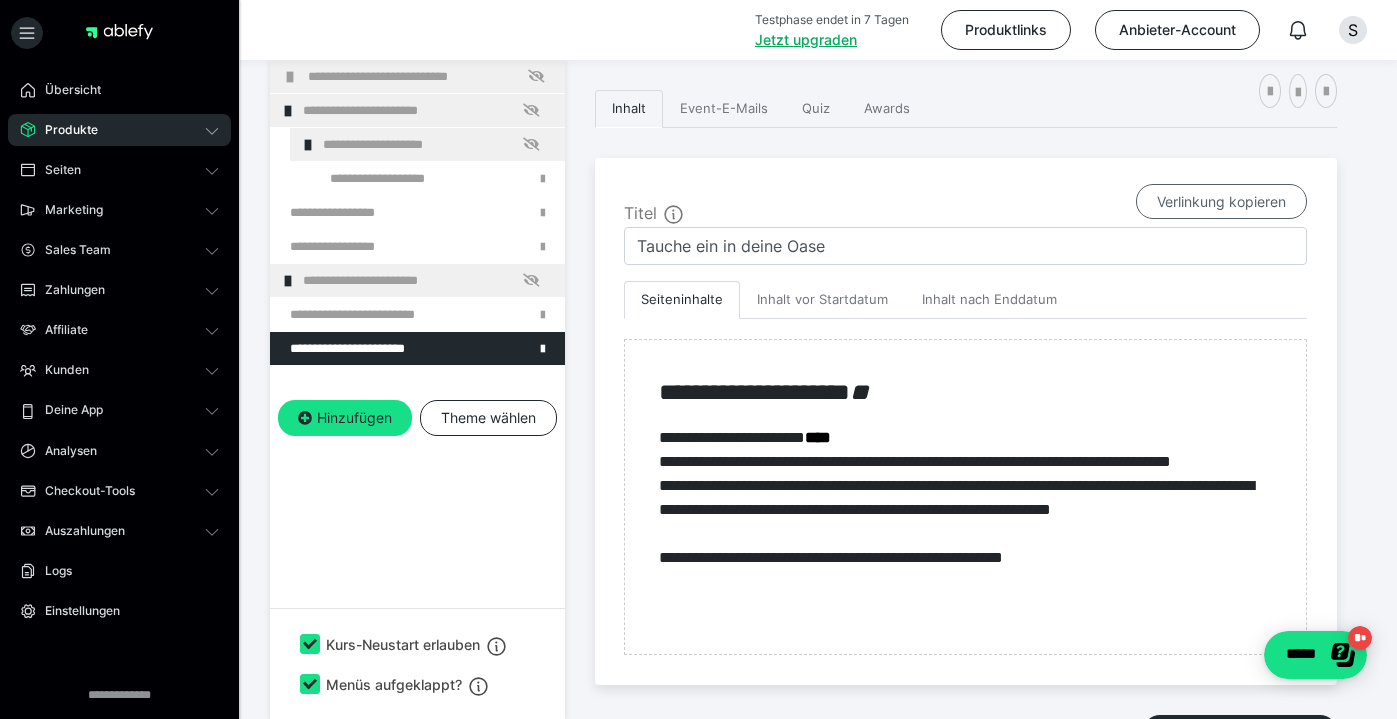click on "Verlinkung kopieren" at bounding box center (1221, 202) 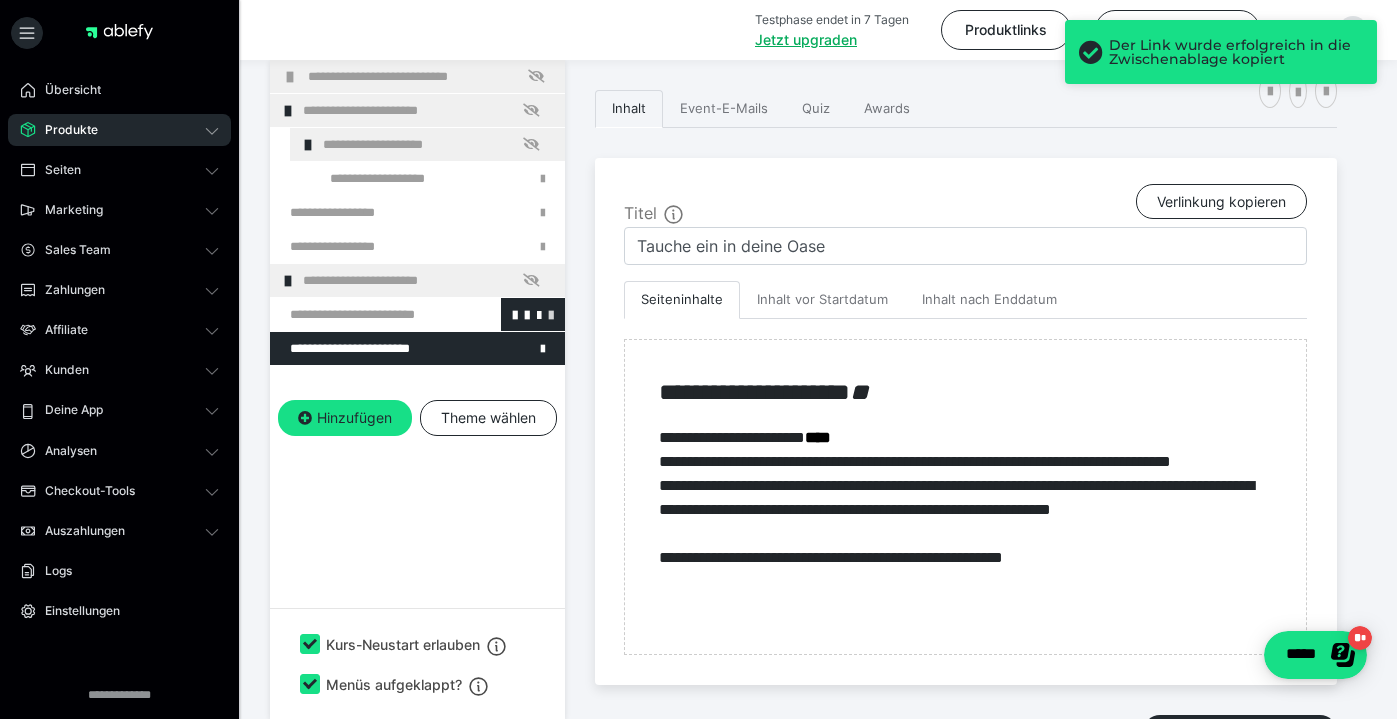 click at bounding box center (551, 314) 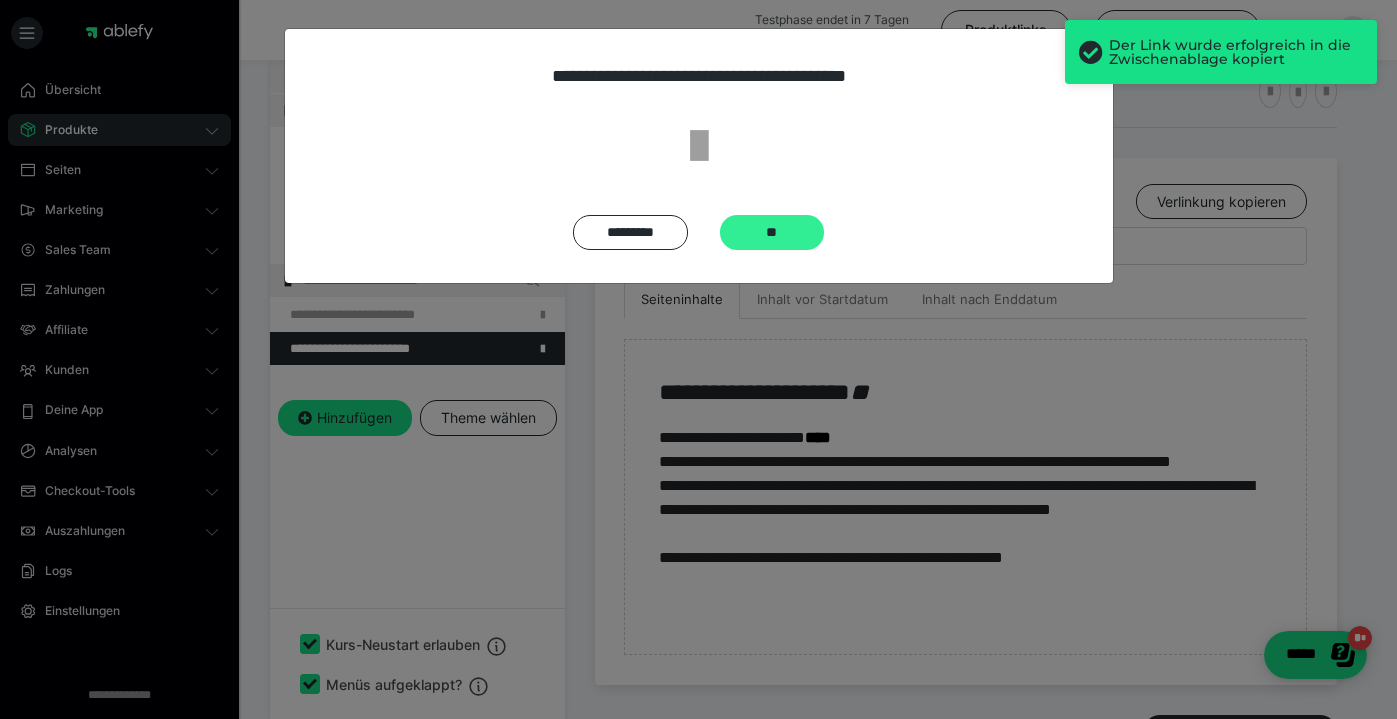 click on "**" at bounding box center (772, 232) 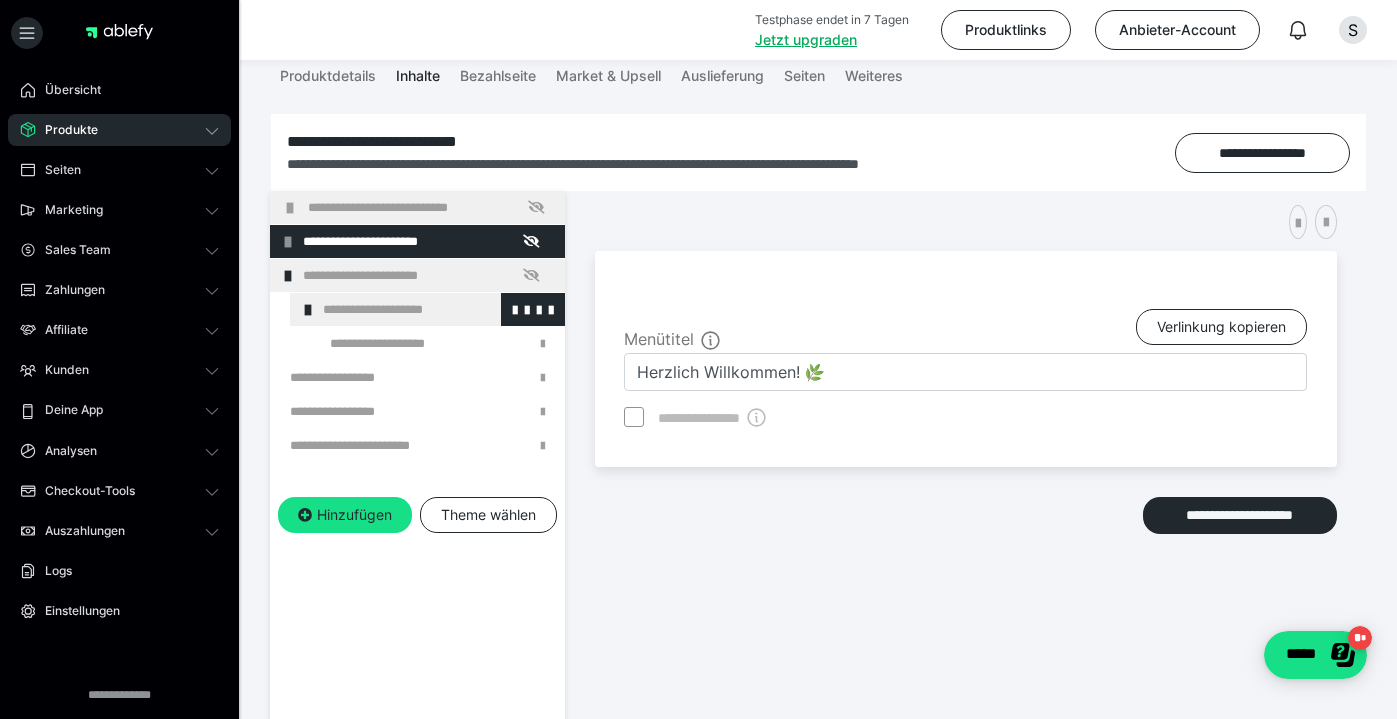 scroll, scrollTop: 175, scrollLeft: 0, axis: vertical 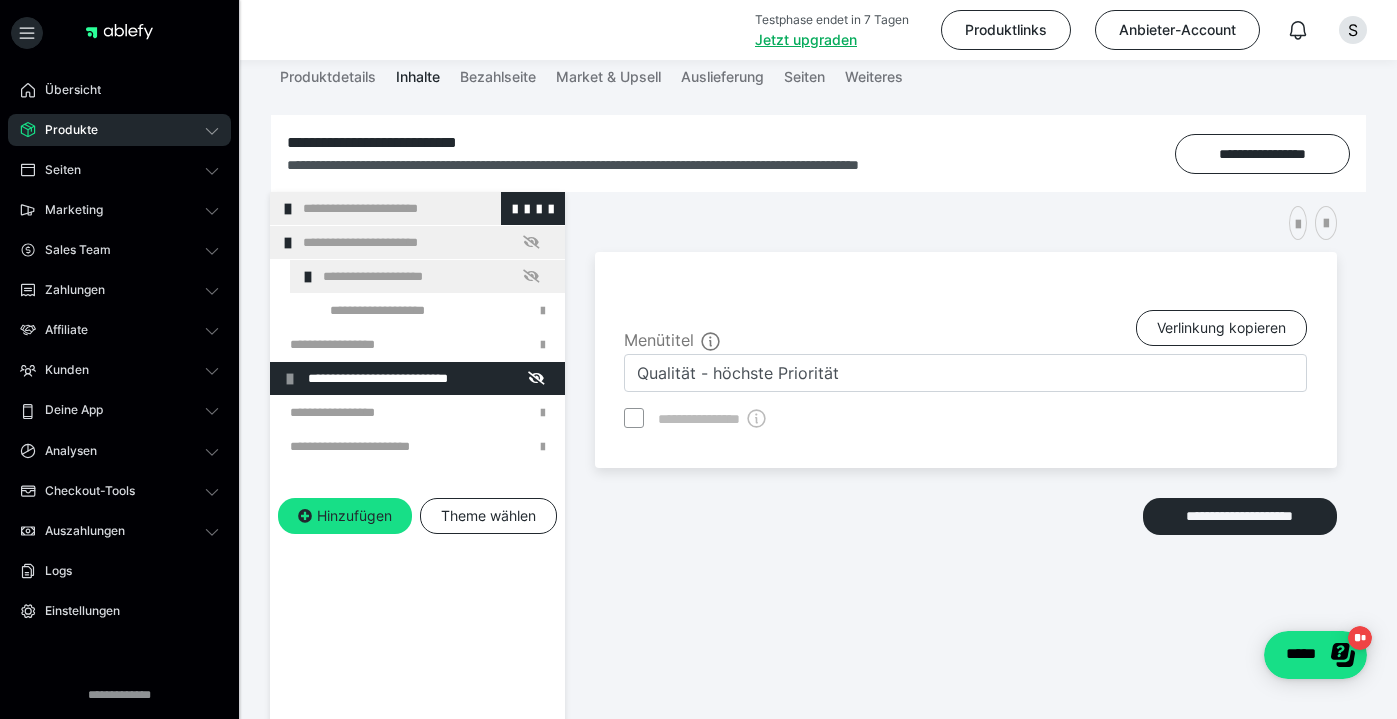 click at bounding box center [288, 209] 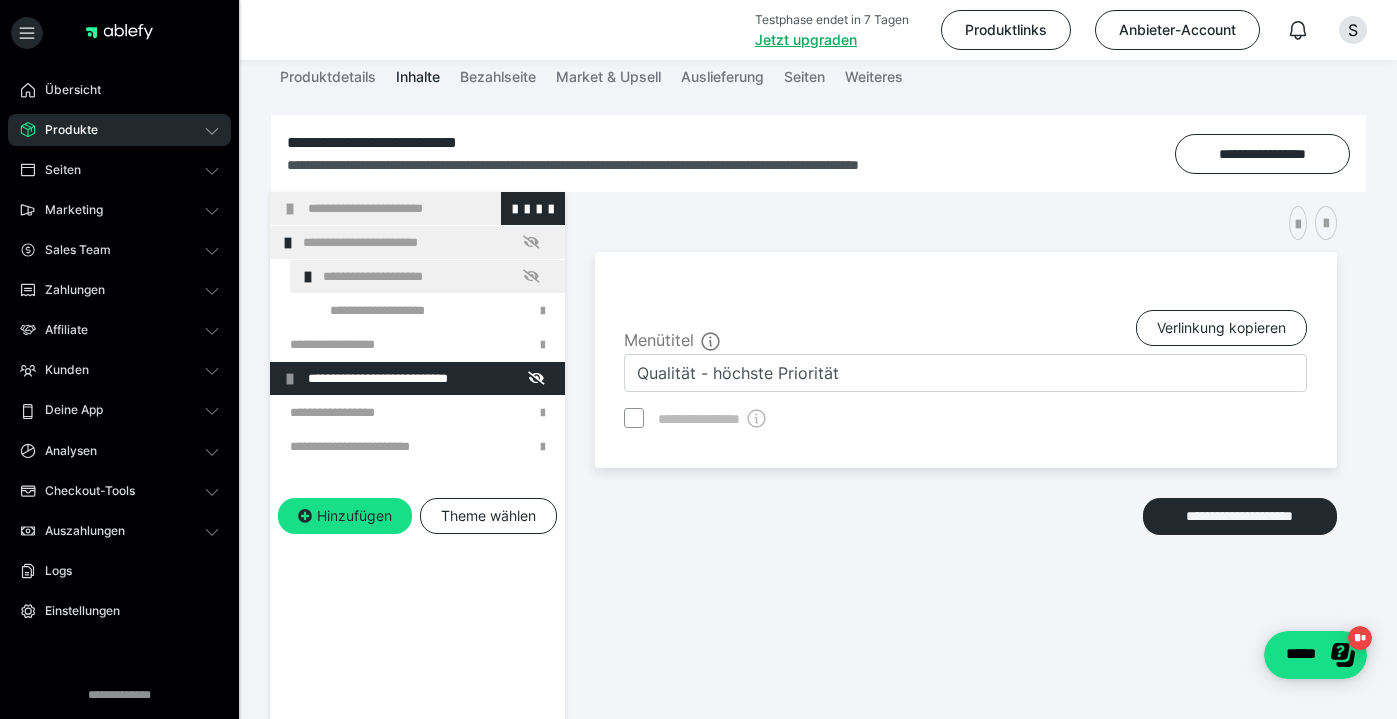 click at bounding box center [290, 209] 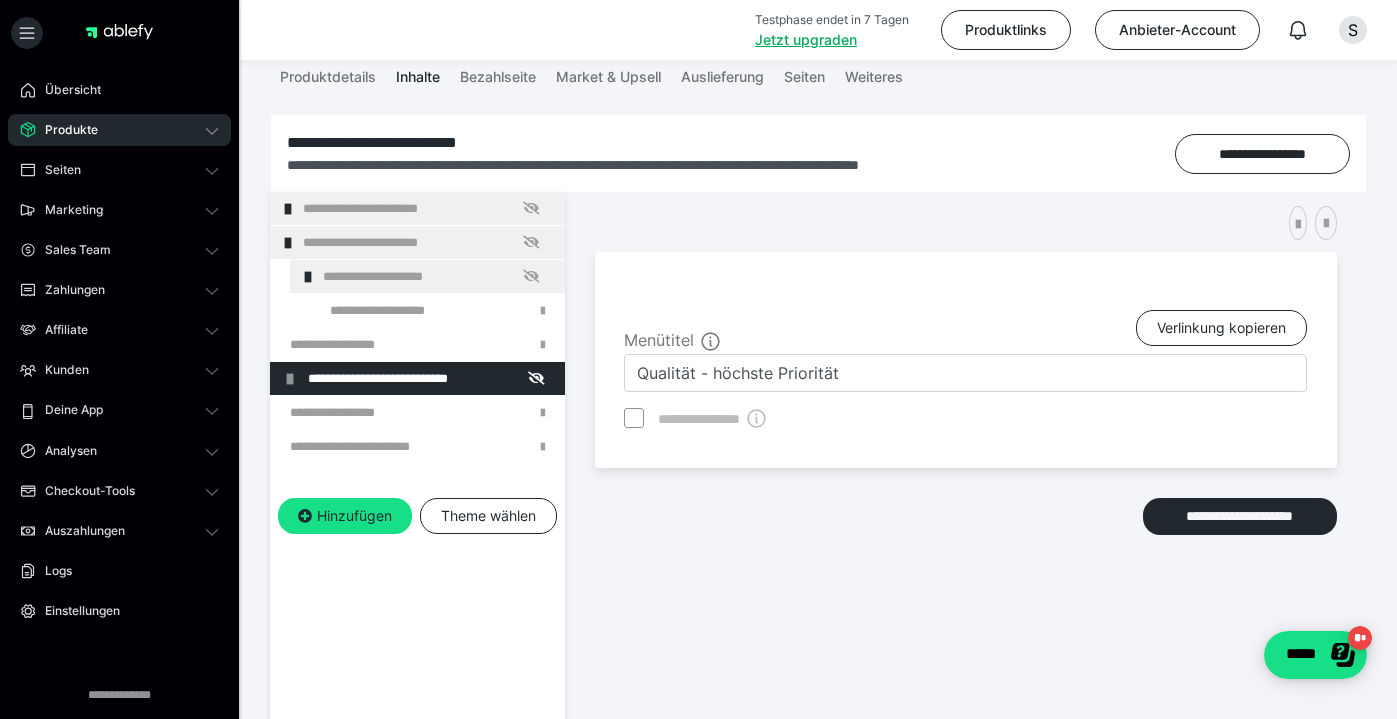 click at bounding box center [288, 209] 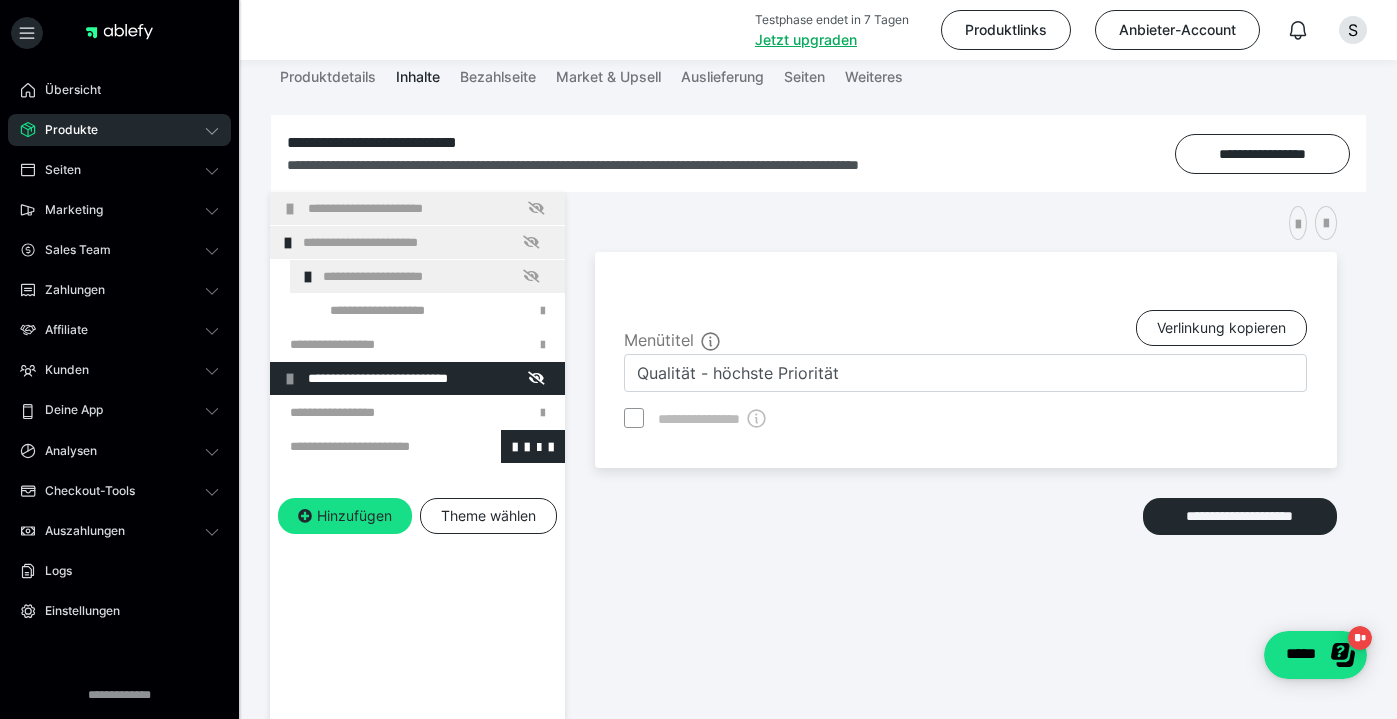 click at bounding box center (365, 446) 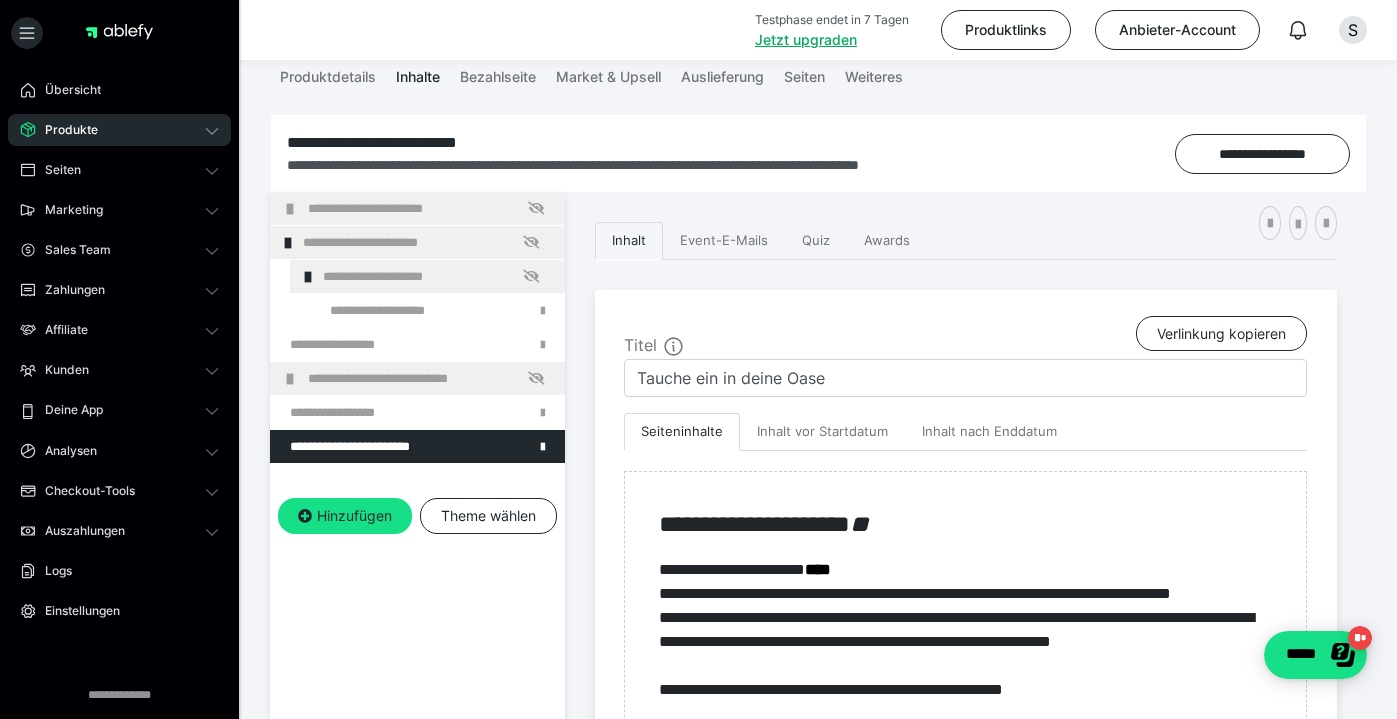 click at bounding box center (0, 0) 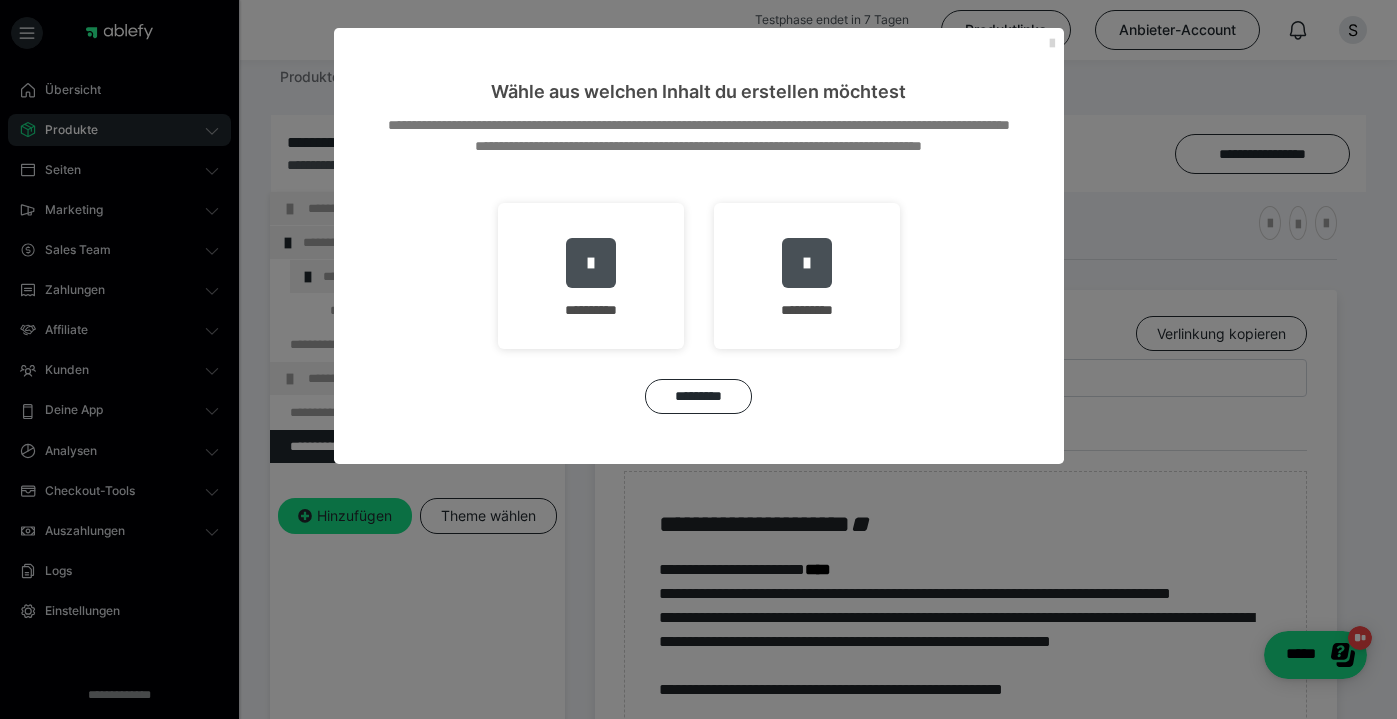 click at bounding box center (1052, 44) 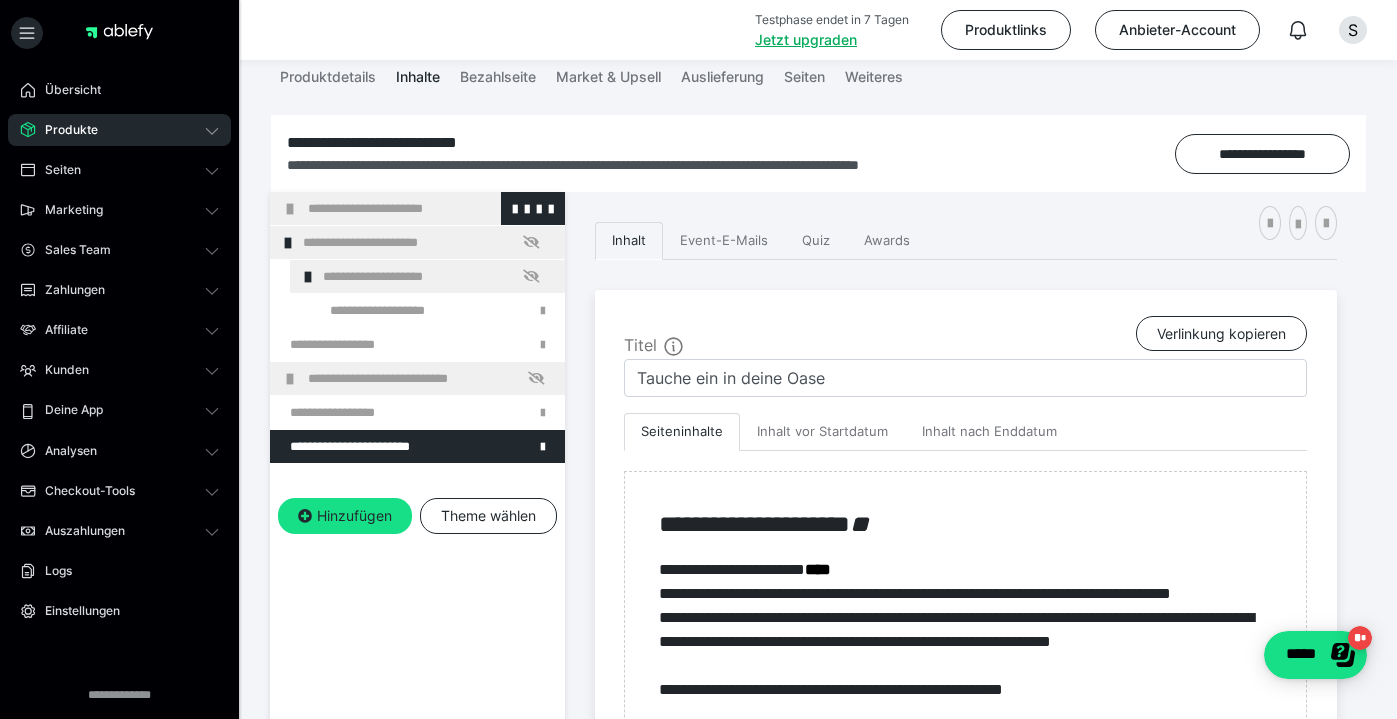 click on "**********" at bounding box center (417, 208) 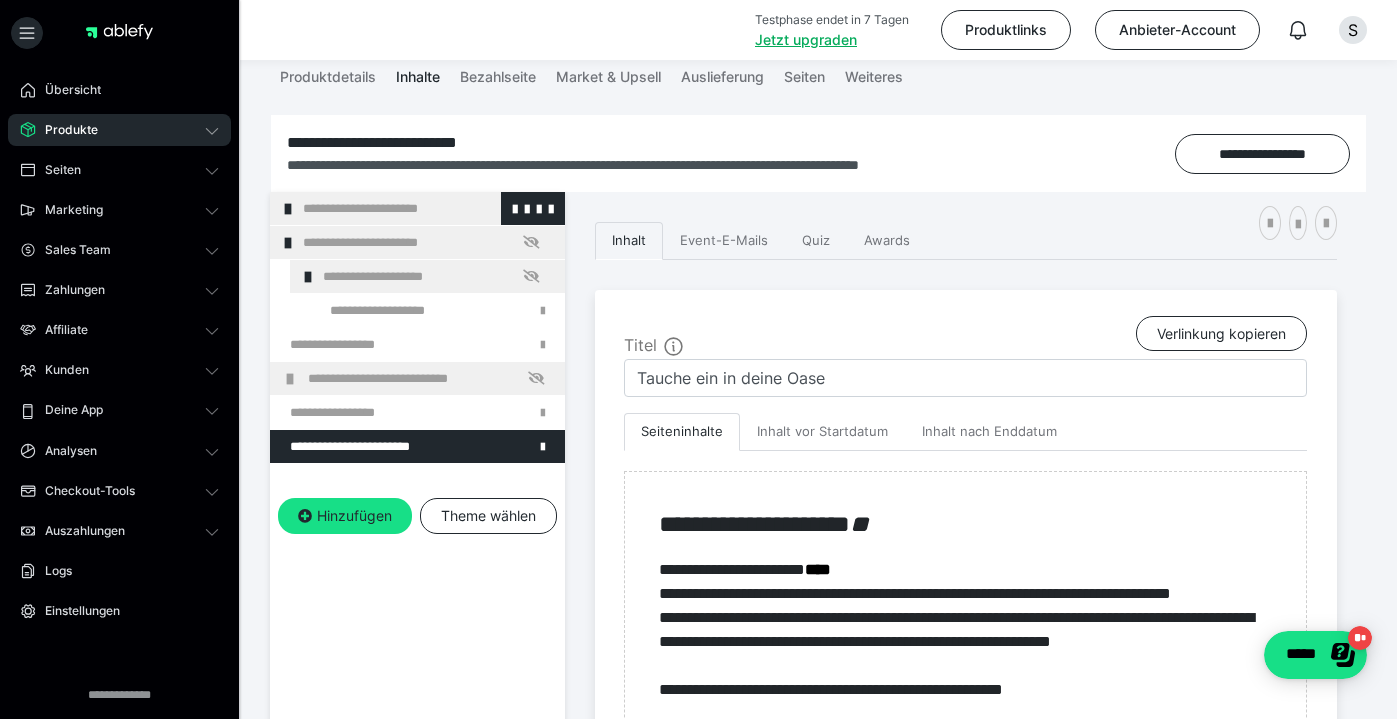 click at bounding box center [288, 209] 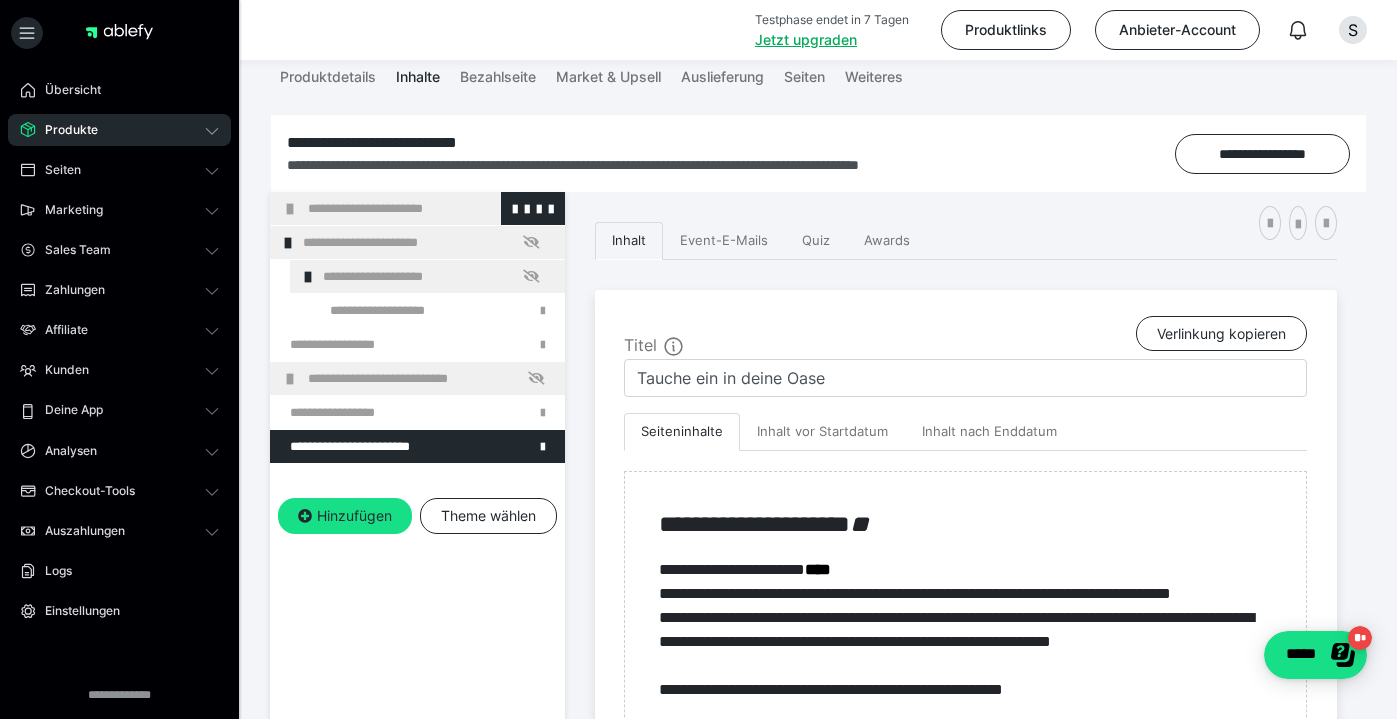 click on "**********" at bounding box center [417, 208] 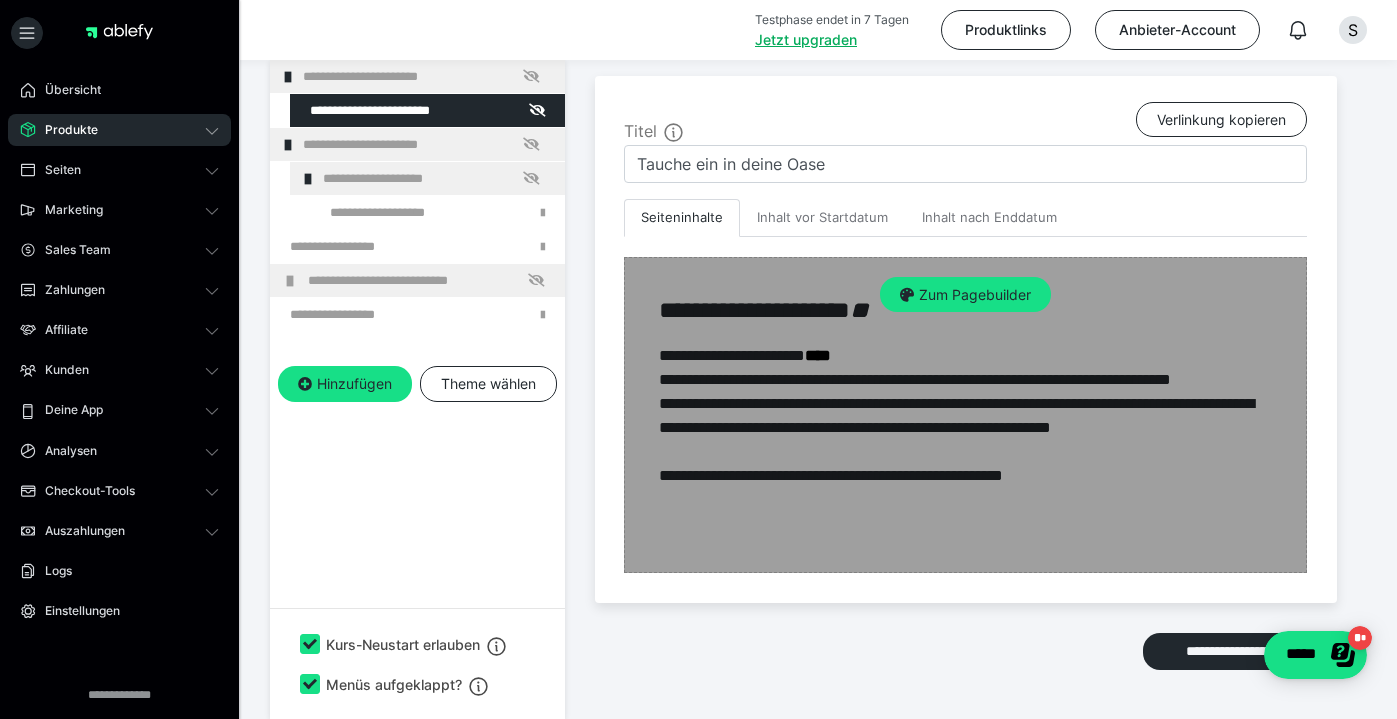 scroll, scrollTop: 389, scrollLeft: 0, axis: vertical 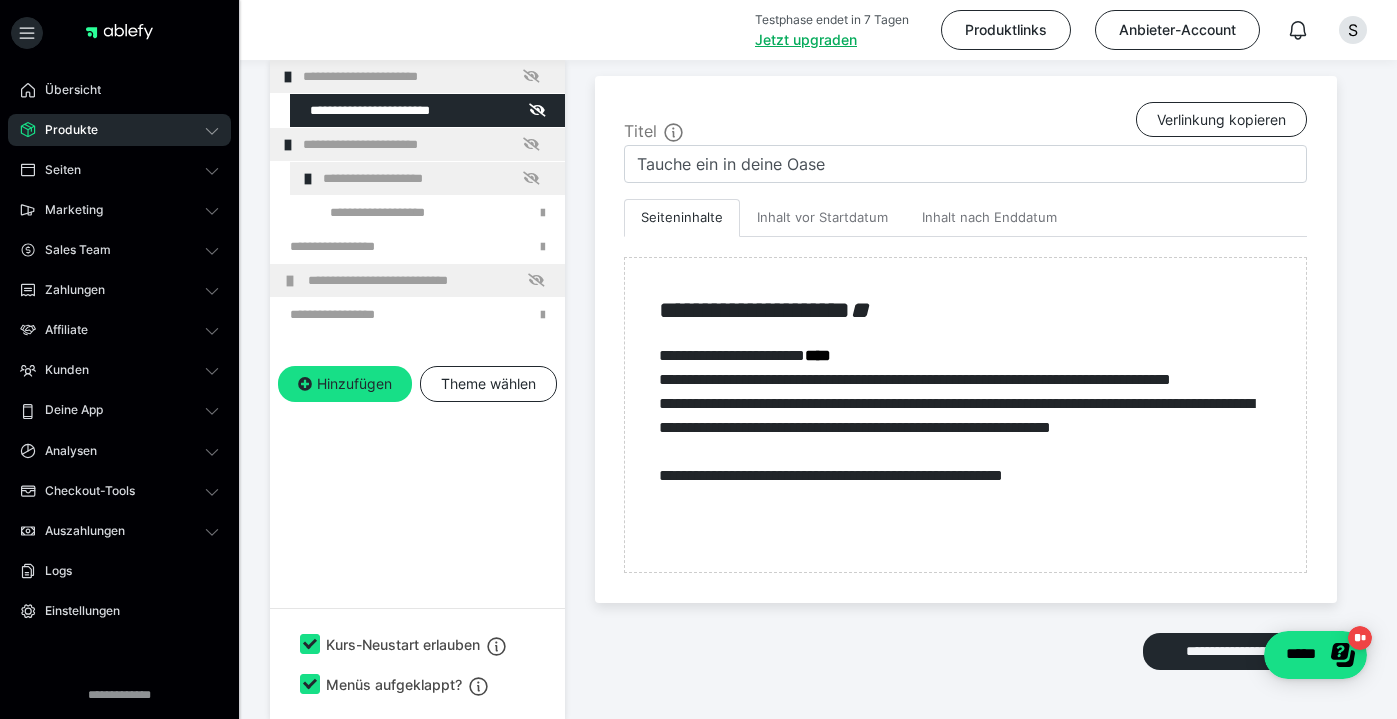 click on "**********" at bounding box center [966, 339] 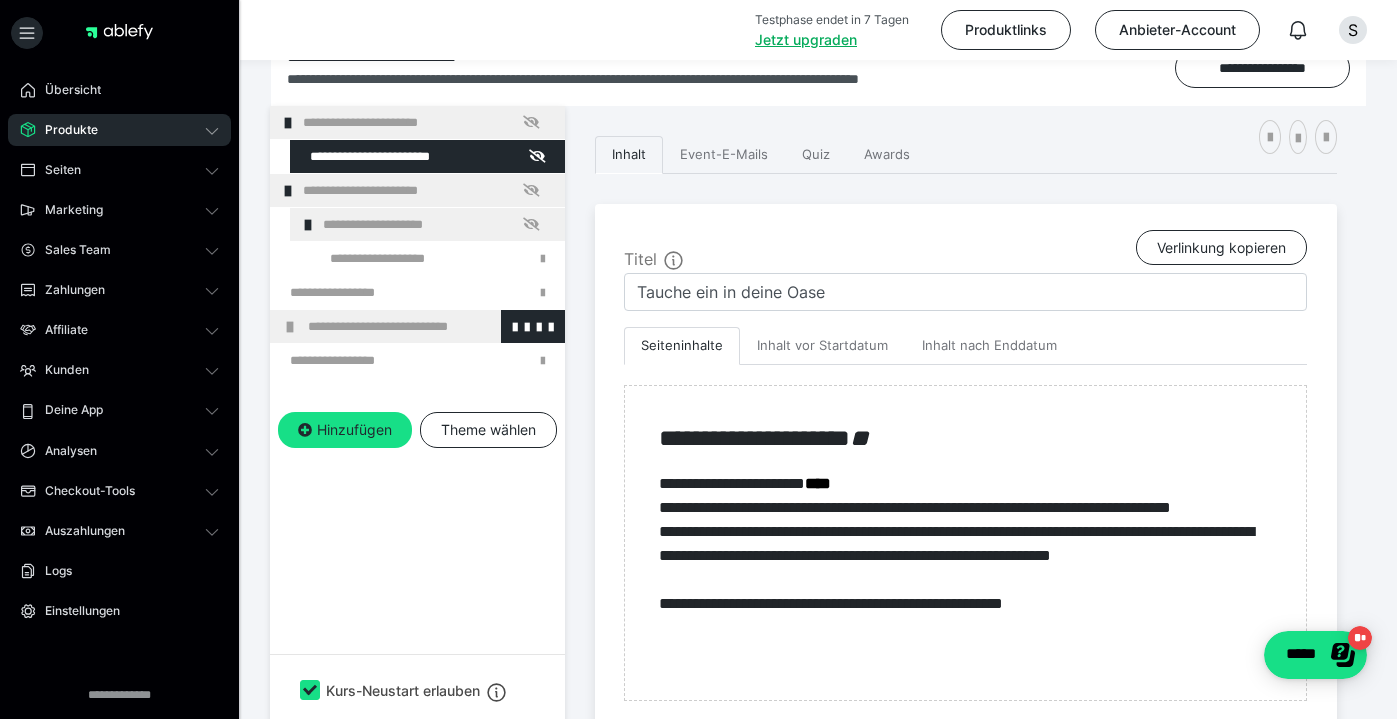 scroll, scrollTop: 263, scrollLeft: 0, axis: vertical 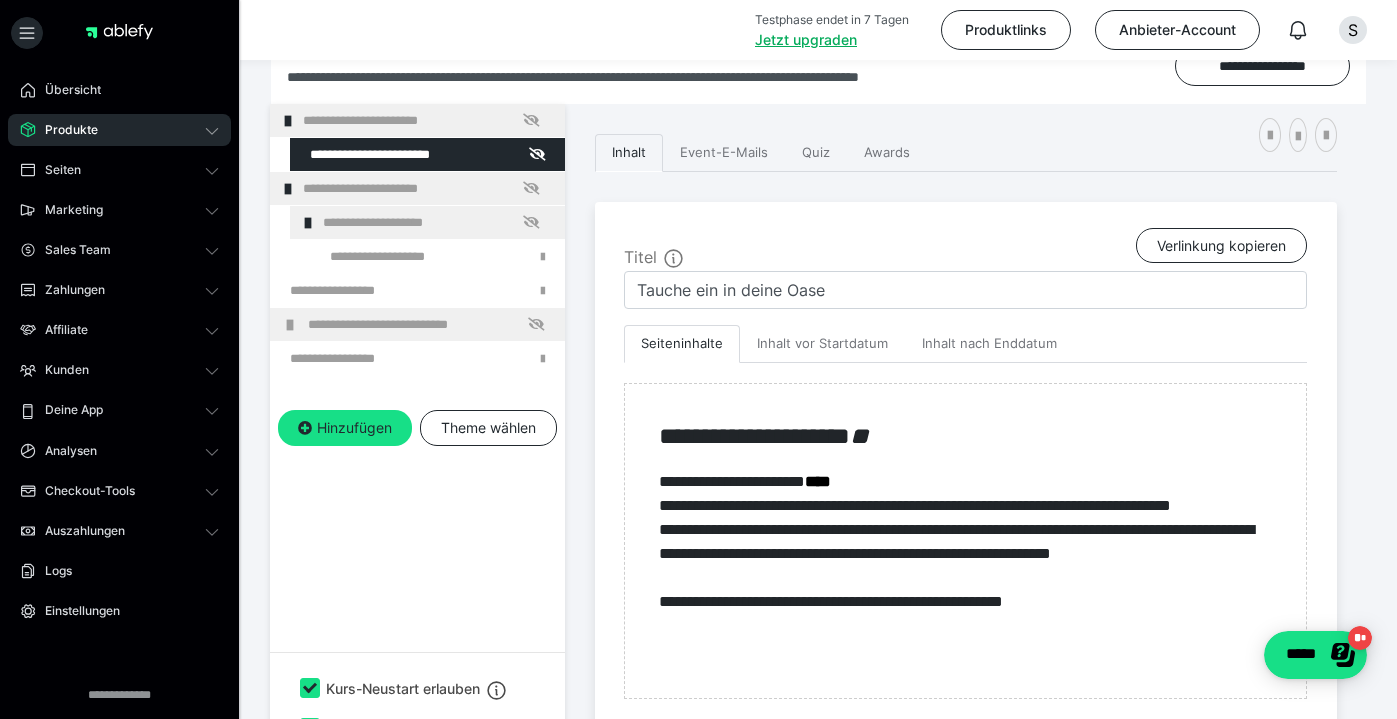 click on "**********" at bounding box center (417, 433) 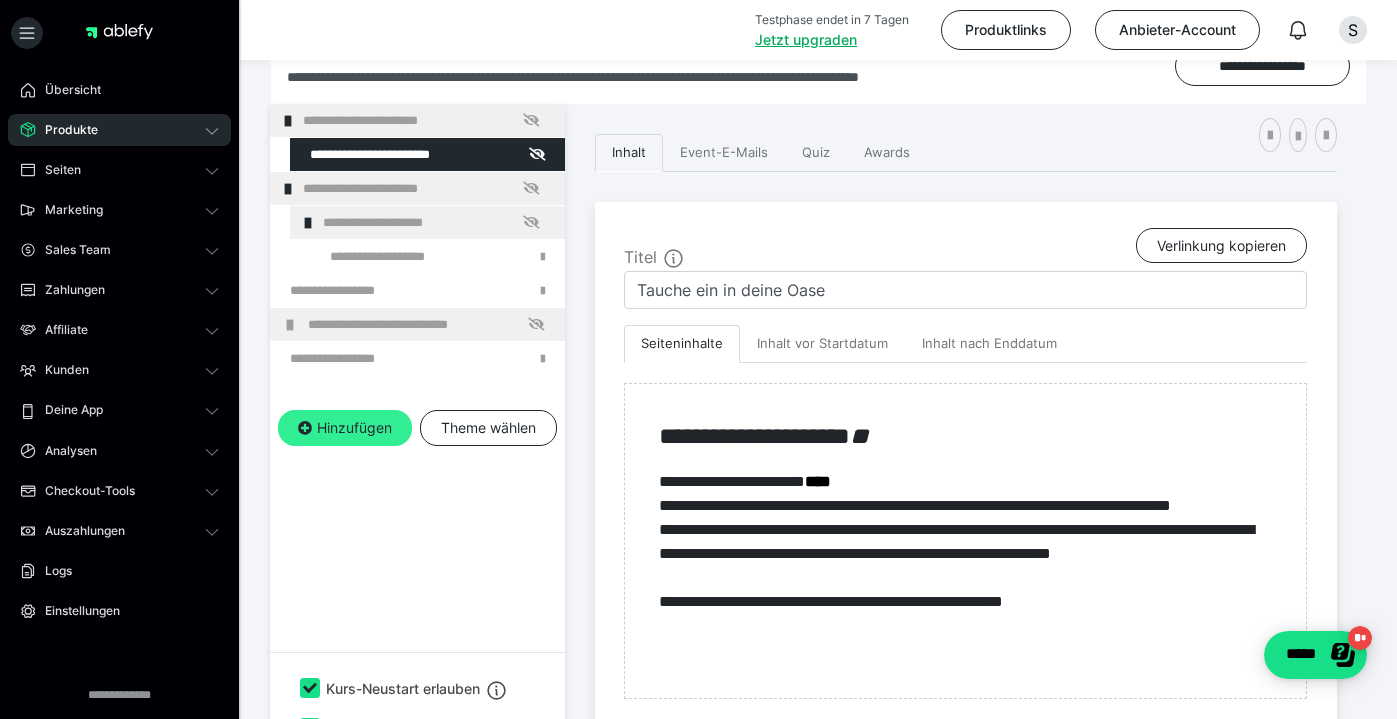 click on "Hinzufügen" at bounding box center [345, 428] 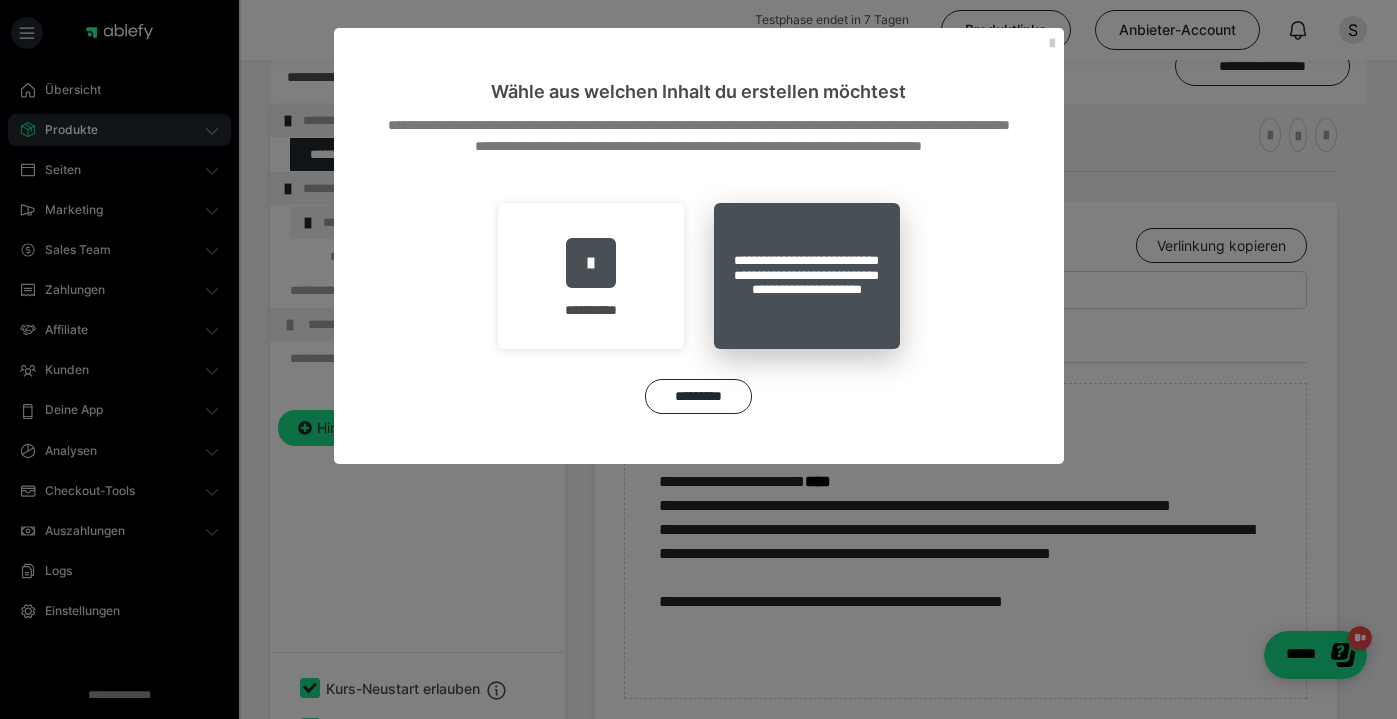click on "**********" at bounding box center [807, 276] 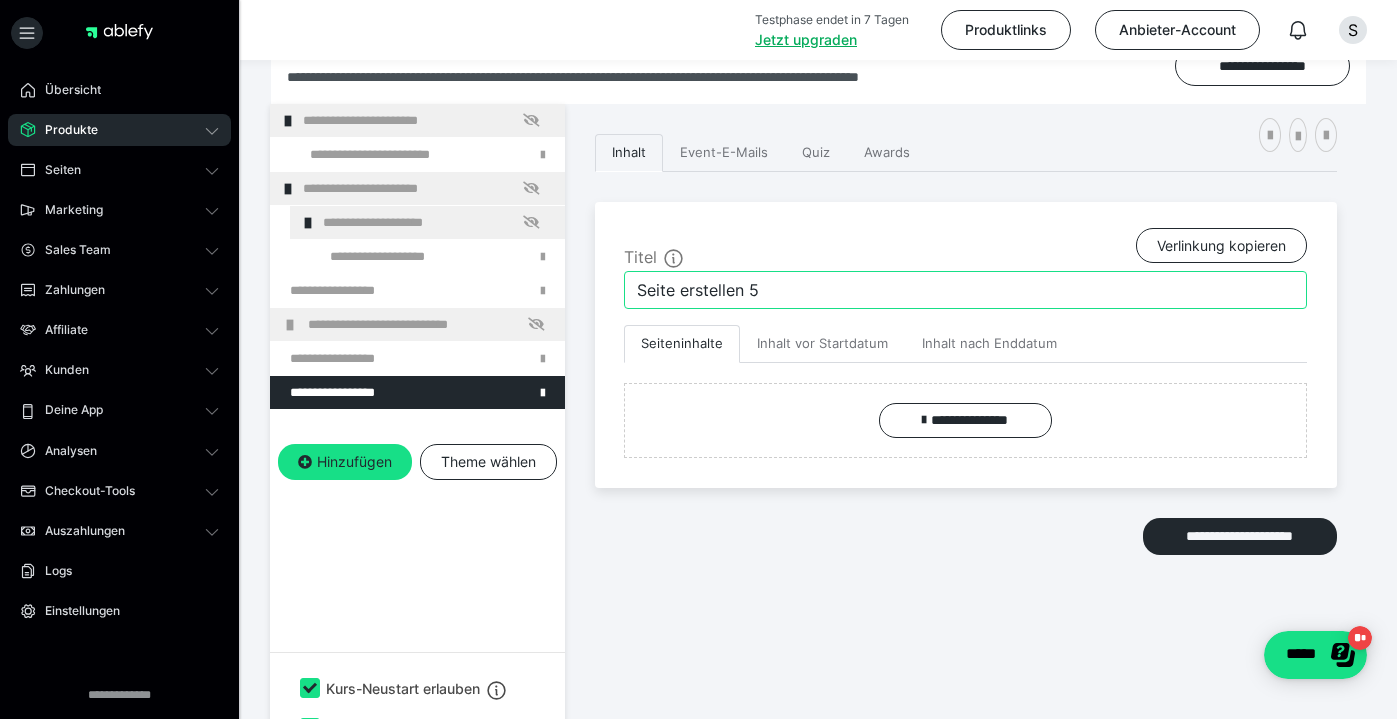 click on "Seite erstellen 5" at bounding box center [965, 290] 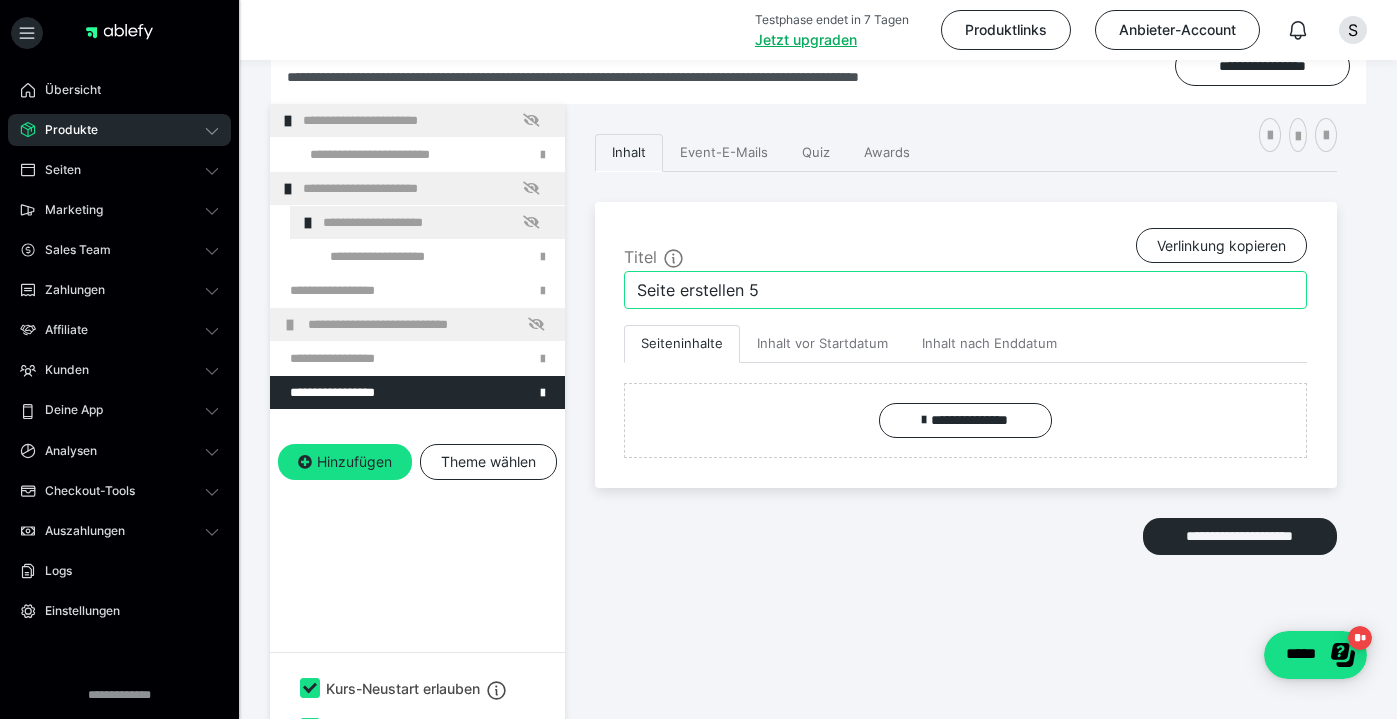 drag, startPoint x: 737, startPoint y: 294, endPoint x: 676, endPoint y: 297, distance: 61.073727 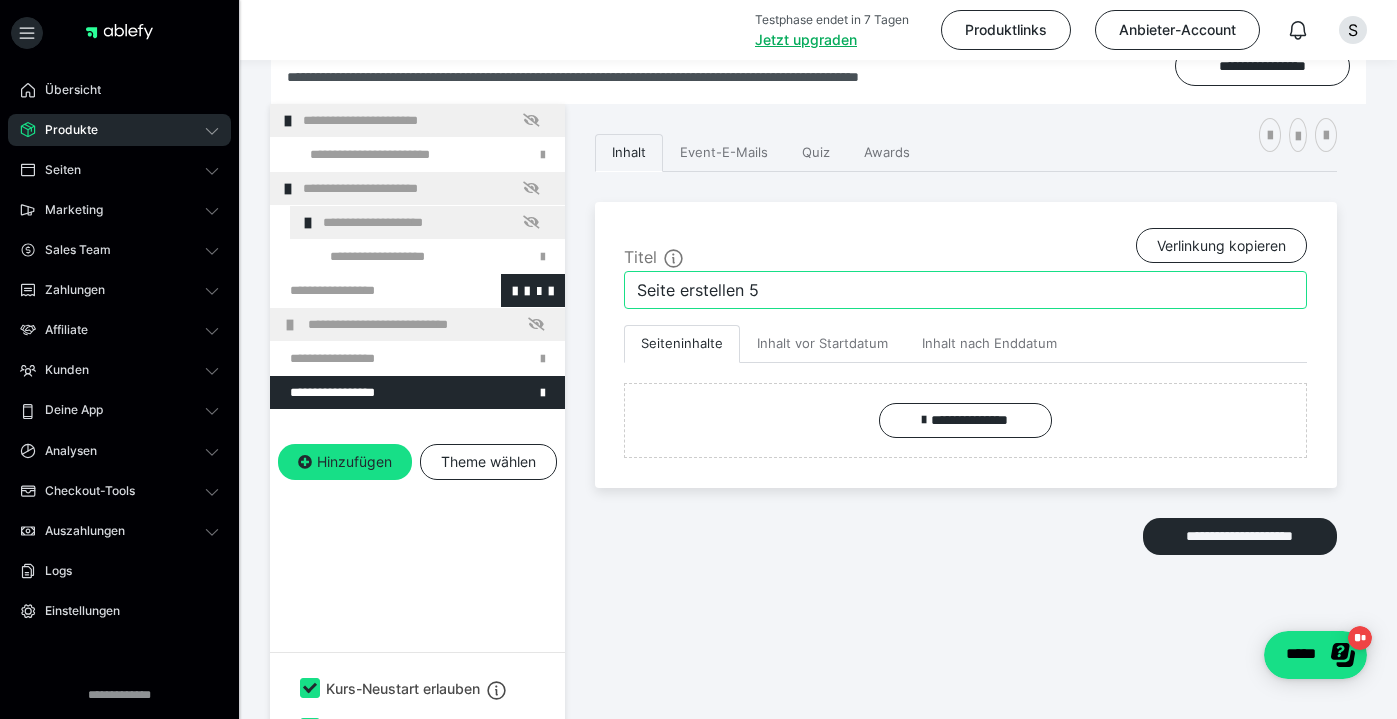 drag, startPoint x: 796, startPoint y: 283, endPoint x: 529, endPoint y: 287, distance: 267.02997 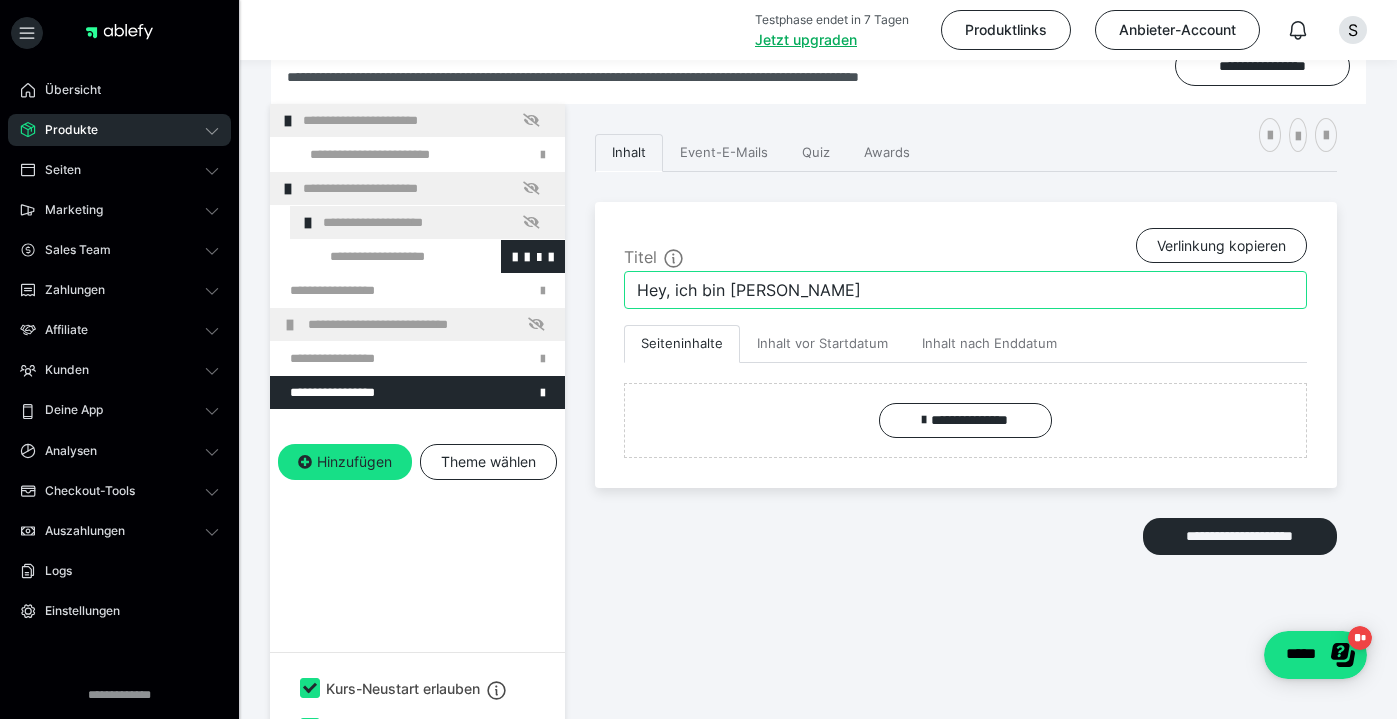 type on "Hey, ich bin Simona" 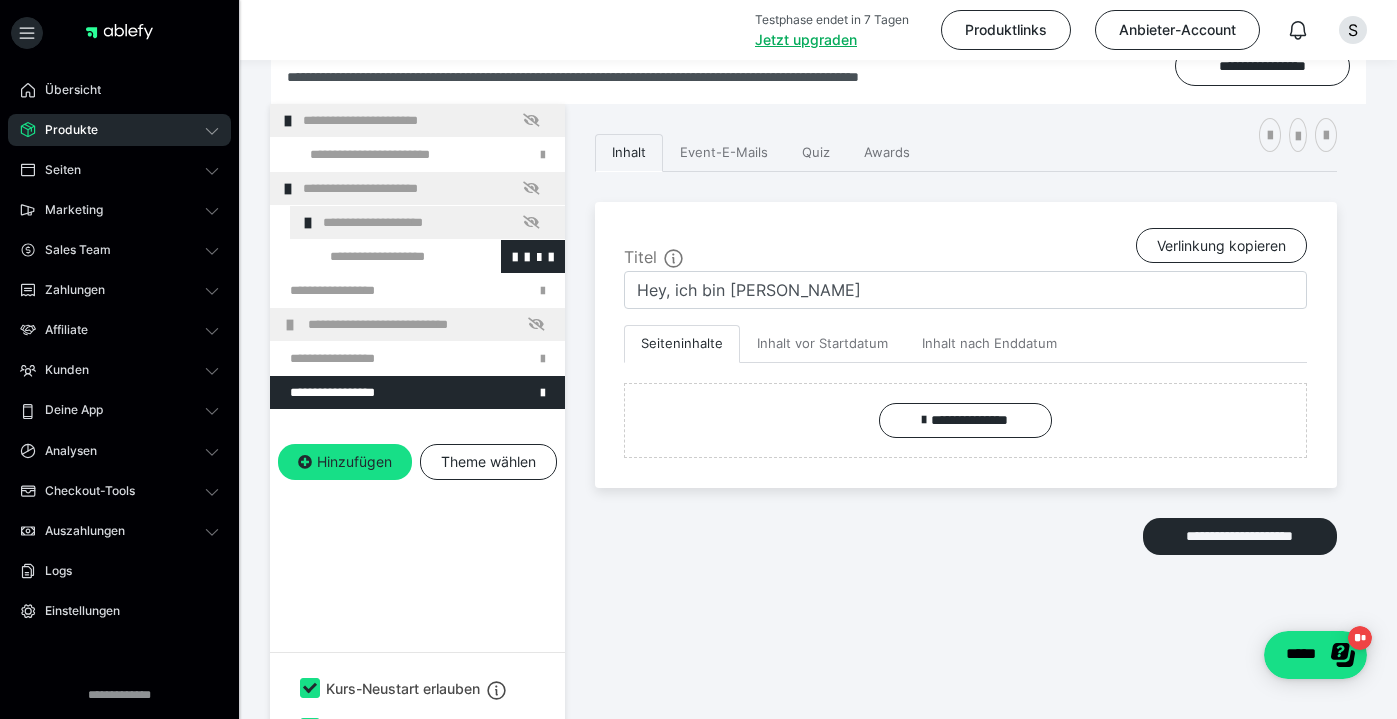 click at bounding box center (385, 256) 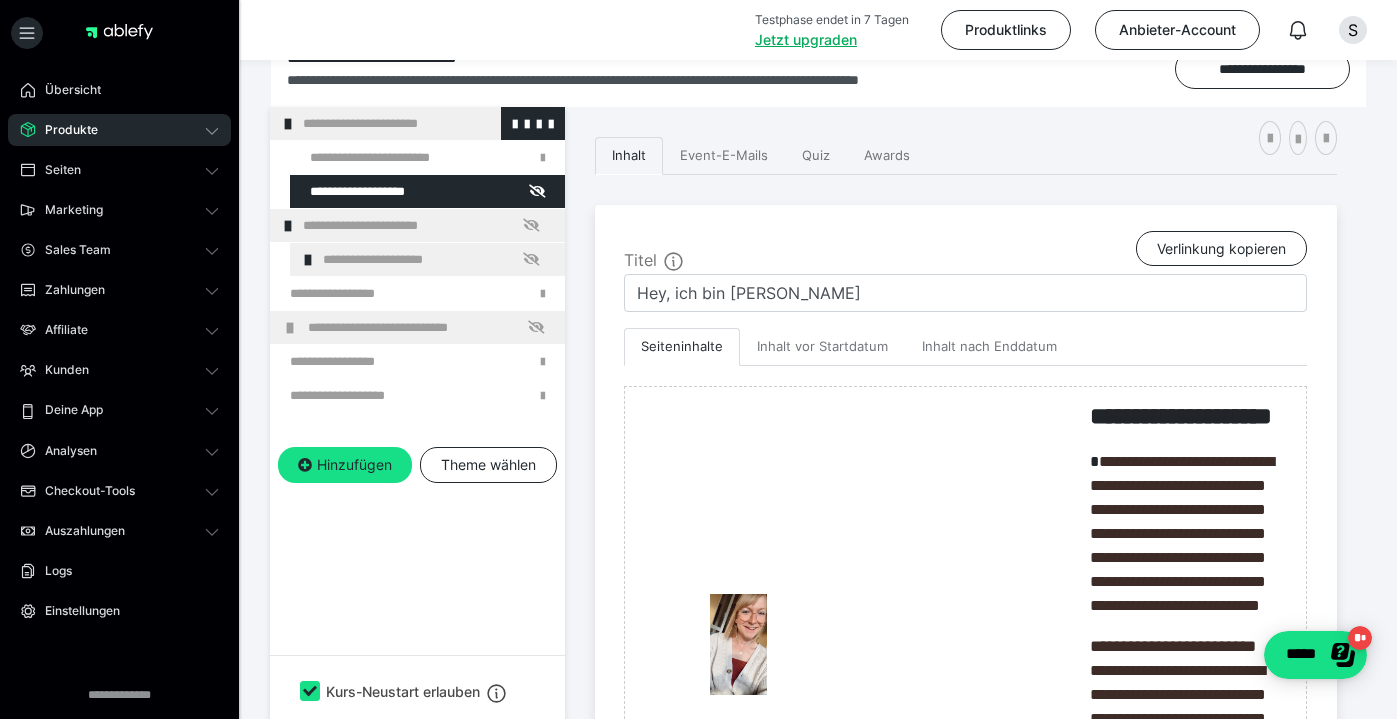 scroll, scrollTop: 264, scrollLeft: 0, axis: vertical 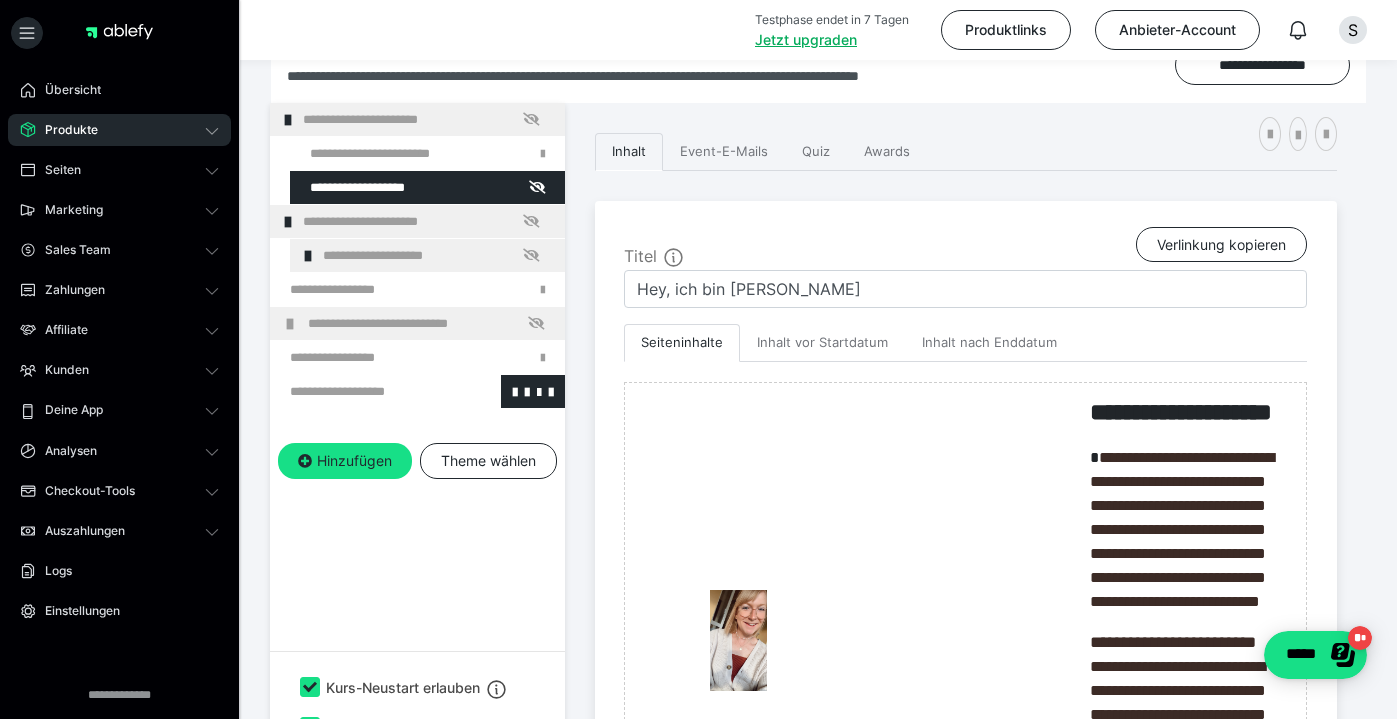 click at bounding box center (365, 391) 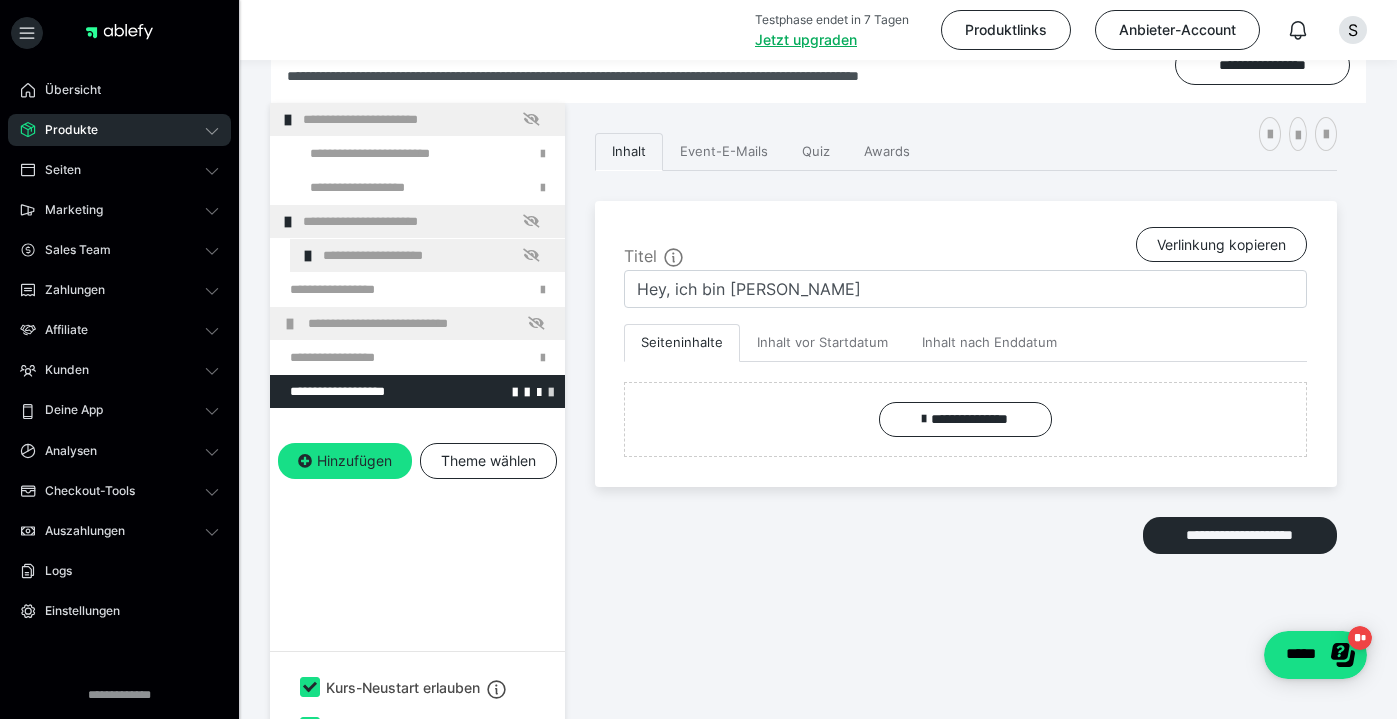 click at bounding box center [551, 391] 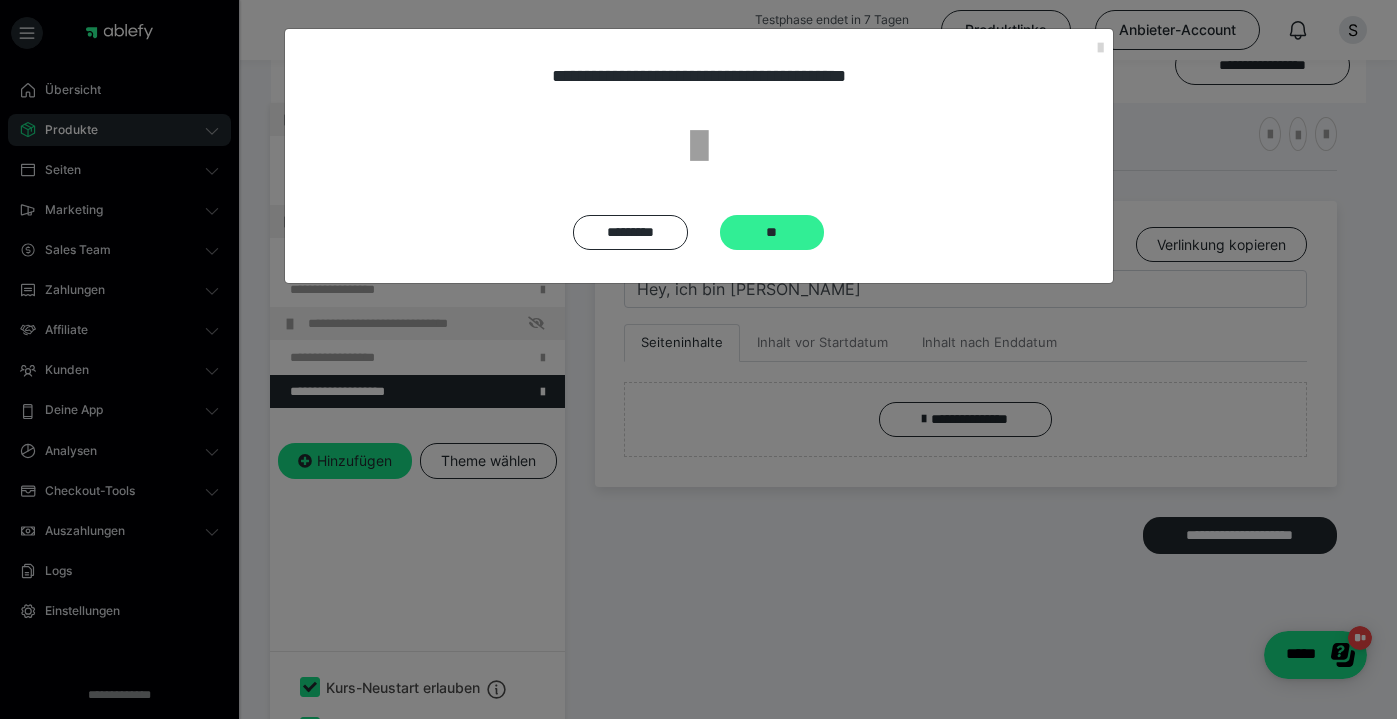 click on "**" at bounding box center [772, 232] 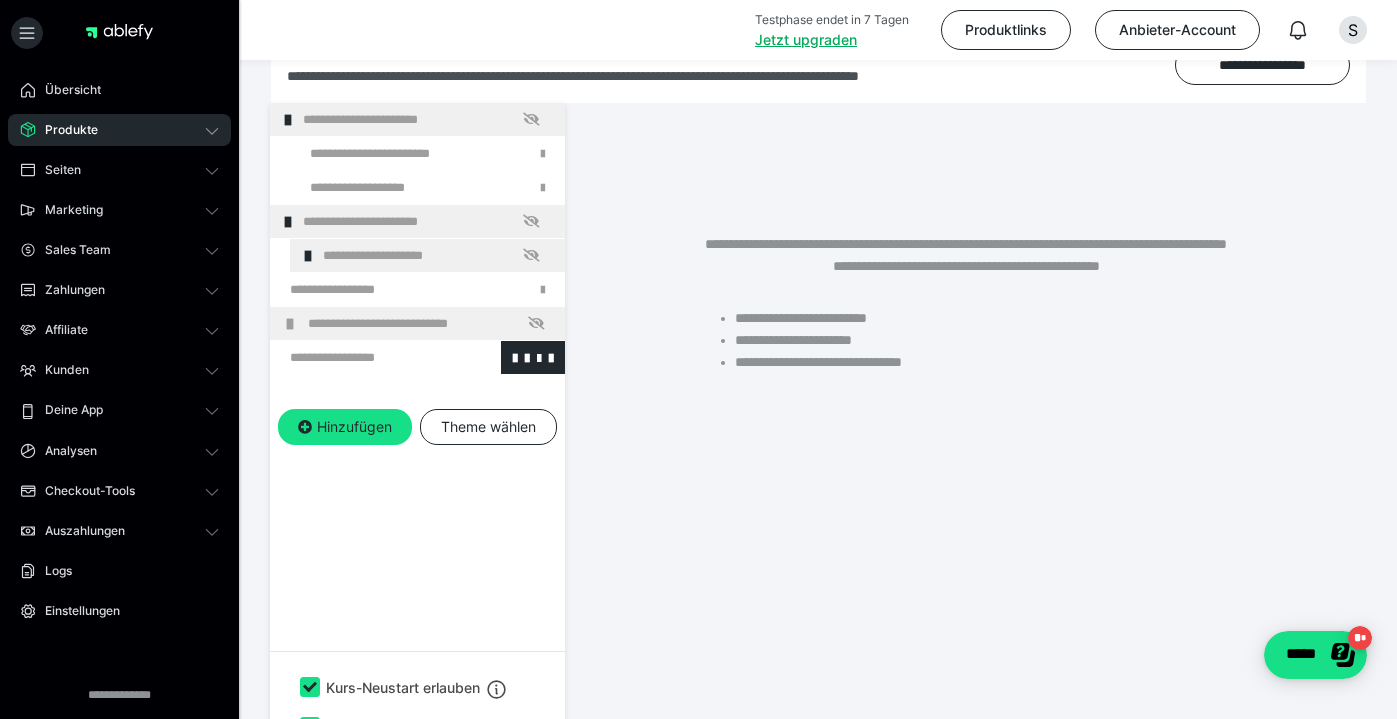 click at bounding box center (365, 357) 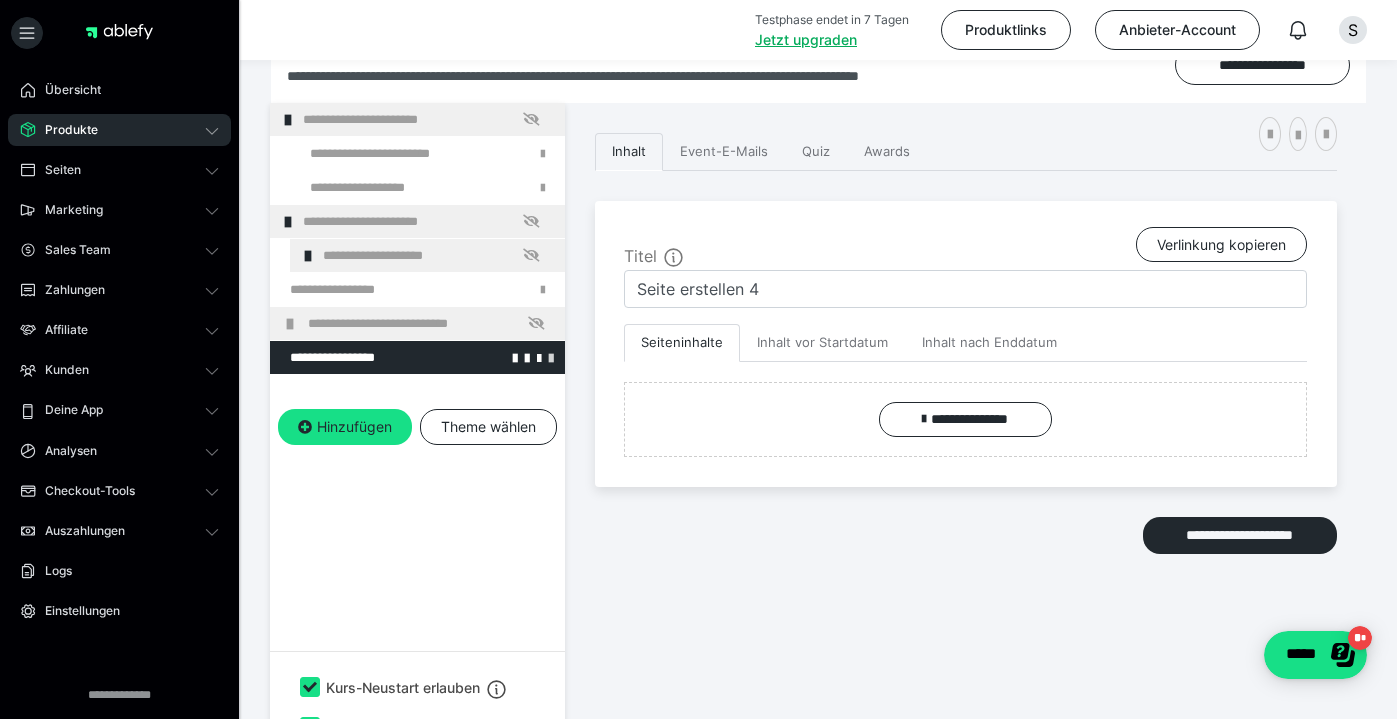 click at bounding box center (551, 357) 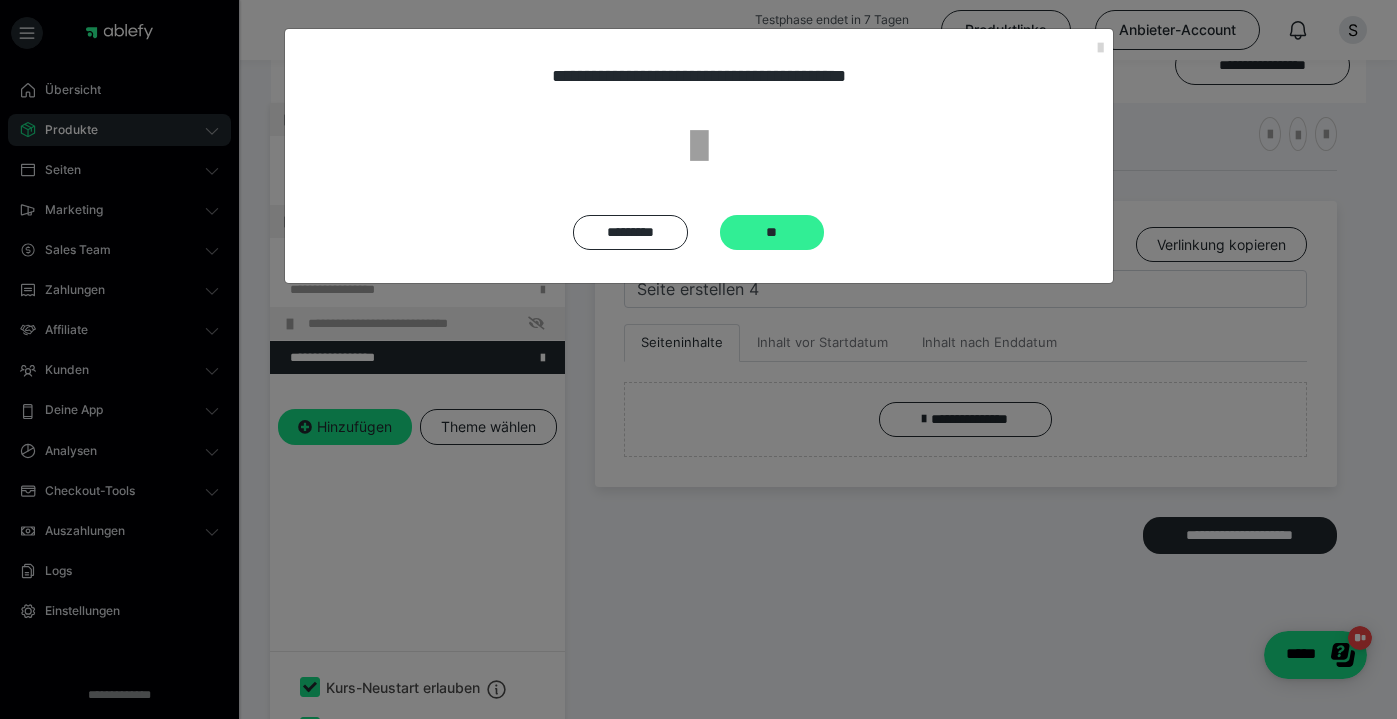 click on "**" at bounding box center (772, 232) 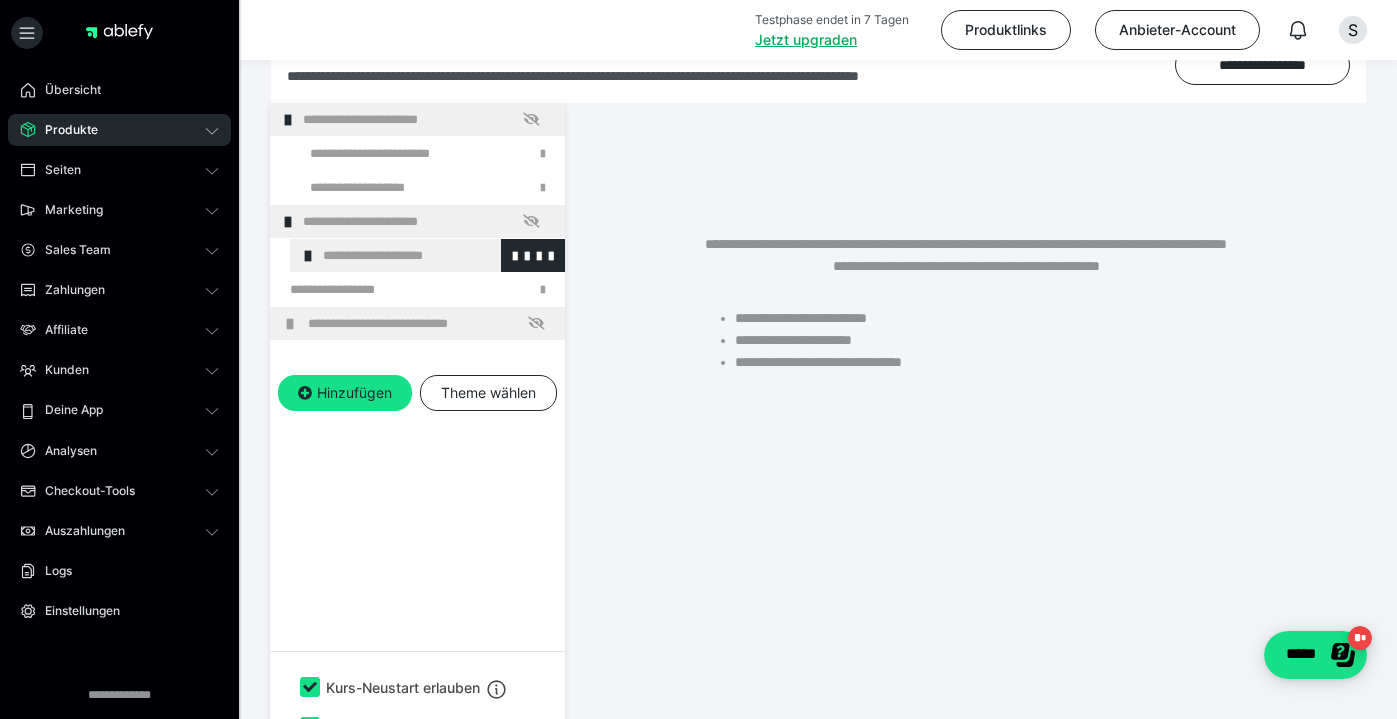 click on "**********" at bounding box center (436, 255) 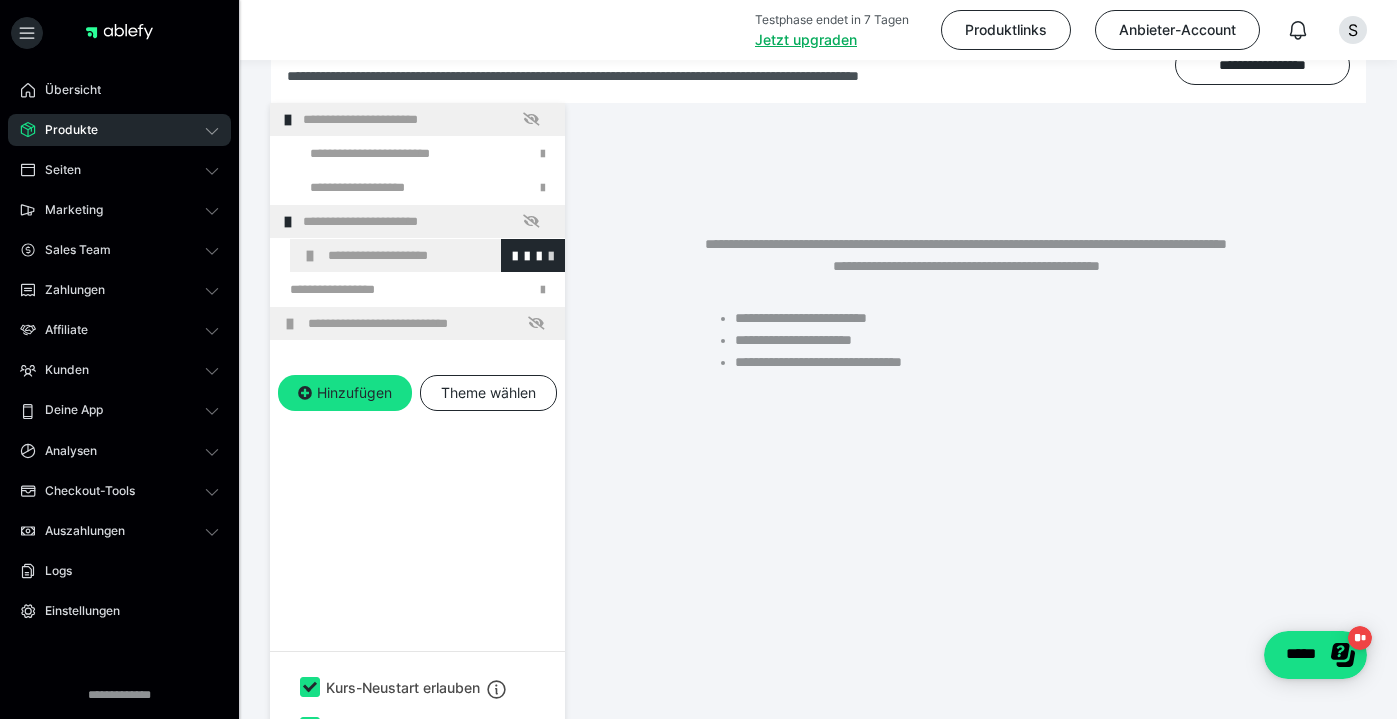 click at bounding box center (551, 255) 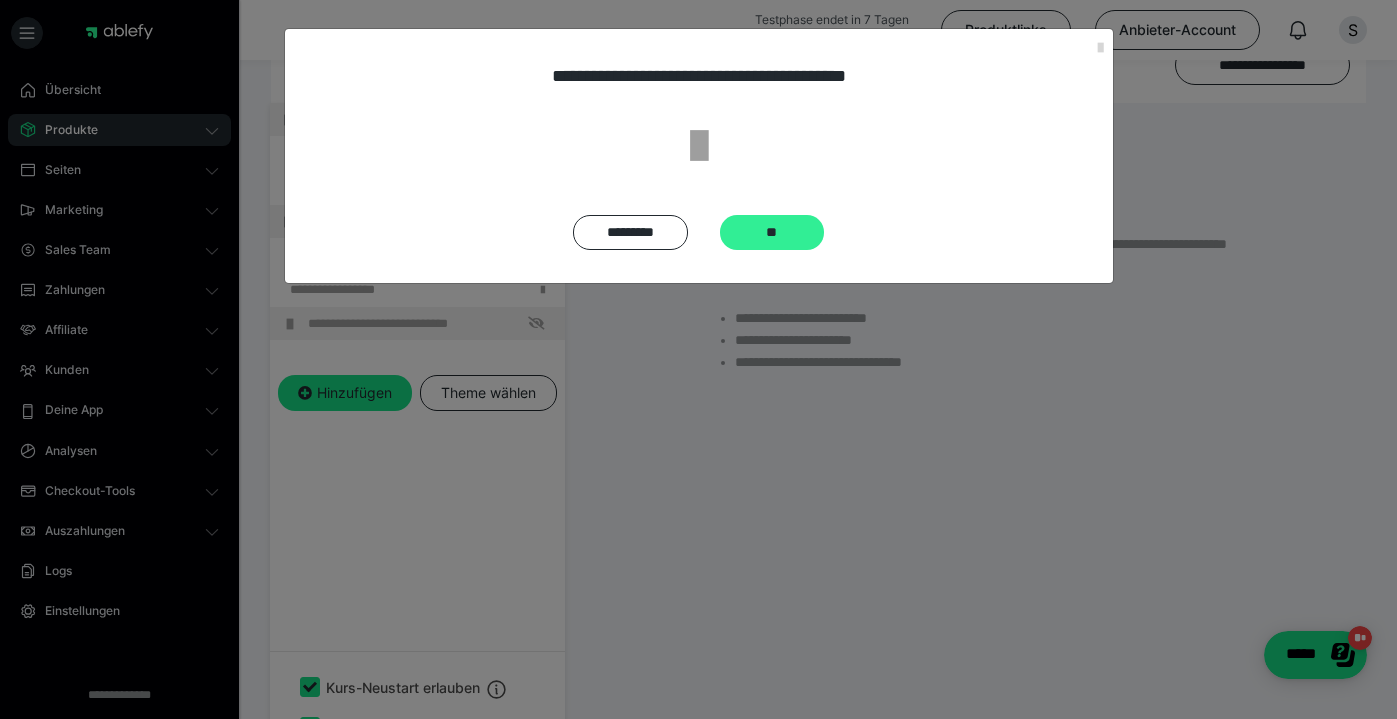 click on "**" at bounding box center [772, 232] 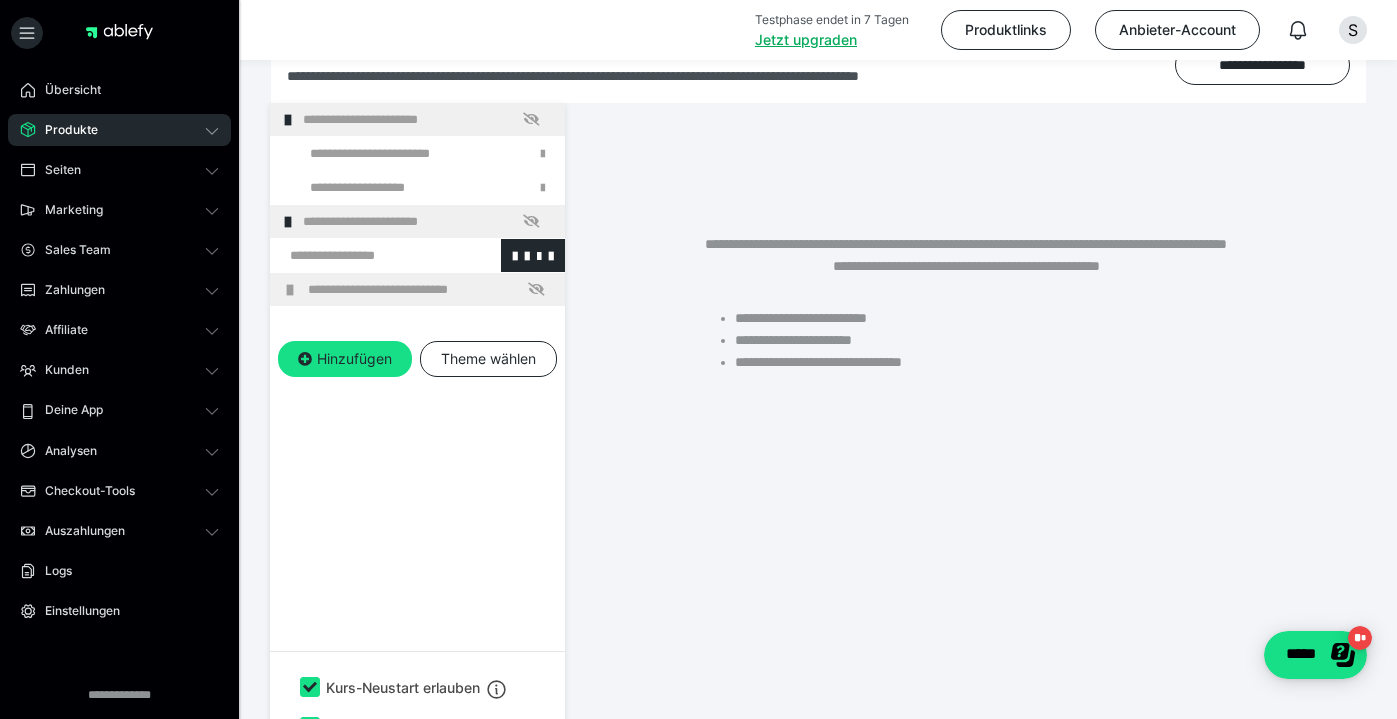 click at bounding box center (365, 255) 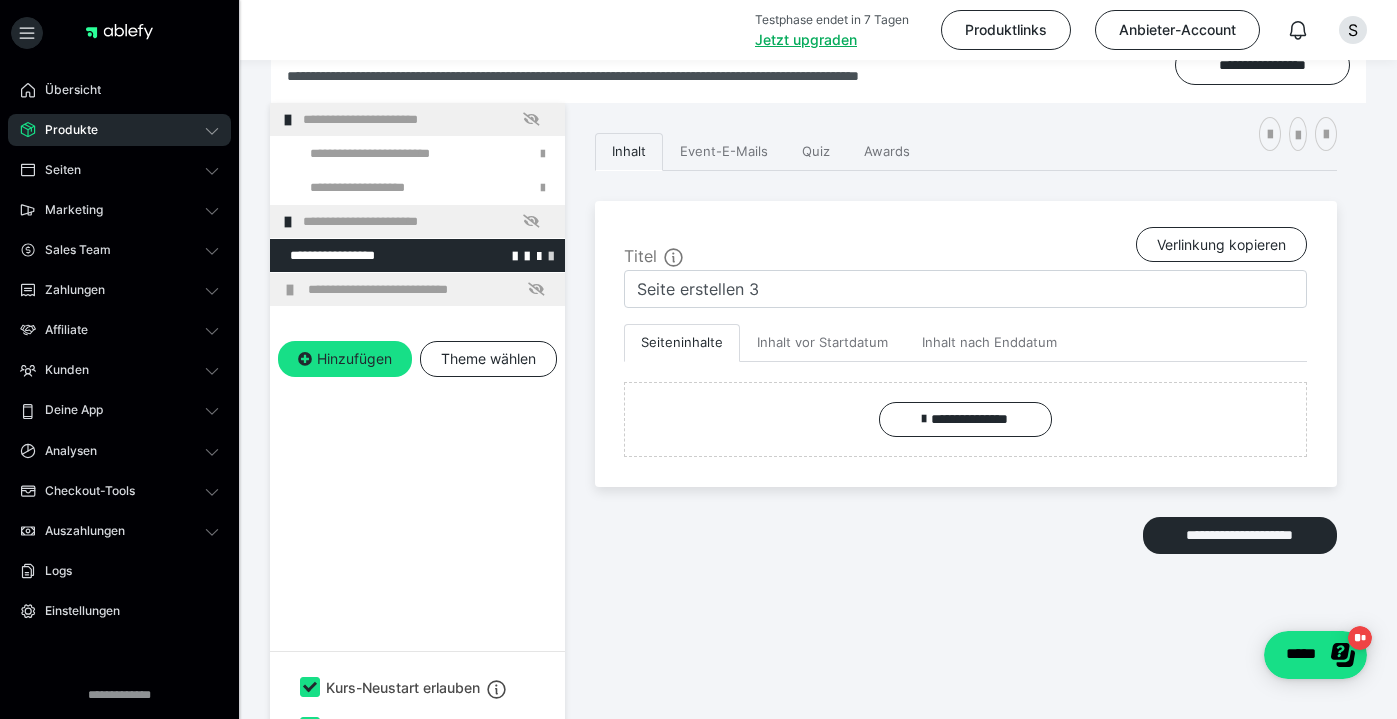 click at bounding box center [551, 255] 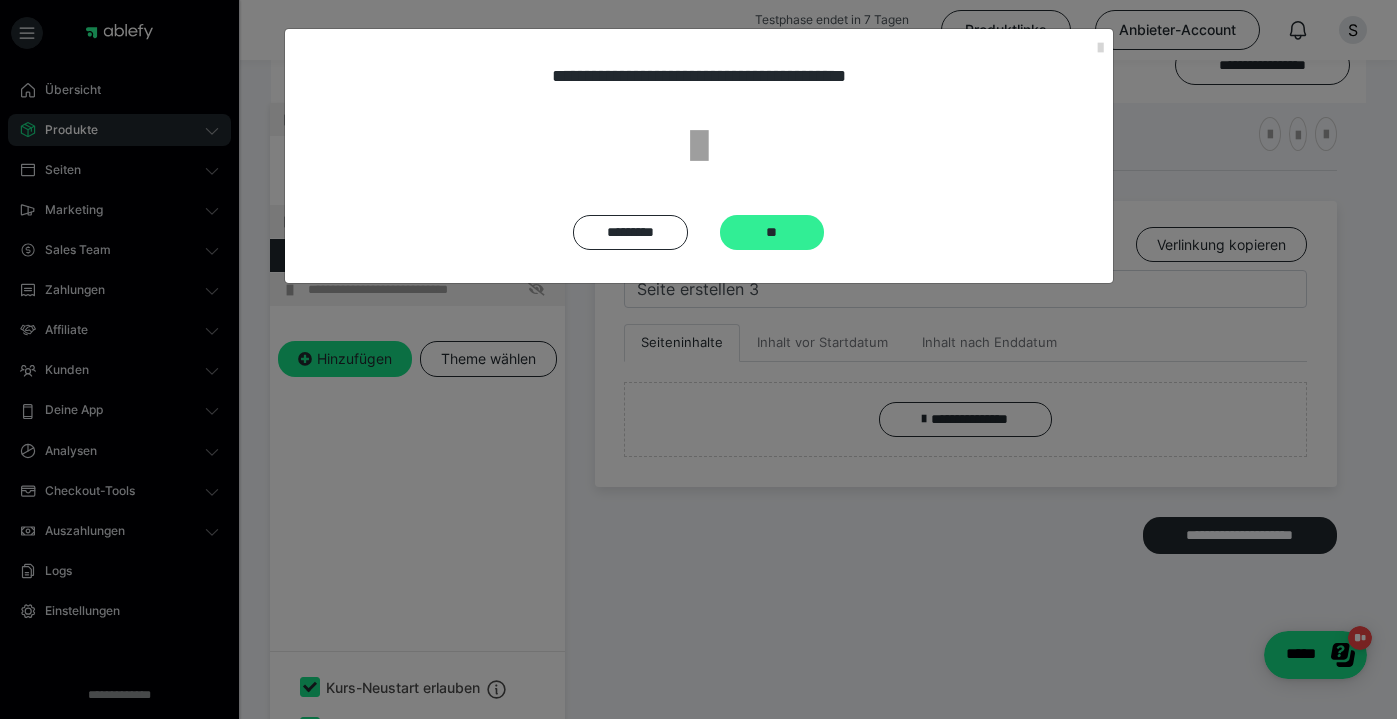 click on "**" at bounding box center [772, 232] 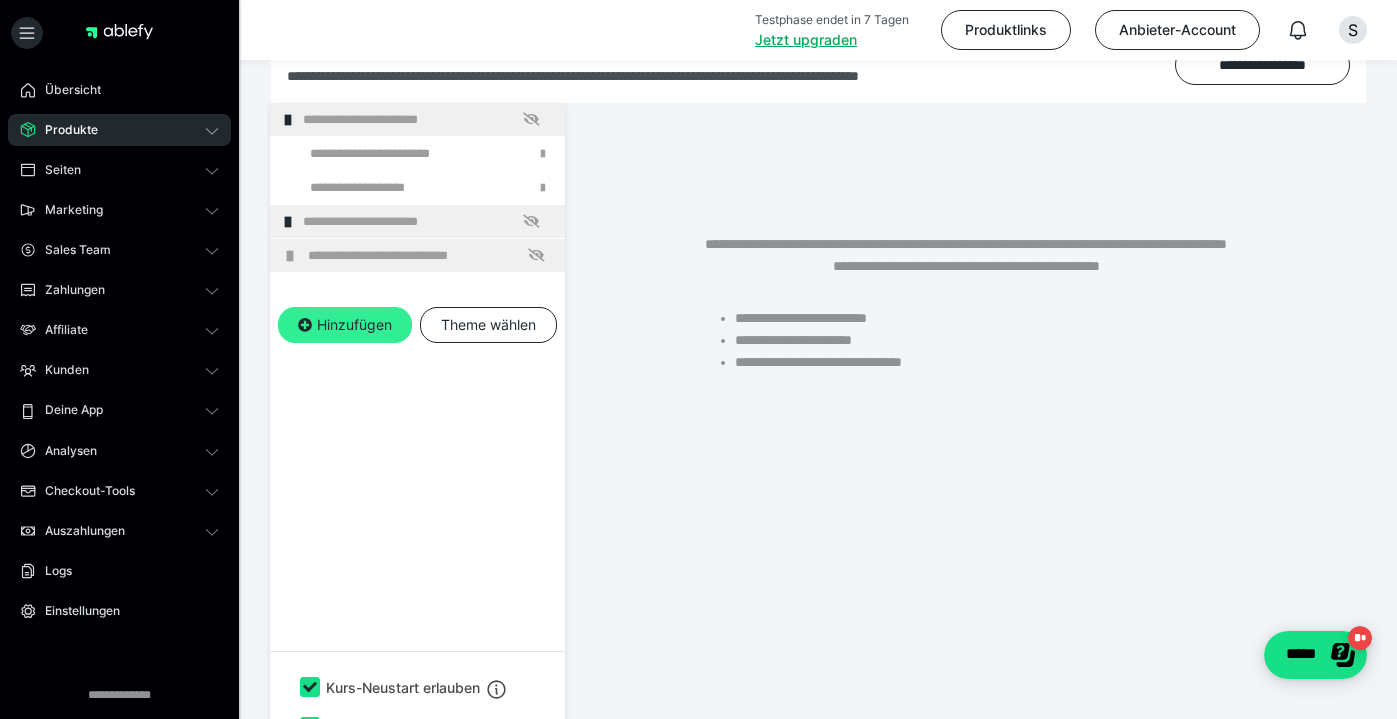 click on "Hinzufügen" at bounding box center (345, 325) 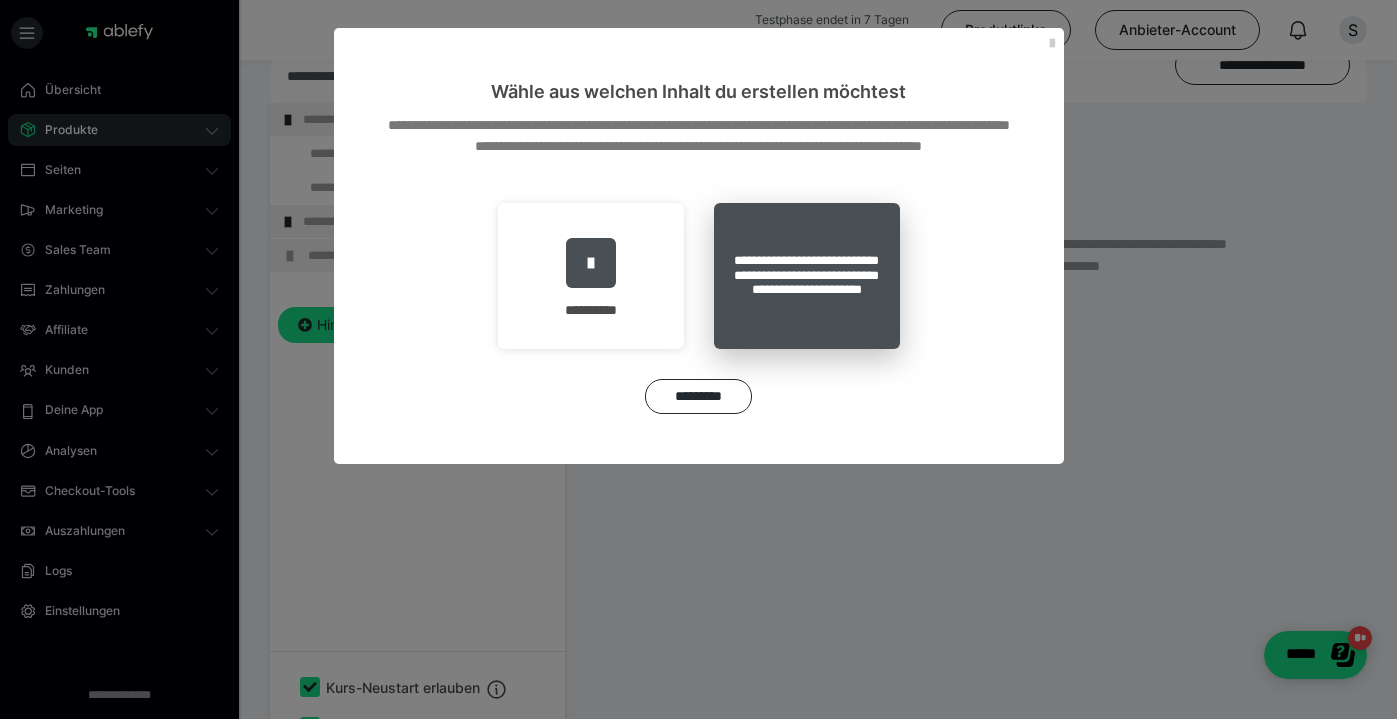 click on "**********" at bounding box center [807, 276] 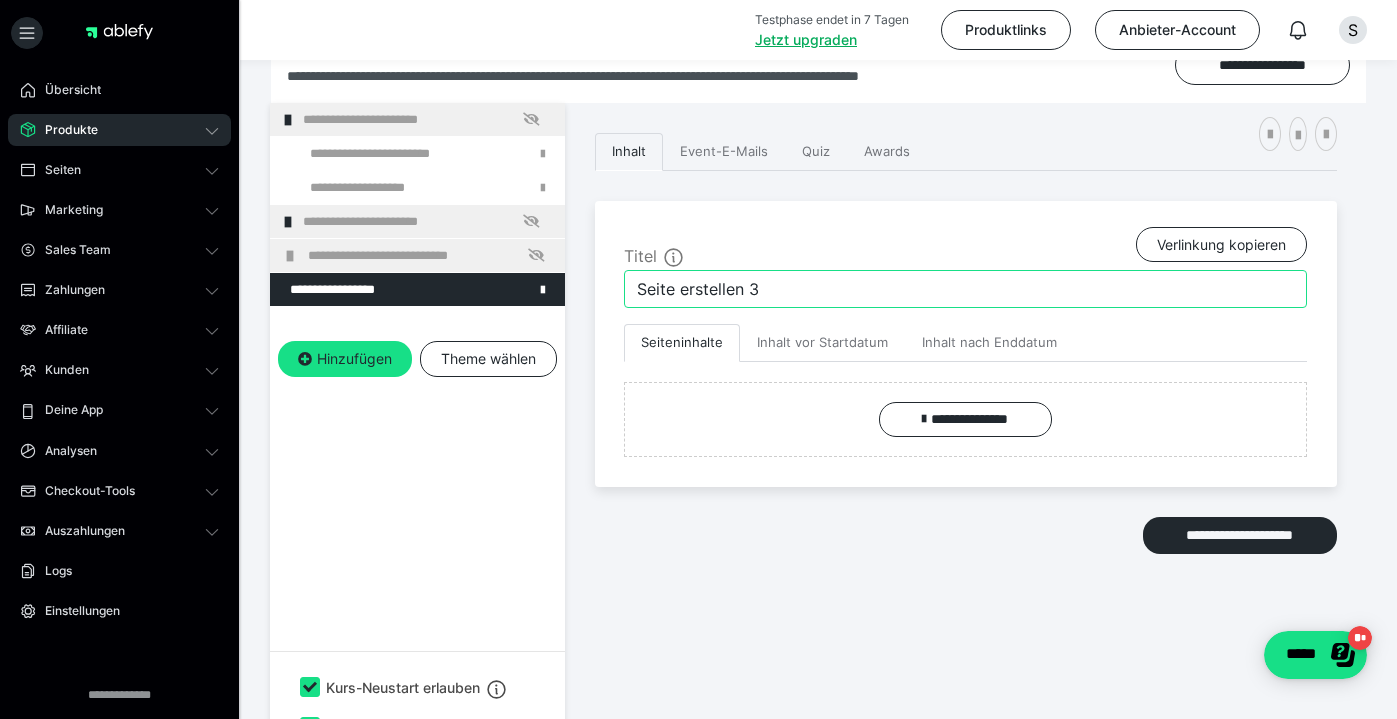 click on "Seite erstellen 3" at bounding box center [965, 289] 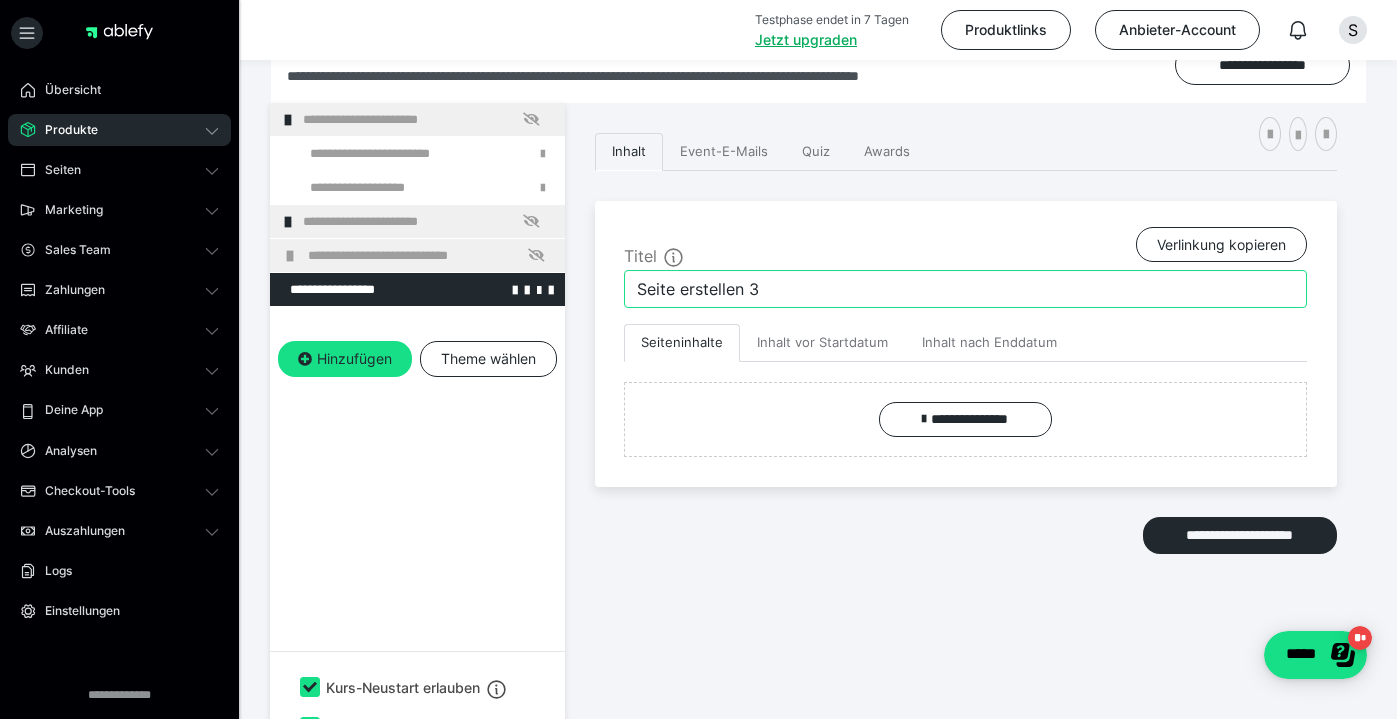 drag, startPoint x: 782, startPoint y: 295, endPoint x: 560, endPoint y: 287, distance: 222.1441 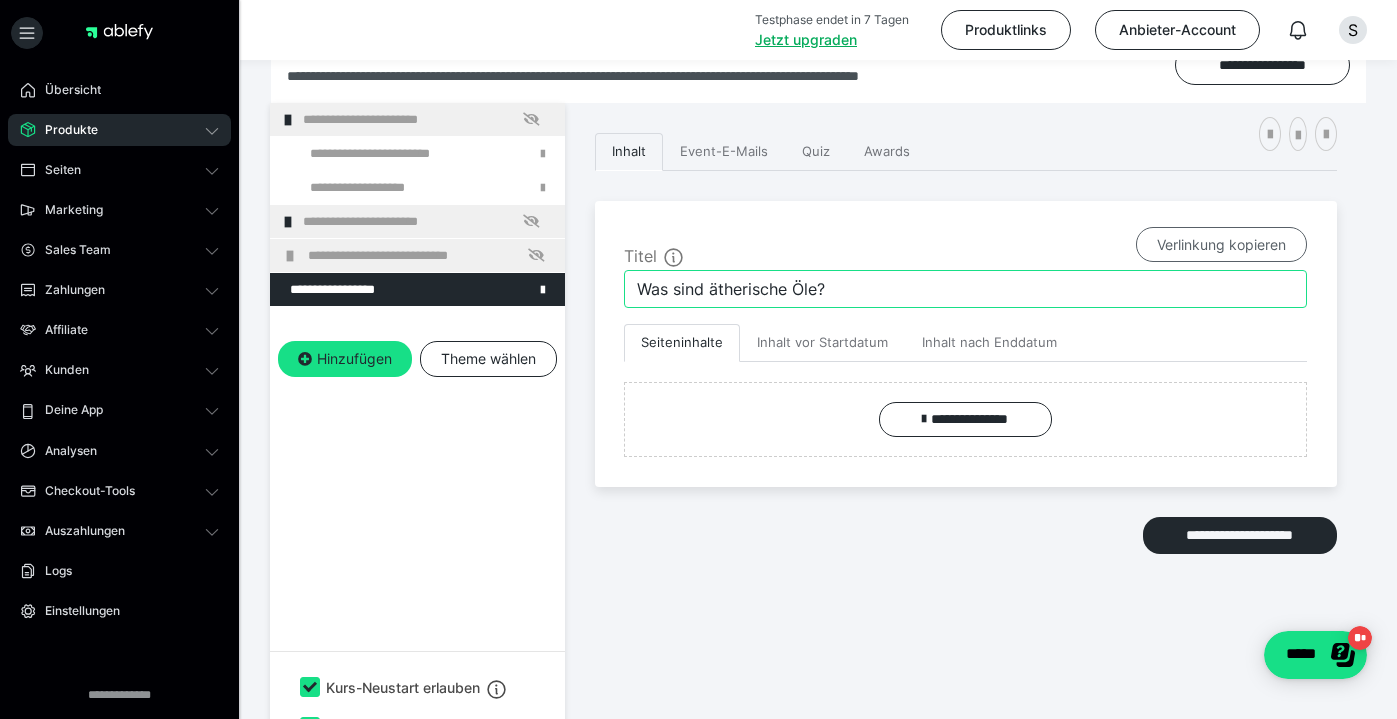 type on "Was sind ätherische Öle?" 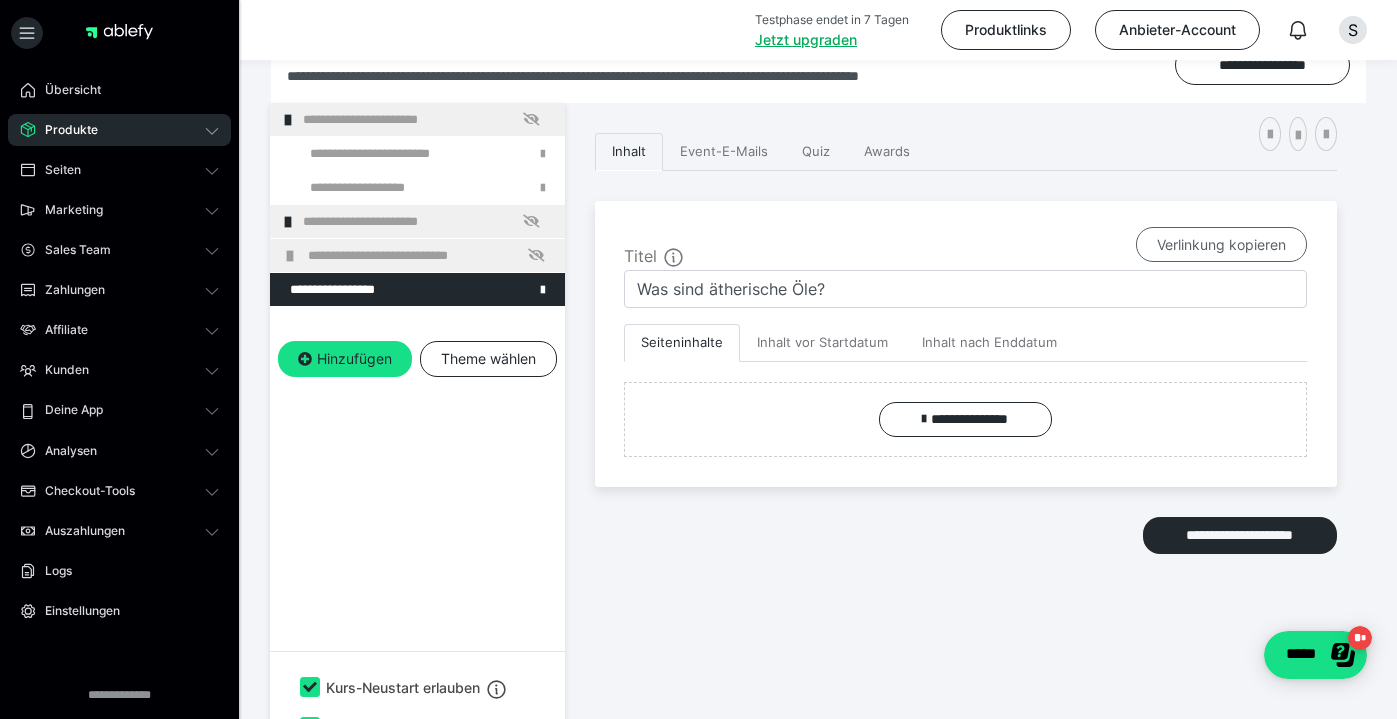 click on "Verlinkung kopieren" at bounding box center (1221, 245) 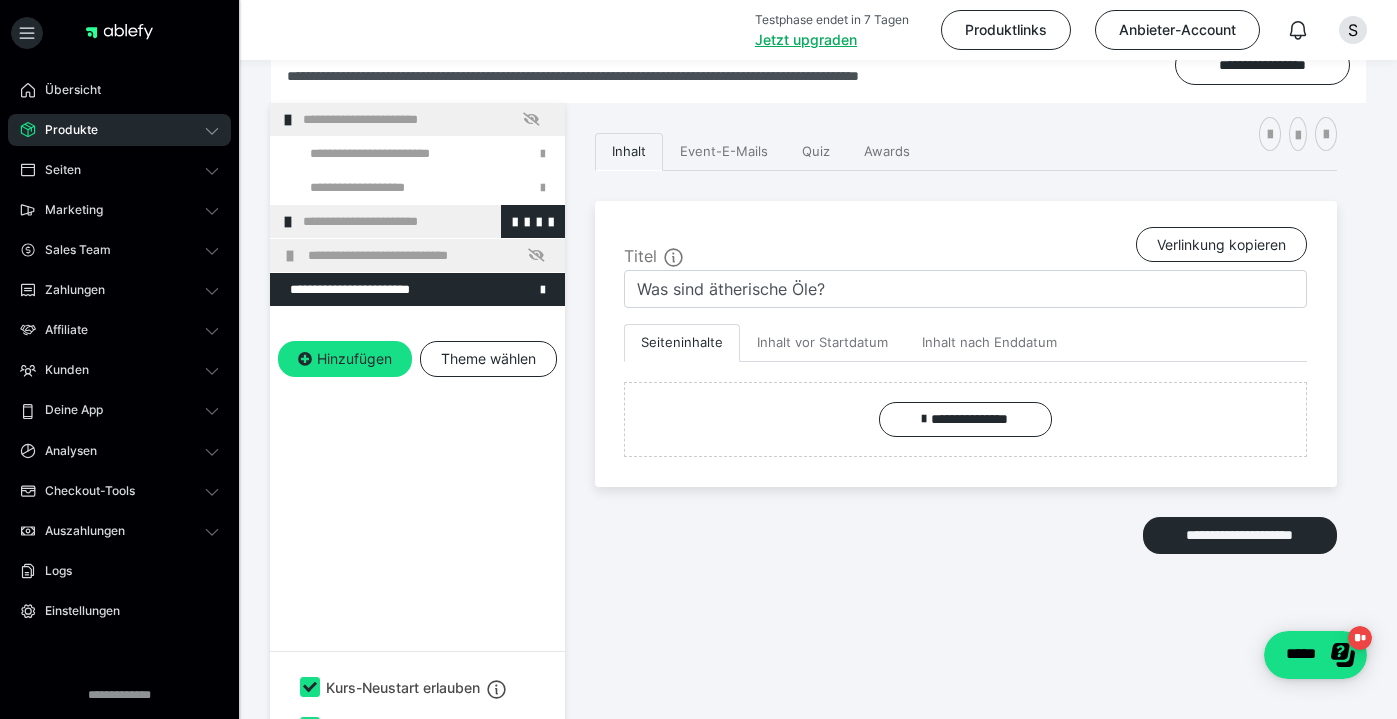 click on "**********" at bounding box center [426, 221] 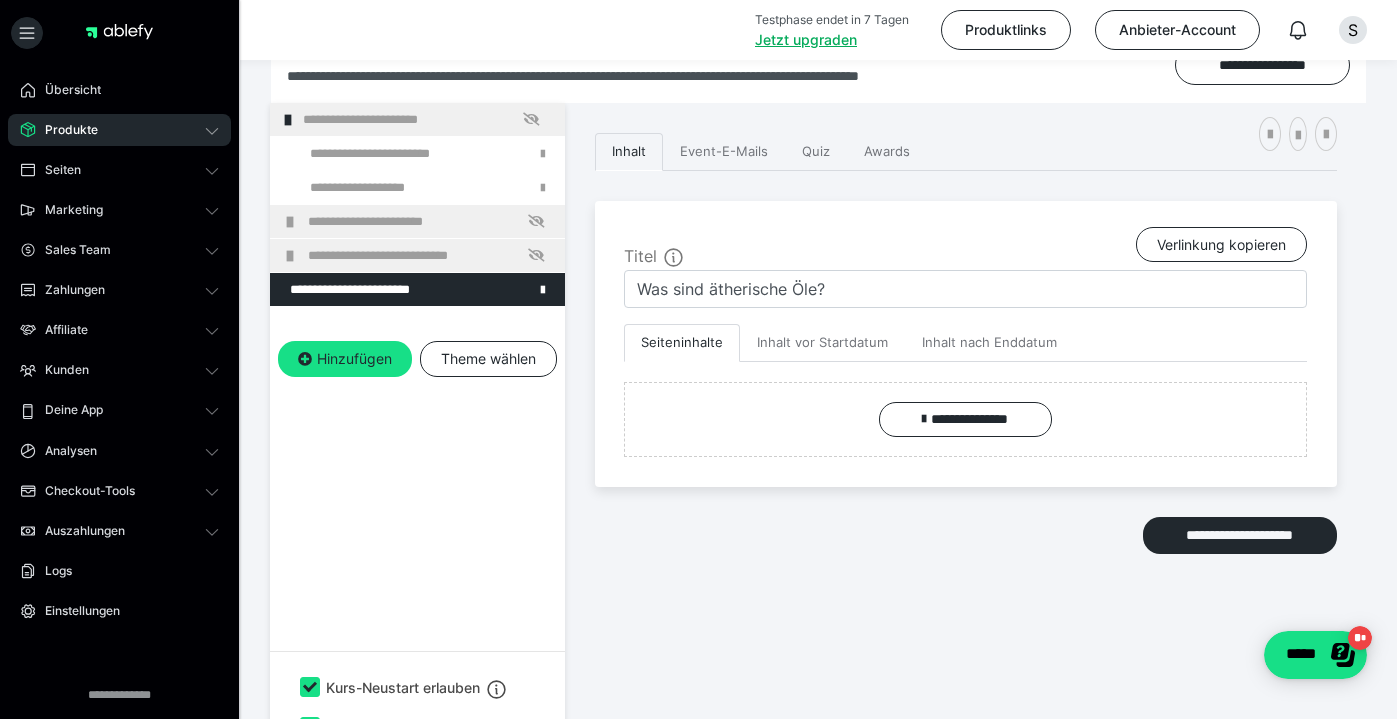 click on "**********" at bounding box center (431, 221) 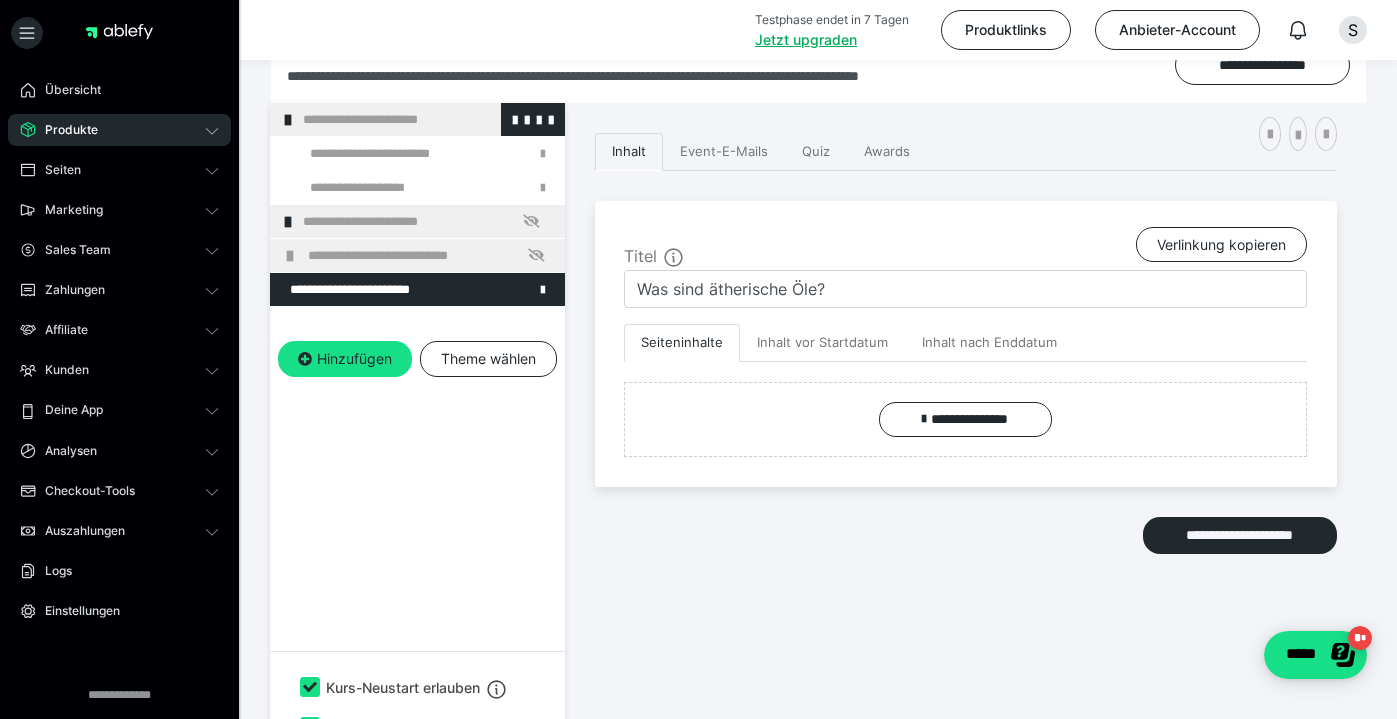 click at bounding box center [288, 120] 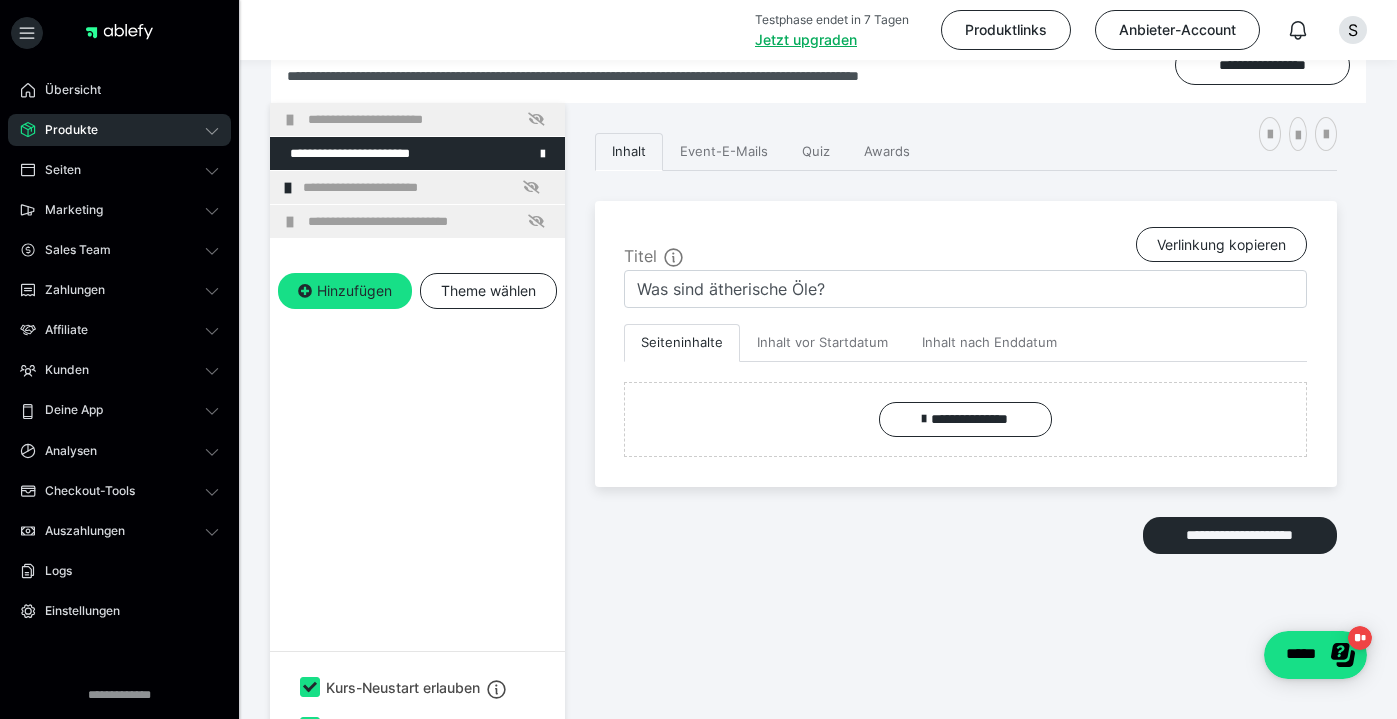 click on "**********" at bounding box center (417, 432) 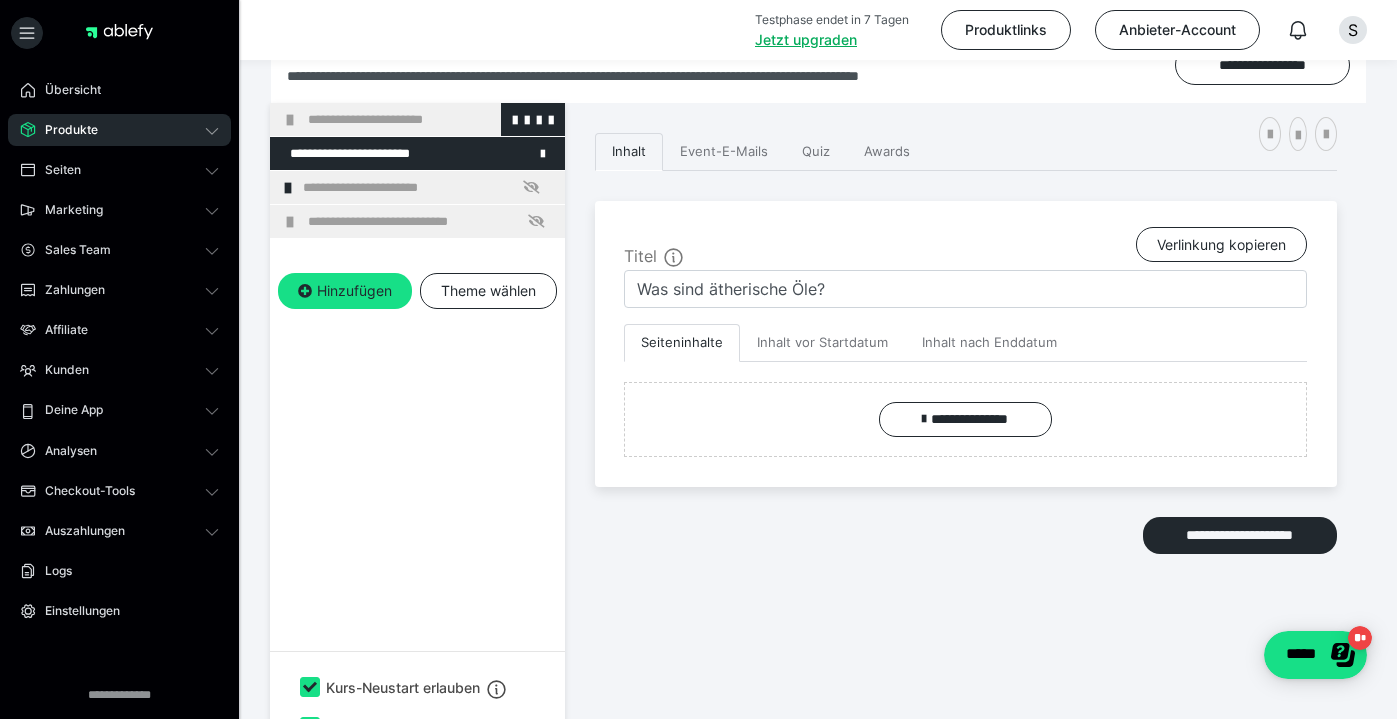 click at bounding box center (290, 120) 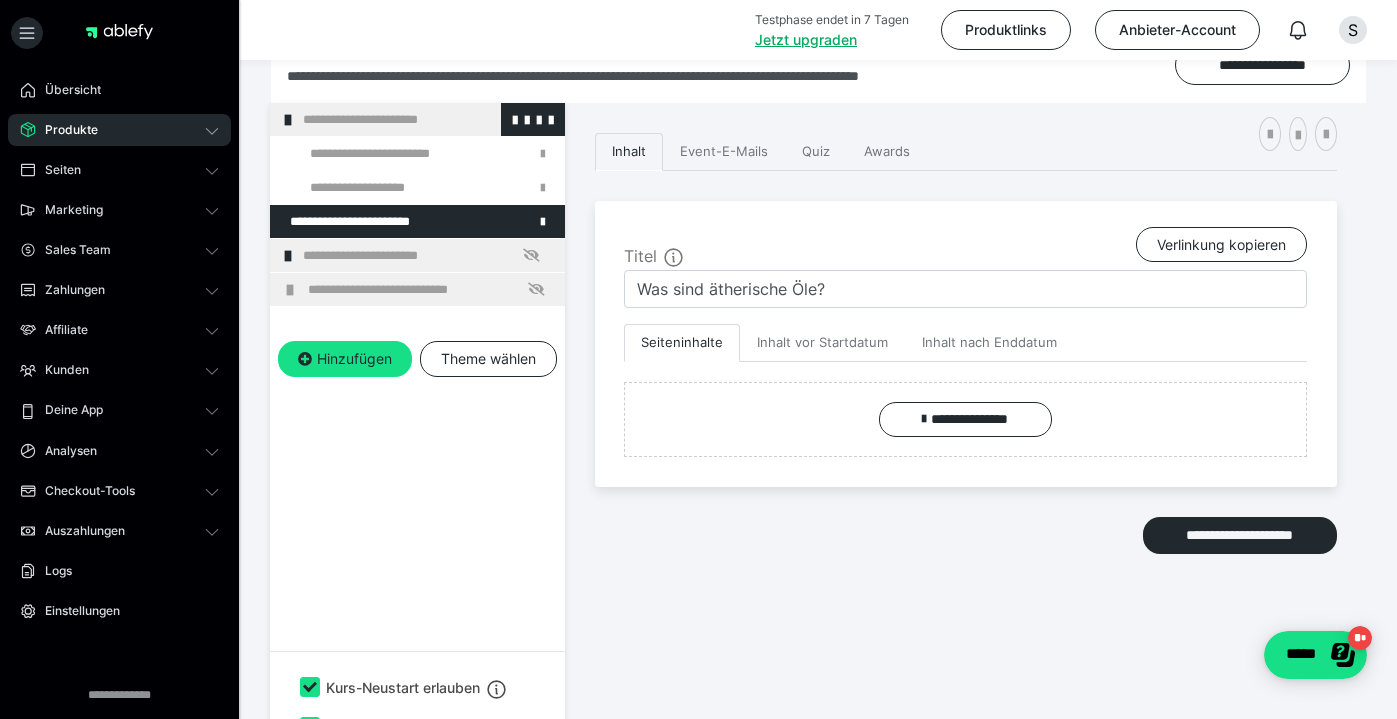 click at bounding box center [288, 120] 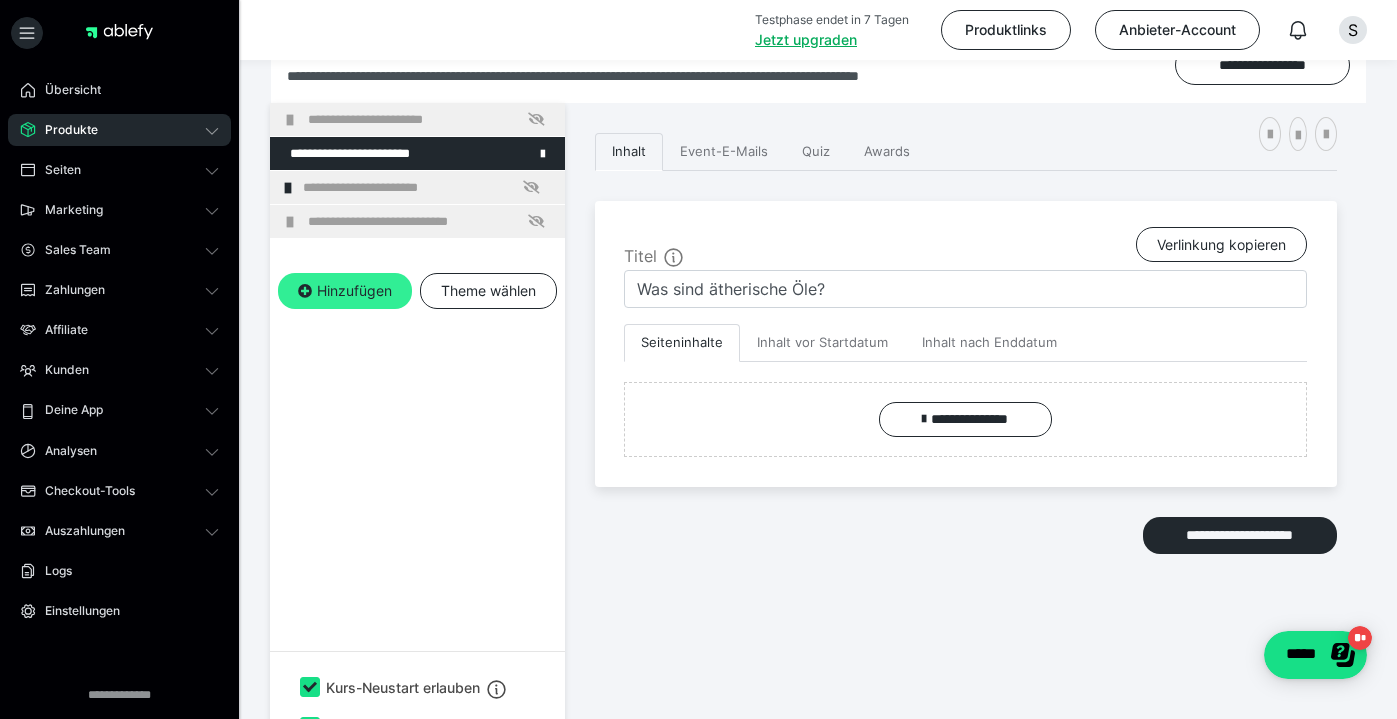 click on "Hinzufügen" at bounding box center [345, 291] 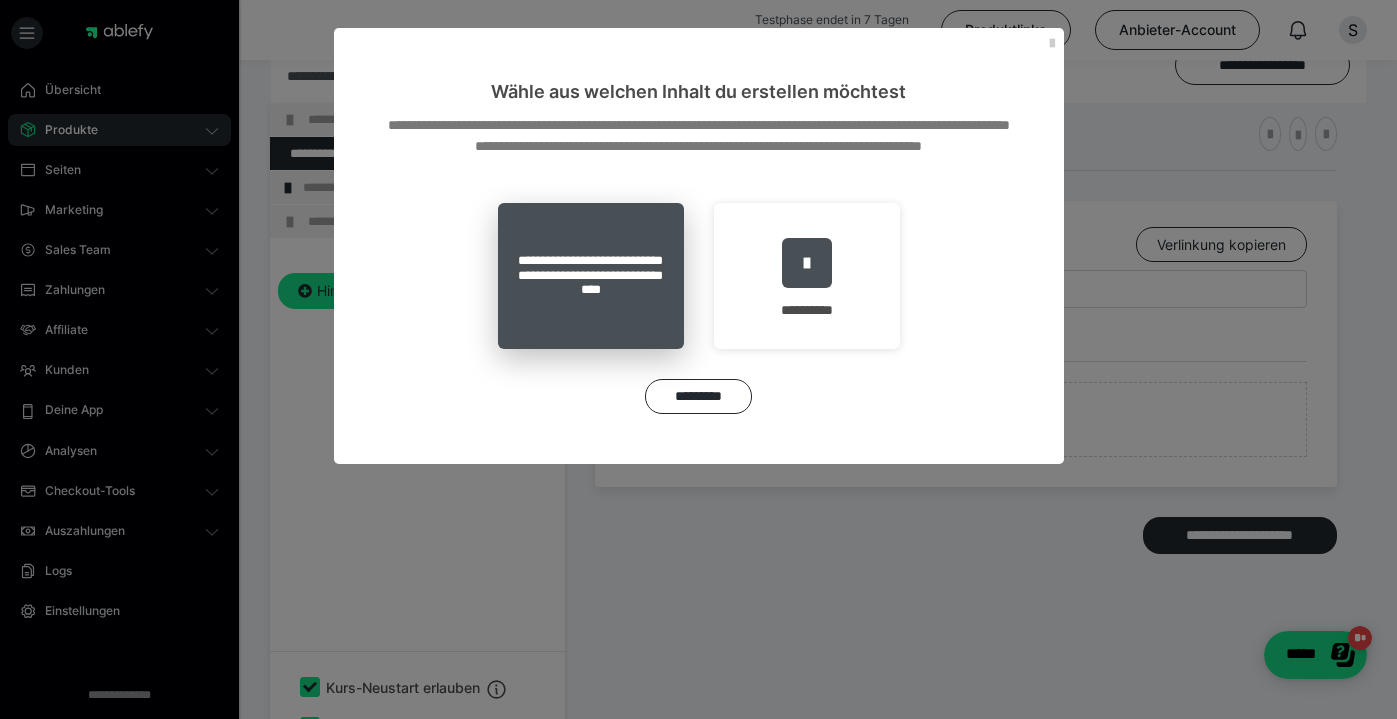 click on "**********" at bounding box center [591, 276] 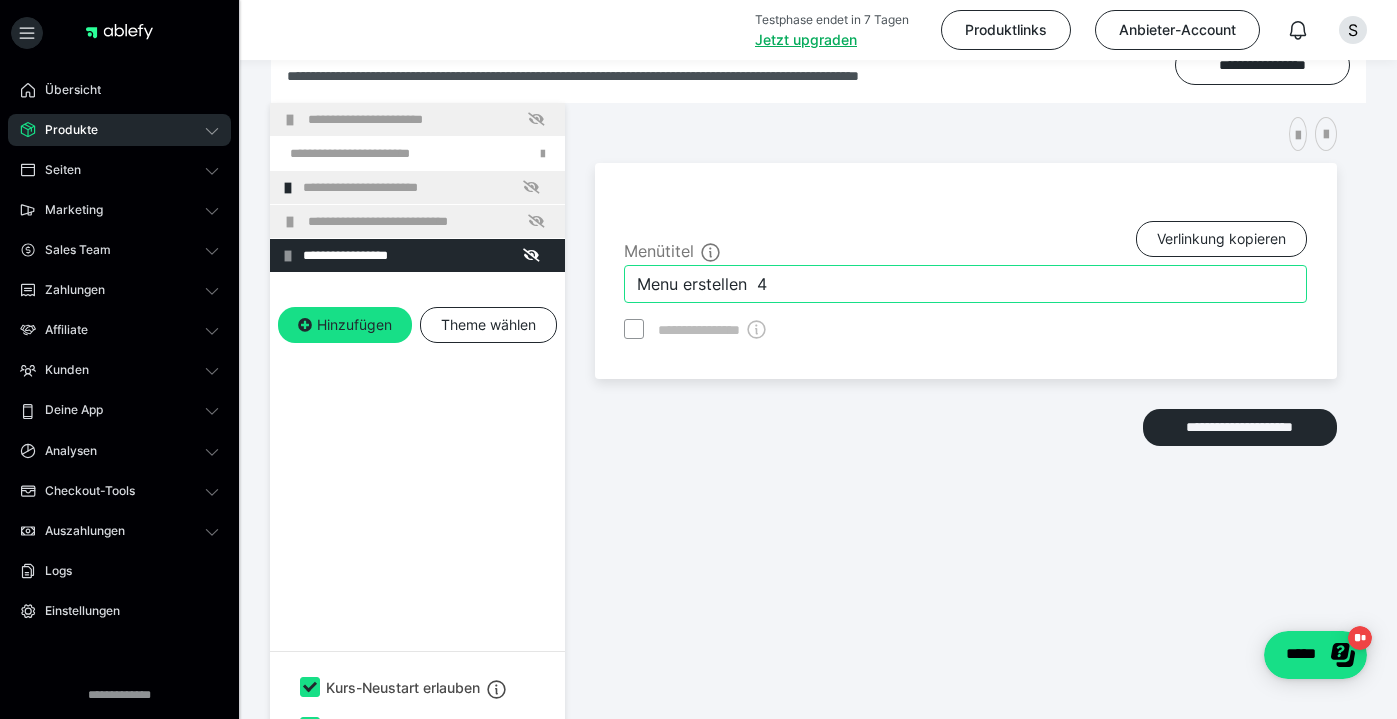 click on "Menu erstellen  4" at bounding box center (965, 284) 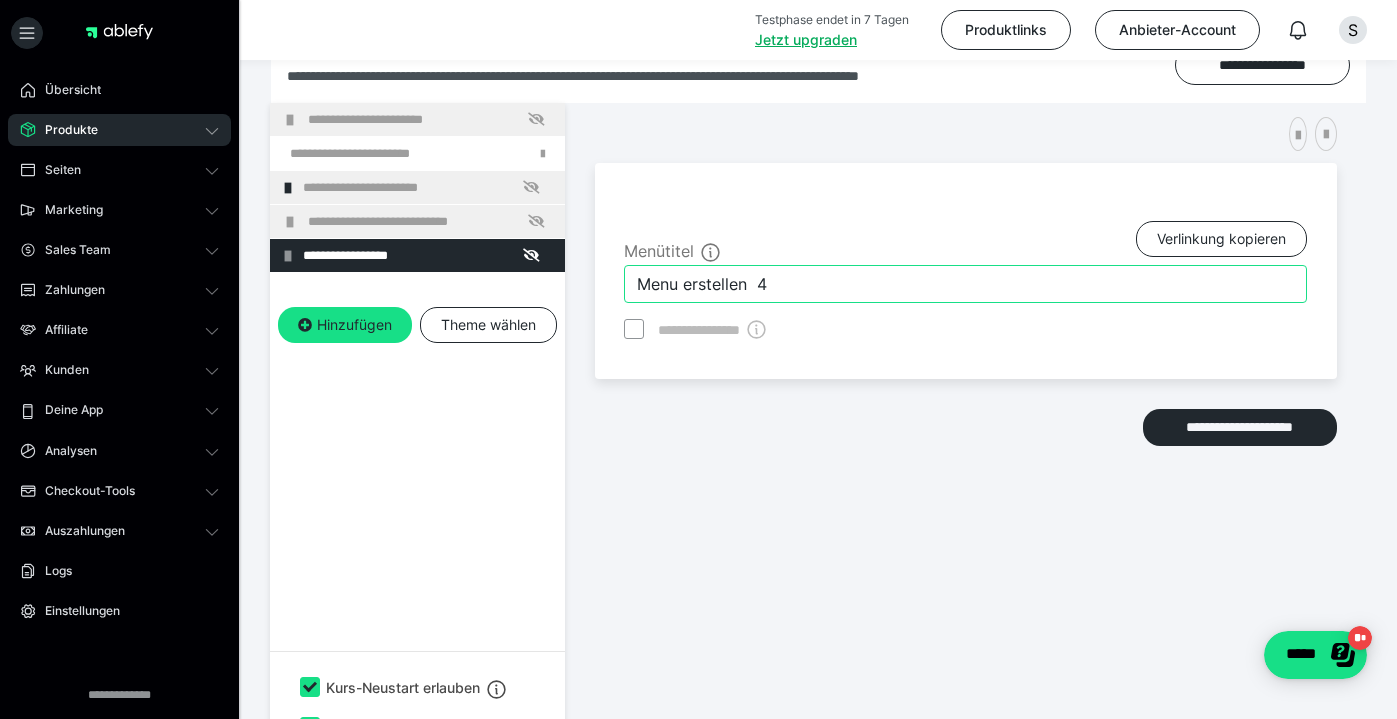 drag, startPoint x: 792, startPoint y: 290, endPoint x: 556, endPoint y: 285, distance: 236.05296 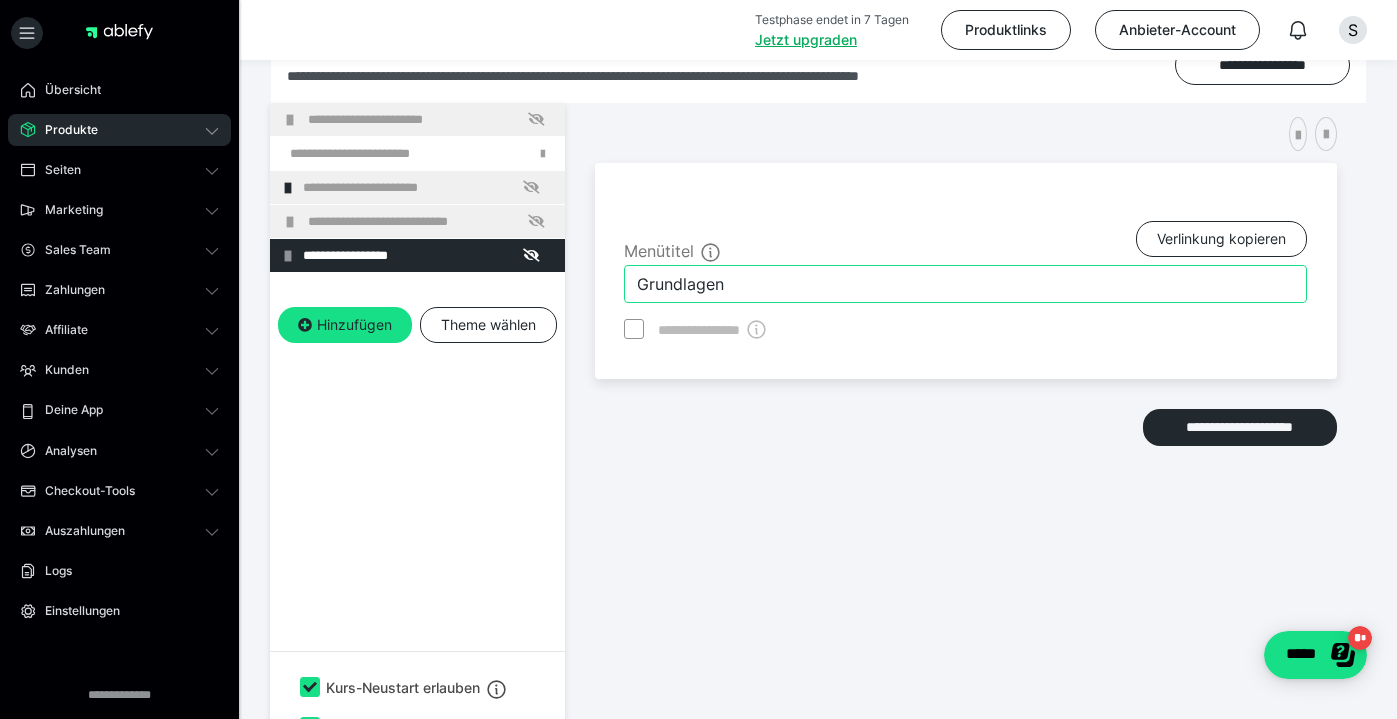 type on "Grundlagen" 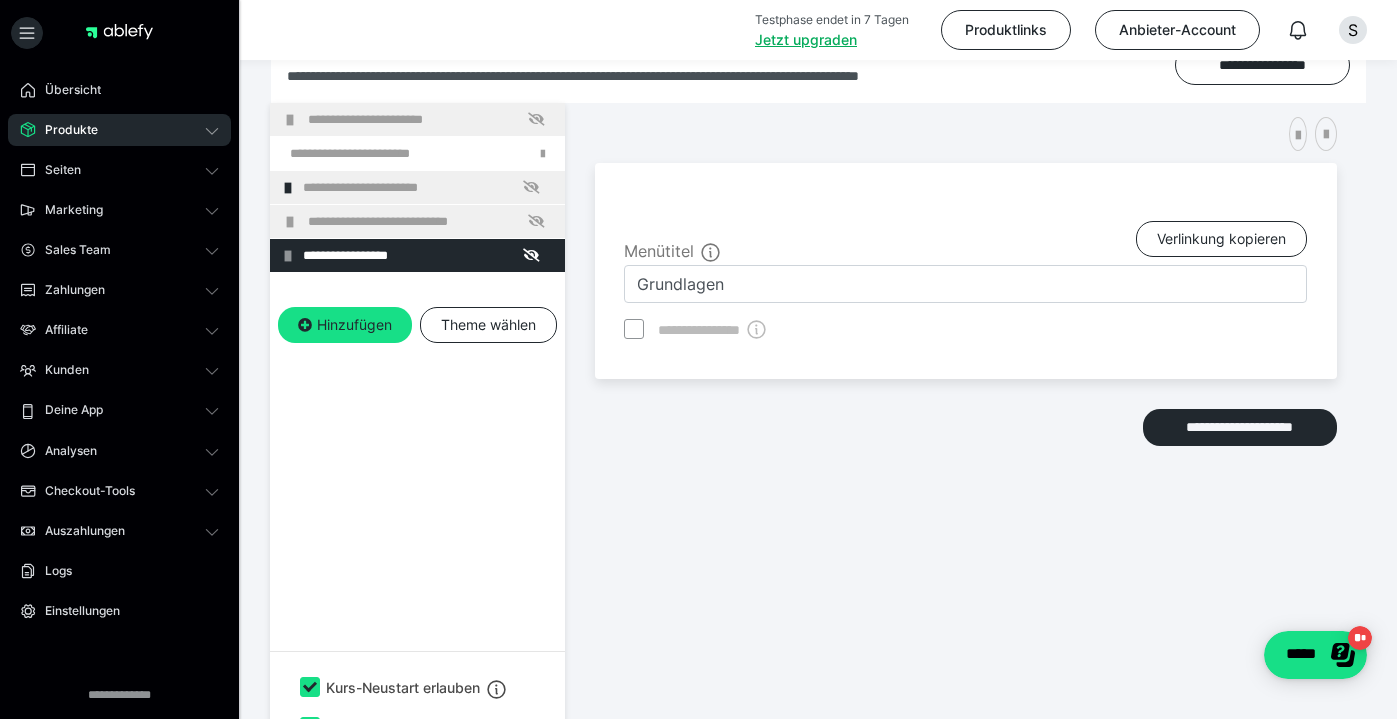 click on "**********" at bounding box center (966, 397) 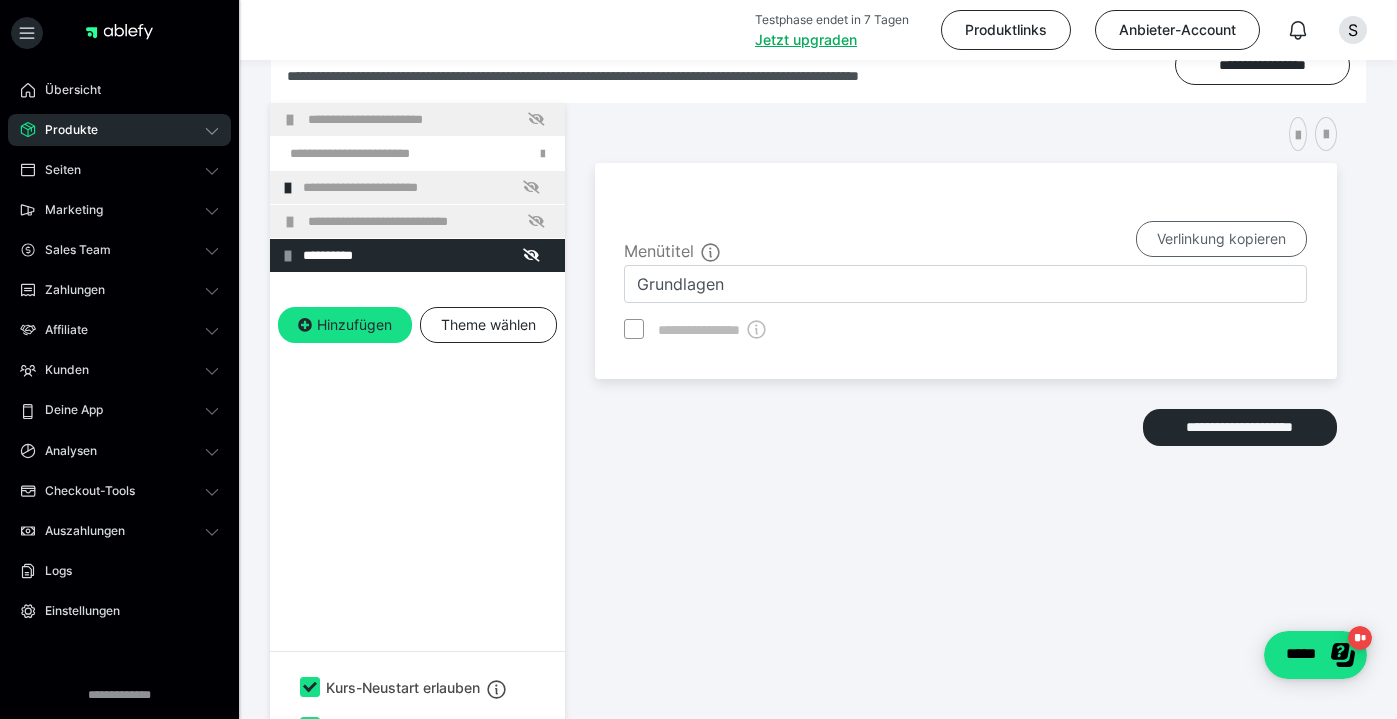 click on "Verlinkung kopieren" at bounding box center [1221, 239] 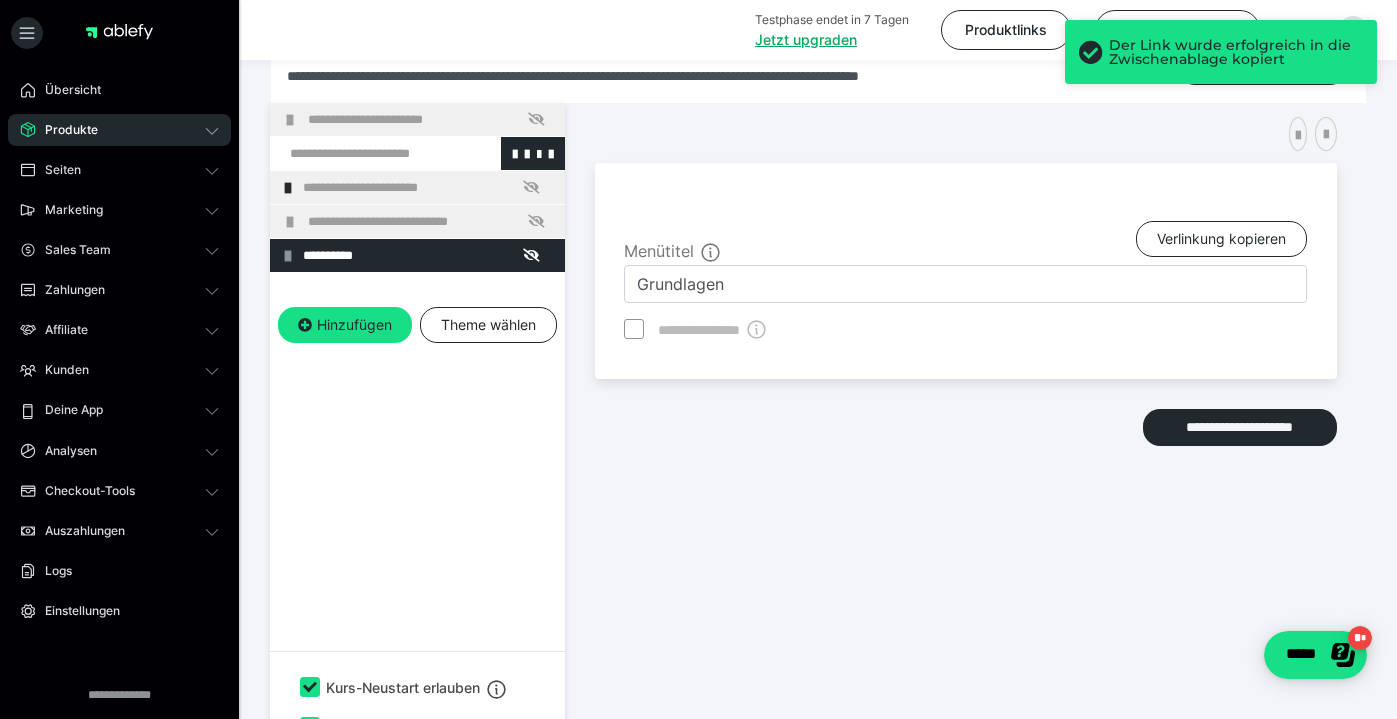 click at bounding box center (365, 153) 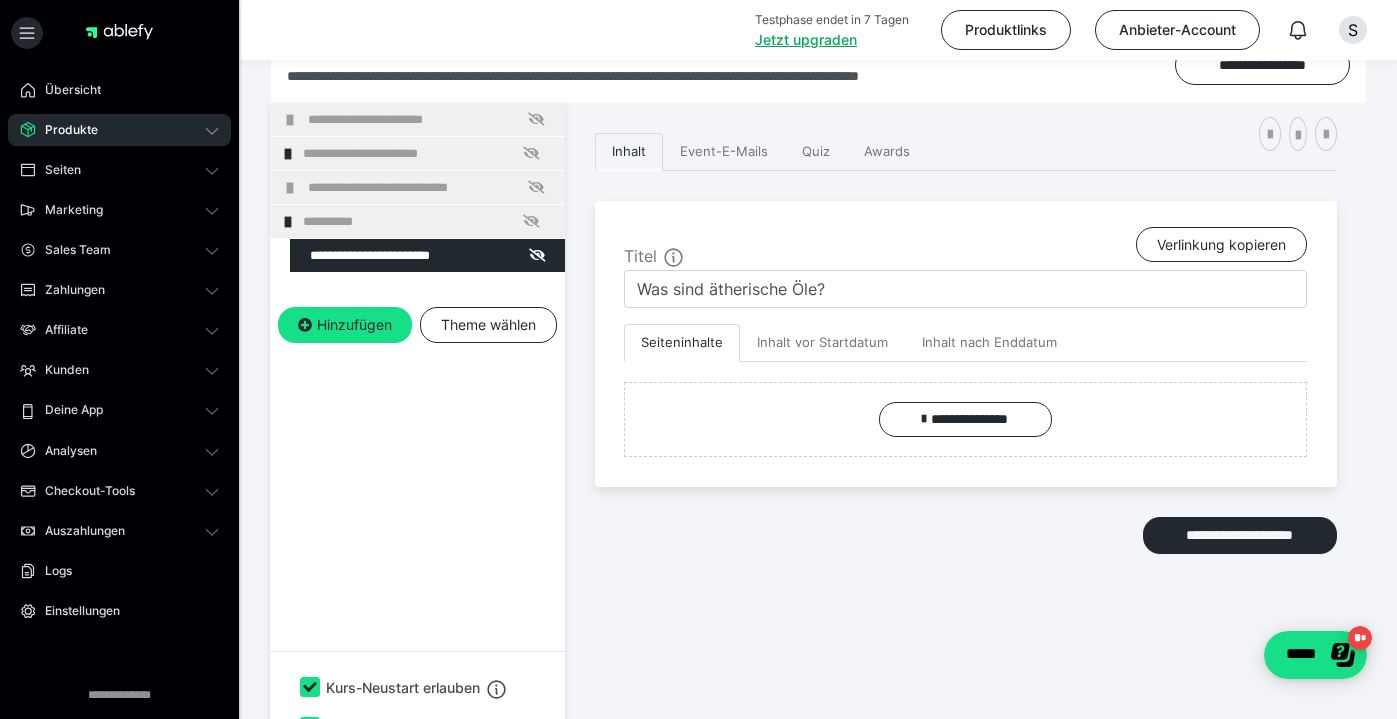 click on "**********" at bounding box center (417, 255) 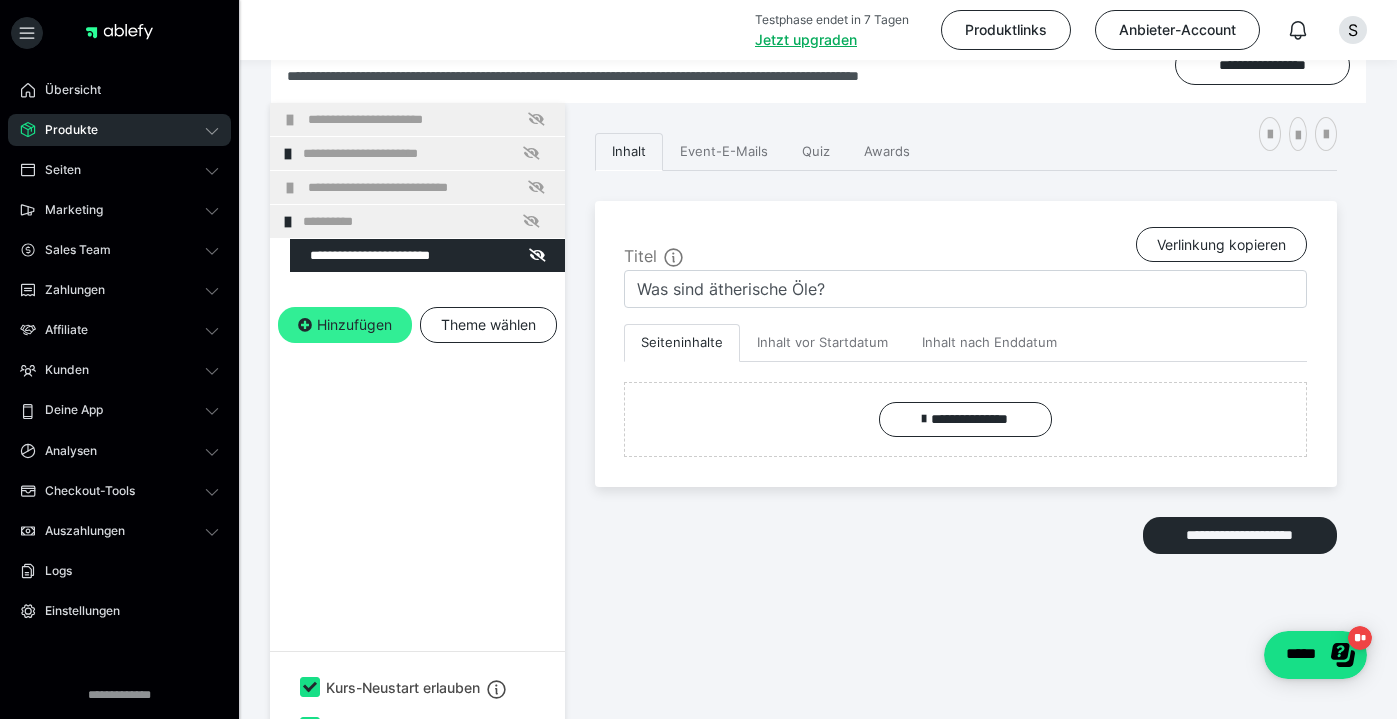 click on "Hinzufügen" at bounding box center [345, 325] 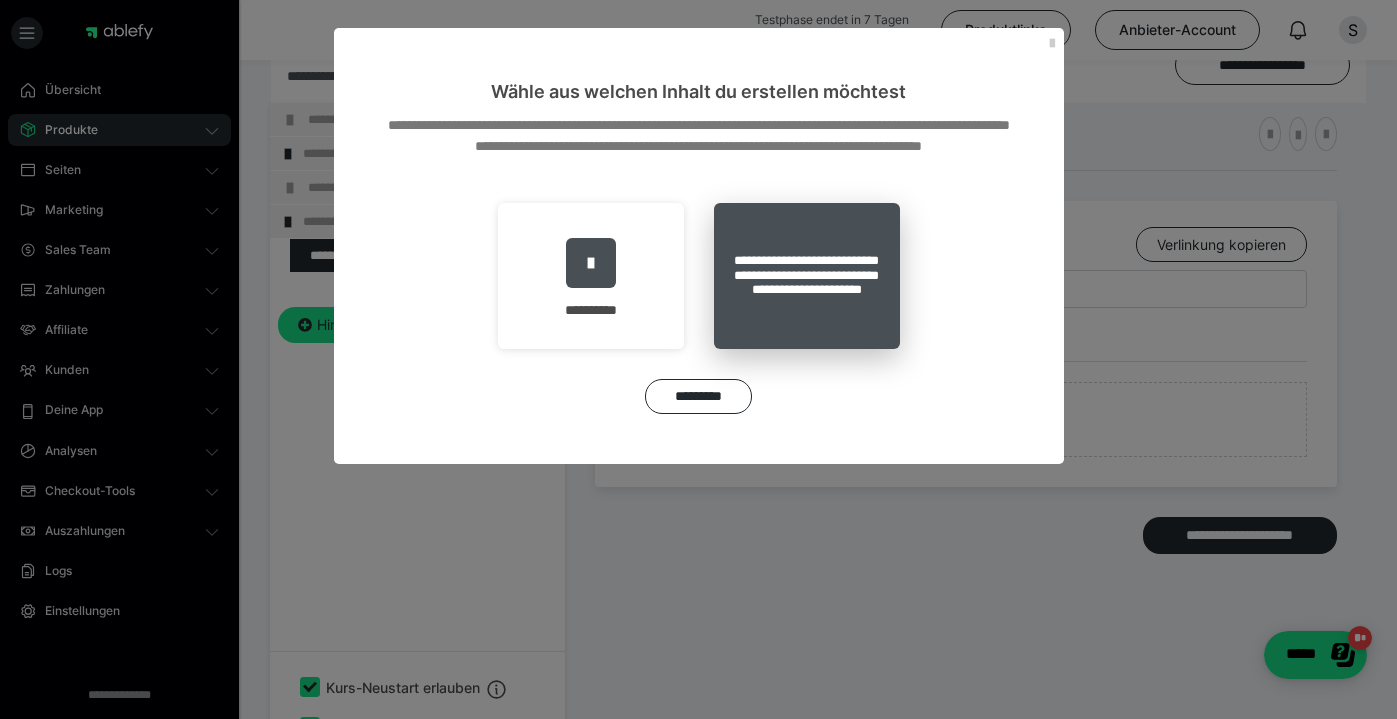 click on "**********" at bounding box center [807, 276] 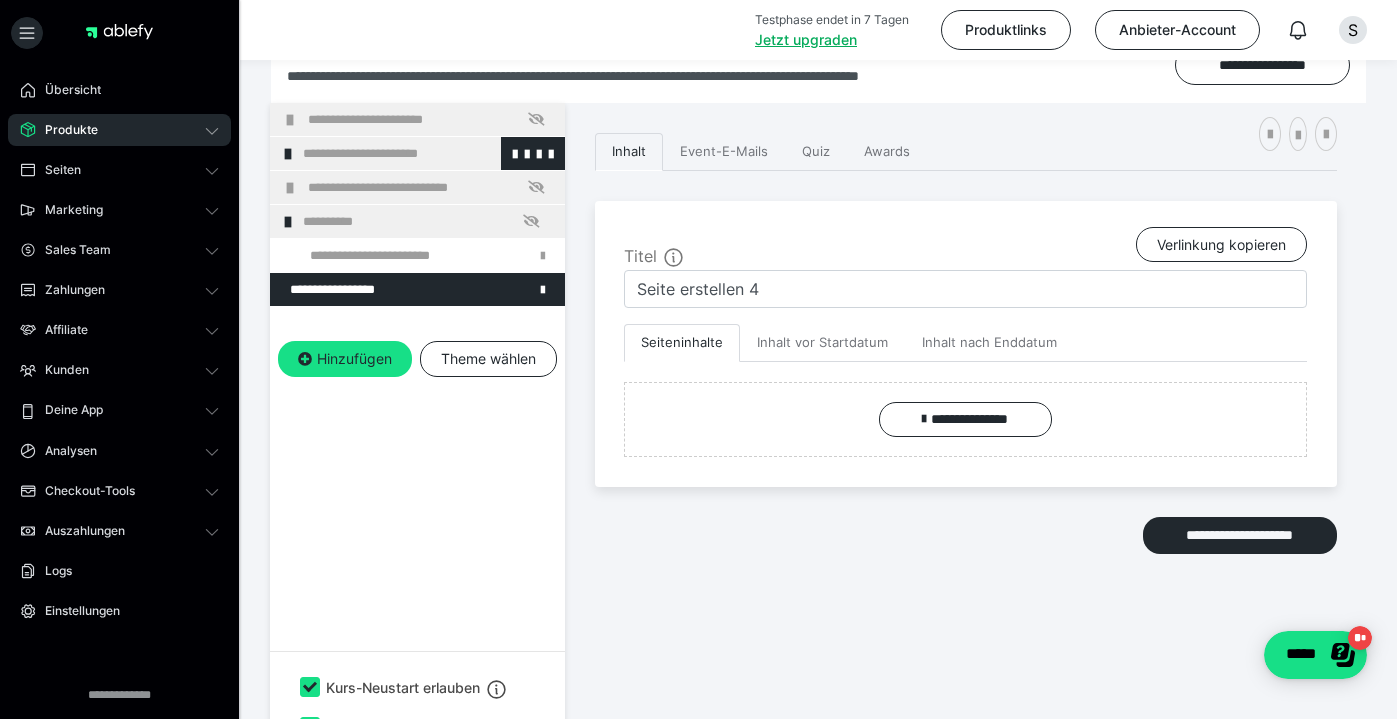 click on "**********" at bounding box center (426, 153) 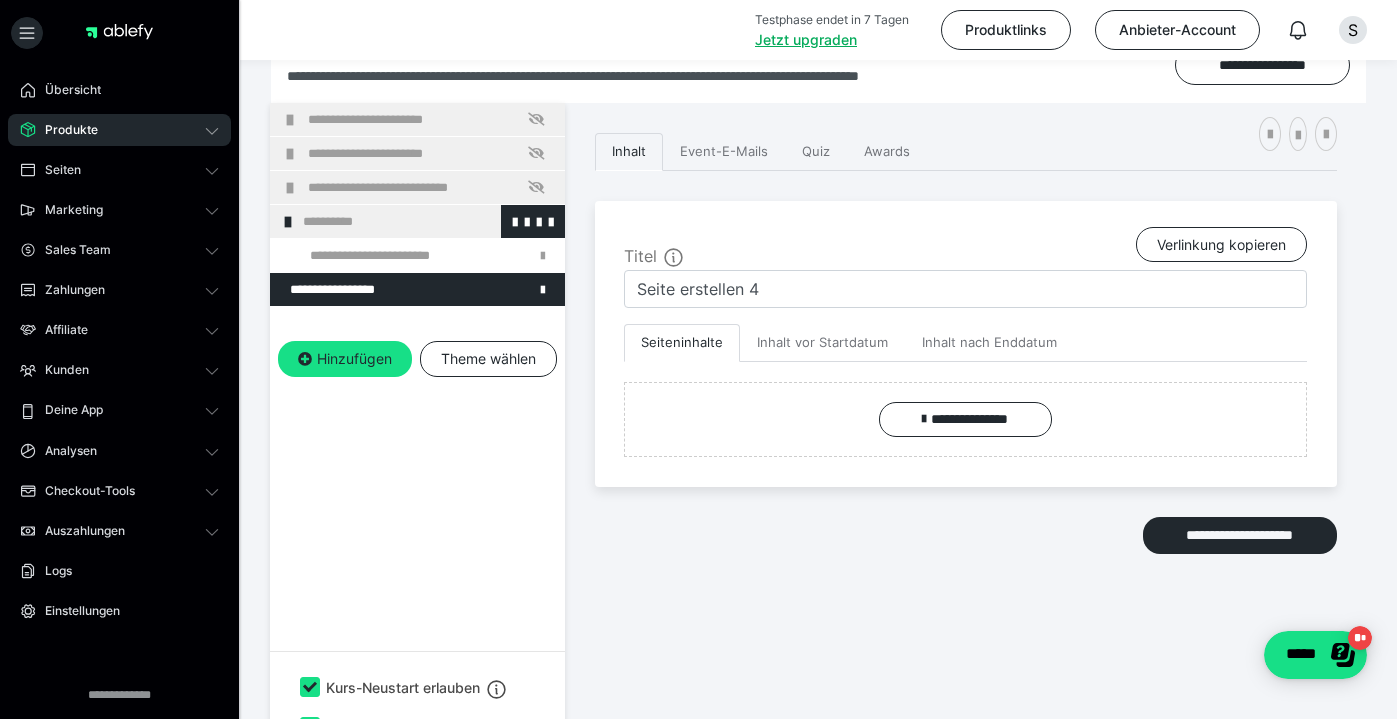 click at bounding box center [288, 222] 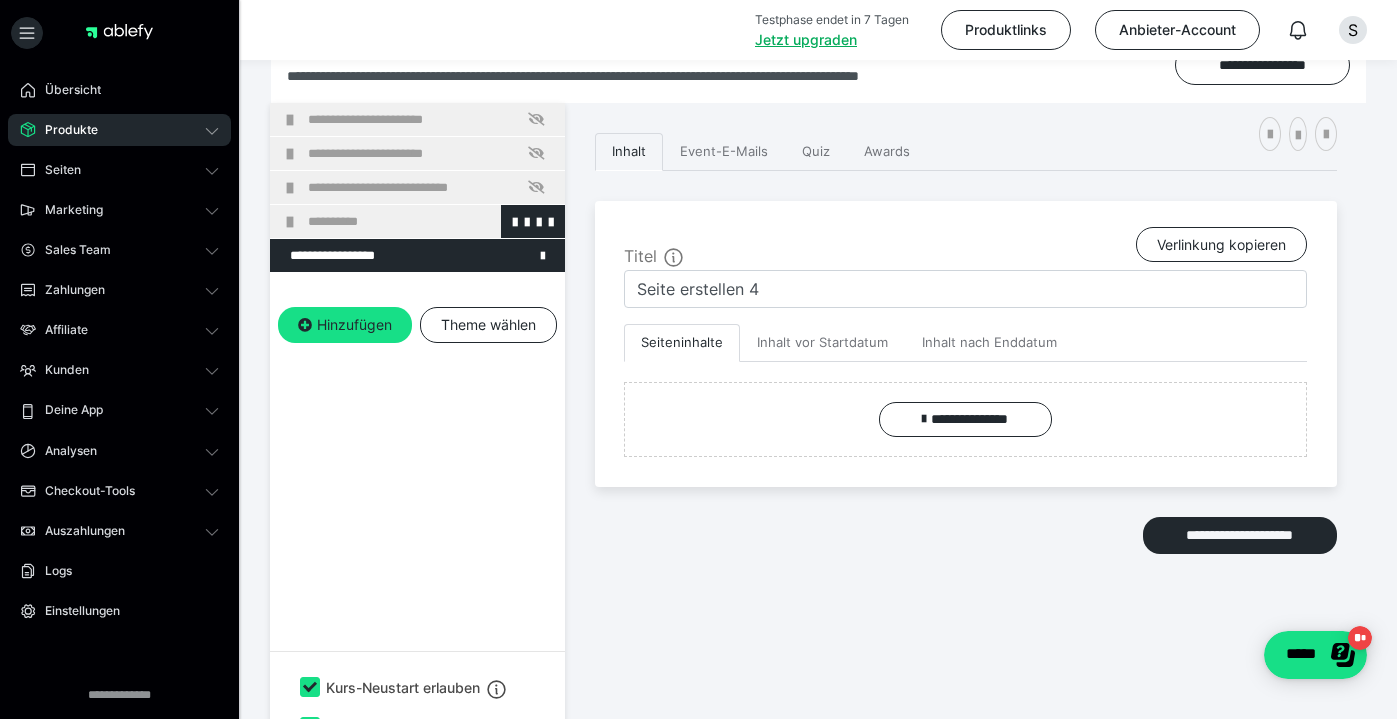 click at bounding box center [290, 222] 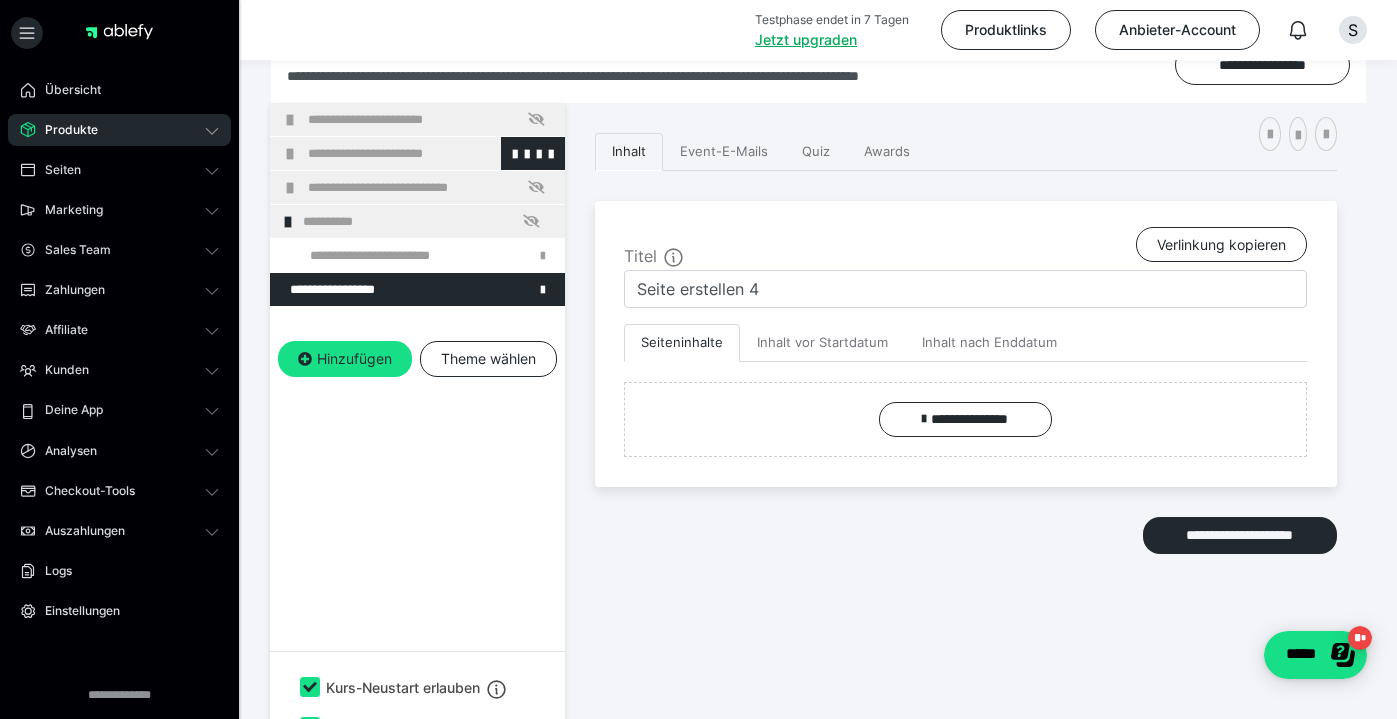 click on "**********" at bounding box center [431, 153] 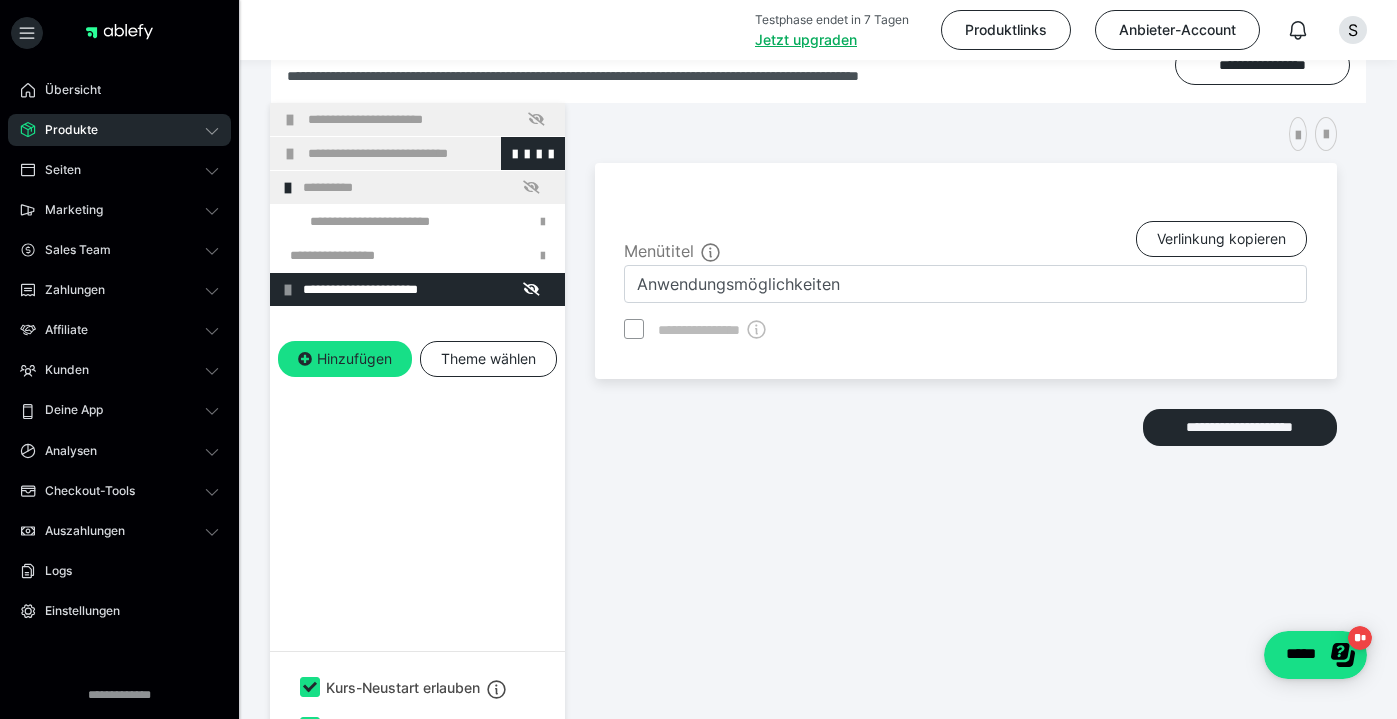 click on "**********" at bounding box center [431, 153] 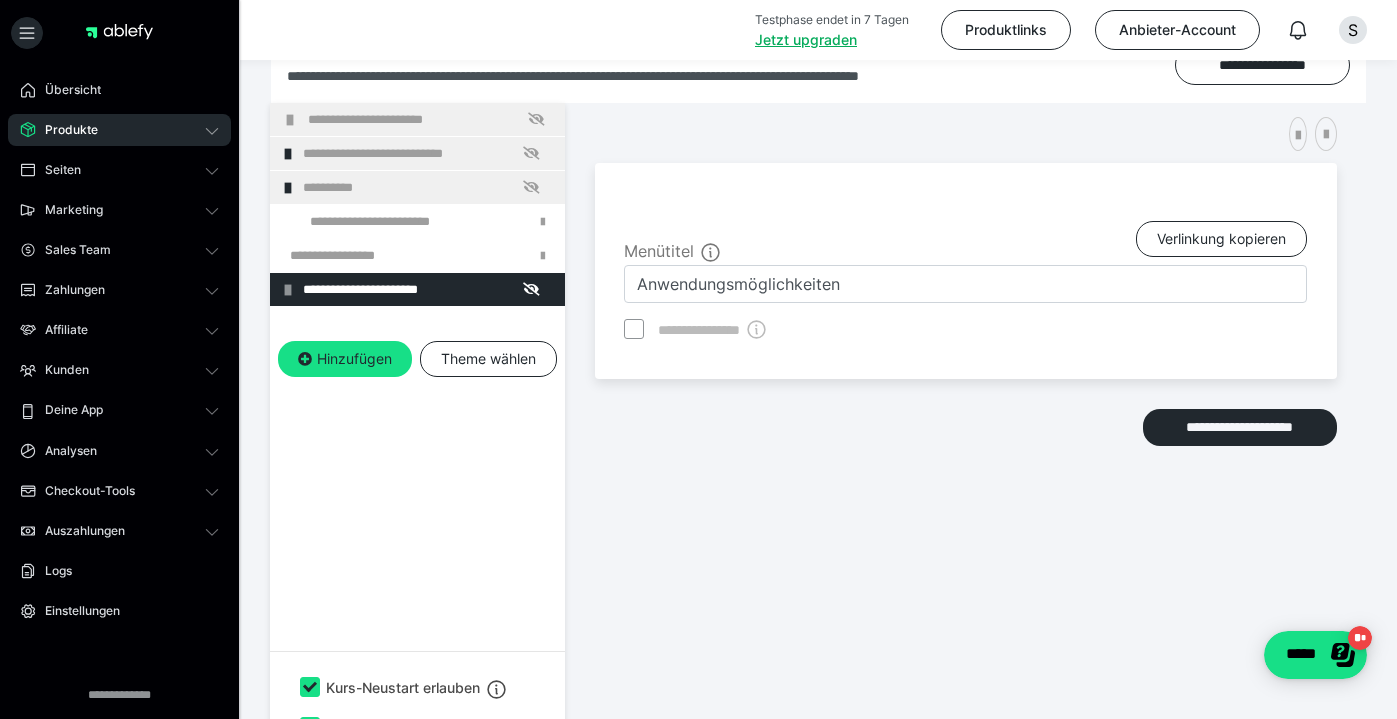 click on "**********" at bounding box center (426, 153) 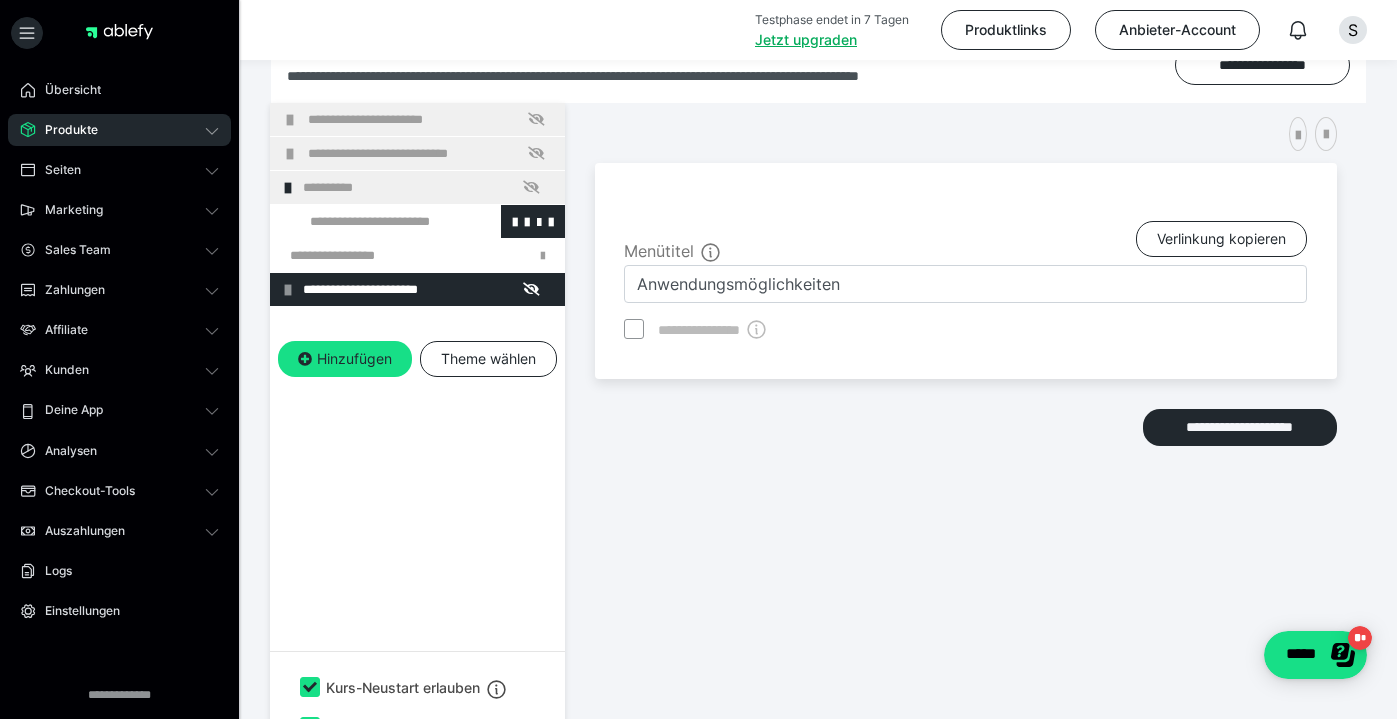 click at bounding box center [375, 221] 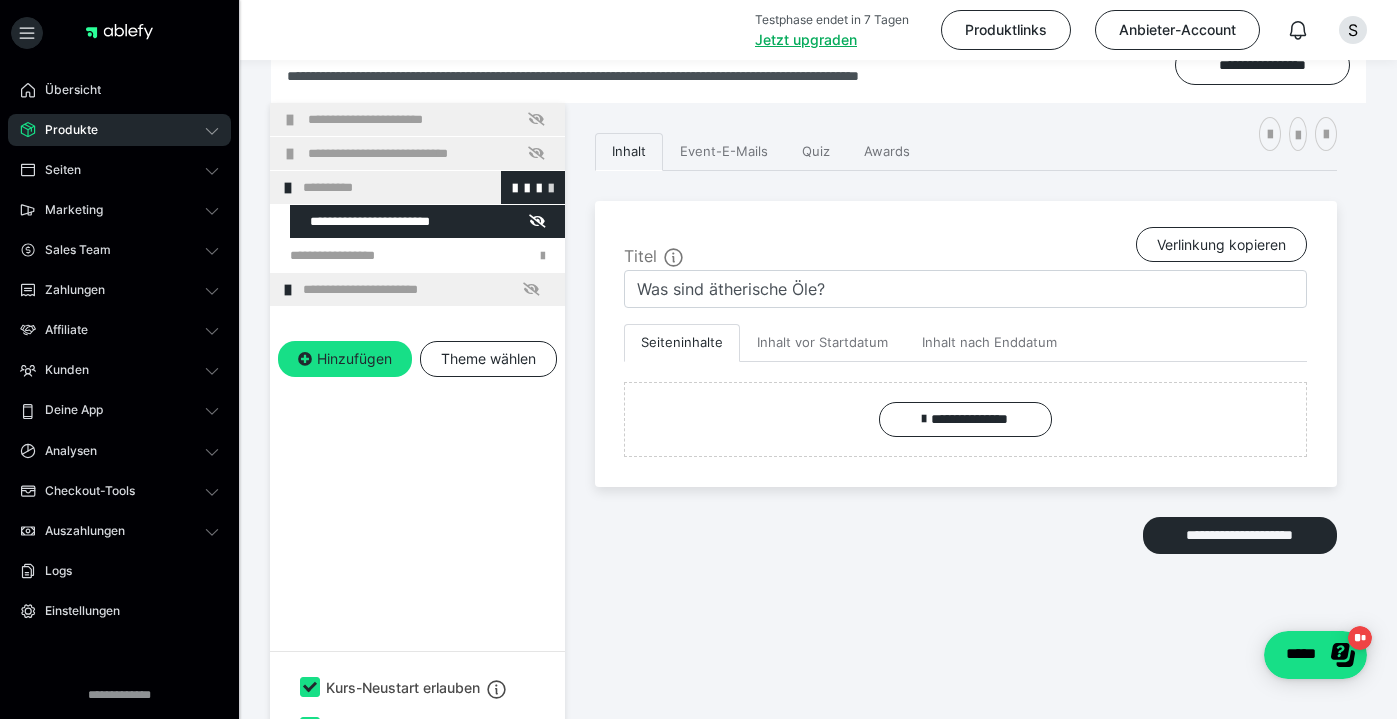 click at bounding box center (551, 187) 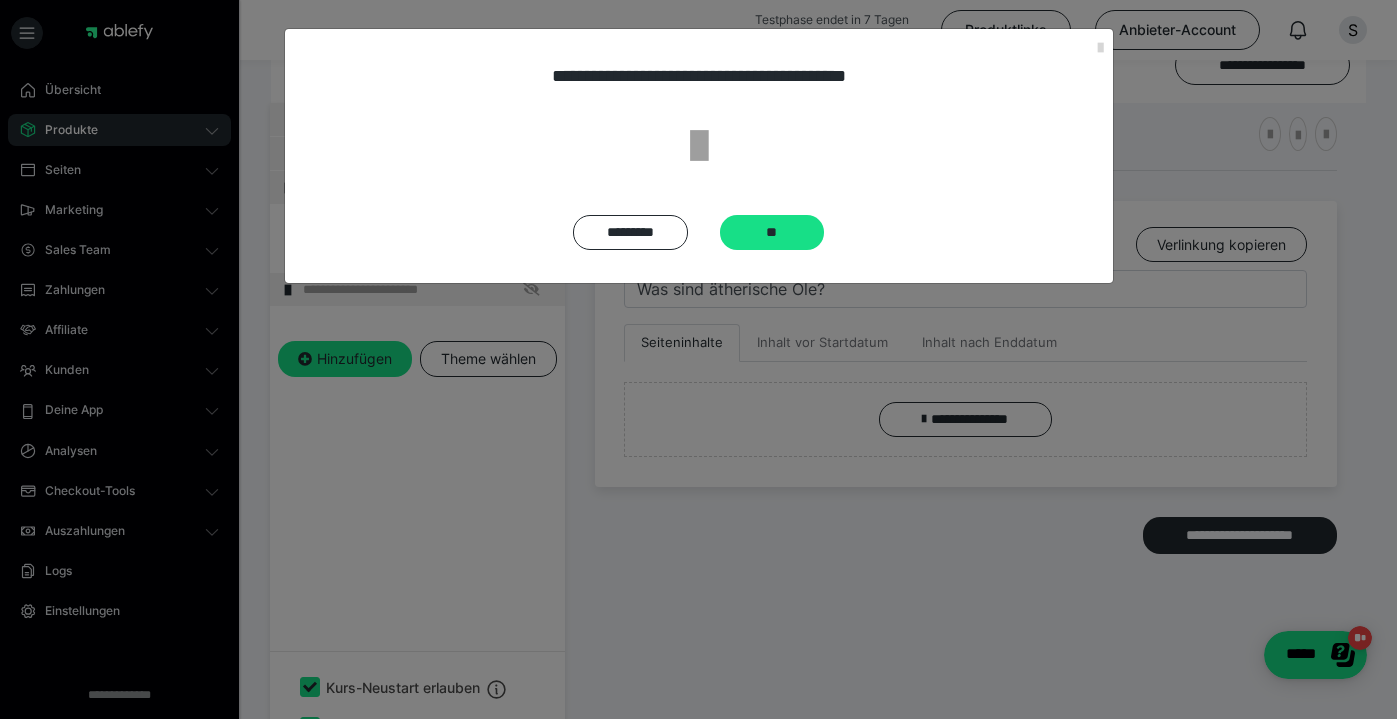 click on "**********" at bounding box center [698, 156] 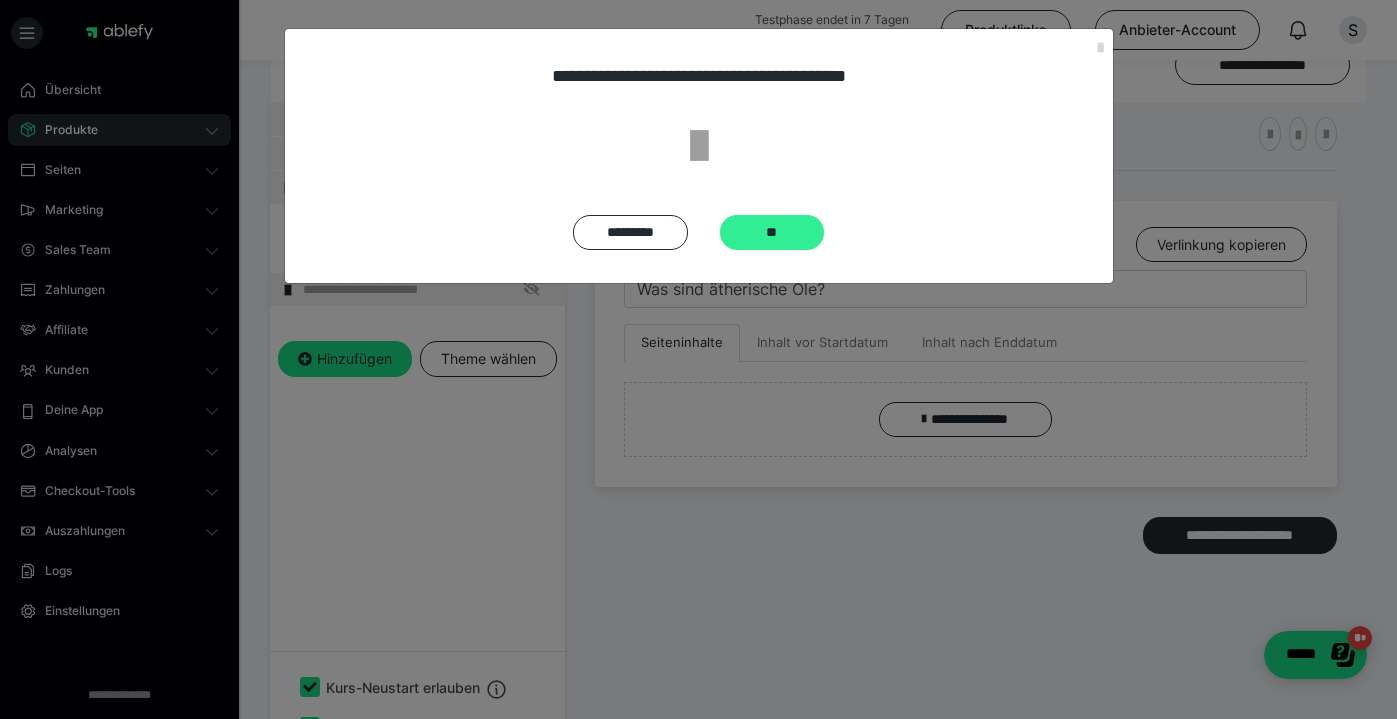 click on "**" at bounding box center (772, 232) 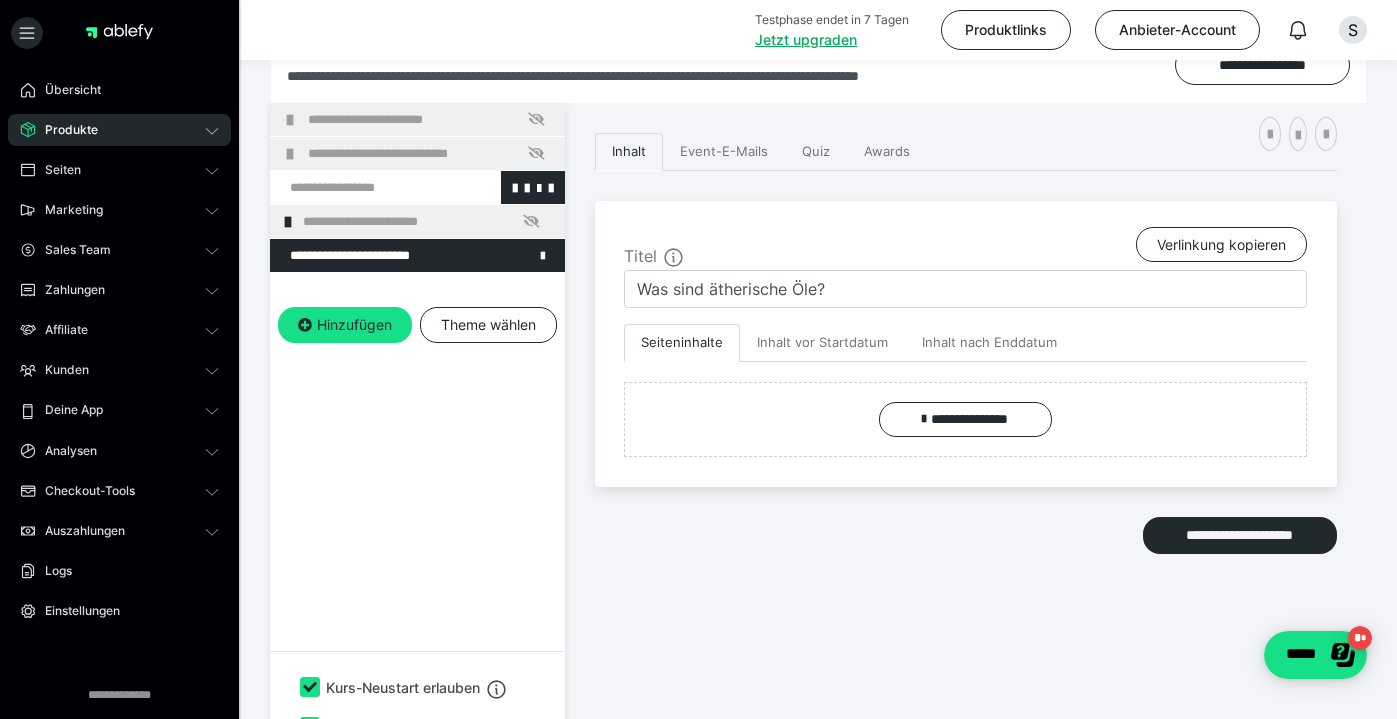 click at bounding box center [365, 187] 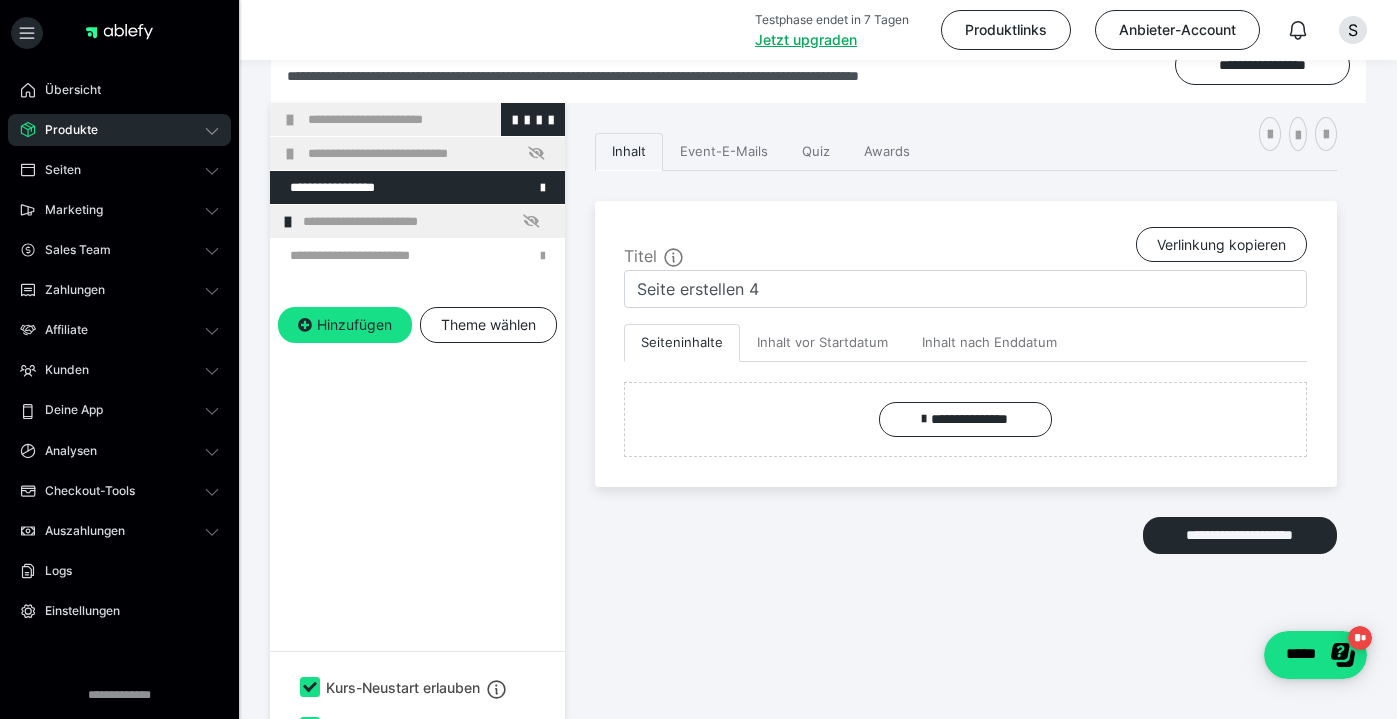 click at bounding box center [290, 120] 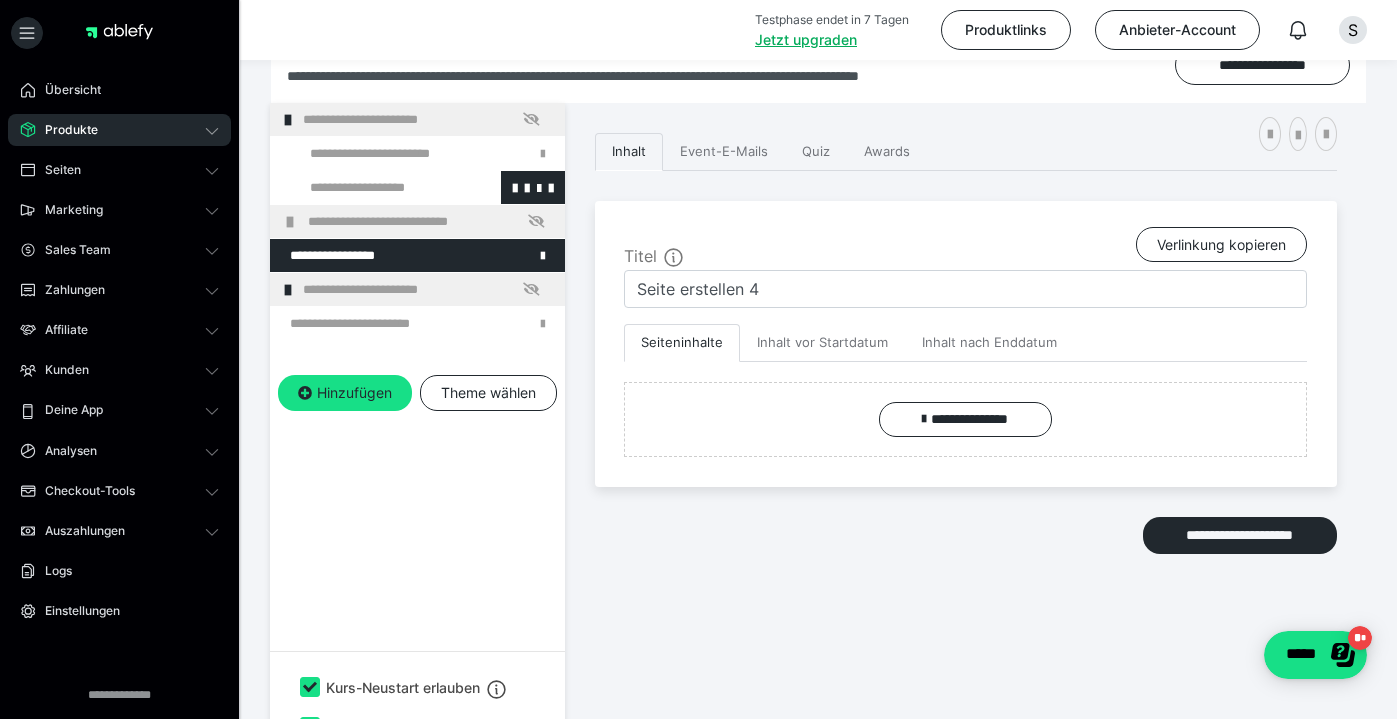 click at bounding box center (375, 187) 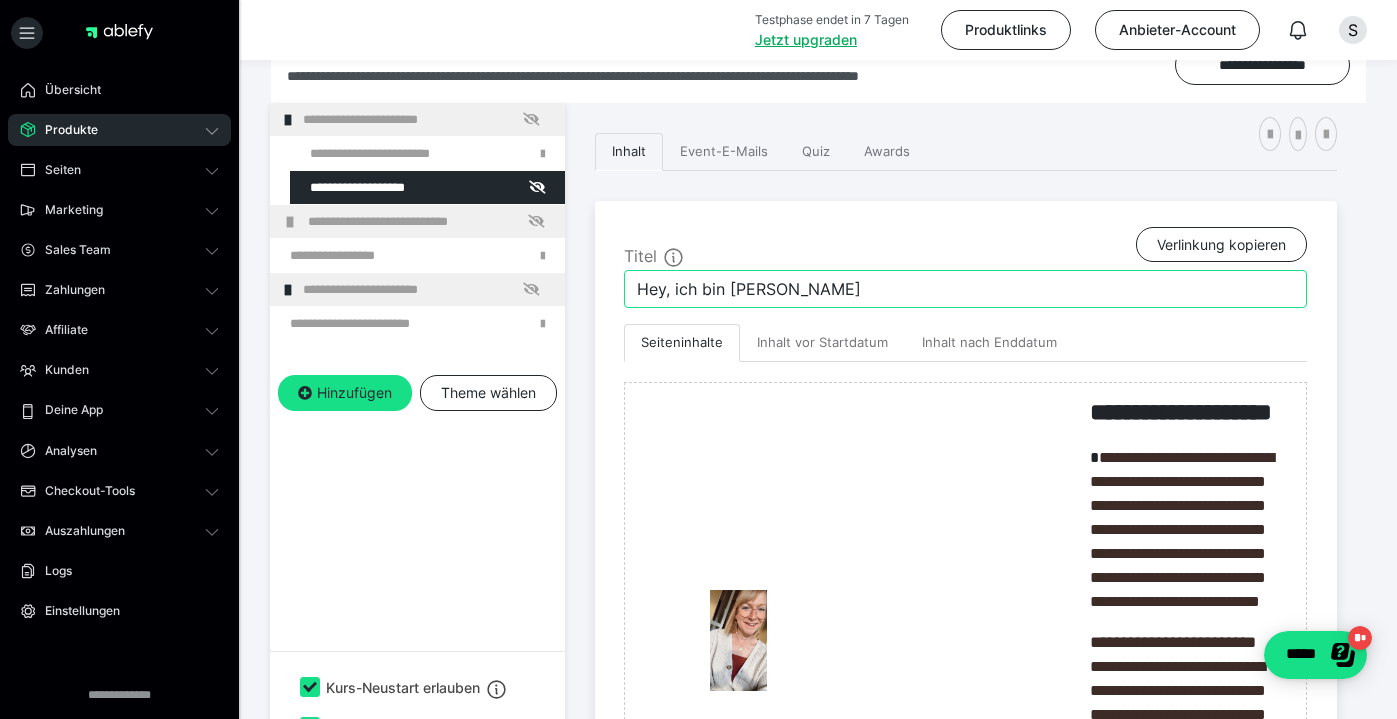 click on "Hey, ich bin Simona" at bounding box center [965, 289] 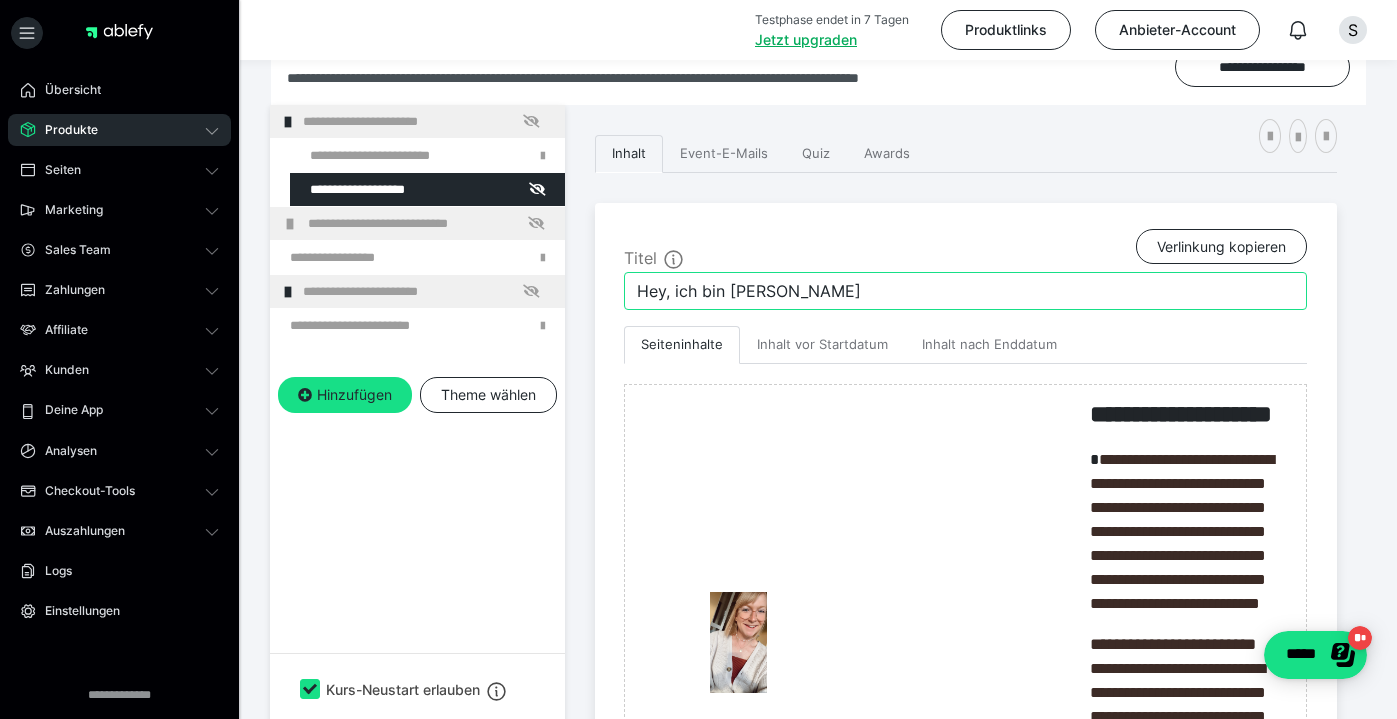 scroll, scrollTop: 262, scrollLeft: 0, axis: vertical 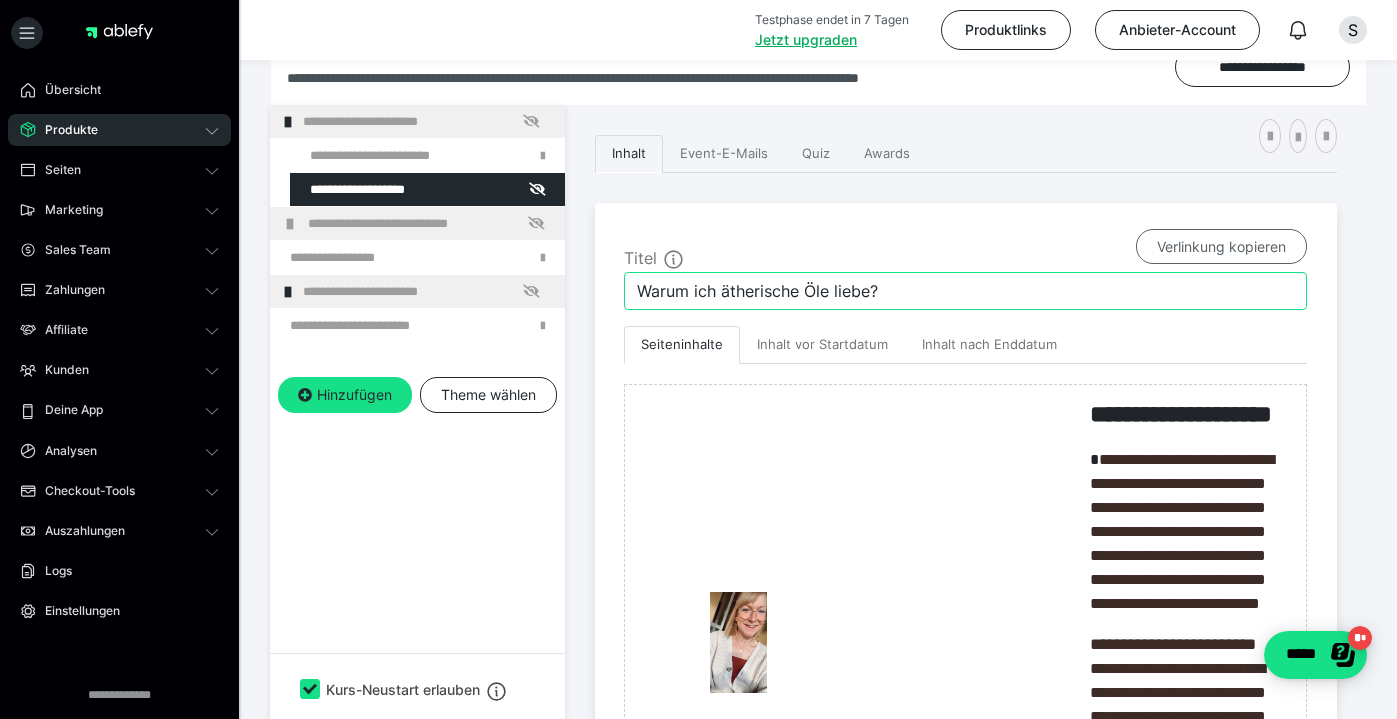 type on "Warum ich ätherische Öle liebe?" 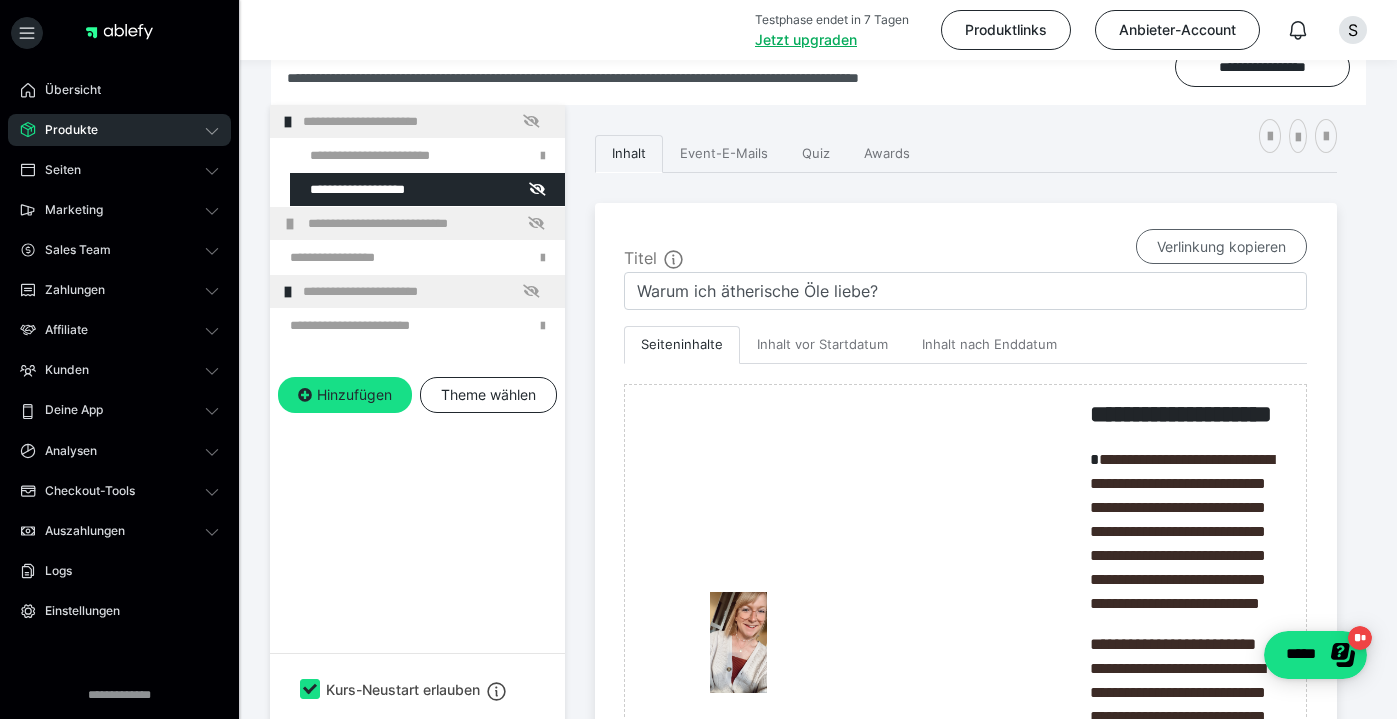 click on "Verlinkung kopieren" at bounding box center (1221, 247) 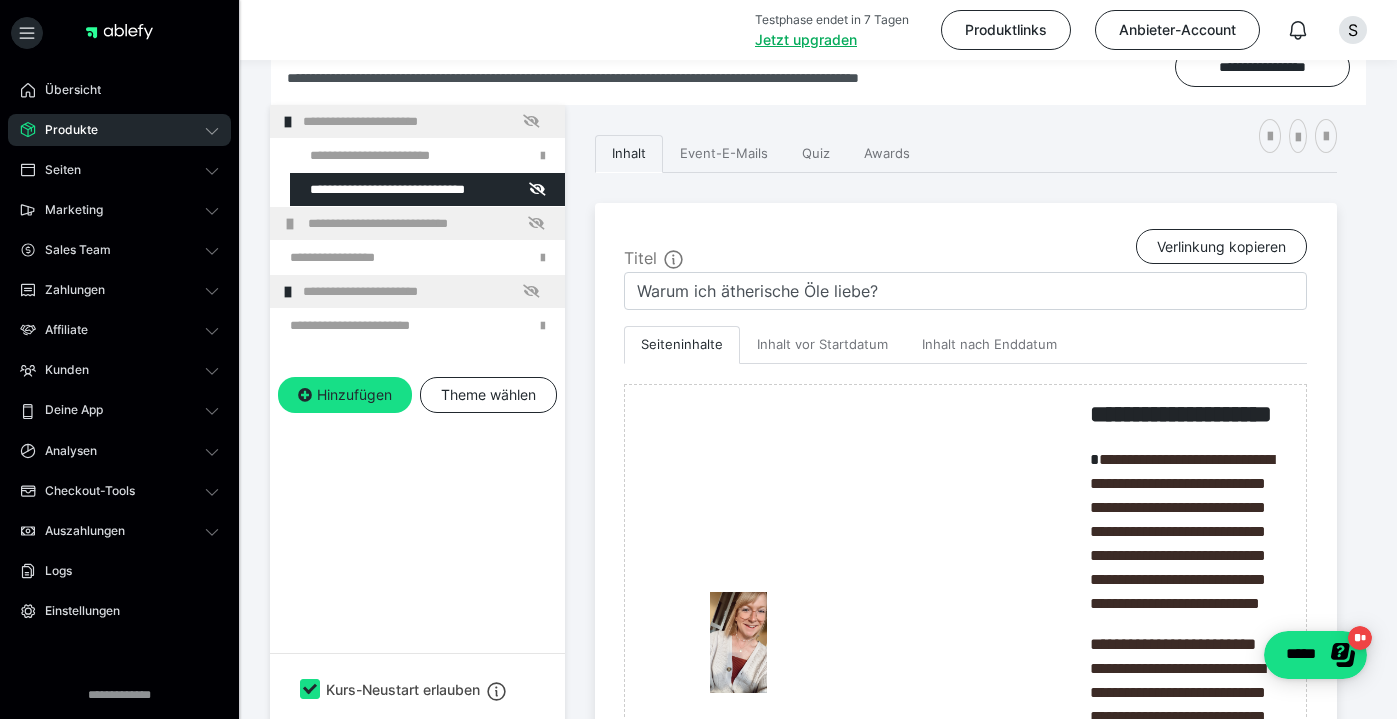 click on "Titel Verlinkung kopieren" at bounding box center (965, 250) 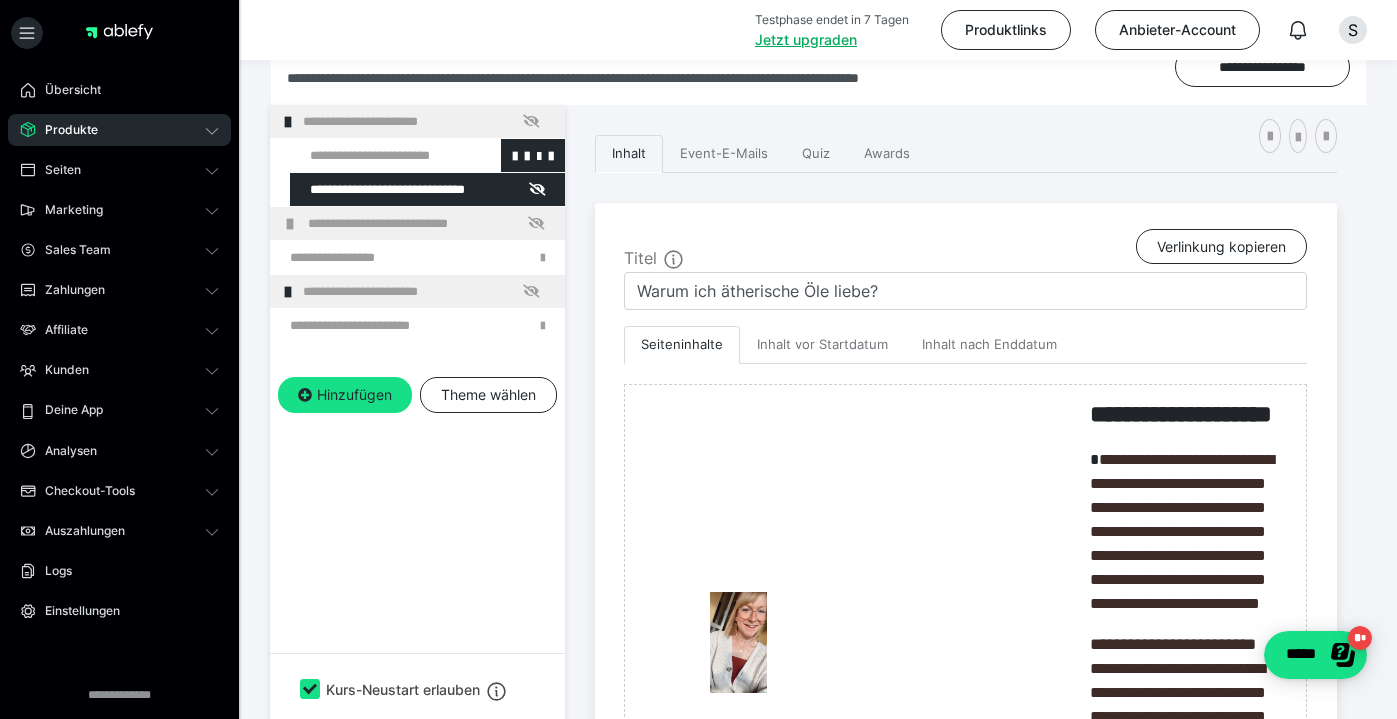 click at bounding box center [375, 155] 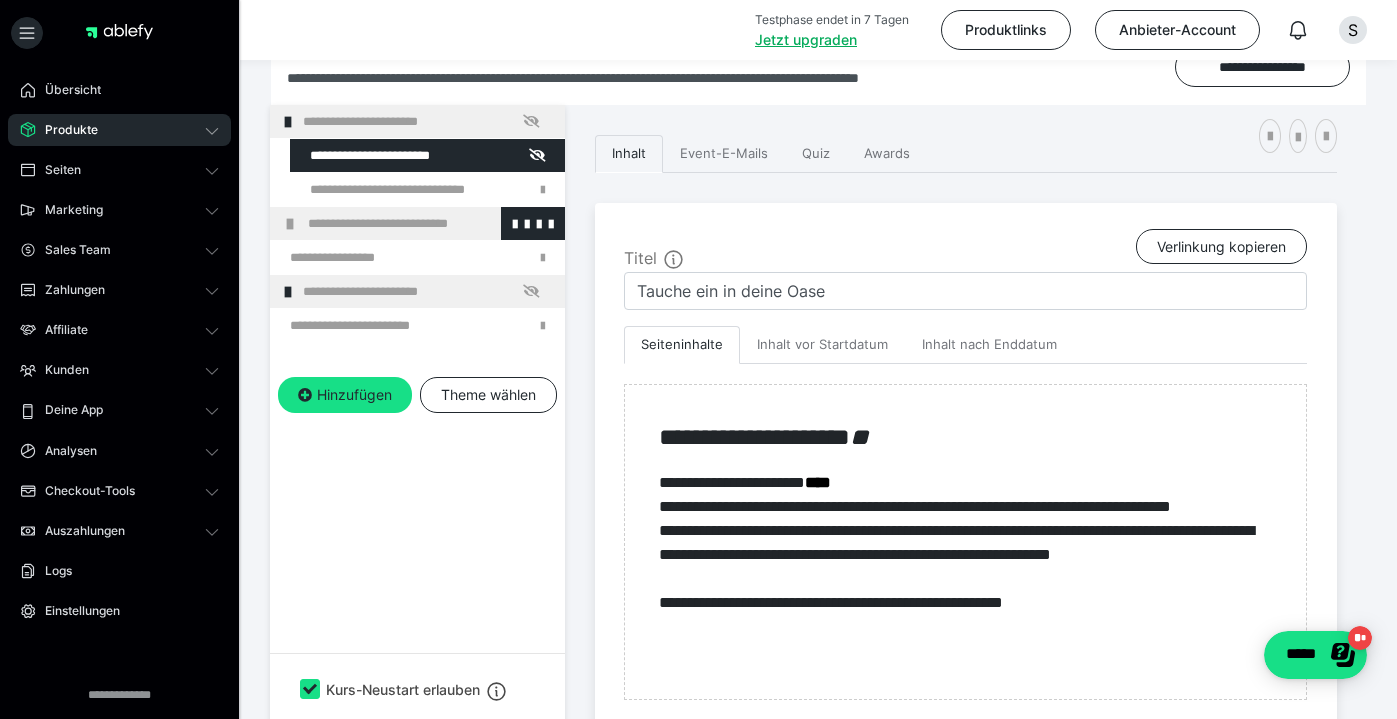click on "**********" at bounding box center (431, 223) 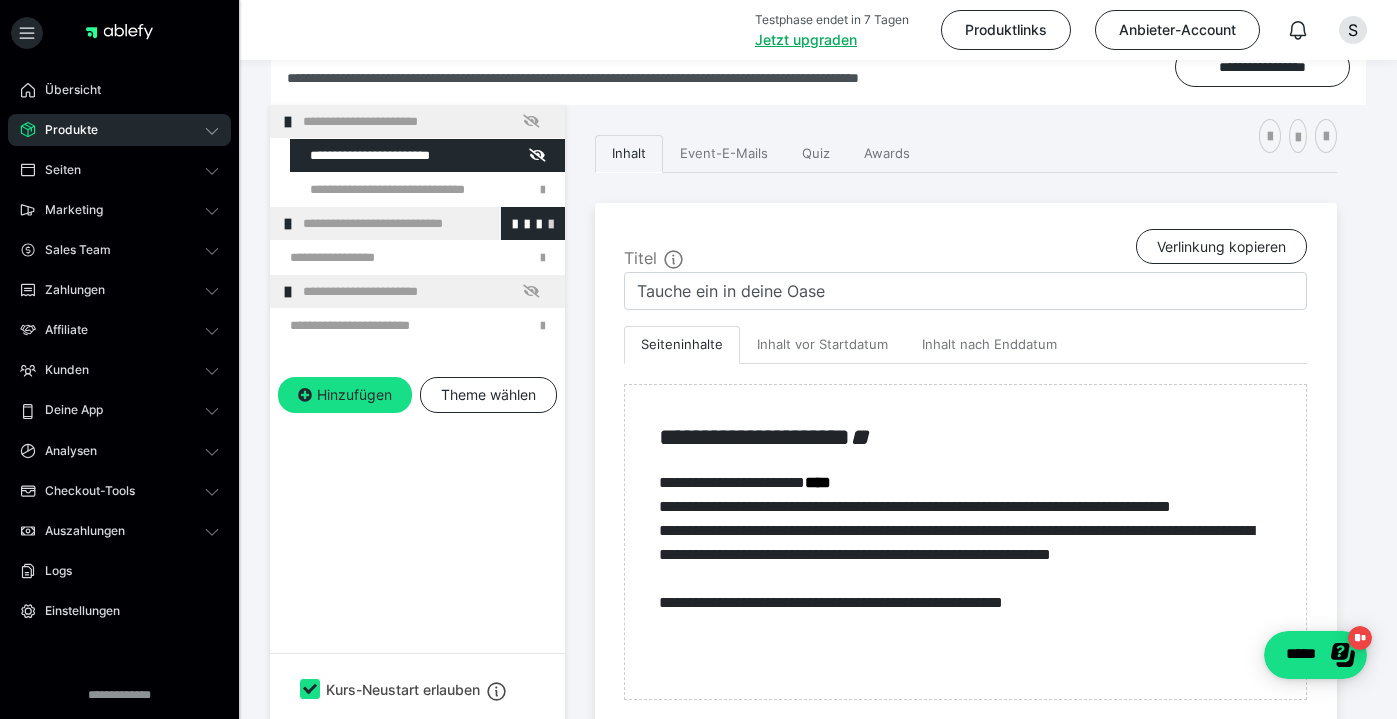 click at bounding box center [551, 223] 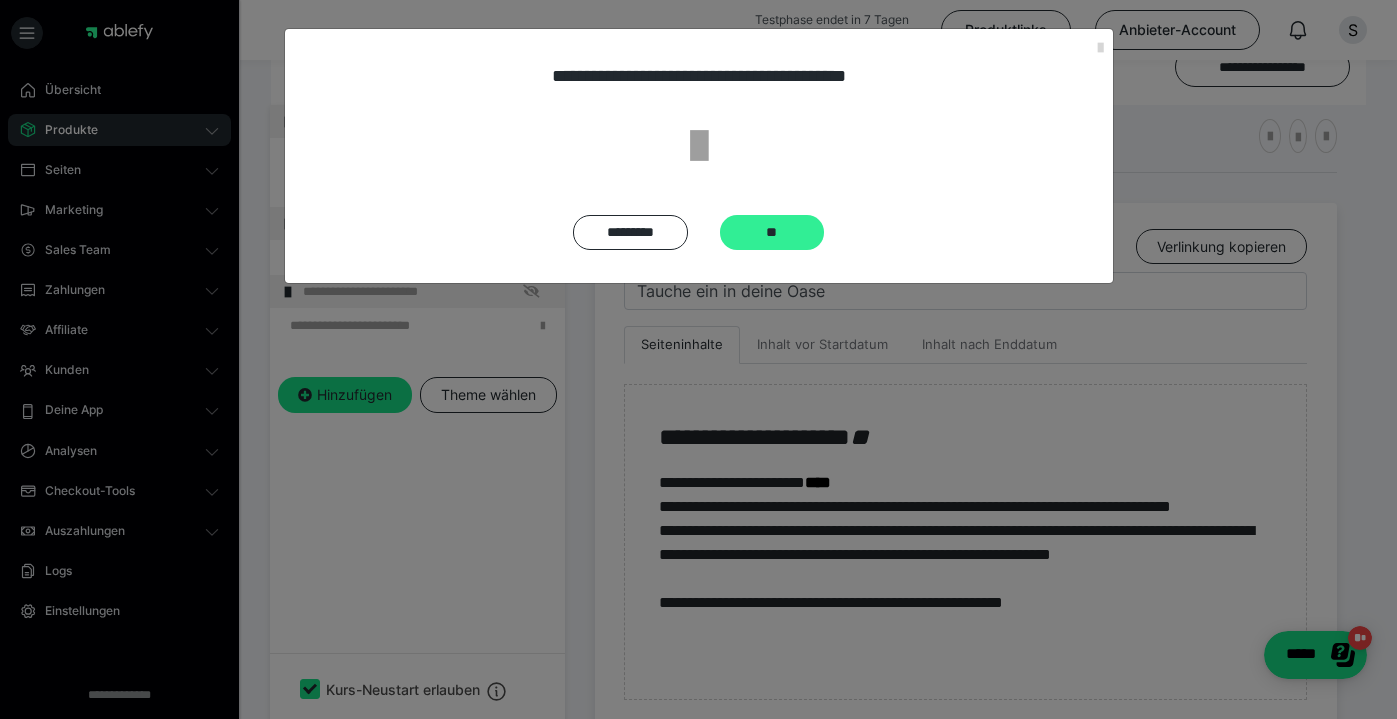 click on "**" at bounding box center [772, 232] 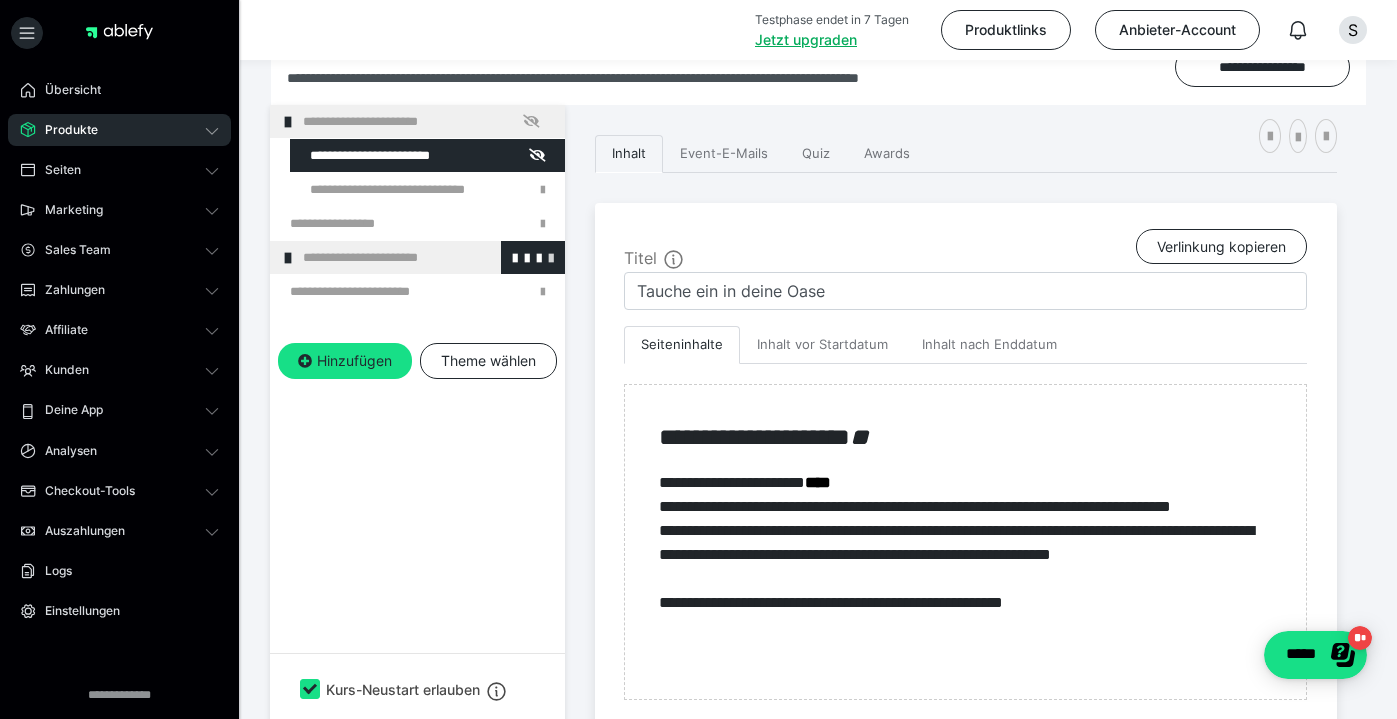 click at bounding box center (551, 257) 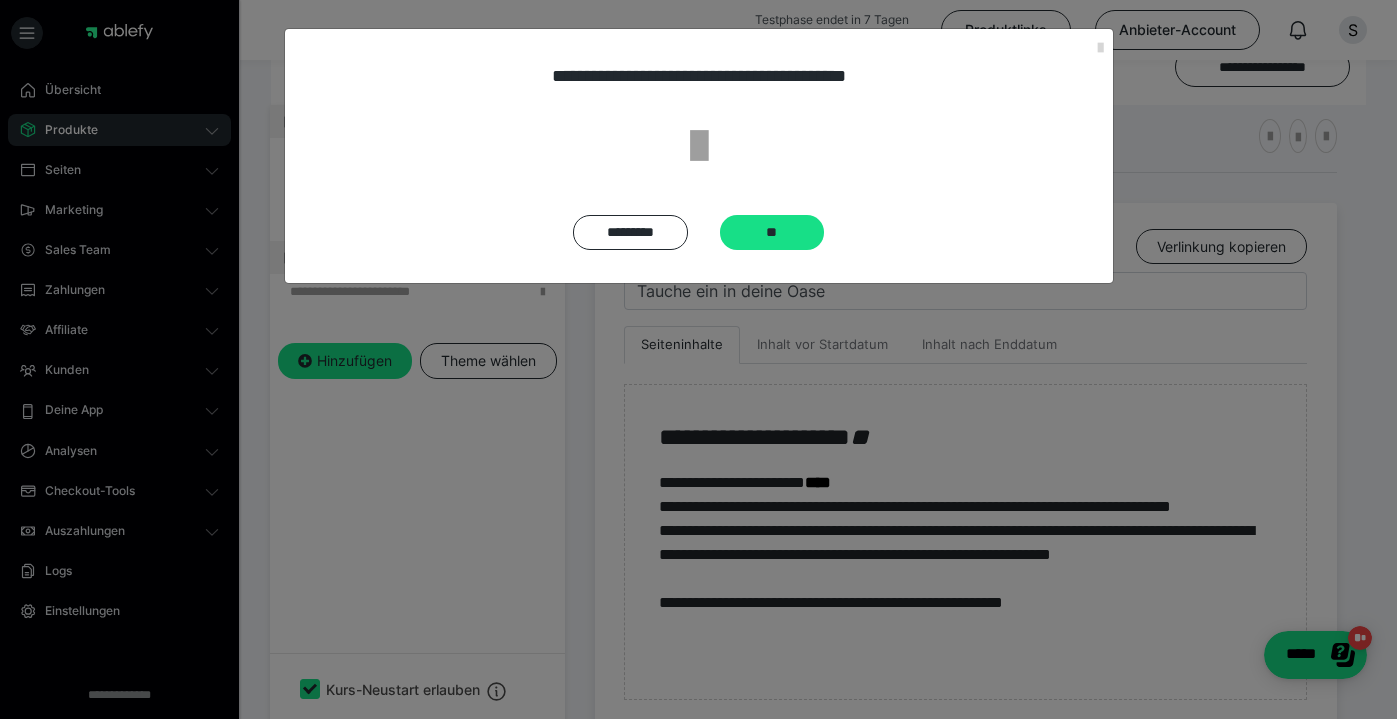 click on "**********" at bounding box center [699, 156] 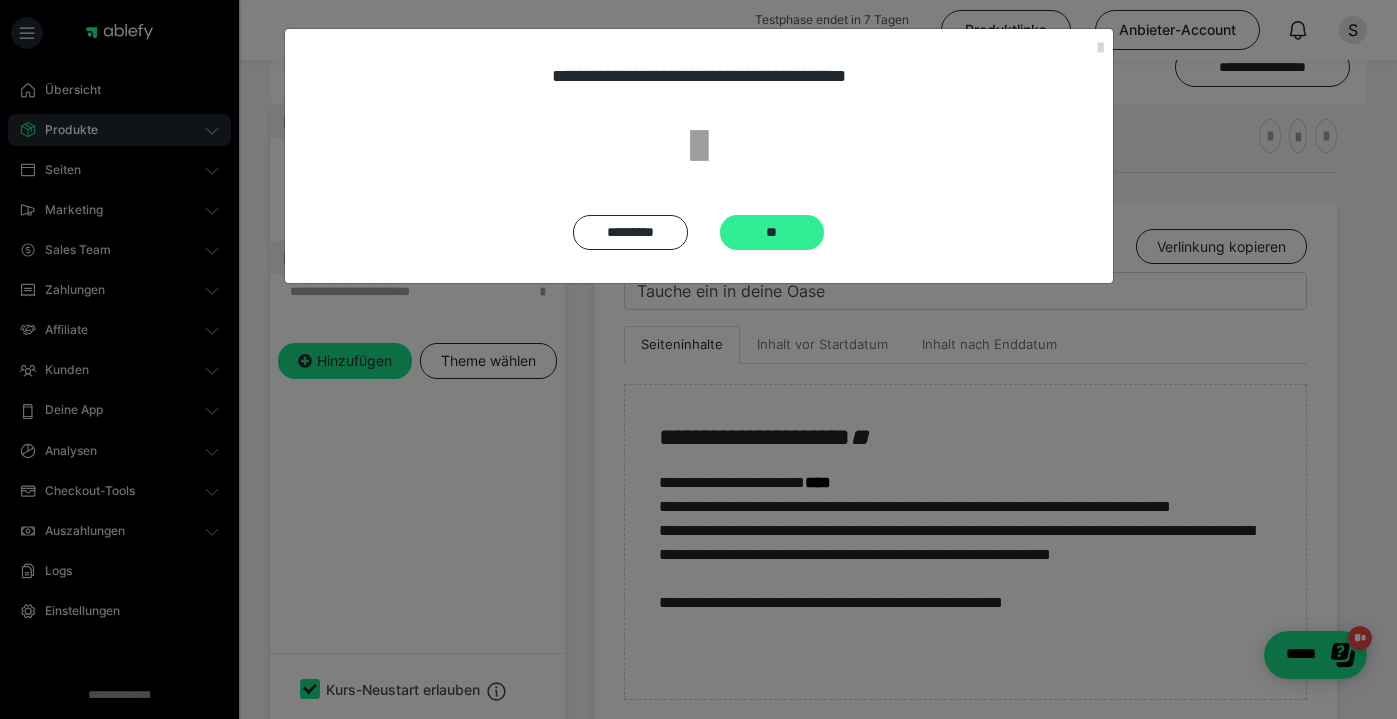 click on "**" at bounding box center (772, 232) 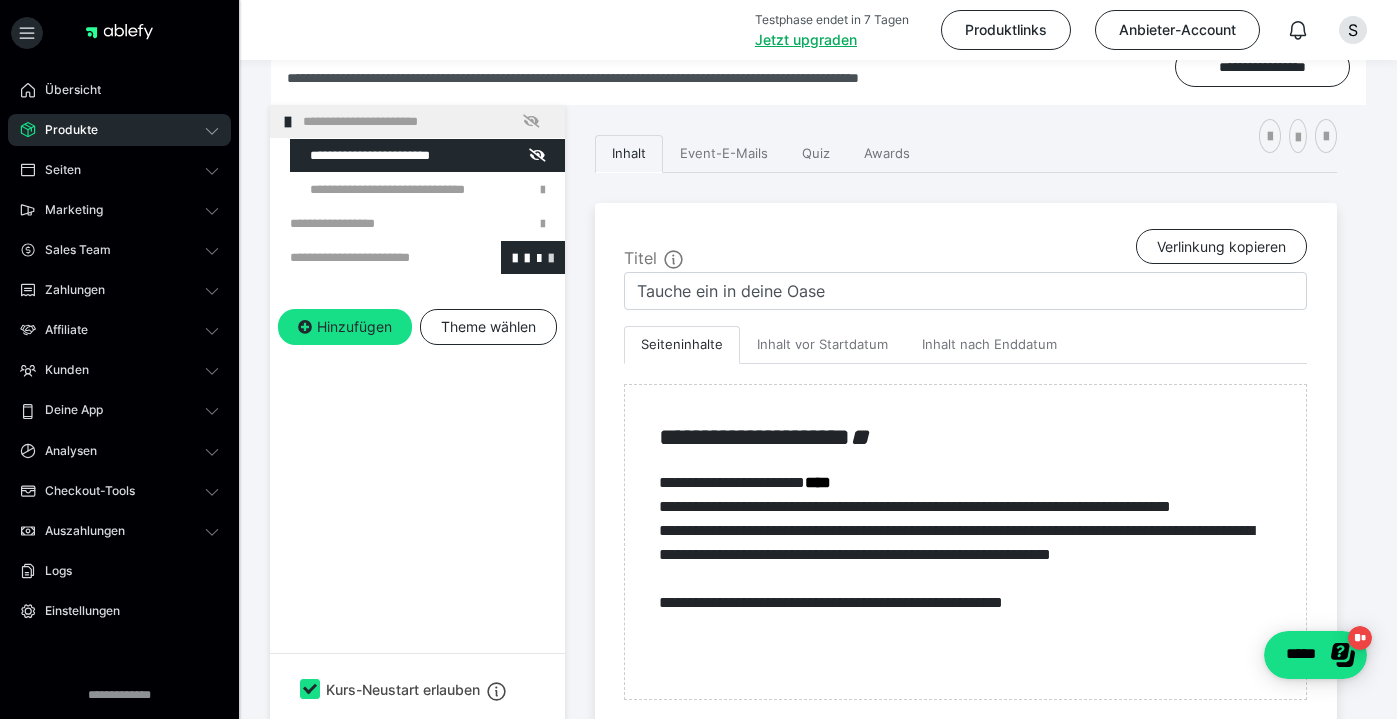 click at bounding box center [551, 257] 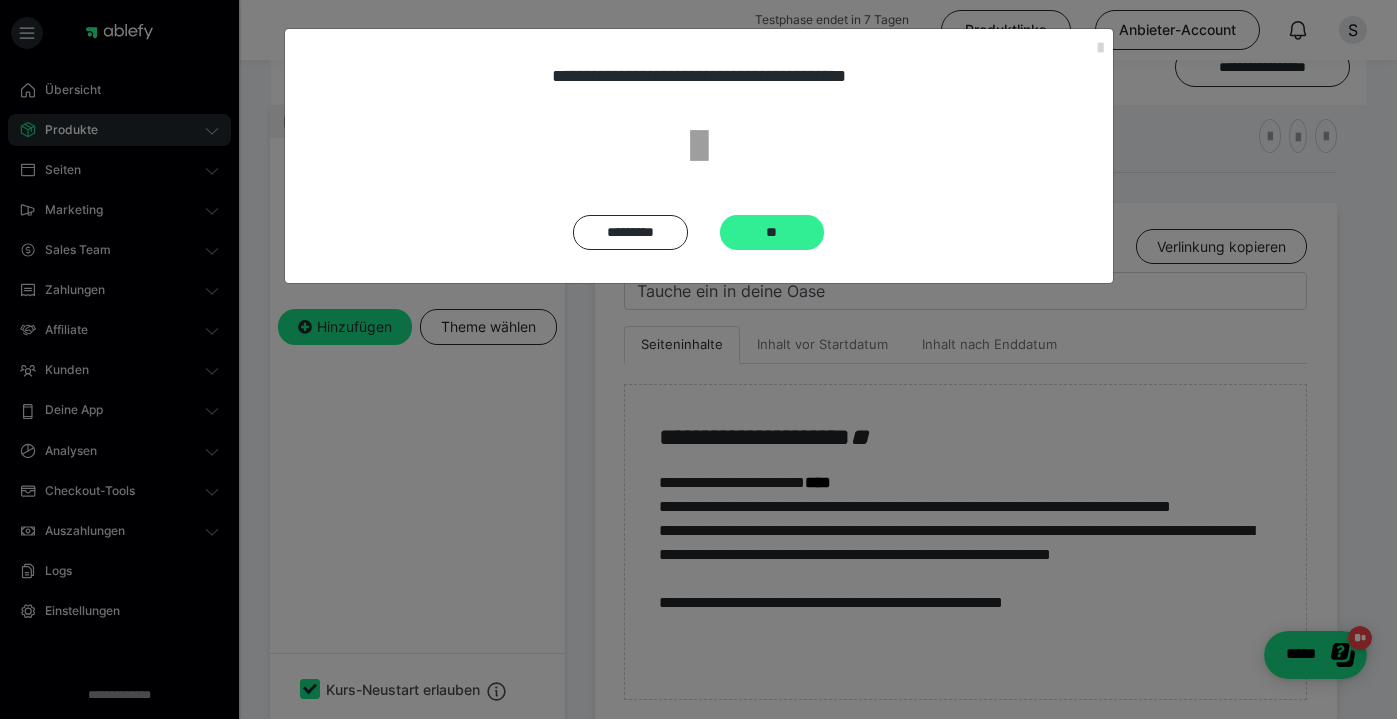 click on "**" at bounding box center (772, 232) 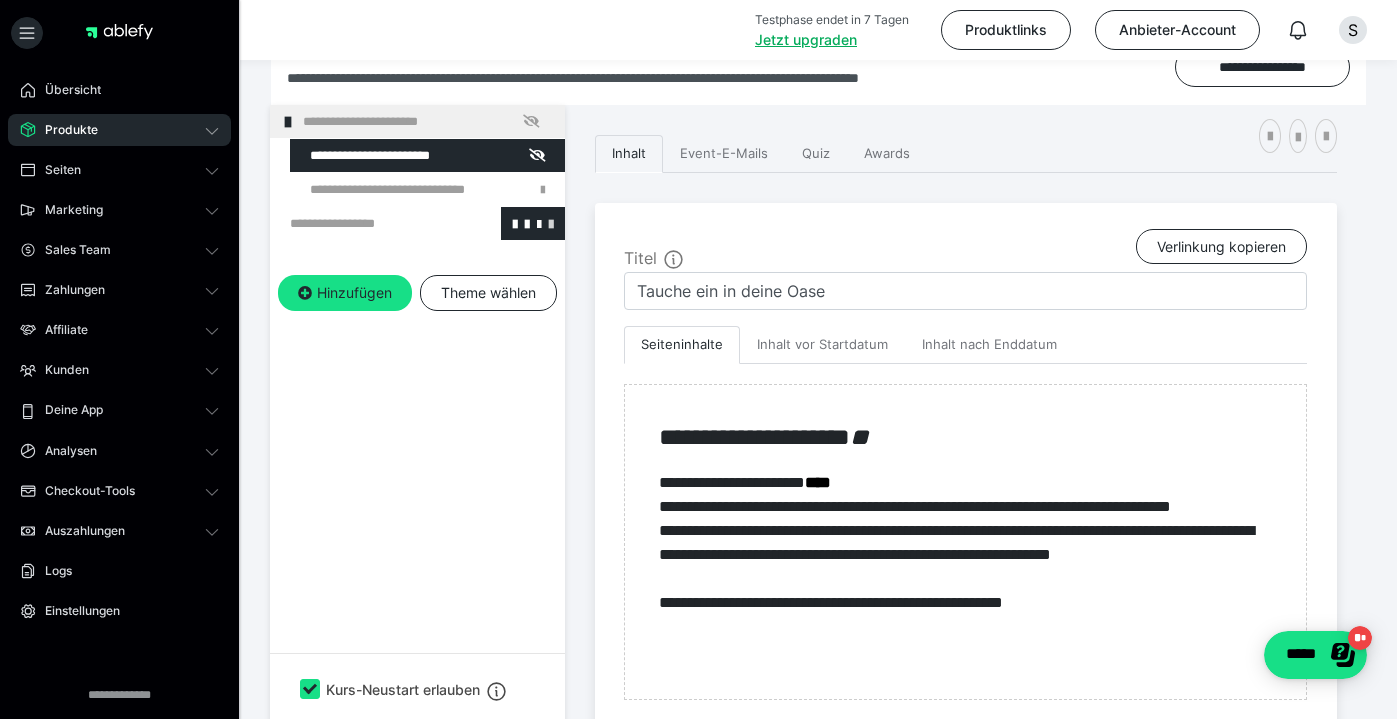 click at bounding box center (551, 223) 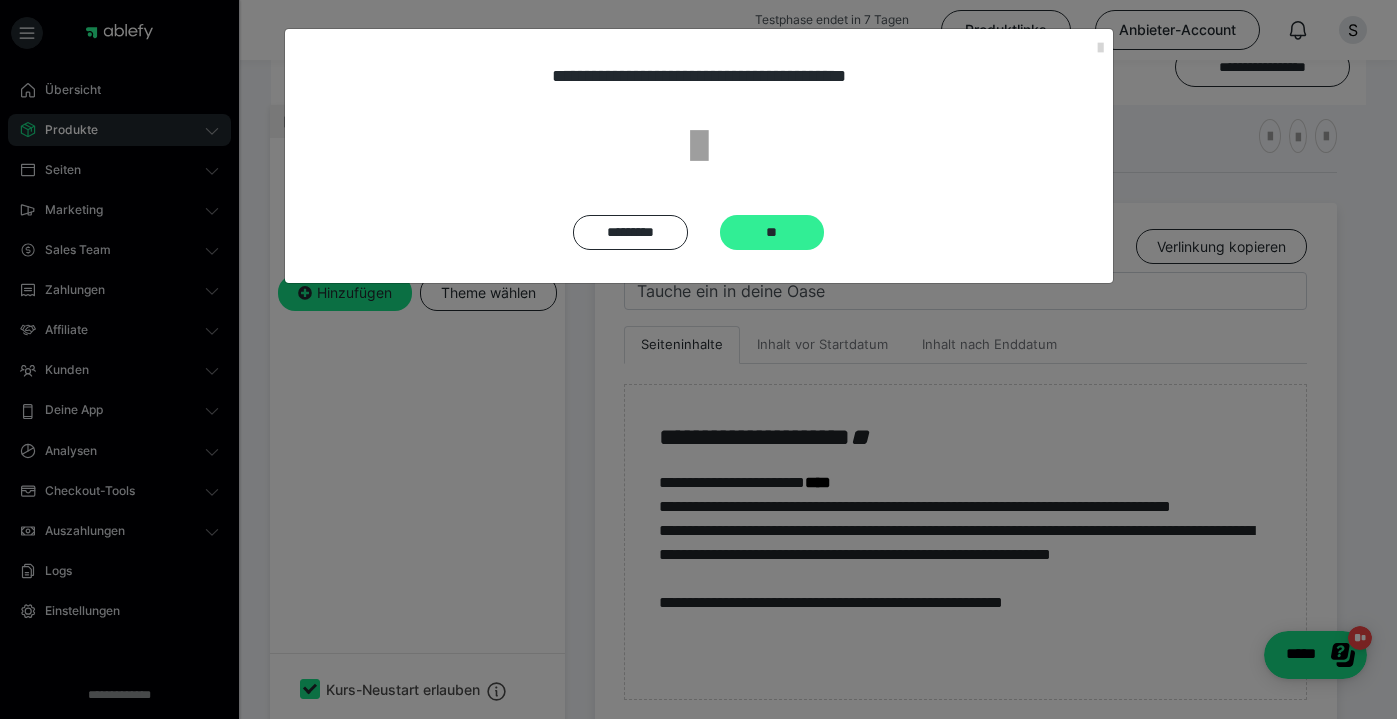click on "**" at bounding box center [772, 232] 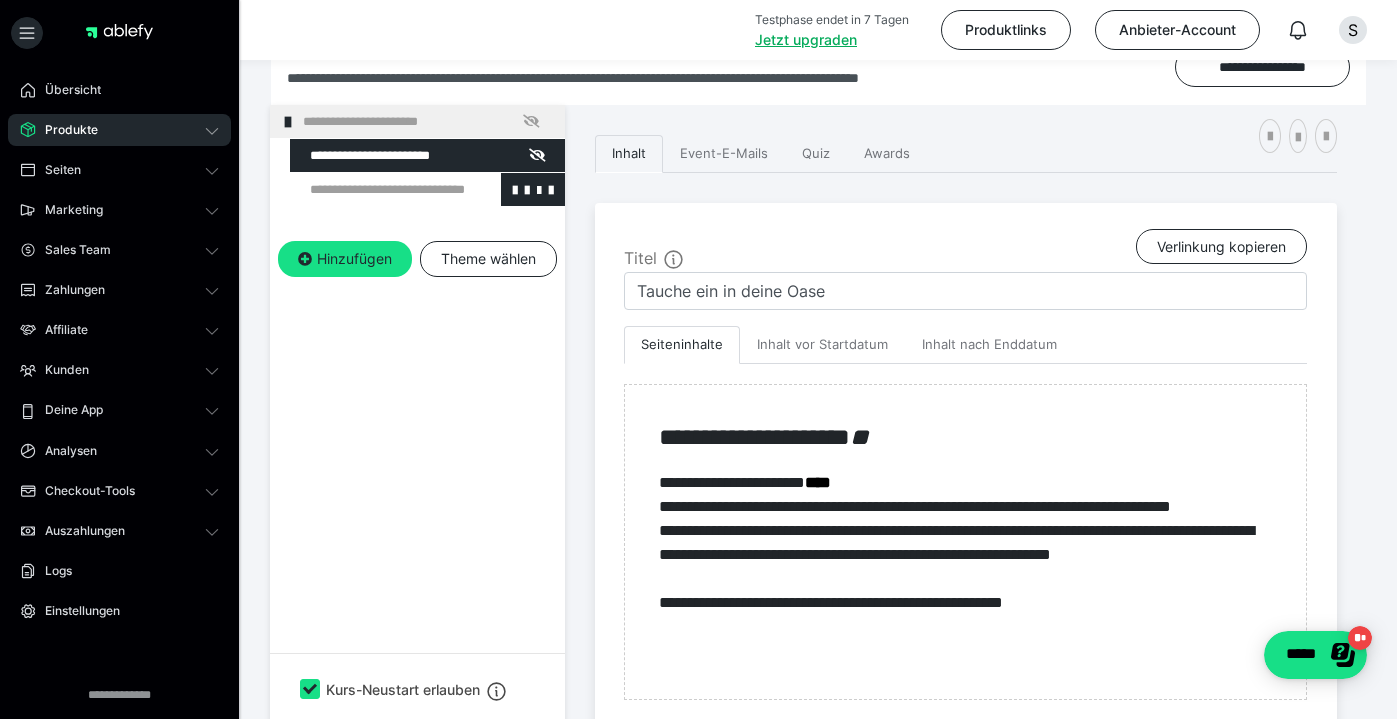 click at bounding box center (375, 189) 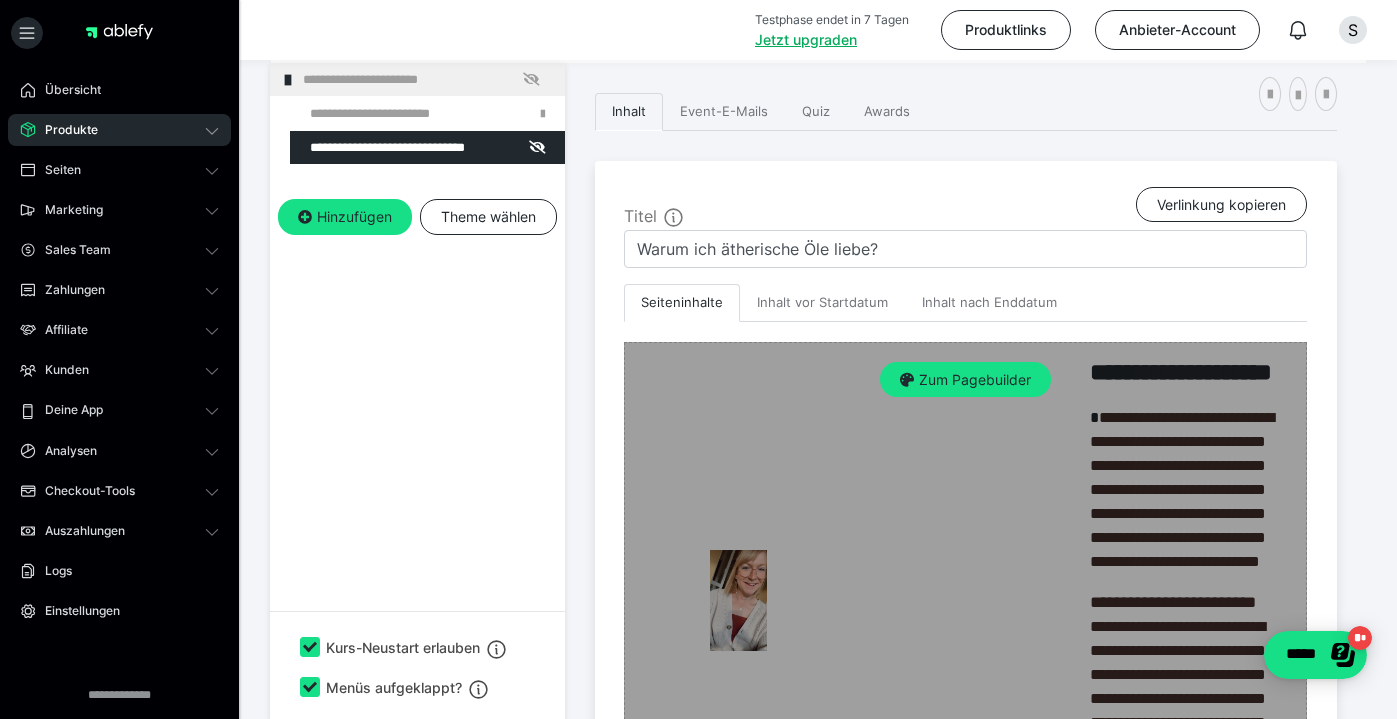 scroll, scrollTop: 303, scrollLeft: 0, axis: vertical 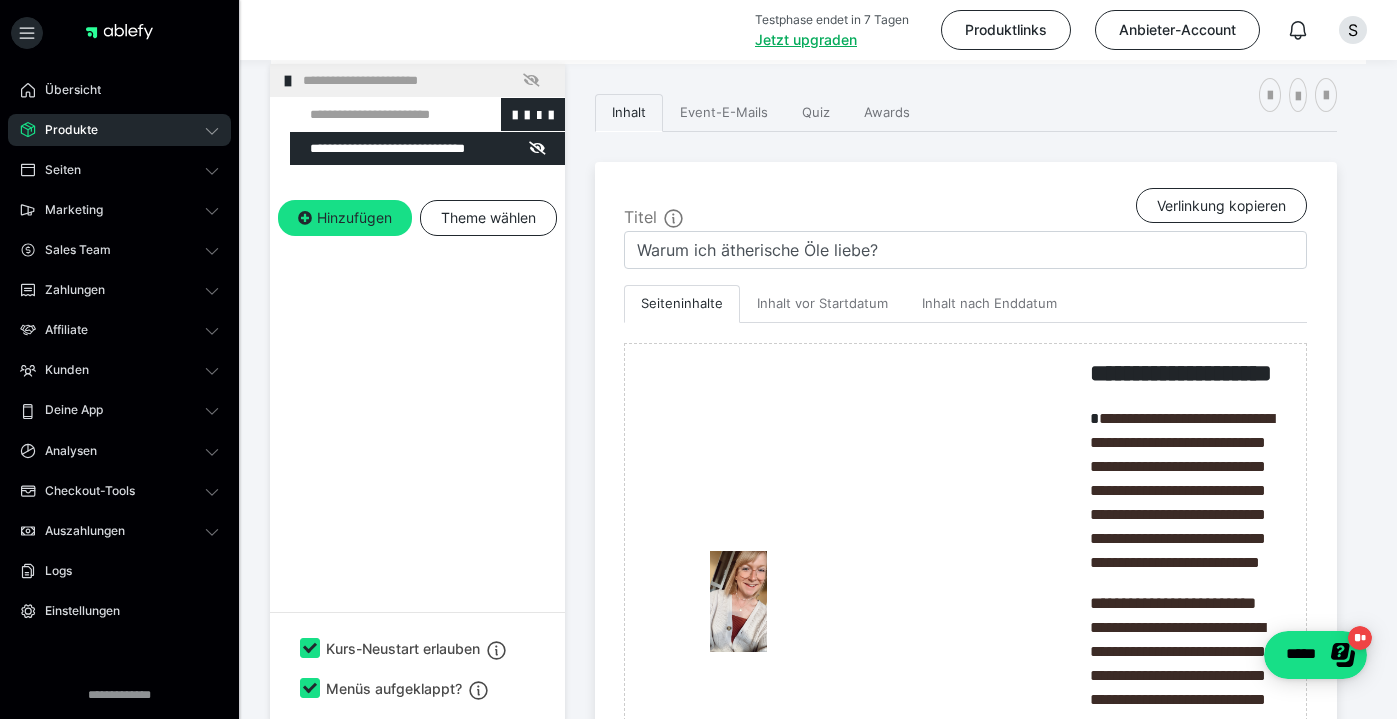 click at bounding box center [375, 114] 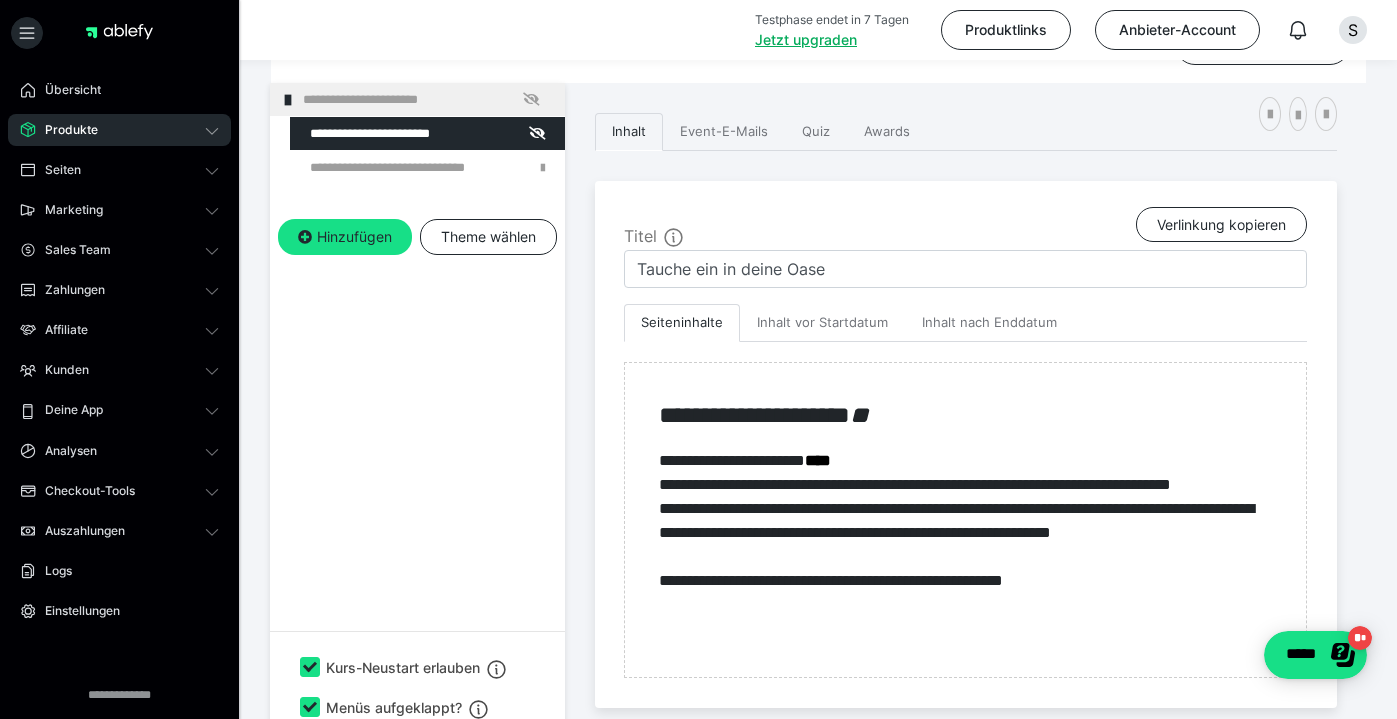 scroll, scrollTop: 289, scrollLeft: 0, axis: vertical 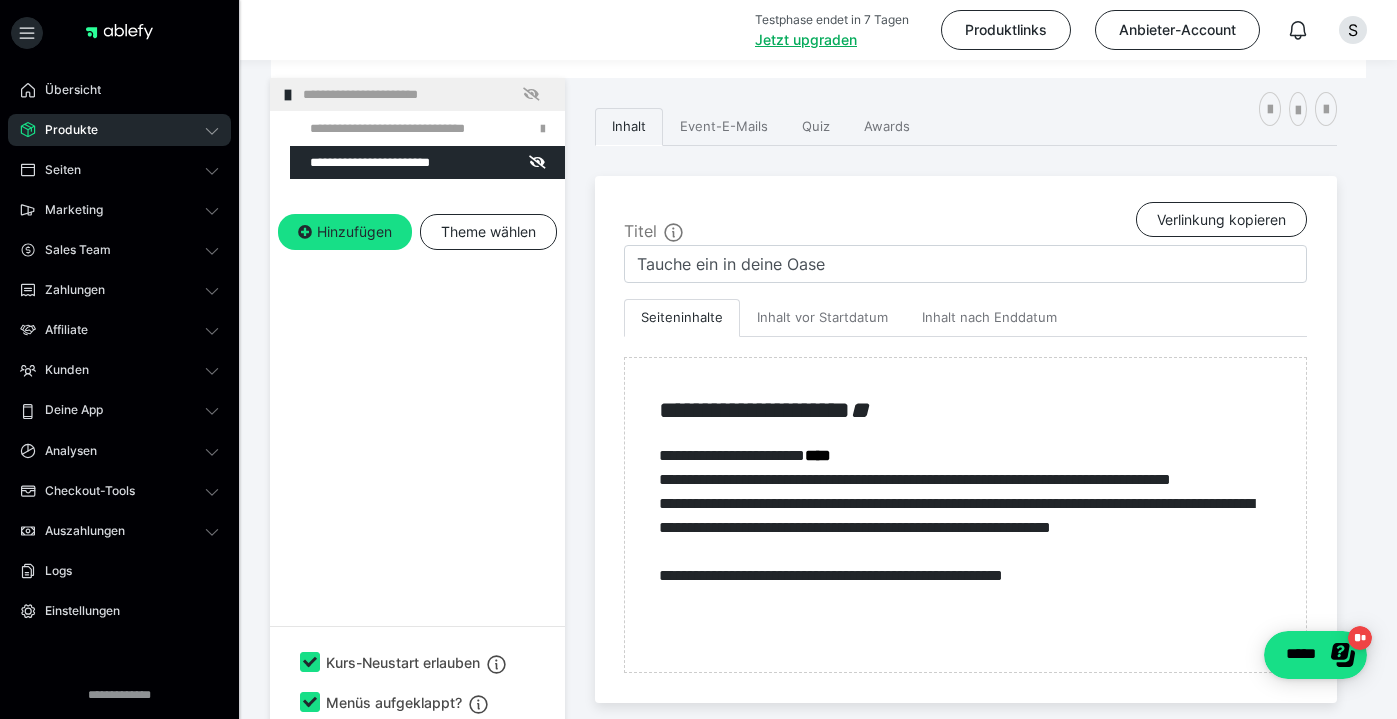 click on "**********" at bounding box center (417, 181) 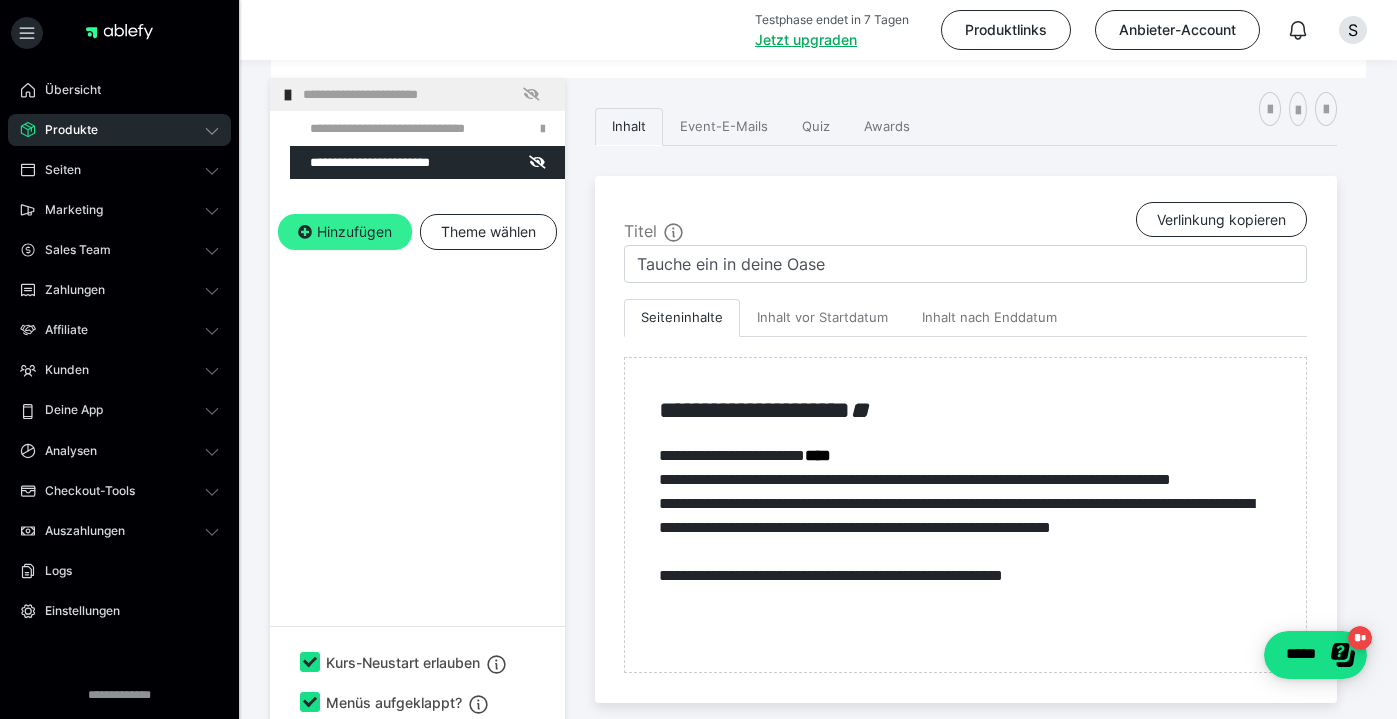 click on "Hinzufügen" at bounding box center (345, 232) 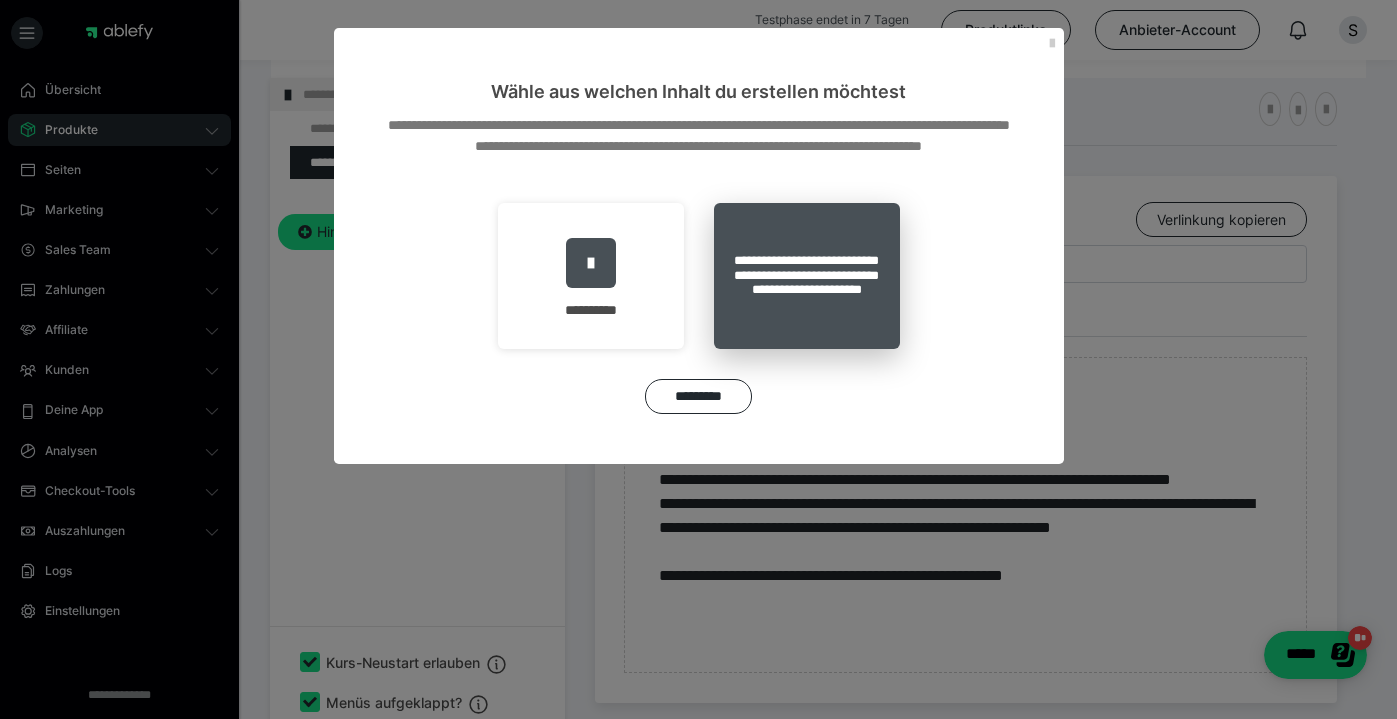 click on "**********" at bounding box center (807, 276) 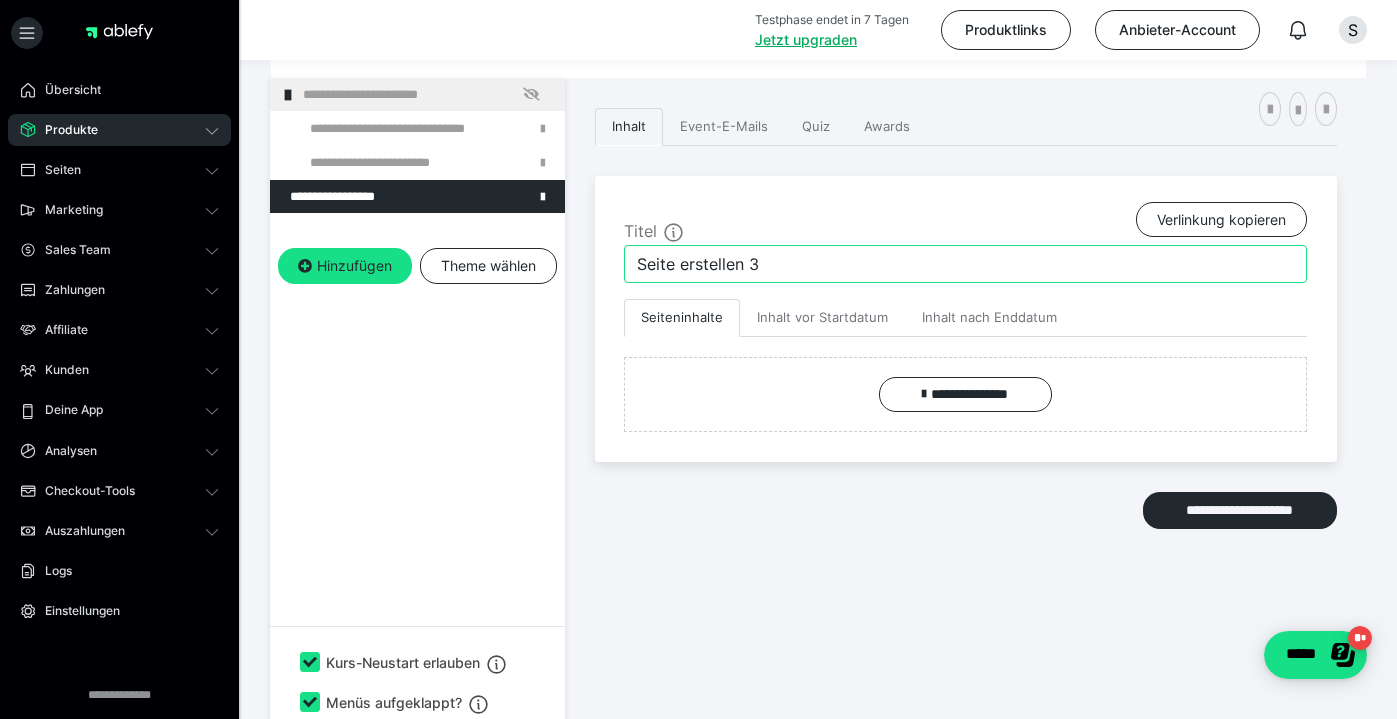 click on "Seite erstellen 3" at bounding box center [965, 264] 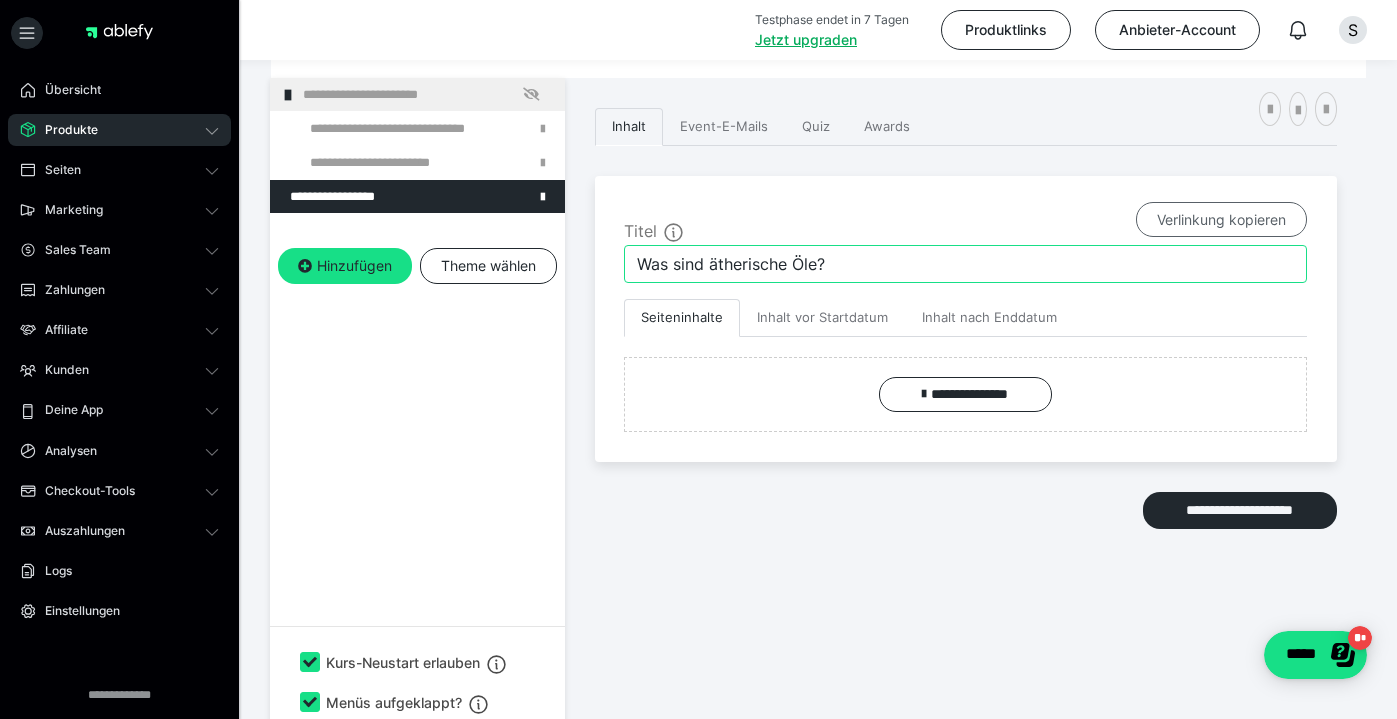 type on "Was sind ätherische Öle?" 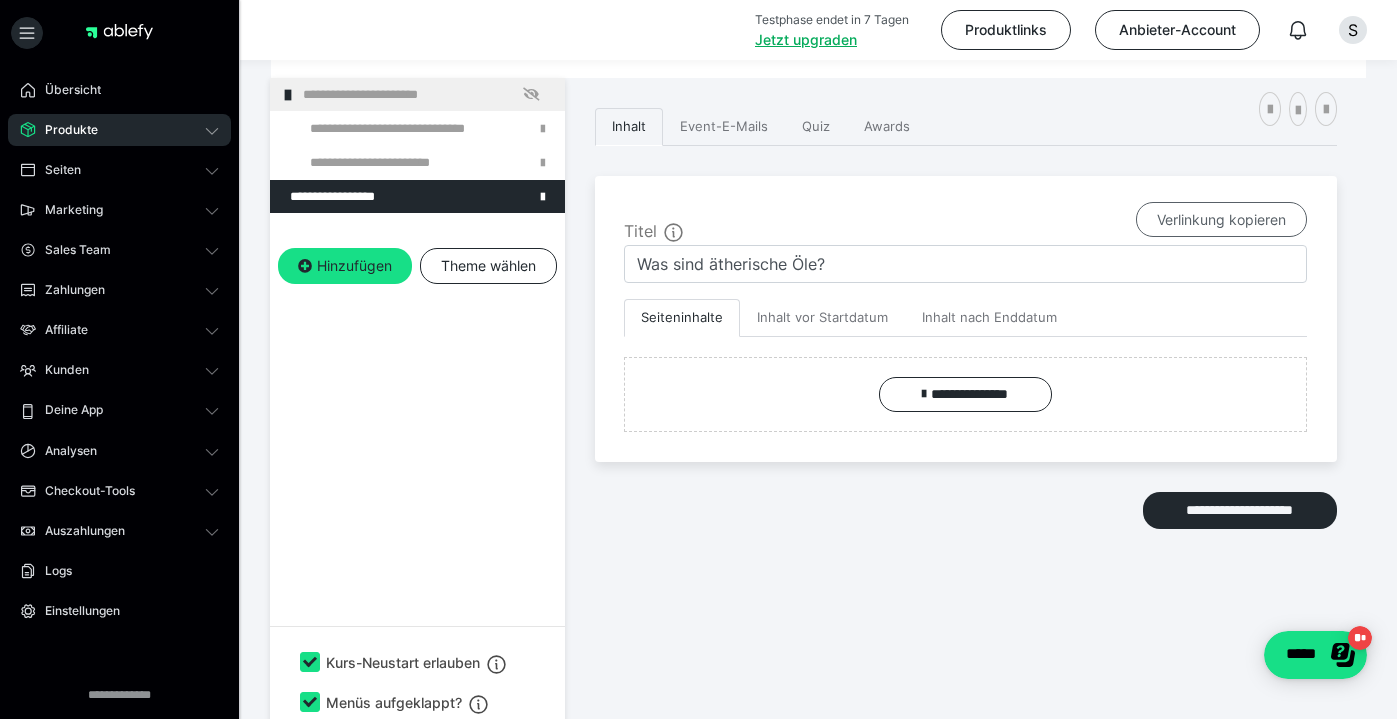 click on "Verlinkung kopieren" at bounding box center (1221, 220) 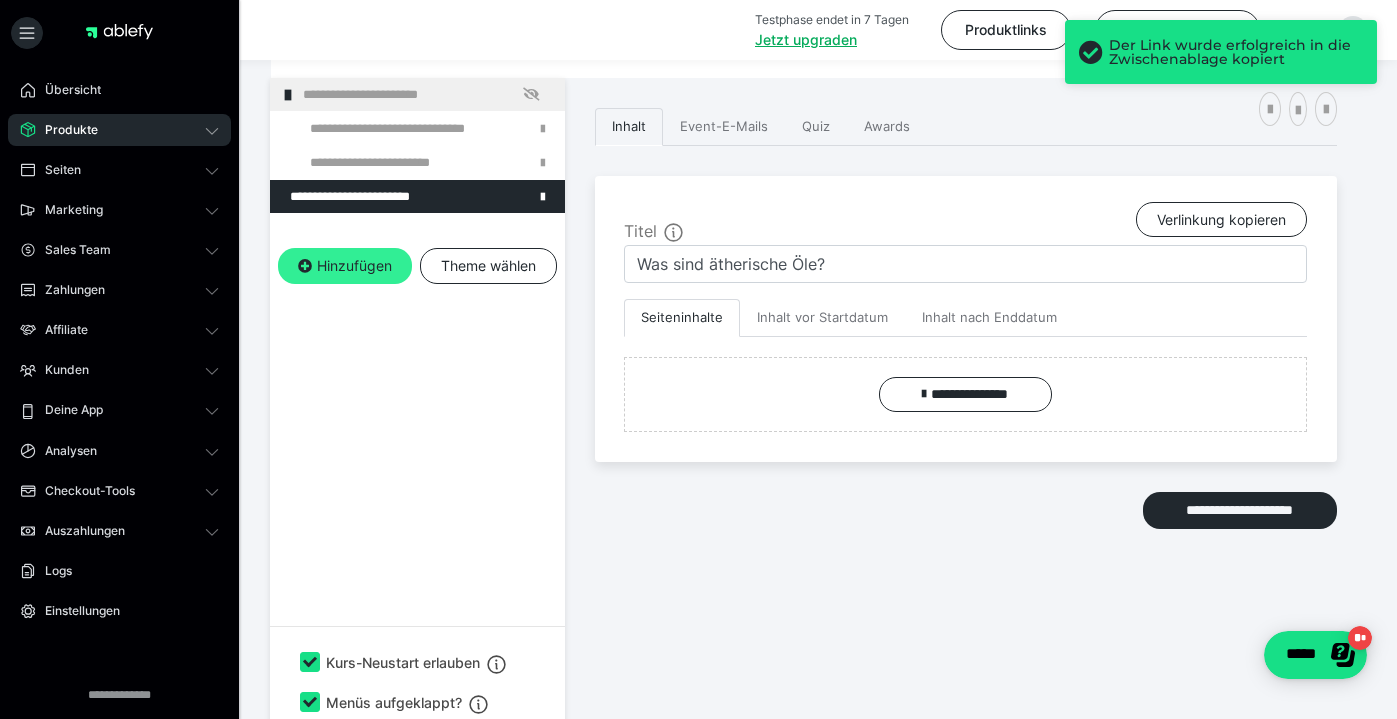 click on "Hinzufügen" at bounding box center (345, 266) 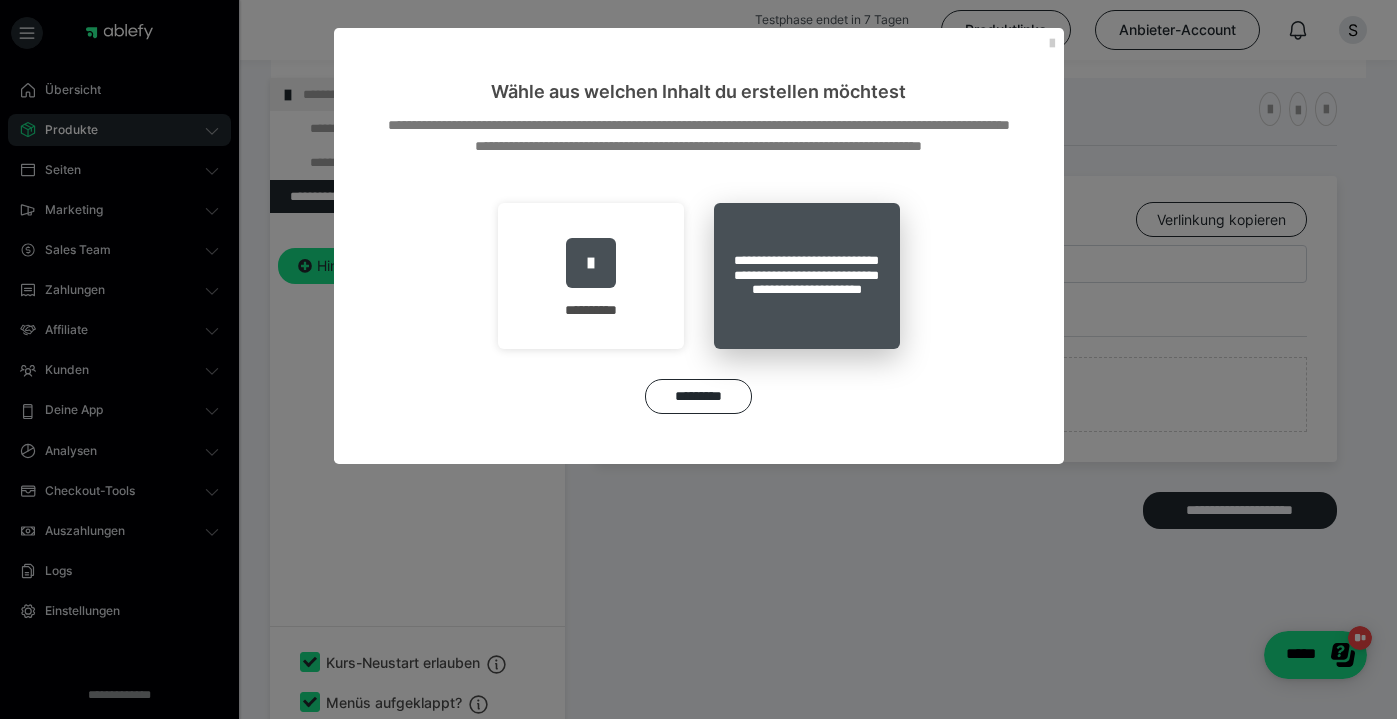 click on "**********" at bounding box center (807, 276) 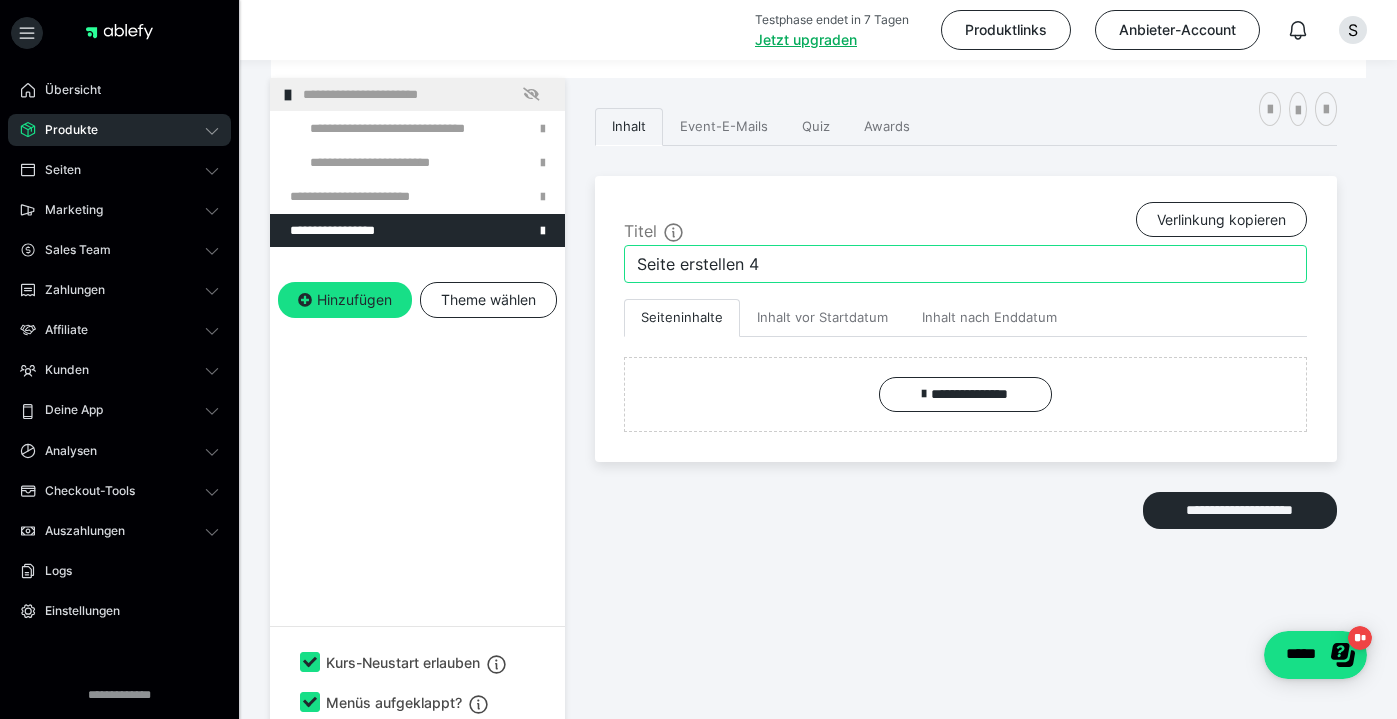 click on "Seite erstellen 4" at bounding box center (965, 264) 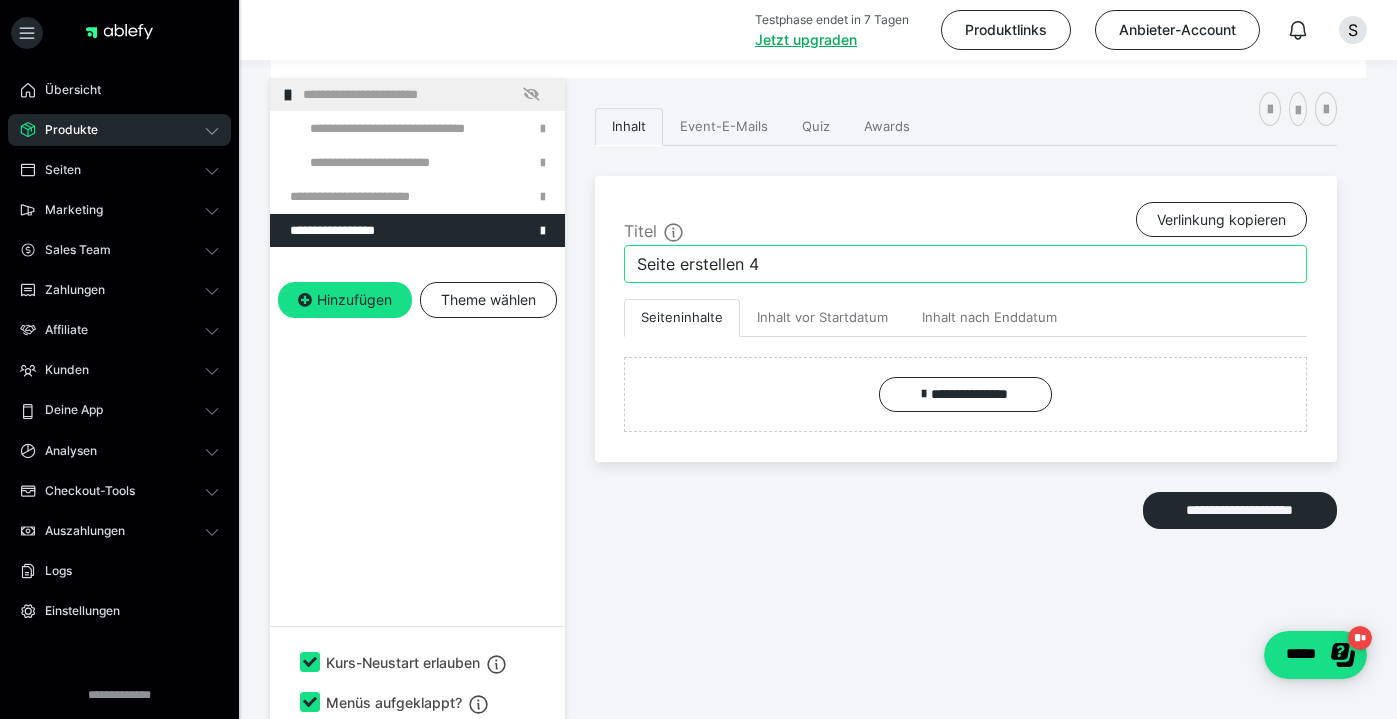drag, startPoint x: 795, startPoint y: 266, endPoint x: 564, endPoint y: 266, distance: 231 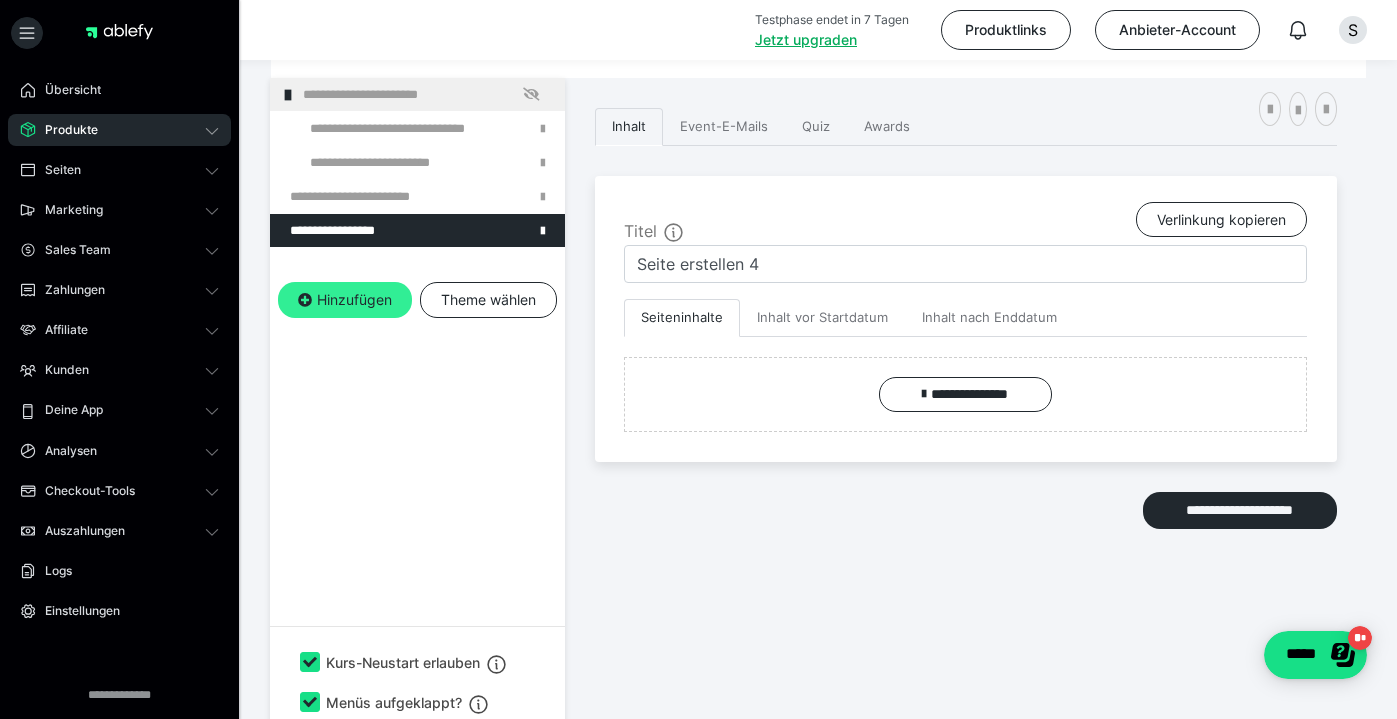 click on "Hinzufügen" at bounding box center (345, 300) 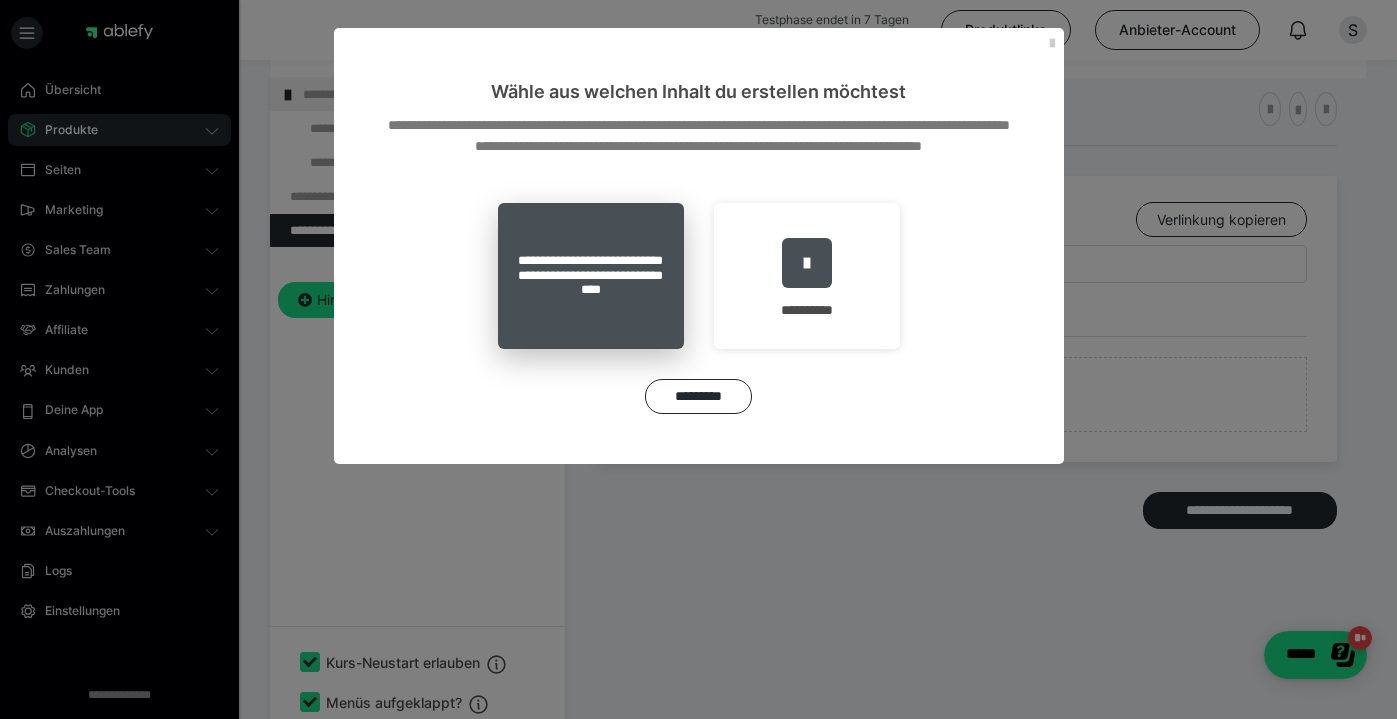 click on "**********" at bounding box center (591, 276) 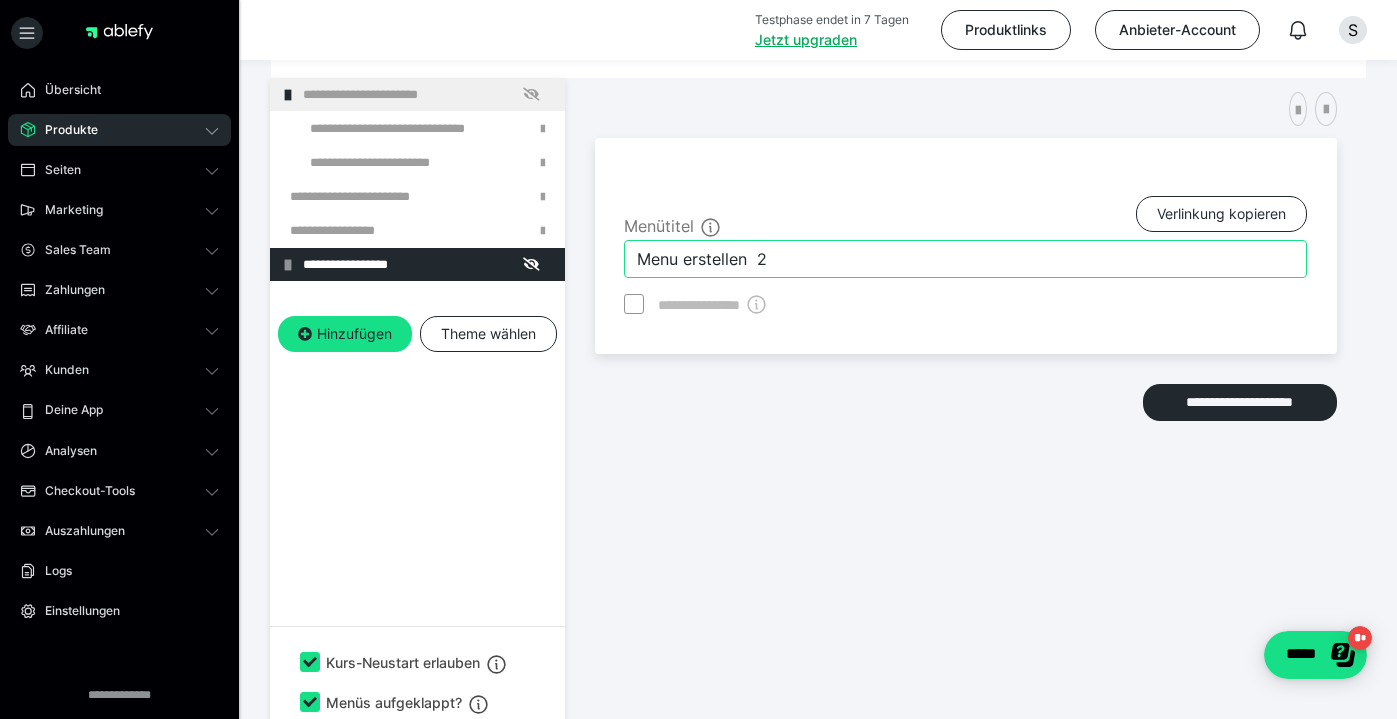 click on "Menu erstellen  2" at bounding box center [965, 259] 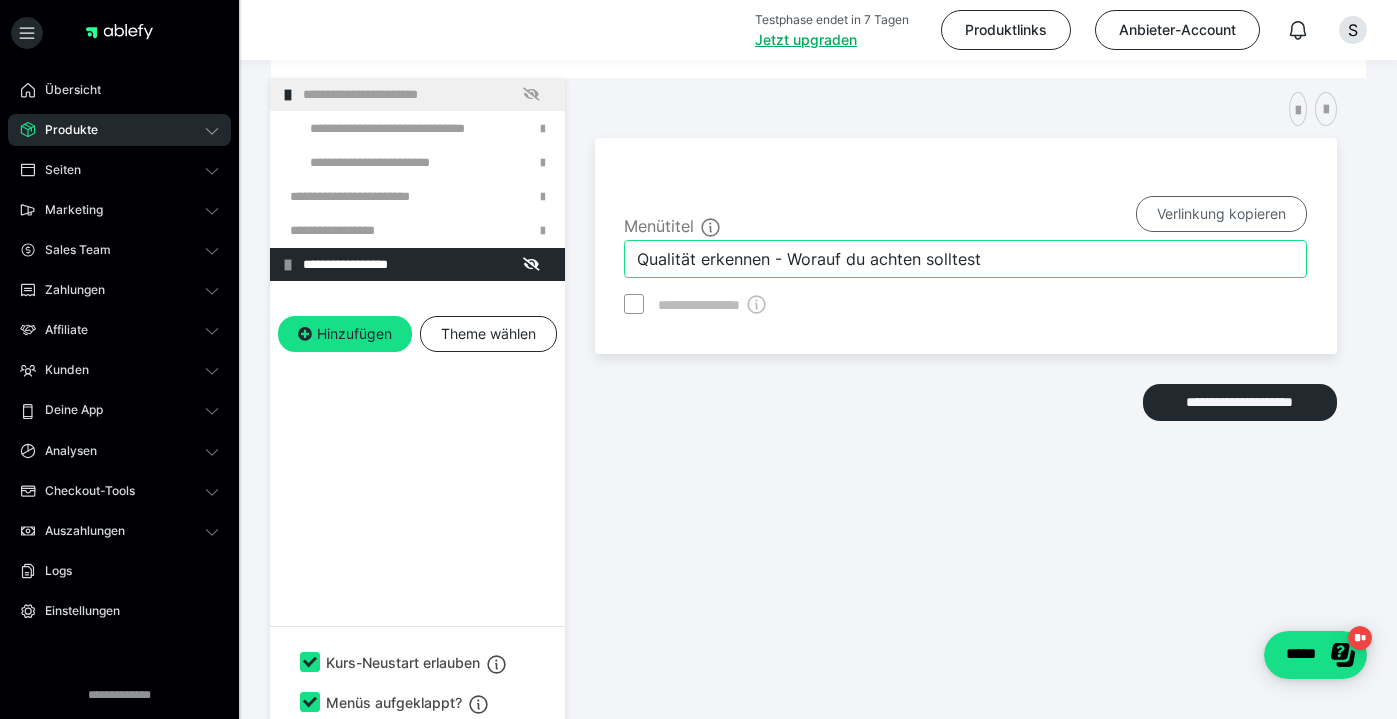 type on "Qualität erkennen - Worauf du achten solltest" 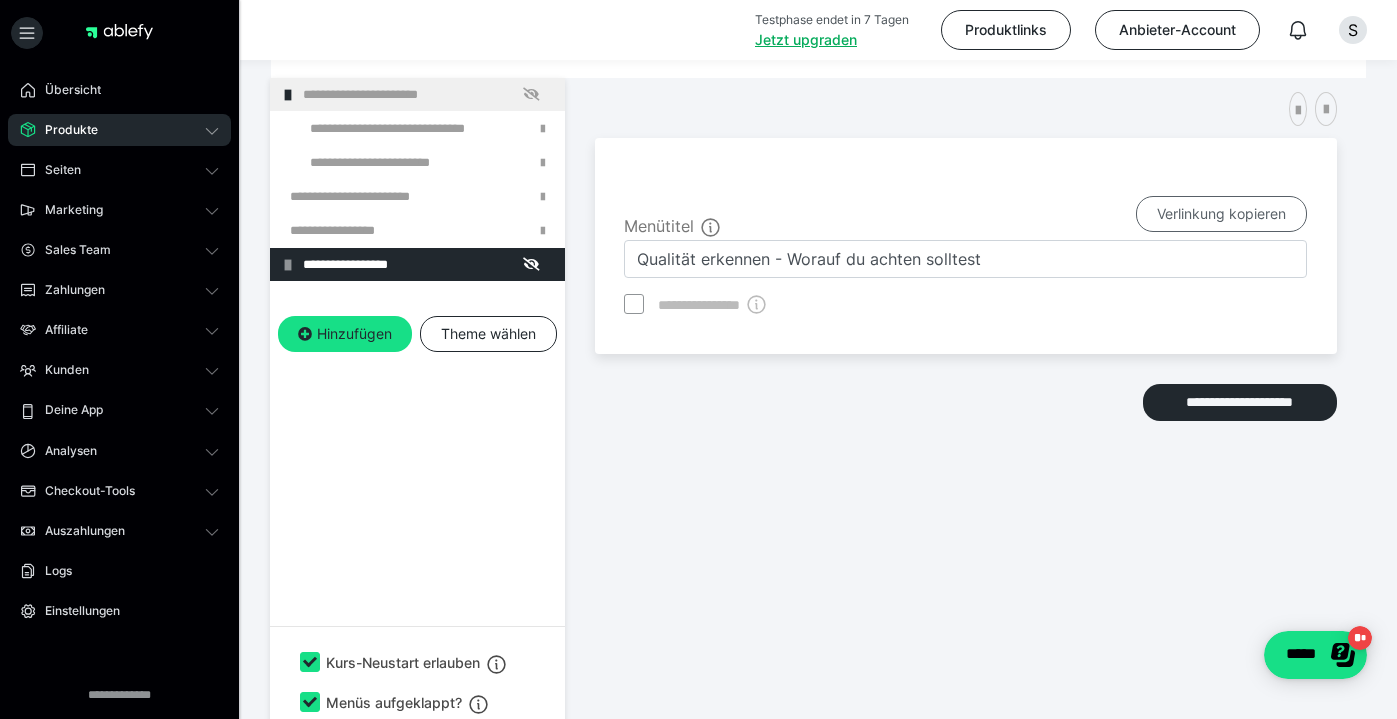 click on "Verlinkung kopieren" at bounding box center [1221, 214] 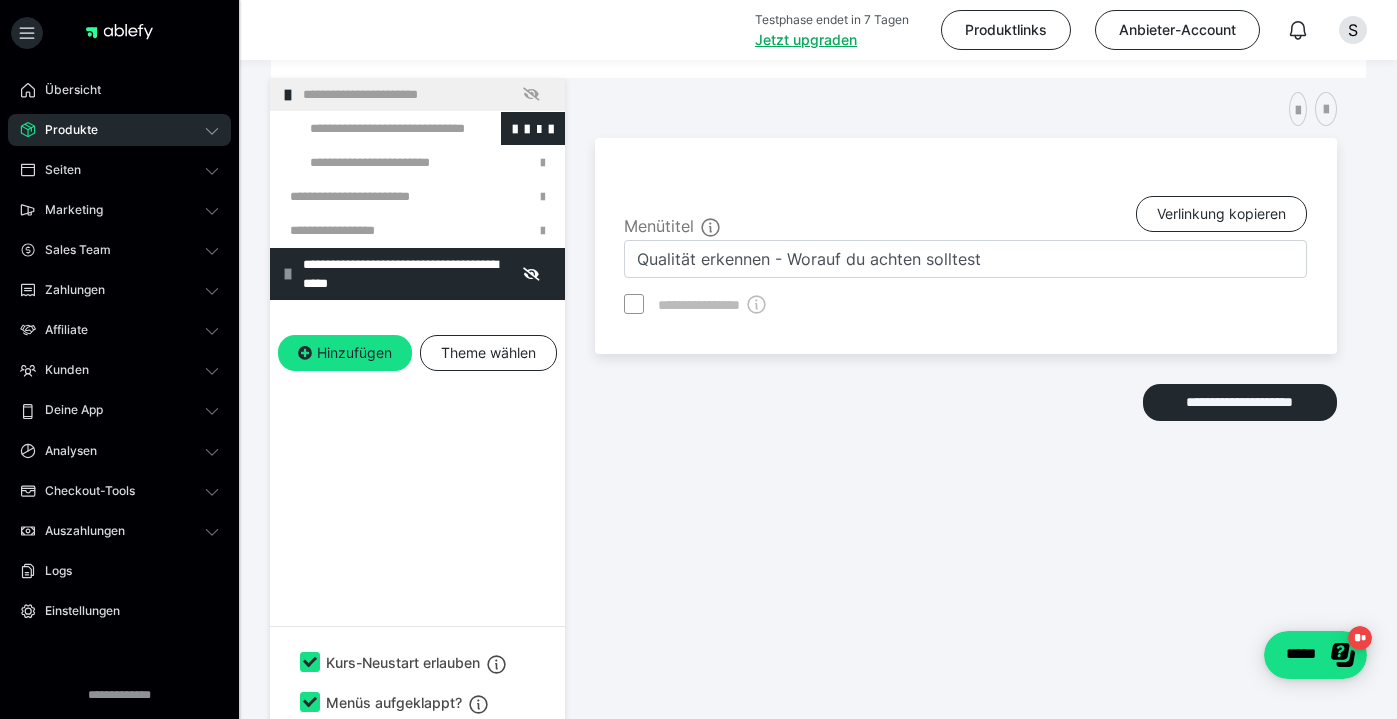 click at bounding box center [375, 128] 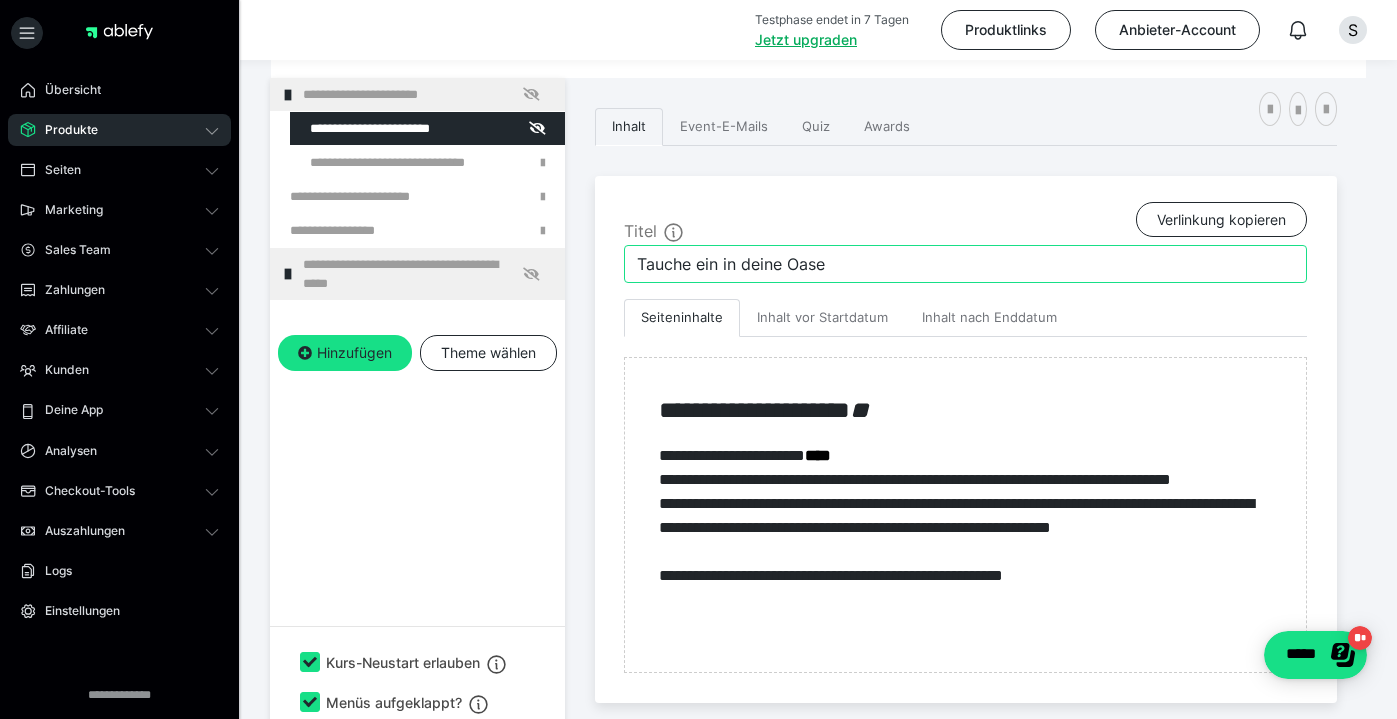 click on "Tauche ein in deine Oase" at bounding box center (965, 264) 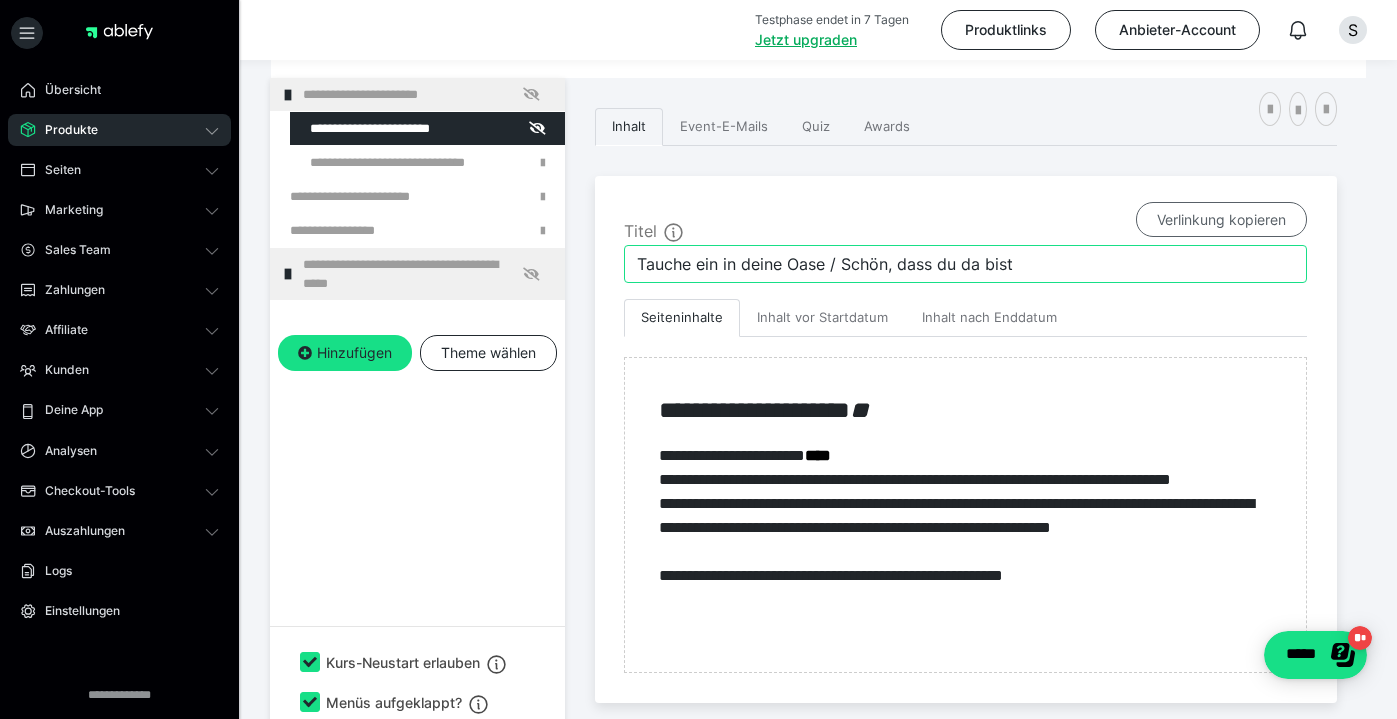 type on "Tauche ein in deine Oase / Schön, dass du da bist" 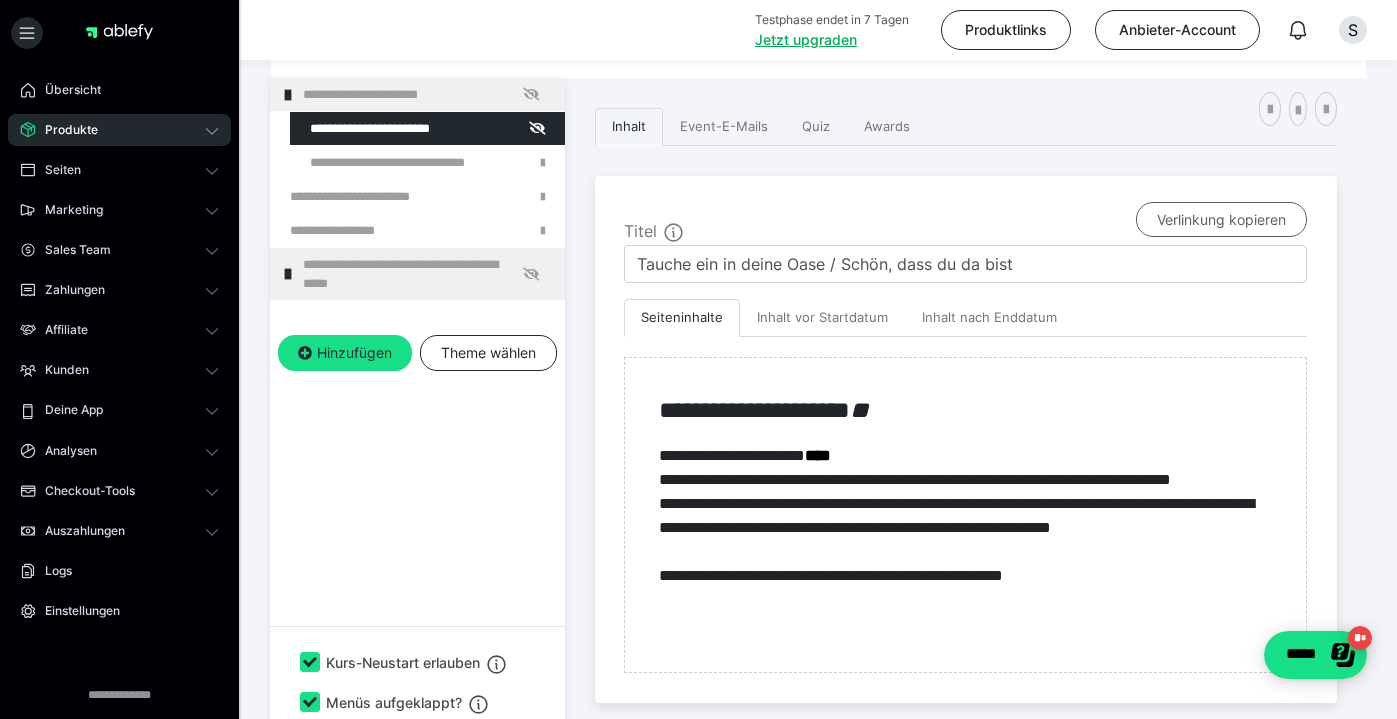 click on "Verlinkung kopieren" at bounding box center (1221, 220) 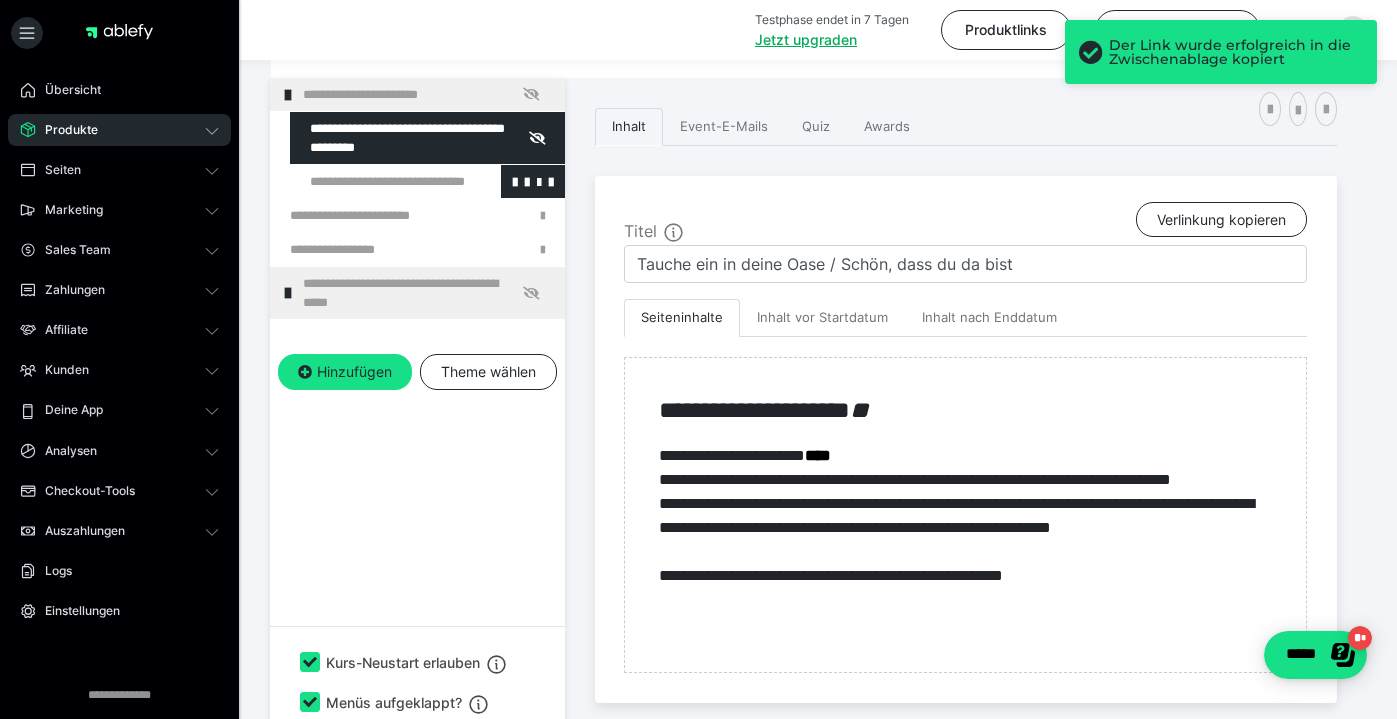 click at bounding box center (375, 181) 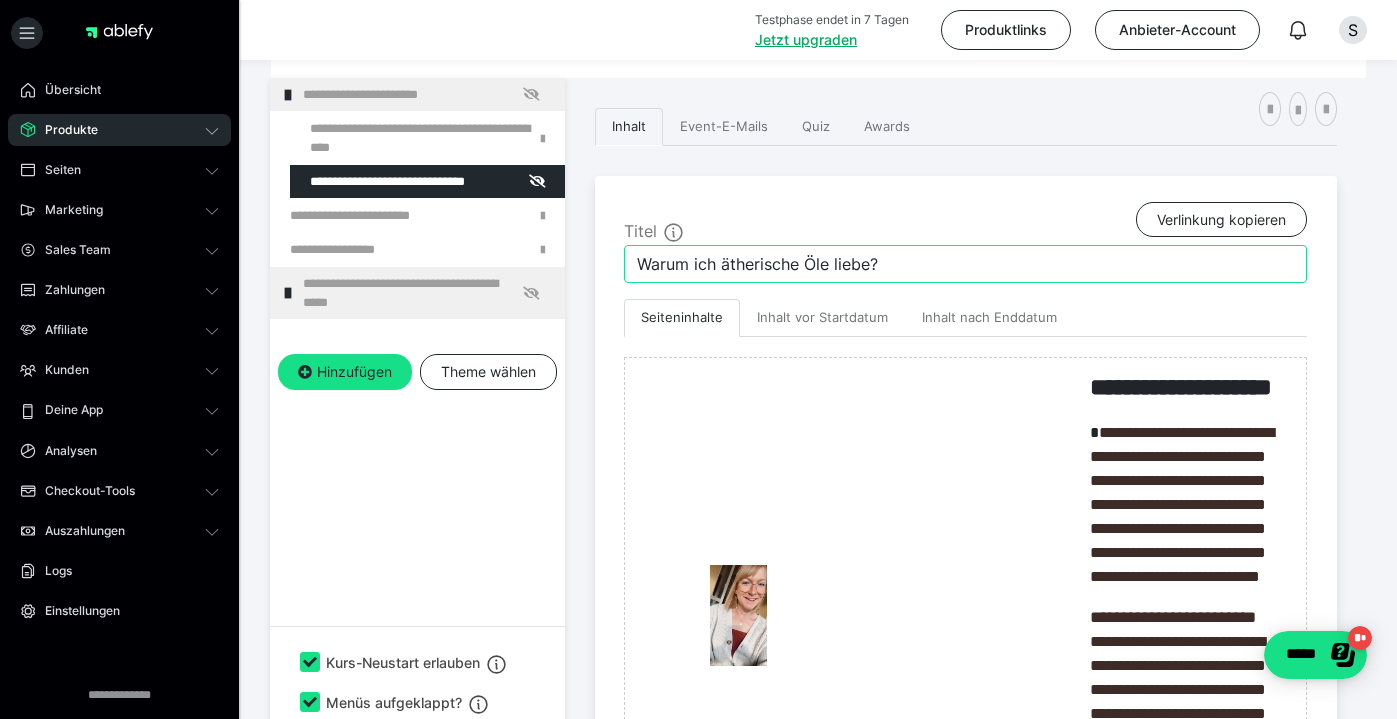 drag, startPoint x: 928, startPoint y: 271, endPoint x: 597, endPoint y: 257, distance: 331.29593 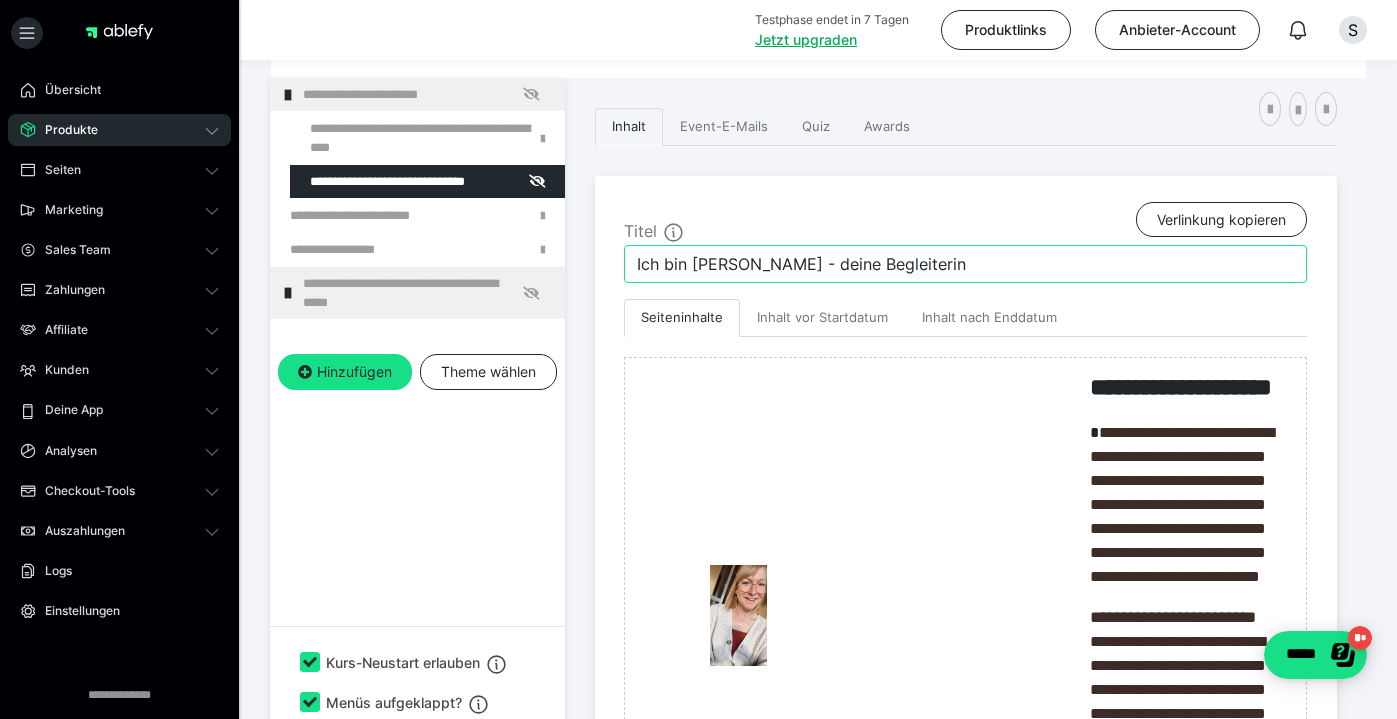 drag, startPoint x: 913, startPoint y: 264, endPoint x: 815, endPoint y: 257, distance: 98.24968 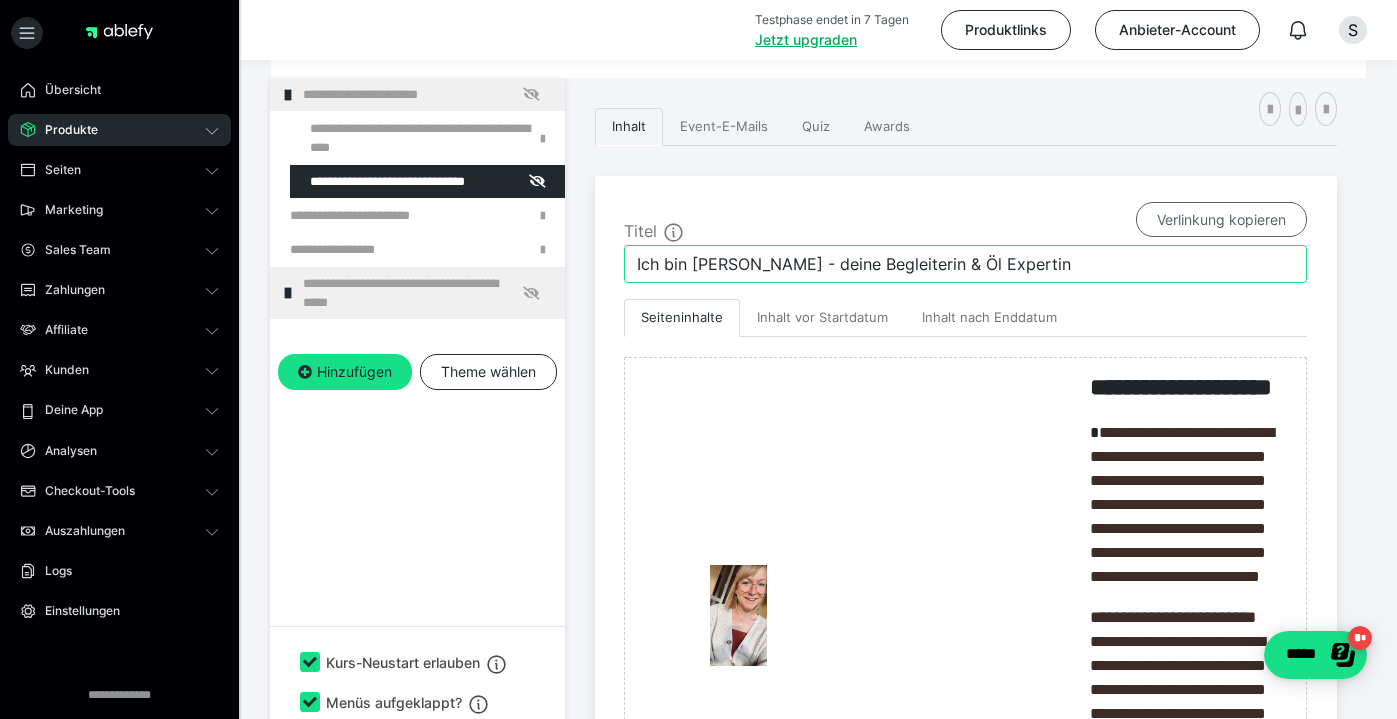 type on "Ich bin Simona - deine Begleiterin & Öl Expertin" 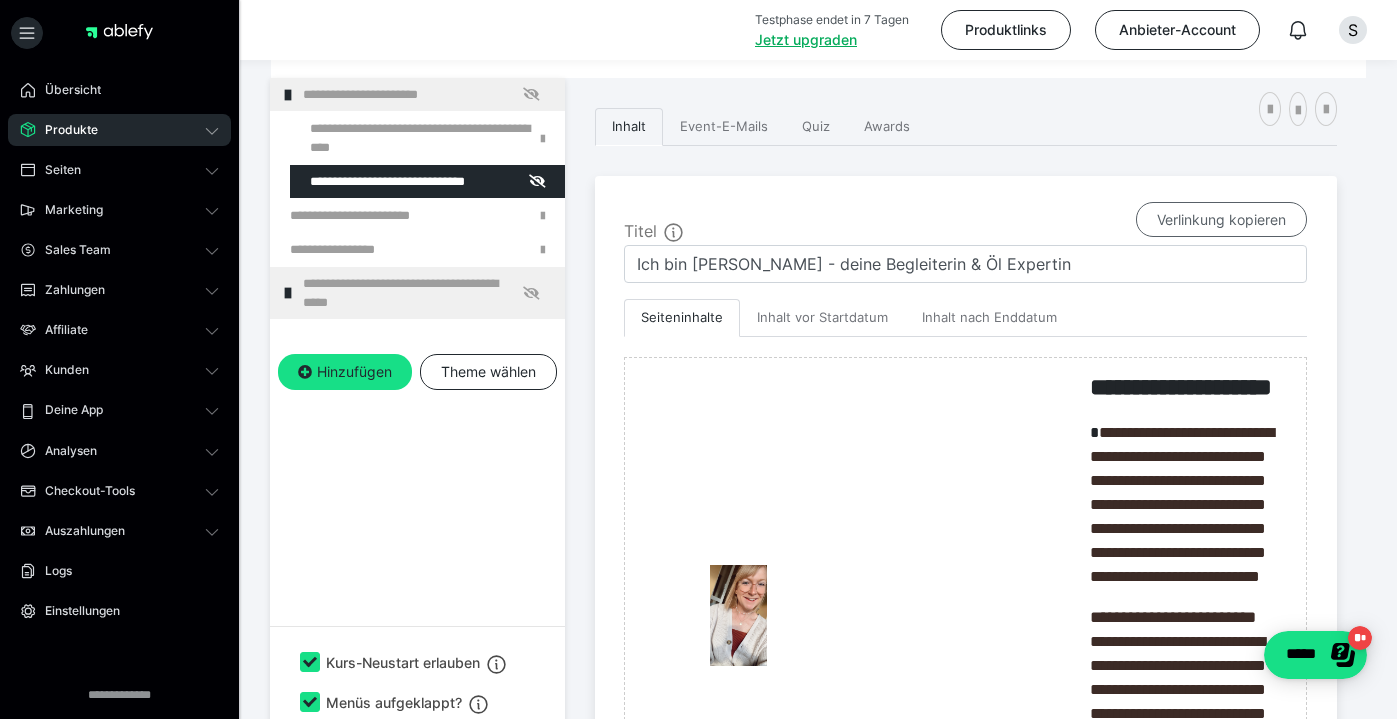 click on "Verlinkung kopieren" at bounding box center [1221, 220] 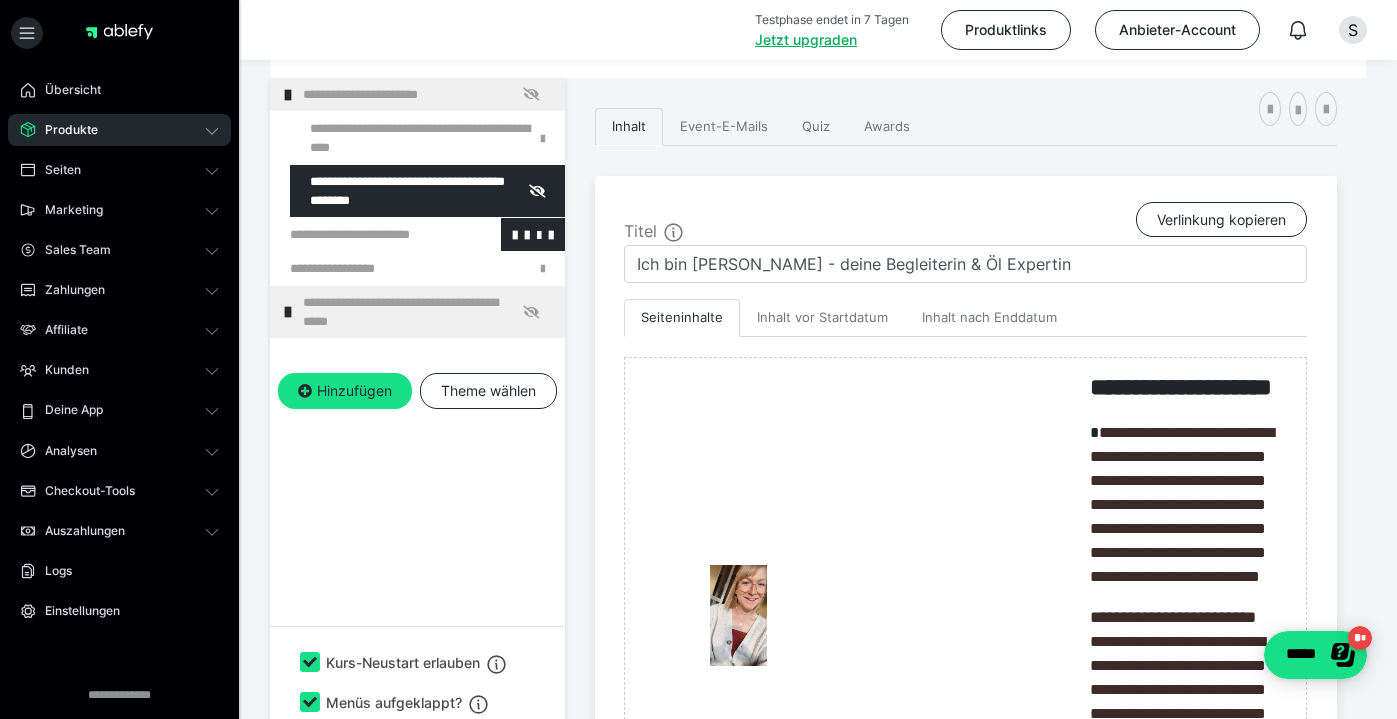 click at bounding box center [365, 234] 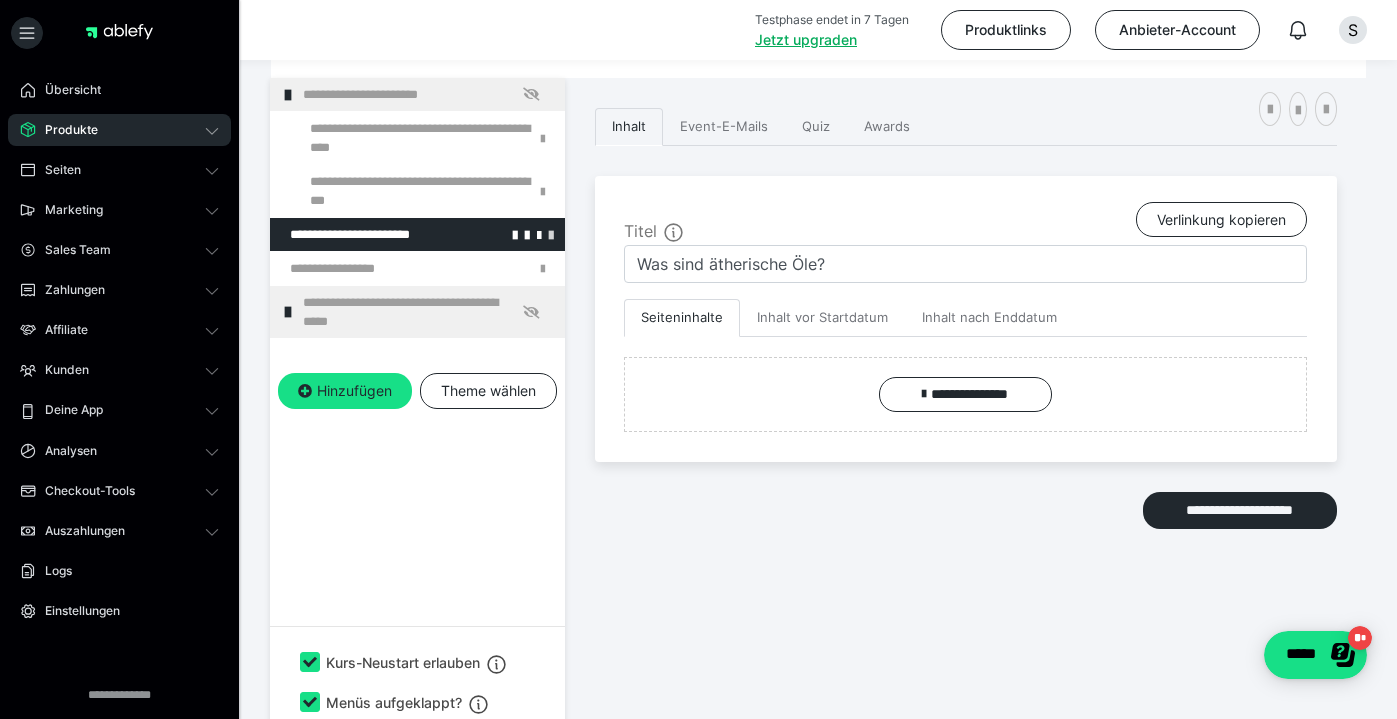 click at bounding box center [551, 234] 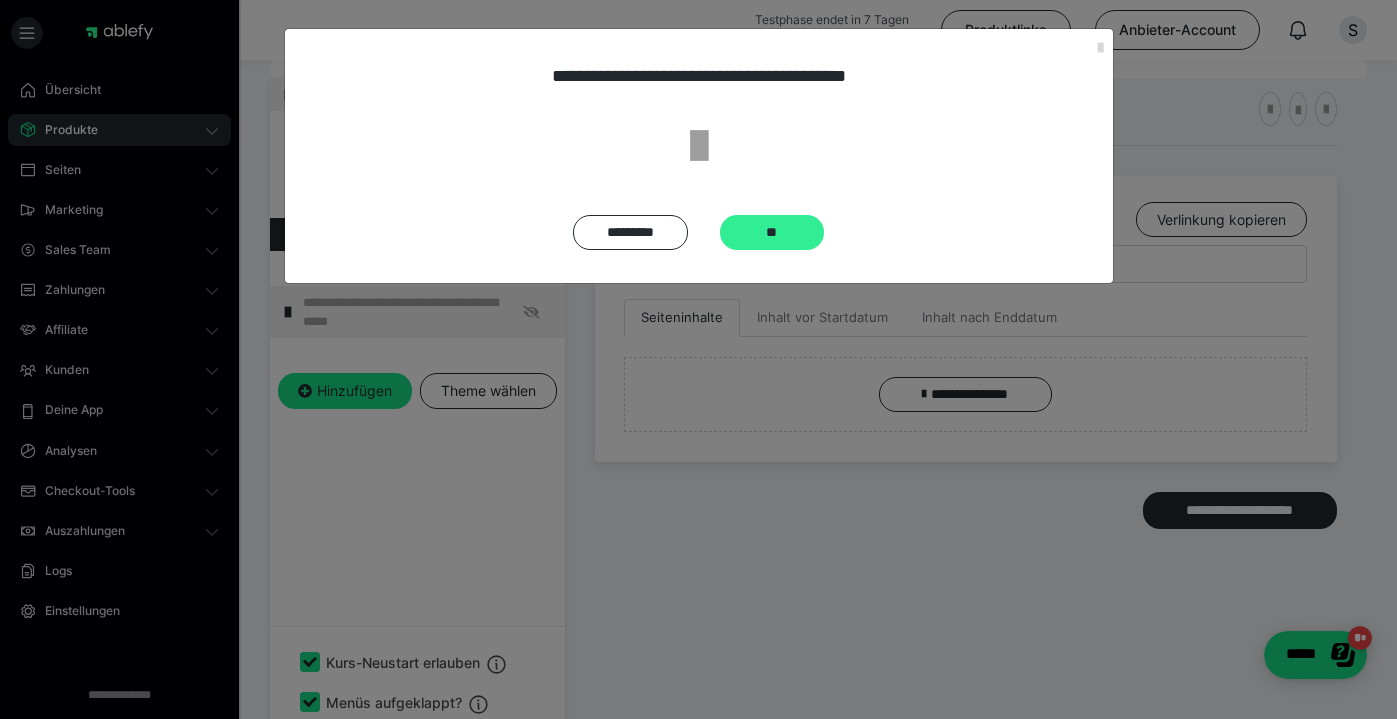 click on "**" at bounding box center (772, 232) 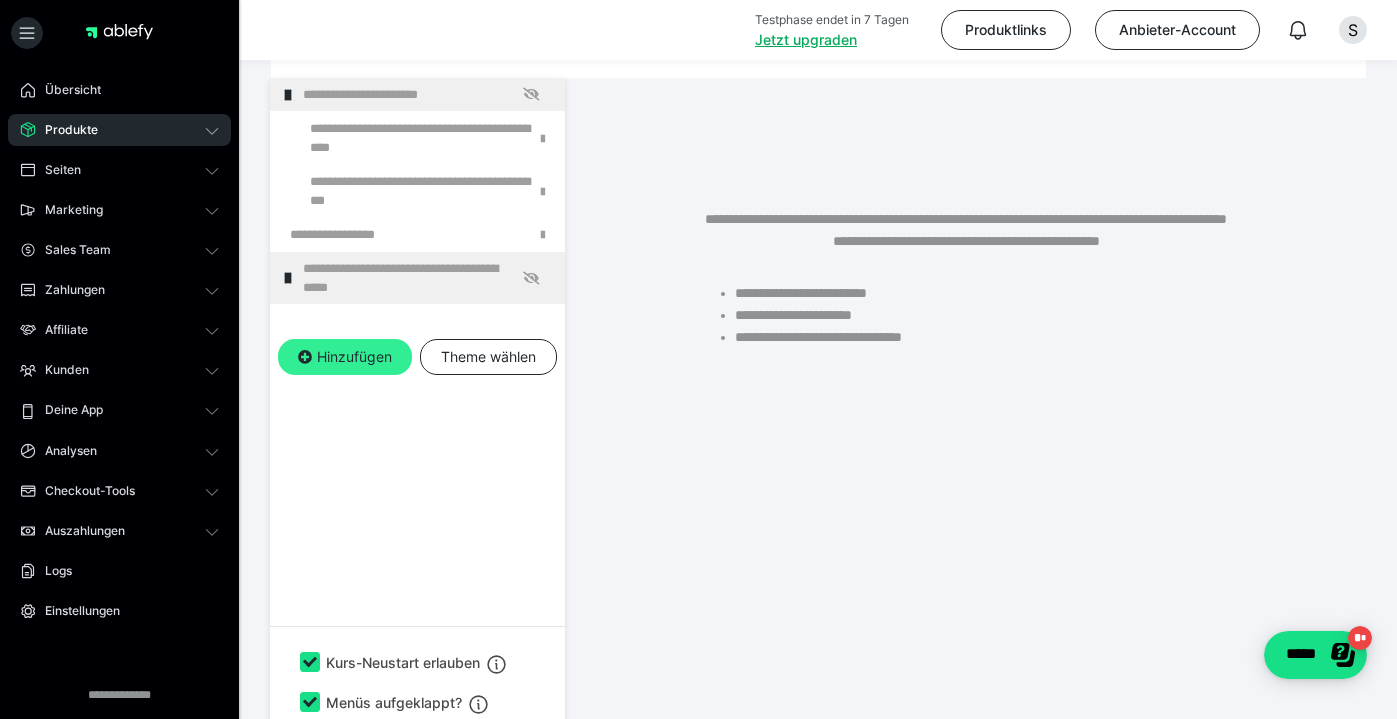 click on "Hinzufügen" at bounding box center [345, 357] 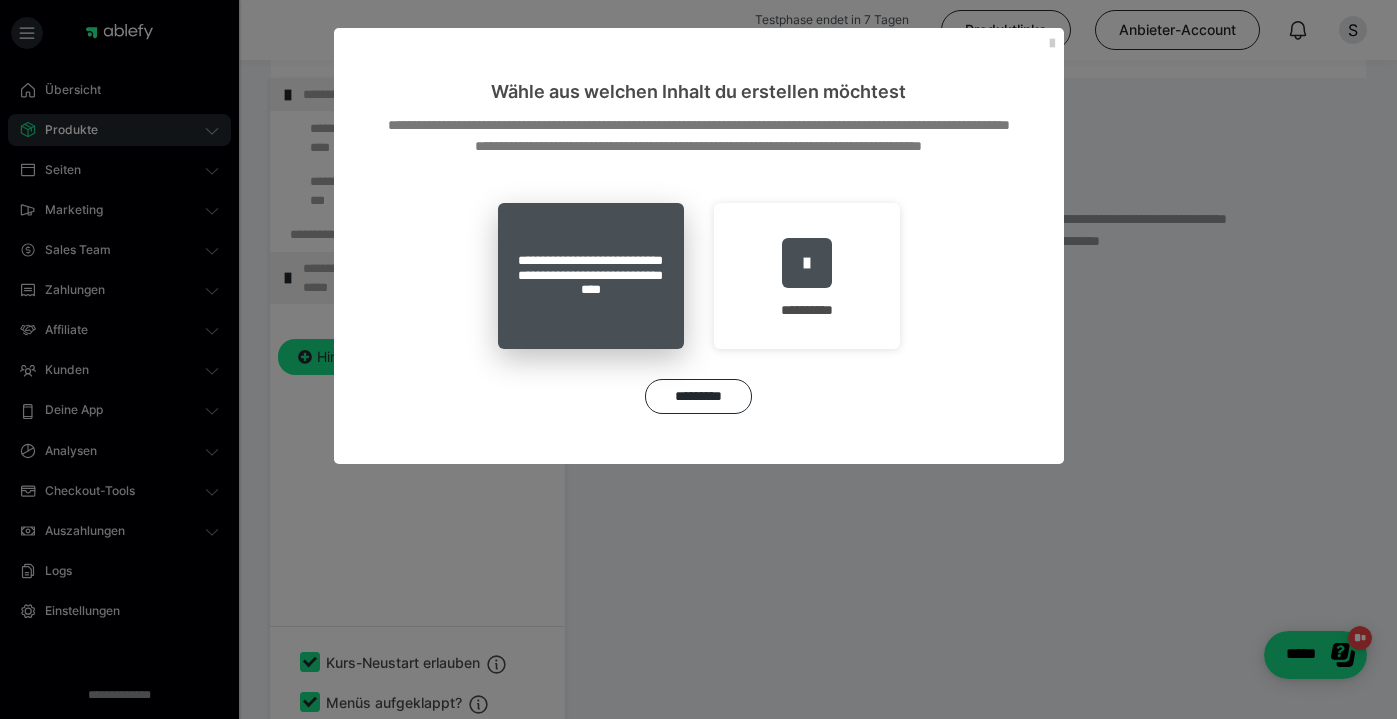 click on "**********" at bounding box center [591, 276] 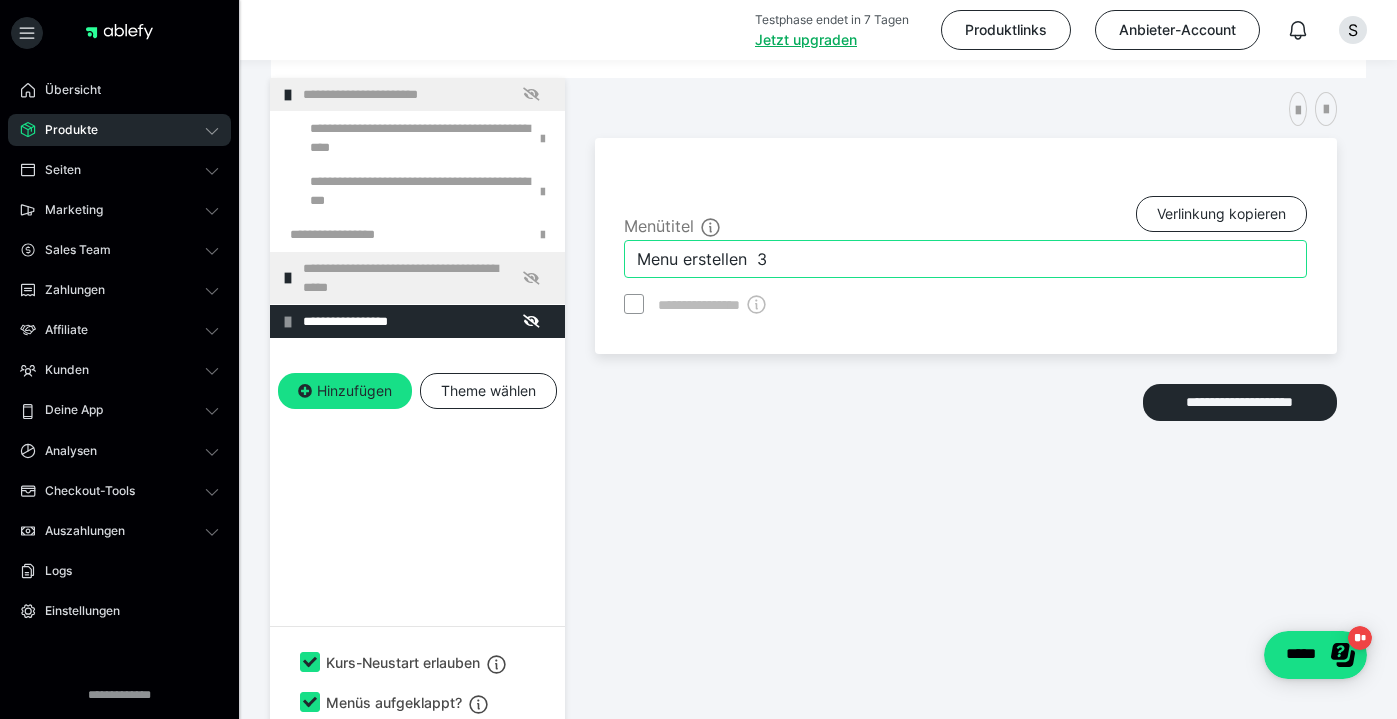 click on "Menu erstellen  3" at bounding box center [965, 259] 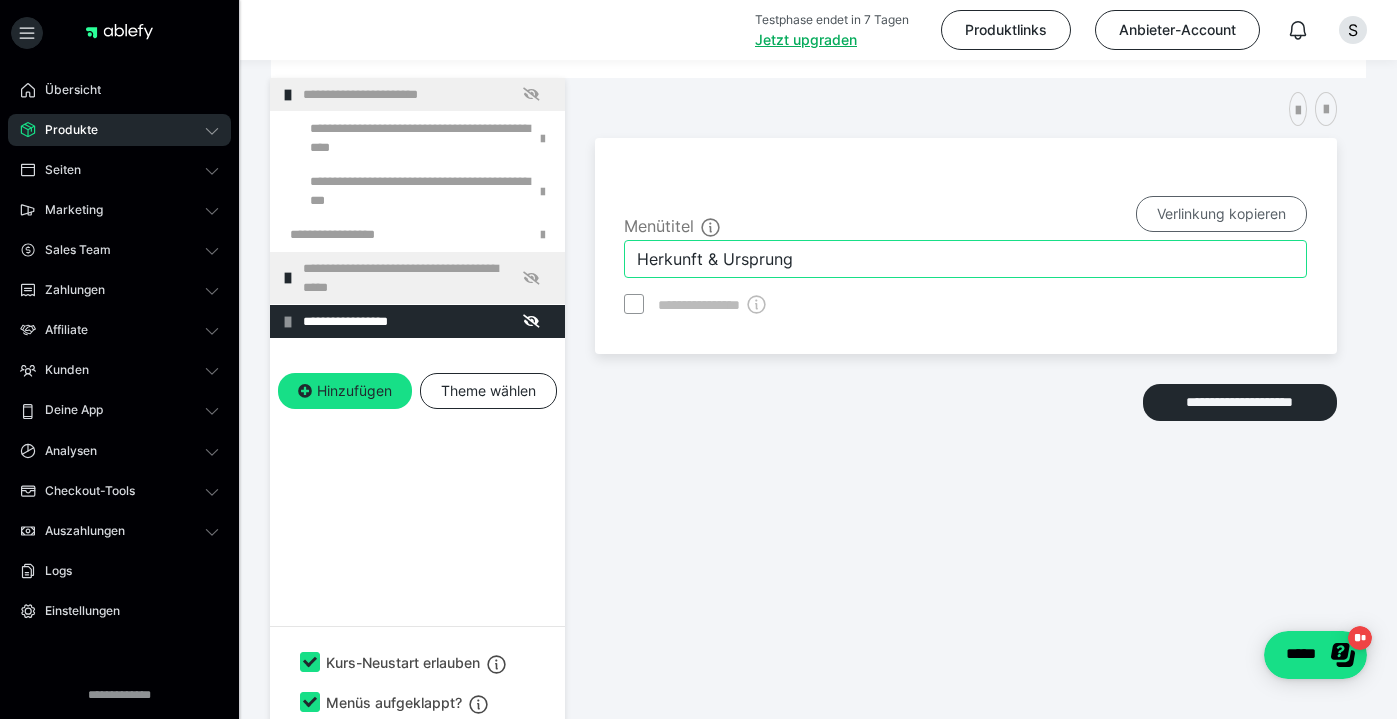 type on "Herkunft & Ursprung" 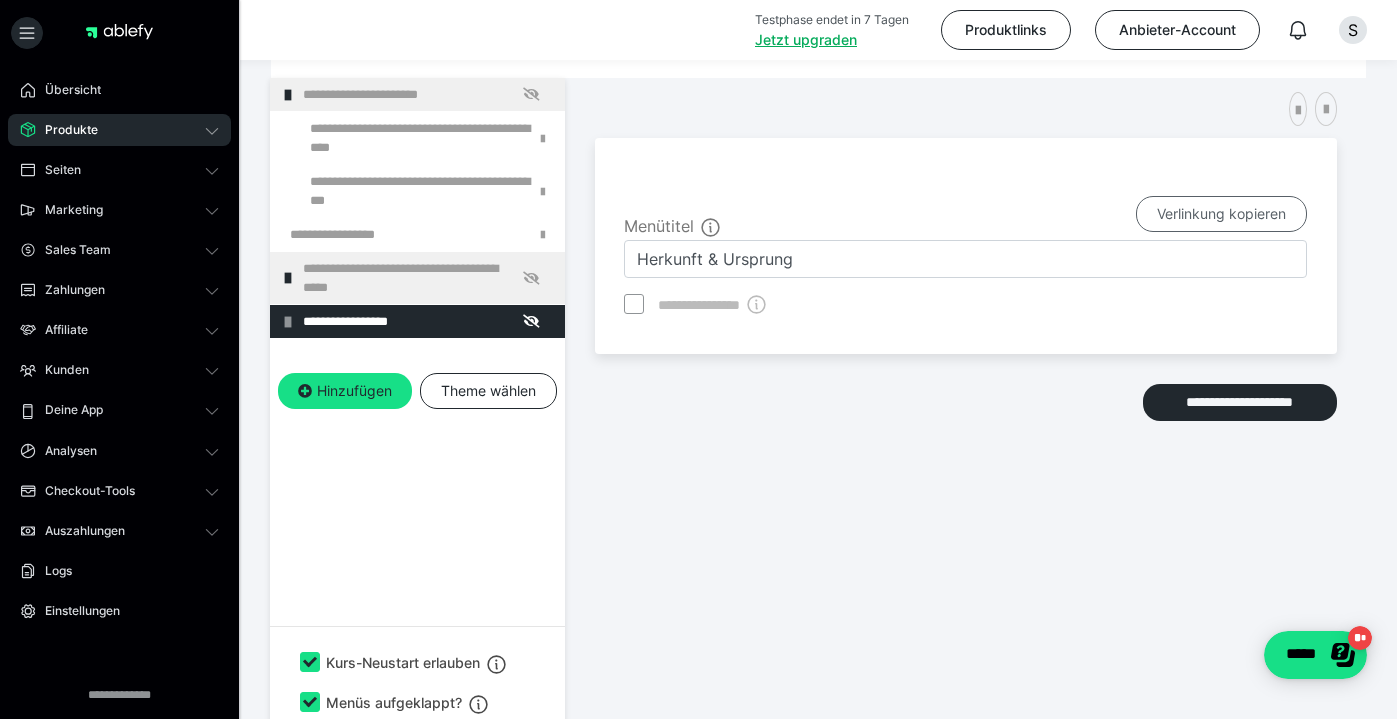 click on "Verlinkung kopieren" at bounding box center [1221, 214] 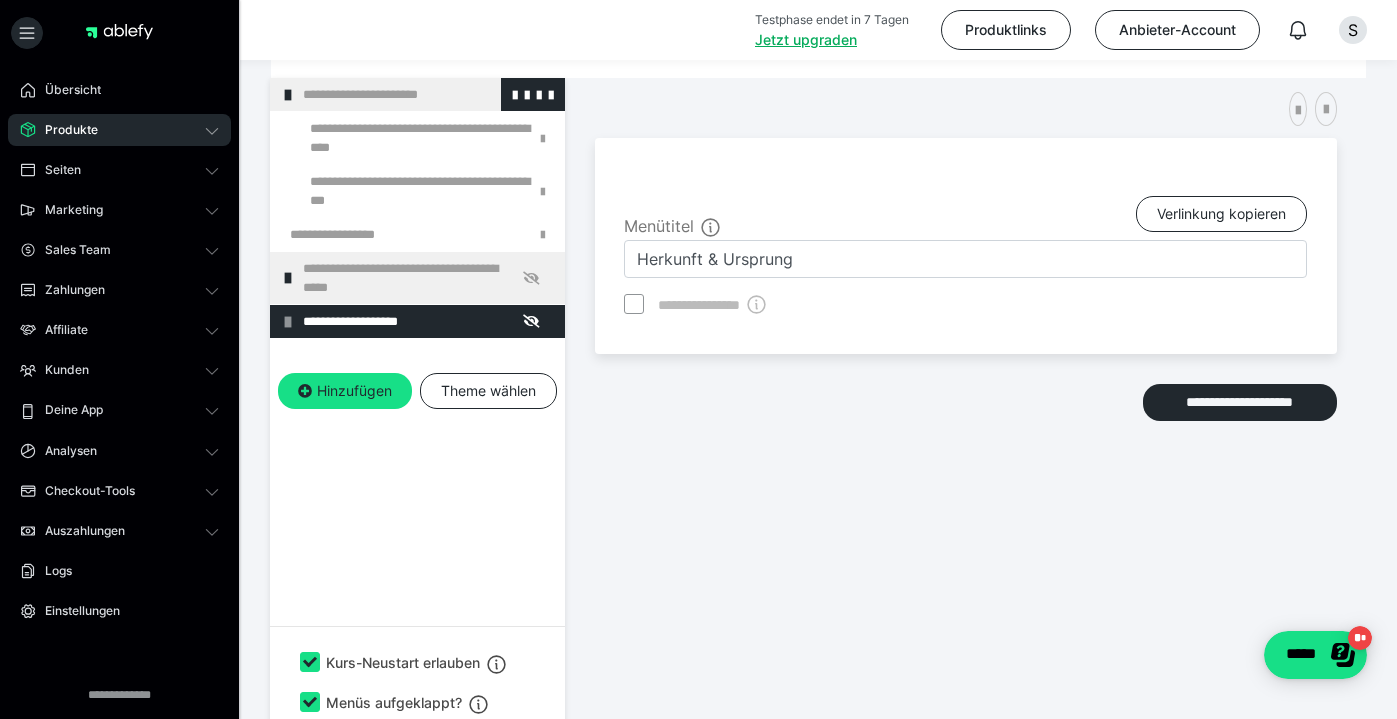 click at bounding box center [288, 95] 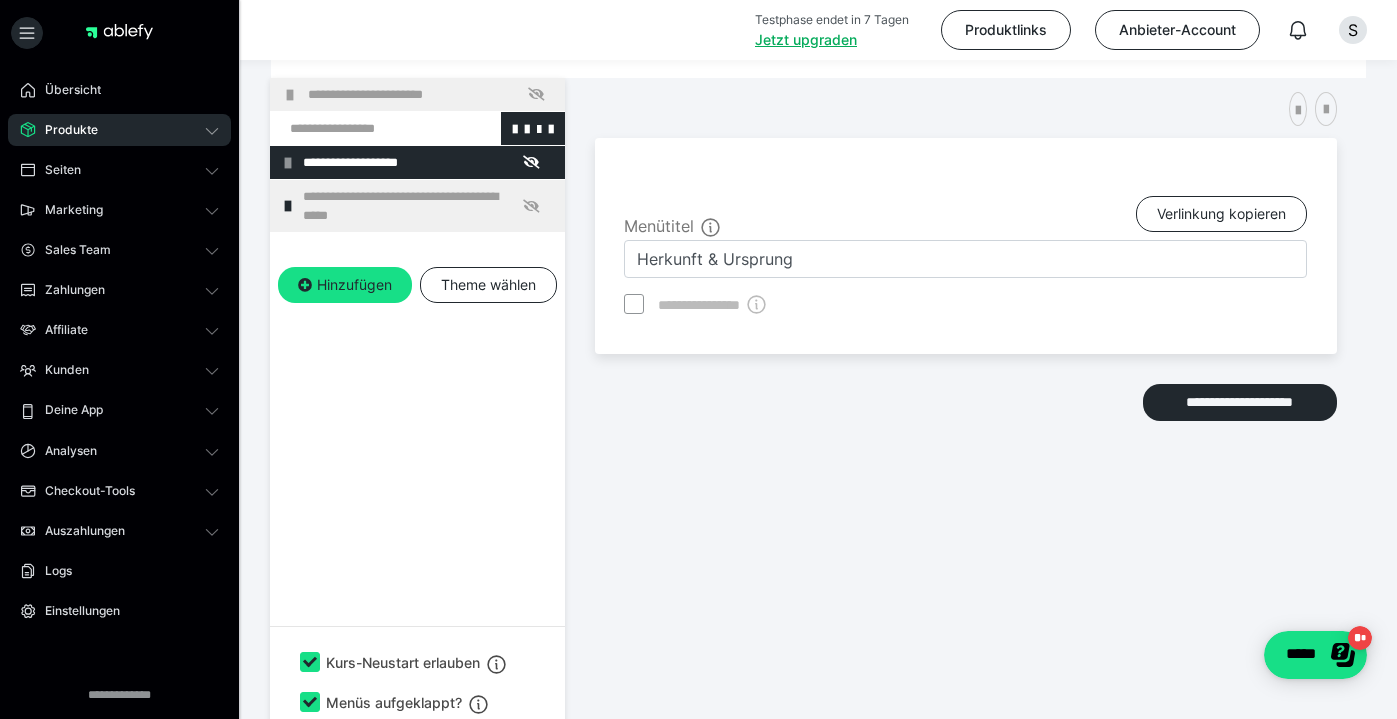 click at bounding box center (365, 128) 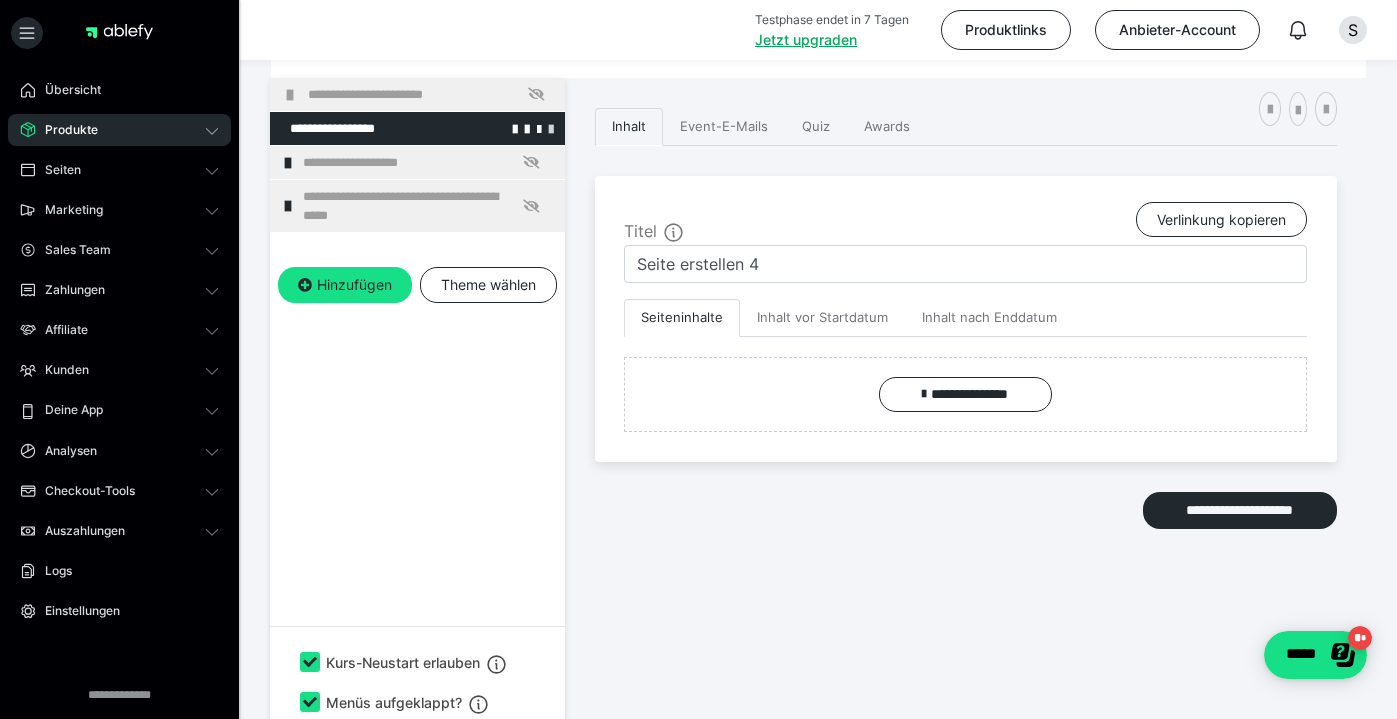 click at bounding box center (551, 128) 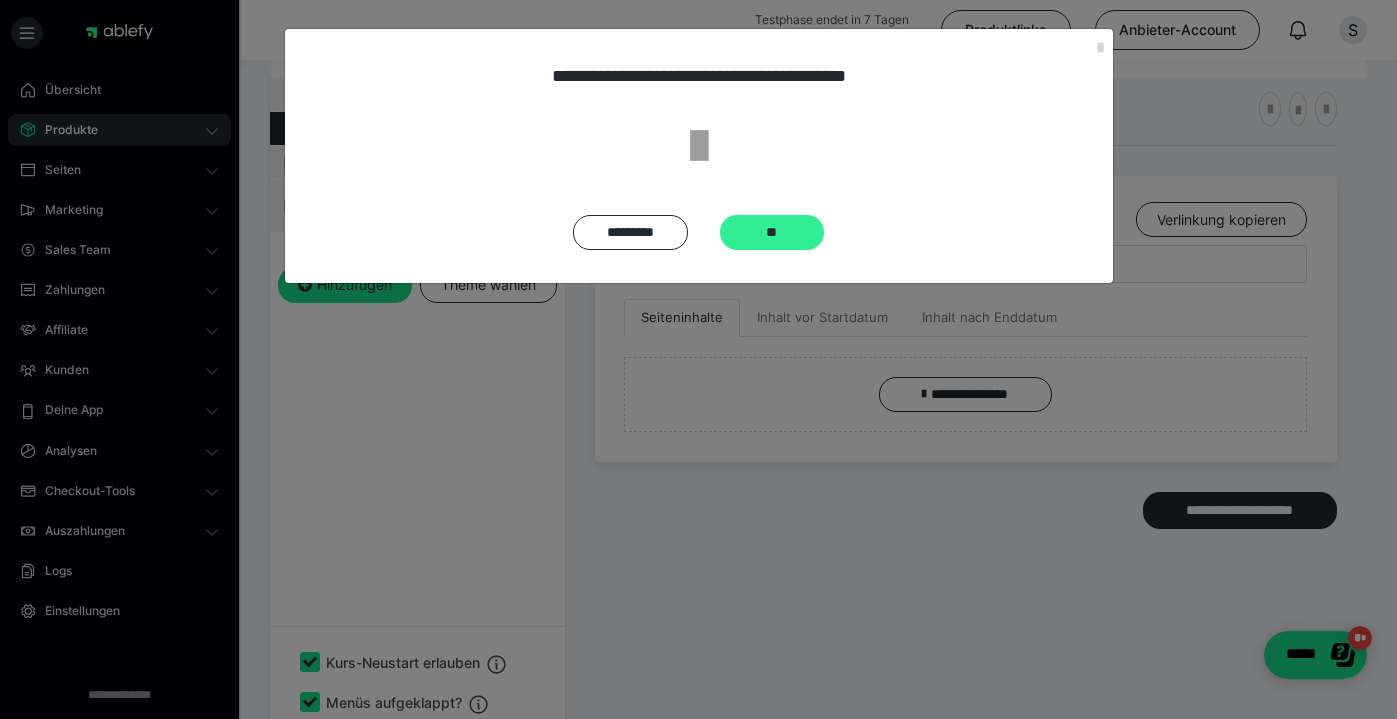 click on "**" at bounding box center (772, 232) 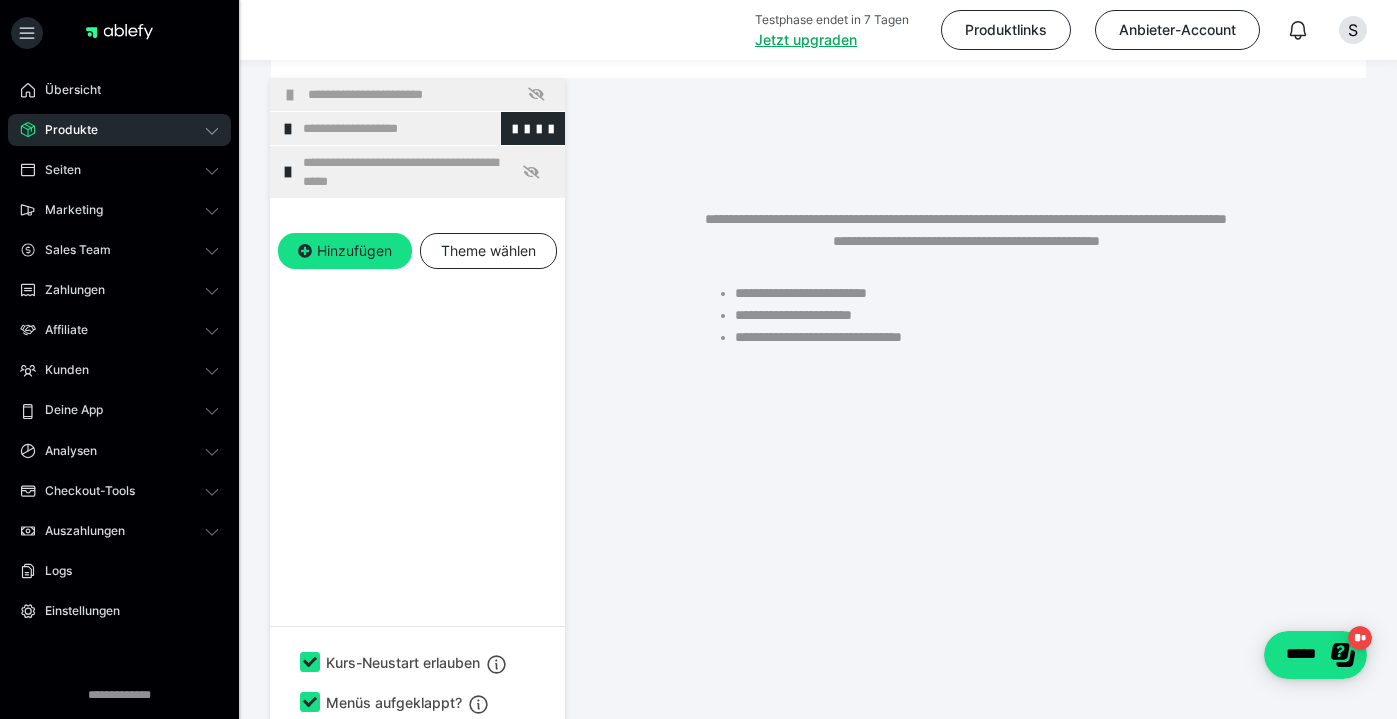 click at bounding box center [288, 129] 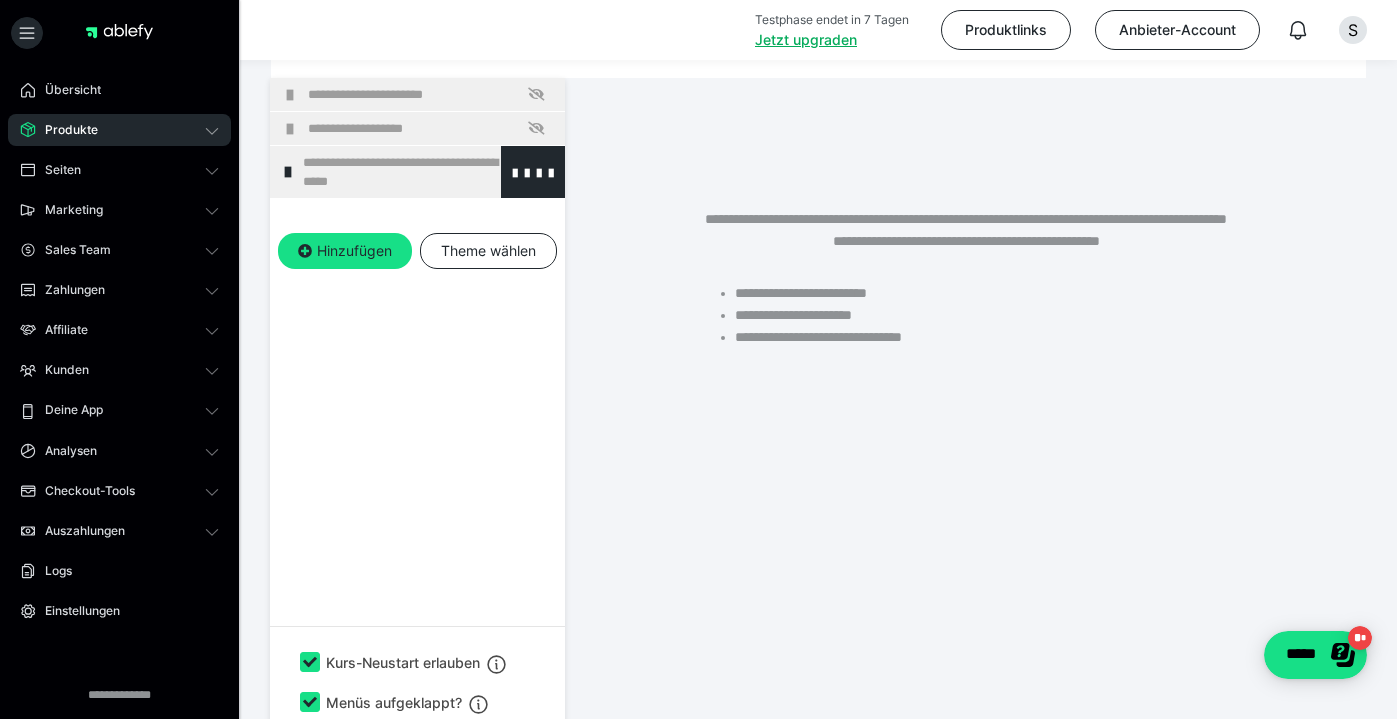 click on "**********" at bounding box center (417, 172) 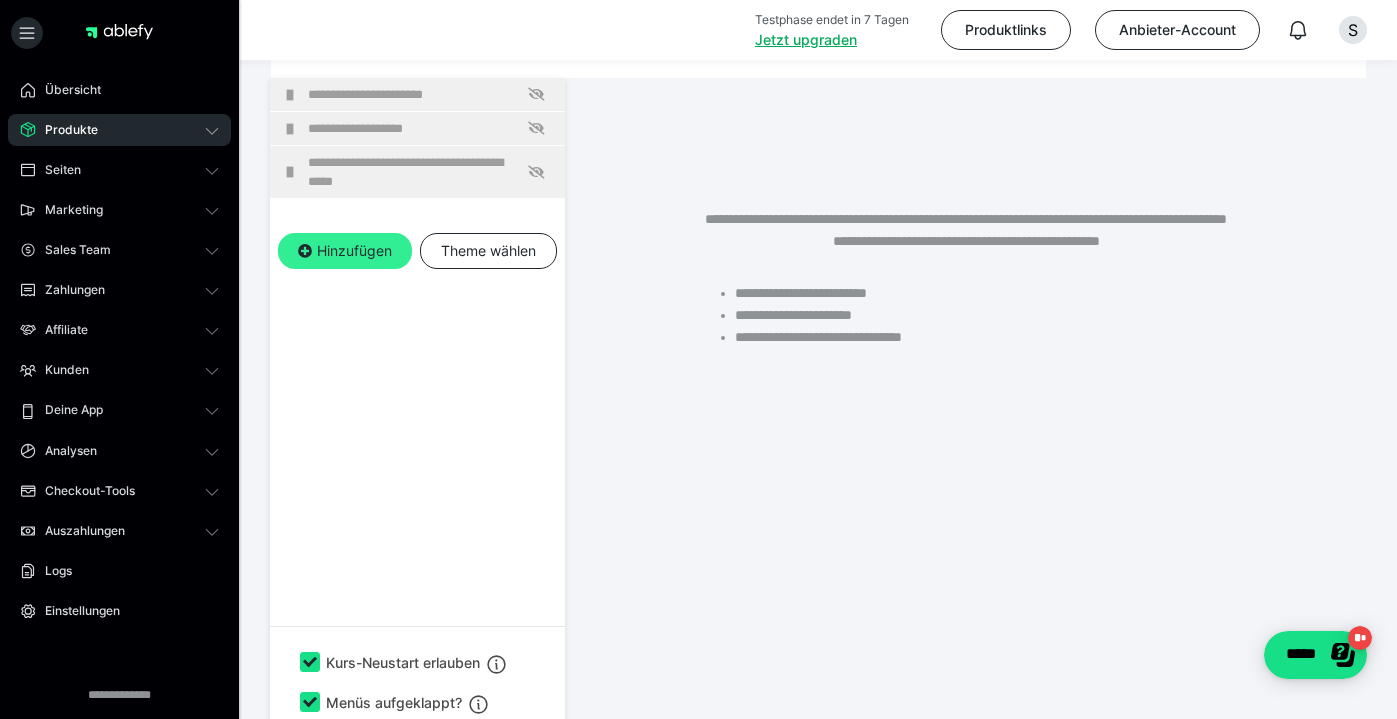 click on "Hinzufügen" at bounding box center [345, 251] 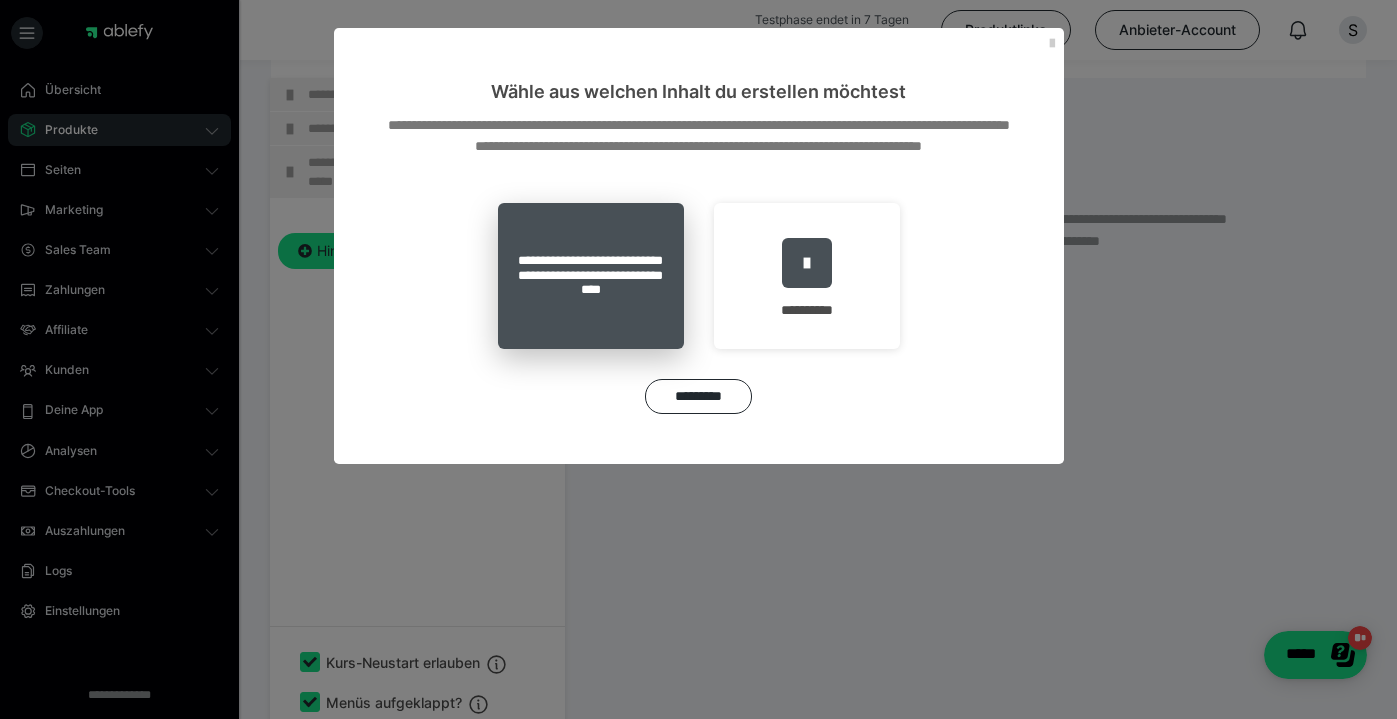 click on "**********" at bounding box center [591, 276] 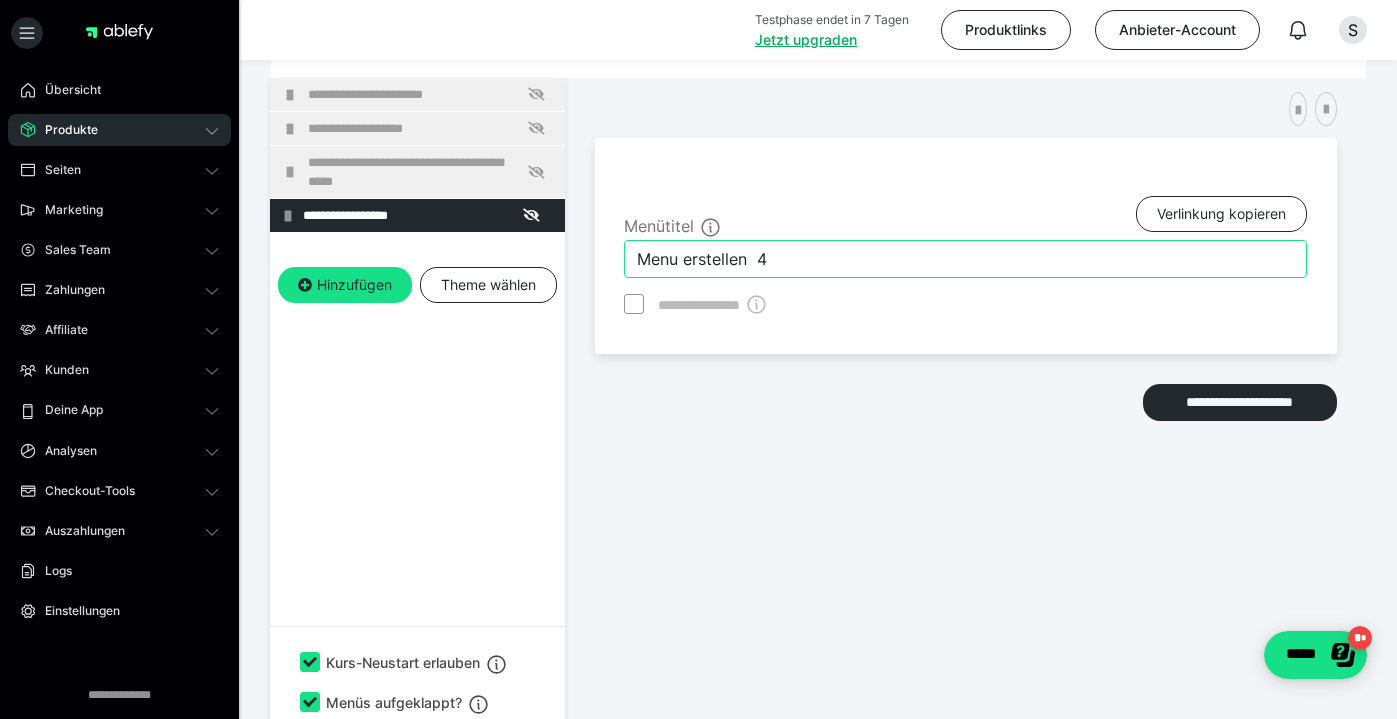 click on "Menu erstellen  4" at bounding box center (965, 259) 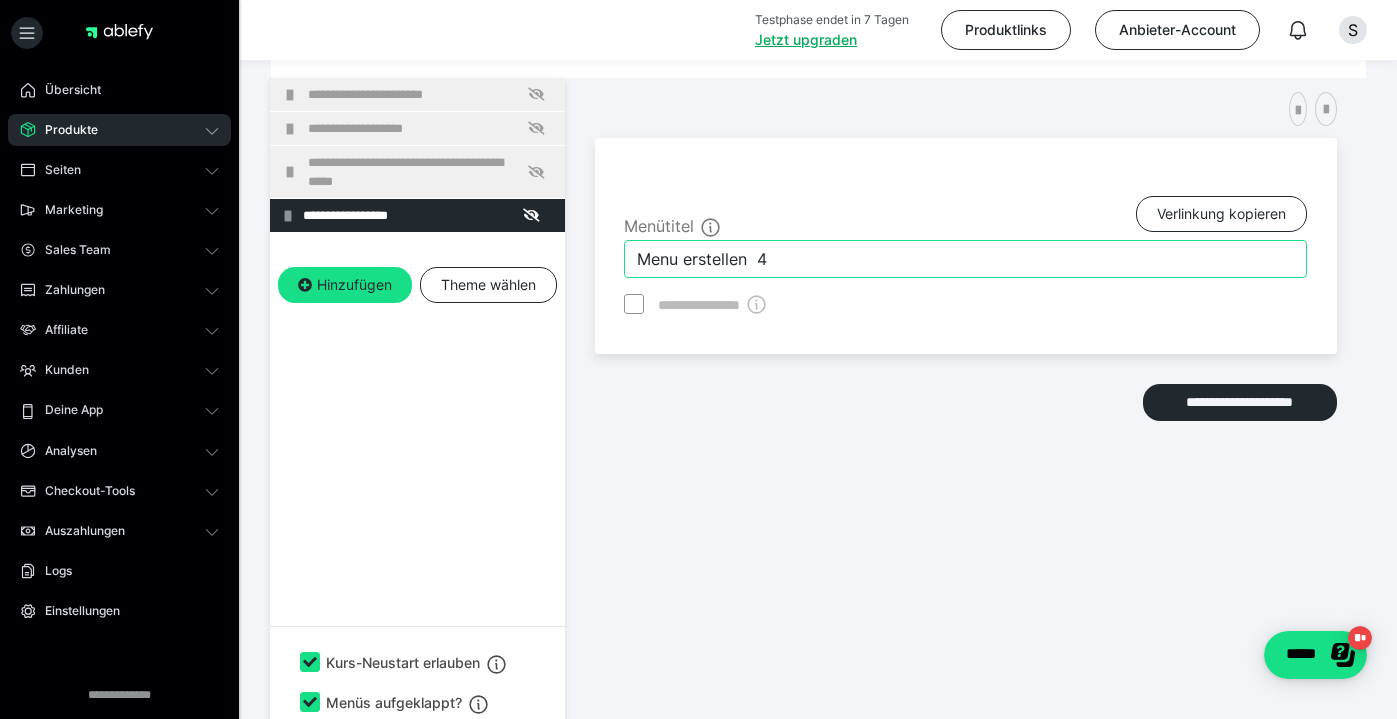 drag, startPoint x: 858, startPoint y: 261, endPoint x: 625, endPoint y: 252, distance: 233.17375 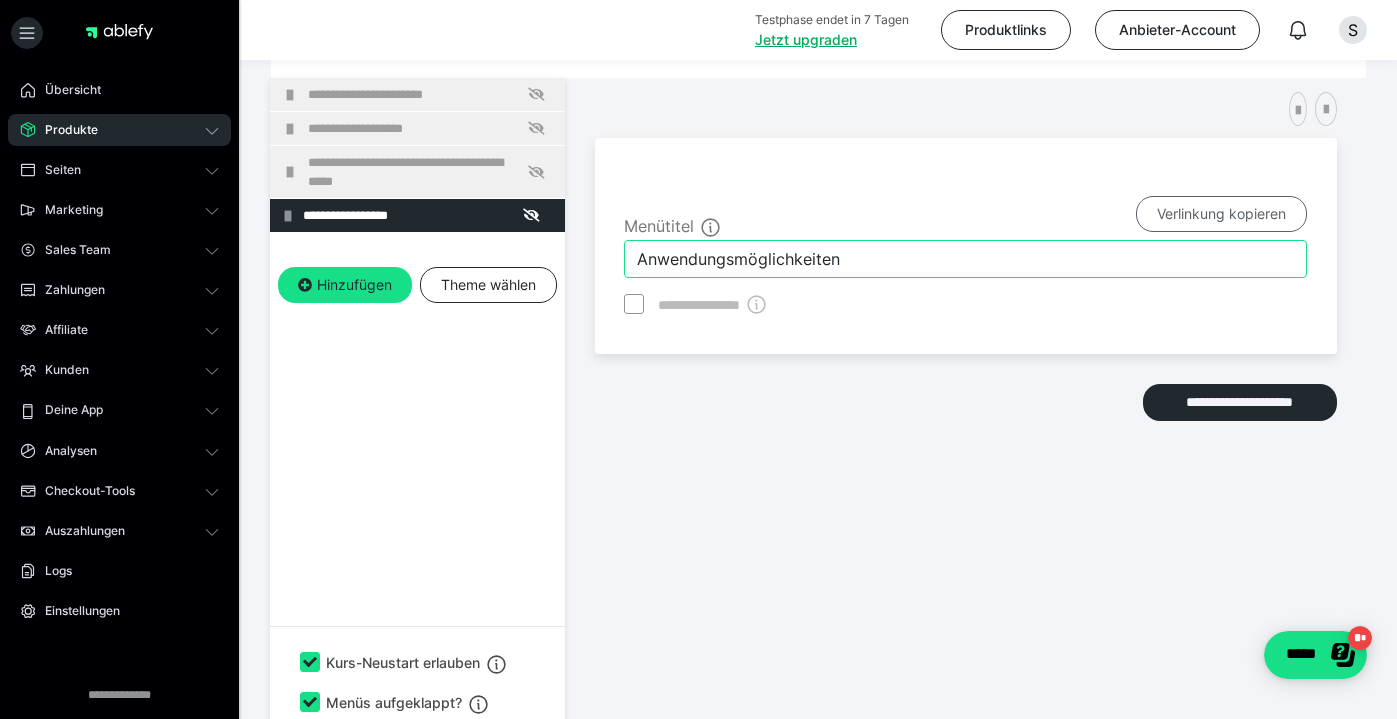 type on "Anwendungsmöglichkeiten" 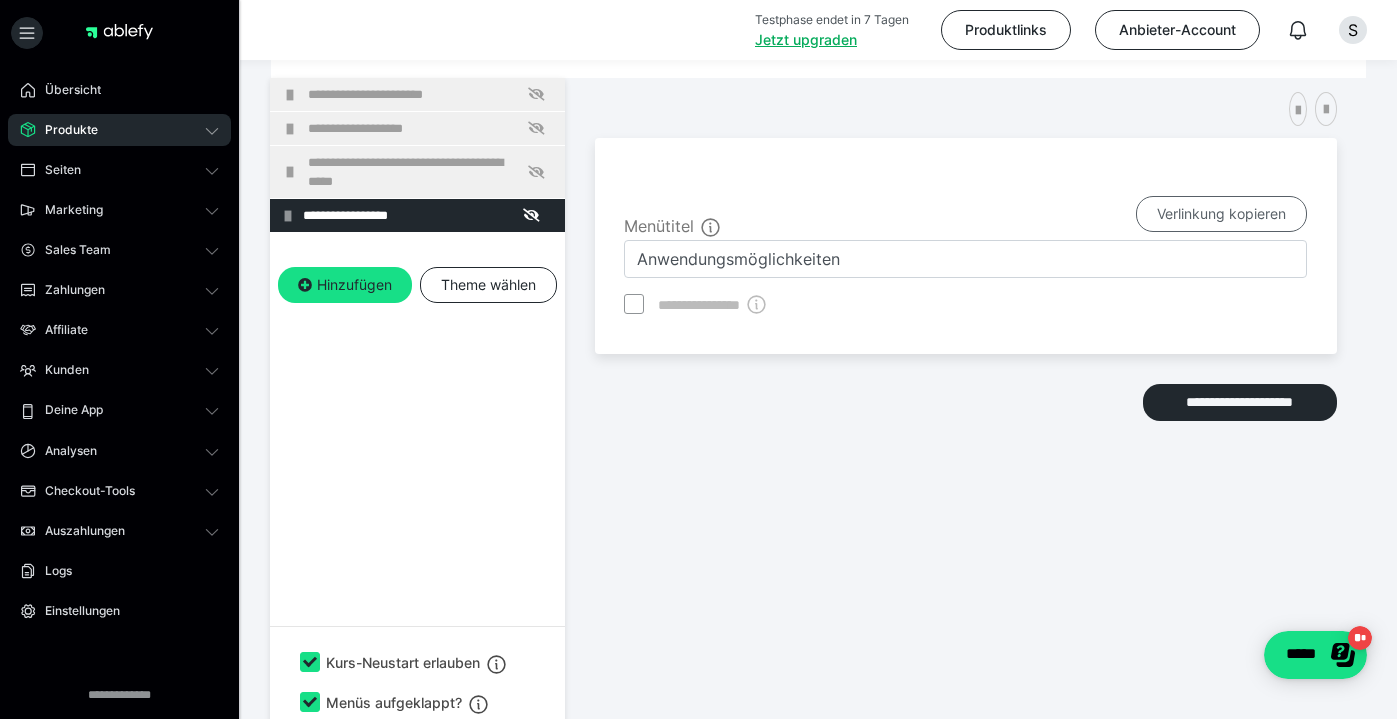 click on "Verlinkung kopieren" at bounding box center (1221, 214) 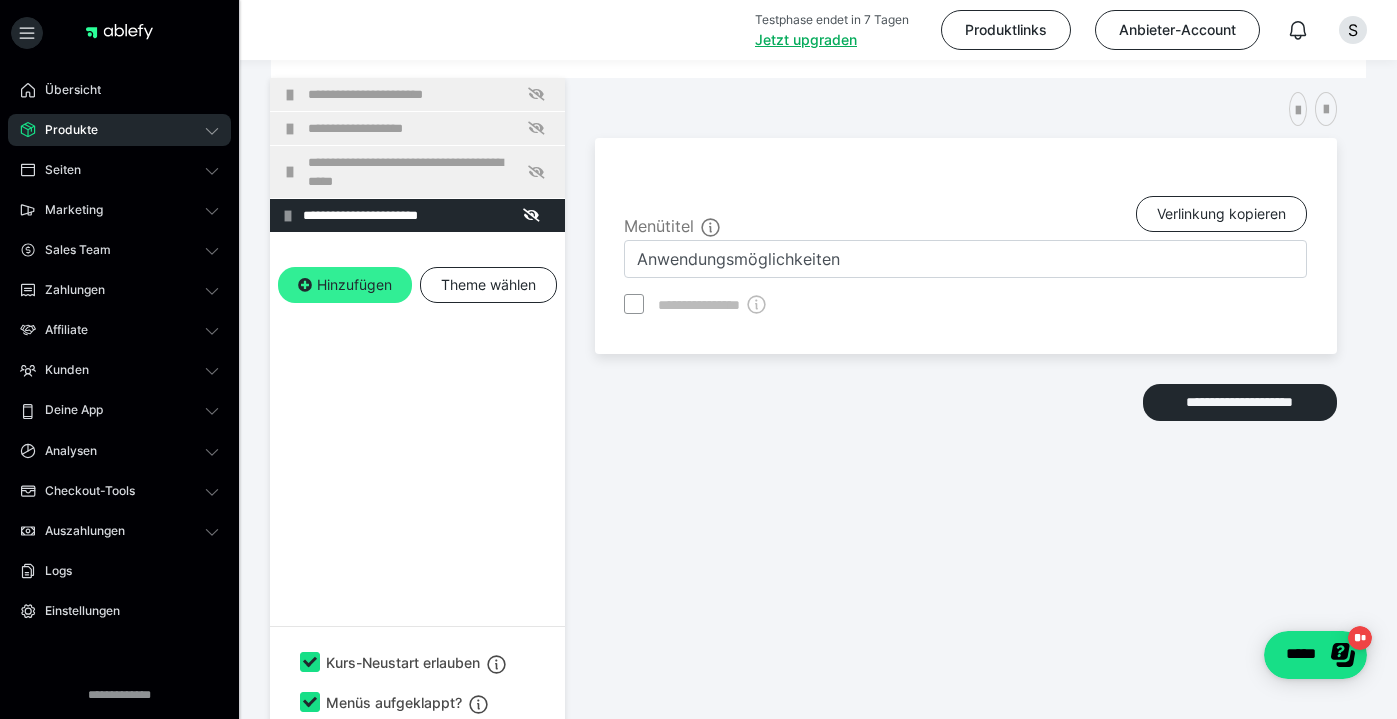 click on "Hinzufügen" at bounding box center (345, 285) 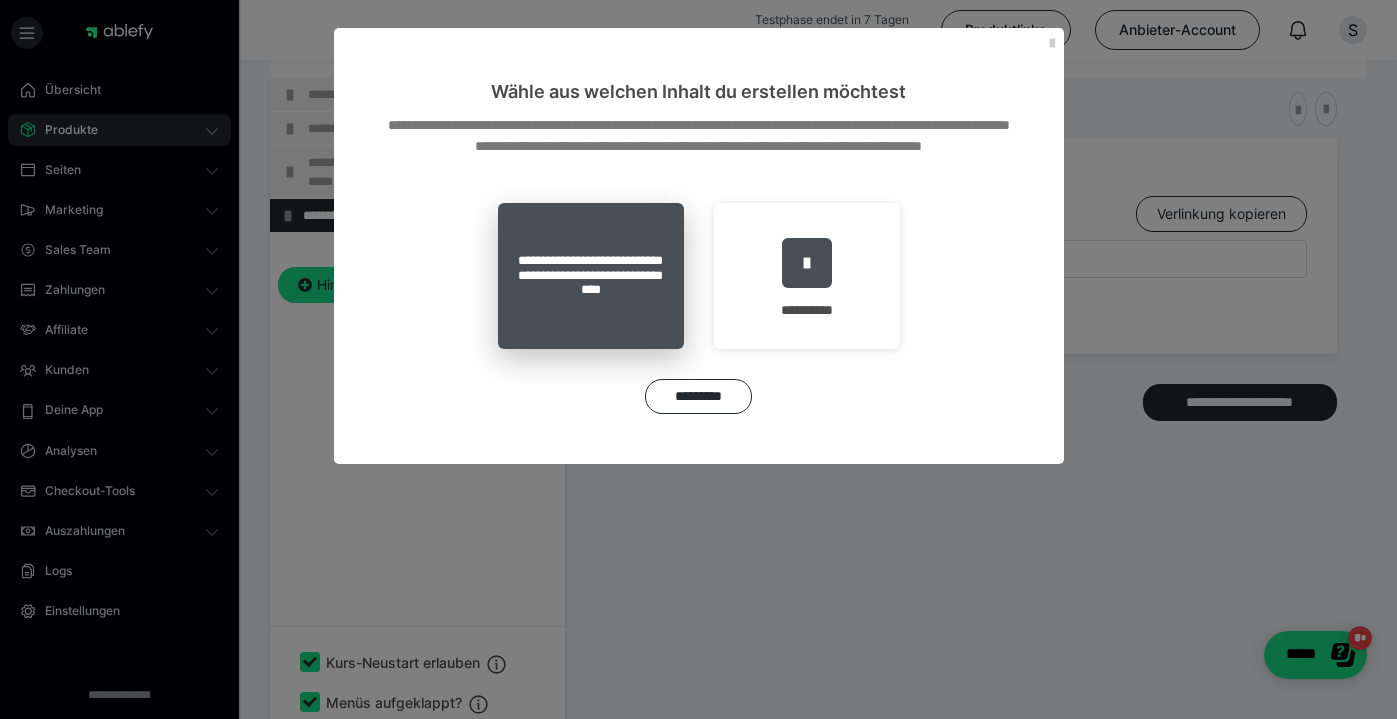click on "**********" at bounding box center (591, 276) 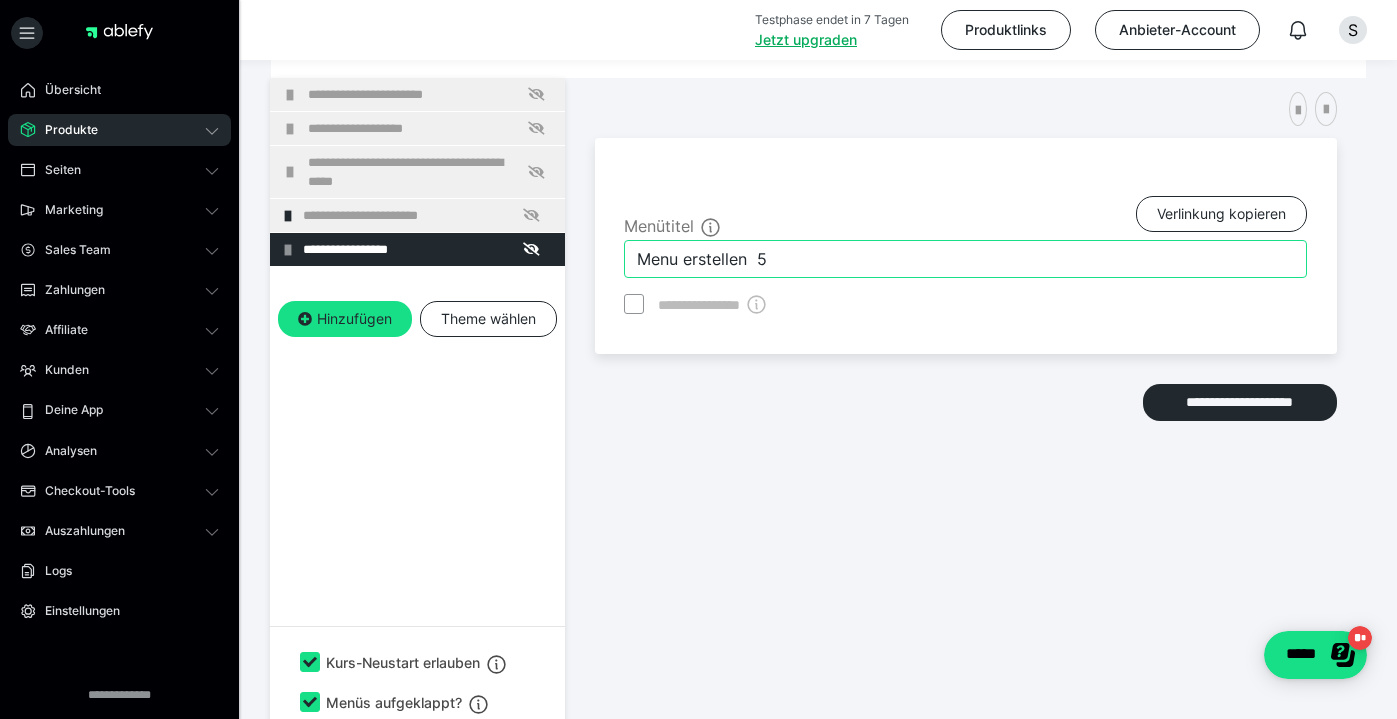 click on "Menu erstellen  5" at bounding box center [965, 259] 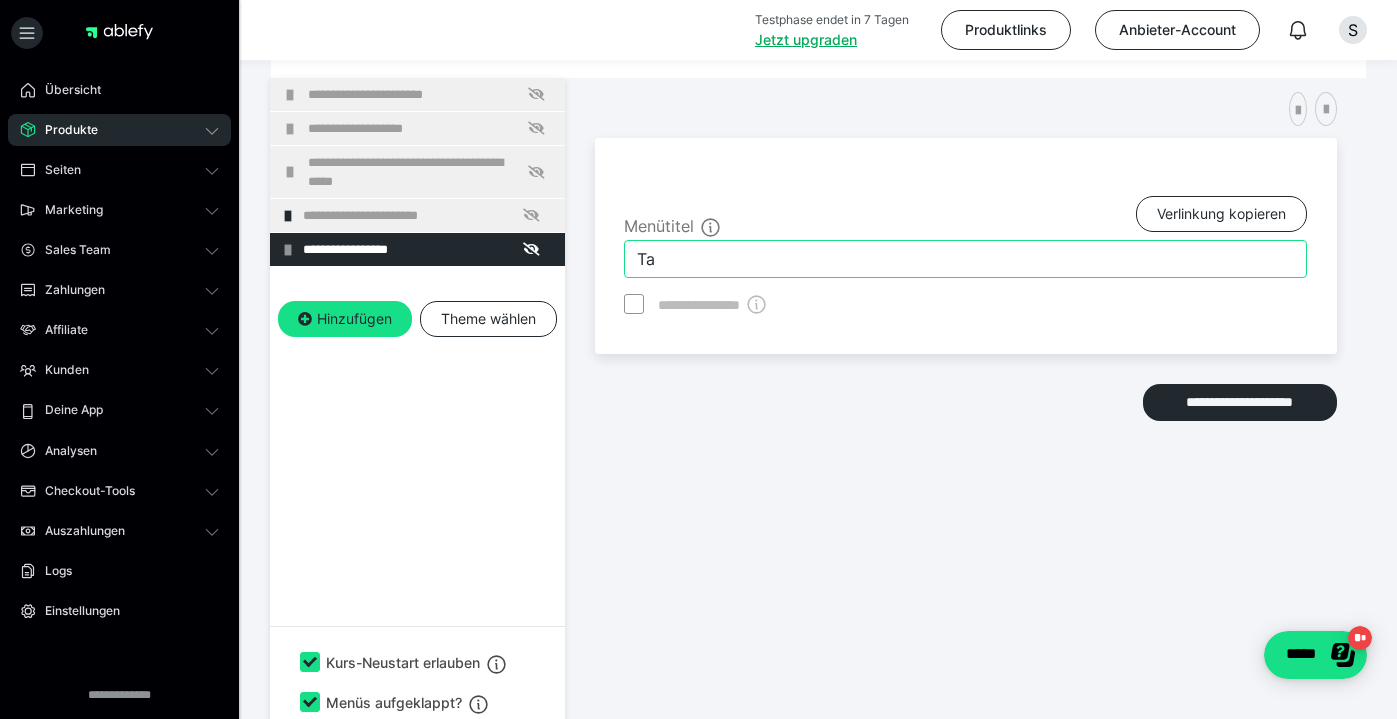type on "T" 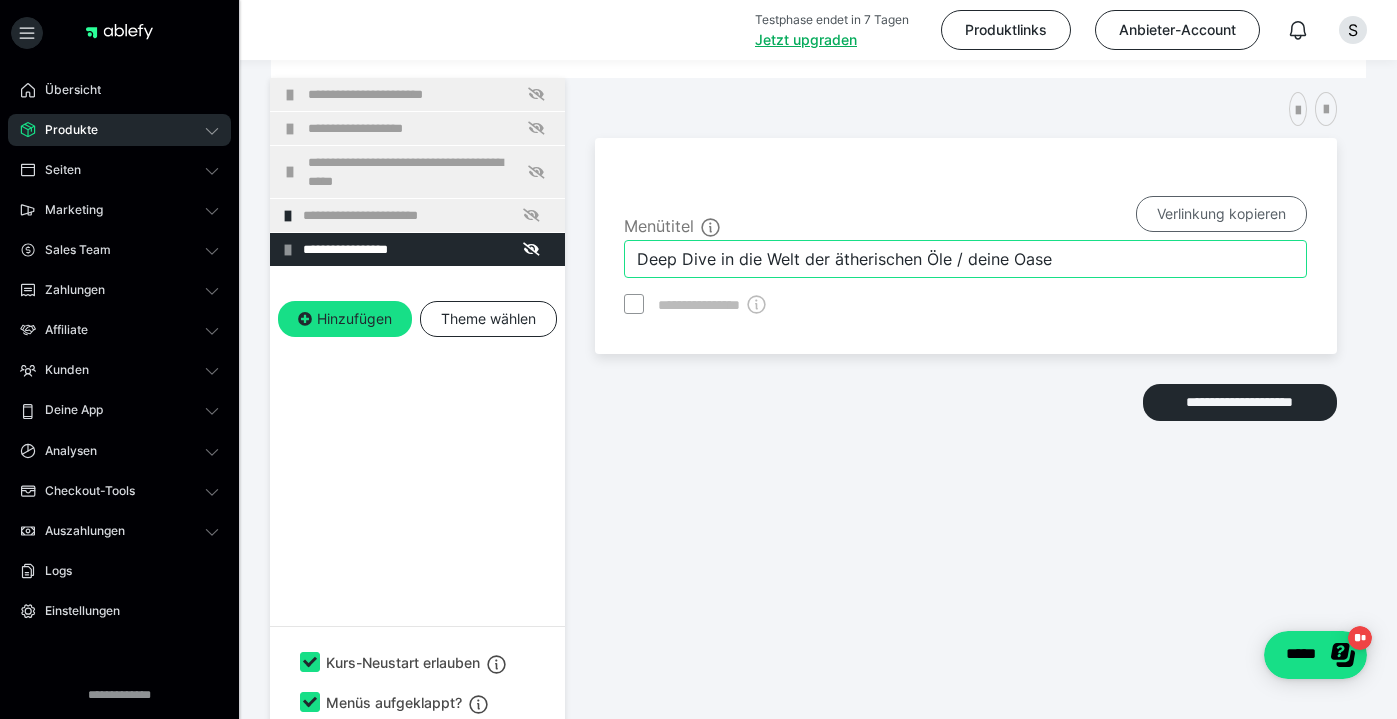 type on "Deep Dive in die Welt der ätherischen Öle / deine Oase" 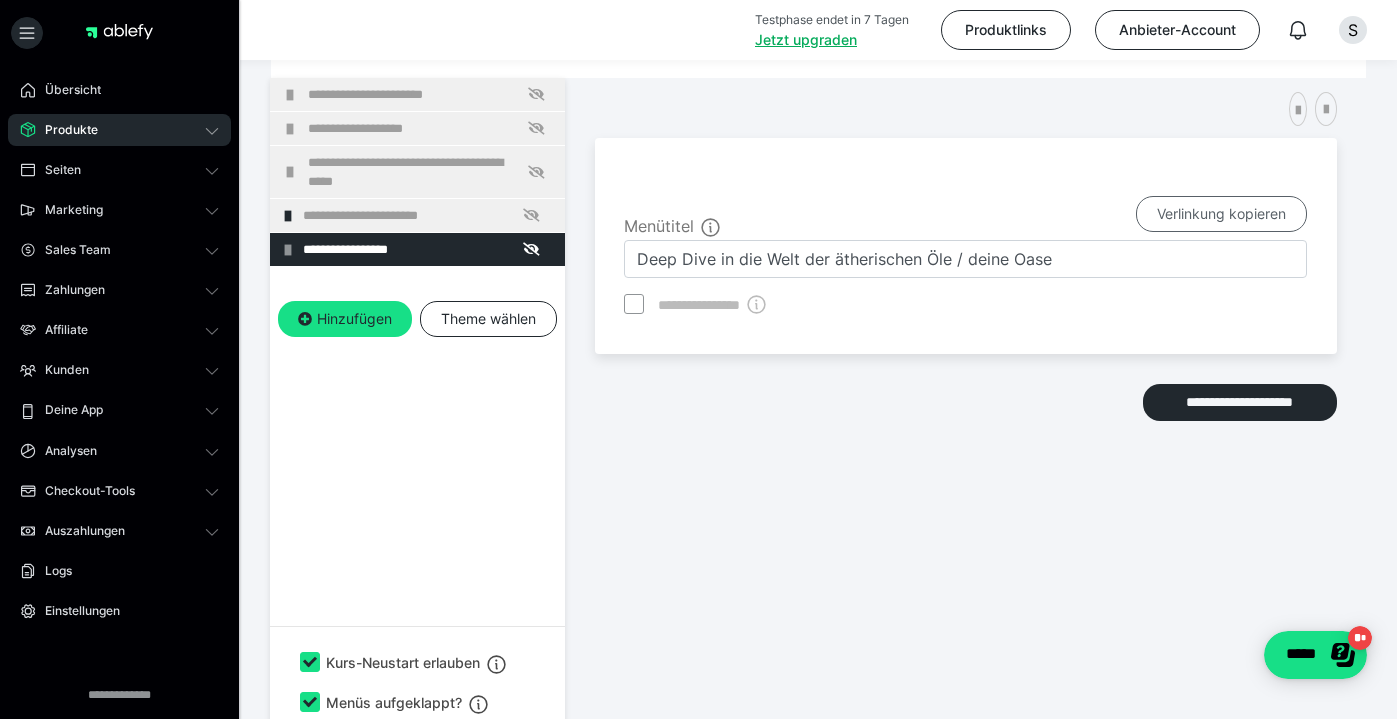 click on "Verlinkung kopieren" at bounding box center (1221, 214) 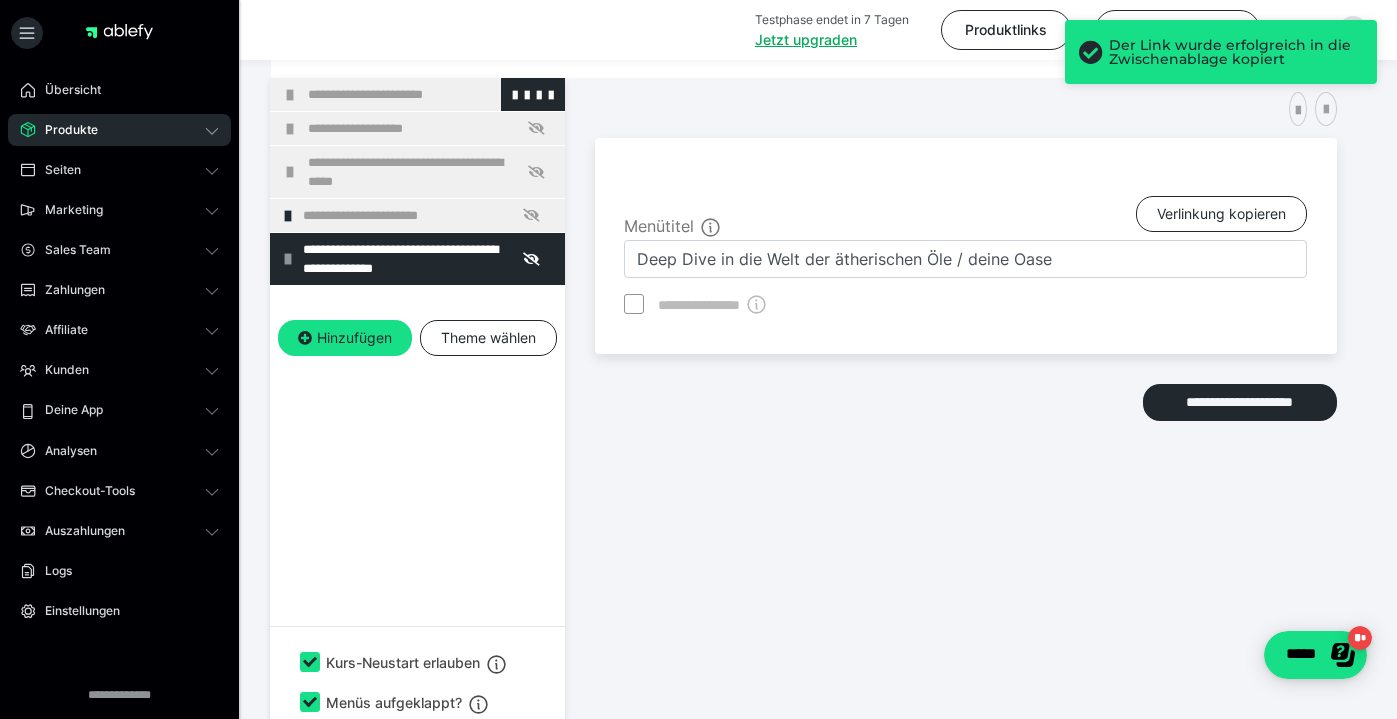 click on "**********" at bounding box center (417, 94) 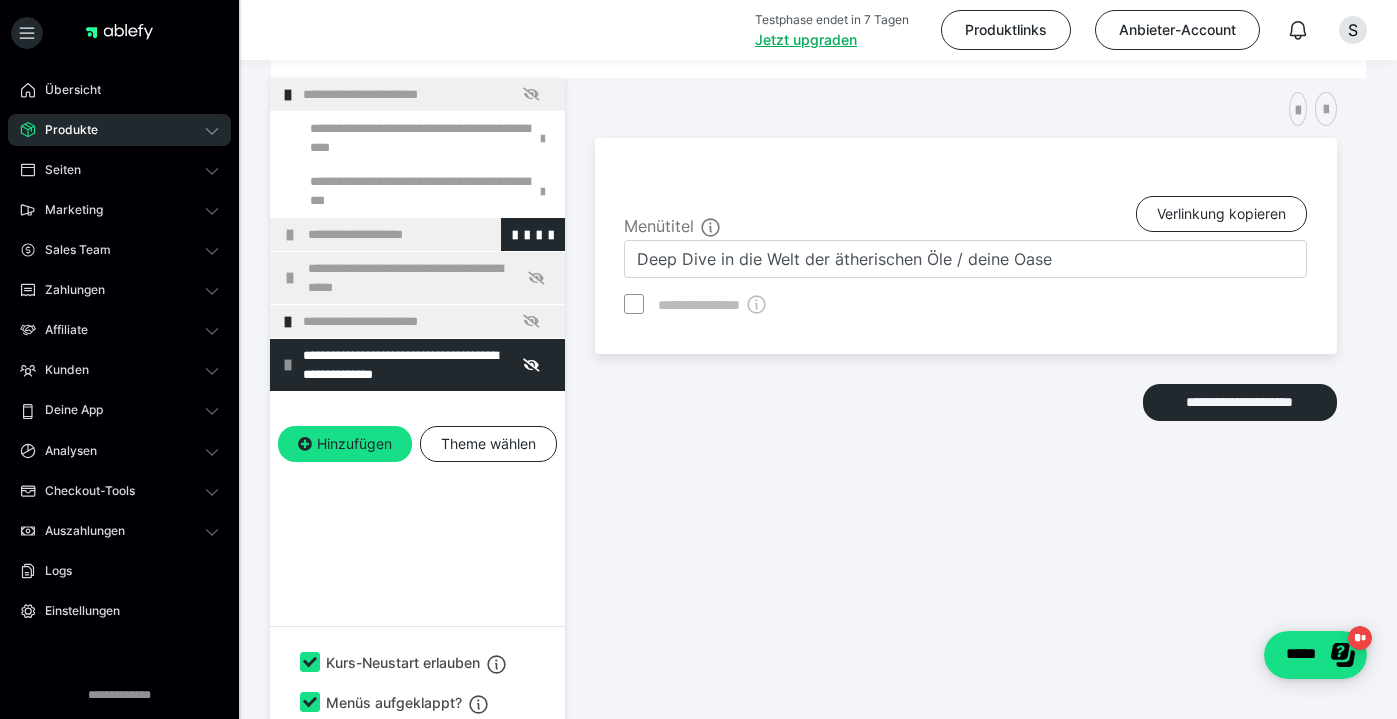 click on "**********" at bounding box center (417, 234) 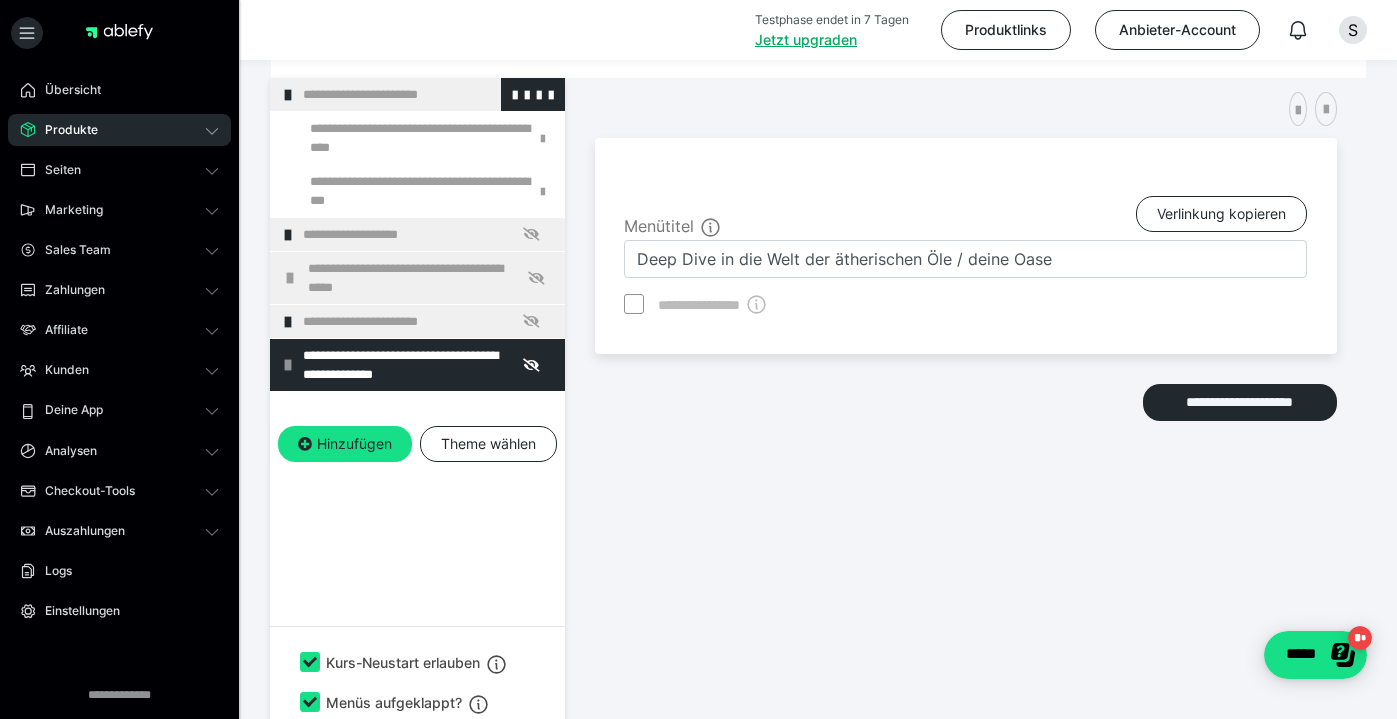 click at bounding box center [288, 95] 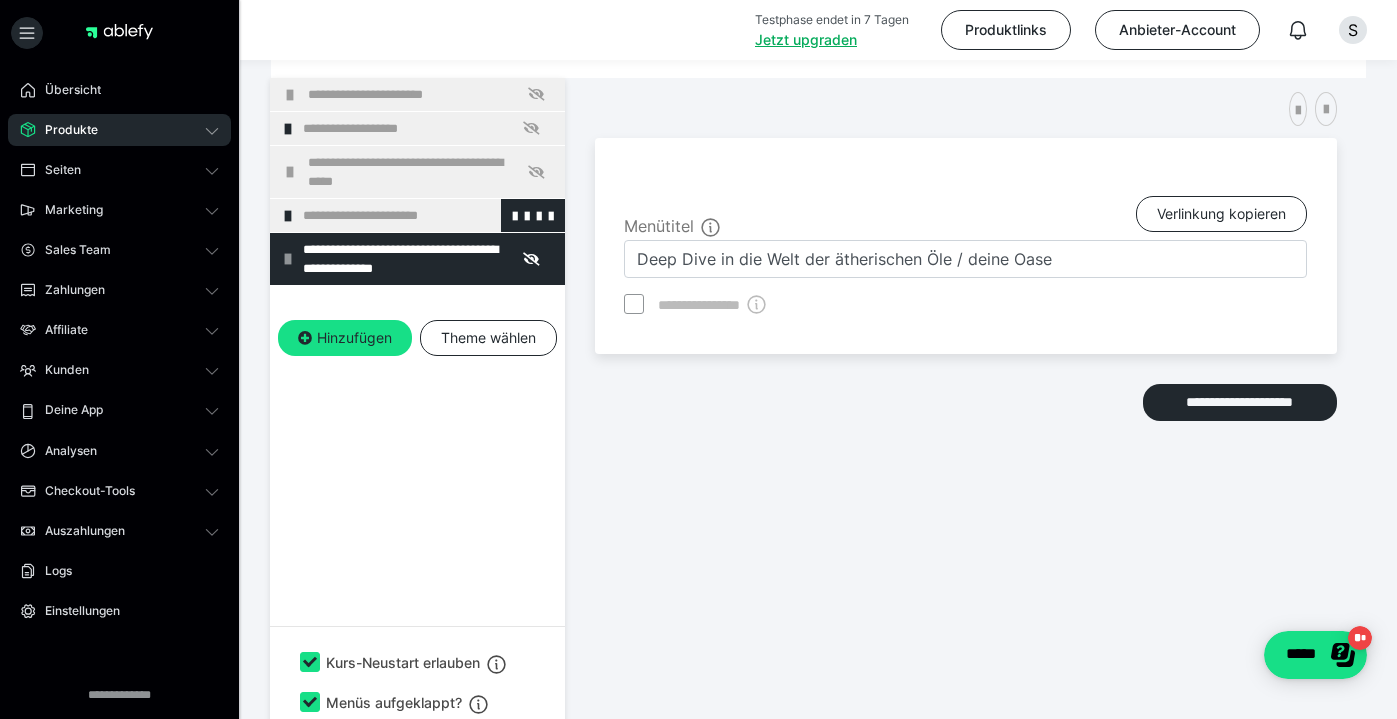 click at bounding box center [288, 216] 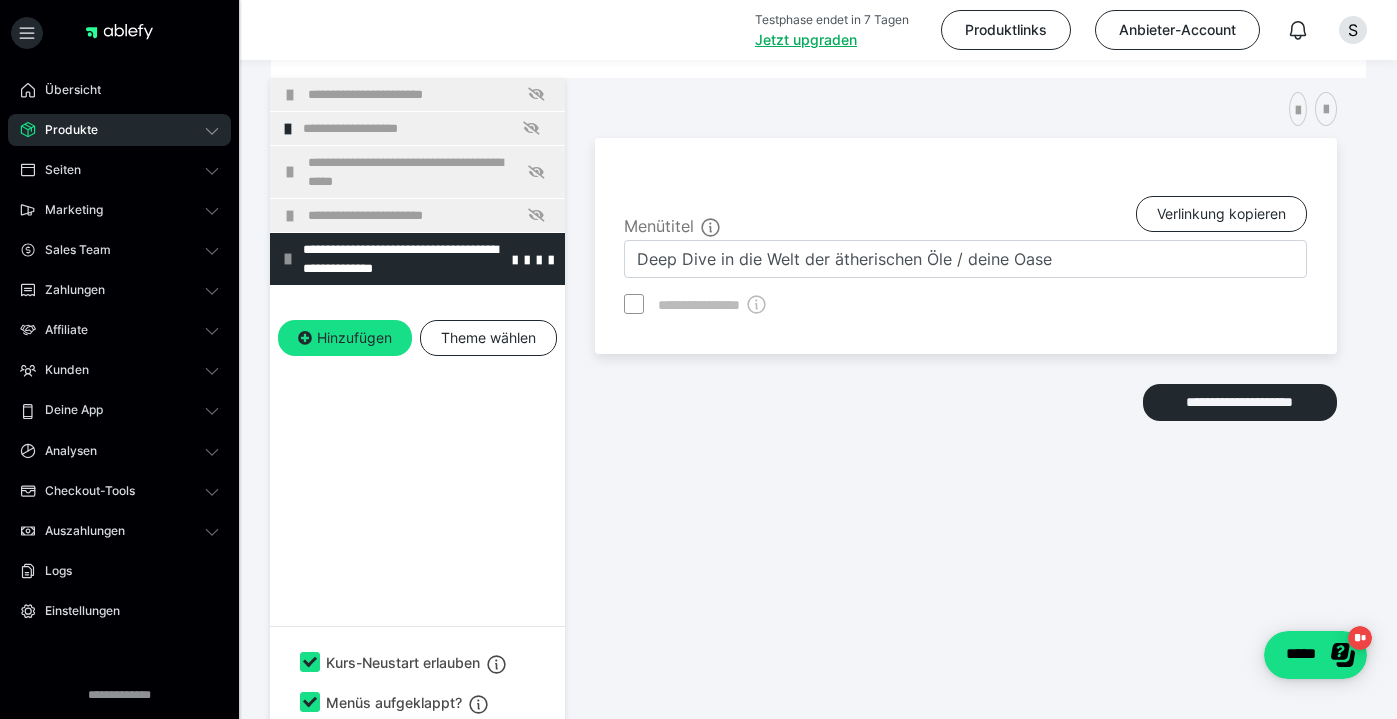 click at bounding box center [288, 259] 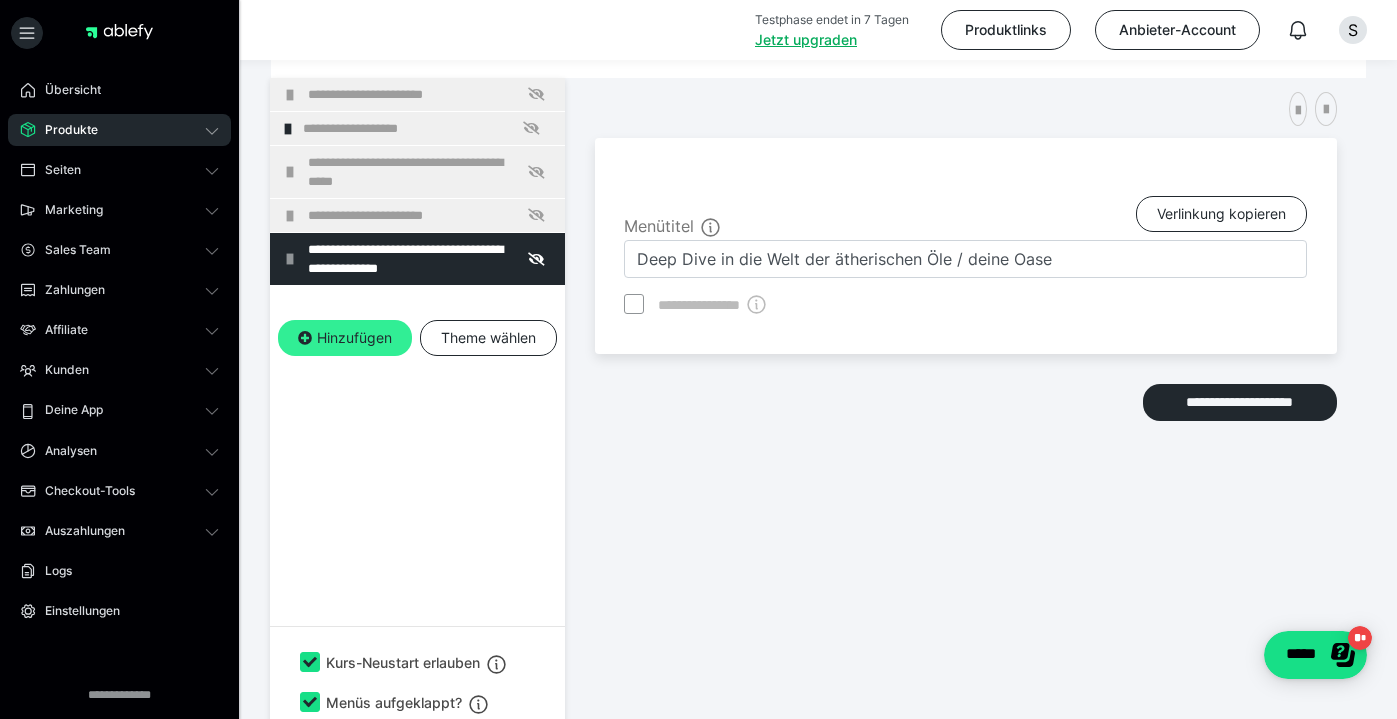 click on "Hinzufügen" at bounding box center [345, 338] 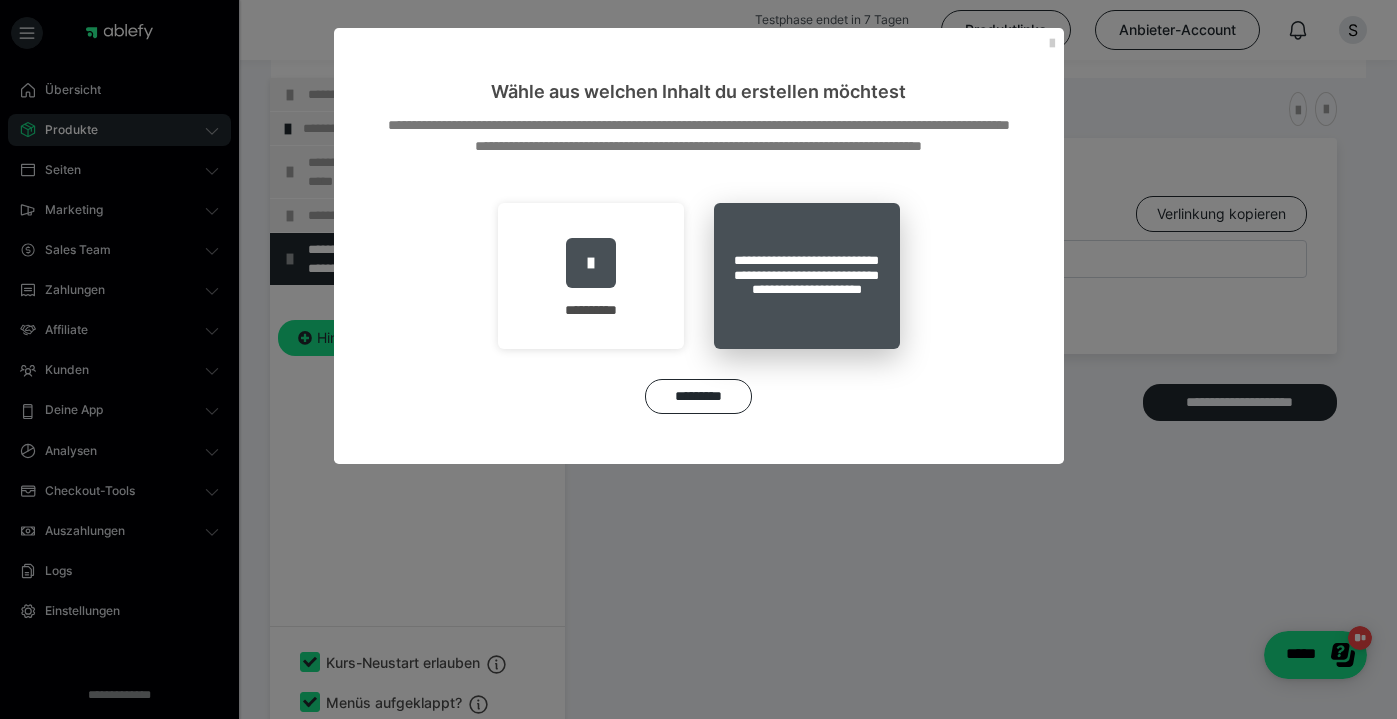 click on "**********" at bounding box center [807, 276] 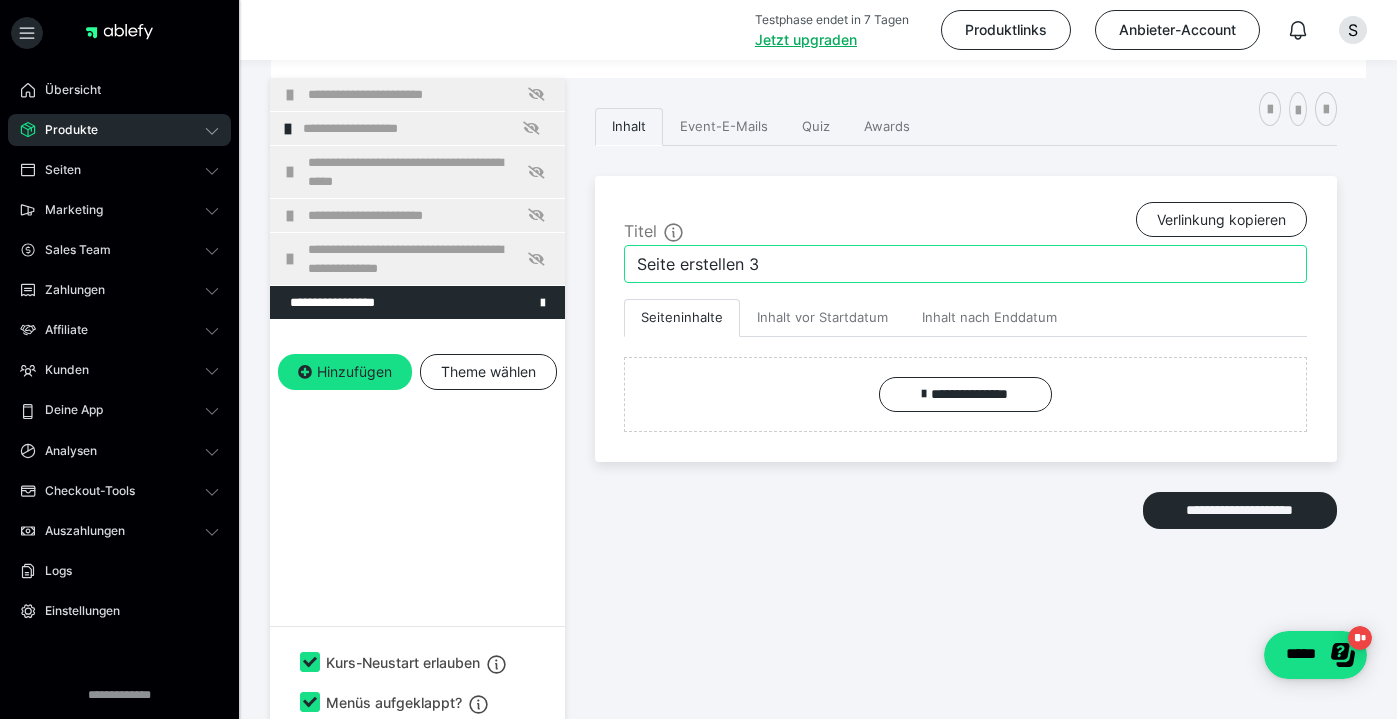 click on "Seite erstellen 3" at bounding box center (965, 264) 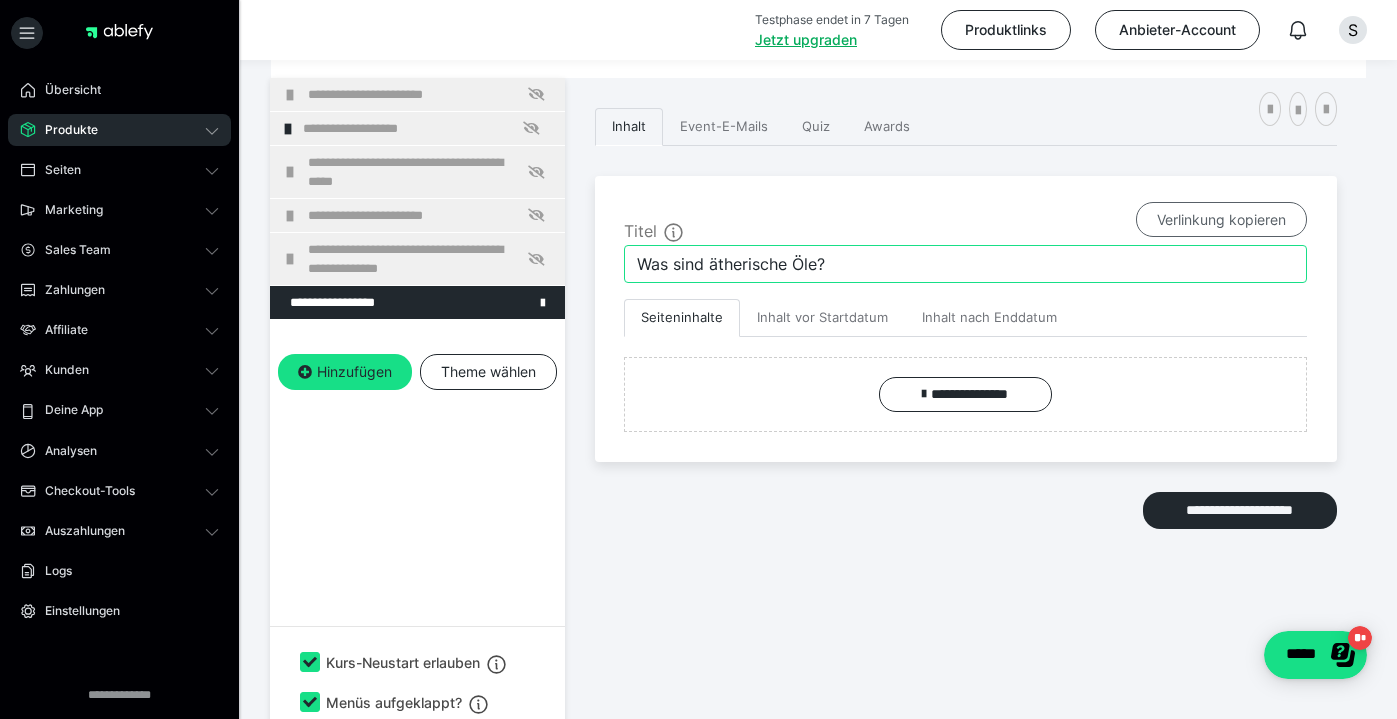 type on "Was sind ätherische Öle?" 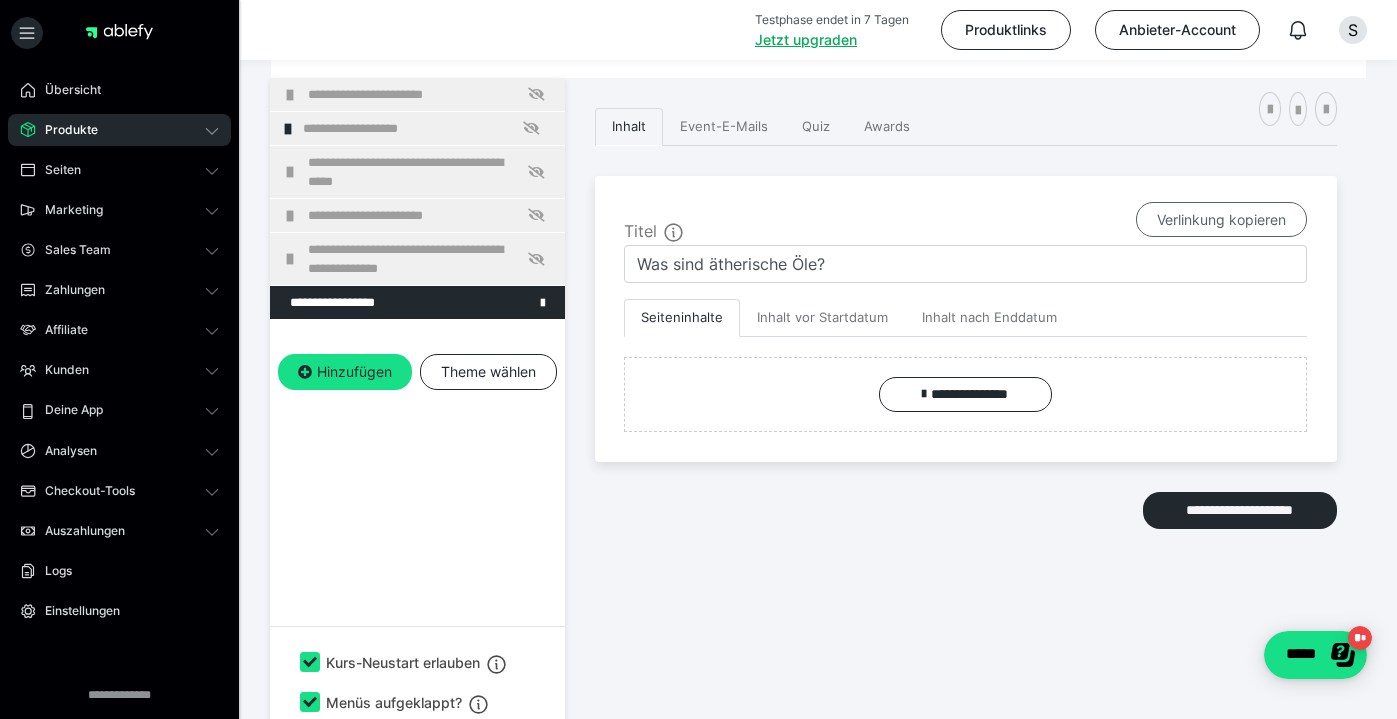 click on "Verlinkung kopieren" at bounding box center [1221, 220] 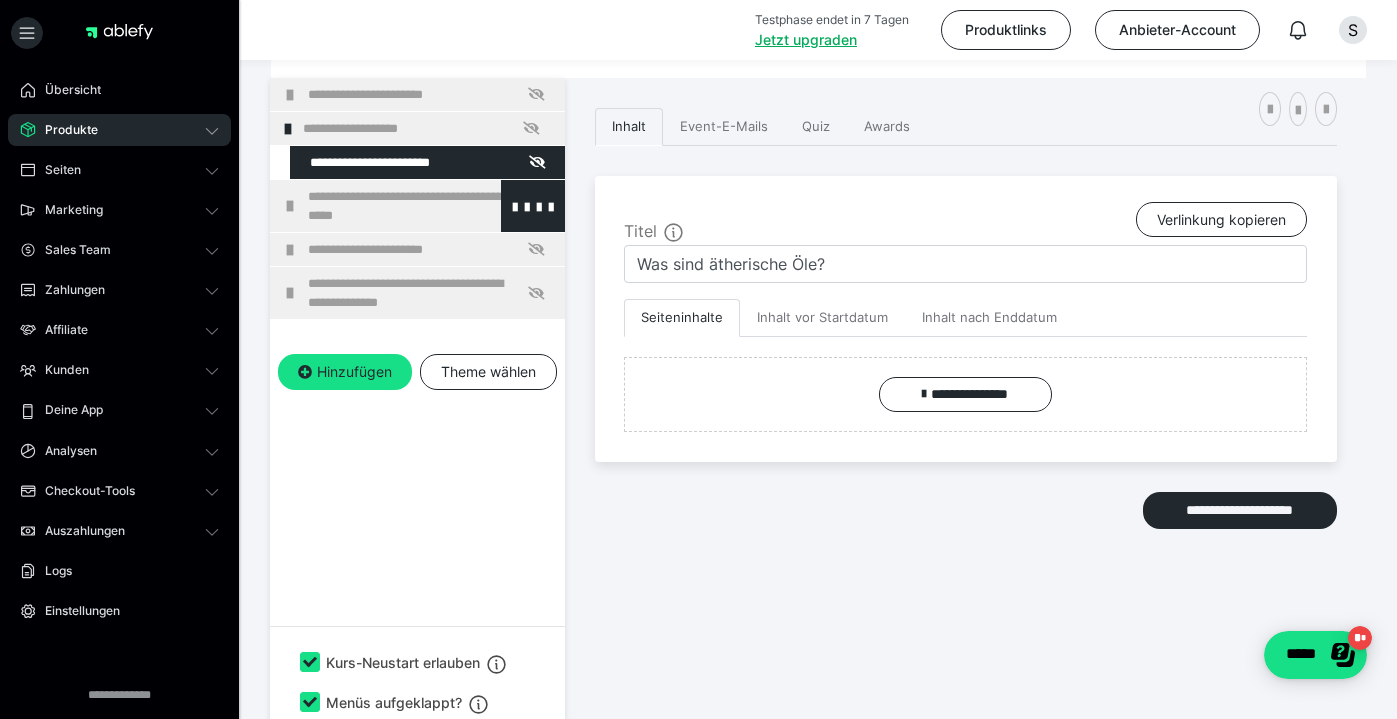 click at bounding box center (290, 206) 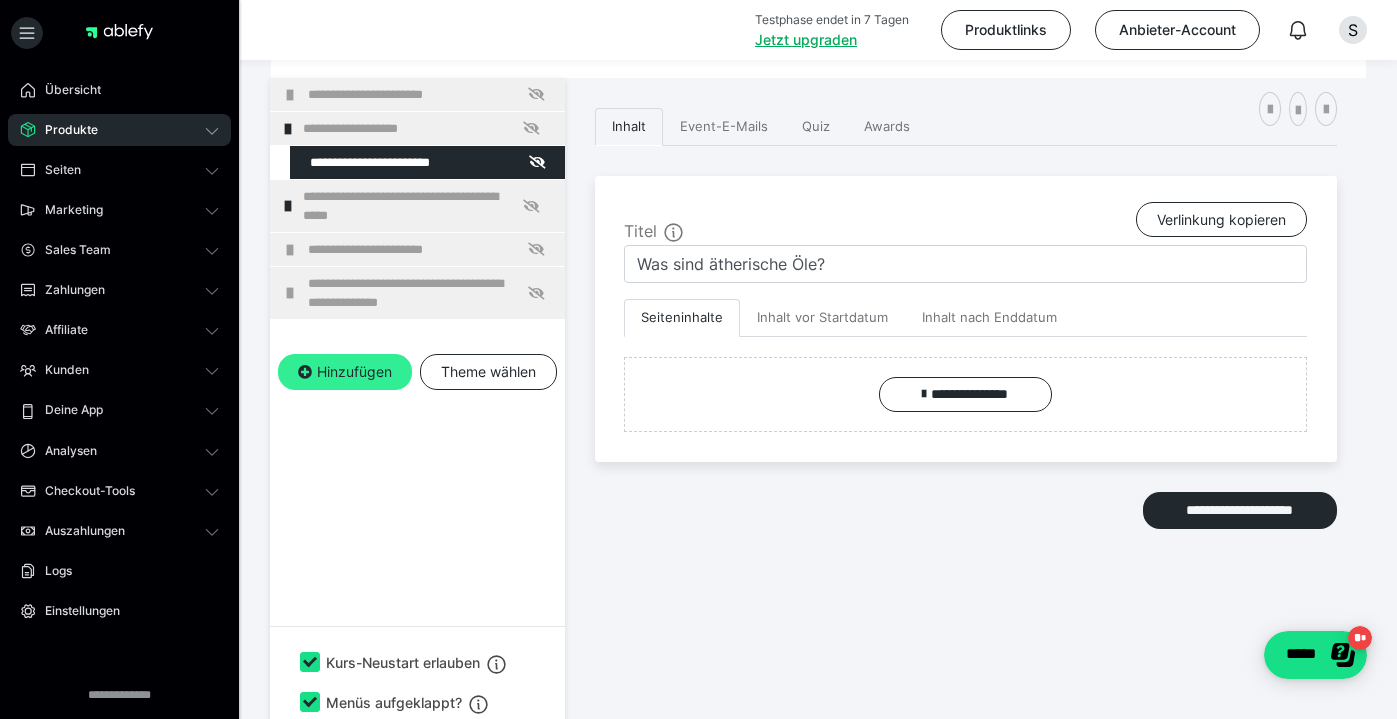 click on "Hinzufügen" at bounding box center [345, 372] 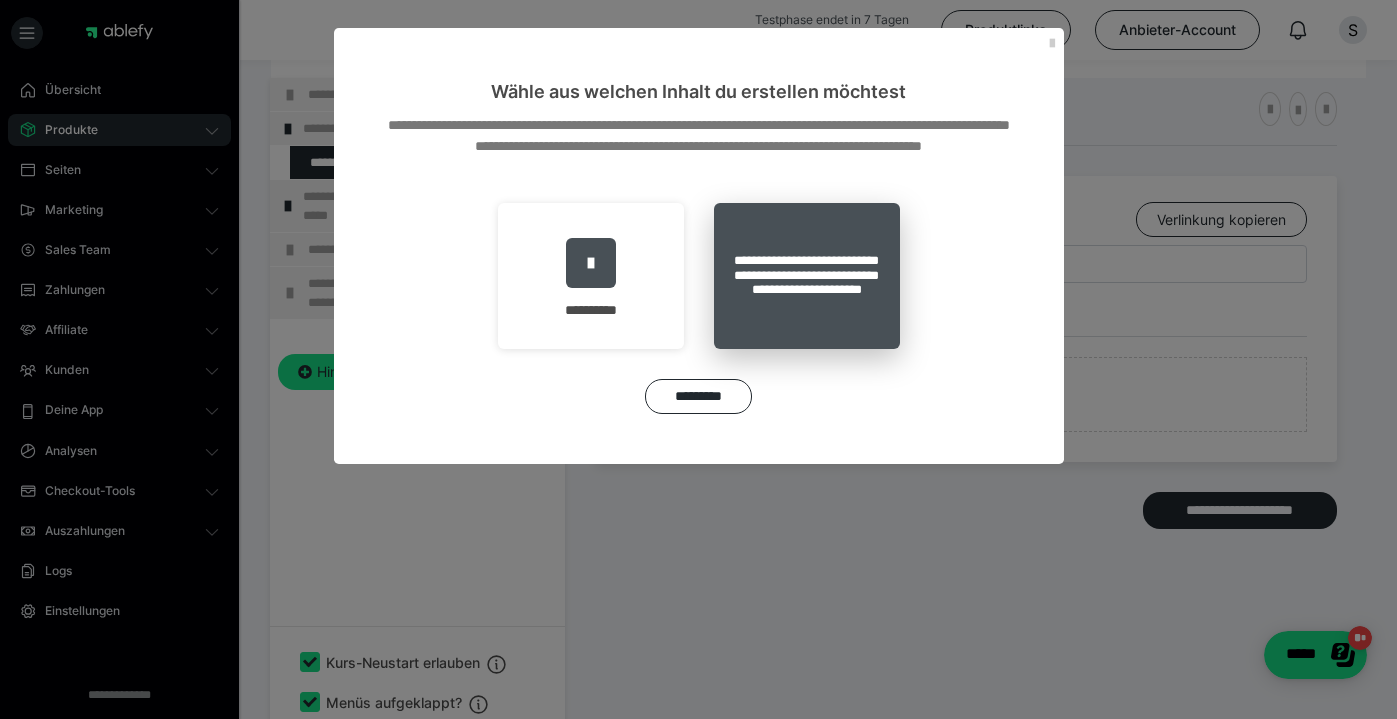 click on "**********" at bounding box center [807, 276] 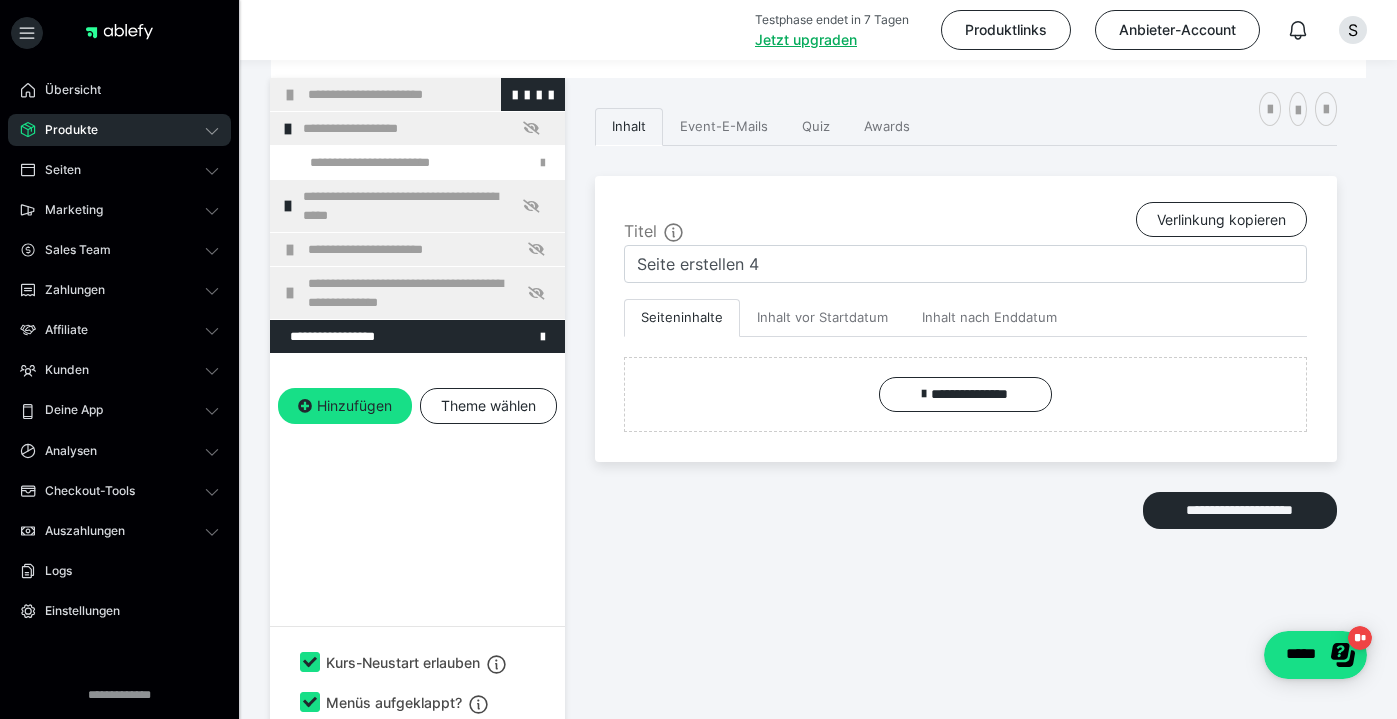 click on "**********" at bounding box center (417, 94) 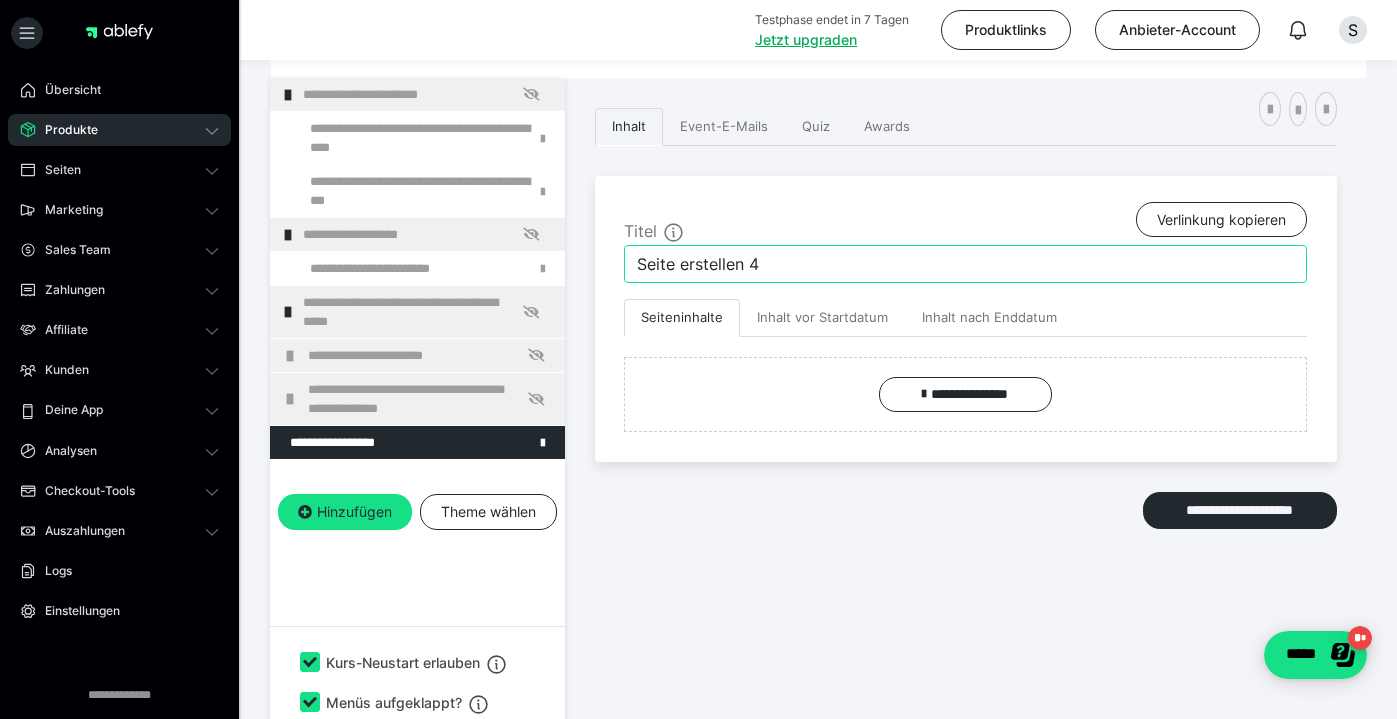 click on "Seite erstellen 4" at bounding box center (965, 264) 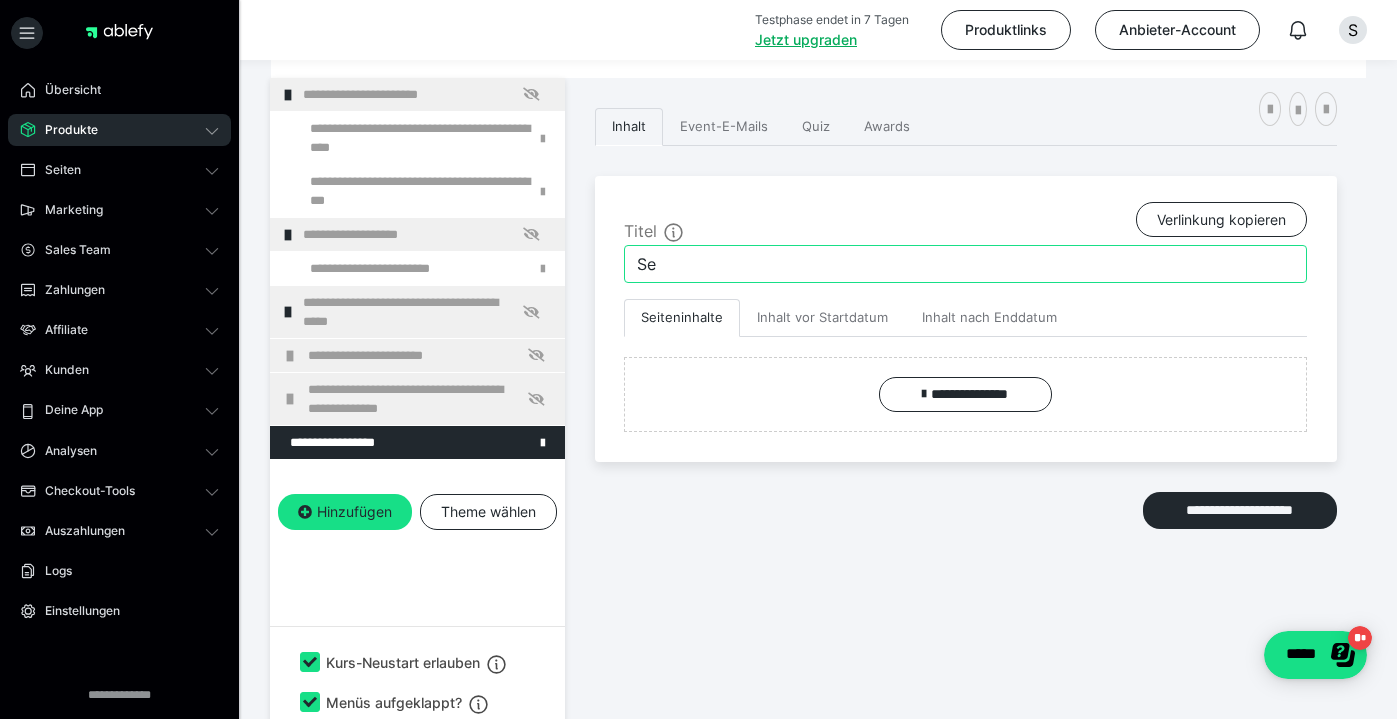 type on "S" 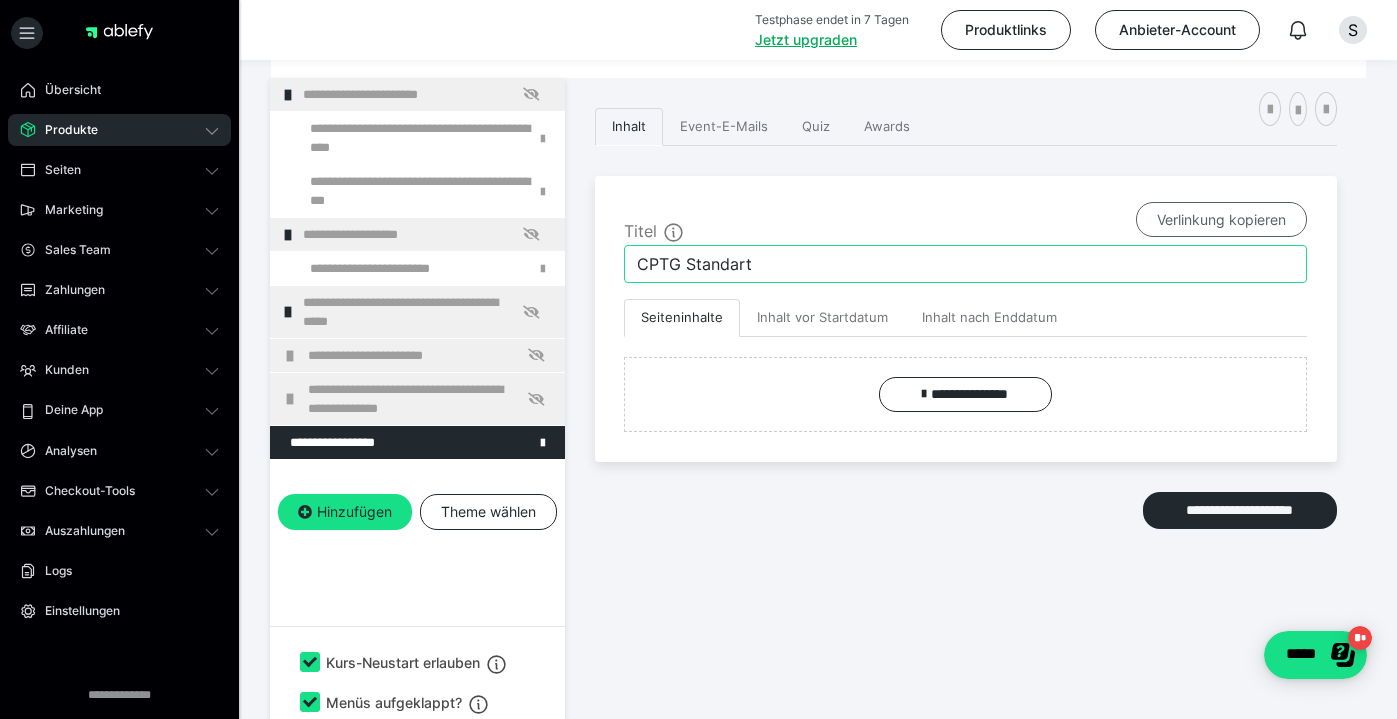 type on "CPTG Standart" 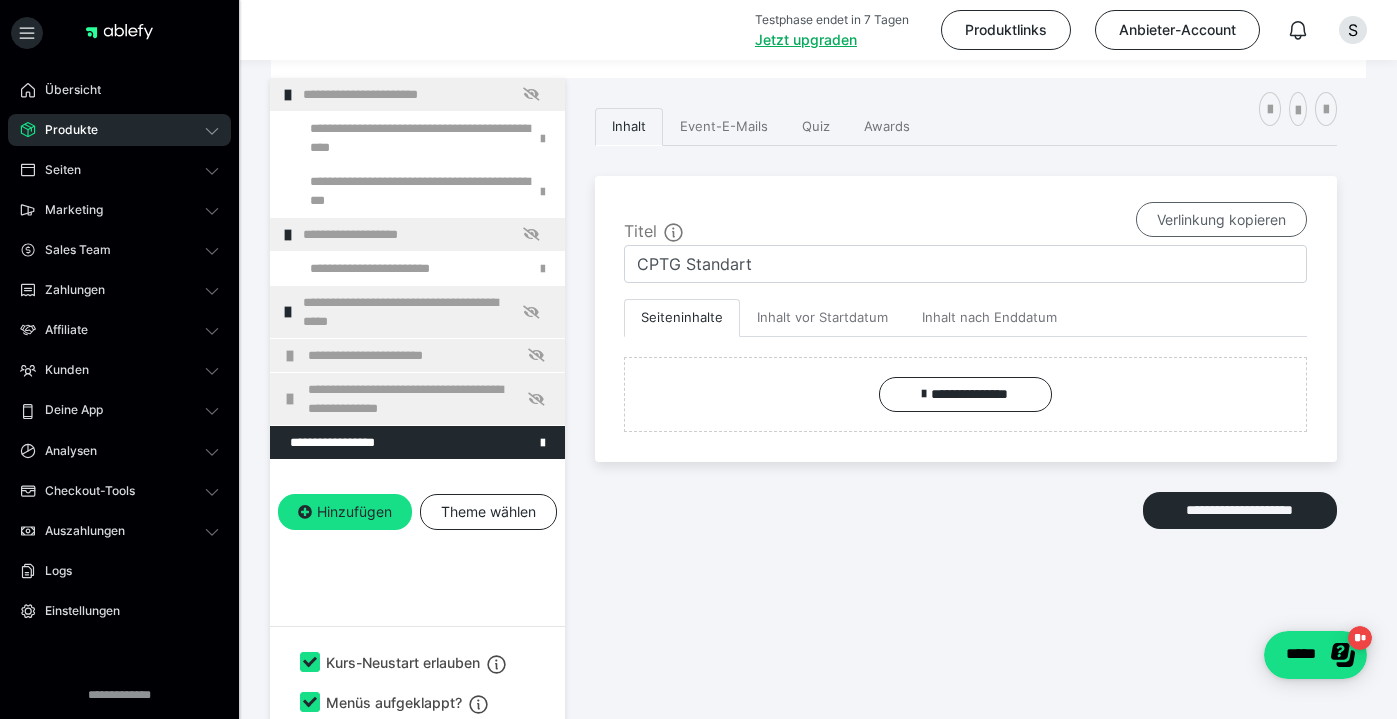 click on "Verlinkung kopieren" at bounding box center [1221, 220] 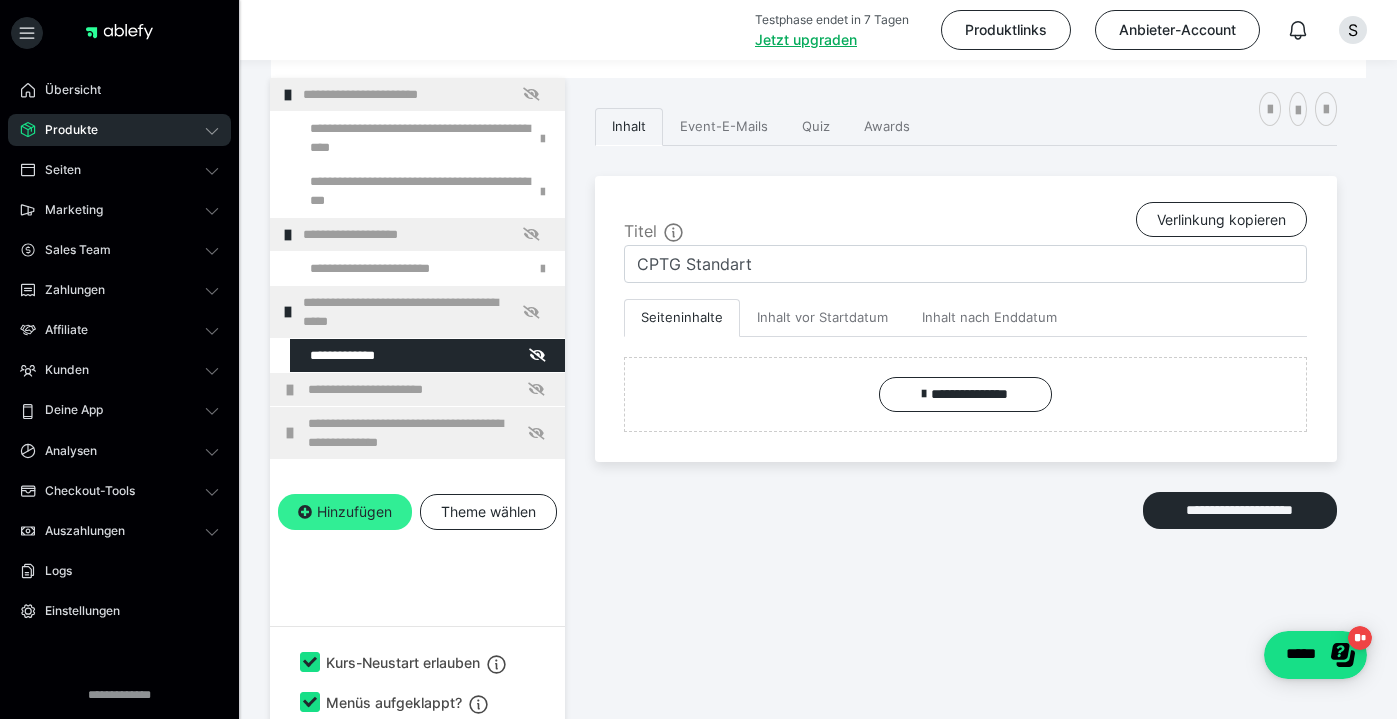 click on "Hinzufügen" at bounding box center [345, 512] 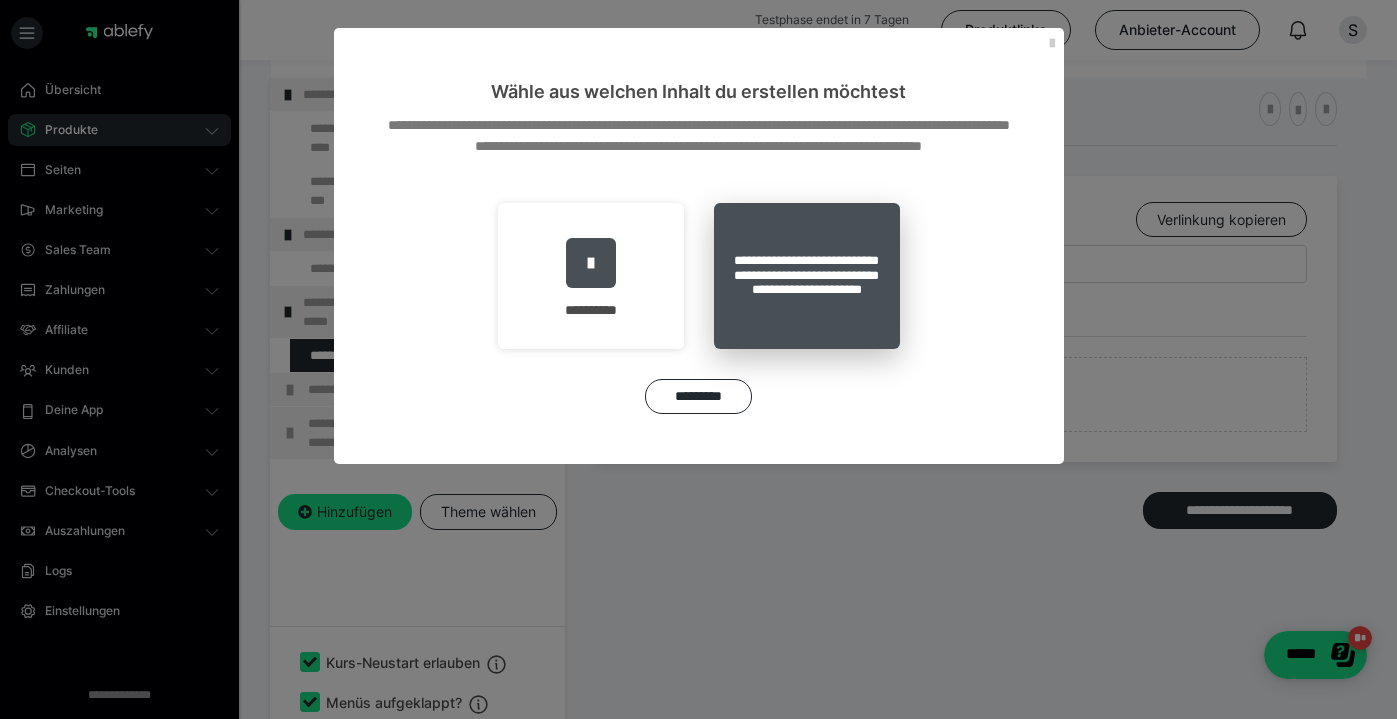 click on "**********" at bounding box center [807, 276] 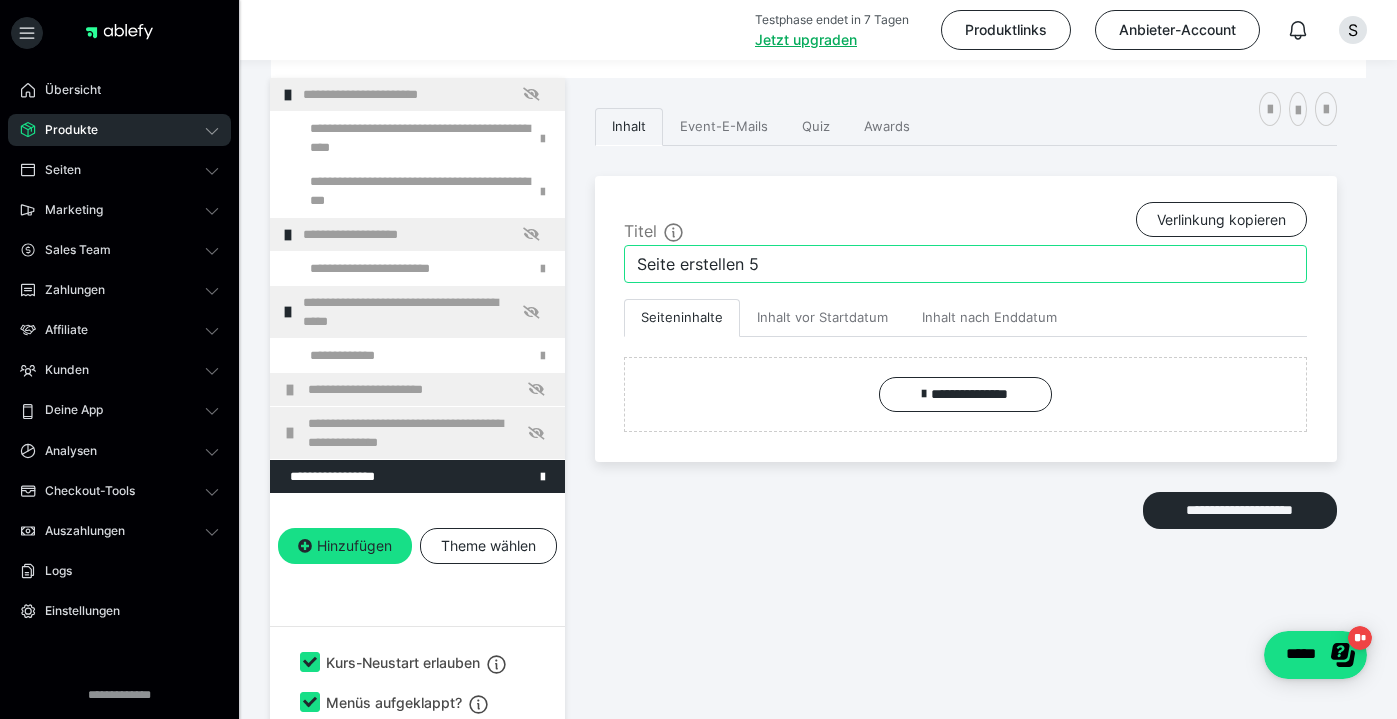 click on "Seite erstellen 5" at bounding box center [965, 264] 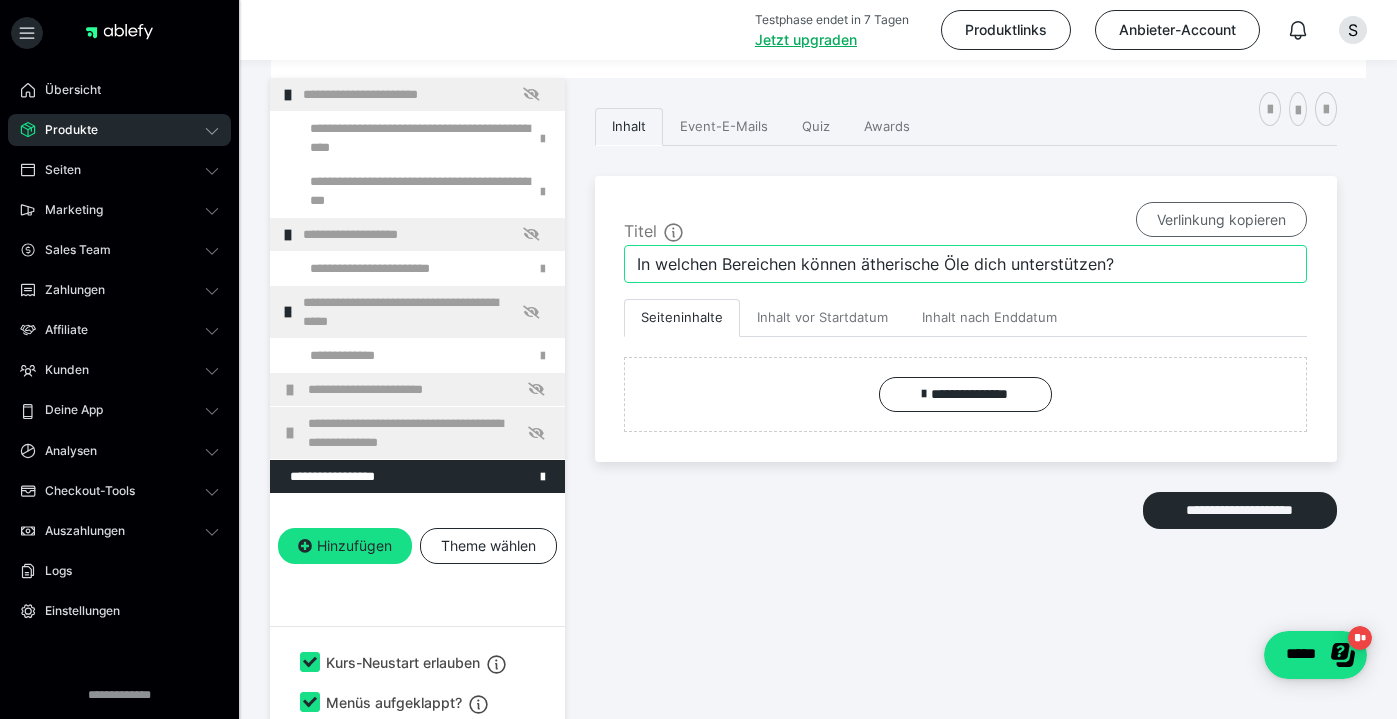 type on "In welchen Bereichen können ätherische Öle dich unterstützen?" 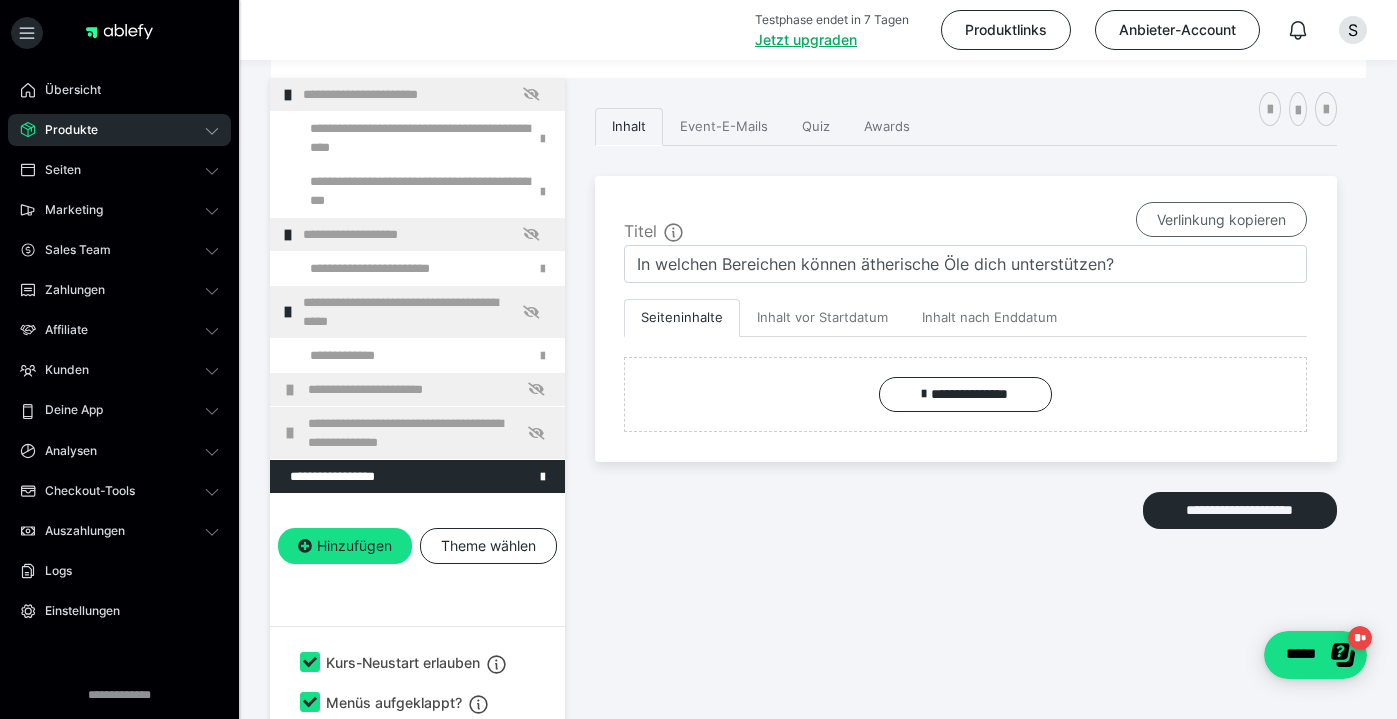 click on "Verlinkung kopieren" at bounding box center (1221, 220) 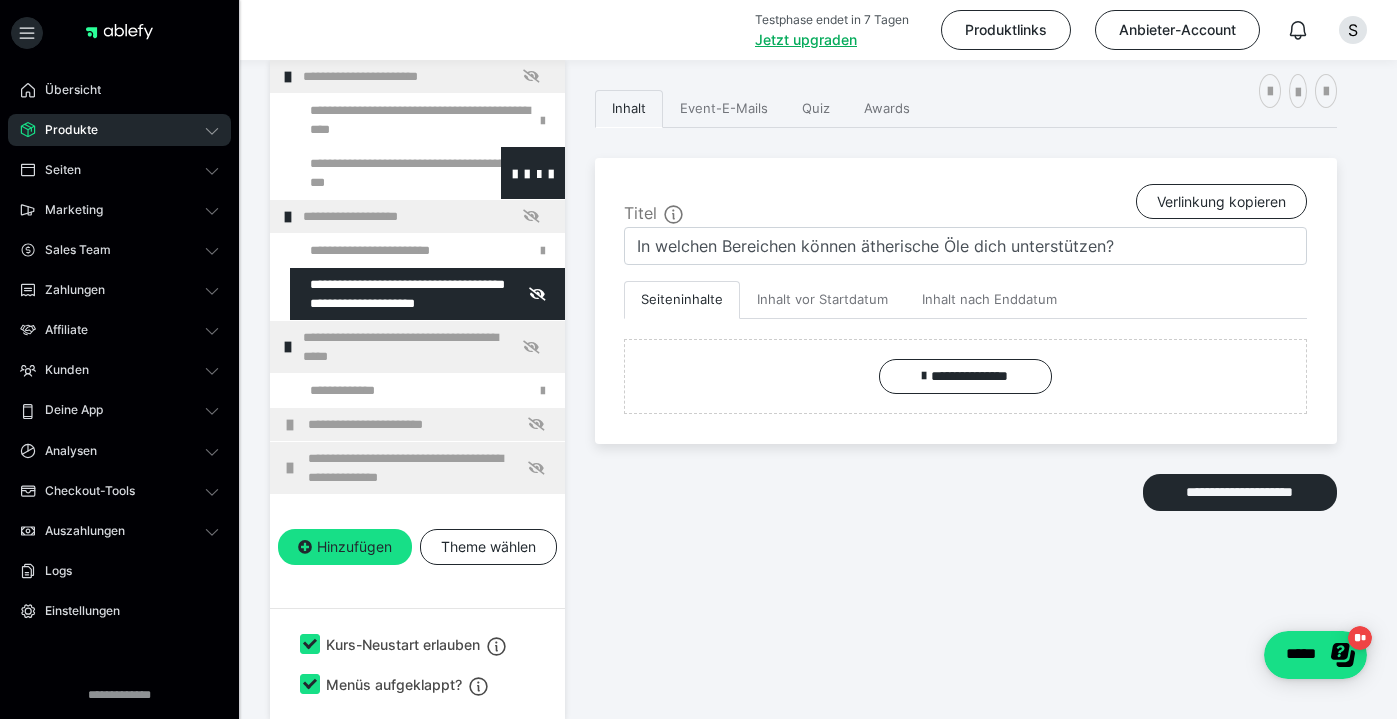 scroll, scrollTop: 307, scrollLeft: 0, axis: vertical 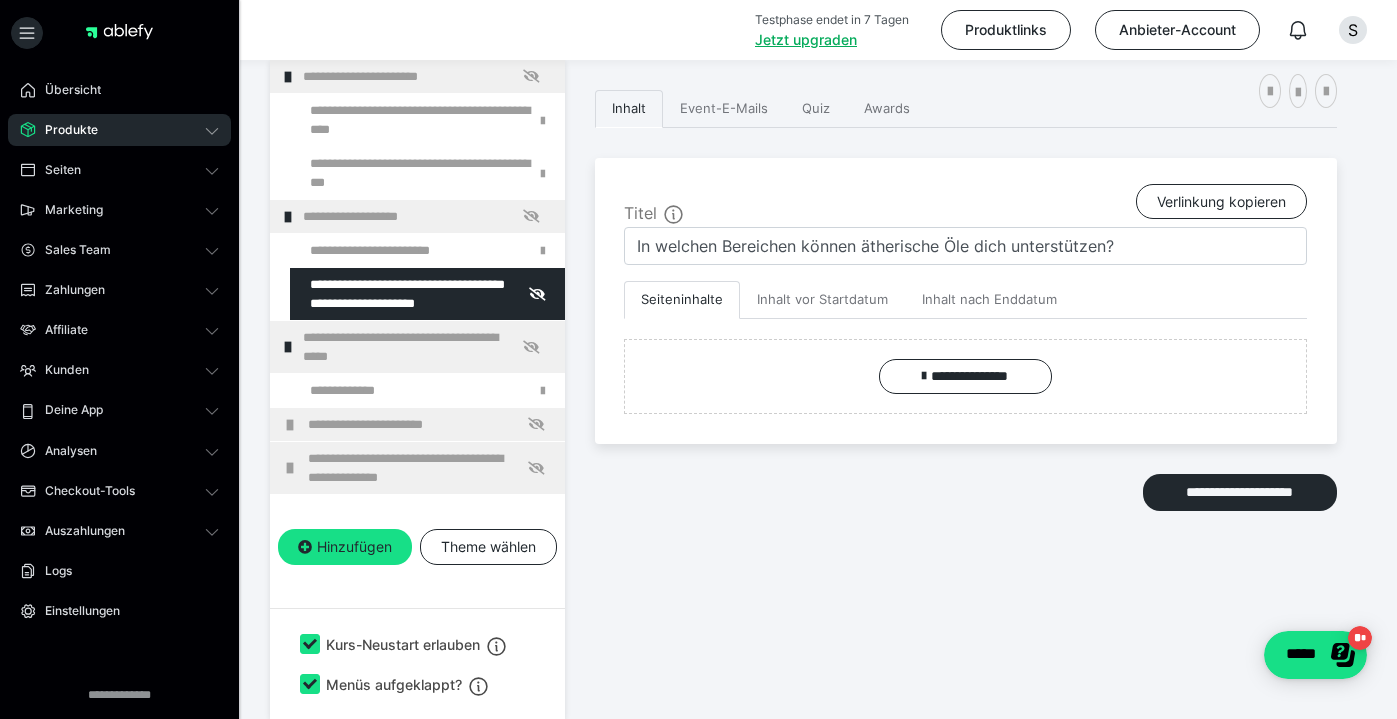 click at bounding box center (310, 644) 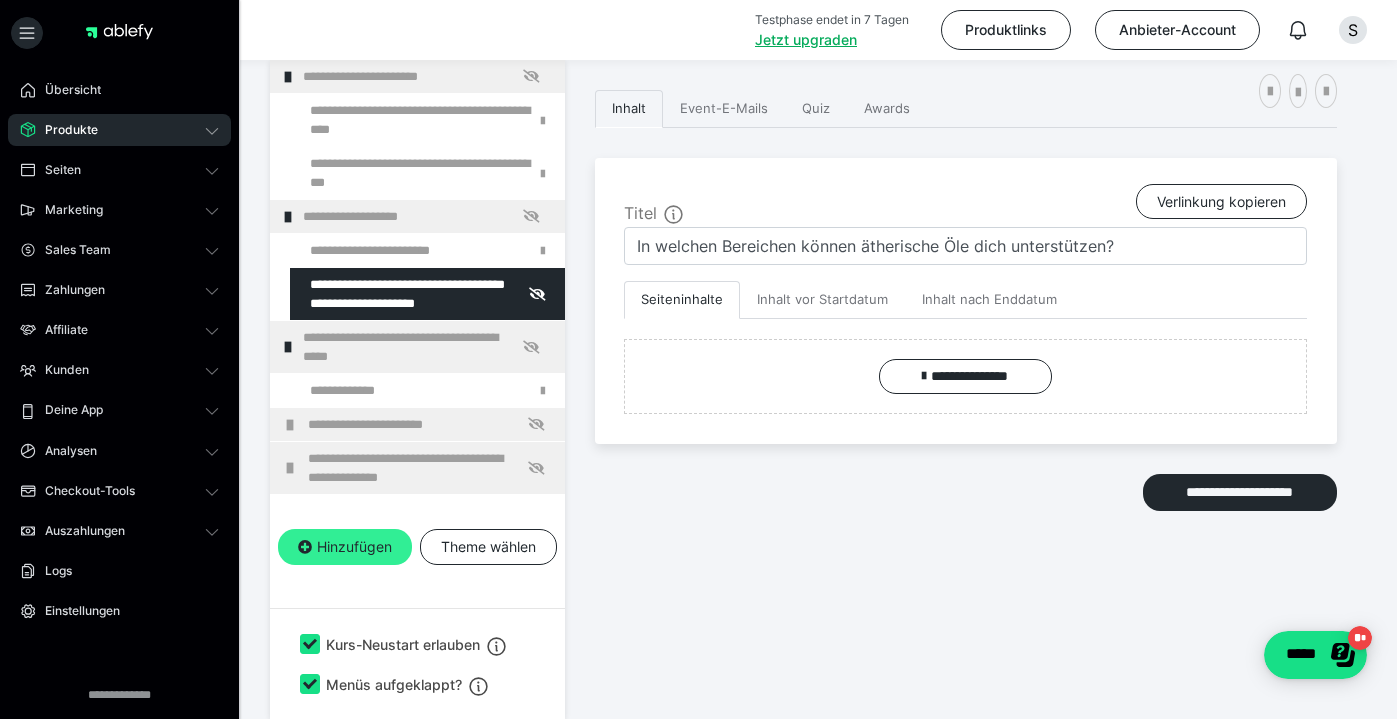 checkbox on "false" 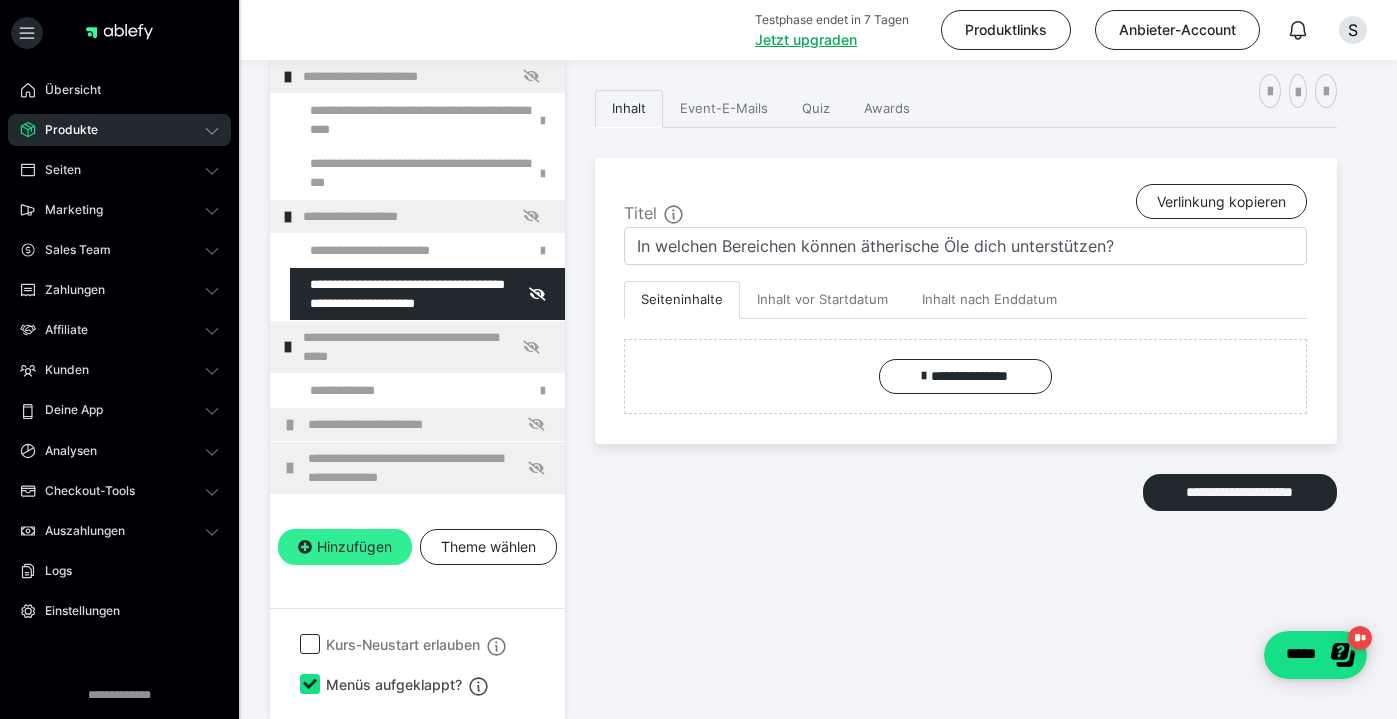 click on "Hinzufügen" at bounding box center (345, 547) 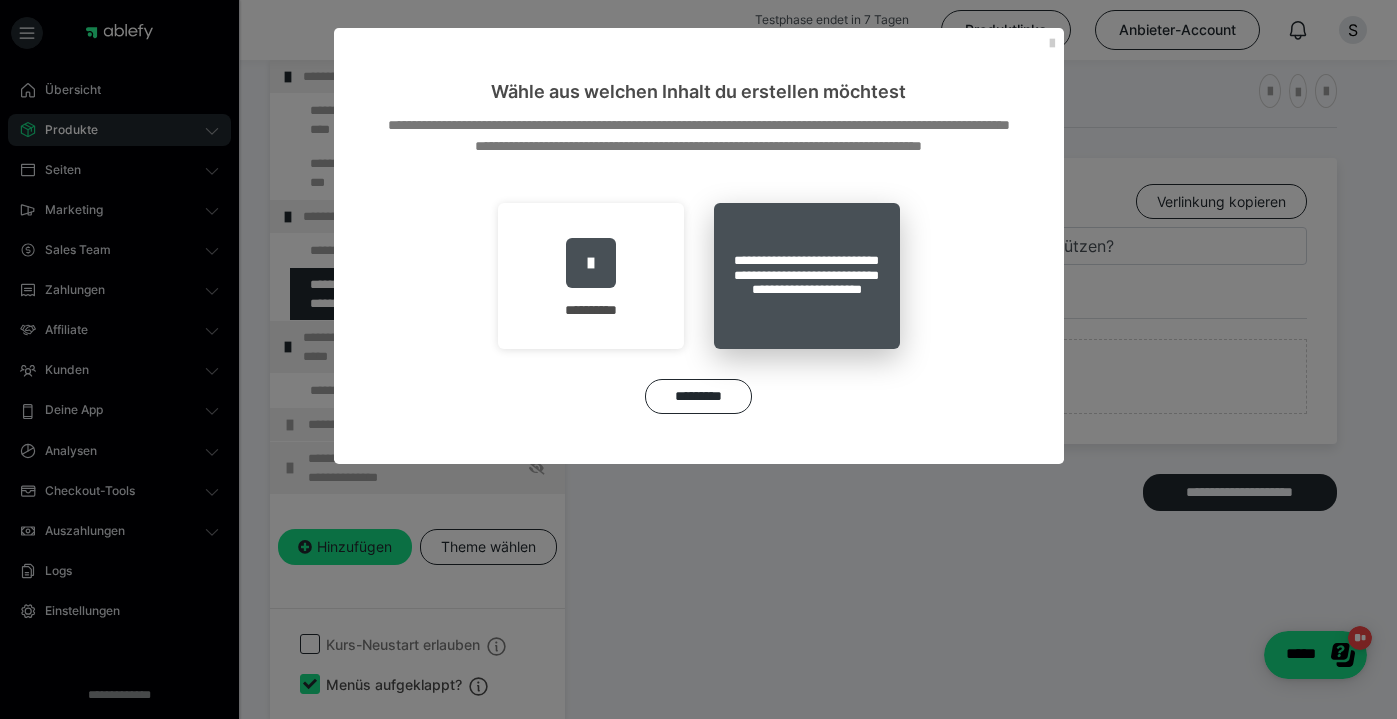 click on "**********" at bounding box center (807, 276) 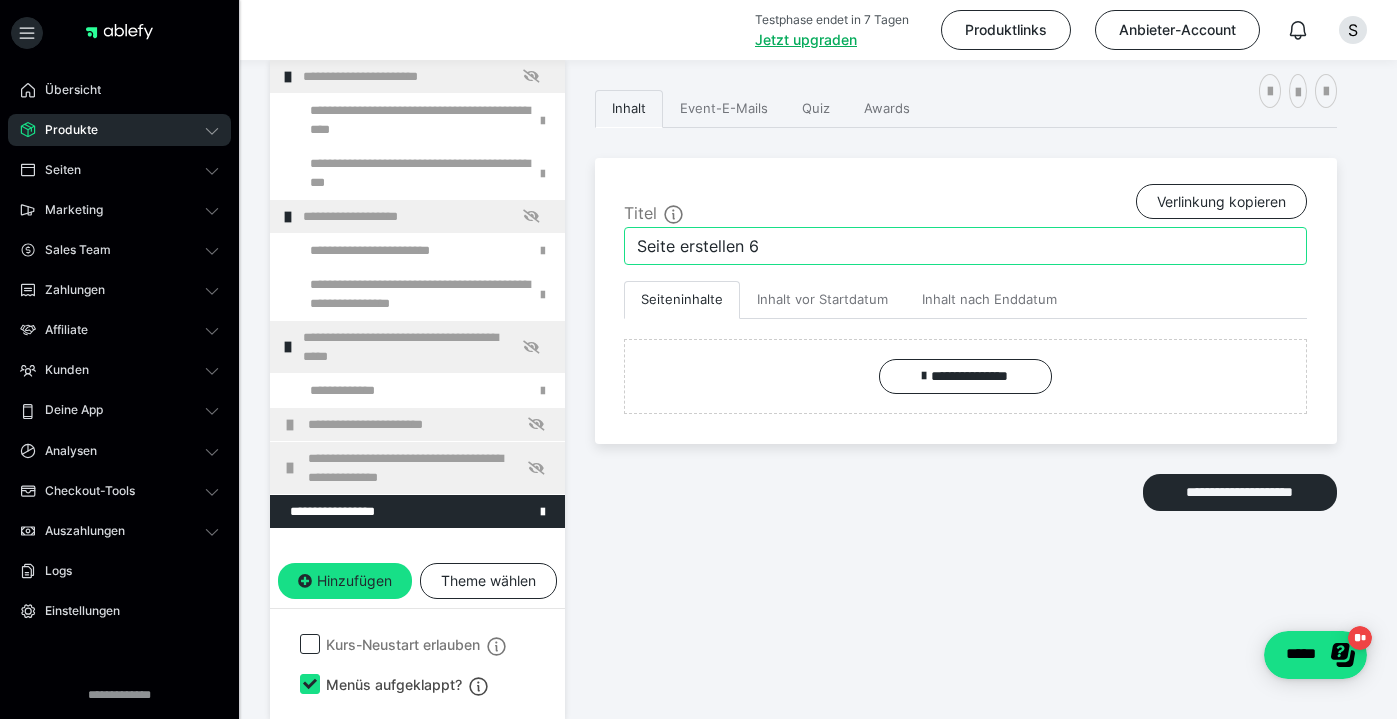 click on "Seite erstellen 6" at bounding box center [965, 246] 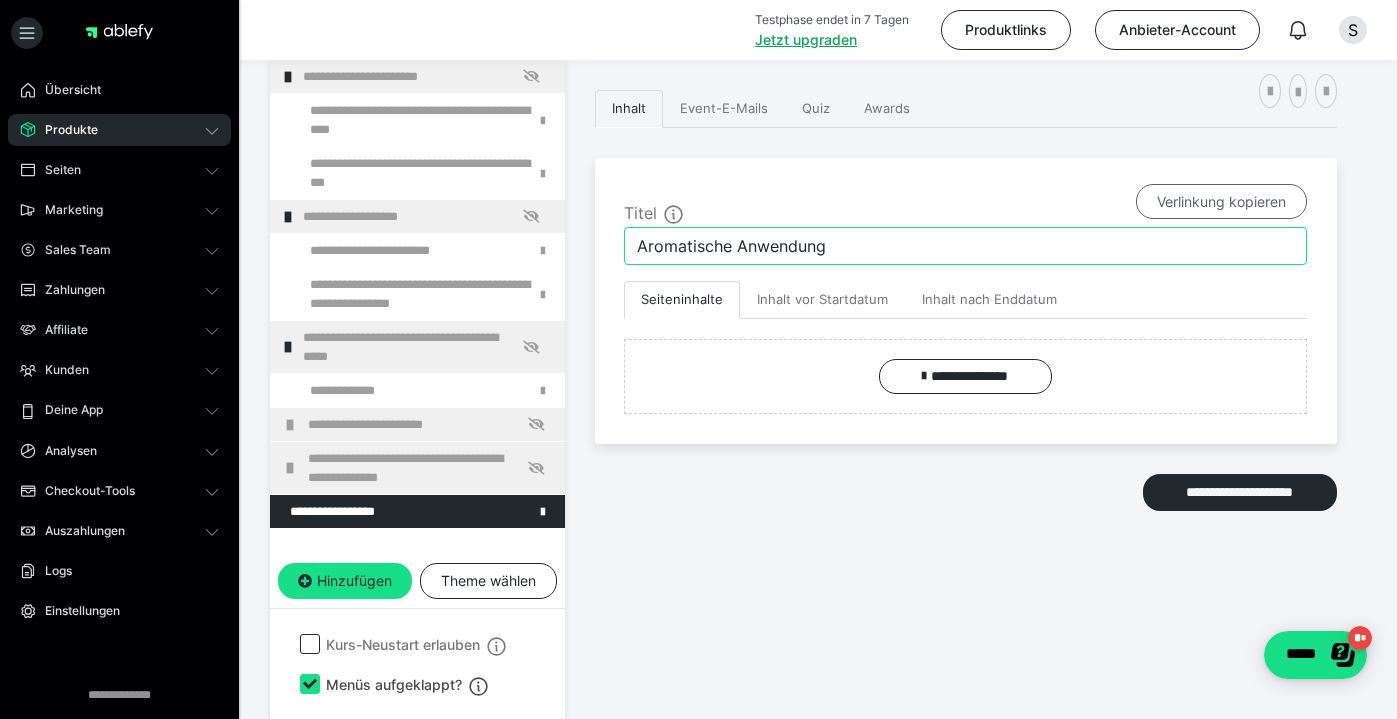 type on "Aromatische Anwendung" 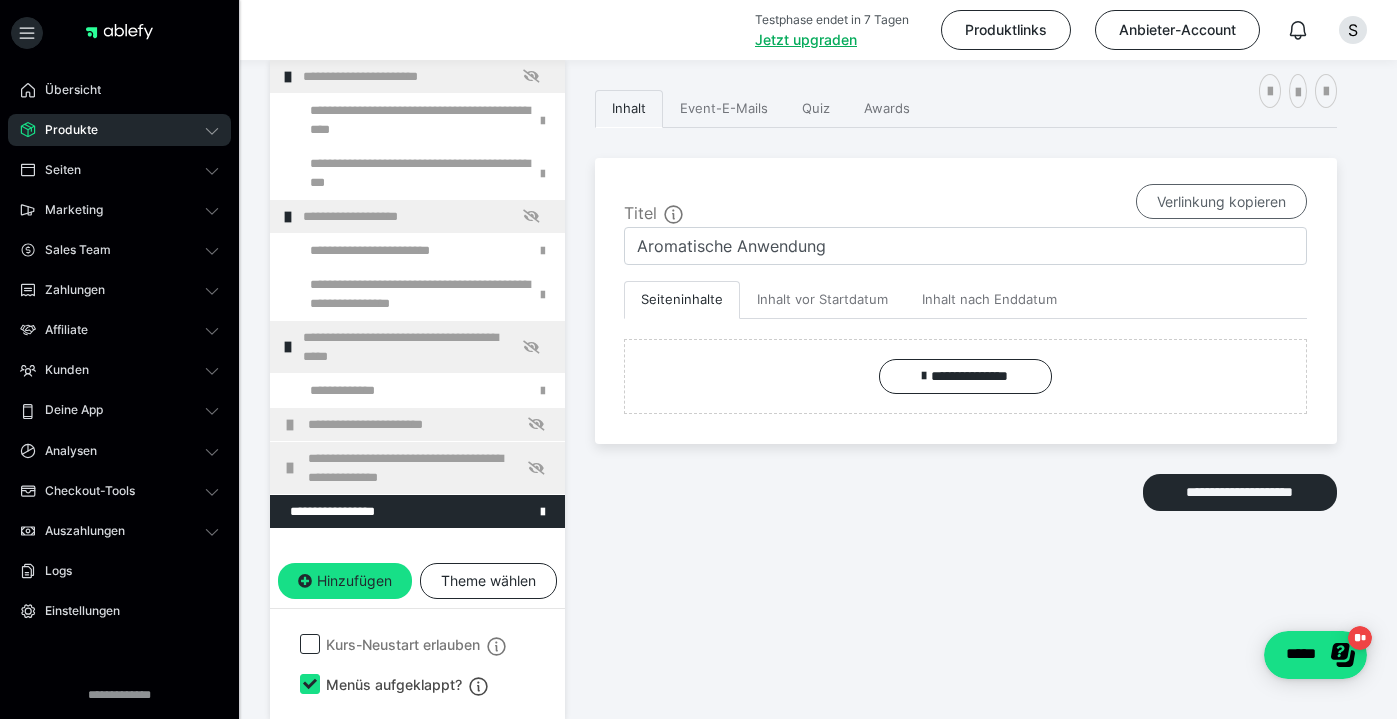 click on "Verlinkung kopieren" at bounding box center (1221, 202) 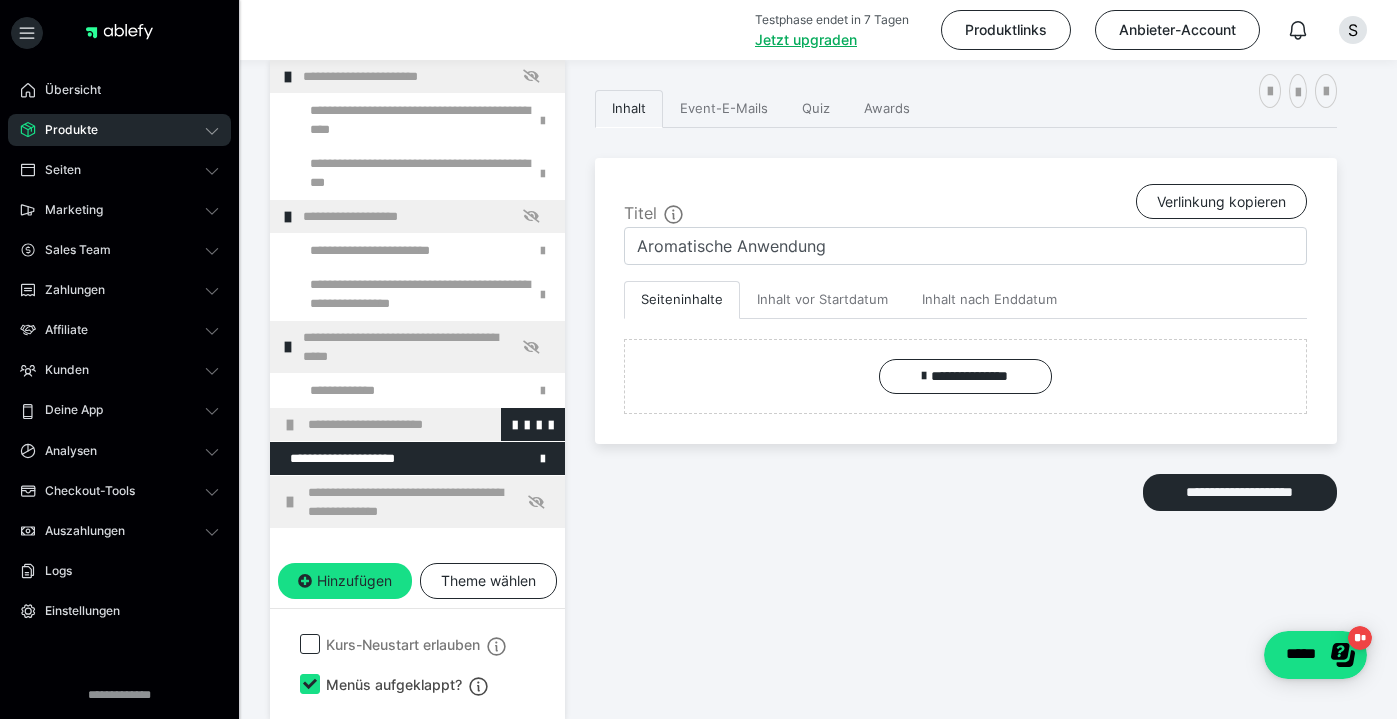 click on "**********" at bounding box center [417, 424] 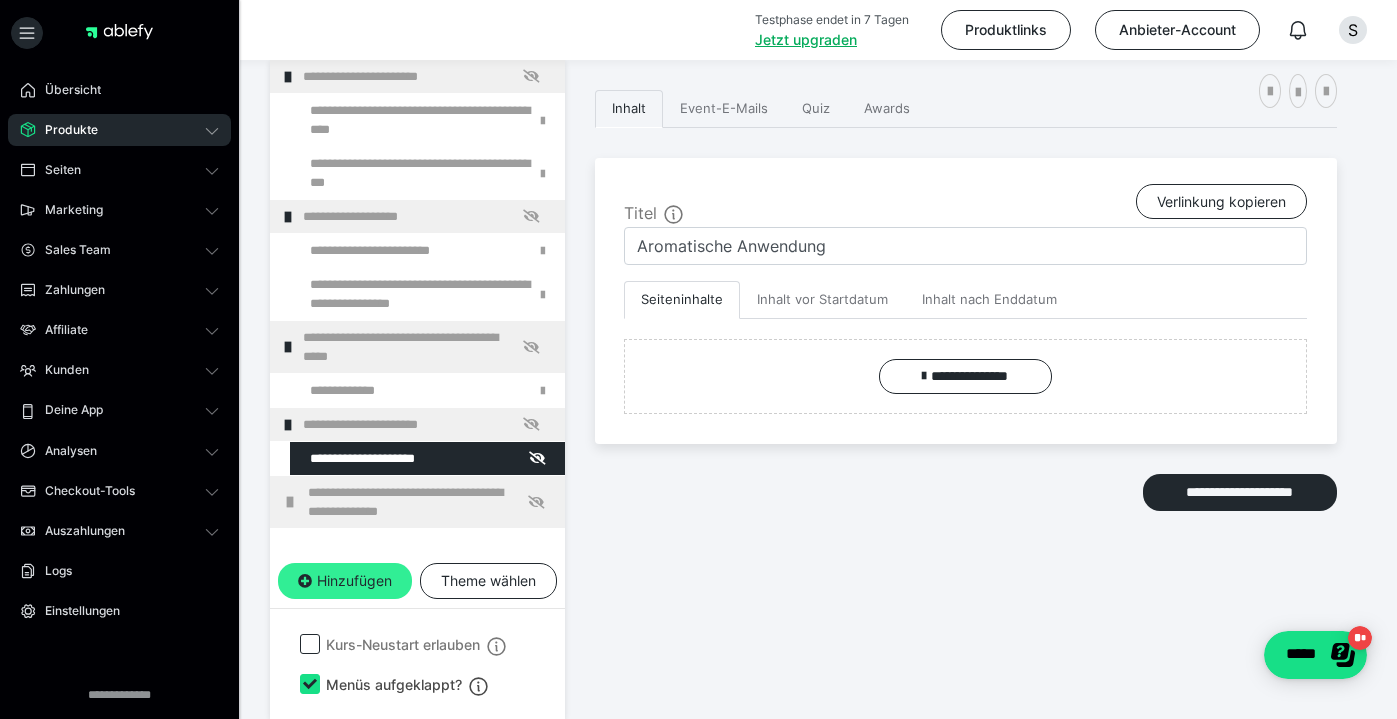click on "Hinzufügen" at bounding box center [345, 581] 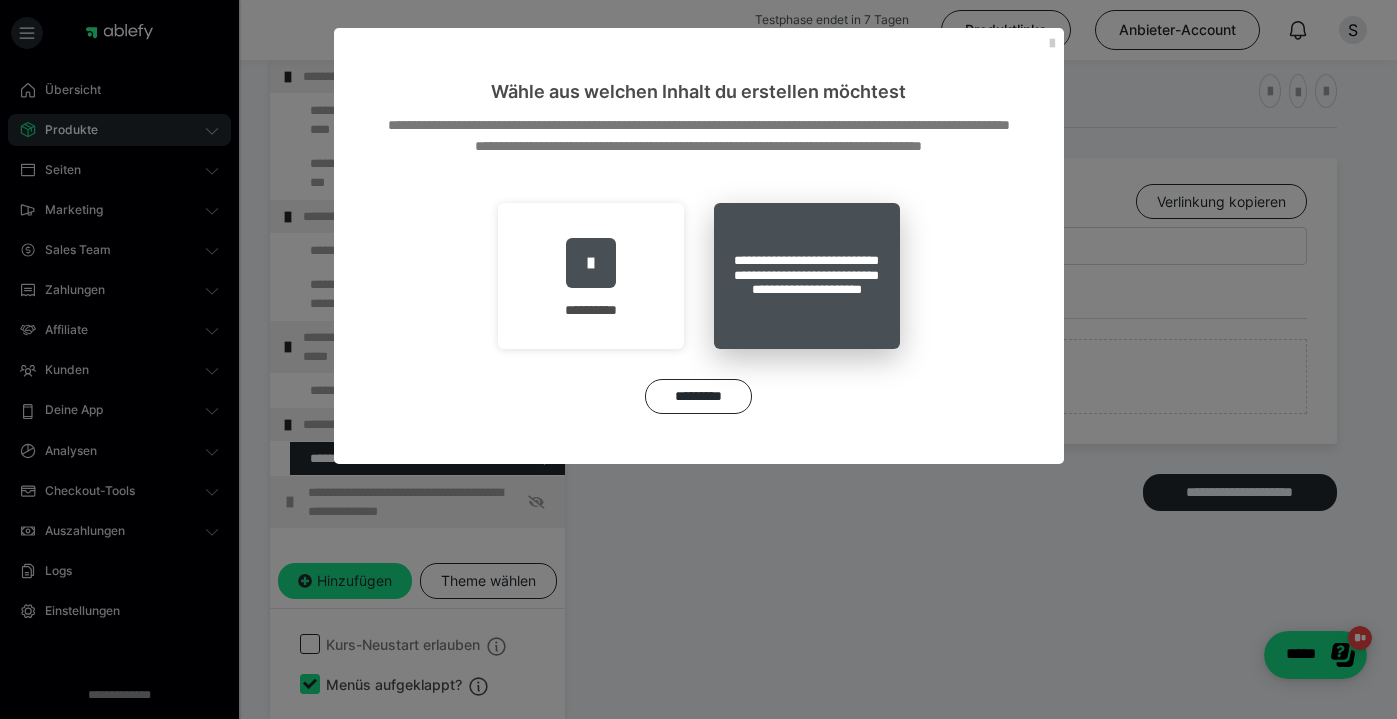 click on "**********" at bounding box center (807, 276) 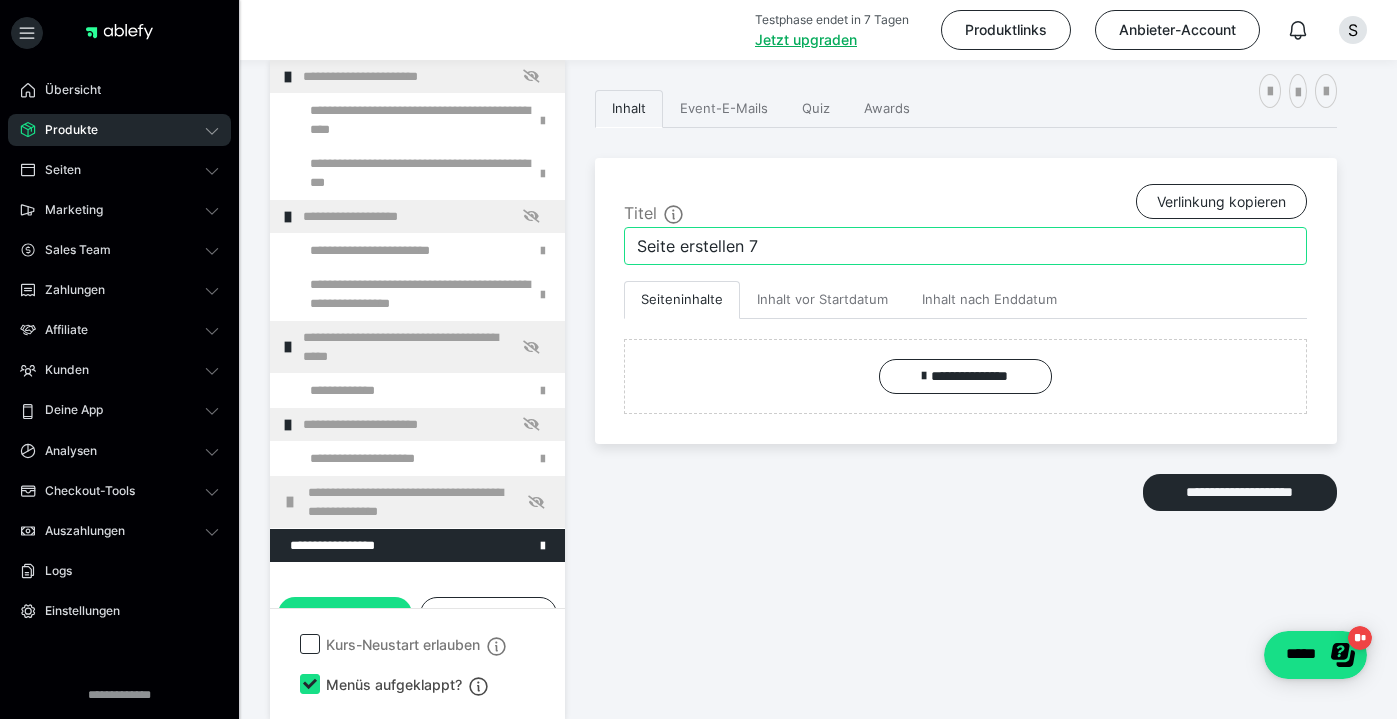 click on "Seite erstellen 7" at bounding box center [965, 246] 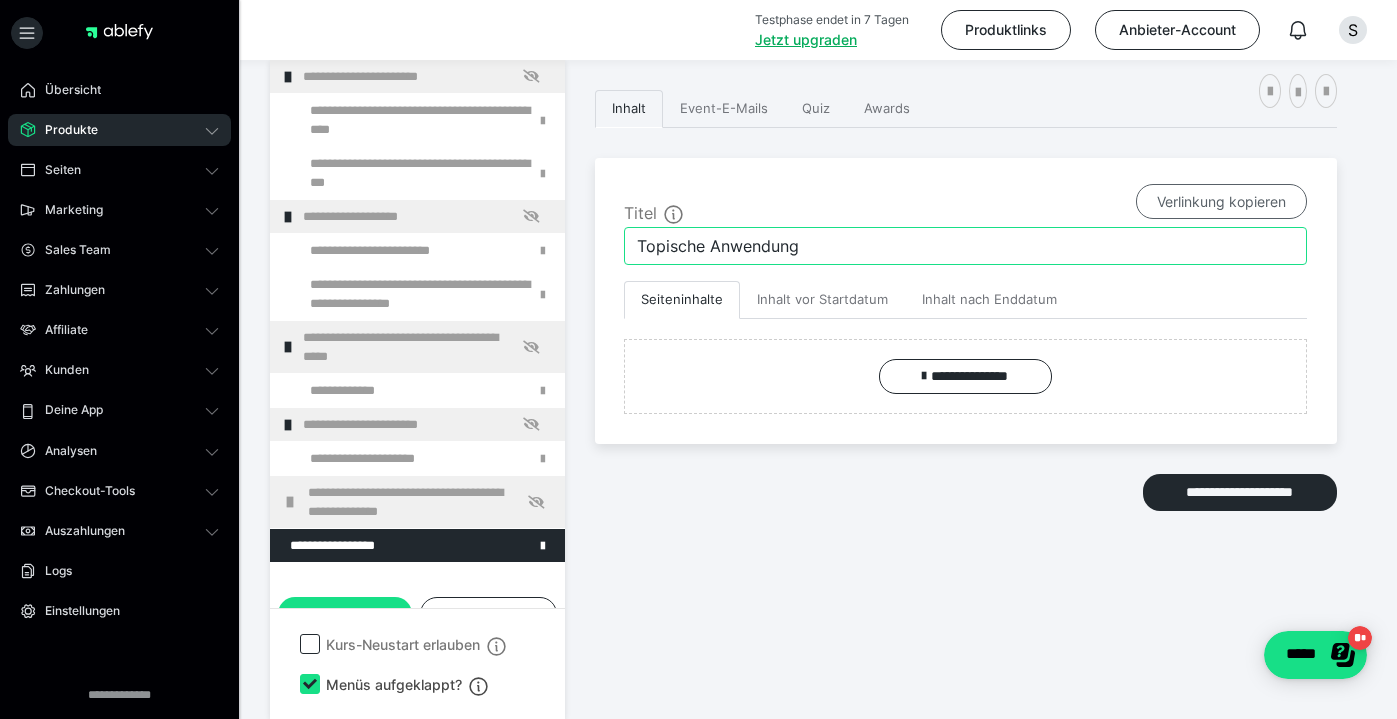 type on "Topische Anwendung" 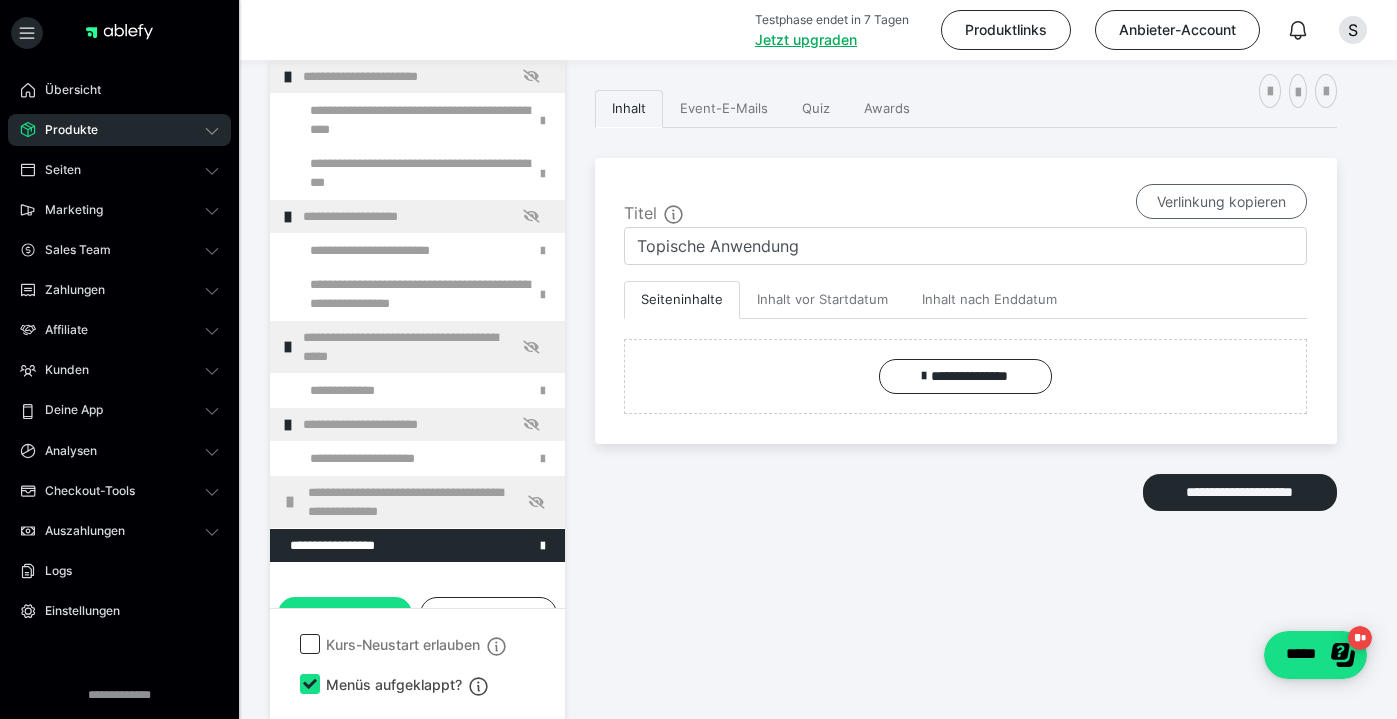 click on "Verlinkung kopieren" at bounding box center [1221, 202] 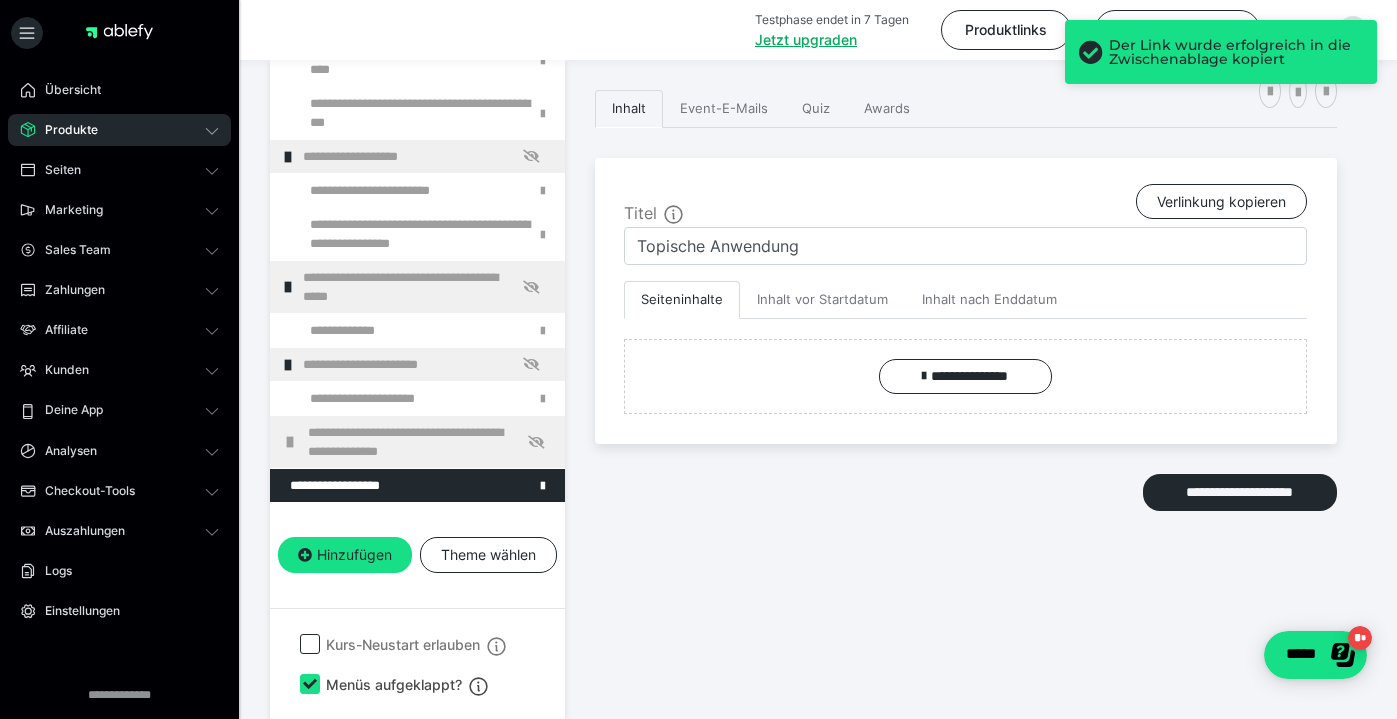 scroll, scrollTop: 59, scrollLeft: 0, axis: vertical 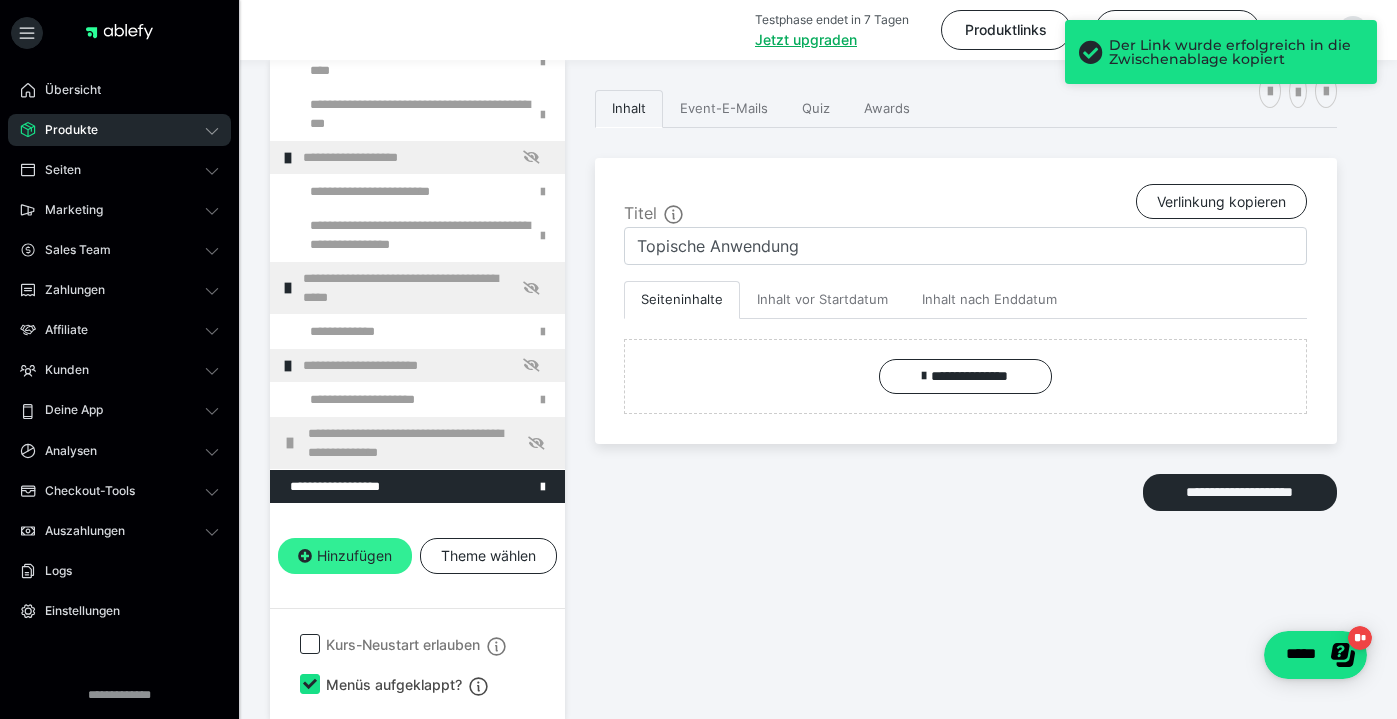click on "Hinzufügen" at bounding box center (345, 556) 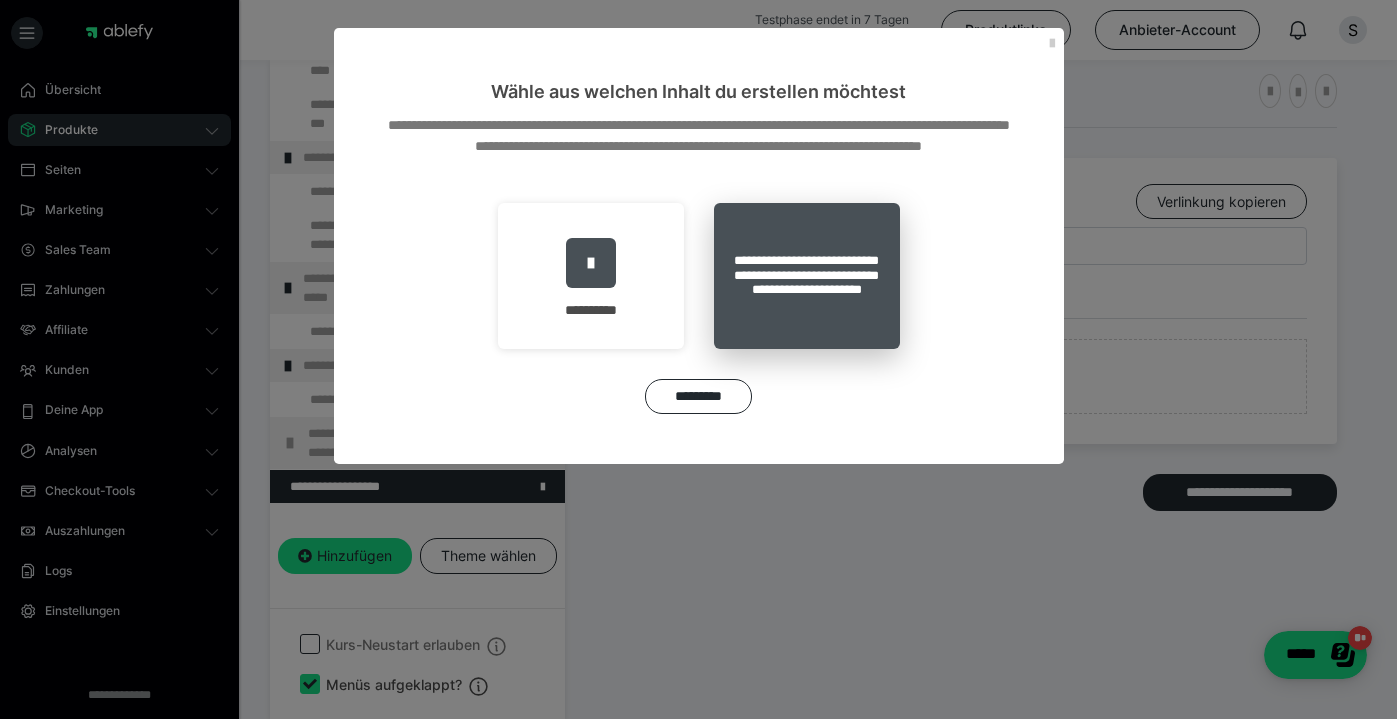 click on "**********" at bounding box center [807, 276] 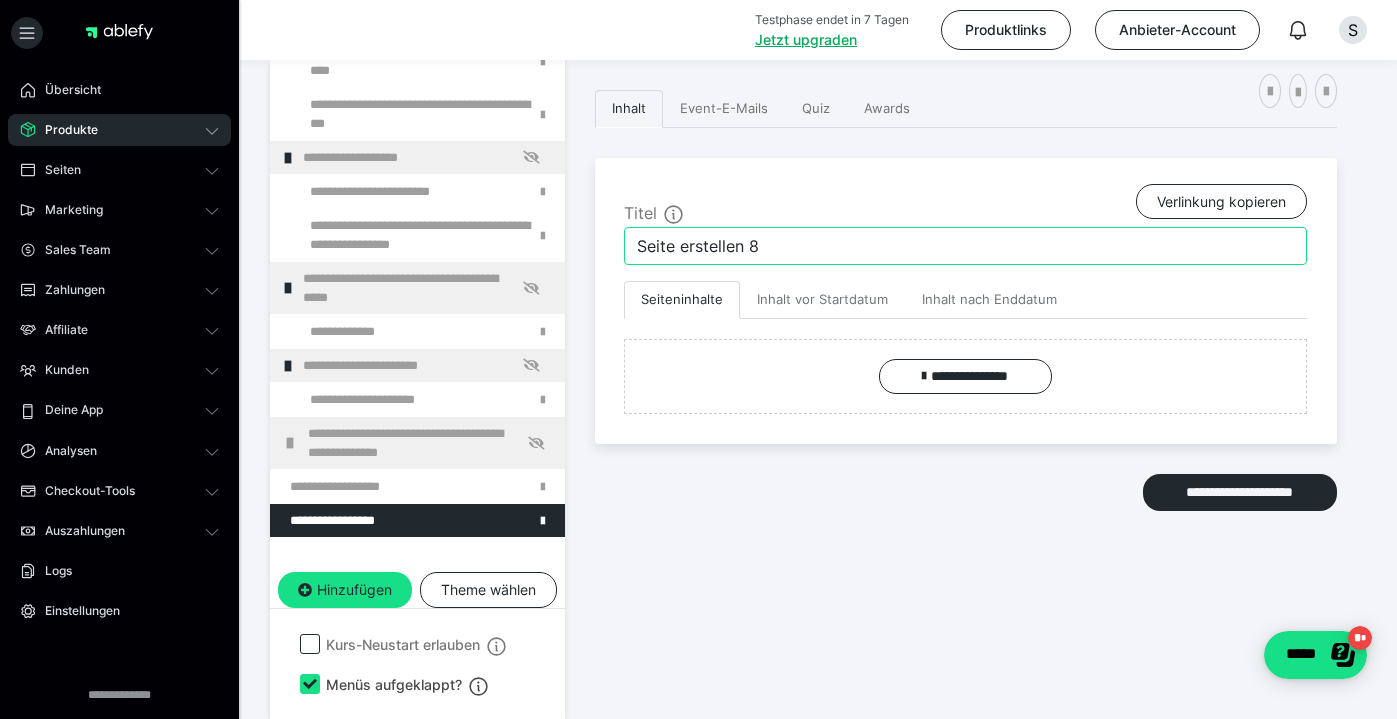 click on "Seite erstellen 8" at bounding box center [965, 246] 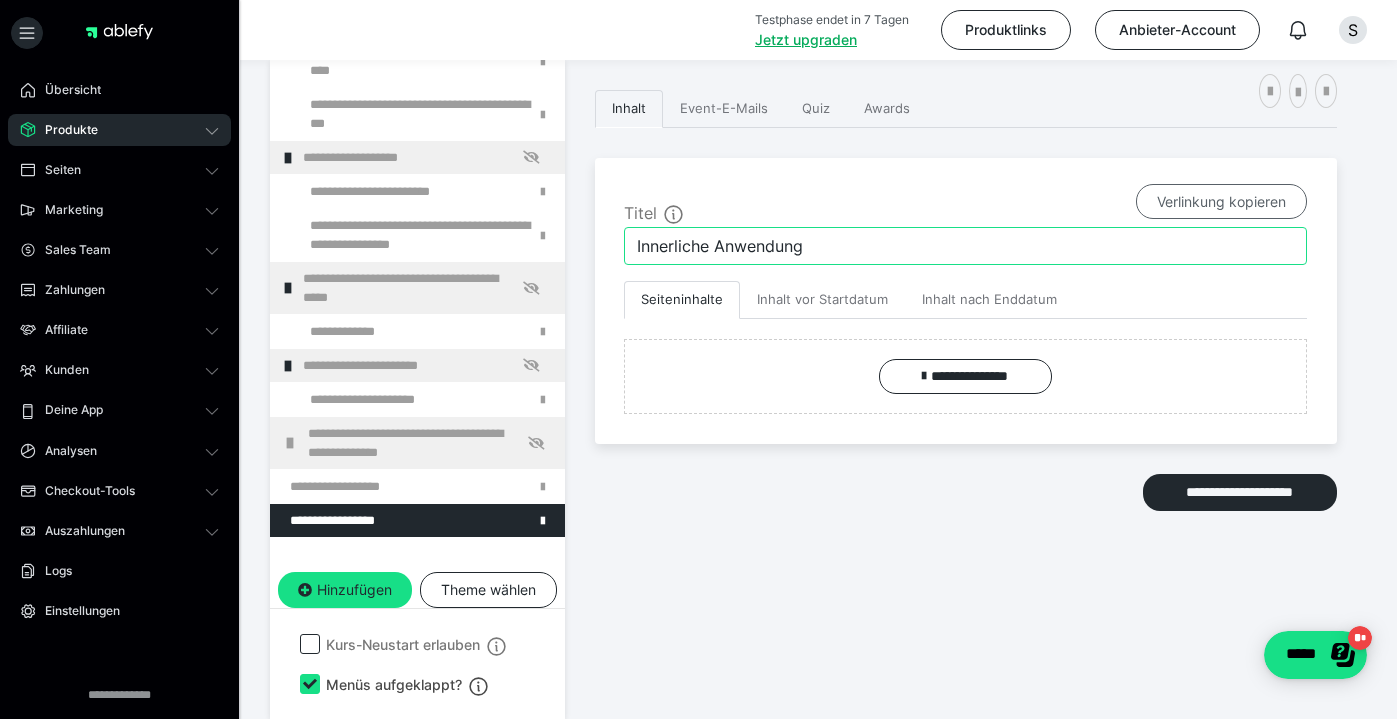 type on "Innerliche Anwendung" 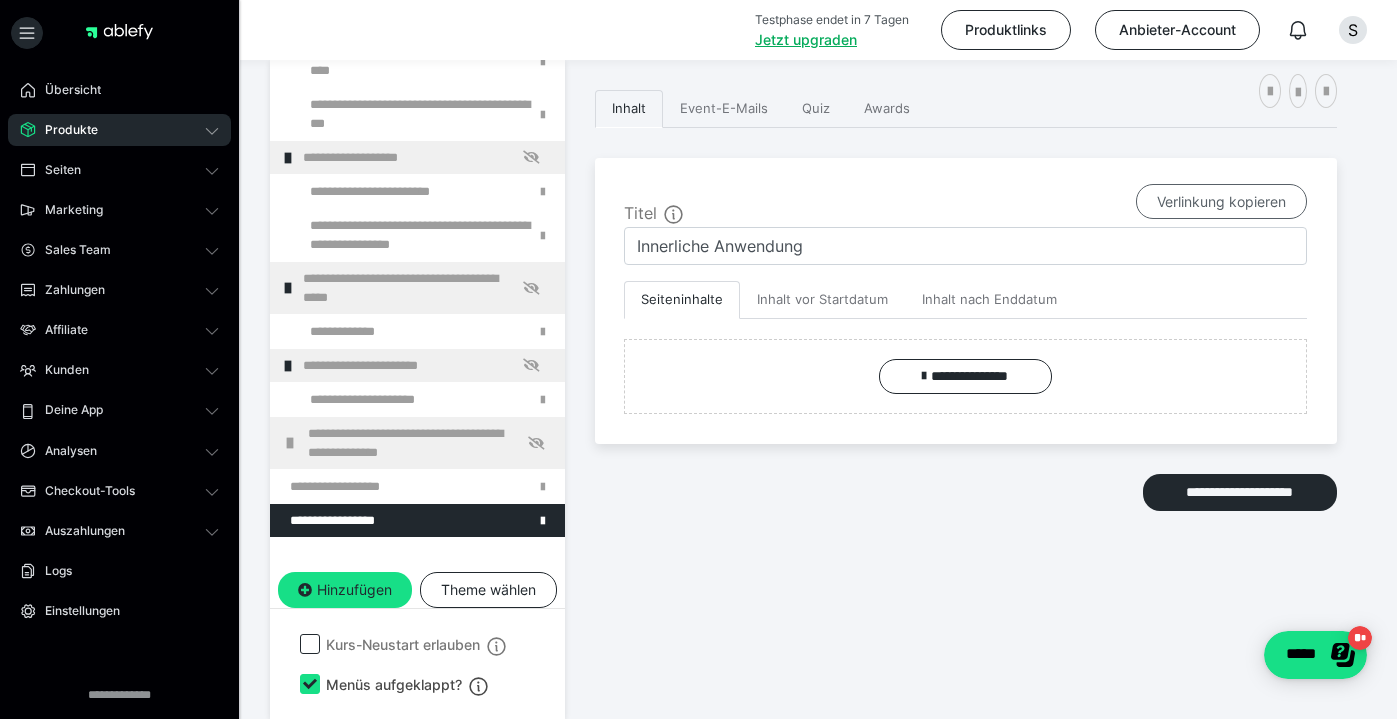 click on "Verlinkung kopieren" at bounding box center [1221, 202] 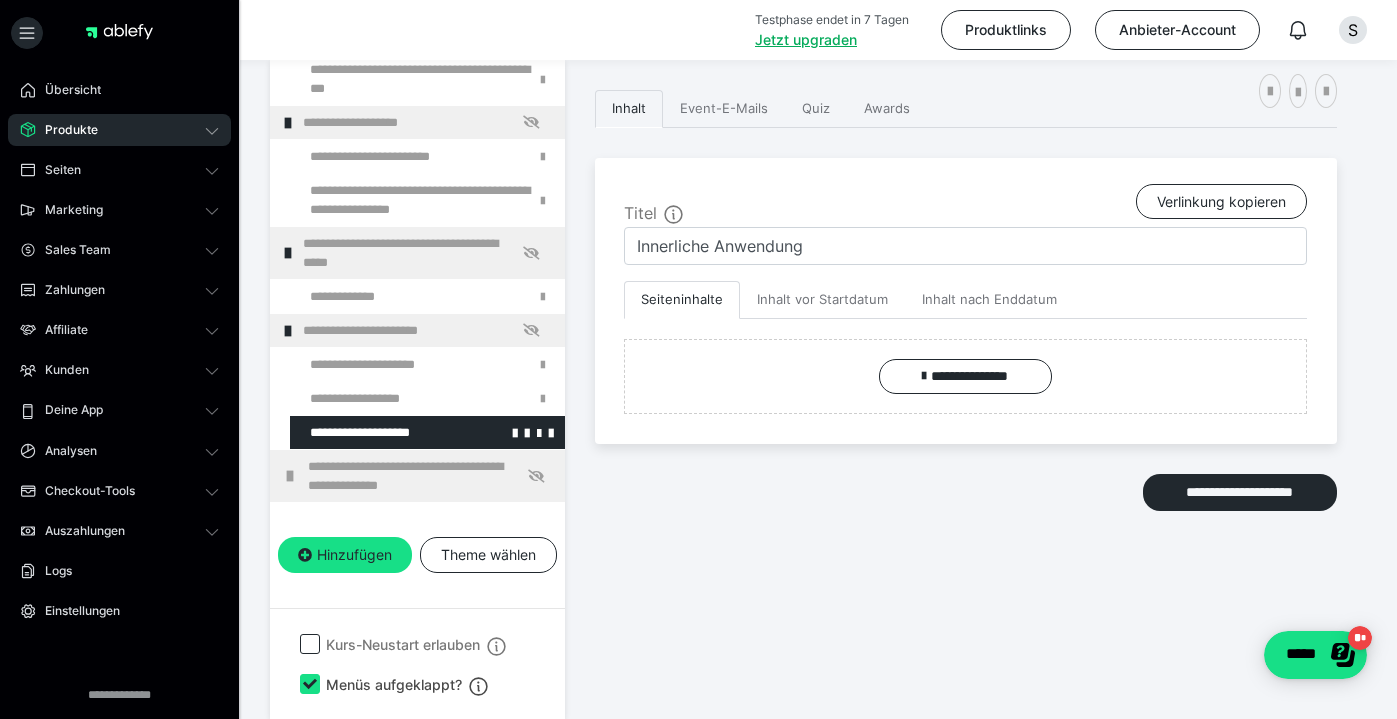 scroll, scrollTop: 93, scrollLeft: 0, axis: vertical 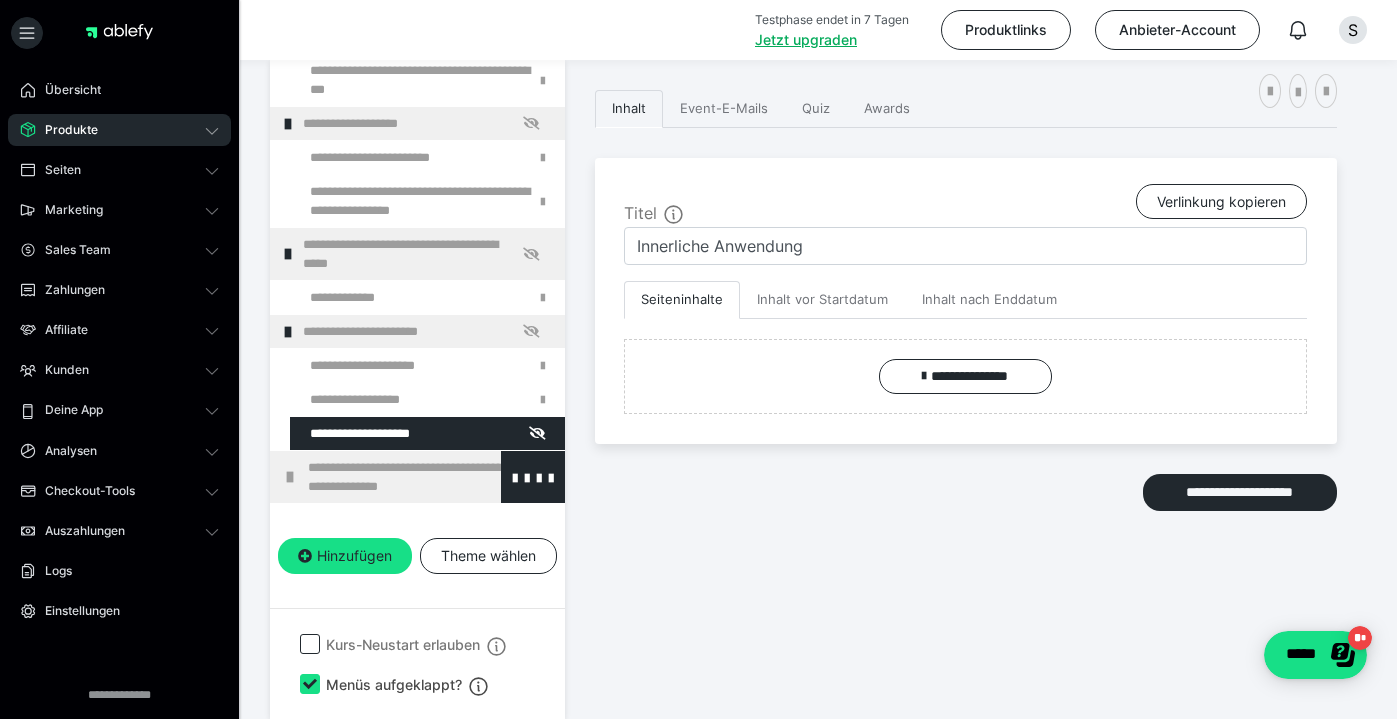 click on "**********" at bounding box center [417, 477] 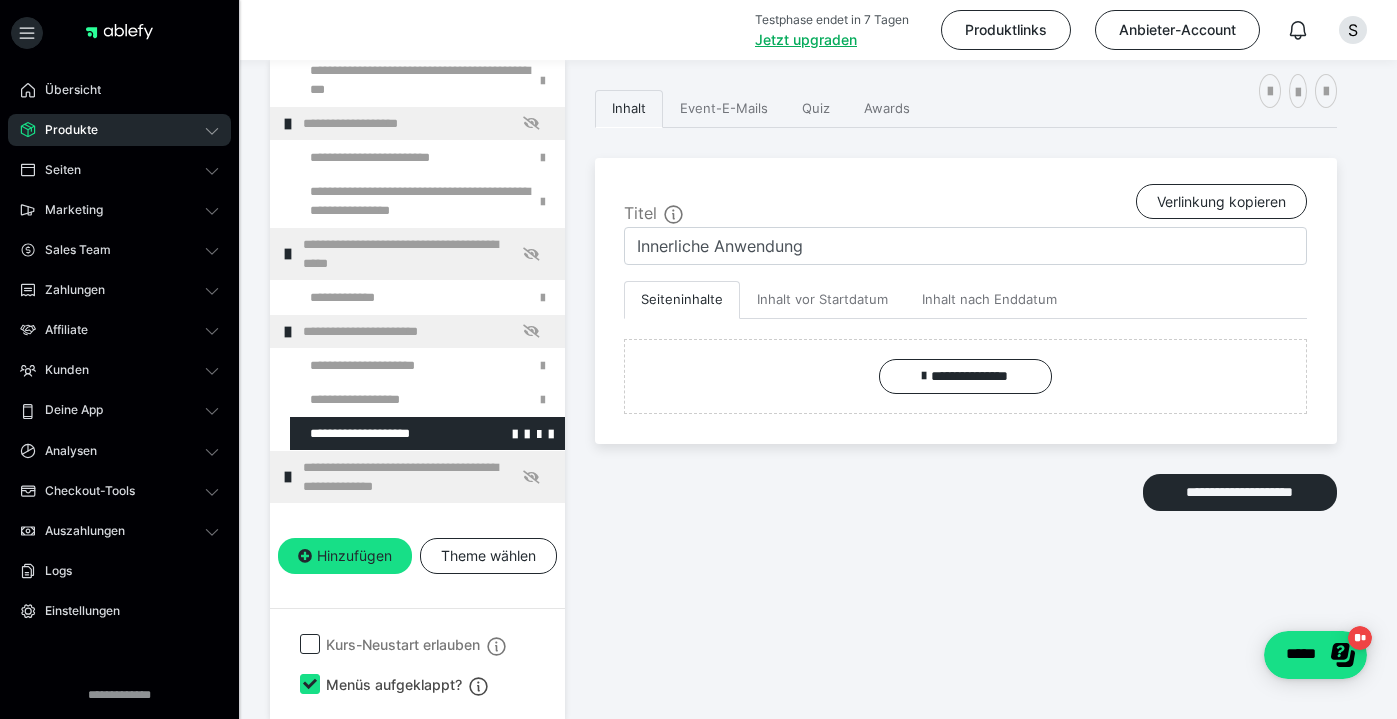 scroll, scrollTop: 307, scrollLeft: 0, axis: vertical 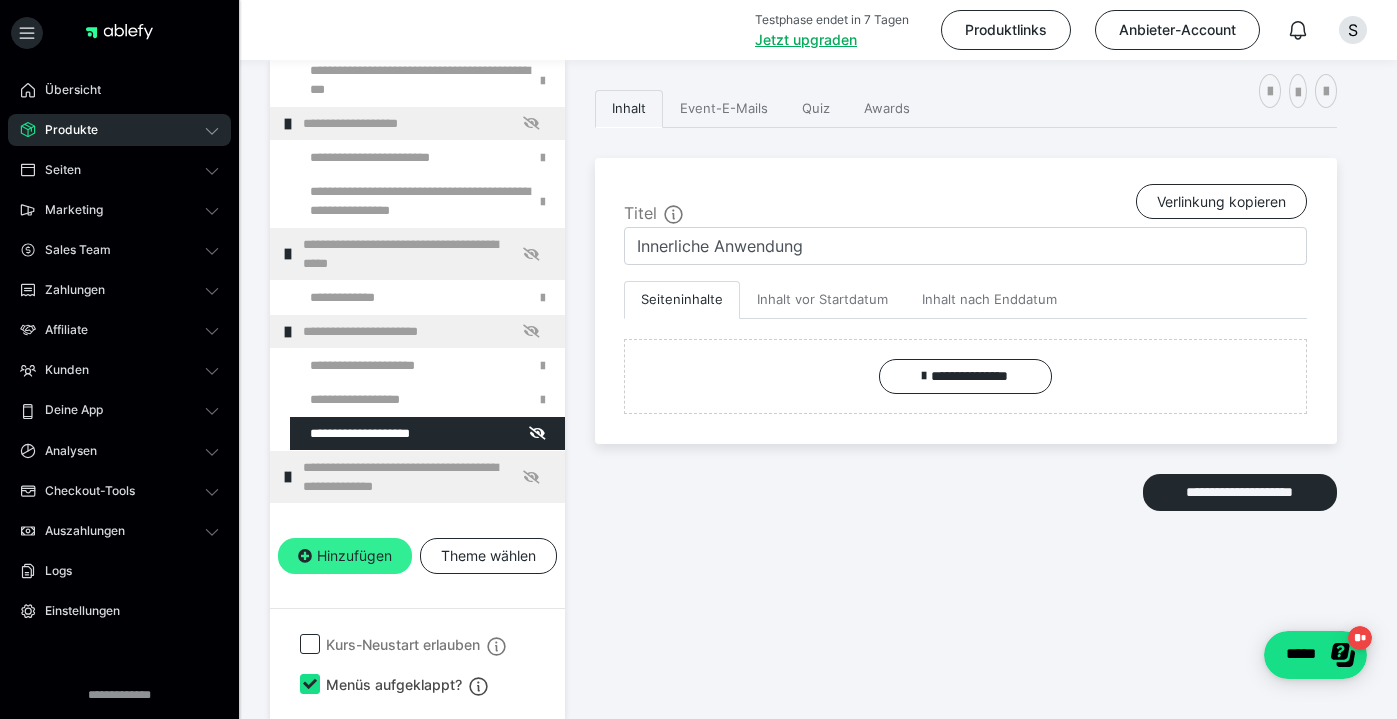 click on "Hinzufügen" at bounding box center (345, 556) 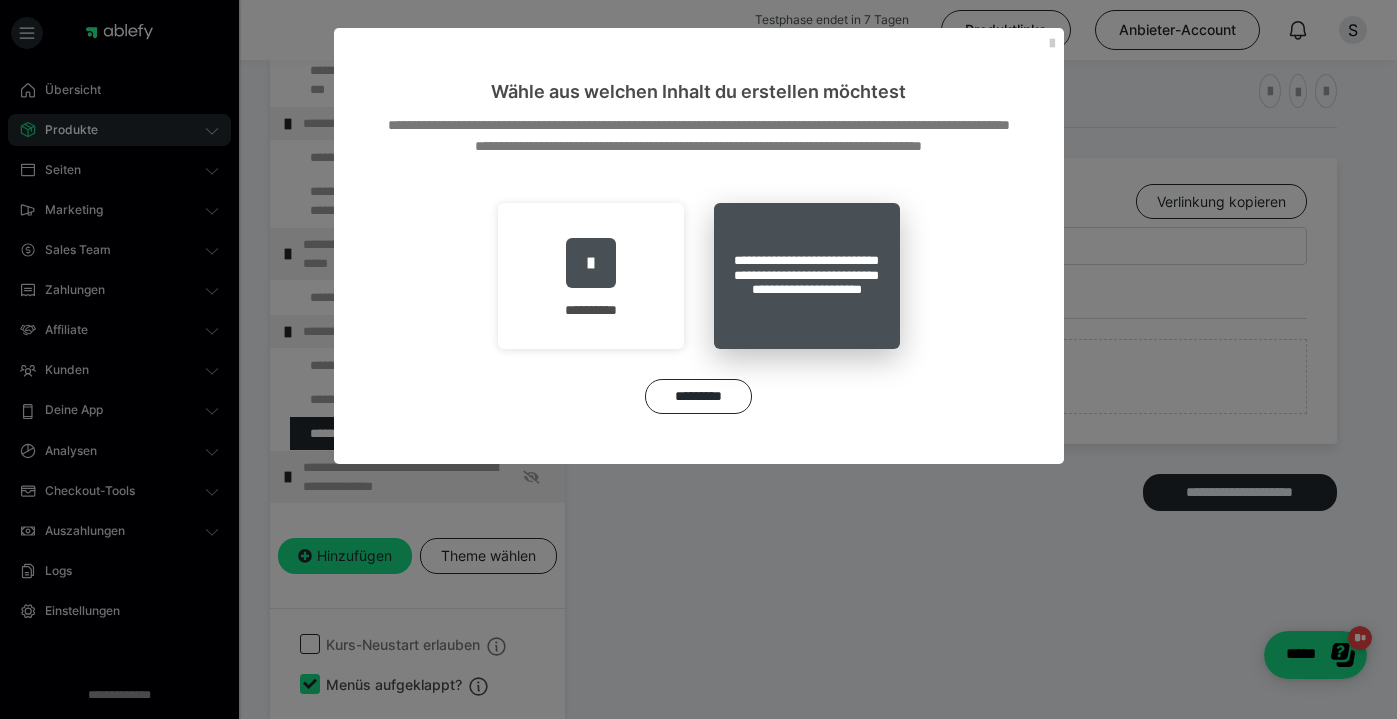 click on "**********" at bounding box center [807, 276] 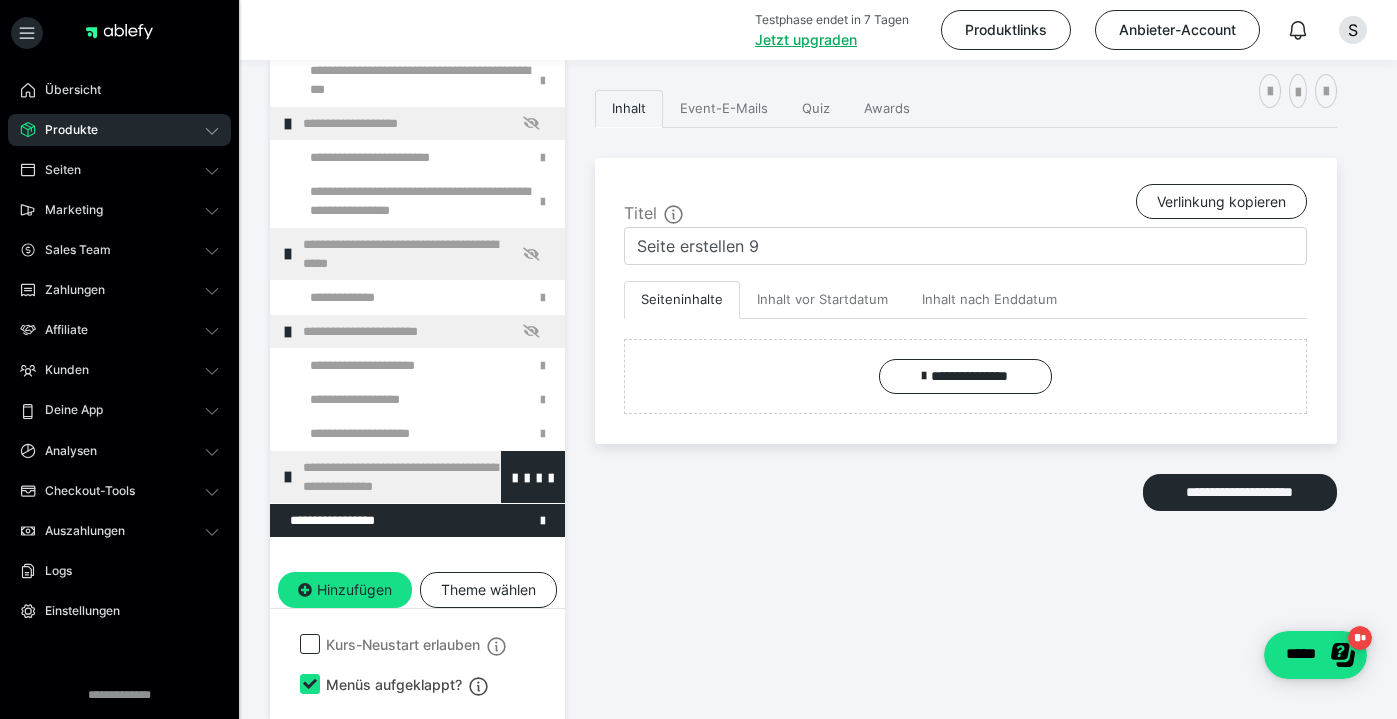 click on "**********" at bounding box center (426, 477) 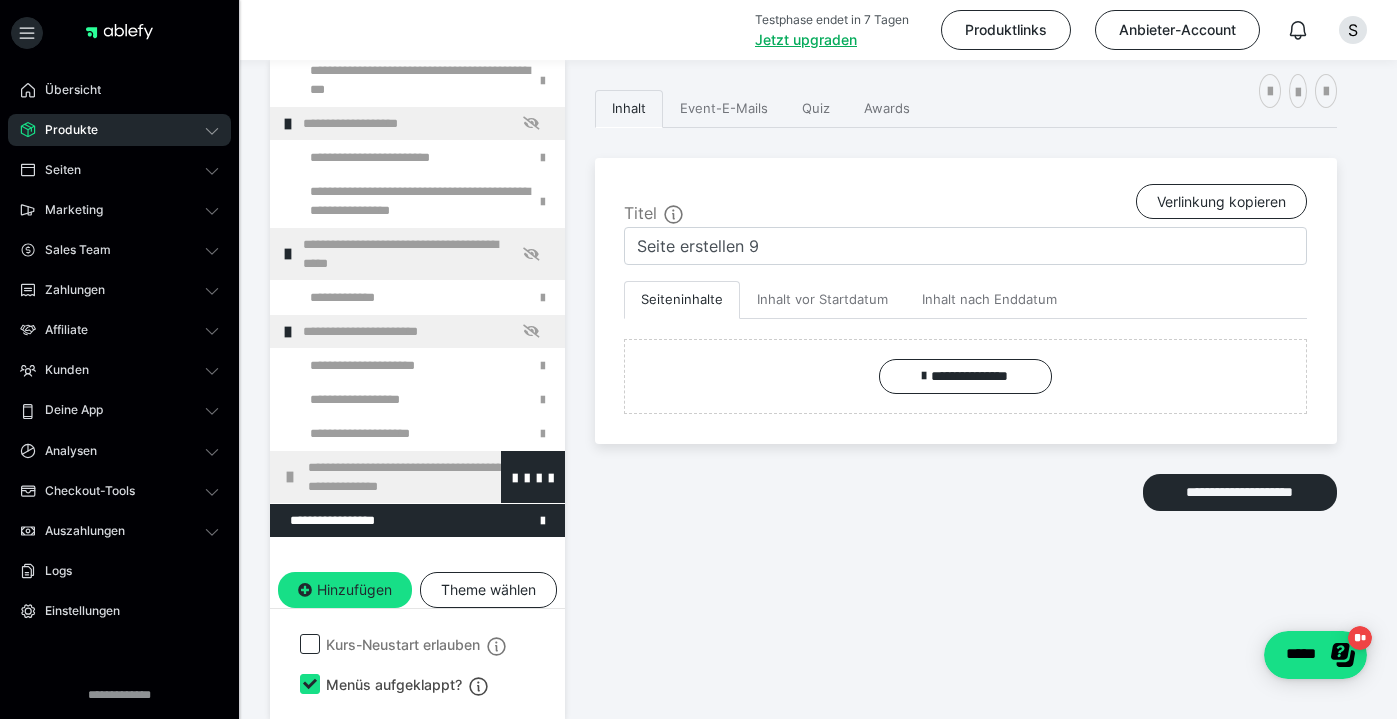 click on "**********" at bounding box center [431, 477] 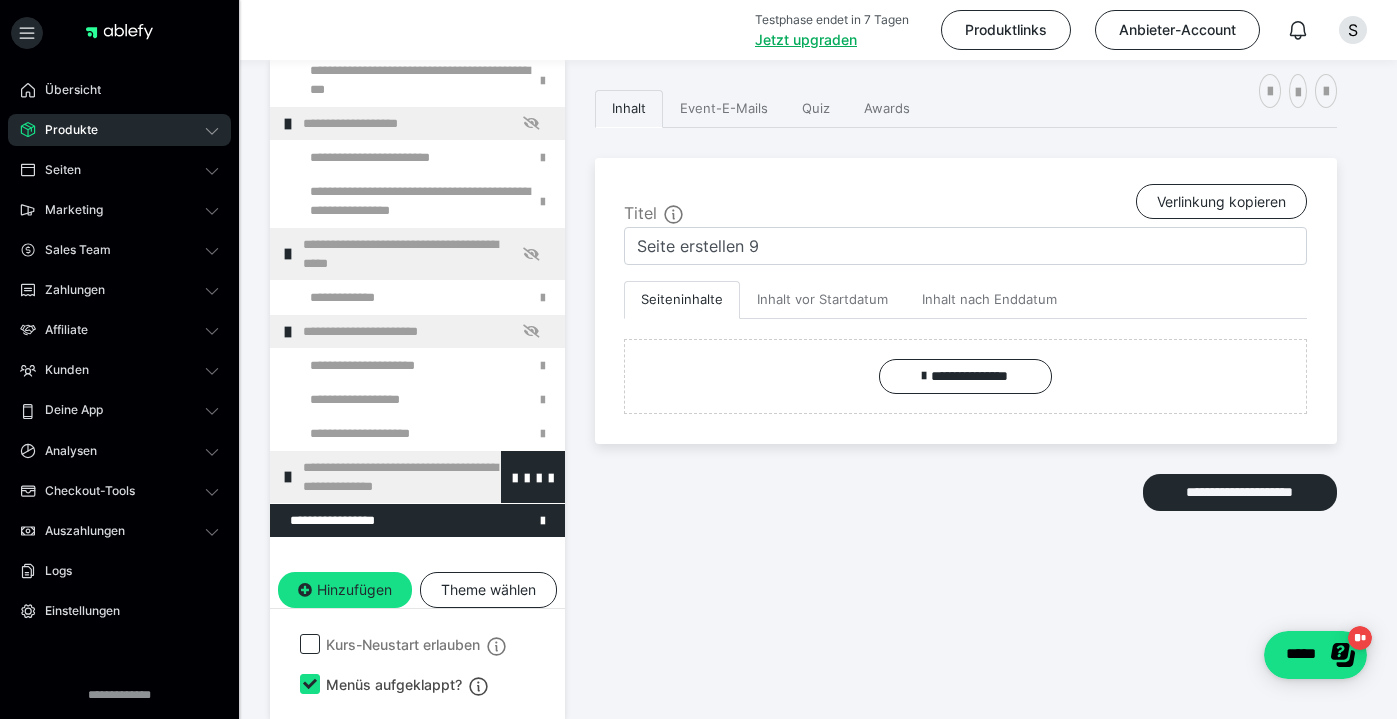 click on "**********" at bounding box center [426, 477] 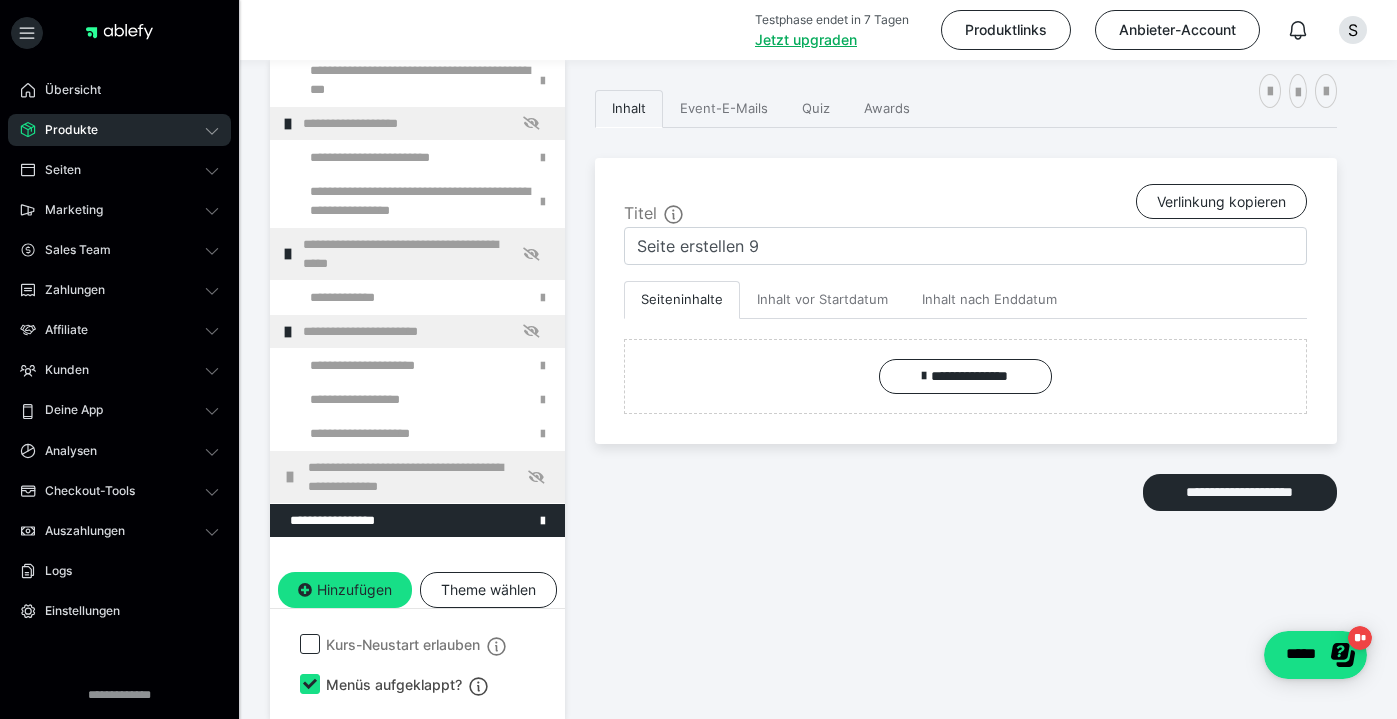 click on "**********" at bounding box center (431, 477) 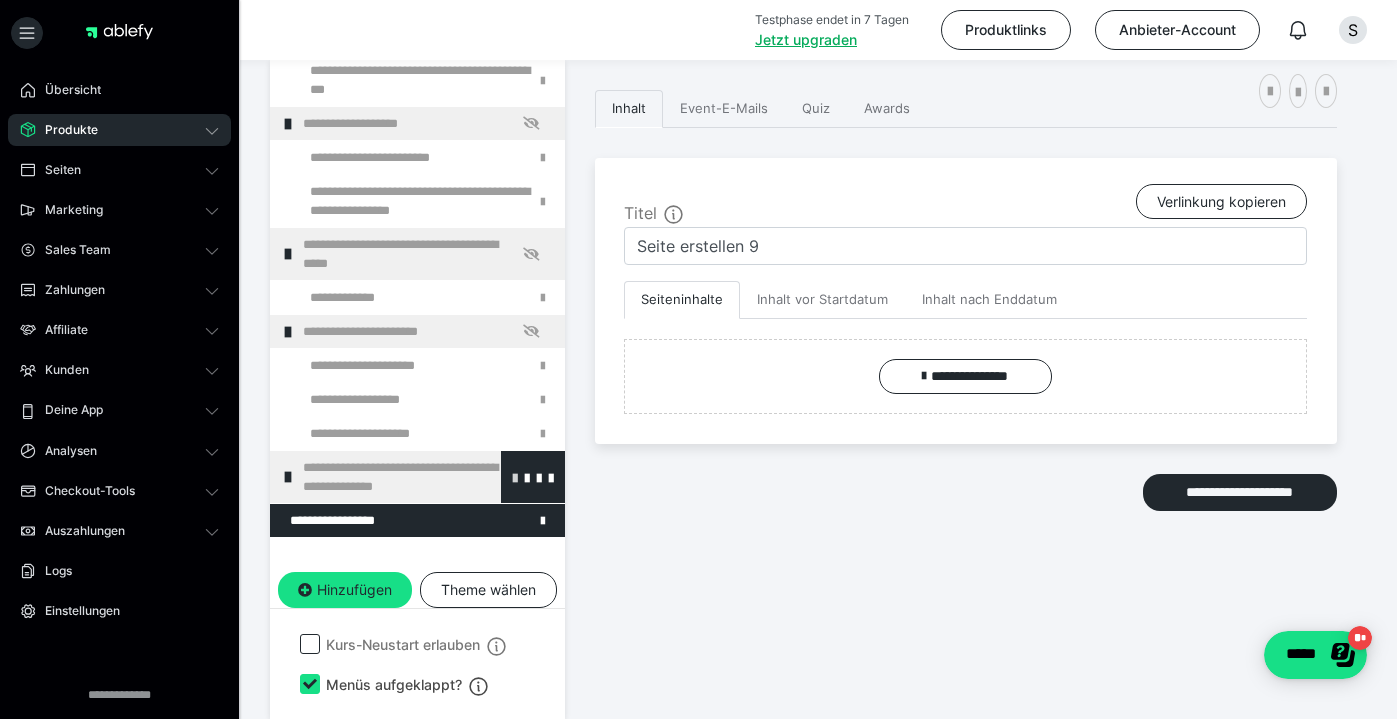 click at bounding box center (515, 477) 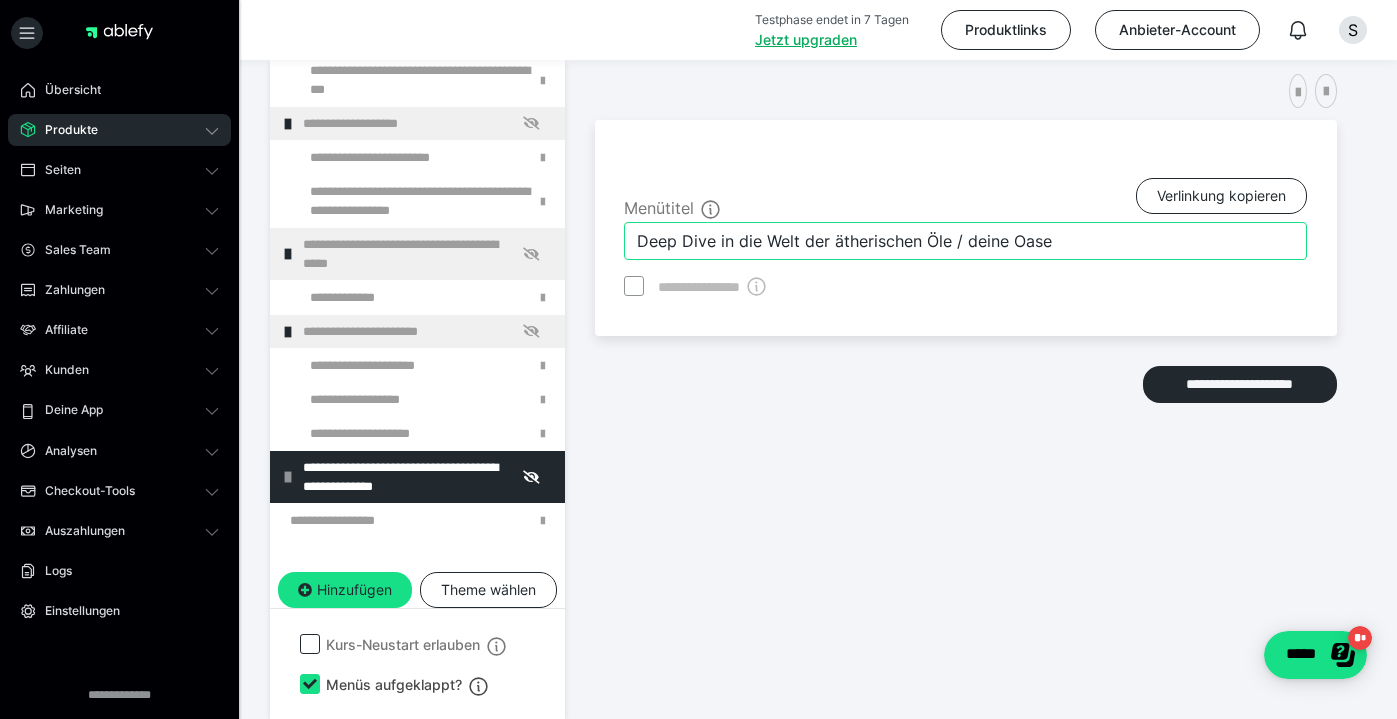 drag, startPoint x: 1100, startPoint y: 238, endPoint x: 957, endPoint y: 237, distance: 143.0035 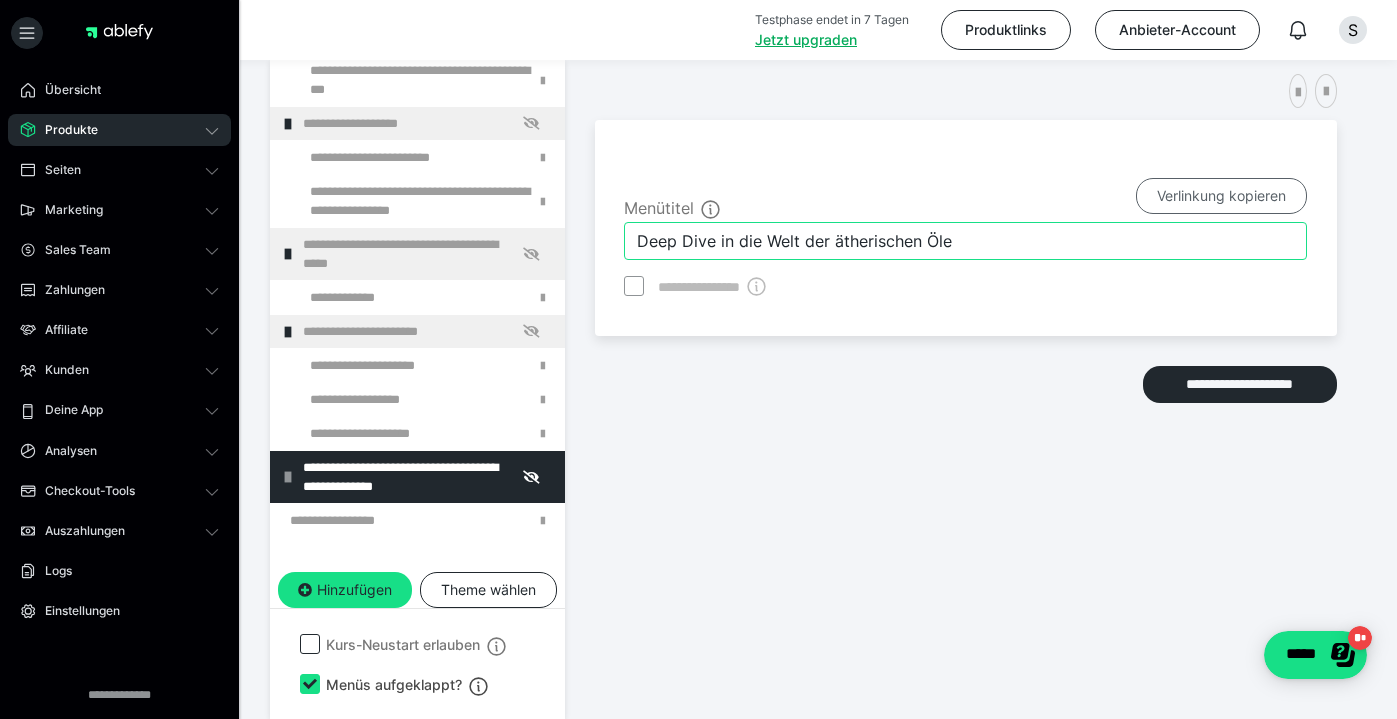 type on "Deep Dive in die Welt der ätherischen Öle" 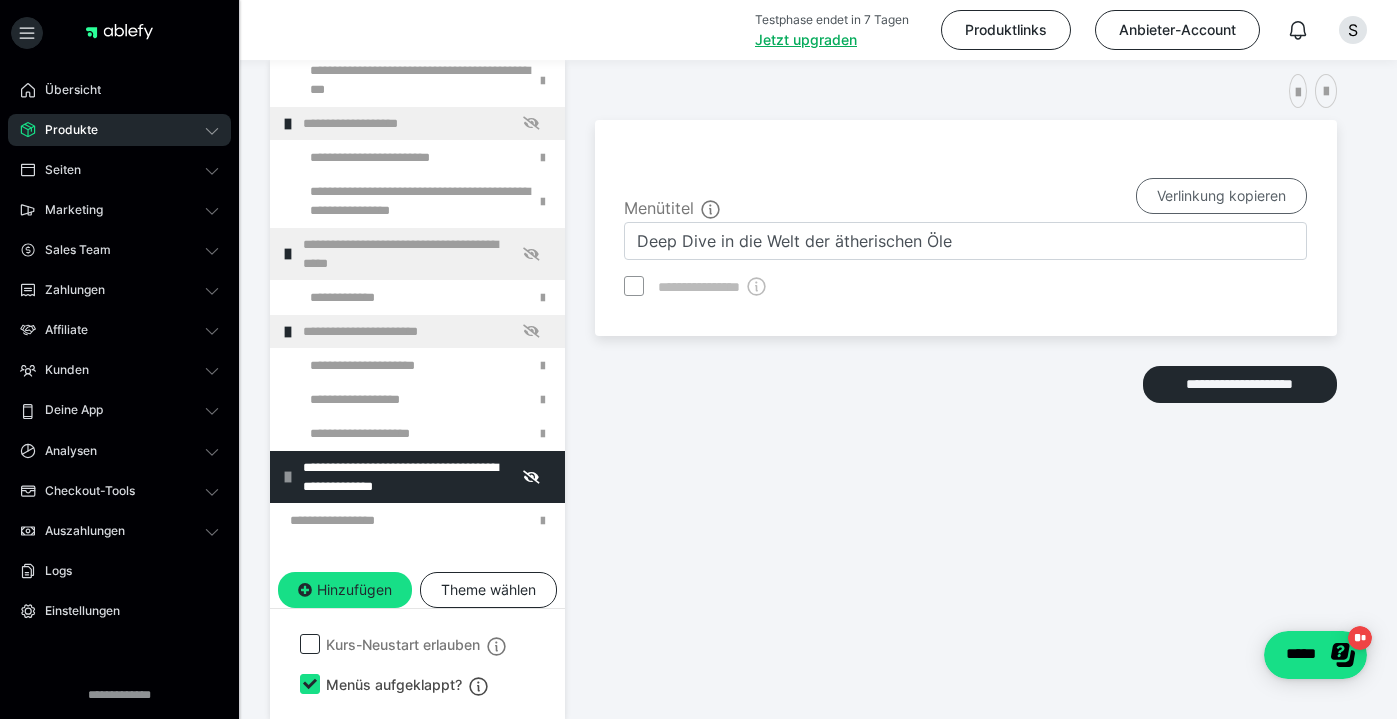 click on "Verlinkung kopieren" at bounding box center [1221, 196] 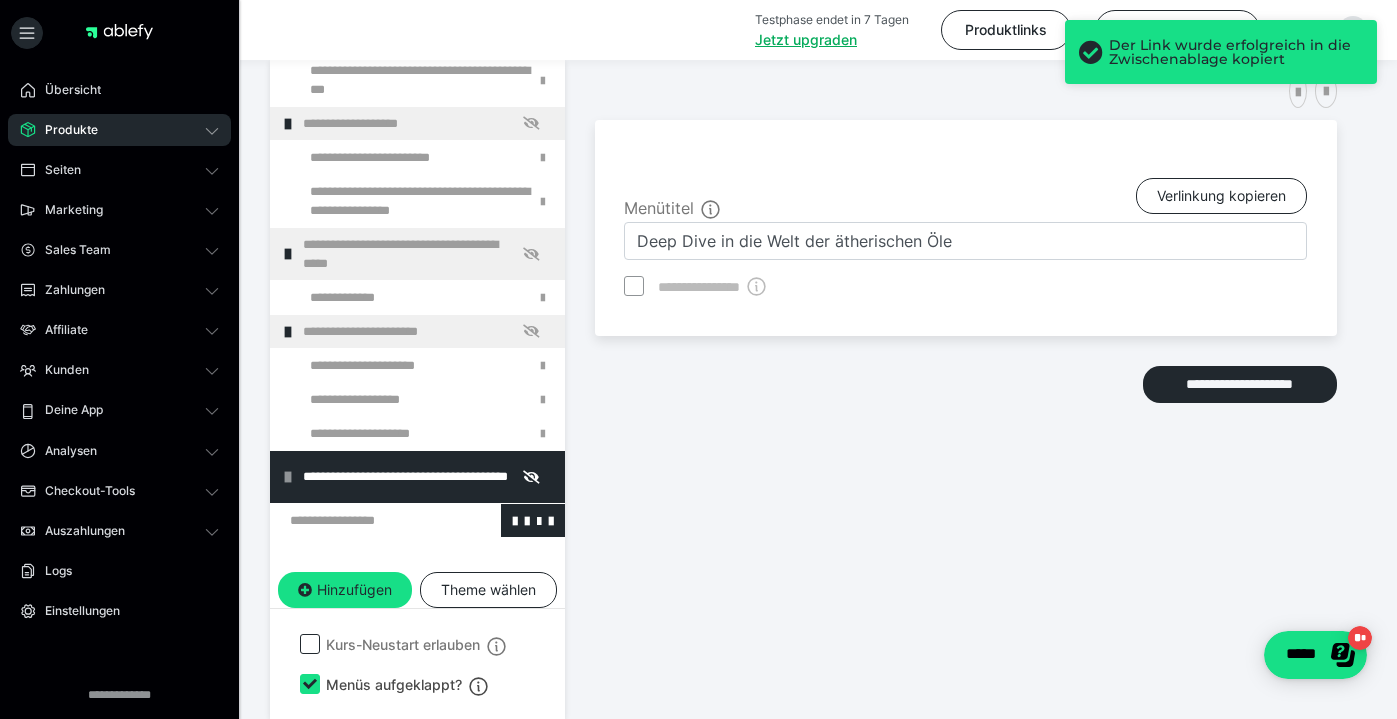 click at bounding box center [365, 520] 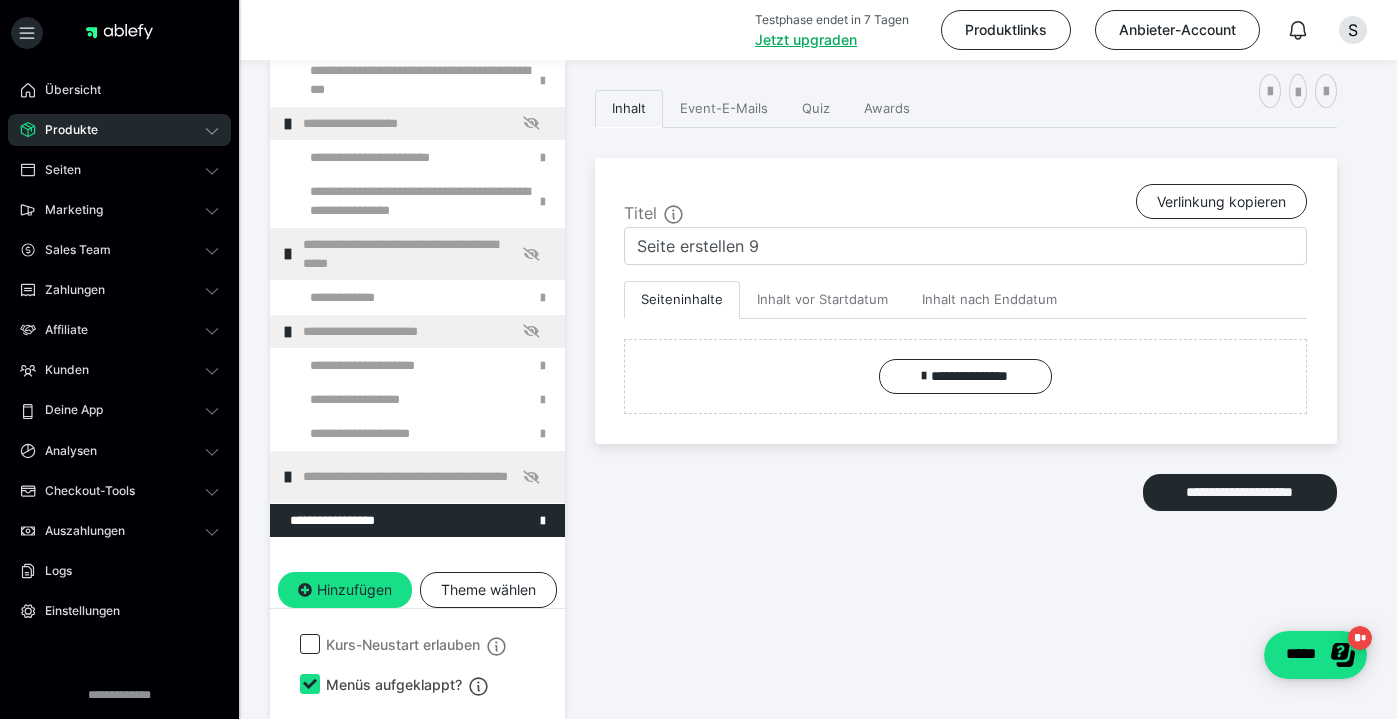 scroll, scrollTop: 307, scrollLeft: 0, axis: vertical 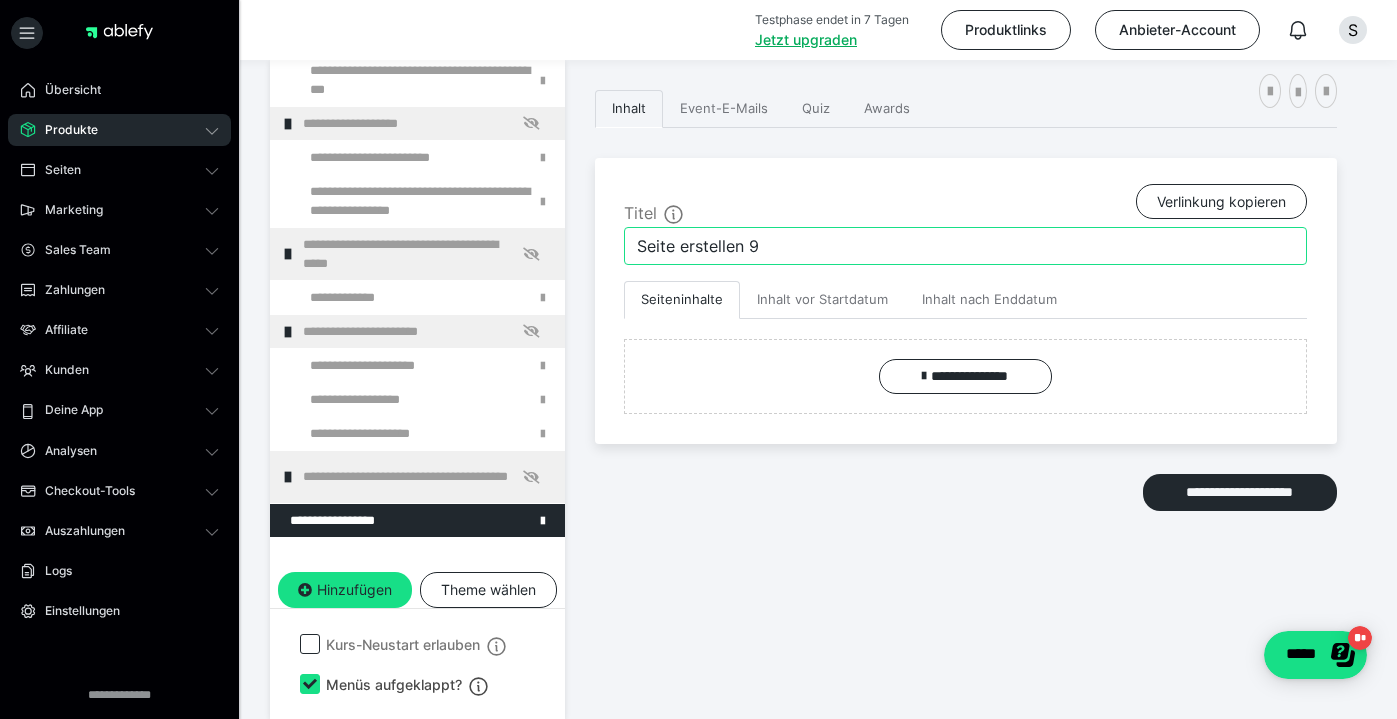 click on "Seite erstellen 9" at bounding box center (965, 246) 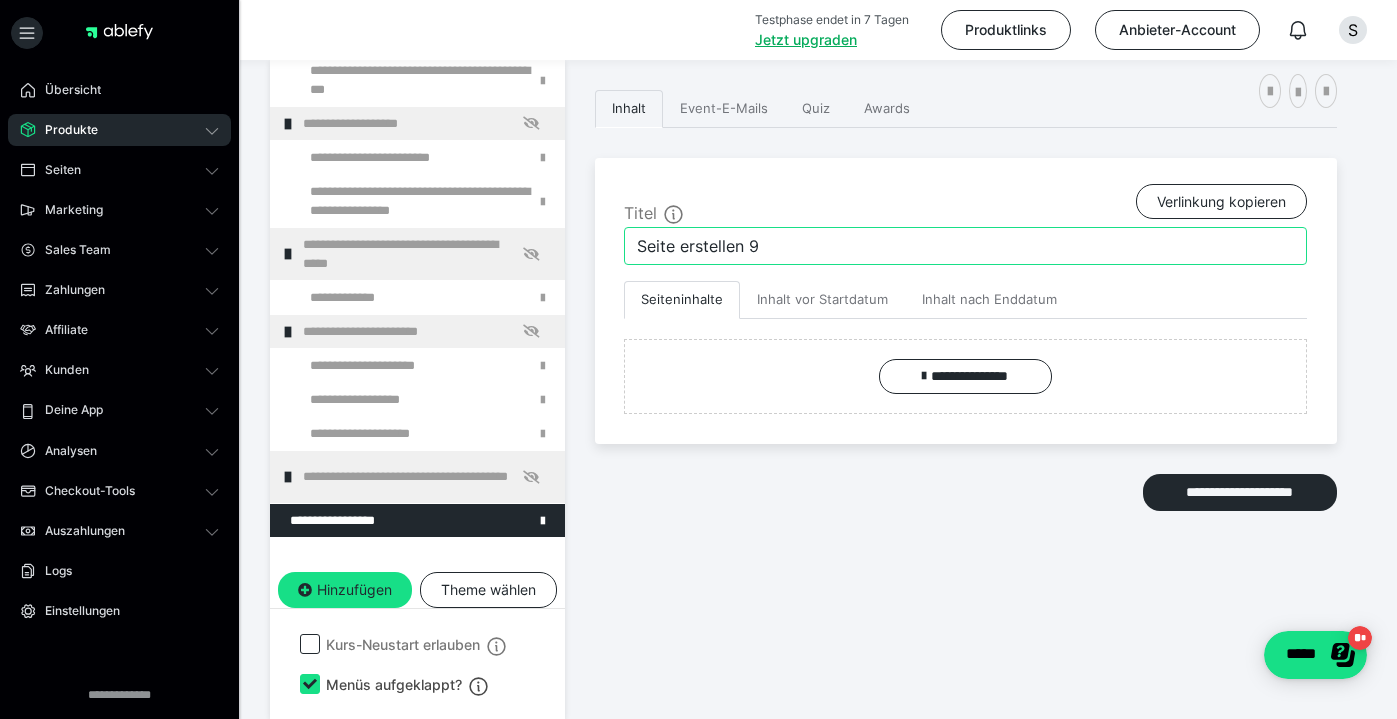 drag, startPoint x: 776, startPoint y: 249, endPoint x: 586, endPoint y: 243, distance: 190.09471 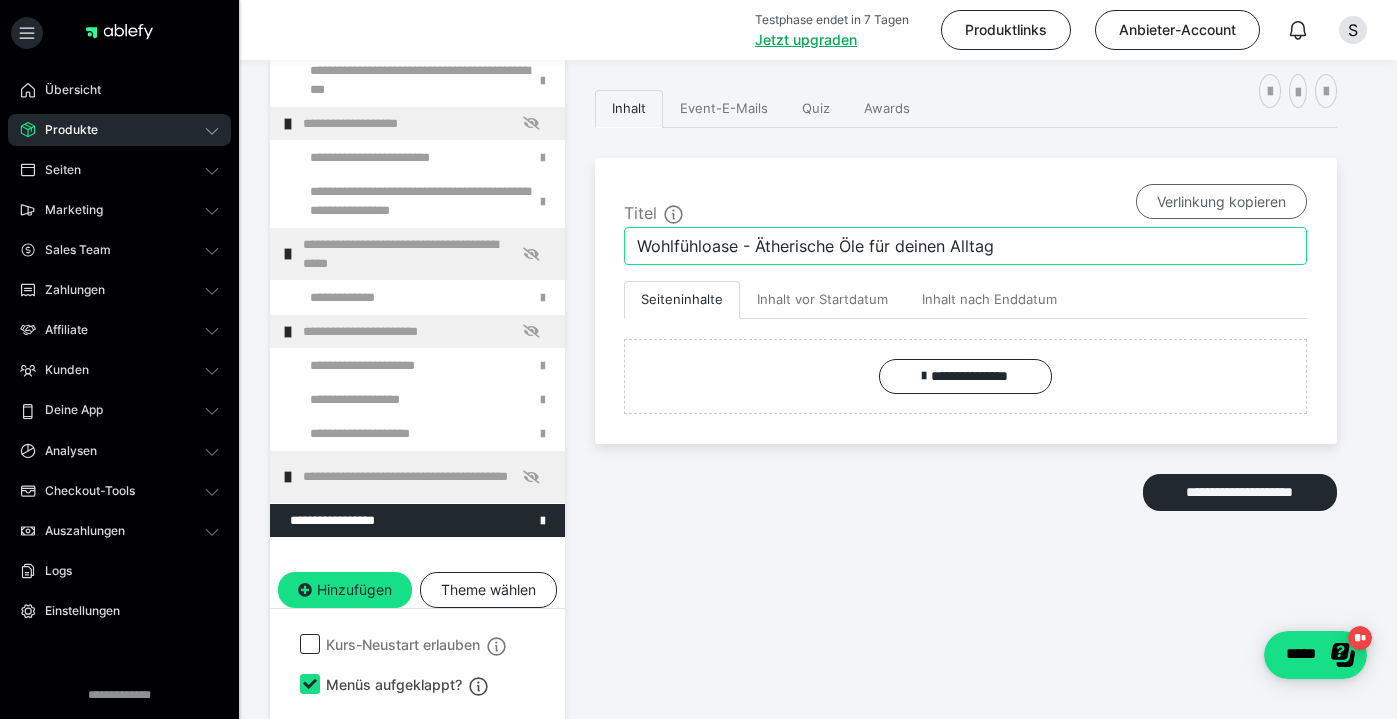 type on "Wohlfühloase - Ätherische Öle für deinen Alltag" 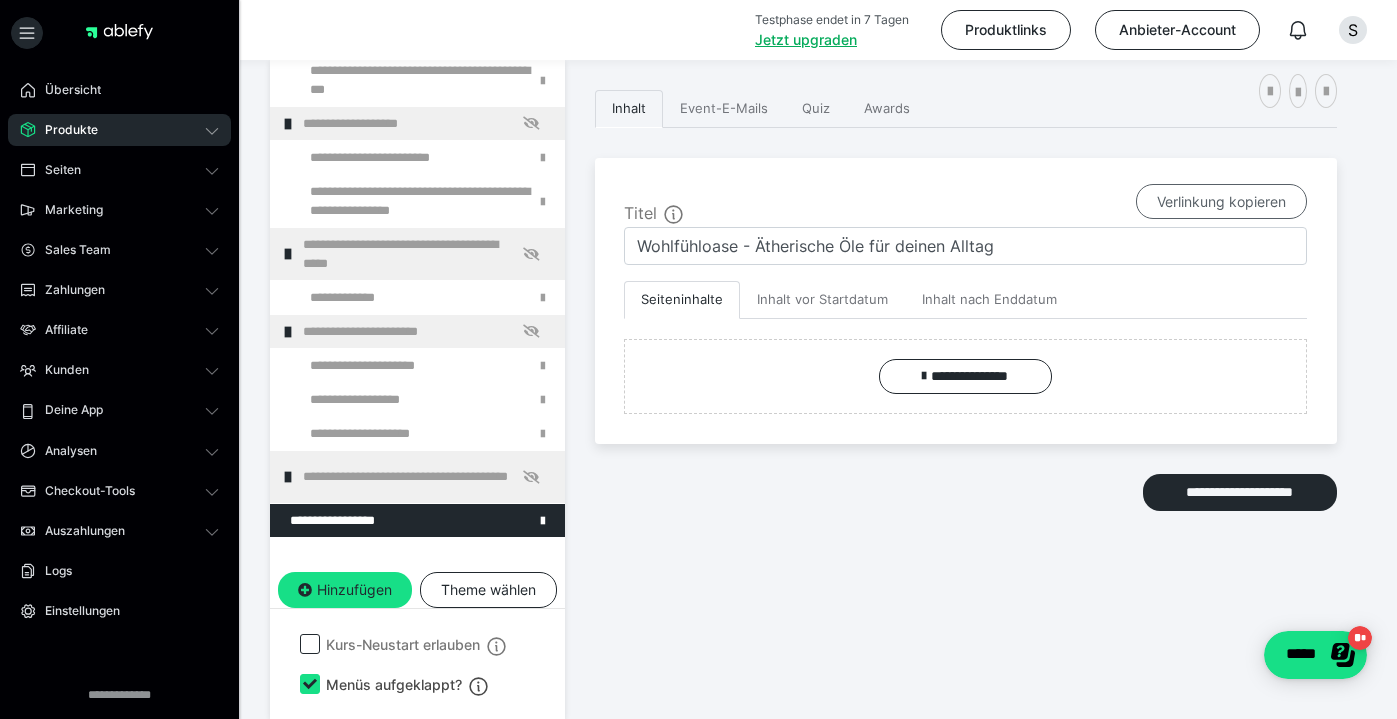 click on "Verlinkung kopieren" at bounding box center [1221, 202] 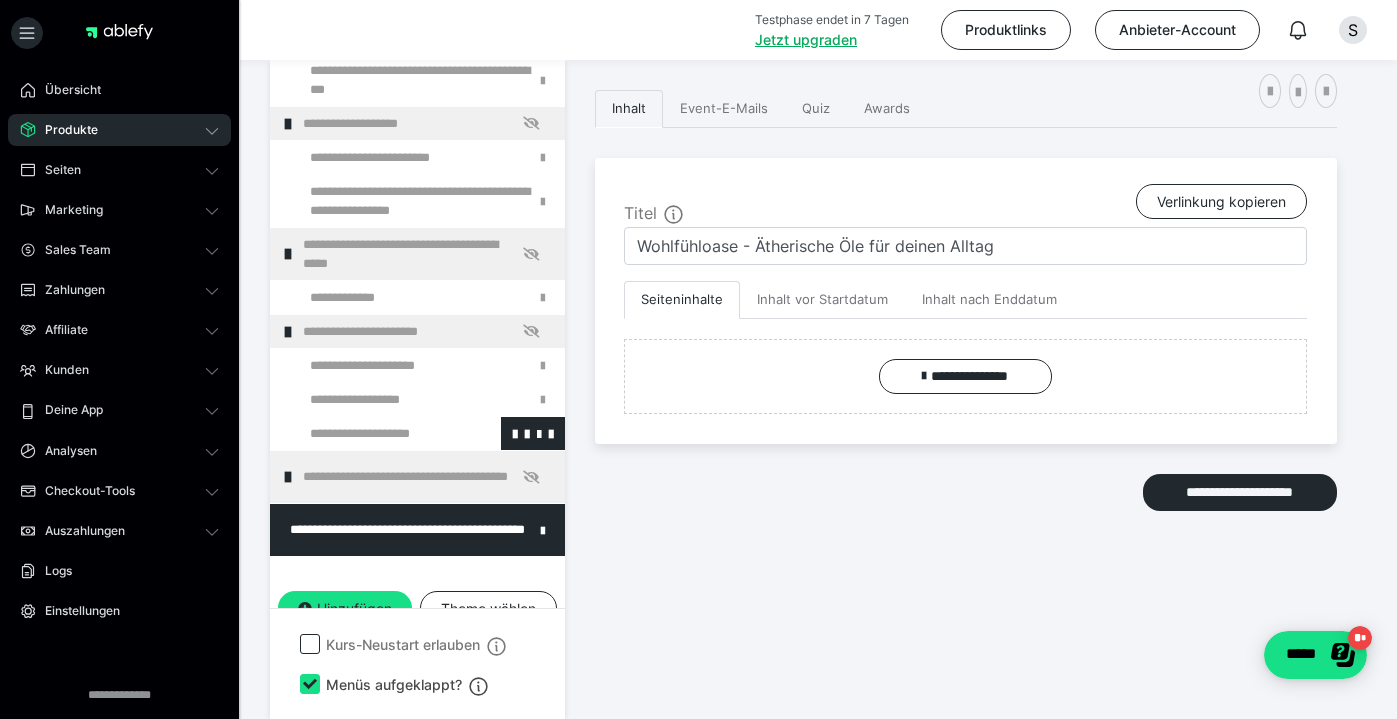 scroll, scrollTop: 307, scrollLeft: 0, axis: vertical 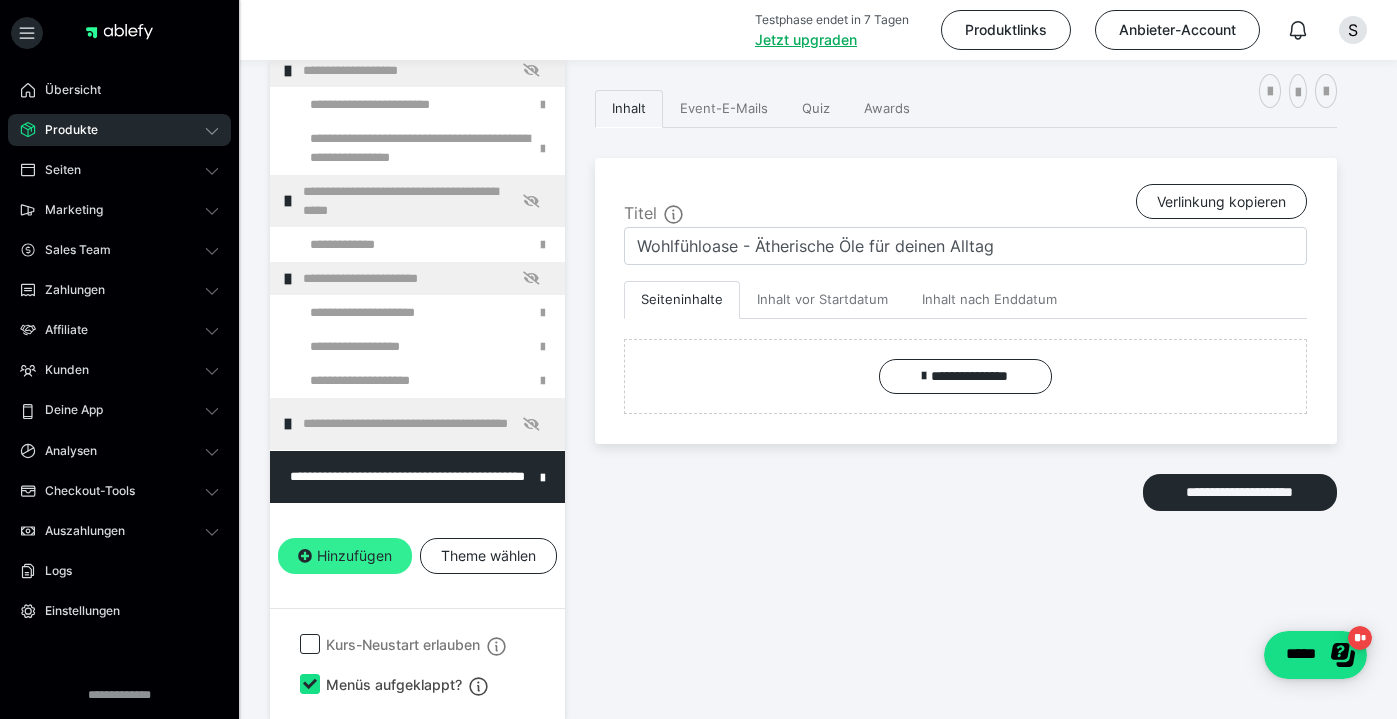 click on "Hinzufügen" at bounding box center (345, 556) 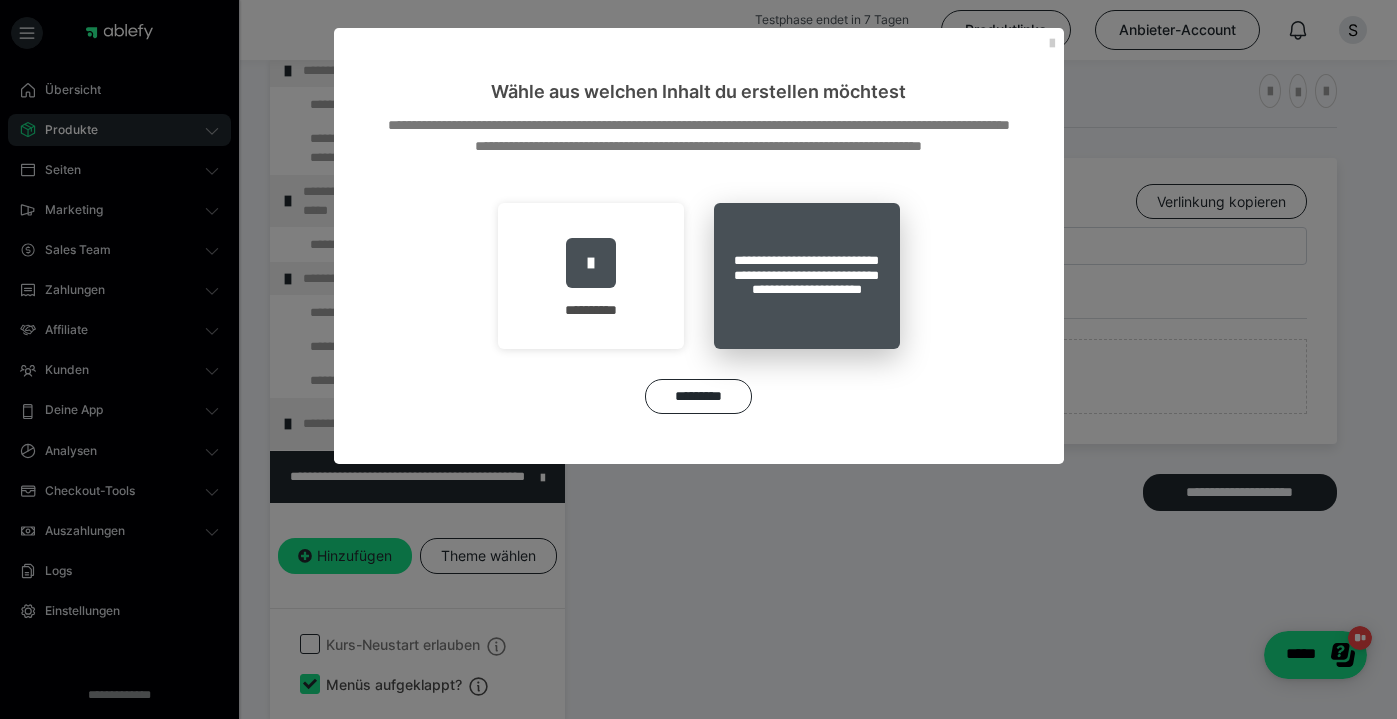 click on "**********" at bounding box center [807, 276] 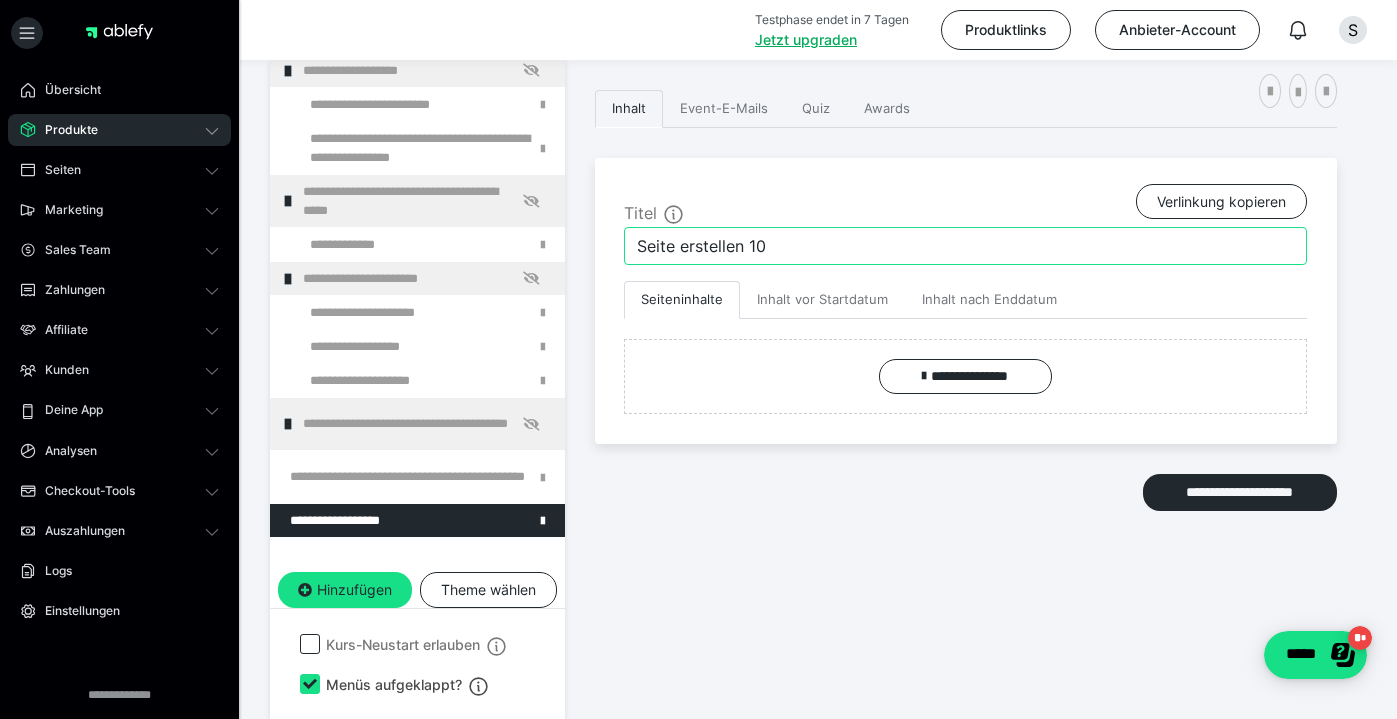 click on "Seite erstellen 10" at bounding box center (965, 246) 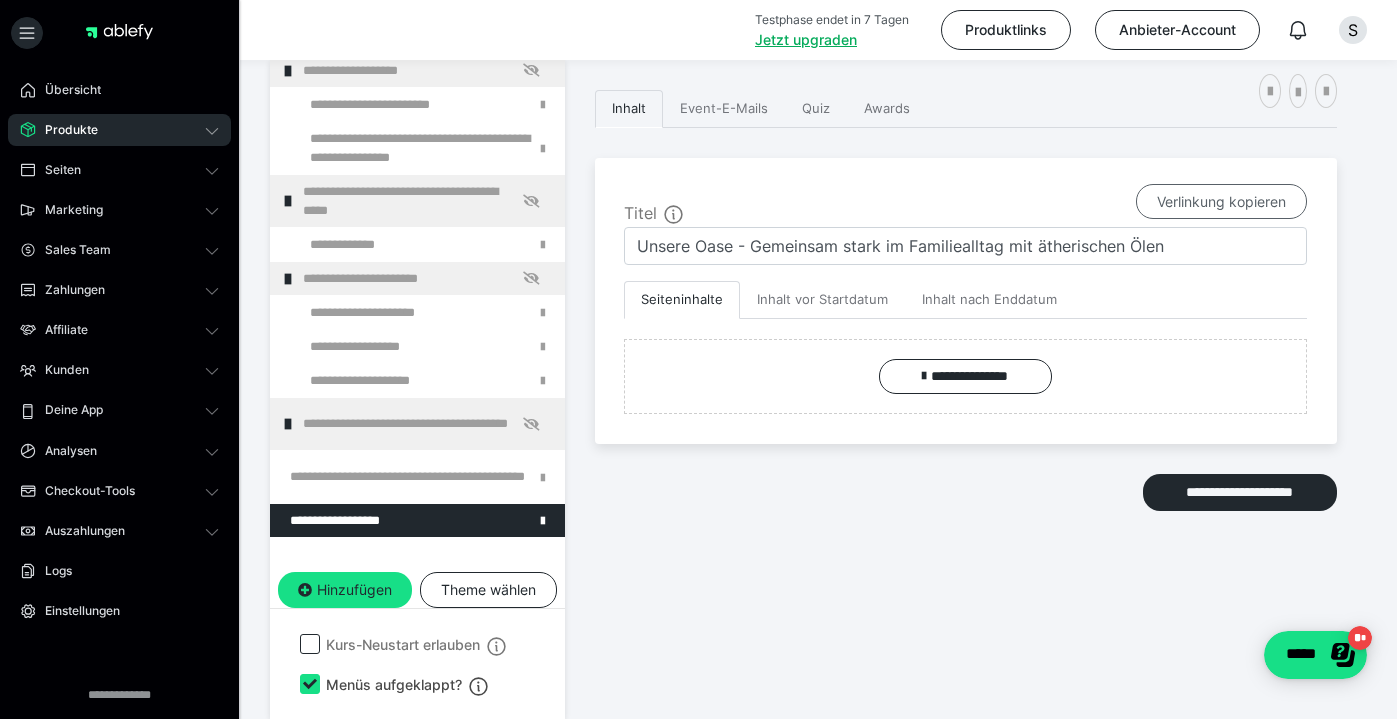 click on "Verlinkung kopieren" at bounding box center (1221, 202) 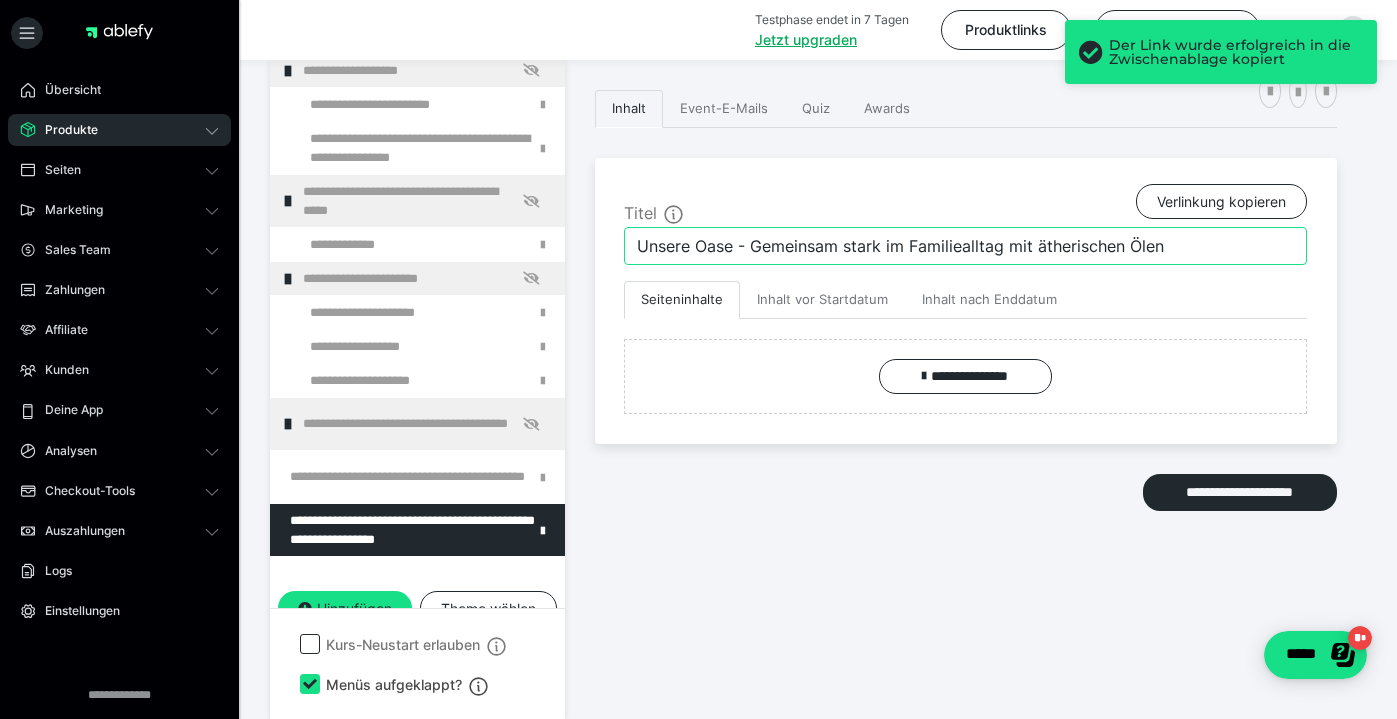 click on "Unsere Oase - Gemeinsam stark im Familiealltag mit ätherischen Ölen" at bounding box center (965, 246) 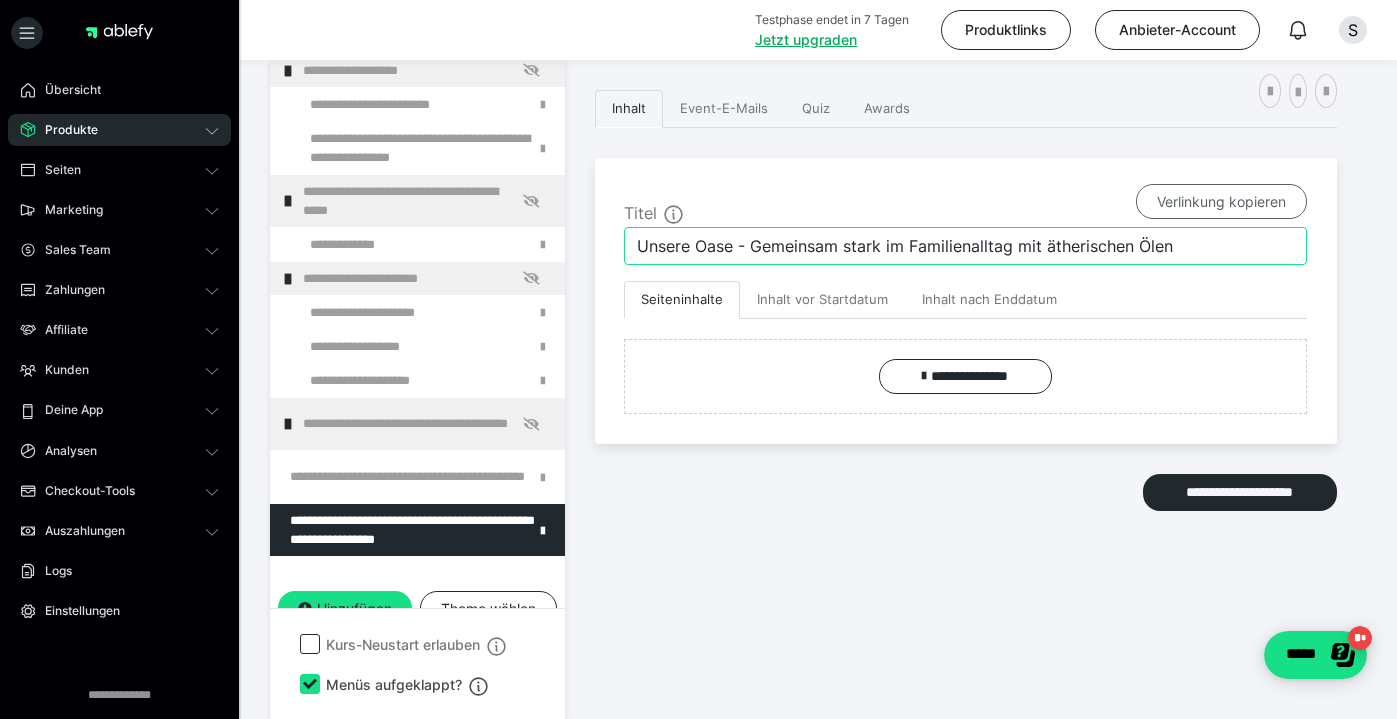 type on "Unsere Oase - Gemeinsam stark im Familienalltag mit ätherischen Ölen" 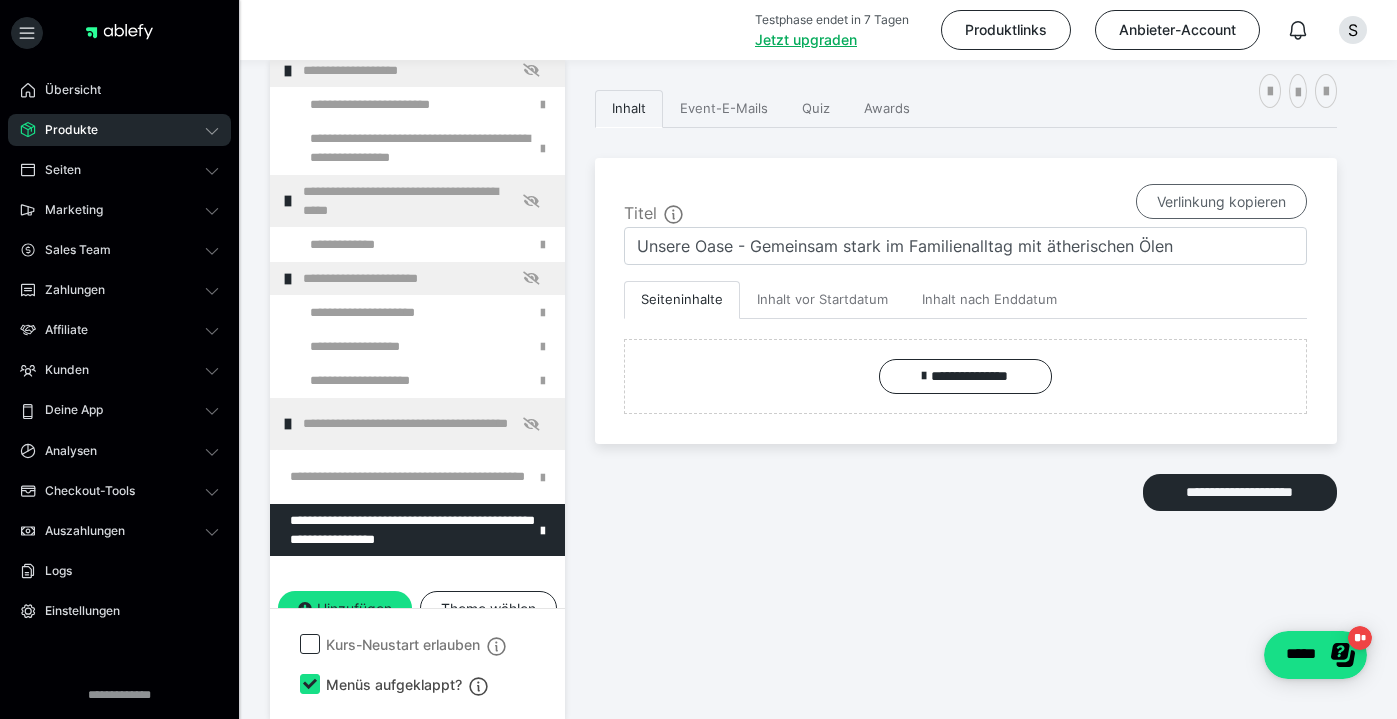 click on "Verlinkung kopieren" at bounding box center (1221, 202) 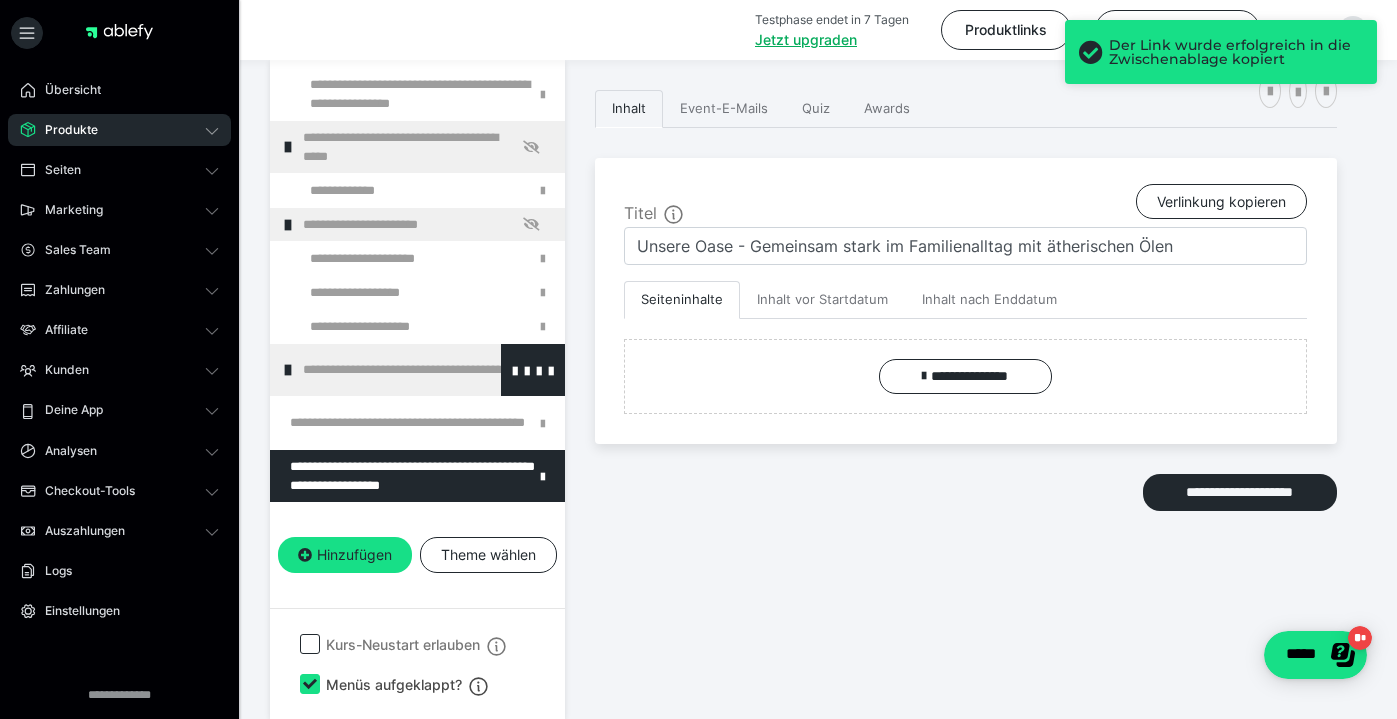 scroll, scrollTop: 199, scrollLeft: 0, axis: vertical 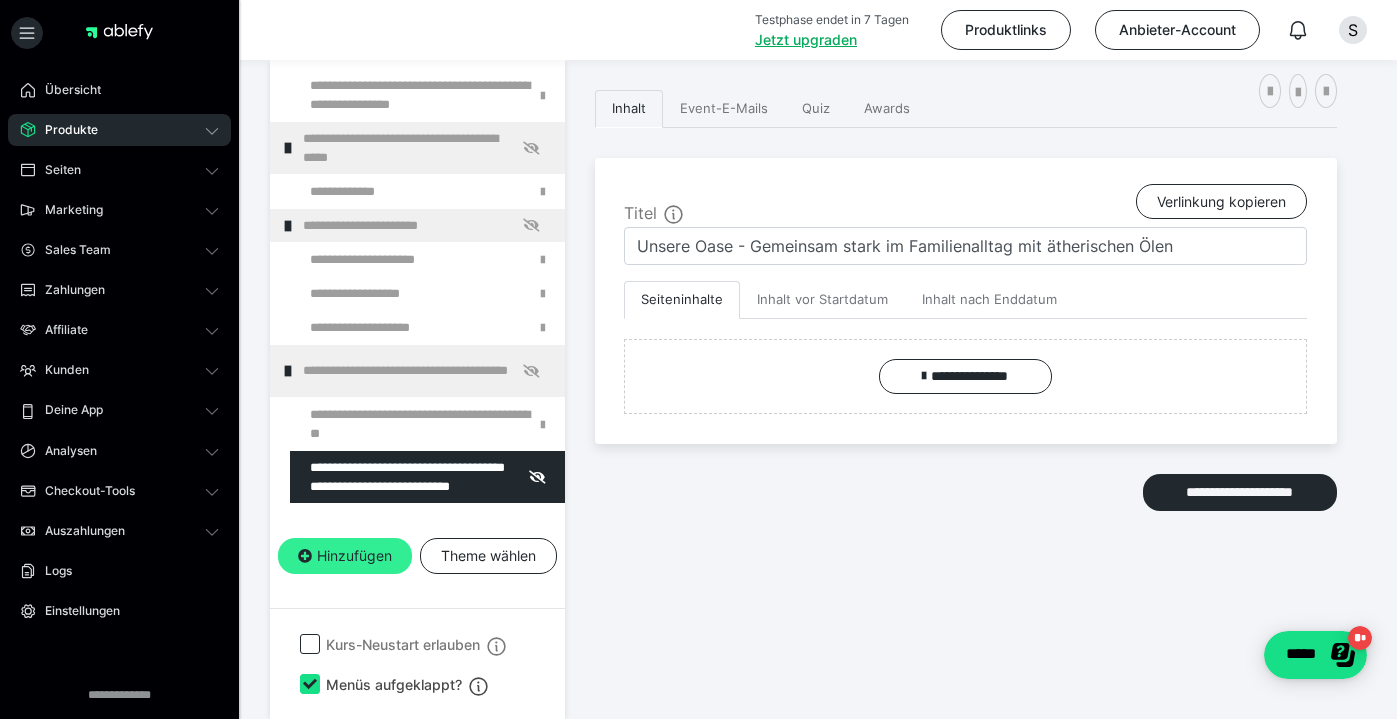 click on "Hinzufügen" at bounding box center (345, 556) 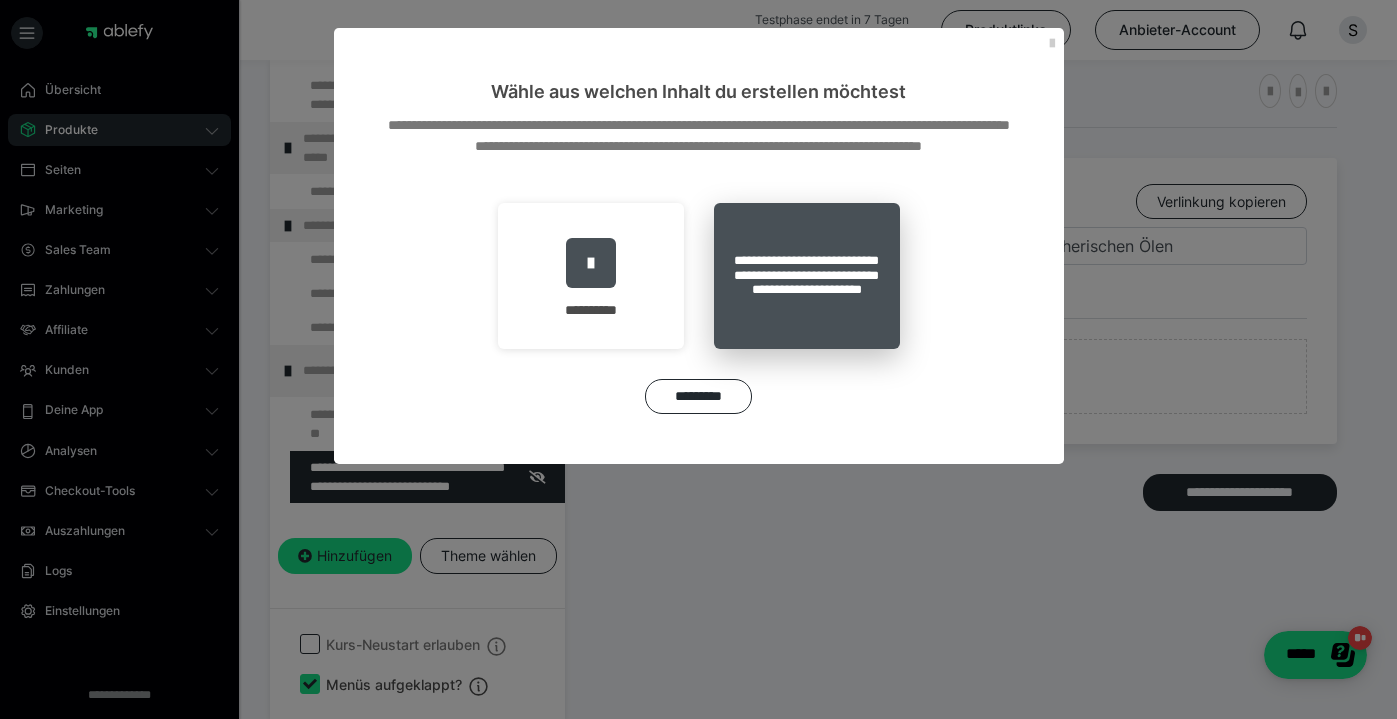 click on "**********" at bounding box center (807, 276) 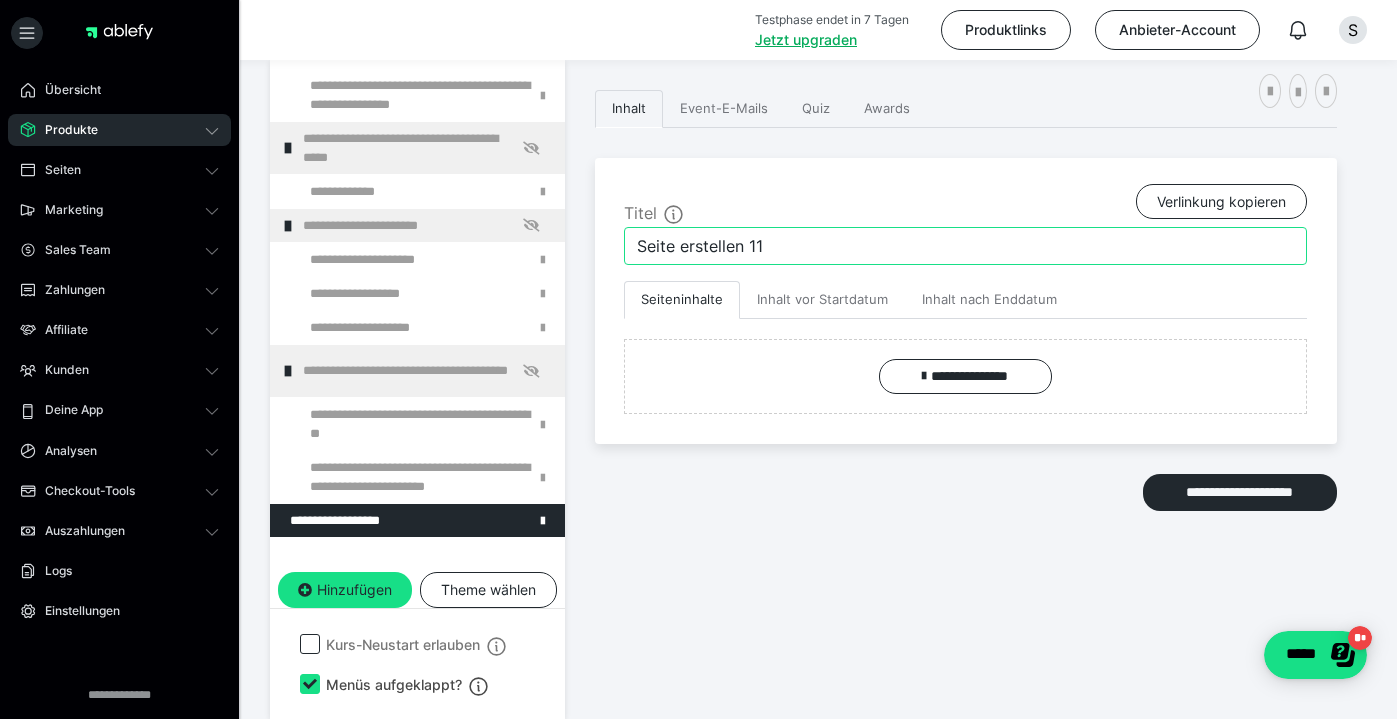 click on "Seite erstellen 11" at bounding box center (965, 246) 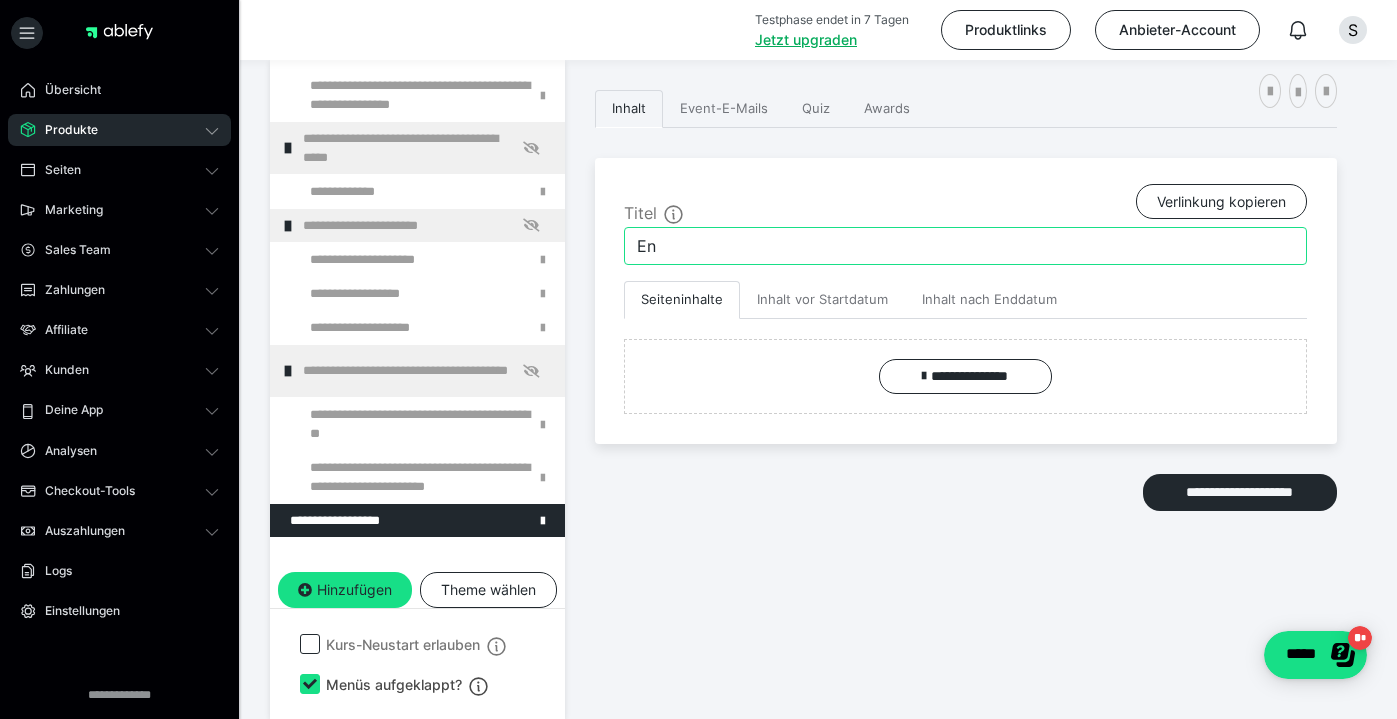 type on "E" 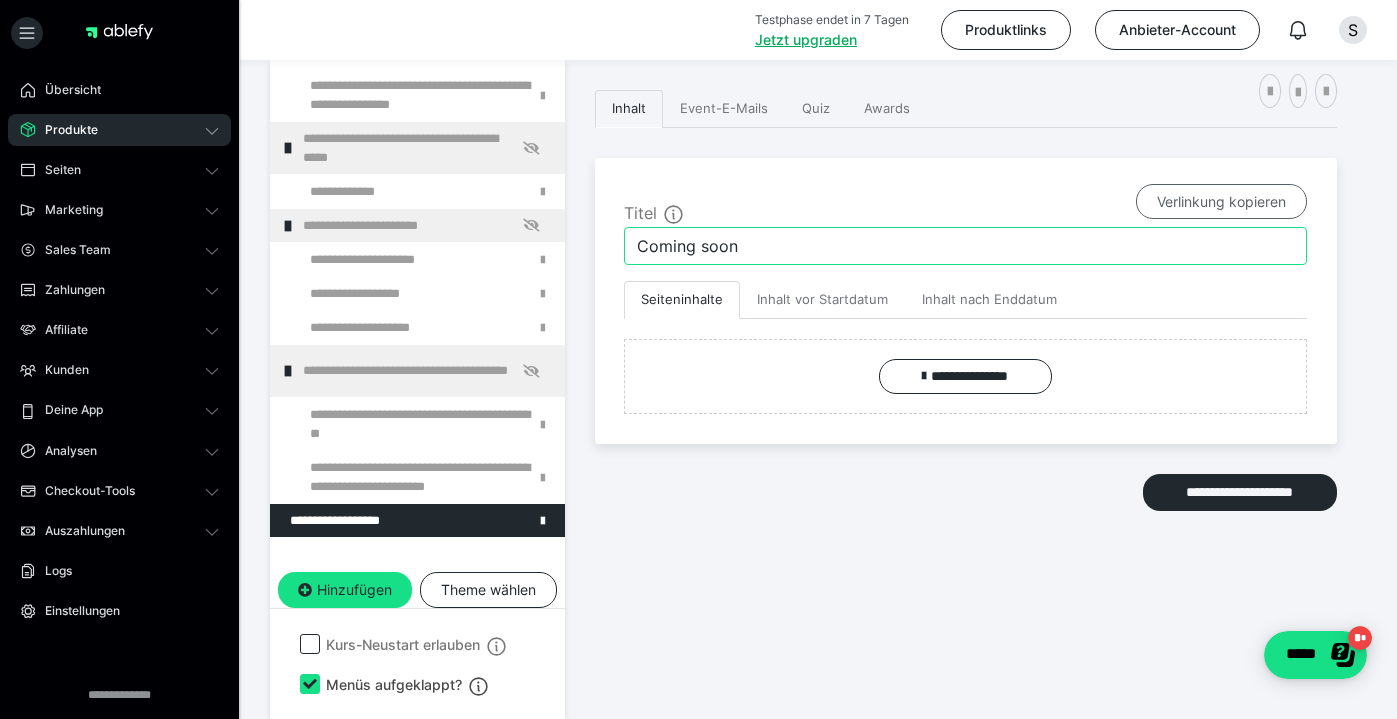 type on "Coming soon" 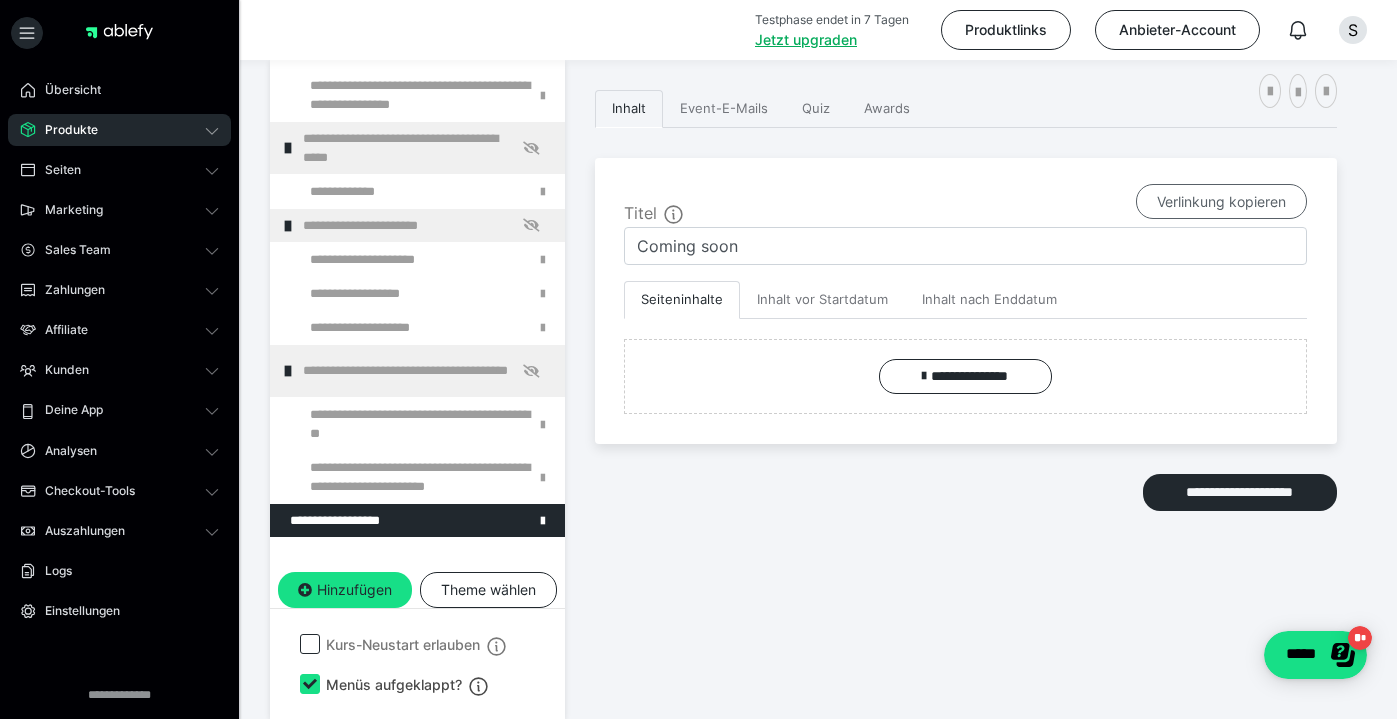 click on "Verlinkung kopieren" at bounding box center [1221, 202] 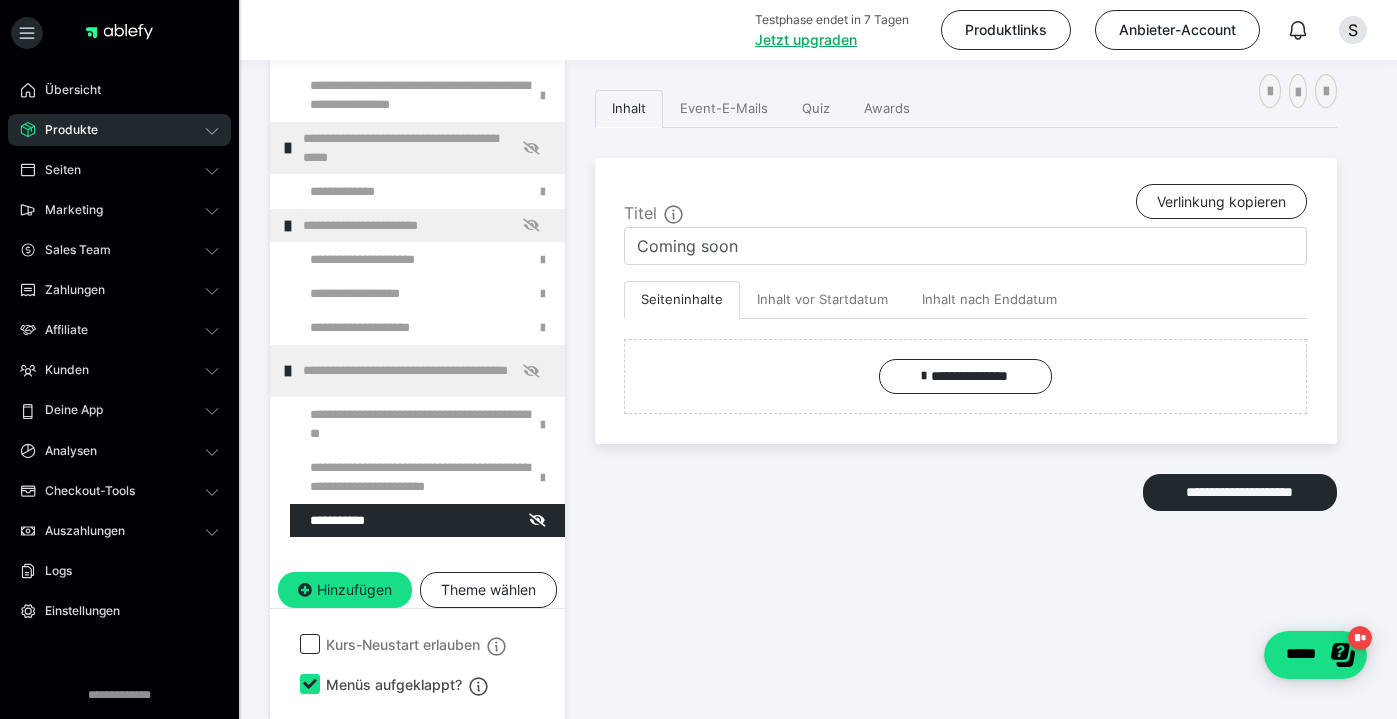 scroll, scrollTop: 307, scrollLeft: 0, axis: vertical 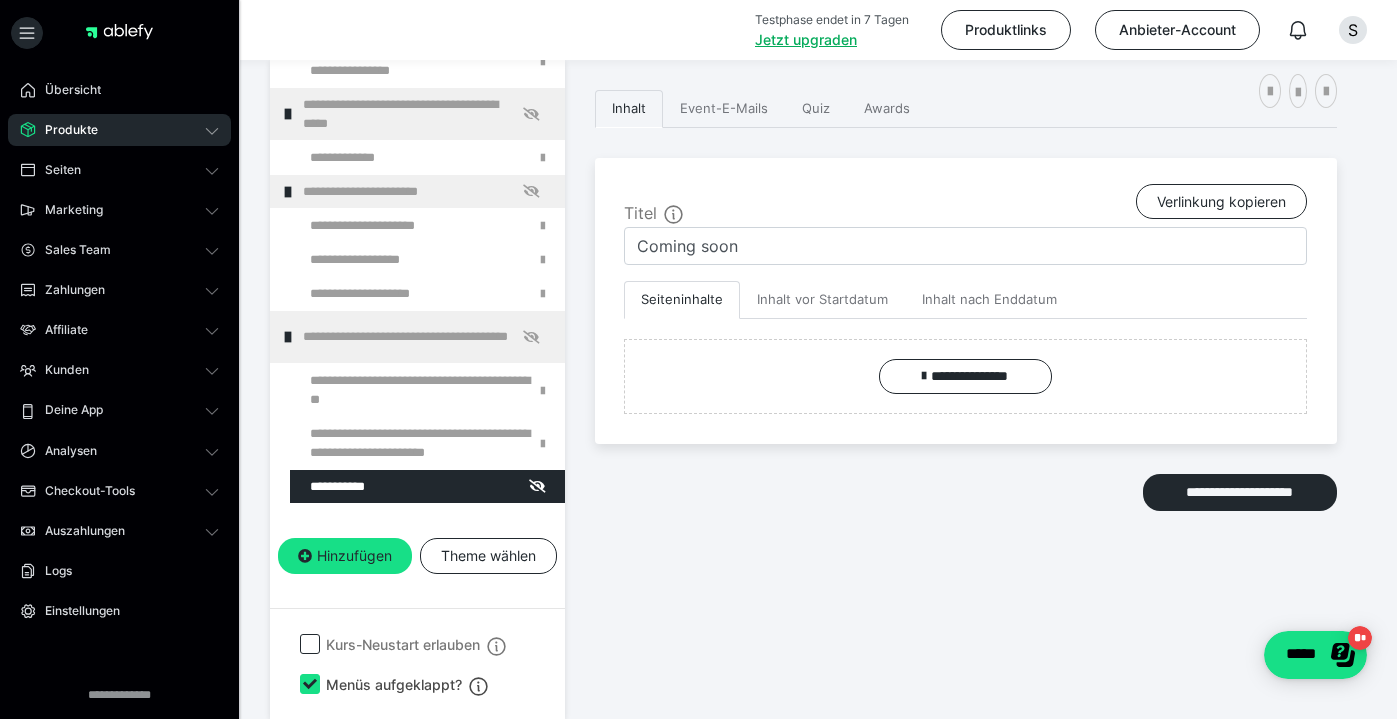 click at bounding box center [310, 684] 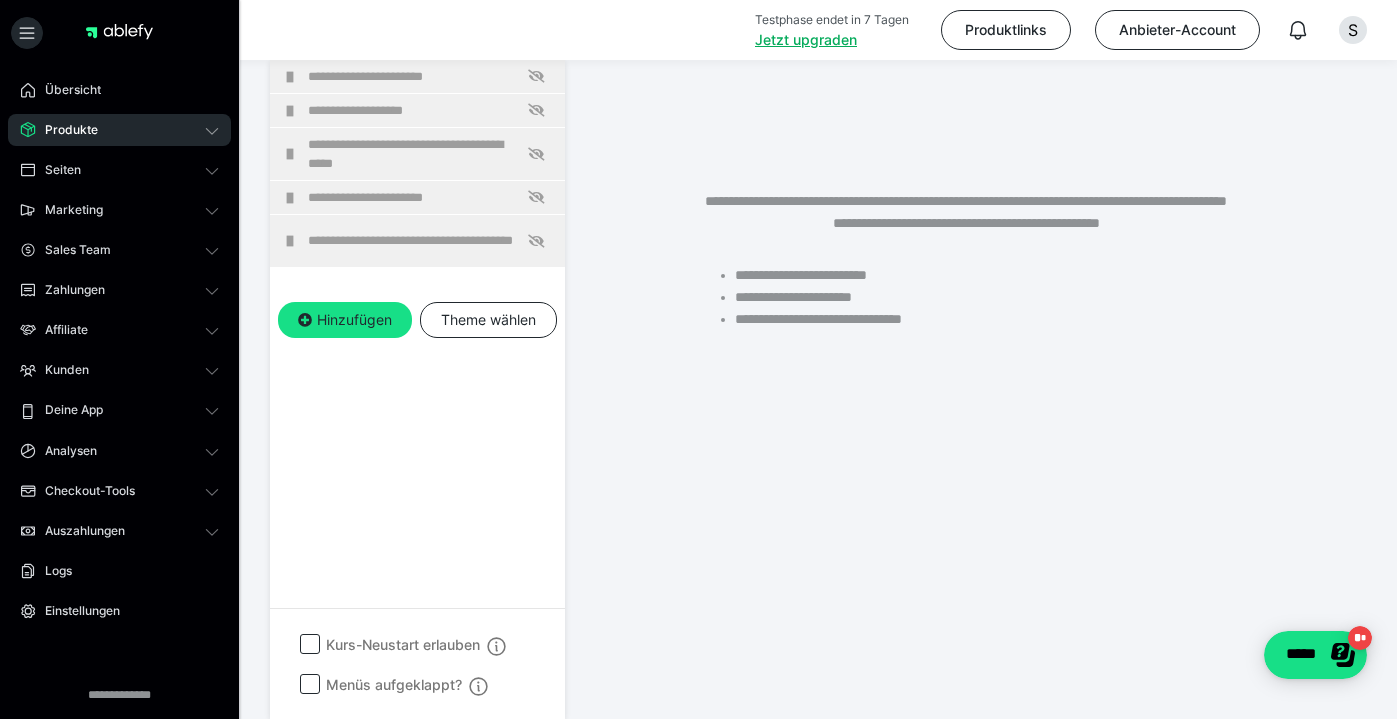 scroll, scrollTop: 307, scrollLeft: 0, axis: vertical 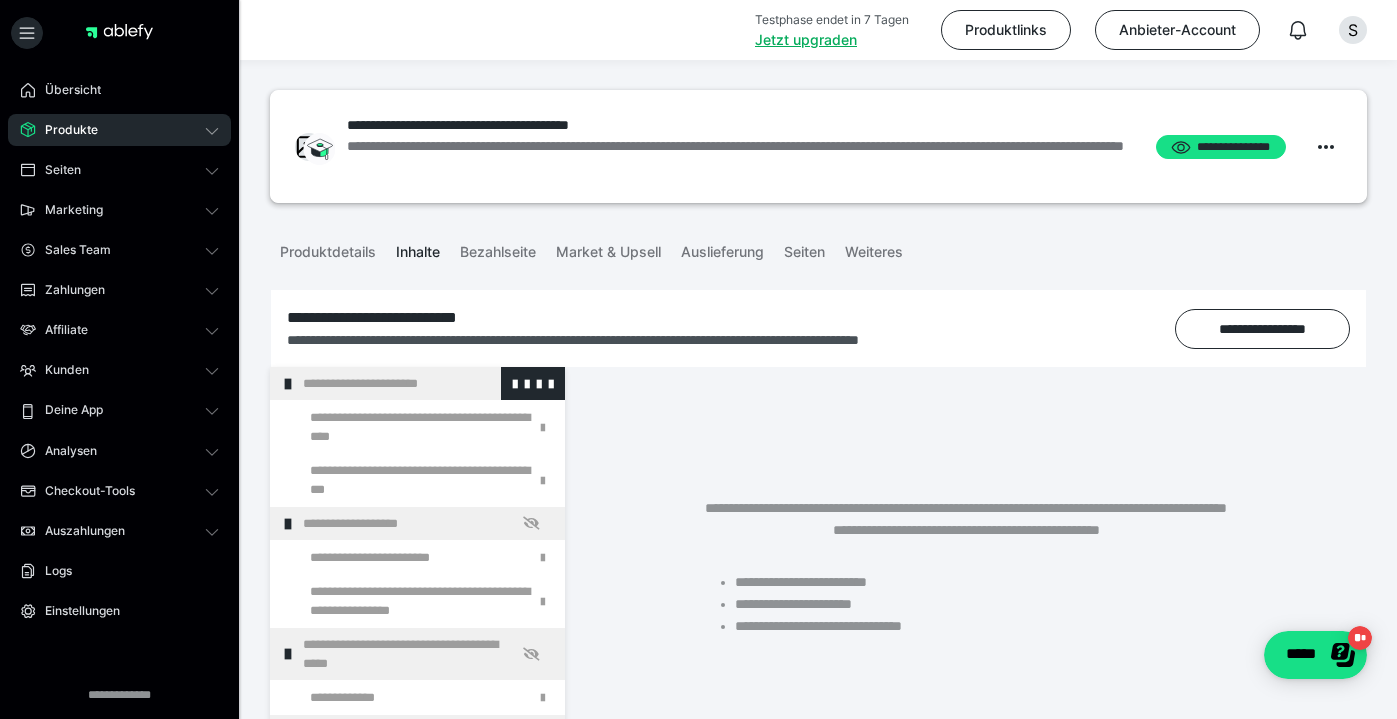 click on "**********" at bounding box center (426, 383) 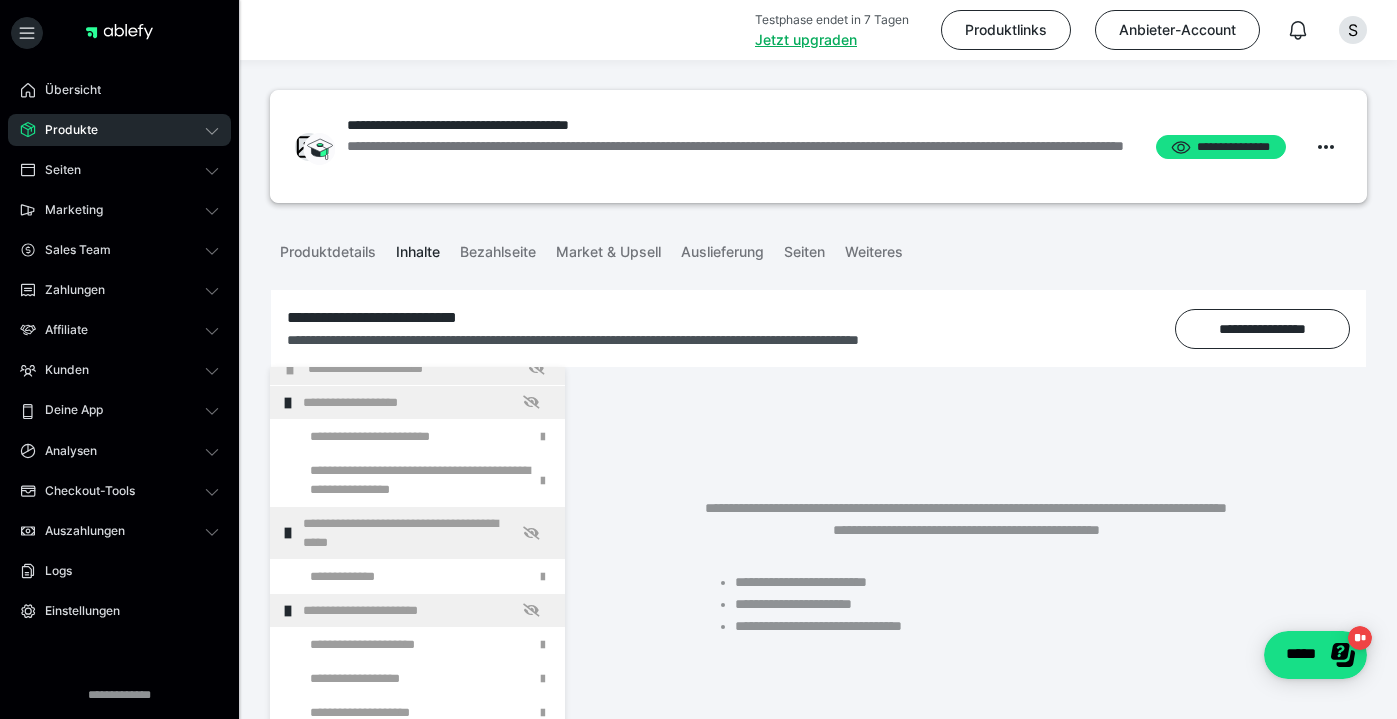 scroll, scrollTop: 17, scrollLeft: 0, axis: vertical 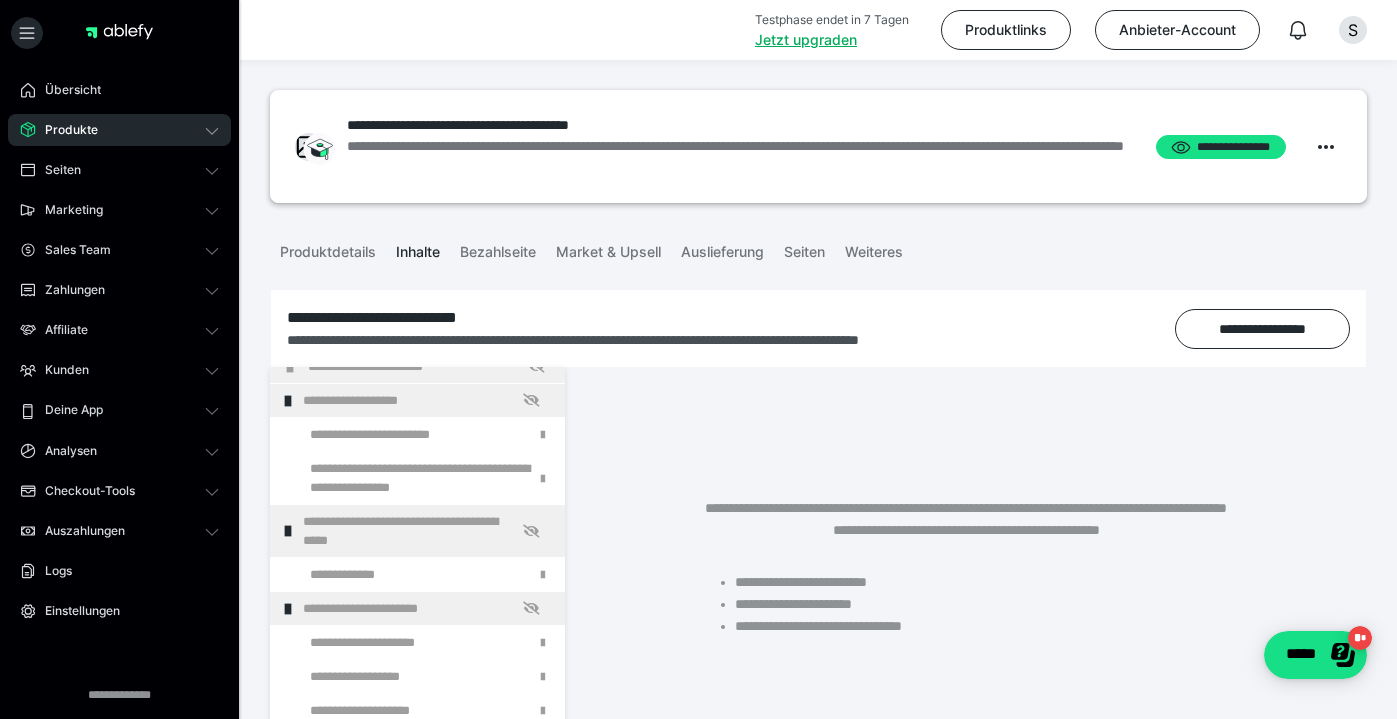 click on "**********" at bounding box center [426, 400] 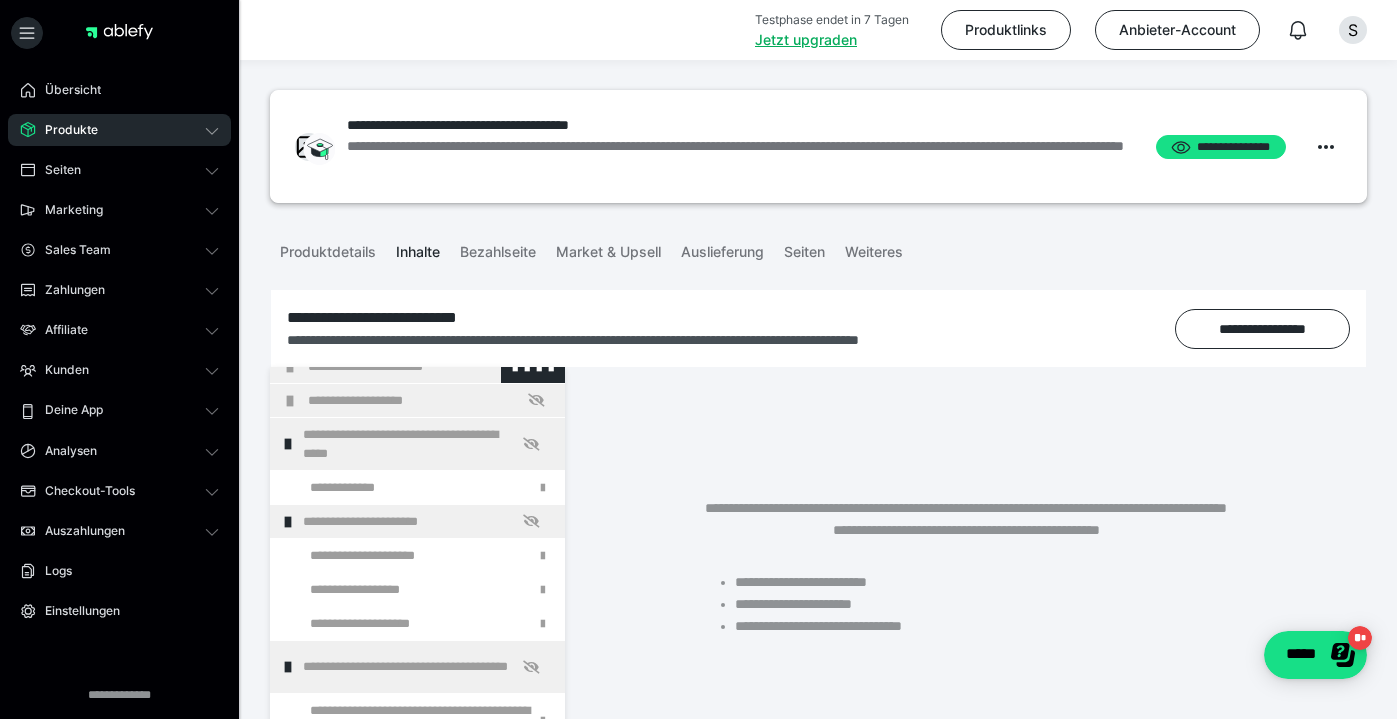 click on "**********" at bounding box center (431, 366) 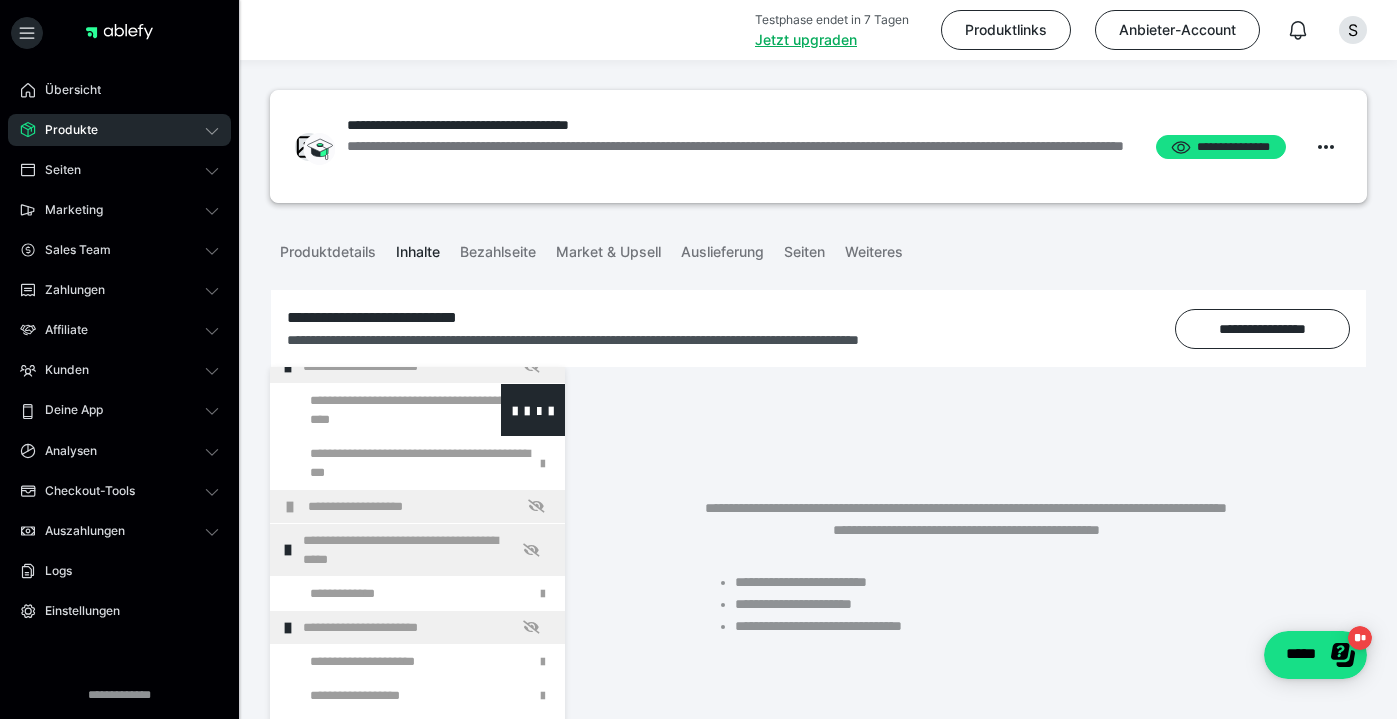 click at bounding box center (375, 410) 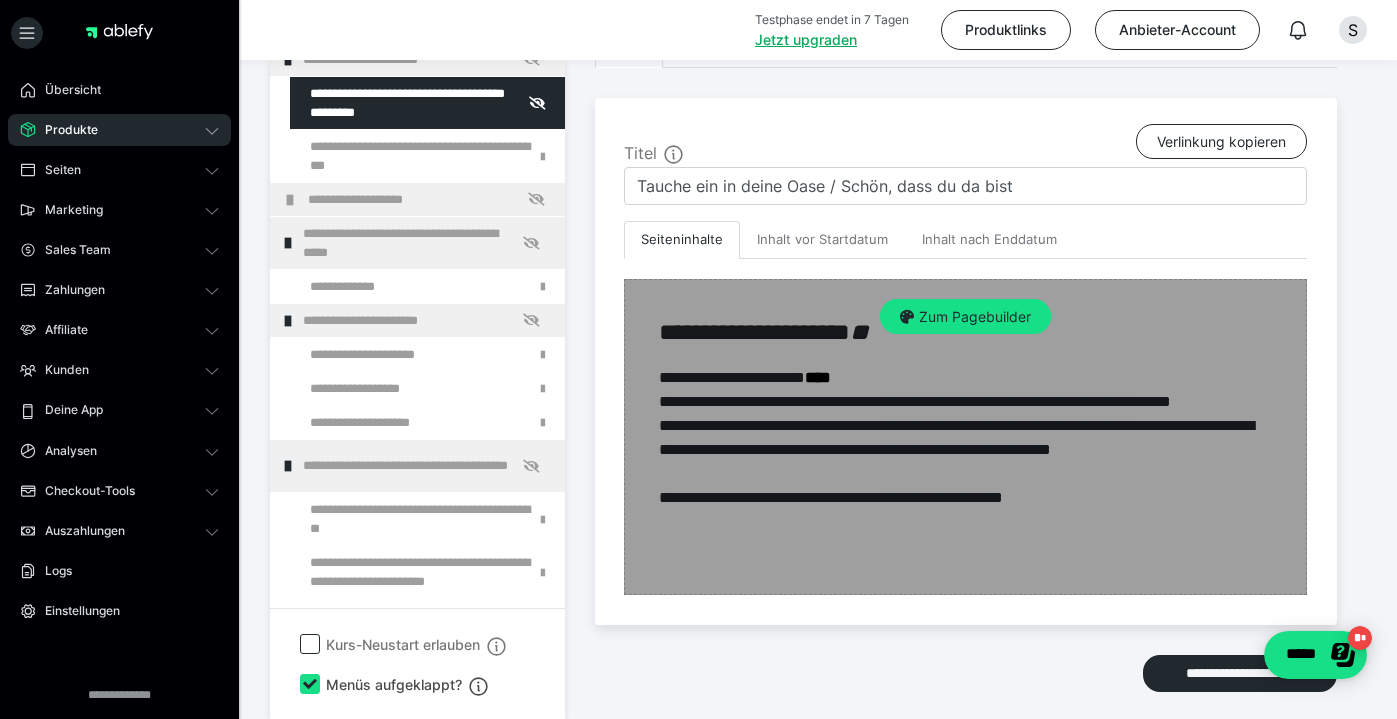scroll, scrollTop: 364, scrollLeft: 0, axis: vertical 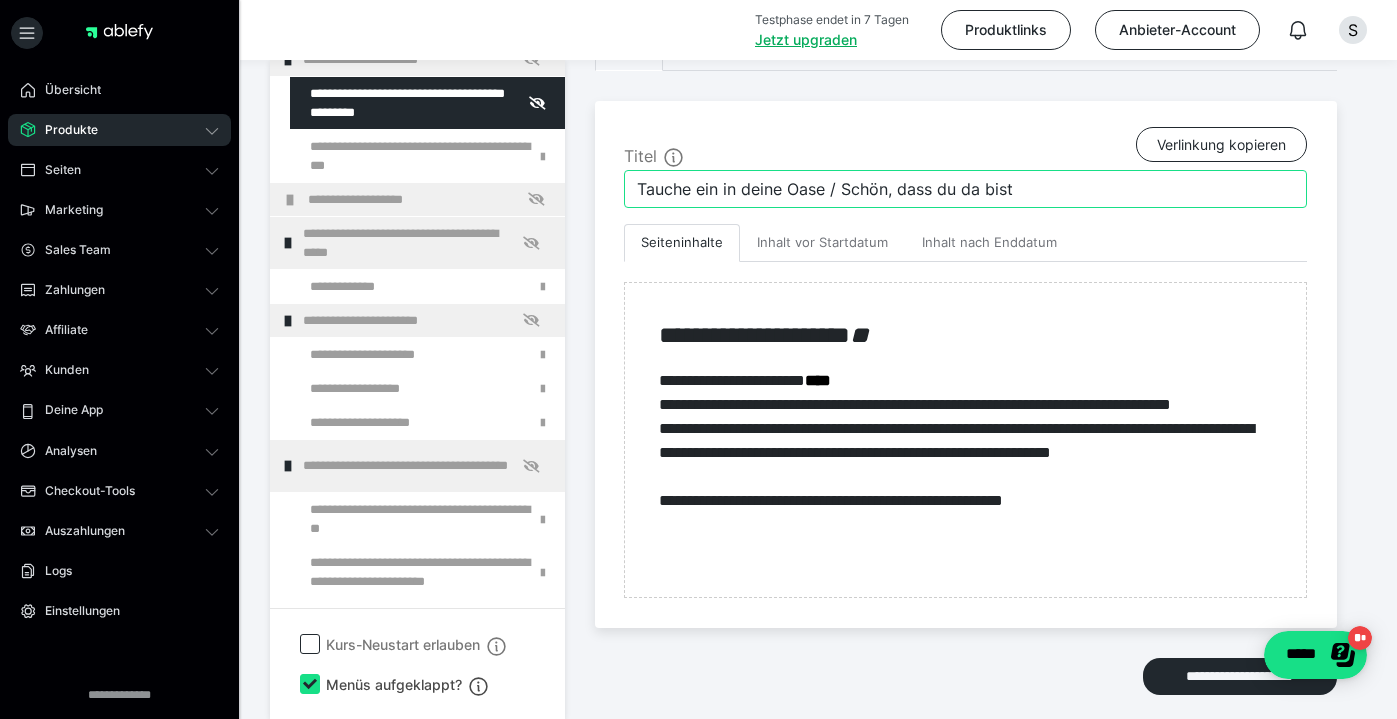 click on "Tauche ein in deine Oase / Schön, dass du da bist" at bounding box center (965, 189) 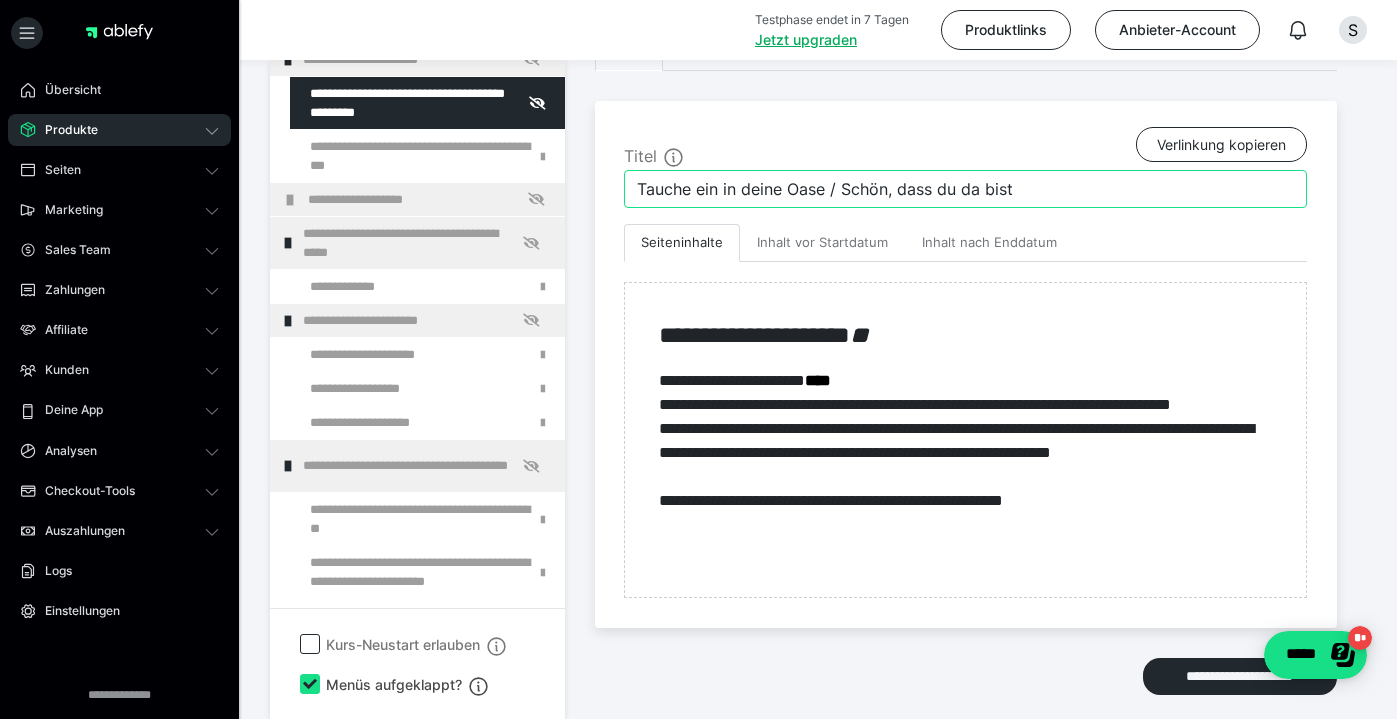 drag, startPoint x: 1058, startPoint y: 186, endPoint x: 831, endPoint y: 175, distance: 227.26636 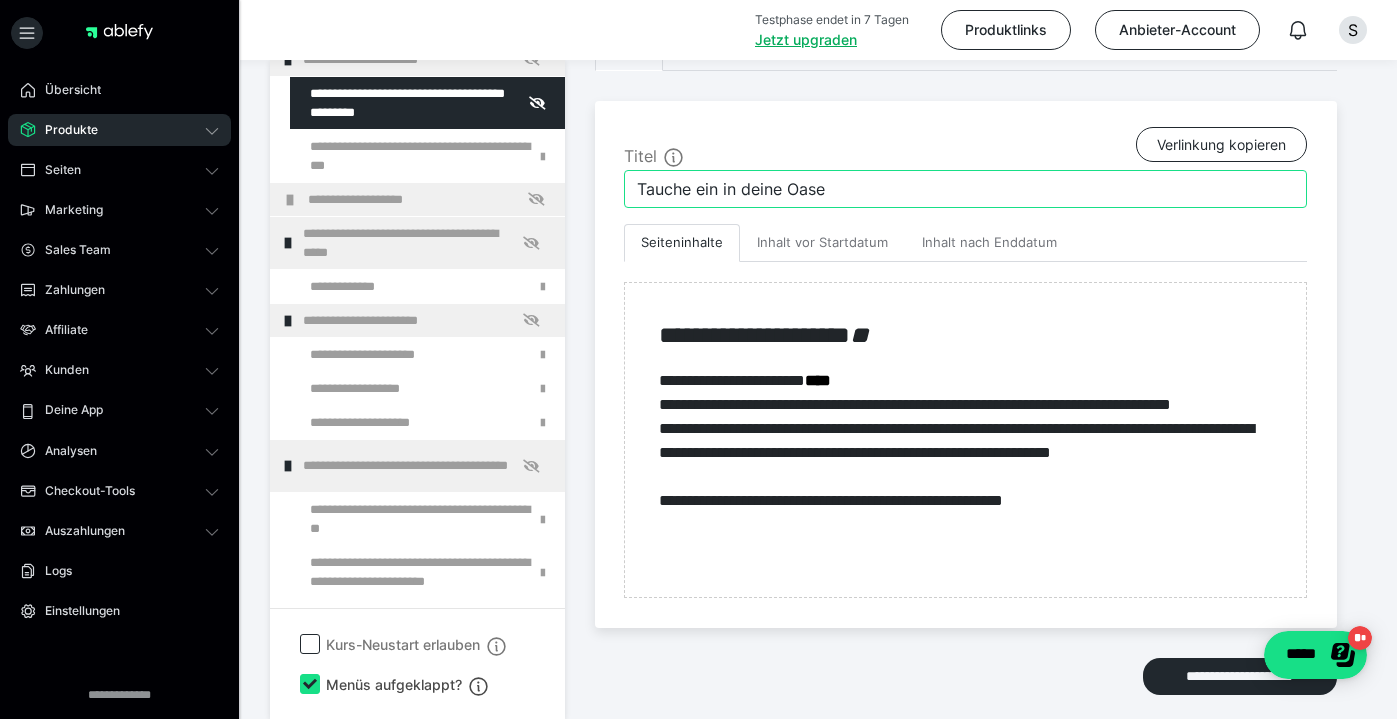 paste on "🏝️" 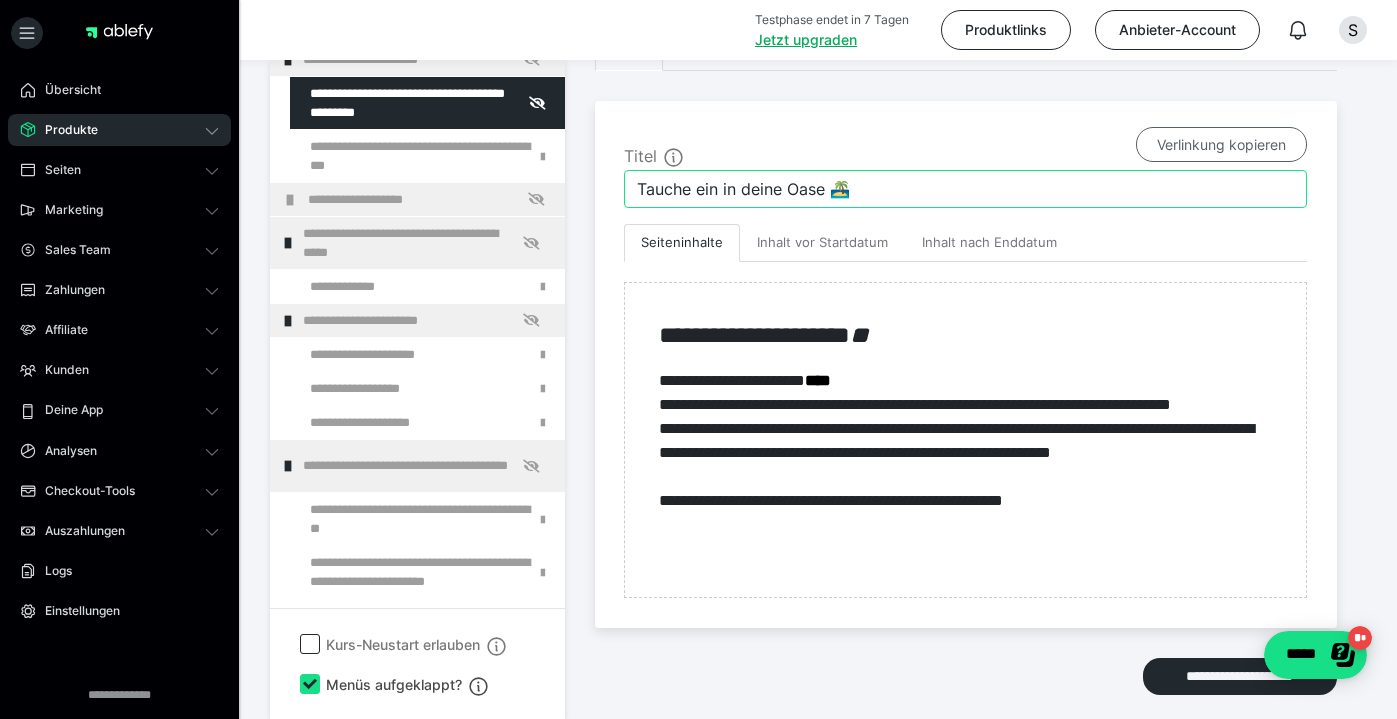 type on "Tauche ein in deine Oase 🏝️" 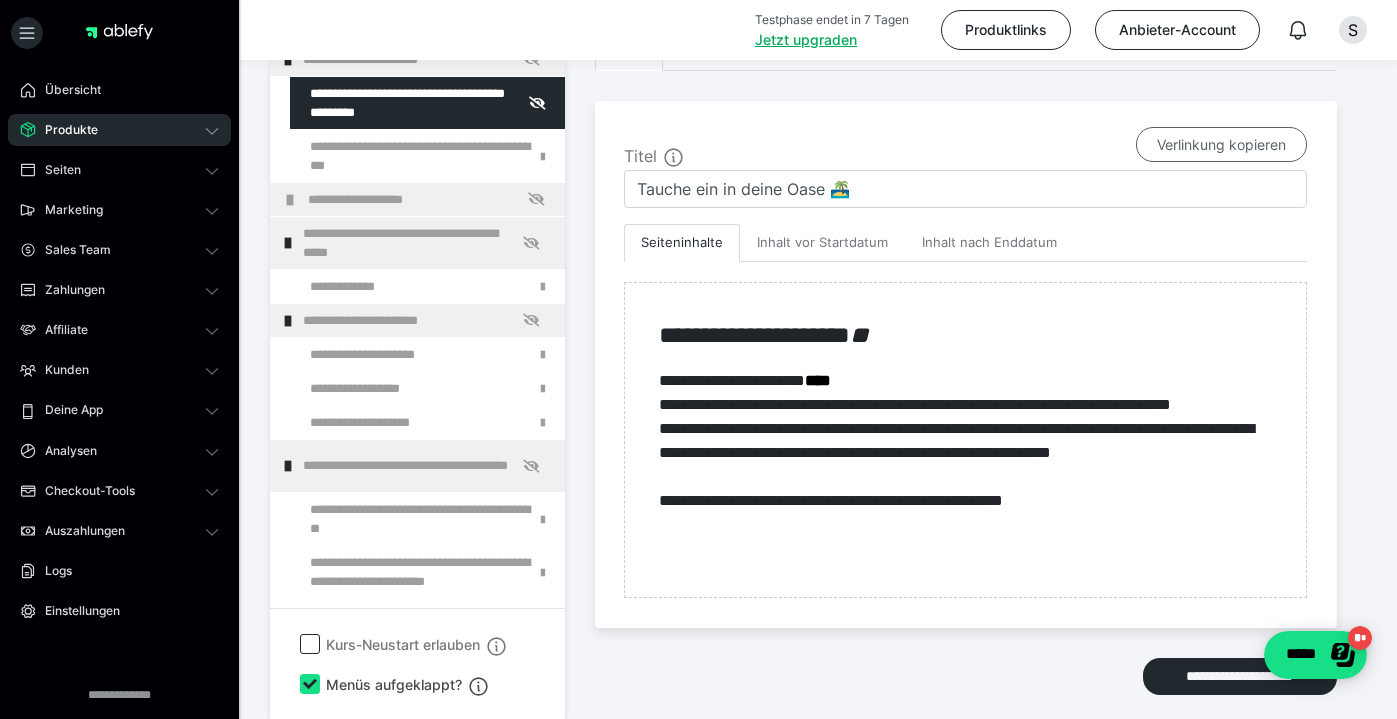 click on "Verlinkung kopieren" at bounding box center (1221, 145) 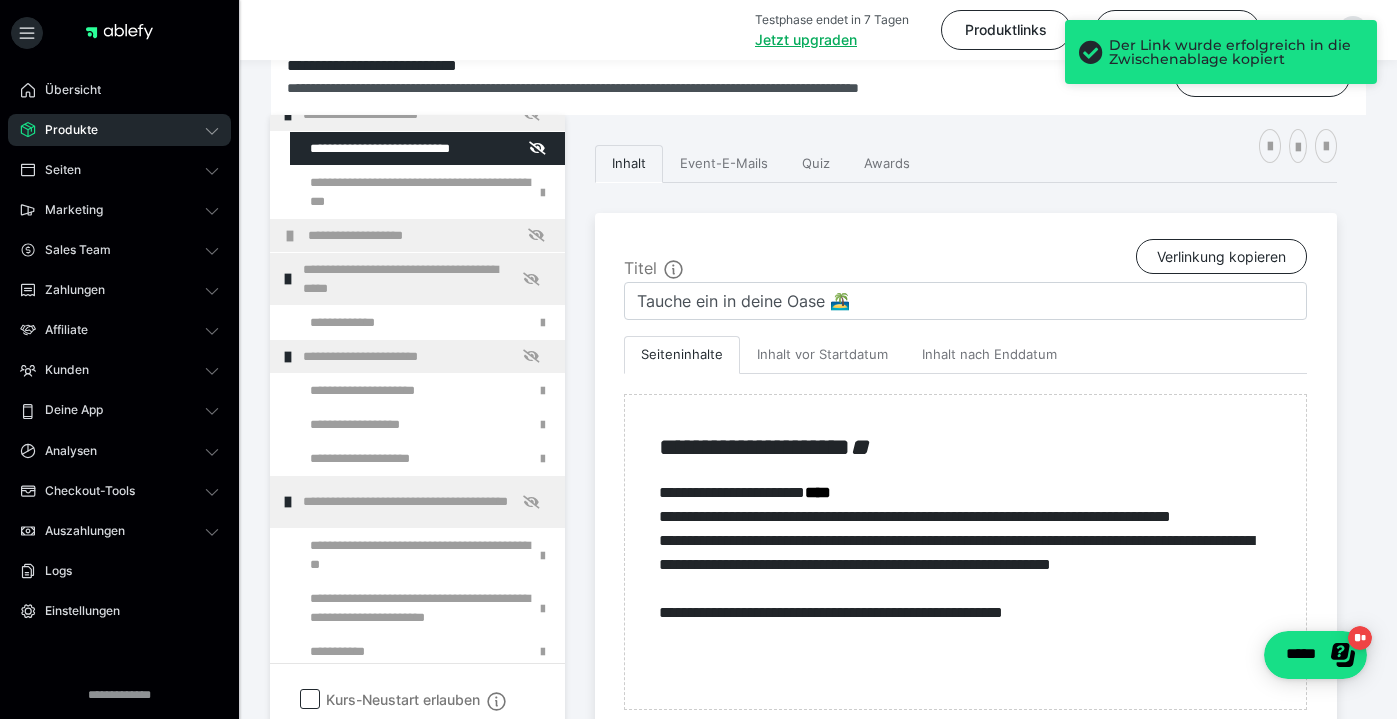 scroll, scrollTop: 244, scrollLeft: 0, axis: vertical 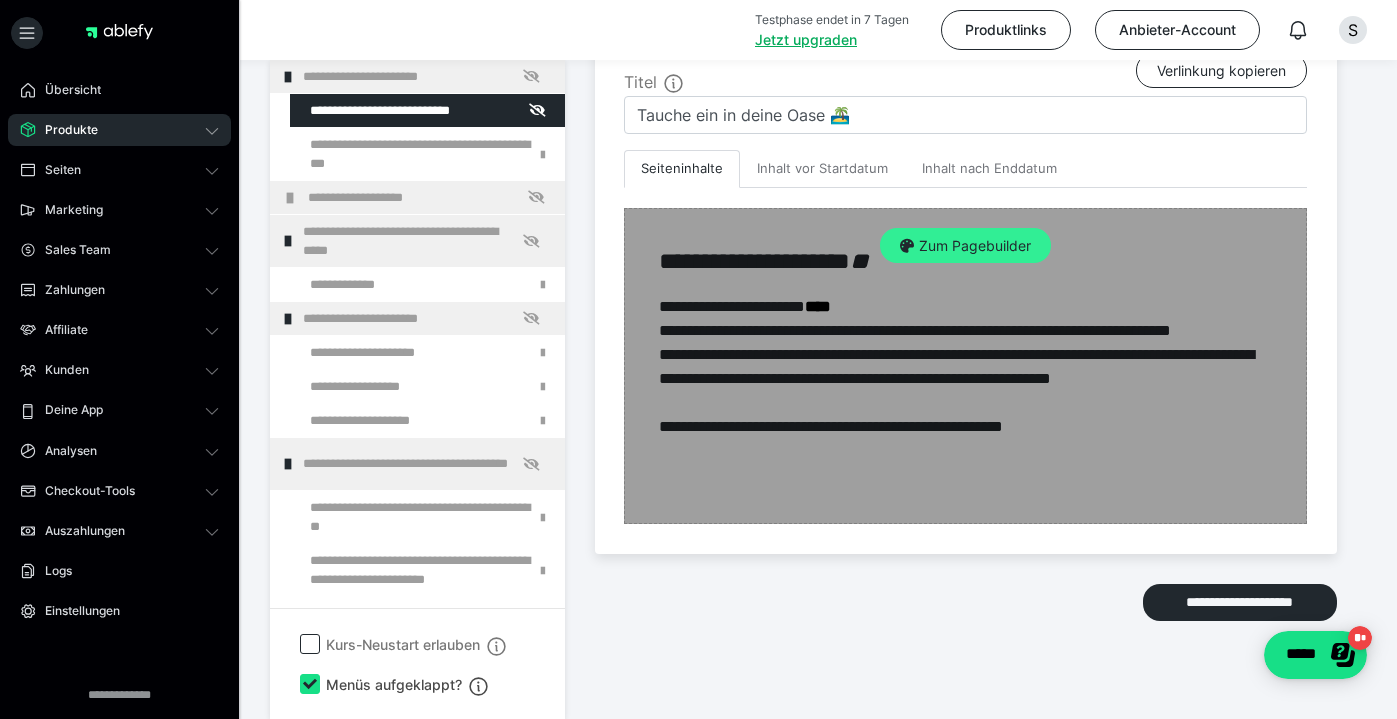 click on "Zum Pagebuilder" at bounding box center (965, 246) 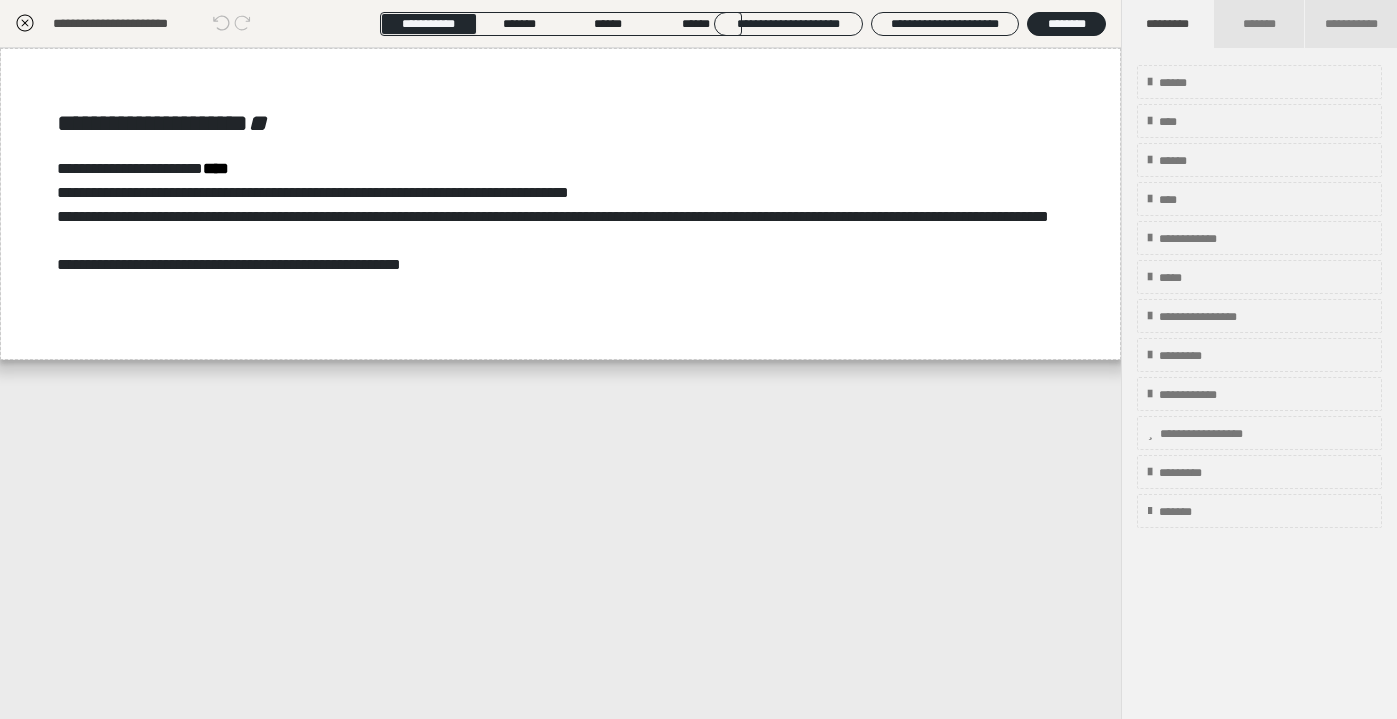 scroll, scrollTop: 307, scrollLeft: 0, axis: vertical 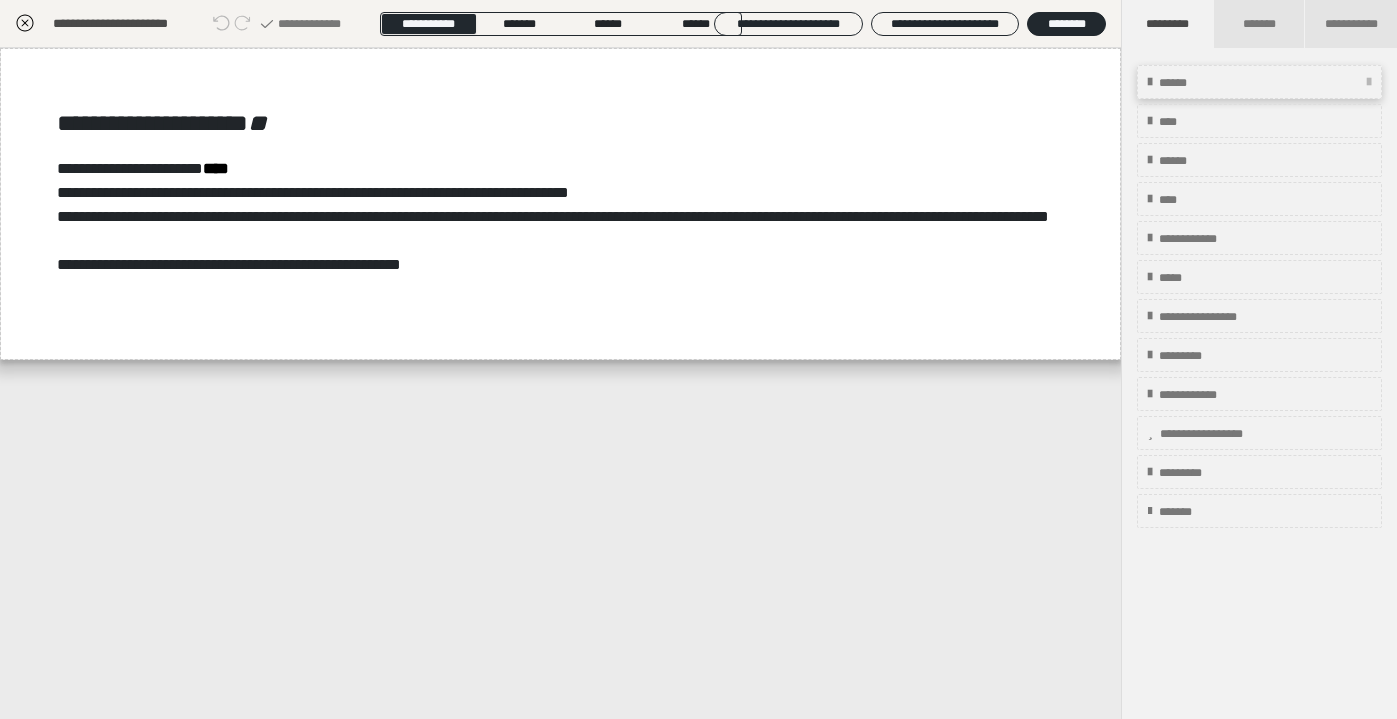 click on "******" at bounding box center [1186, 83] 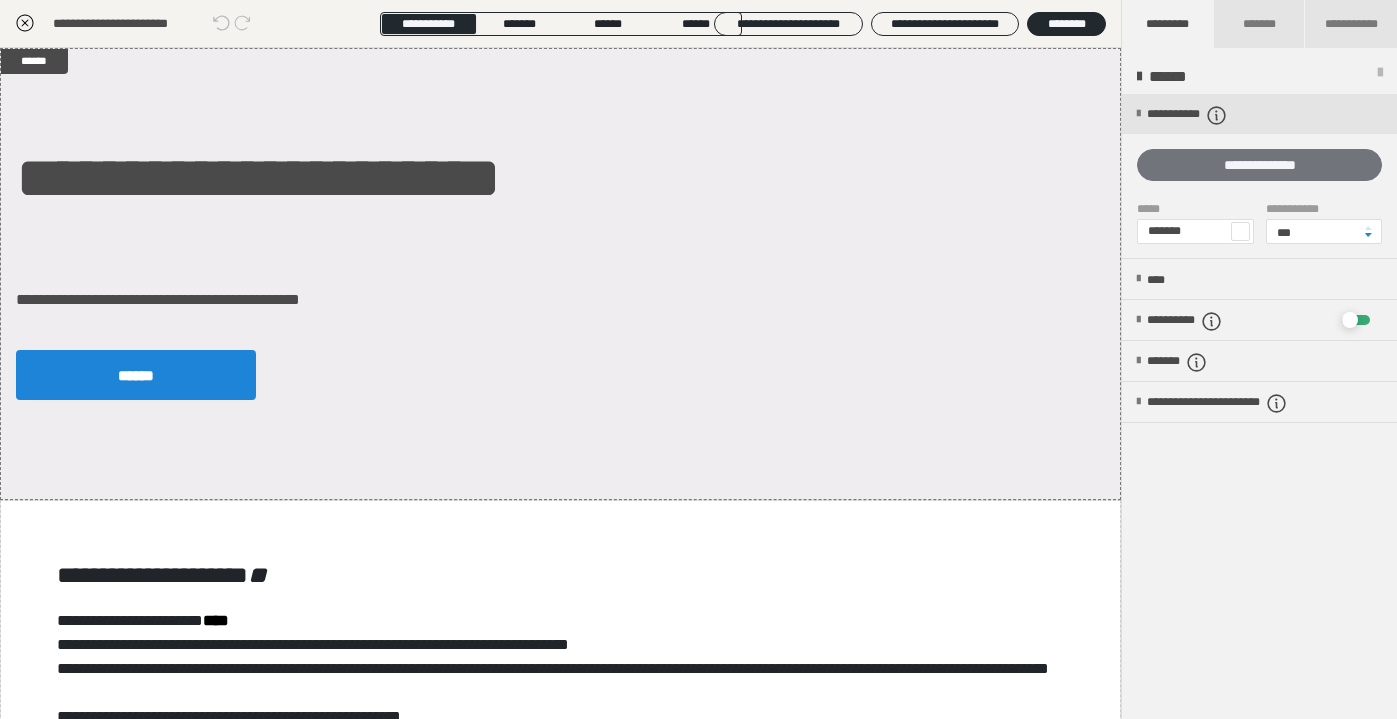 click on "**********" at bounding box center [1259, 165] 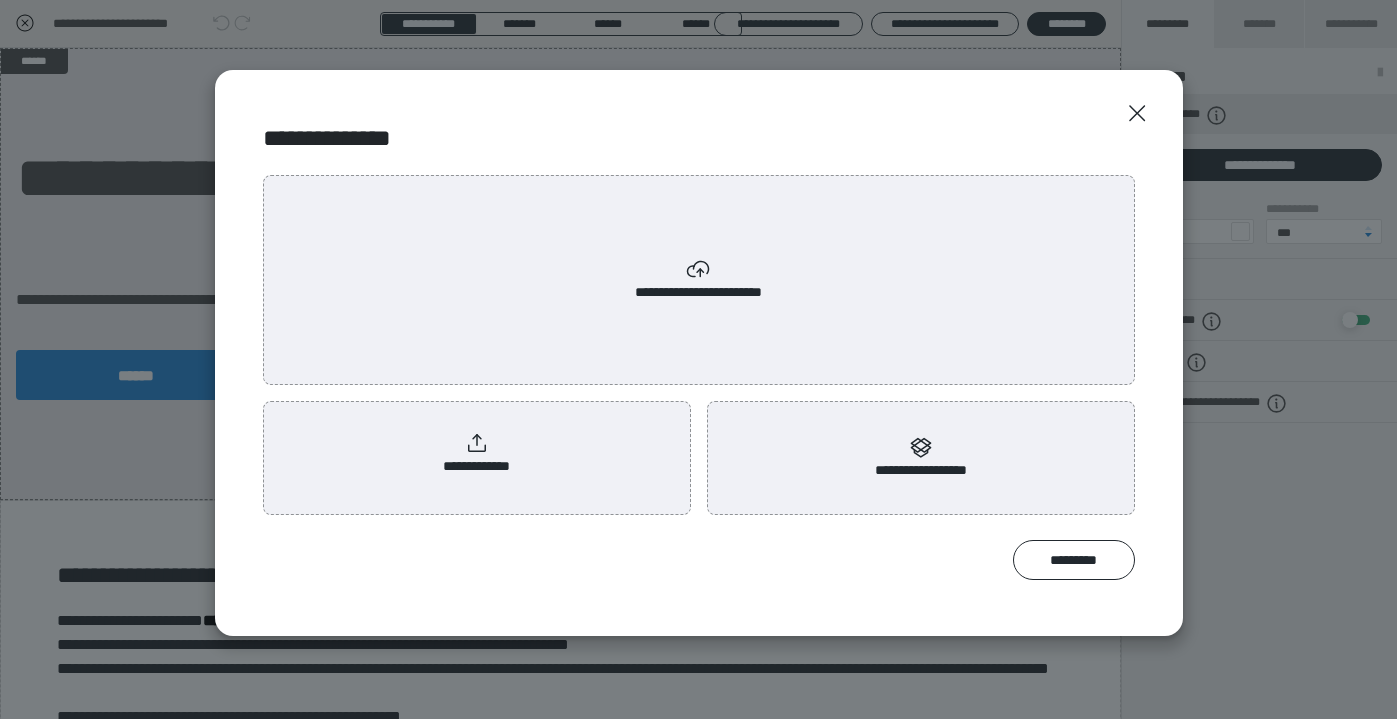 click on "**********" at bounding box center (477, 454) 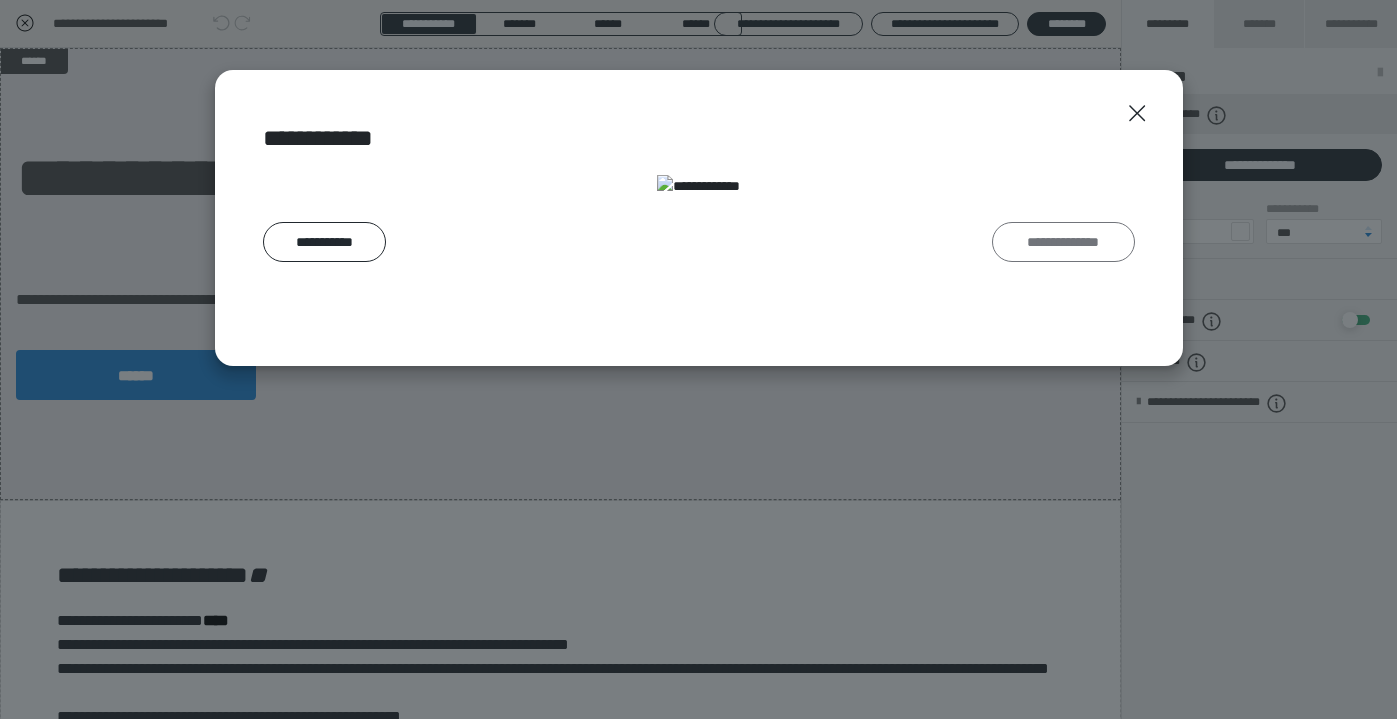 click on "**********" at bounding box center [1063, 242] 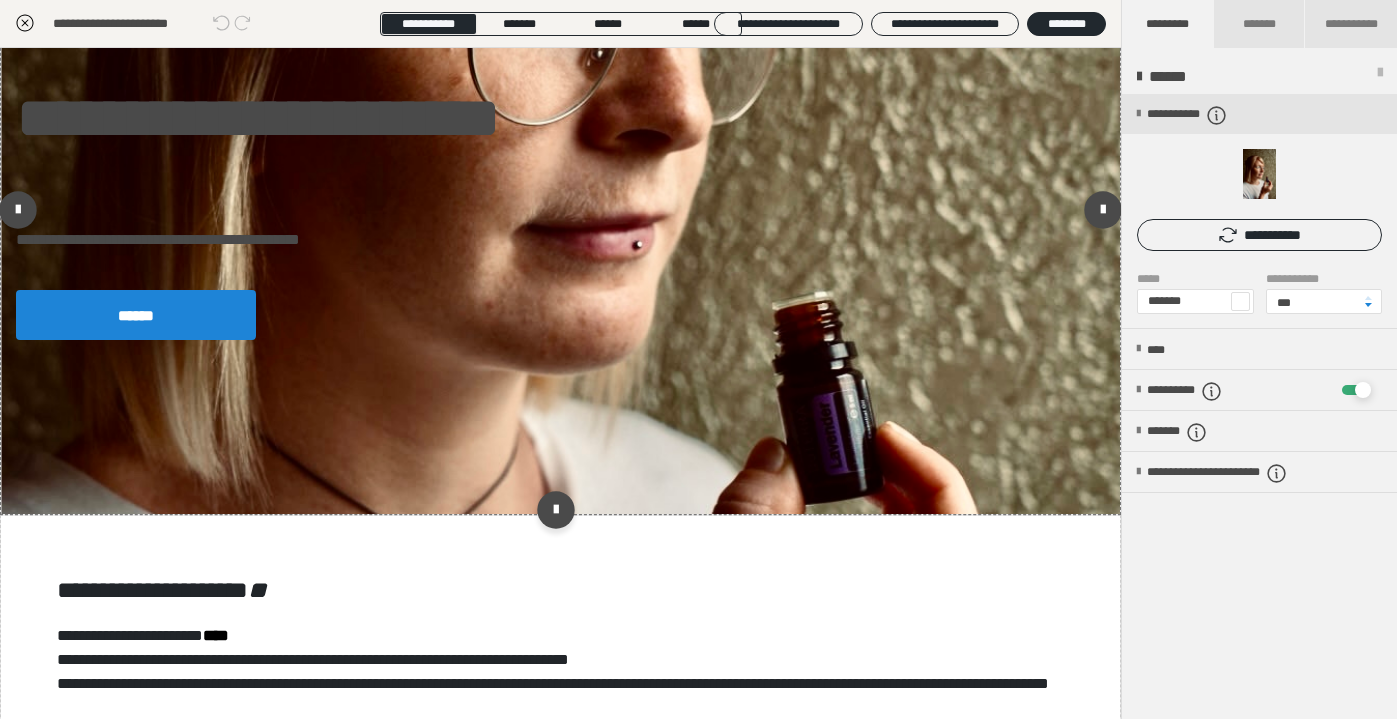 scroll, scrollTop: 143, scrollLeft: 0, axis: vertical 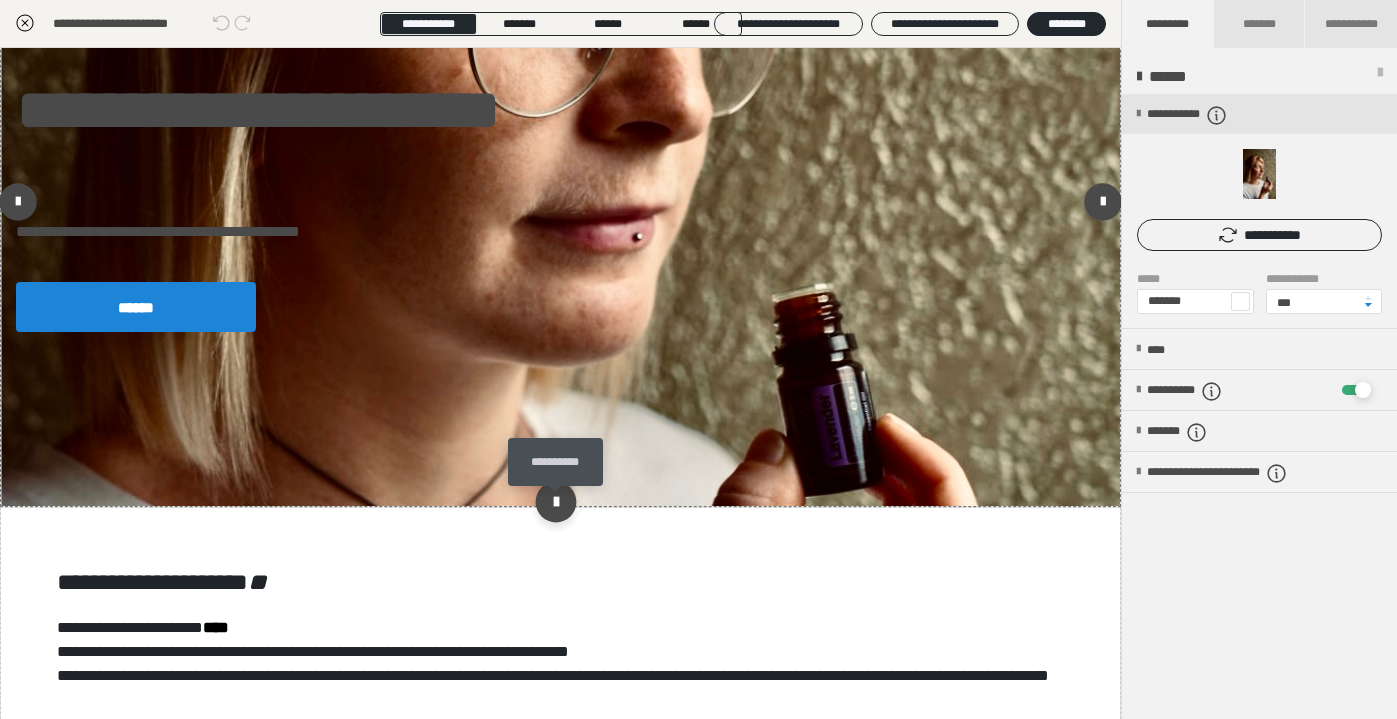 click at bounding box center [556, 501] 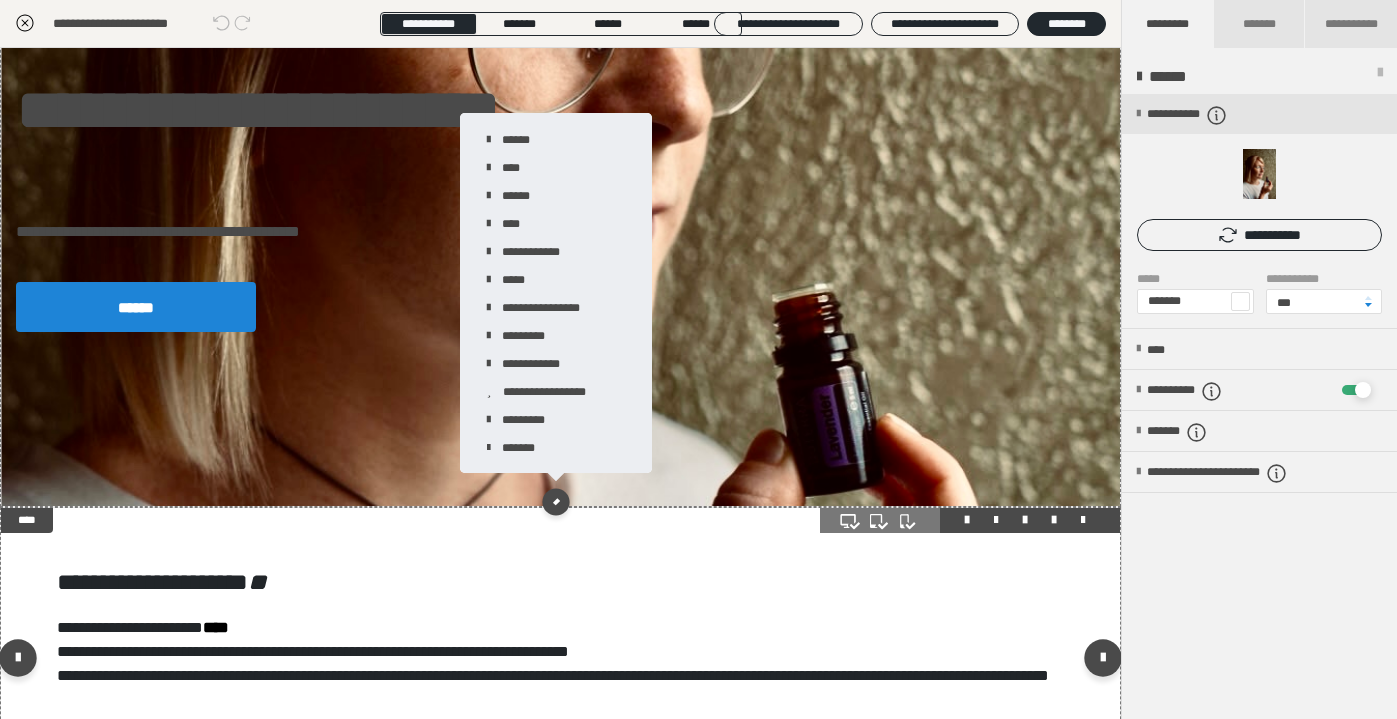 click on "**********" at bounding box center (560, 663) 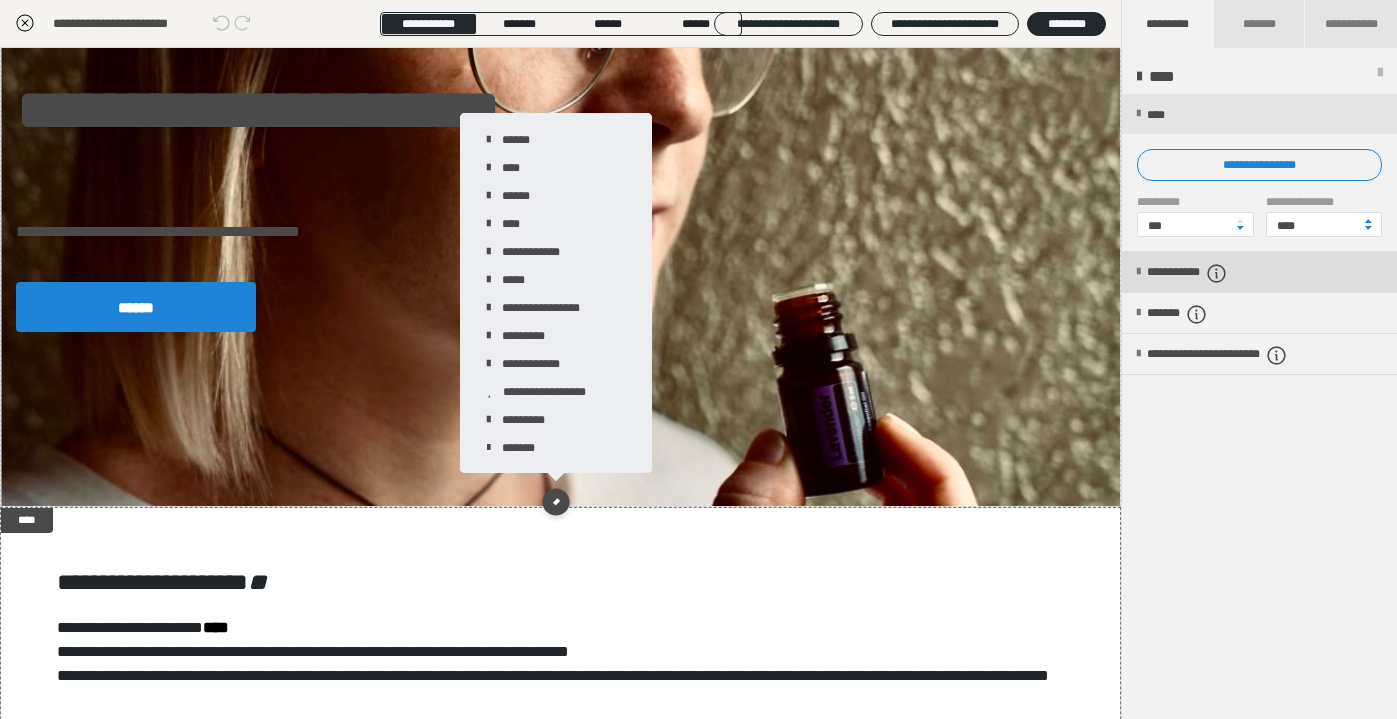 click on "**********" at bounding box center [1211, 273] 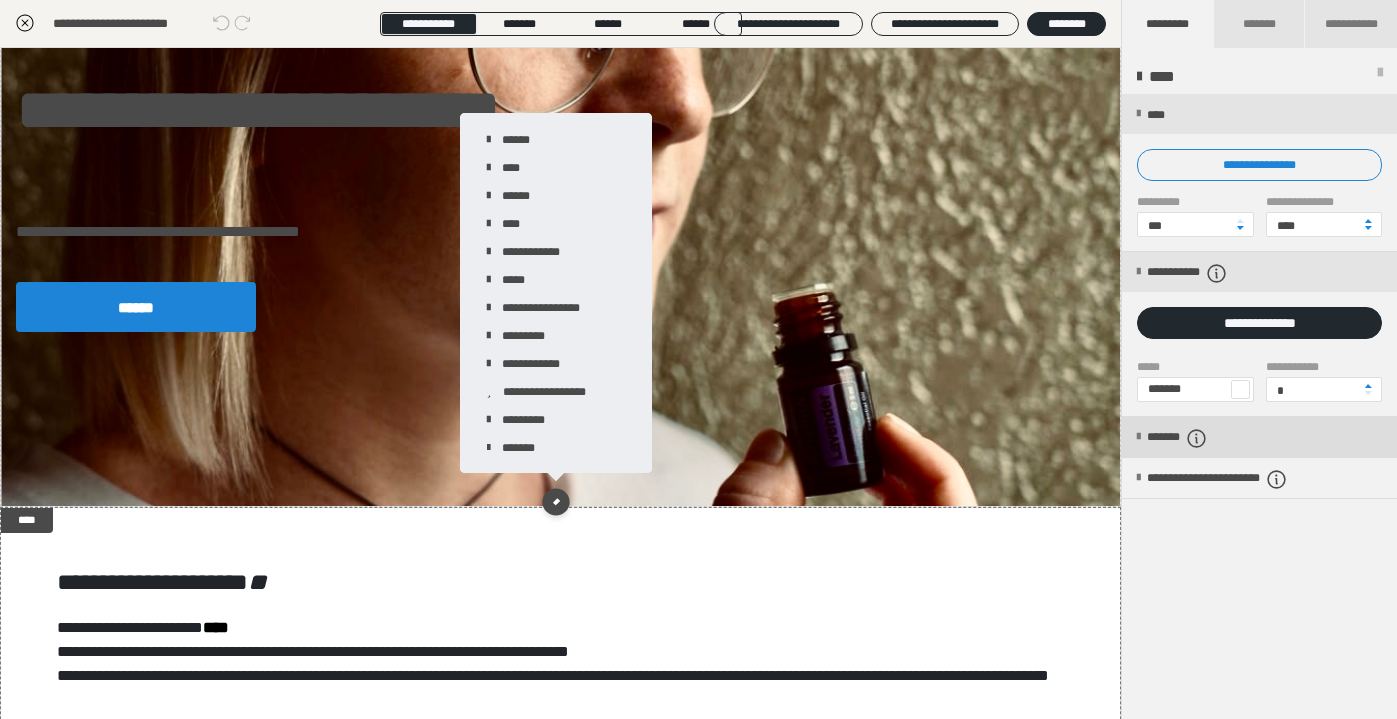 click on "*******" at bounding box center (1194, 438) 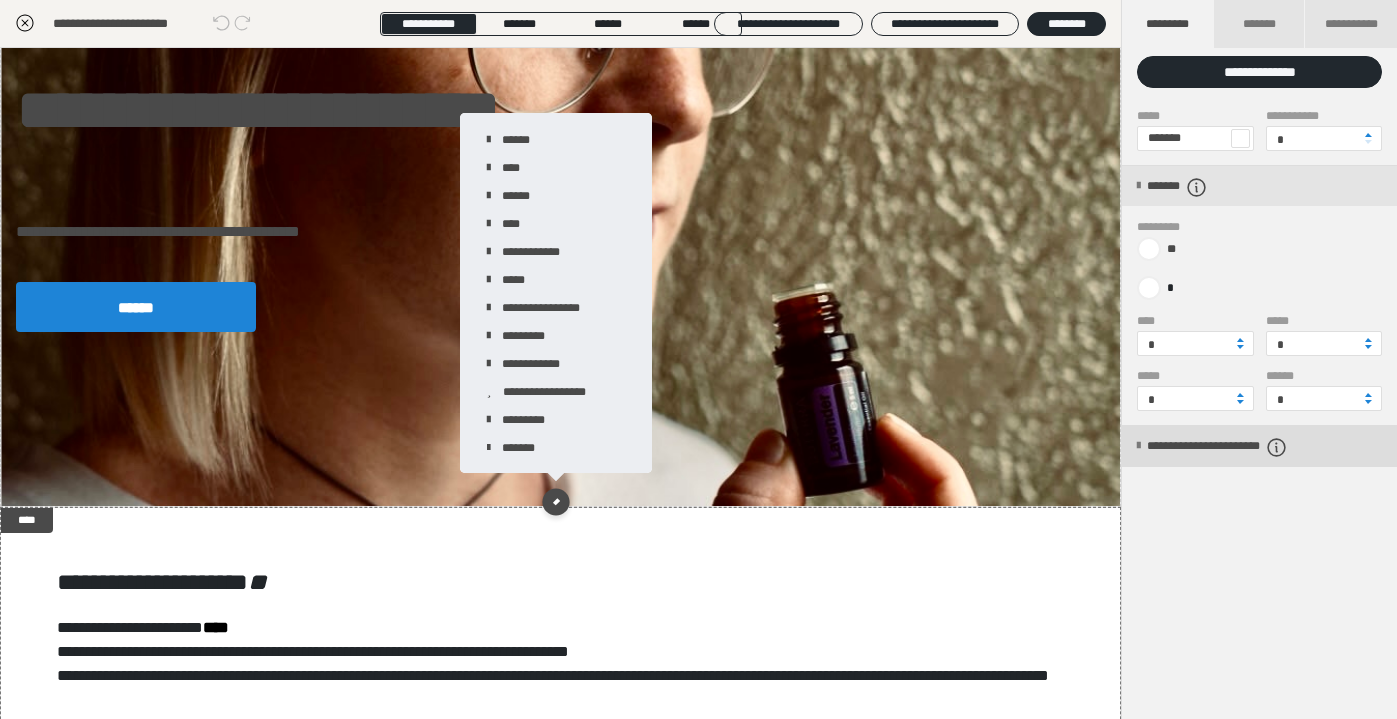 scroll, scrollTop: 251, scrollLeft: 0, axis: vertical 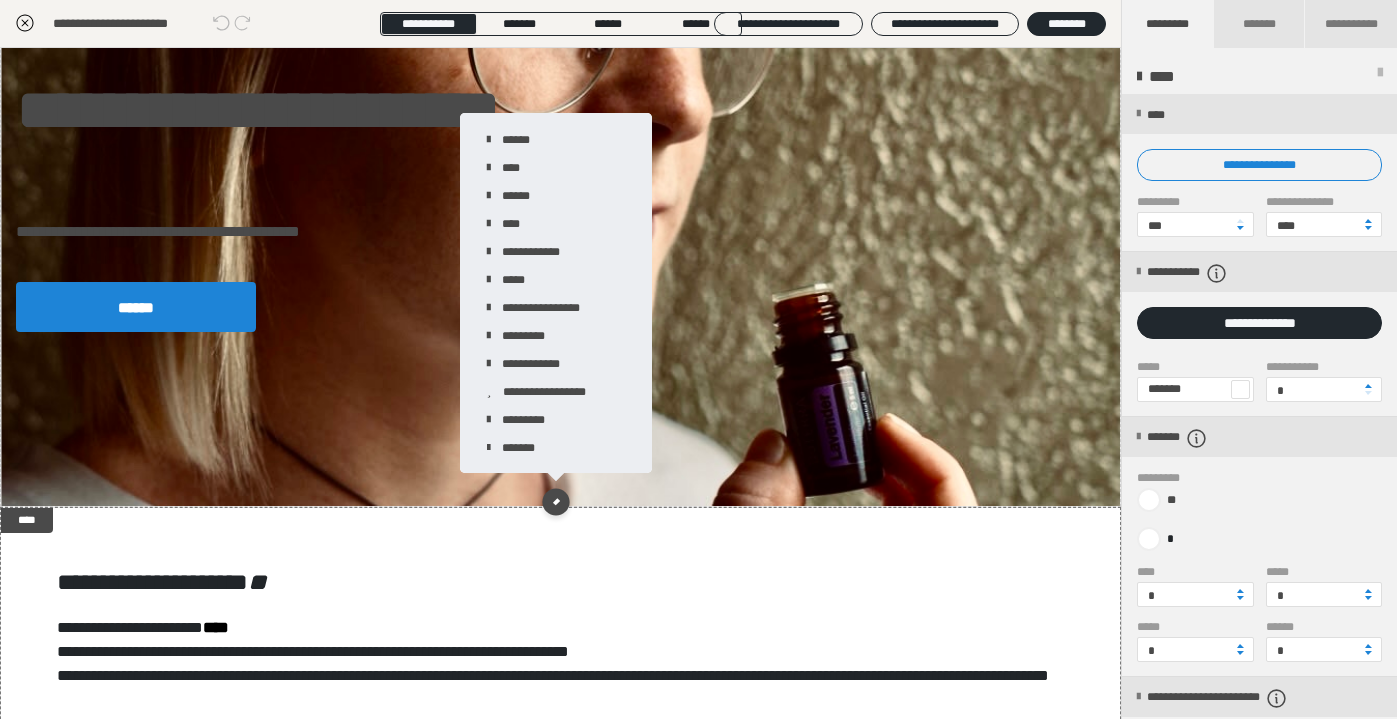 click at bounding box center (1380, 77) 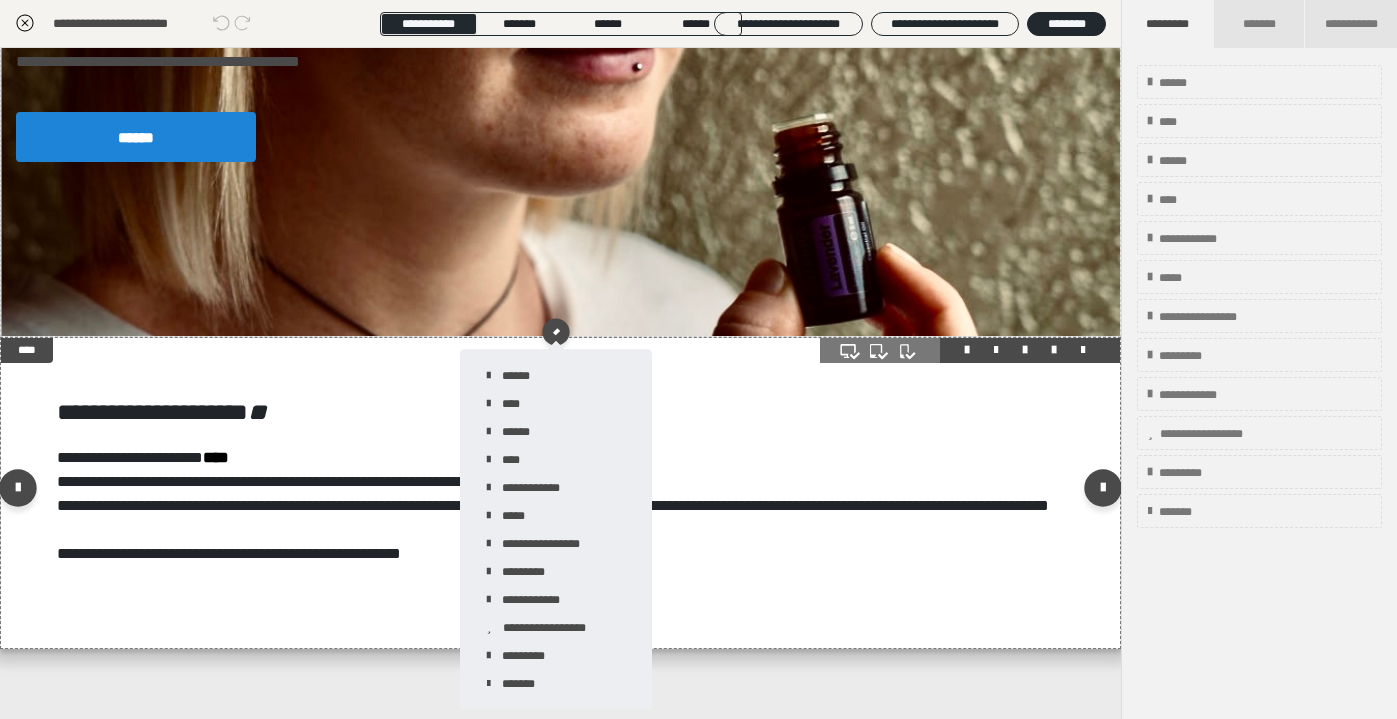 scroll, scrollTop: 313, scrollLeft: 0, axis: vertical 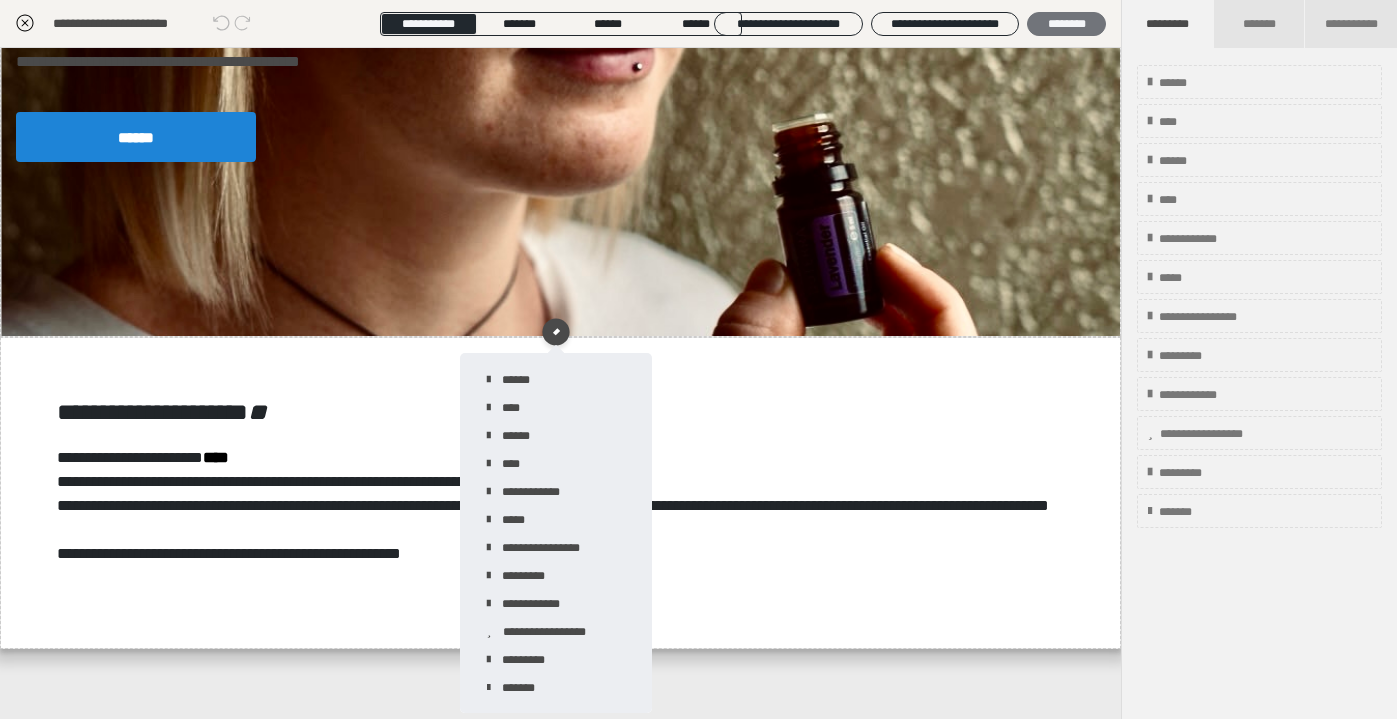click on "********" at bounding box center (1066, 24) 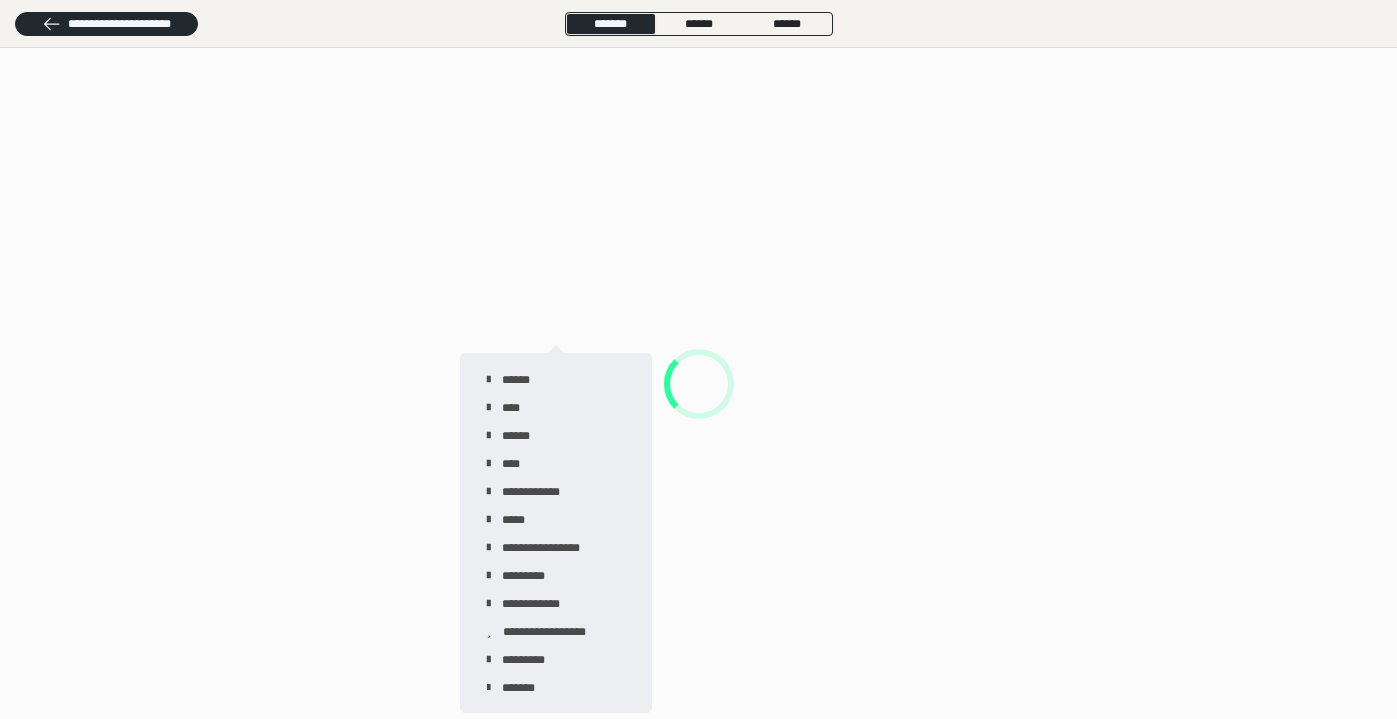 click at bounding box center [698, 383] 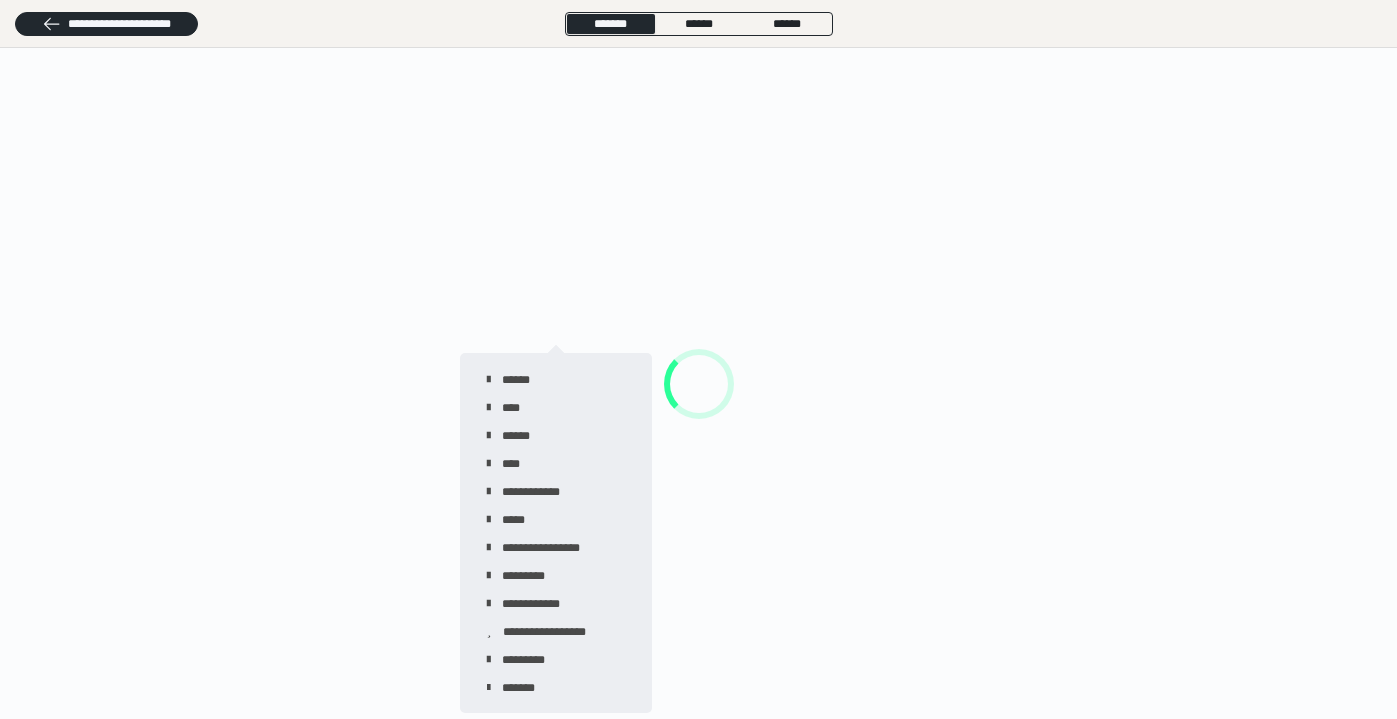 scroll, scrollTop: 0, scrollLeft: 0, axis: both 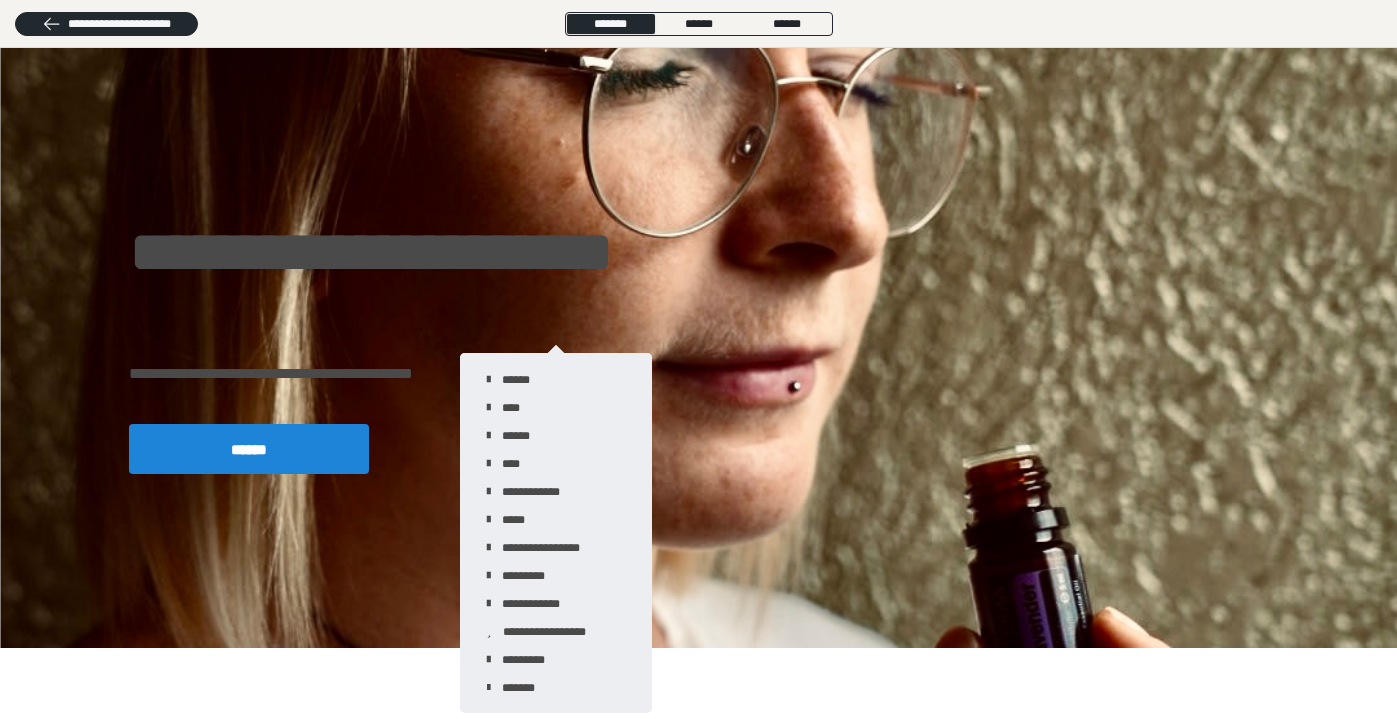 click on "**********" at bounding box center [699, 348] 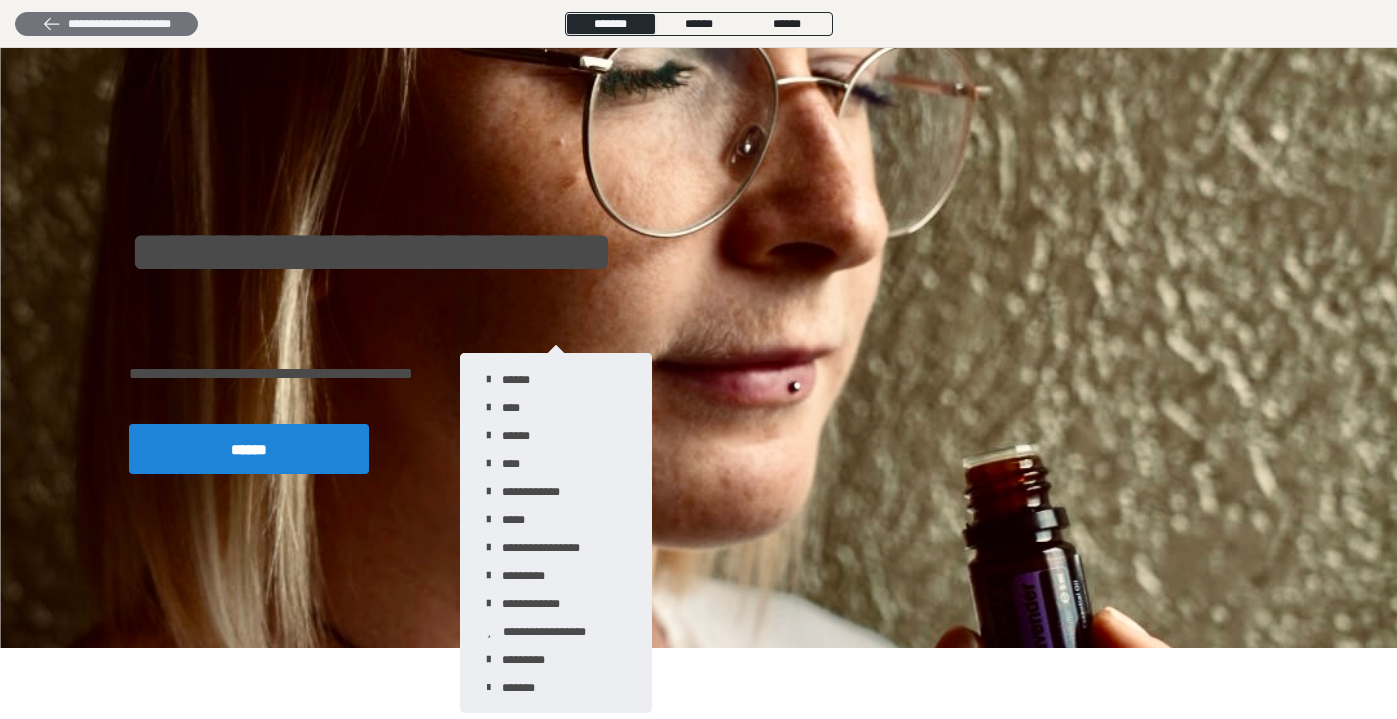 click on "**********" at bounding box center (106, 24) 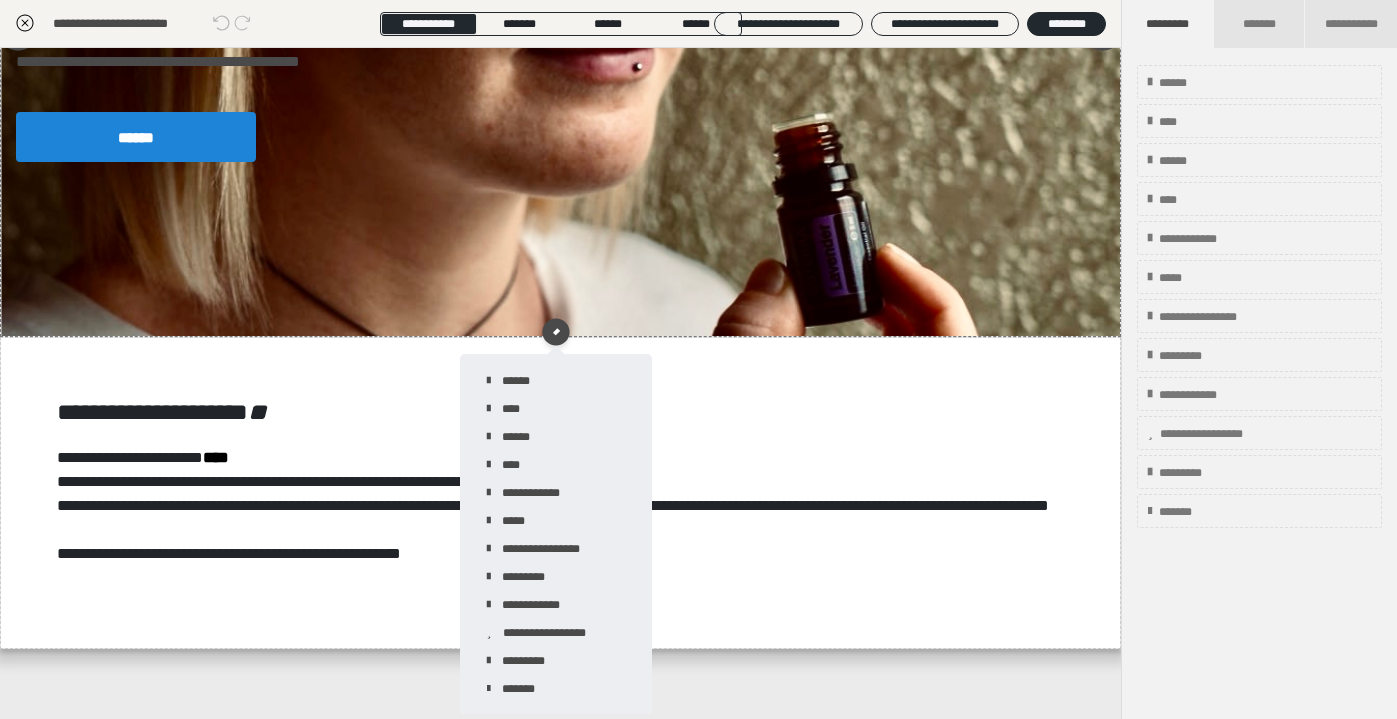 scroll, scrollTop: 205, scrollLeft: 0, axis: vertical 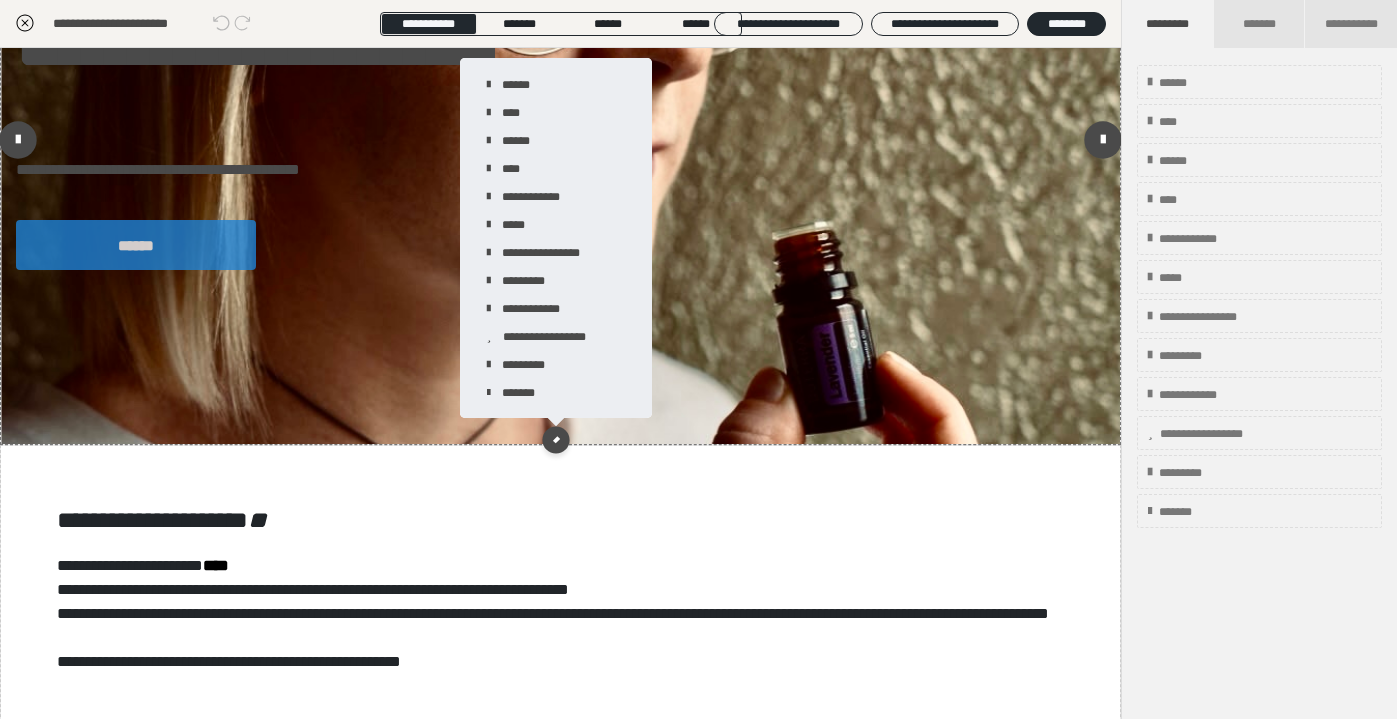 click on "******" at bounding box center [136, 245] 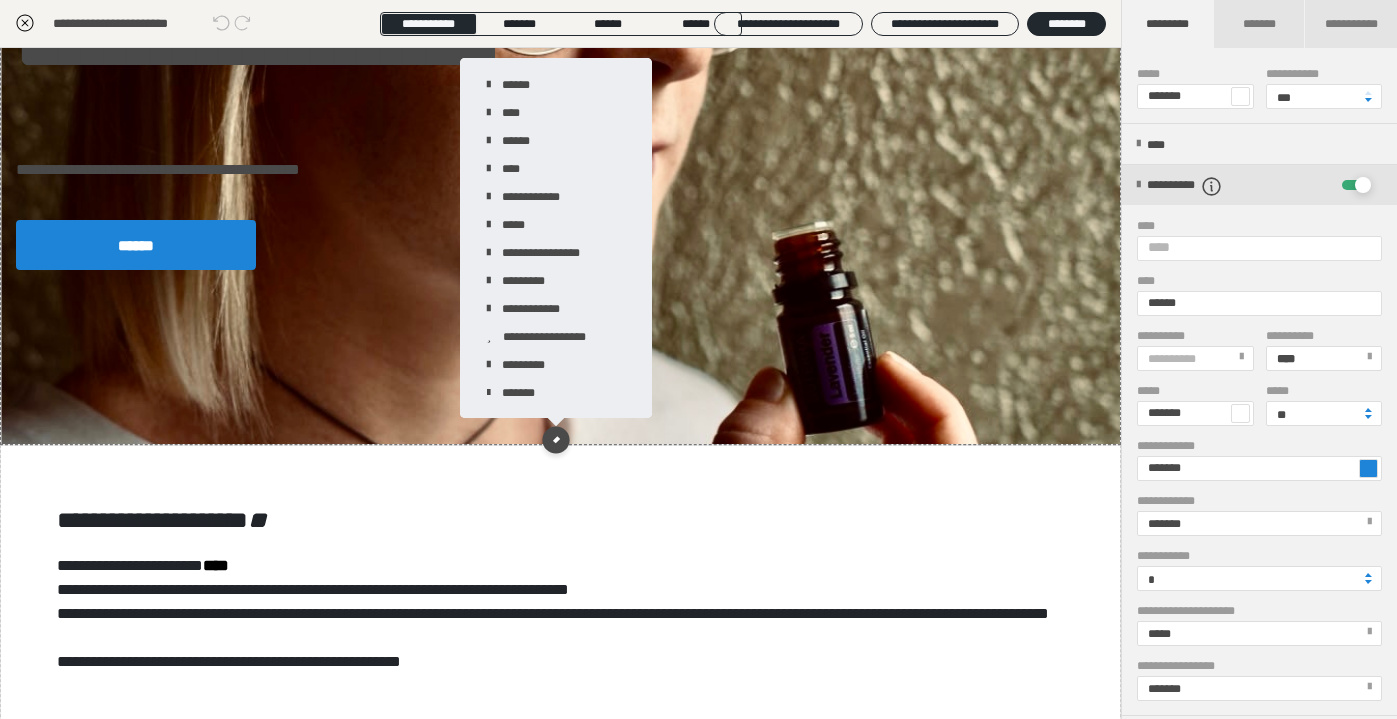 scroll, scrollTop: 221, scrollLeft: 0, axis: vertical 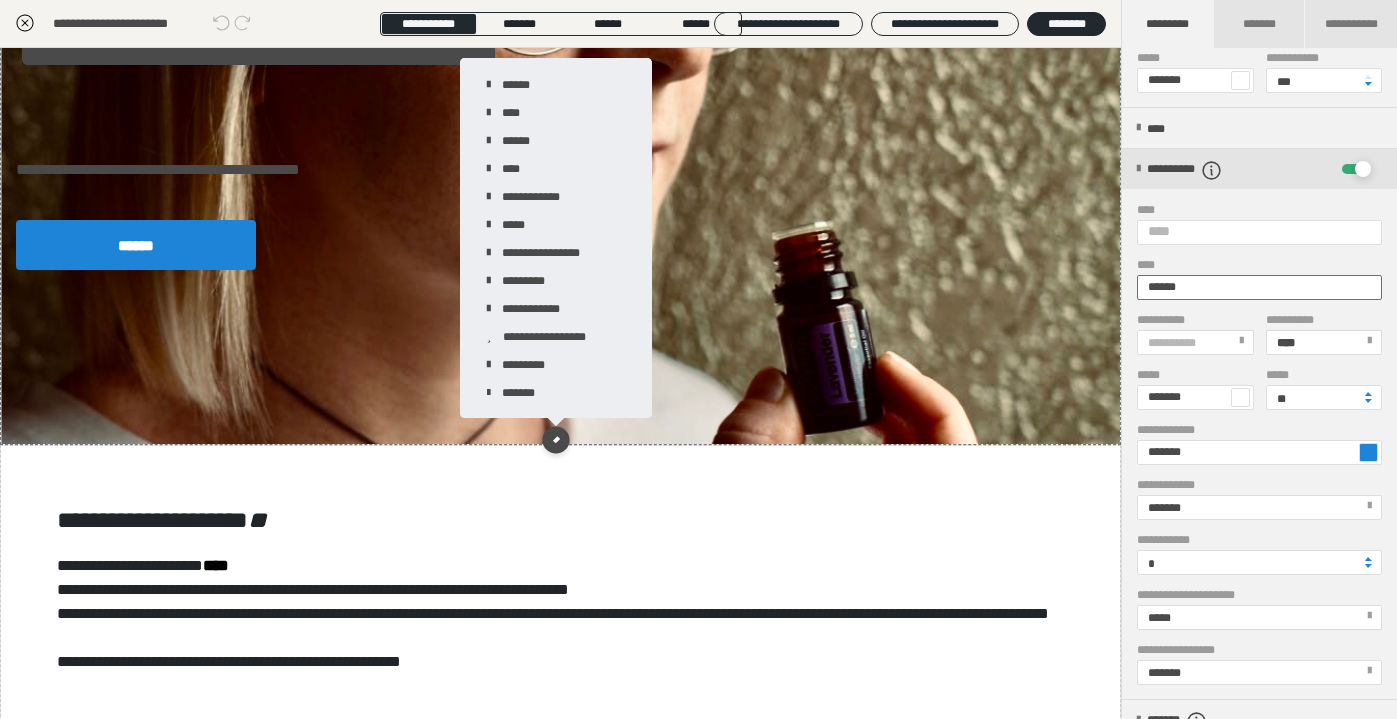 drag, startPoint x: 1226, startPoint y: 289, endPoint x: 1126, endPoint y: 282, distance: 100.2447 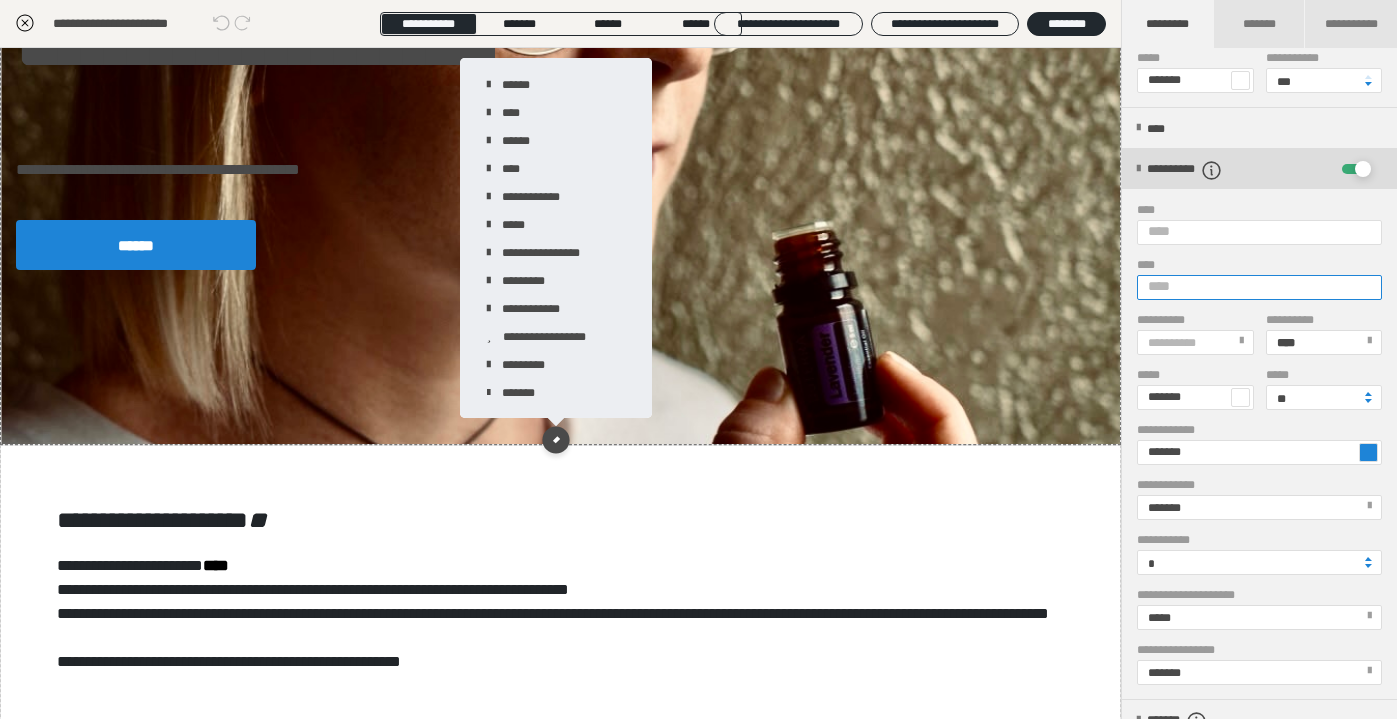 type 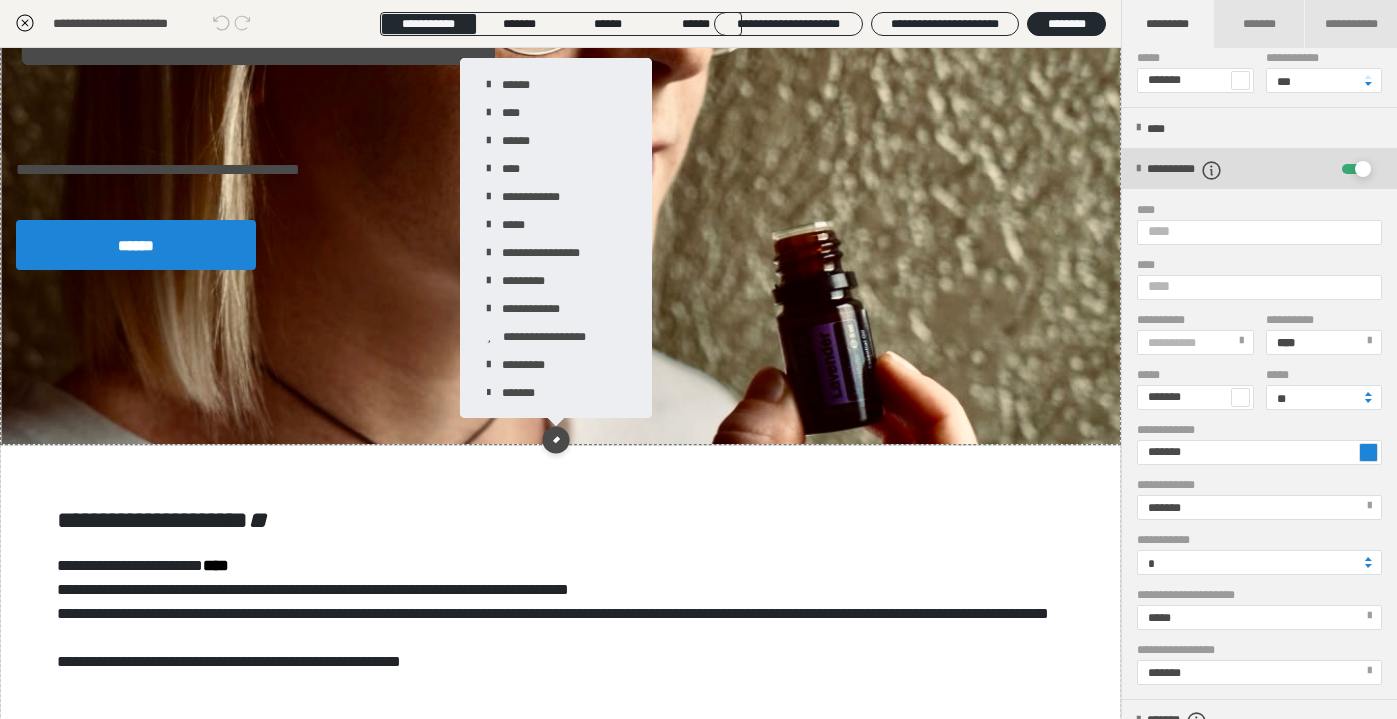 click at bounding box center [1363, 169] 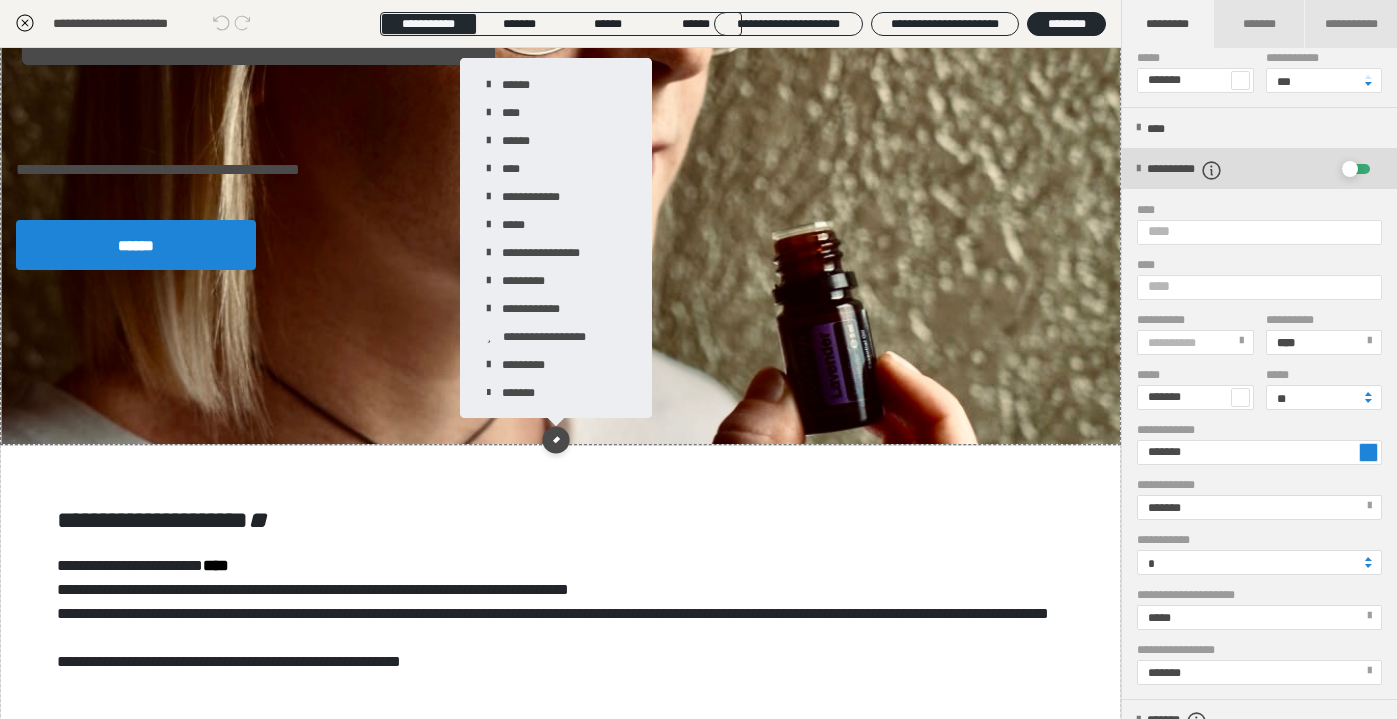 checkbox on "*****" 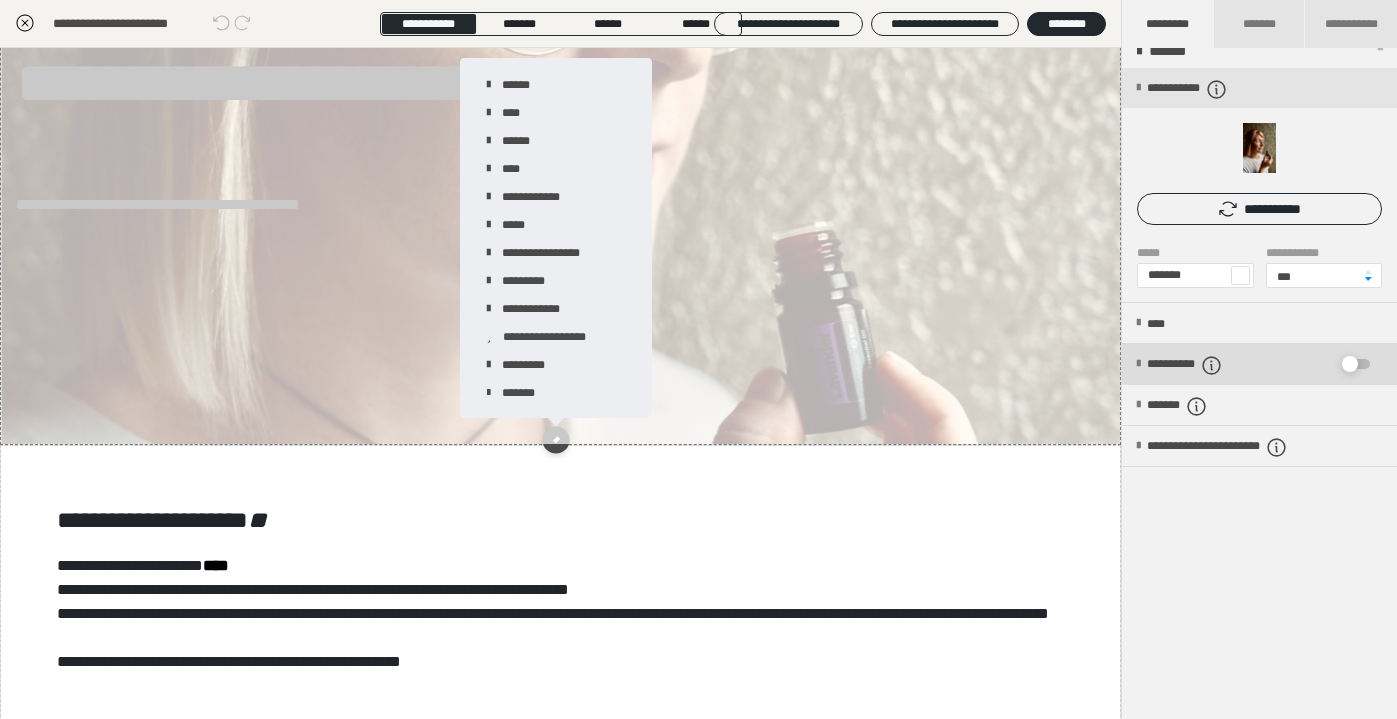 scroll, scrollTop: 26, scrollLeft: 0, axis: vertical 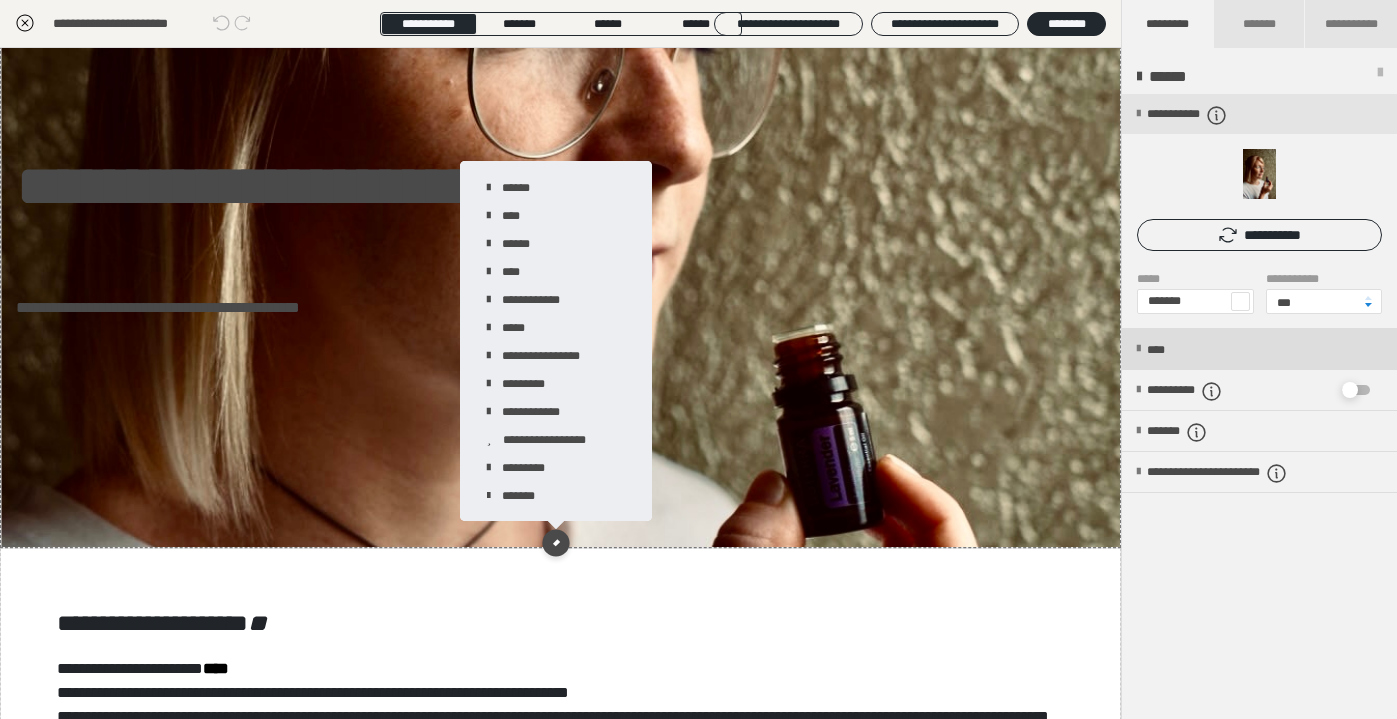 click on "****" at bounding box center [1259, 349] 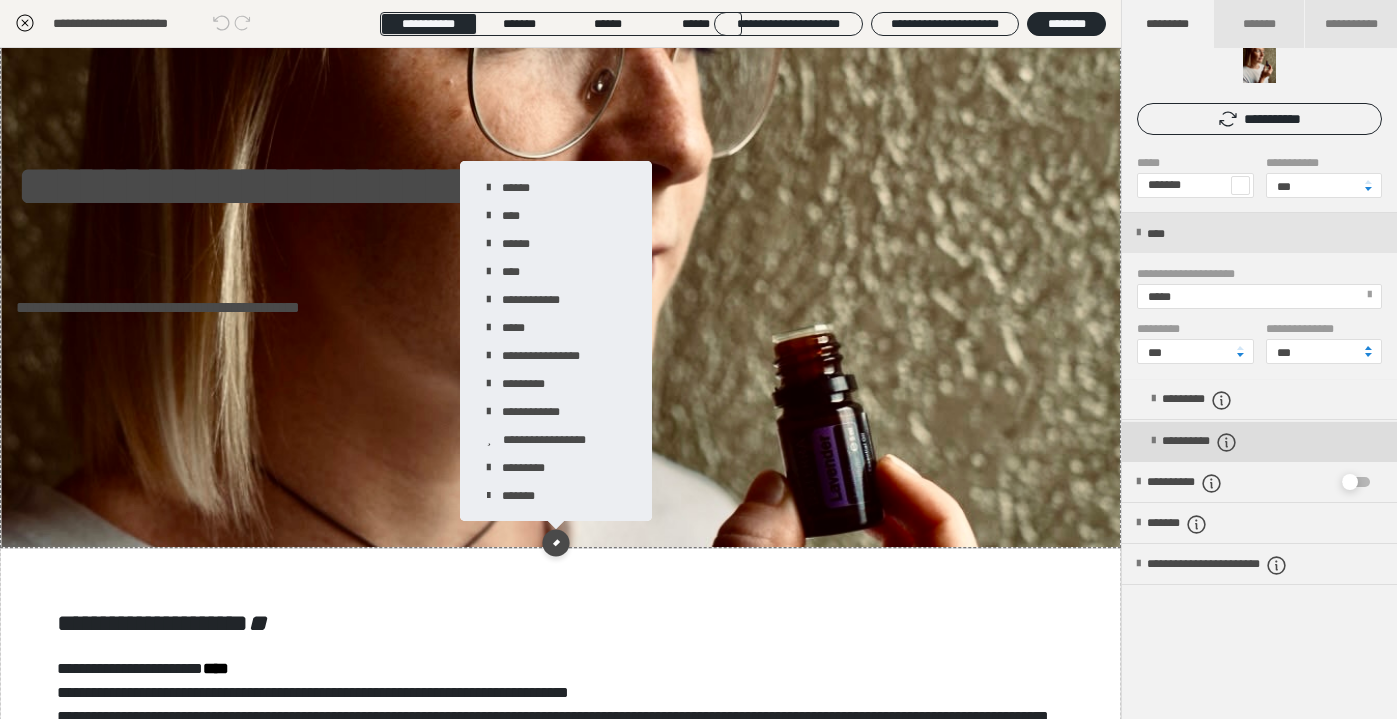 scroll, scrollTop: 85, scrollLeft: 0, axis: vertical 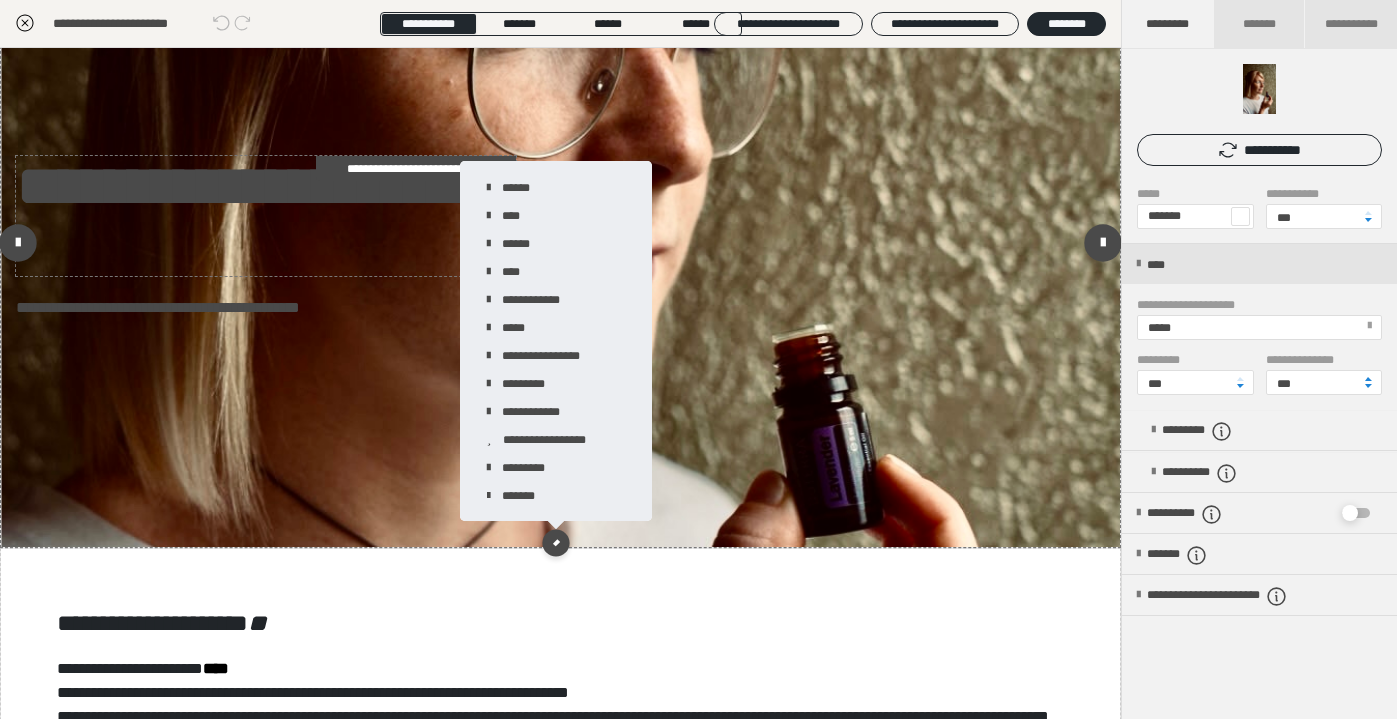 click on "**********" at bounding box center (266, 216) 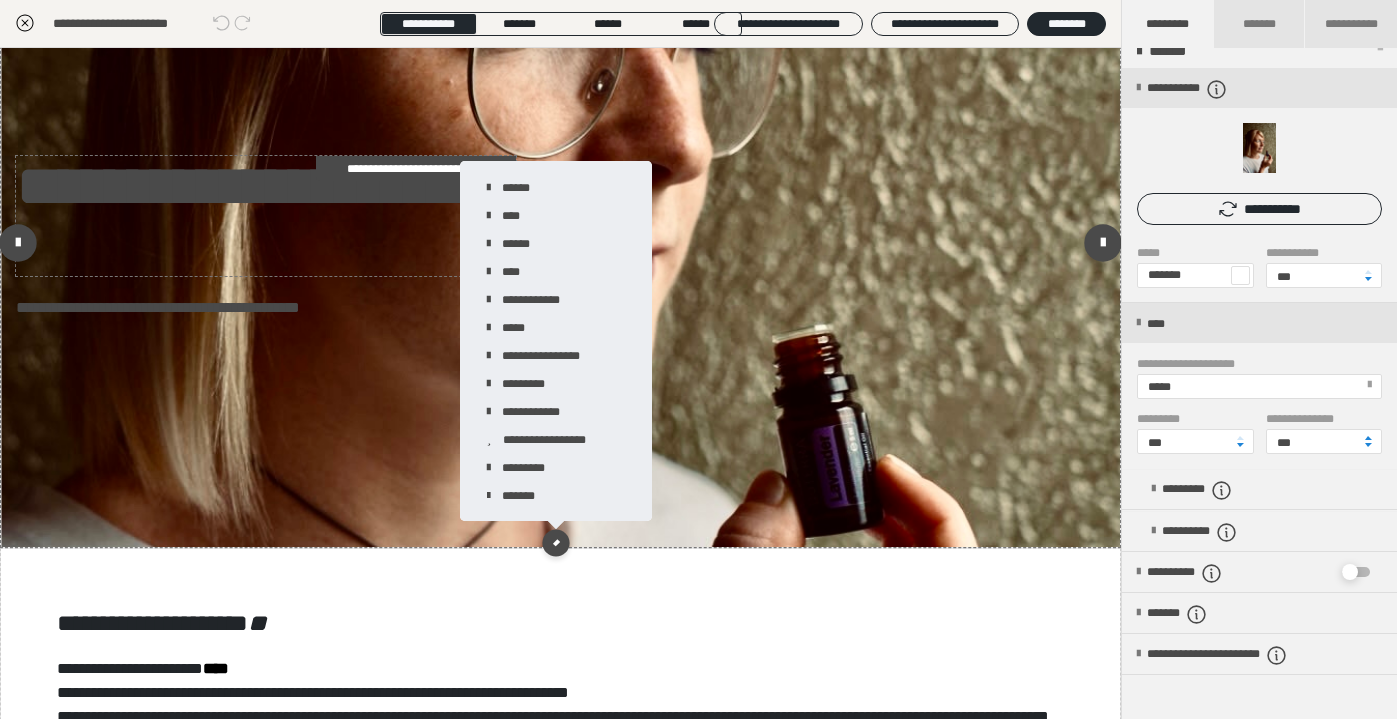 click on "**********" at bounding box center [266, 216] 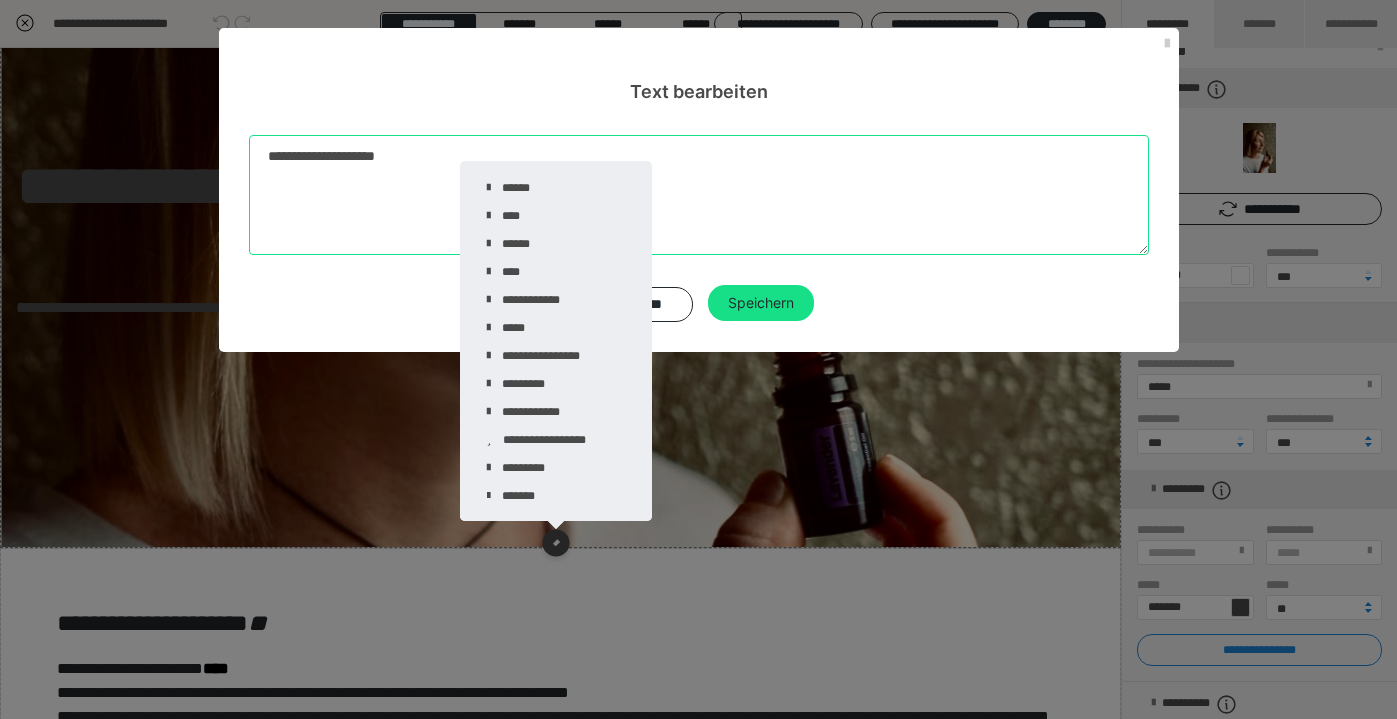 click on "**********" at bounding box center (699, 195) 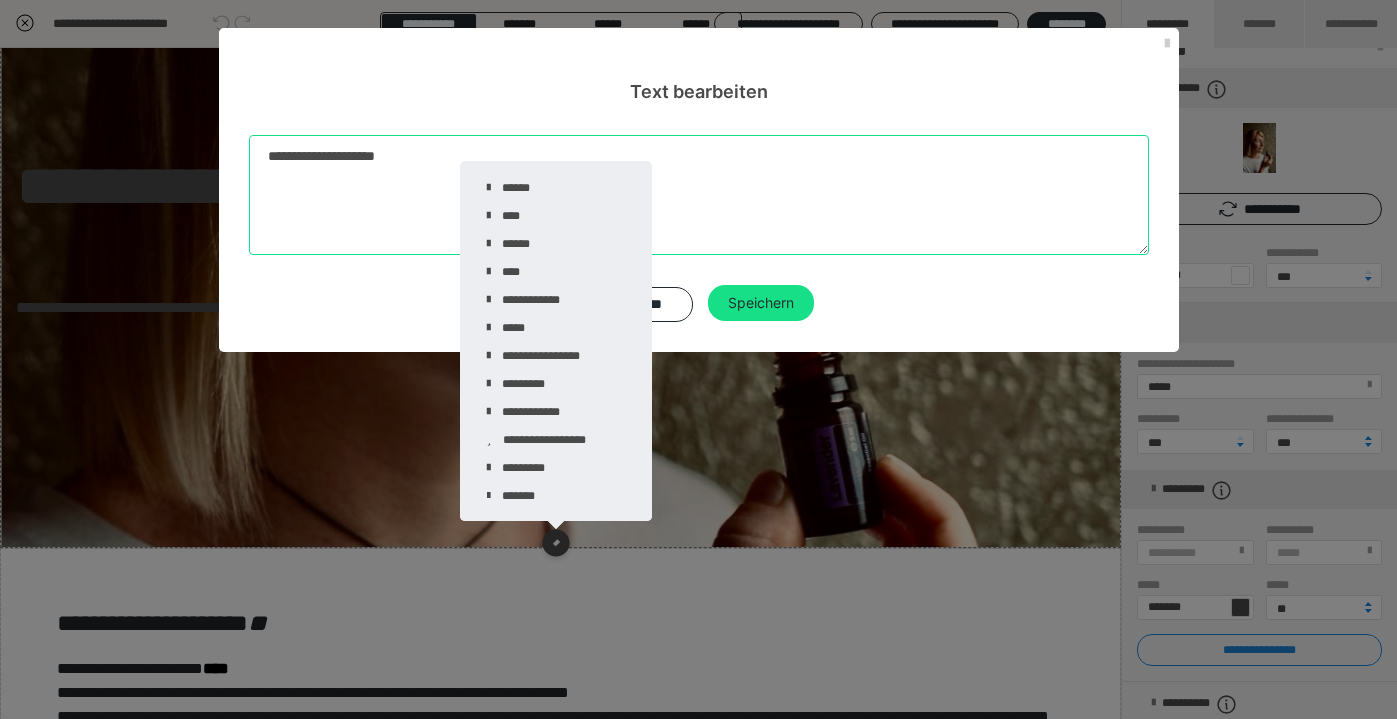 drag, startPoint x: 426, startPoint y: 161, endPoint x: 239, endPoint y: 155, distance: 187.09624 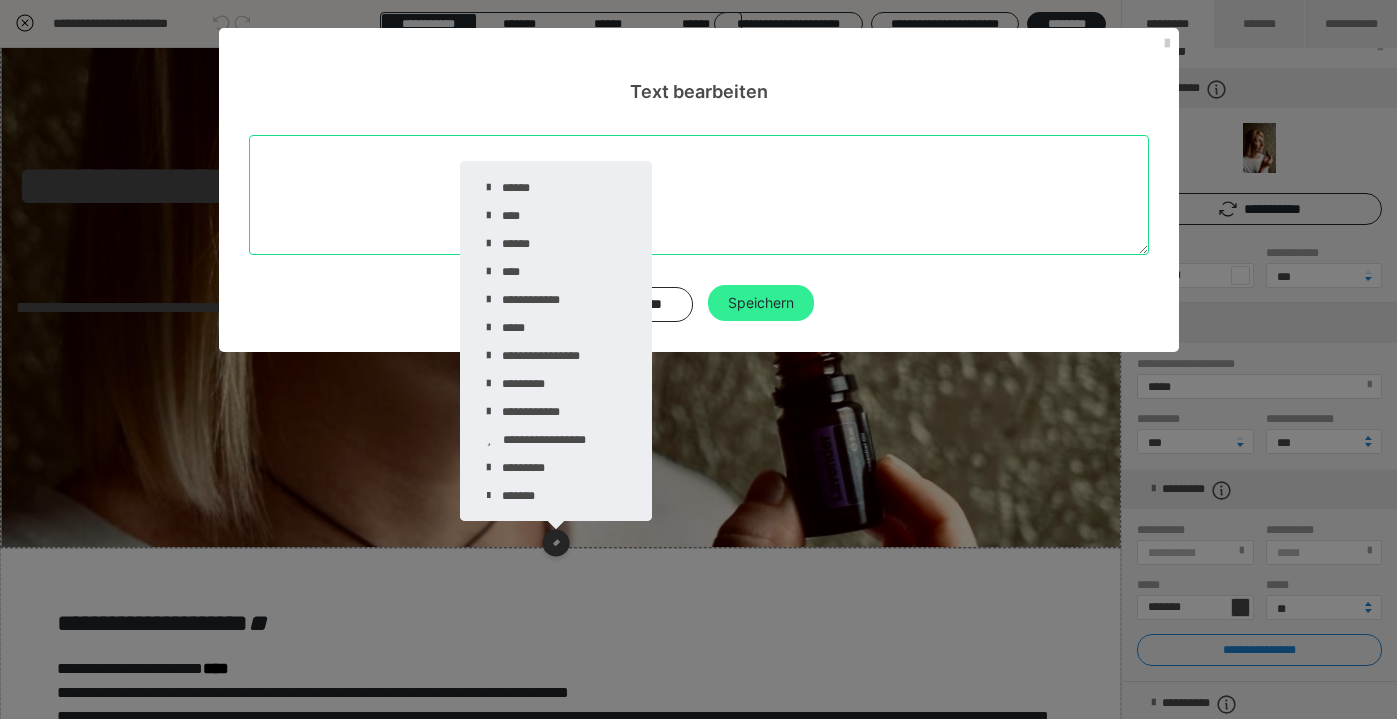 type 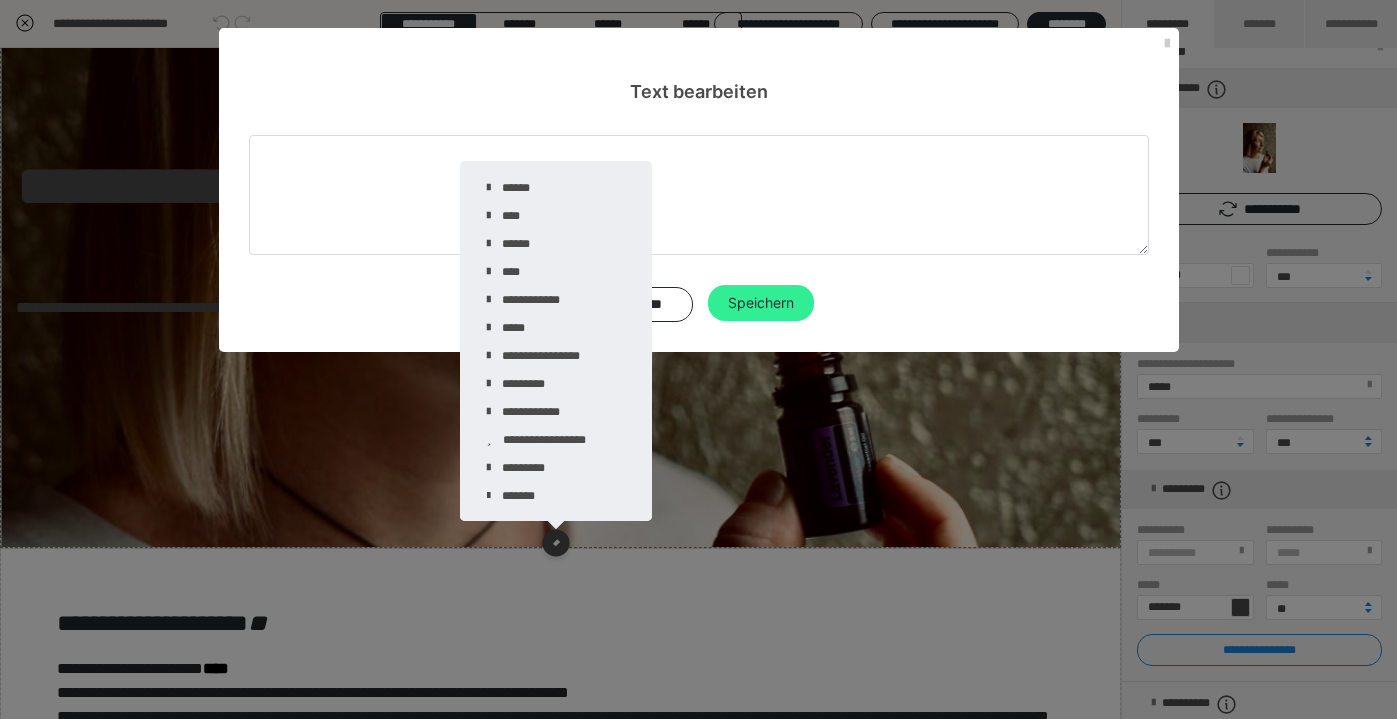 click on "Speichern" at bounding box center (761, 303) 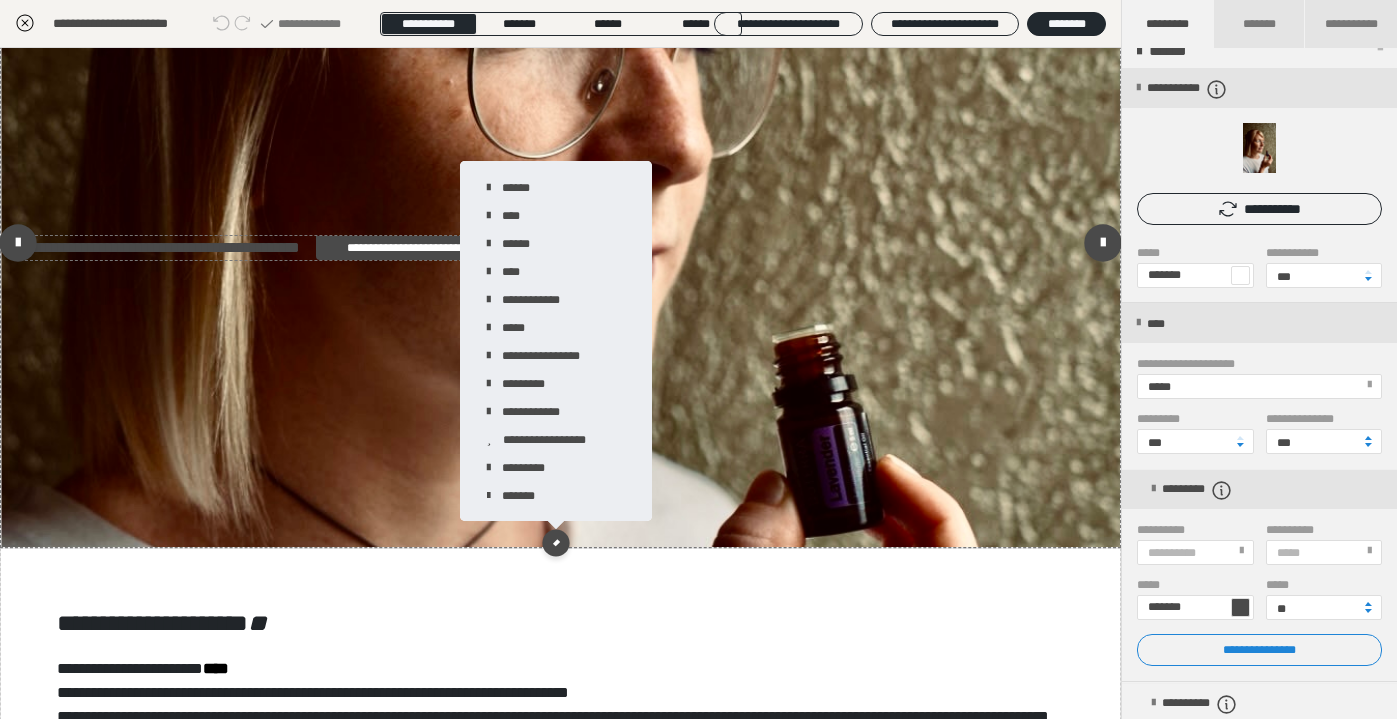 click on "**********" at bounding box center [266, 248] 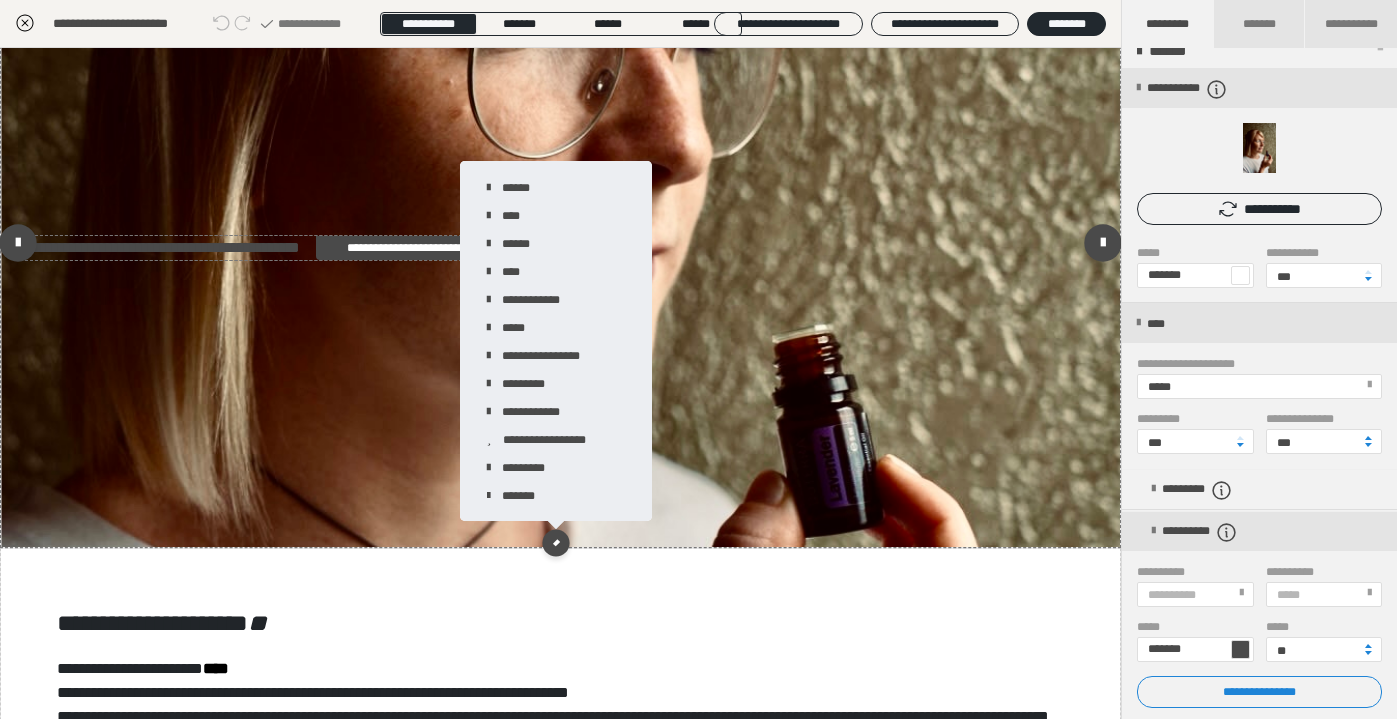 click on "**********" at bounding box center [266, 248] 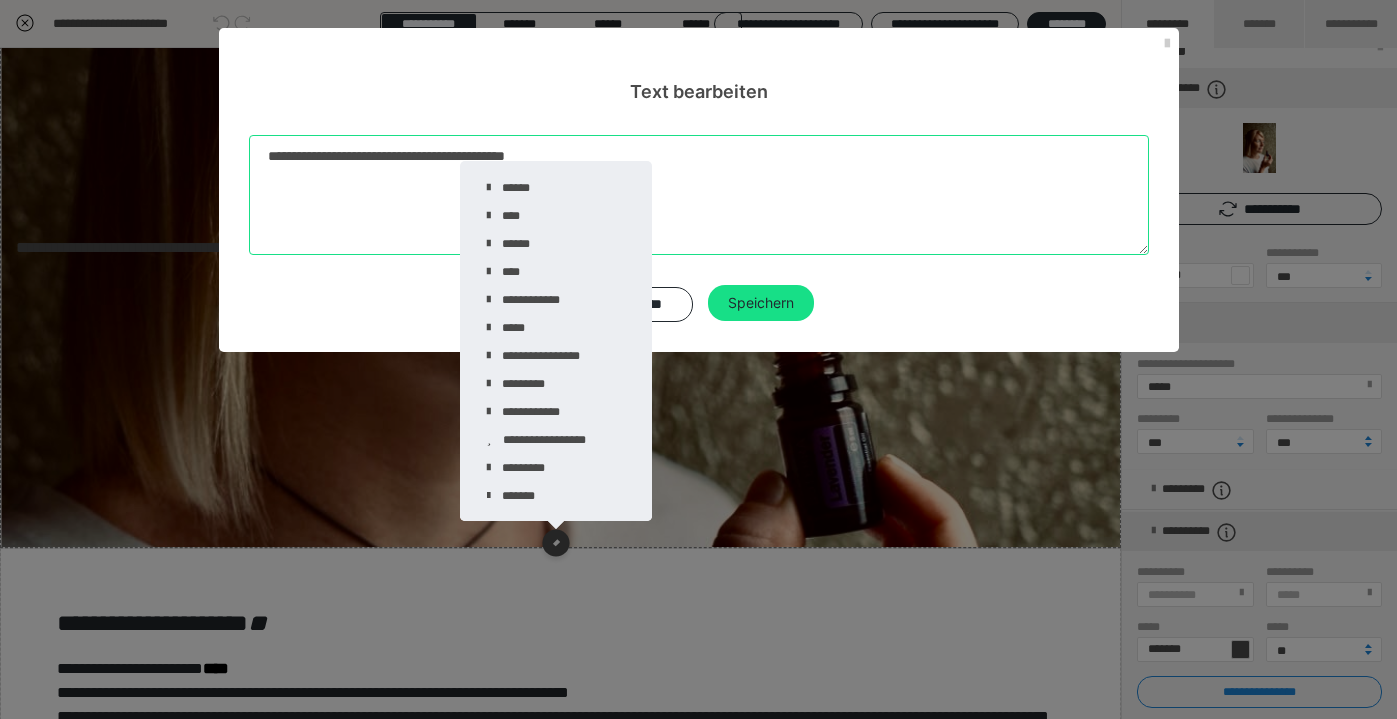drag, startPoint x: 688, startPoint y: 155, endPoint x: 258, endPoint y: 156, distance: 430.00116 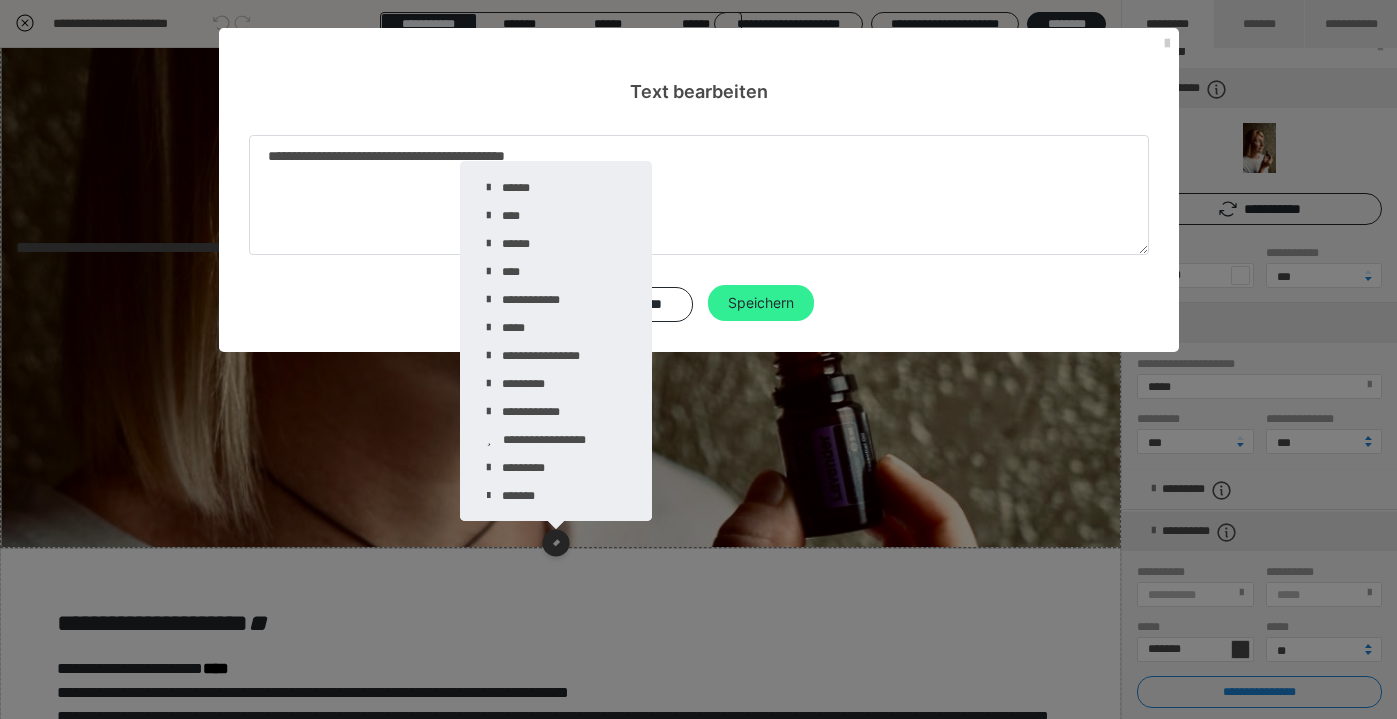 click on "Speichern" at bounding box center (761, 303) 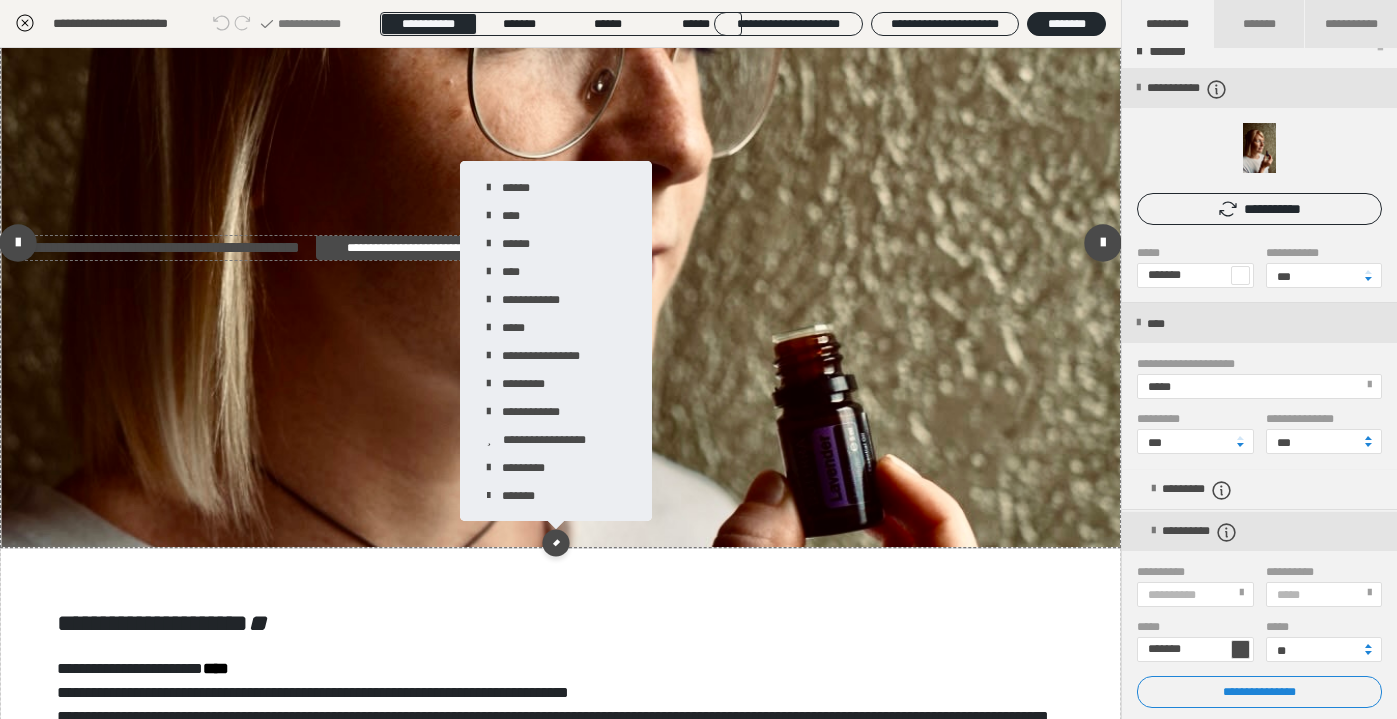 click on "**********" at bounding box center [266, 248] 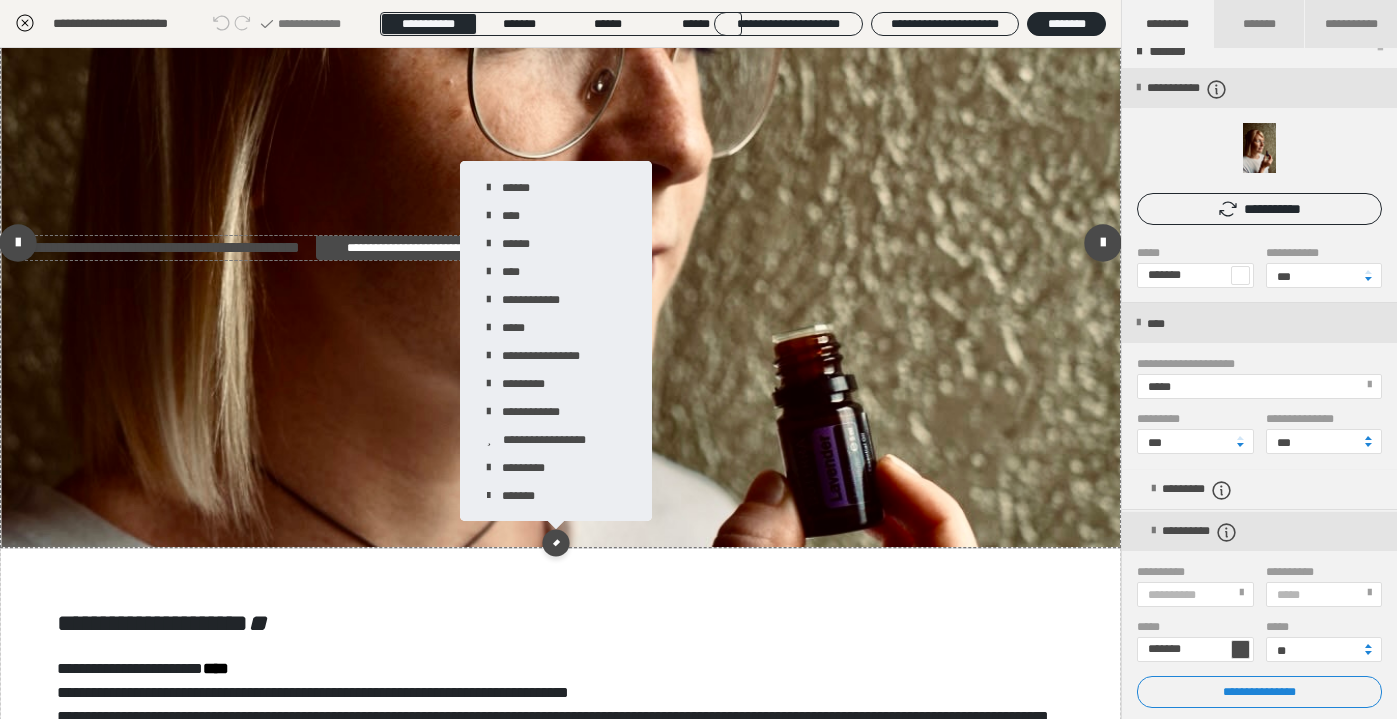 click on "**********" at bounding box center [266, 248] 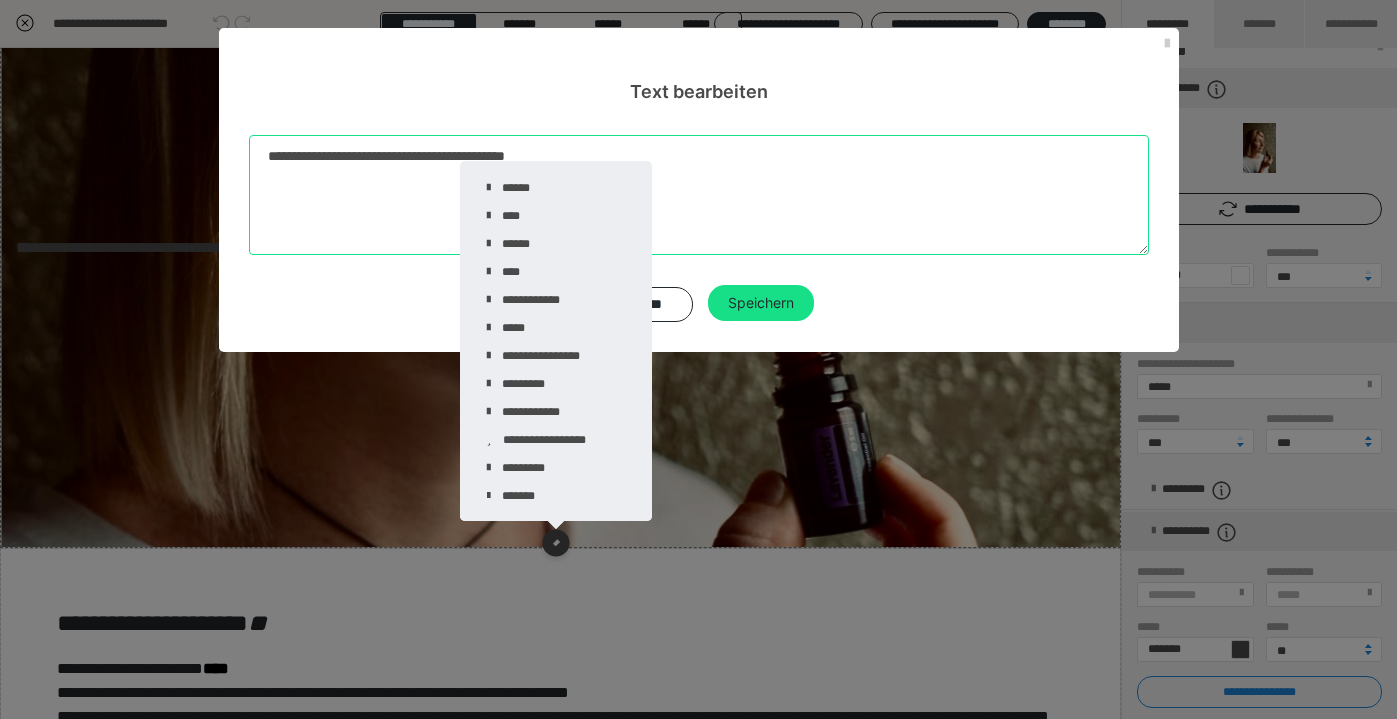 drag, startPoint x: 625, startPoint y: 153, endPoint x: 209, endPoint y: 137, distance: 416.3076 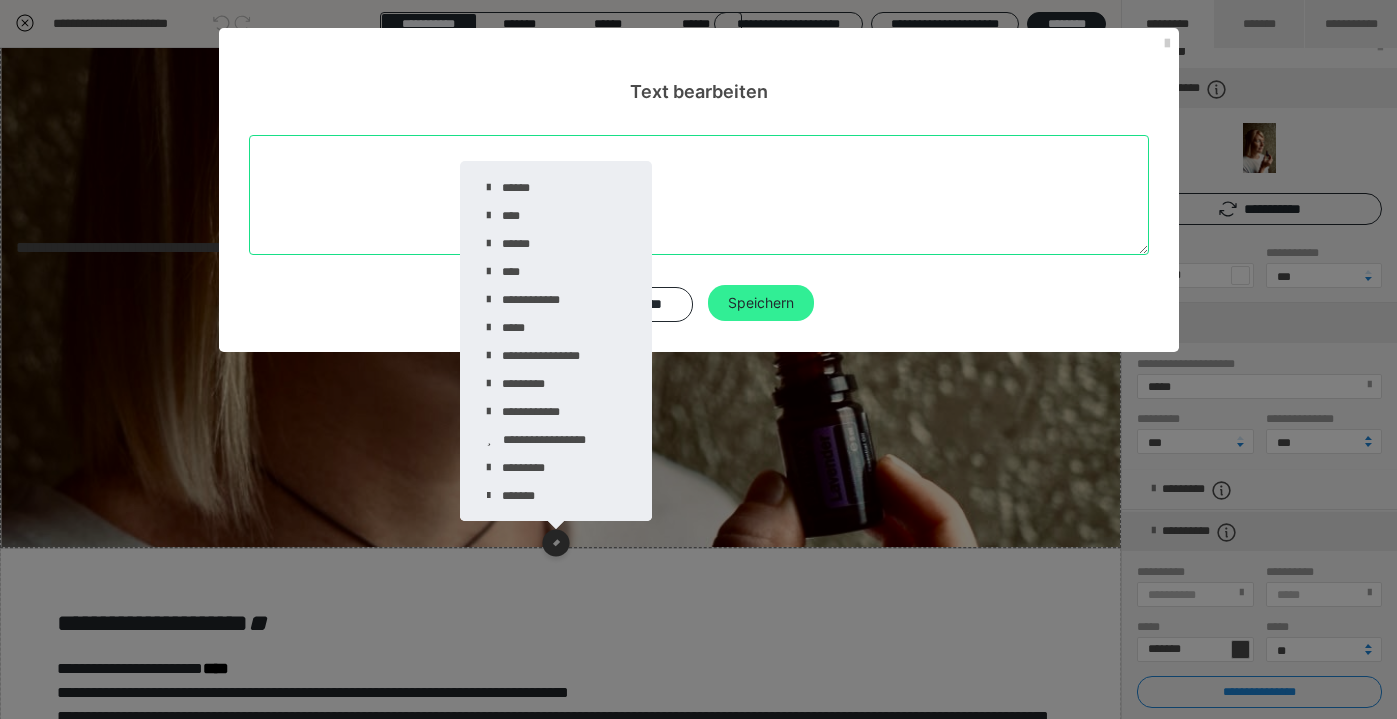 type 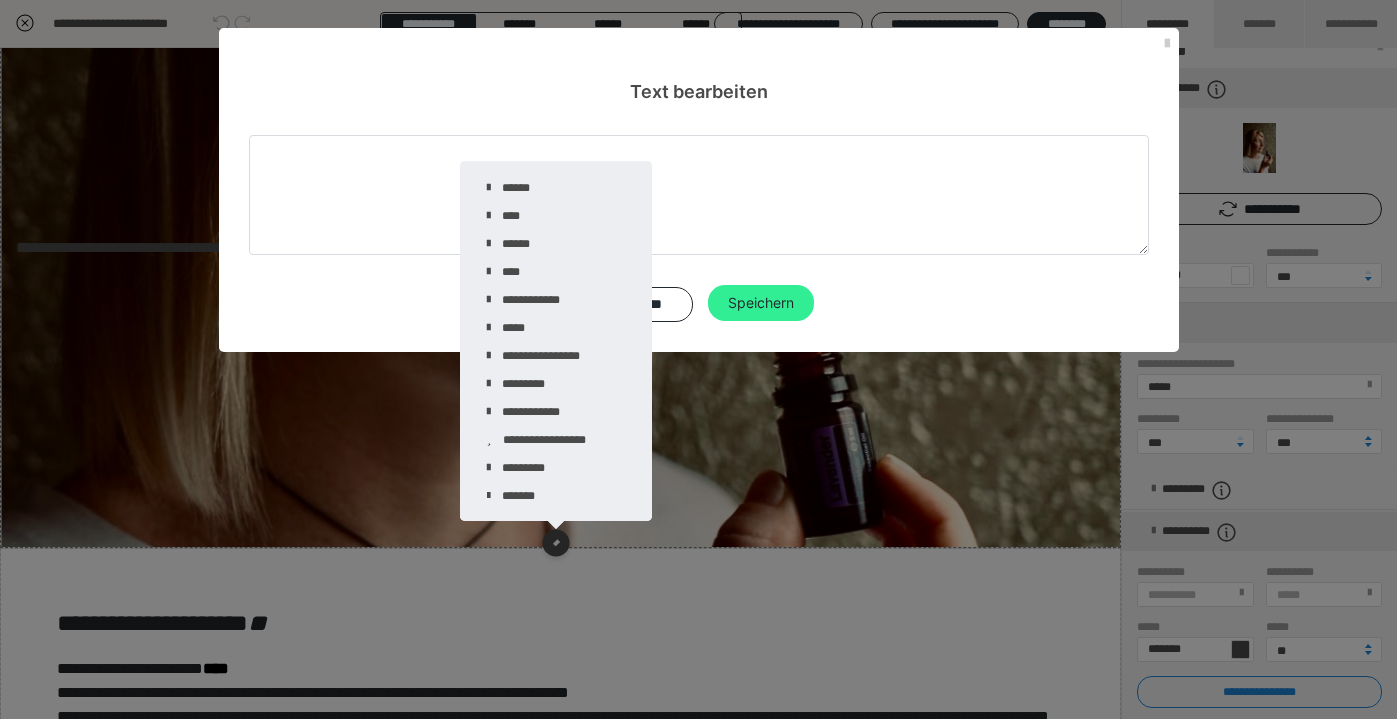 click on "Speichern" at bounding box center (761, 303) 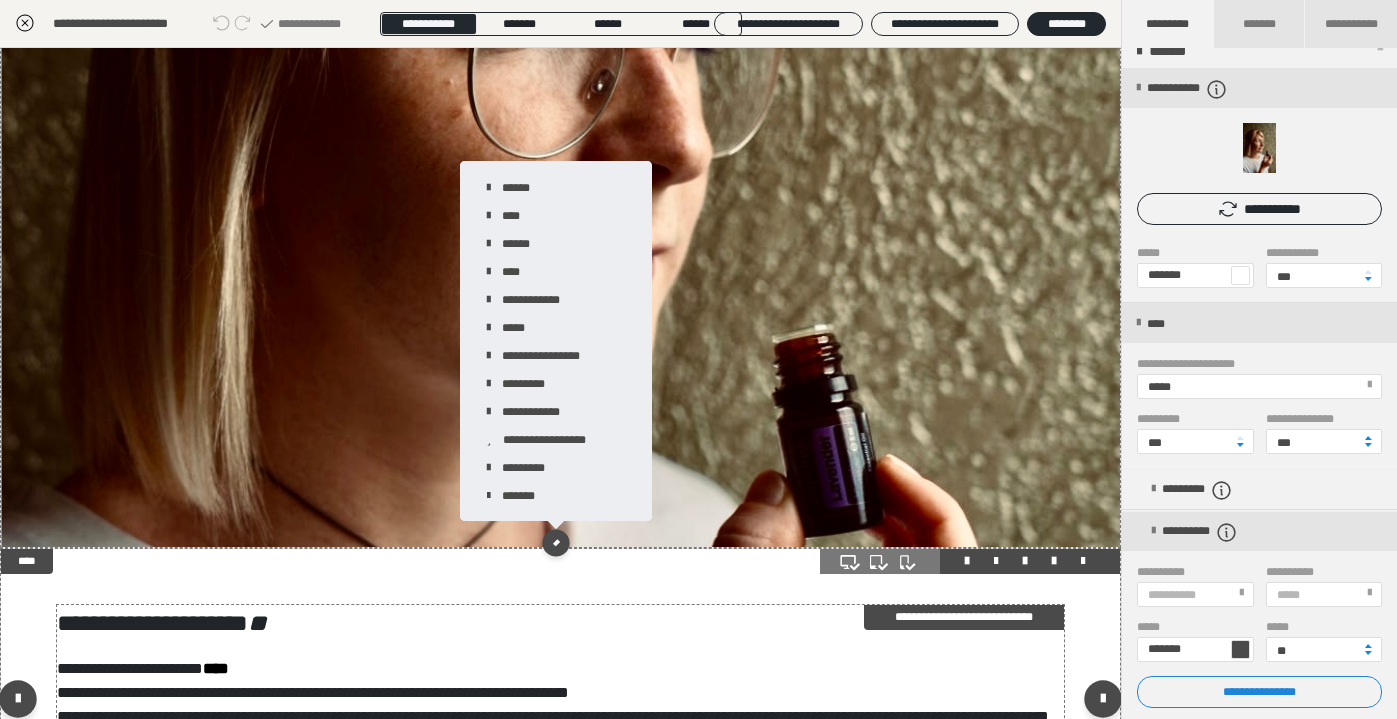 click on "**********" at bounding box center [560, 623] 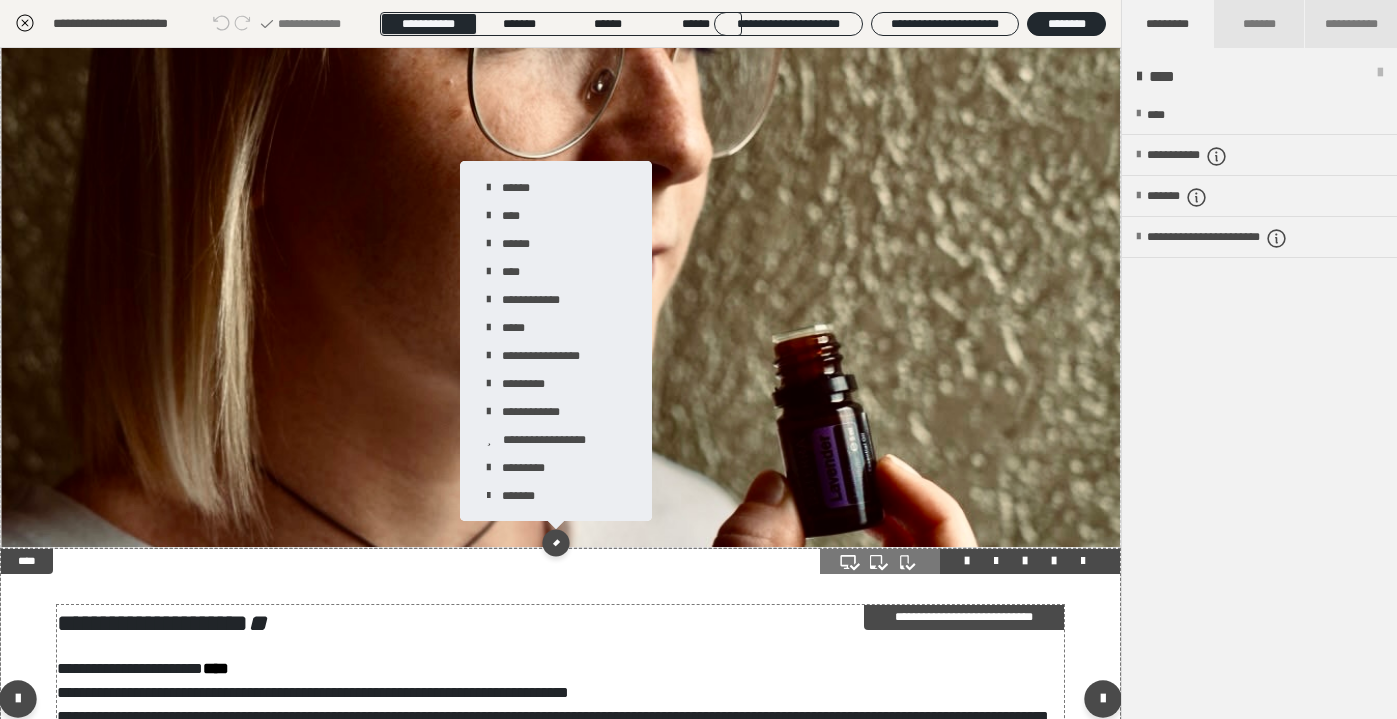 scroll, scrollTop: 0, scrollLeft: 0, axis: both 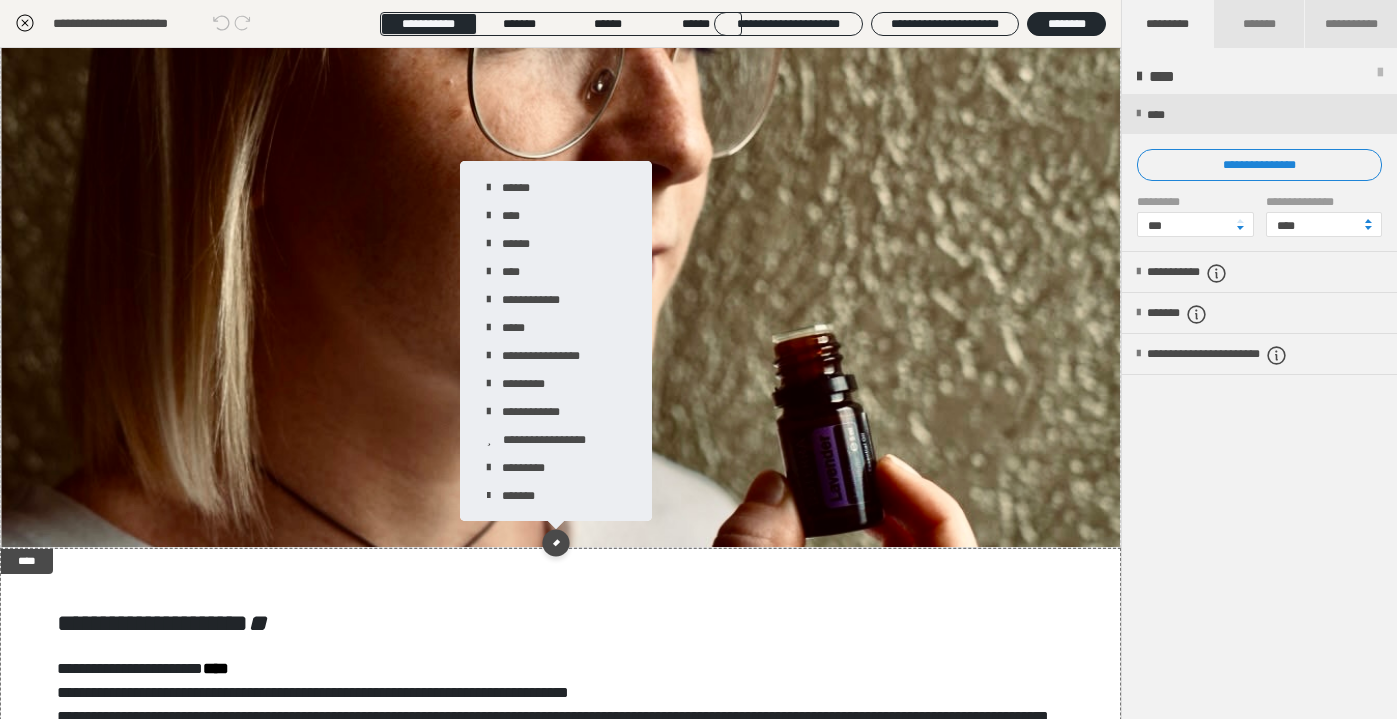 click at bounding box center [1380, 77] 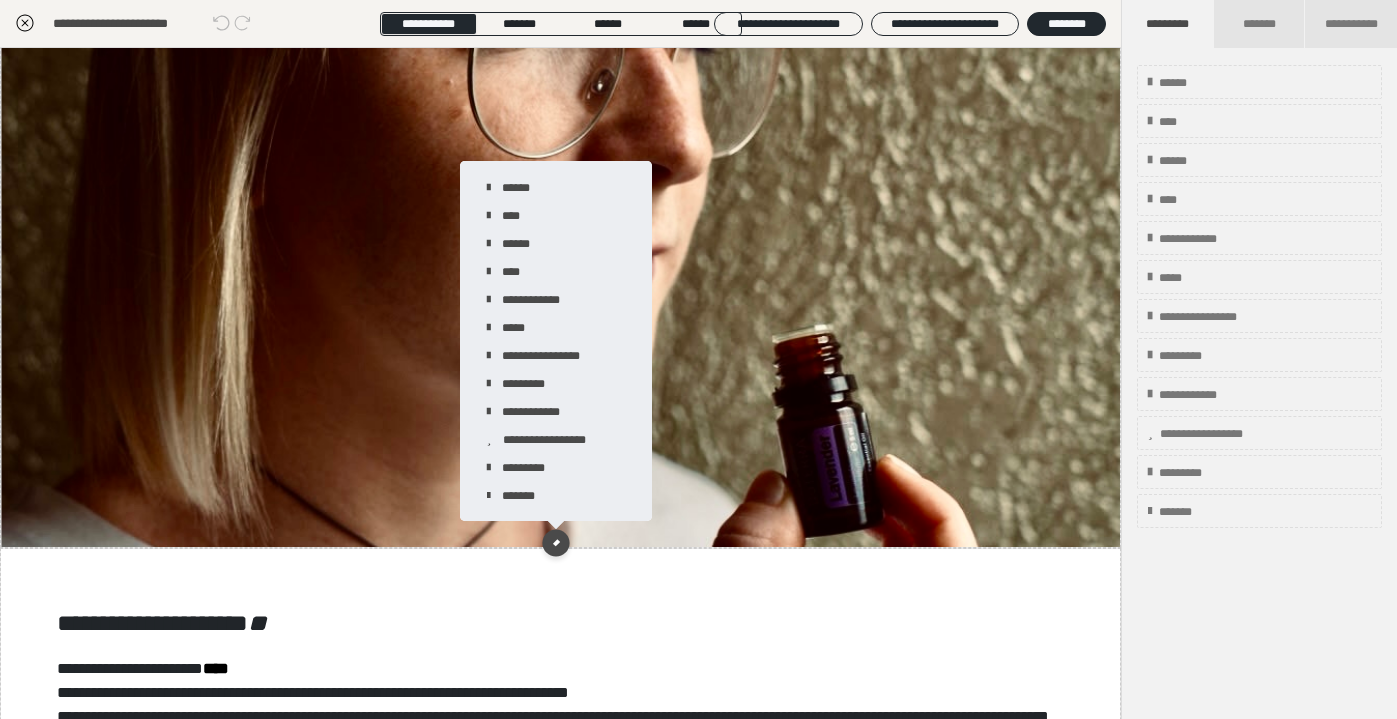 click 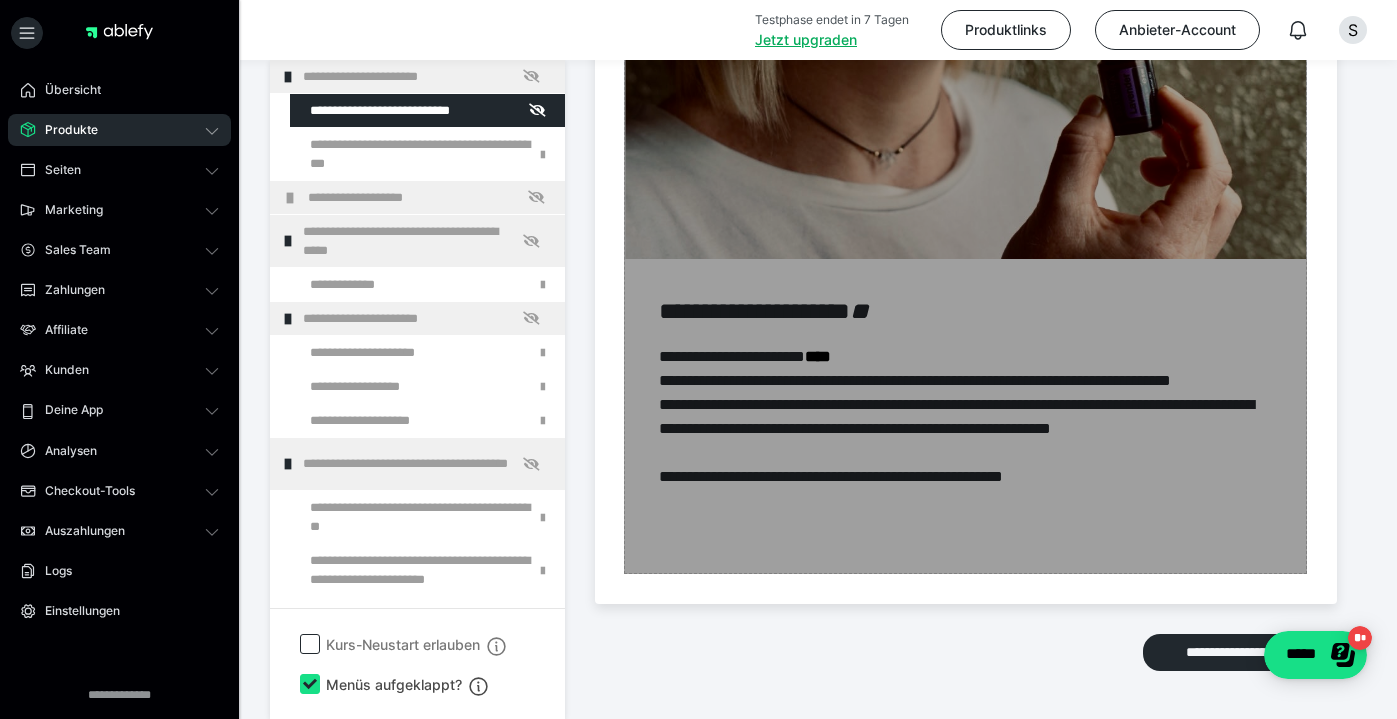 scroll, scrollTop: 989, scrollLeft: 0, axis: vertical 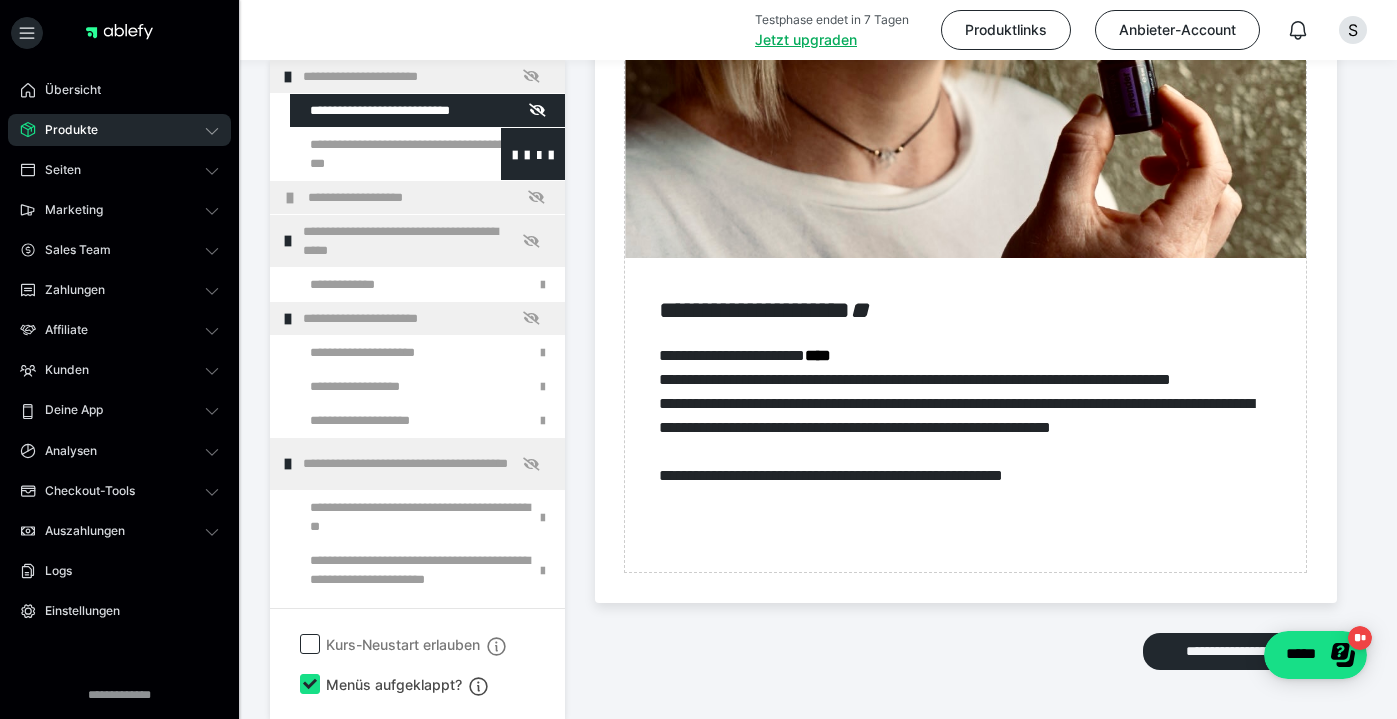 click at bounding box center (375, 154) 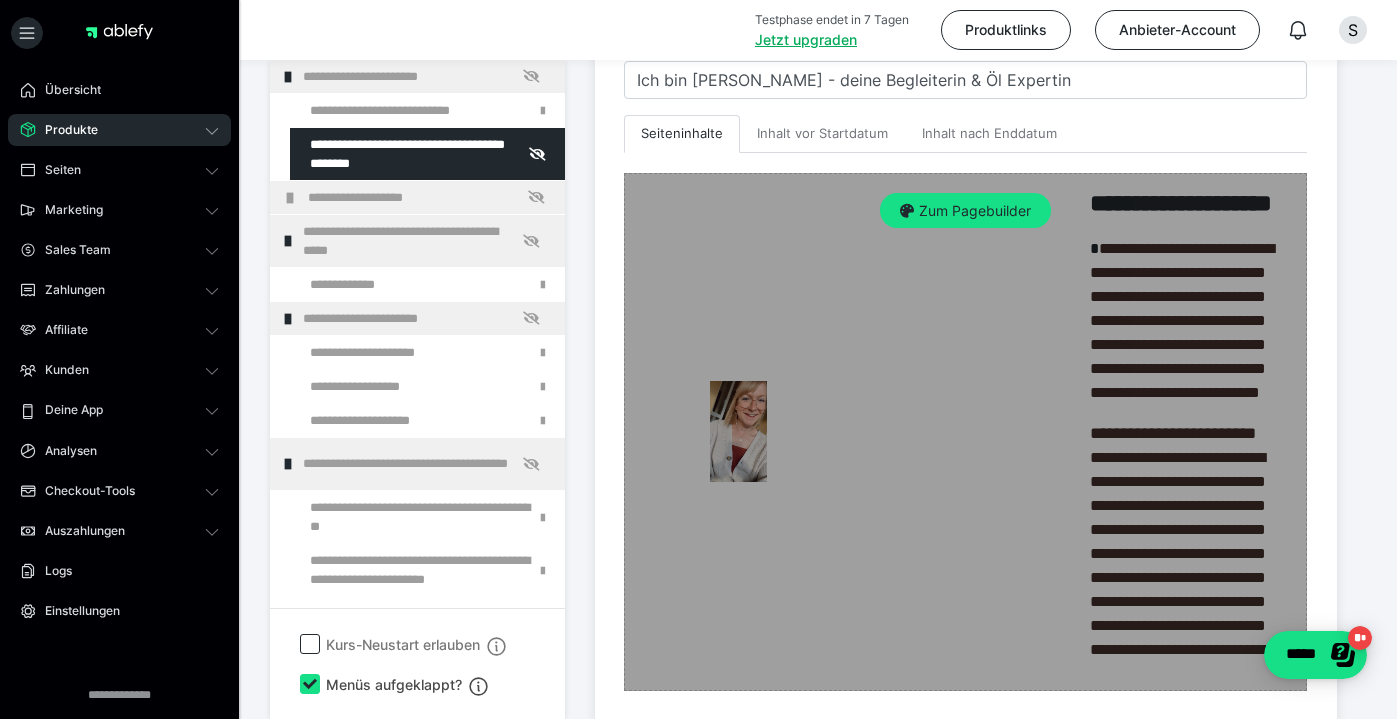 scroll, scrollTop: 475, scrollLeft: 0, axis: vertical 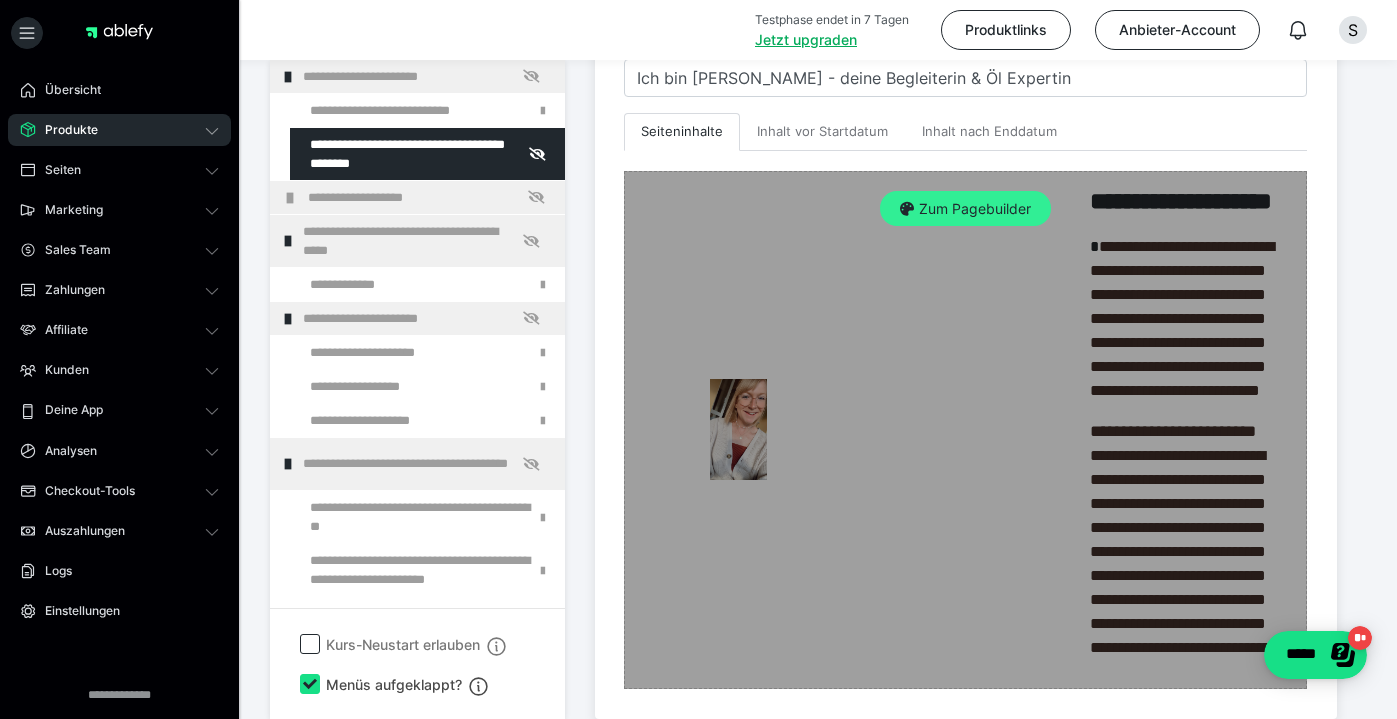 click on "Zum Pagebuilder" at bounding box center [965, 209] 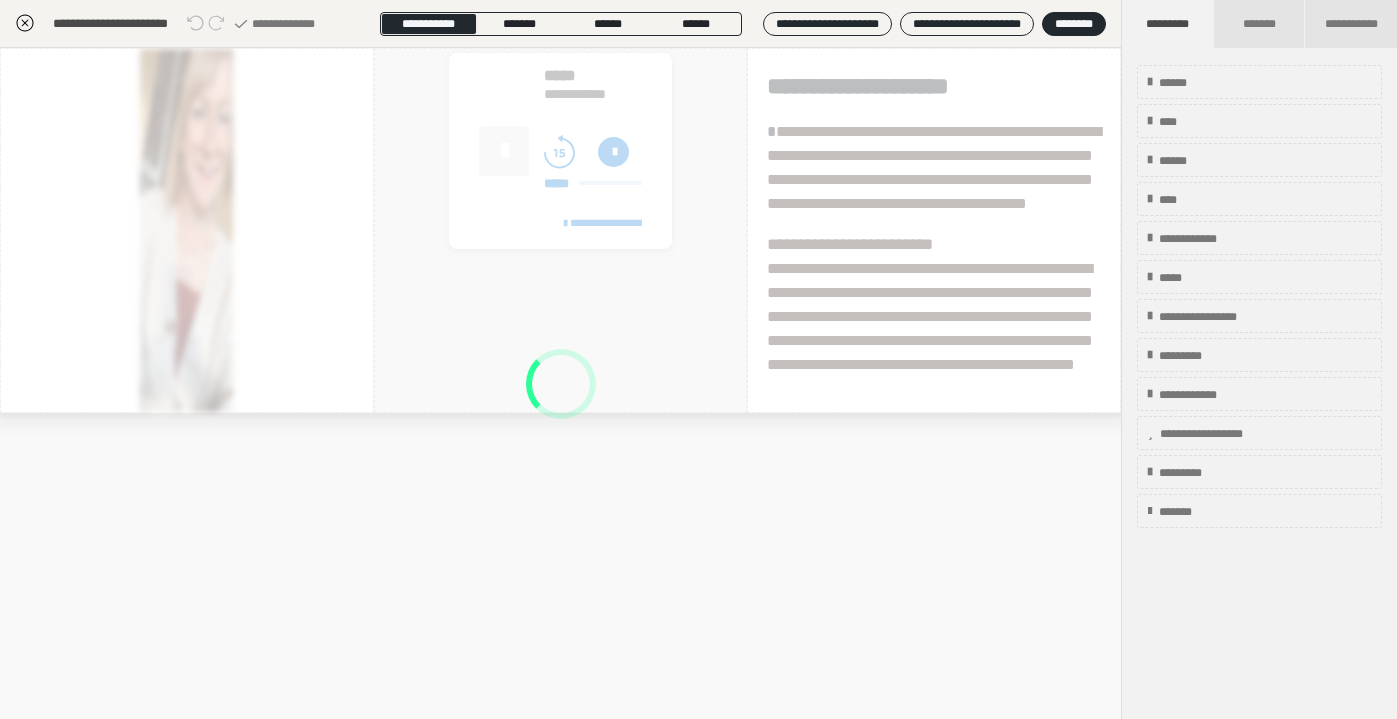 scroll, scrollTop: 307, scrollLeft: 0, axis: vertical 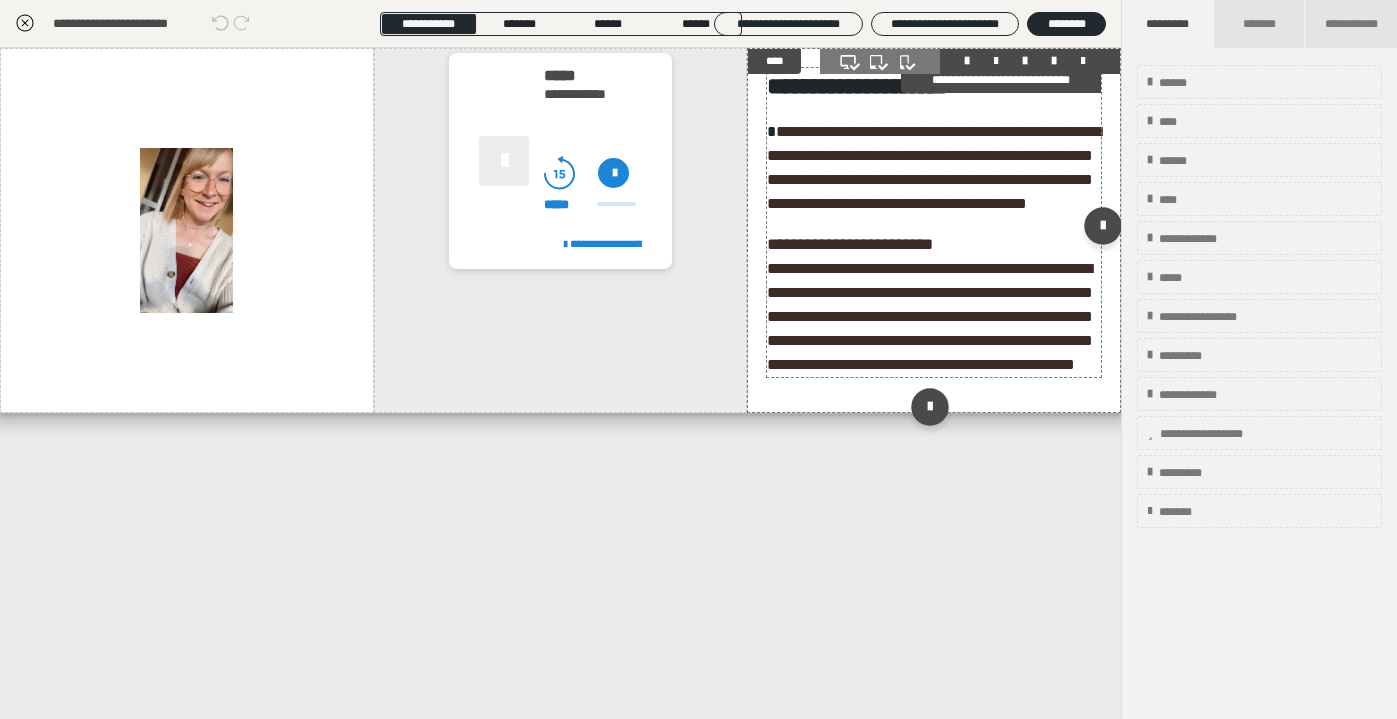 click on "**********" at bounding box center [934, 167] 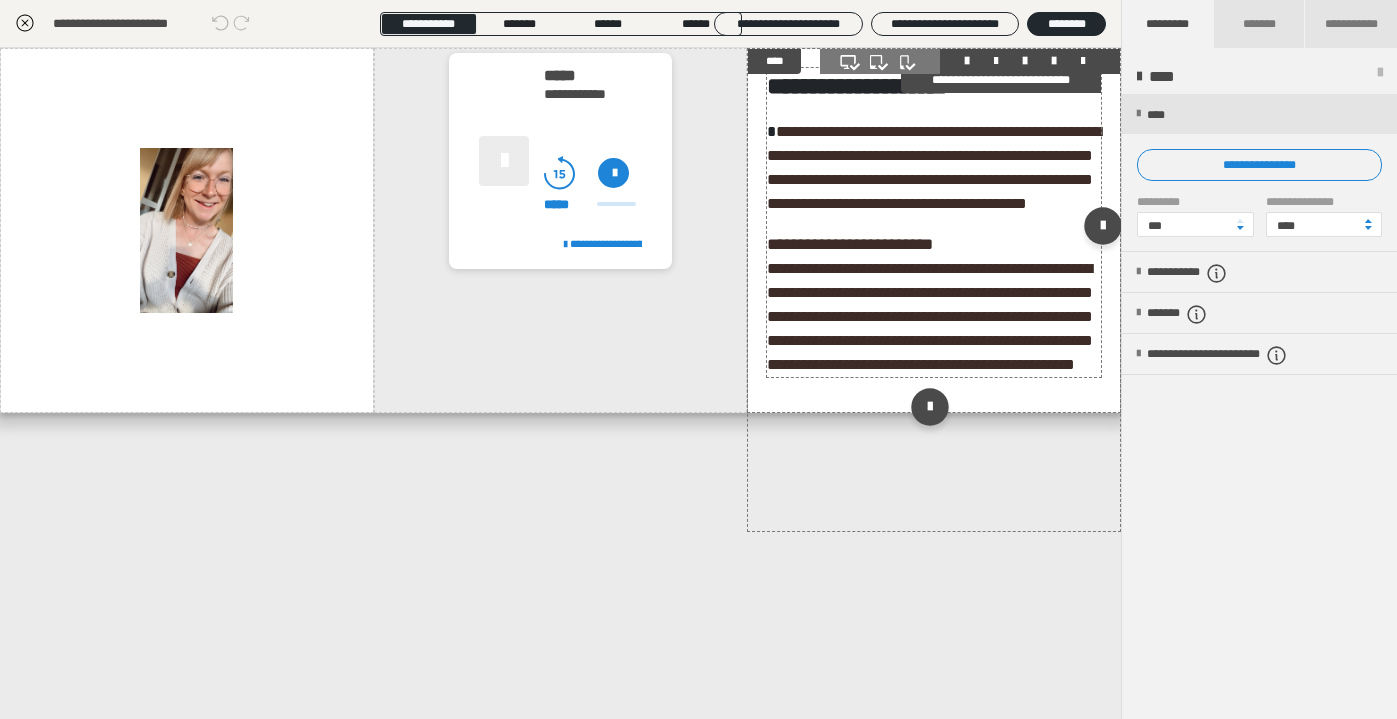 click on "**********" at bounding box center (934, 167) 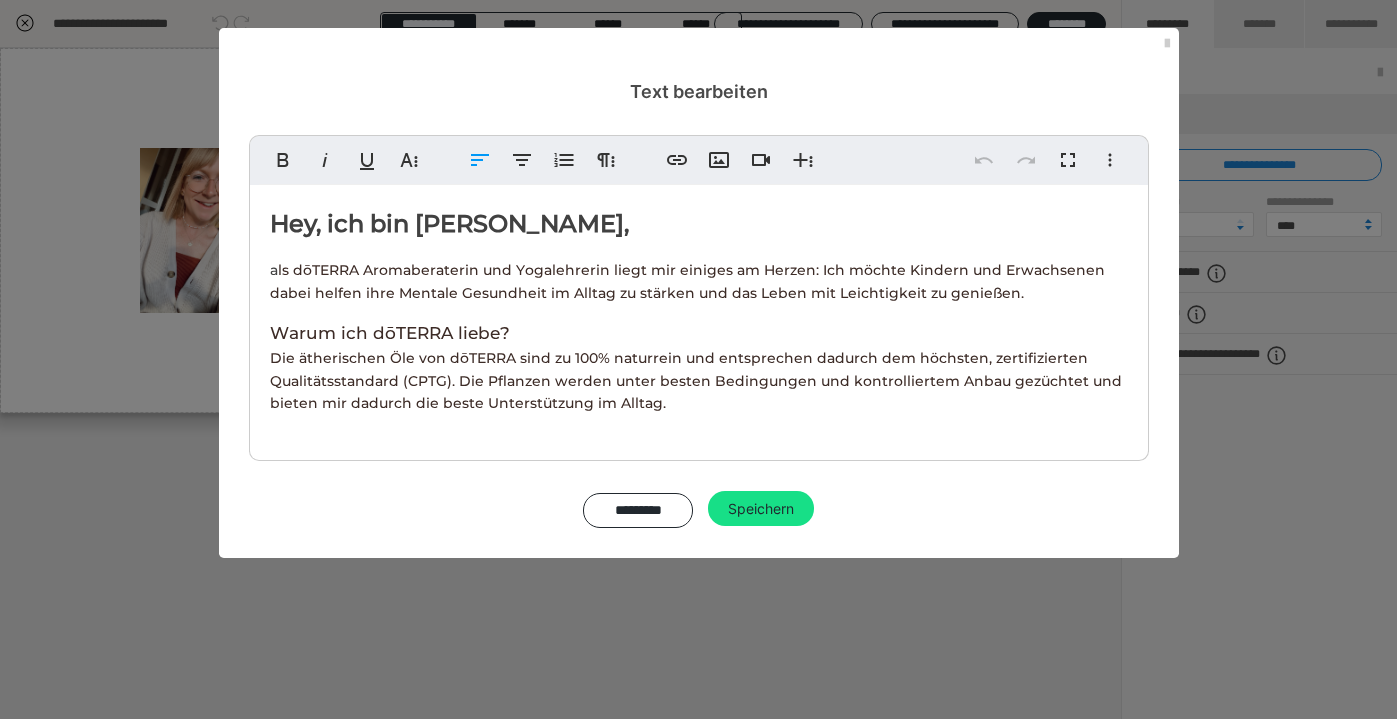 click on "ls dōTERRA Aromaberaterin und Yogalehrerin liegt mir einiges am Herzen: Ich möchte Kindern und Erwachsenen dabei helfen ihre Mentale Gesundheit im Alltag zu stärken und das Leben mit Leichtigkeit zu genießen." at bounding box center (687, 281) 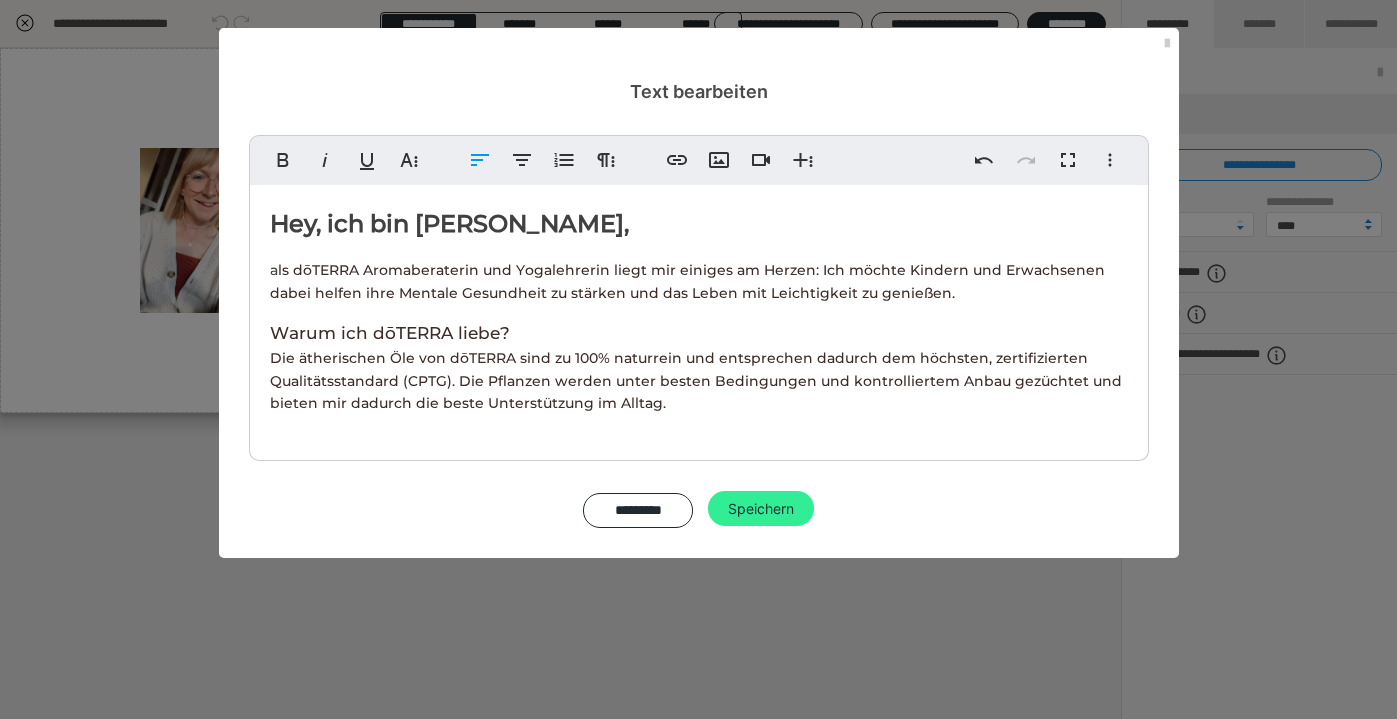 click on "Speichern" at bounding box center (761, 509) 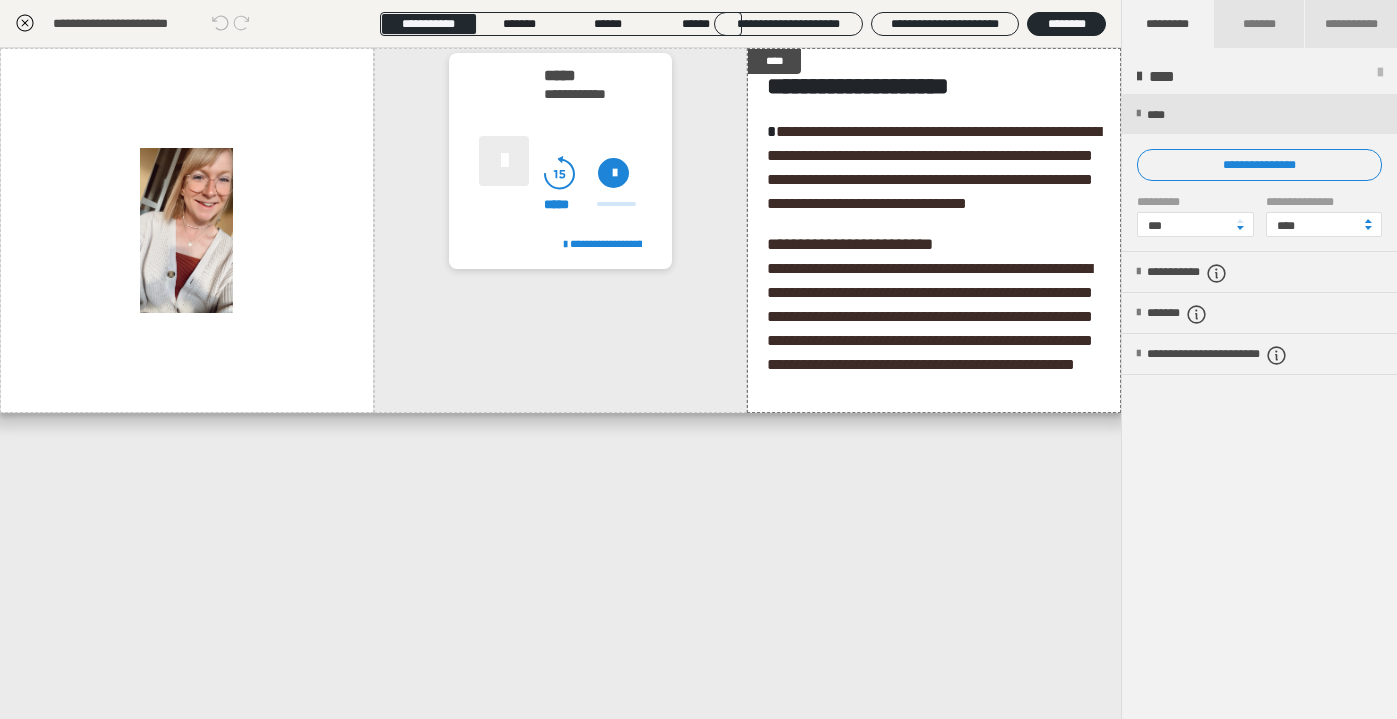 click at bounding box center [1380, 77] 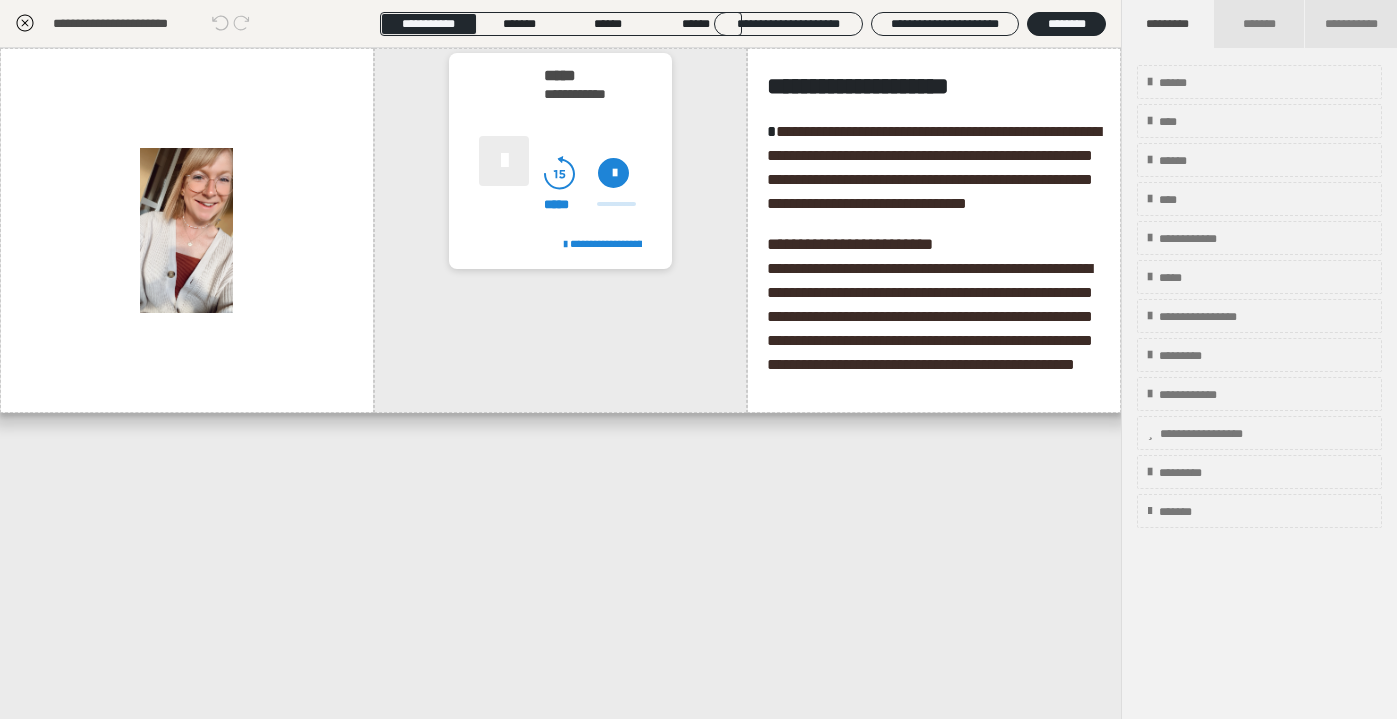 click 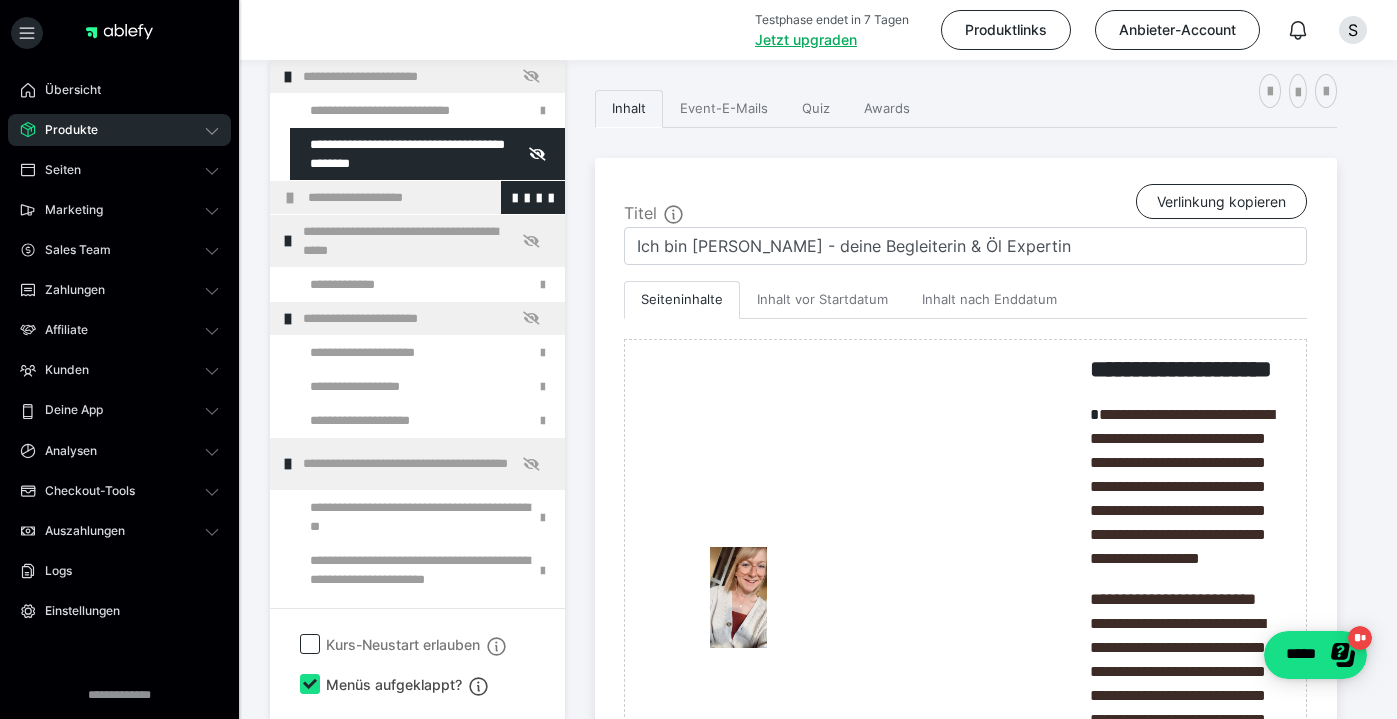click on "**********" at bounding box center (417, 197) 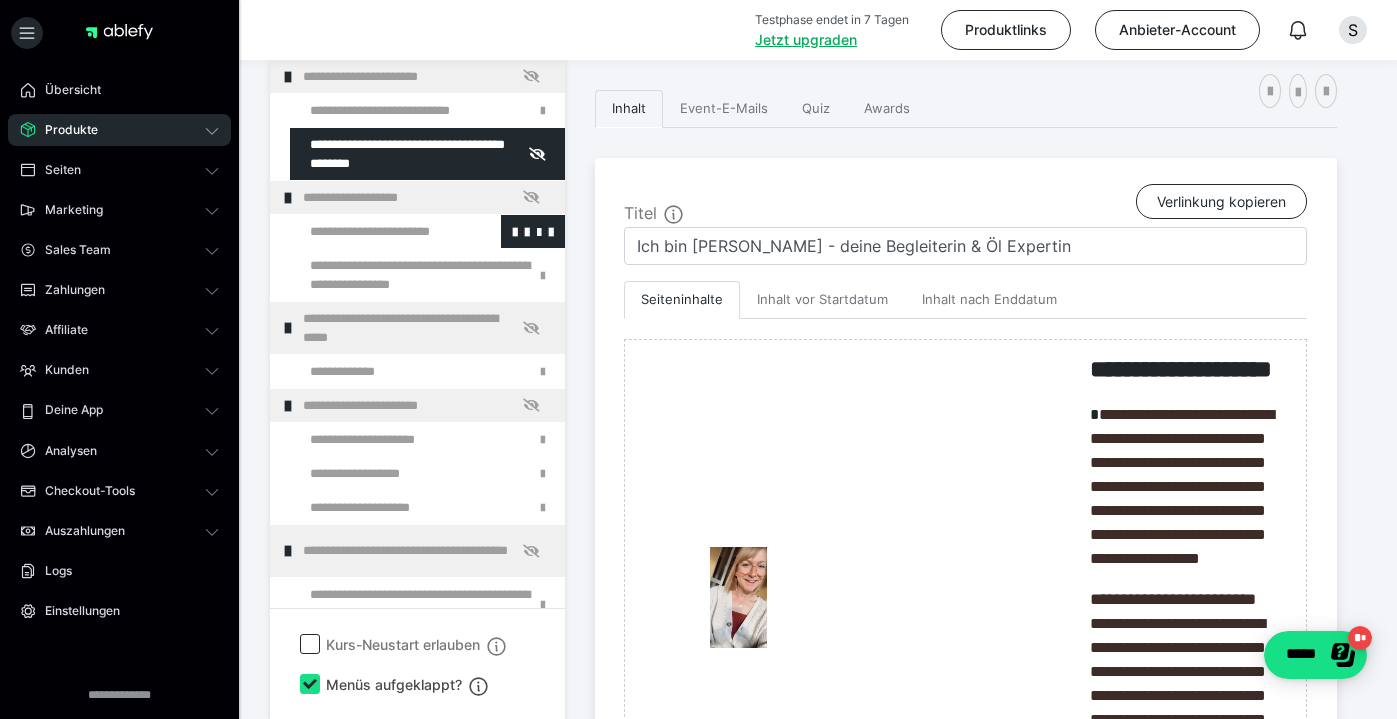 click at bounding box center (375, 231) 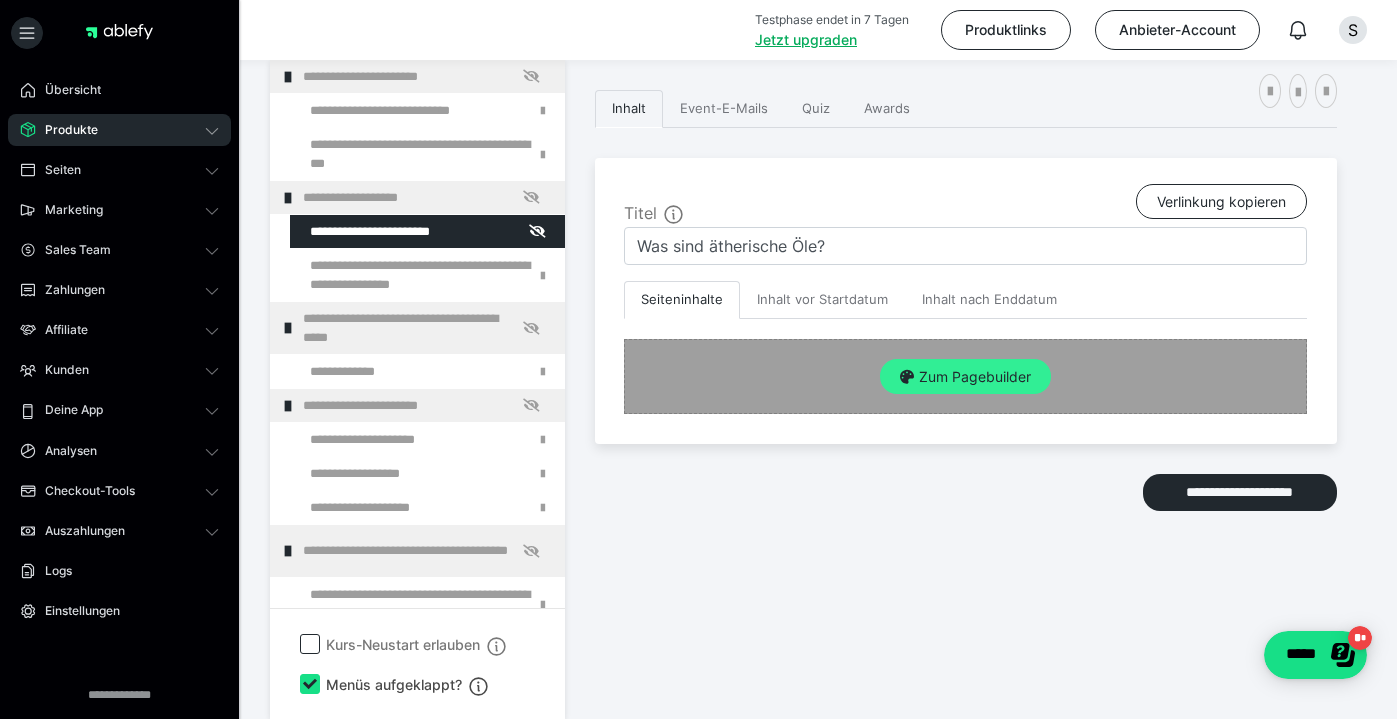 click on "Zum Pagebuilder" at bounding box center [965, 377] 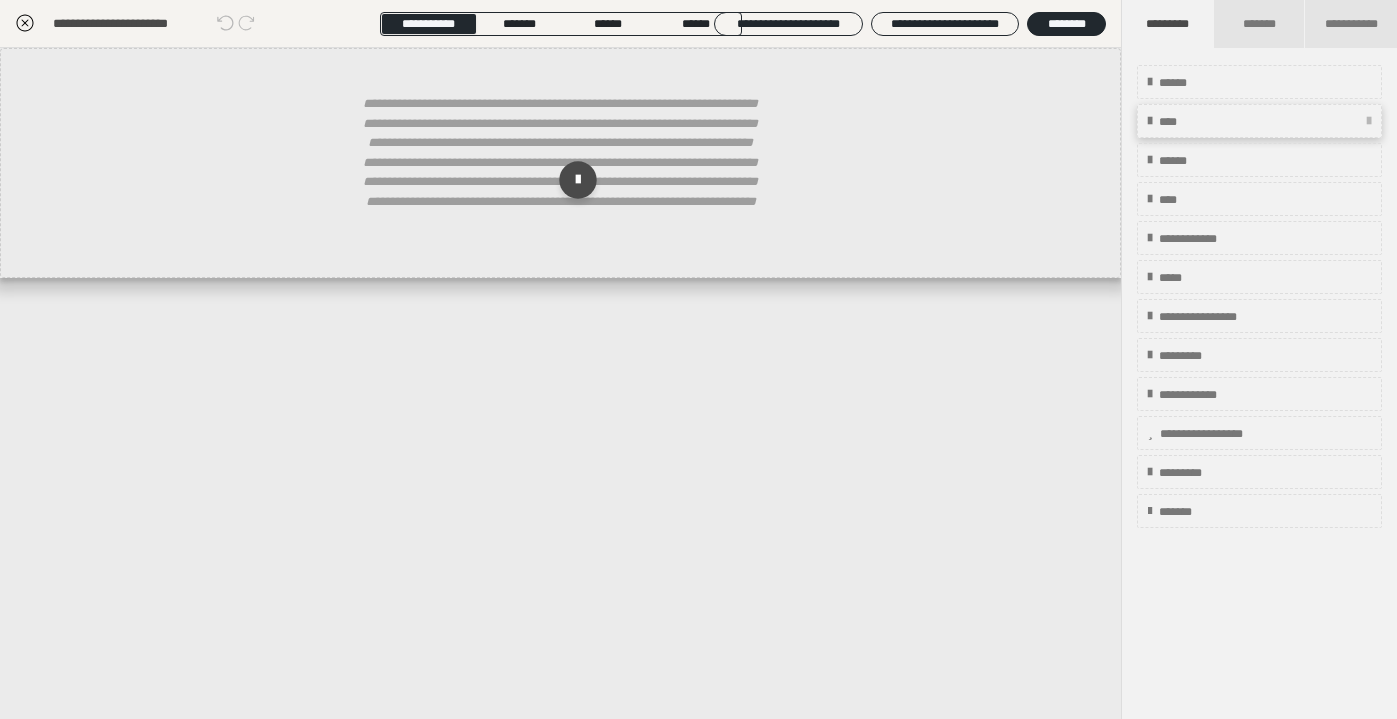 click on "****" at bounding box center (1259, 121) 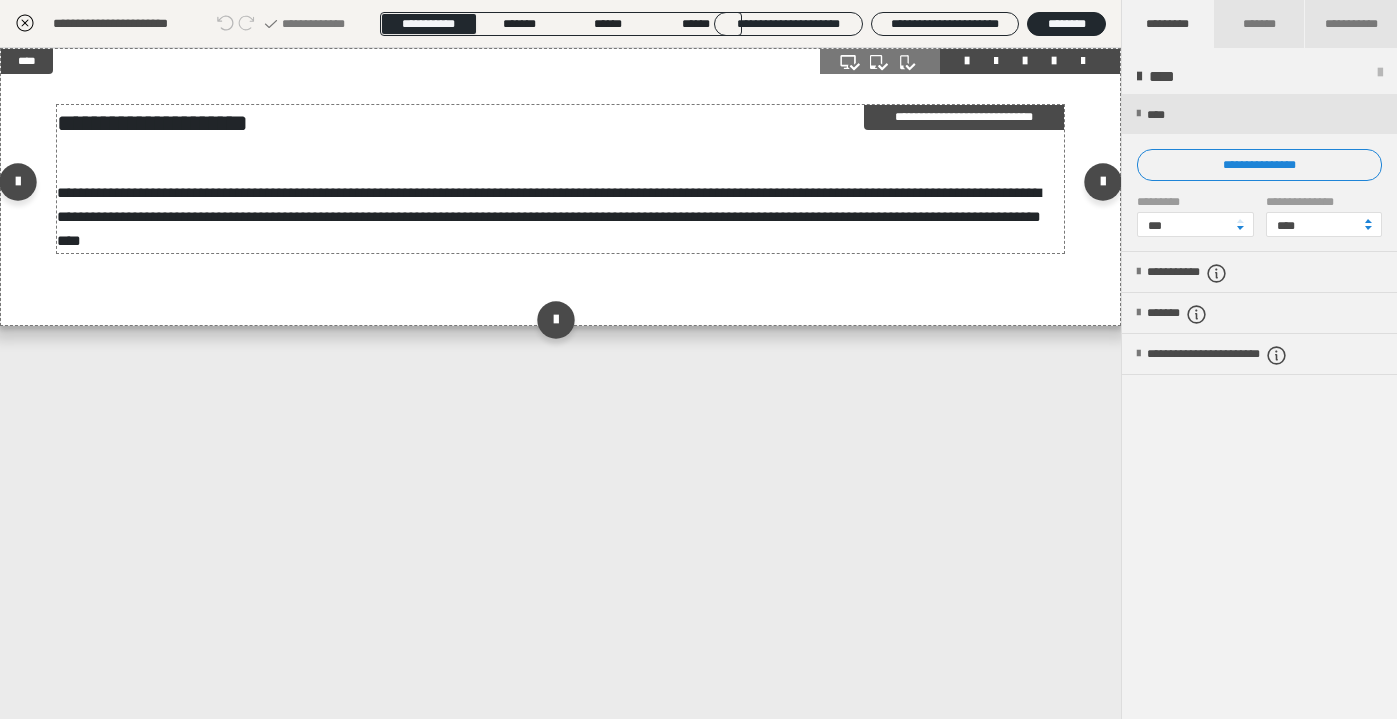 click on "**********" at bounding box center [560, 179] 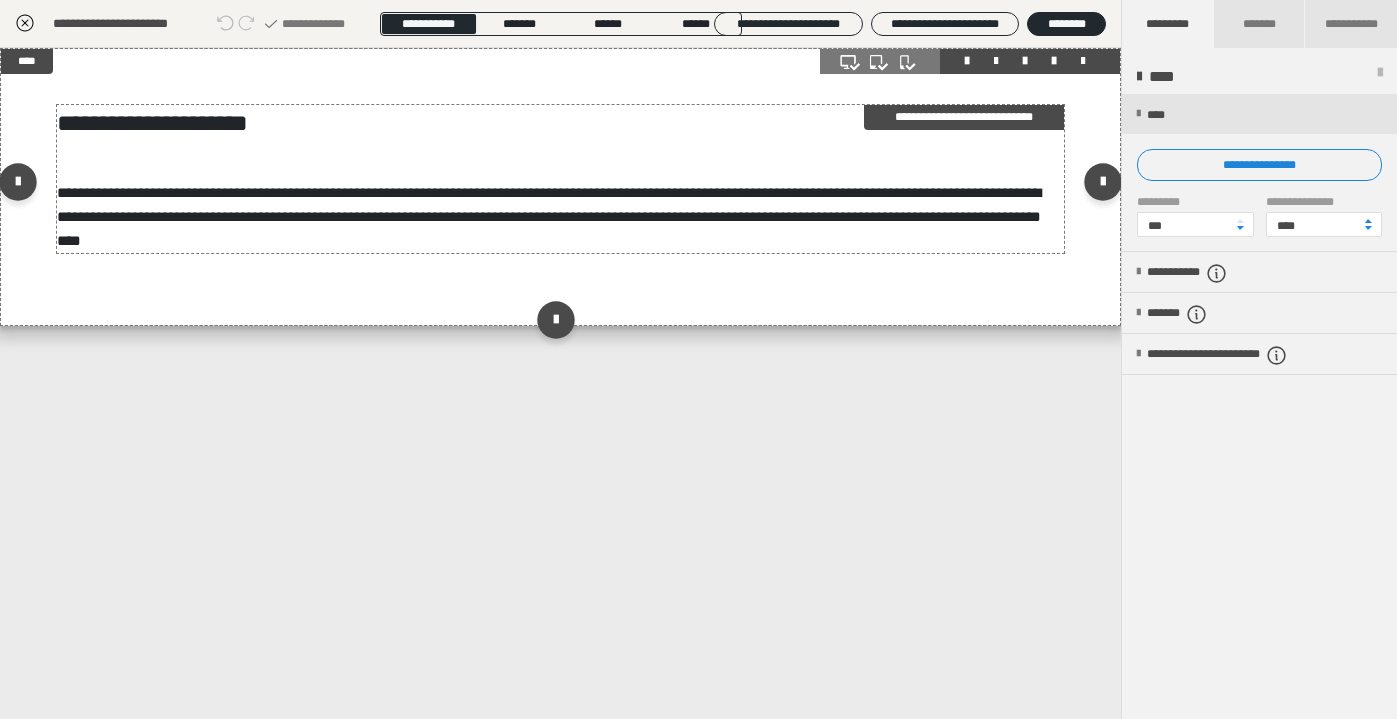 click on "**********" at bounding box center (560, 179) 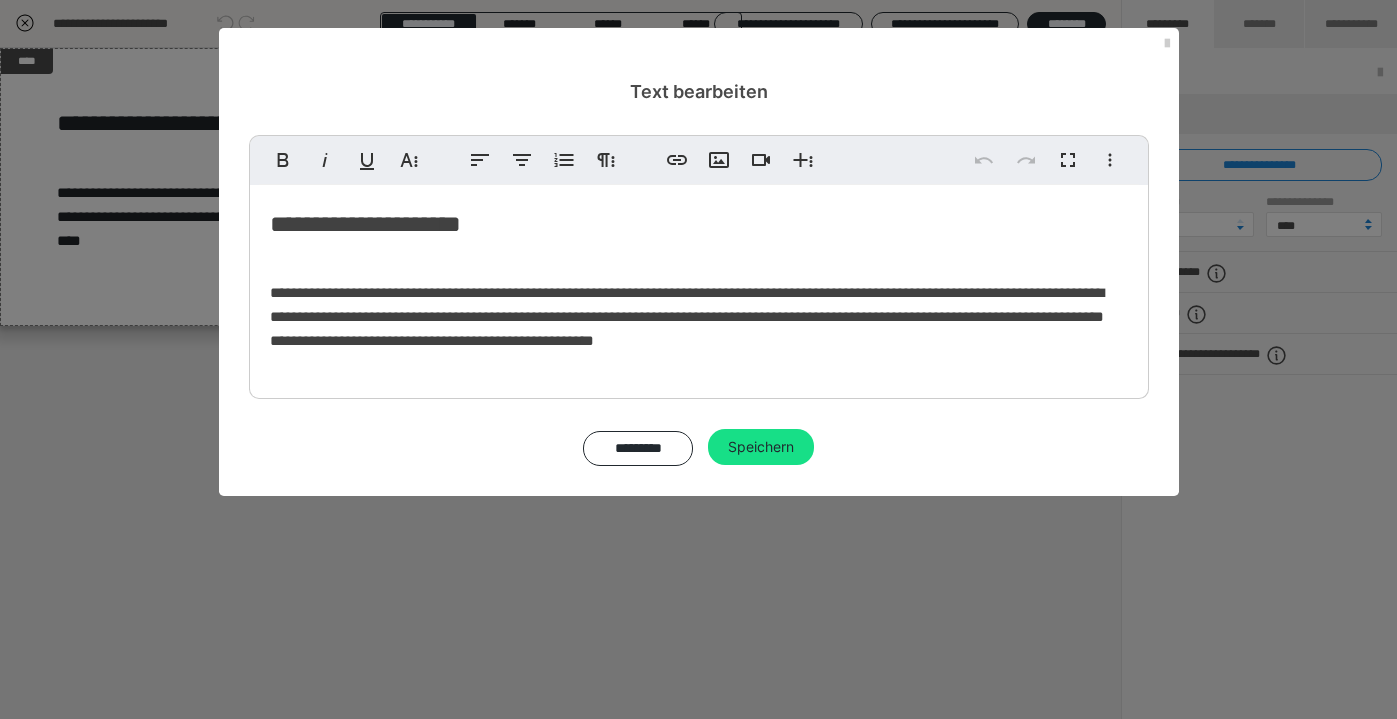 click on "**********" at bounding box center [699, 224] 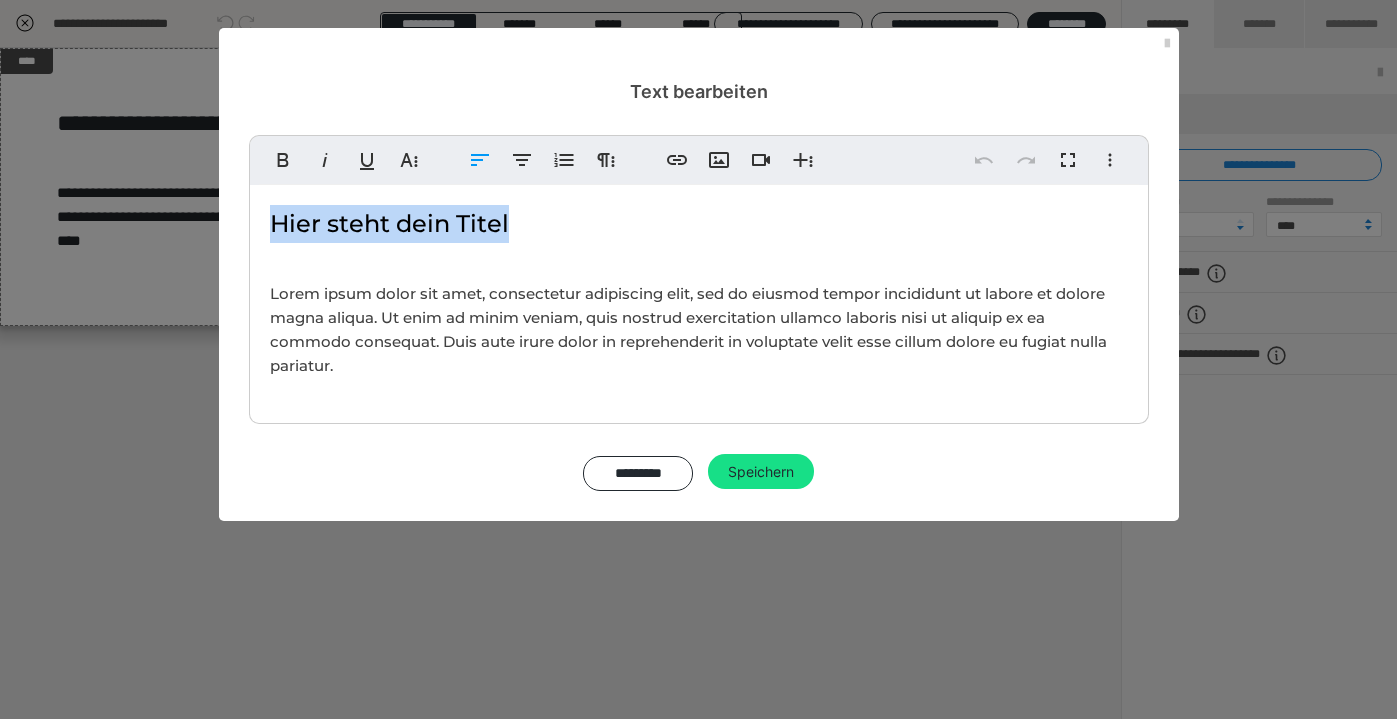 drag, startPoint x: 536, startPoint y: 215, endPoint x: 264, endPoint y: 211, distance: 272.02942 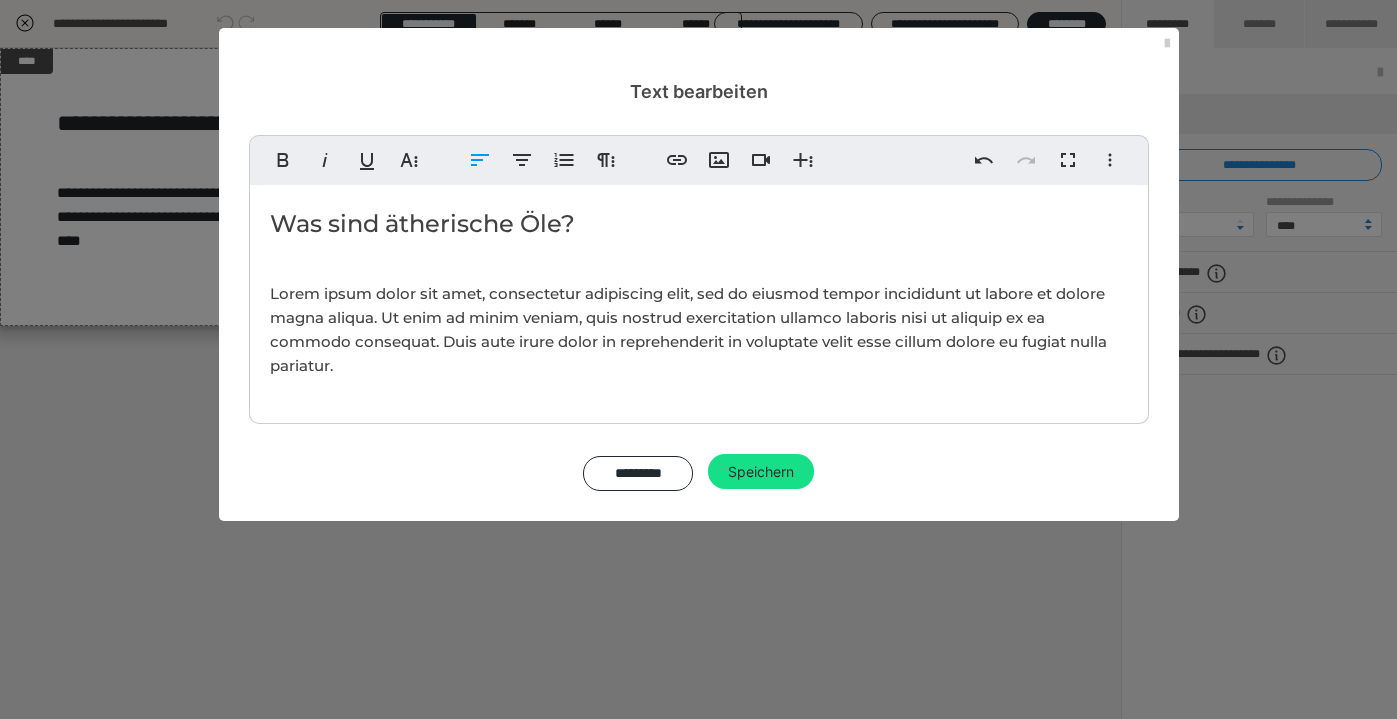 click on "Was sind ätherische Öle? Lorem ipsum dolor sit amet, consectetur adipiscing elit, sed do eiusmod tempor incididunt ut labore et dolore magna aliqua. Ut enim ad minim veniam, quis nostrud exercitation ullamco laboris nisi ut aliquip ex ea commodo consequat. Duis aute irure dolor in reprehenderit in voluptate velit esse cillum dolore eu fugiat nulla pariatur." at bounding box center (699, 299) 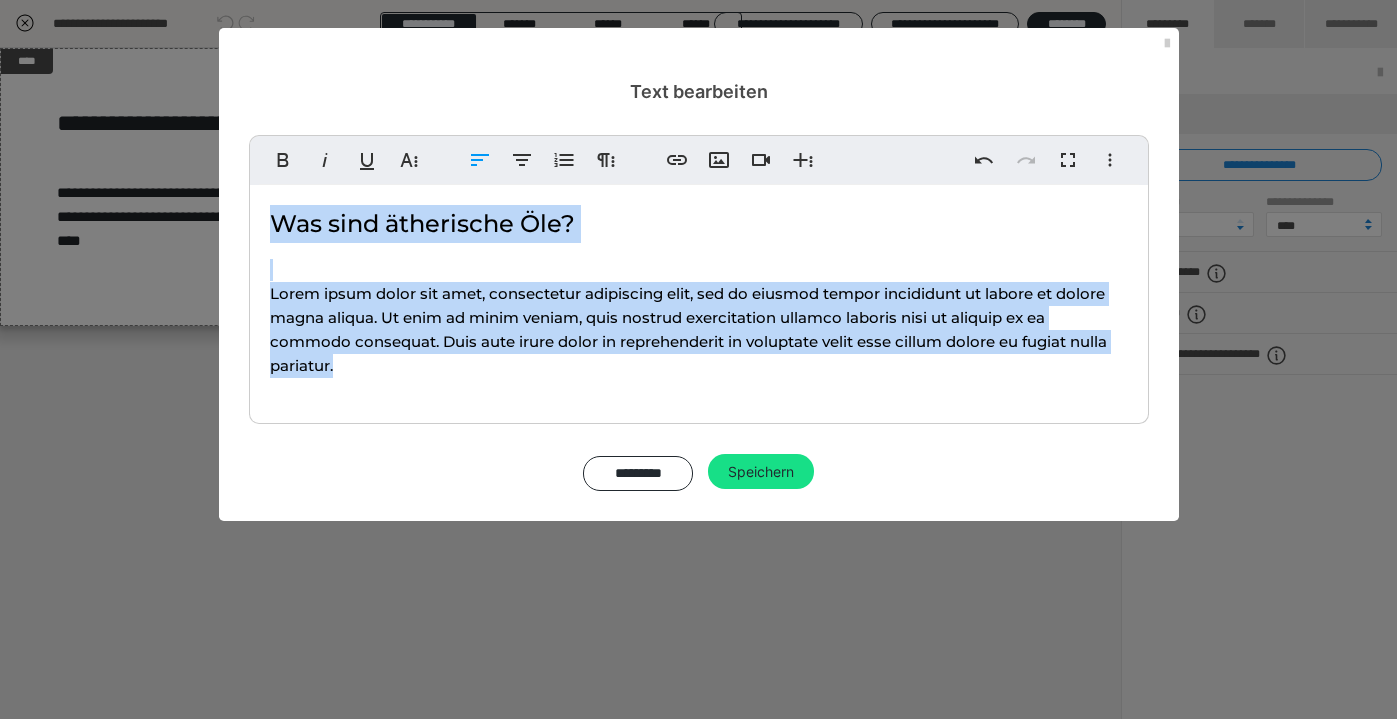 drag, startPoint x: 363, startPoint y: 375, endPoint x: 260, endPoint y: 272, distance: 145.664 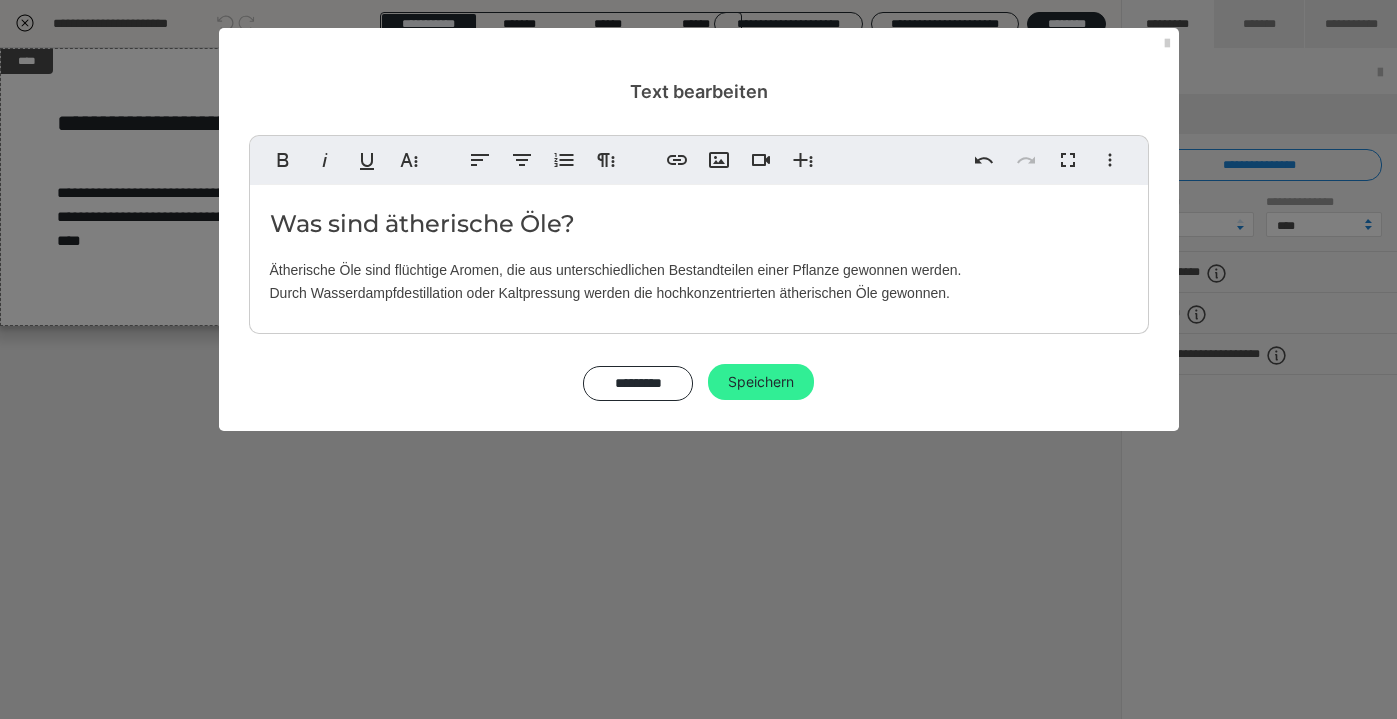 click on "Speichern" at bounding box center (761, 382) 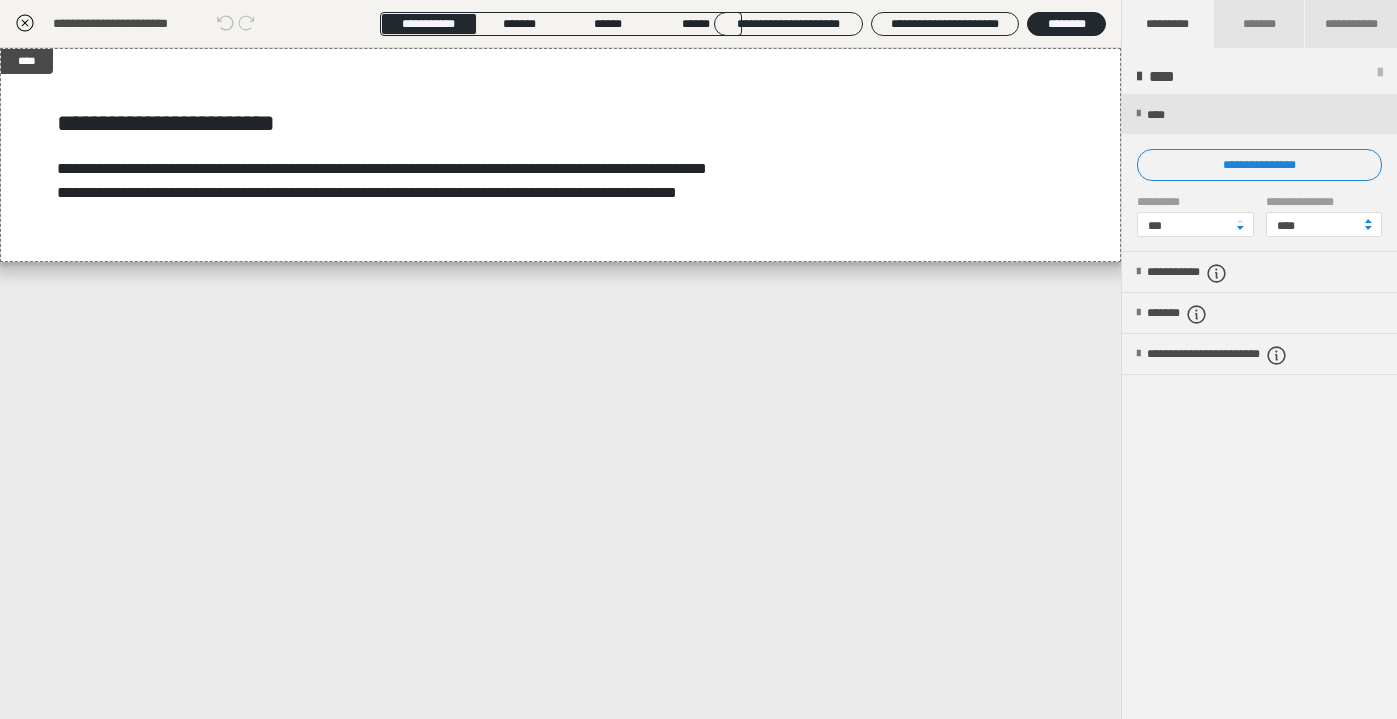 click at bounding box center (1380, 77) 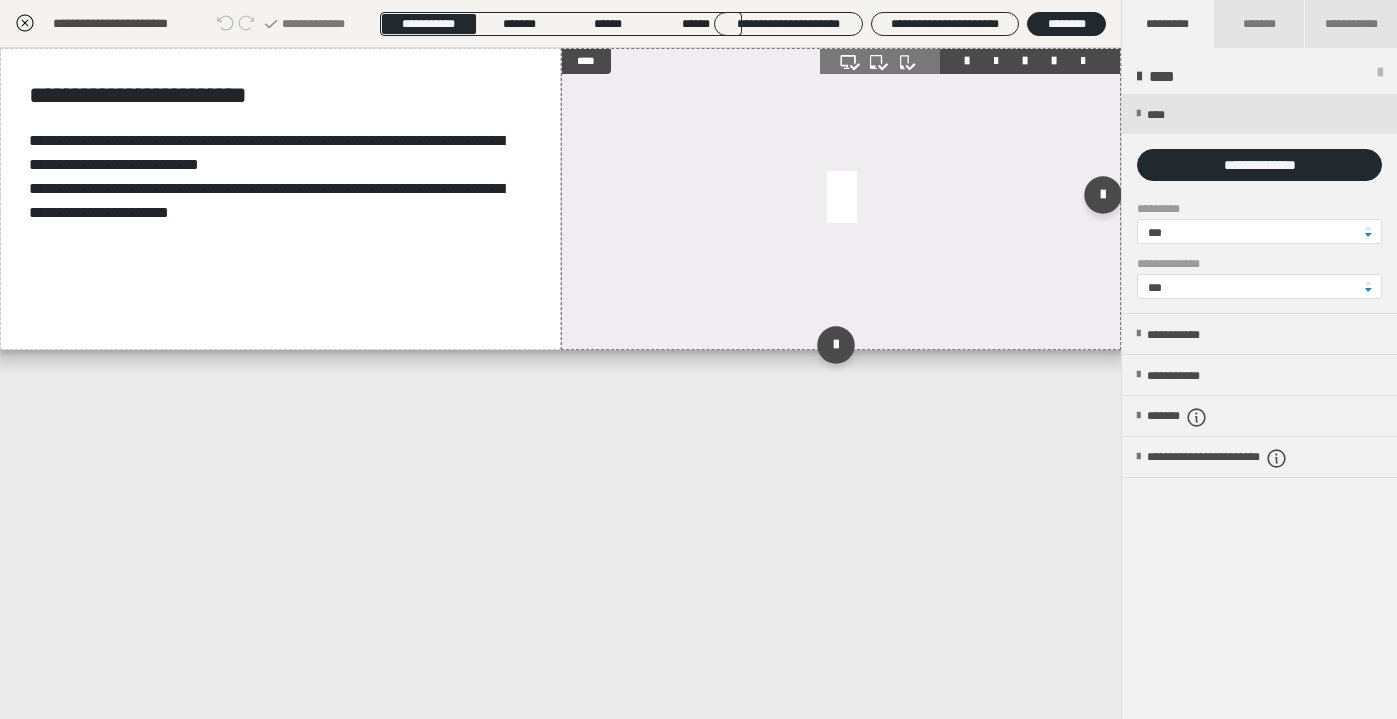 click at bounding box center (841, 199) 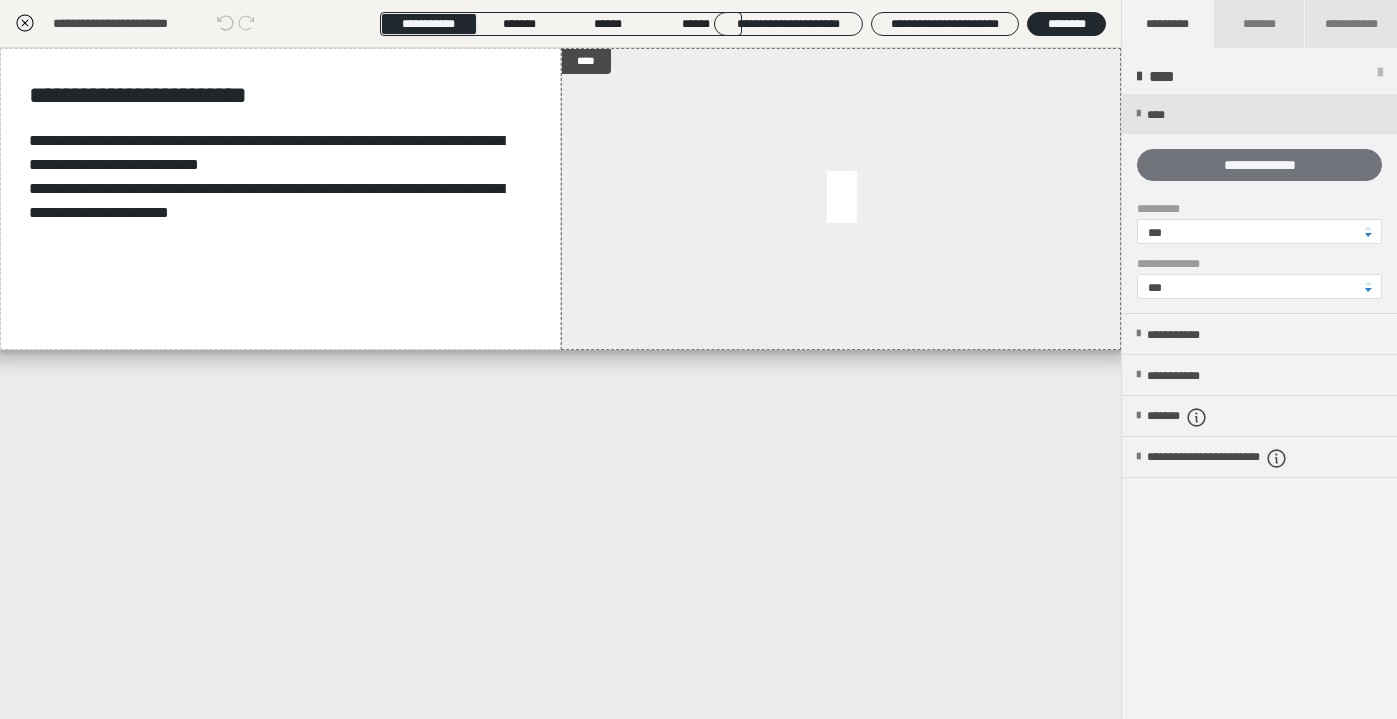 click on "**********" at bounding box center (1259, 165) 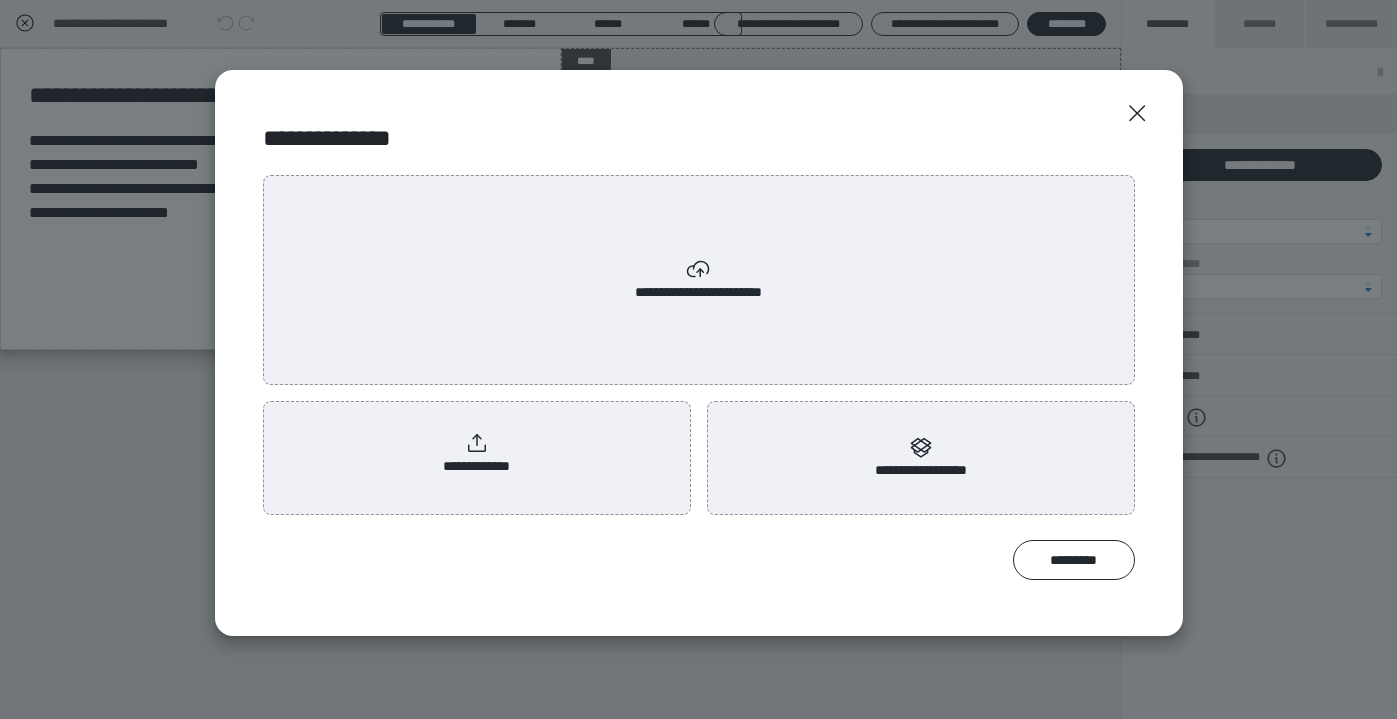click on "**********" at bounding box center (476, 454) 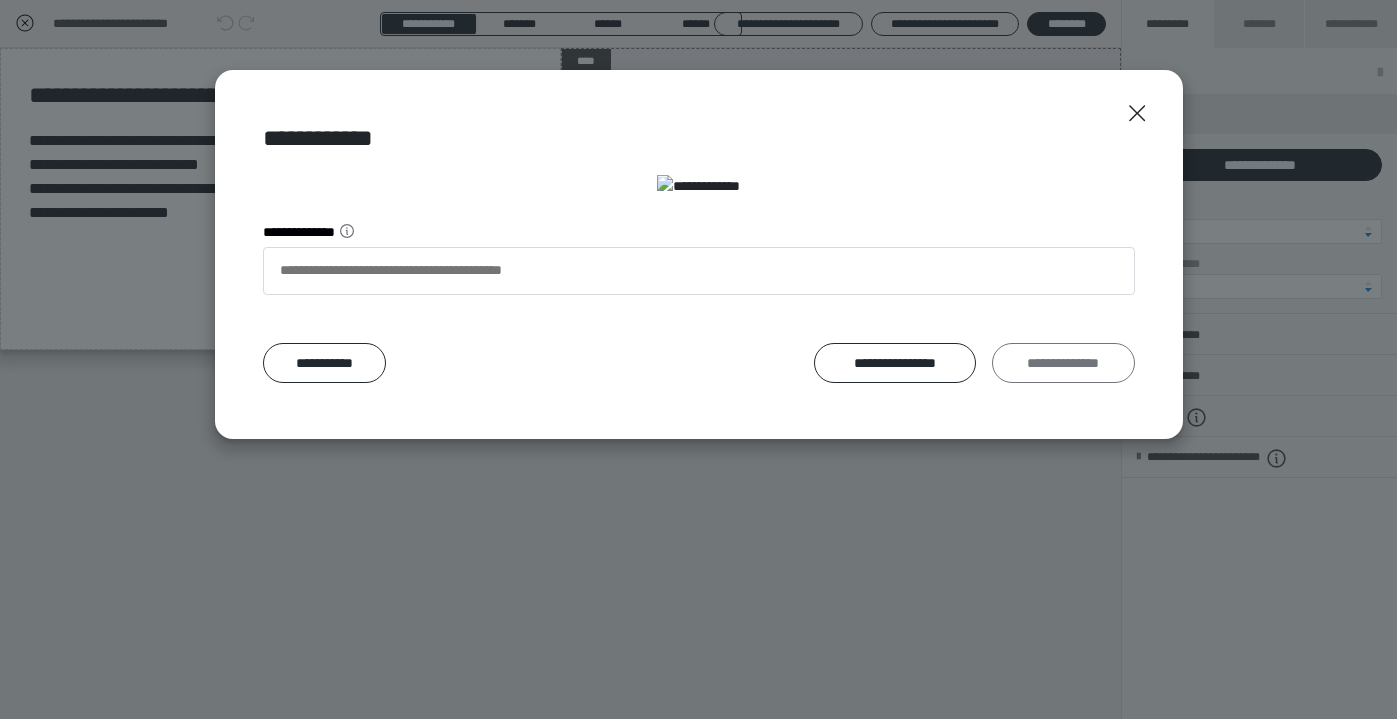 click on "**********" at bounding box center (1063, 363) 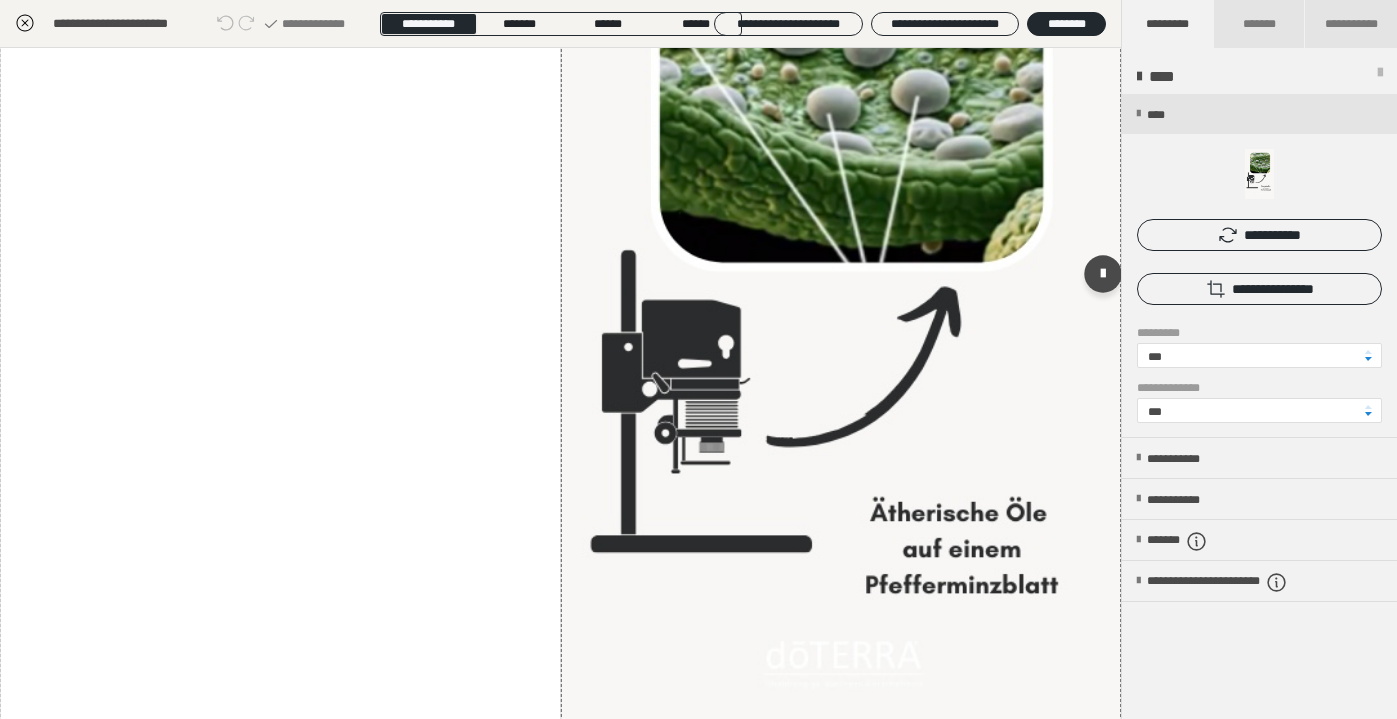 scroll, scrollTop: 292, scrollLeft: 0, axis: vertical 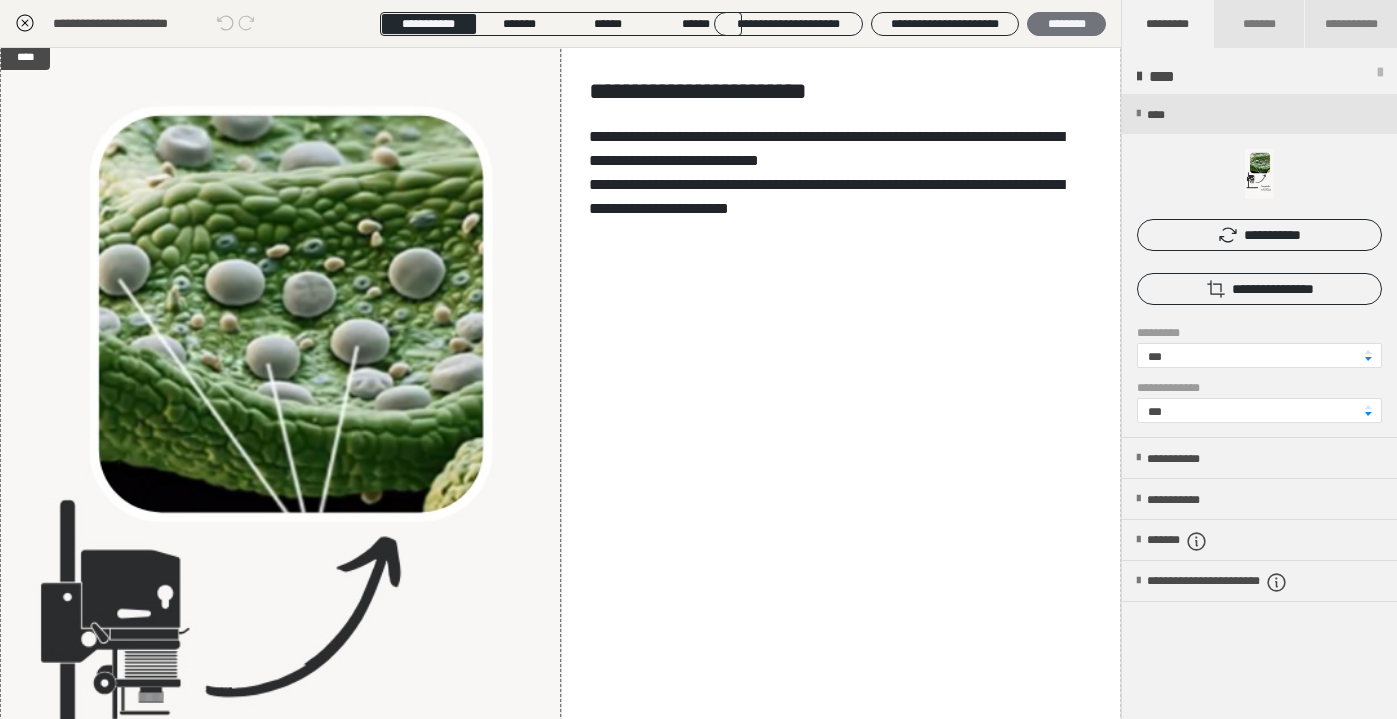 click on "********" at bounding box center (1066, 24) 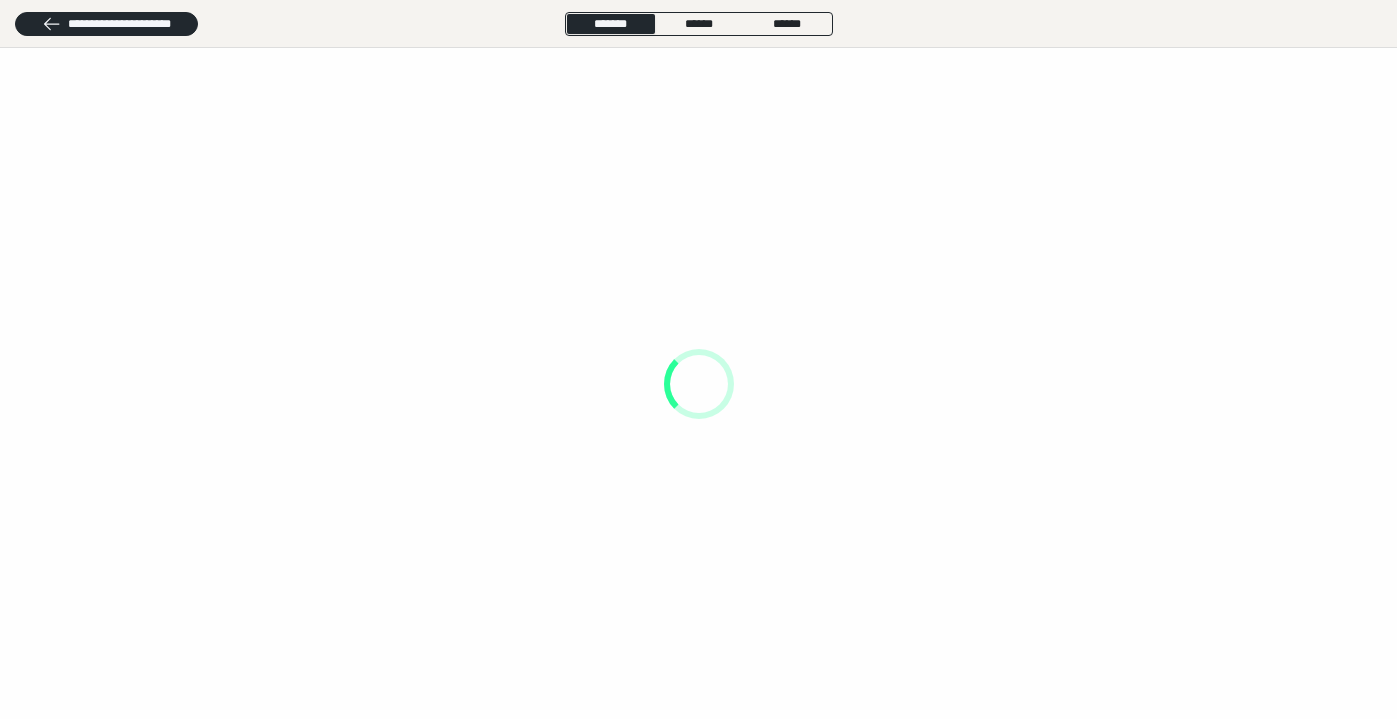 scroll, scrollTop: 0, scrollLeft: 0, axis: both 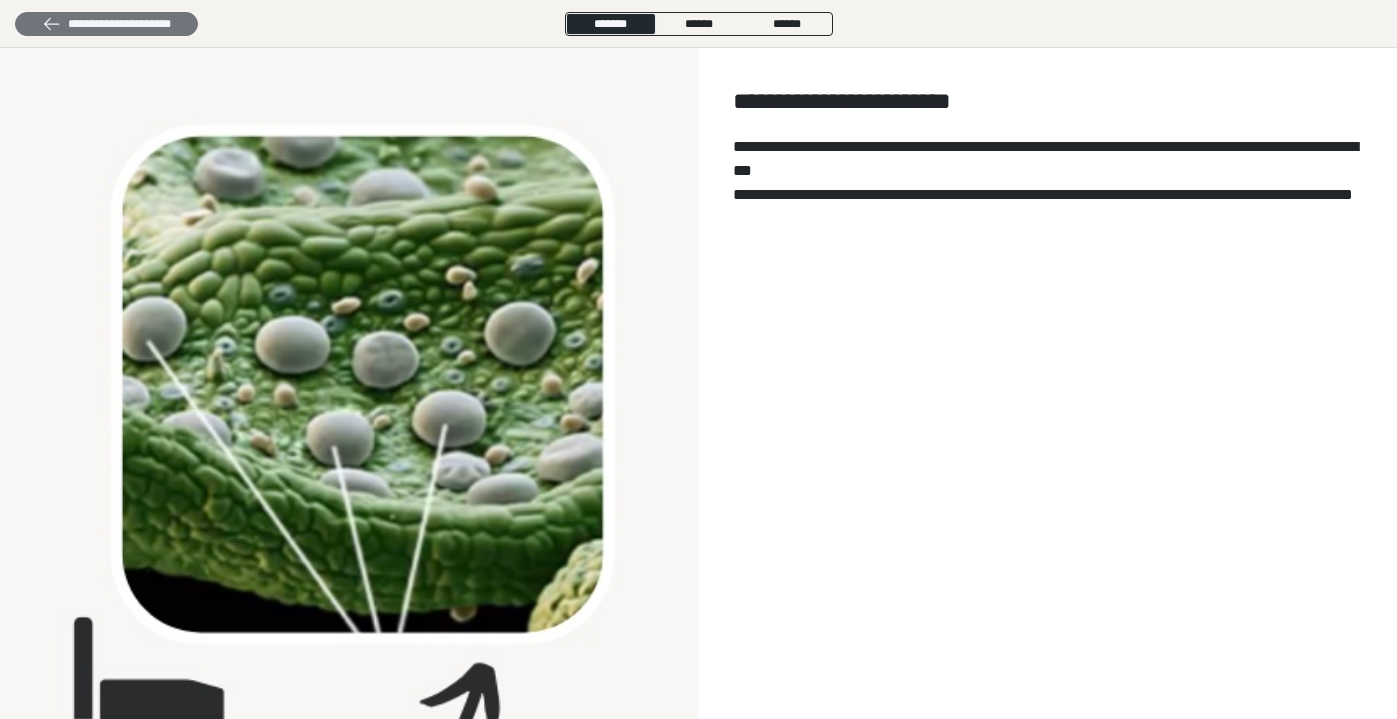 click on "**********" at bounding box center [106, 24] 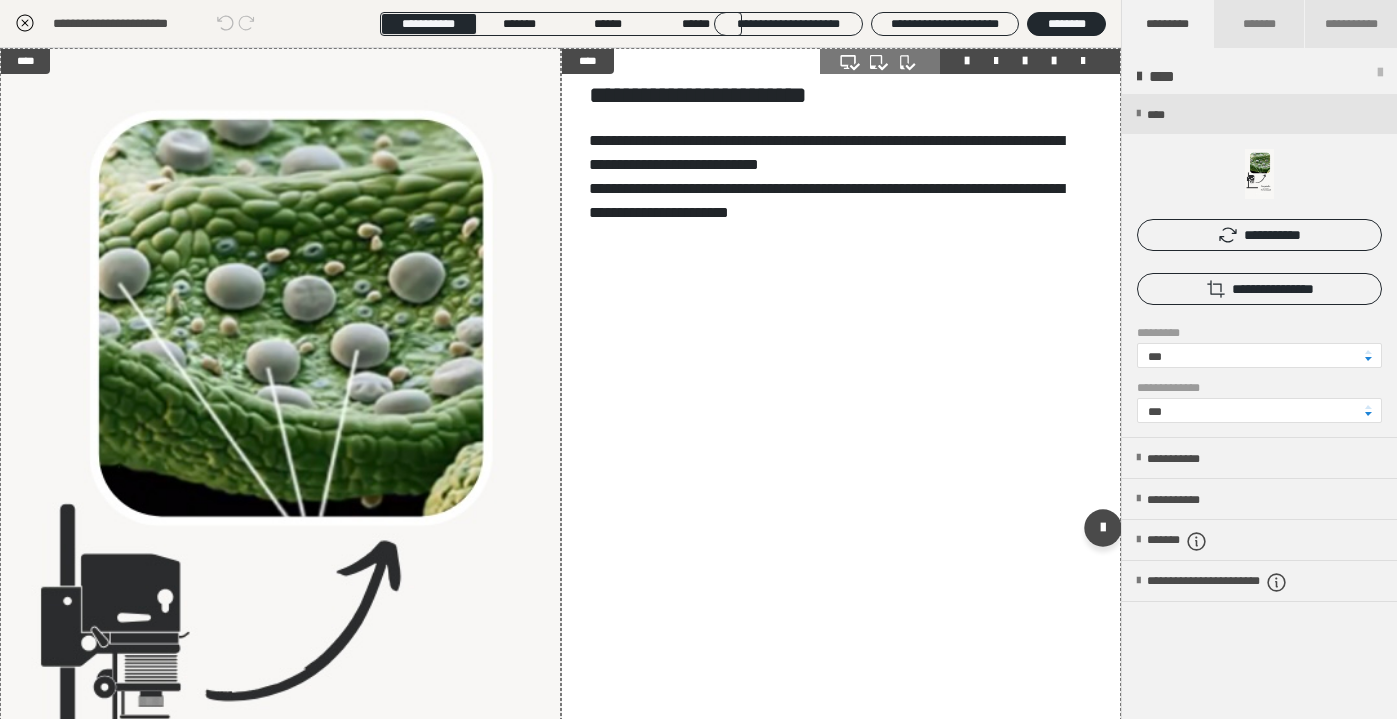 scroll, scrollTop: 0, scrollLeft: 0, axis: both 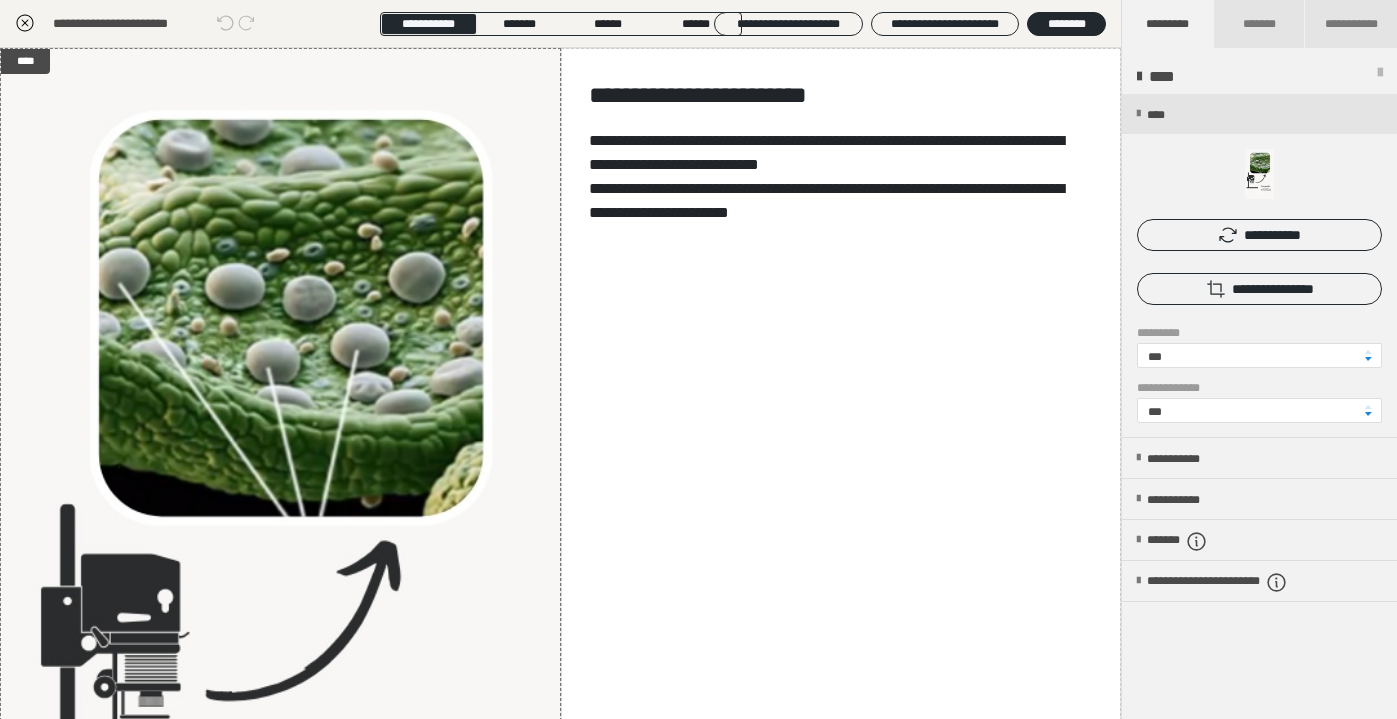 click at bounding box center [1380, 77] 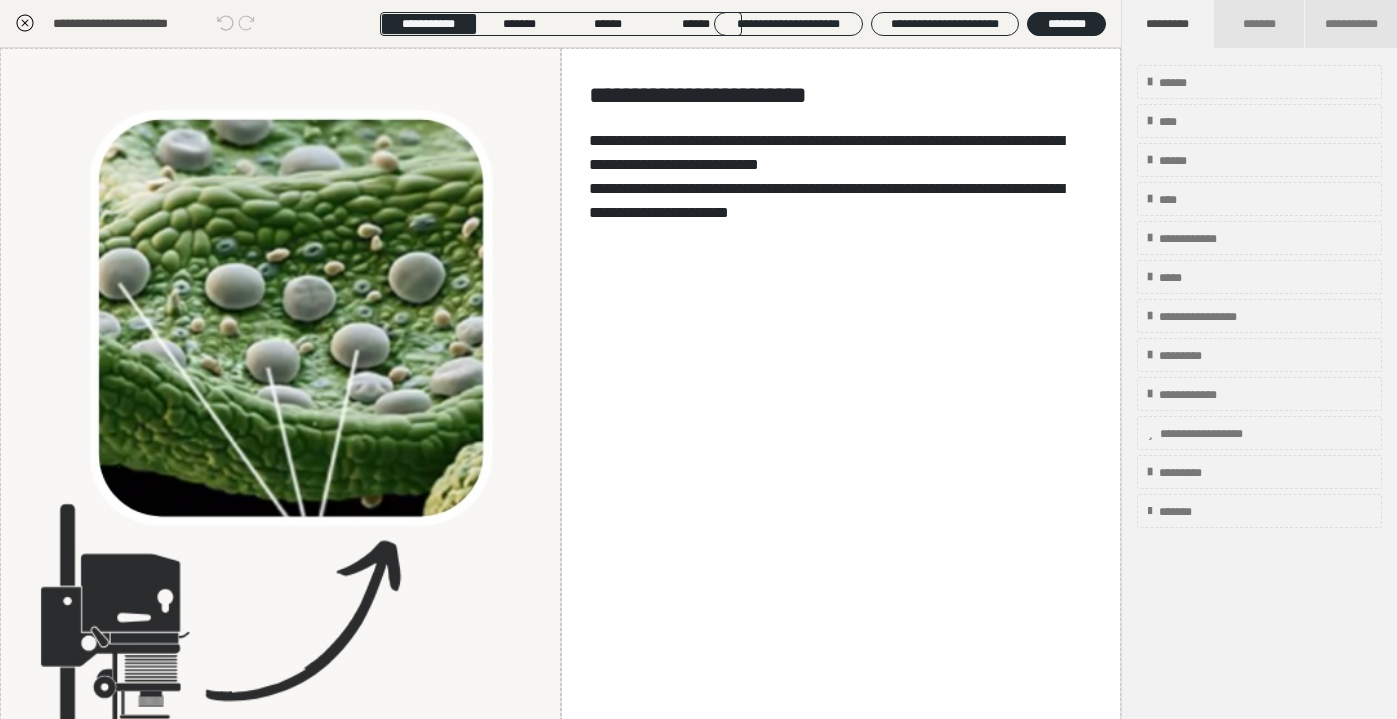 click 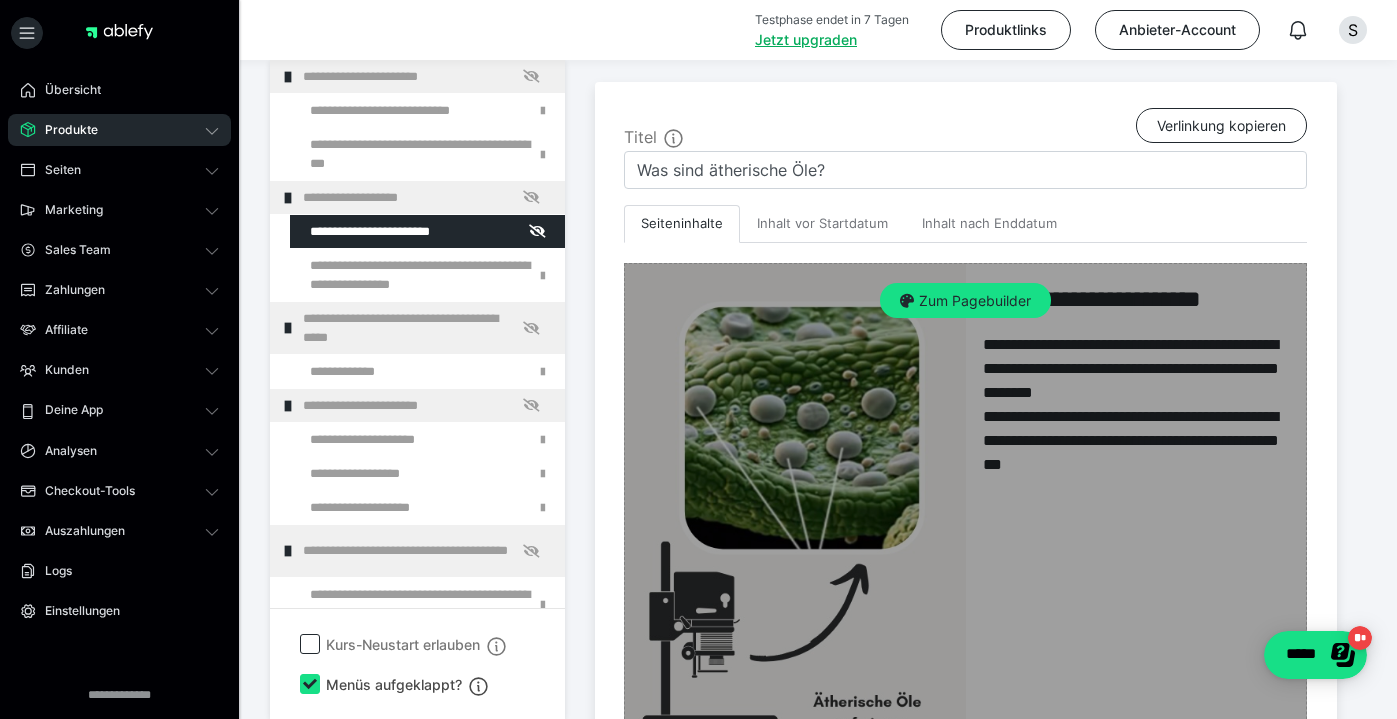 scroll, scrollTop: 383, scrollLeft: 0, axis: vertical 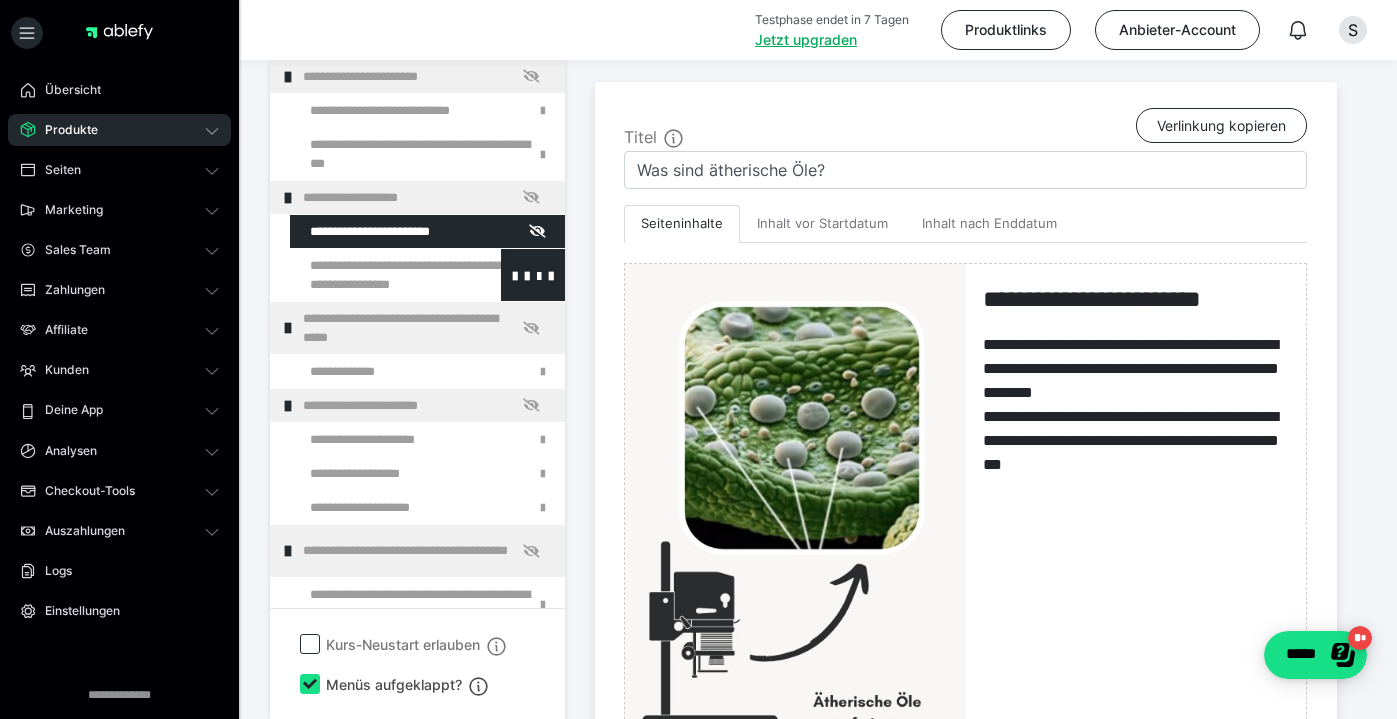 click at bounding box center [375, 275] 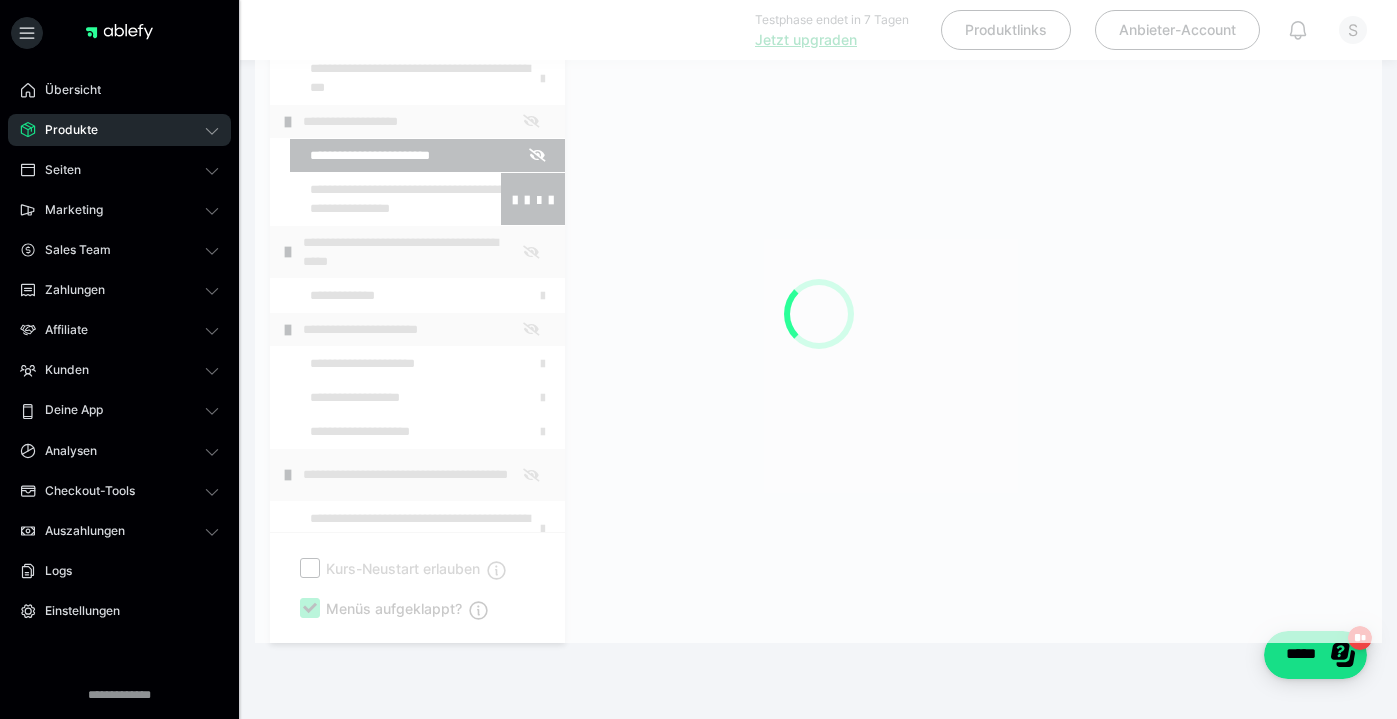 scroll, scrollTop: 307, scrollLeft: 0, axis: vertical 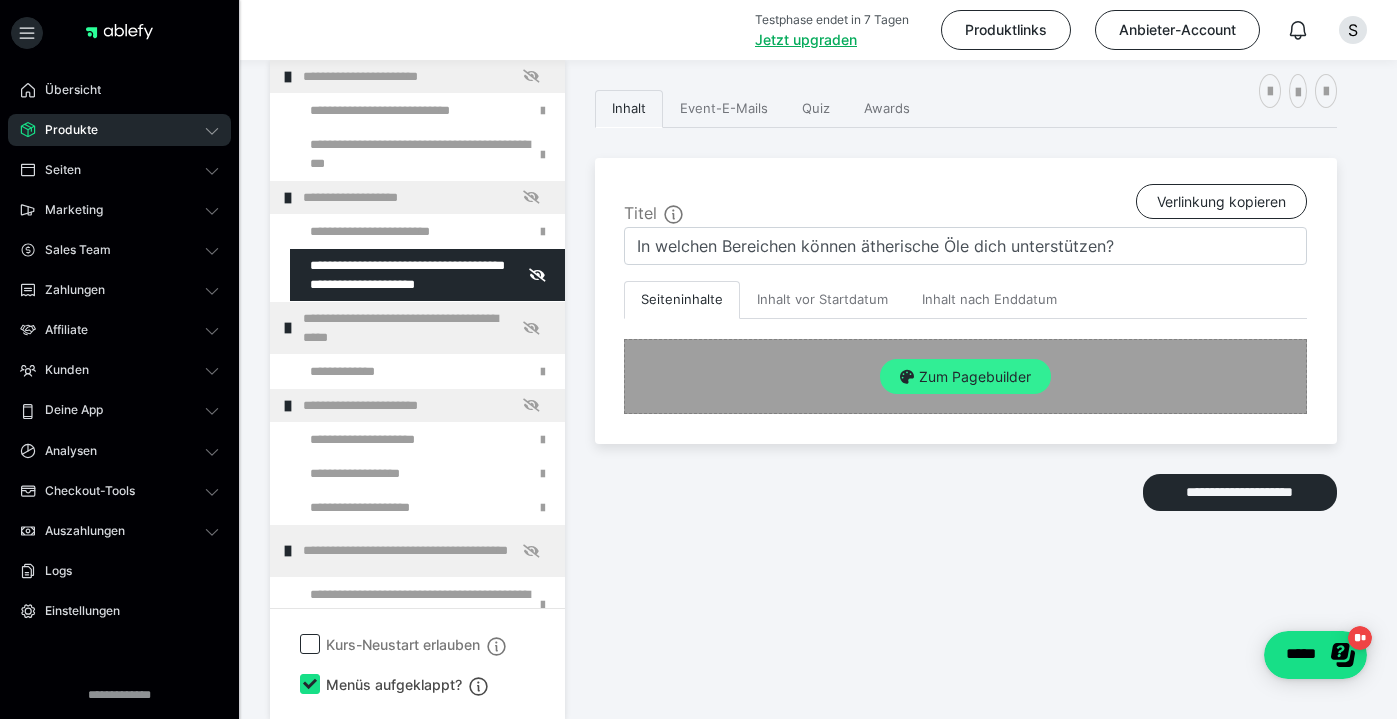 click on "Zum Pagebuilder" at bounding box center [965, 377] 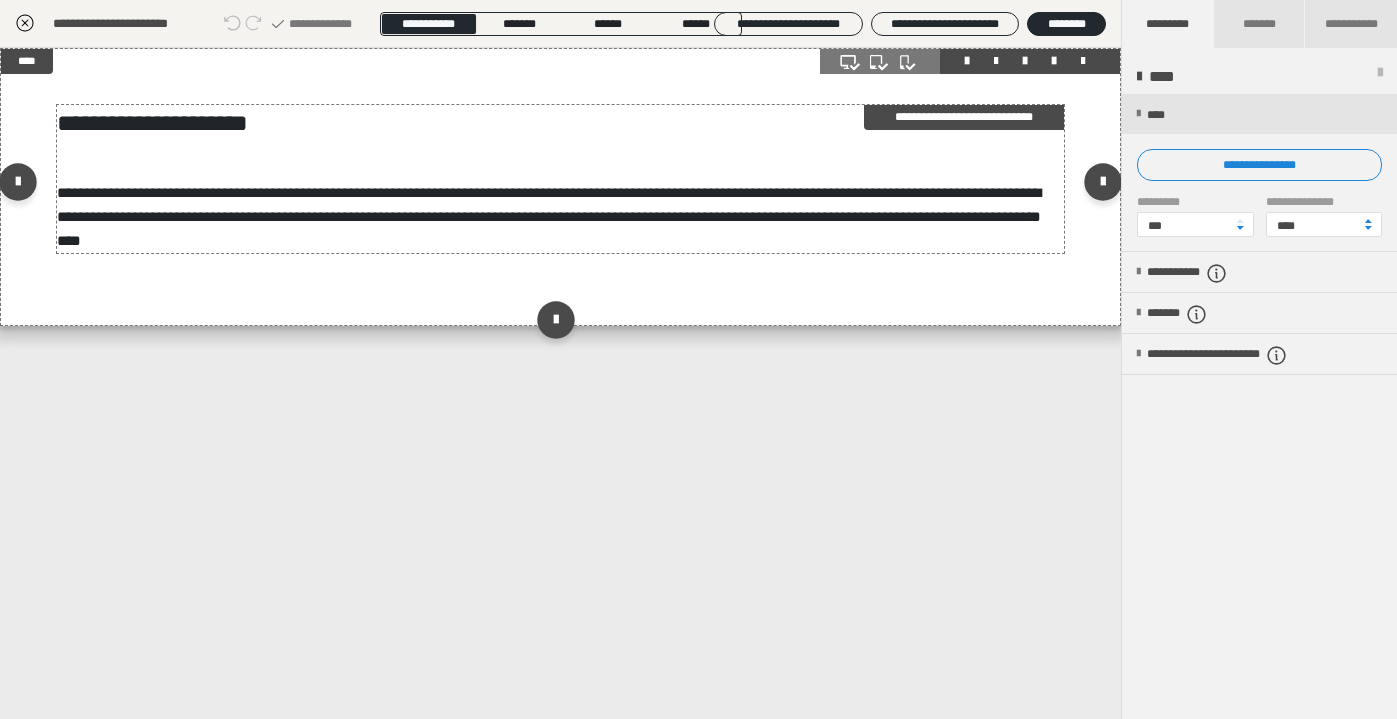 click on "**********" at bounding box center [549, 216] 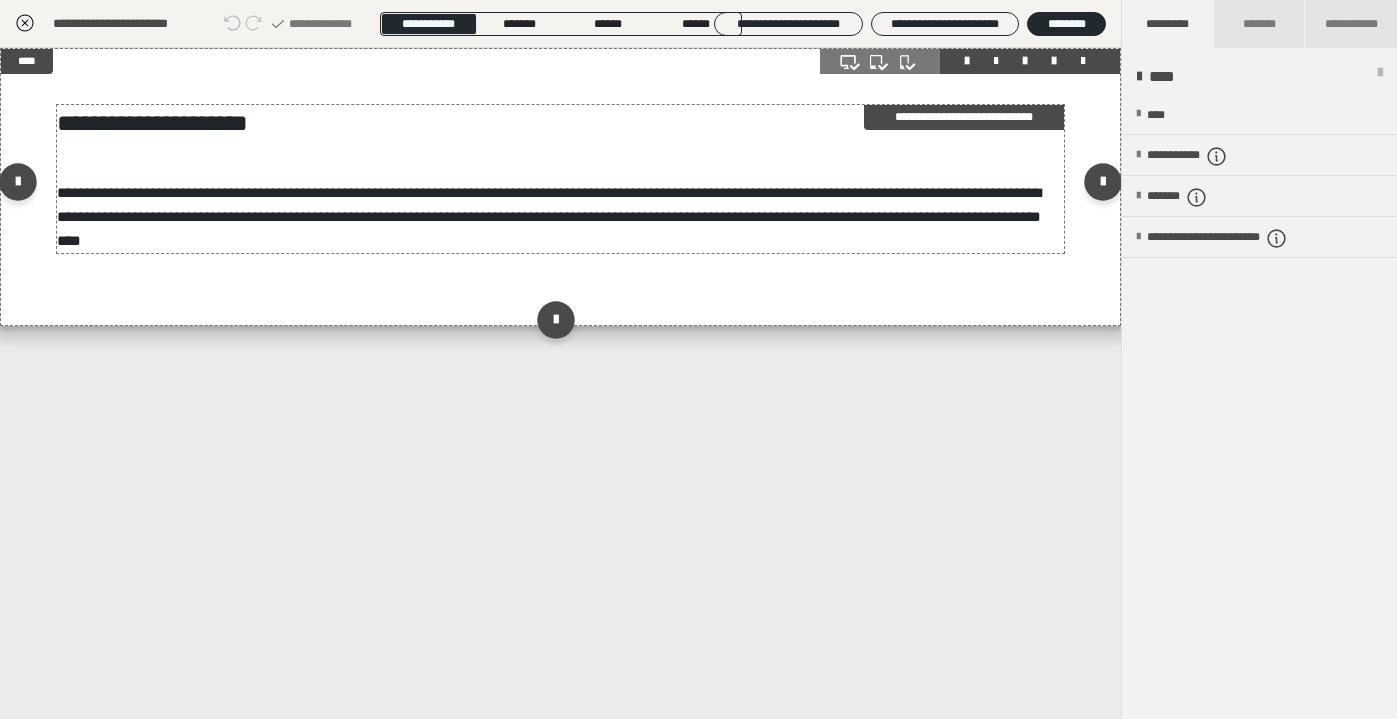 click on "**********" at bounding box center (549, 216) 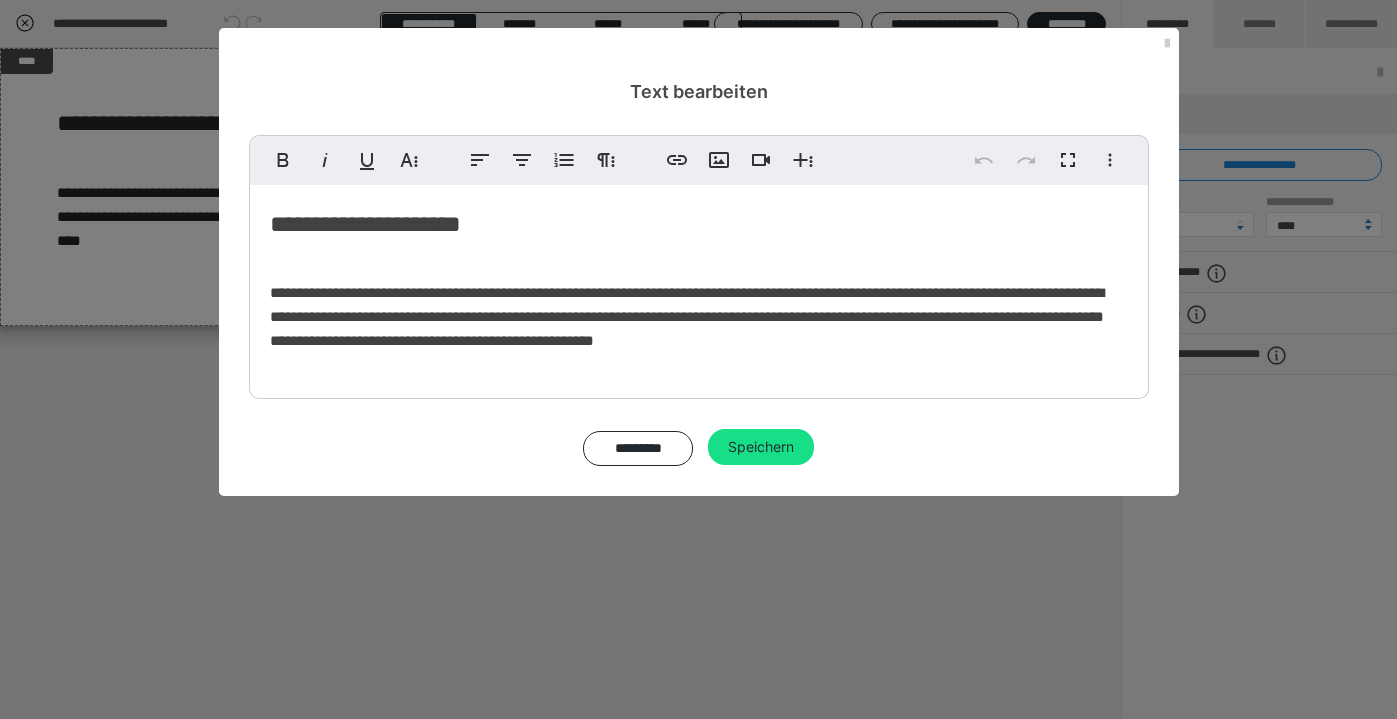 click on "**********" at bounding box center (687, 316) 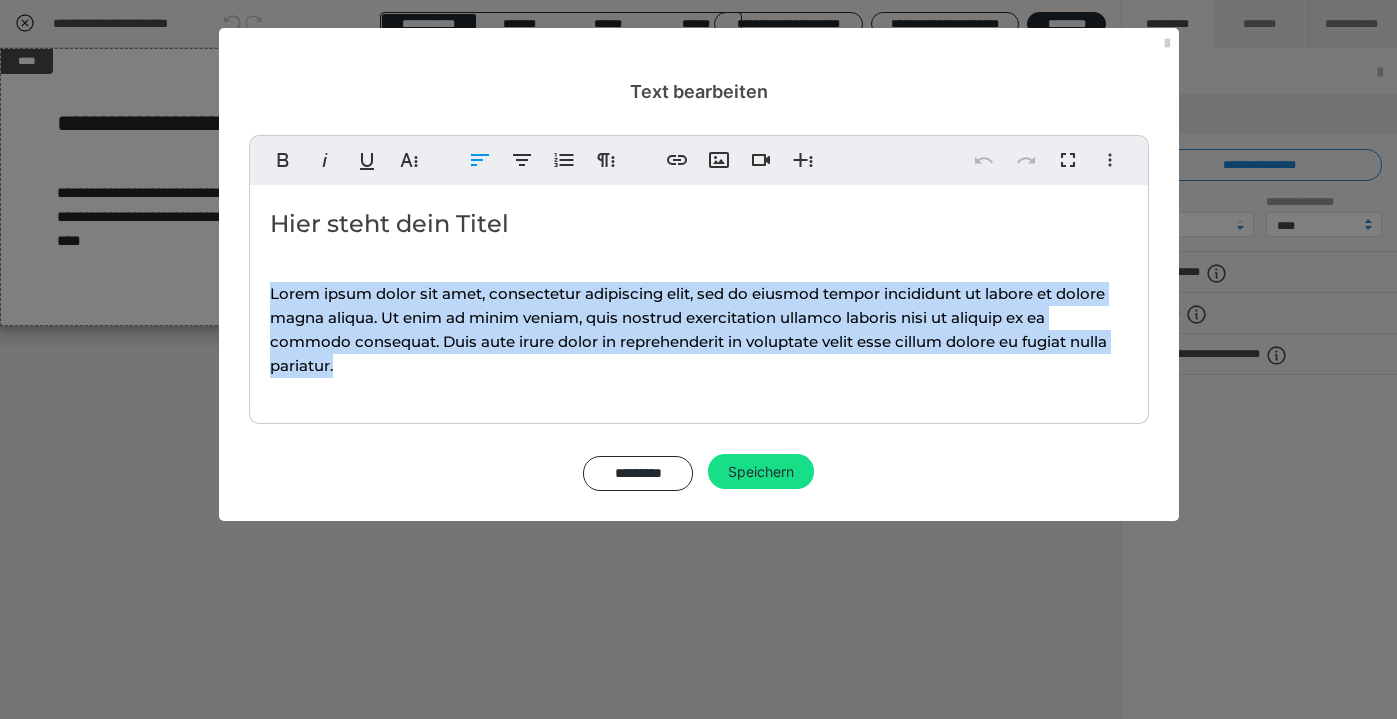 drag, startPoint x: 385, startPoint y: 369, endPoint x: 260, endPoint y: 295, distance: 145.26183 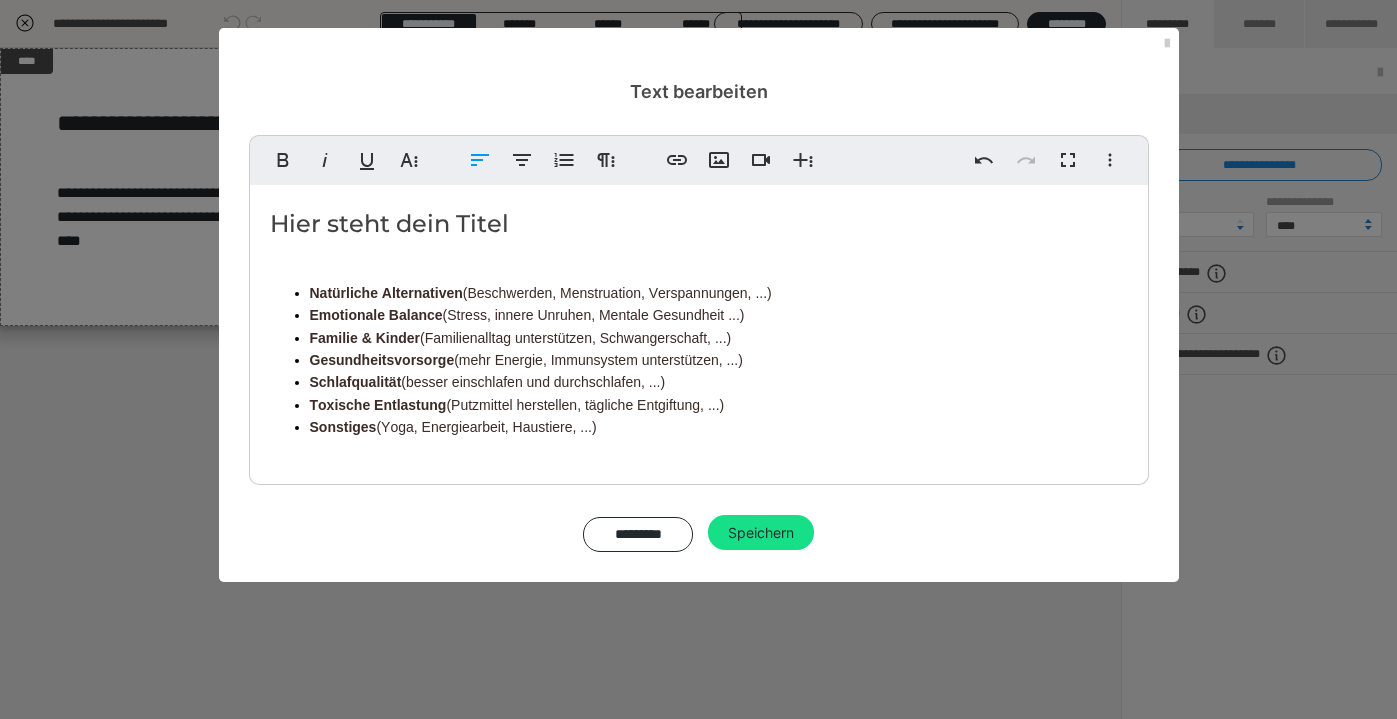 click on "Hier steht dein Titel" at bounding box center (699, 224) 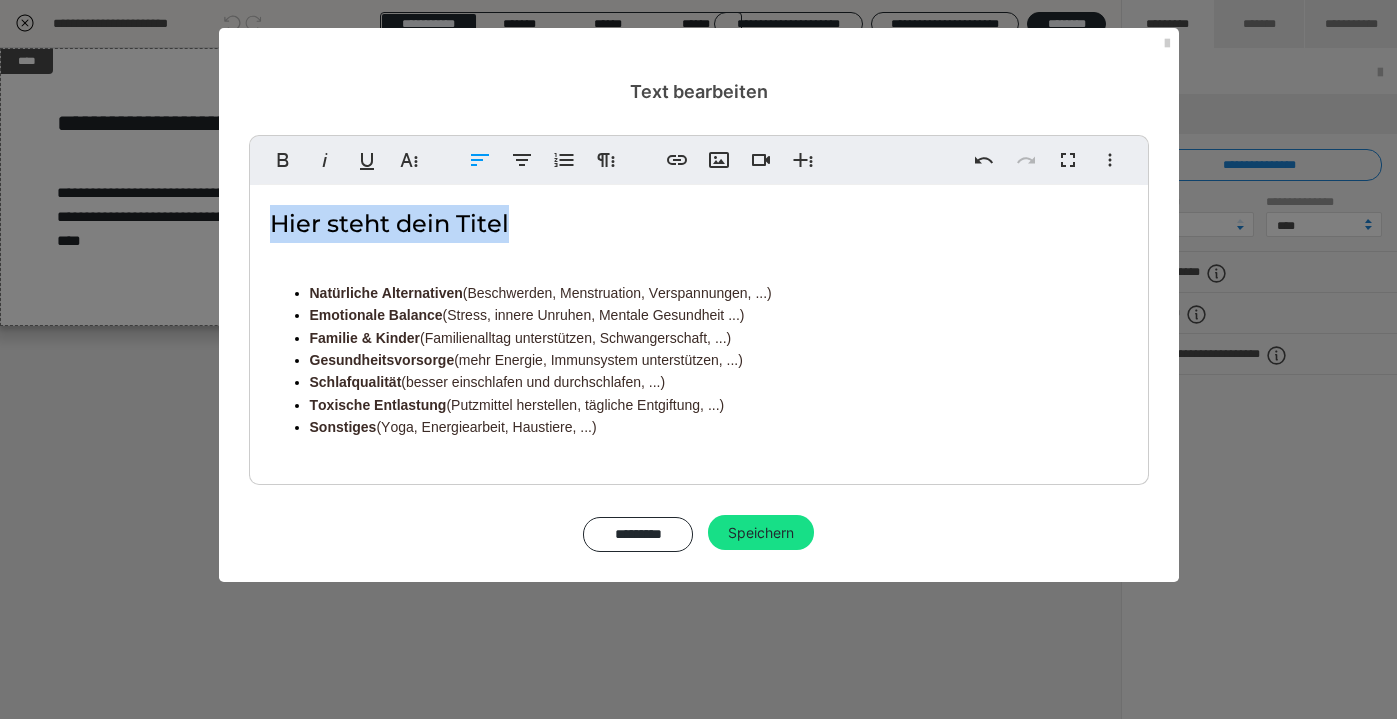 drag, startPoint x: 529, startPoint y: 226, endPoint x: 230, endPoint y: 220, distance: 299.06018 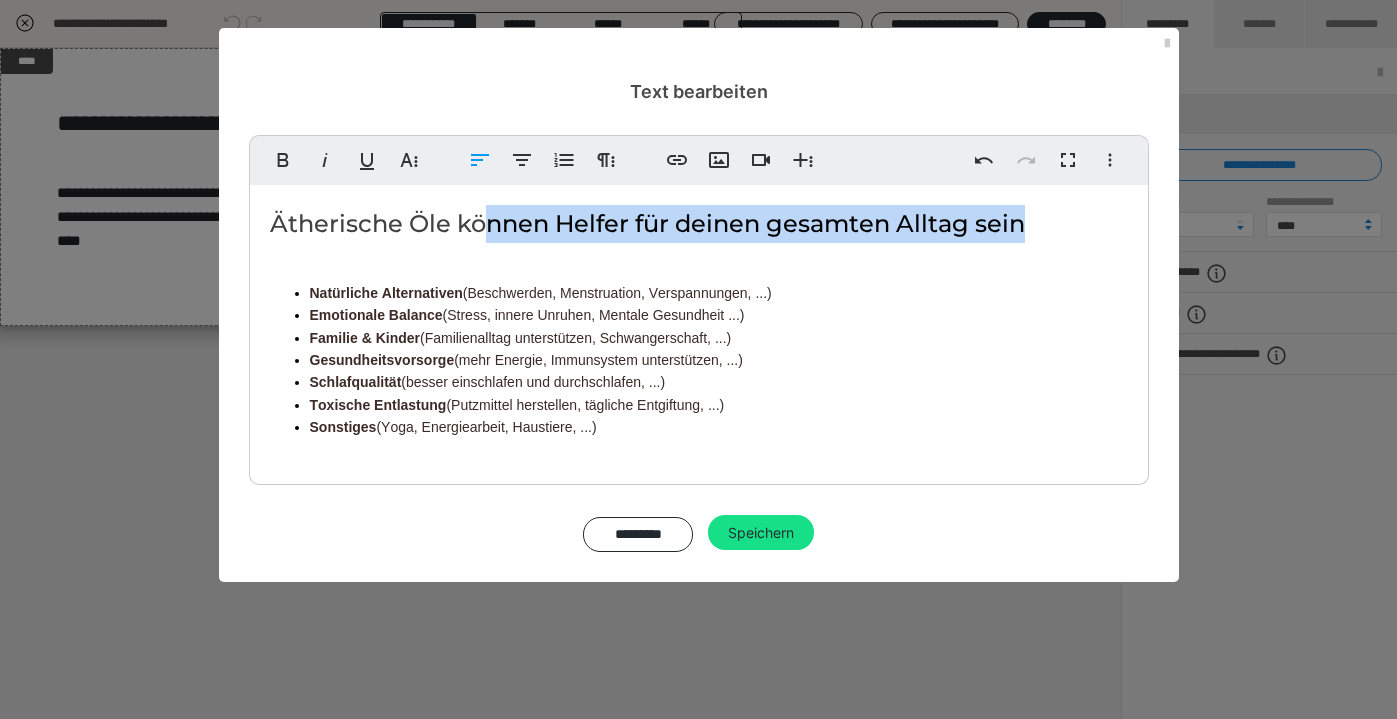 drag, startPoint x: 1052, startPoint y: 226, endPoint x: 479, endPoint y: 231, distance: 573.0218 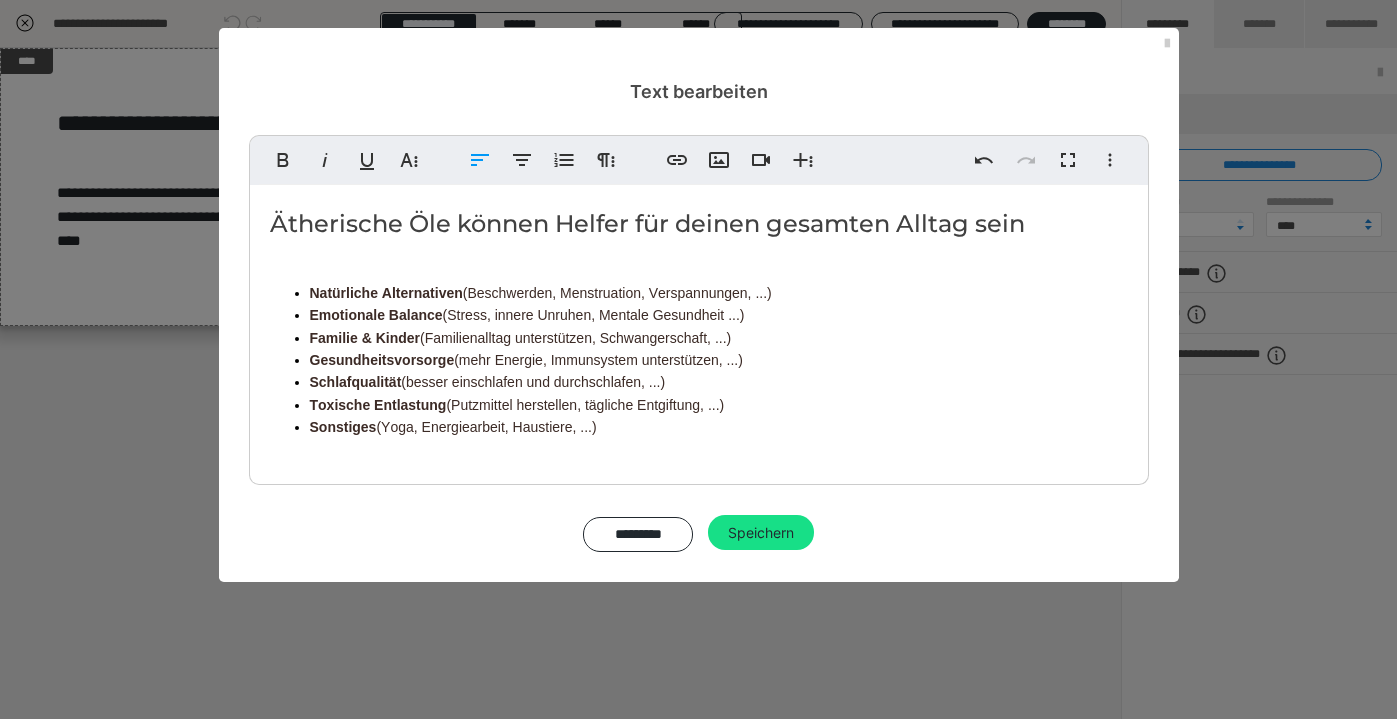 click on "Ätherische Öle können Helfer für deinen gesamten Alltag sein" at bounding box center (699, 224) 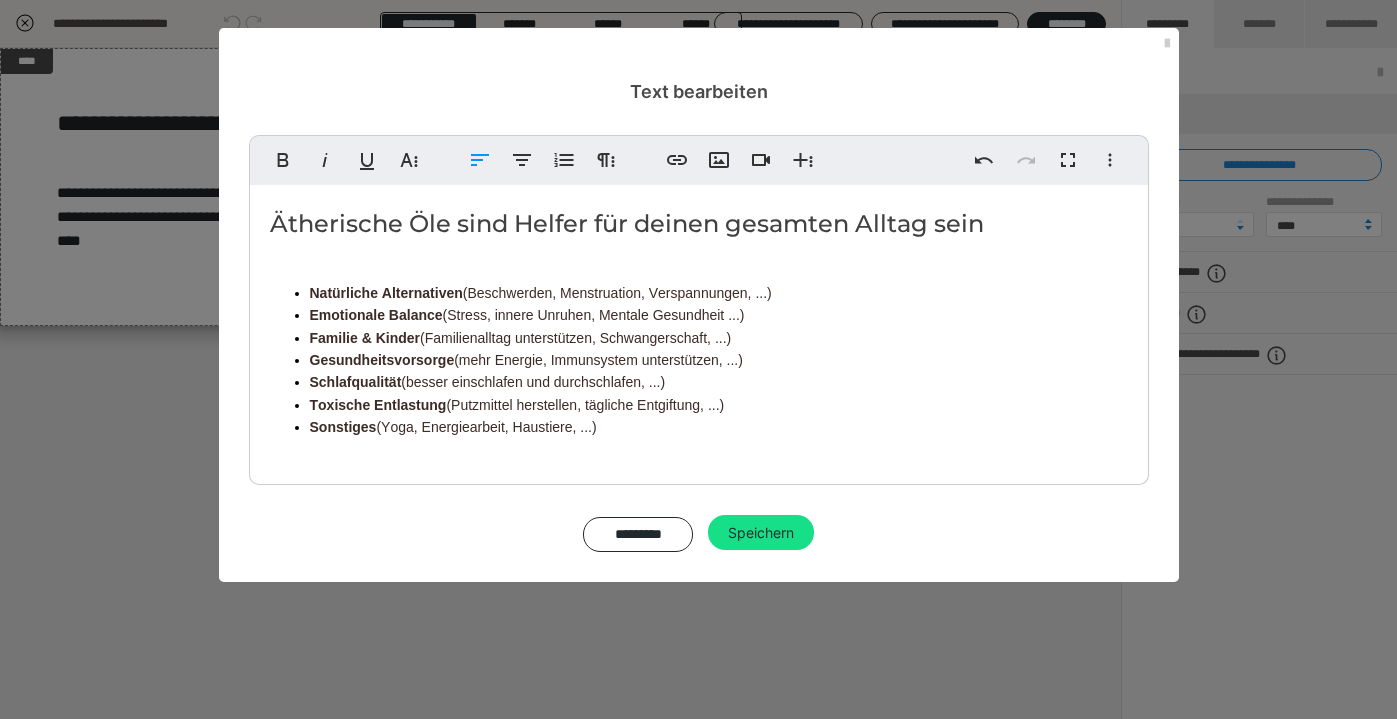 click on "Ätherische Öle sind Helfer für deinen gesamten Alltag sein" at bounding box center (699, 224) 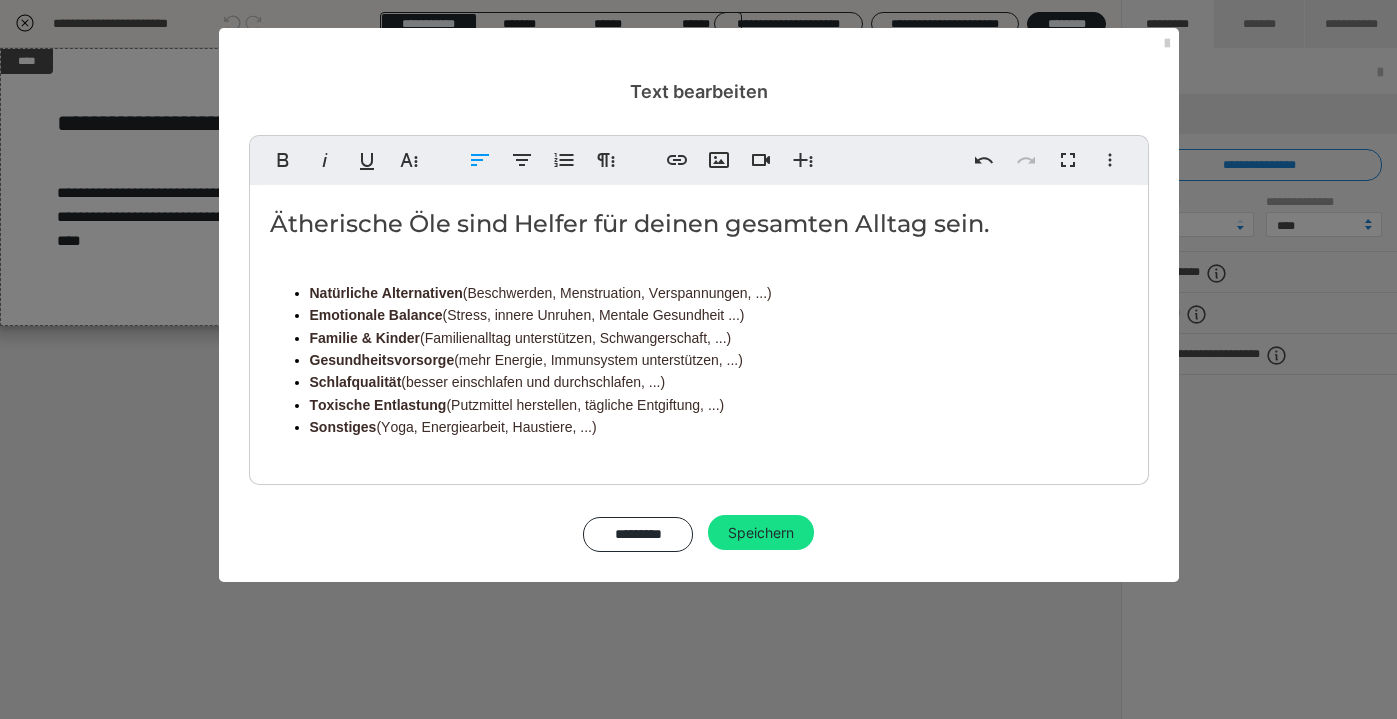 click on "Ätherische Öle sind Helfer für deinen gesamten Alltag sein. Natürliche Alternativen  (Beschwerden, Menstruation, Verspannungen, ...) Emotionale Balance  (Stress, innere Unruhen, Mentale Gesundheit ...) Familie & Kinder  (Familienalltag unterstützen, Schwangerschaft, ...) Gesundheitsvorsorge  (mehr Energie, Immunsystem unterstützen, ...) Schlafqualität  (besser einschlafen und durchschlafen, ...) Toxische Entlastung  (Putzmittel herstellen, tägliche Entgiftung, ...) Sonstiges  (Yoga, Energiearbeit, Haustiere, ...)" at bounding box center [699, 330] 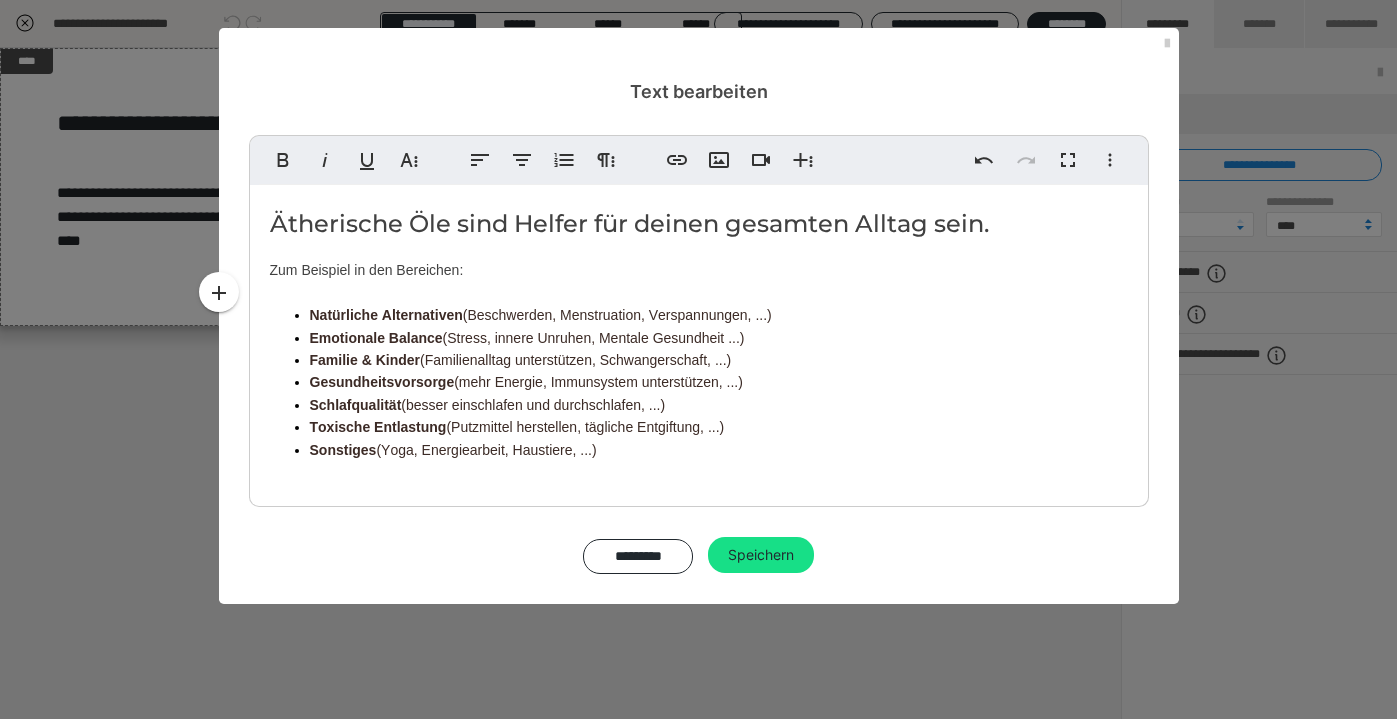 click on "Sonstiges  (Yoga, Energiearbeit, Haustiere, ...)" at bounding box center [719, 450] 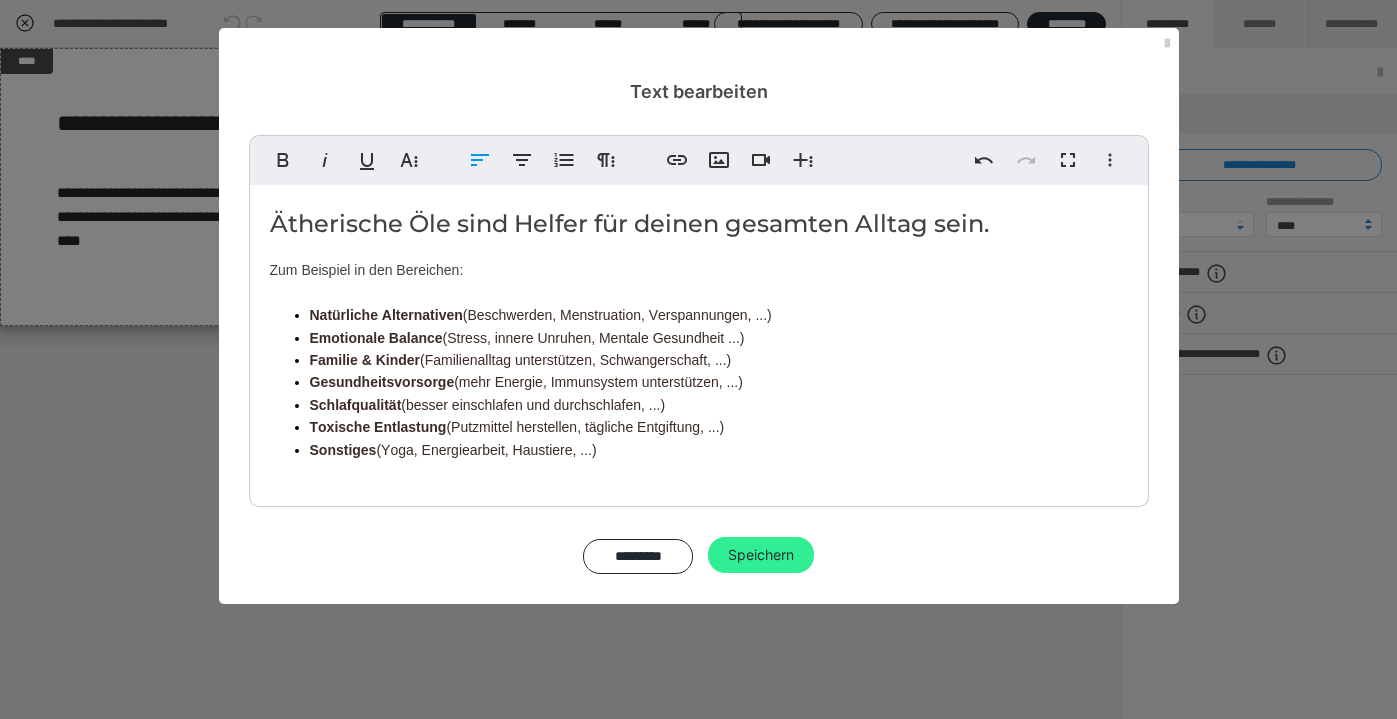 click on "Speichern" at bounding box center [761, 555] 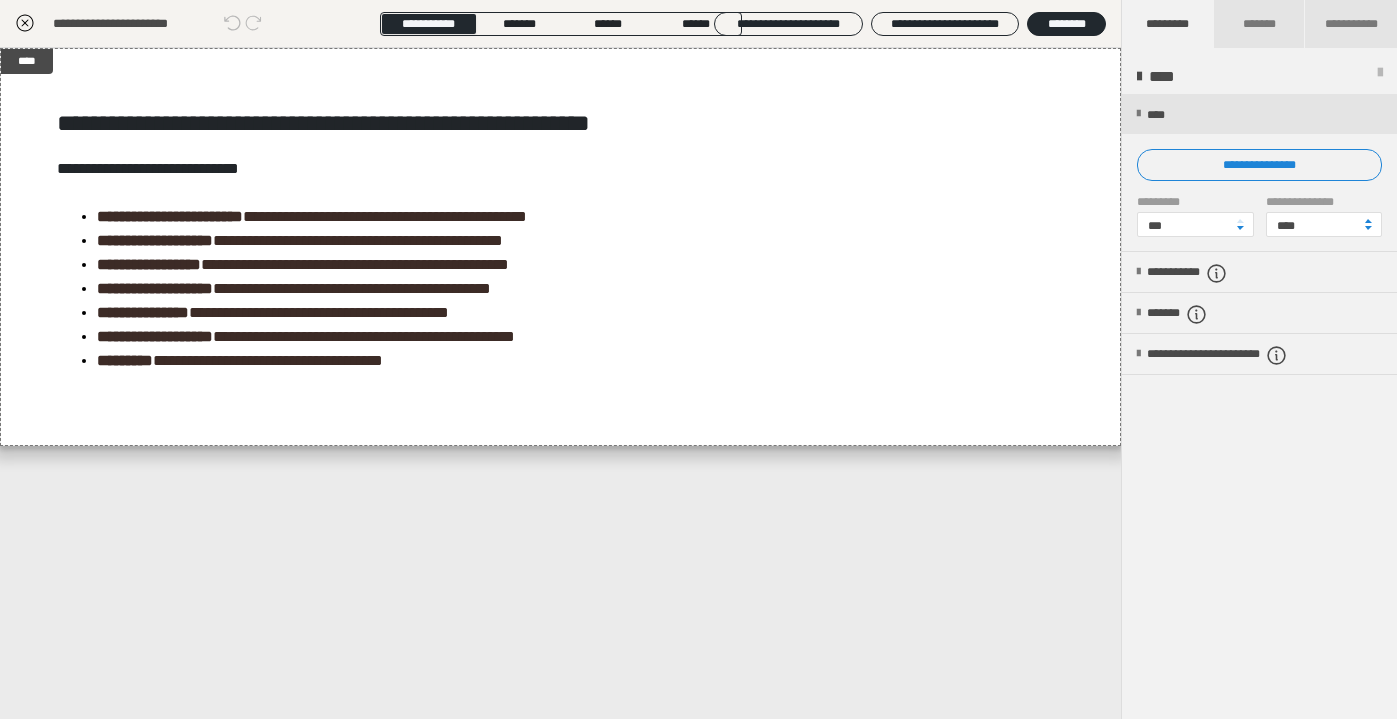 click on "**********" at bounding box center (561, 24) 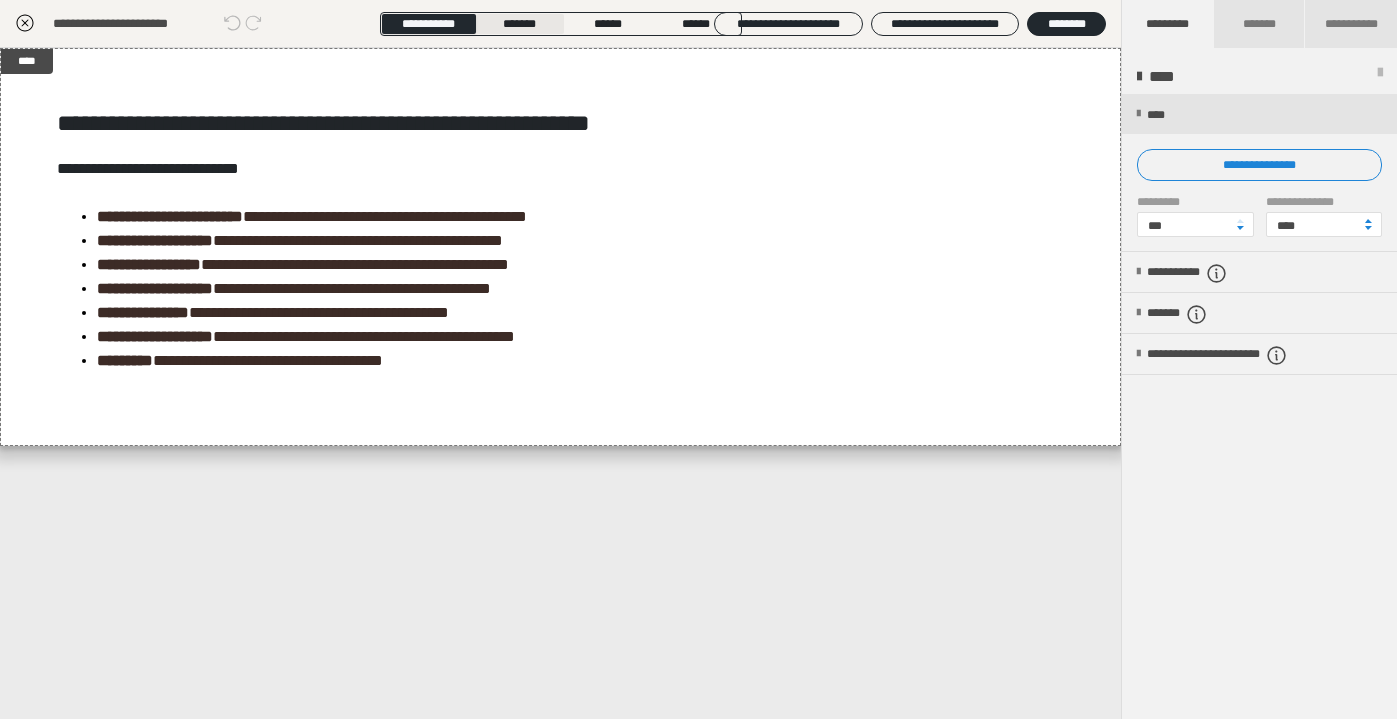 click on "*******" at bounding box center [519, 24] 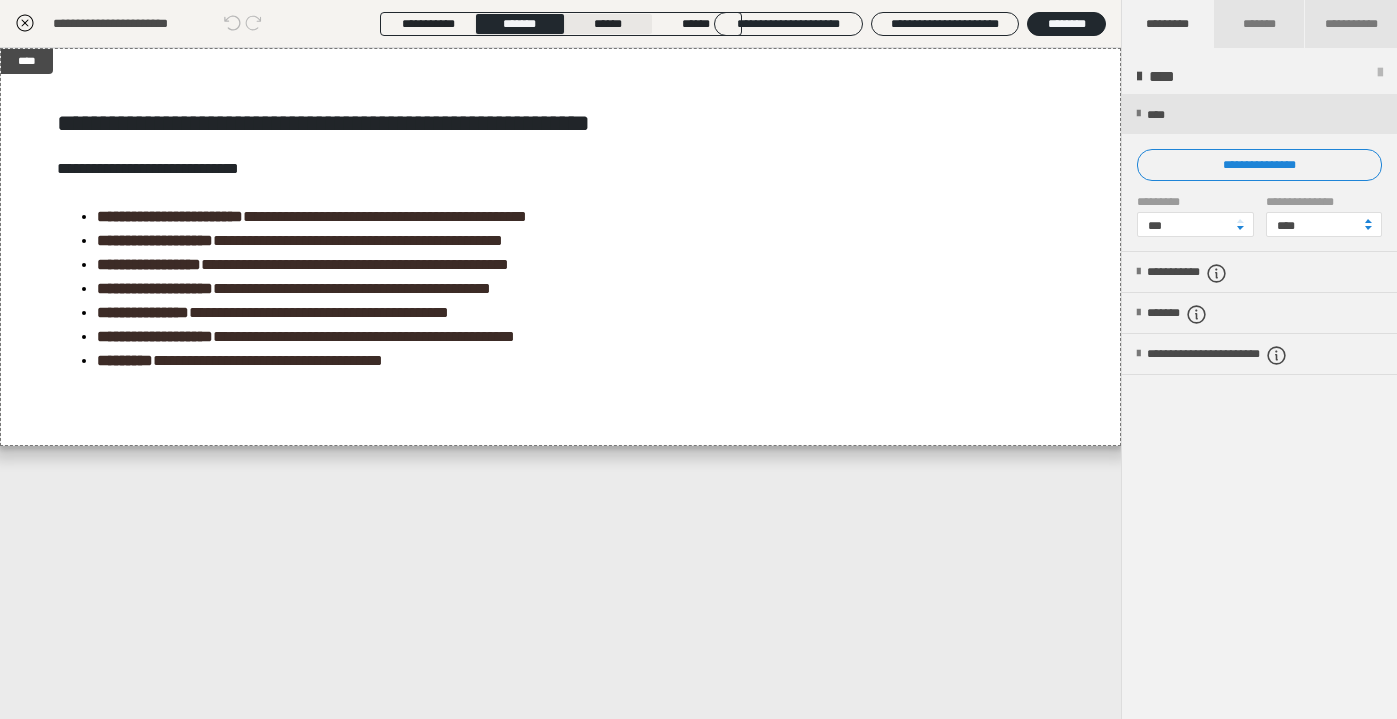 click on "******" at bounding box center (608, 24) 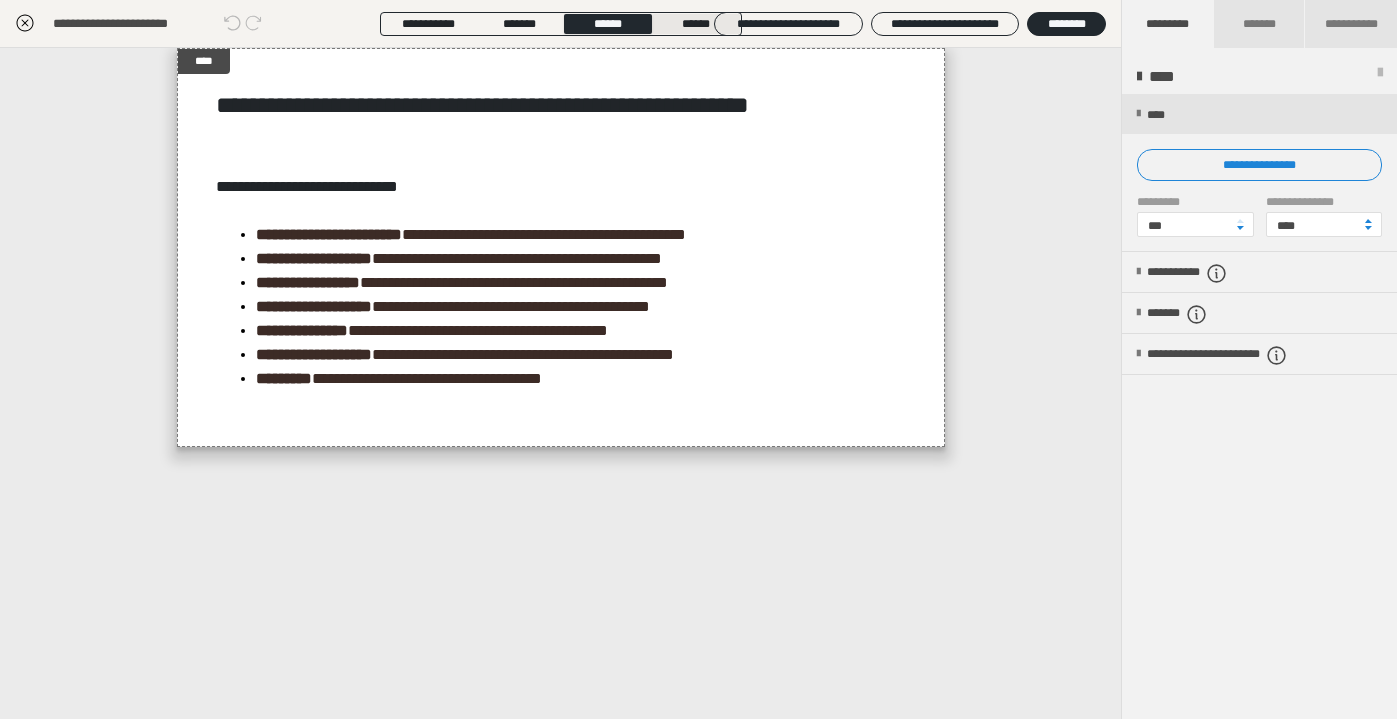 click on "******" at bounding box center (696, 24) 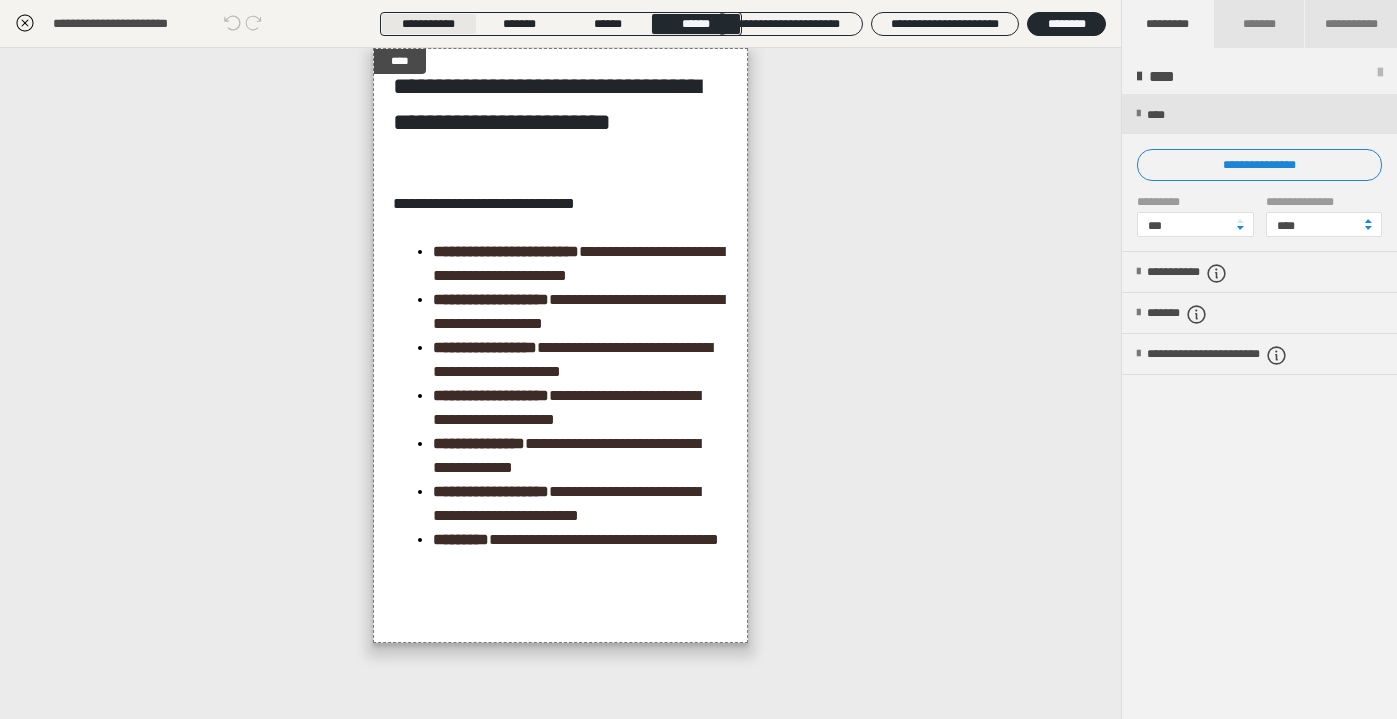 click on "**********" at bounding box center (429, 24) 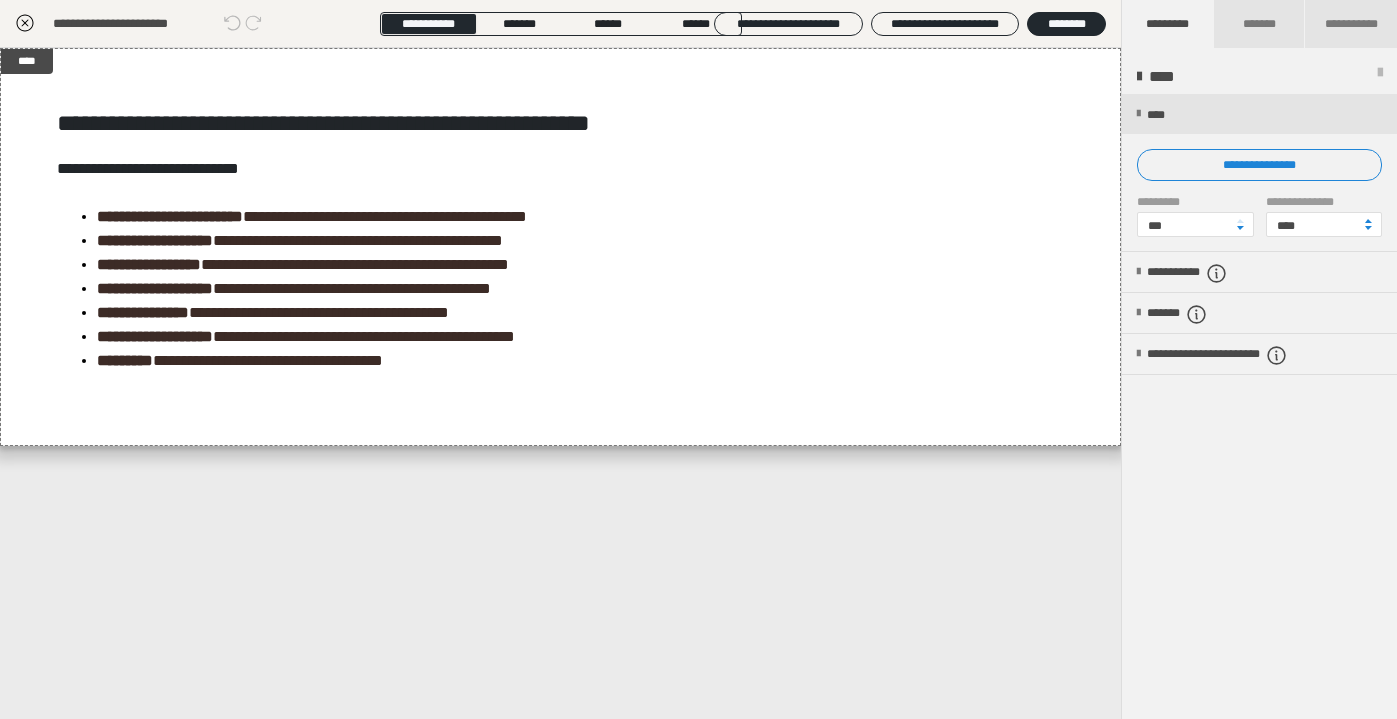 click at bounding box center [1380, 77] 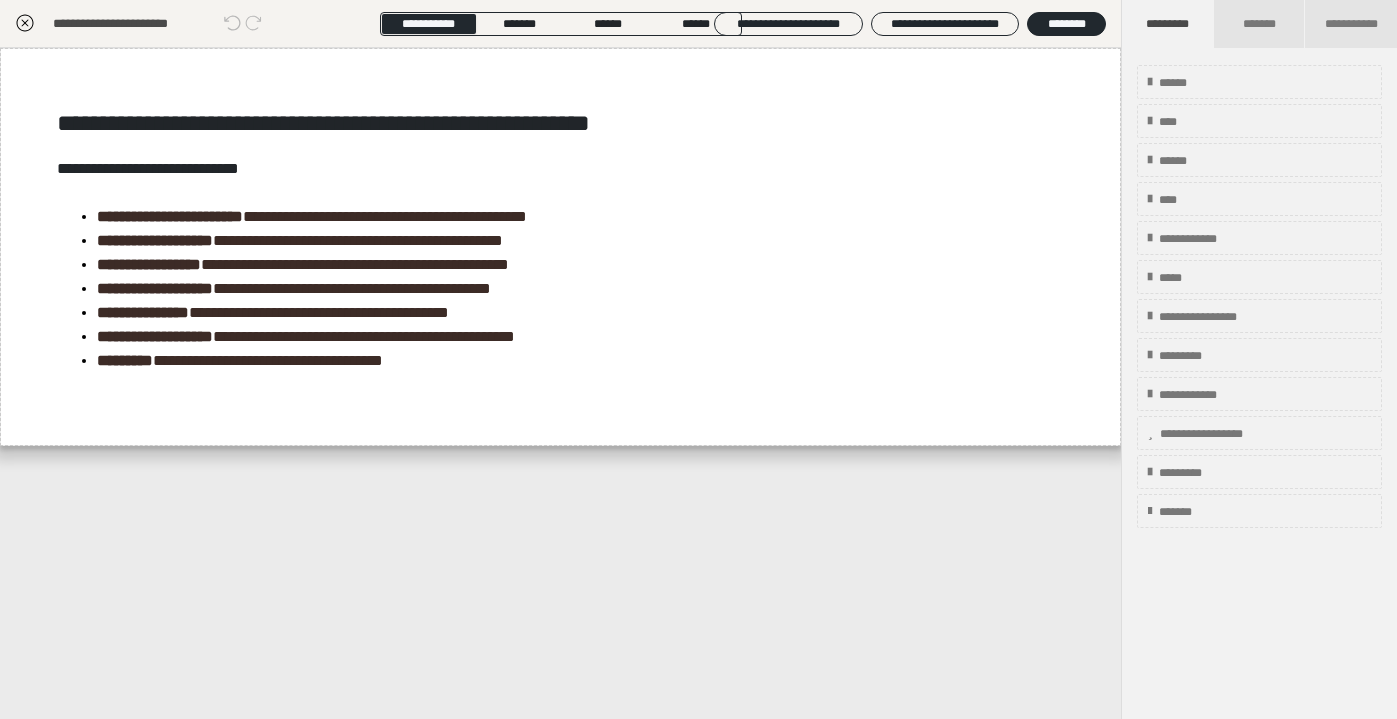 click 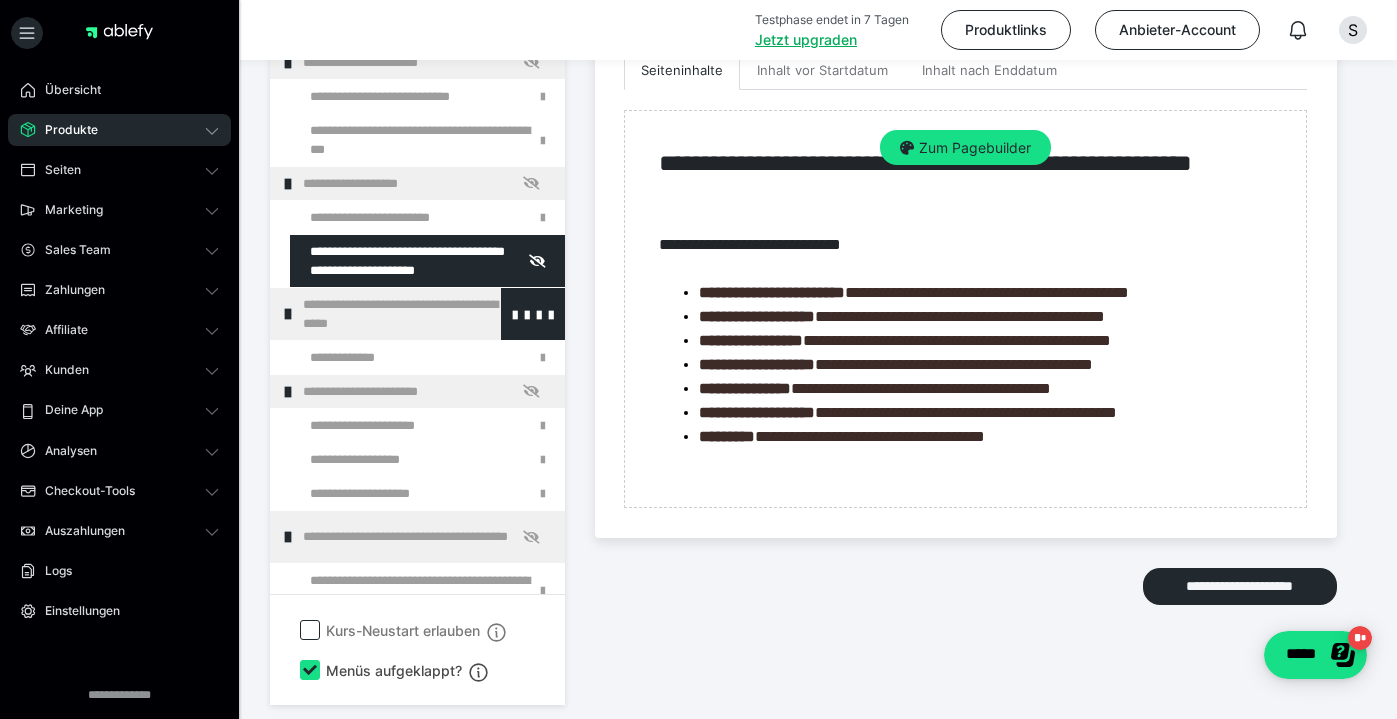 scroll, scrollTop: 536, scrollLeft: 0, axis: vertical 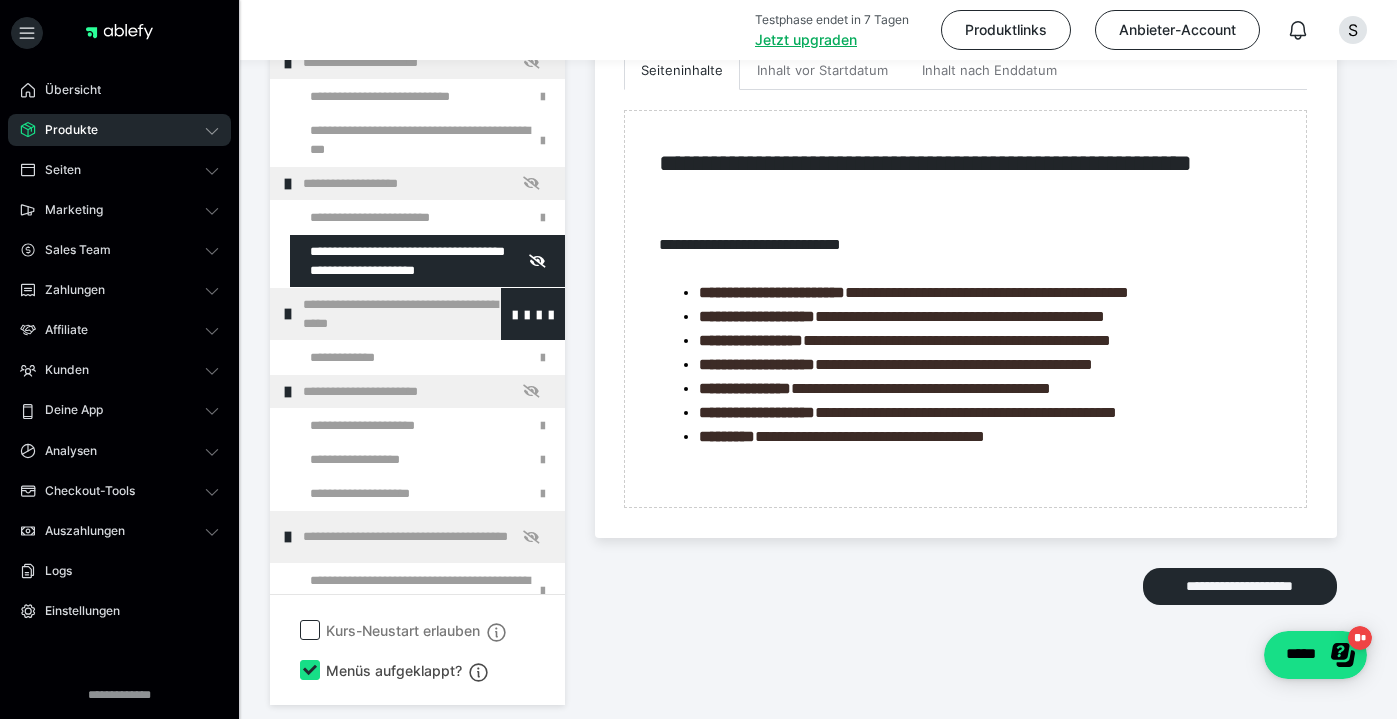 click on "**********" at bounding box center (426, 314) 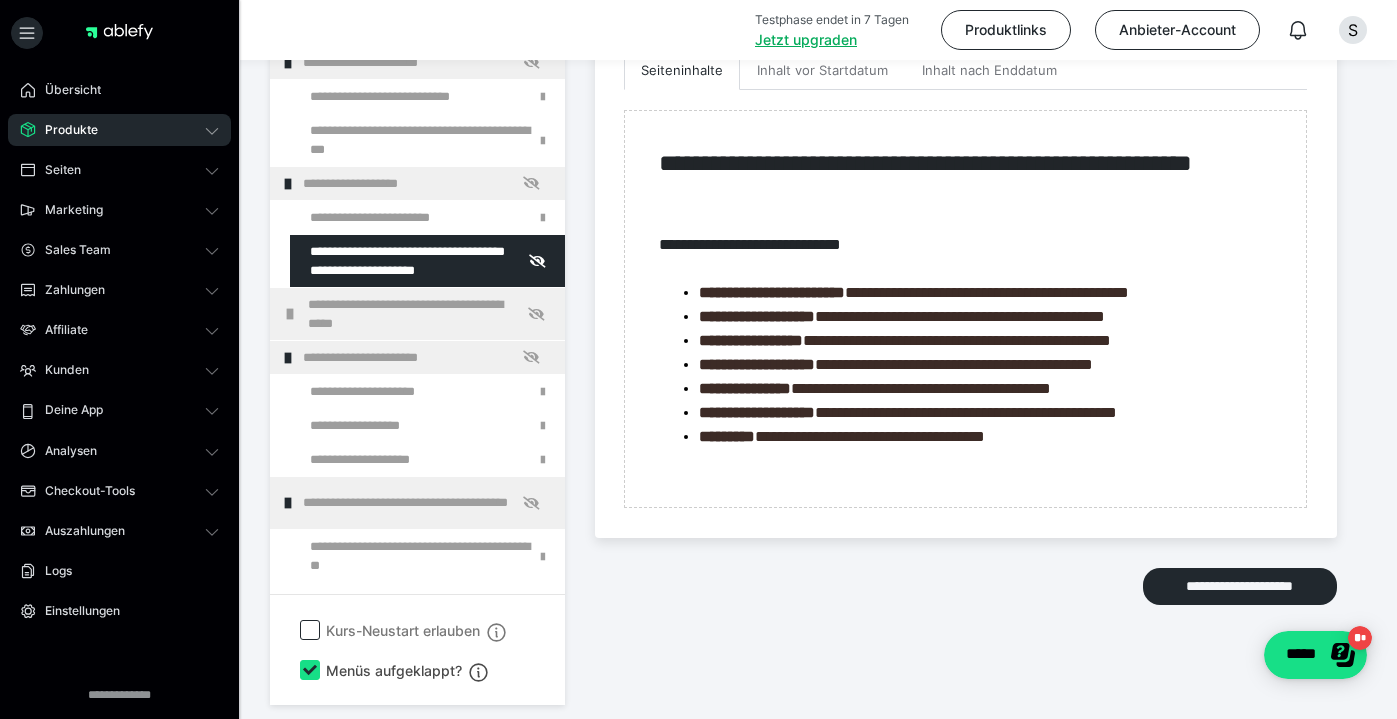 click on "**********" at bounding box center [431, 314] 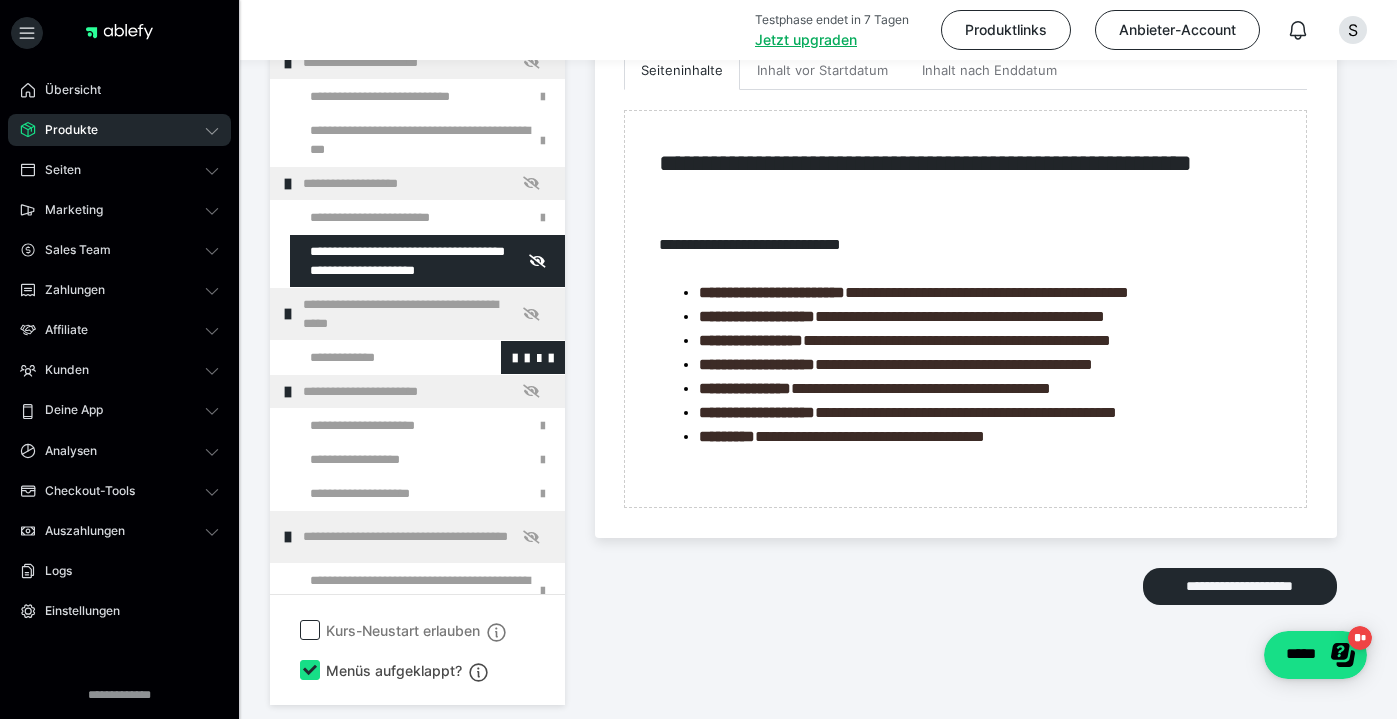 click at bounding box center (375, 357) 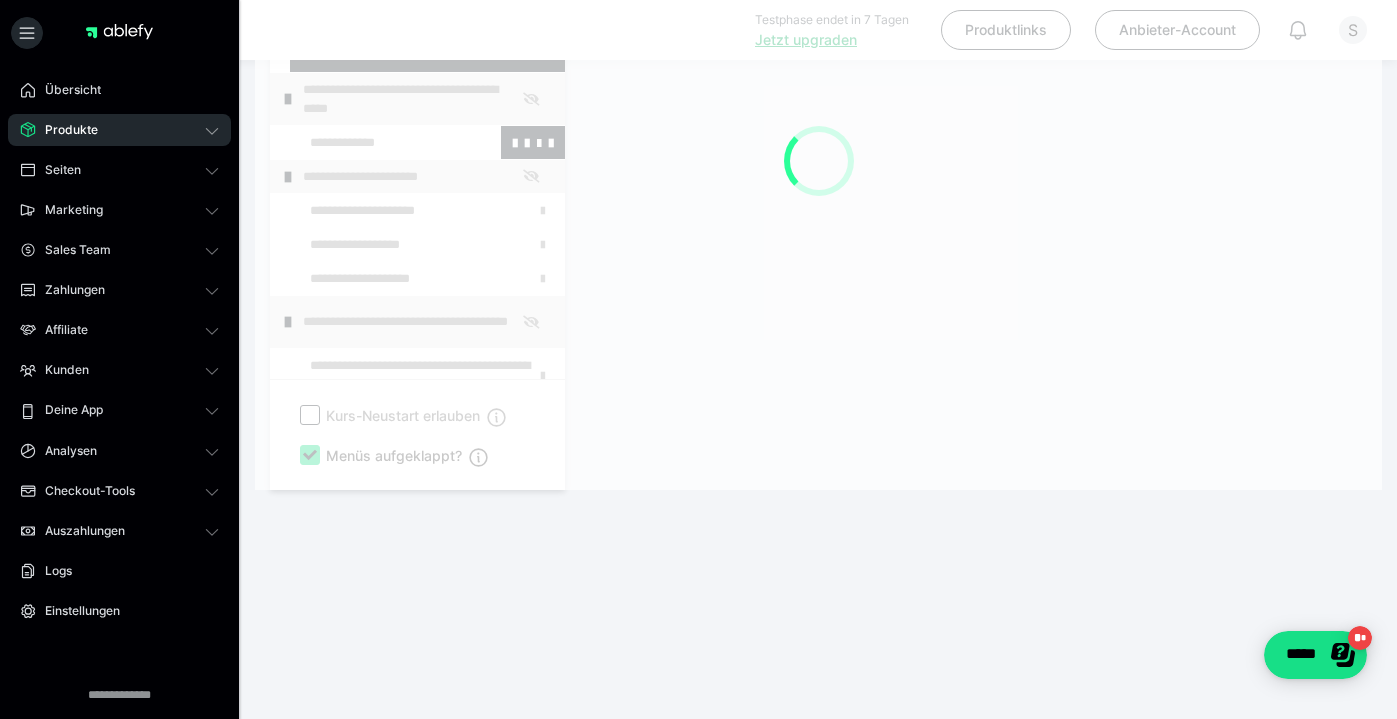 scroll, scrollTop: 307, scrollLeft: 0, axis: vertical 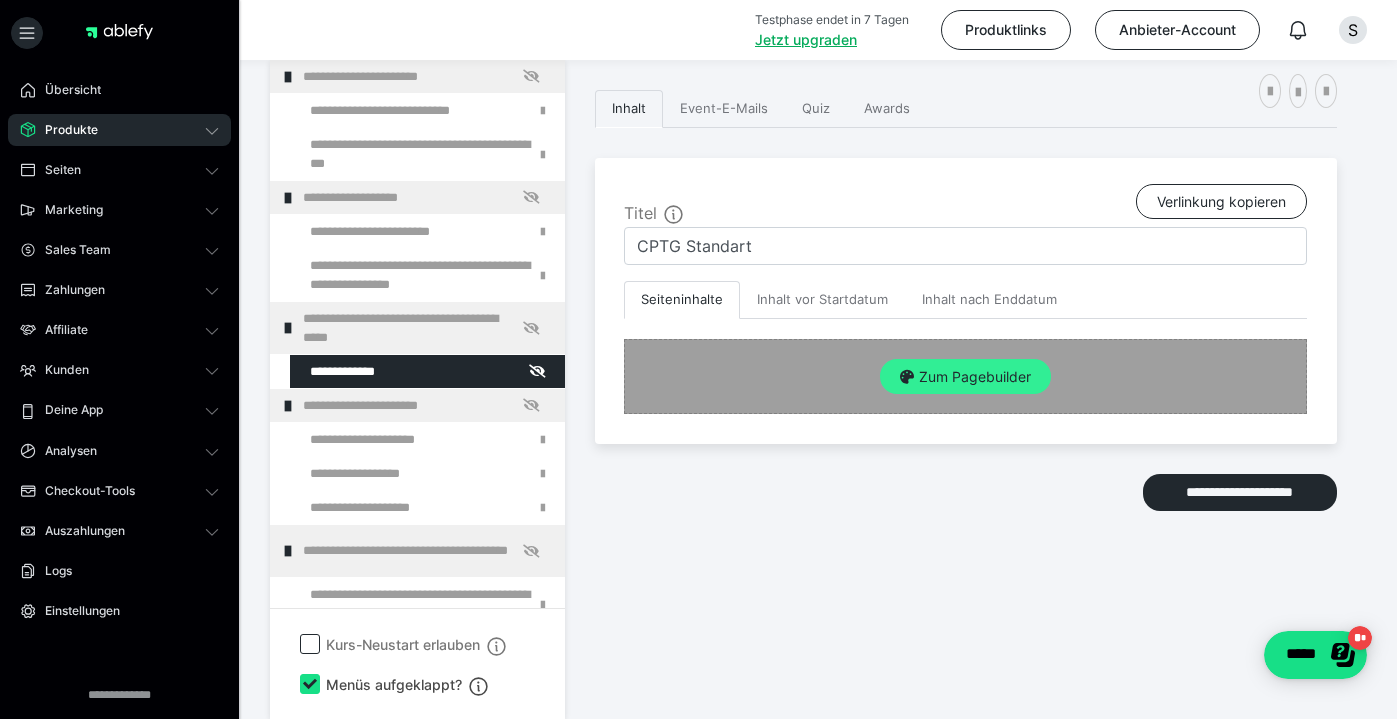 click on "Zum Pagebuilder" at bounding box center [965, 377] 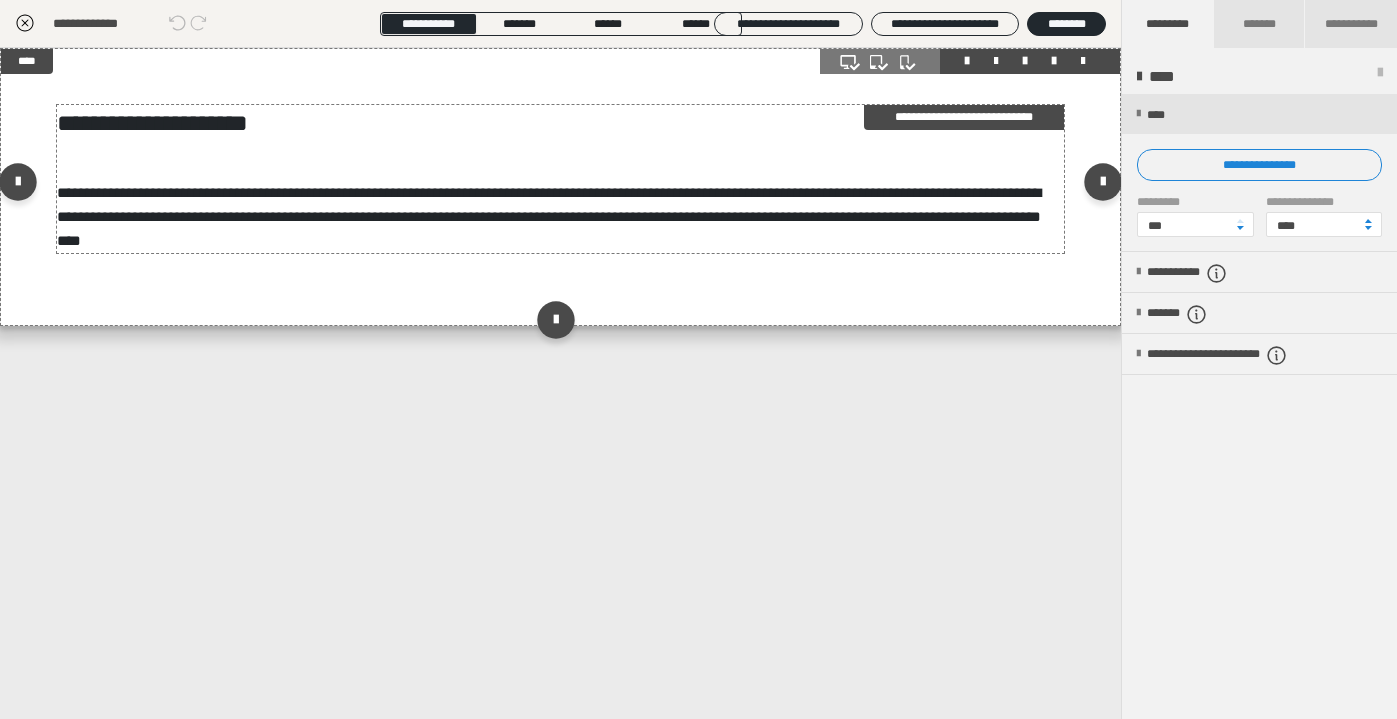 click on "**********" at bounding box center [560, 217] 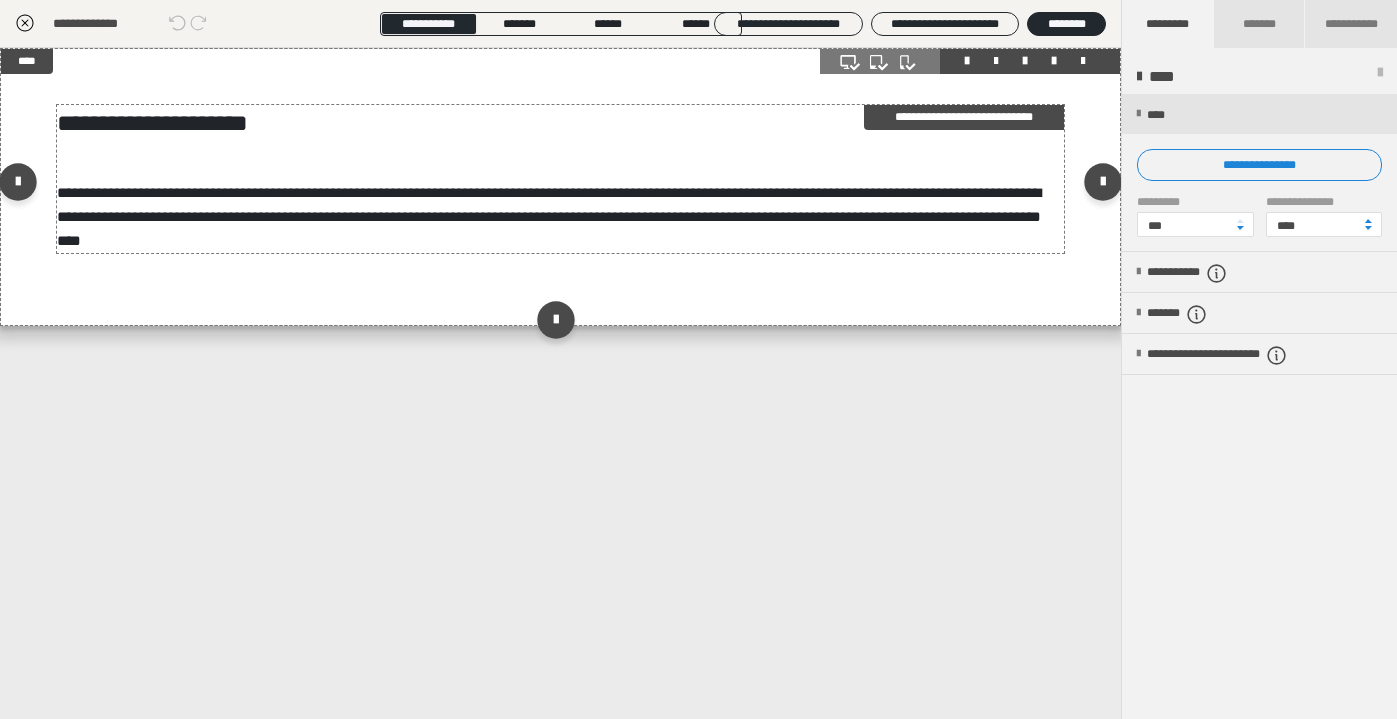 click on "**********" at bounding box center (560, 217) 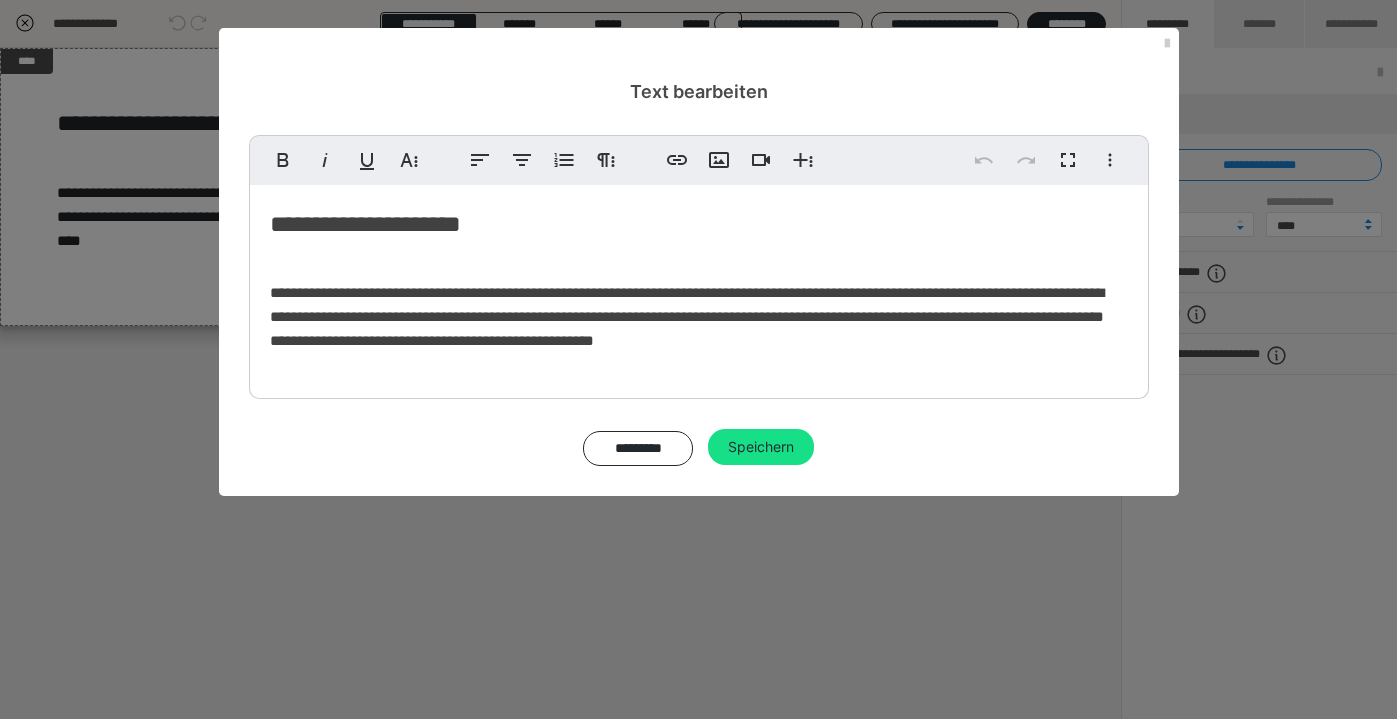 click on "**********" at bounding box center (699, 287) 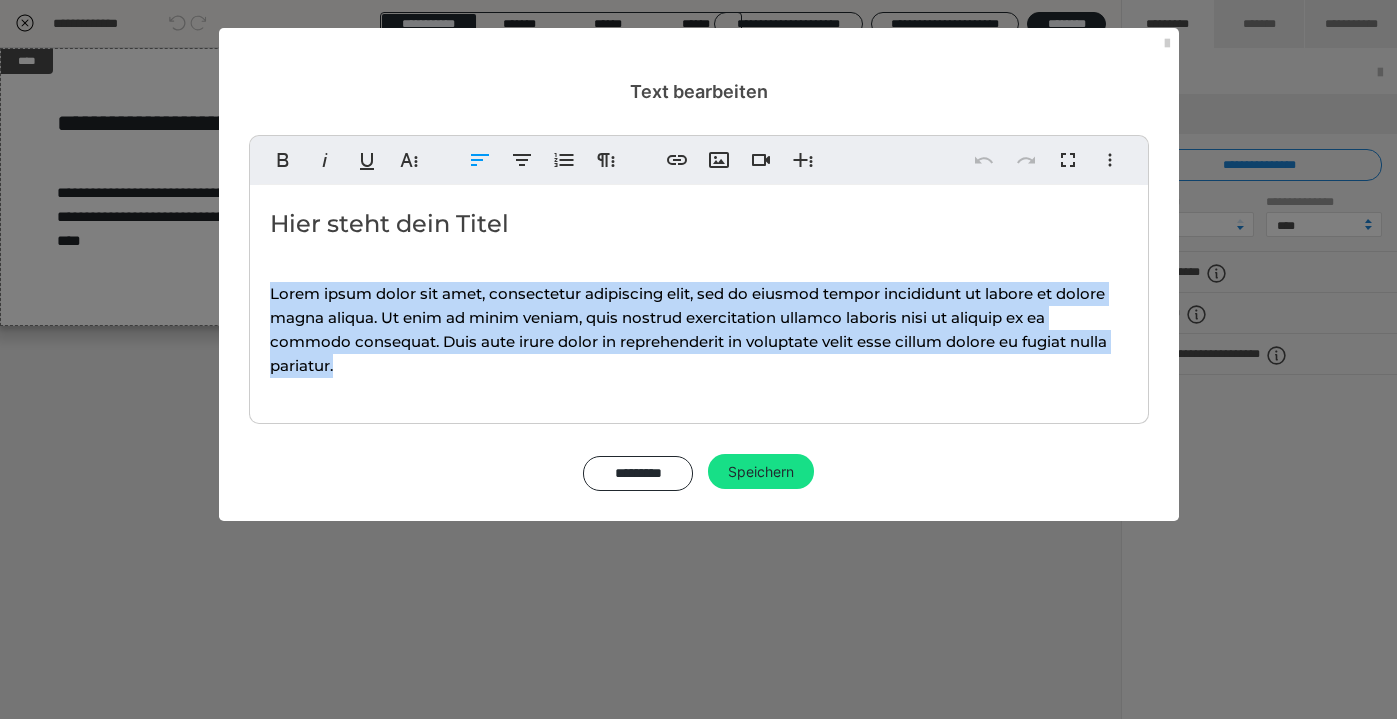 drag, startPoint x: 390, startPoint y: 379, endPoint x: 268, endPoint y: 291, distance: 150.42606 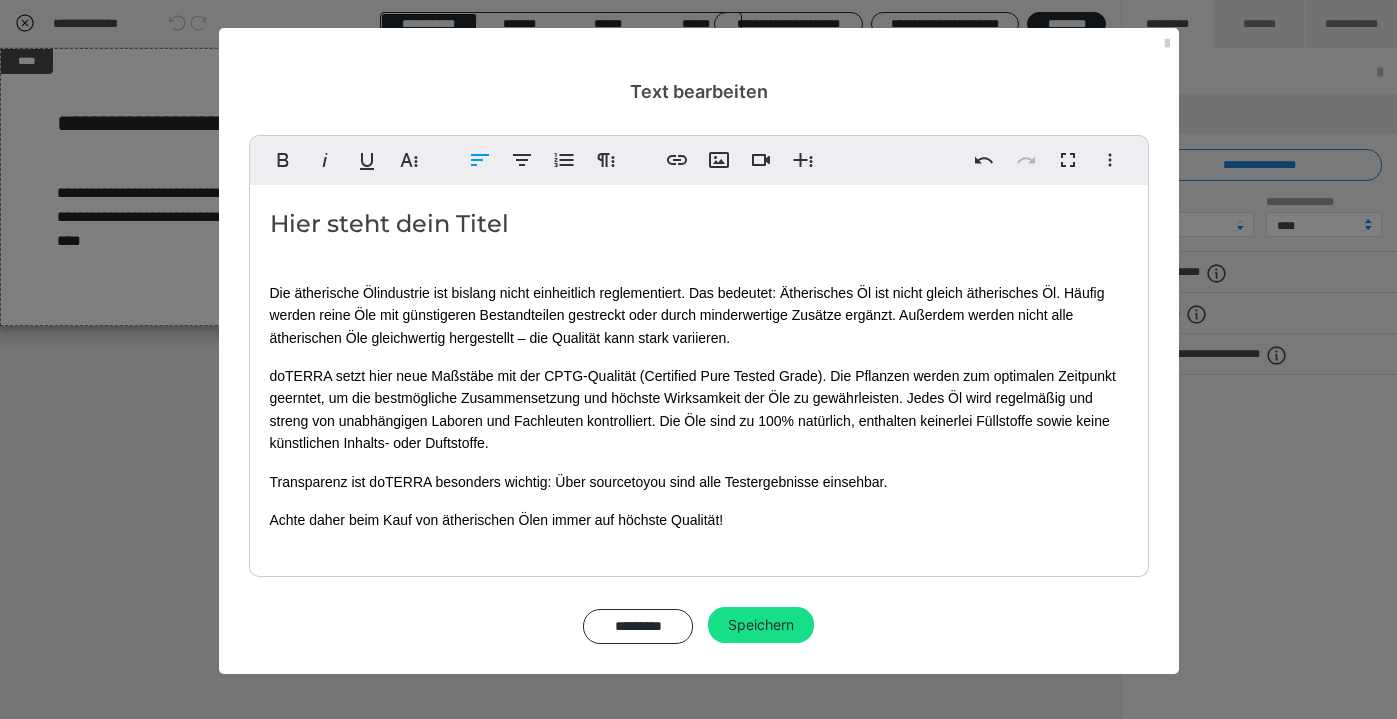 click on "Hier steht dein Titel Die ätherische Ölindustrie ist bislang nicht einheitlich reglementiert. Das bedeutet: Ätherisches Öl ist nicht gleich ätherisches Öl. Häufig werden reine Öle mit günstigeren Bestandteilen gestreckt oder durch minderwertige Zusätze ergänzt. Außerdem werden nicht alle ätherischen Öle gleichwertig hergestellt – die Qualität kann stark variieren. doTERRA setzt hier neue Maßstäbe mit der CPTG-Qualität (Certified Pure Tested Grade). Die Pflanzen werden zum optimalen Zeitpunkt geerntet, um die bestmögliche Zusammensetzung und höchste Wirksamkeit der Öle zu gewährleisten. Jedes Öl wird regelmäßig und streng von unabhängigen Laboren und Fachleuten kontrolliert. Die Öle sind zu 100% natürlich, enthalten keinerlei Füllstoffe sowie keine künstlichen Inhalts- oder Duftstoffe. Transparenz ist doTERRA besonders wichtig: Über sourcetoyou sind alle Testergebnisse einsehbar. Achte daher beim Kauf von ätherischen Ölen immer auf höchste Qualität!" at bounding box center (699, 376) 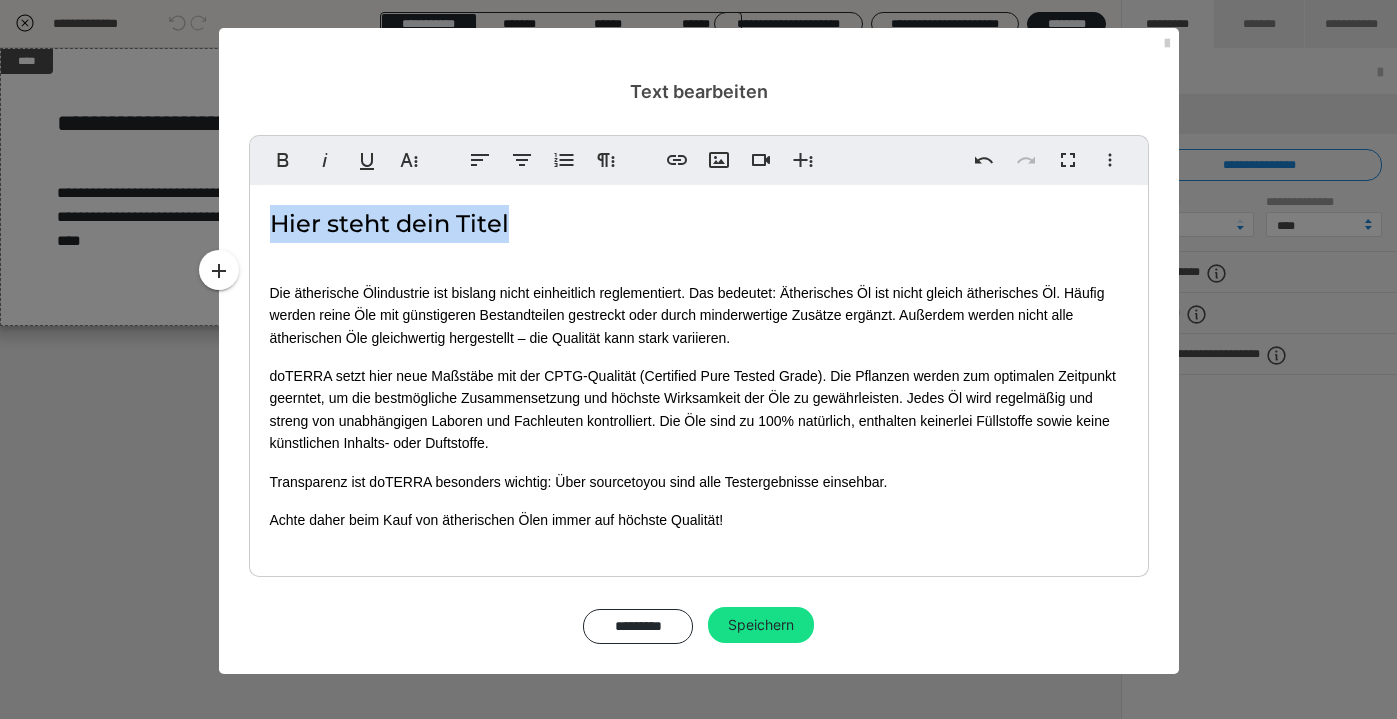drag, startPoint x: 544, startPoint y: 221, endPoint x: 236, endPoint y: 221, distance: 308 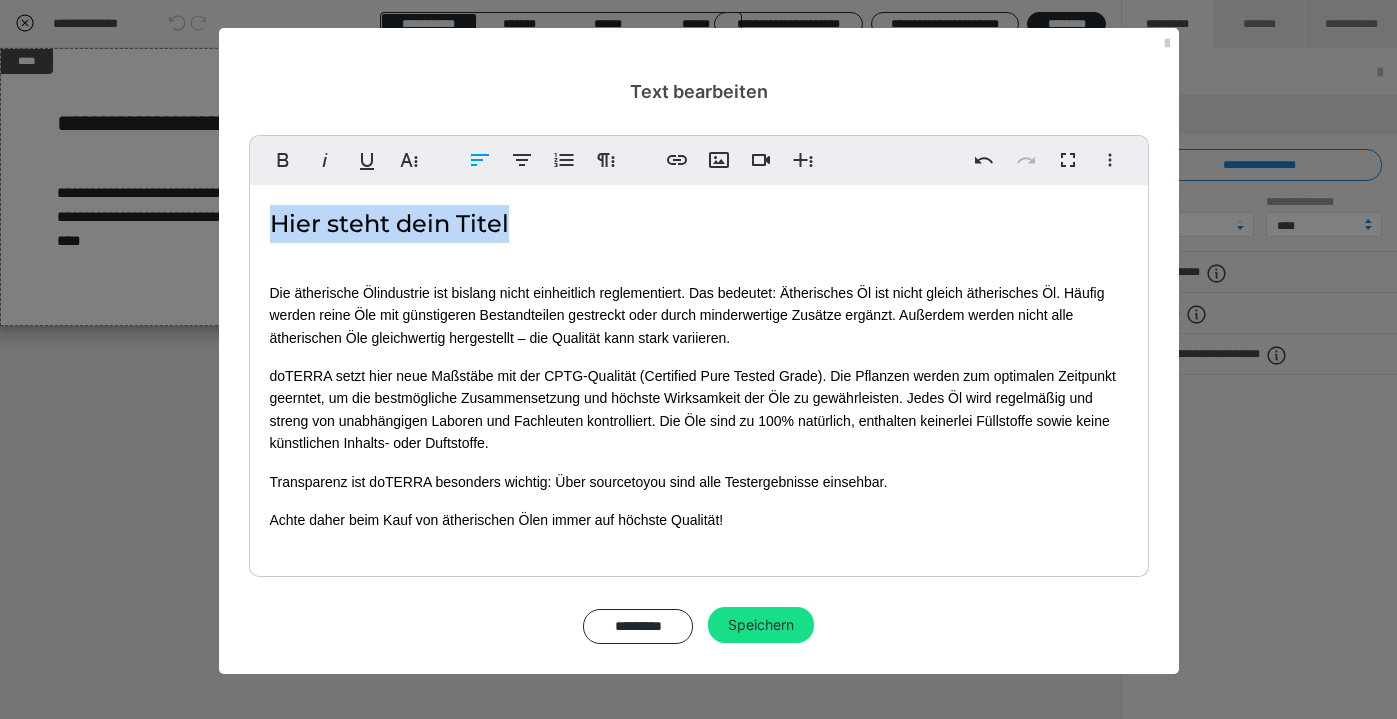 type 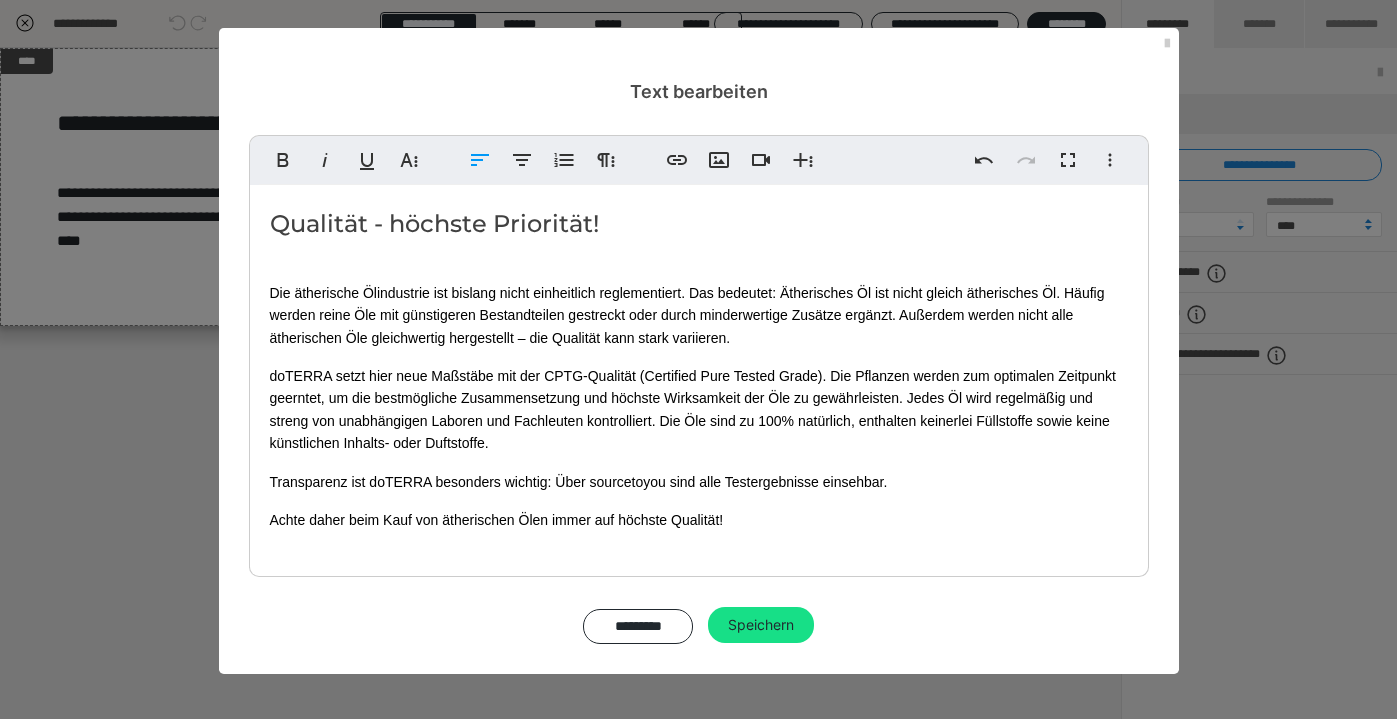 click on "Qualität - höchste Priorität! Die ätherische Ölindustrie ist bislang nicht einheitlich reglementiert. Das bedeutet: Ätherisches Öl ist nicht gleich ätherisches Öl. Häufig werden reine Öle mit günstigeren Bestandteilen gestreckt oder durch minderwertige Zusätze ergänzt. Außerdem werden nicht alle ätherischen Öle gleichwertig hergestellt – die Qualität kann stark variieren. doTERRA setzt hier neue Maßstäbe mit der CPTG-Qualität (Certified Pure Tested Grade). Die Pflanzen werden zum optimalen Zeitpunkt geerntet, um die bestmögliche Zusammensetzung und höchste Wirksamkeit der Öle zu gewährleisten. Jedes Öl wird regelmäßig und streng von unabhängigen Laboren und Fachleuten kontrolliert. Die Öle sind zu 100% natürlich, enthalten keinerlei Füllstoffe sowie keine künstlichen Inhalts- oder Duftstoffe. Transparenz ist doTERRA besonders wichtig: Über sourcetoyou sind alle Testergebnisse einsehbar. Achte daher beim Kauf von ätherischen Ölen immer auf höchste Qualität!" at bounding box center (699, 376) 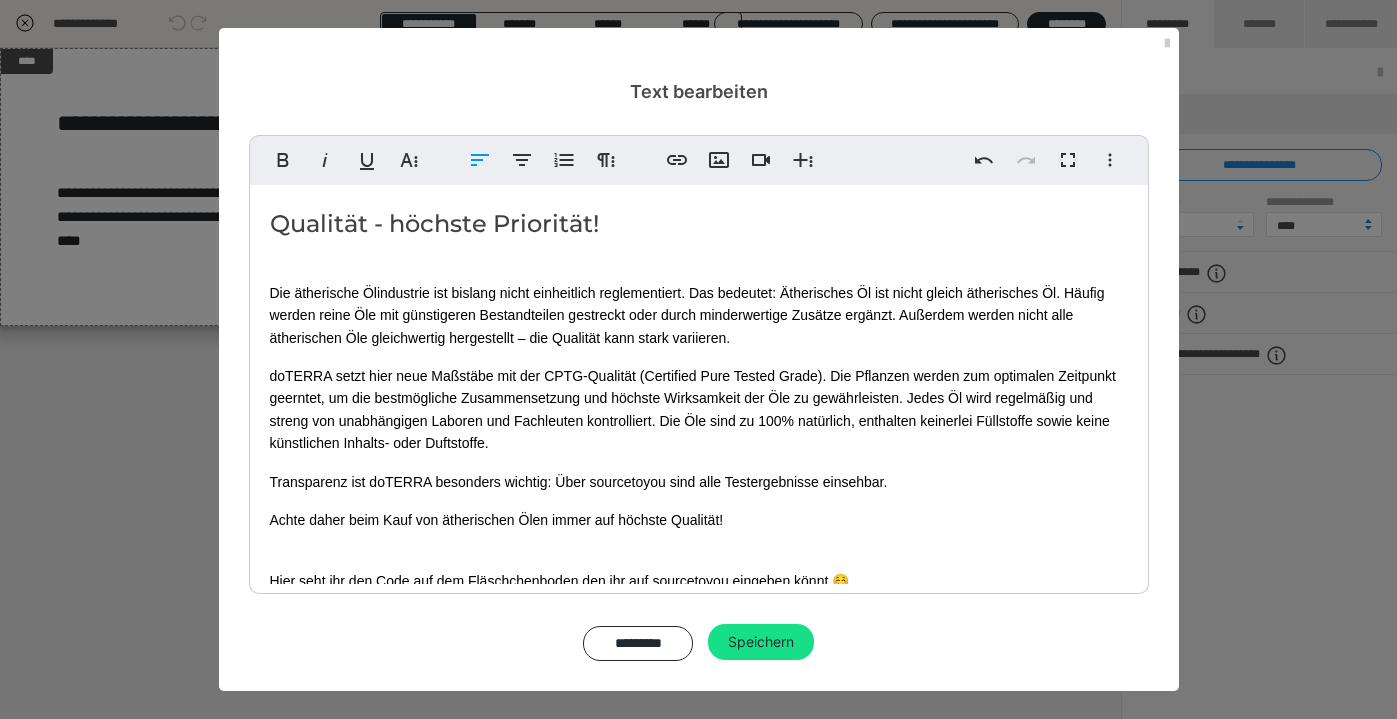 scroll, scrollTop: 0, scrollLeft: 0, axis: both 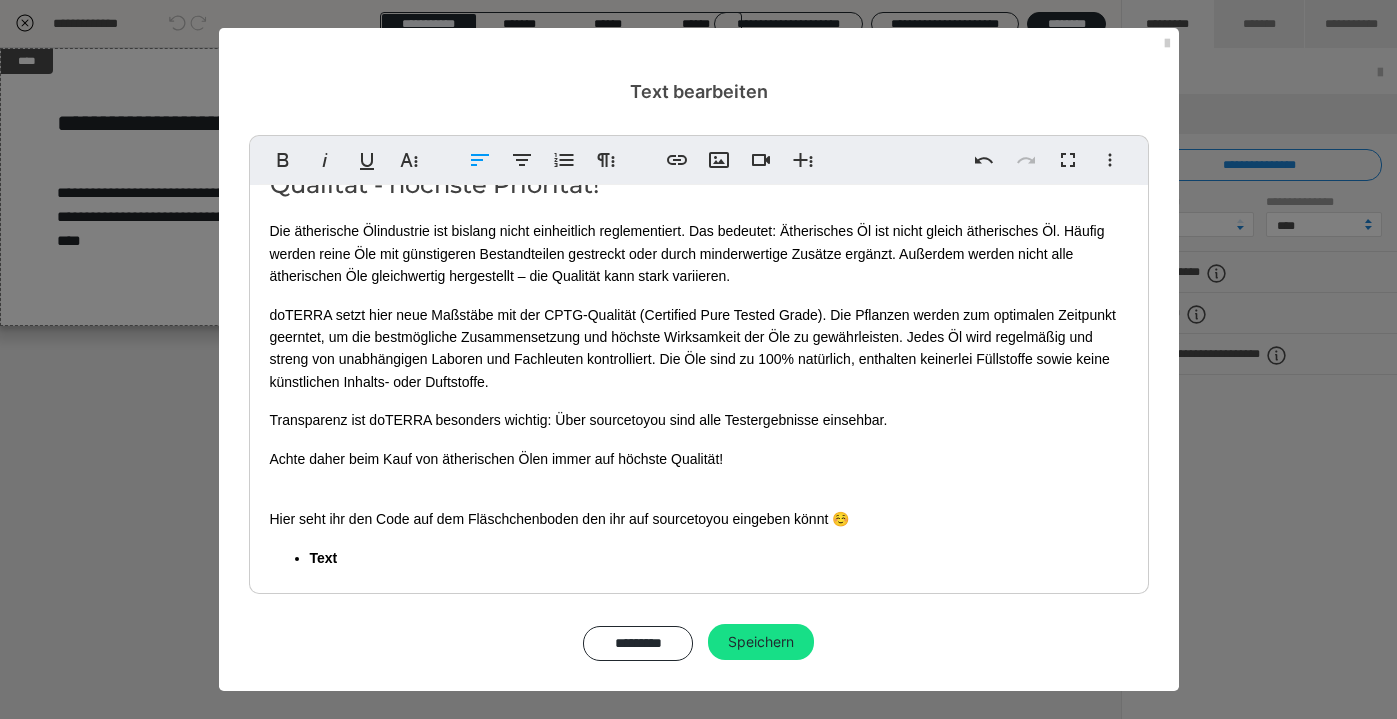 click on "Qualität - höchste Priorität! Die ätherische Ölindustrie ist bislang nicht einheitlich reglementiert. Das bedeutet: Ätherisches Öl ist nicht gleich ätherisches Öl. Häufig werden reine Öle mit günstigeren Bestandteilen gestreckt oder durch minderwertige Zusätze ergänzt. Außerdem werden nicht alle ätherischen Öle gleichwertig hergestellt – die Qualität kann stark variieren. doTERRA setzt hier neue Maßstäbe mit der CPTG-Qualität (Certified Pure Tested Grade). Die Pflanzen werden zum optimalen Zeitpunkt geerntet, um die bestmögliche Zusammensetzung und höchste Wirksamkeit der Öle zu gewährleisten. Jedes Öl wird regelmäßig und streng von unabhängigen Laboren und Fachleuten kontrolliert. Die Öle sind zu 100% natürlich, enthalten keinerlei Füllstoffe sowie keine künstlichen Inhalts- oder Duftstoffe. Transparenz ist doTERRA besonders wichtig: Über sourcetoyou sind alle Testergebnisse einsehbar. Achte daher beim Kauf von ätherischen Ölen immer auf höchste Qualität! Text" at bounding box center [699, 417] 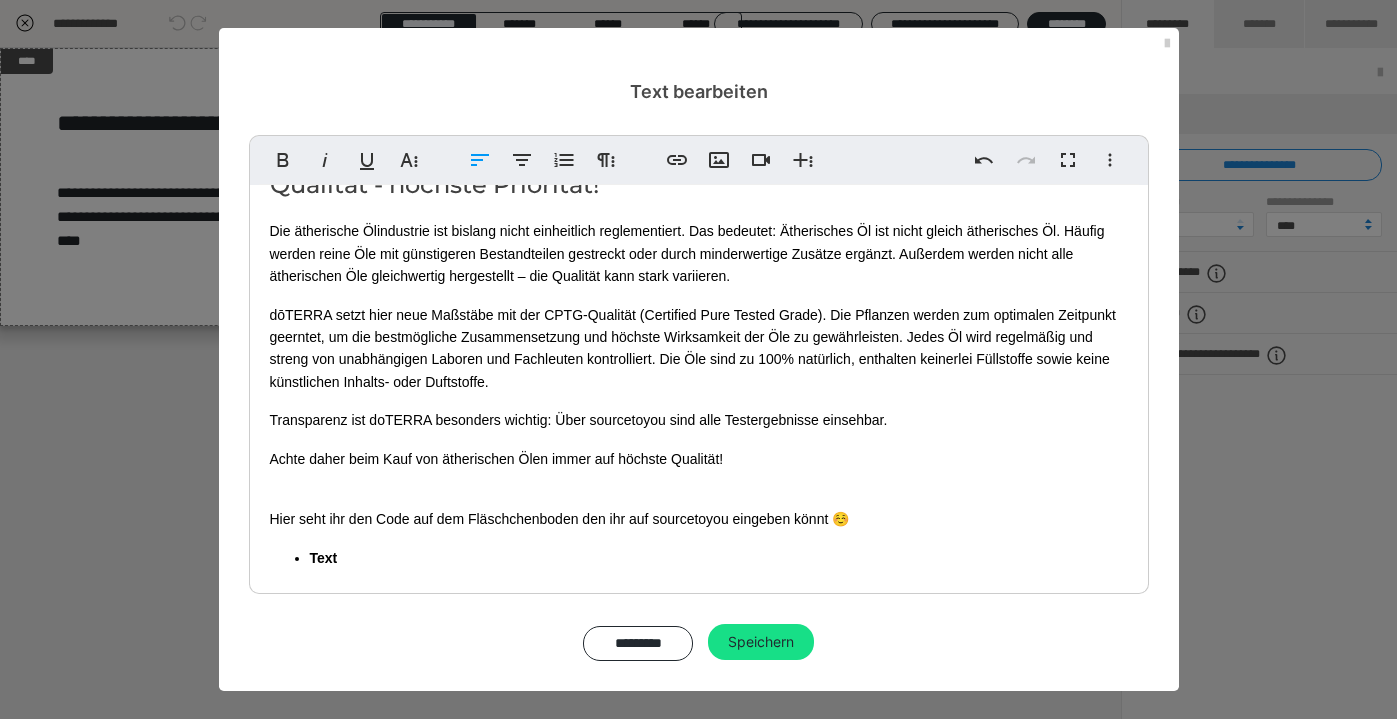 click on "dōTERRA setzt hier neue Maßstäbe mit der CPTG-Qualität (Certified Pure Tested Grade). Die Pflanzen werden zum optimalen Zeitpunkt geerntet, um die bestmögliche Zusammensetzung und höchste Wirksamkeit der Öle zu gewährleisten. Jedes Öl wird regelmäßig und streng von unabhängigen Laboren und Fachleuten kontrolliert. Die Öle sind zu 100% natürlich, enthalten keinerlei Füllstoffe sowie keine künstlichen Inhalts- oder Duftstoffe." at bounding box center (699, 349) 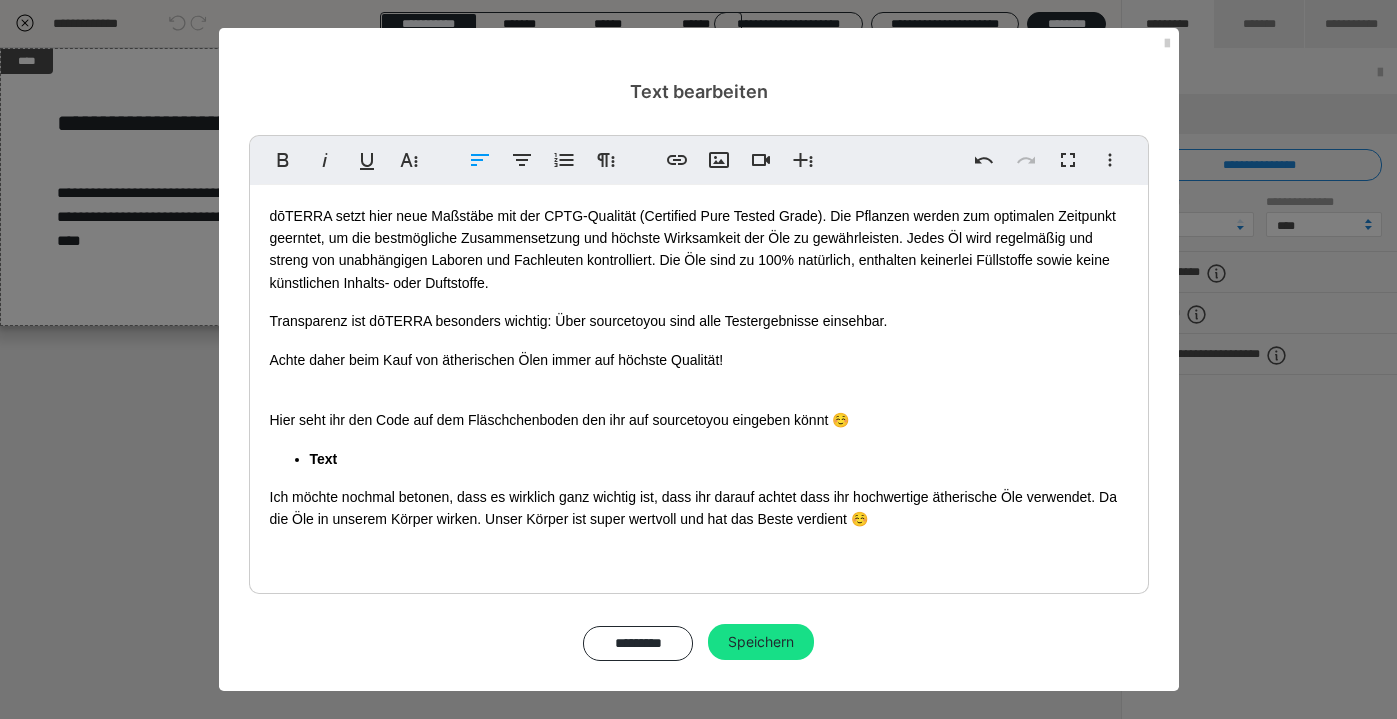 scroll, scrollTop: 137, scrollLeft: 0, axis: vertical 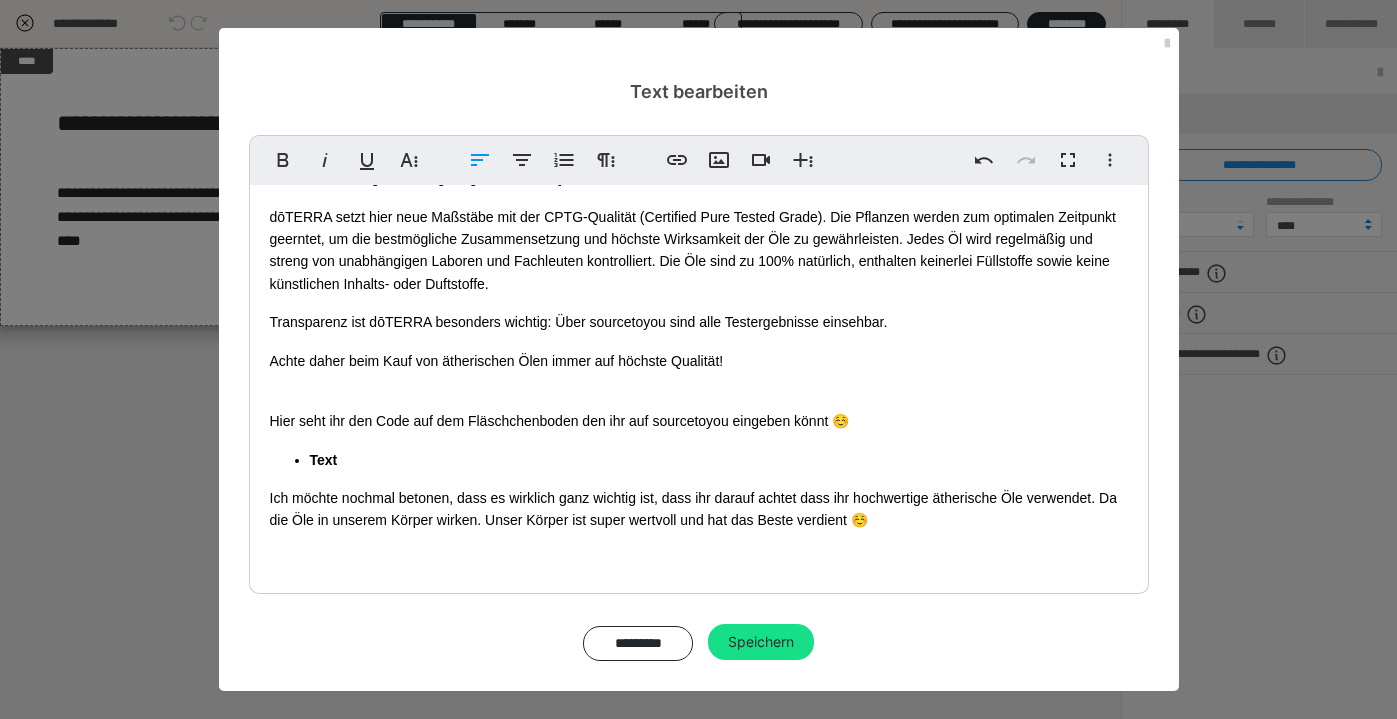 click on "Achte daher beim Kauf von ätherischen Ölen immer auf höchste Qualität!" at bounding box center (699, 361) 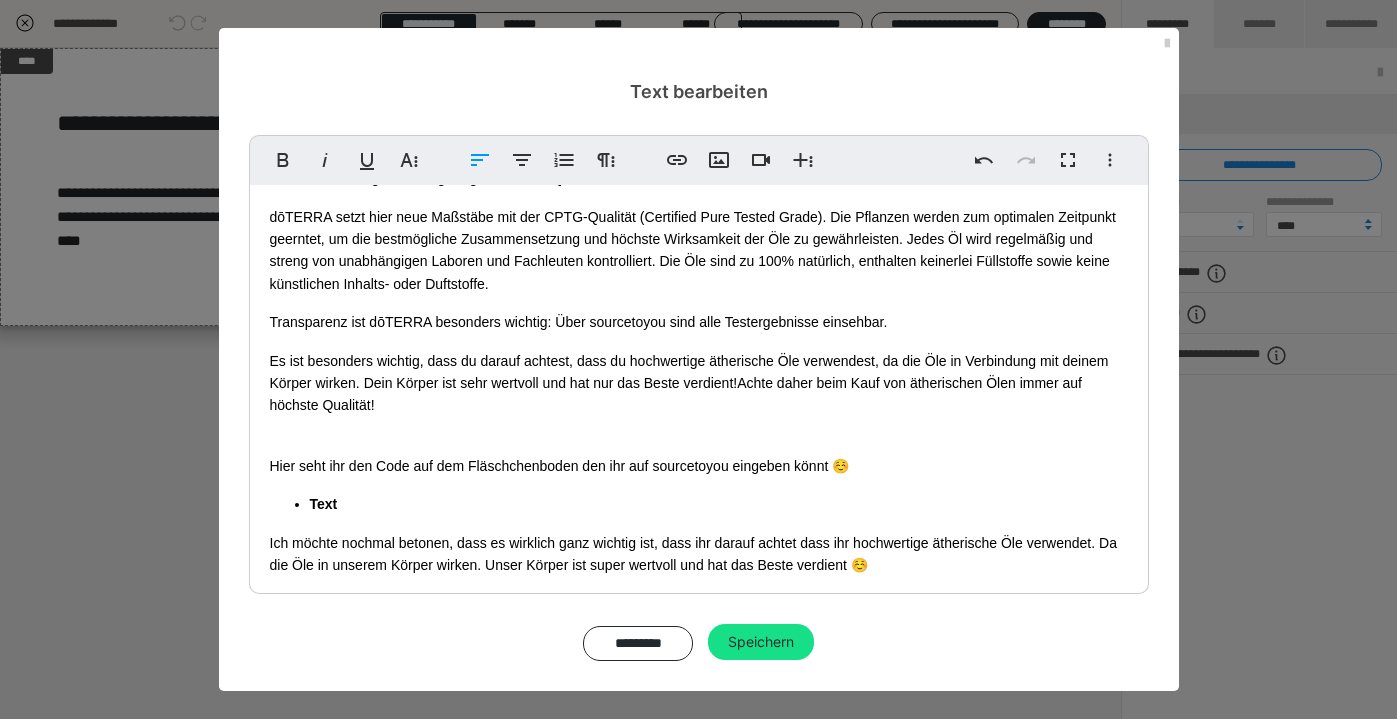 click on "Ich möchte nochmal betonen, dass es wirklich ganz wichtig ist, dass ihr darauf achtet dass ihr hochwertige ätherische Öle verwendet. Da die Öle in unserem Körper wirken. Unser Körper ist super wertvoll und hat das Beste verdient ☺️" at bounding box center (699, 554) 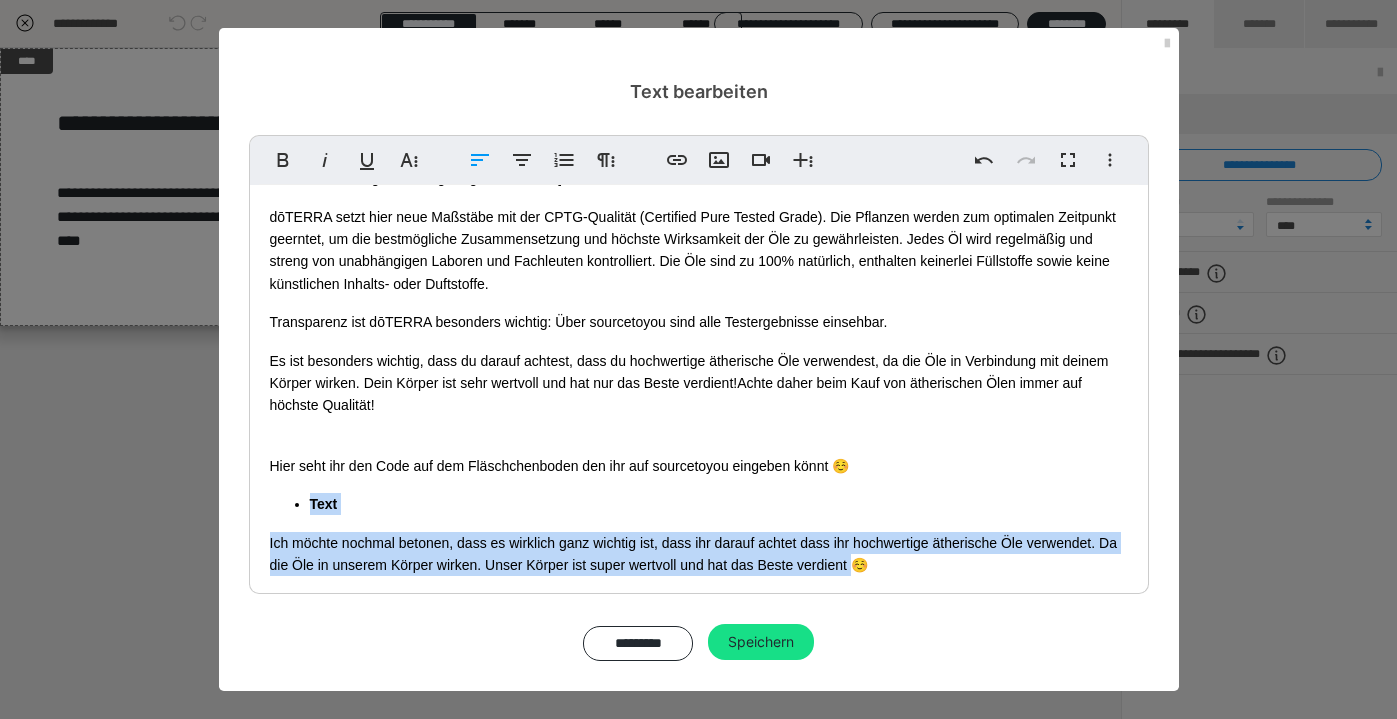 drag, startPoint x: 850, startPoint y: 558, endPoint x: 281, endPoint y: 484, distance: 573.79175 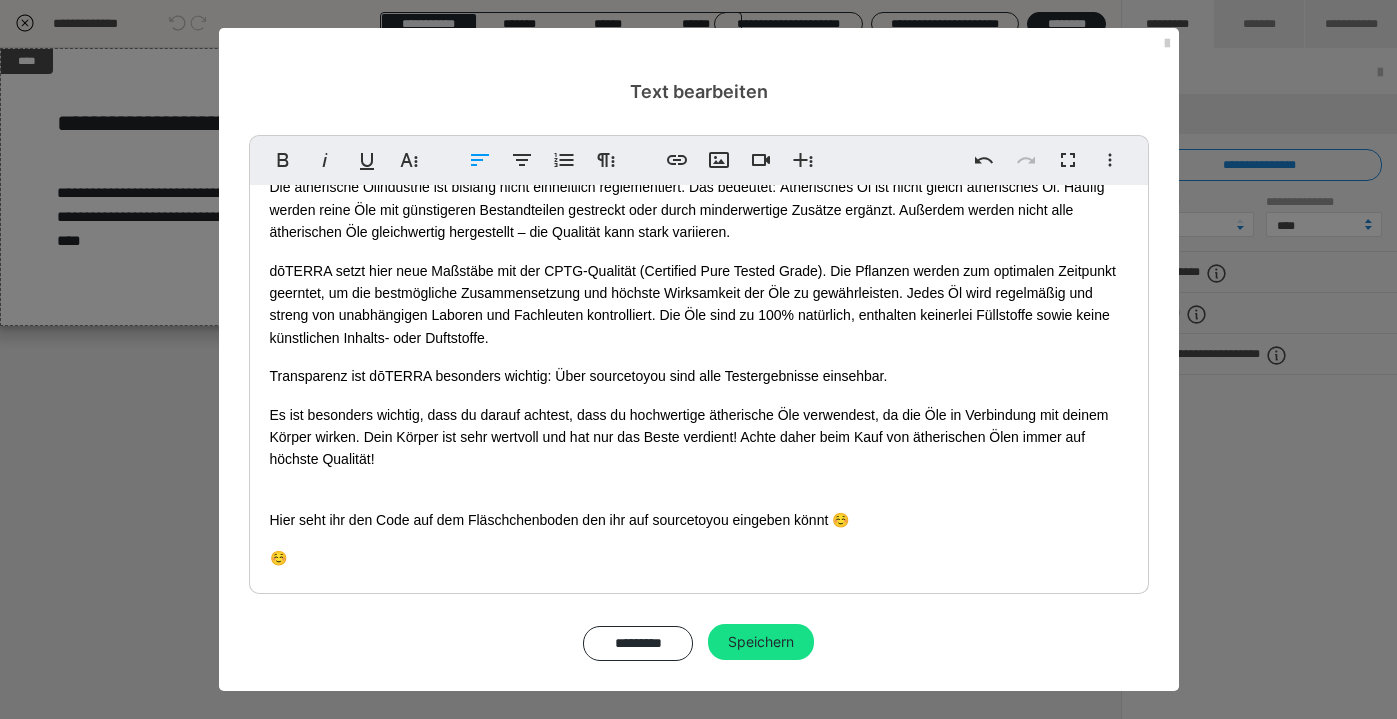 scroll, scrollTop: 61, scrollLeft: 0, axis: vertical 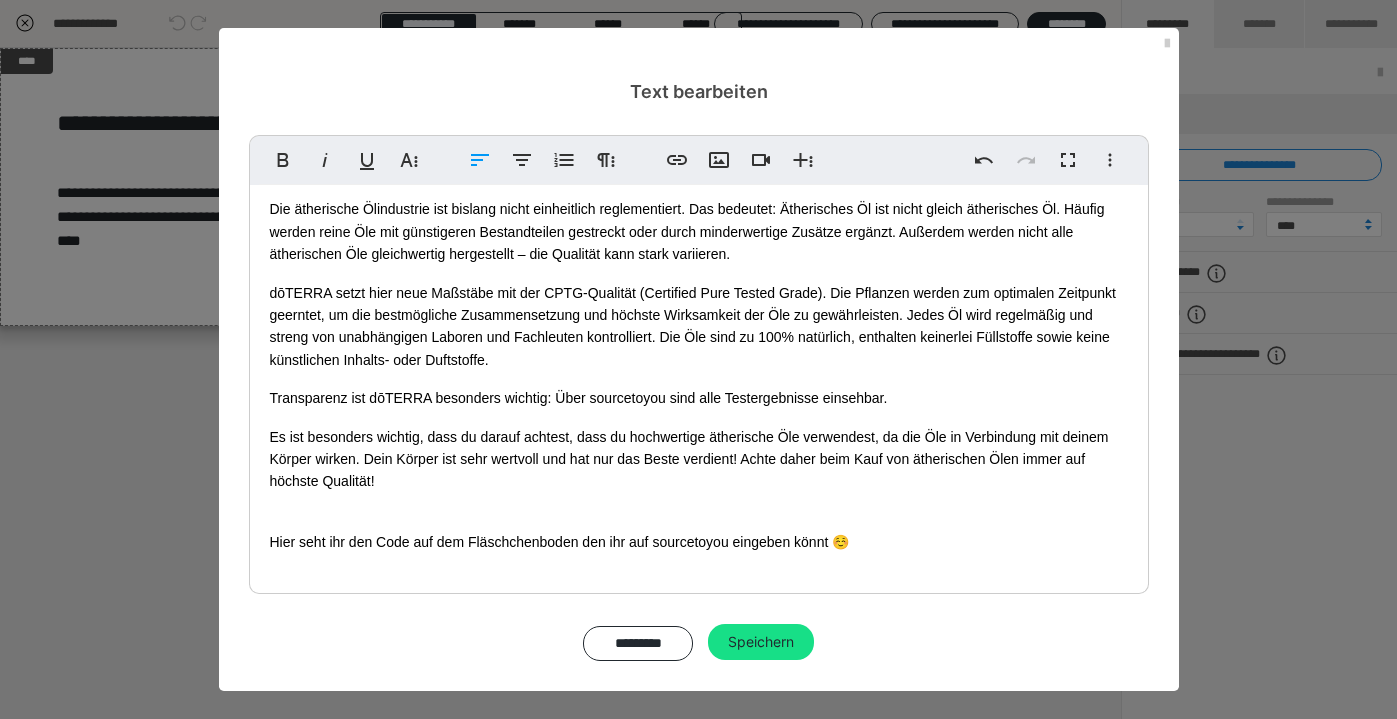 click on "Es ist besonders wichtig, dass du darauf achtest, dass du hochwertige ätherische Öle verwendest, da die Öle in Verbindung mit deinem Körper wirken. Dein Körper ist sehr wertvoll und hat nur das Beste verdient! Achte daher beim Kauf von ätherischen Ölen immer auf höchste Qualität!" at bounding box center [699, 459] 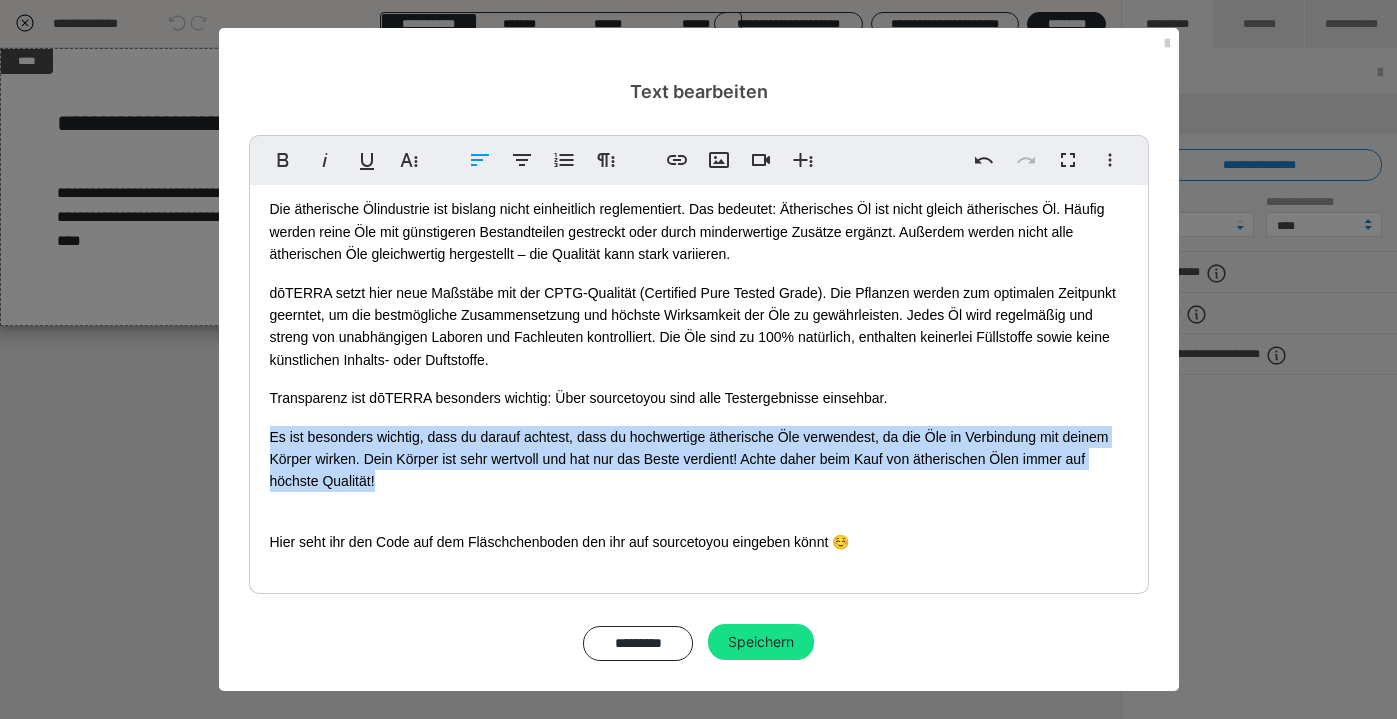 drag, startPoint x: 392, startPoint y: 479, endPoint x: 268, endPoint y: 430, distance: 133.33041 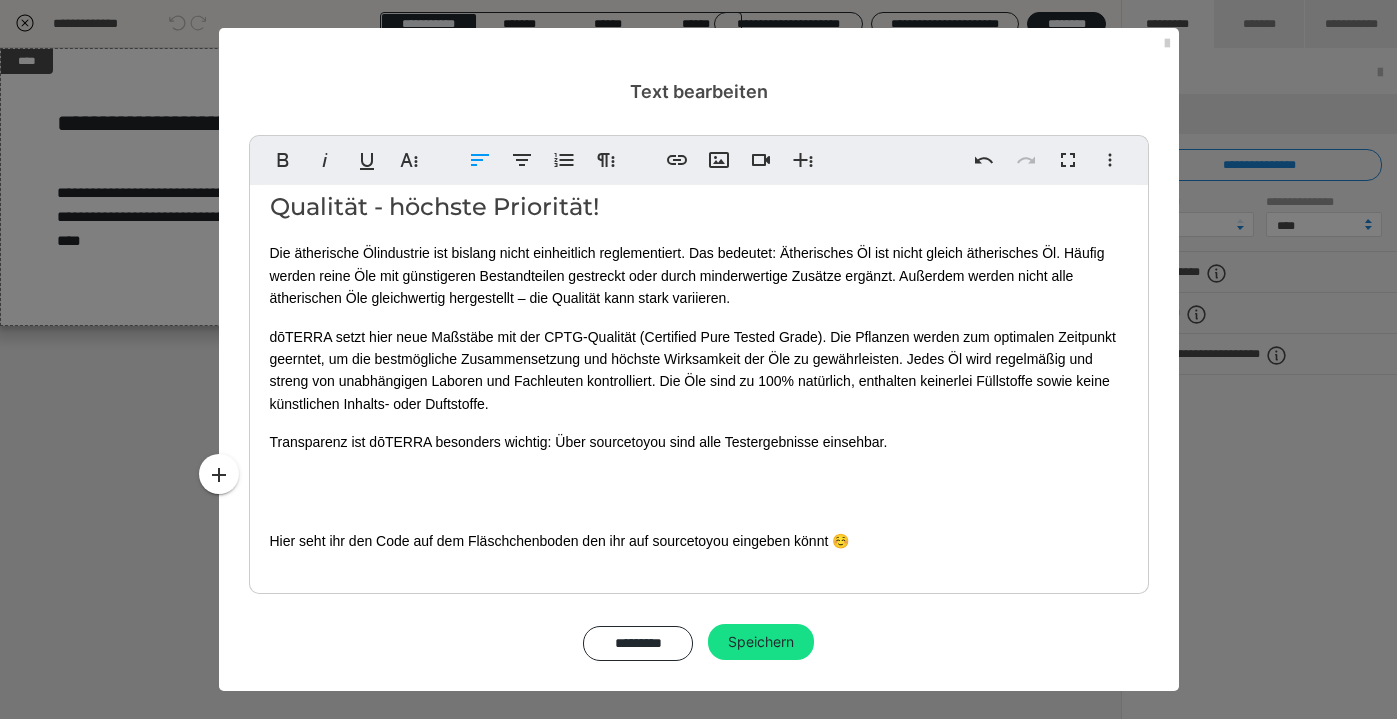 scroll, scrollTop: 0, scrollLeft: 0, axis: both 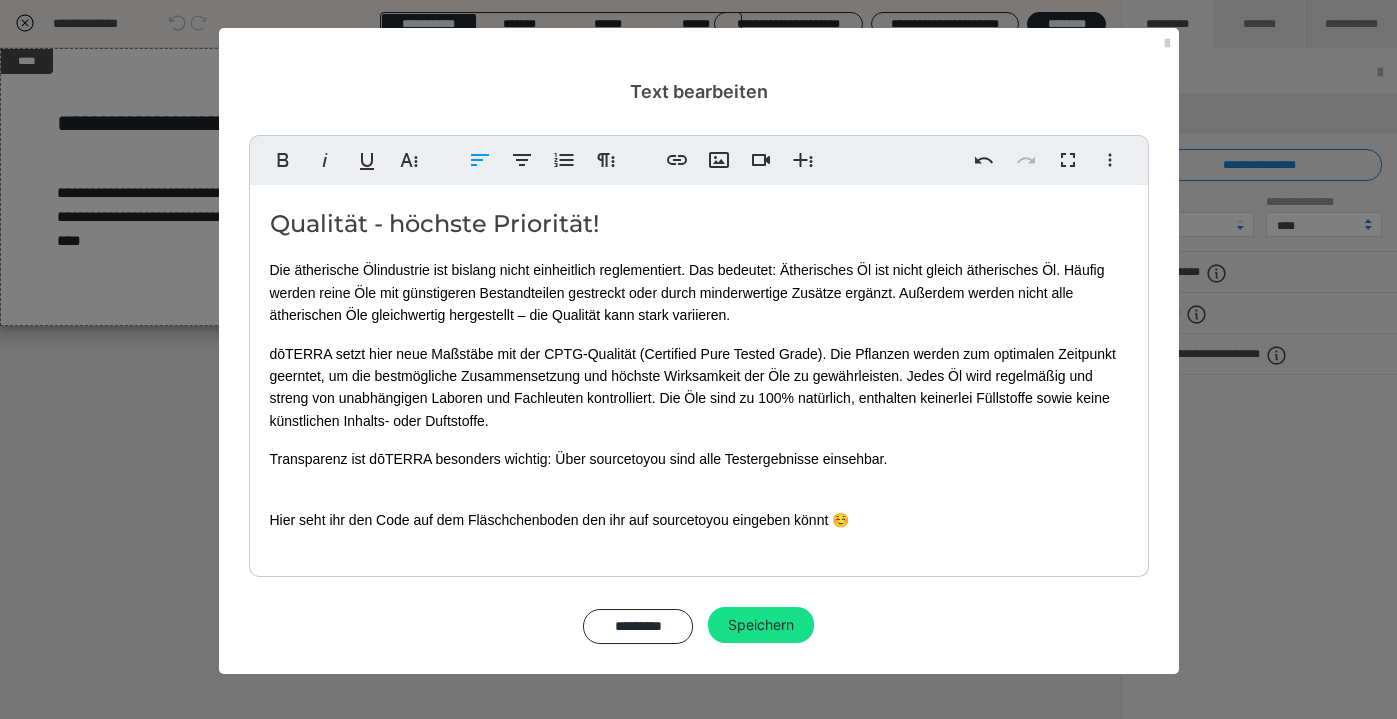 click on "Die ätherische Ölindustrie ist bislang nicht einheitlich reglementiert. Das bedeutet: Ätherisches Öl ist nicht gleich ätherisches Öl. Häufig werden reine Öle mit günstigeren Bestandteilen gestreckt oder durch minderwertige Zusätze ergänzt. Außerdem werden nicht alle ätherischen Öle gleichwertig hergestellt – die Qualität kann stark variieren." at bounding box center (699, 292) 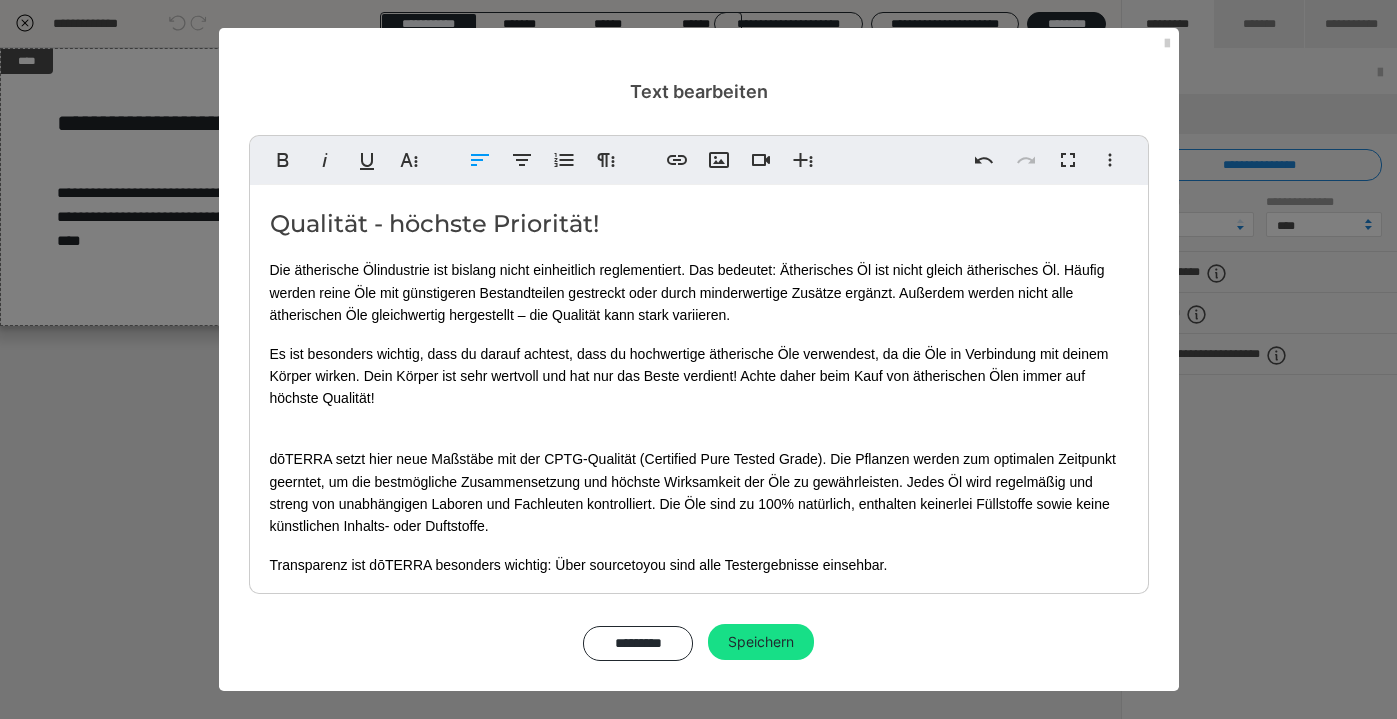 click on "Es ist besonders wichtig, dass du darauf achtest, dass du hochwertige ätherische Öle verwendest, da die Öle in Verbindung mit deinem Körper wirken. Dein Körper ist sehr wertvoll und hat nur das Beste verdient! Achte daher beim Kauf von ätherischen Ölen immer auf höchste Qualität!" at bounding box center [699, 376] 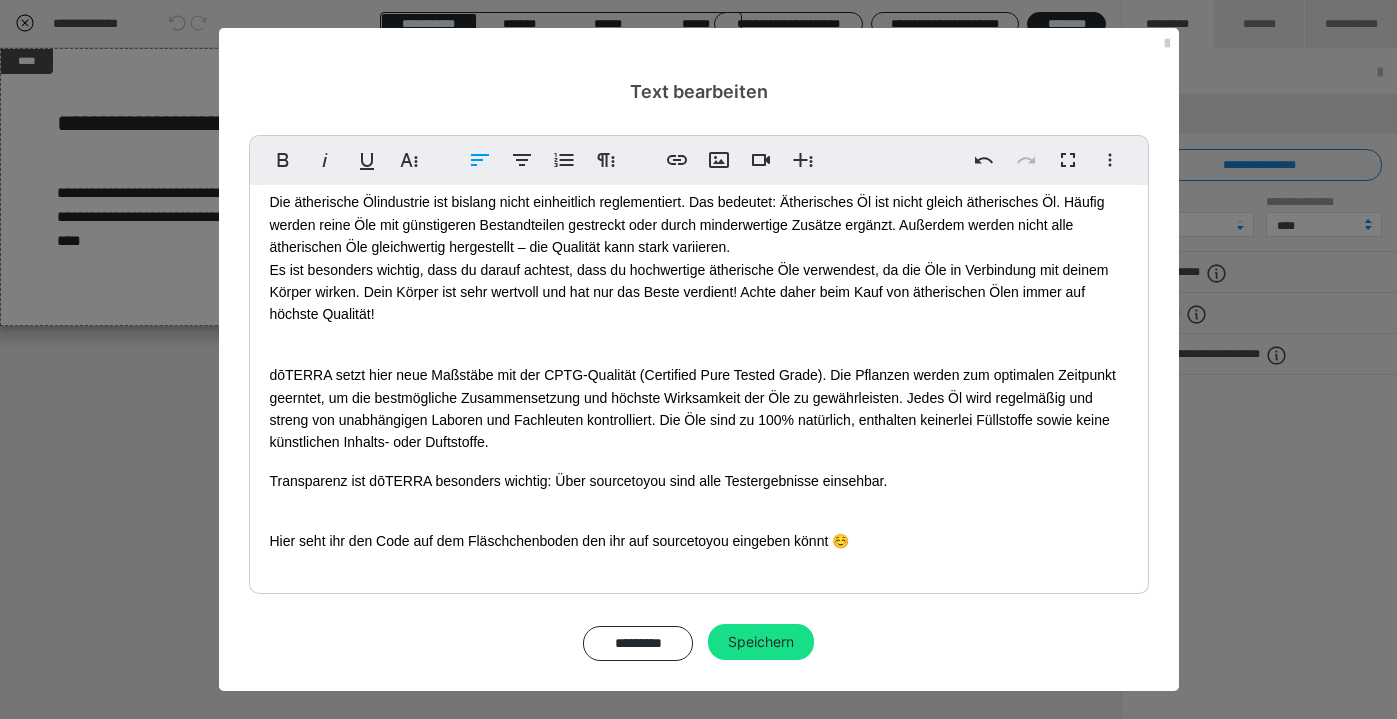 scroll, scrollTop: 67, scrollLeft: 0, axis: vertical 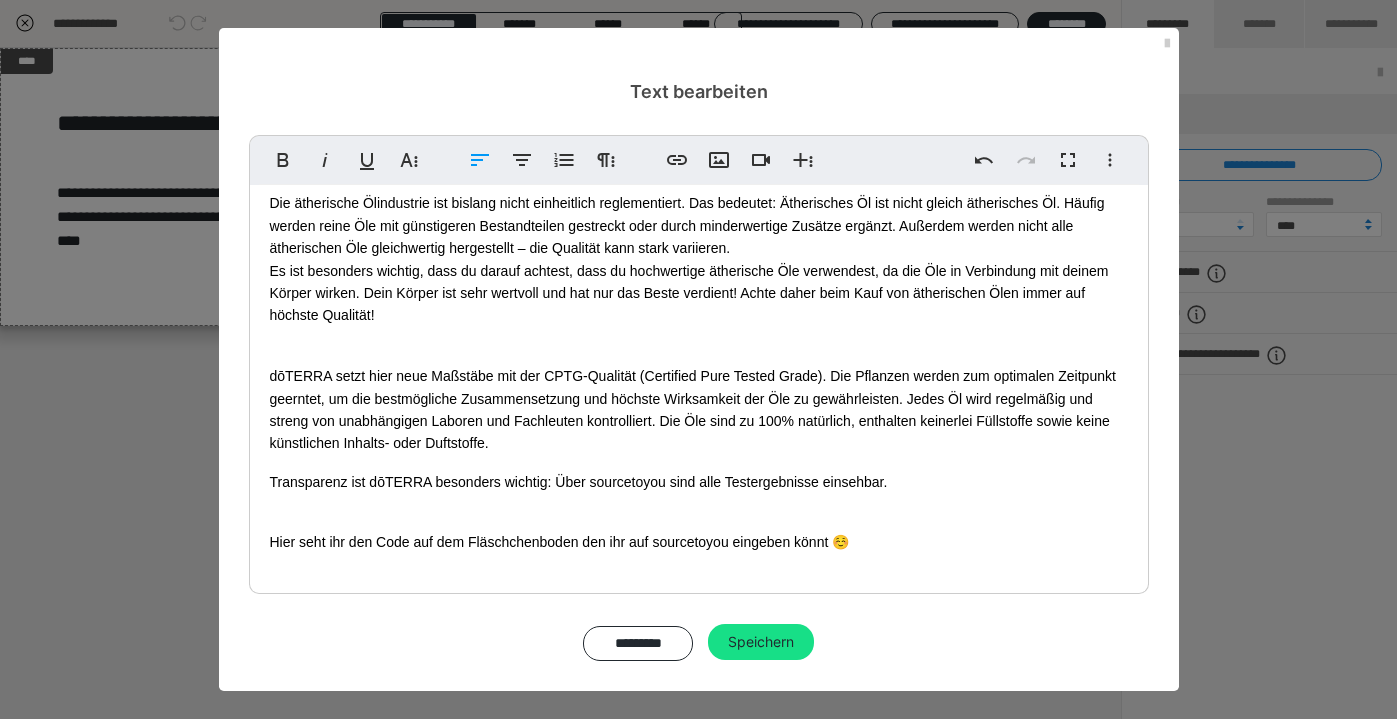click on "Qualität - höchste Priorität! Die ätherische Ölindustrie ist bislang nicht einheitlich reglementiert. Das bedeutet: Ätherisches Öl ist nicht gleich ätherisches Öl. Häufig werden reine Öle mit günstigeren Bestandteilen gestreckt oder durch minderwertige Zusätze ergänzt. Außerdem werden nicht alle ätherischen Öle gleichwertig hergestellt – die Qualität kann stark variieren. Es ist besonders wichtig, dass du darauf achtest, dass du hochwertige ätherische Öle verwendest, da die Öle in Verbindung mit deinem Körper wirken. Dein Körper ist sehr wertvoll und hat nur das Beste verdient! Achte daher beim Kauf von ätherischen Ölen immer auf höchste Qualität! Transparenz ist dōTERRA besonders wichtig: Über sourcetoyou sind alle Testergebnisse einsehbar. Hier seht ihr den Code auf dem Fläschchenboden den ihr auf sourcetoyou eingeben könnt ☺️" at bounding box center [699, 354] 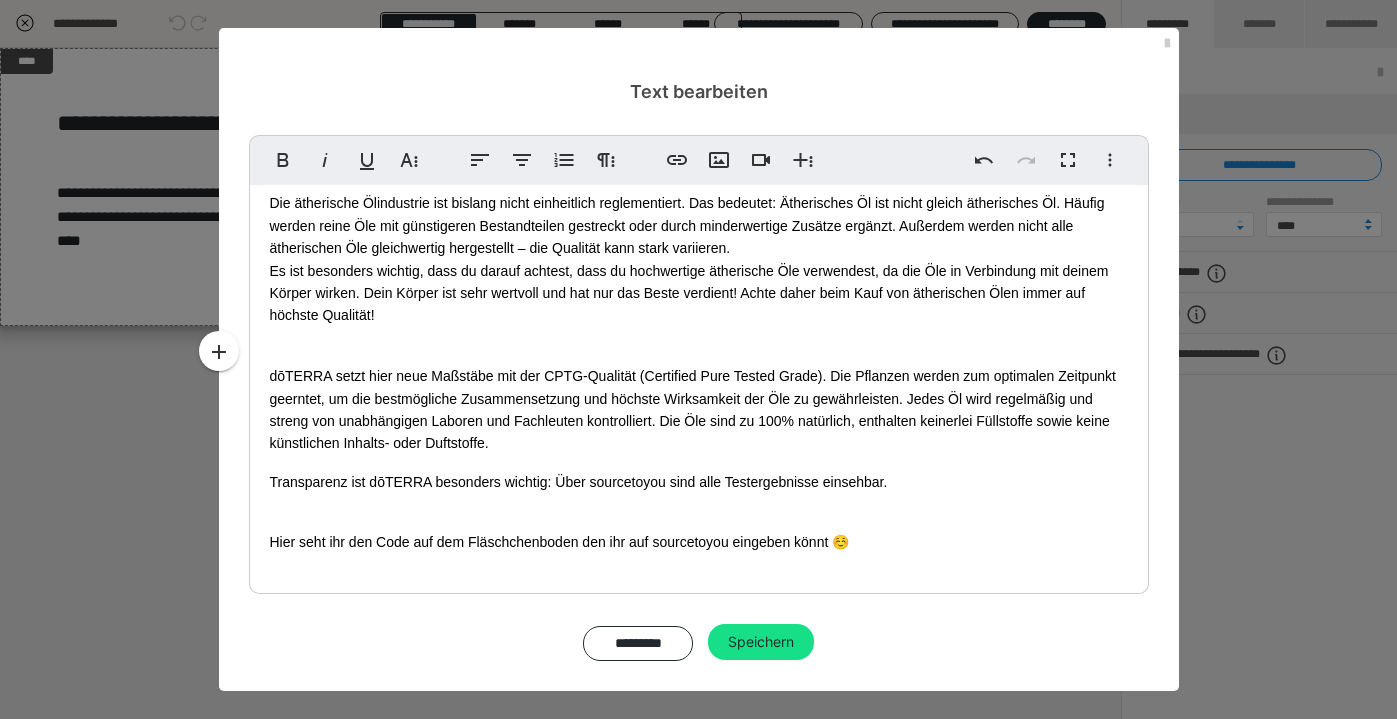 scroll, scrollTop: 45, scrollLeft: 0, axis: vertical 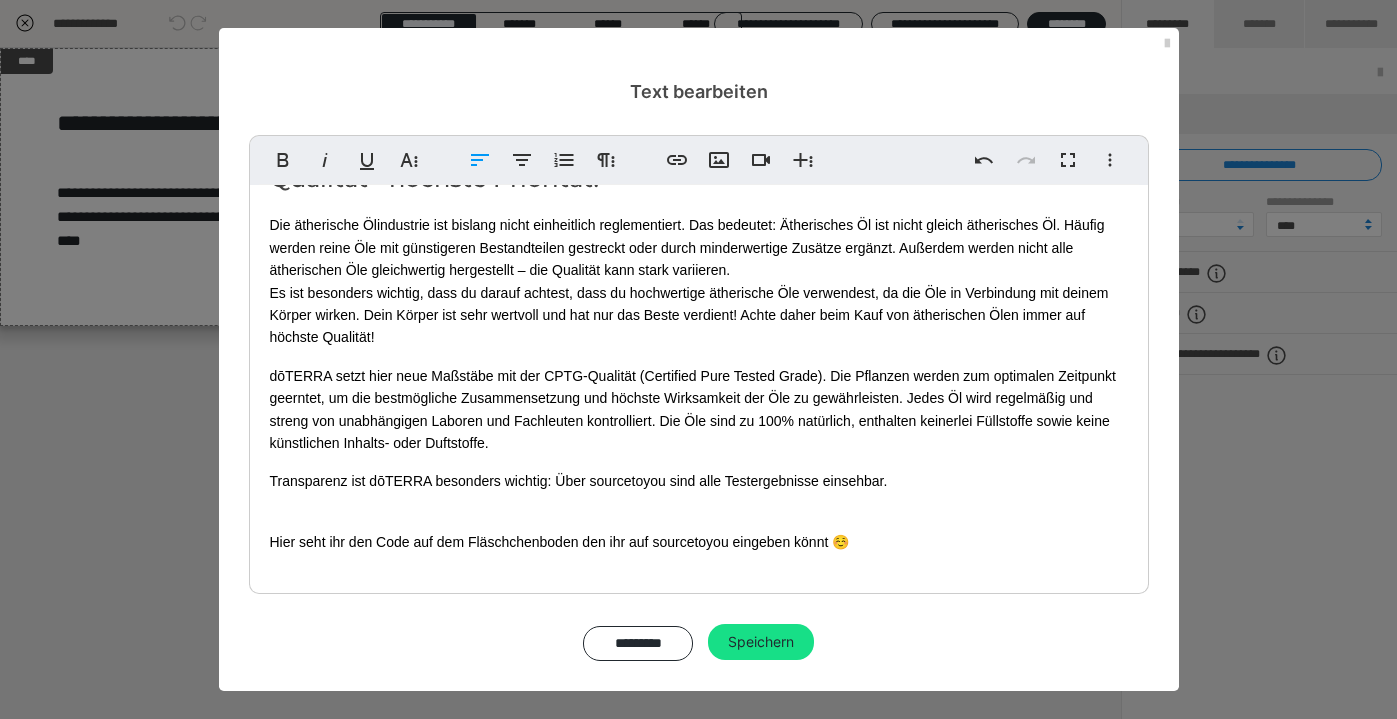 click on "Qualität - höchste Priorität! Die ätherische Ölindustrie ist bislang nicht einheitlich reglementiert. Das bedeutet: Ätherisches Öl ist nicht gleich ätherisches Öl. Häufig werden reine Öle mit günstigeren Bestandteilen gestreckt oder durch minderwertige Zusätze ergänzt. Außerdem werden nicht alle ätherischen Öle gleichwertig hergestellt – die Qualität kann stark variieren. Es ist besonders wichtig, dass du darauf achtest, dass du hochwertige ätherische Öle verwendest, da die Öle in Verbindung mit deinem Körper wirken. Dein Körper ist sehr wertvoll und hat nur das Beste verdient! Achte daher beim Kauf von ätherischen Ölen immer auf höchste Qualität! Transparenz ist dōTERRA besonders wichtig: Über sourcetoyou sind alle Testergebnisse einsehbar. Hier seht ihr den Code auf dem Fläschchenboden den ihr auf sourcetoyou eingeben könnt ☺️" at bounding box center [699, 364] 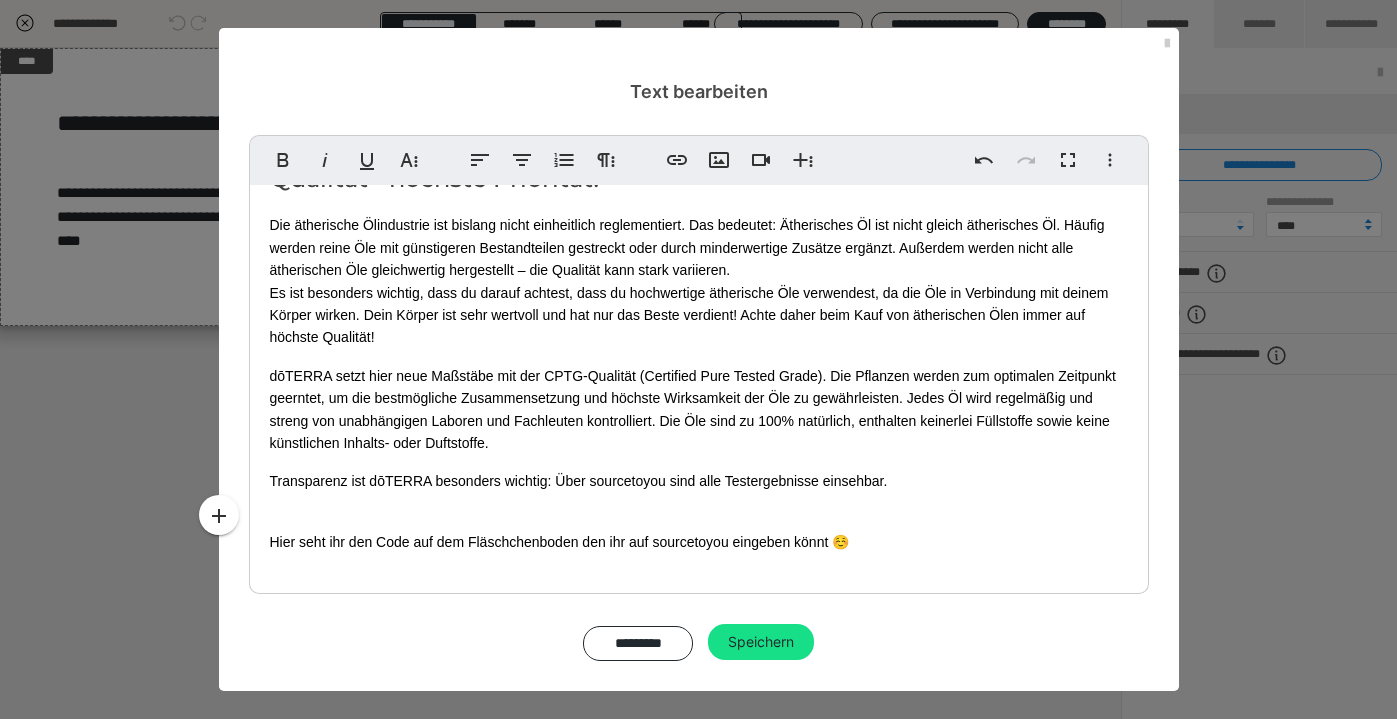click on "Transparenz ist dōTERRA besonders wichtig: Über sourcetoyou sind alle Testergebnisse einsehbar." at bounding box center (699, 481) 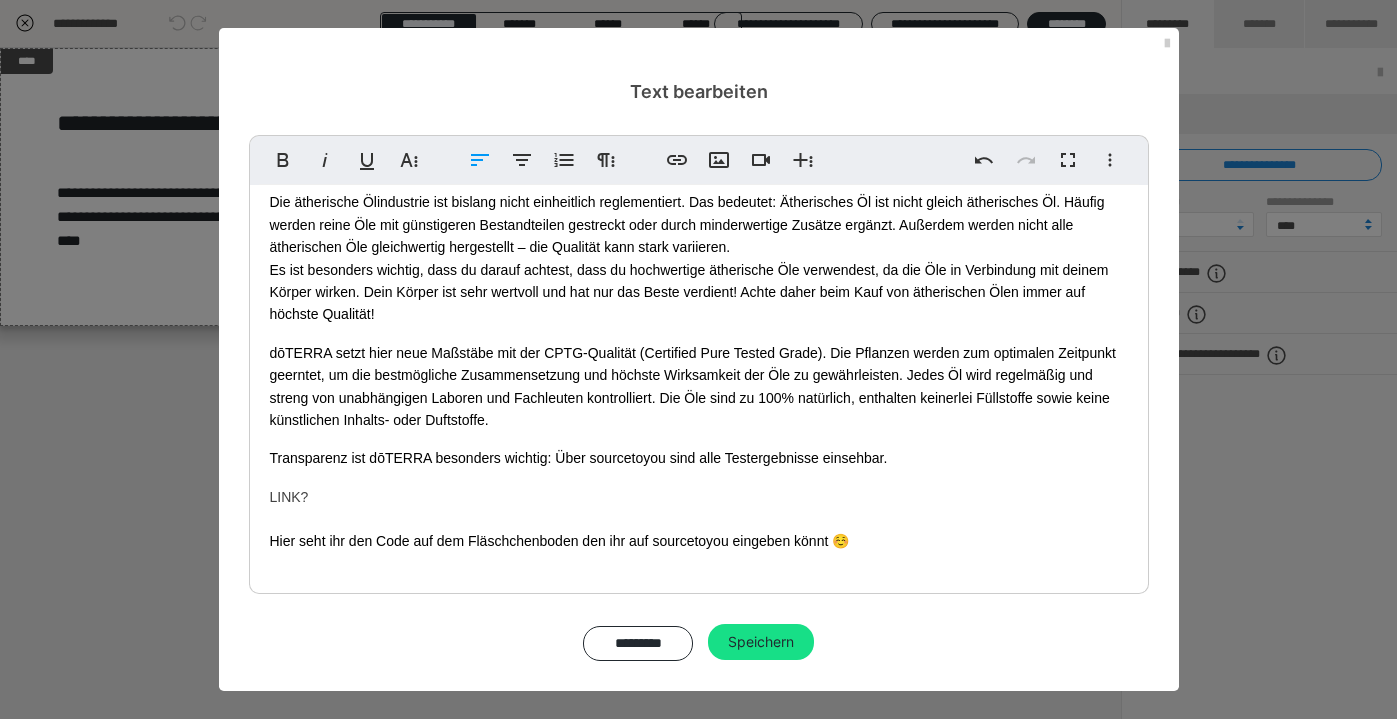scroll, scrollTop: 67, scrollLeft: 0, axis: vertical 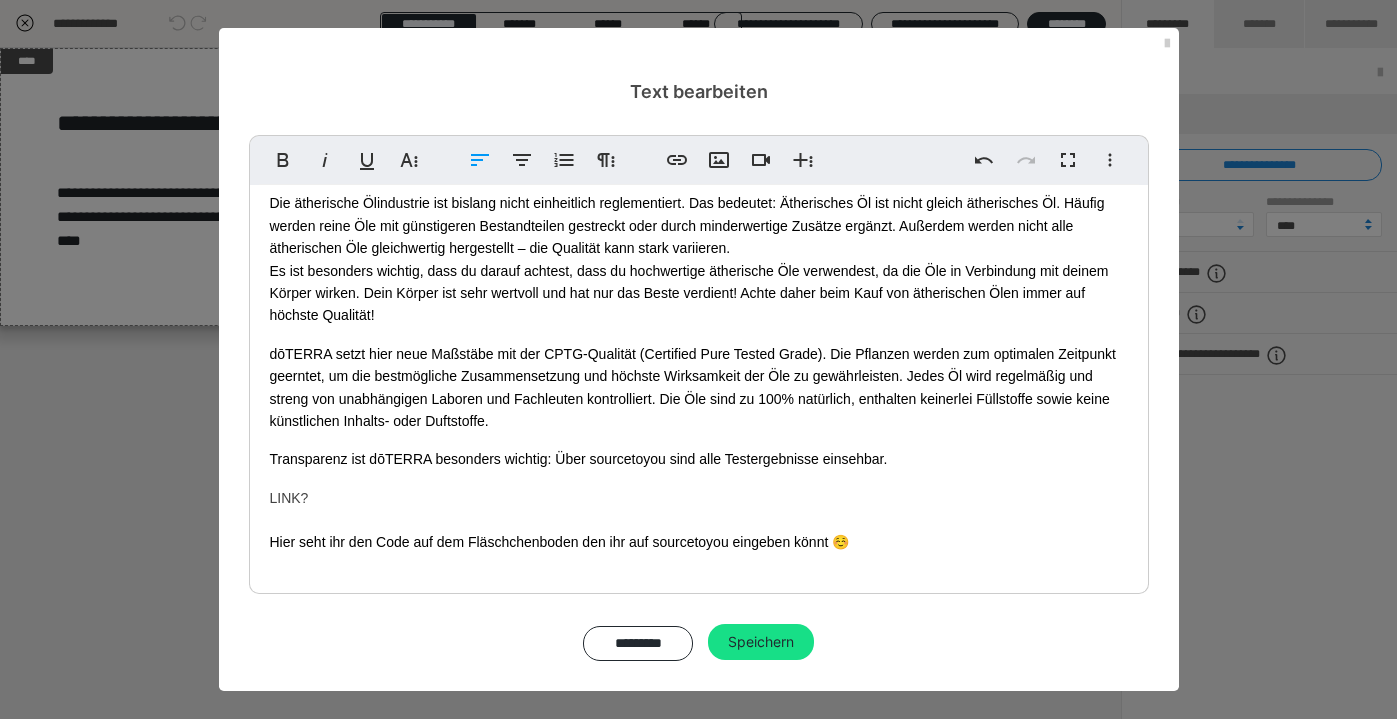 click on "Hier seht ihr den Code auf dem Fläschchenboden den ihr auf sourcetoyou eingeben könnt ☺️" at bounding box center (699, 542) 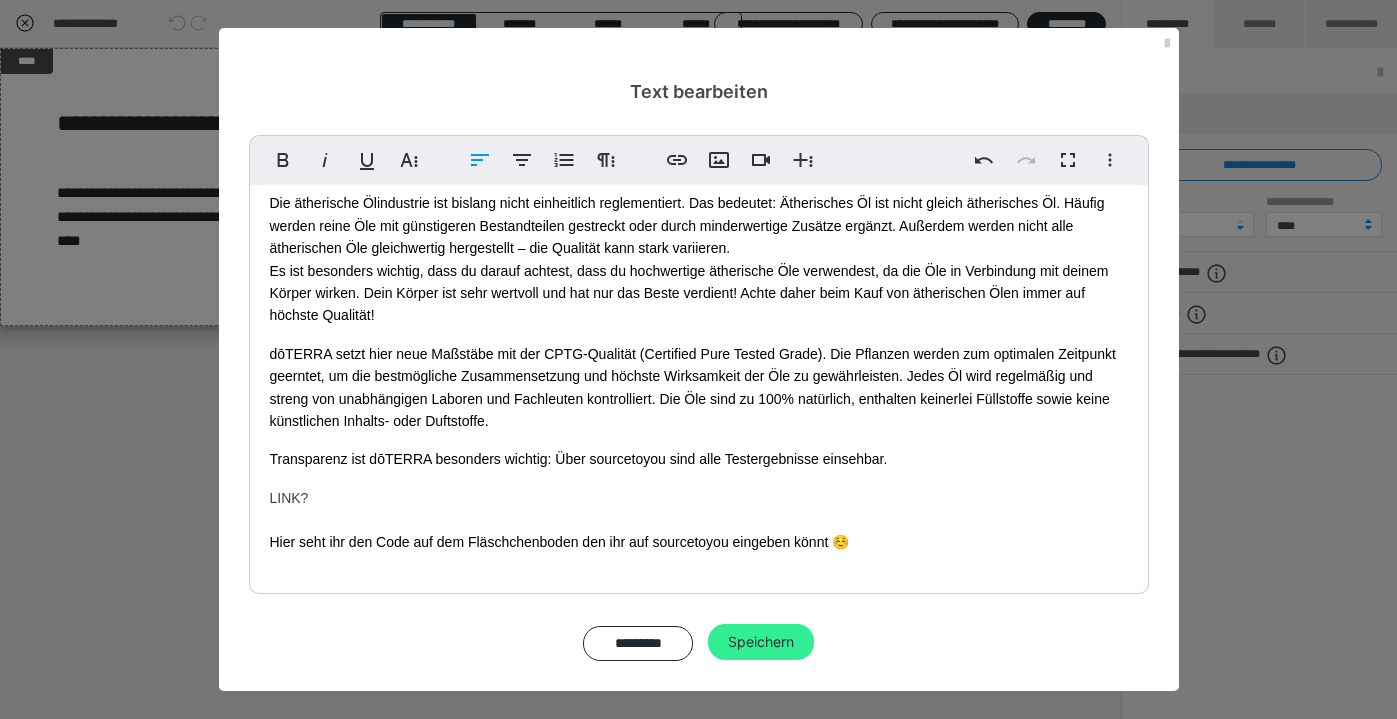 click on "Speichern" at bounding box center [761, 642] 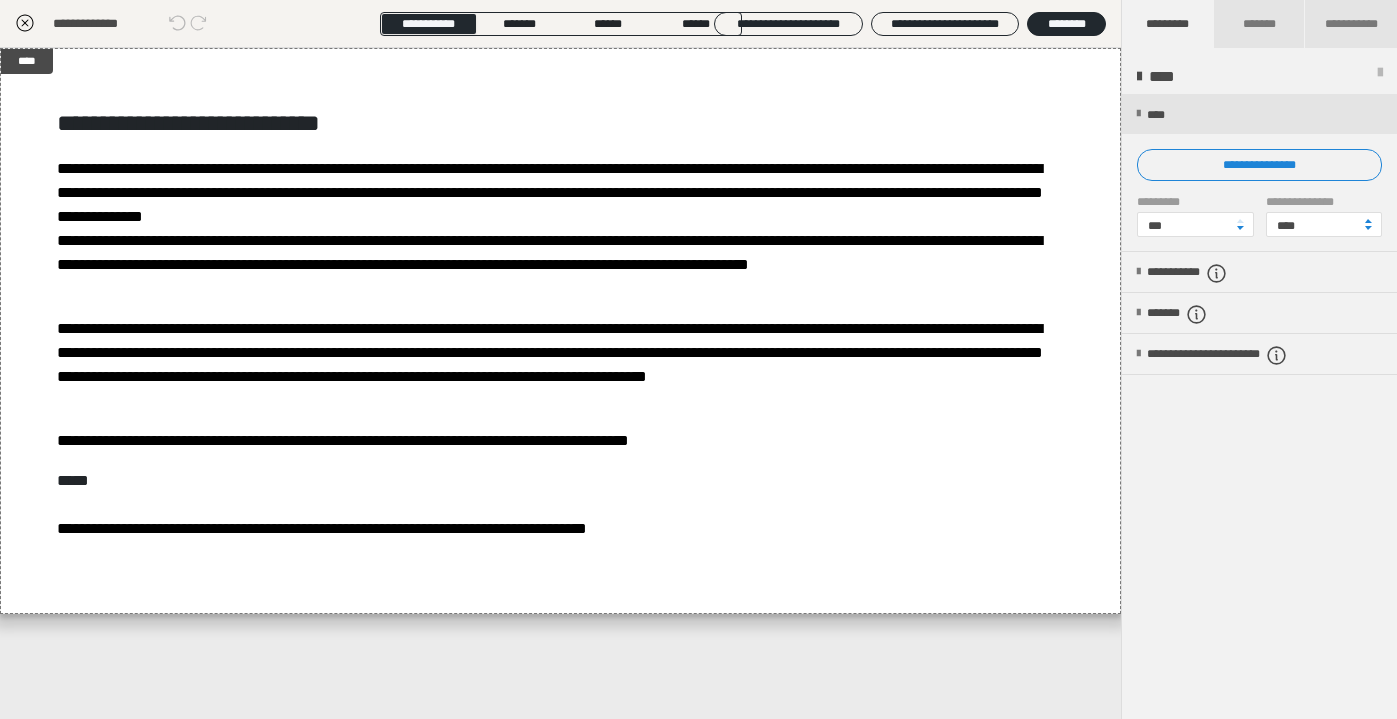 click on "**********" at bounding box center (1259, 407) 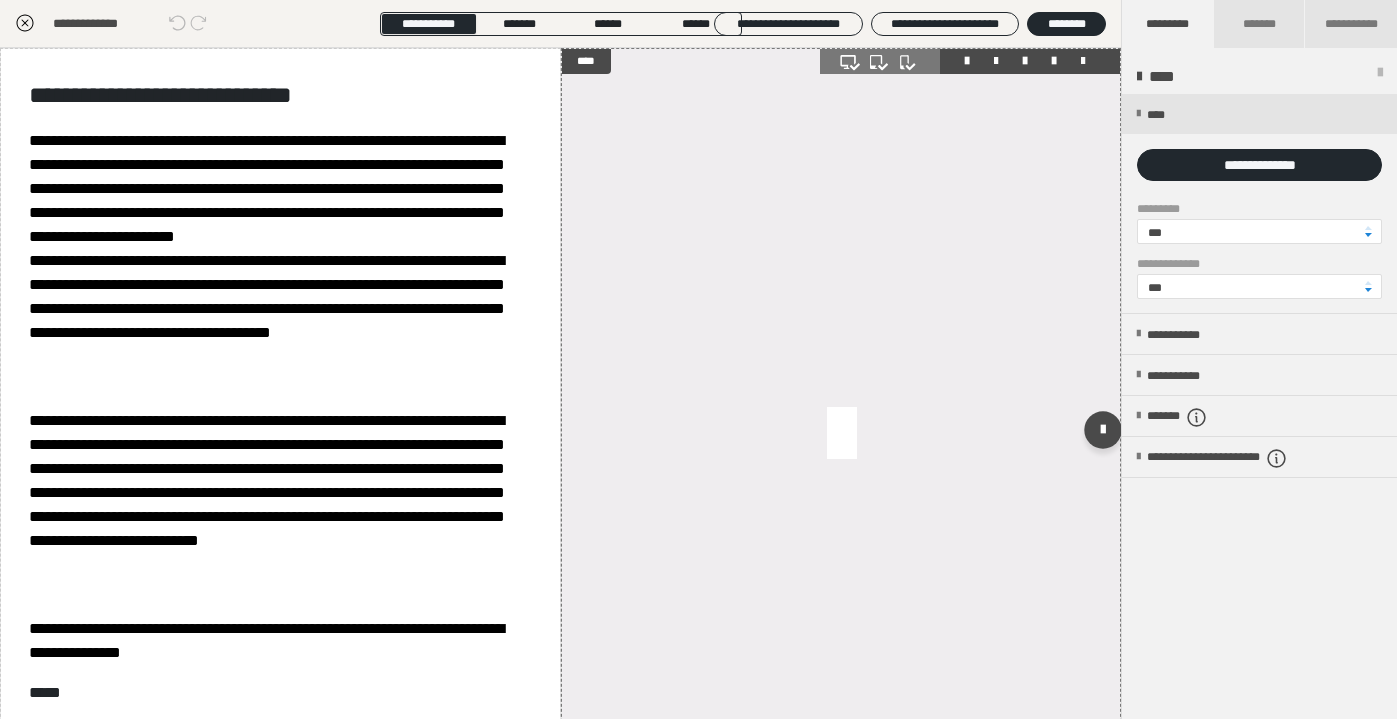 click at bounding box center [1083, 61] 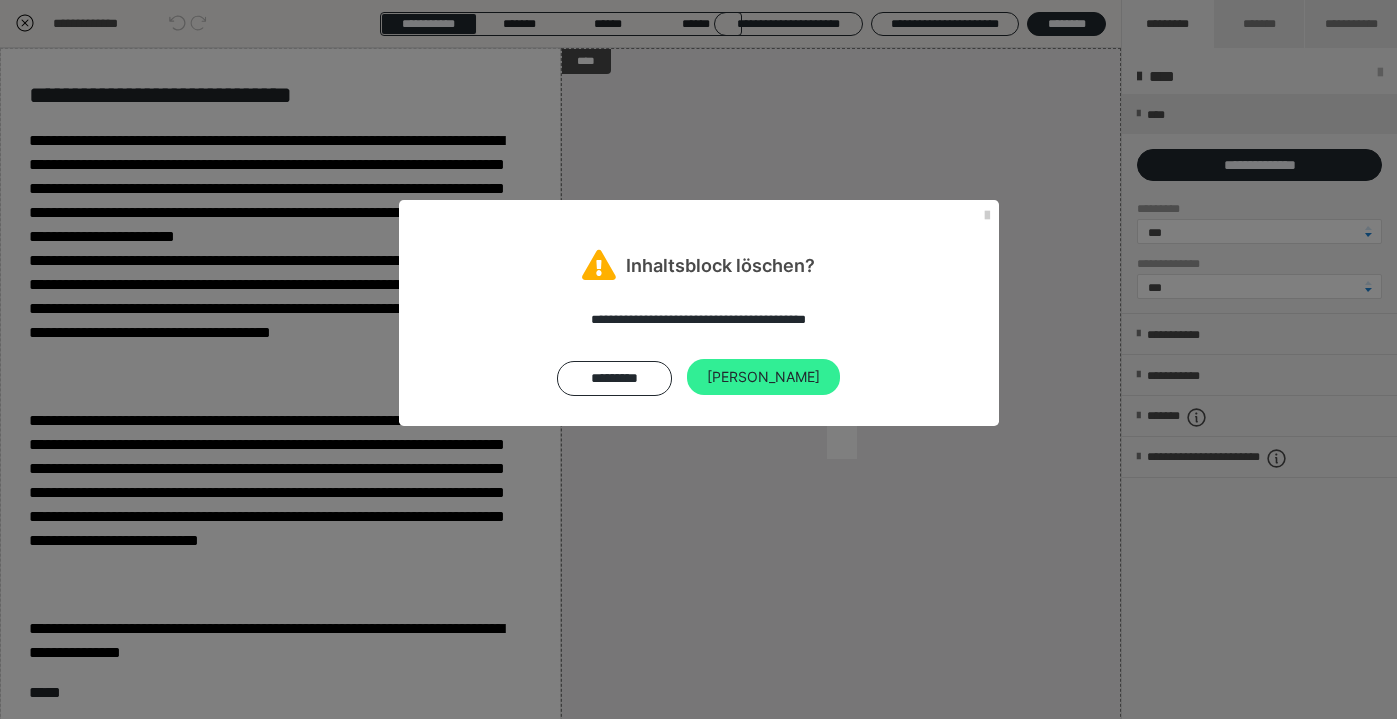 click on "Ja" at bounding box center (763, 377) 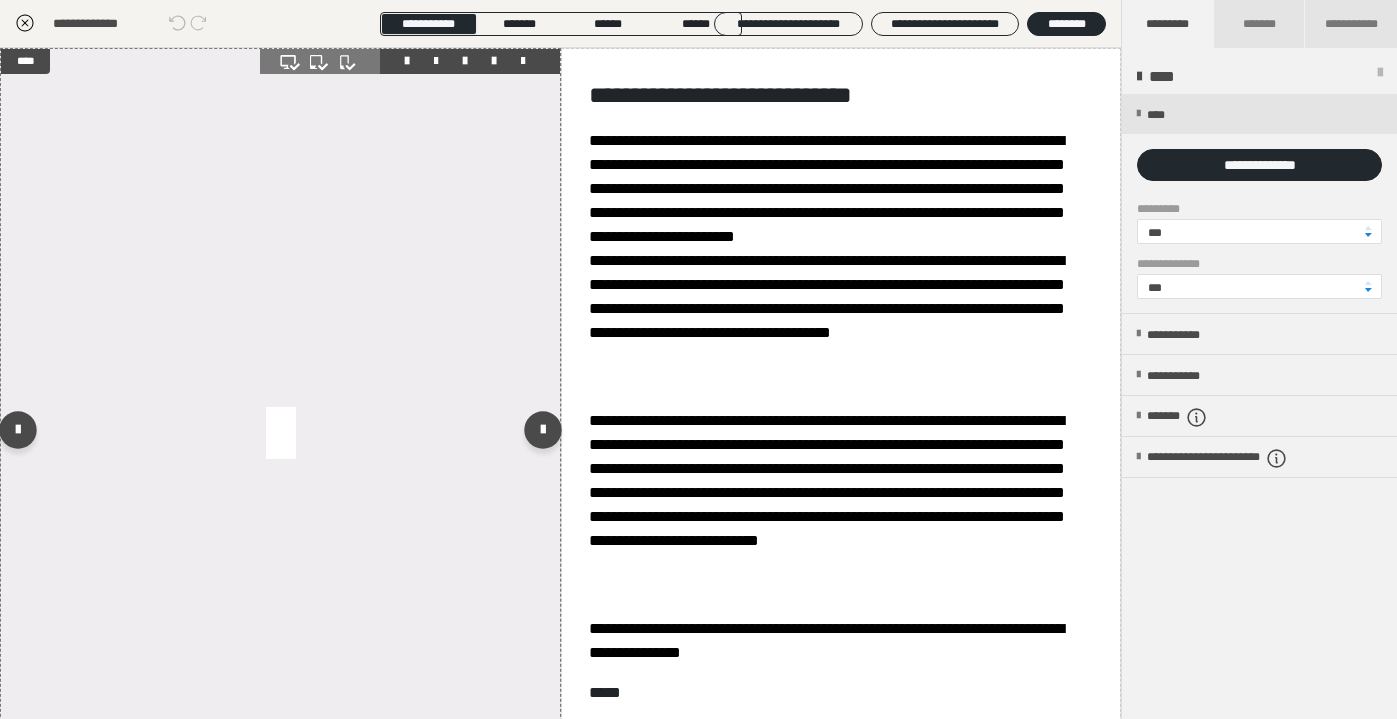 click at bounding box center [280, 435] 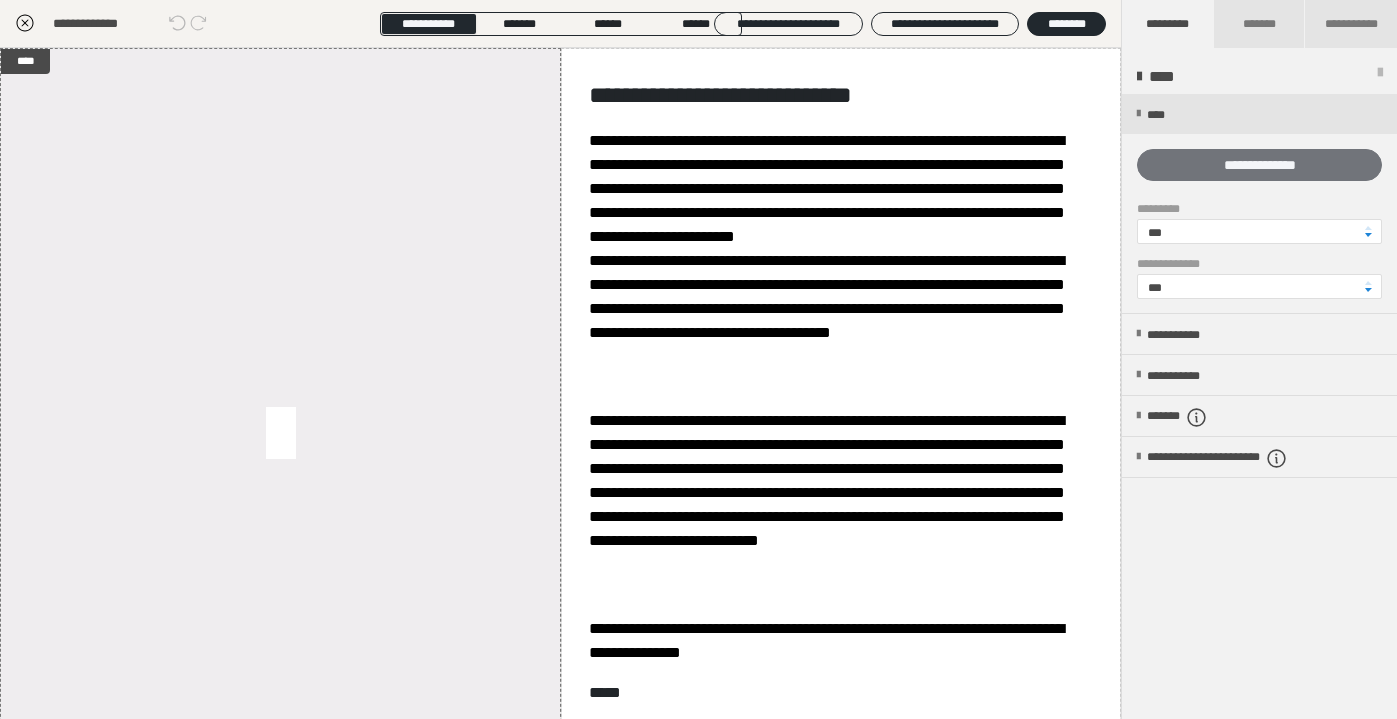 click on "**********" at bounding box center (1259, 165) 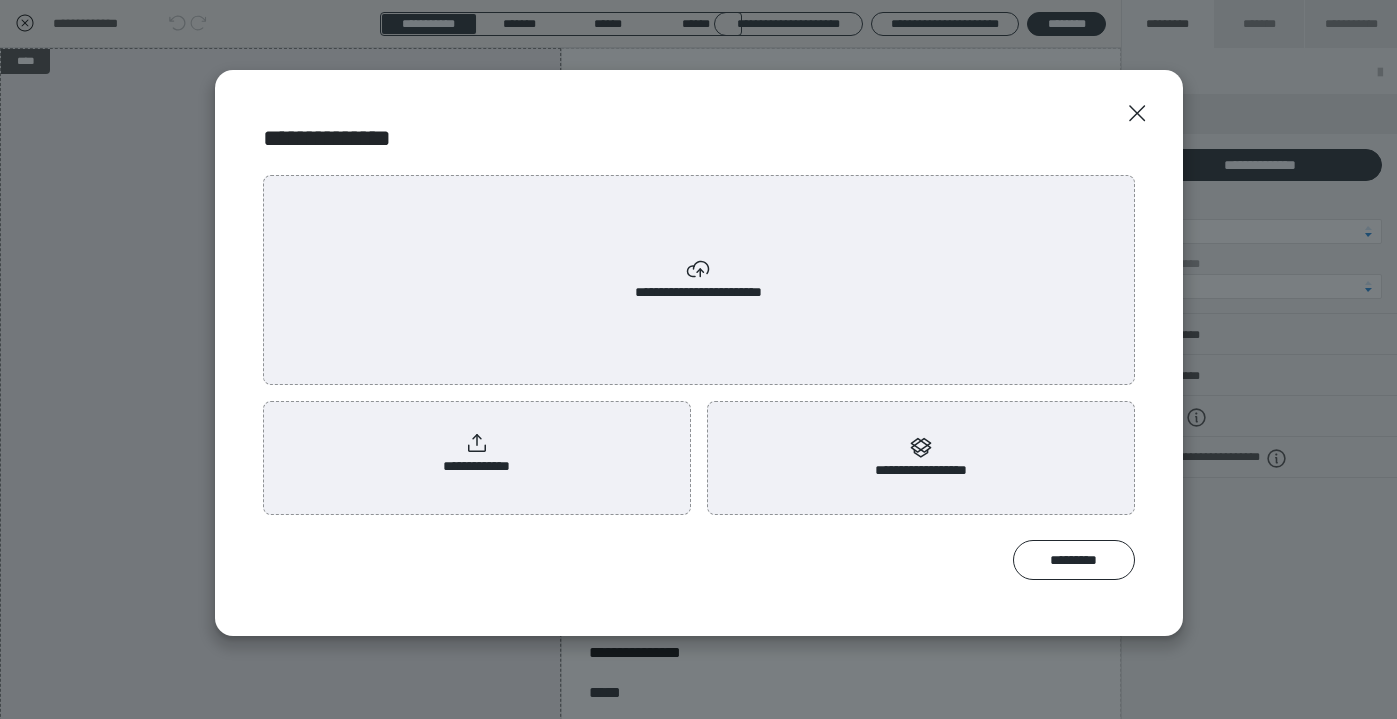 click on "**********" at bounding box center [477, 454] 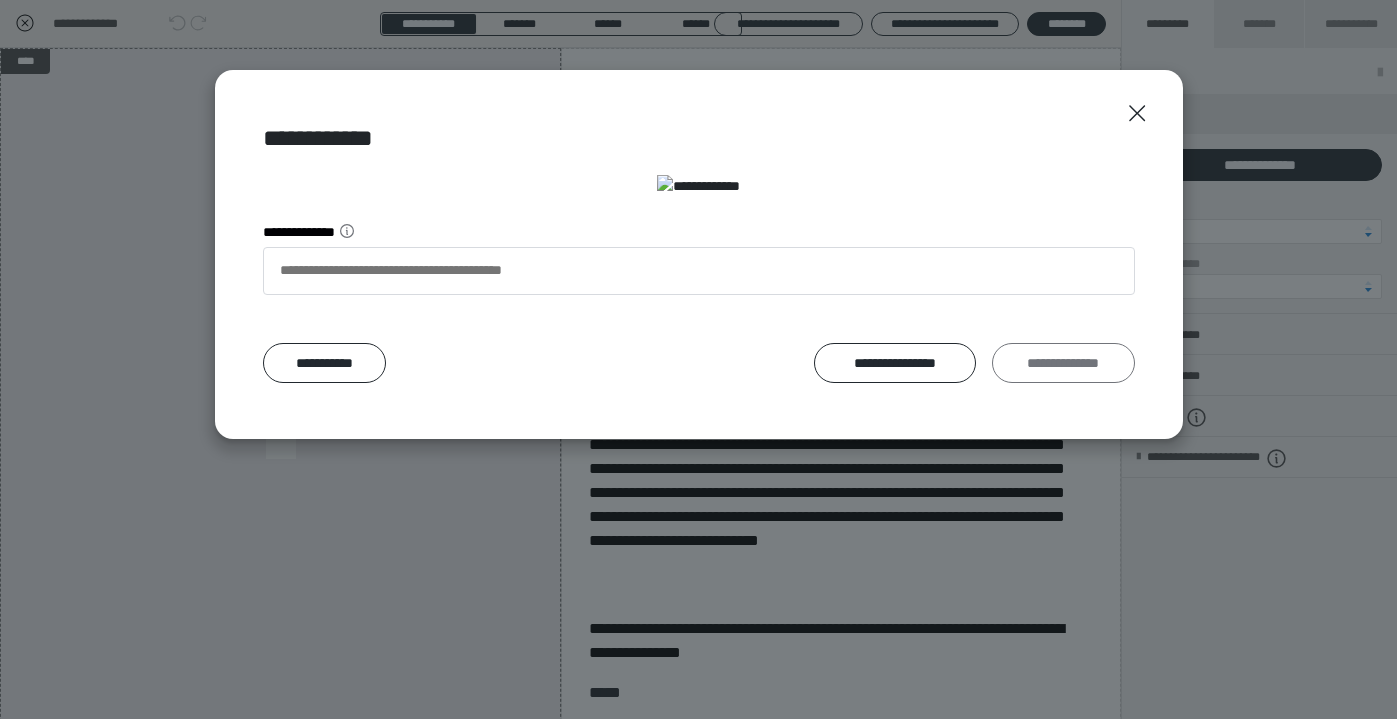 click on "**********" at bounding box center [1063, 363] 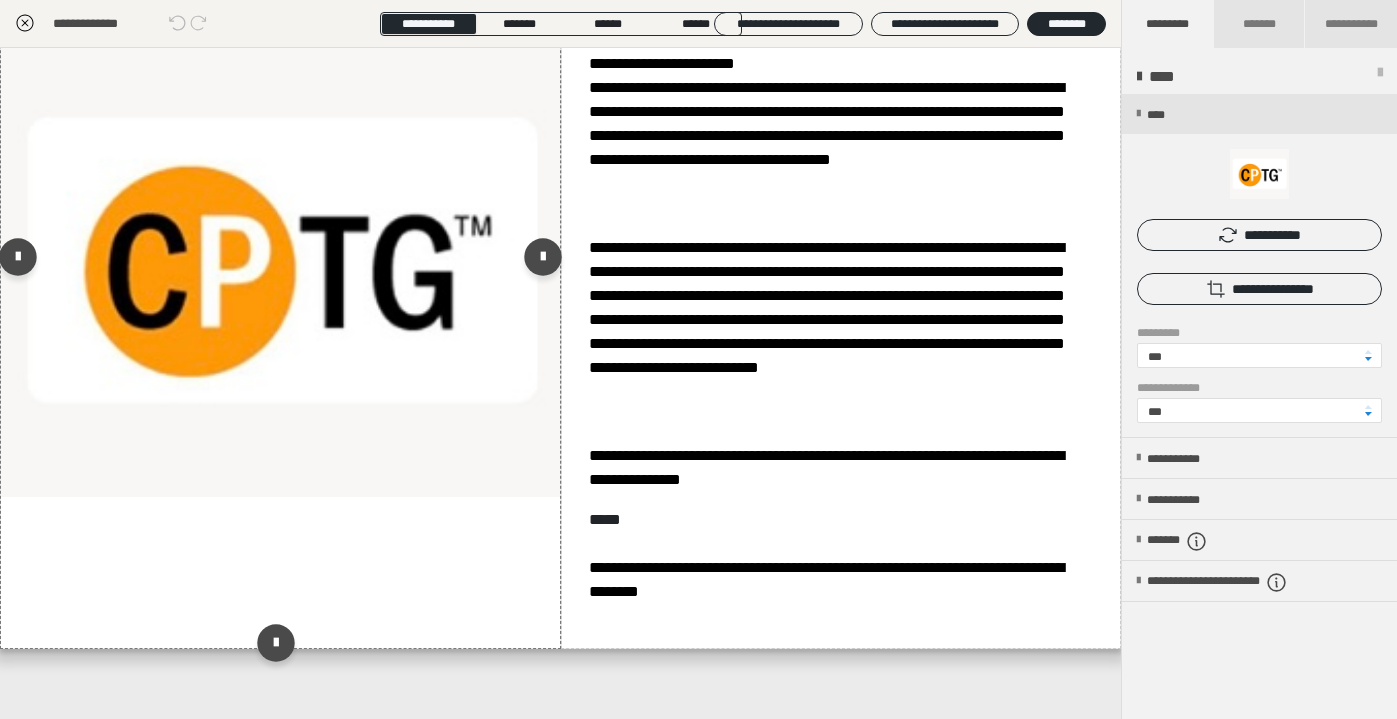 scroll, scrollTop: 173, scrollLeft: 0, axis: vertical 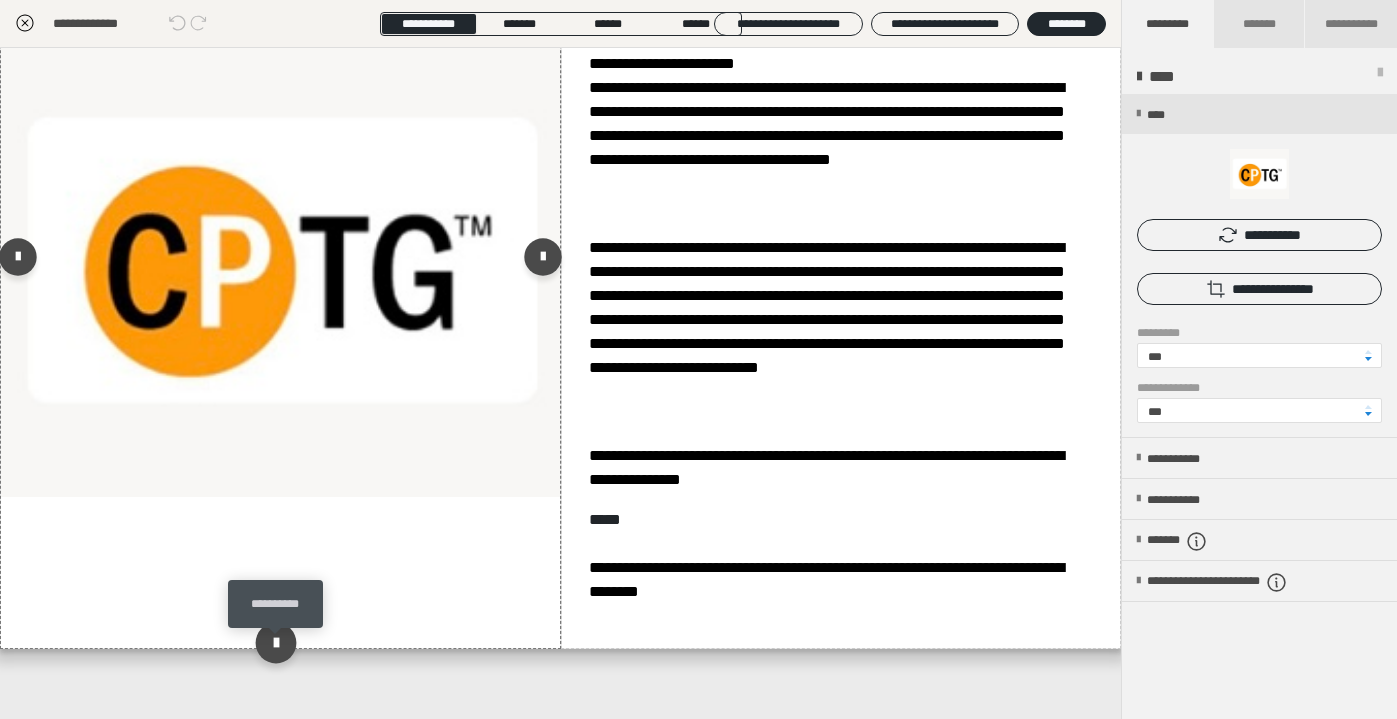 click at bounding box center [275, 643] 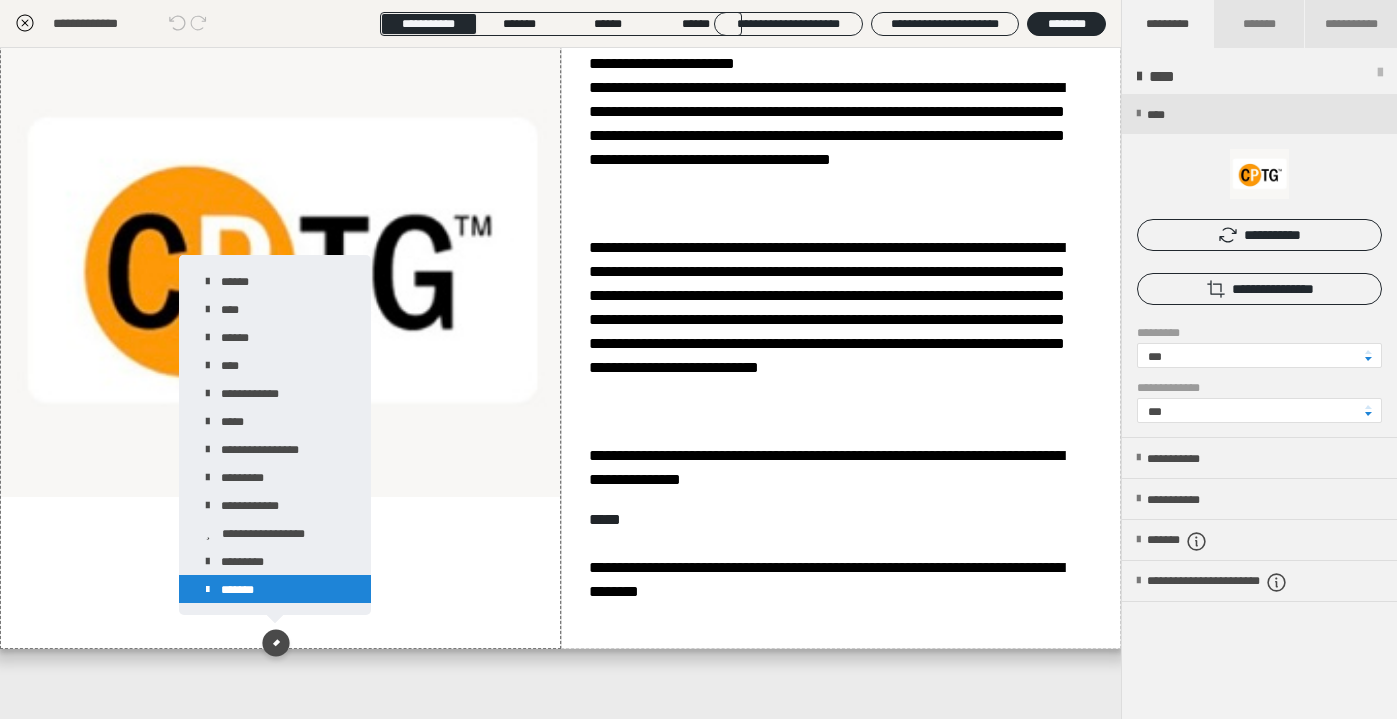 click on "*******" at bounding box center (275, 589) 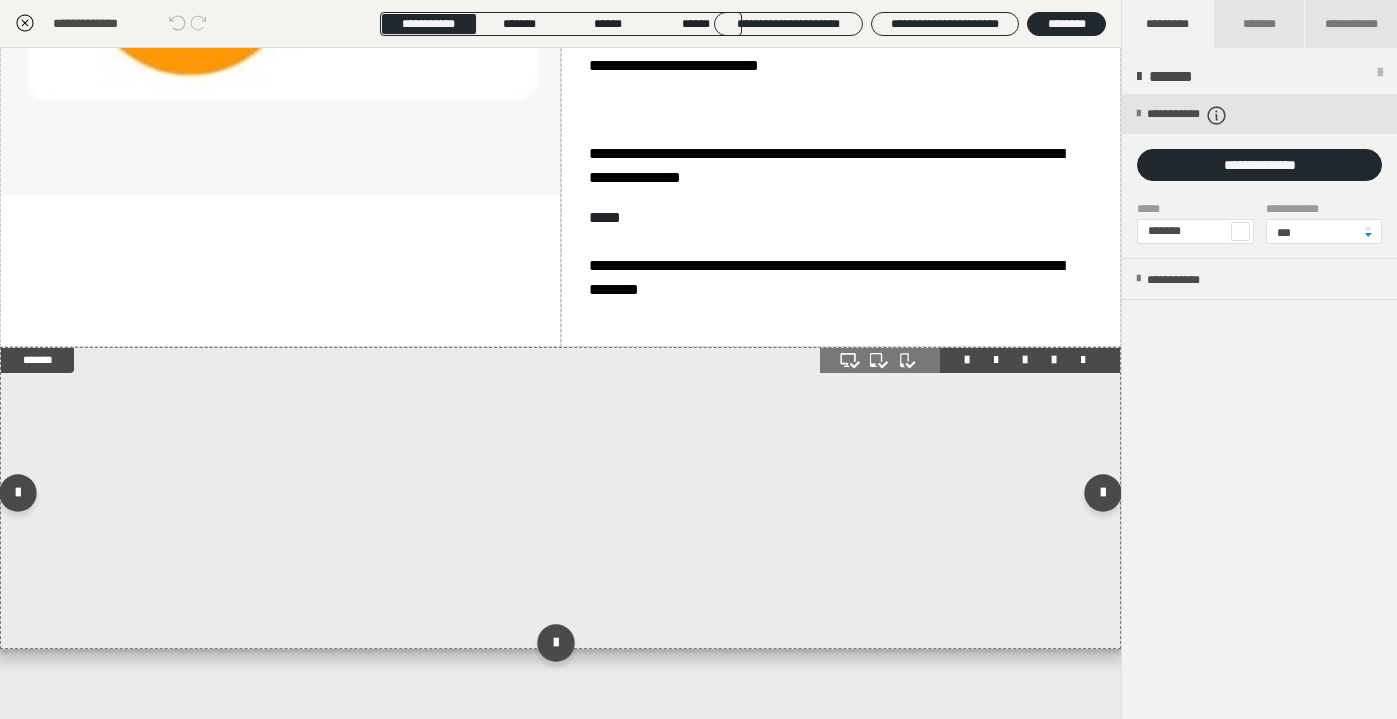 scroll, scrollTop: 475, scrollLeft: 0, axis: vertical 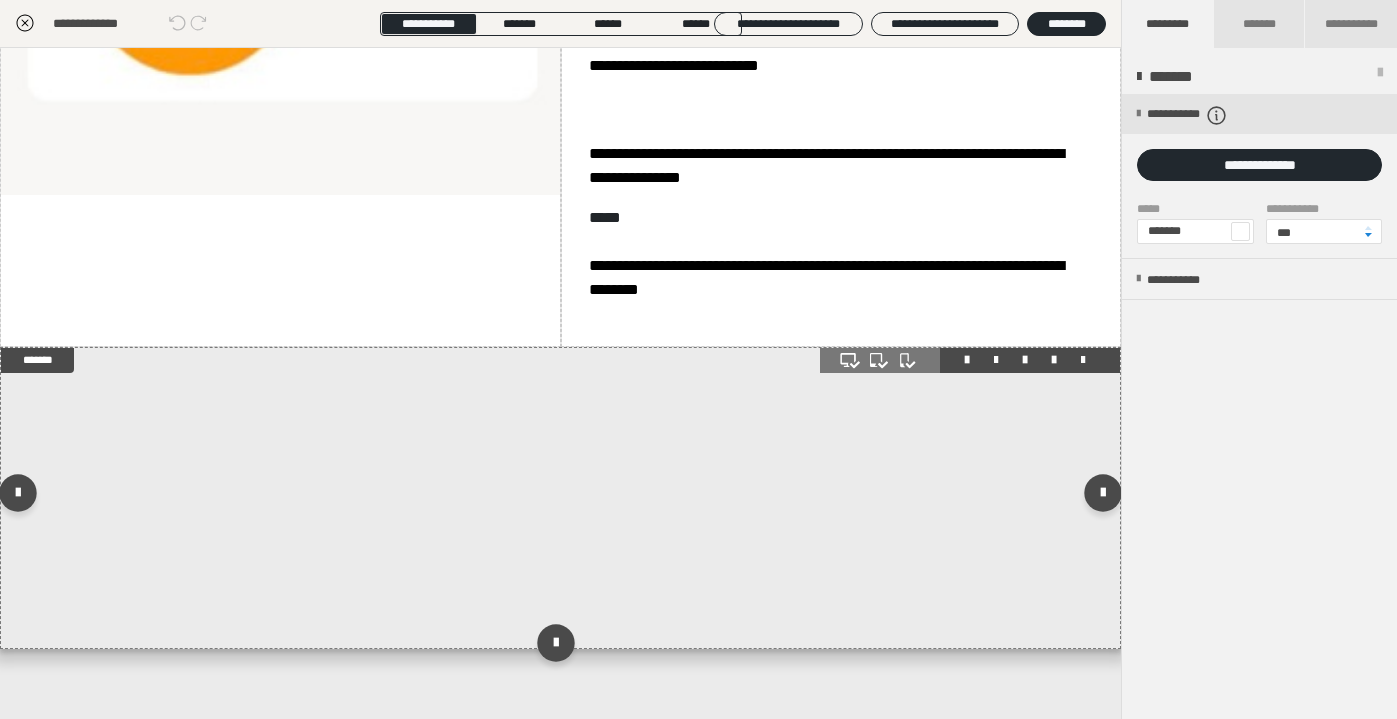 click at bounding box center [1083, 360] 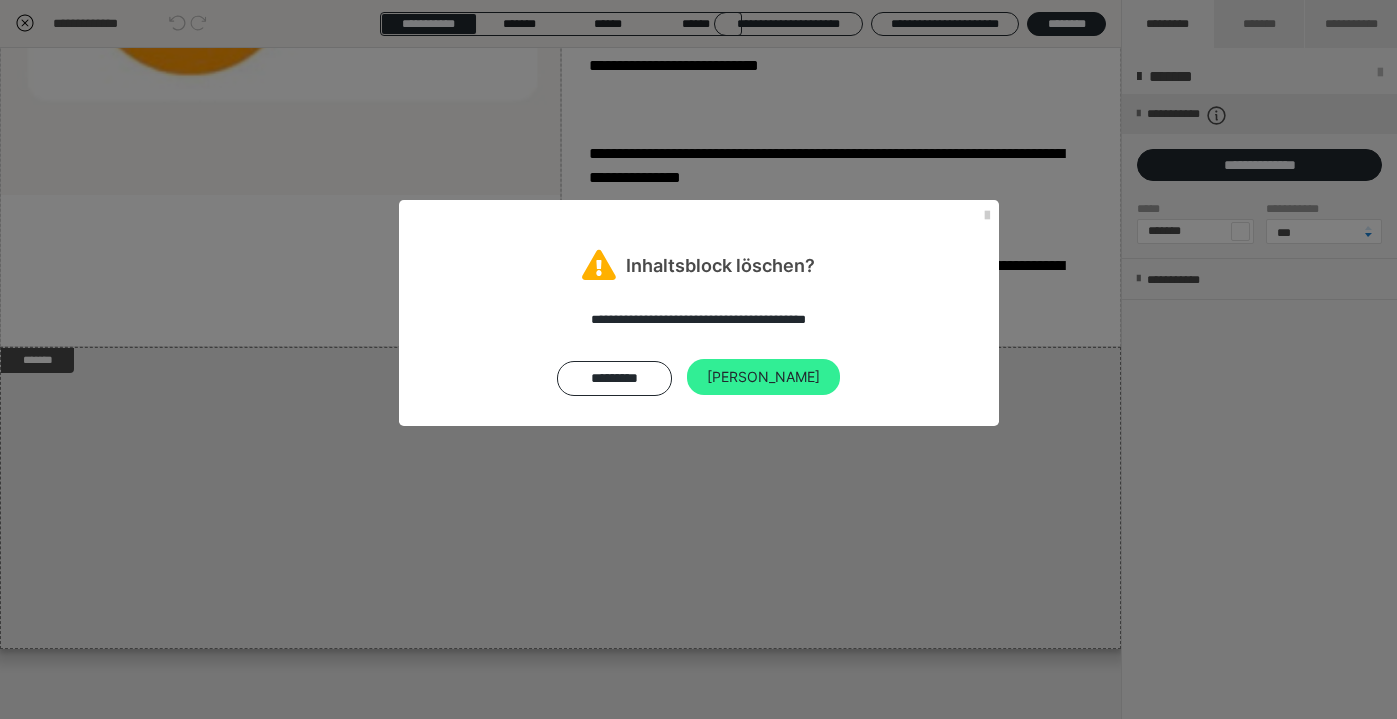 click on "Ja" at bounding box center [763, 377] 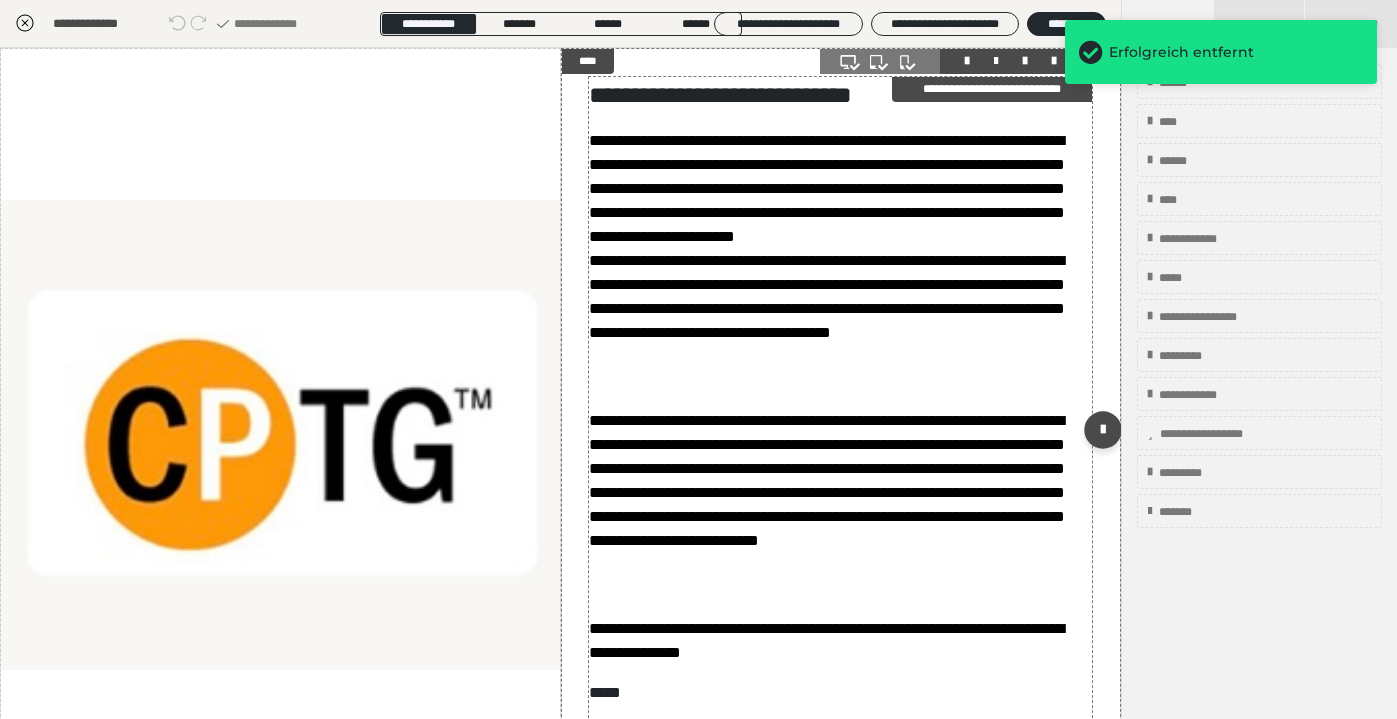 scroll, scrollTop: 0, scrollLeft: 0, axis: both 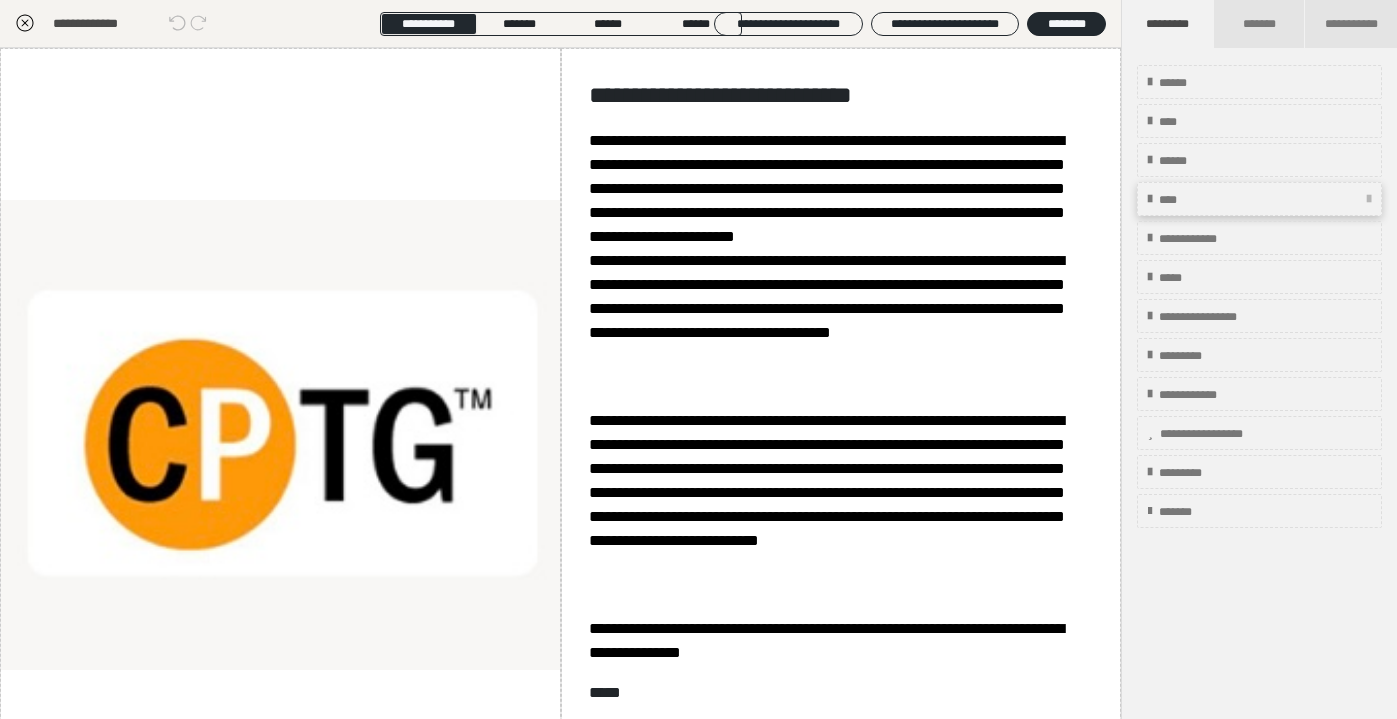 click on "****" at bounding box center (1259, 199) 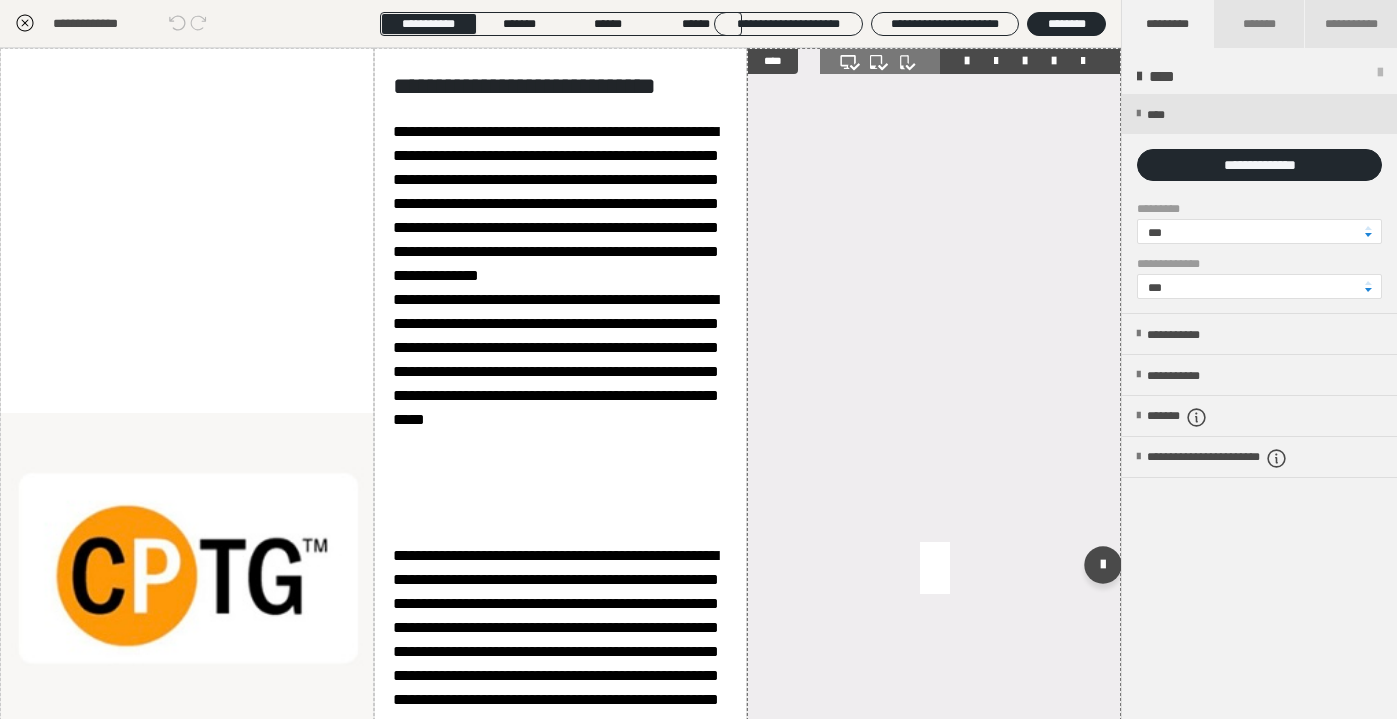 scroll, scrollTop: 0, scrollLeft: 0, axis: both 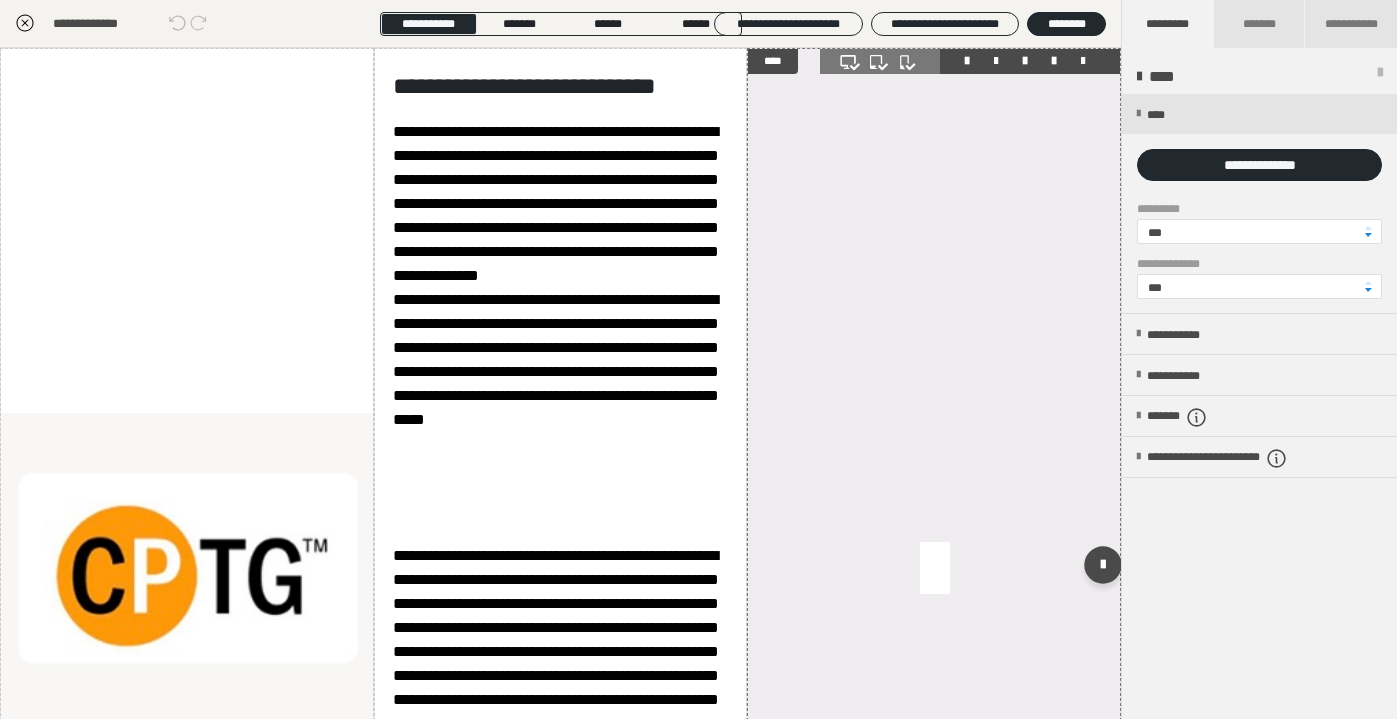 click at bounding box center (1083, 61) 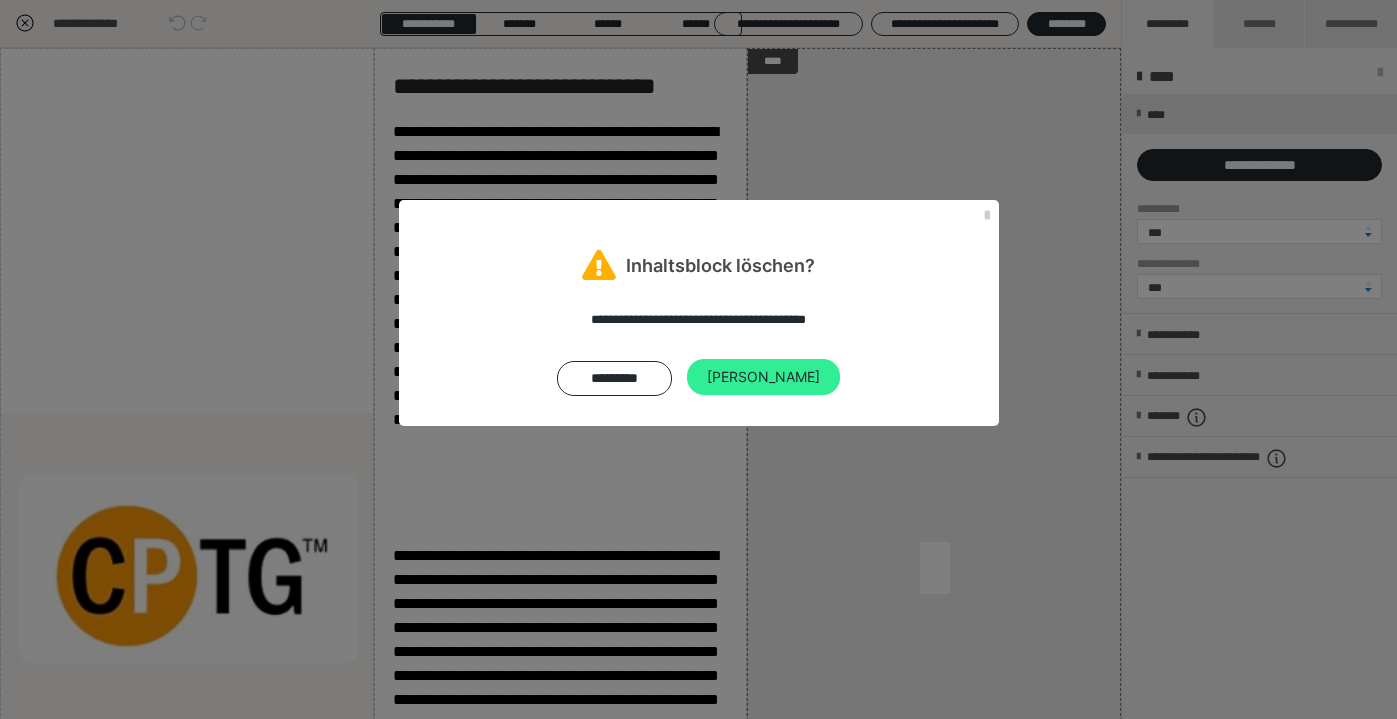click on "Ja" at bounding box center [763, 377] 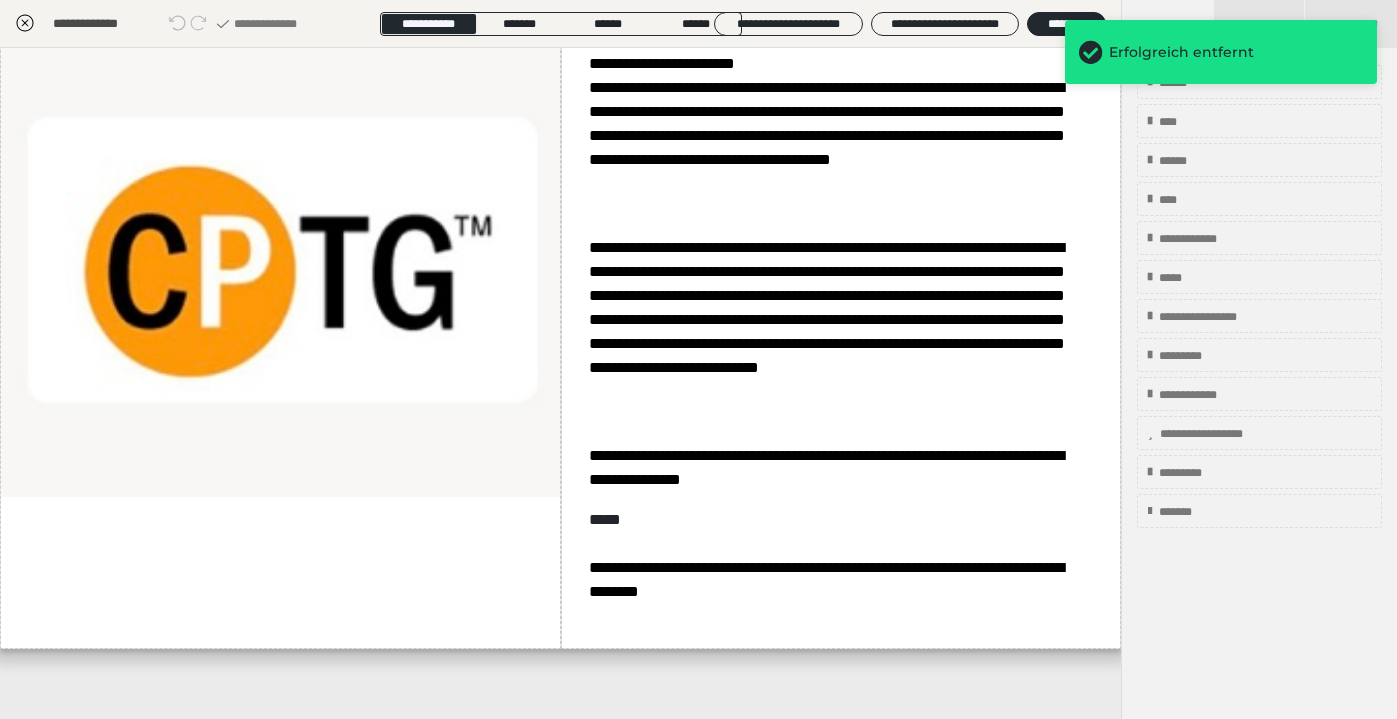 scroll, scrollTop: 173, scrollLeft: 0, axis: vertical 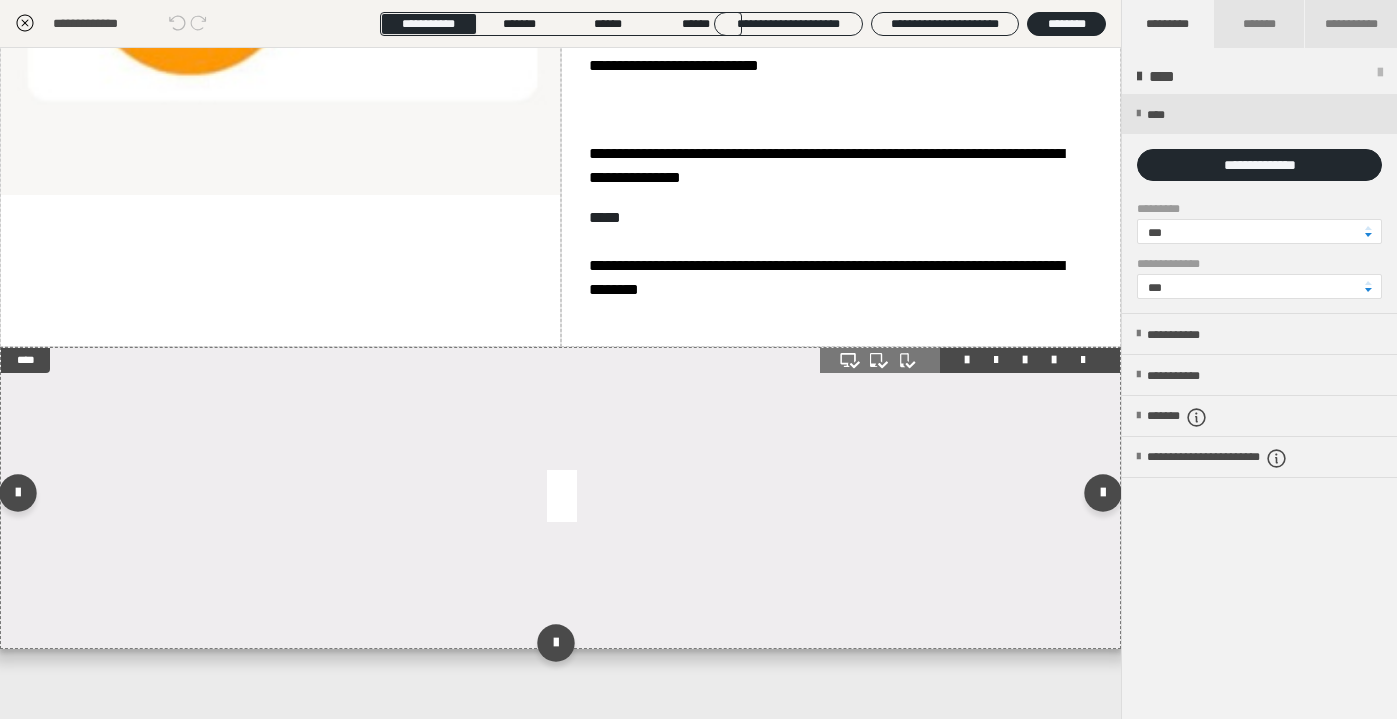 click at bounding box center [561, 498] 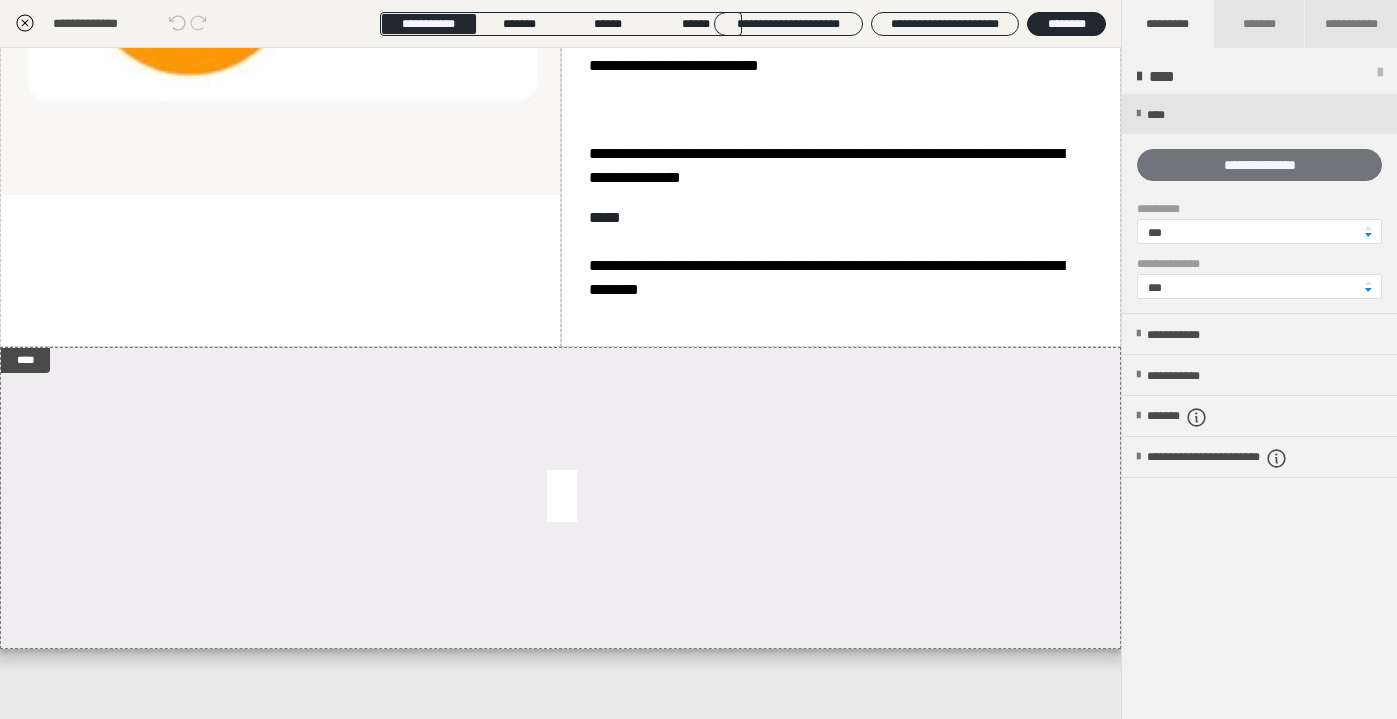 click on "**********" at bounding box center [1259, 165] 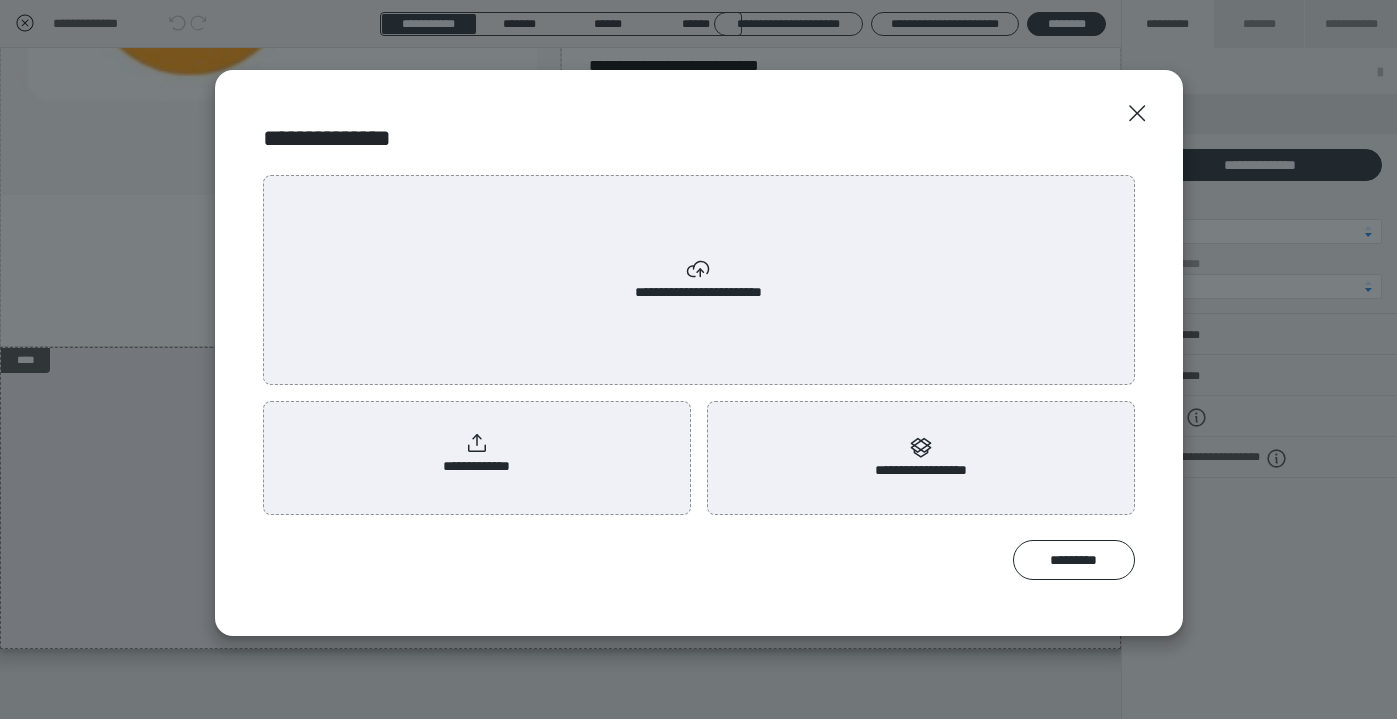 click on "**********" at bounding box center [477, 454] 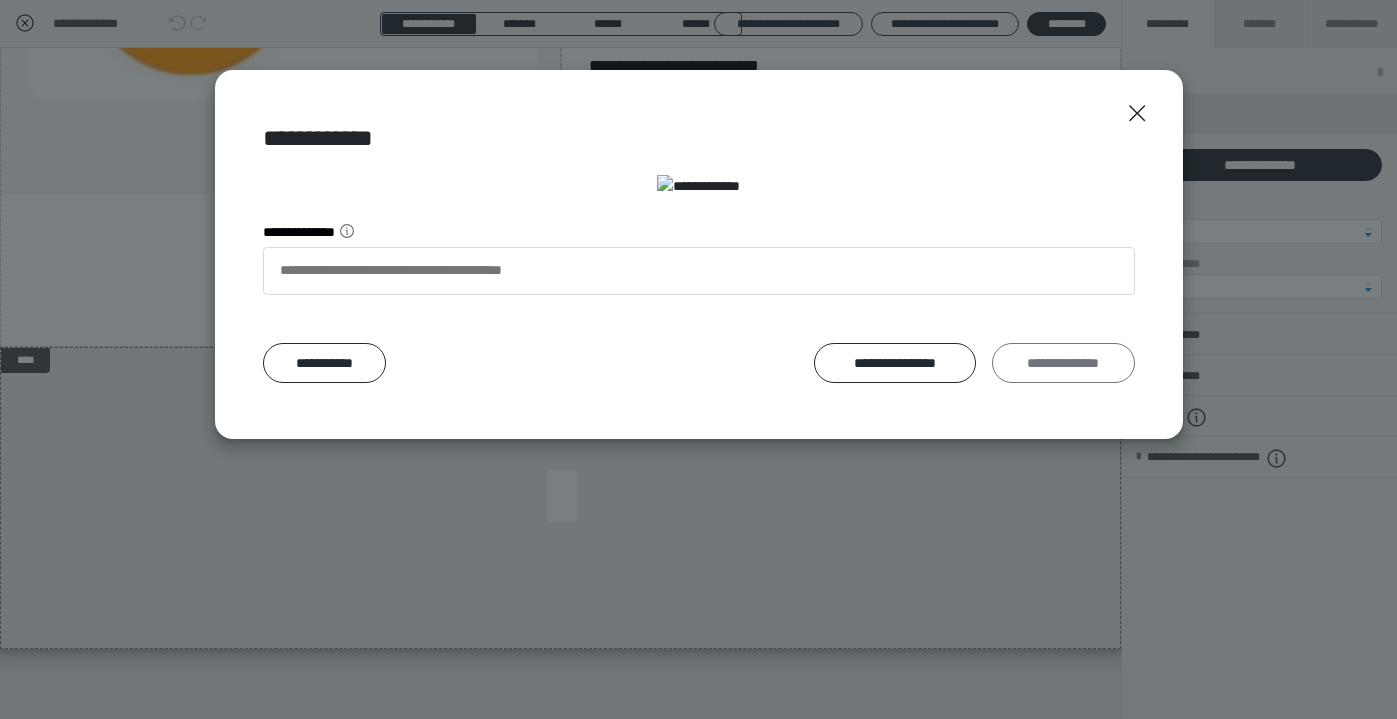 click on "**********" at bounding box center [1063, 363] 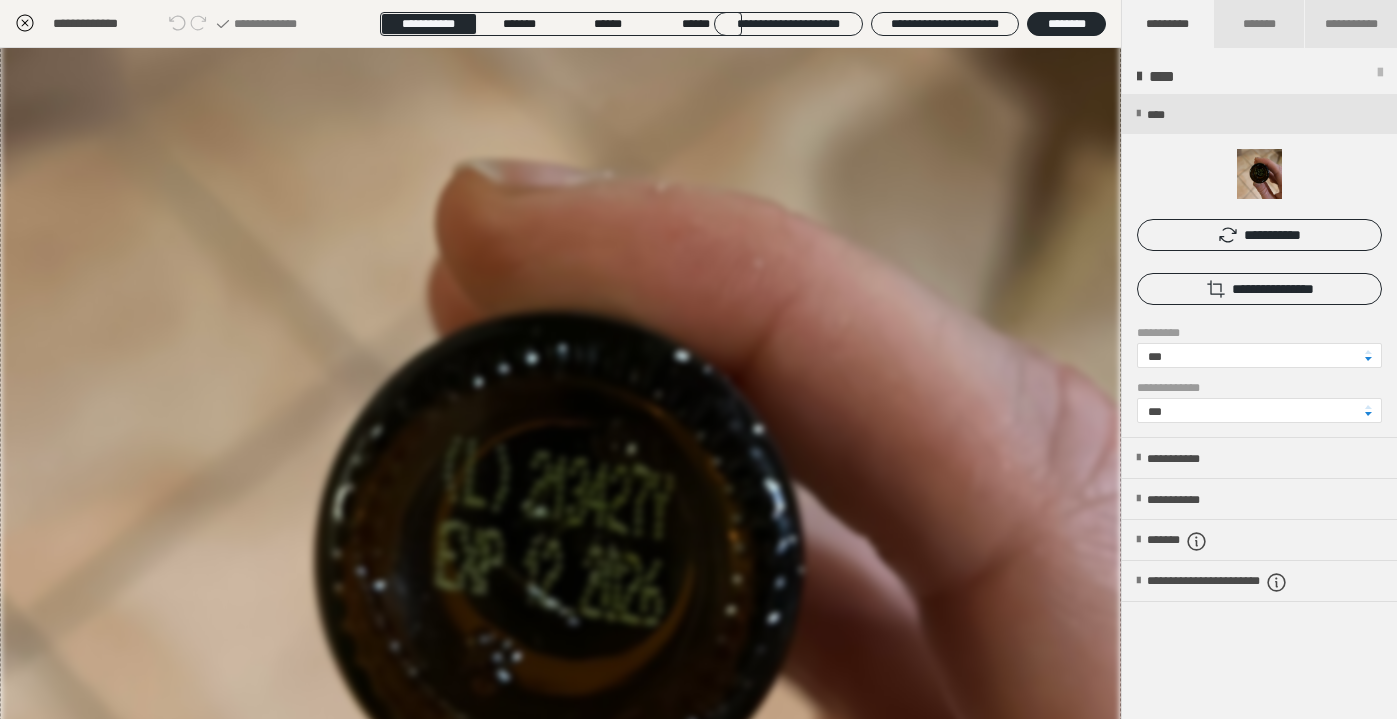 scroll, scrollTop: 865, scrollLeft: 0, axis: vertical 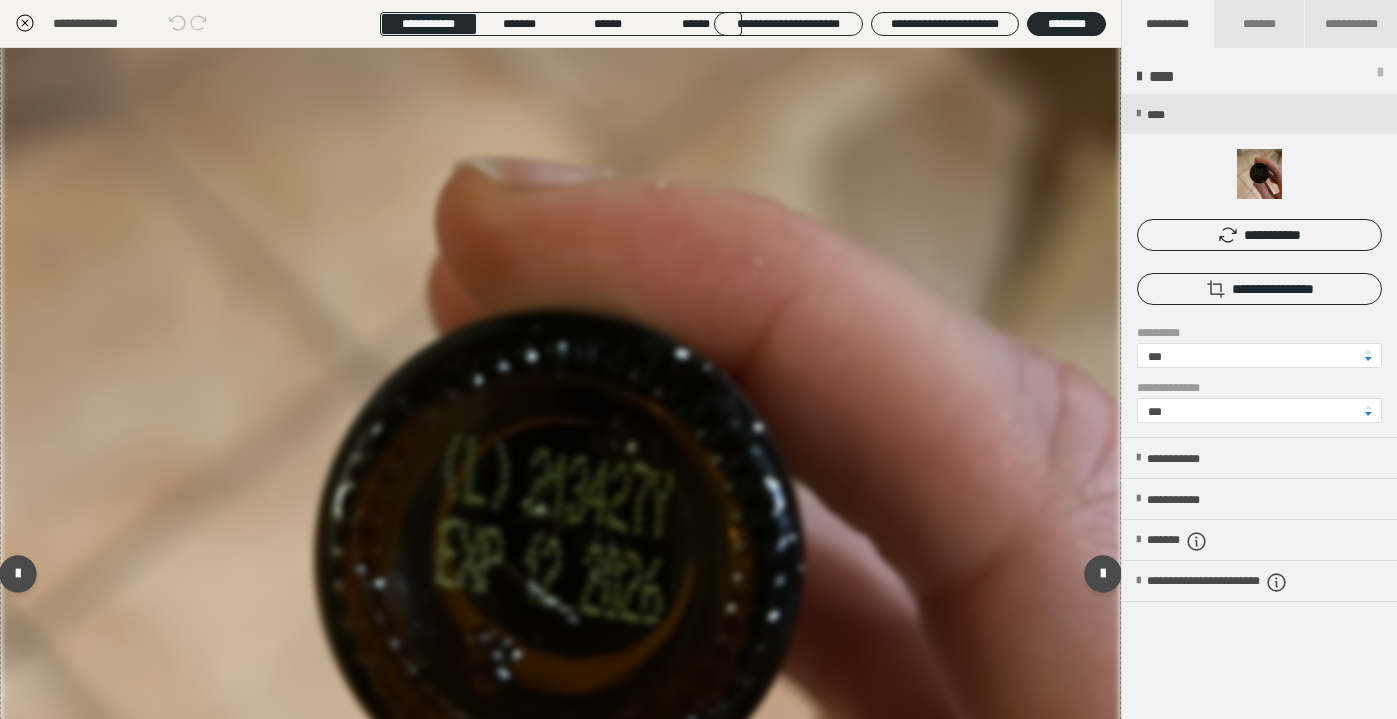 click at bounding box center [560, 578] 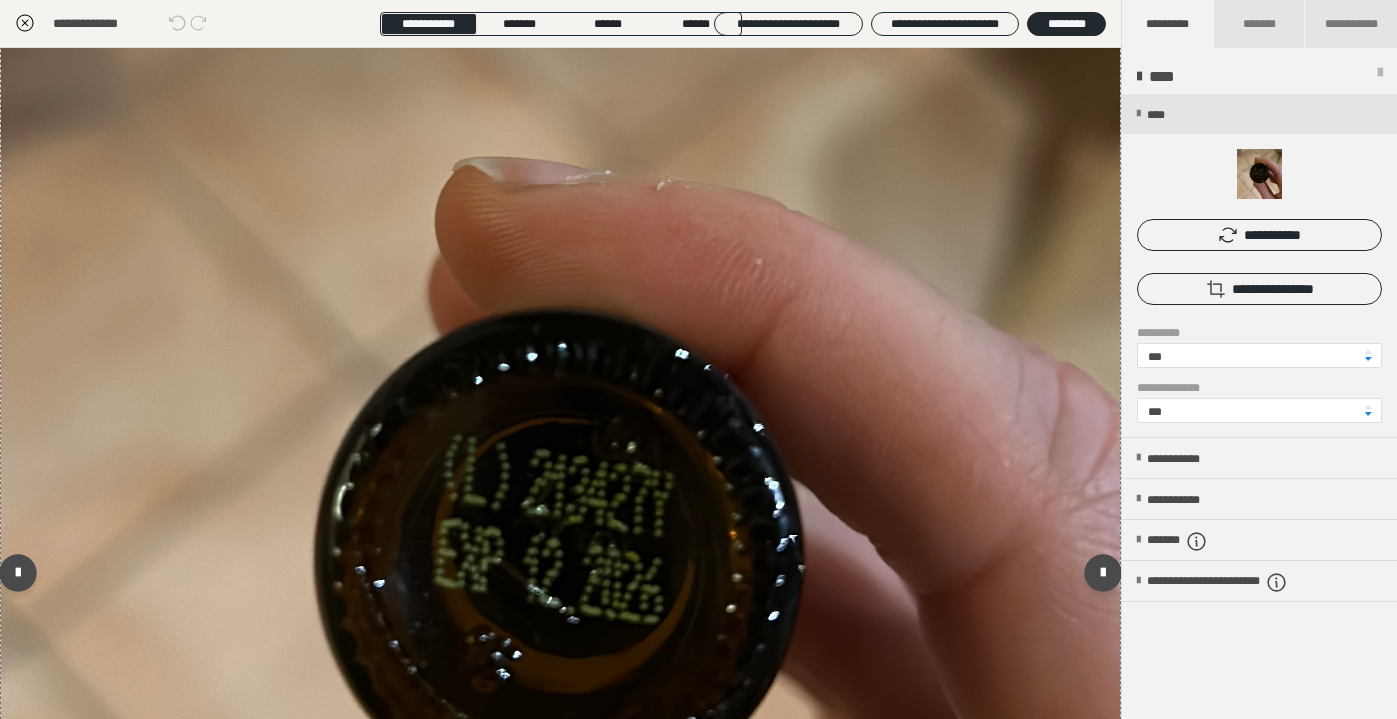 click at bounding box center [560, 578] 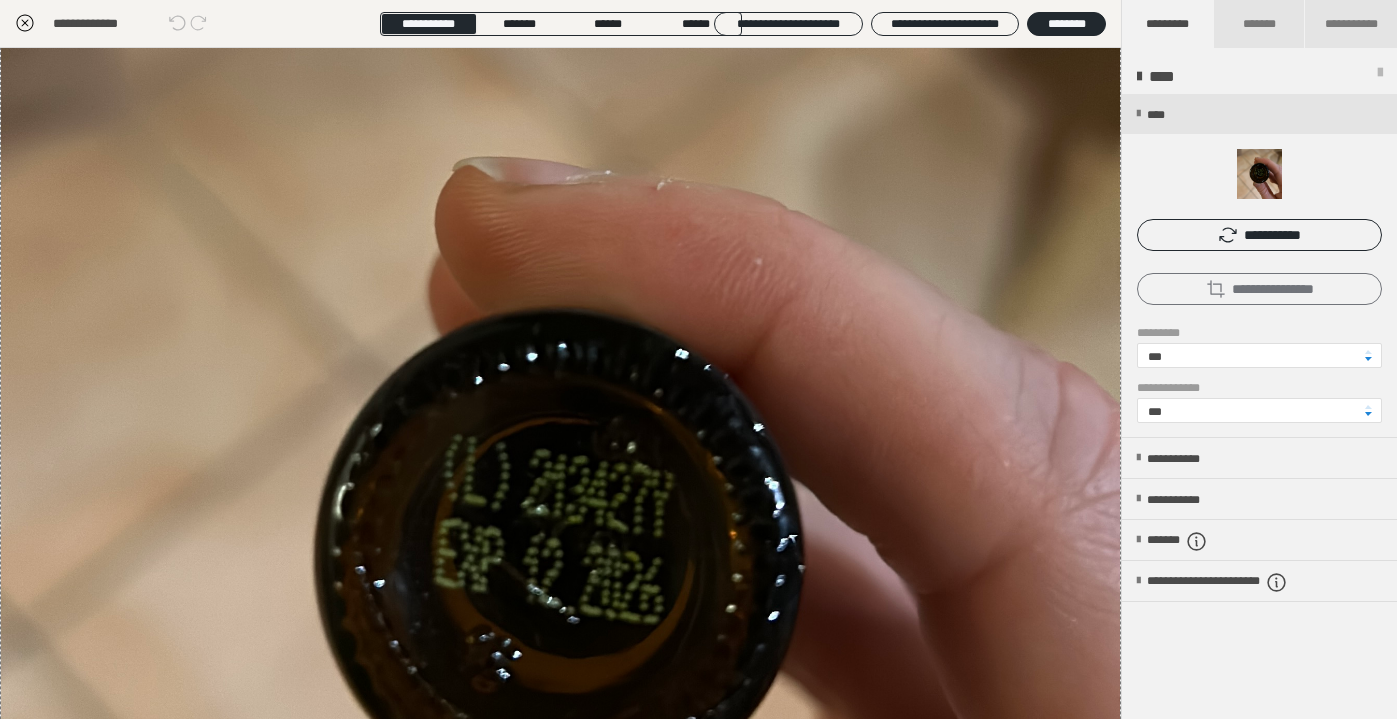click on "**********" at bounding box center (1259, 289) 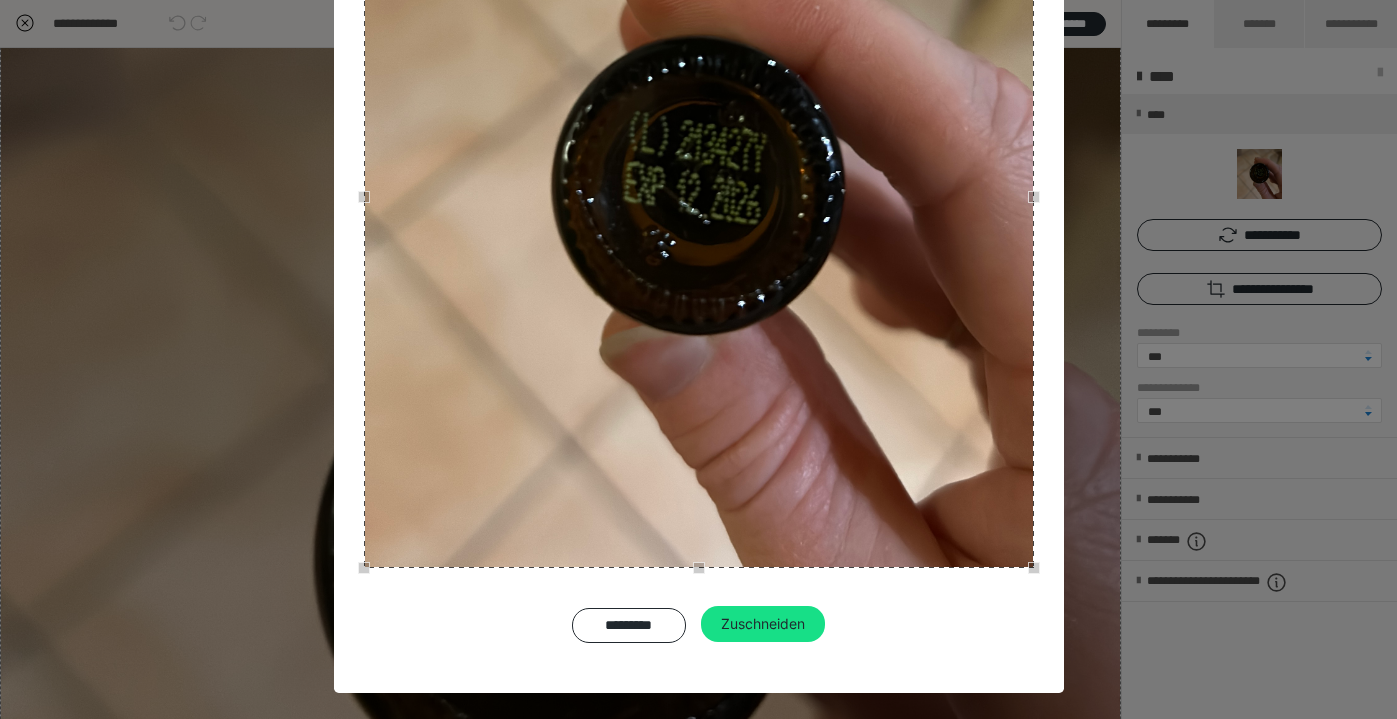 scroll, scrollTop: 287, scrollLeft: 0, axis: vertical 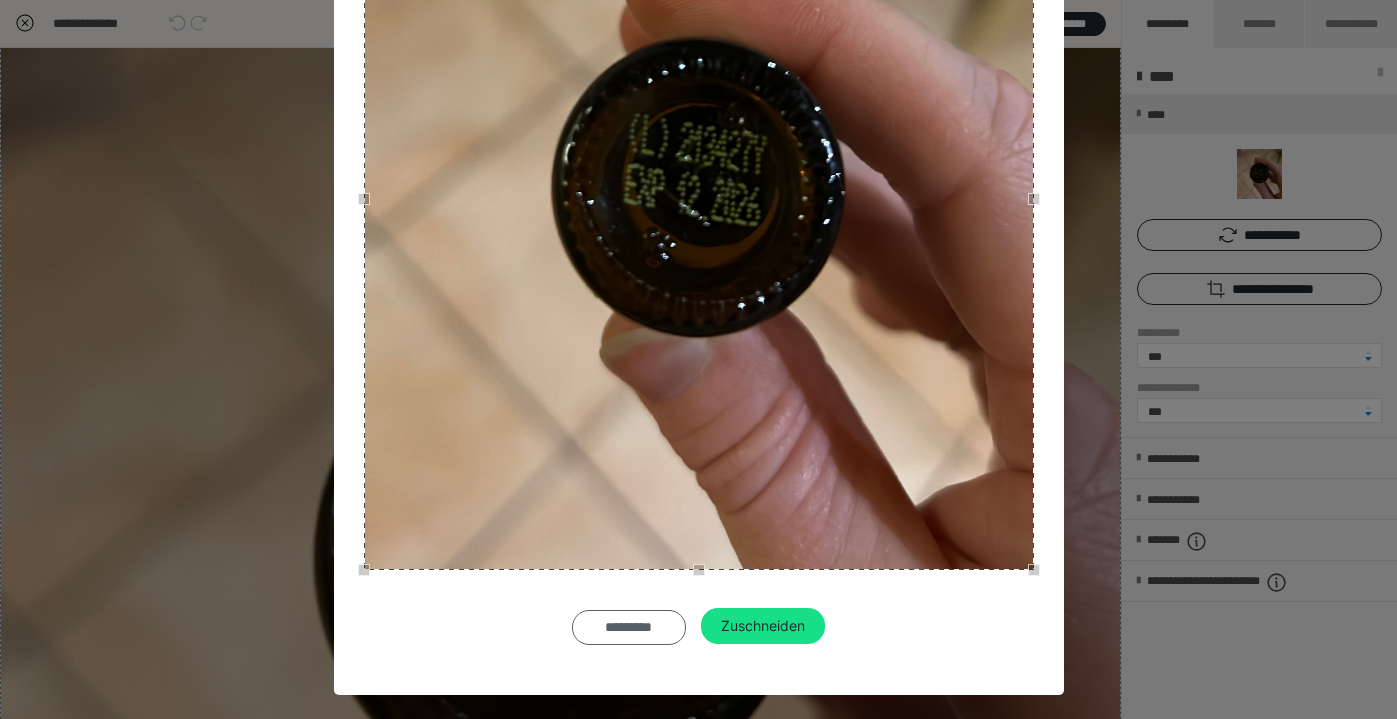 click on "*********" at bounding box center [629, 627] 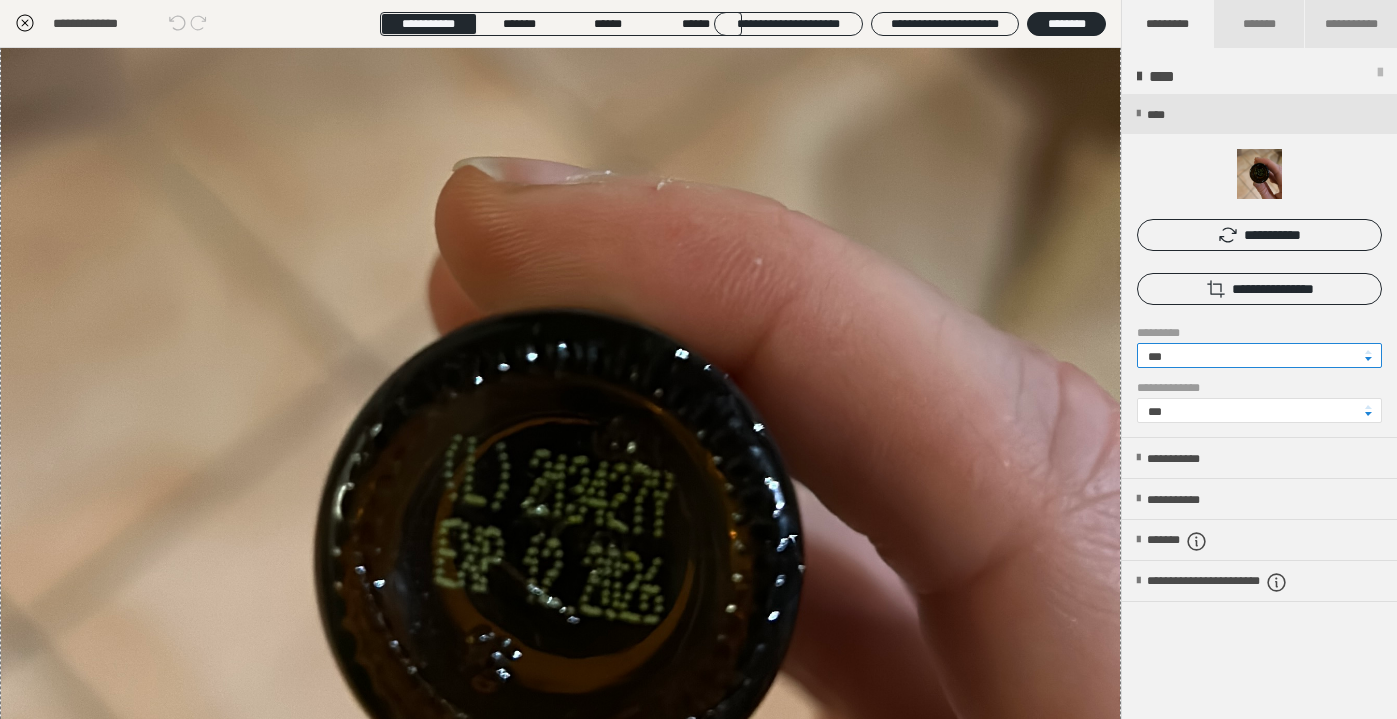 click on "***" at bounding box center (1259, 355) 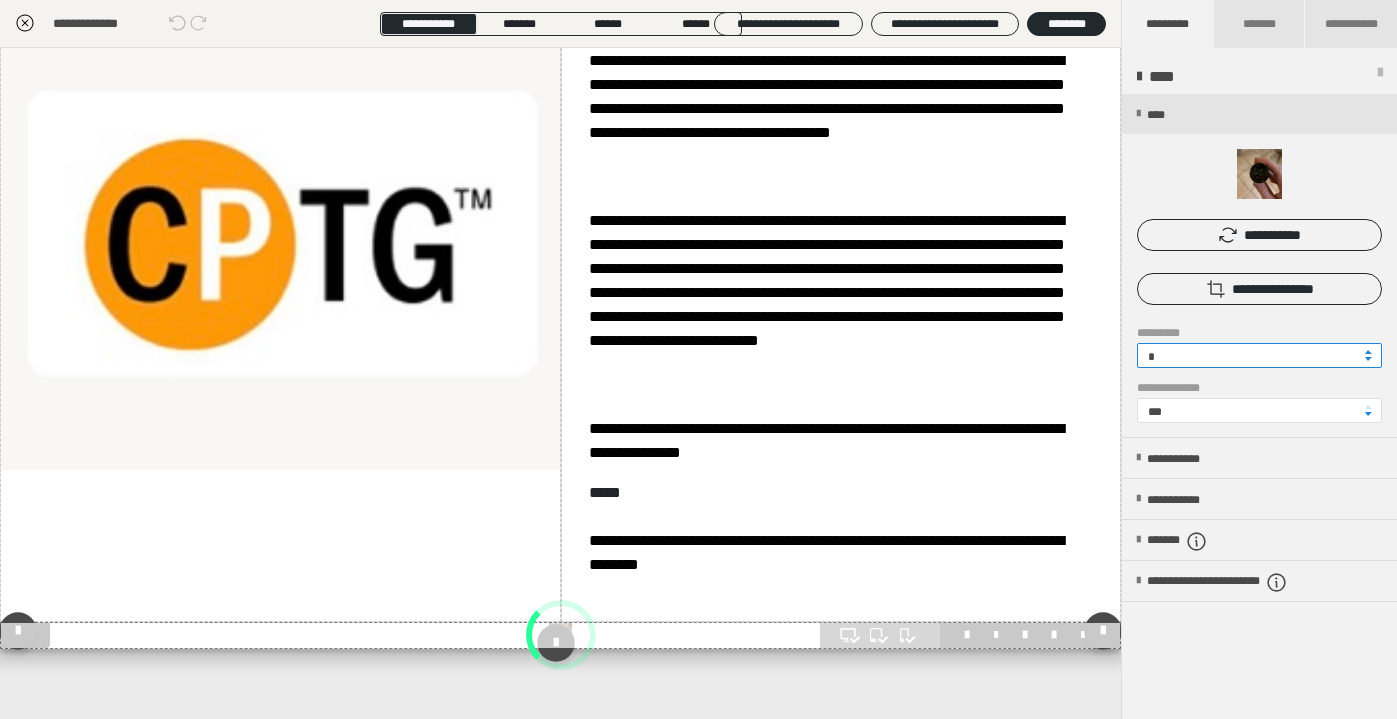 scroll, scrollTop: 200, scrollLeft: 0, axis: vertical 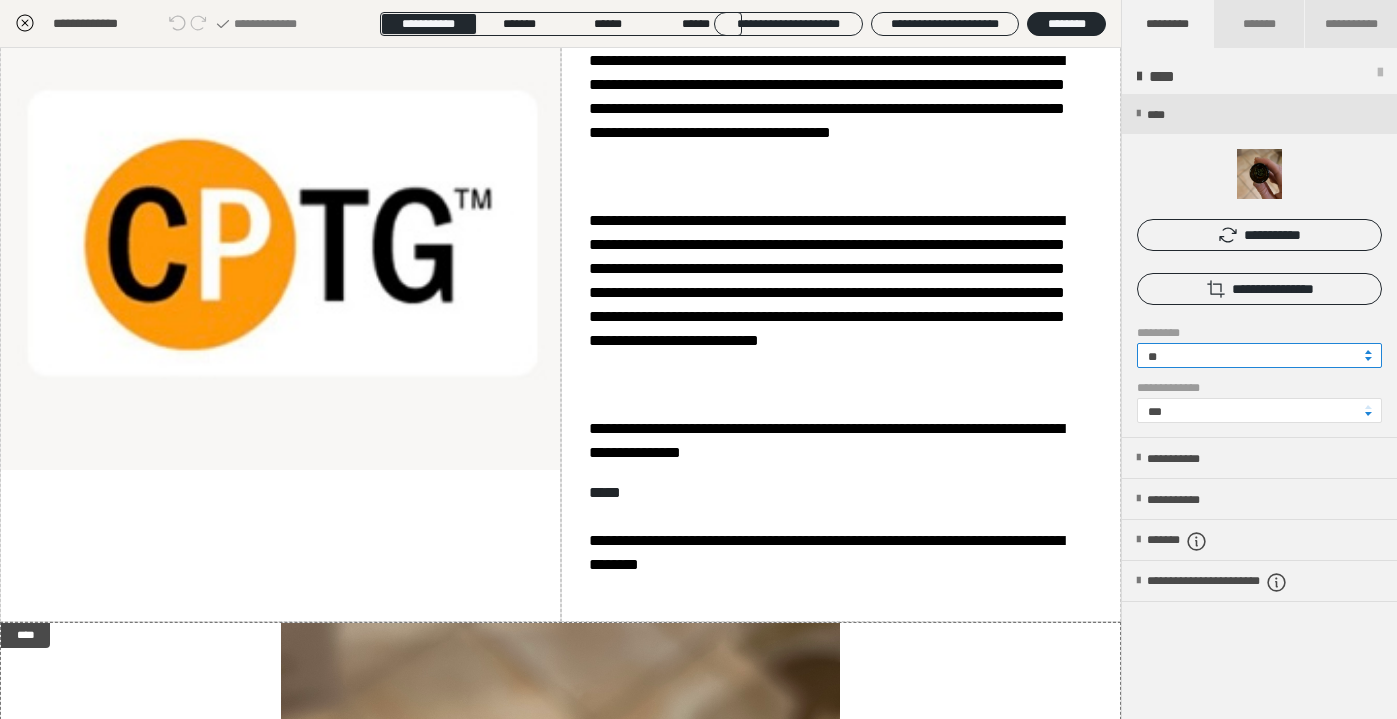 type on "**" 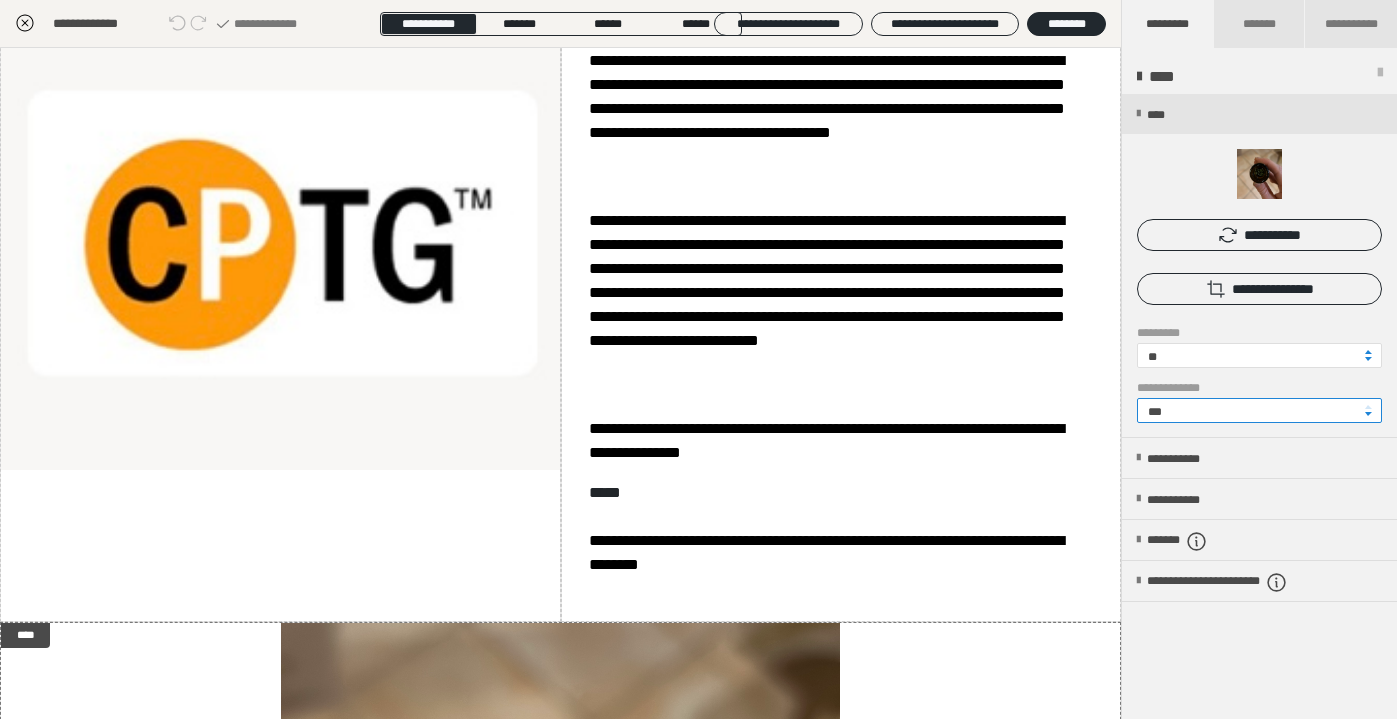 click on "***" at bounding box center (1259, 410) 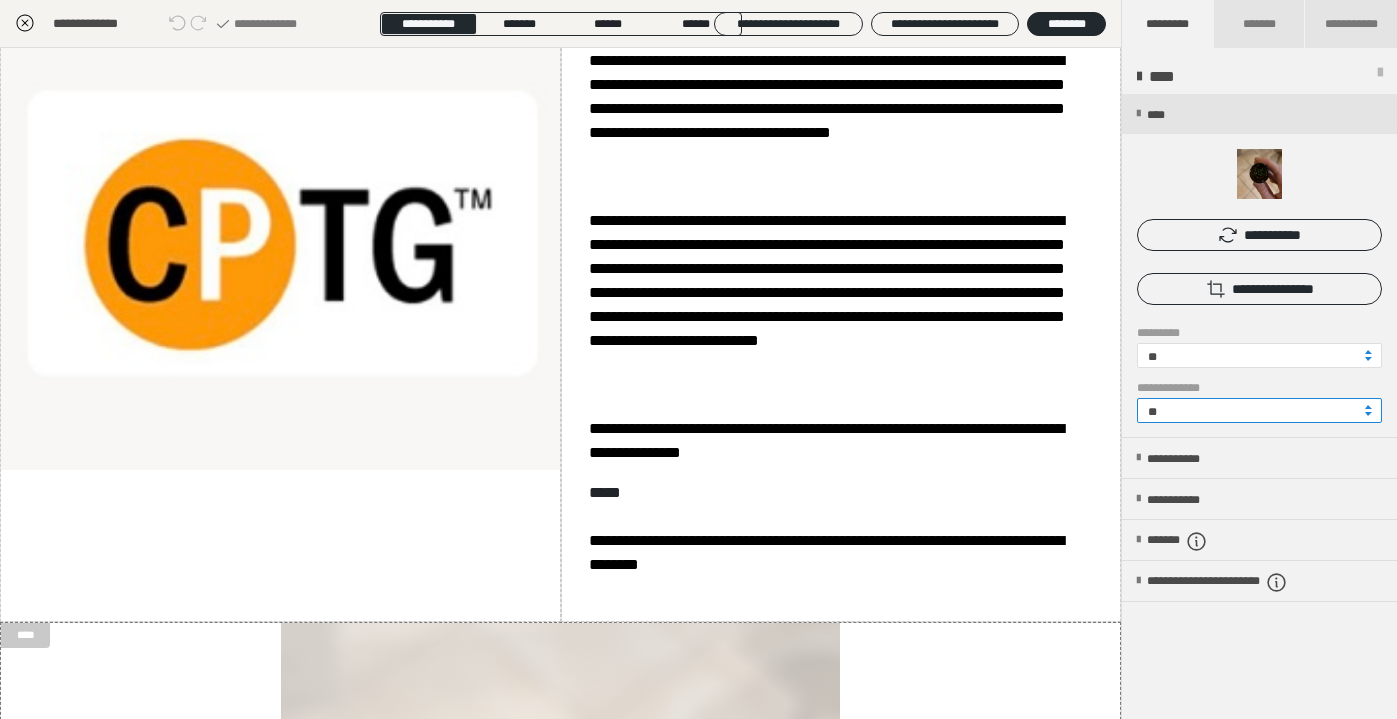type on "**" 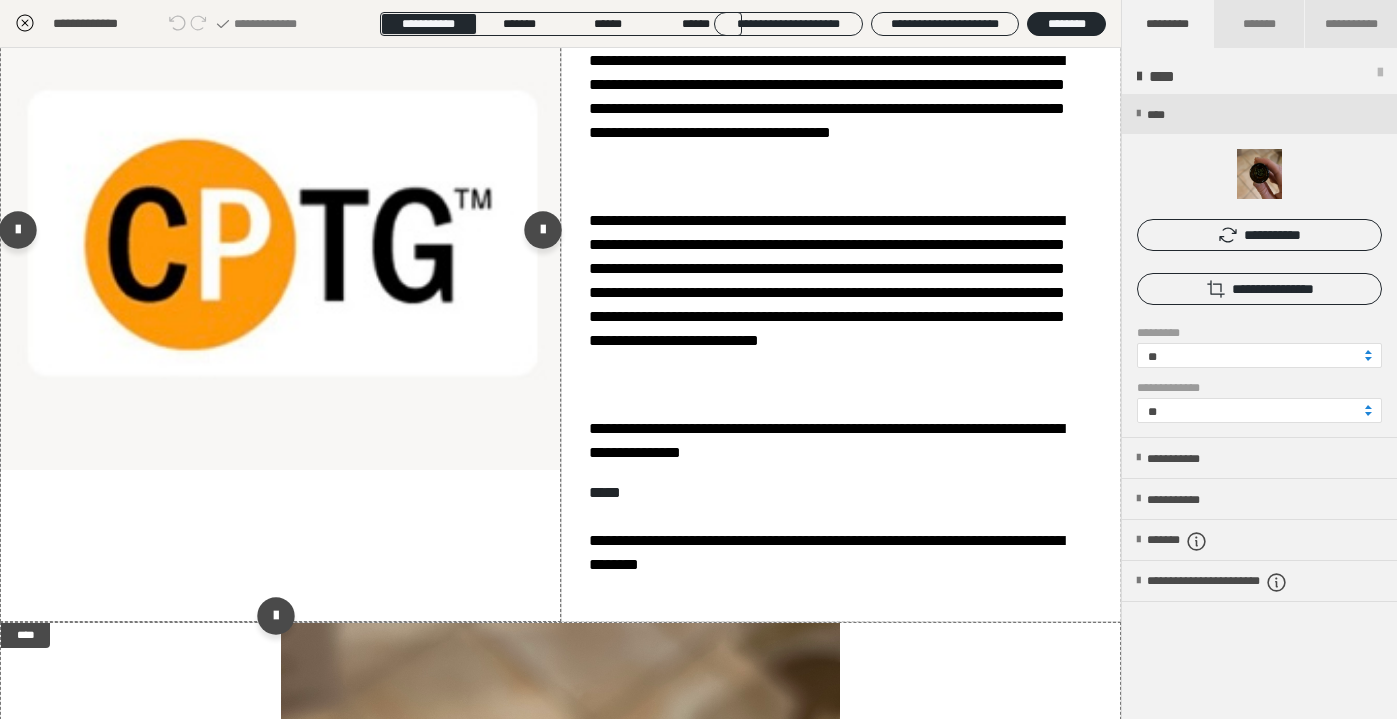 click at bounding box center (280, 235) 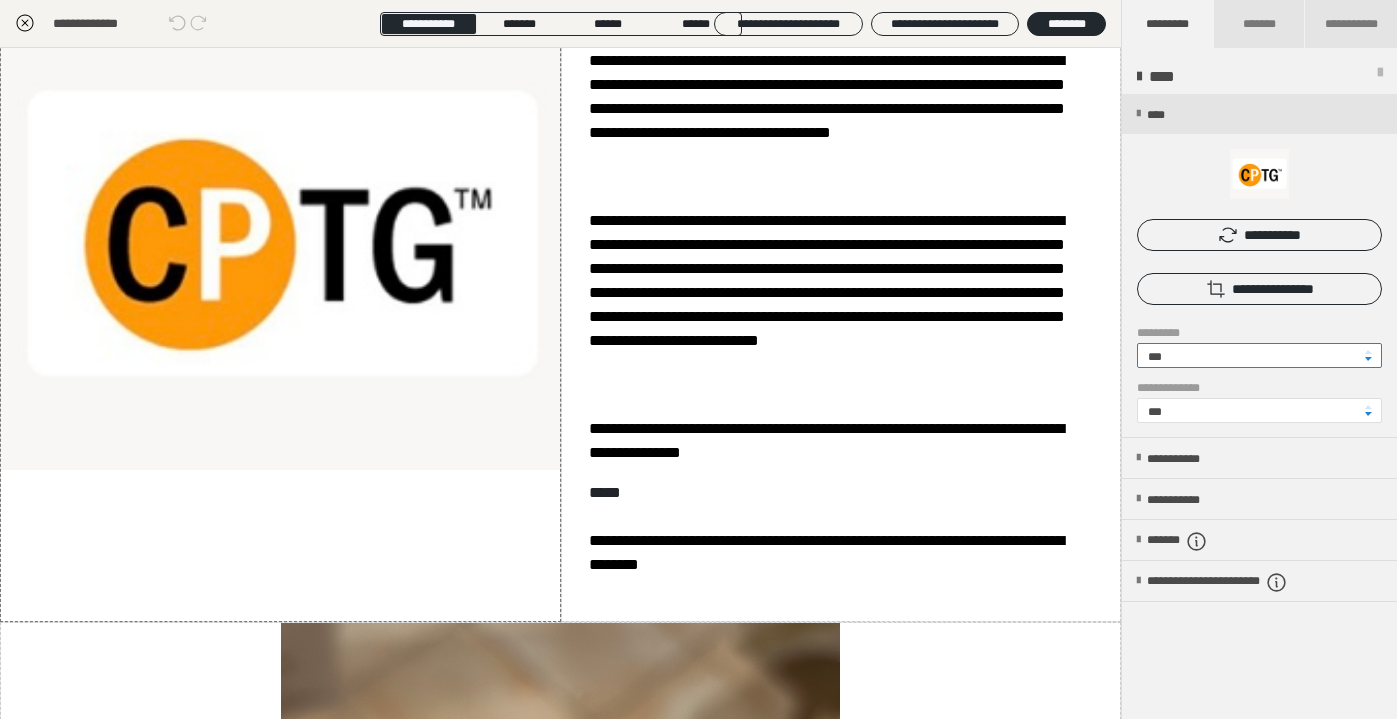 click on "***" at bounding box center [1259, 355] 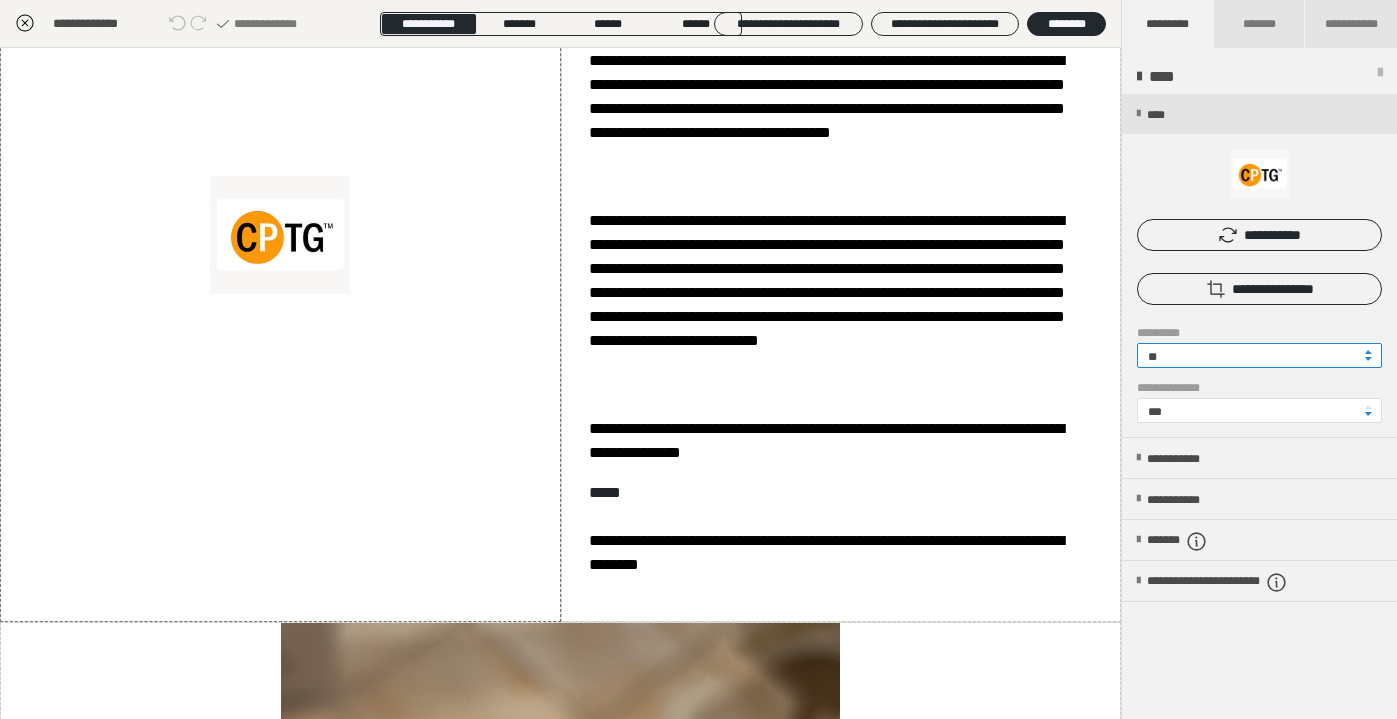 type on "**" 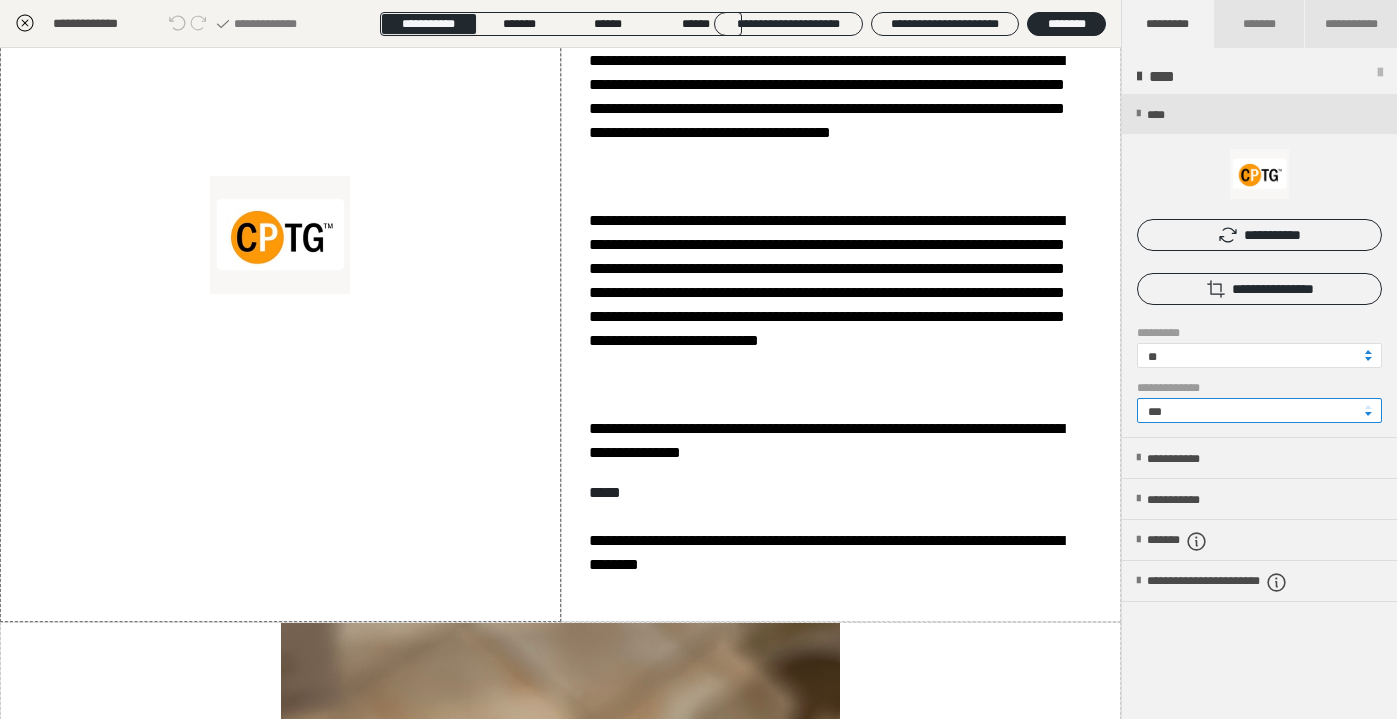 click on "***" at bounding box center [1259, 410] 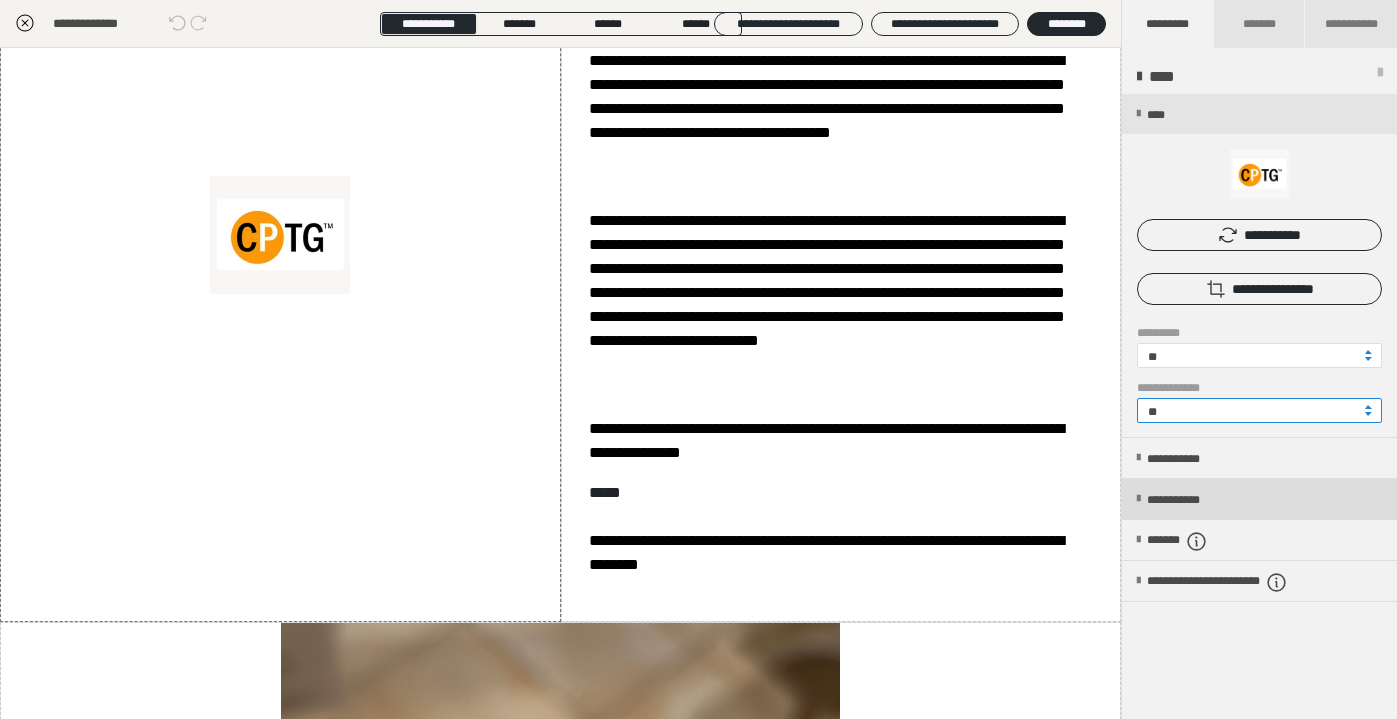 type on "**" 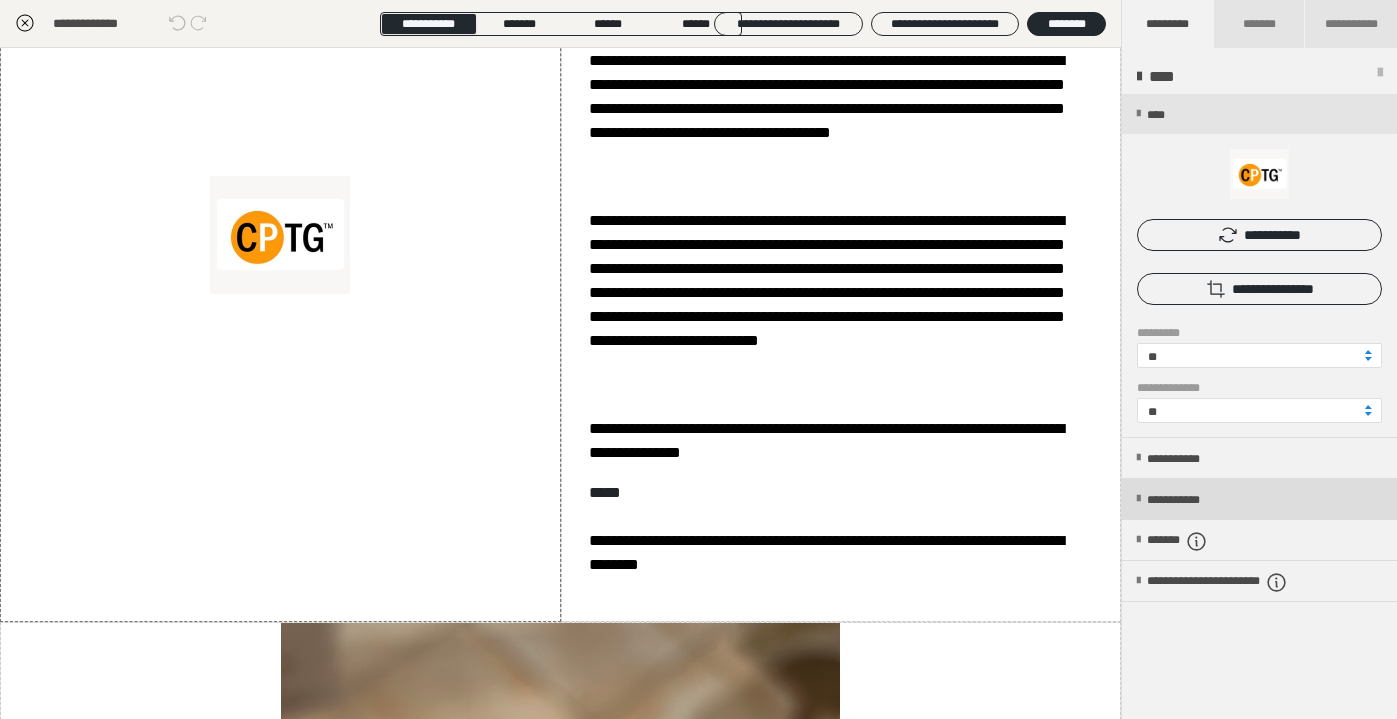 click on "**********" at bounding box center (1193, 500) 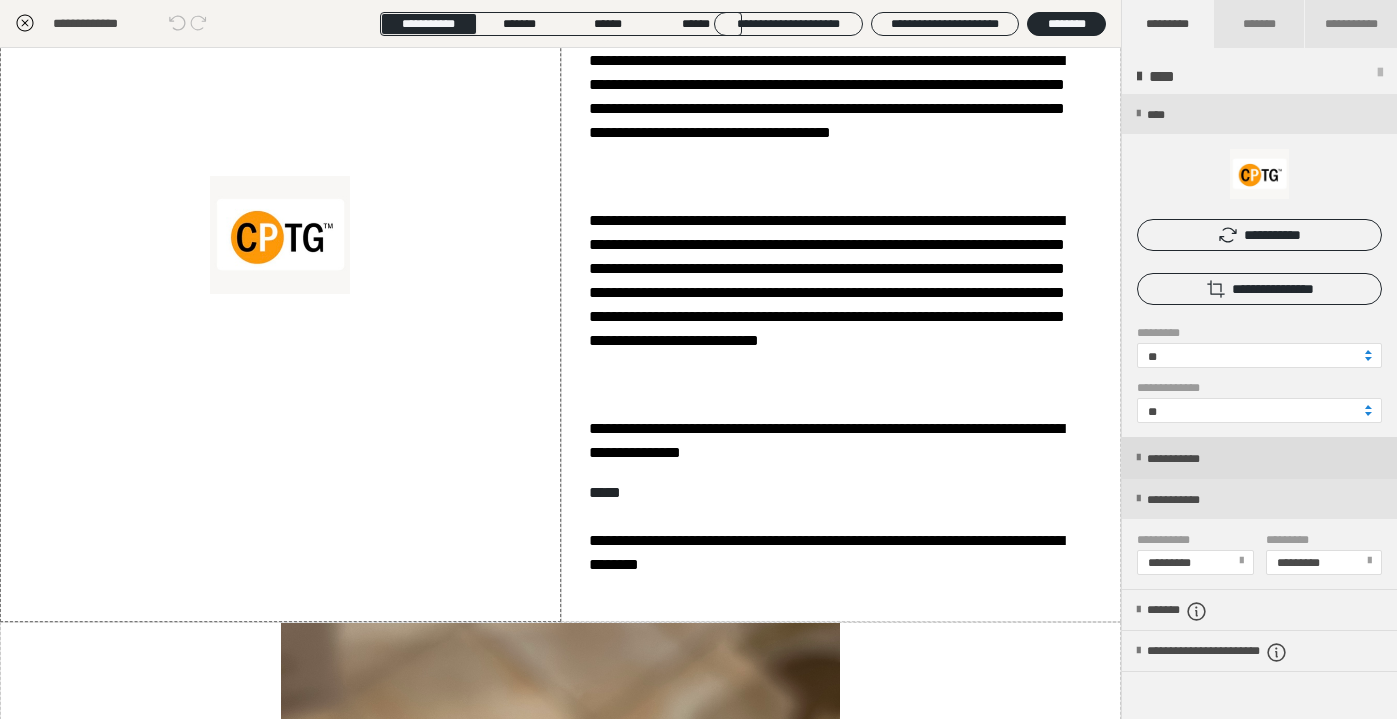 click on "**********" at bounding box center [1194, 459] 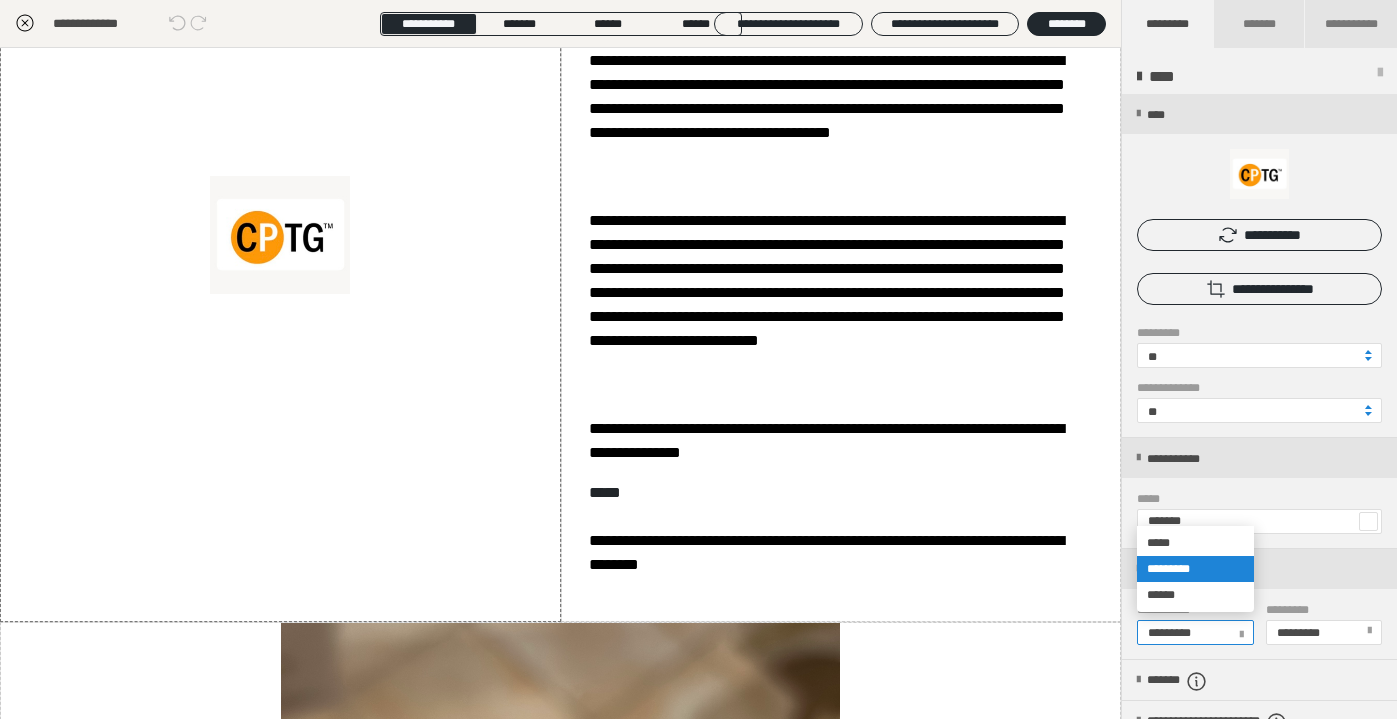 click on "*********" at bounding box center [1194, 632] 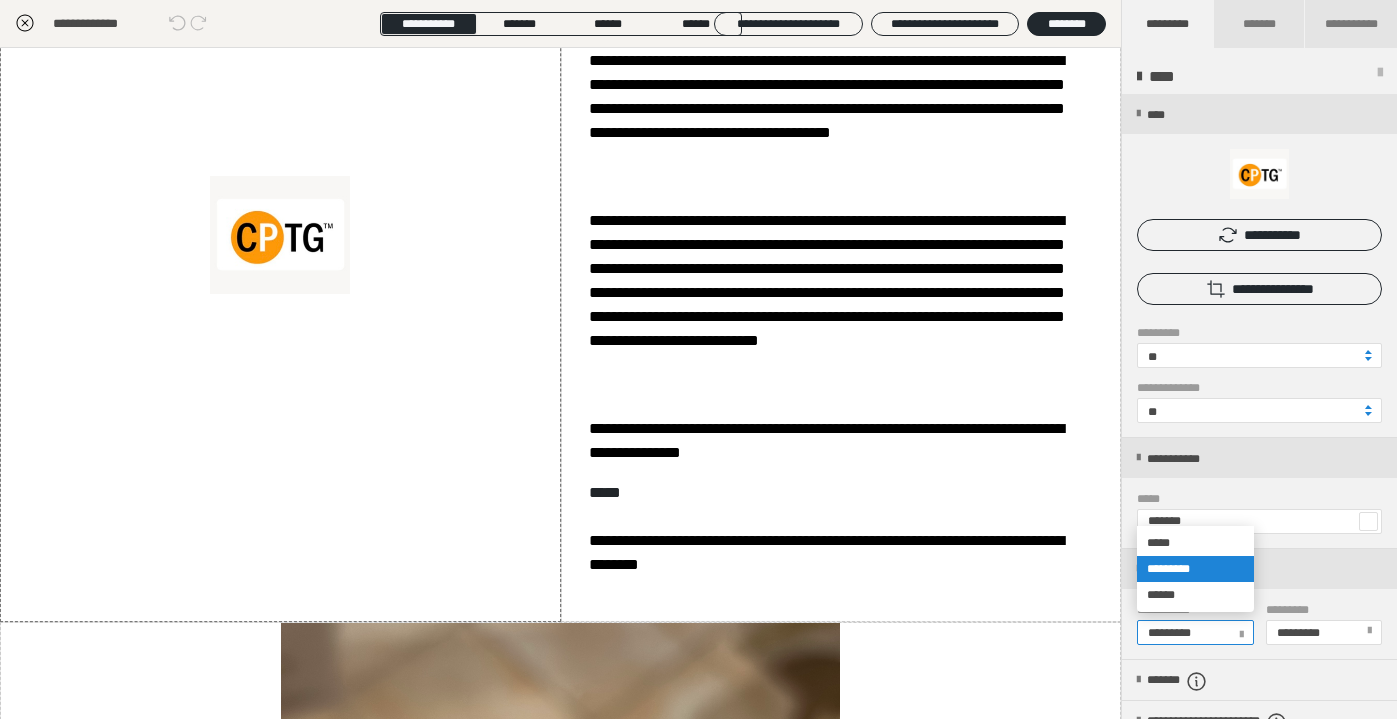 click on "*********" at bounding box center [1195, 632] 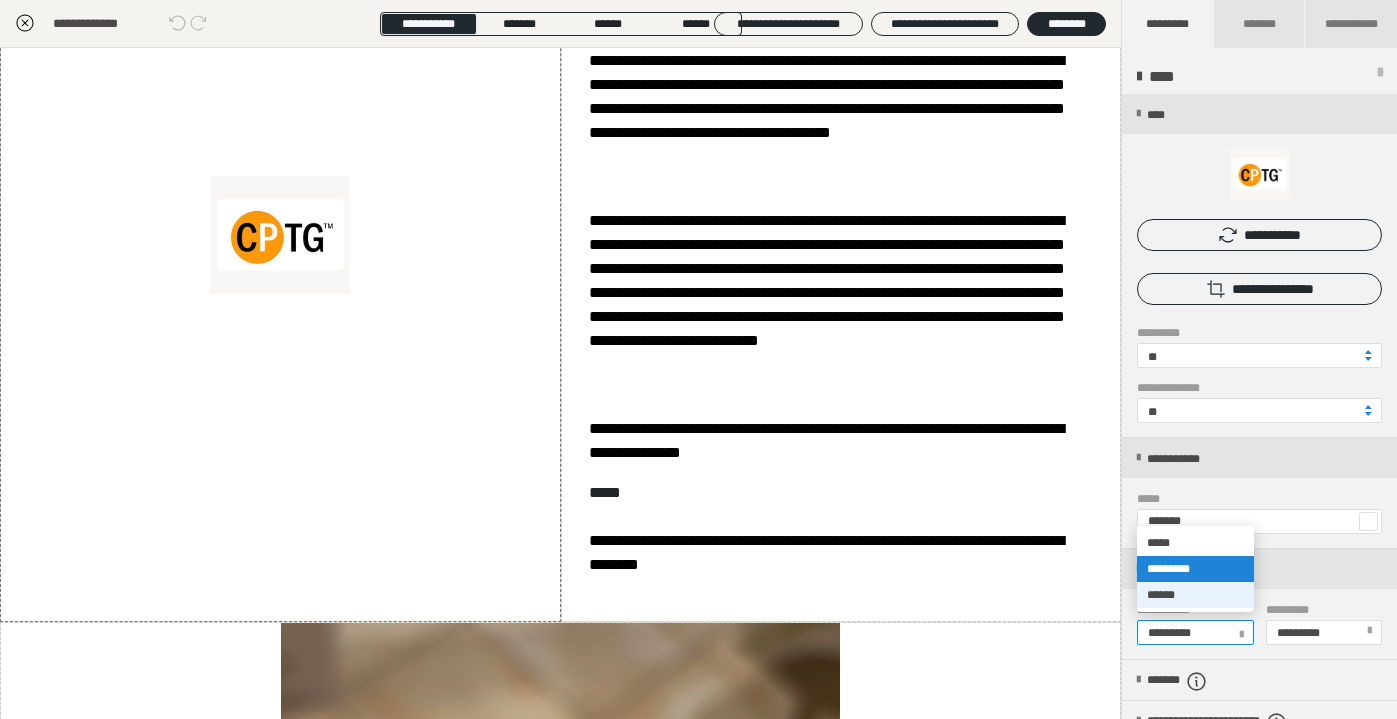 click on "******" at bounding box center (1195, 595) 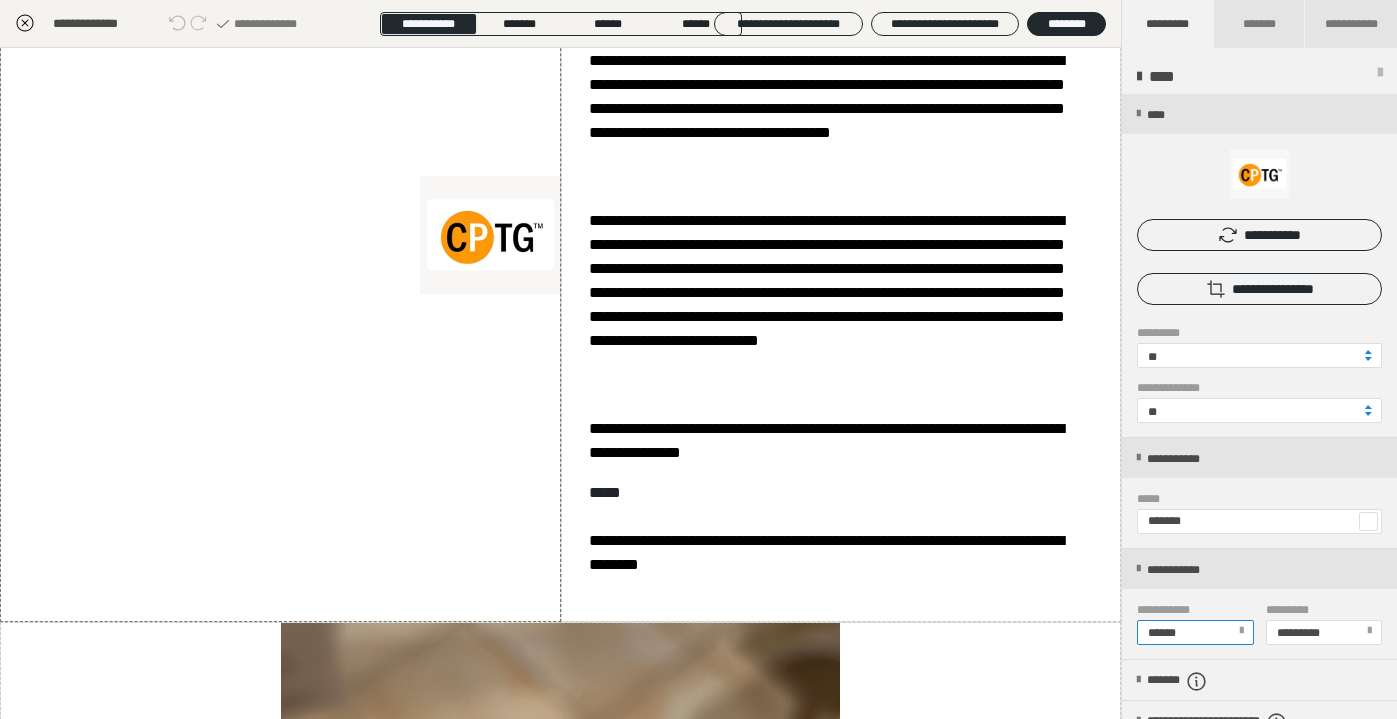 click on "******" at bounding box center [1194, 632] 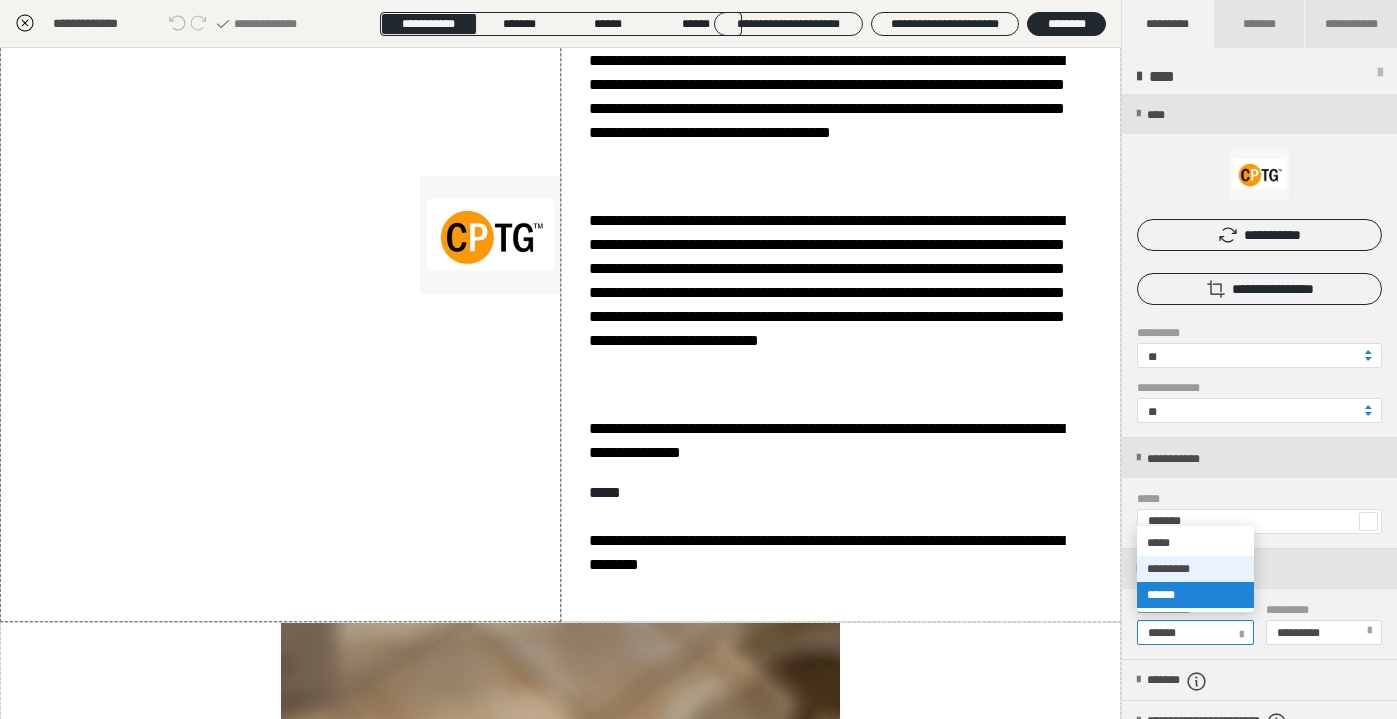 click on "*********" at bounding box center [1195, 569] 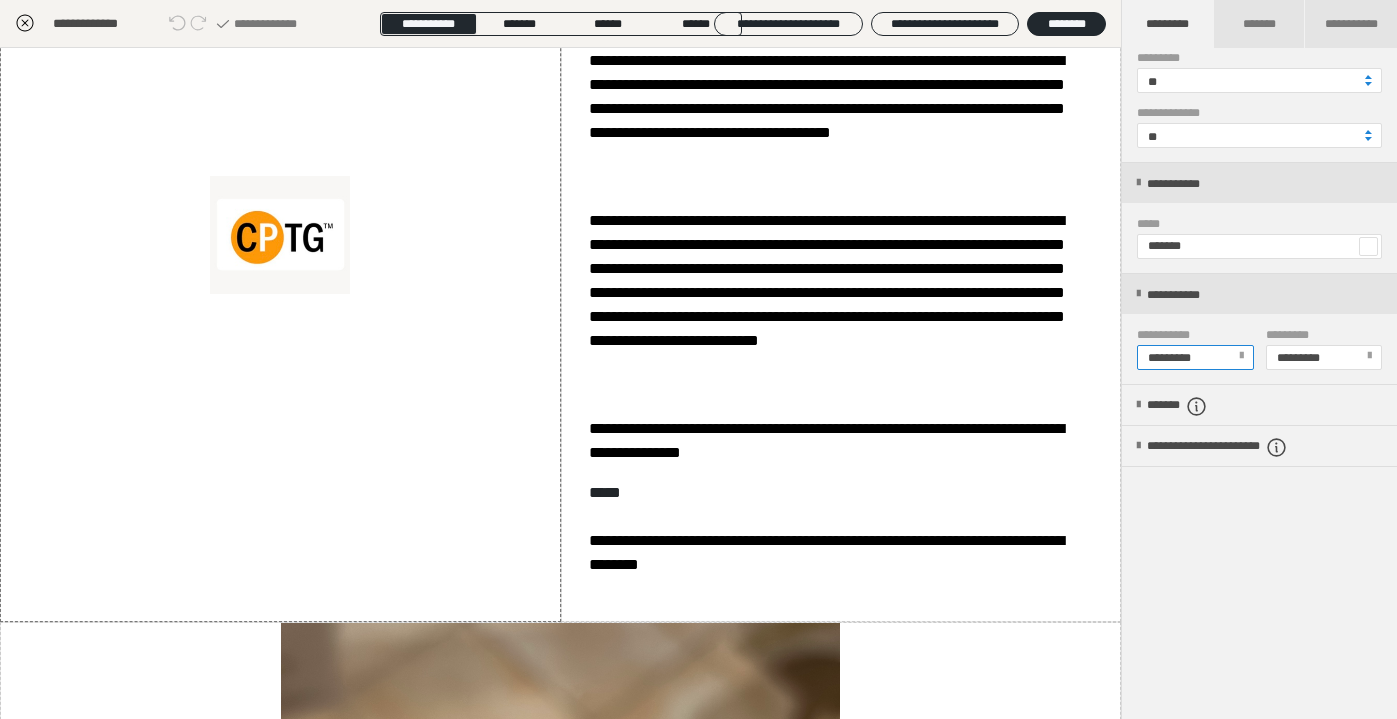 scroll, scrollTop: 275, scrollLeft: 0, axis: vertical 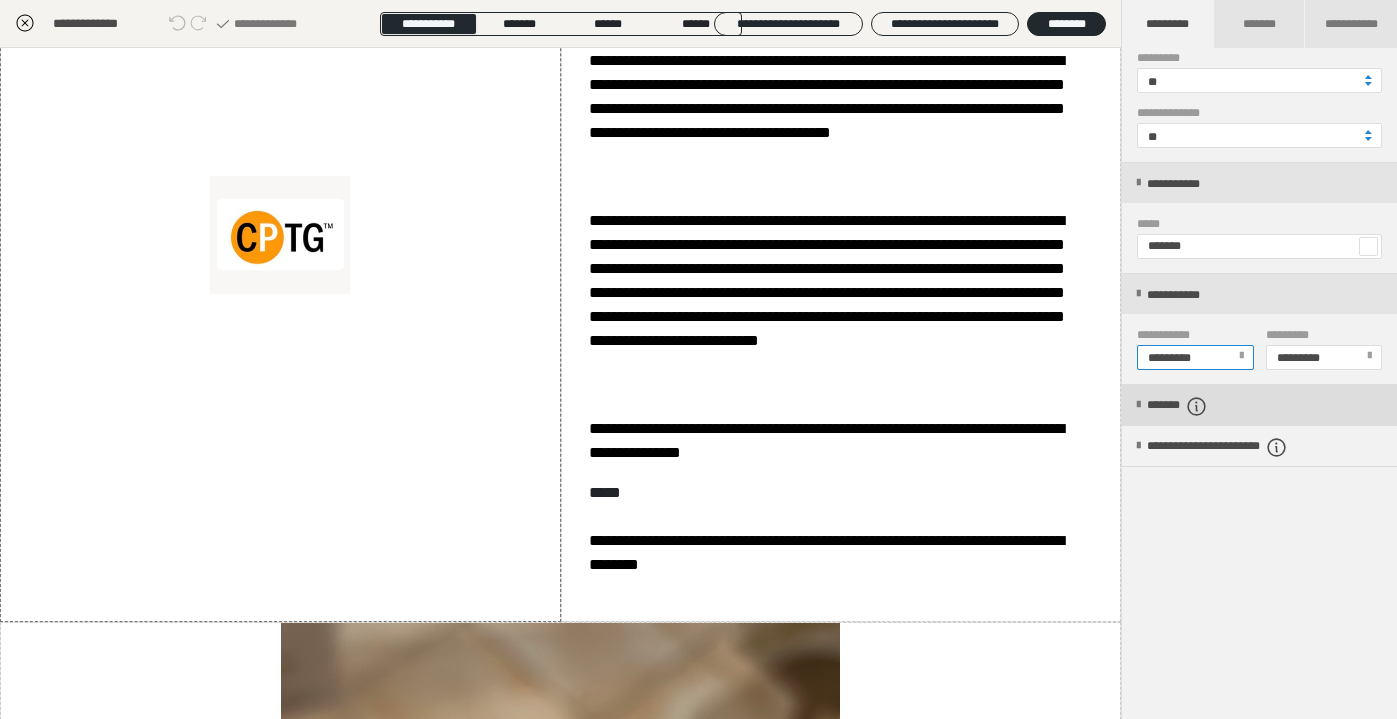 click on "*******" at bounding box center (1194, 406) 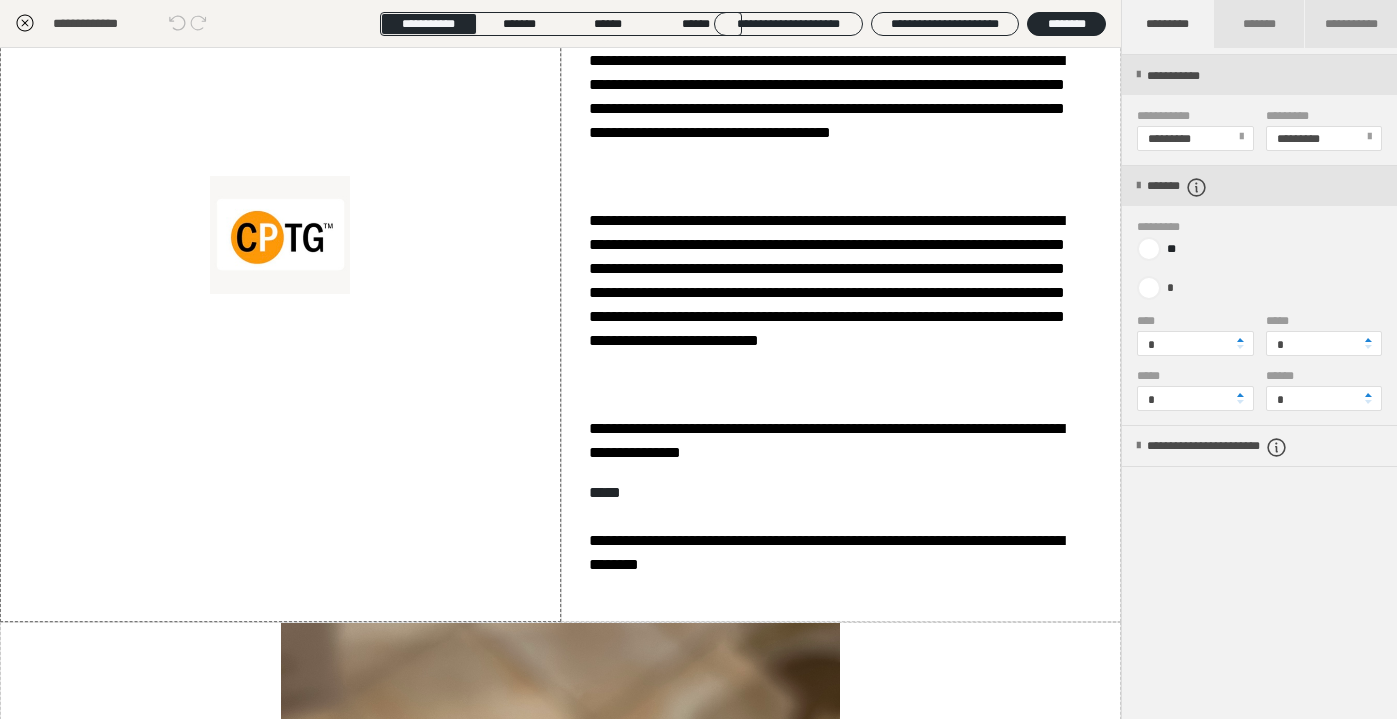 scroll, scrollTop: 494, scrollLeft: 0, axis: vertical 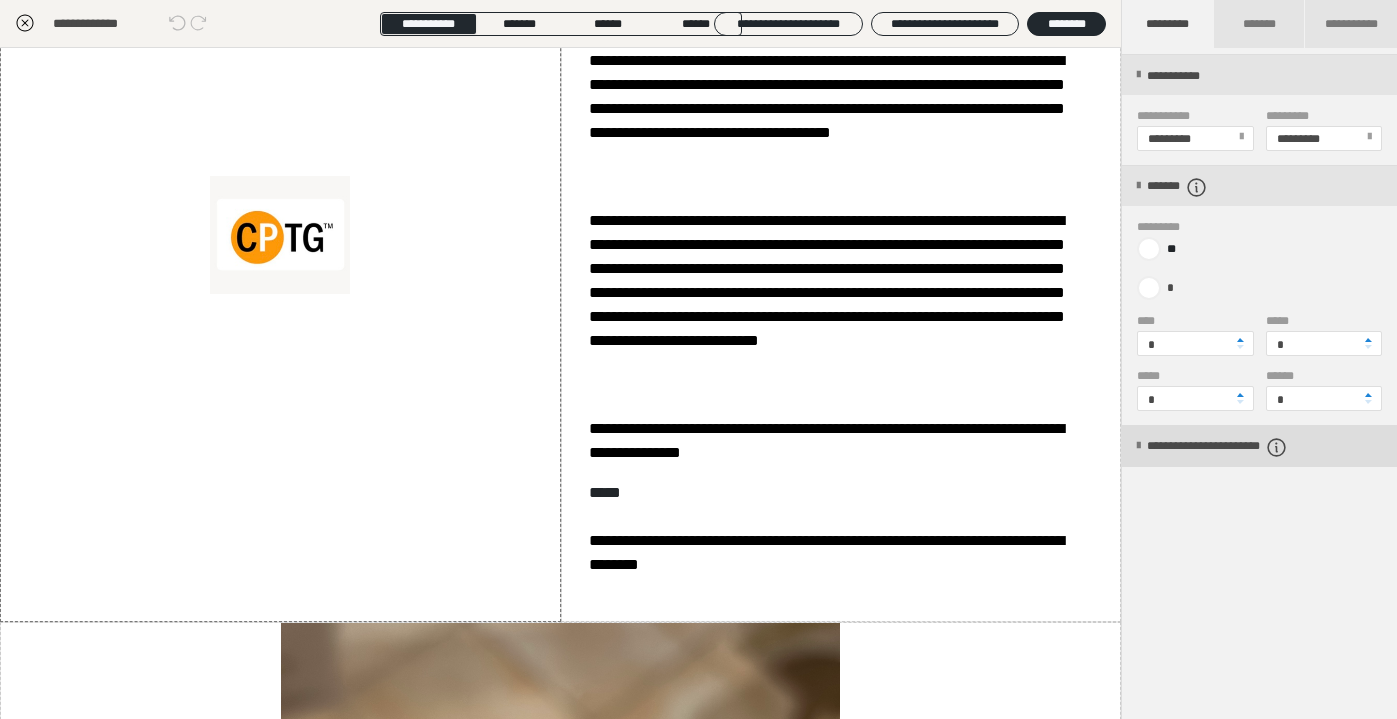 click on "**********" at bounding box center (1252, 447) 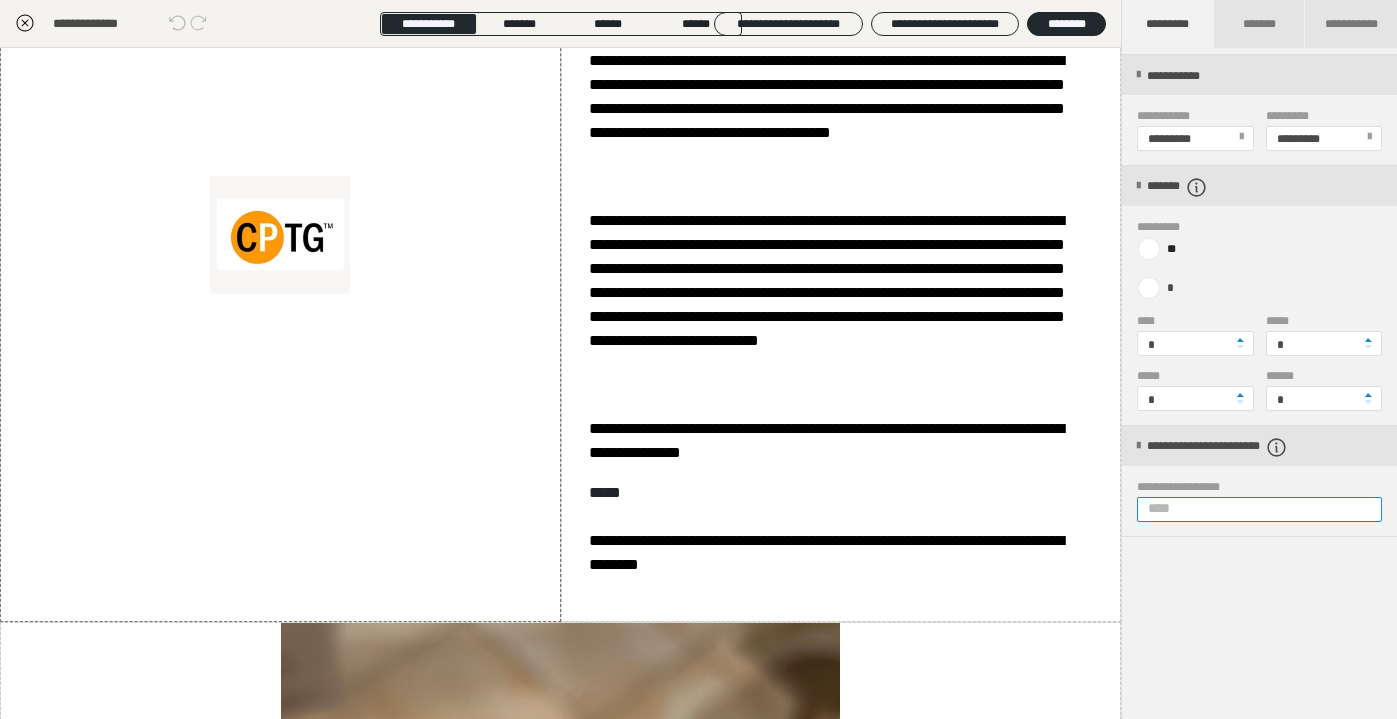 click on "**********" at bounding box center [1259, 509] 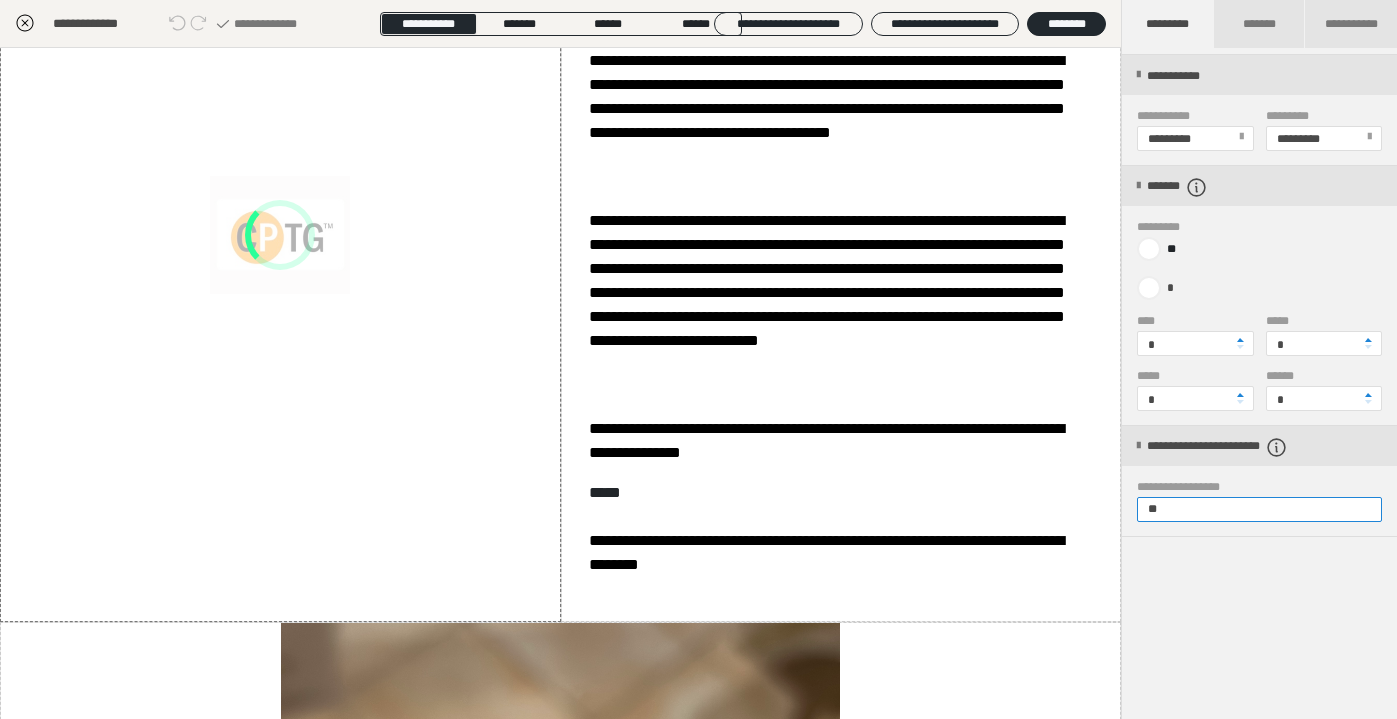 type on "*" 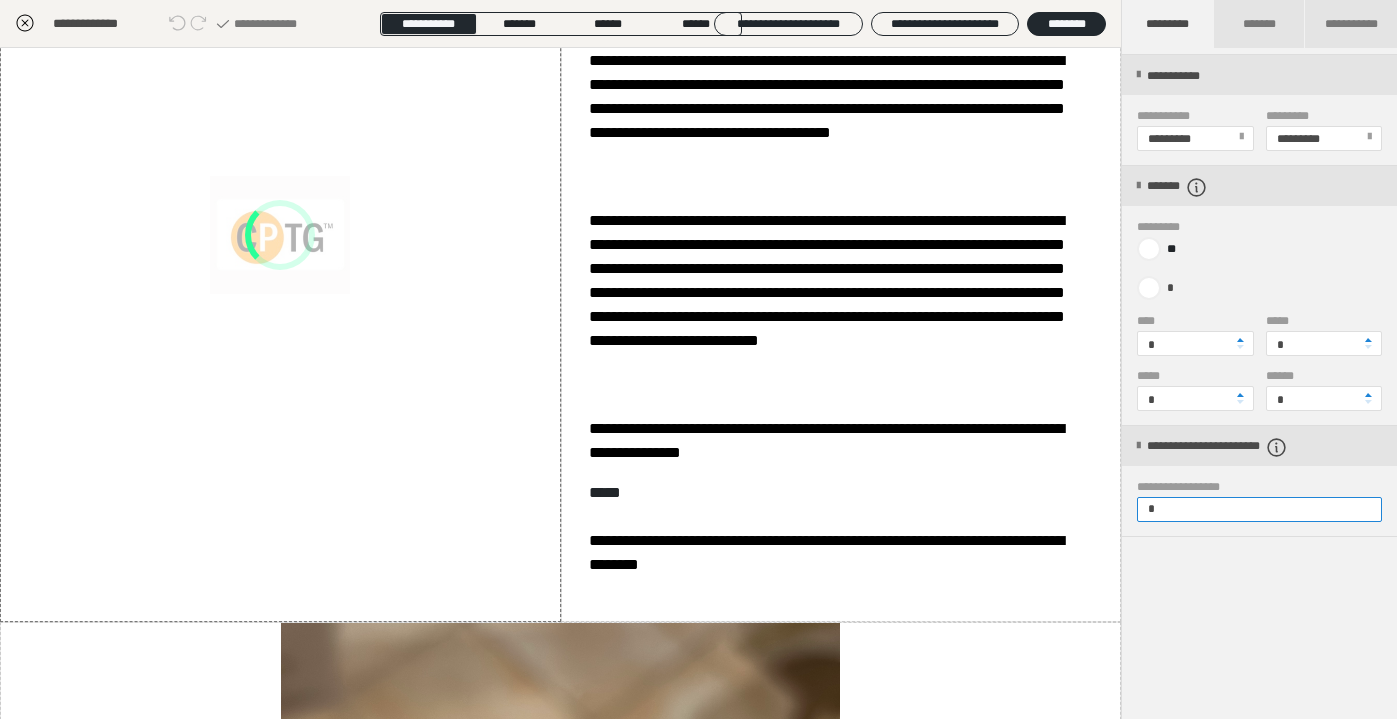 type 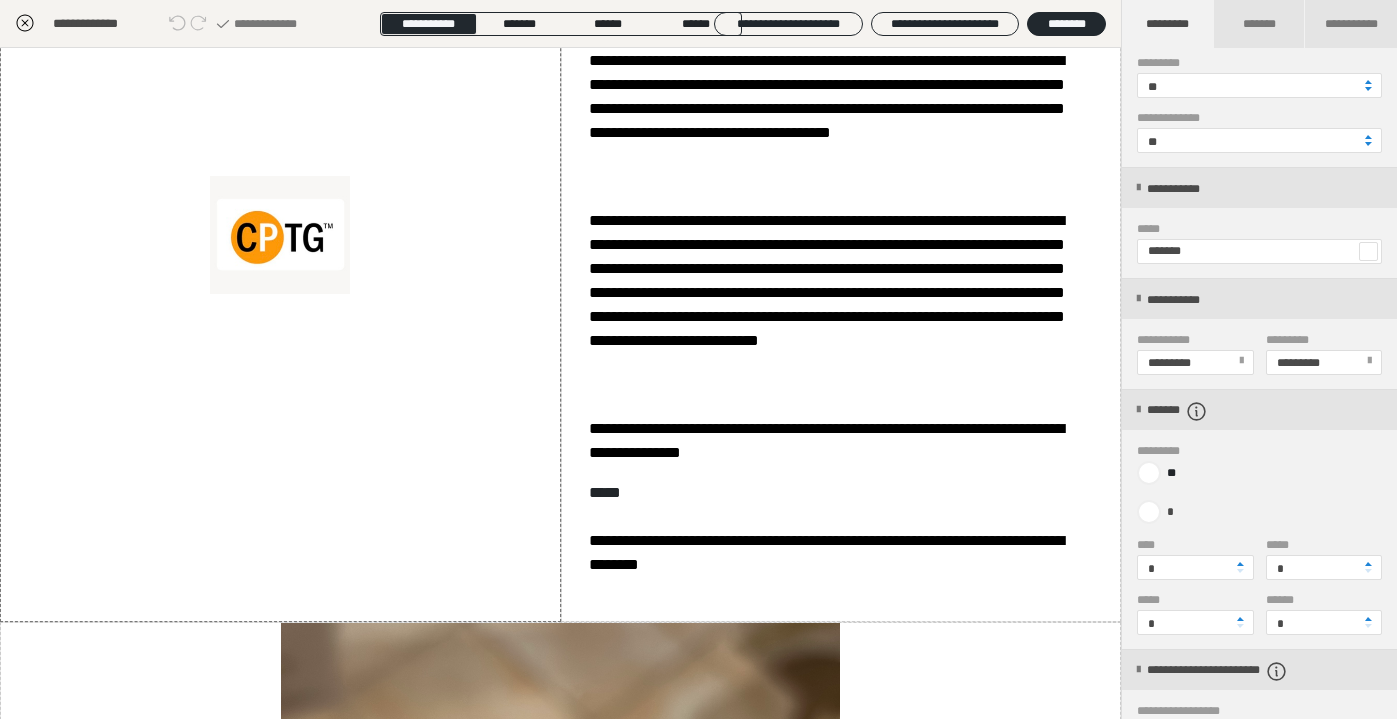 scroll, scrollTop: 0, scrollLeft: 0, axis: both 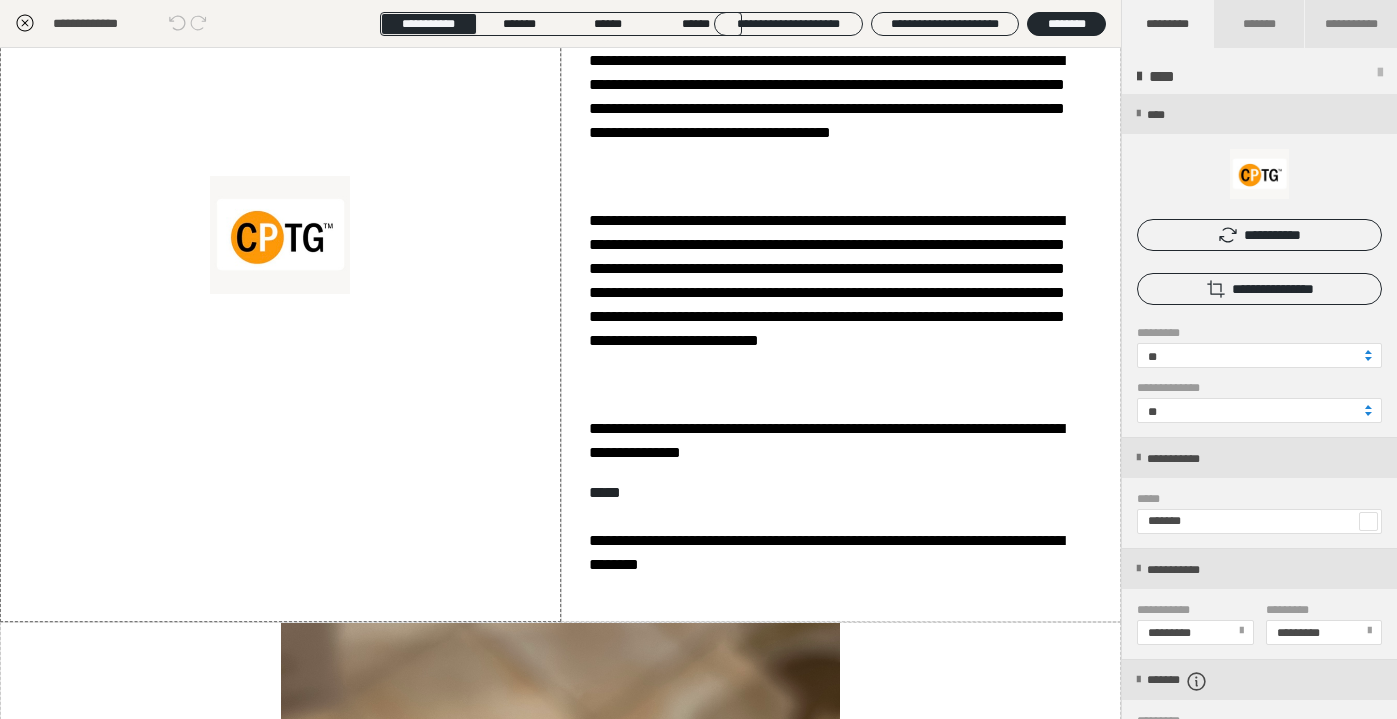 click at bounding box center (1380, 77) 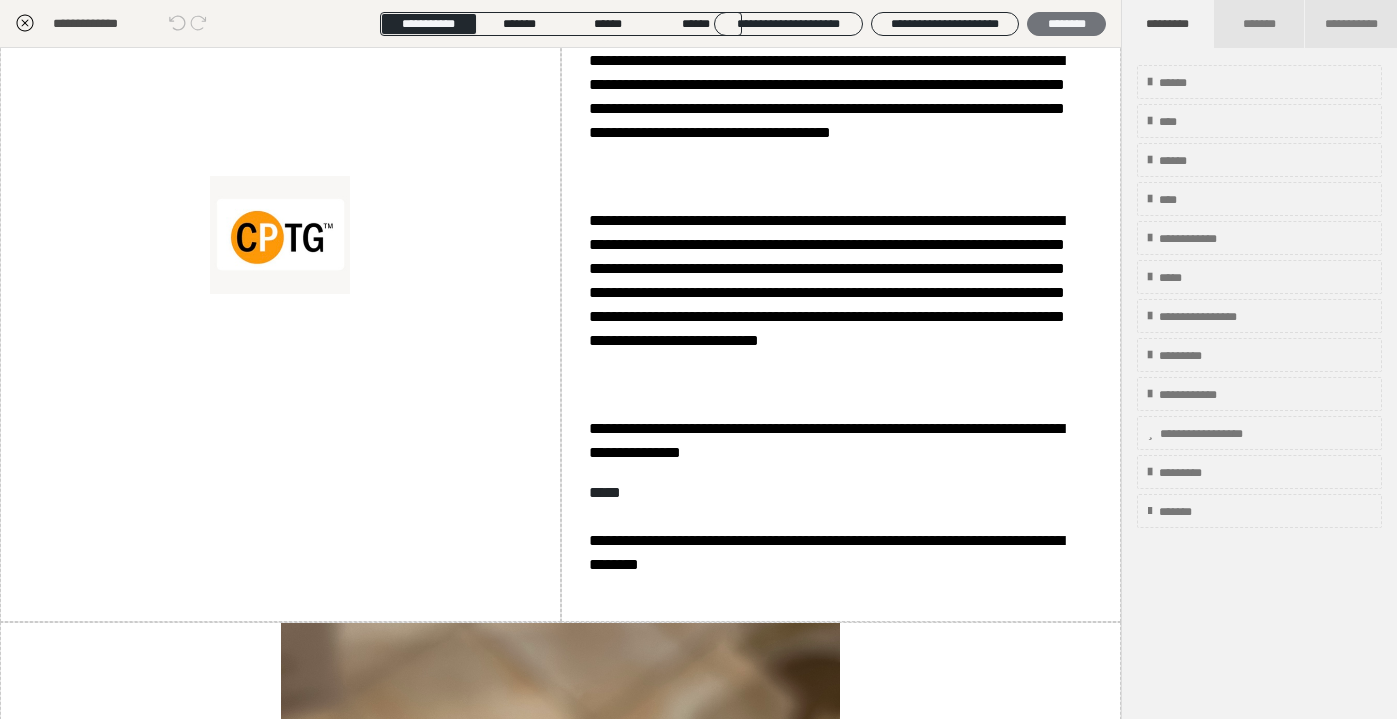 click on "********" at bounding box center [1066, 24] 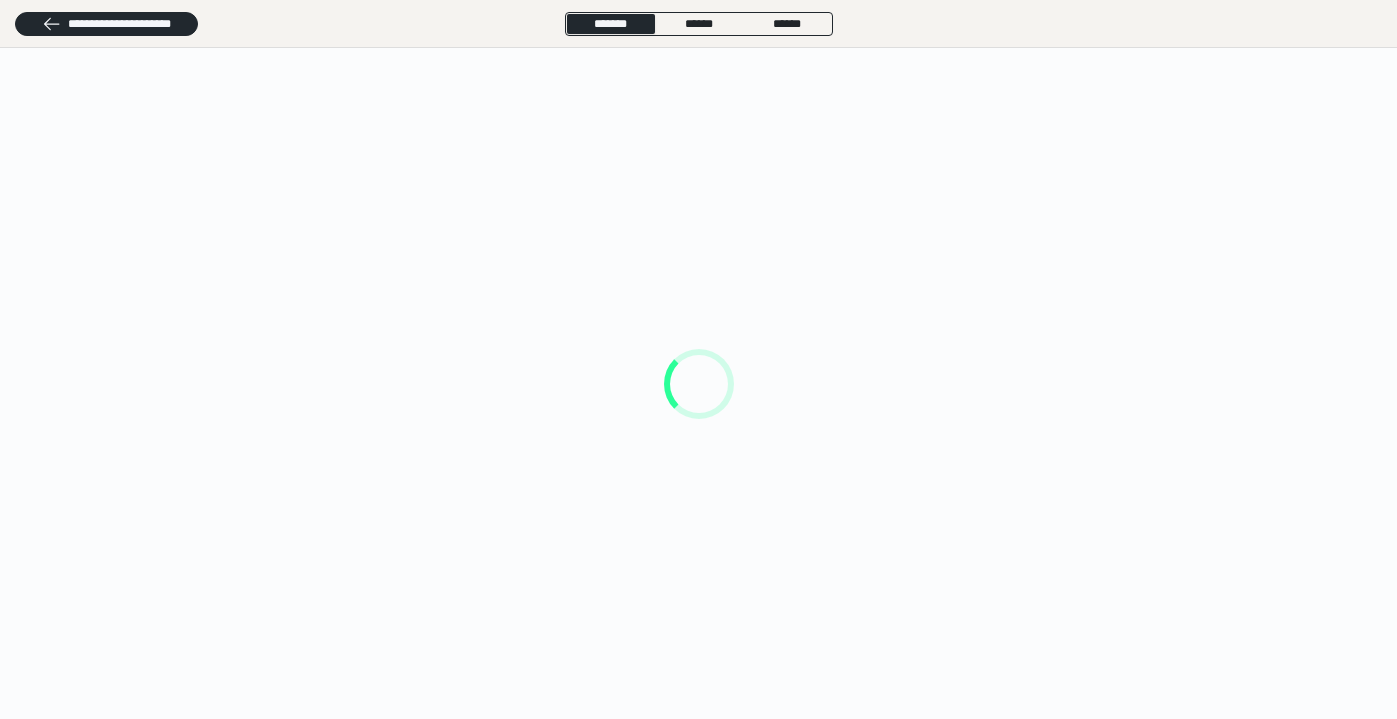 scroll, scrollTop: 0, scrollLeft: 0, axis: both 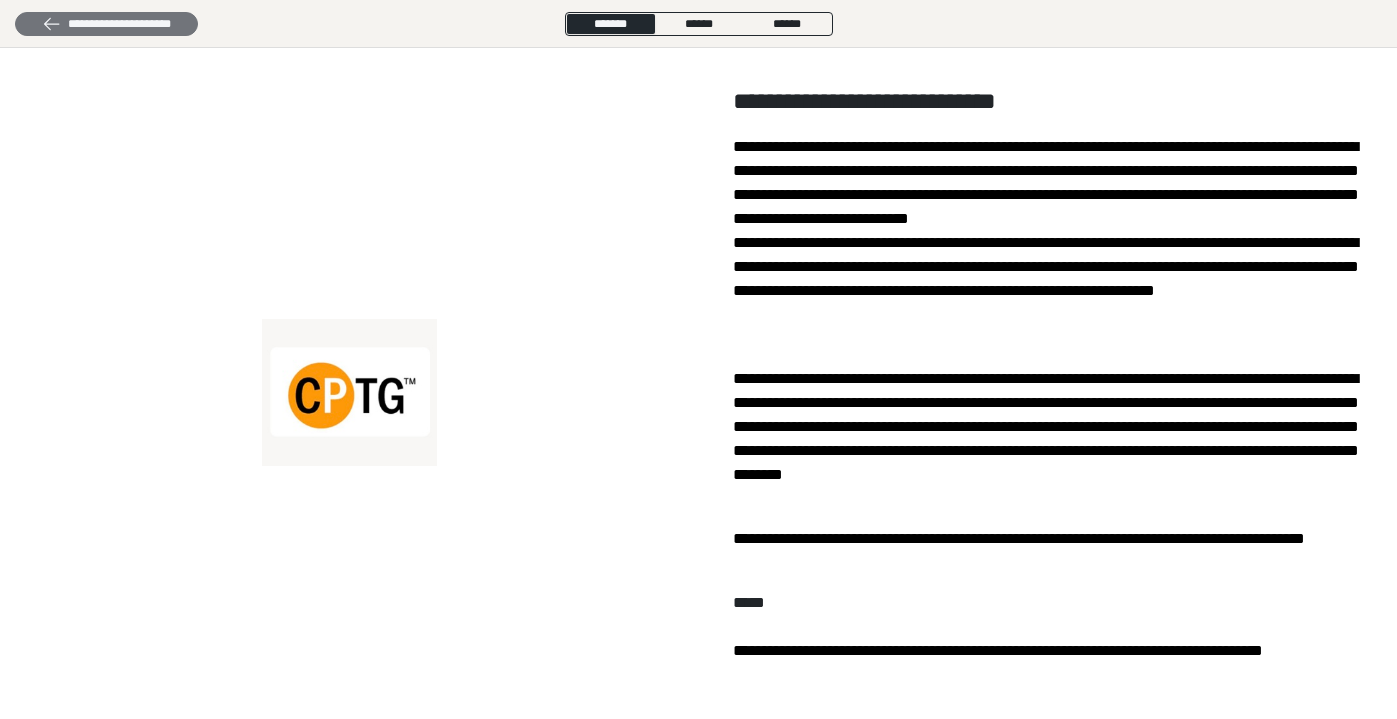 click on "**********" at bounding box center (106, 24) 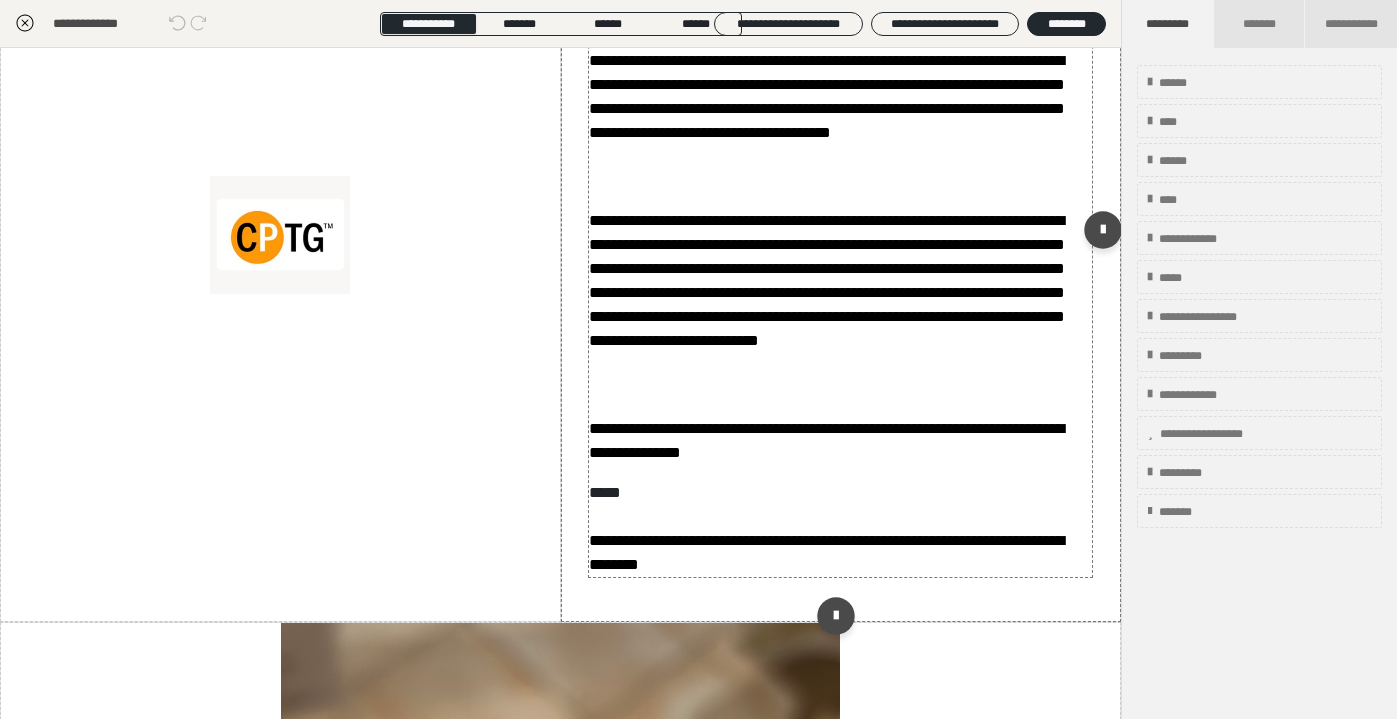 drag, startPoint x: 260, startPoint y: 243, endPoint x: 675, endPoint y: 322, distance: 422.45236 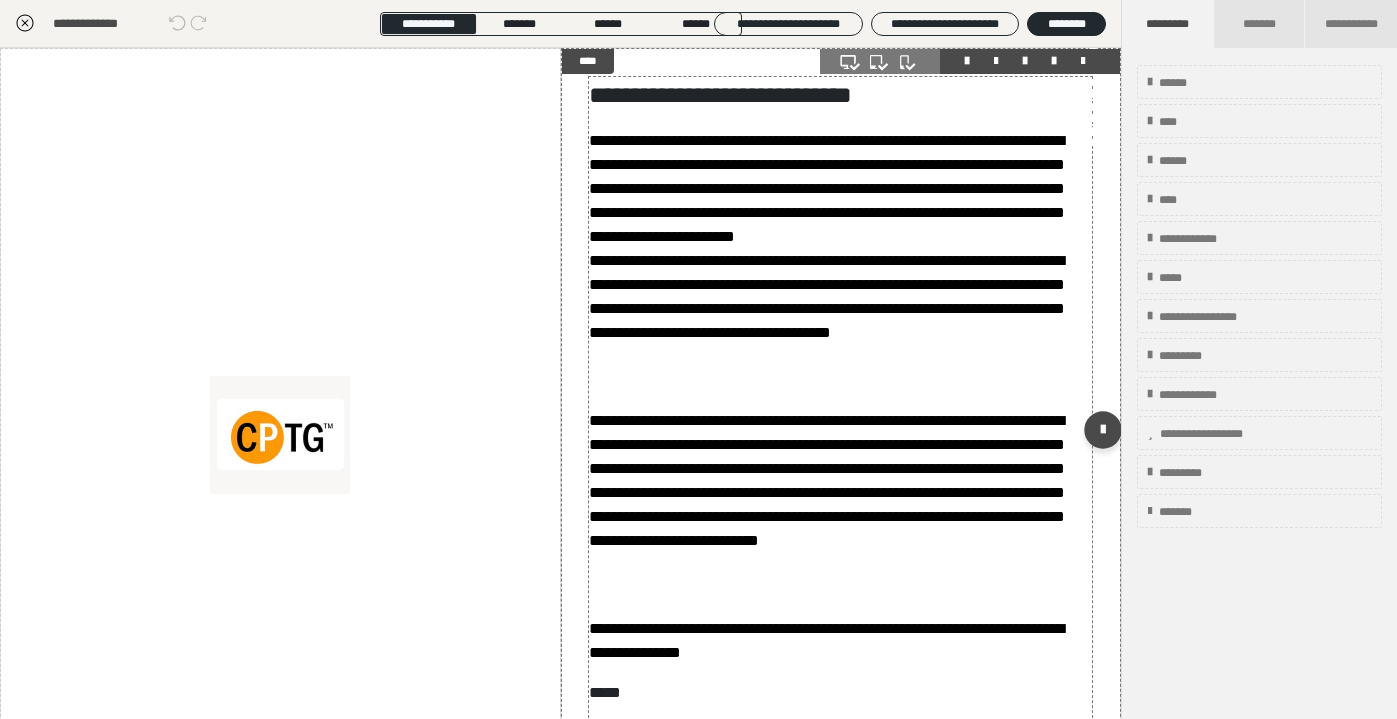 scroll, scrollTop: 0, scrollLeft: 0, axis: both 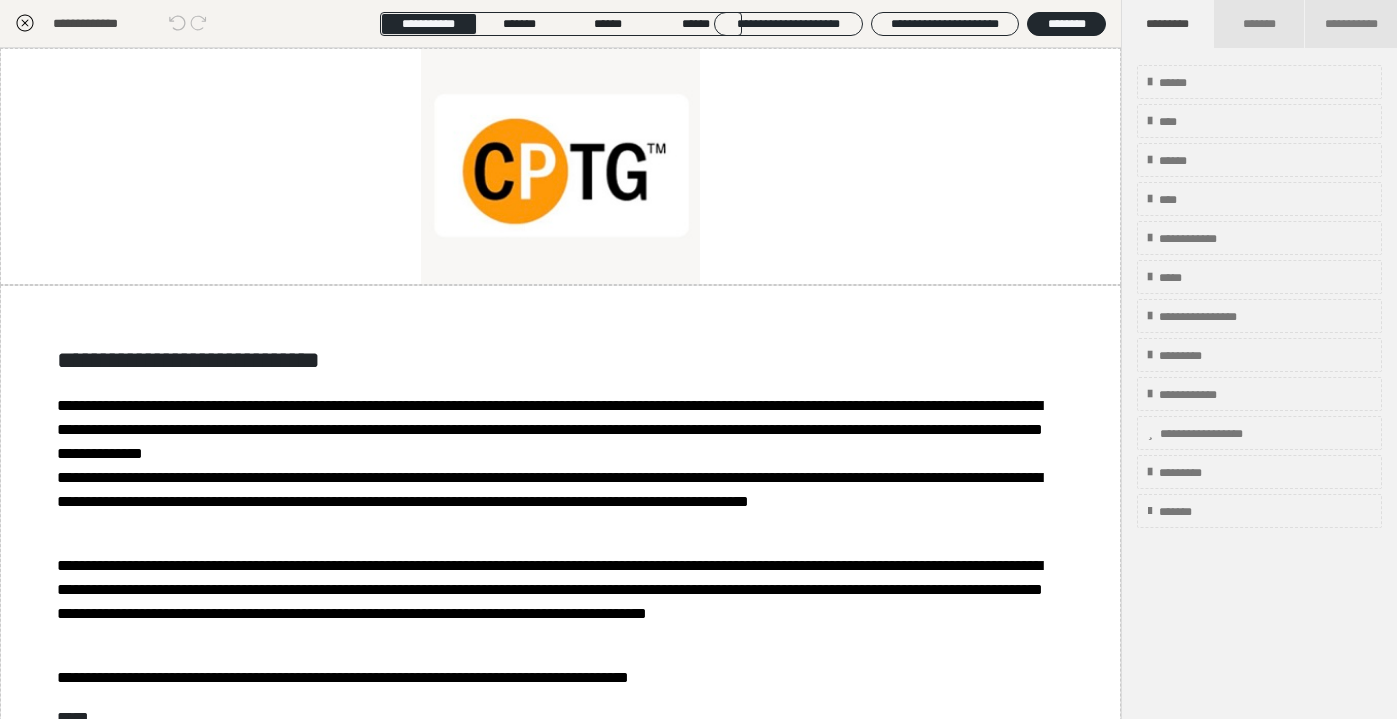 click on "**********" at bounding box center (1259, 407) 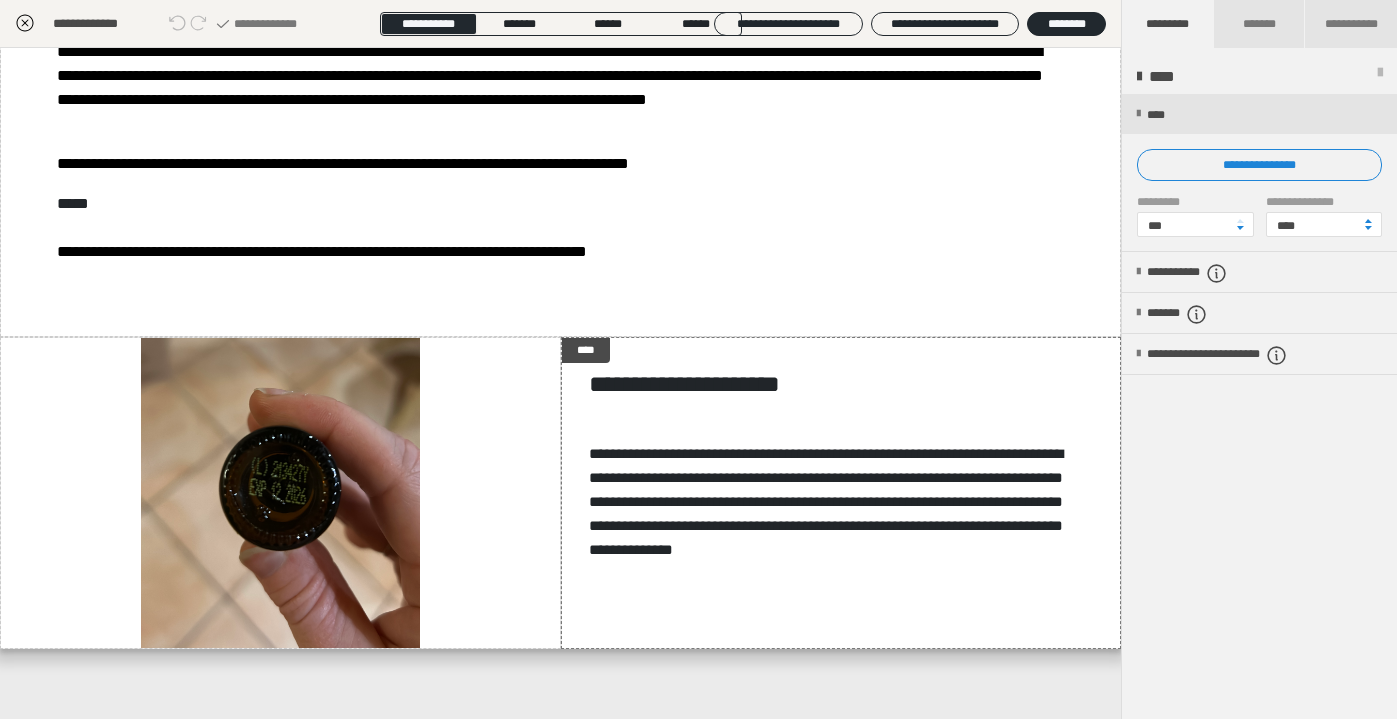 scroll, scrollTop: 514, scrollLeft: 0, axis: vertical 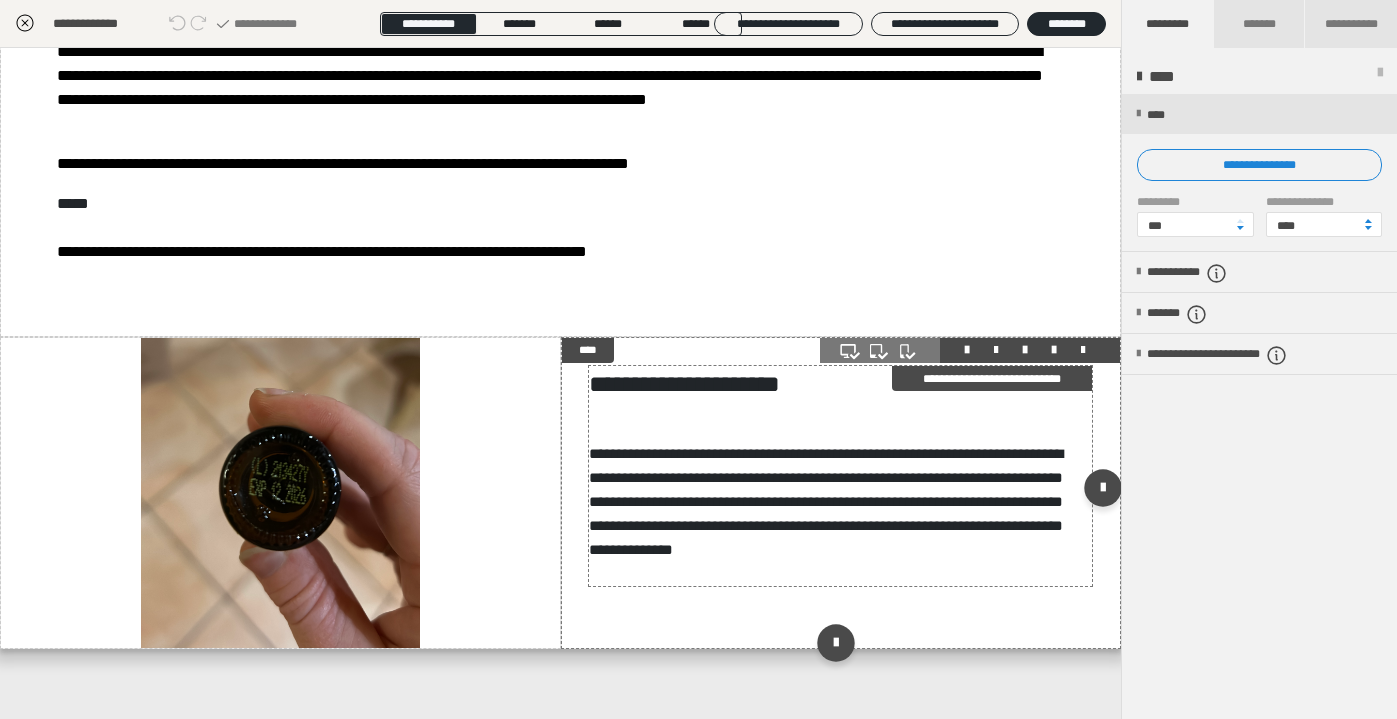 click on "**********" at bounding box center [826, 501] 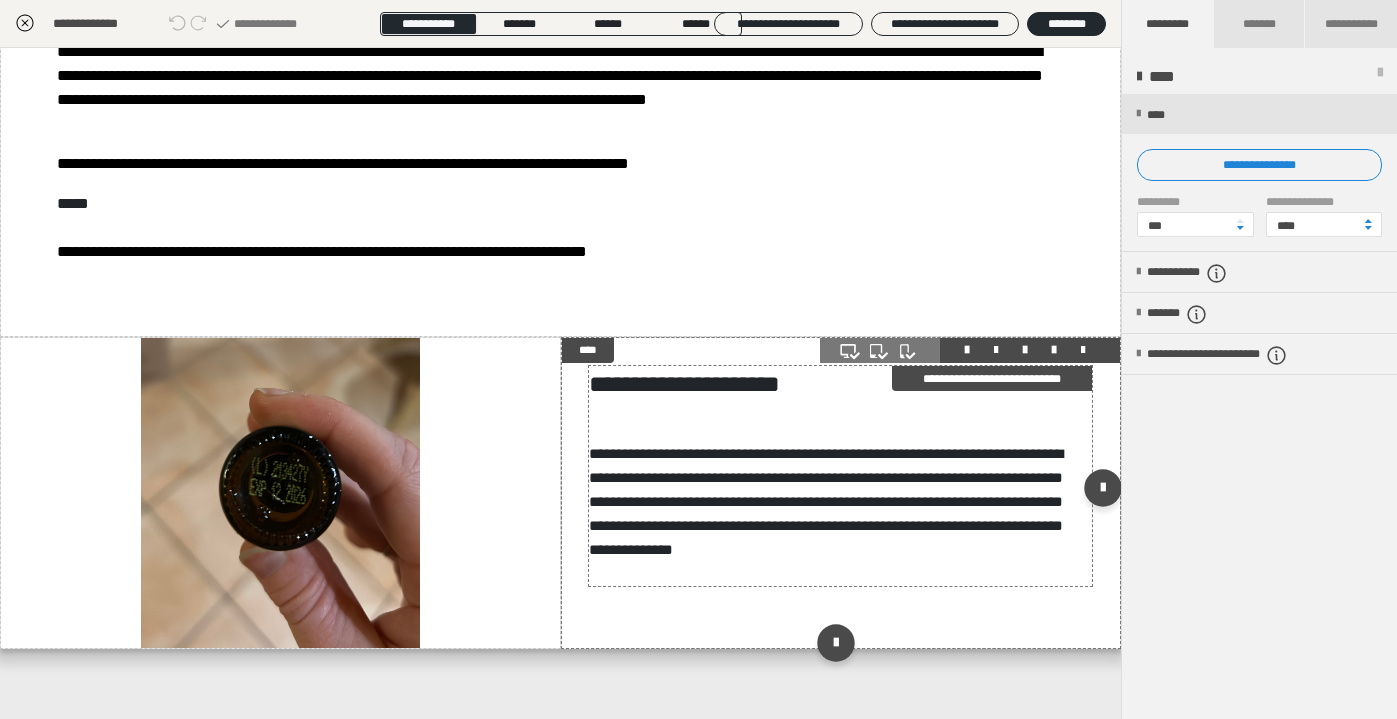 click on "**********" at bounding box center [826, 501] 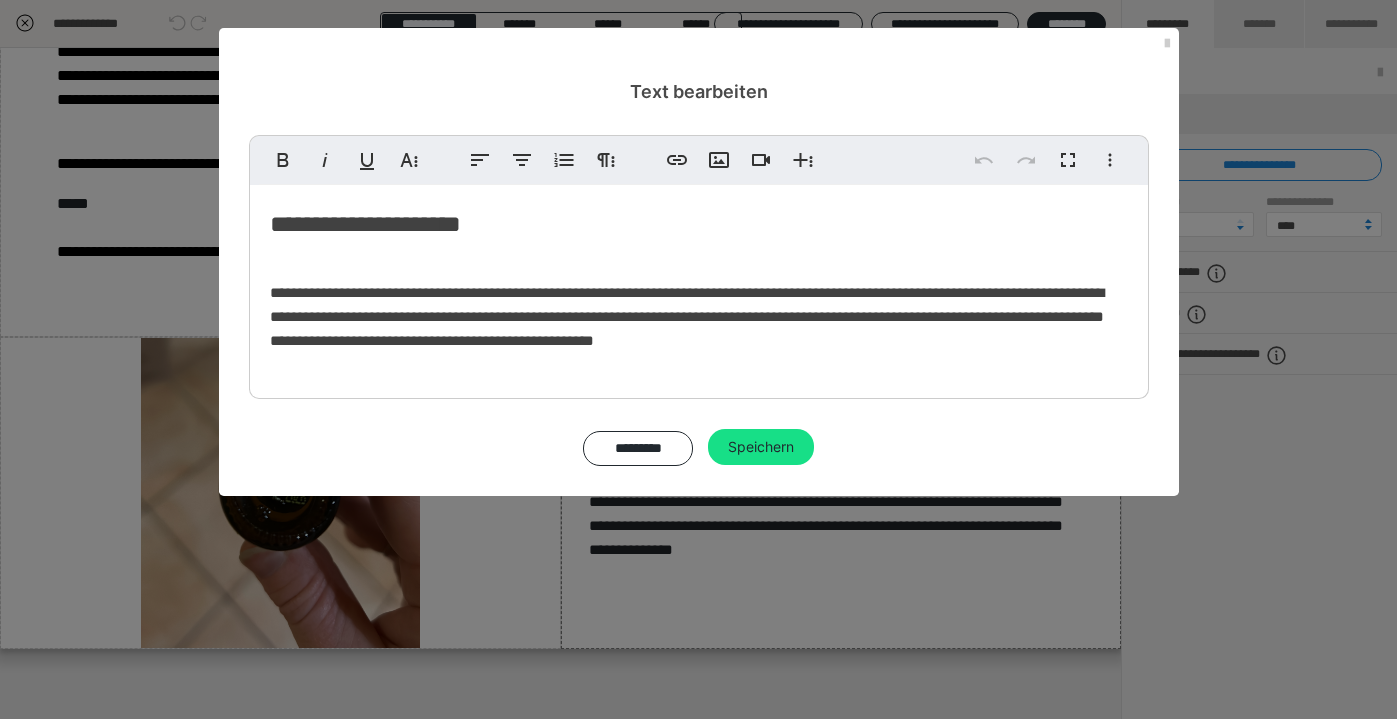 click on "**********" at bounding box center (699, 317) 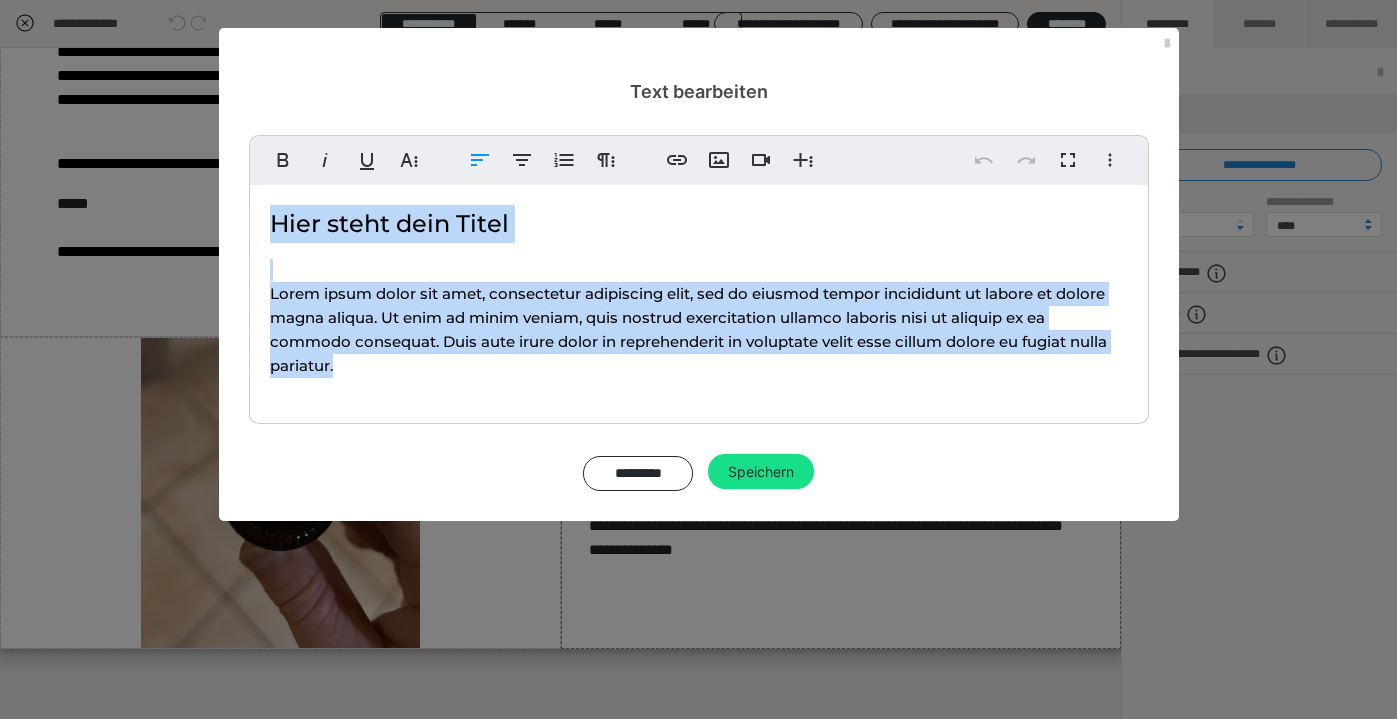 drag, startPoint x: 403, startPoint y: 363, endPoint x: 259, endPoint y: 204, distance: 214.51573 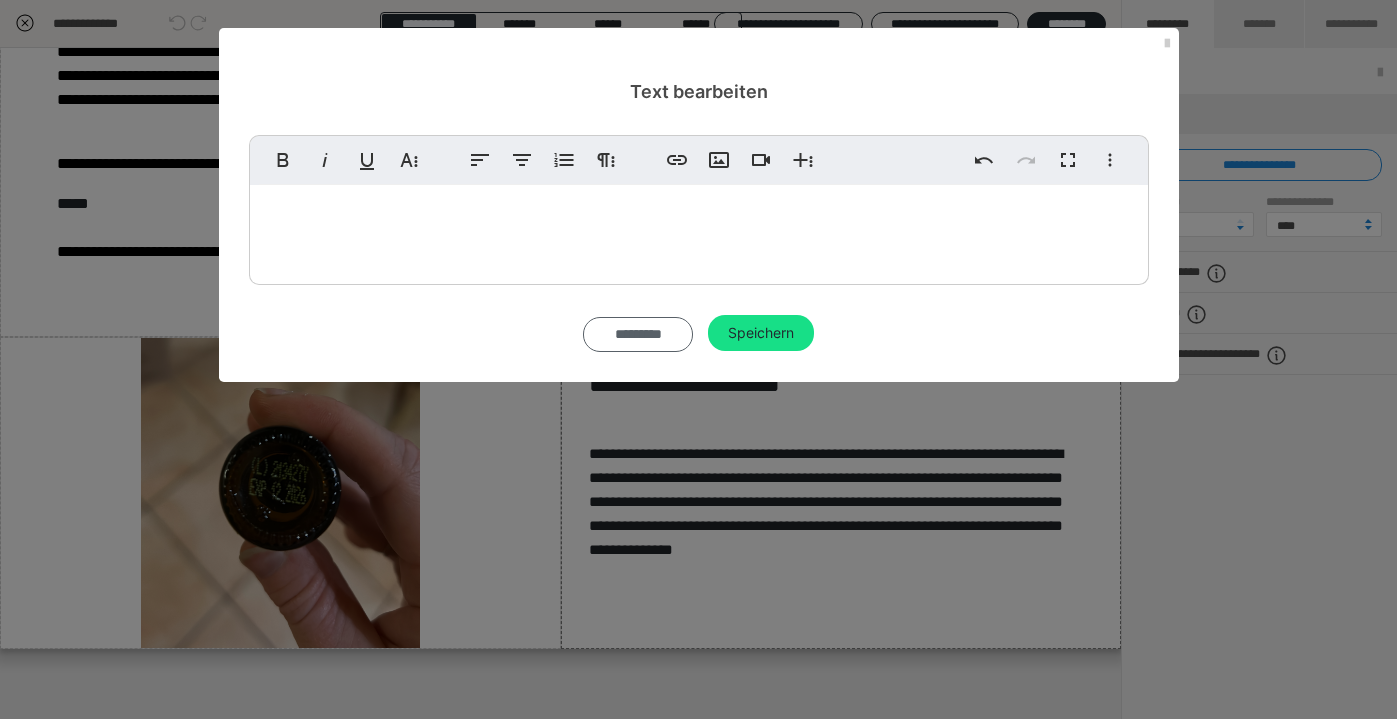 click on "*********" at bounding box center [638, 334] 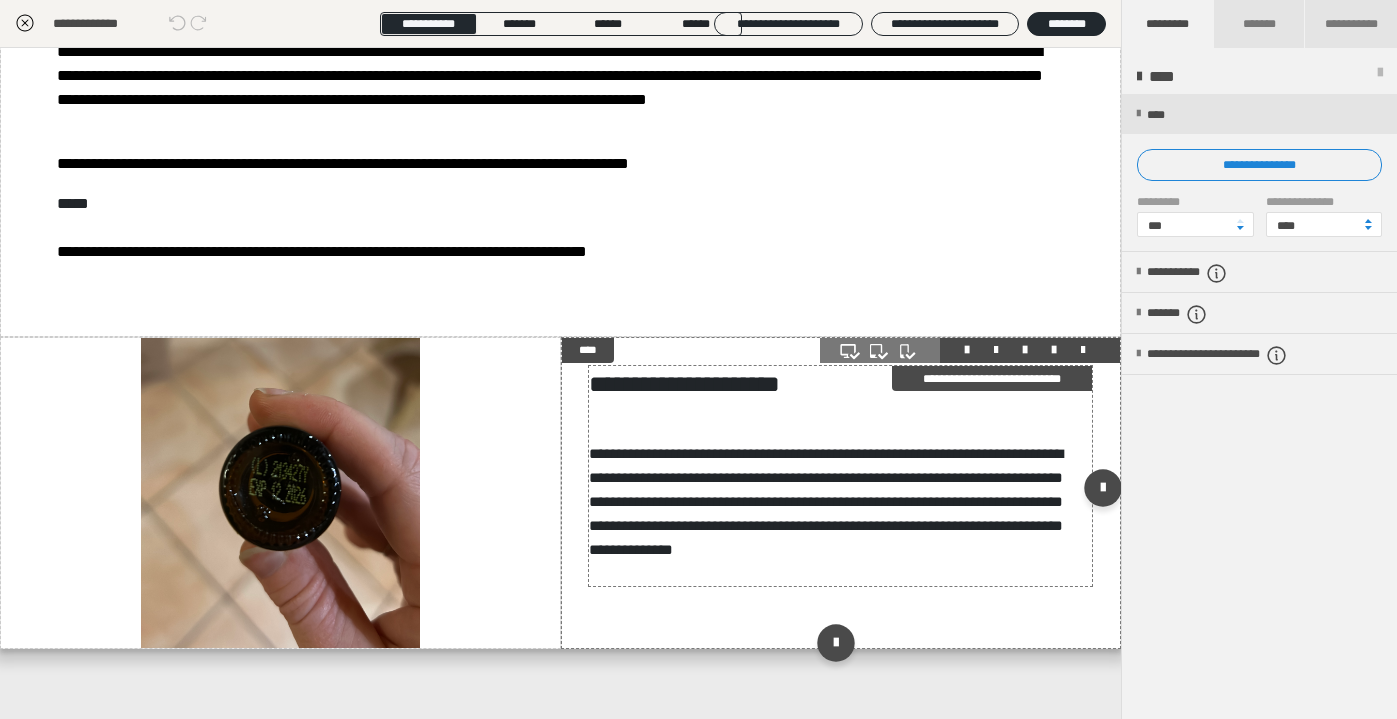 click on "**********" at bounding box center [826, 501] 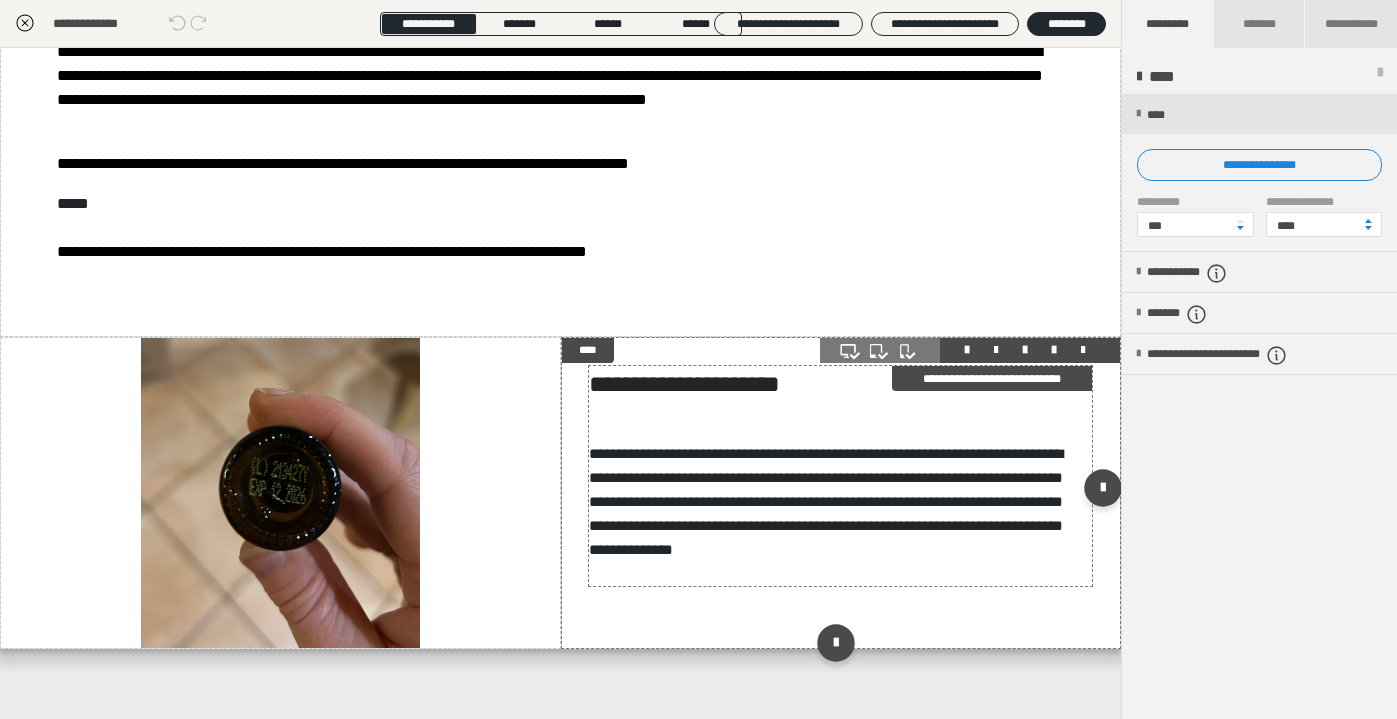click on "**********" at bounding box center (826, 501) 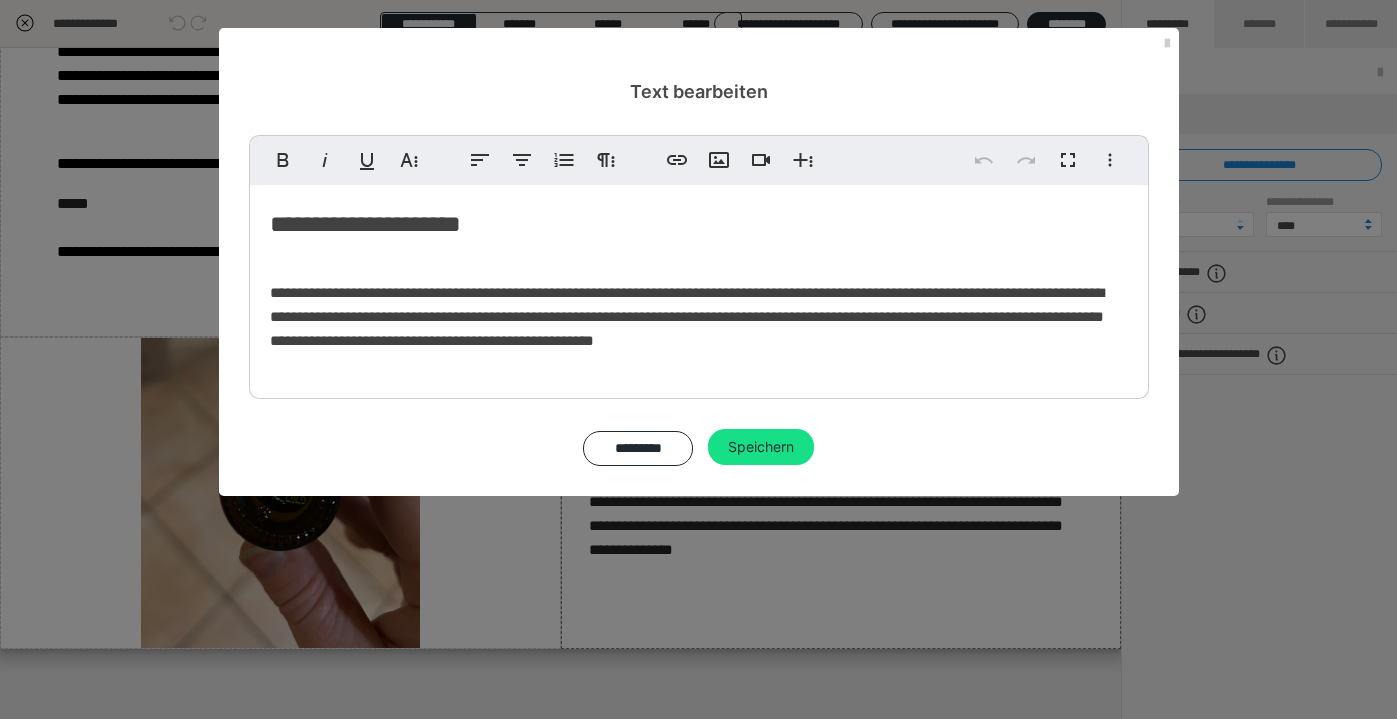 click on "**********" at bounding box center (699, 224) 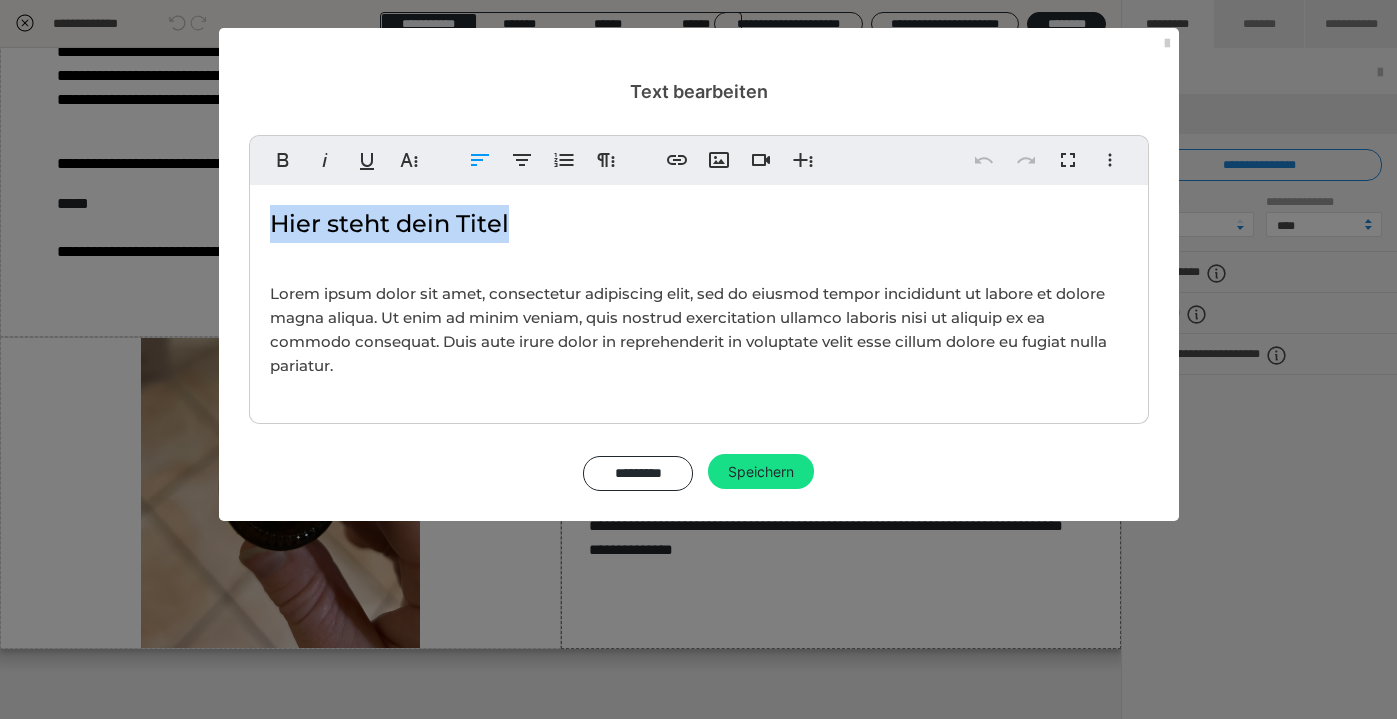 drag, startPoint x: 532, startPoint y: 222, endPoint x: 247, endPoint y: 220, distance: 285.00702 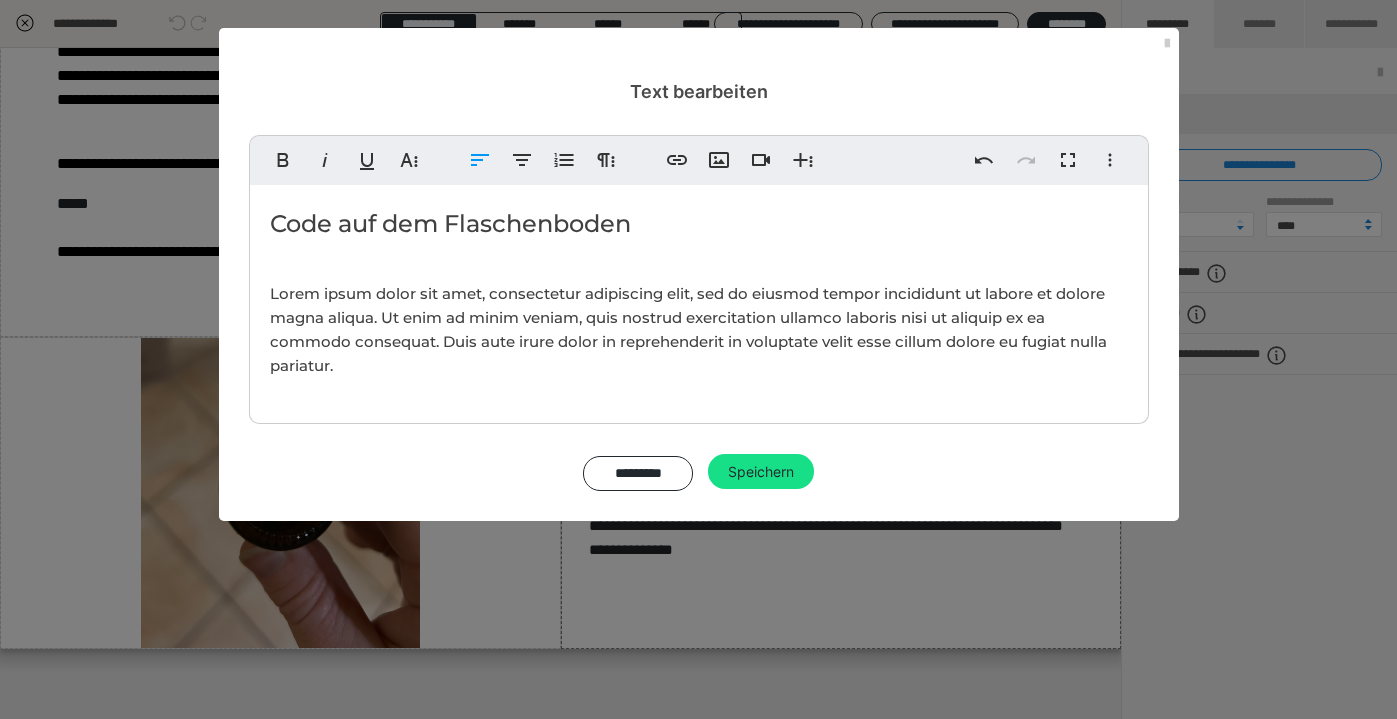 click on "Lorem ipsum dolor sit amet, consectetur adipiscing elit, sed do eiusmod tempor incididunt ut labore et dolore magna aliqua. Ut enim ad minim veniam, quis nostrud exercitation ullamco laboris nisi ut aliquip ex ea commodo consequat. Duis aute irure dolor in reprehenderit in voluptate velit esse cillum dolore eu fugiat nulla pariatur." at bounding box center [699, 330] 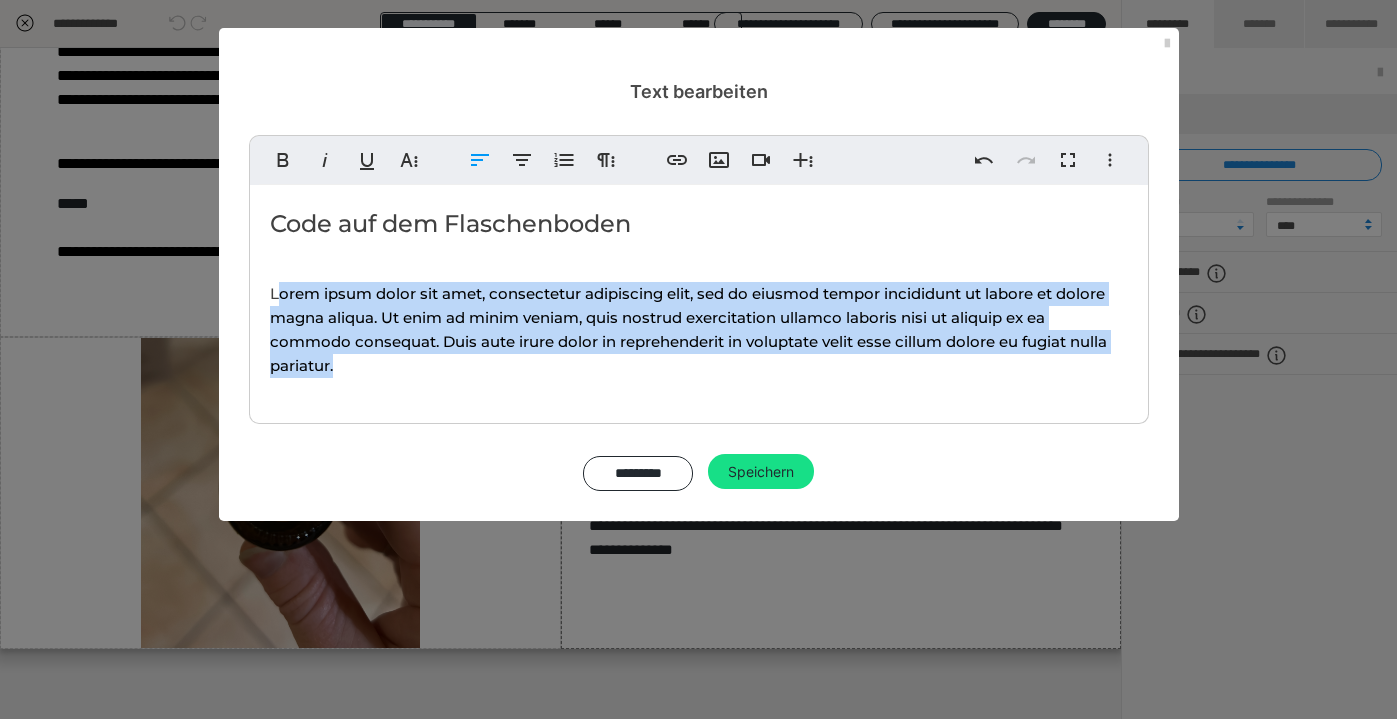 drag, startPoint x: 366, startPoint y: 356, endPoint x: 280, endPoint y: 290, distance: 108.40664 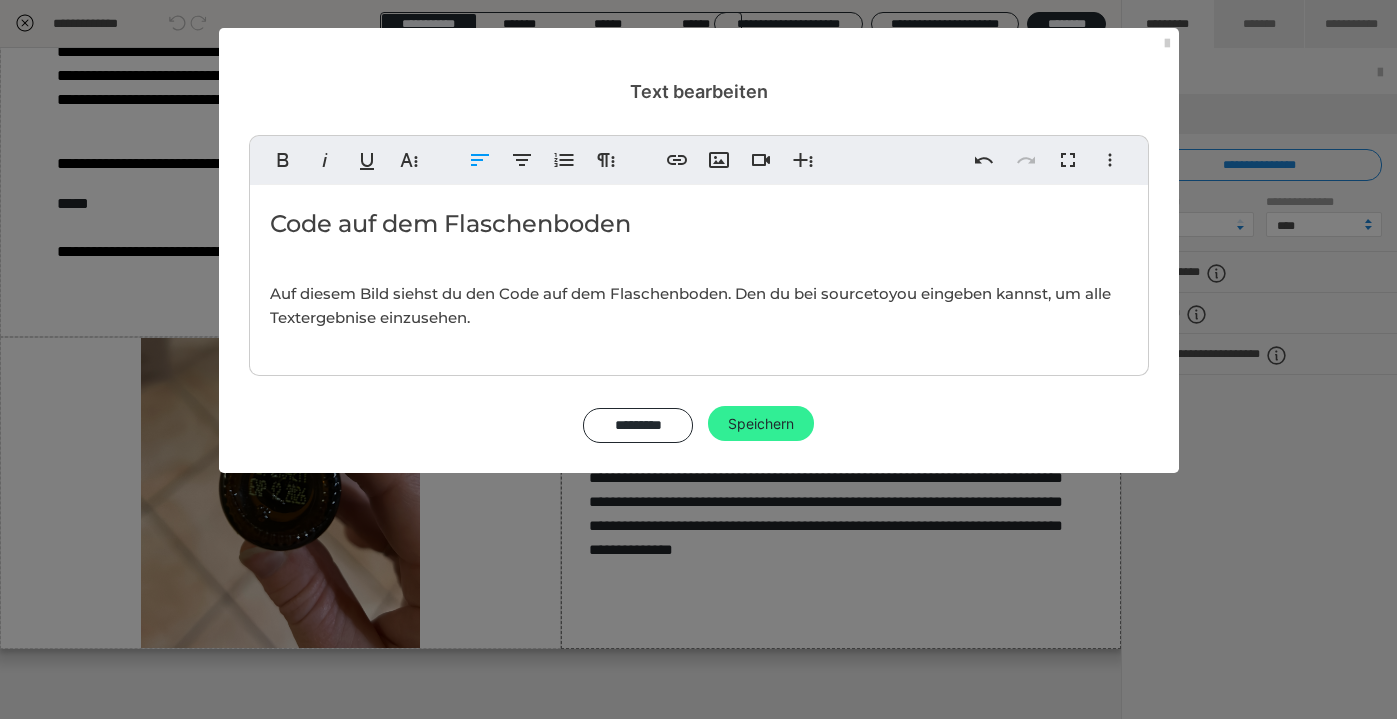 click on "Speichern" at bounding box center (761, 424) 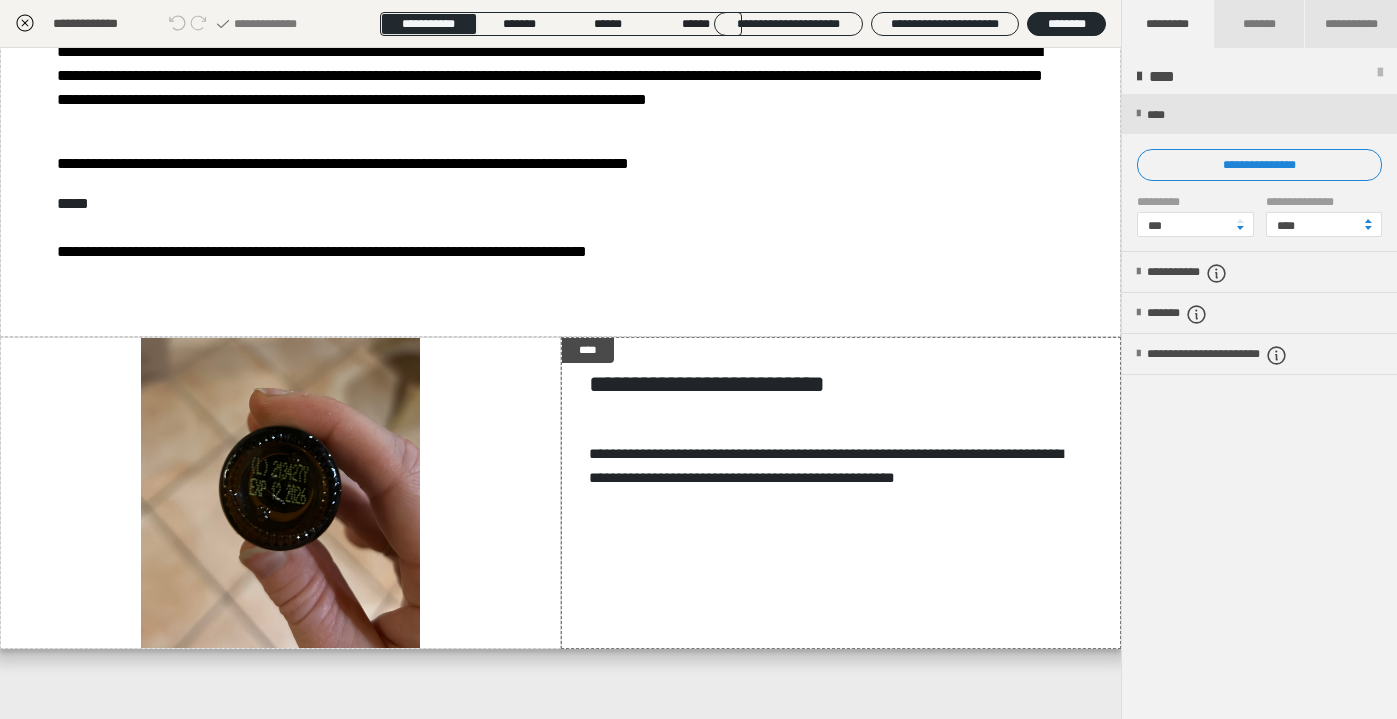 click on "**********" at bounding box center [1259, 407] 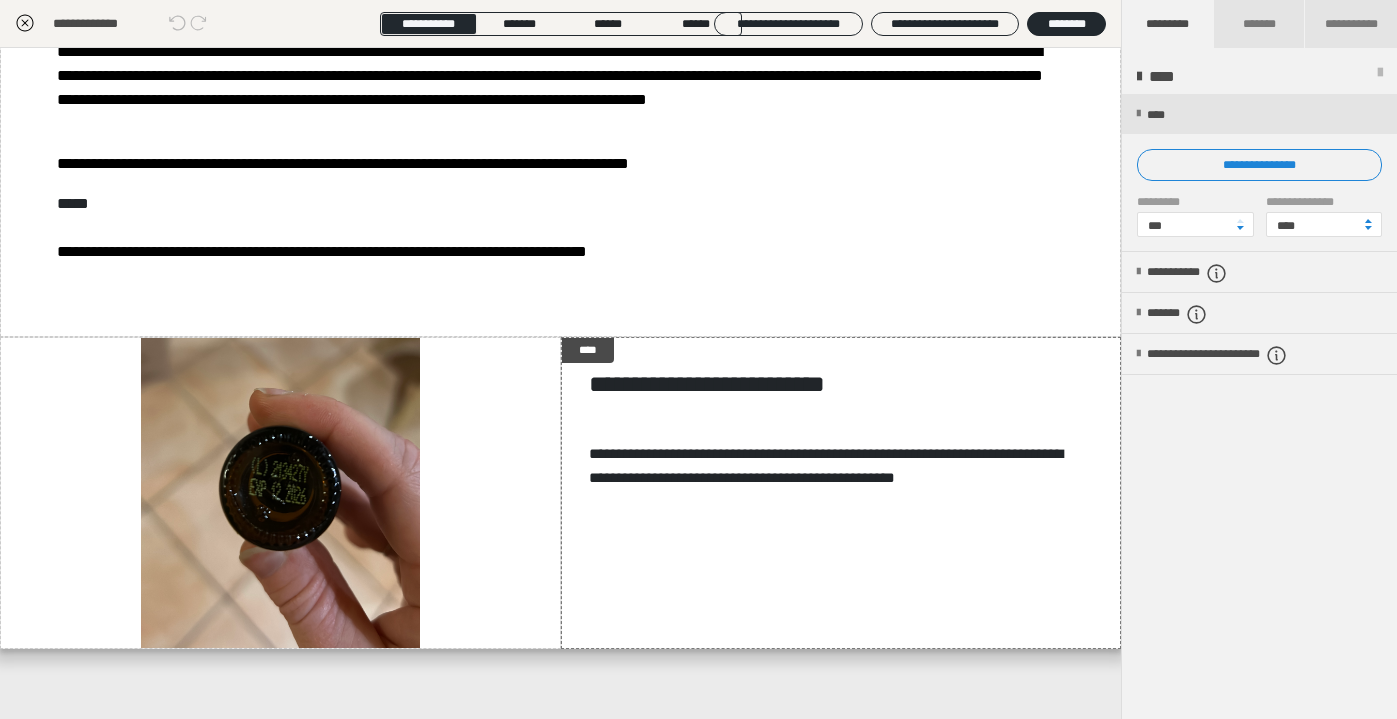 click on "**********" at bounding box center (1259, 407) 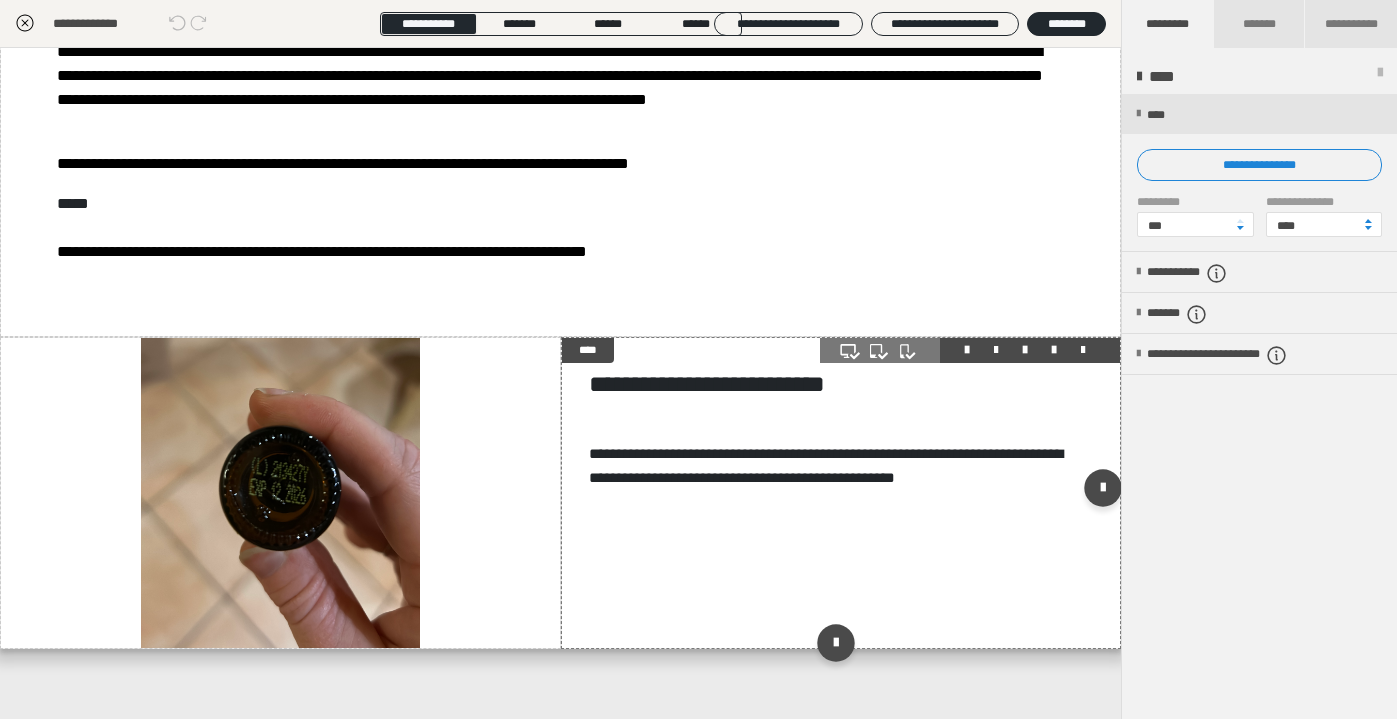 click on "**********" at bounding box center [841, 492] 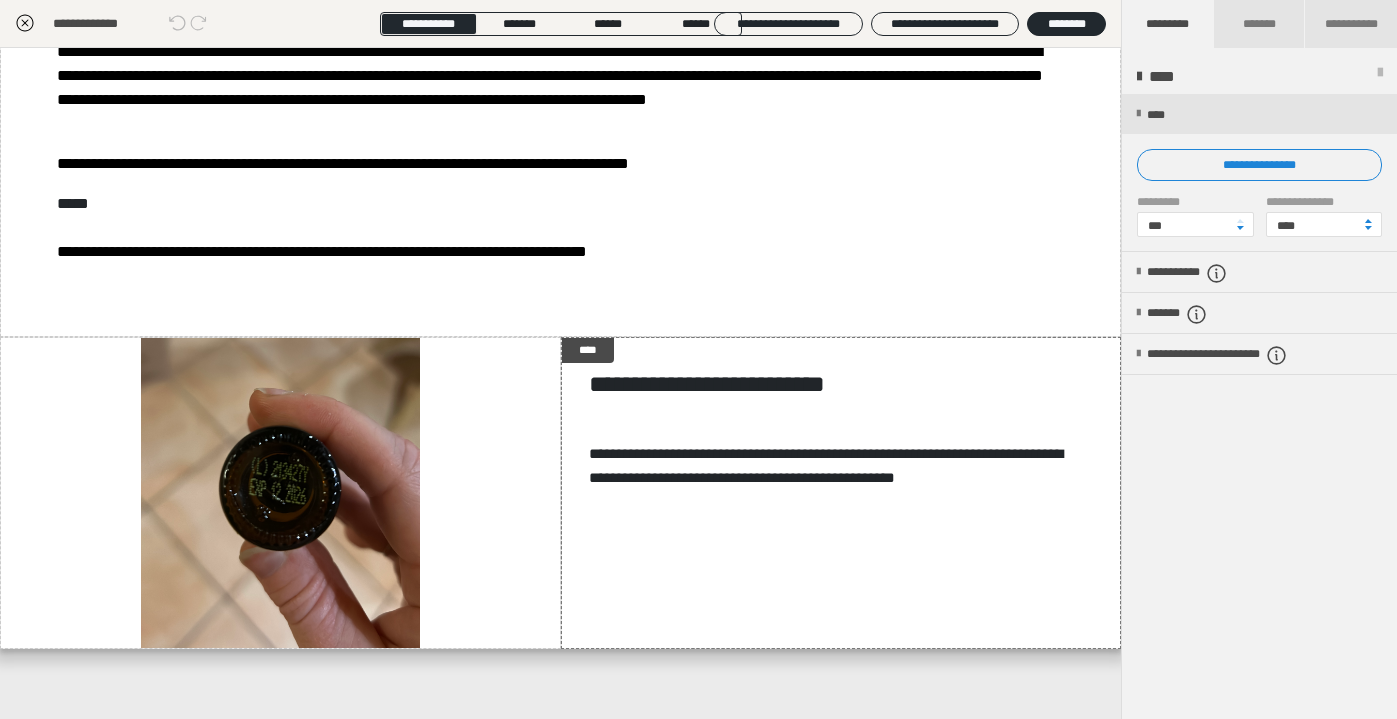 click on "**********" at bounding box center [560, 383] 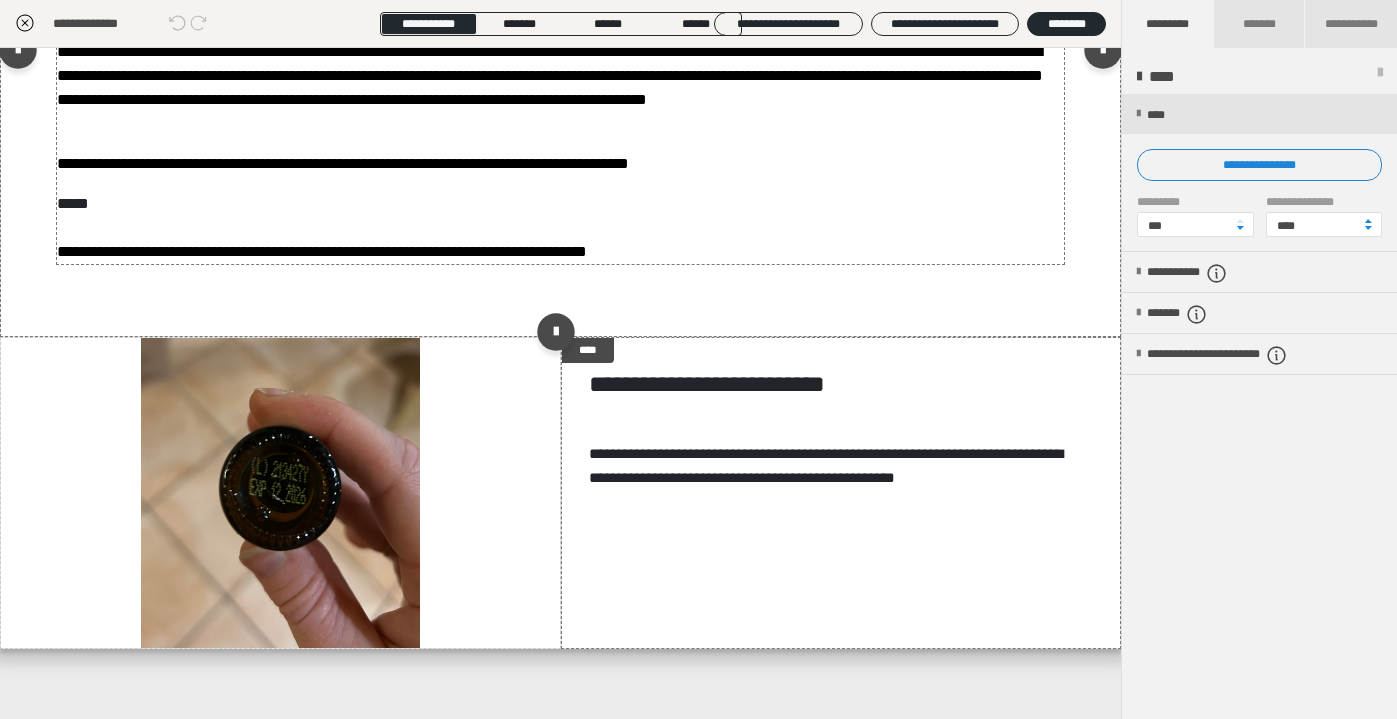click on "**********" at bounding box center [560, 46] 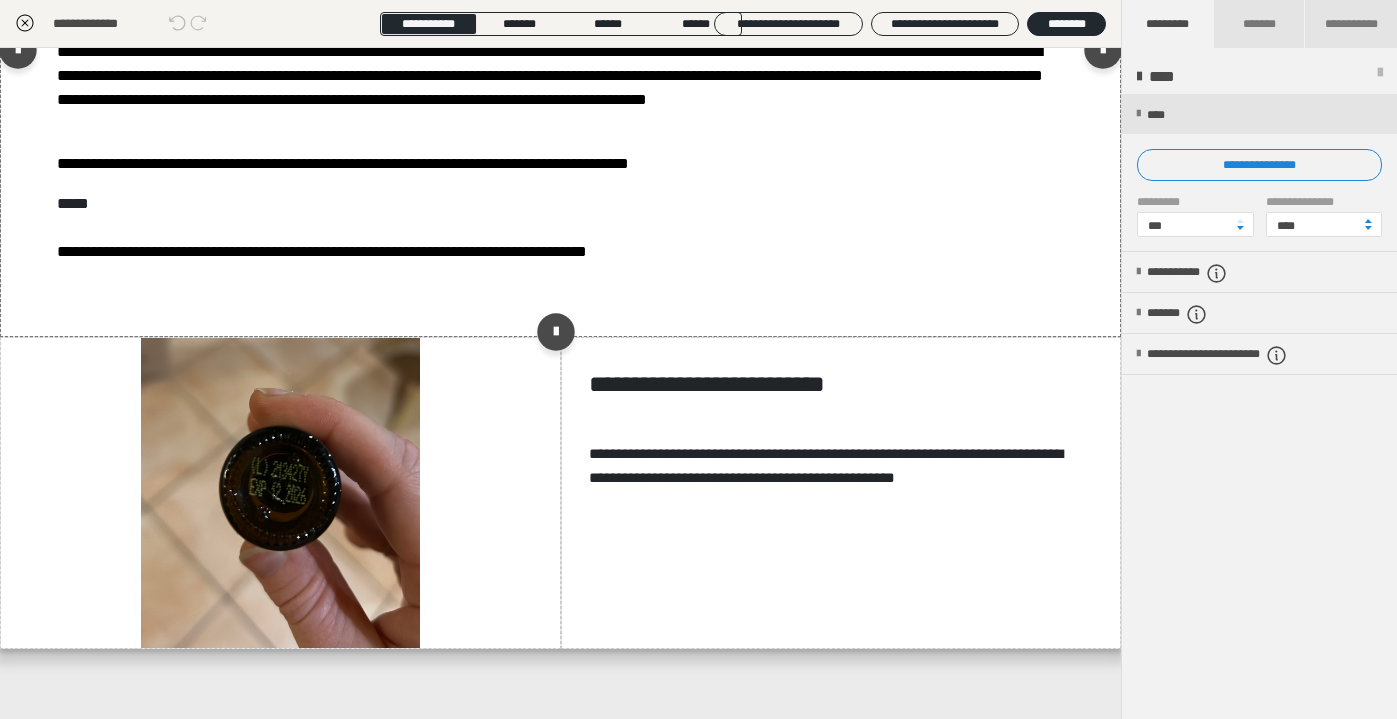 click on "**********" at bounding box center (560, 54) 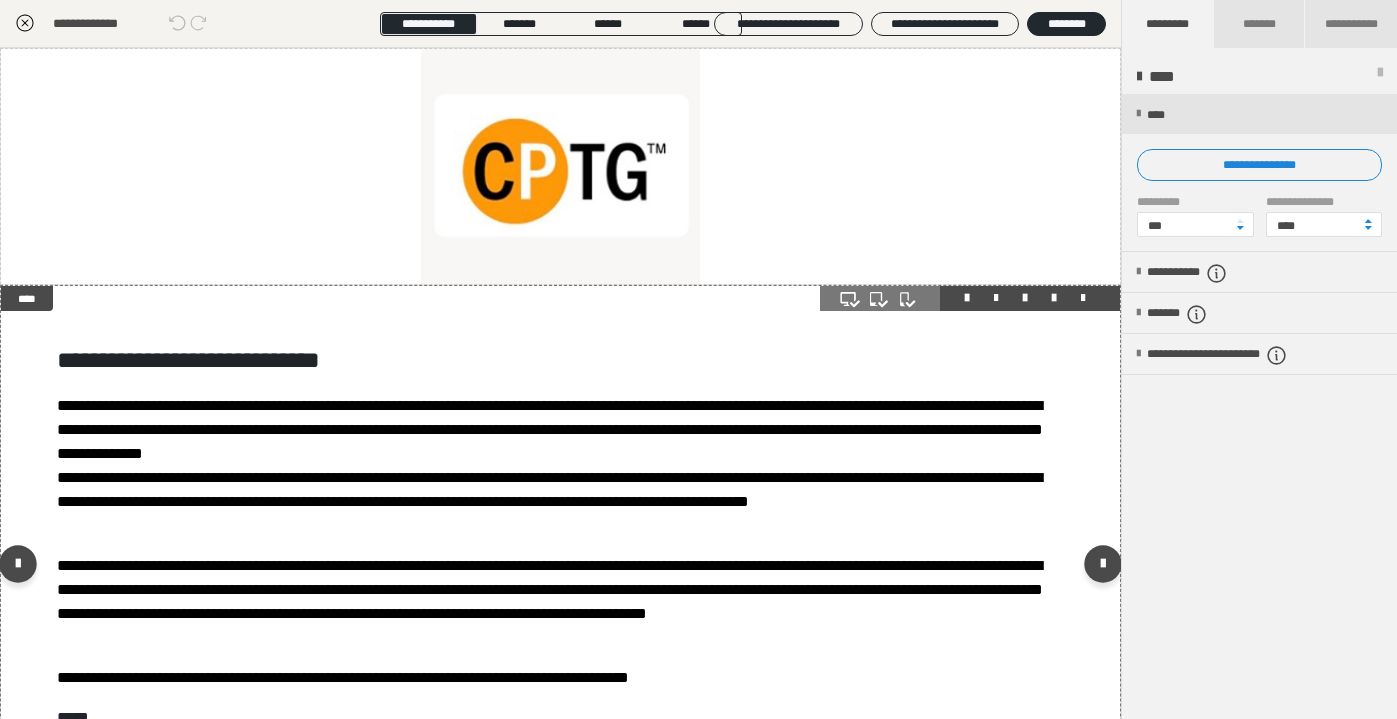scroll, scrollTop: 0, scrollLeft: 0, axis: both 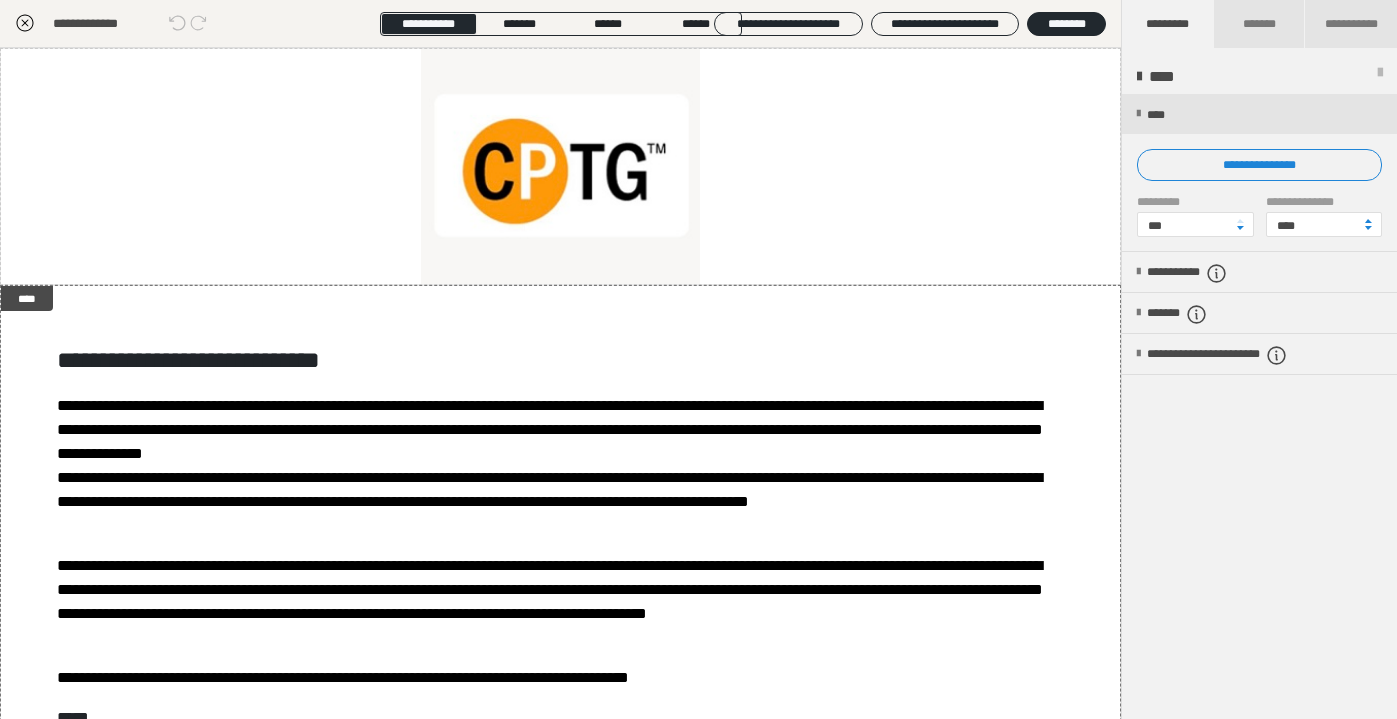 click 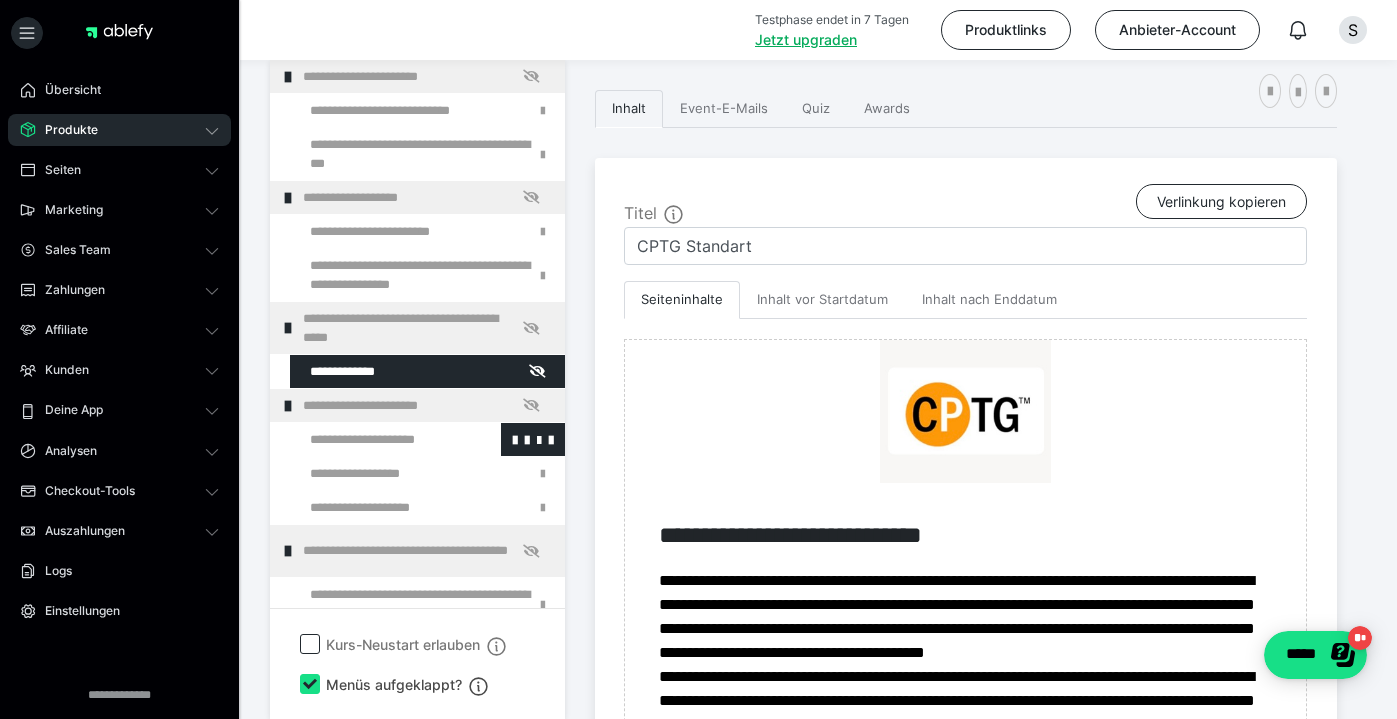 click at bounding box center (375, 439) 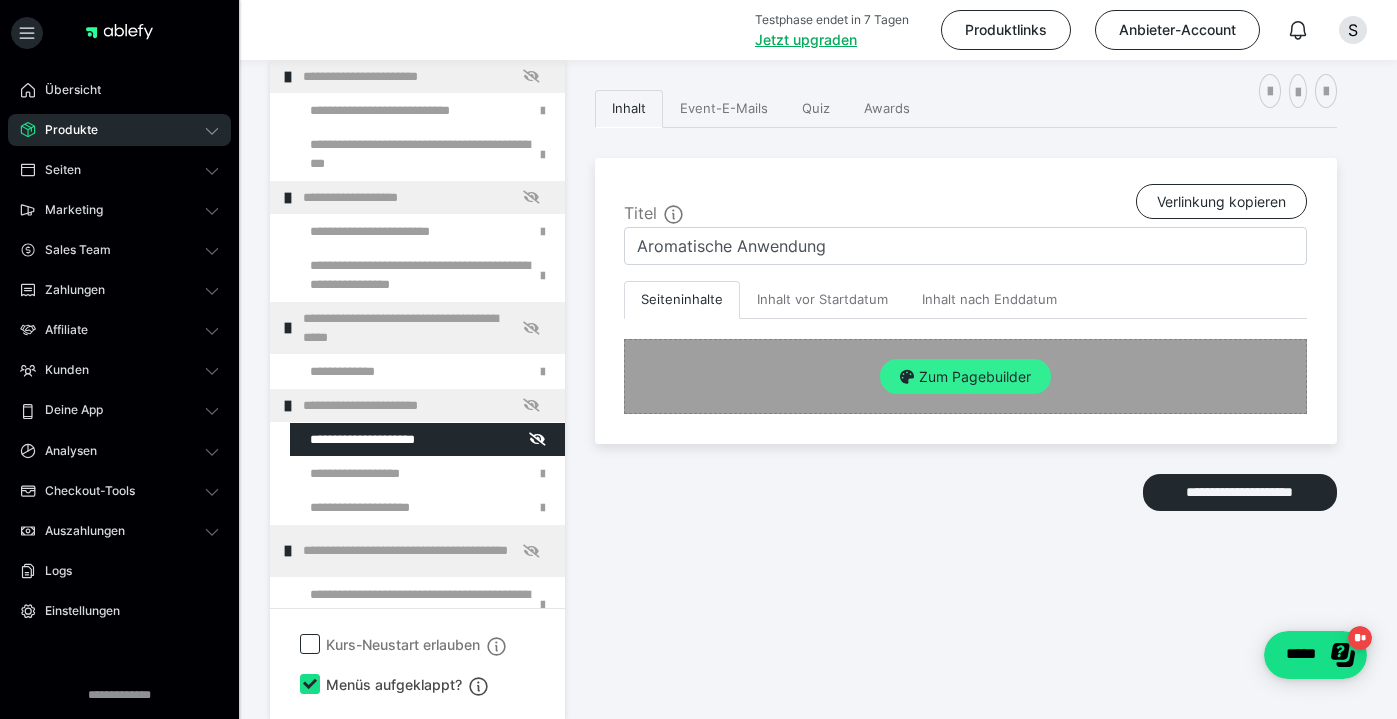 click on "Zum Pagebuilder" at bounding box center (965, 377) 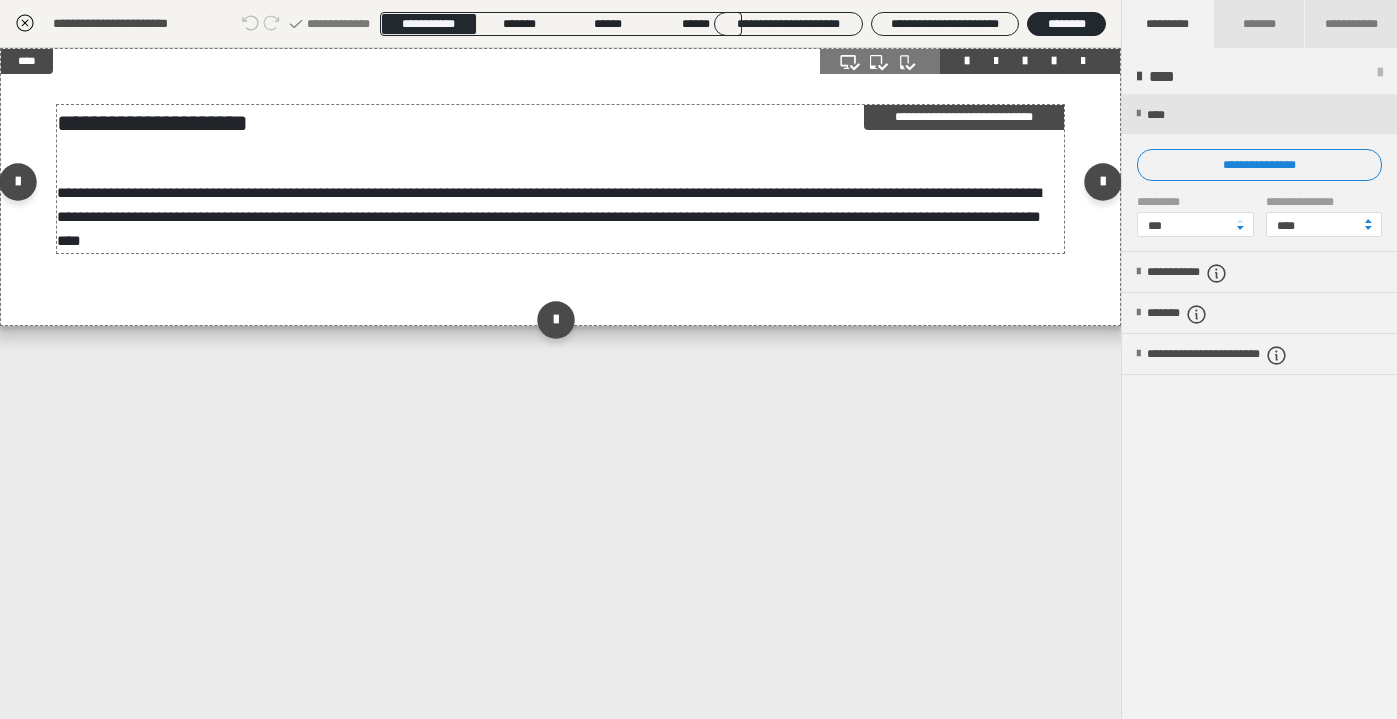 click on "**********" at bounding box center (549, 216) 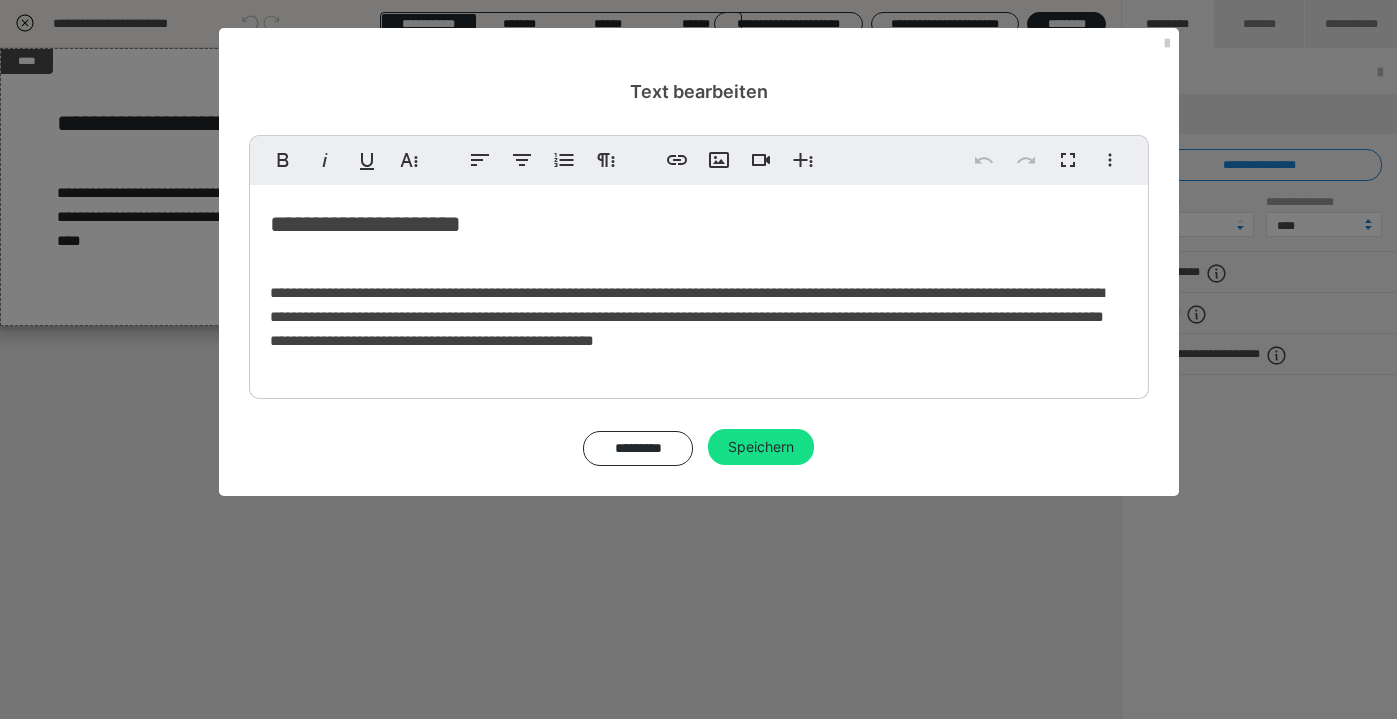 click on "**********" at bounding box center [699, 224] 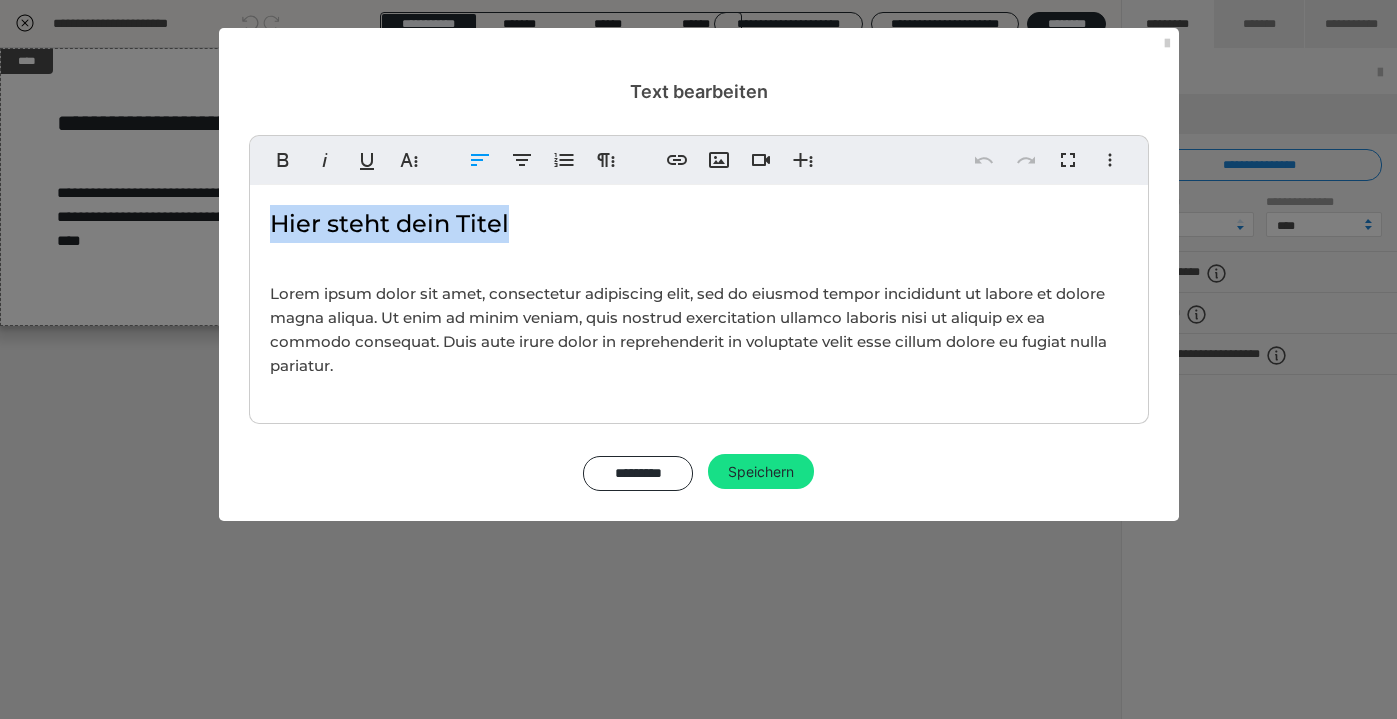 drag, startPoint x: 556, startPoint y: 225, endPoint x: 210, endPoint y: 228, distance: 346.013 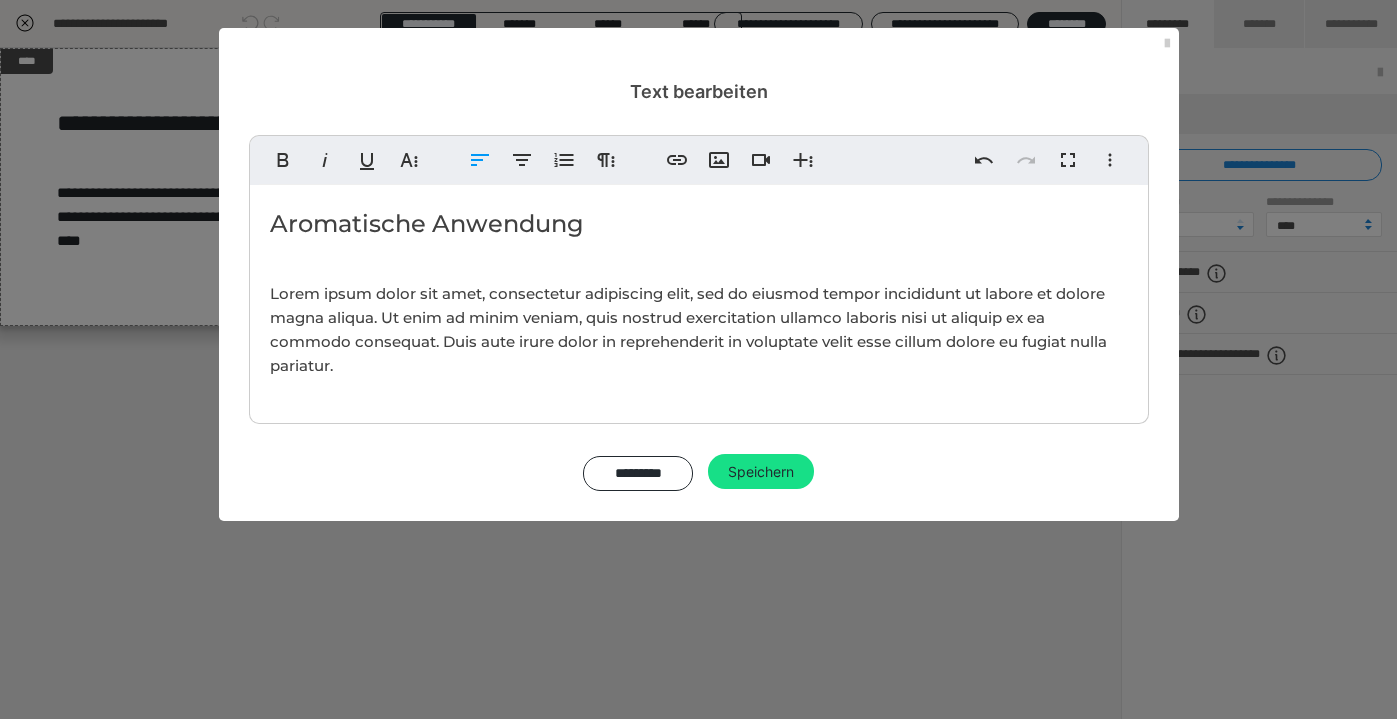click on "Lorem ipsum dolor sit amet, consectetur adipiscing elit, sed do eiusmod tempor incididunt ut labore et dolore magna aliqua. Ut enim ad minim veniam, quis nostrud exercitation ullamco laboris nisi ut aliquip ex ea commodo consequat. Duis aute irure dolor in reprehenderit in voluptate velit esse cillum dolore eu fugiat nulla pariatur." at bounding box center [688, 329] 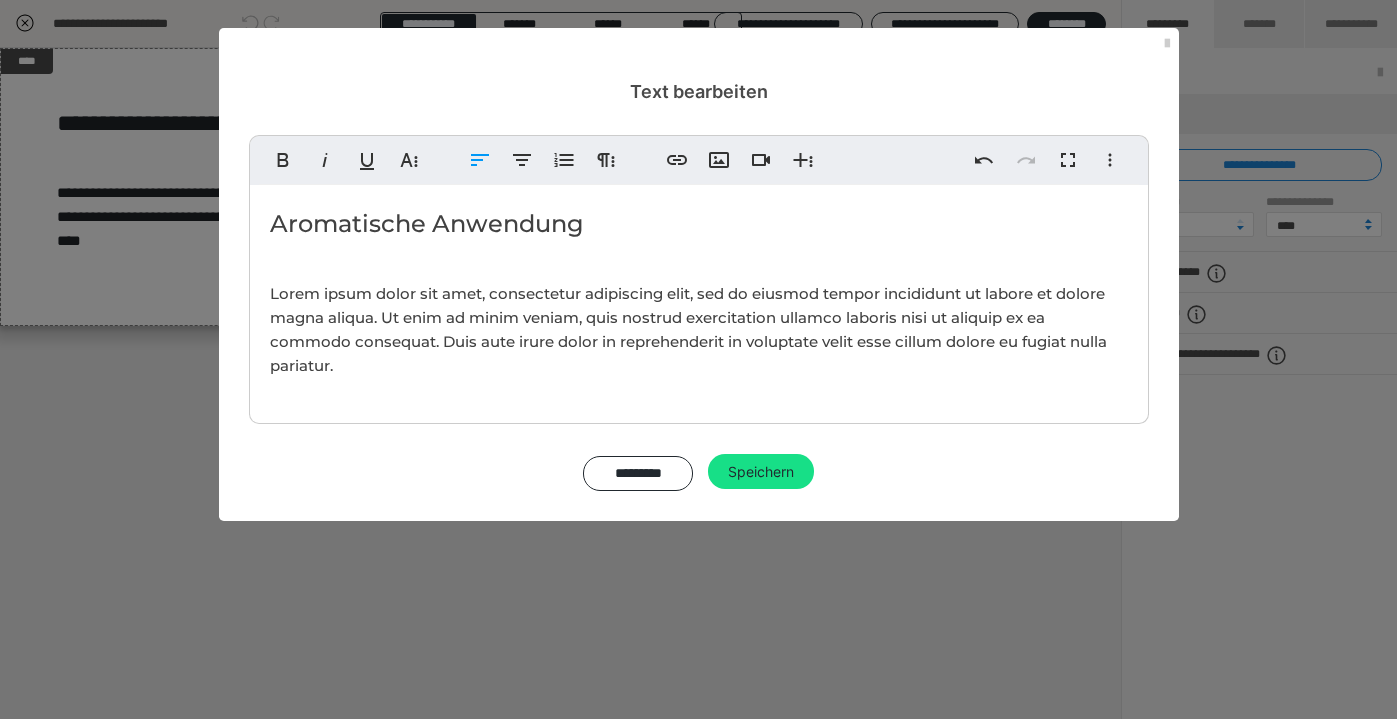 click on "Aromatische Anwendung Lorem ipsum dolor sit amet, consectetur adipiscing elit, sed do eiusmod tempor incididunt ut labore et dolore magna aliqua. Ut enim ad minim veniam, quis nostrud exercitation ullamco laboris nisi ut aliquip ex ea commodo consequat. Duis aute irure dolor in reprehenderit in voluptate velit esse cillum dolore eu fugiat nulla pariatur." at bounding box center [699, 299] 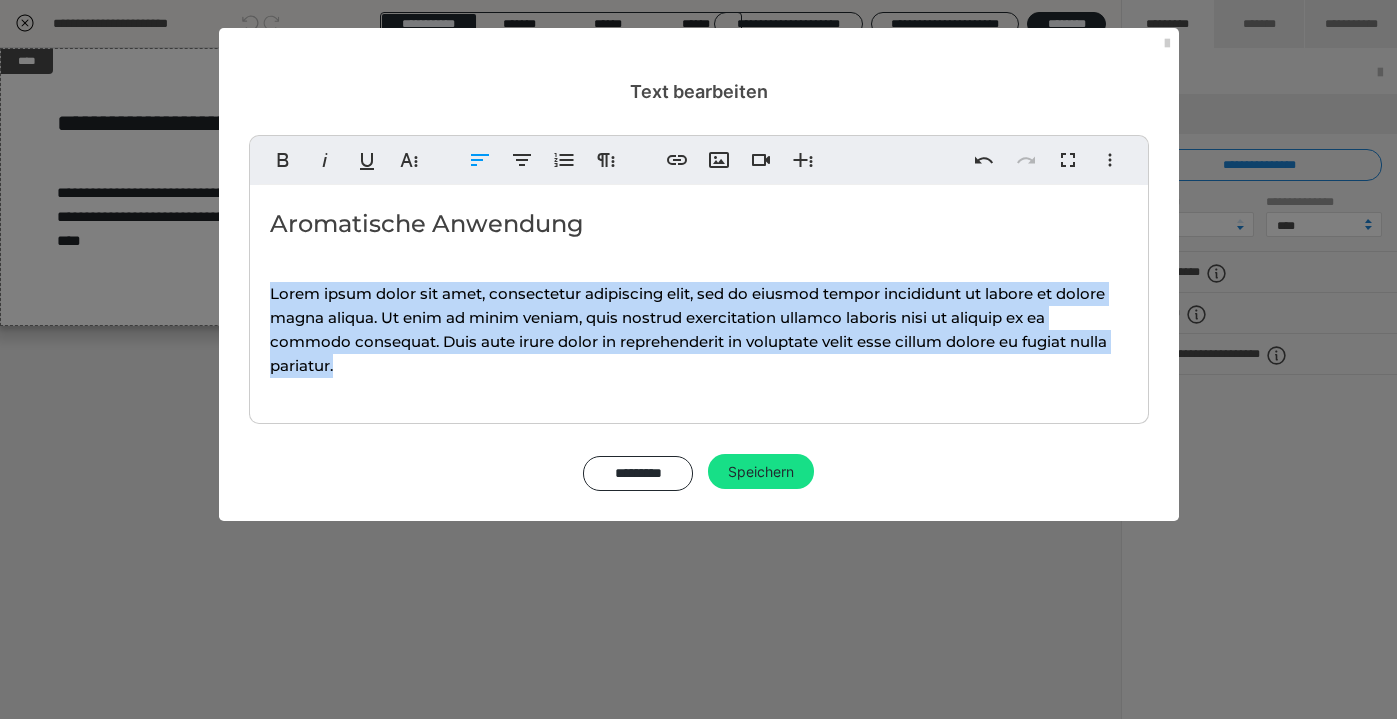 drag, startPoint x: 357, startPoint y: 356, endPoint x: 271, endPoint y: 294, distance: 106.01887 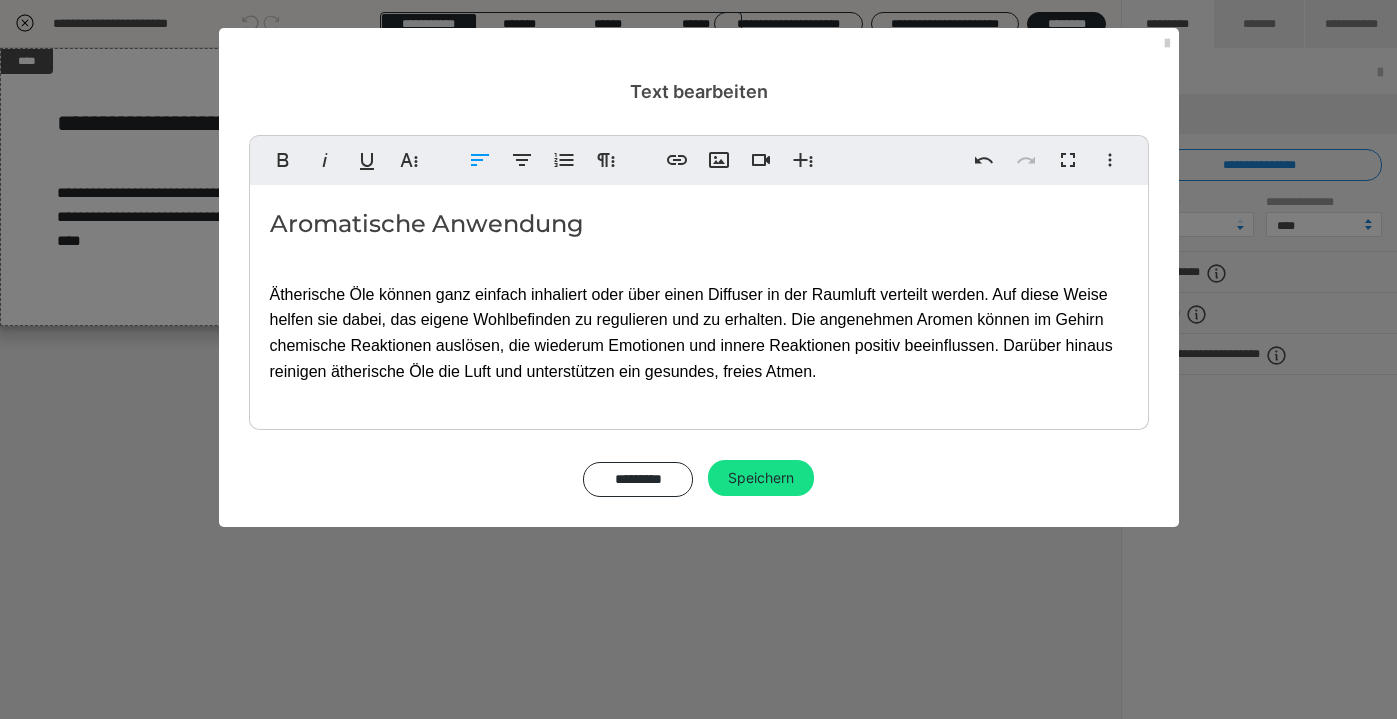 click on "Ätherische Öle können ganz einfach inhaliert oder über einen Diffuser in der Raumluft verteilt werden. Auf diese Weise helfen sie dabei, das eigene Wohlbefinden zu regulieren und zu erhalten. Die angenehmen Aromen können im Gehirn chemische Reaktionen auslösen, die wiederum Emotionen und innere Reaktionen positiv beeinflussen. Darüber hinaus reinigen ätherische Öle die Luft und unterstützen ein gesundes, freies Atmen." at bounding box center [699, 333] 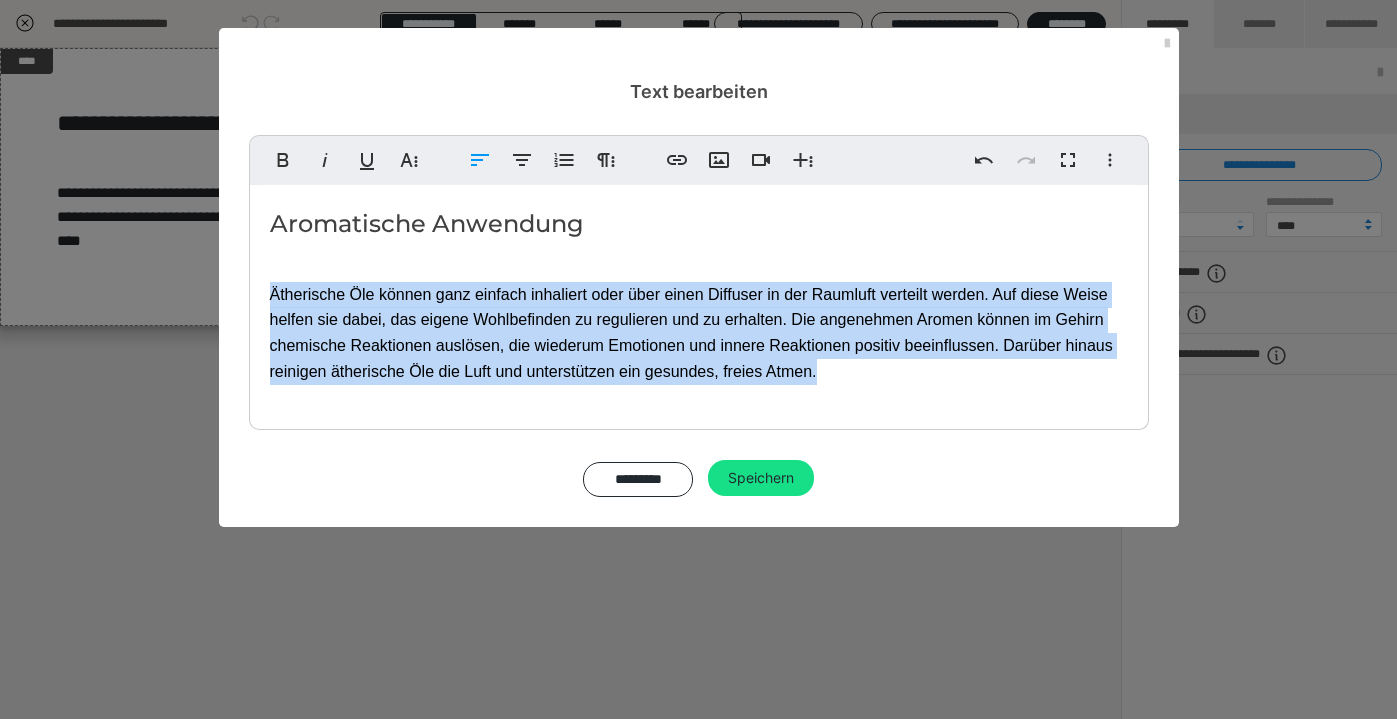 drag, startPoint x: 840, startPoint y: 364, endPoint x: 225, endPoint y: 292, distance: 619.2003 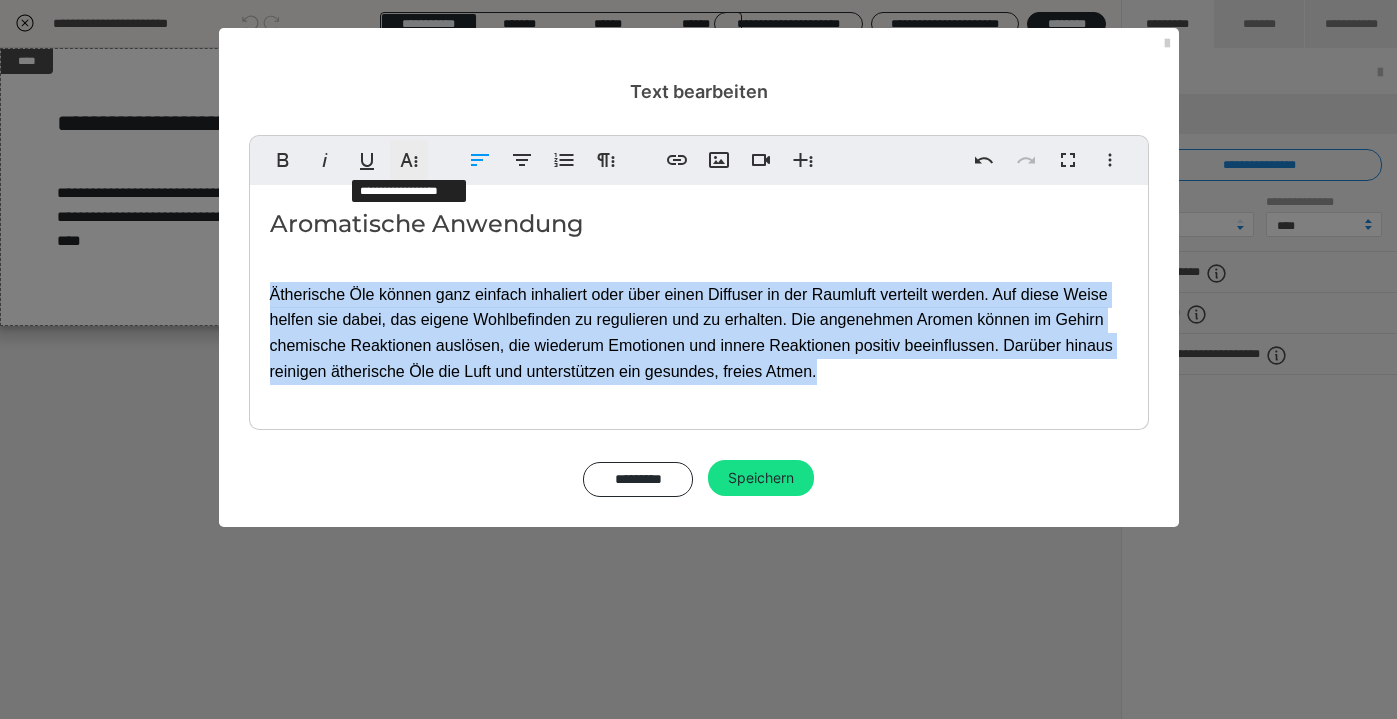 click 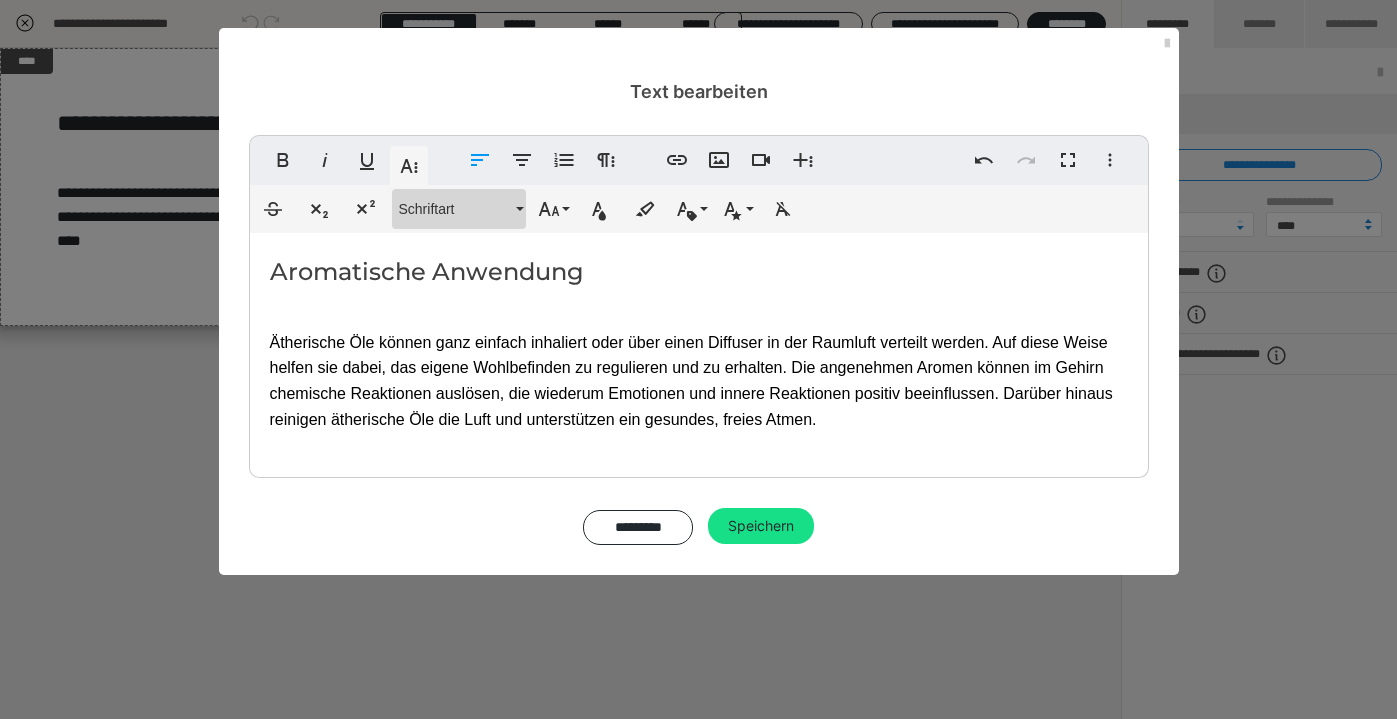click on "Schriftart" at bounding box center (455, 209) 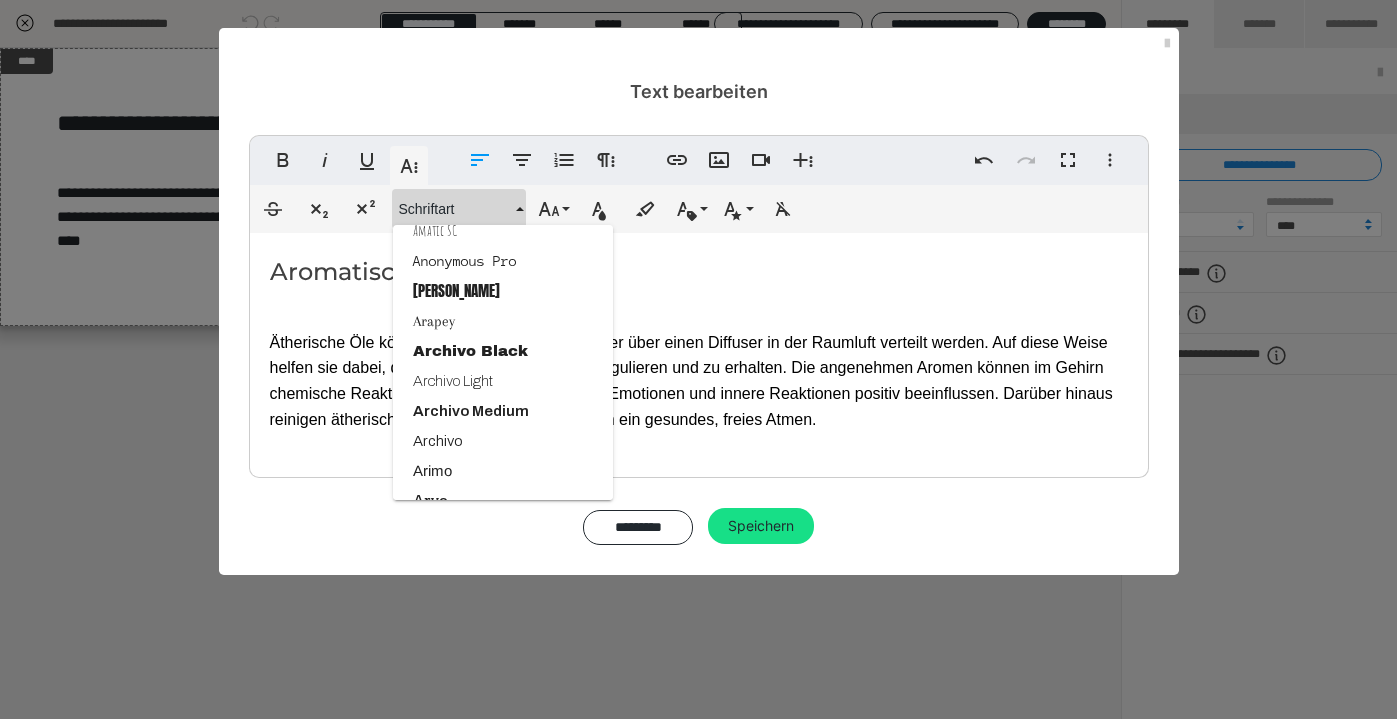 scroll, scrollTop: 199, scrollLeft: 0, axis: vertical 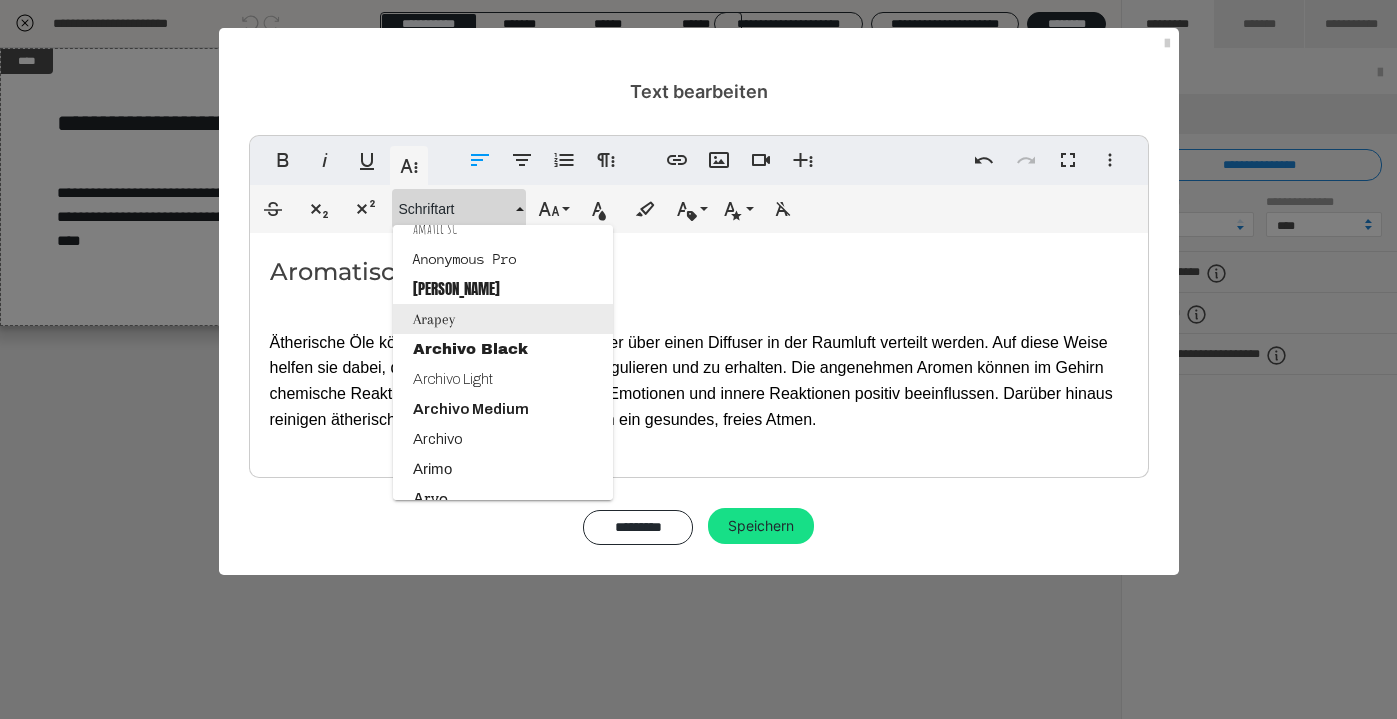 type 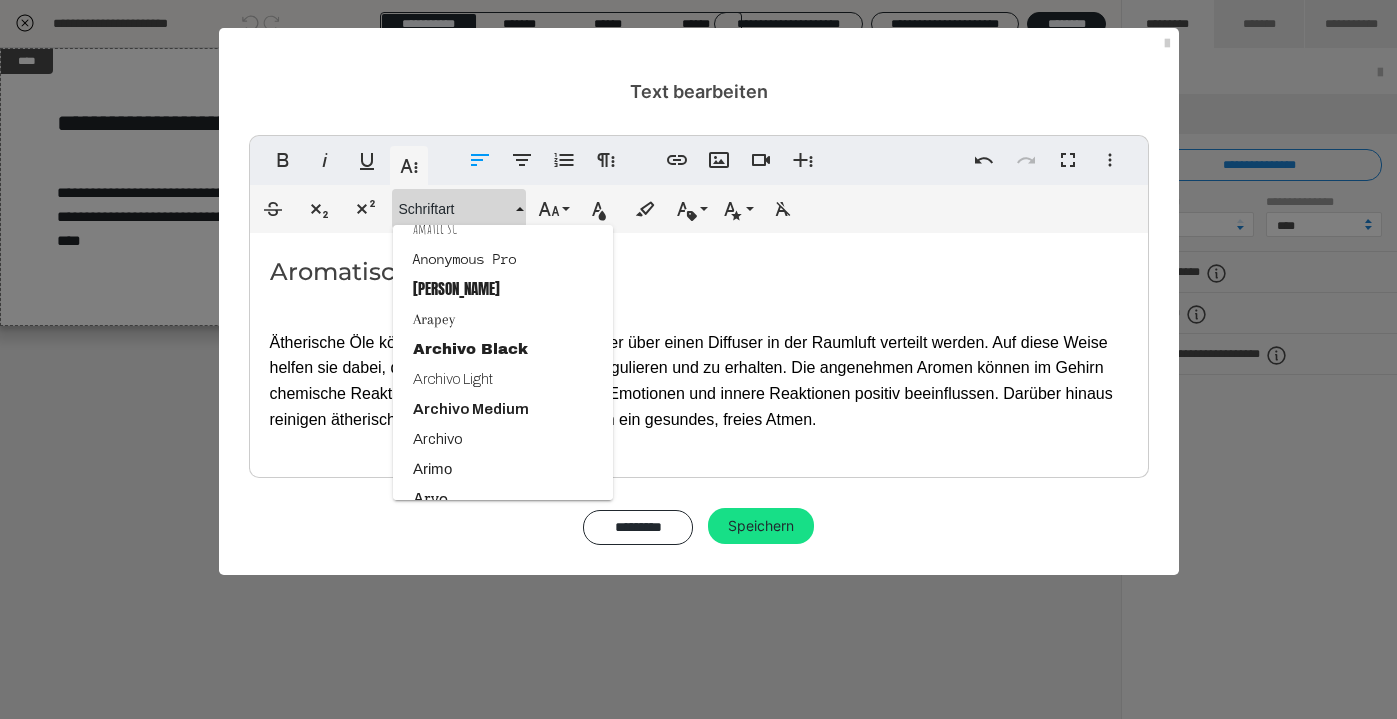 click on "Aromatische Anwendung" at bounding box center [699, 272] 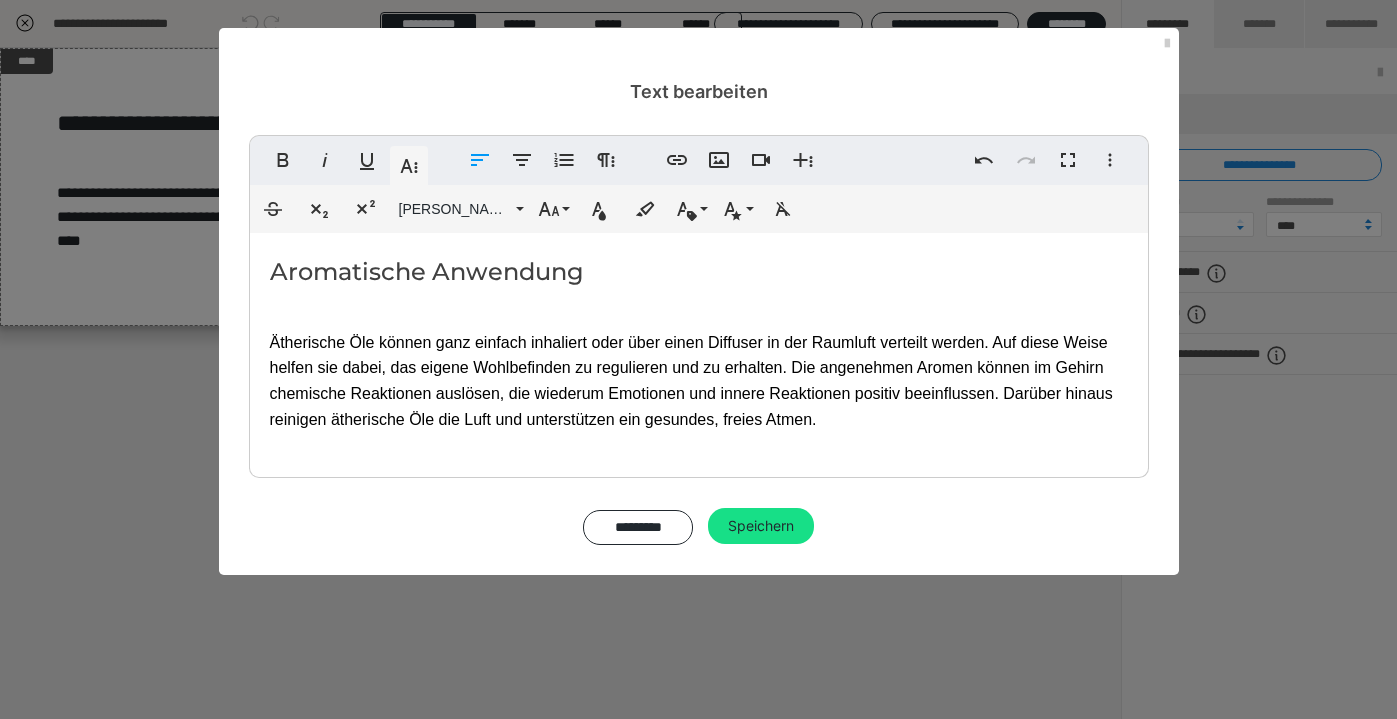 click on "Ätherische Öle können ganz einfach inhaliert oder über einen Diffuser in der Raumluft verteilt werden. Auf diese Weise helfen sie dabei, das eigene Wohlbefinden zu regulieren und zu erhalten. Die angenehmen Aromen können im Gehirn chemische Reaktionen auslösen, die wiederum Emotionen und innere Reaktionen positiv beeinflussen. Darüber hinaus reinigen ätherische Öle die Luft und unterstützen ein gesundes, freies Atmen." at bounding box center (691, 381) 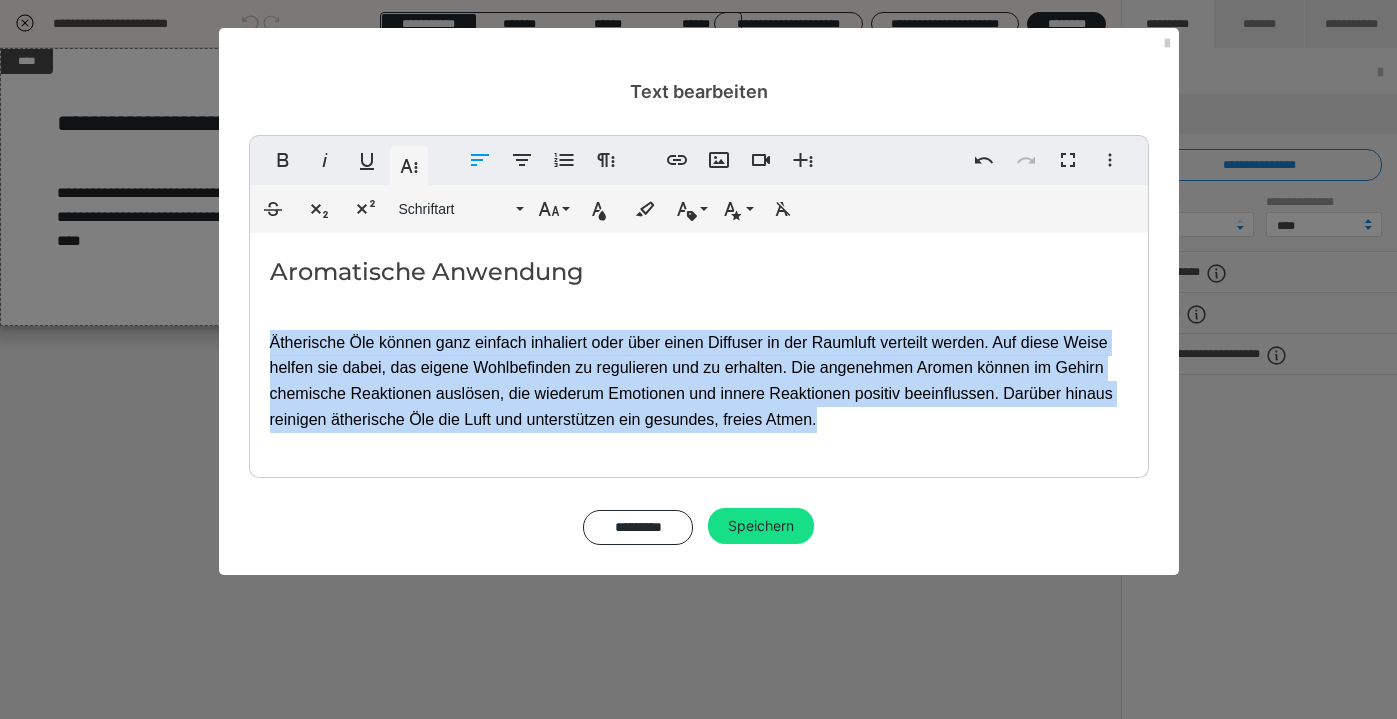 drag, startPoint x: 832, startPoint y: 424, endPoint x: 270, endPoint y: 337, distance: 568.6941 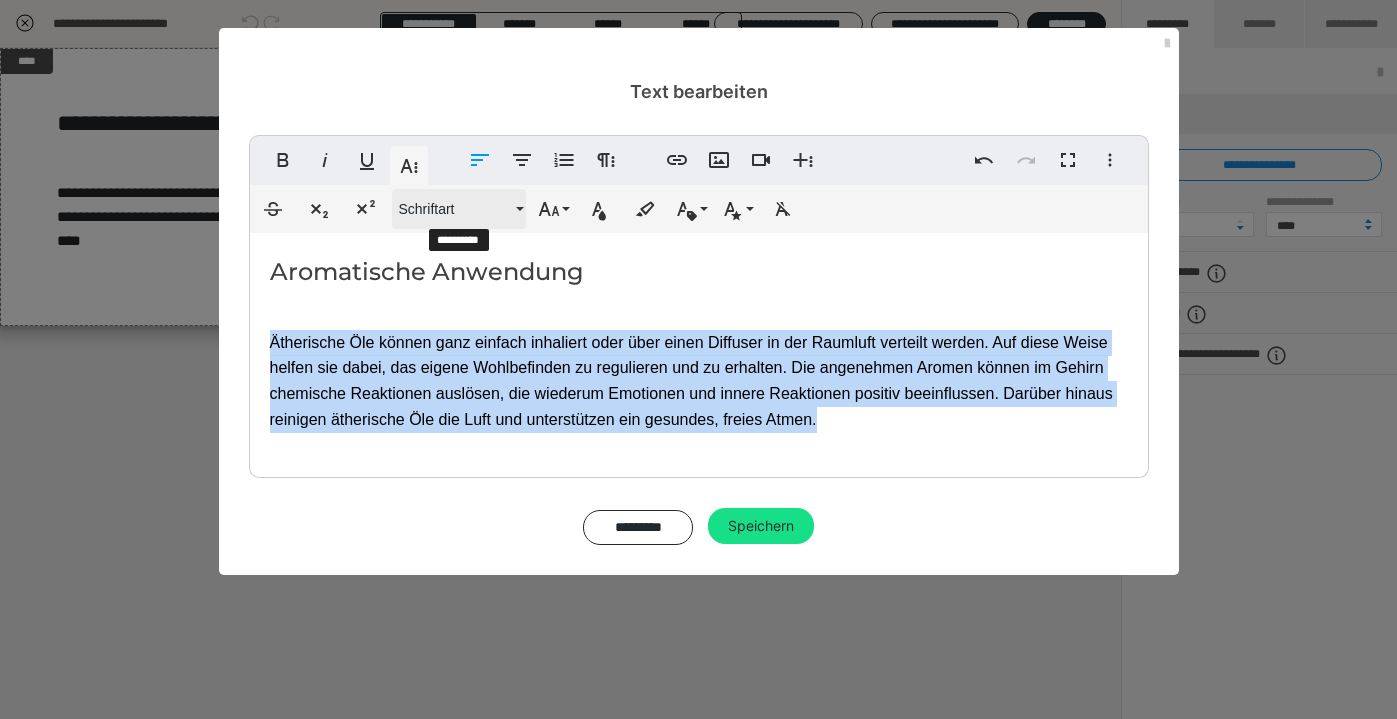 click on "Schriftart" at bounding box center [455, 209] 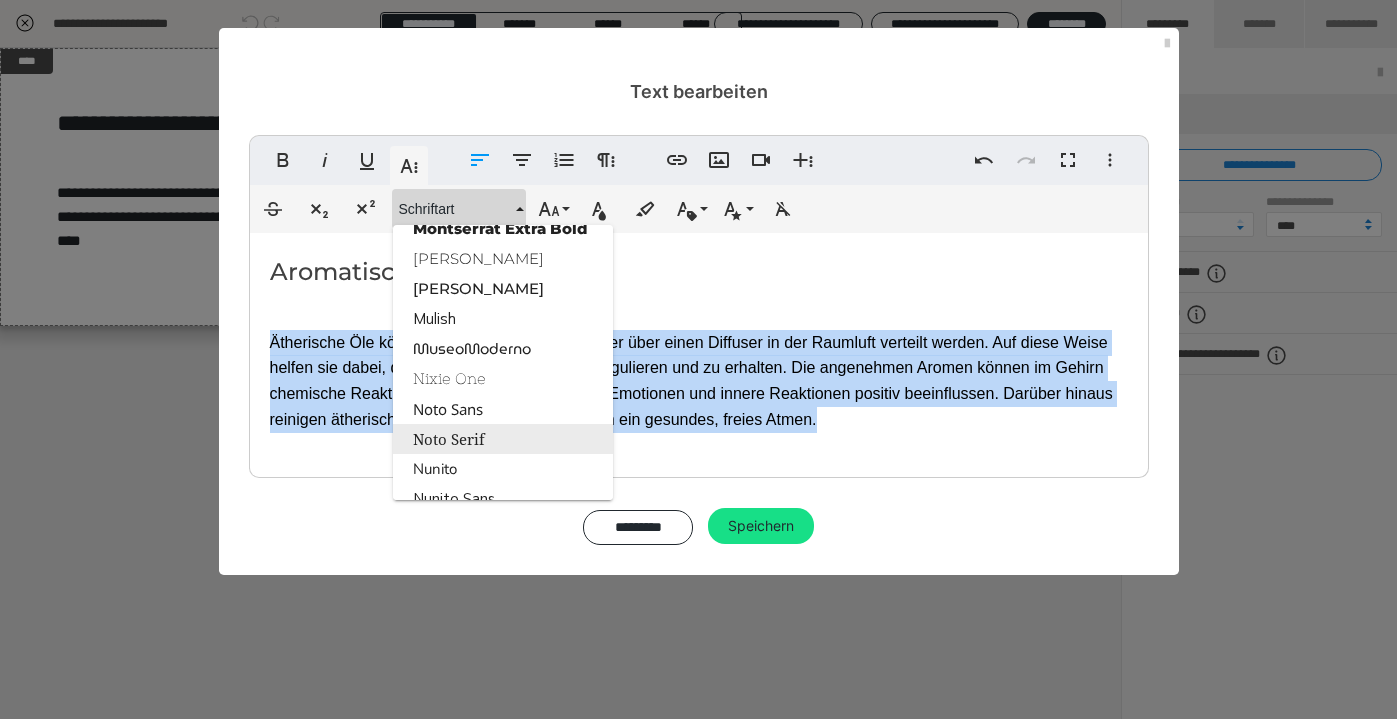 scroll, scrollTop: 1967, scrollLeft: 0, axis: vertical 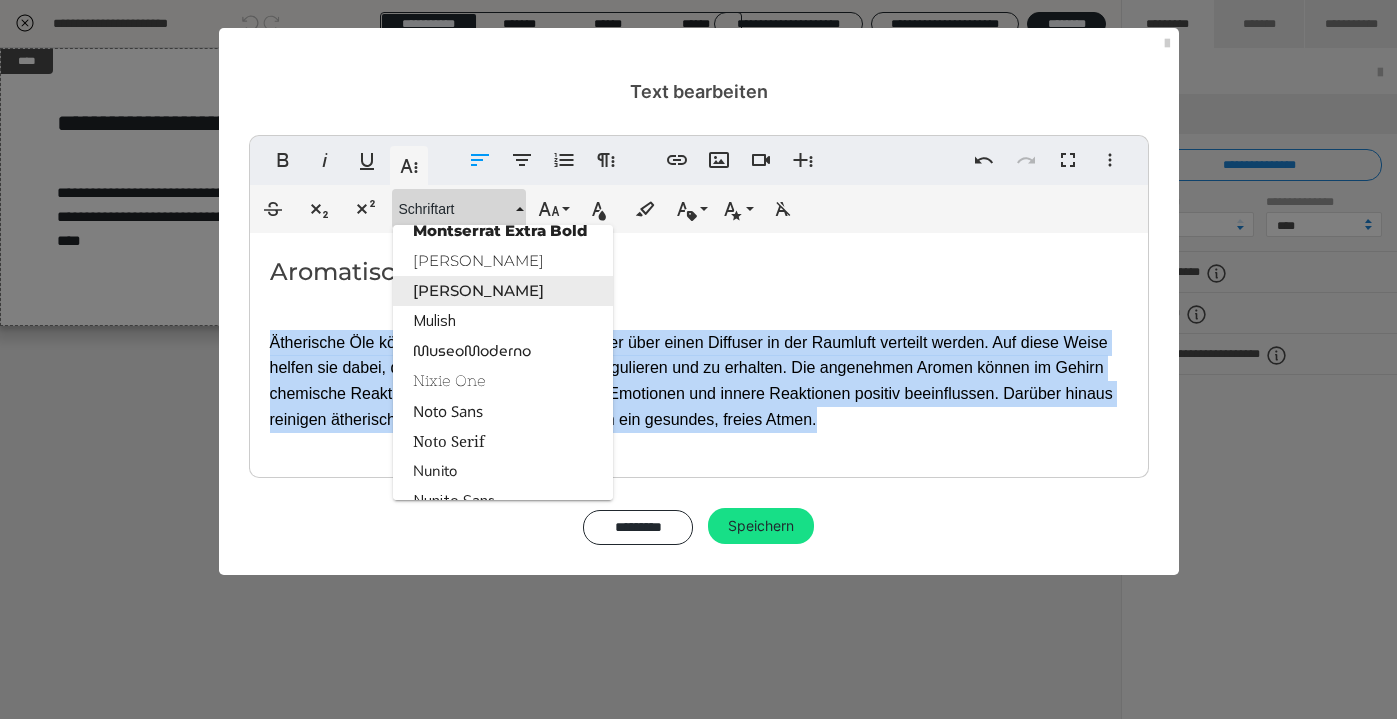 click on "Montserrat Med" at bounding box center [503, 291] 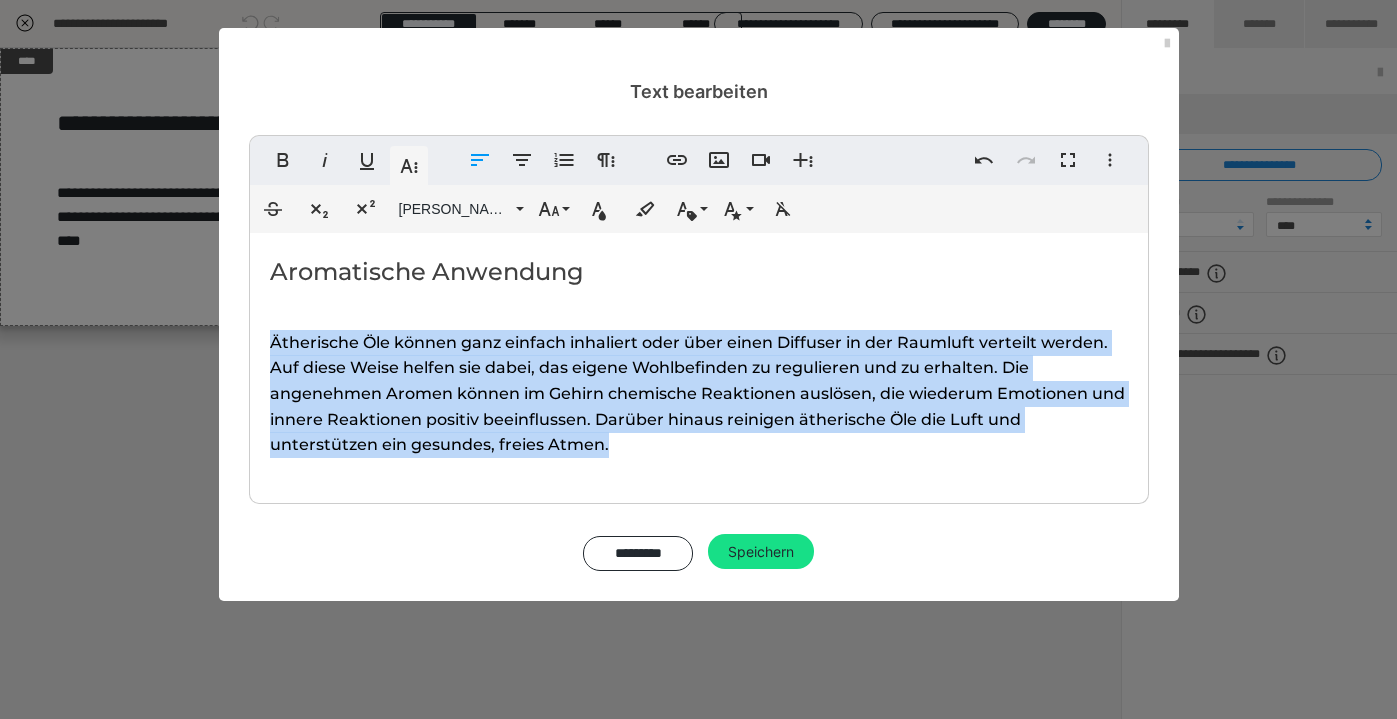 click on "Ätherische Öle können ganz einfach inhaliert oder über einen Diffuser in der Raumluft verteilt werden. Auf diese Weise helfen sie dabei, das eigene Wohlbefinden zu regulieren und zu erhalten. Die angenehmen Aromen können im Gehirn chemische Reaktionen auslösen, die wiederum Emotionen und innere Reaktionen positiv beeinflussen. Darüber hinaus reinigen ätherische Öle die Luft und unterstützen ein gesundes, freies Atmen." at bounding box center [699, 394] 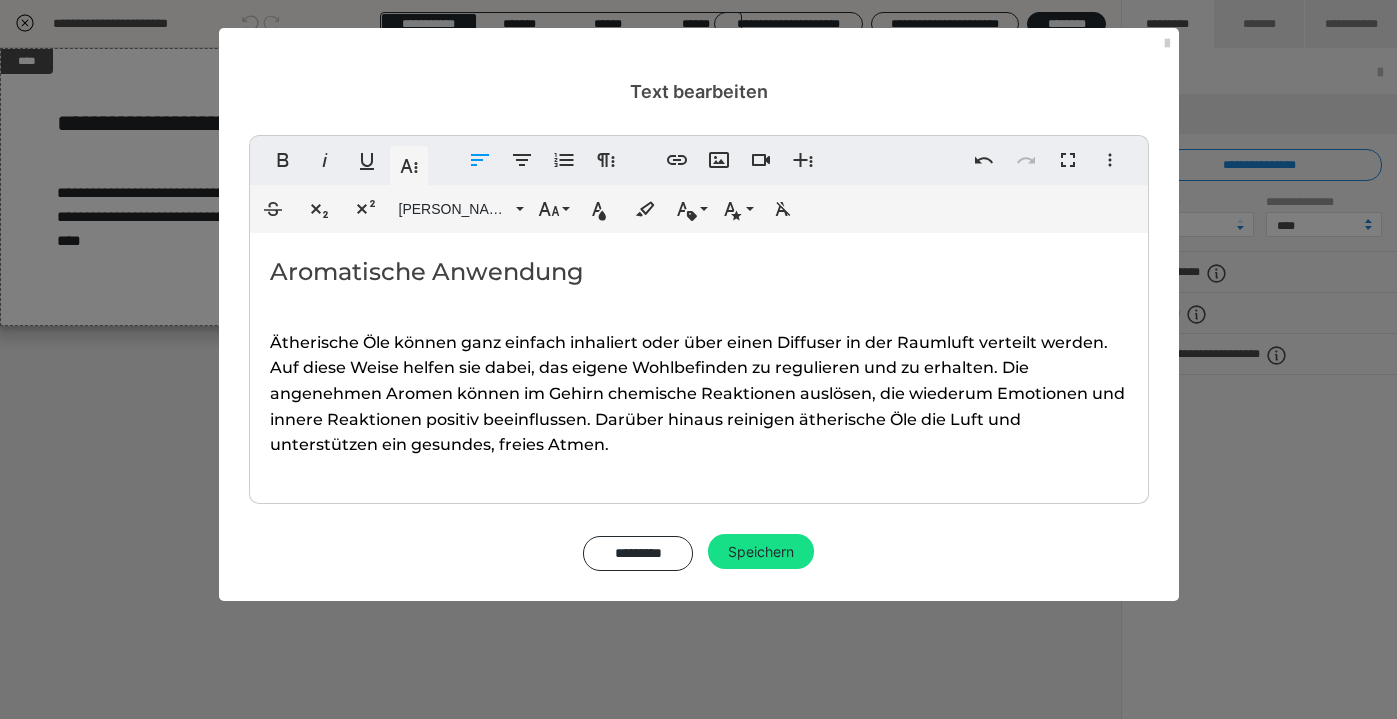 click on "Aromatische Anwendung" at bounding box center (699, 272) 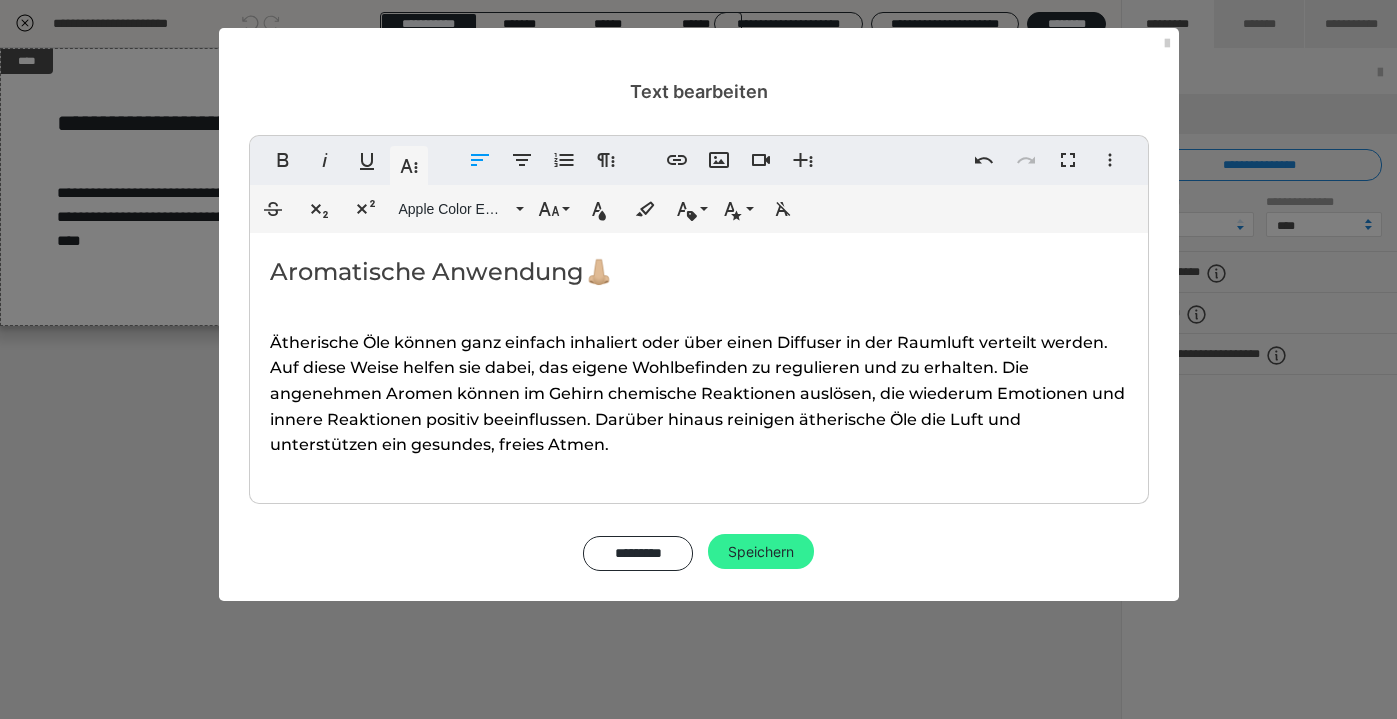 click on "Speichern" at bounding box center (761, 552) 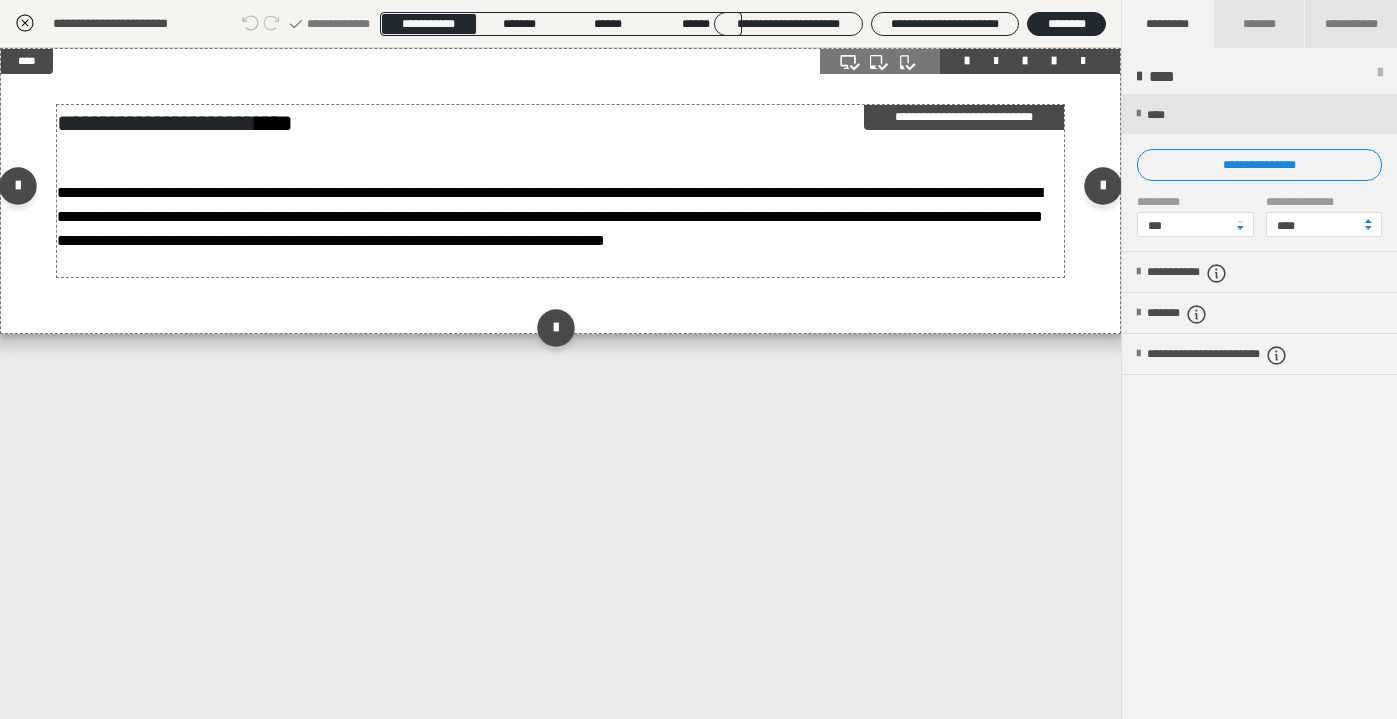 click on "**********" at bounding box center (274, 123) 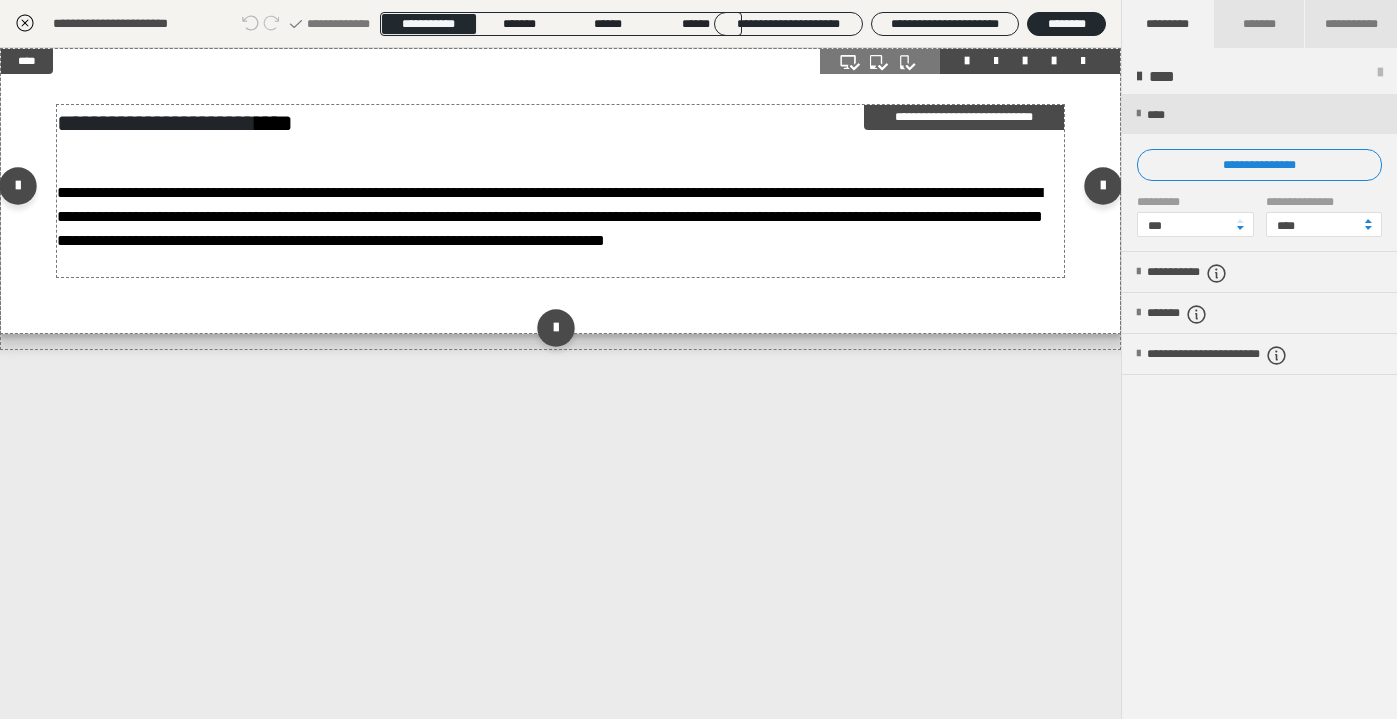 click on "**********" at bounding box center [274, 123] 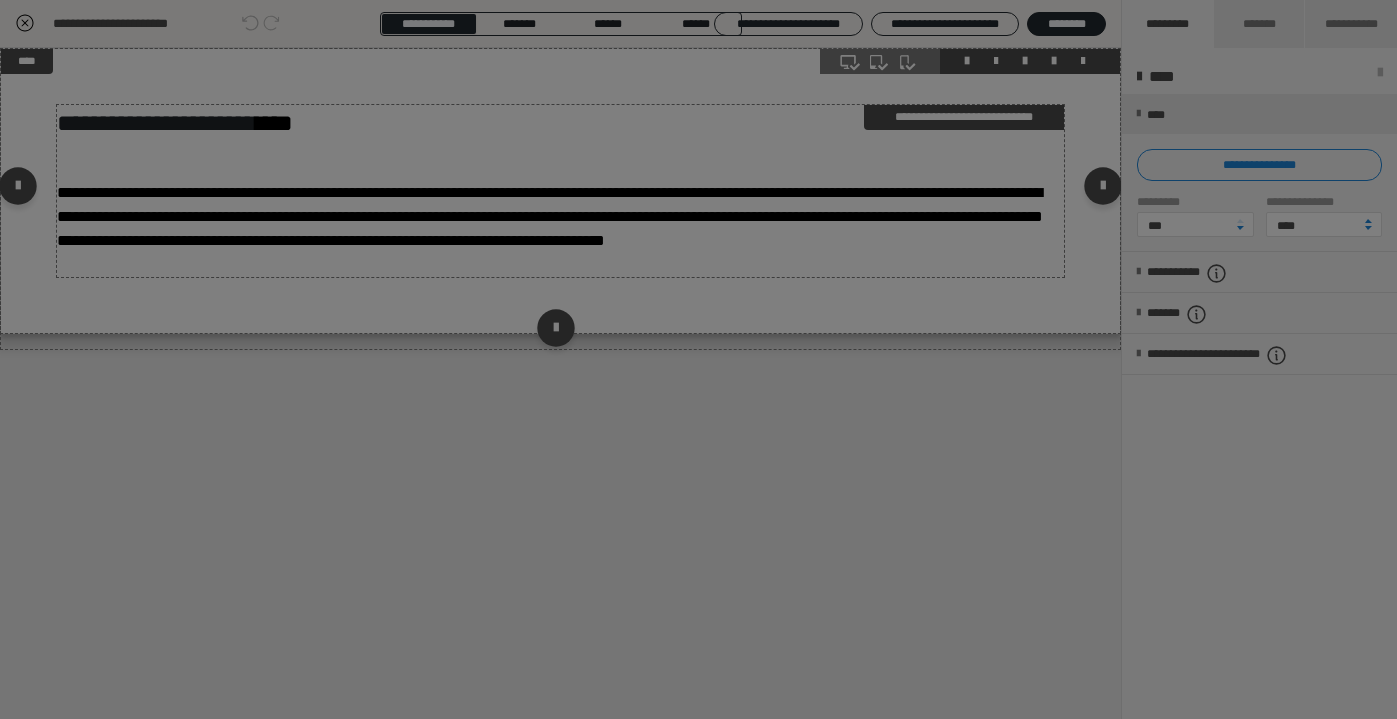 click on "**********" at bounding box center (487, 174) 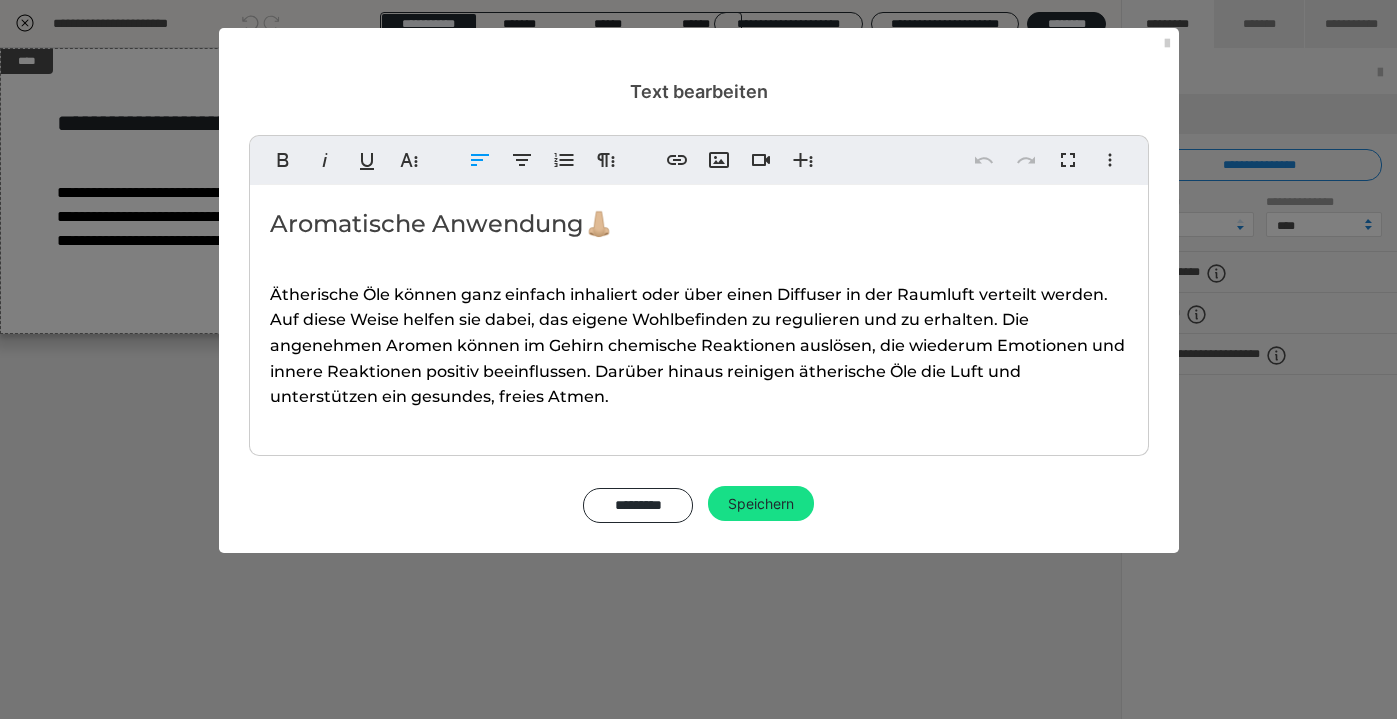 click on "Ätherische Öle können ganz einfach inhaliert oder über einen Diffuser in der Raumluft verteilt werden. Auf diese Weise helfen sie dabei, das eigene Wohlbefinden zu regulieren und zu erhalten. Die angenehmen Aromen können im Gehirn chemische Reaktionen auslösen, die wiederum Emotionen und innere Reaktionen positiv beeinflussen. Darüber hinaus reinigen ätherische Öle die Luft und unterstützen ein gesundes, freies Atmen." at bounding box center [699, 346] 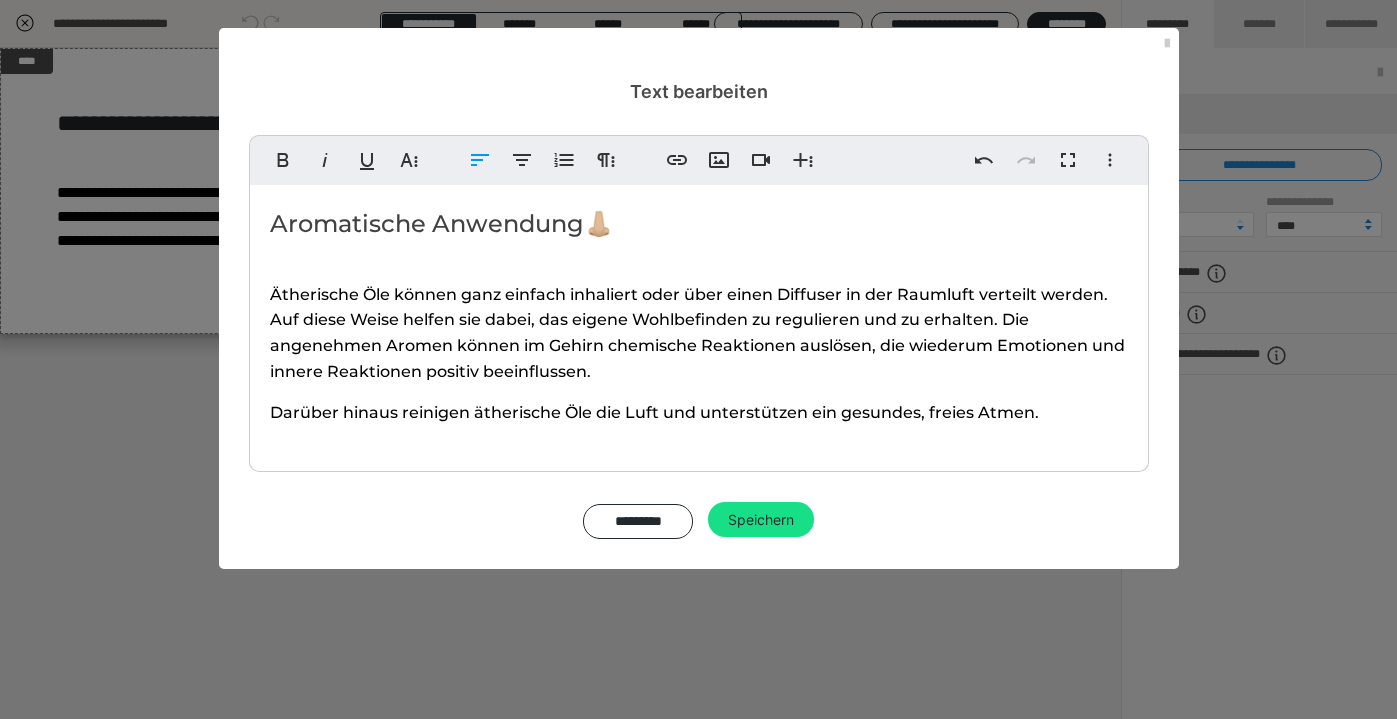 click on "Ätherische Öle können ganz einfach inhaliert oder über einen Diffuser in der Raumluft verteilt werden. Auf diese Weise helfen sie dabei, das eigene Wohlbefinden zu regulieren und zu erhalten. Die angenehmen Aromen können im Gehirn chemische Reaktionen auslösen, die wiederum Emotionen und innere Reaktionen positiv beeinflussen." at bounding box center (699, 333) 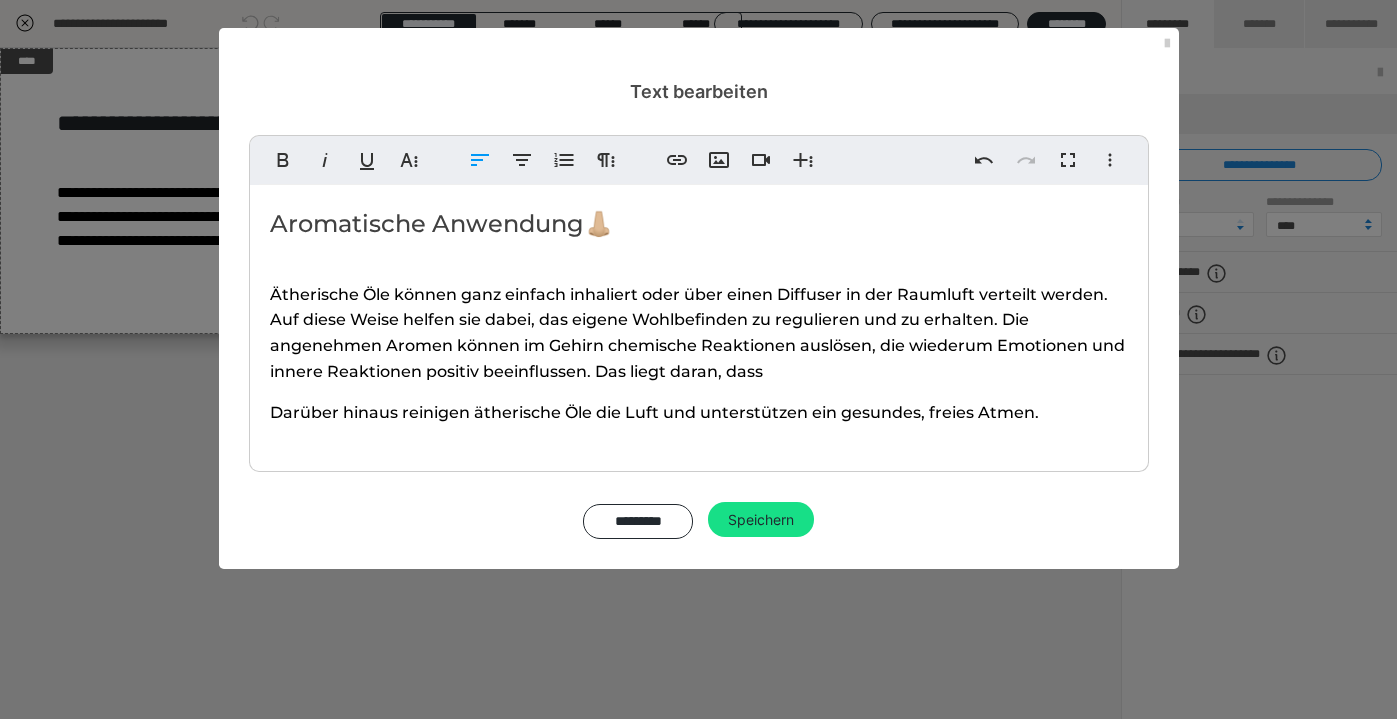 click on "Darüber hinaus reinigen ätherische Öle die Luft und unterstützen ein gesundes, freies Atmen." at bounding box center (699, 413) 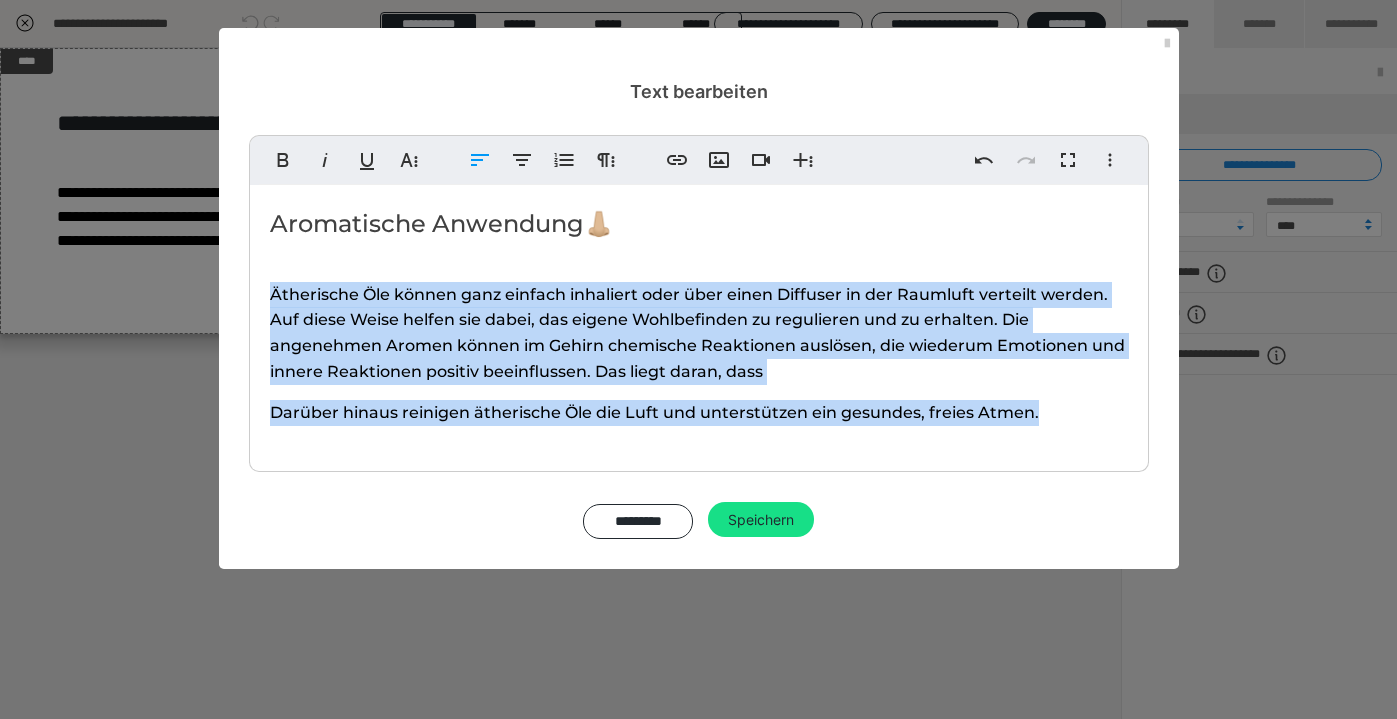 drag, startPoint x: 1050, startPoint y: 402, endPoint x: 261, endPoint y: 289, distance: 797.05084 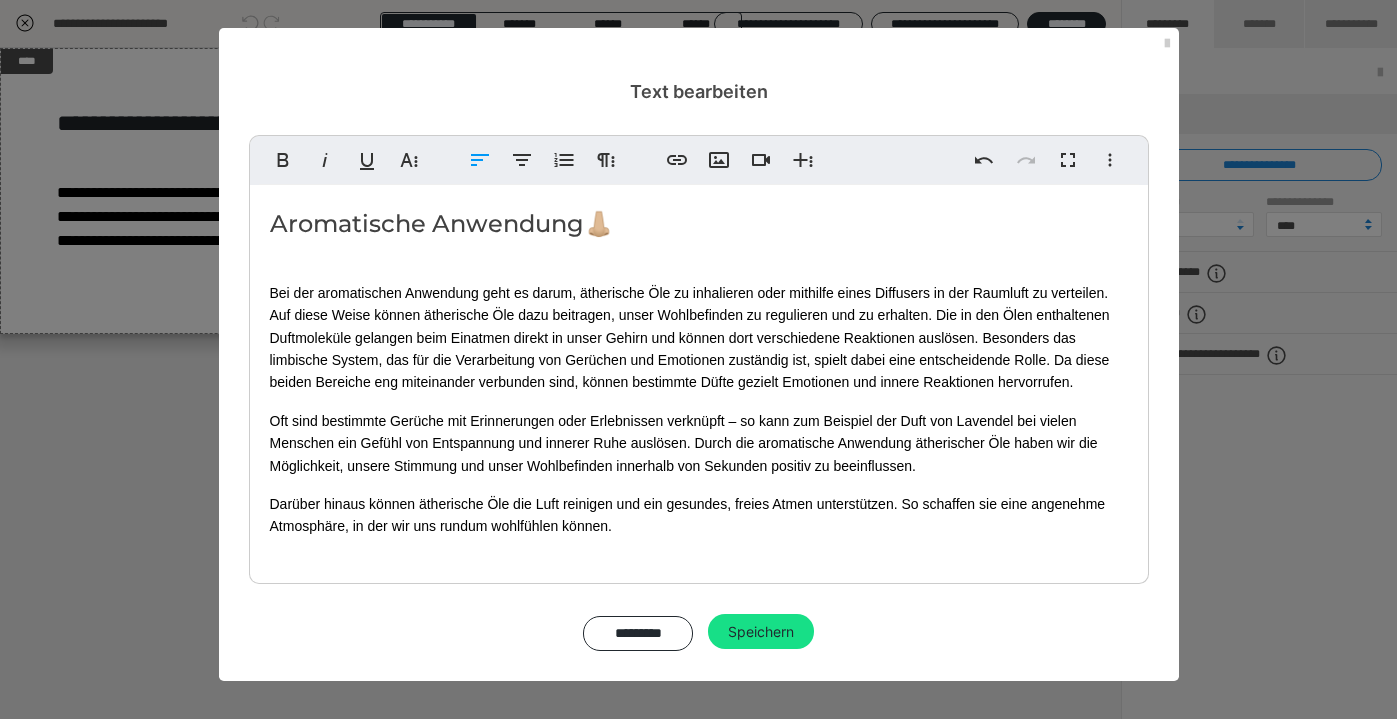 click on "Darüber hinaus können ätherische Öle die Luft reinigen und ein gesundes, freies Atmen unterstützen. So schaffen sie eine angenehme Atmosphäre, in der wir uns rundum wohlfühlen können." at bounding box center [699, 515] 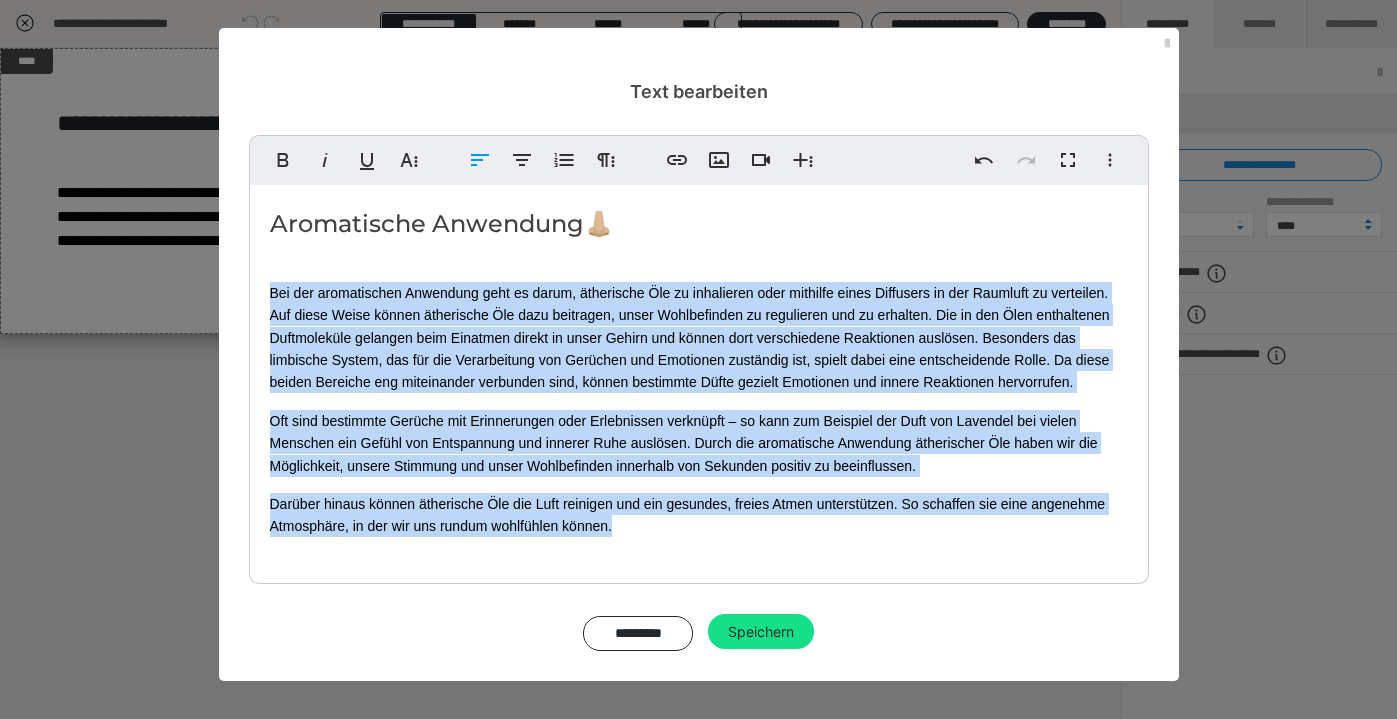 drag, startPoint x: 630, startPoint y: 526, endPoint x: 256, endPoint y: 294, distance: 440.11362 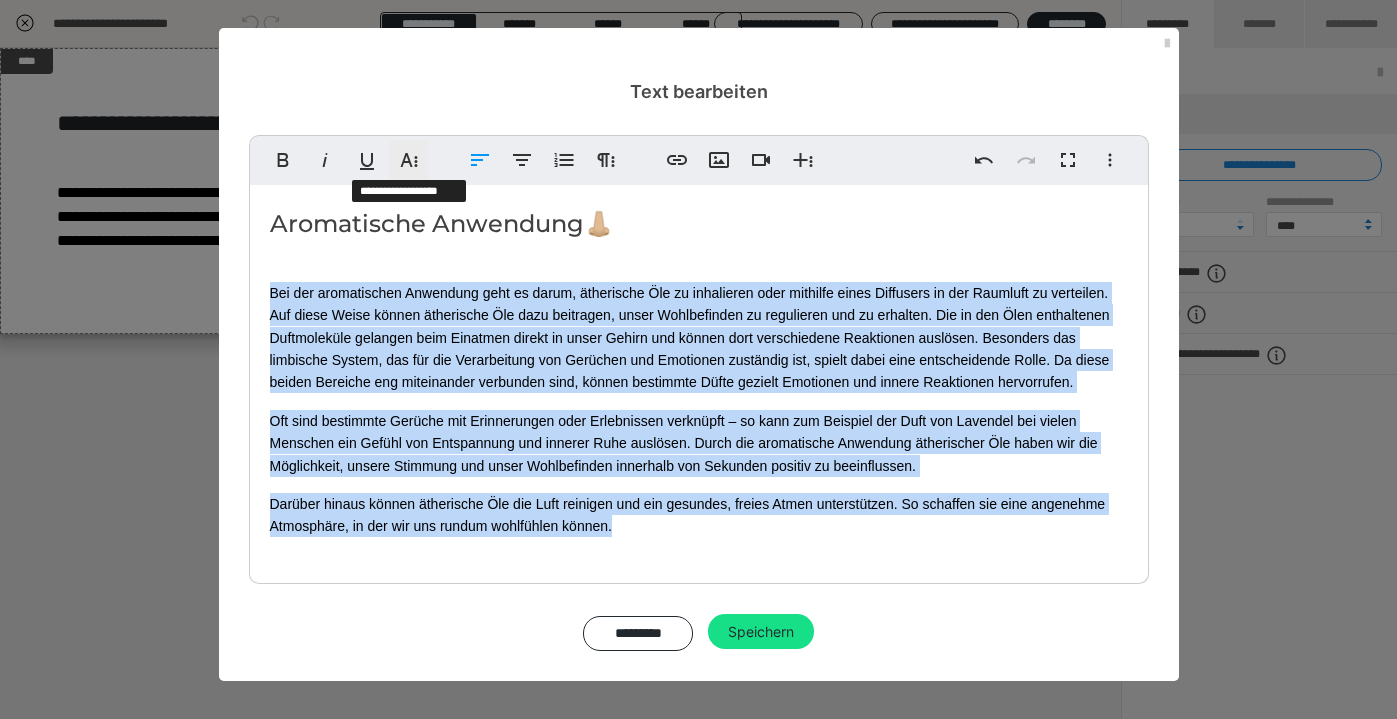 click 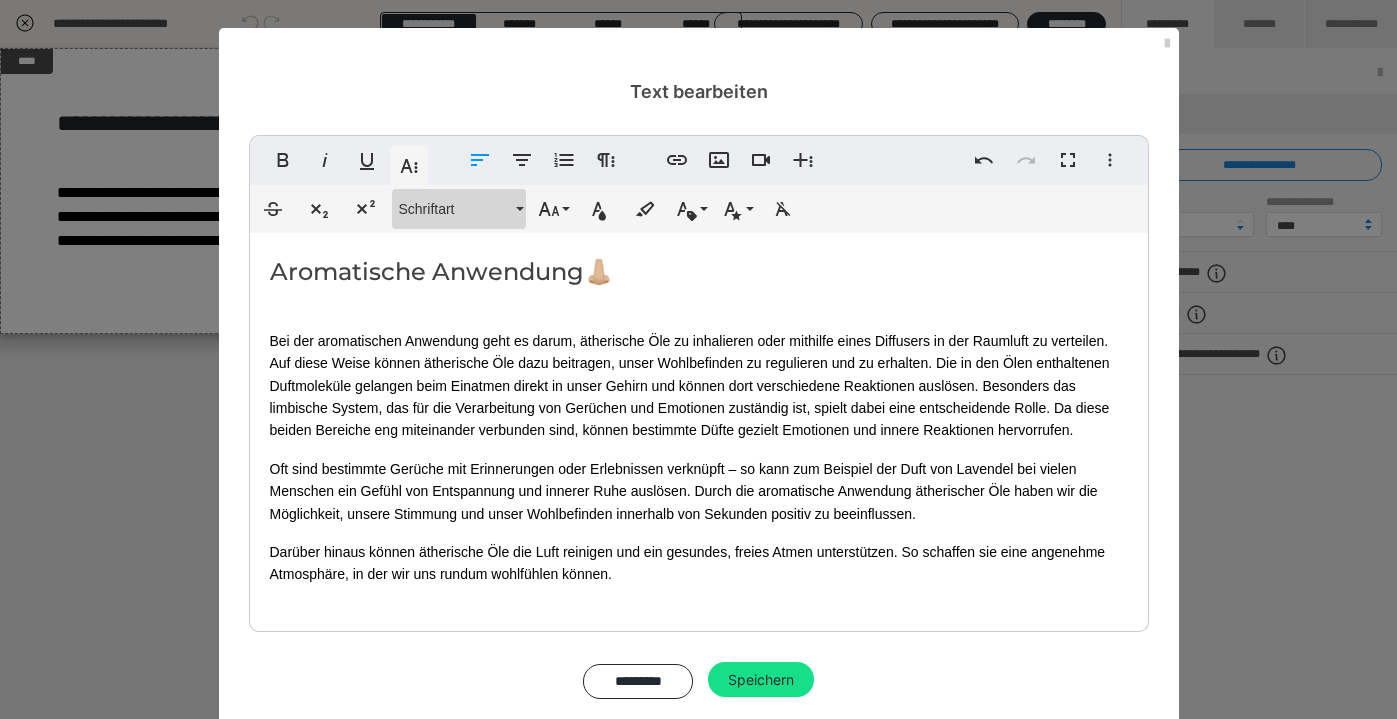 click on "Schriftart" at bounding box center (455, 209) 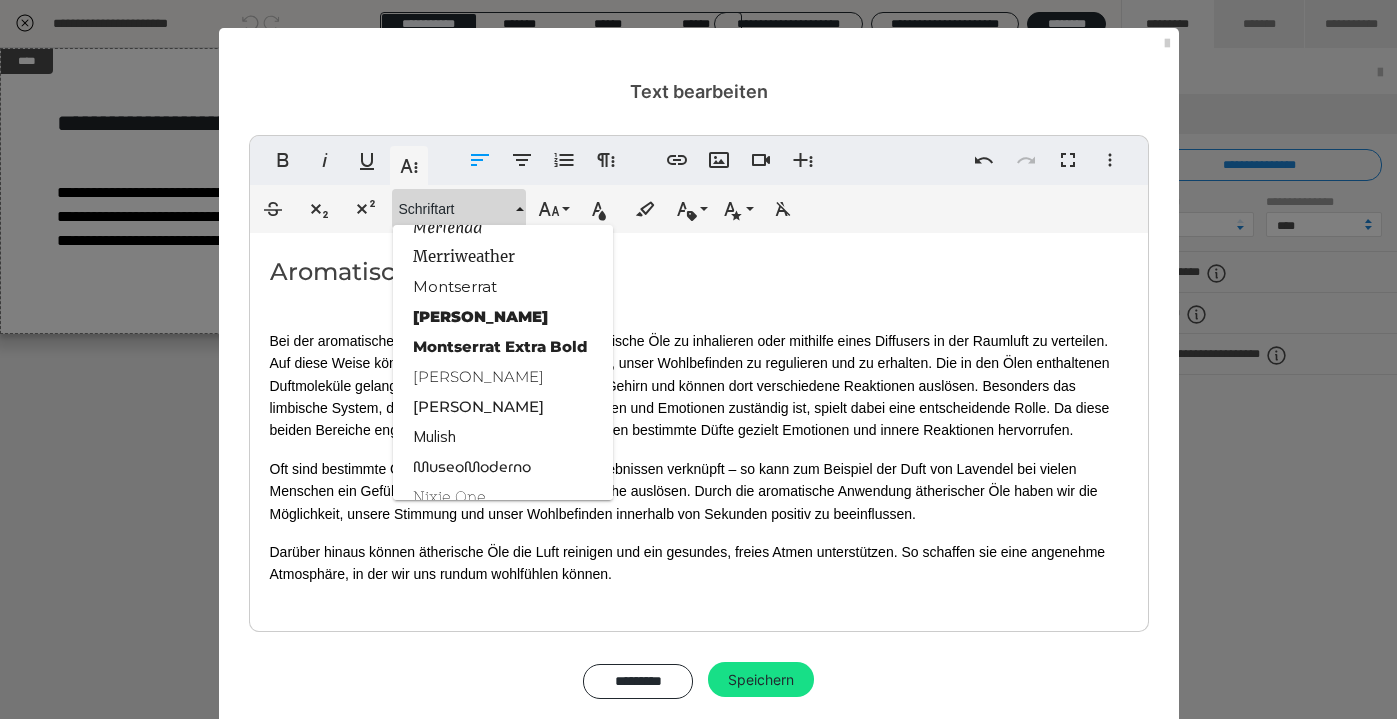 scroll, scrollTop: 1849, scrollLeft: 0, axis: vertical 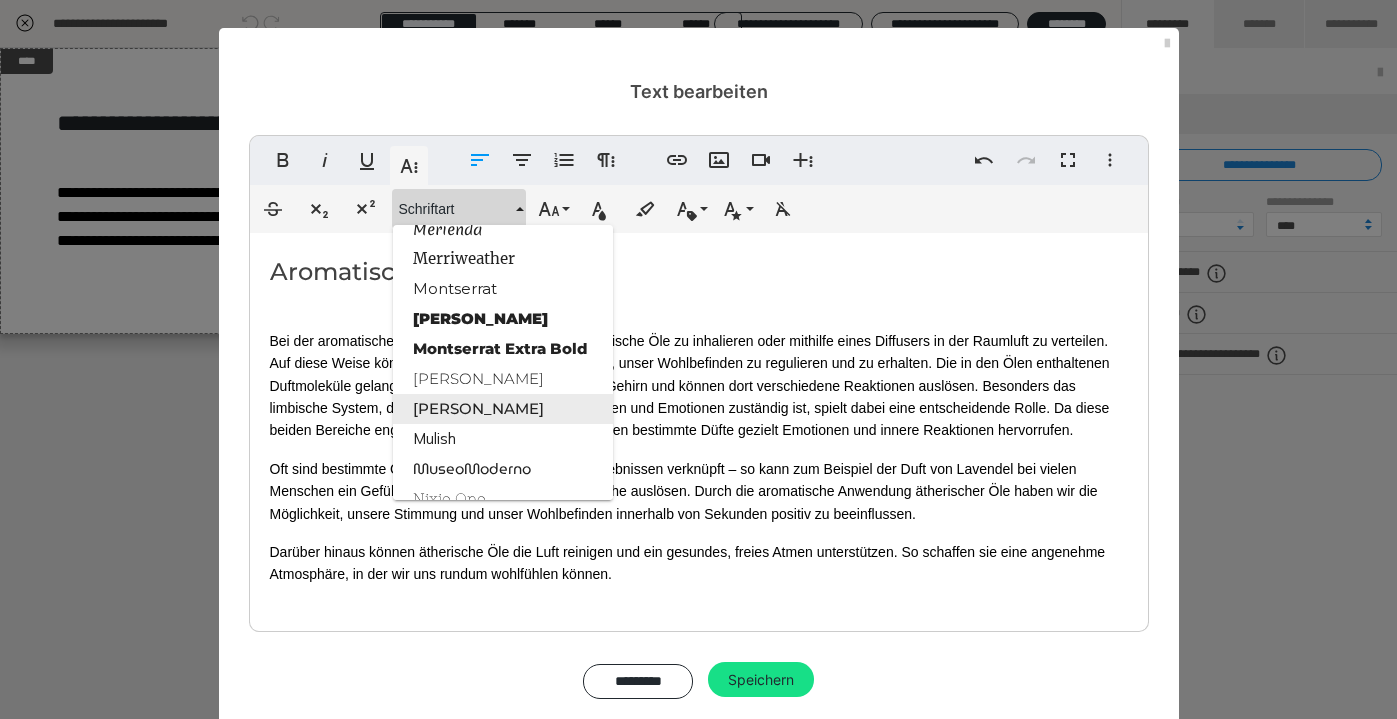 click on "Montserrat Med" at bounding box center (503, 409) 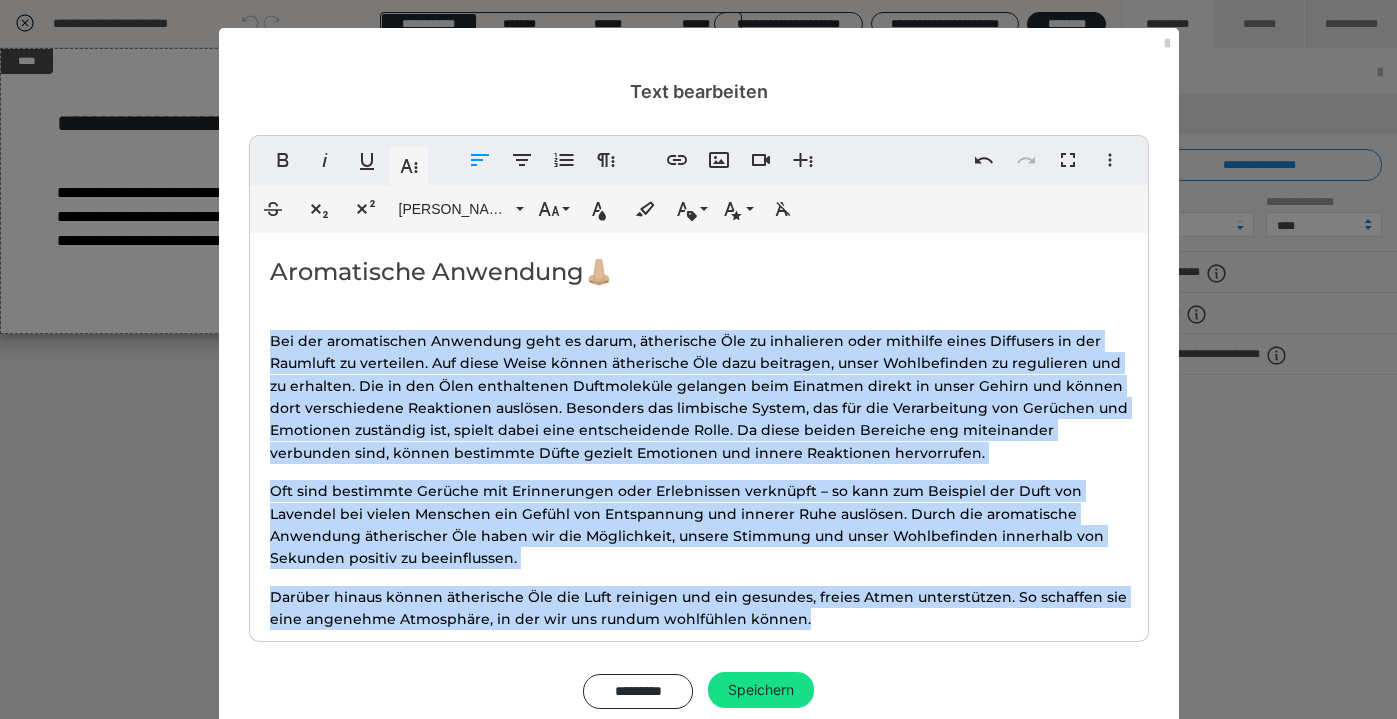 click on "Darüber hinaus können ätherische Öle die Luft reinigen und ein gesundes, freies Atmen unterstützen. So schaffen sie eine angenehme Atmosphäre, in der wir uns rundum wohlfühlen können." at bounding box center (699, 608) 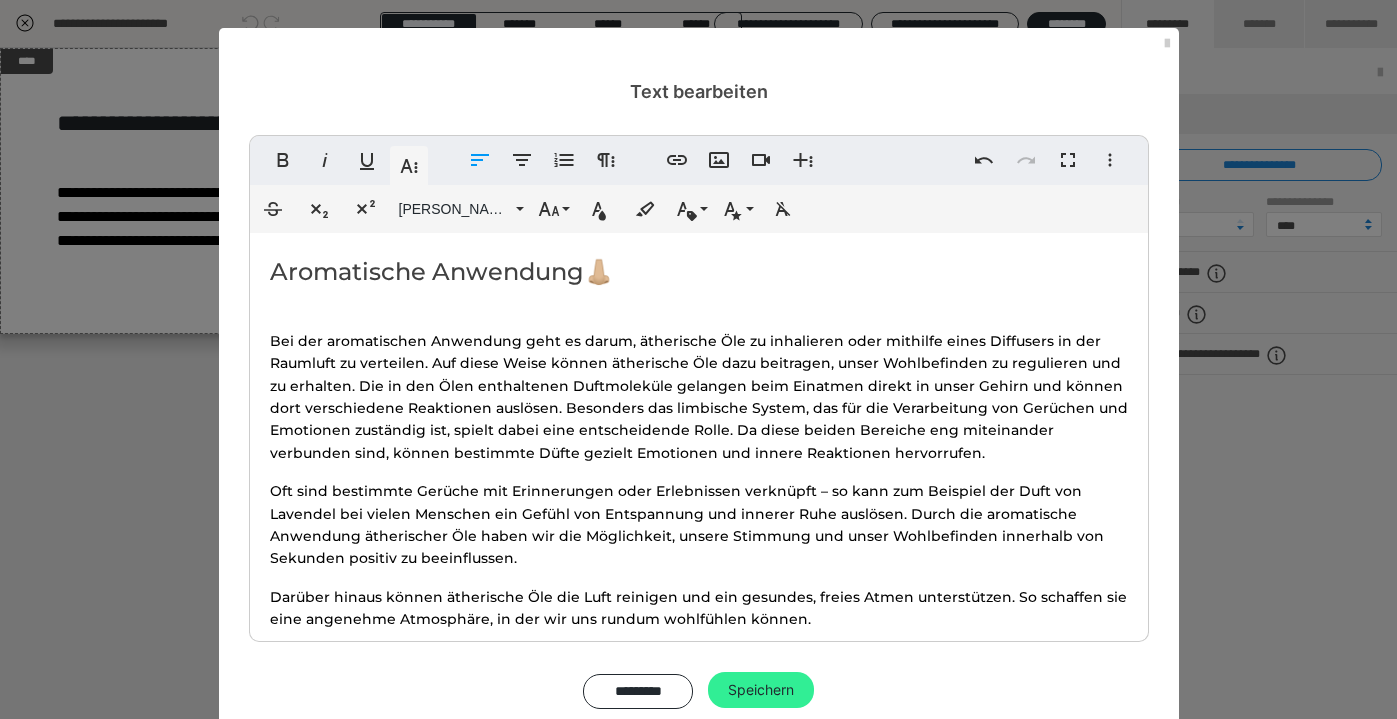 click on "Speichern" at bounding box center (761, 690) 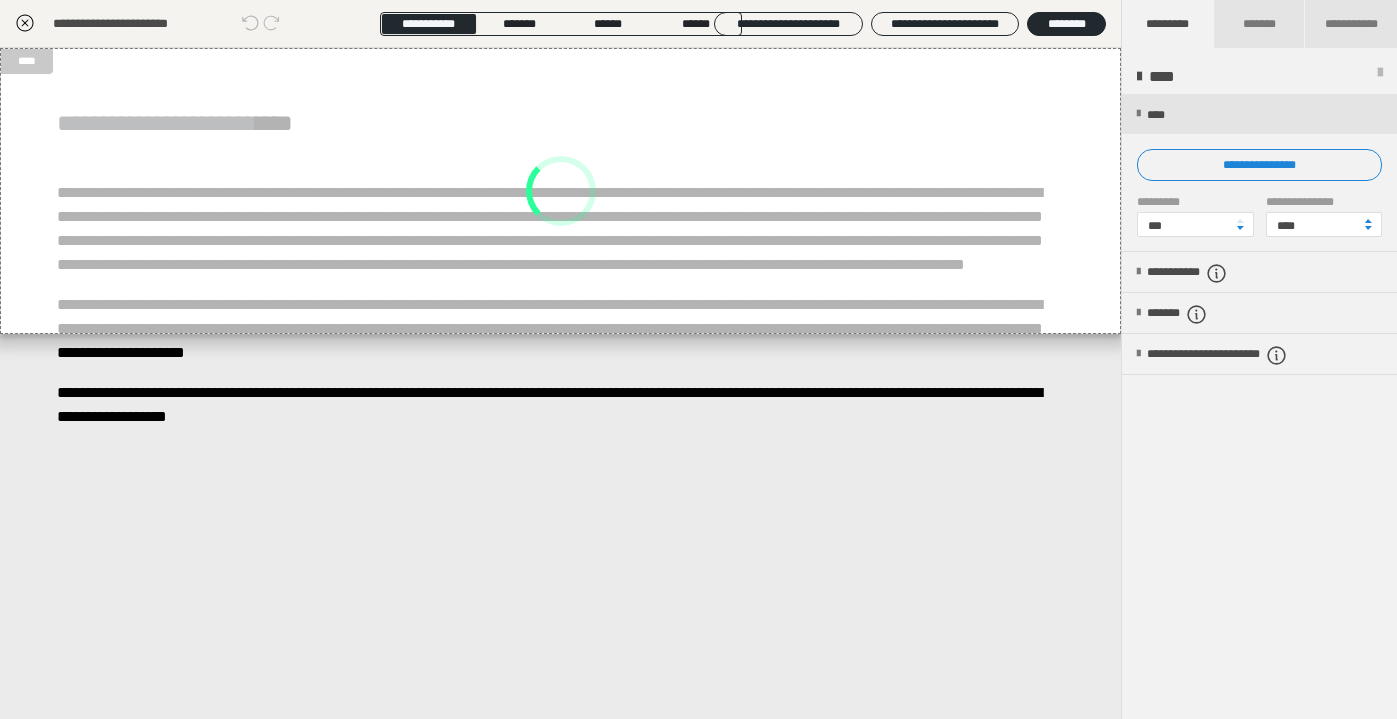 scroll, scrollTop: 0, scrollLeft: 0, axis: both 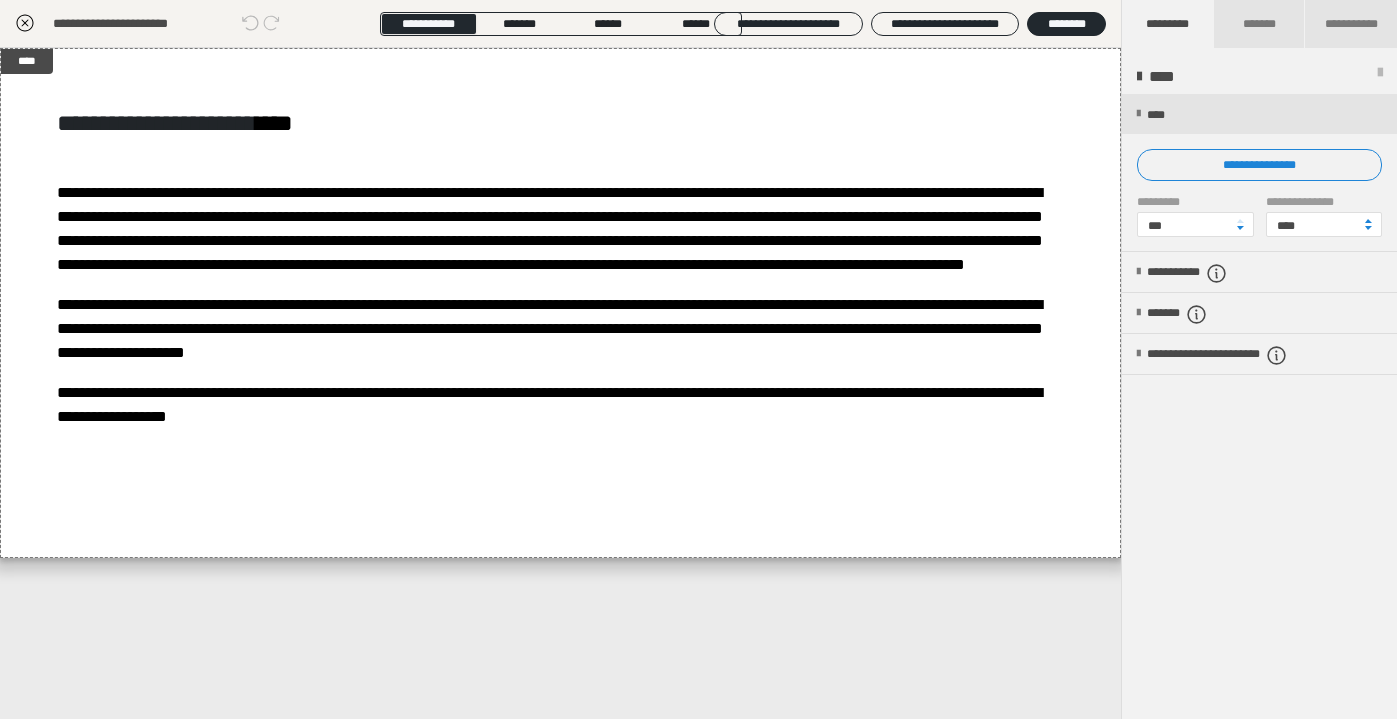click at bounding box center [1380, 77] 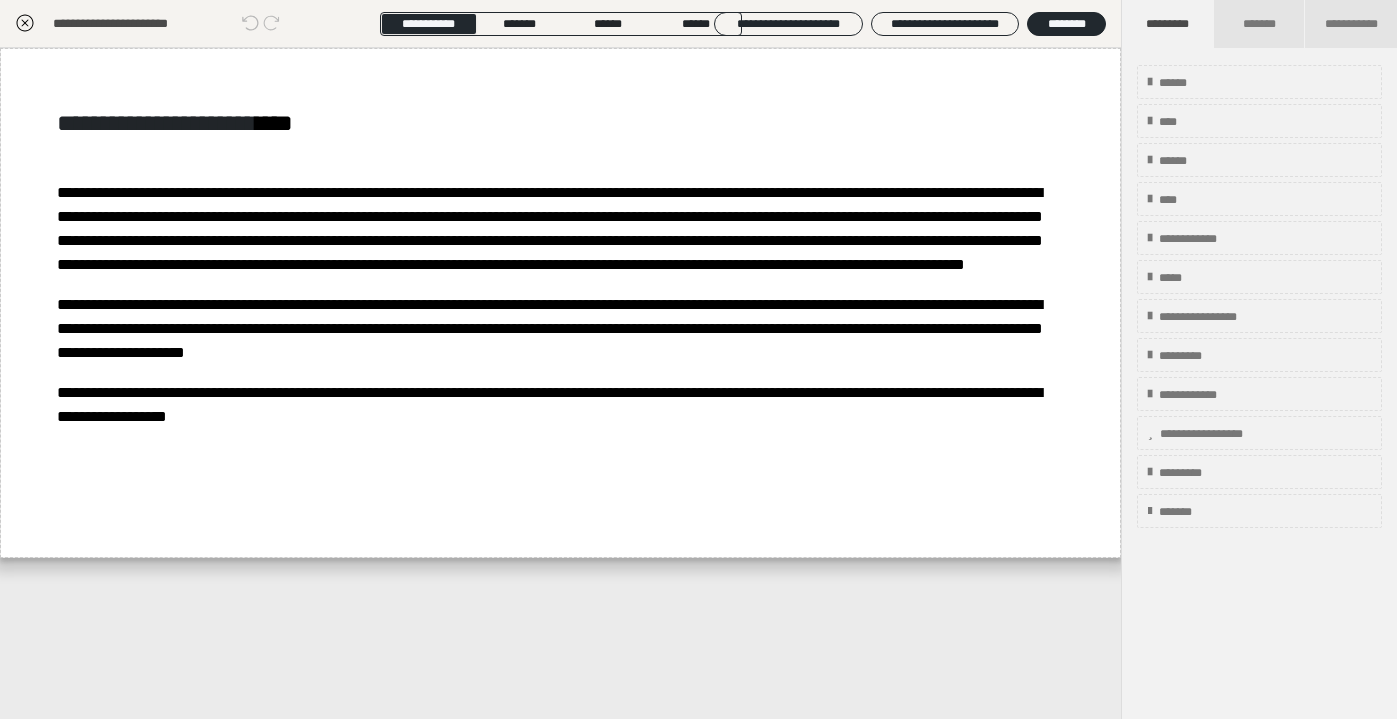 click 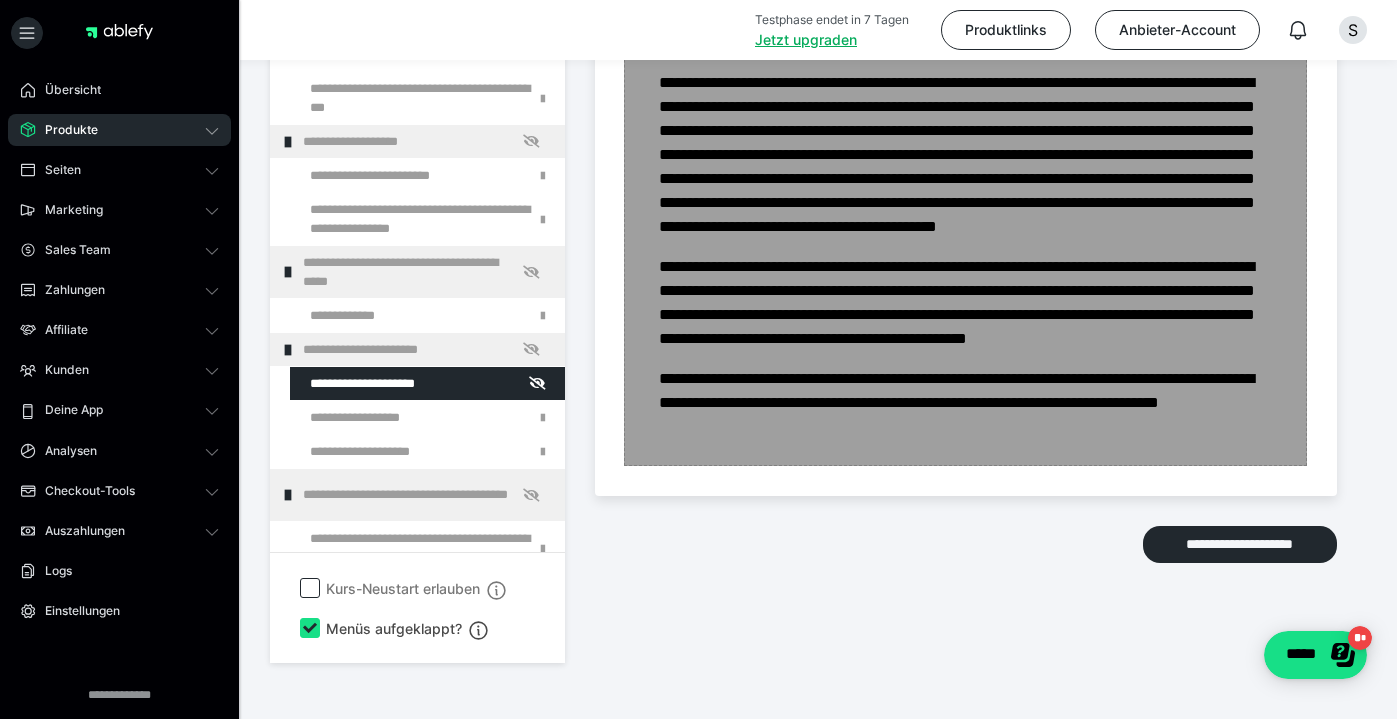 scroll, scrollTop: 685, scrollLeft: 0, axis: vertical 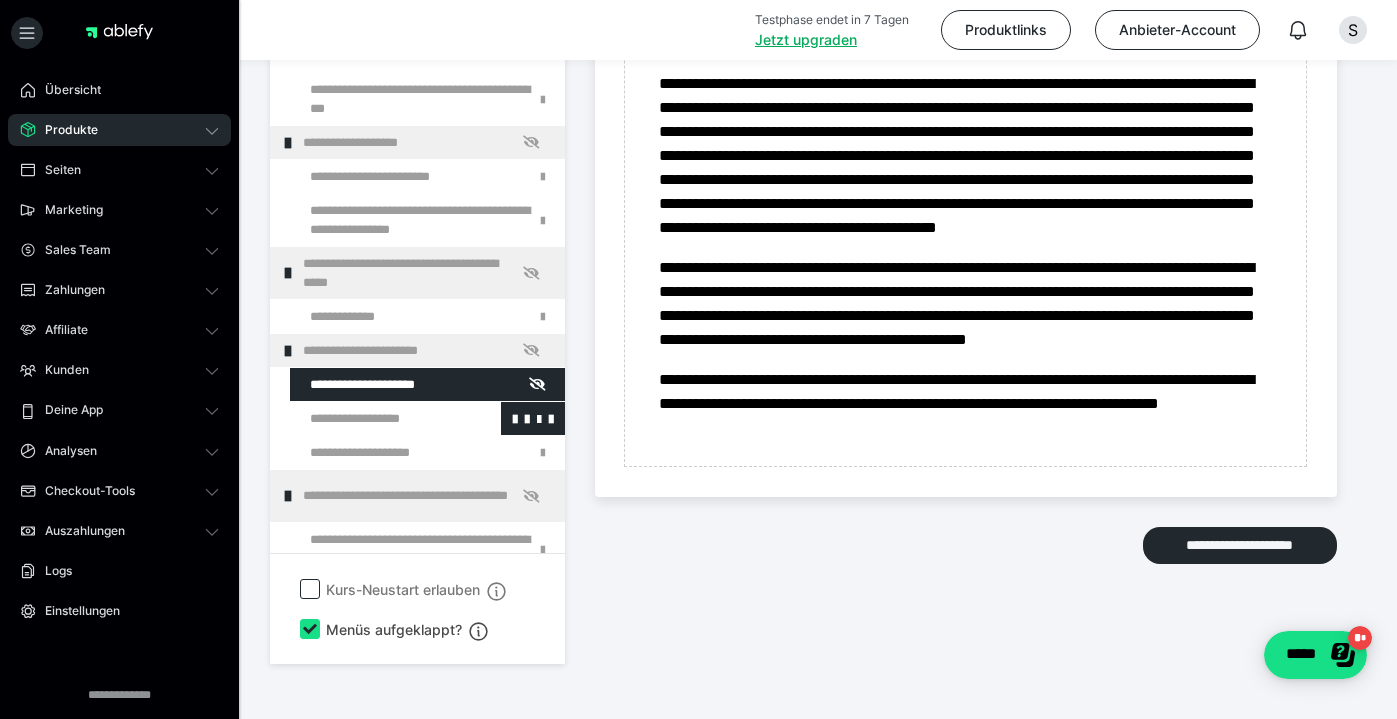 click at bounding box center (375, 418) 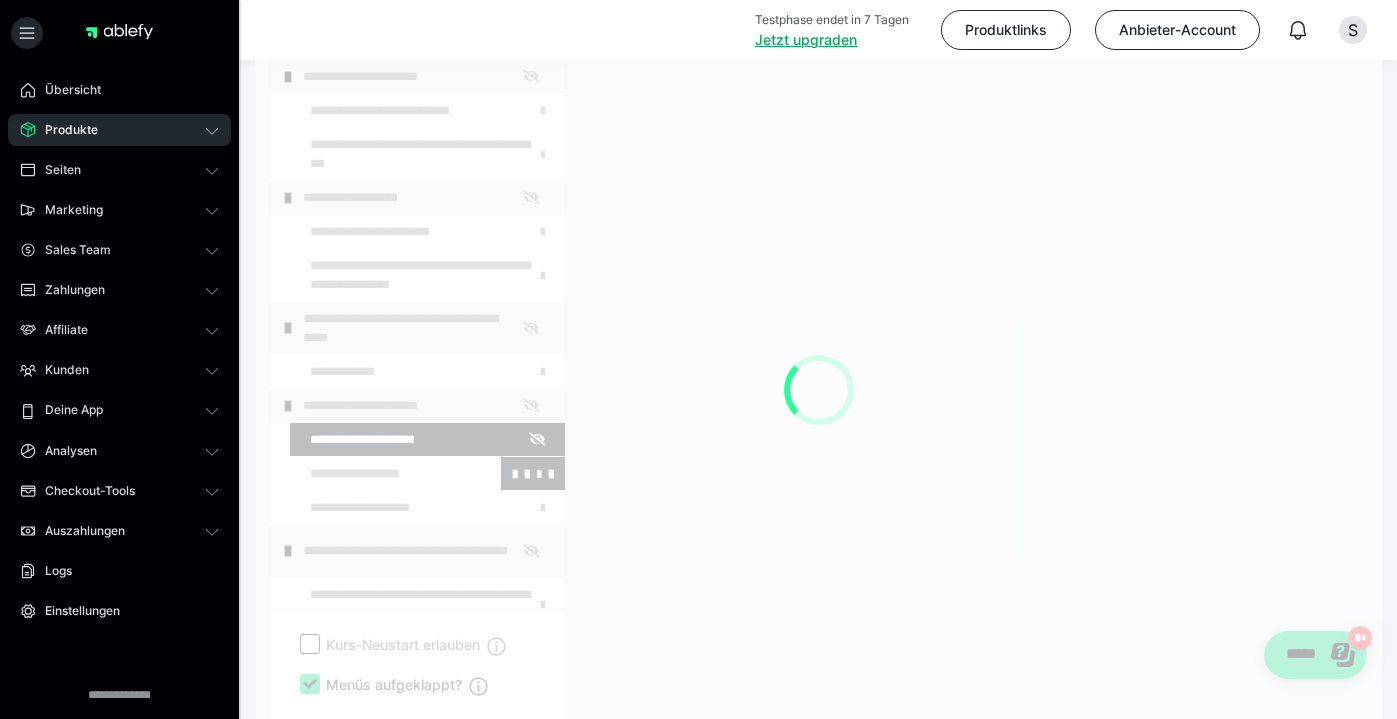 scroll, scrollTop: 307, scrollLeft: 0, axis: vertical 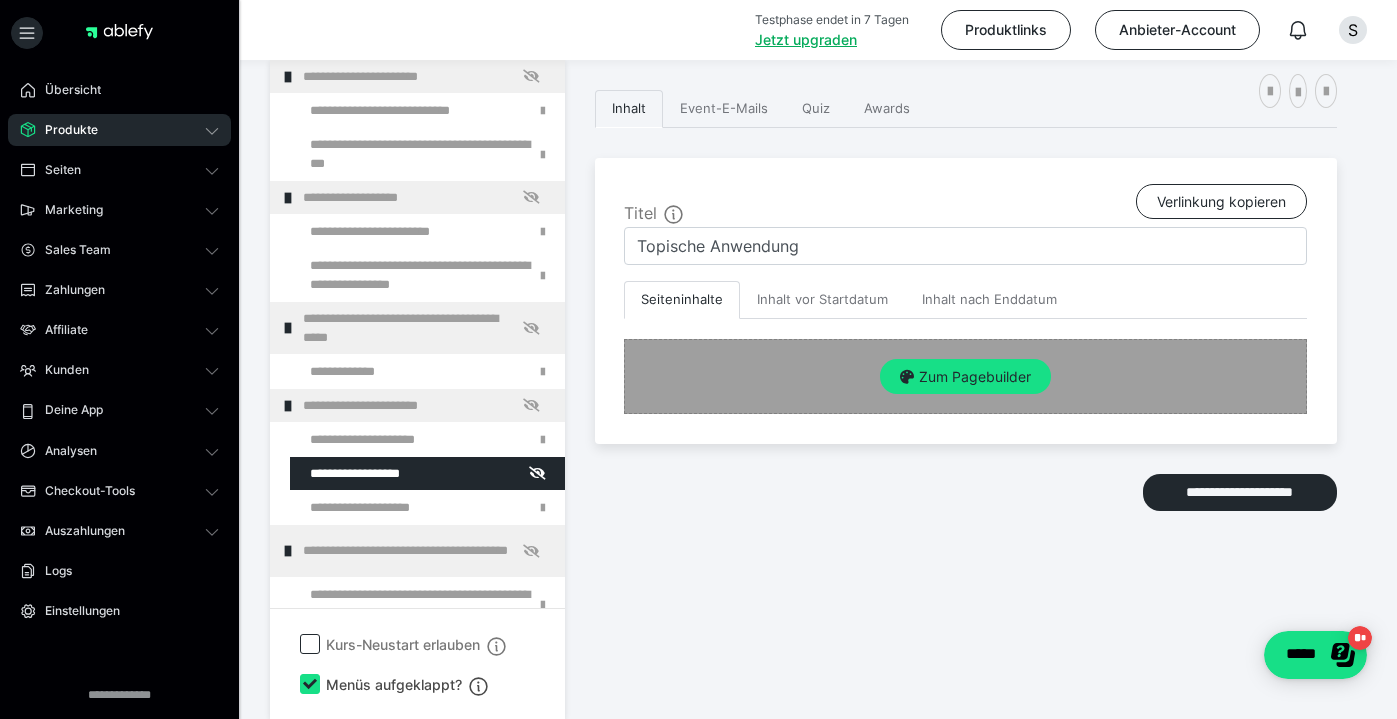 click on "Zum Pagebuilder" at bounding box center (965, 377) 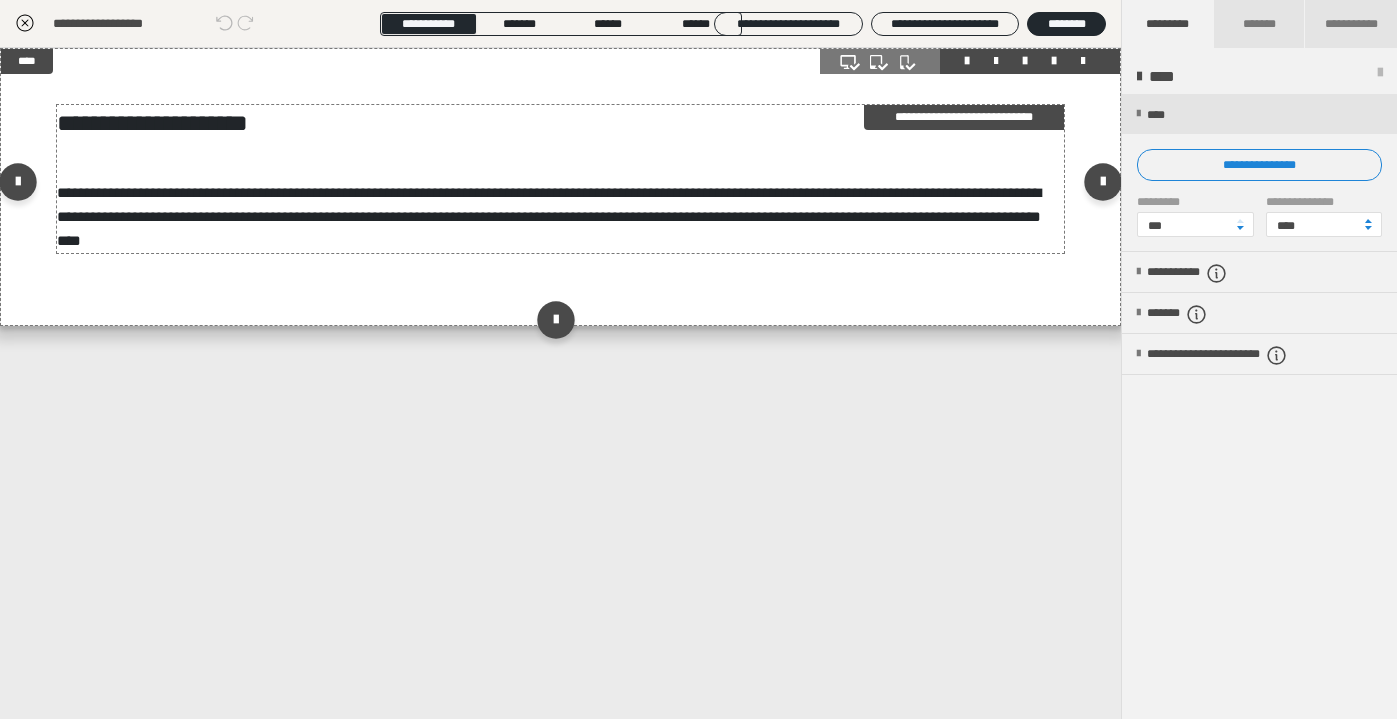 click on "**********" at bounding box center [549, 216] 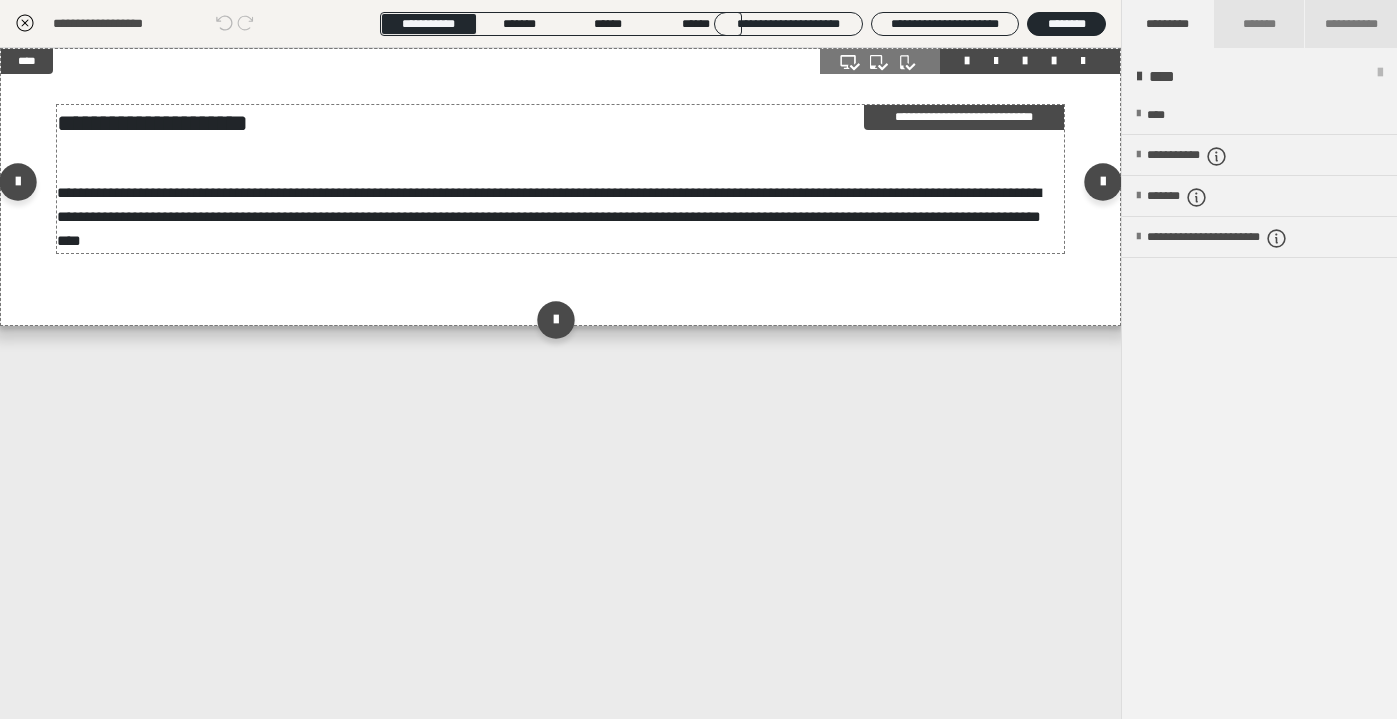 click on "**********" at bounding box center [549, 216] 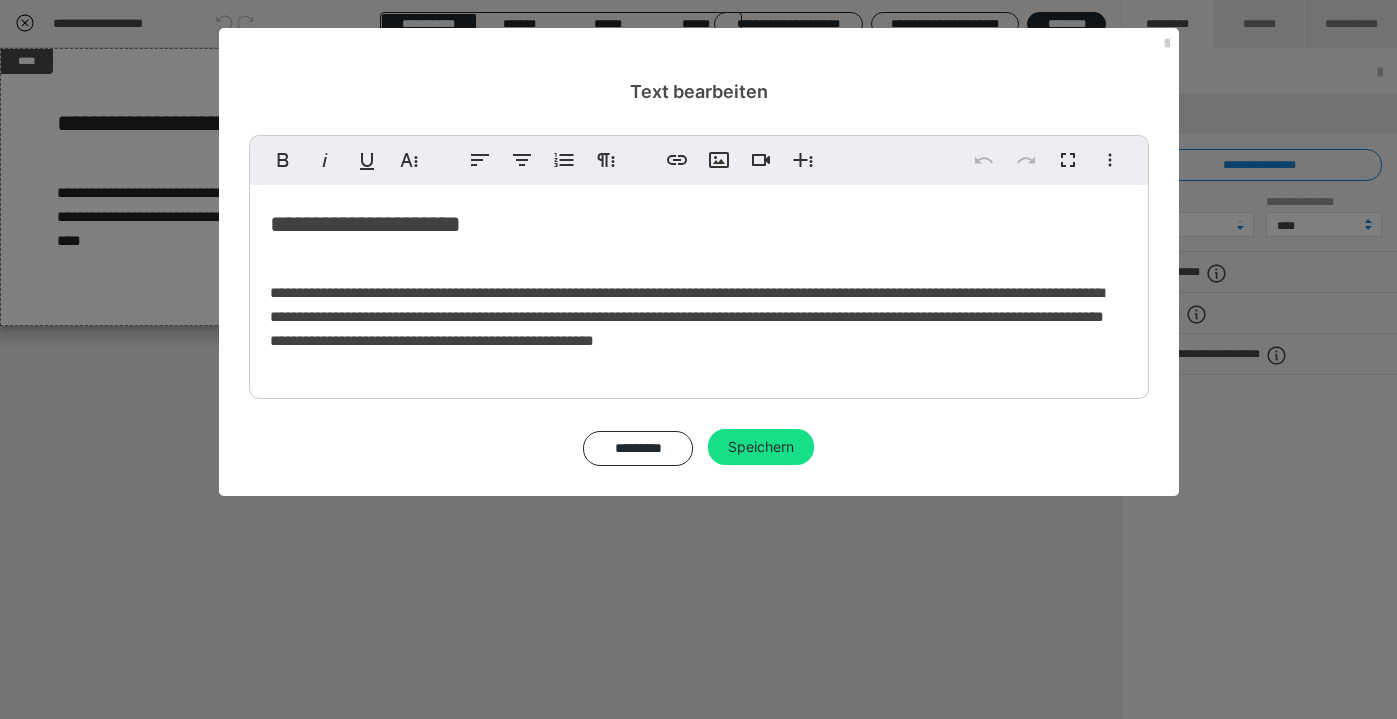click on "**********" at bounding box center [699, 224] 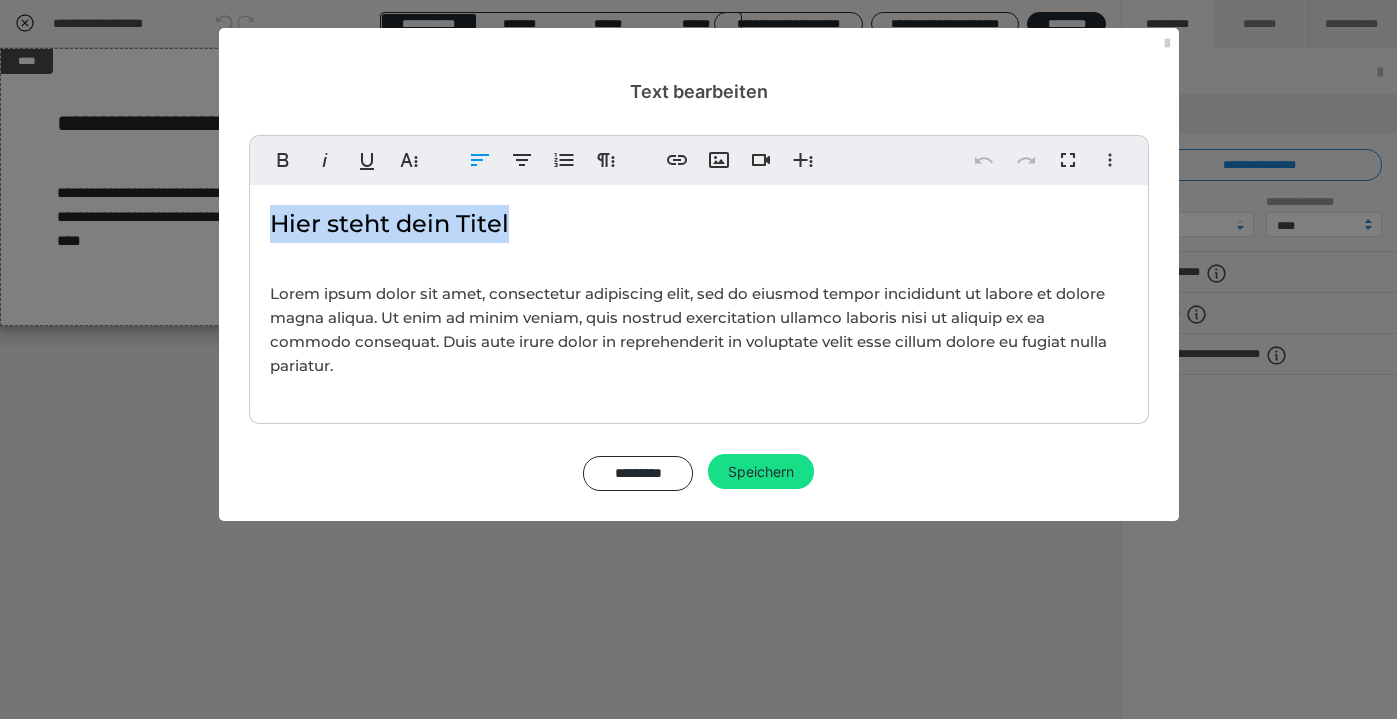 drag, startPoint x: 538, startPoint y: 227, endPoint x: 273, endPoint y: 218, distance: 265.15277 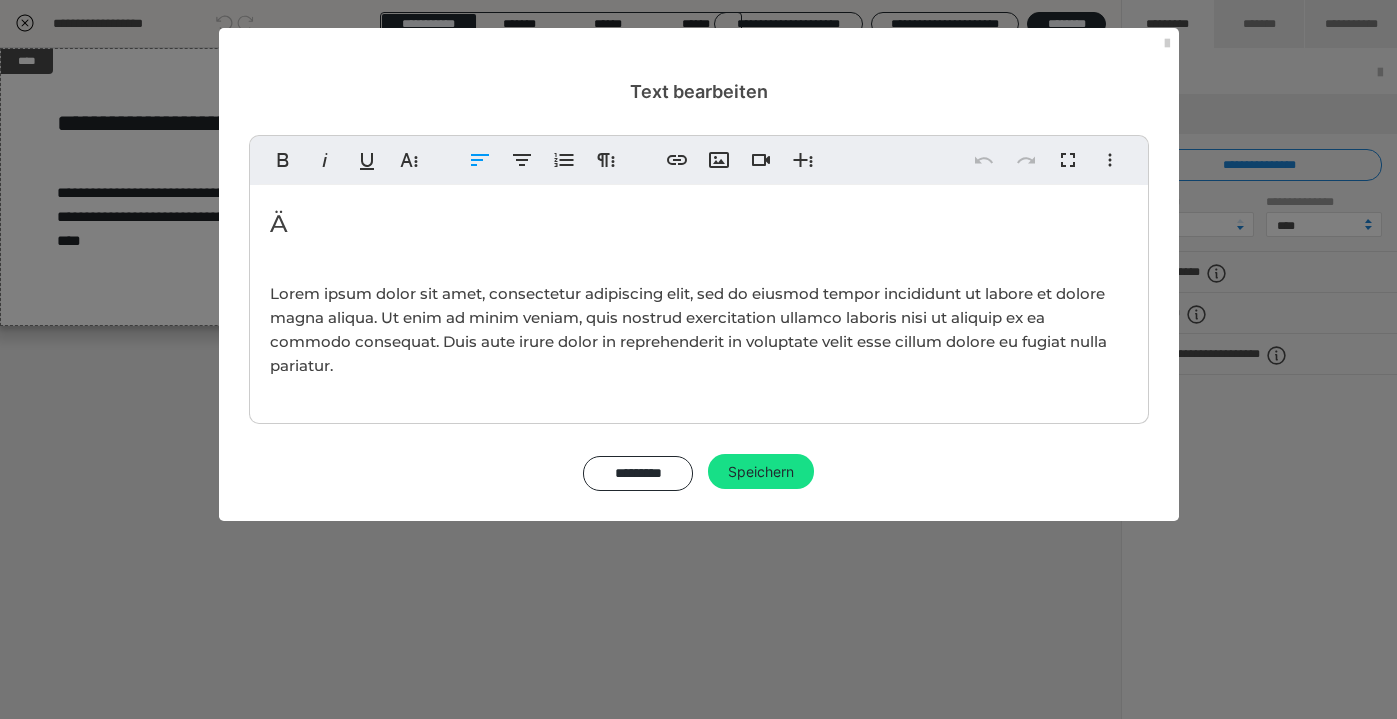 type 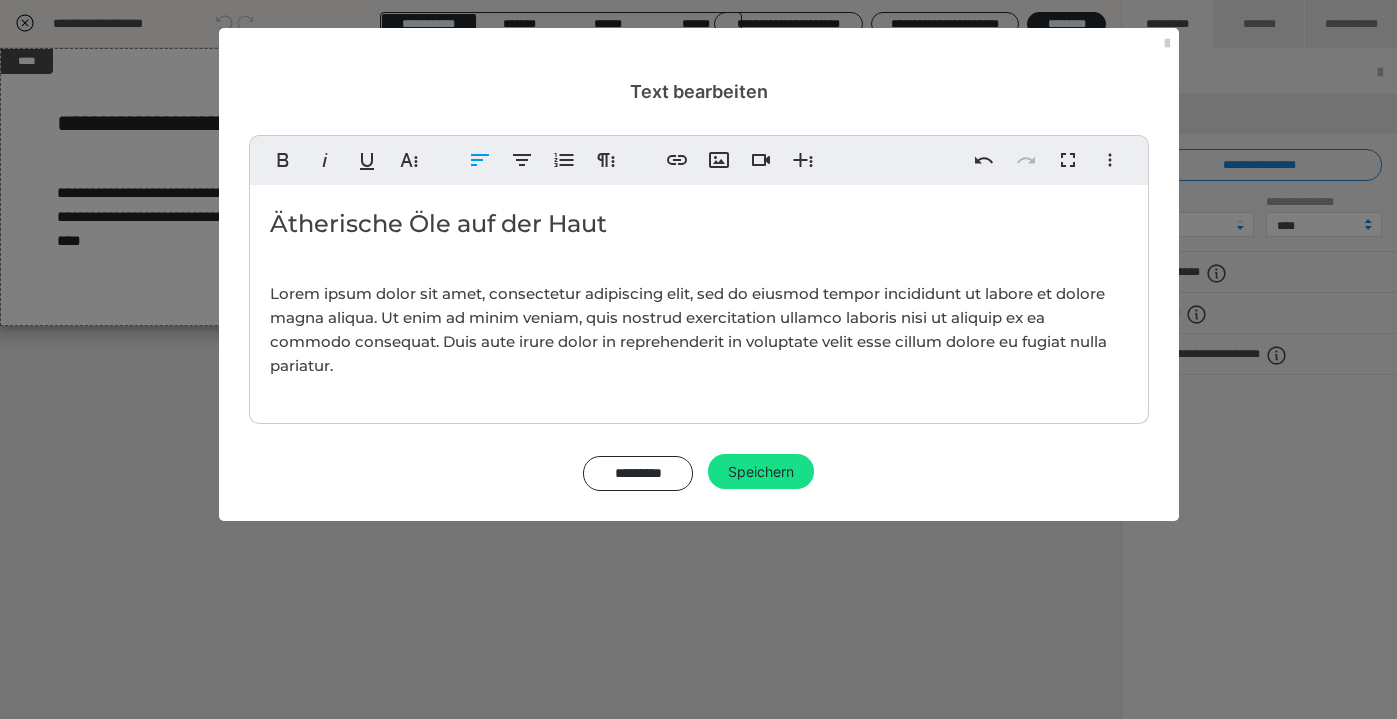 click on "Lorem ipsum dolor sit amet, consectetur adipiscing elit, sed do eiusmod tempor incididunt ut labore et dolore magna aliqua. Ut enim ad minim veniam, quis nostrud exercitation ullamco laboris nisi ut aliquip ex ea commodo consequat. Duis aute irure dolor in reprehenderit in voluptate velit esse cillum dolore eu fugiat nulla pariatur." at bounding box center (688, 329) 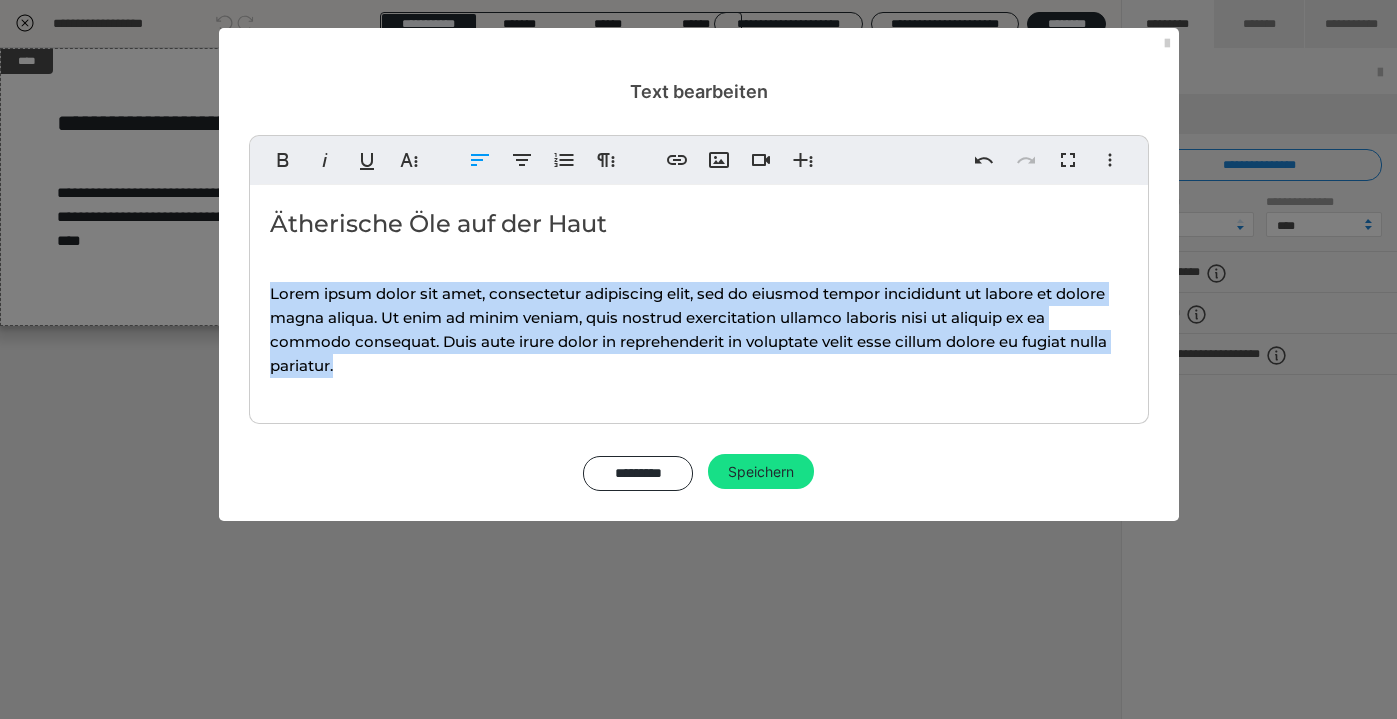 drag, startPoint x: 393, startPoint y: 370, endPoint x: 268, endPoint y: 284, distance: 151.72673 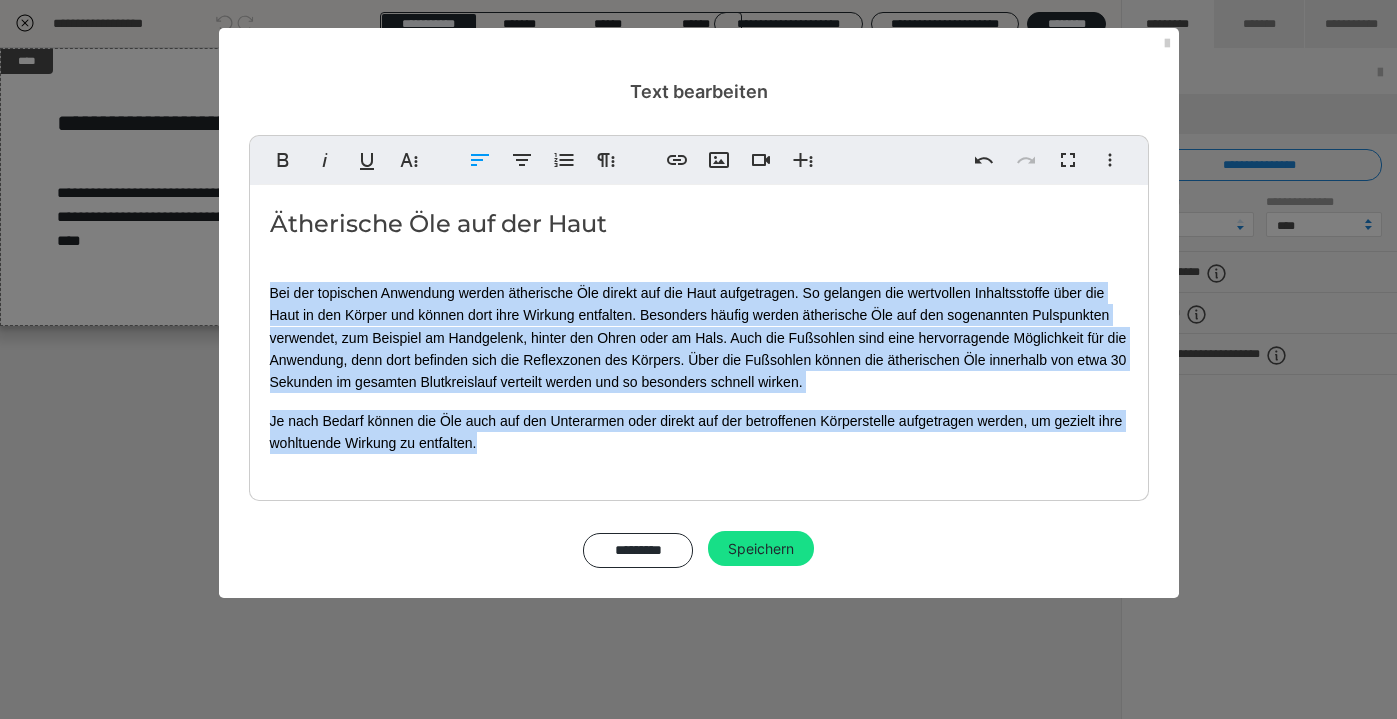 drag, startPoint x: 499, startPoint y: 435, endPoint x: 245, endPoint y: 290, distance: 292.47394 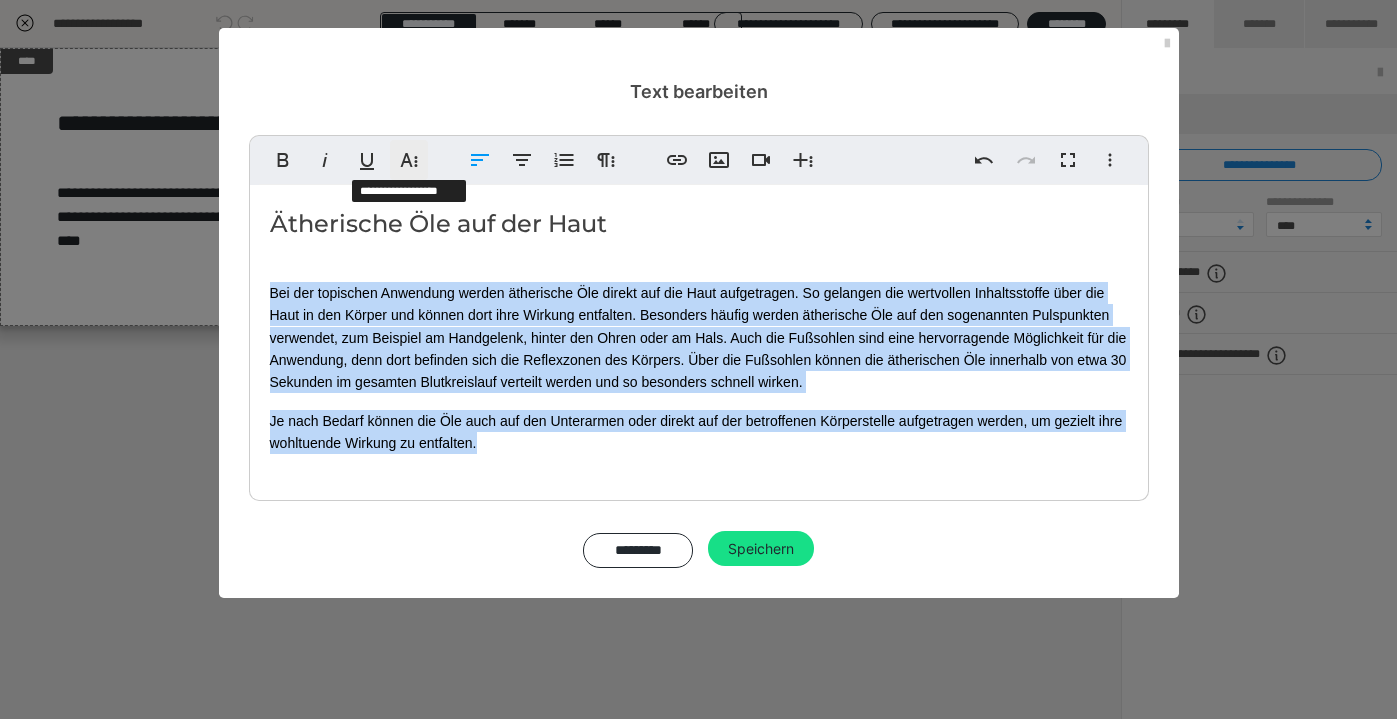 click 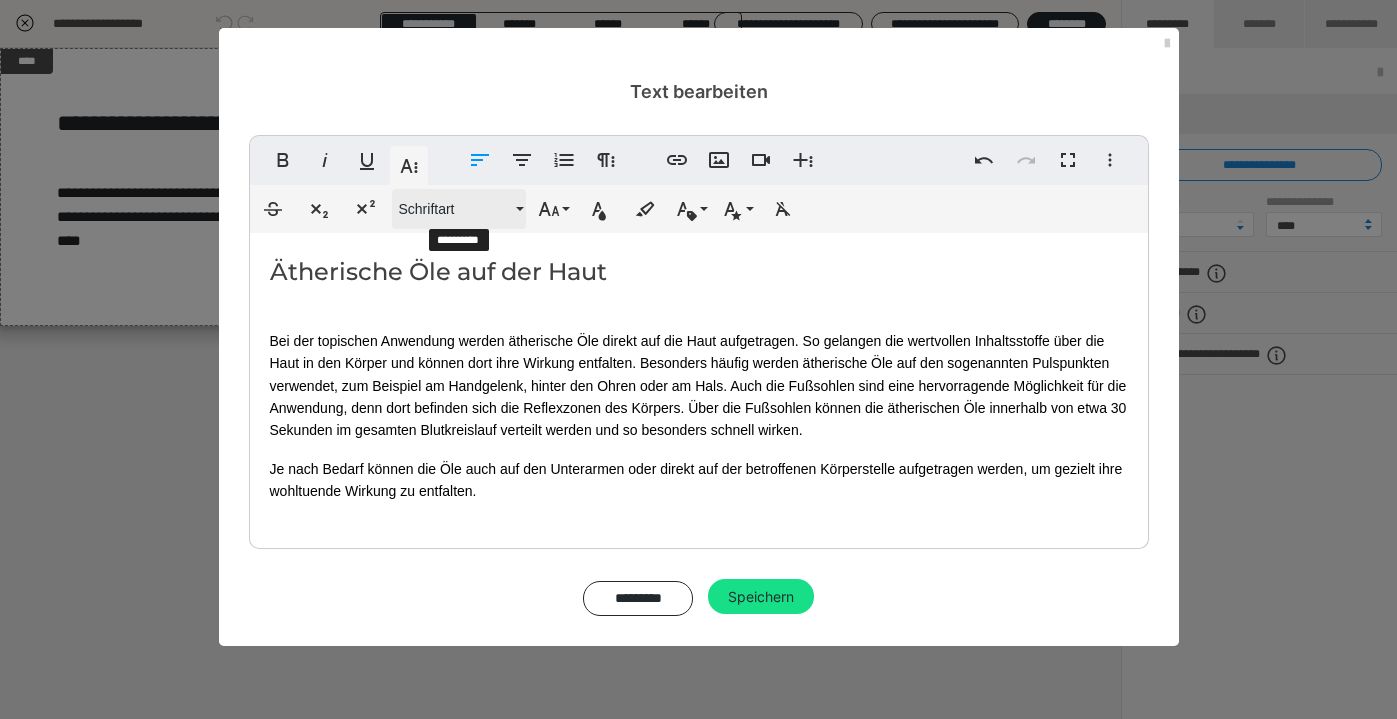 click on "Schriftart" at bounding box center [455, 209] 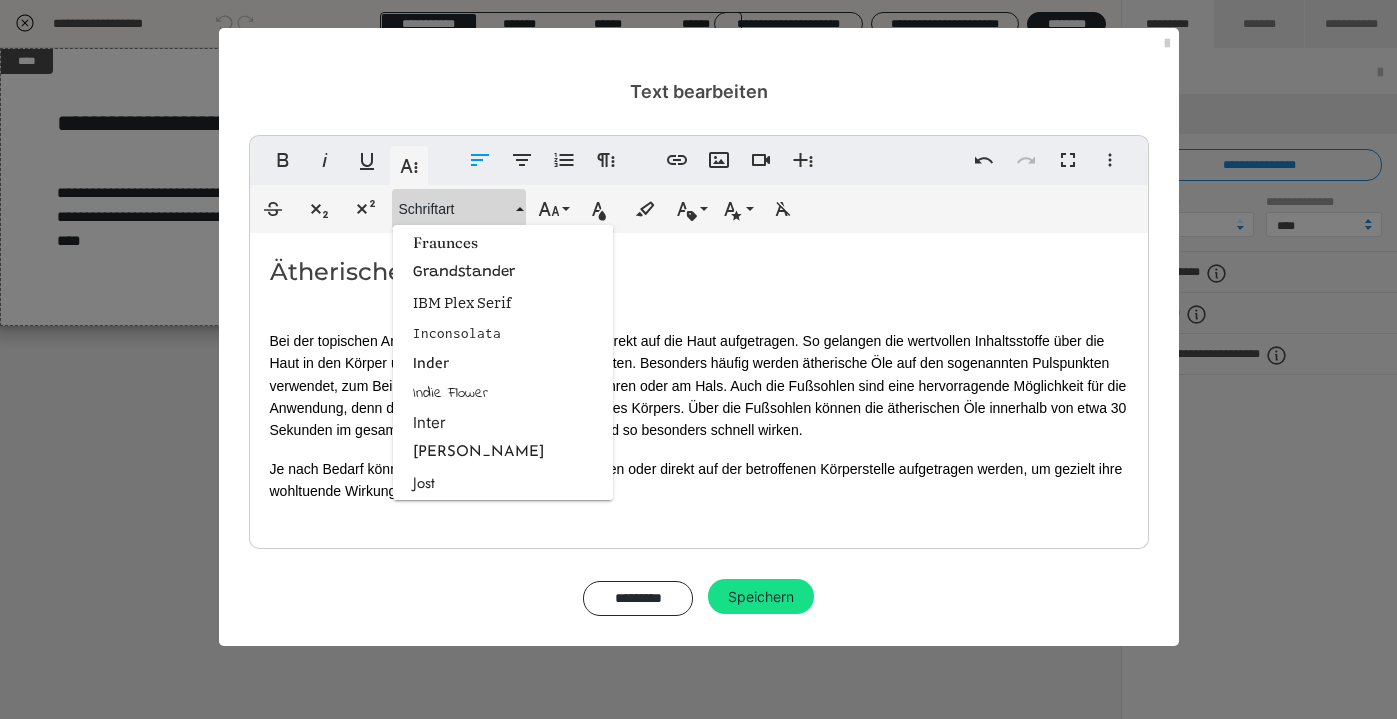 scroll, scrollTop: 1780, scrollLeft: 0, axis: vertical 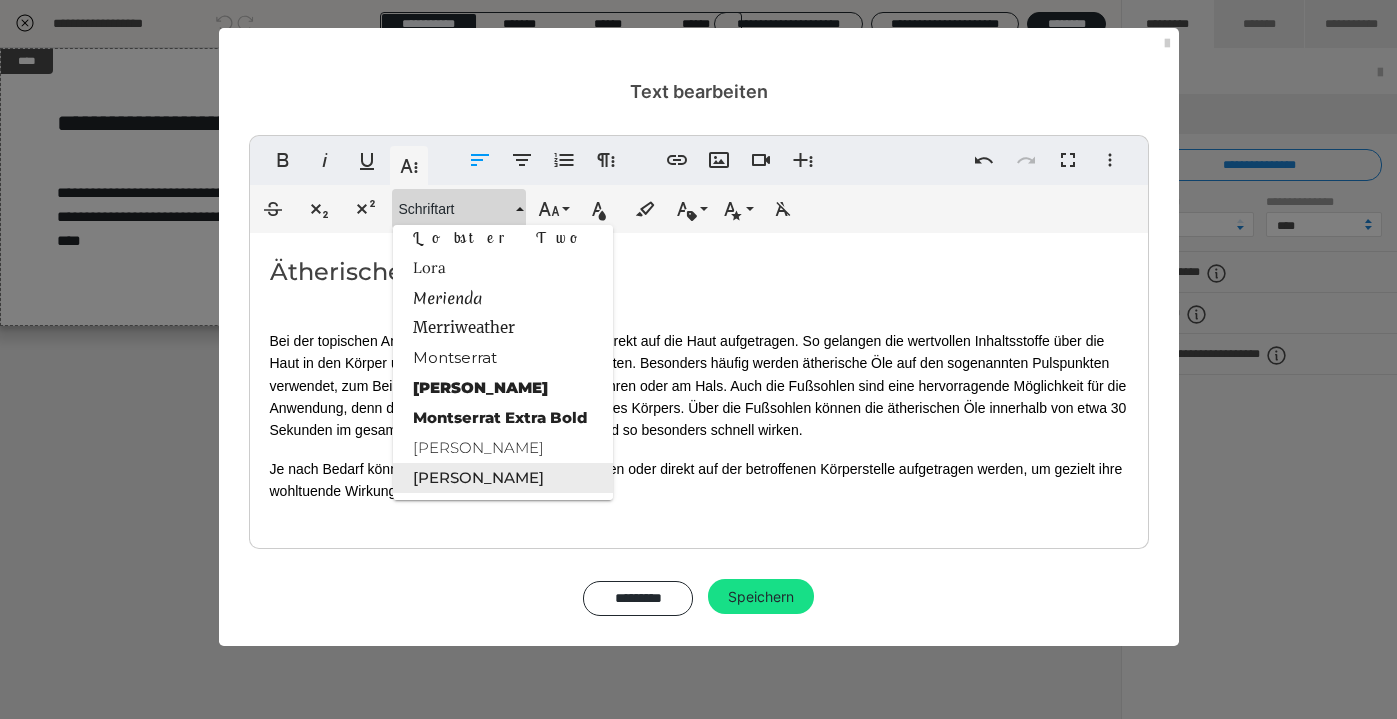 click on "Montserrat Med" at bounding box center (503, 478) 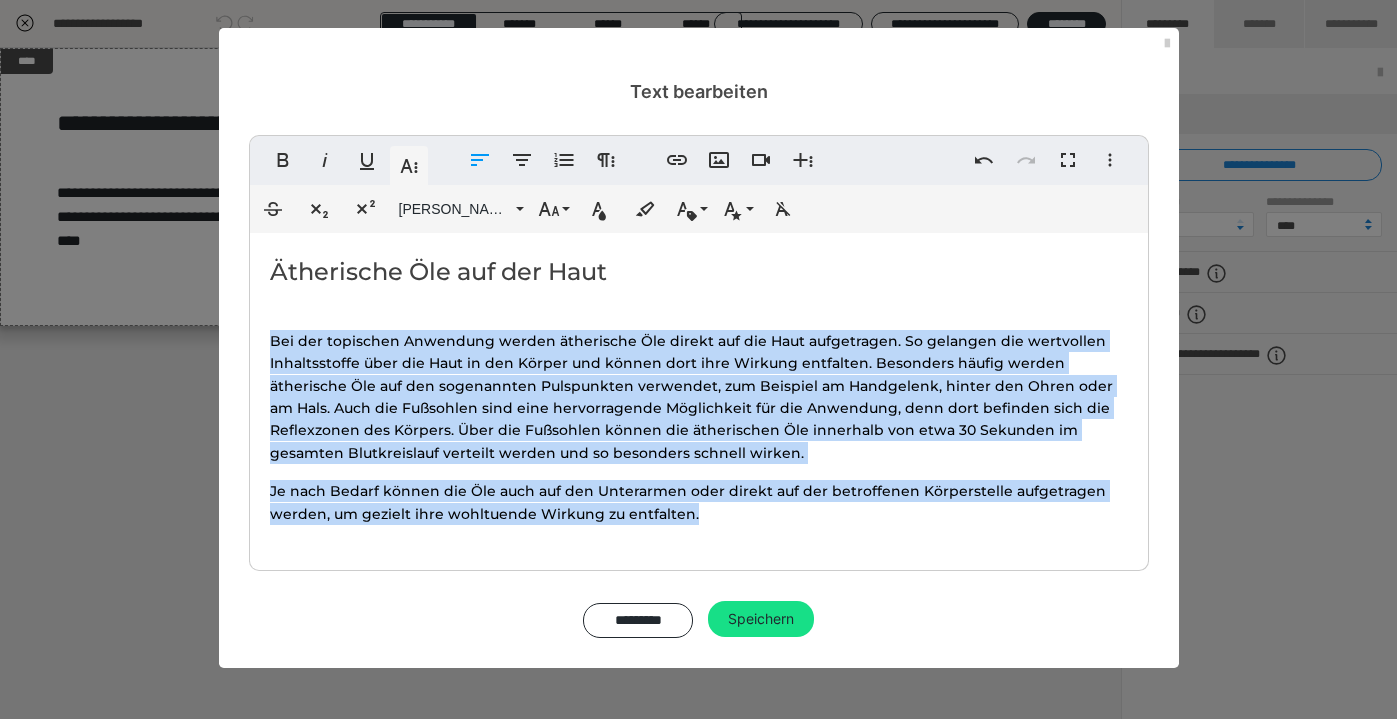click on "Ätherische Öle auf der Haut Bei der topischen Anwendung werden ätherische Öle direkt auf die Haut aufgetragen. So gelangen die wertvollen Inhaltsstoffe über die Haut in den Körper und können dort ihre Wirkung entfalten. Besonders häufig werden ätherische Öle auf den sogenannten Pulspunkten verwendet, zum Beispiel am Handgelenk, hinter den Ohren oder am Hals. Auch die Fußsohlen sind eine hervorragende Möglichkeit für die Anwendung, denn dort befinden sich die Reflexzonen des Körpers. Über die Fußsohlen können die ätherischen Öle innerhalb von etwa 30 Sekunden im gesamten Blutkreislauf verteilt werden und so besonders schnell wirken. Je nach Bedarf können die Öle auch auf den Unterarmen oder direkt auf der betroffenen Körperstelle aufgetragen werden, um gezielt ihre wohltuende Wirkung zu entfalten." at bounding box center [699, 397] 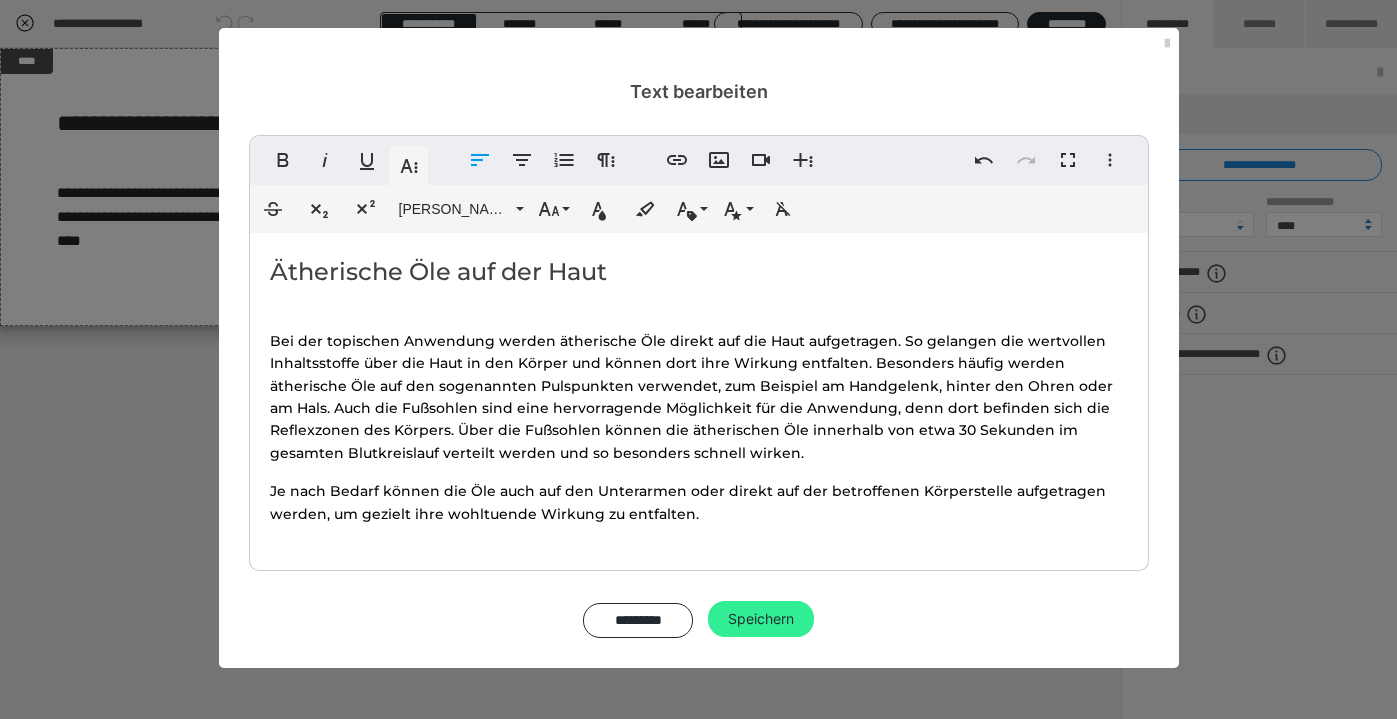 click on "Speichern" at bounding box center (761, 619) 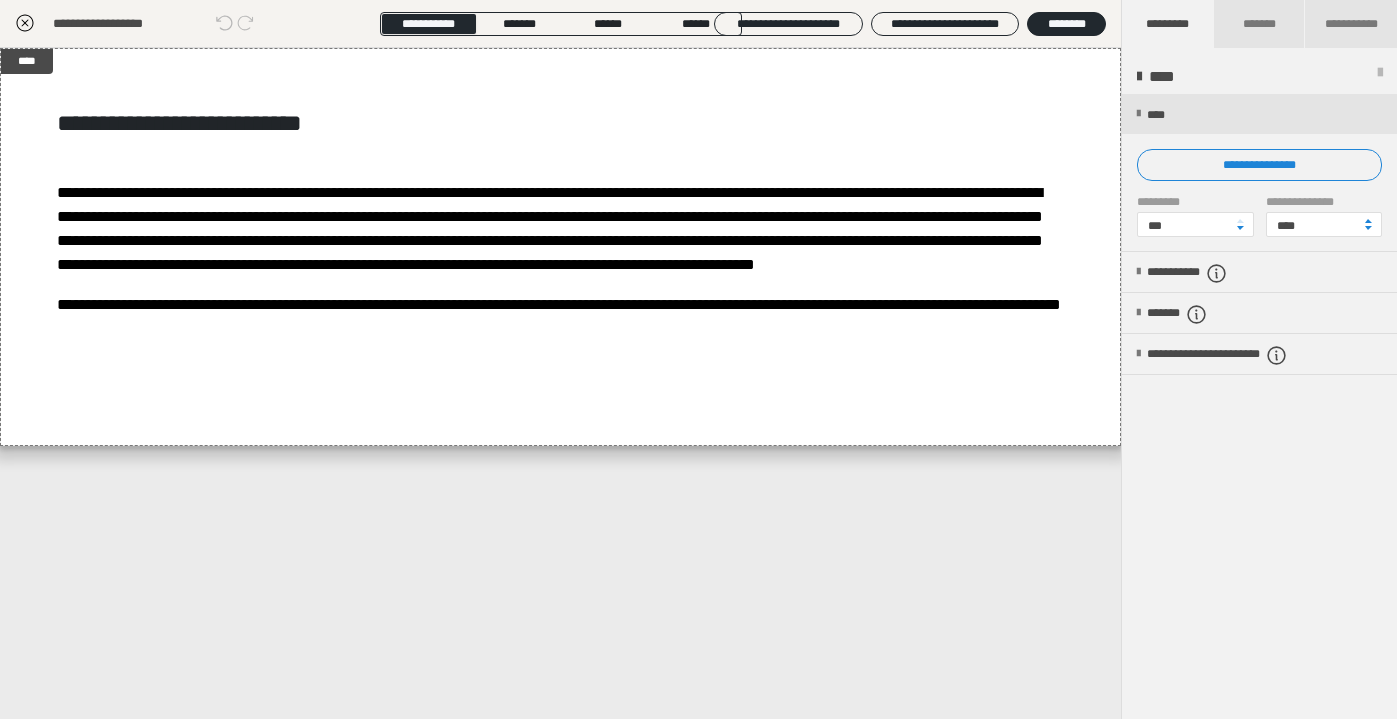 click 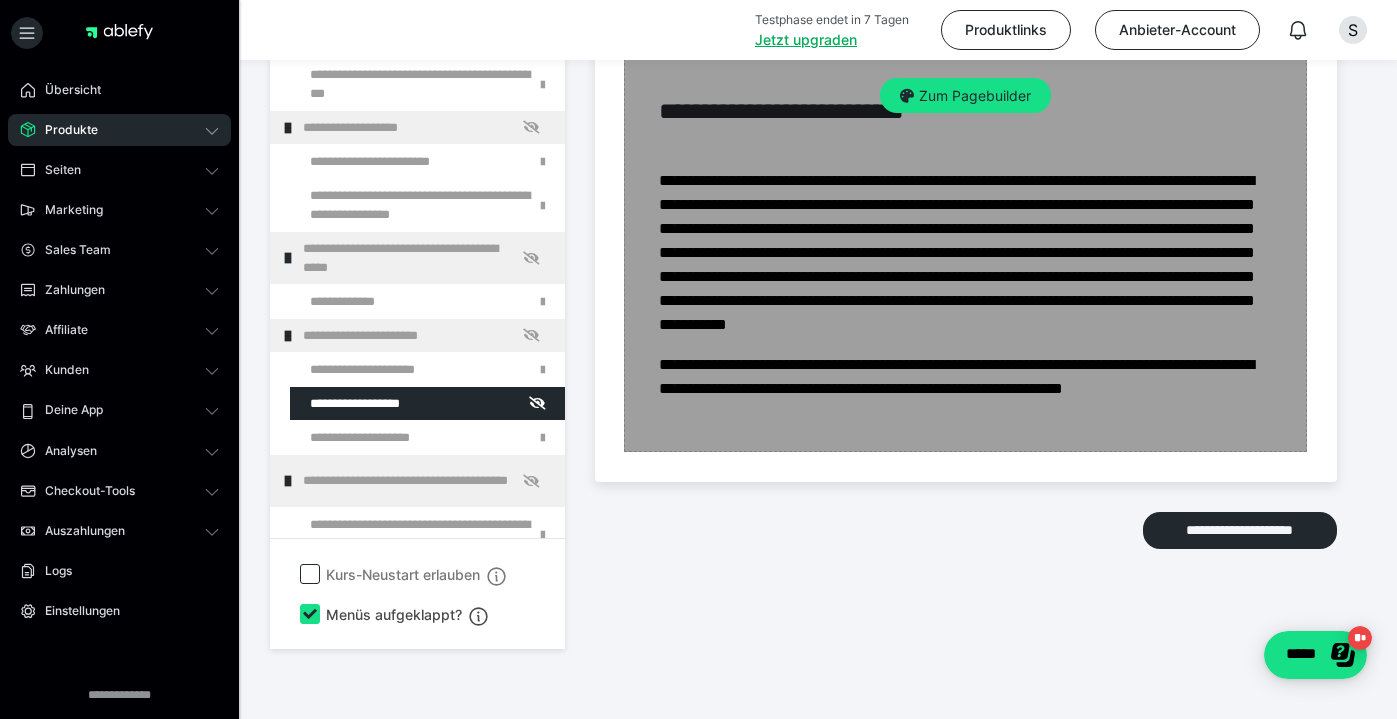 scroll, scrollTop: 588, scrollLeft: 0, axis: vertical 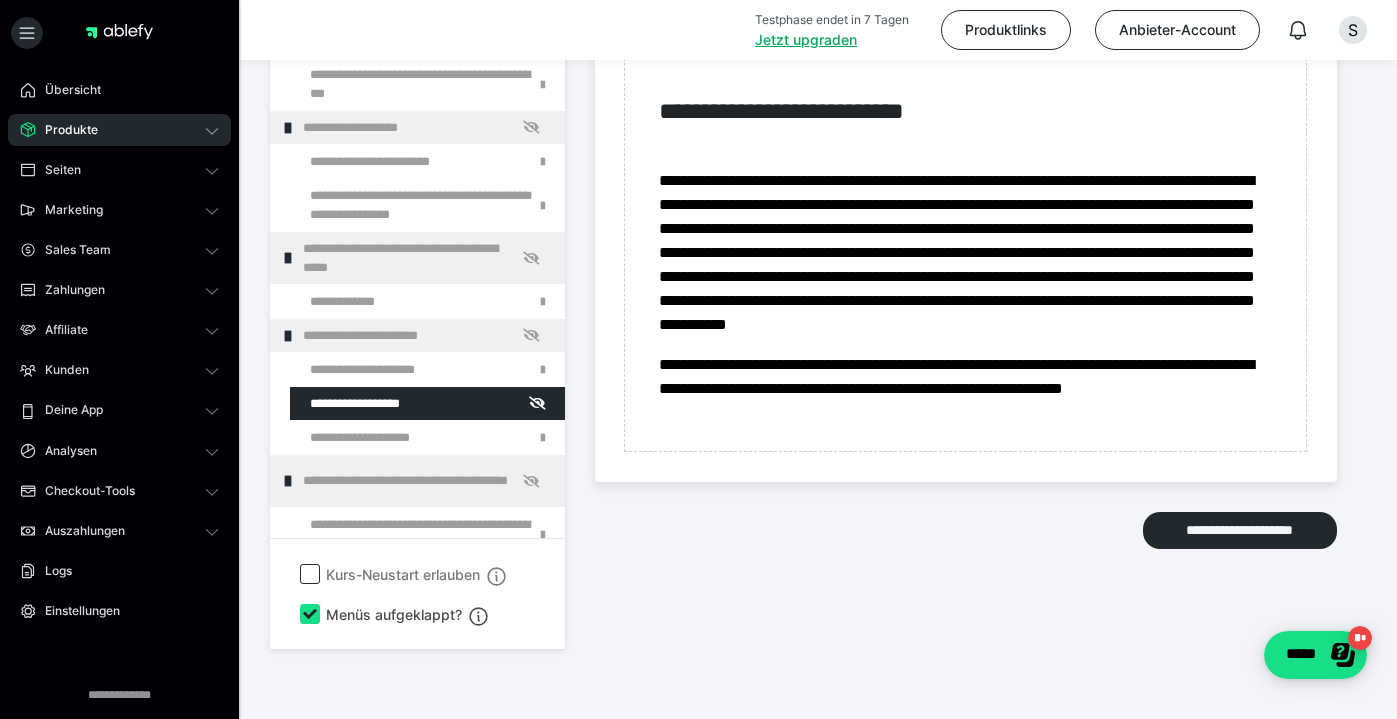 click on "**********" at bounding box center (966, 179) 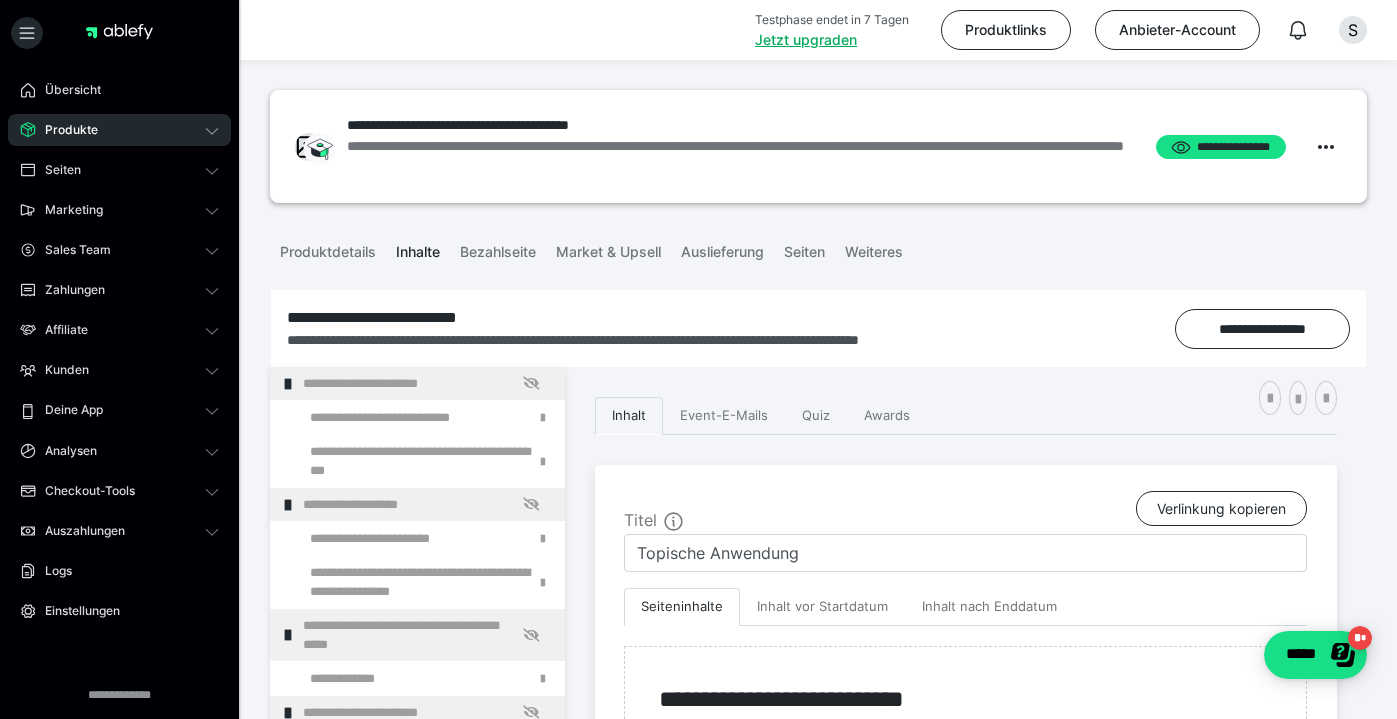 scroll, scrollTop: 0, scrollLeft: 0, axis: both 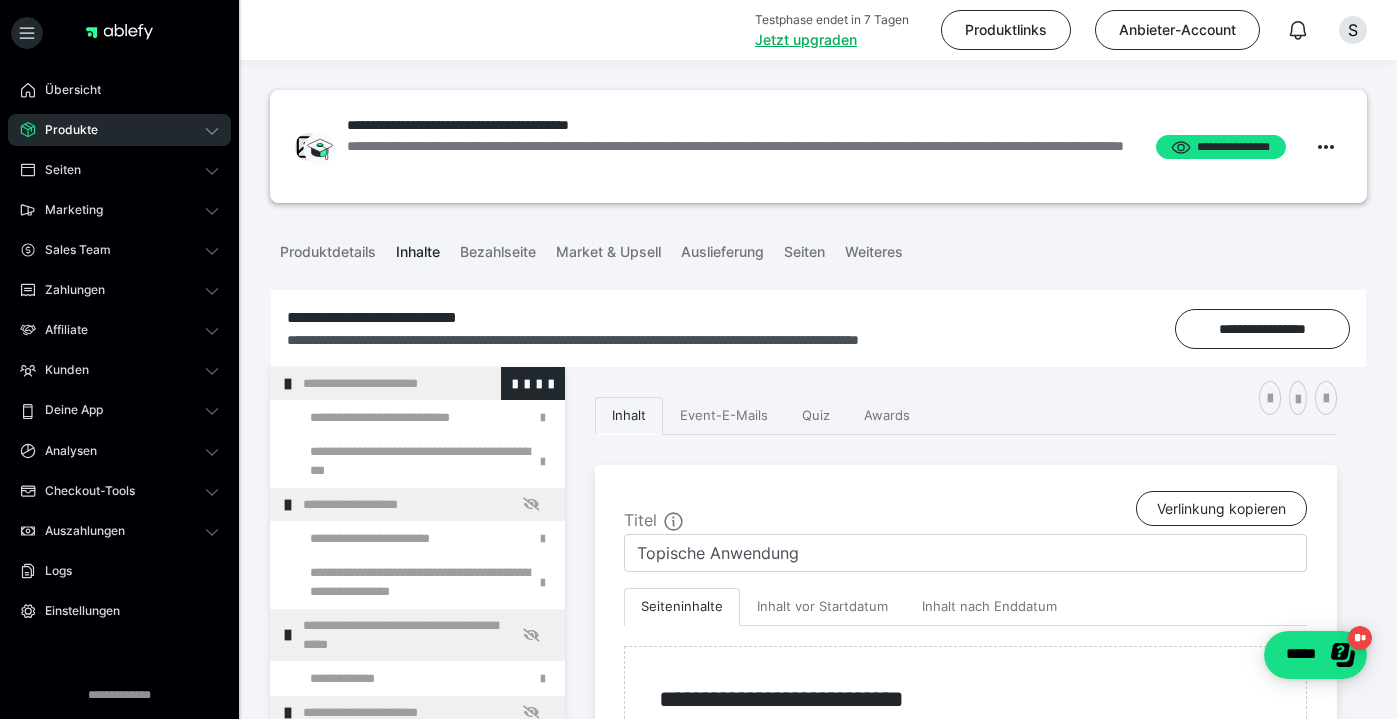click on "**********" at bounding box center [426, 383] 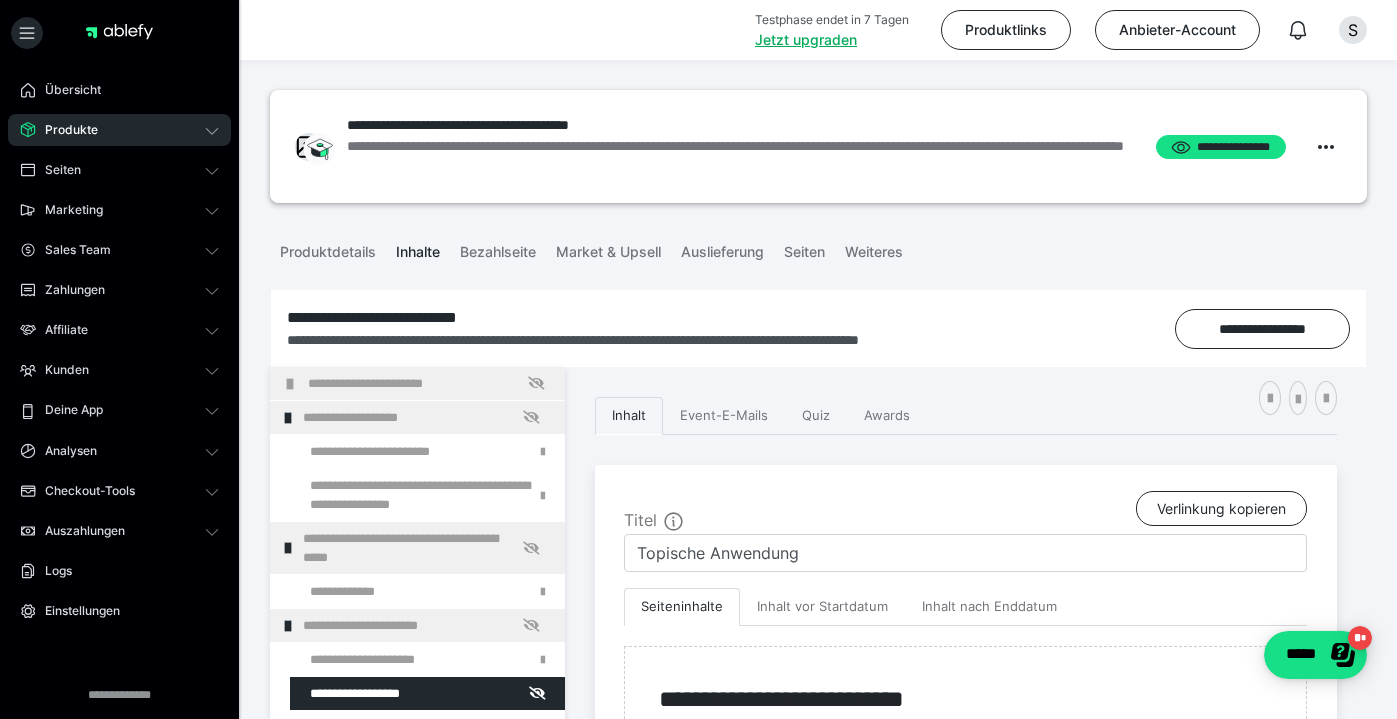 click on "**********" at bounding box center [431, 383] 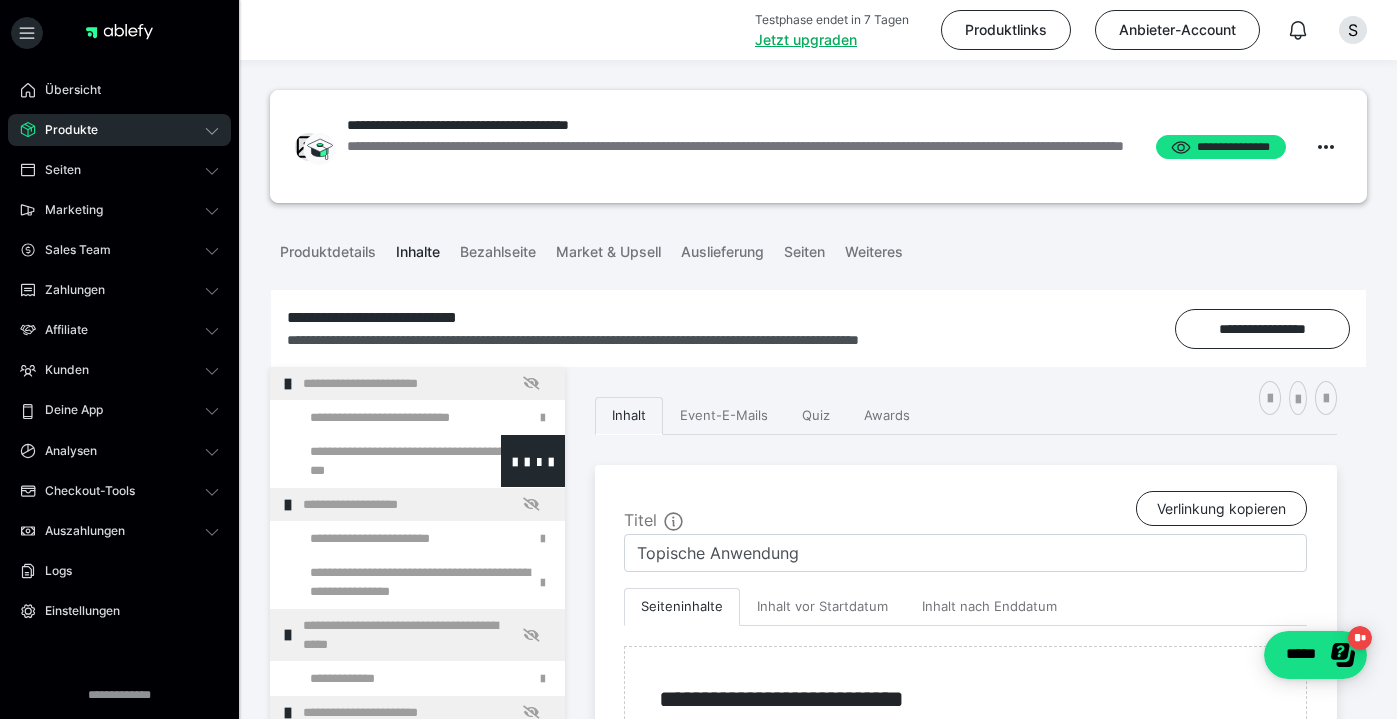 scroll, scrollTop: 0, scrollLeft: 0, axis: both 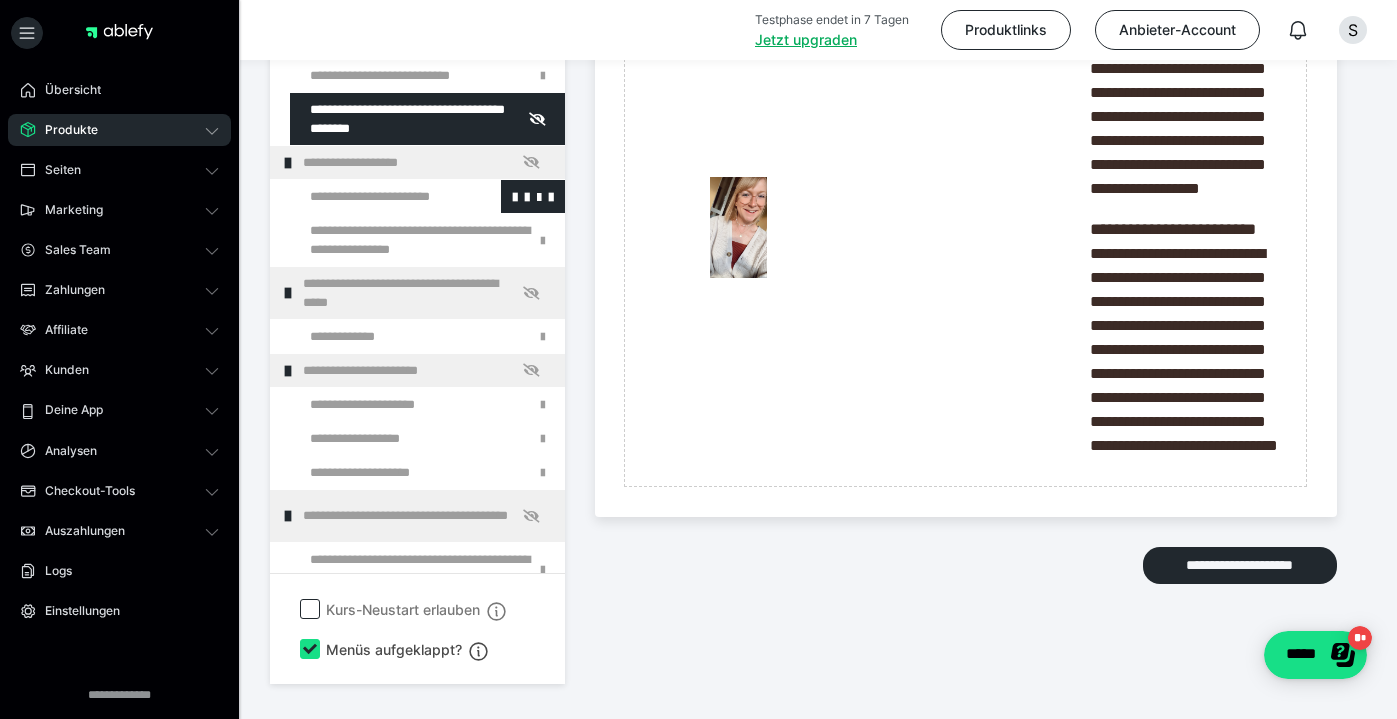 click at bounding box center (375, 196) 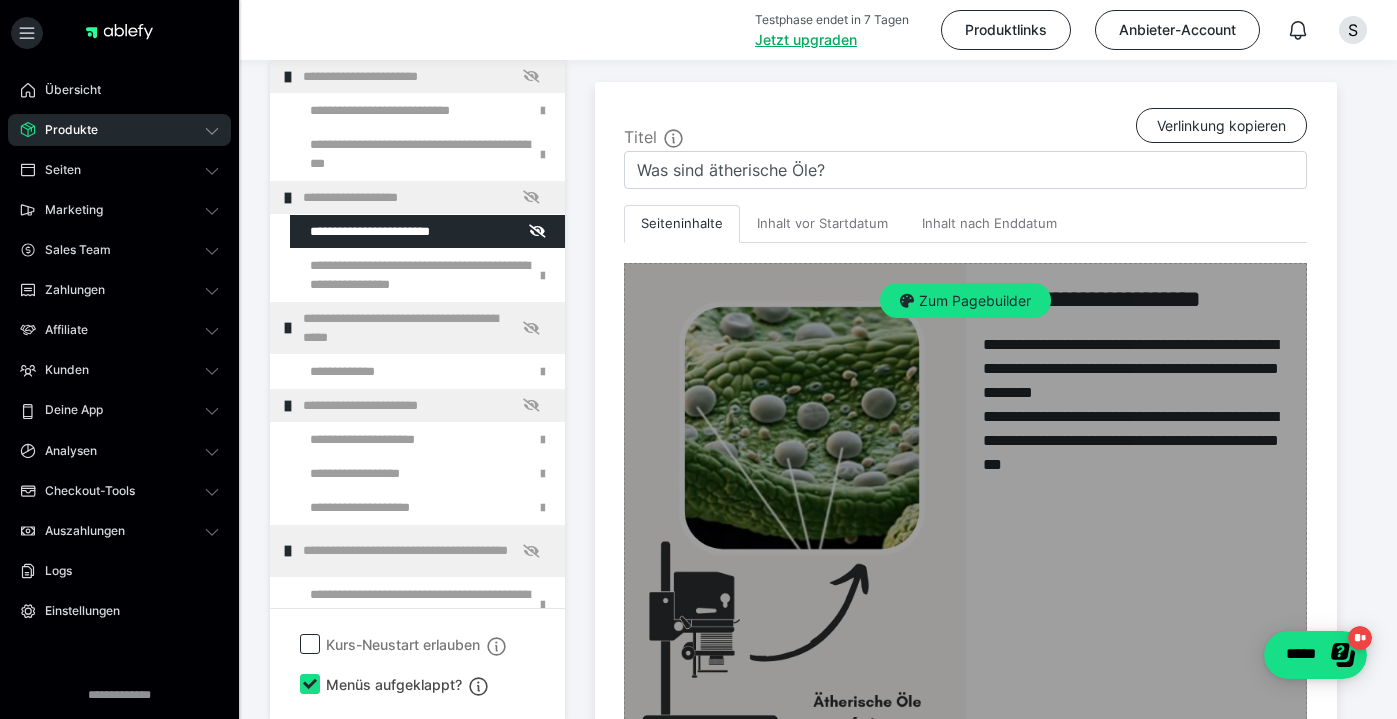 scroll, scrollTop: 381, scrollLeft: 0, axis: vertical 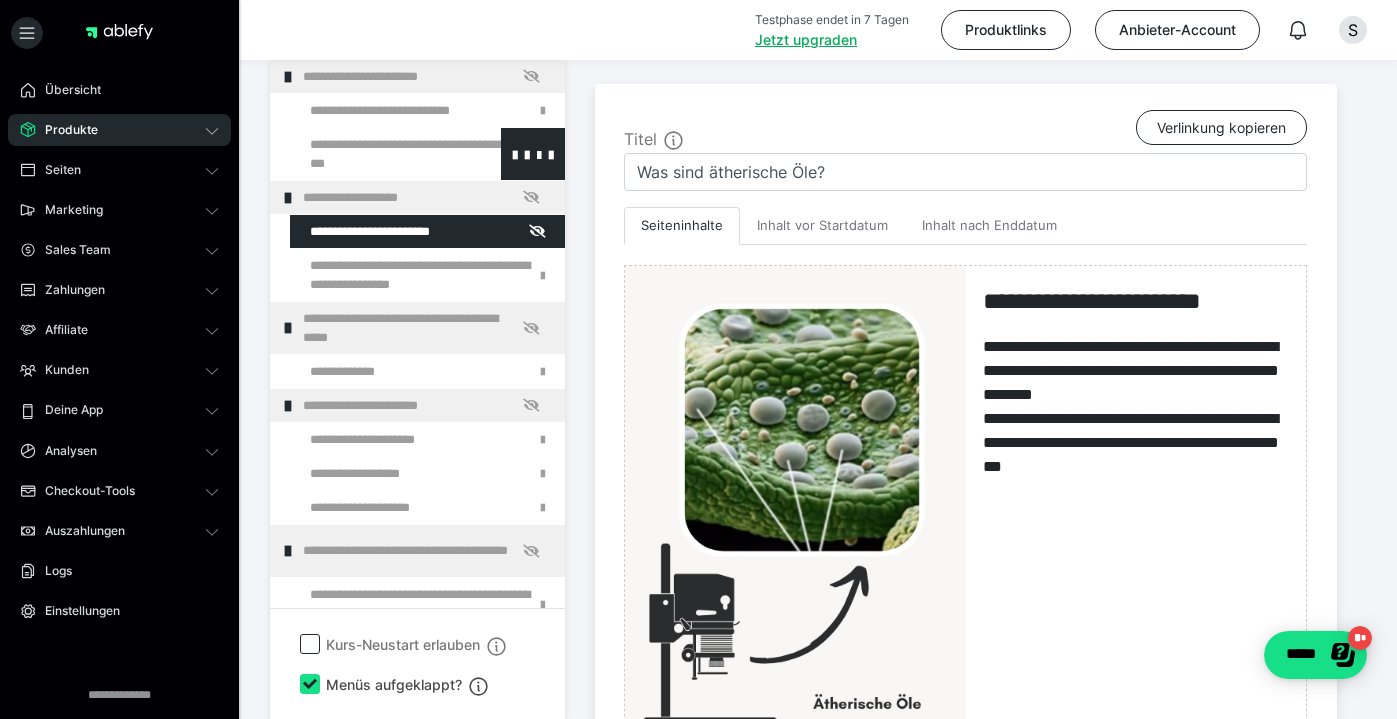 click at bounding box center [375, 154] 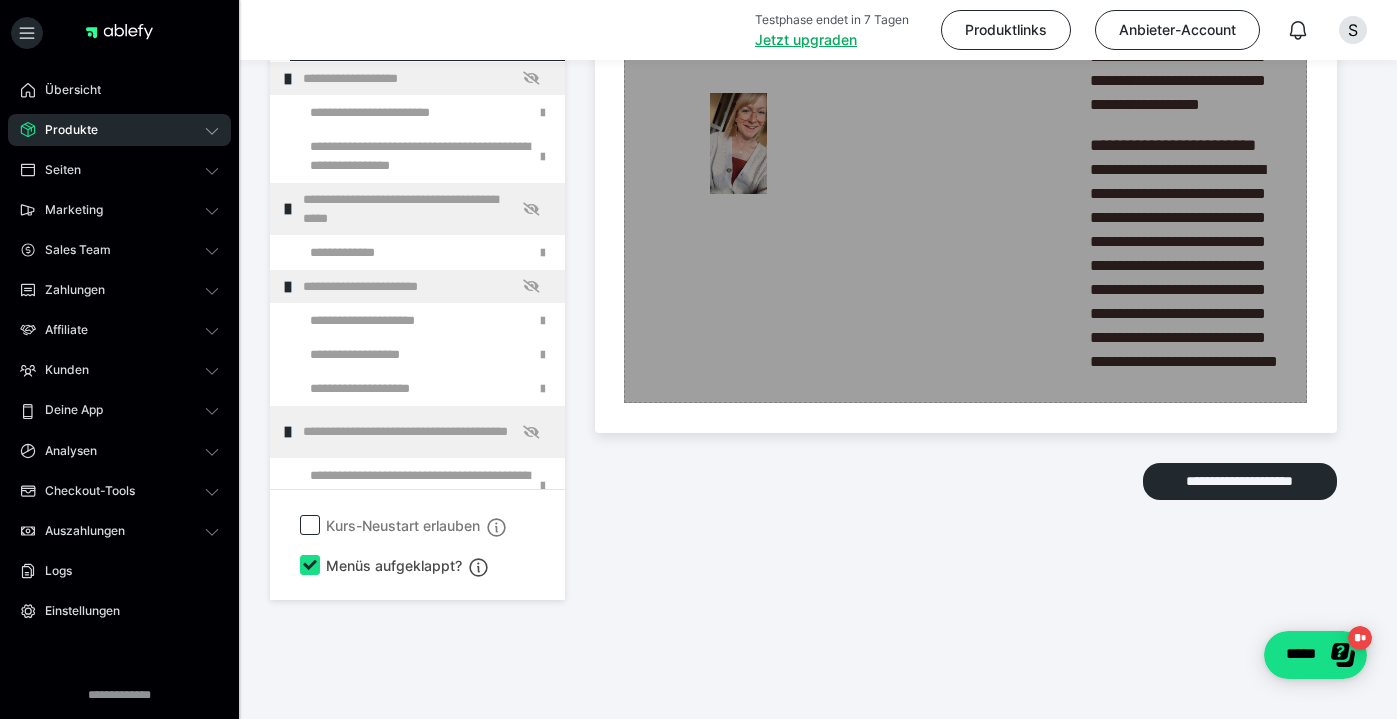 scroll, scrollTop: 554, scrollLeft: 0, axis: vertical 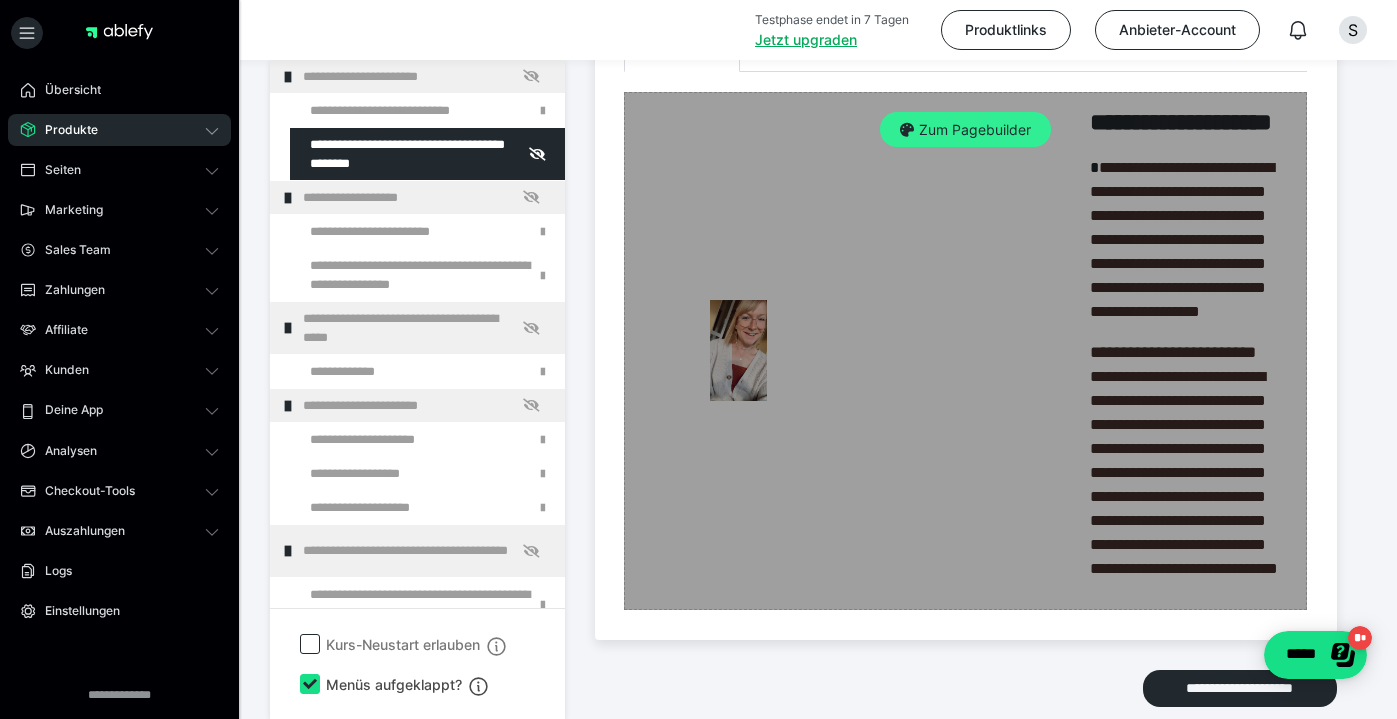 click on "Zum Pagebuilder" at bounding box center [965, 130] 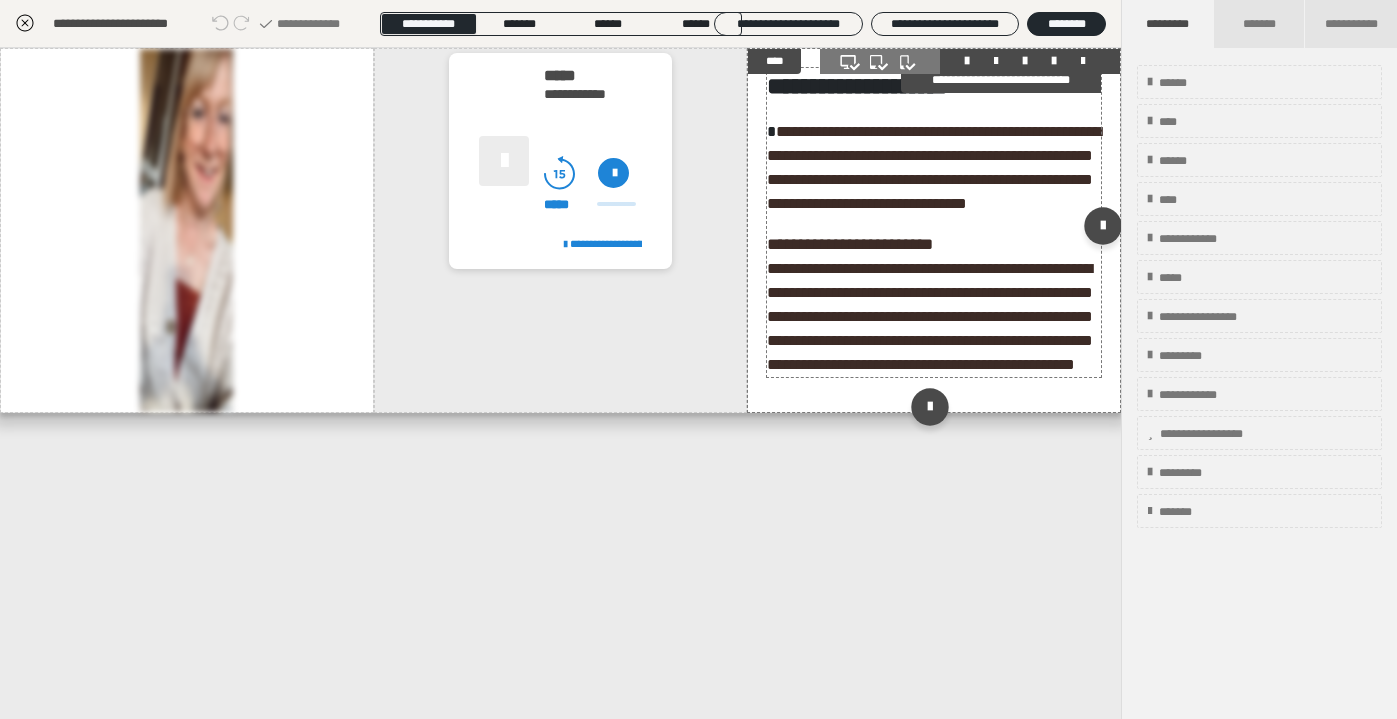 scroll, scrollTop: 307, scrollLeft: 0, axis: vertical 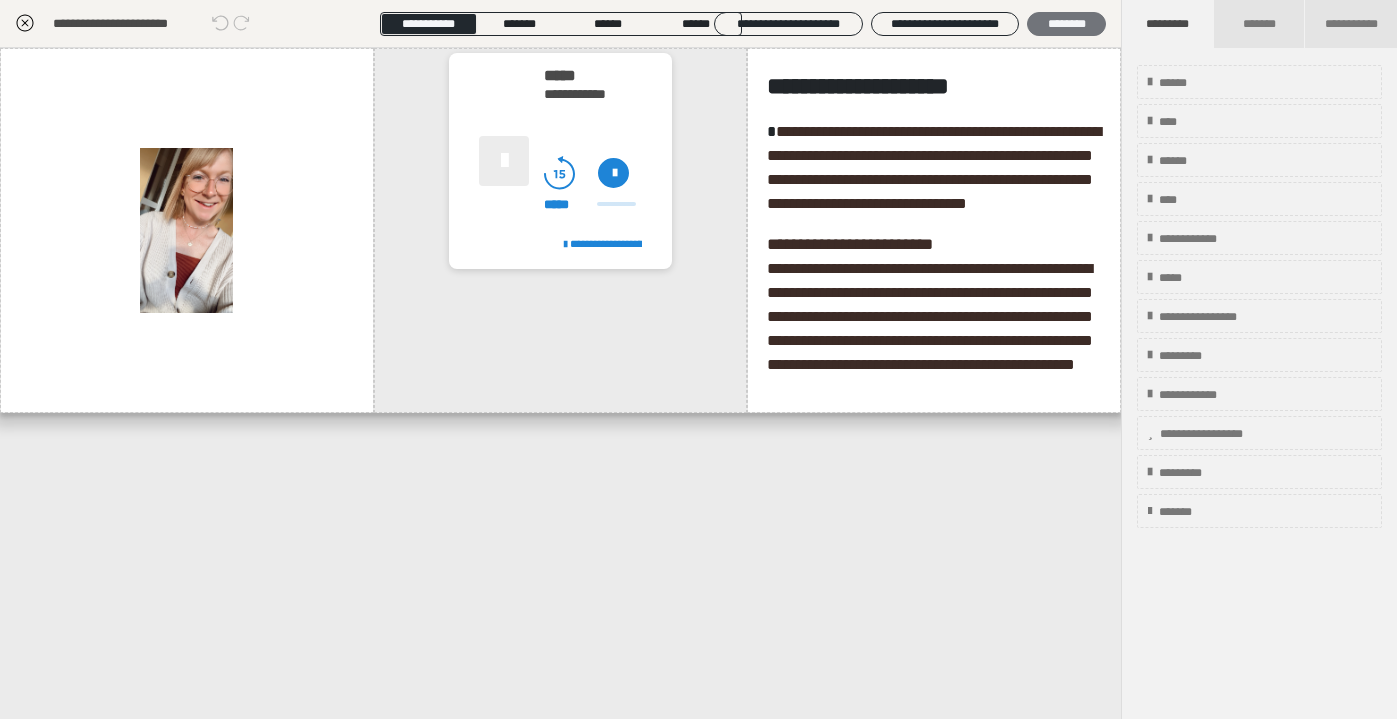 click on "********" at bounding box center (1066, 24) 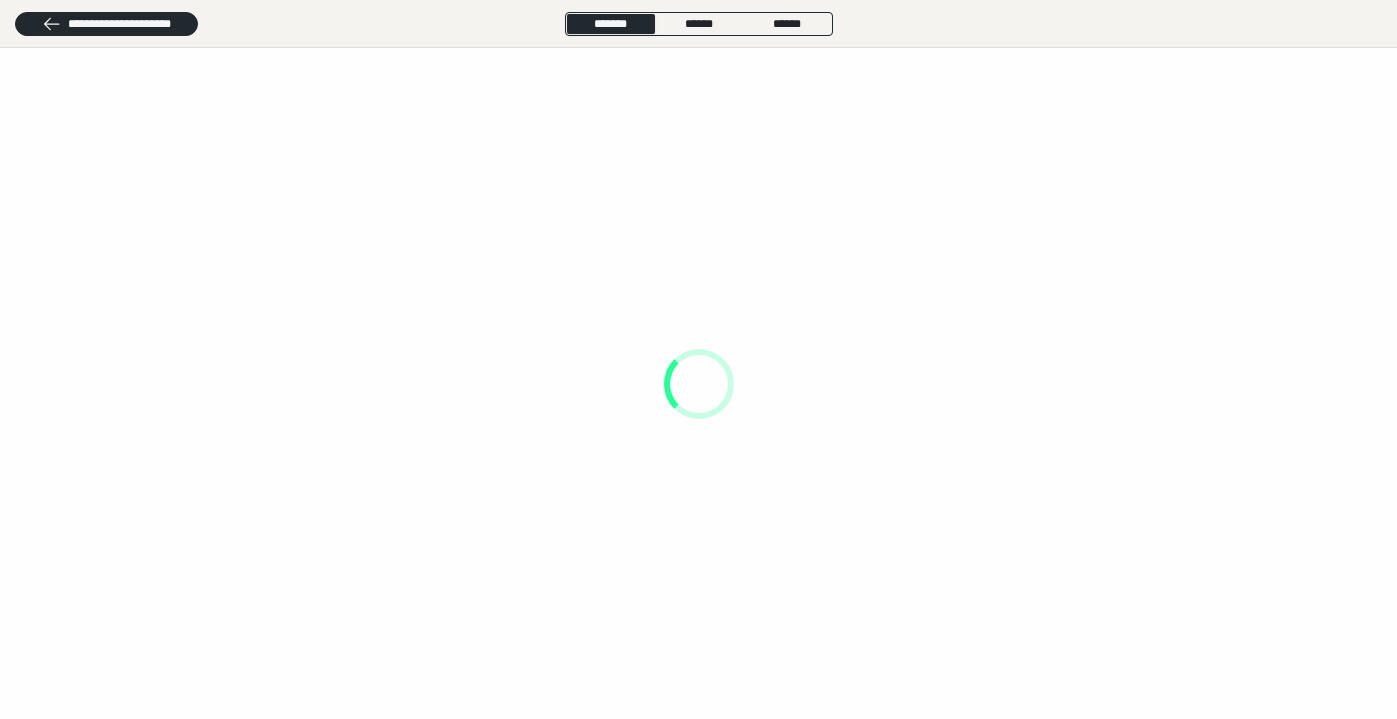 scroll, scrollTop: 0, scrollLeft: 0, axis: both 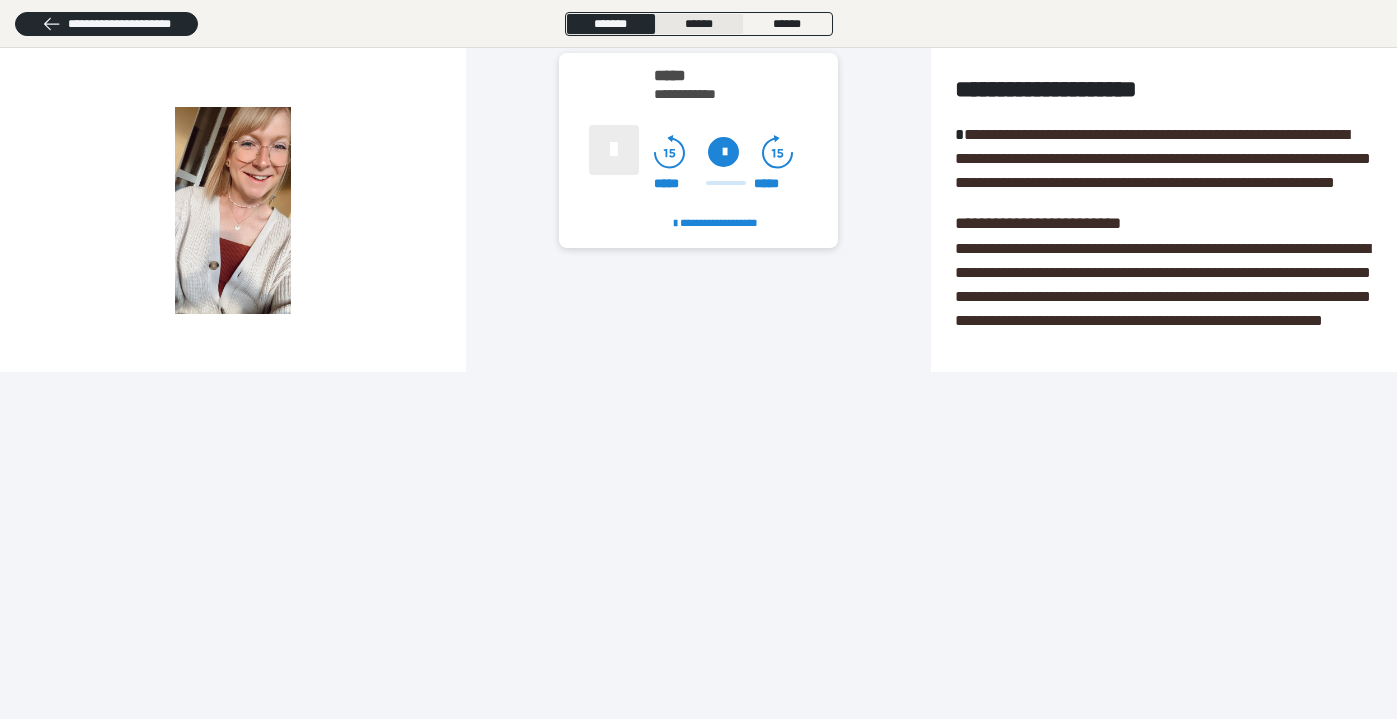 click on "******" at bounding box center [699, 24] 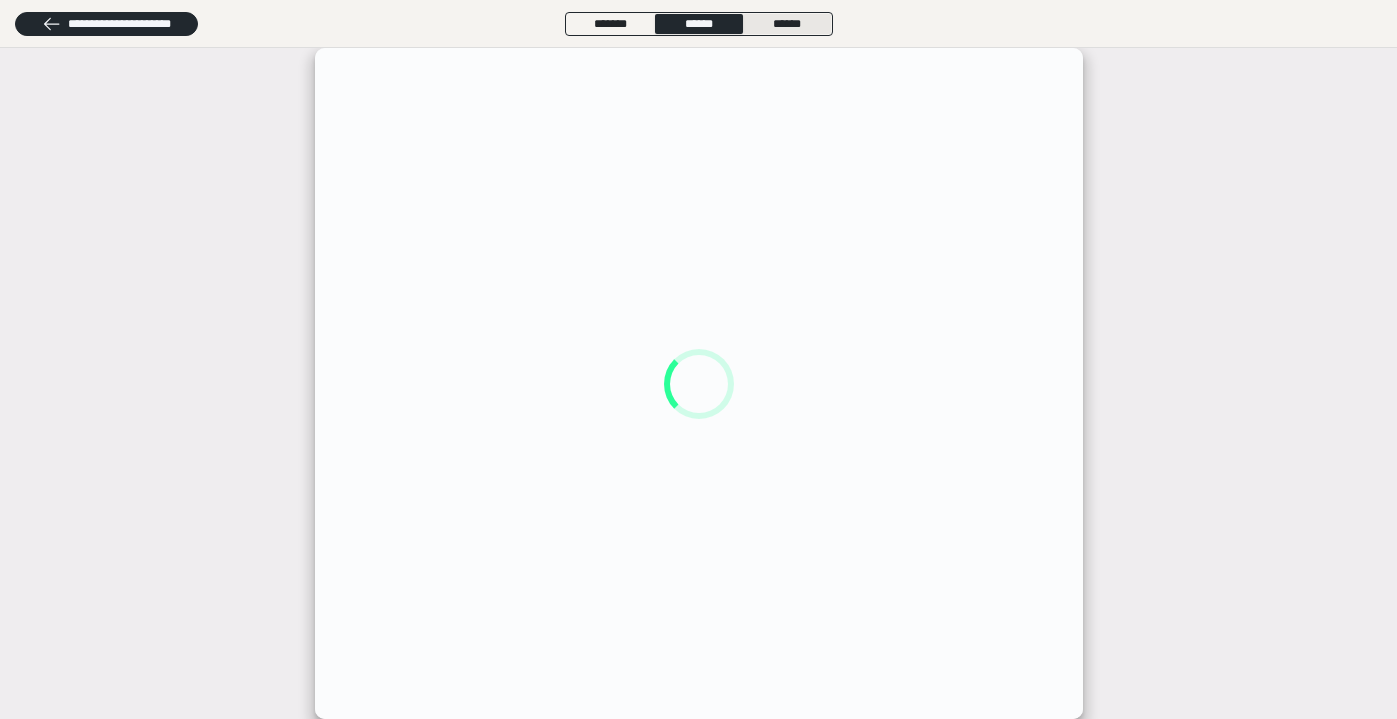 scroll, scrollTop: 0, scrollLeft: 0, axis: both 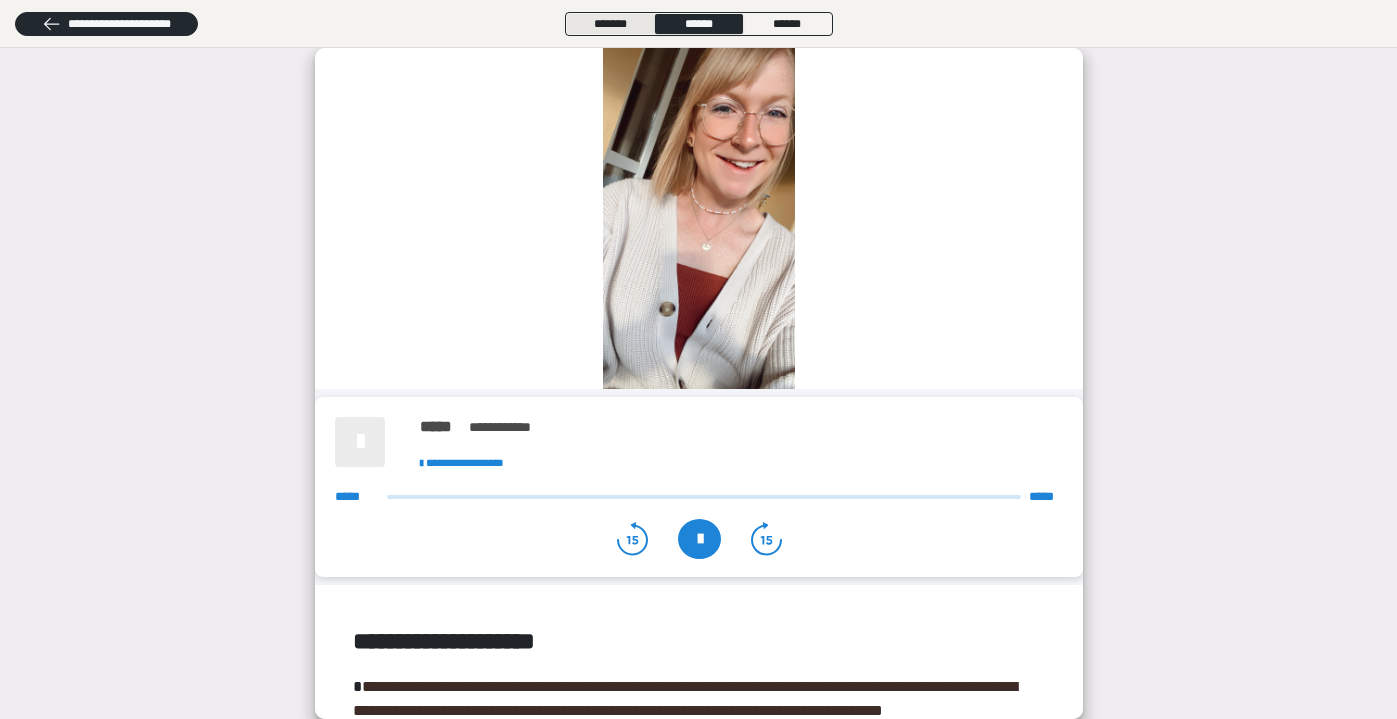 click on "*******" at bounding box center (610, 24) 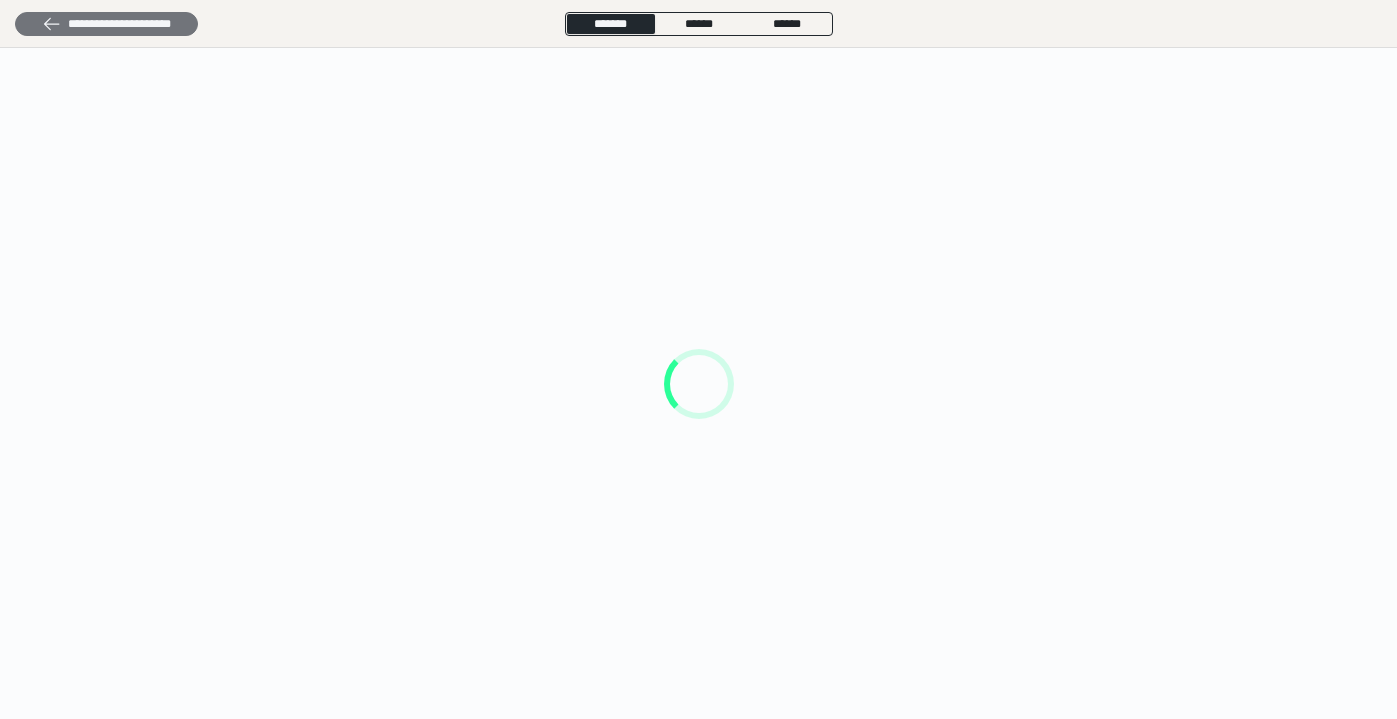 scroll, scrollTop: 0, scrollLeft: 0, axis: both 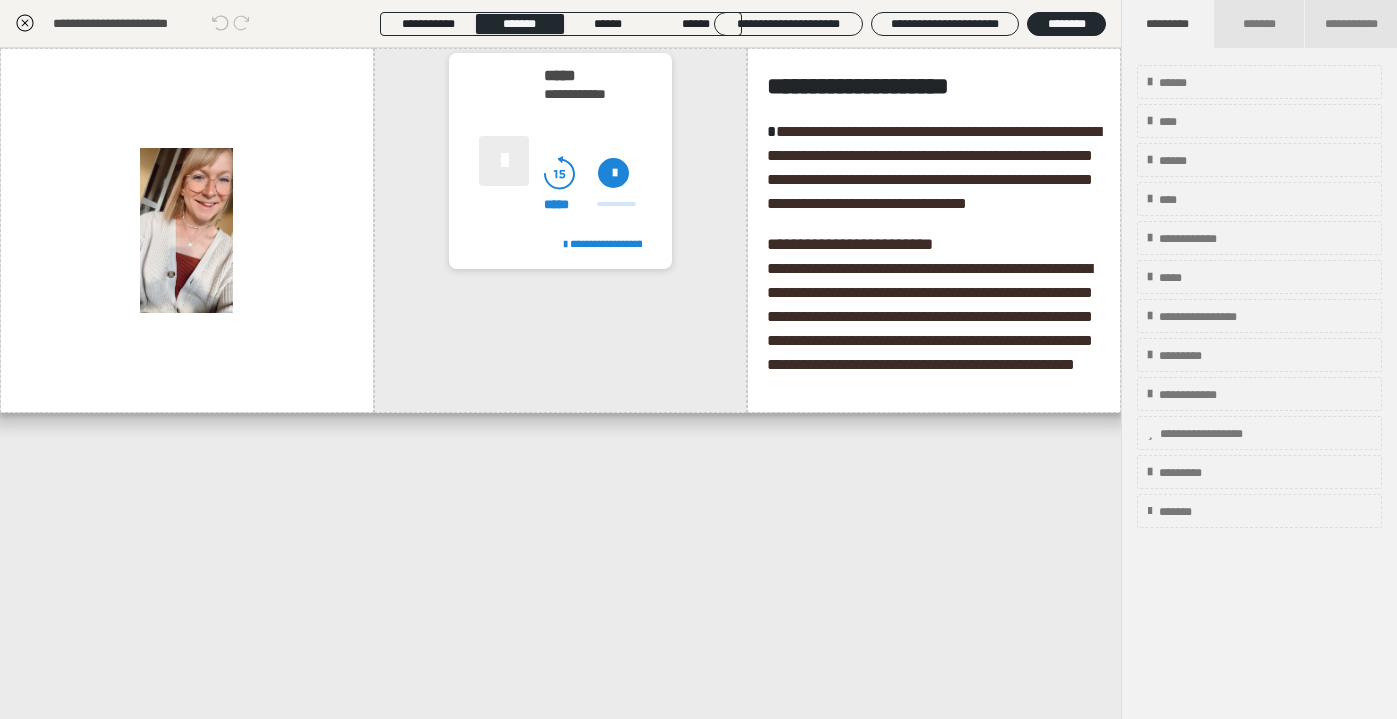 click 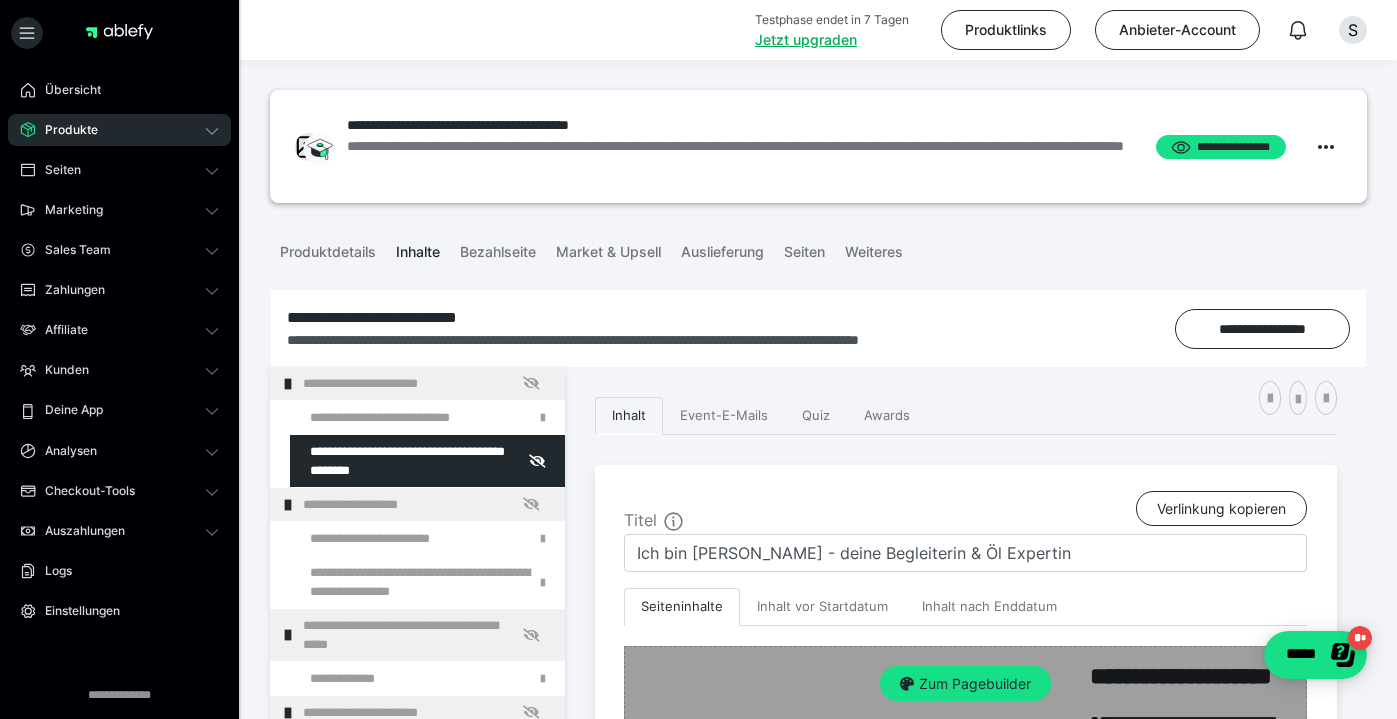 scroll, scrollTop: 0, scrollLeft: 0, axis: both 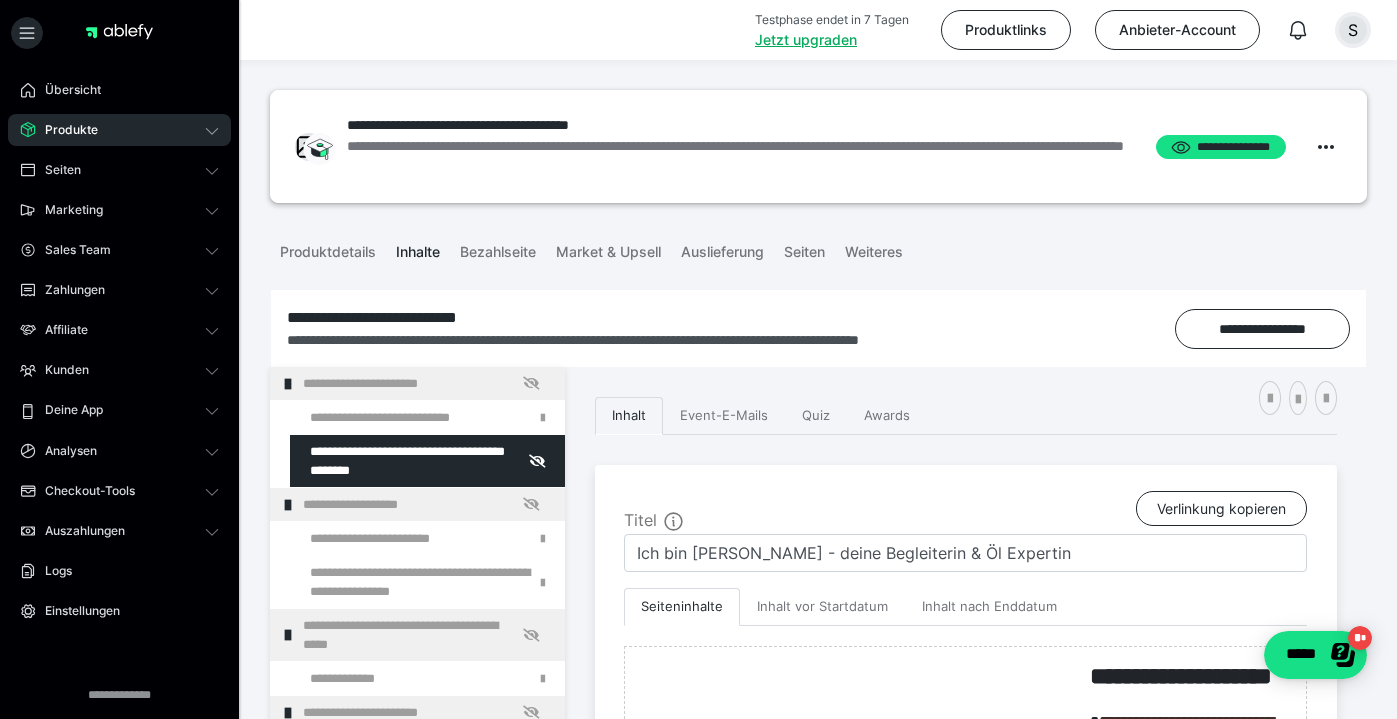 click on "S" at bounding box center [1353, 30] 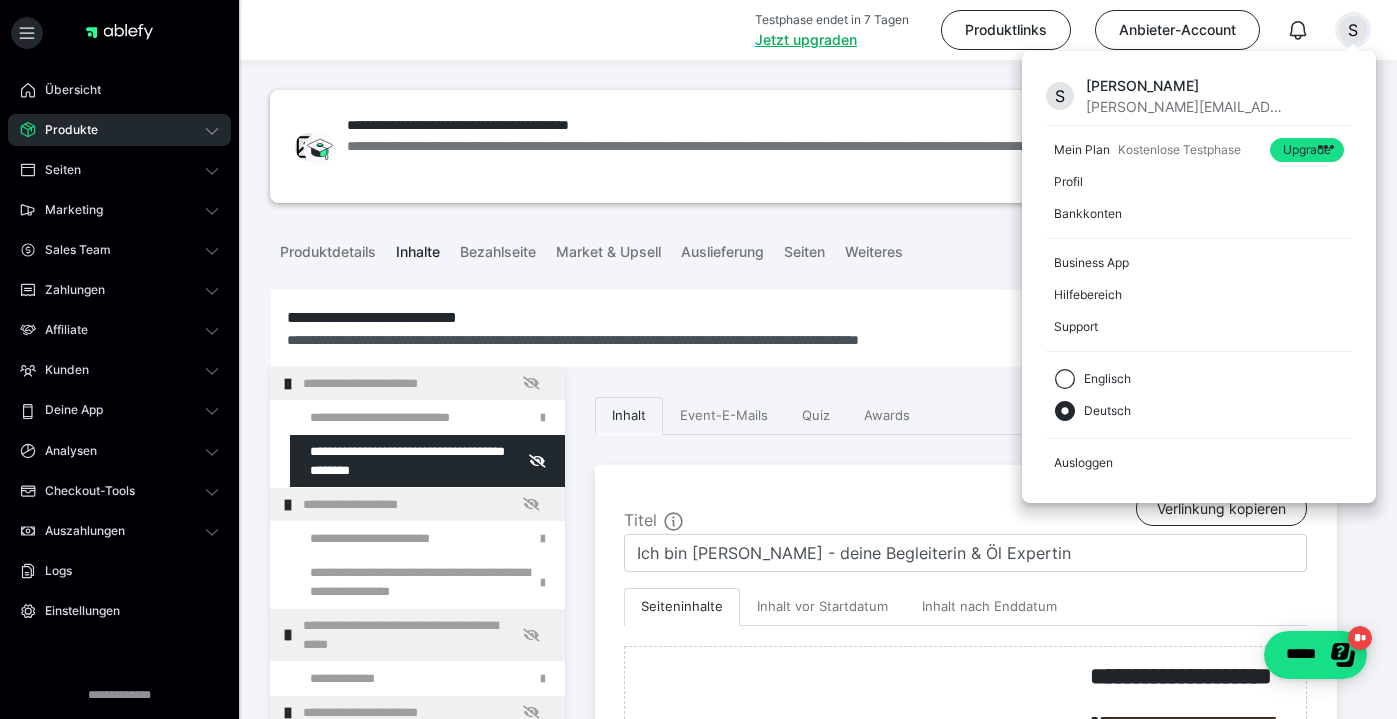 click on "**********" at bounding box center (818, 864) 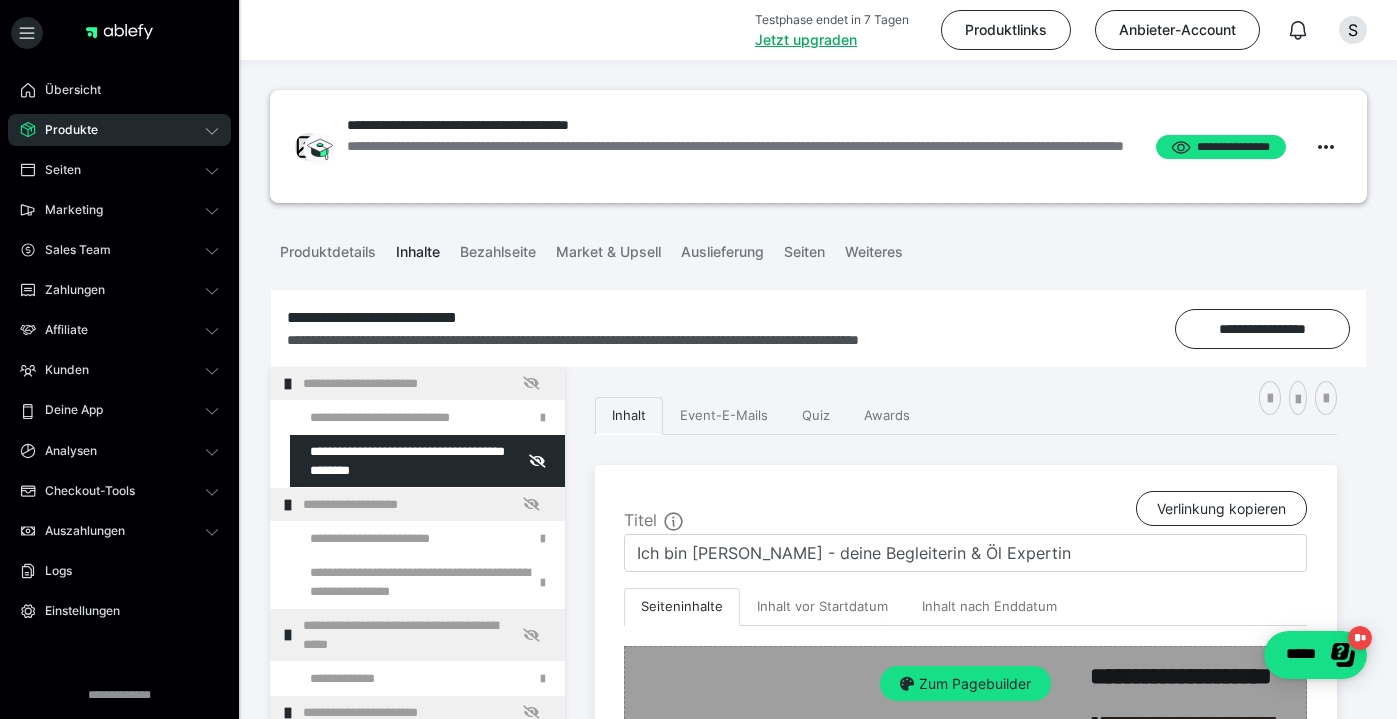 scroll, scrollTop: 0, scrollLeft: 0, axis: both 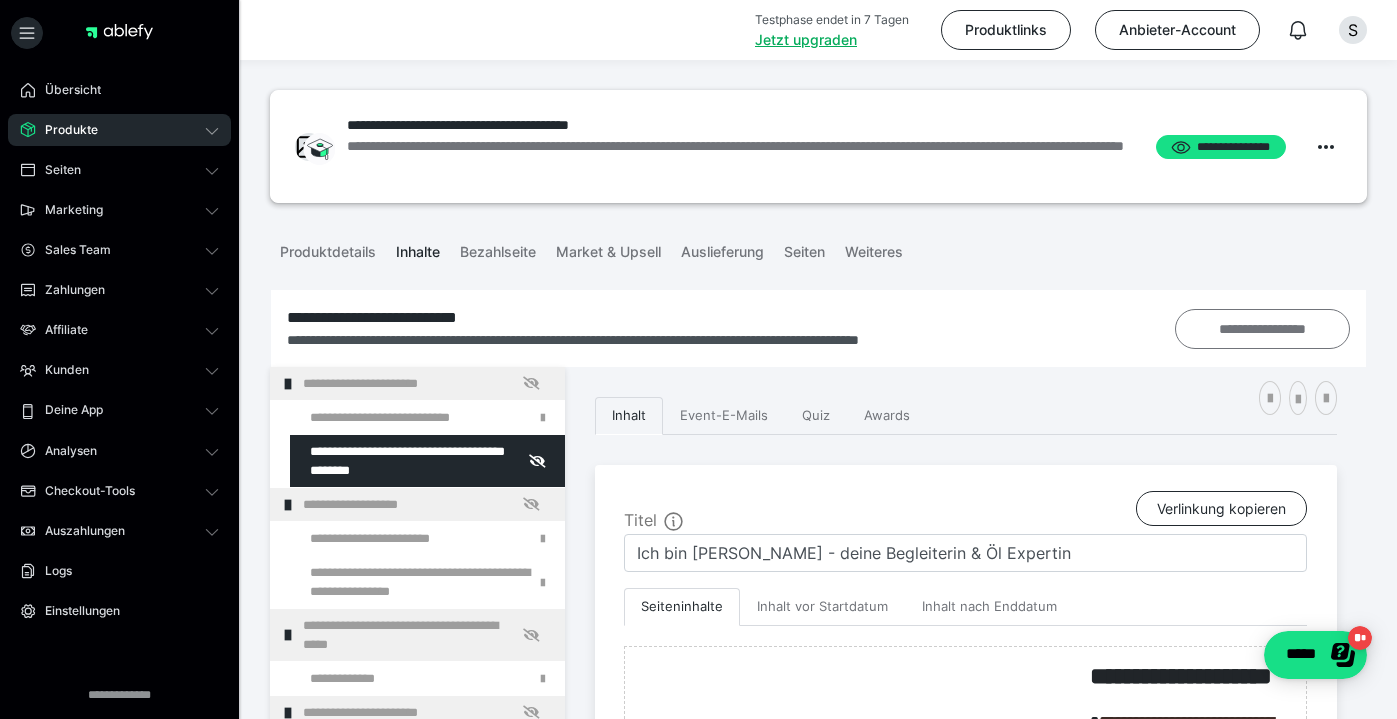click on "**********" at bounding box center [1263, 329] 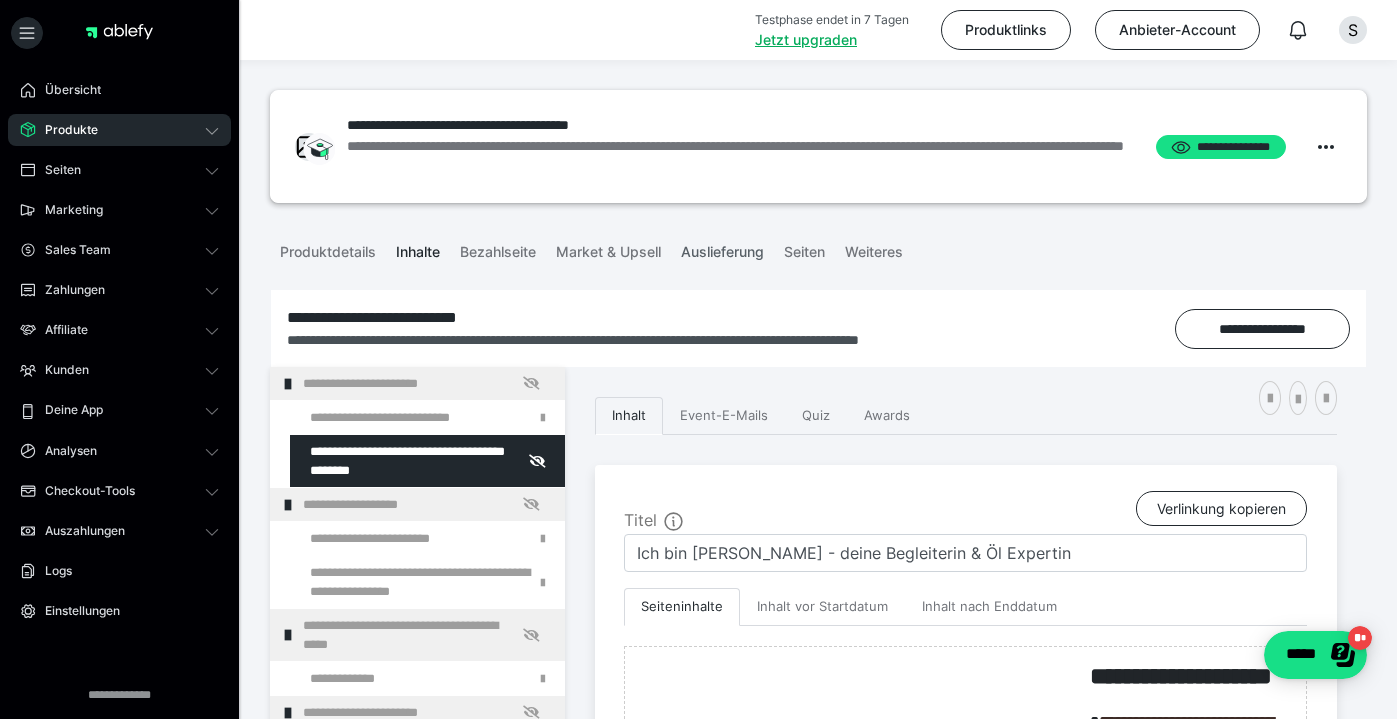 scroll, scrollTop: 0, scrollLeft: 0, axis: both 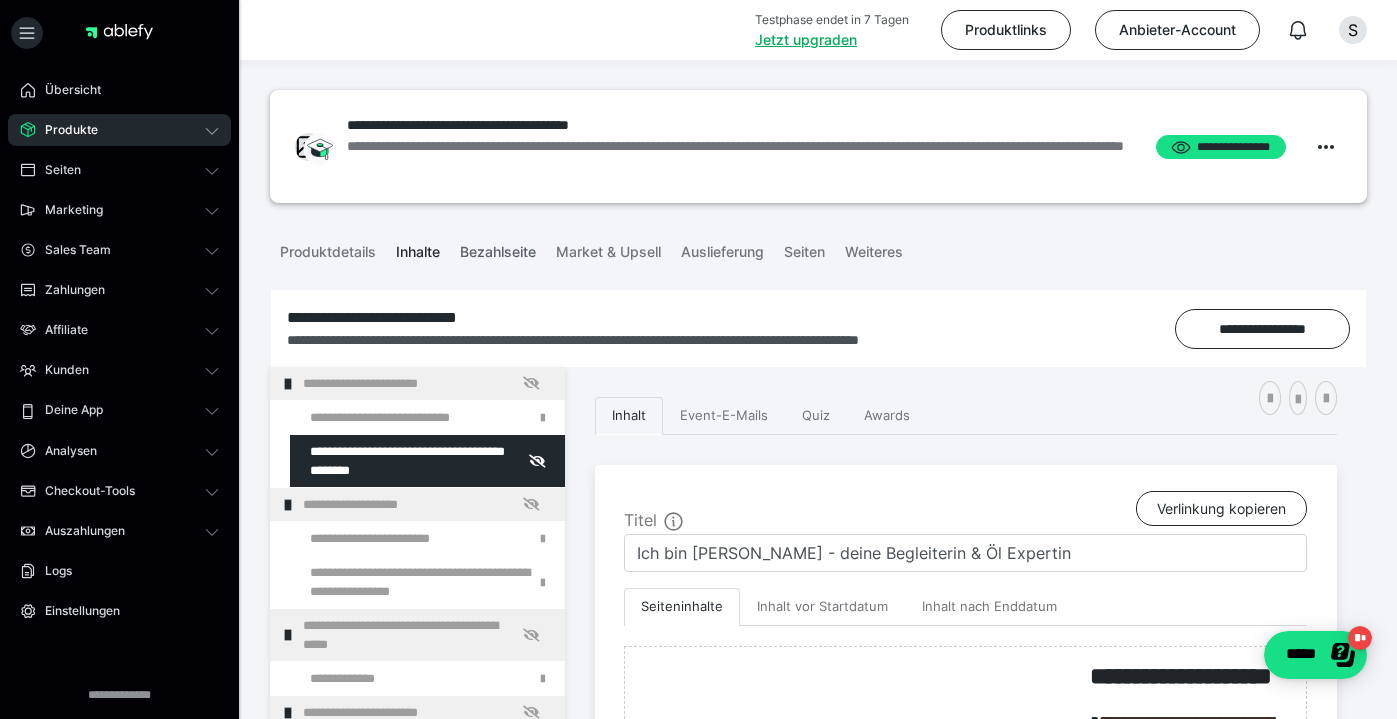 click on "Bezahlseite" at bounding box center [498, 248] 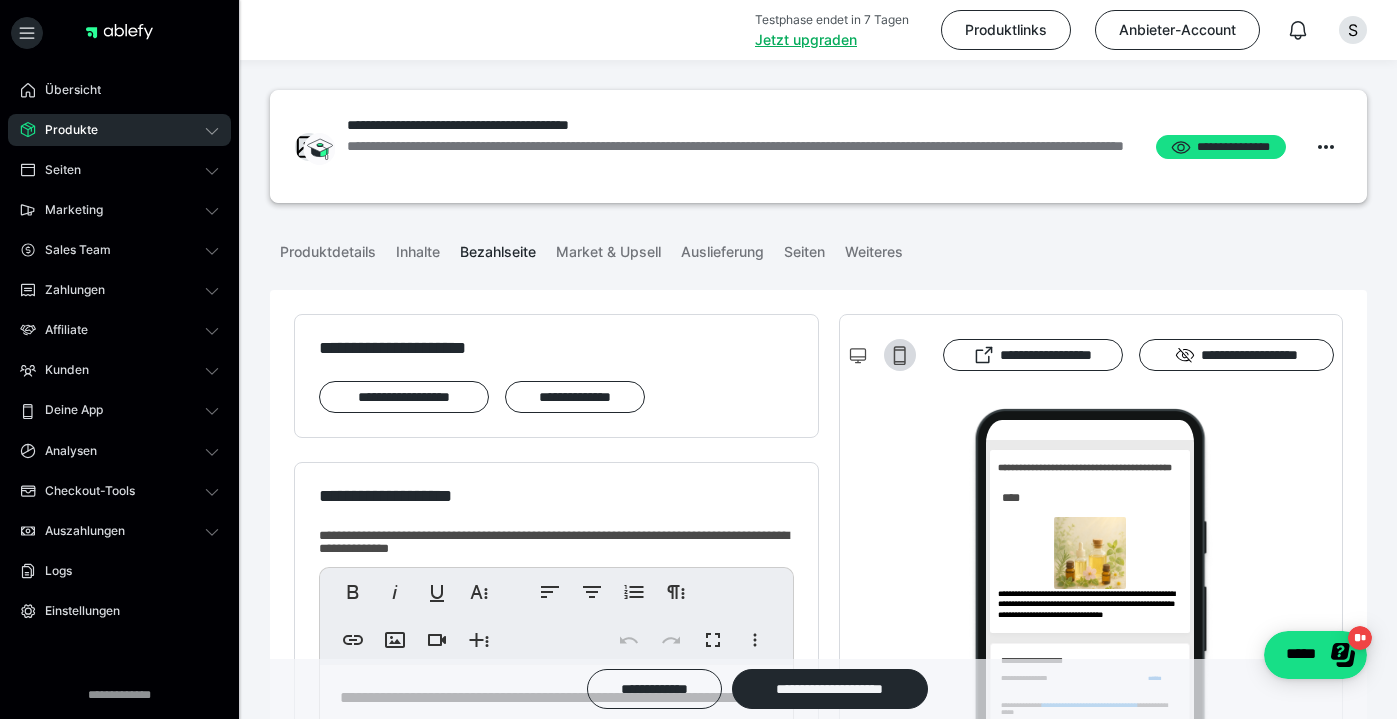 scroll, scrollTop: 0, scrollLeft: 0, axis: both 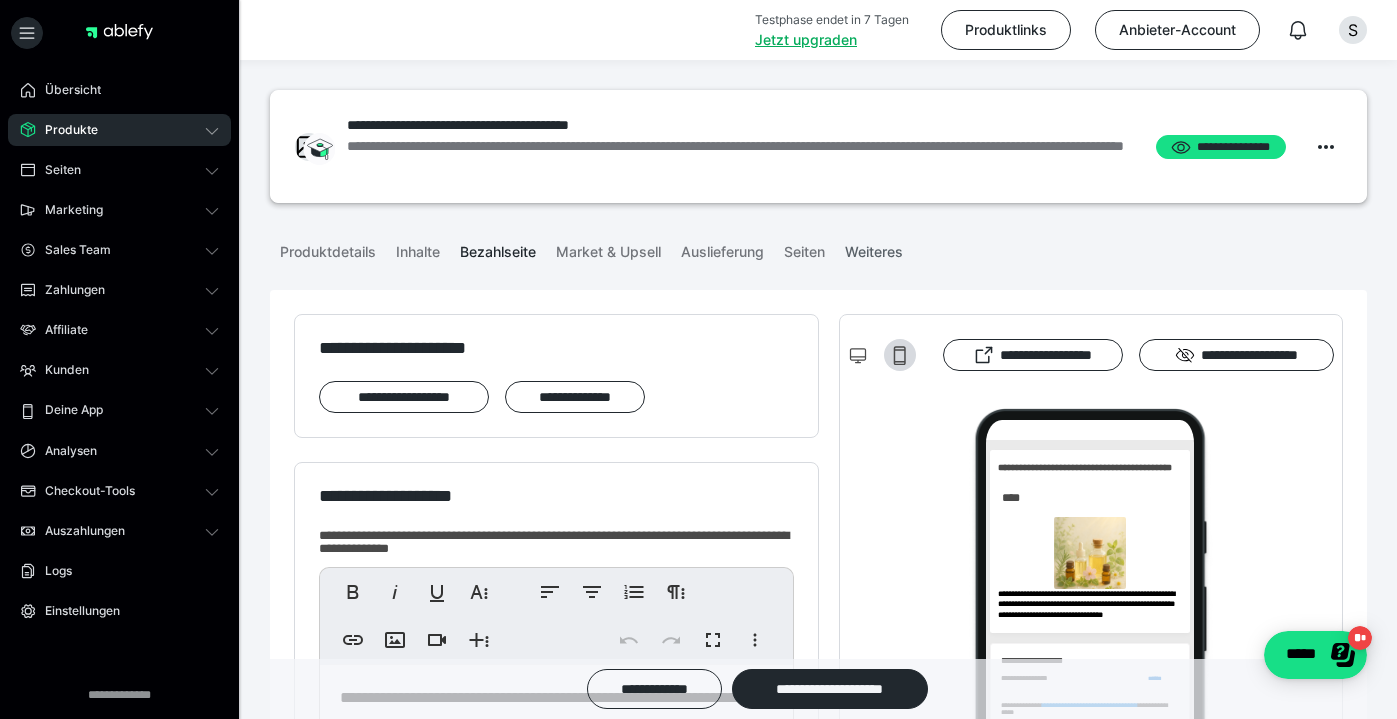click on "Weiteres" at bounding box center (874, 248) 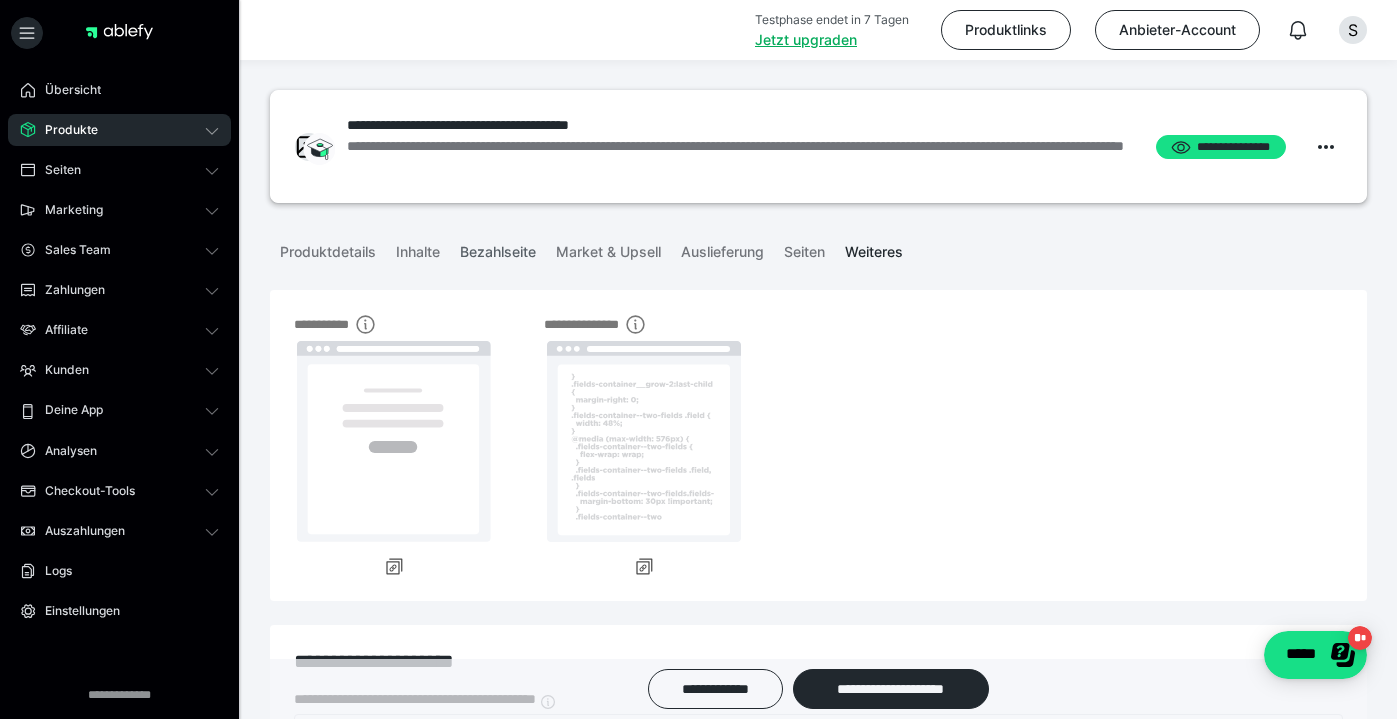 scroll, scrollTop: 0, scrollLeft: 0, axis: both 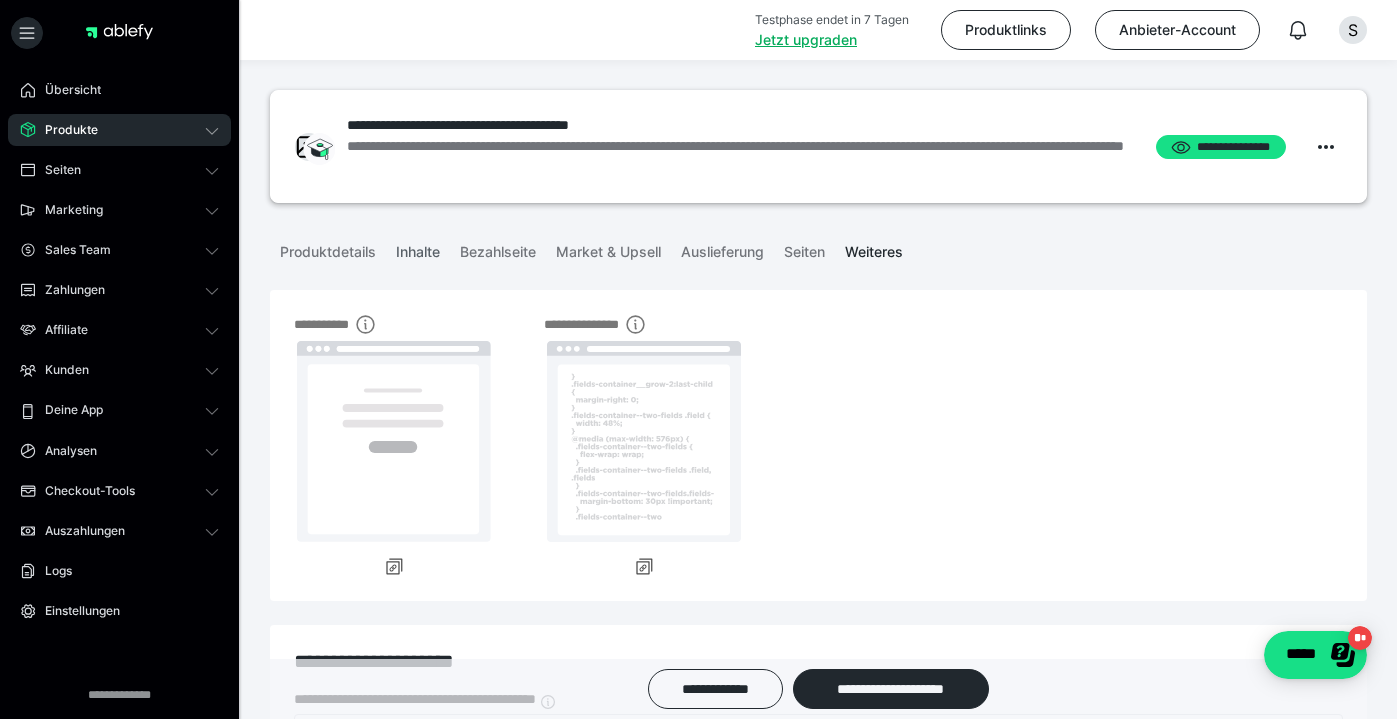 click on "Inhalte" at bounding box center [418, 248] 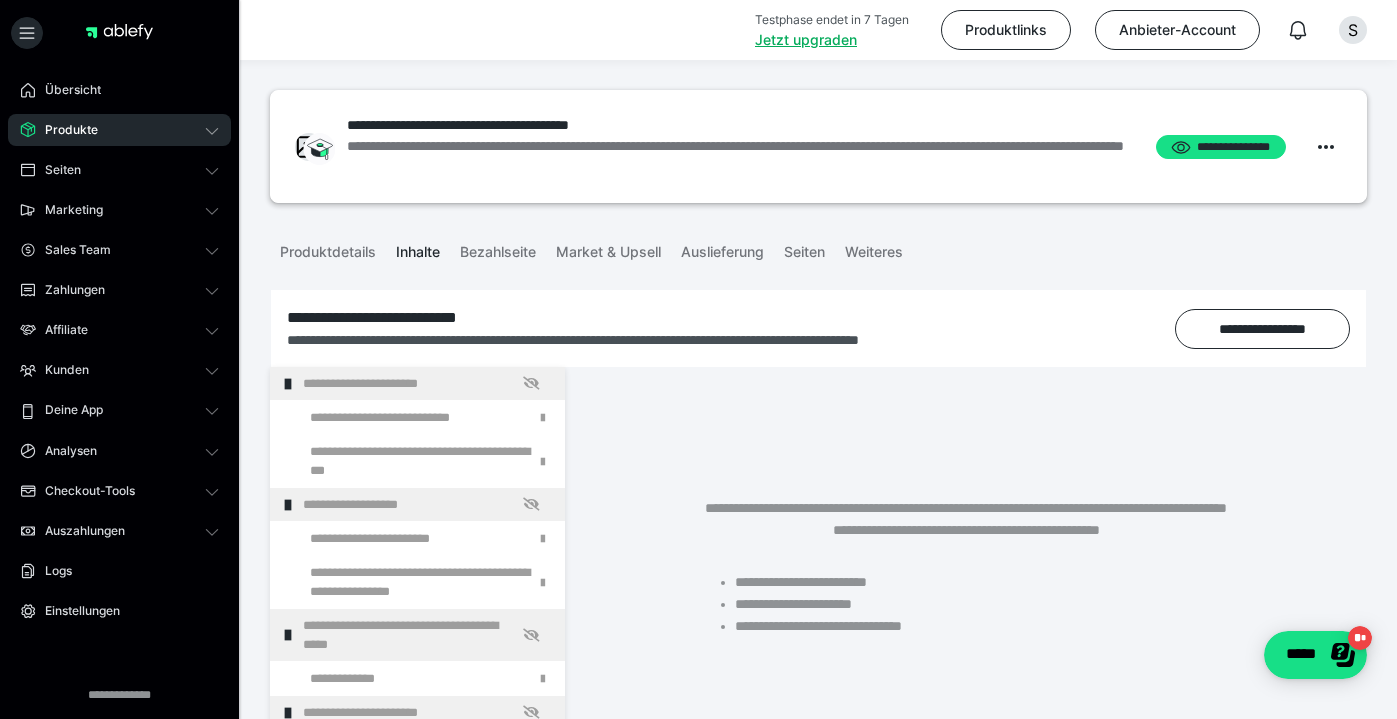 scroll, scrollTop: 0, scrollLeft: 0, axis: both 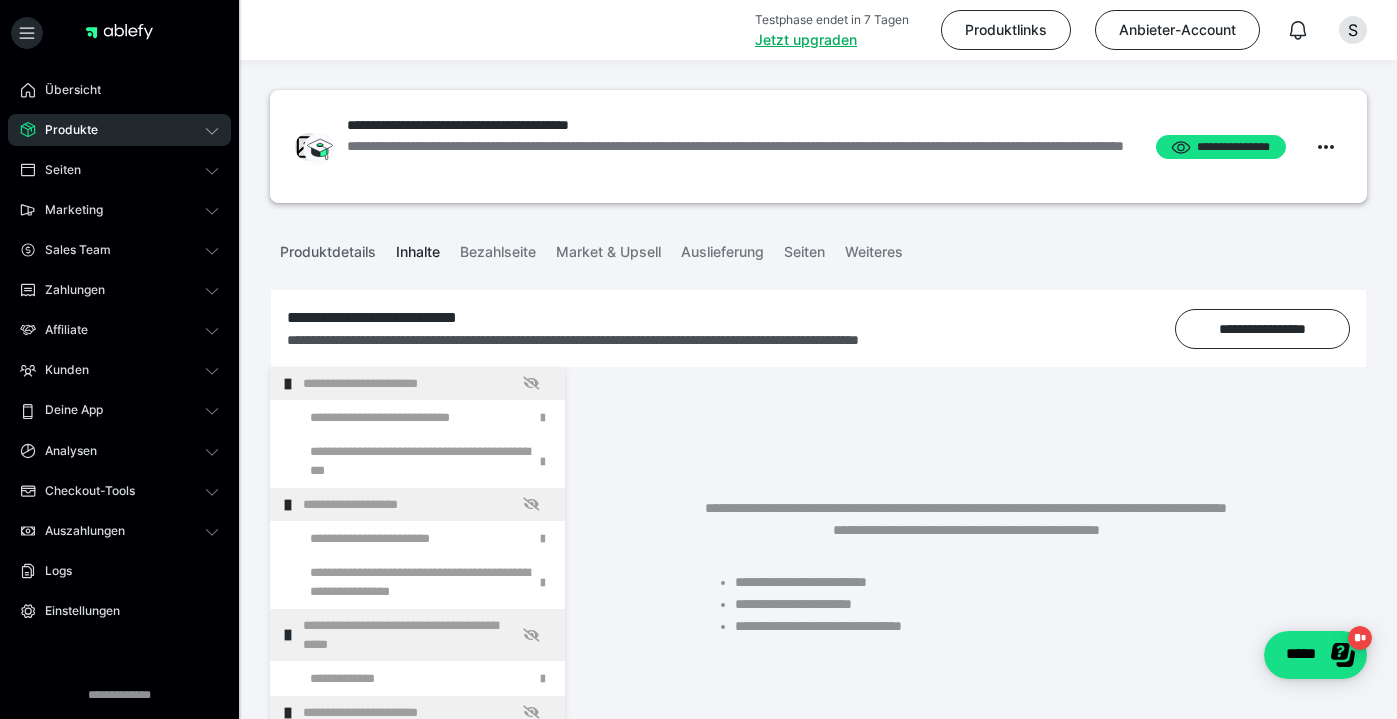 click on "Produktdetails" at bounding box center (328, 248) 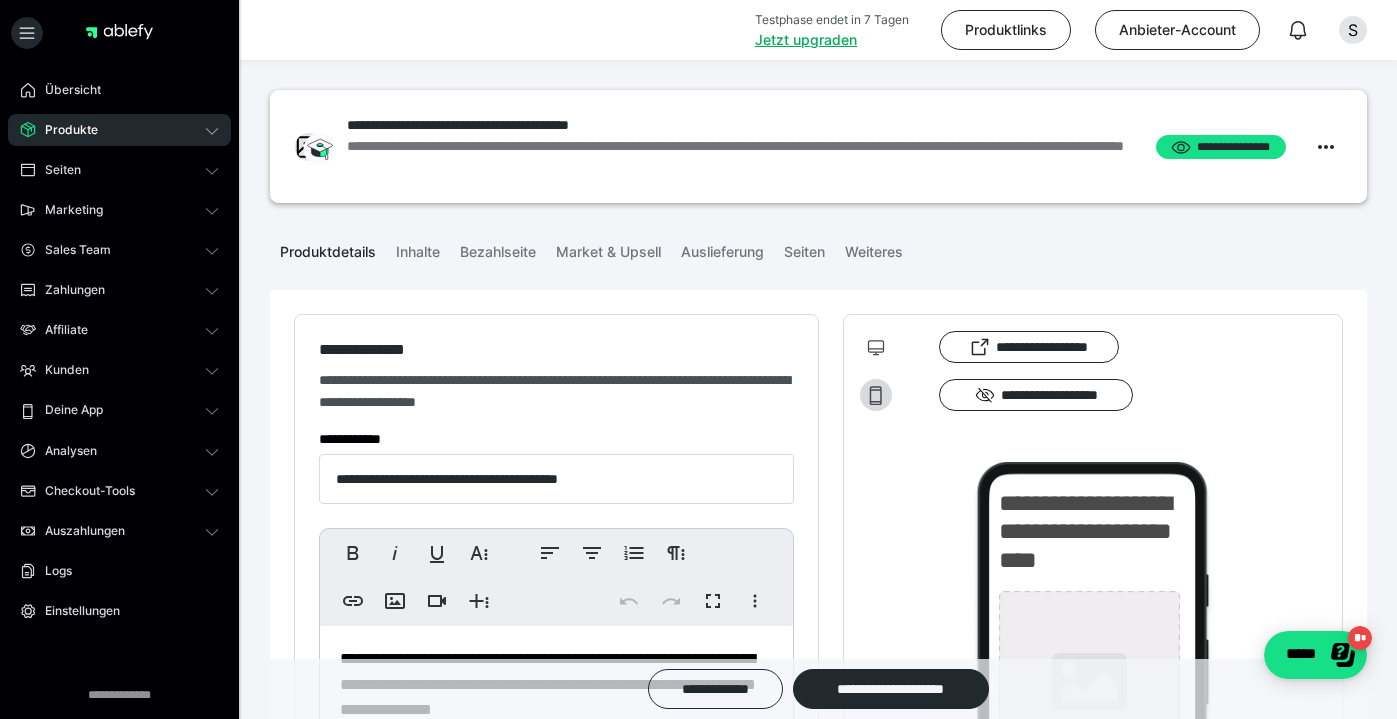 type on "**********" 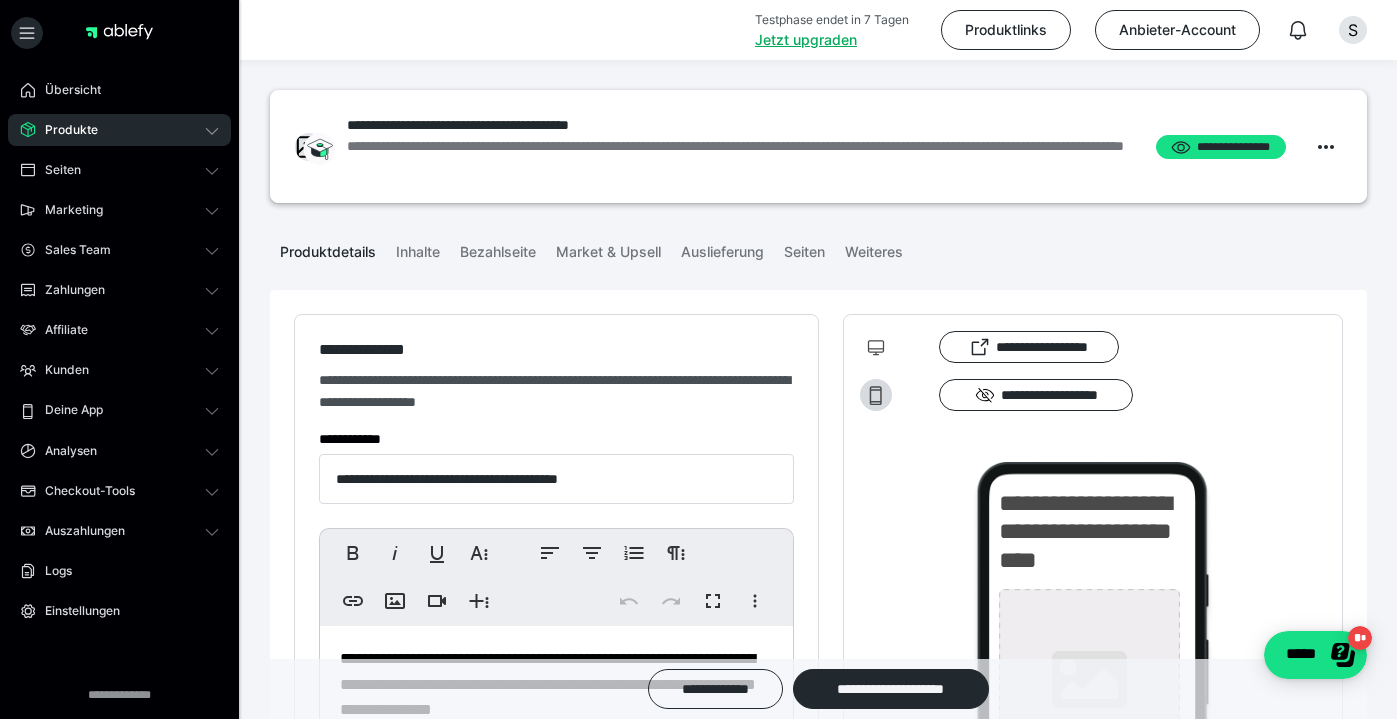 type on "**********" 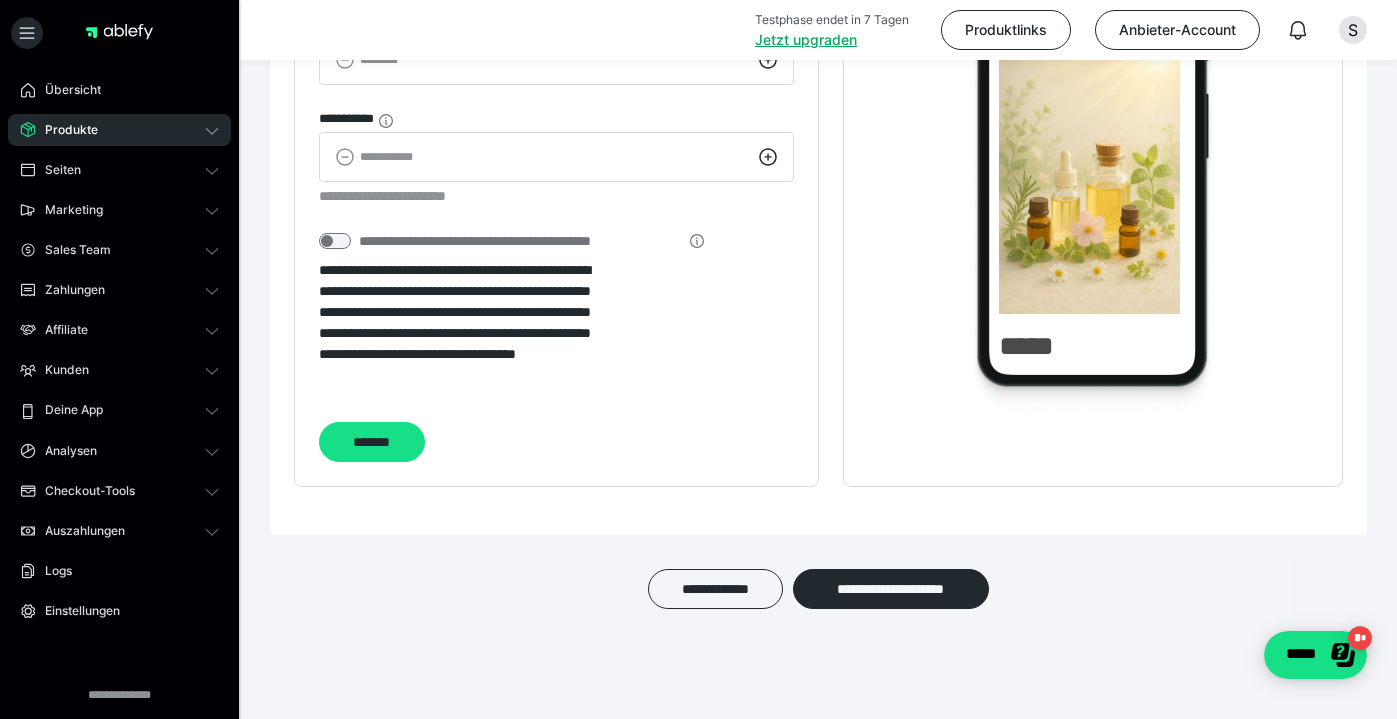 scroll, scrollTop: 2497, scrollLeft: 0, axis: vertical 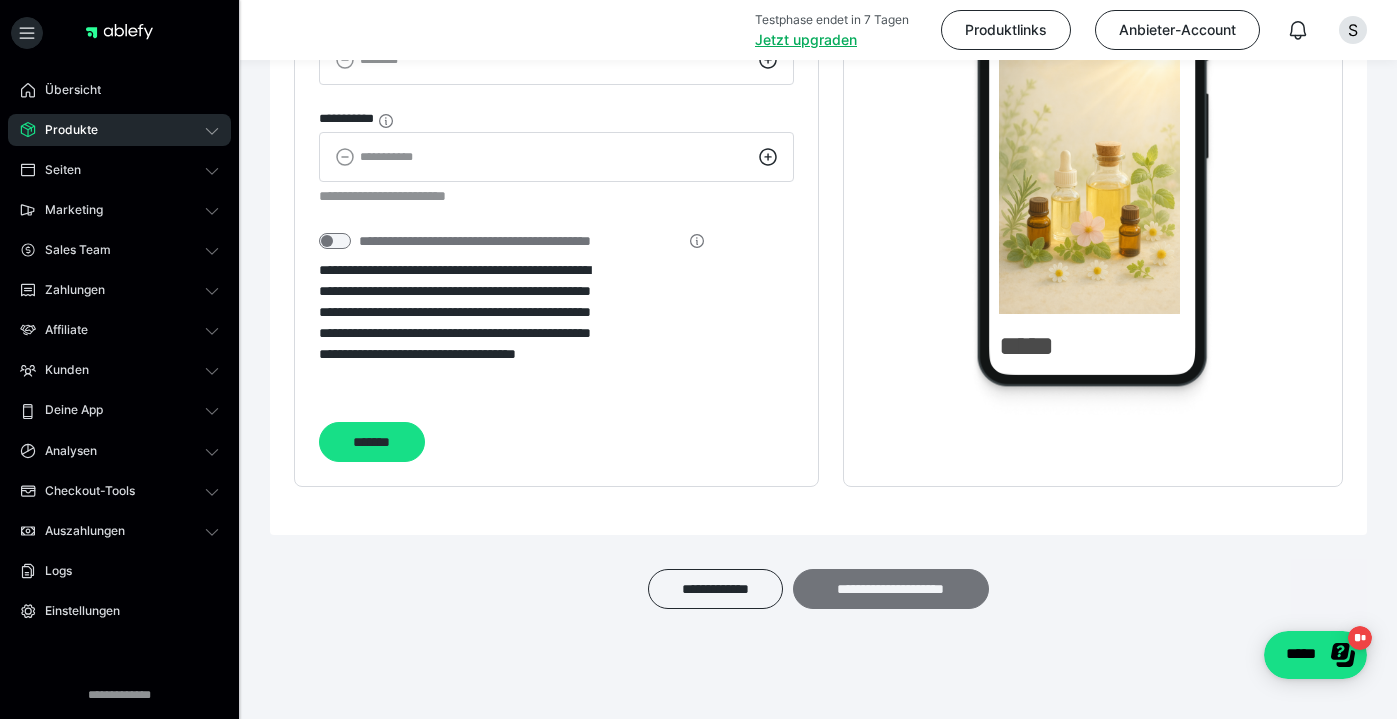 click on "**********" at bounding box center [891, 589] 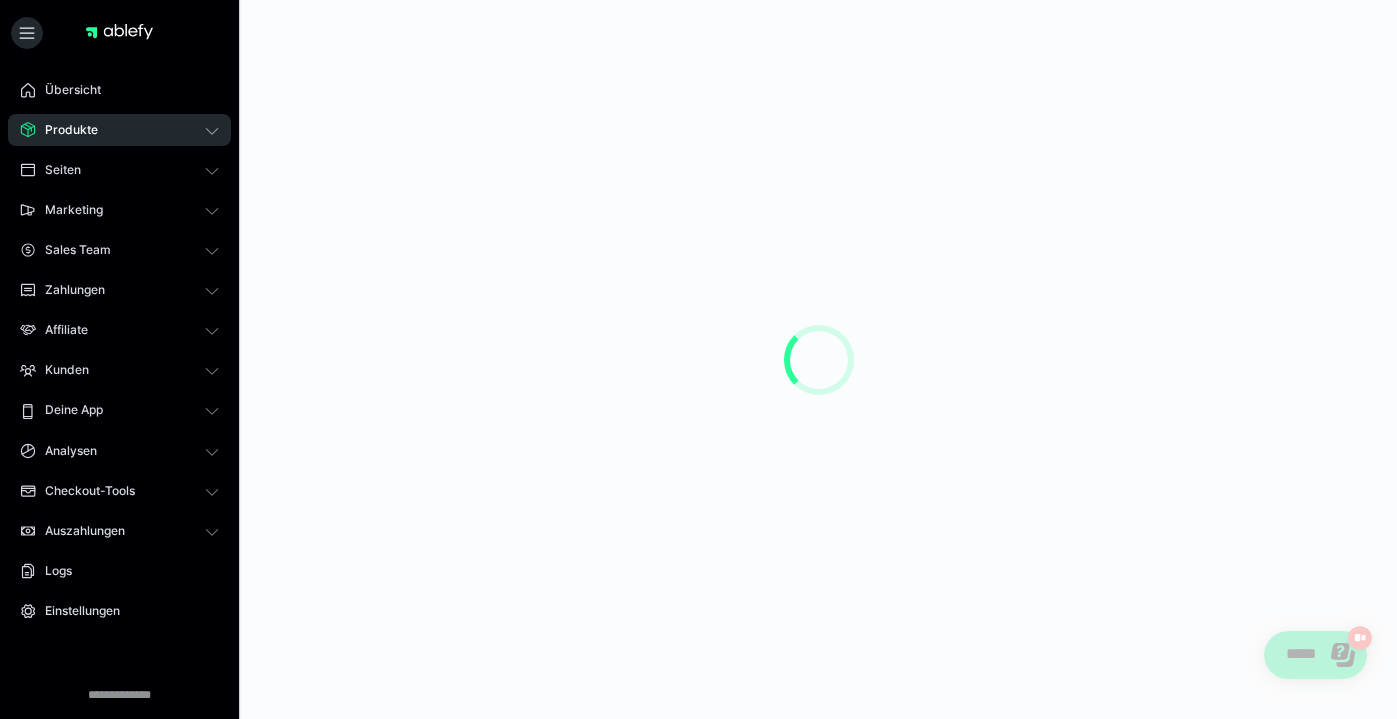 scroll, scrollTop: 0, scrollLeft: 0, axis: both 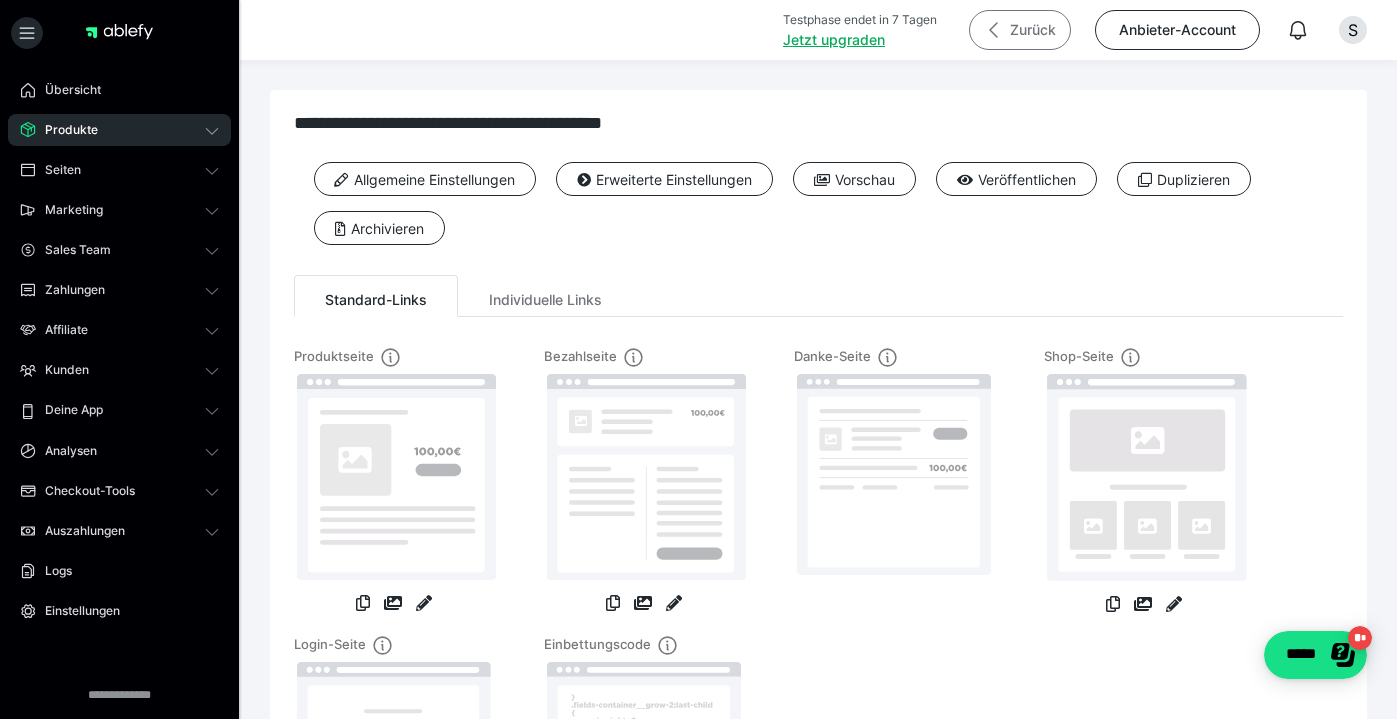 click on "Zurück" at bounding box center [1020, 30] 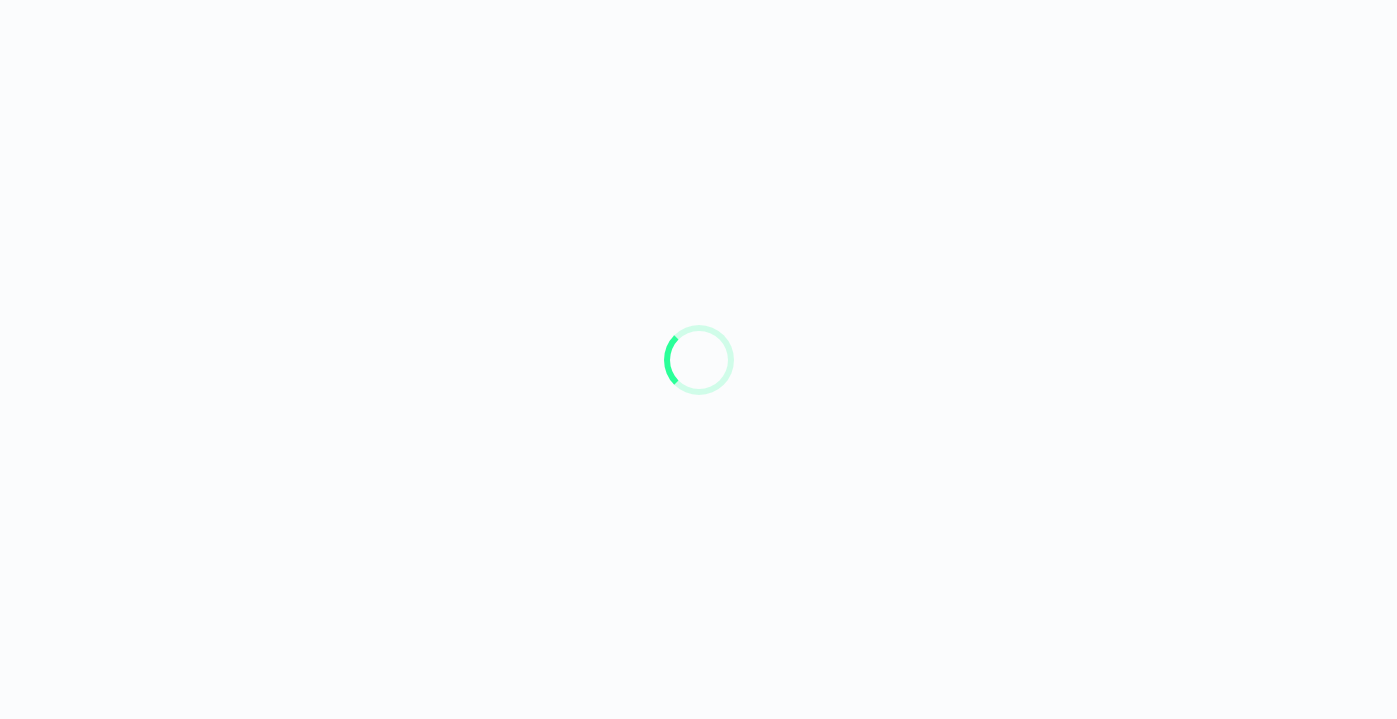 scroll, scrollTop: 0, scrollLeft: 0, axis: both 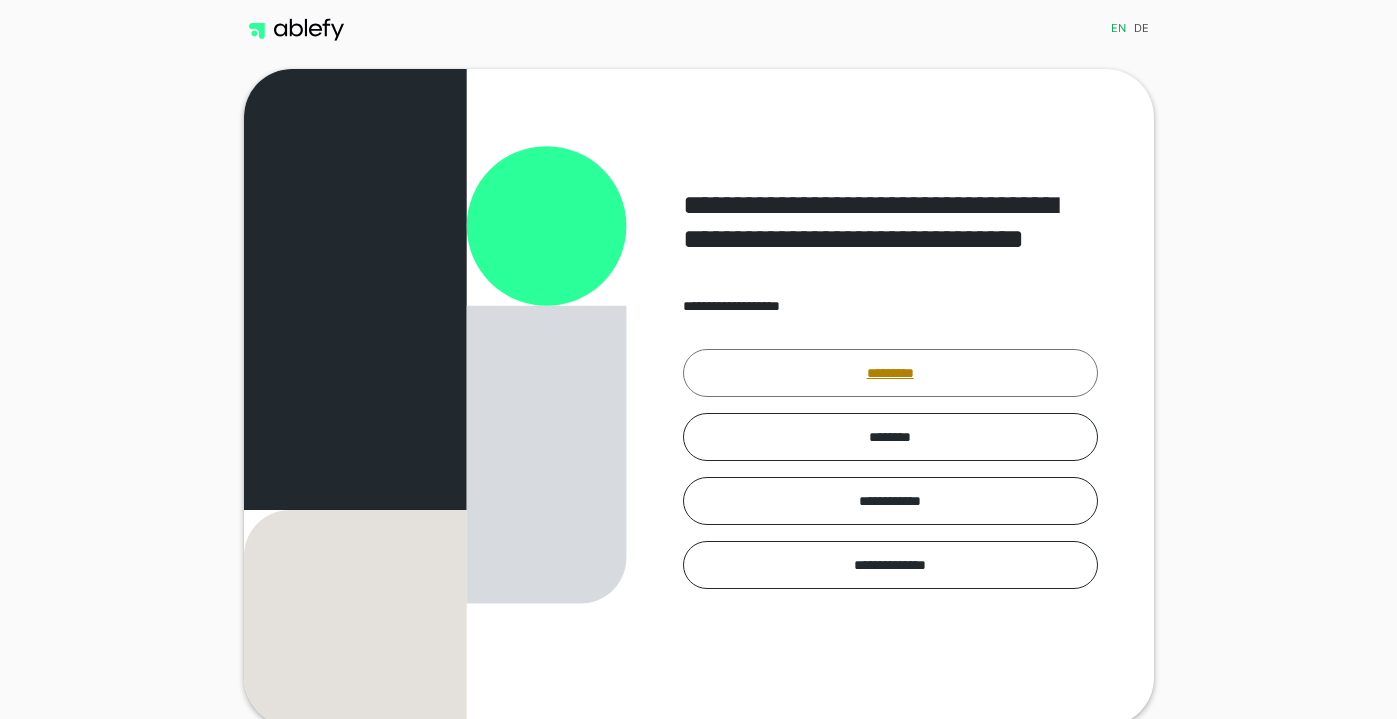 click on "*********" at bounding box center [890, 373] 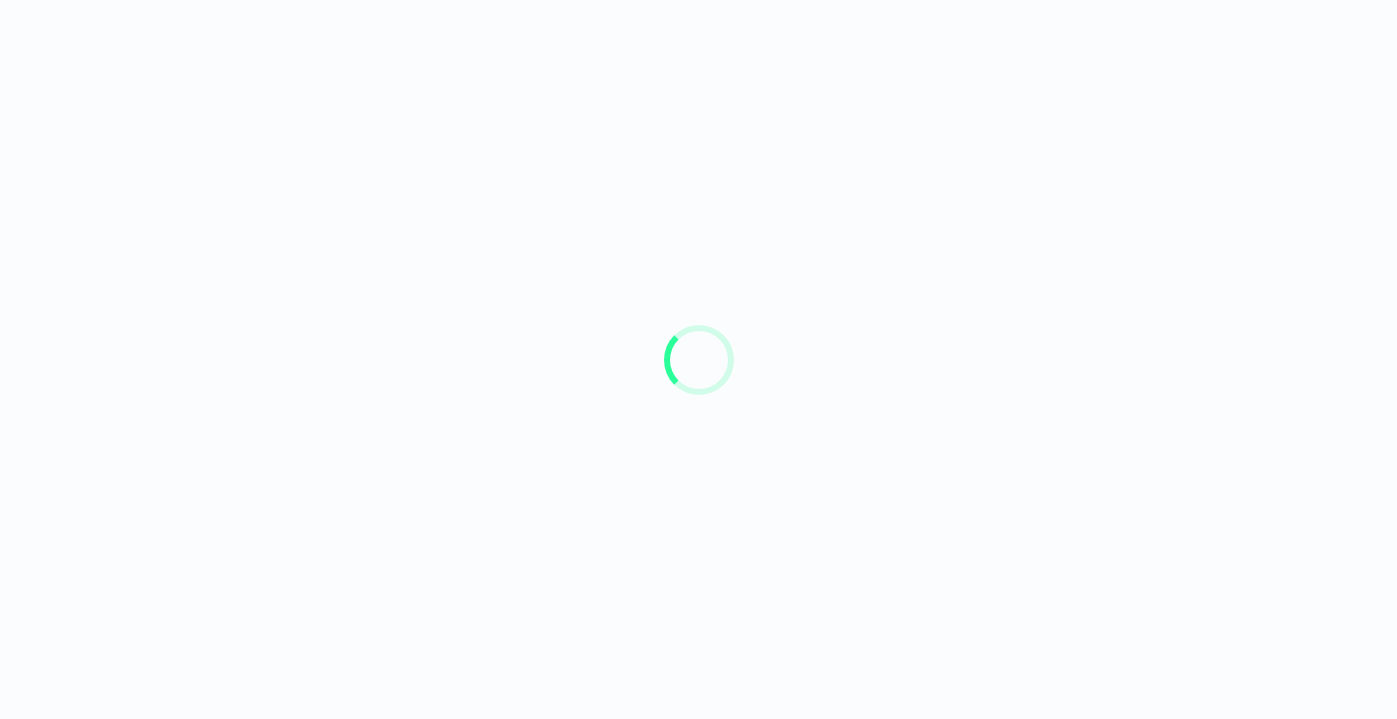 scroll, scrollTop: 0, scrollLeft: 0, axis: both 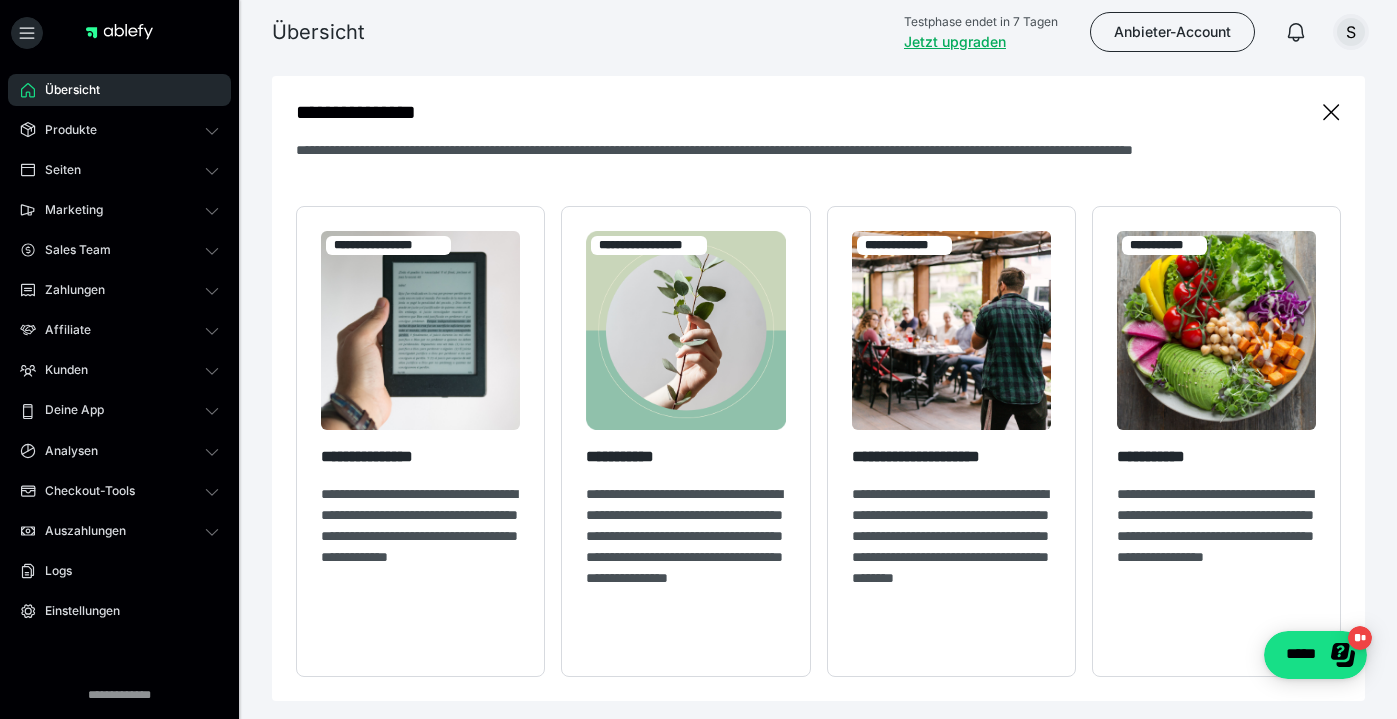 click on "S" at bounding box center [1351, 32] 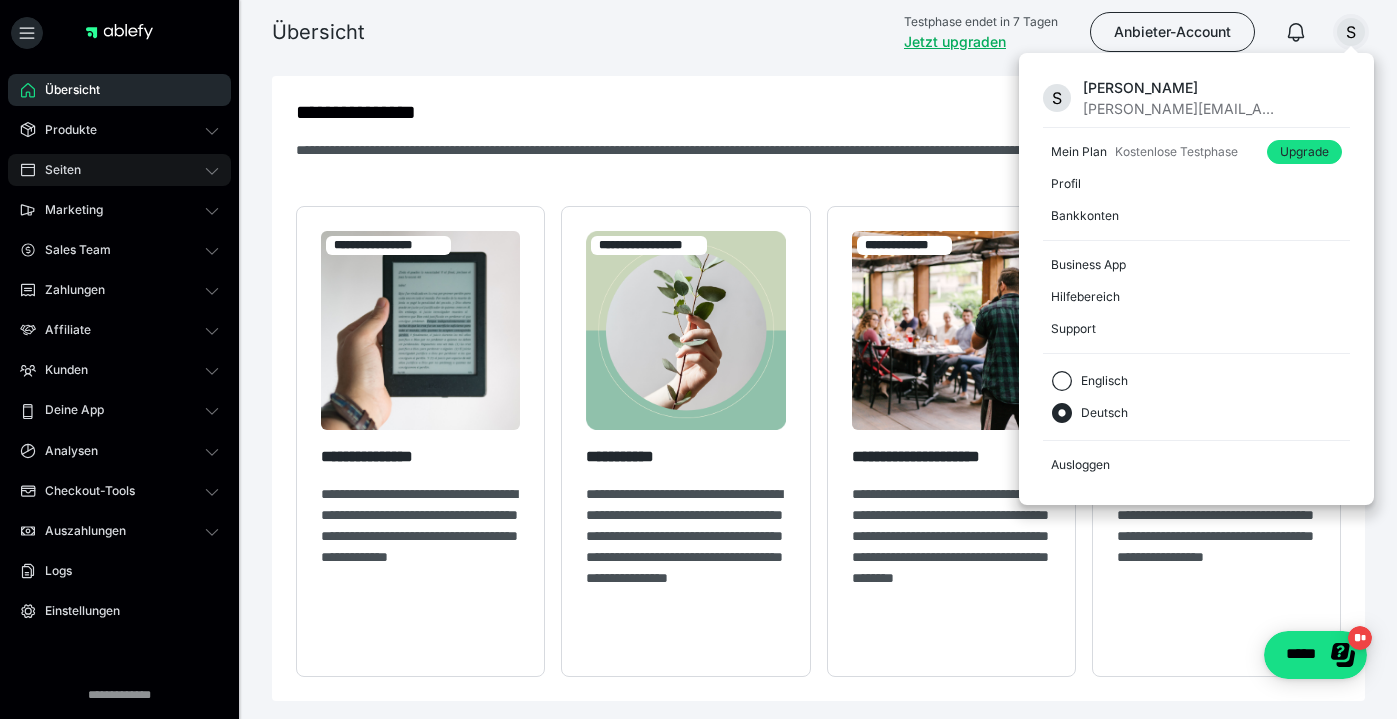 click on "Seiten" at bounding box center (119, 170) 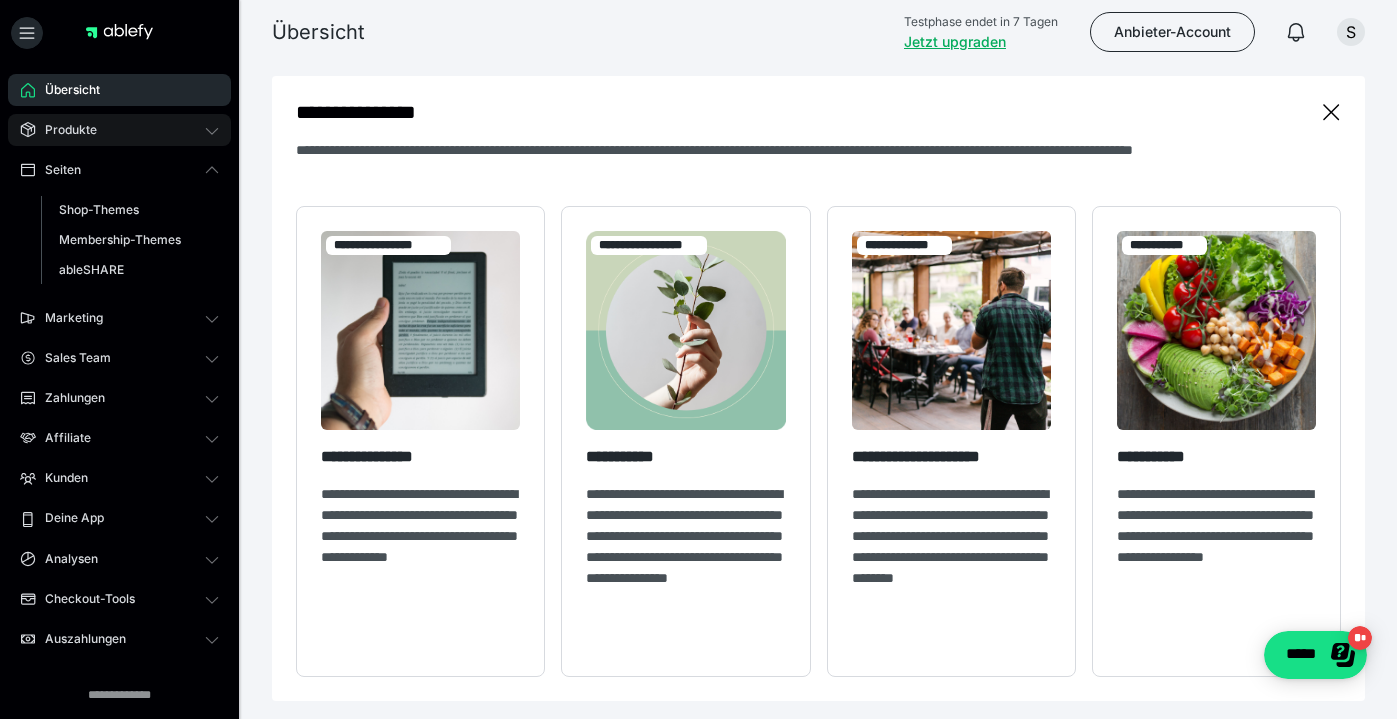 click on "Produkte" at bounding box center (119, 130) 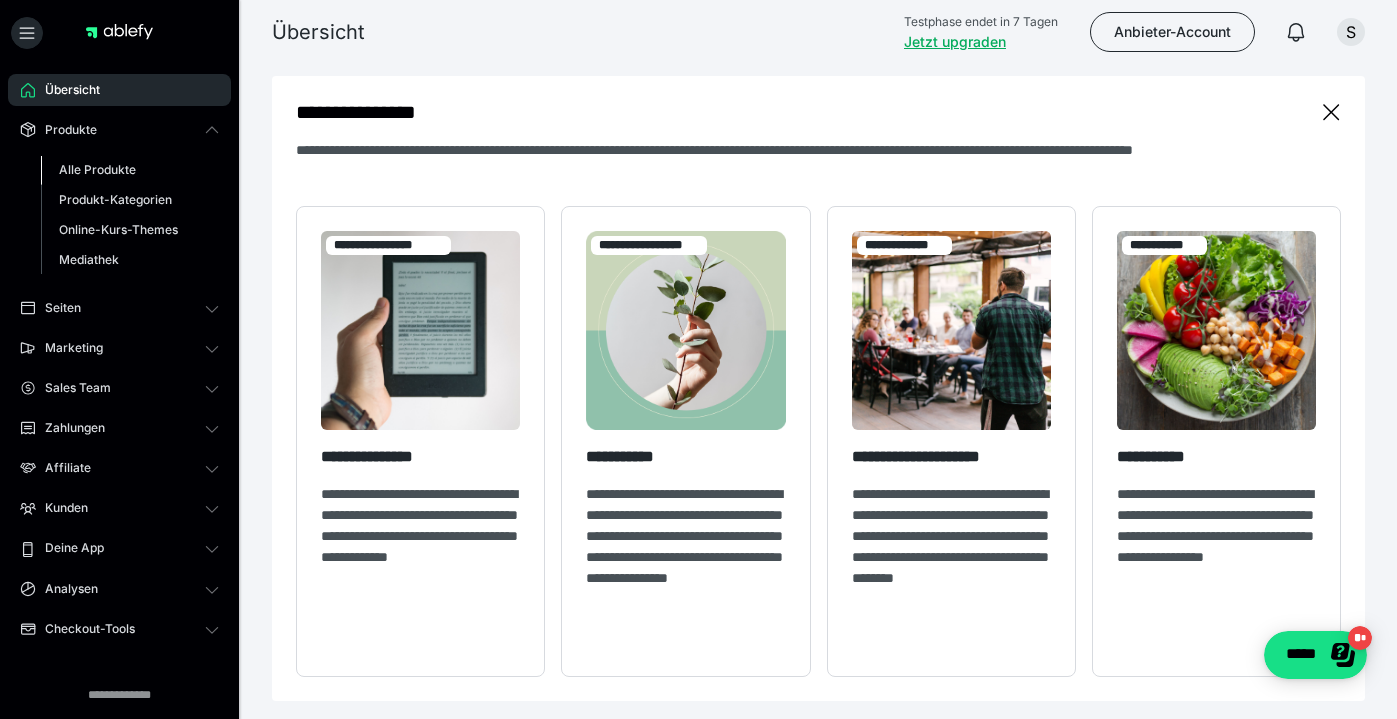 click on "Alle Produkte" at bounding box center [97, 169] 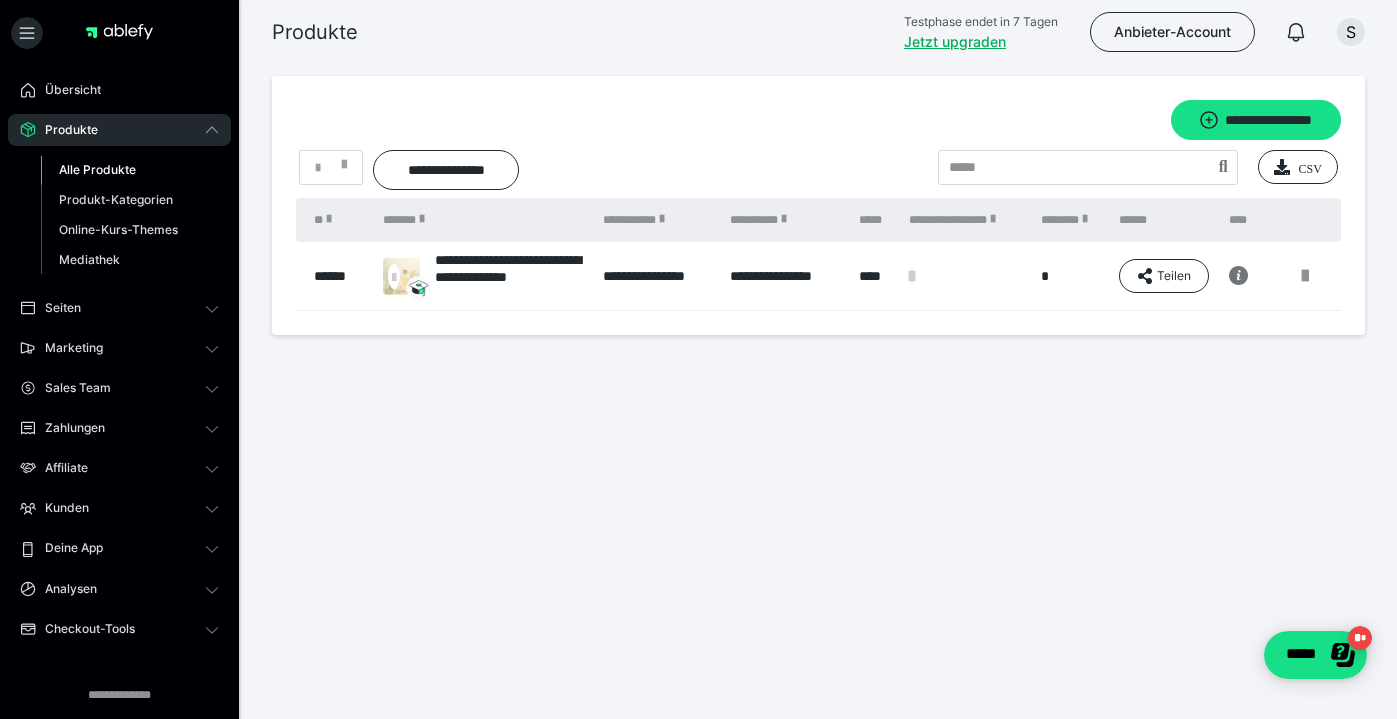 click at bounding box center (119, 32) 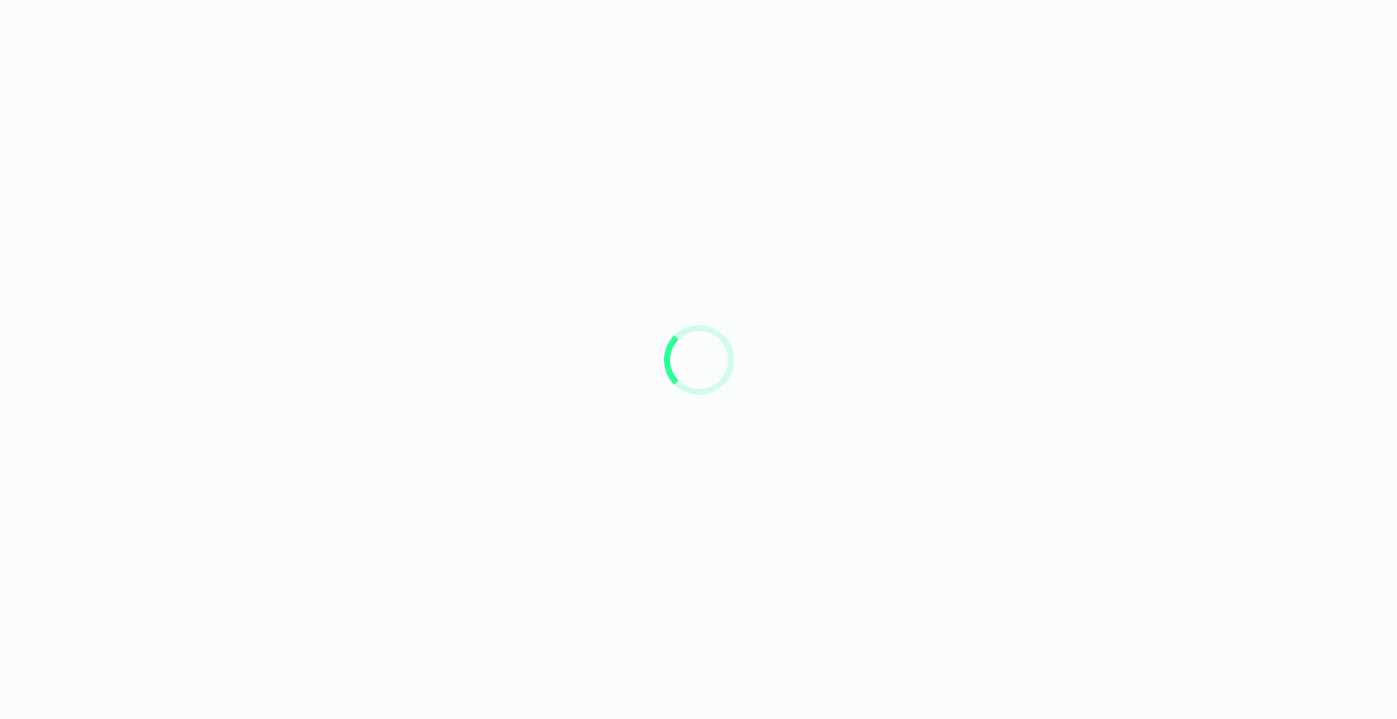 scroll, scrollTop: 0, scrollLeft: 0, axis: both 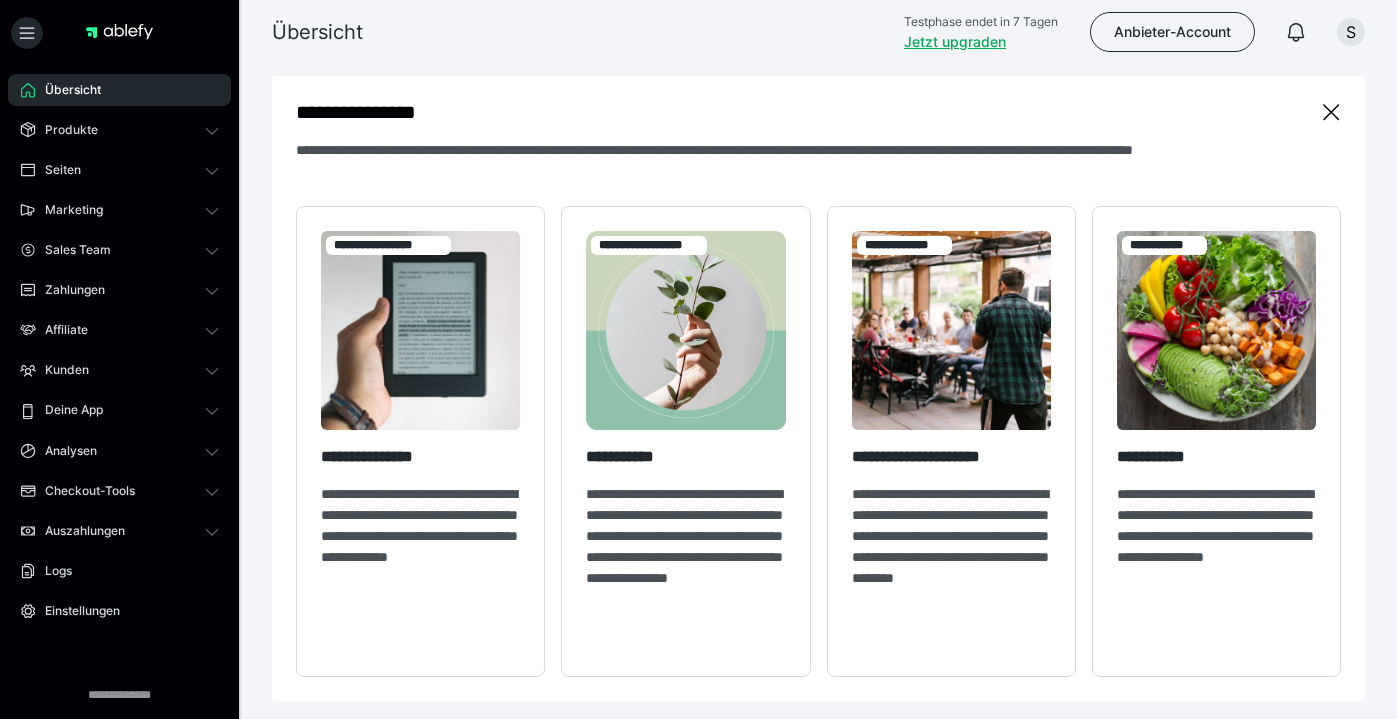click on "Übersicht" at bounding box center [66, 90] 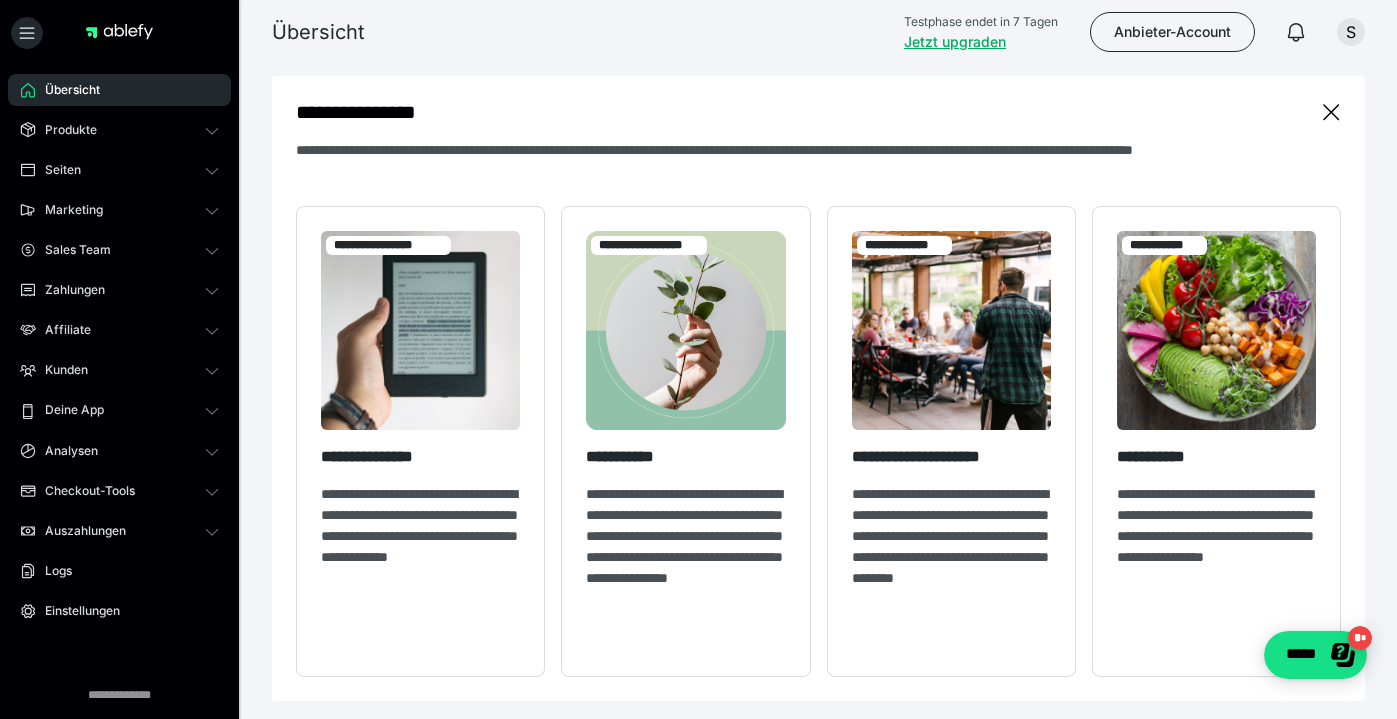 scroll, scrollTop: 0, scrollLeft: 0, axis: both 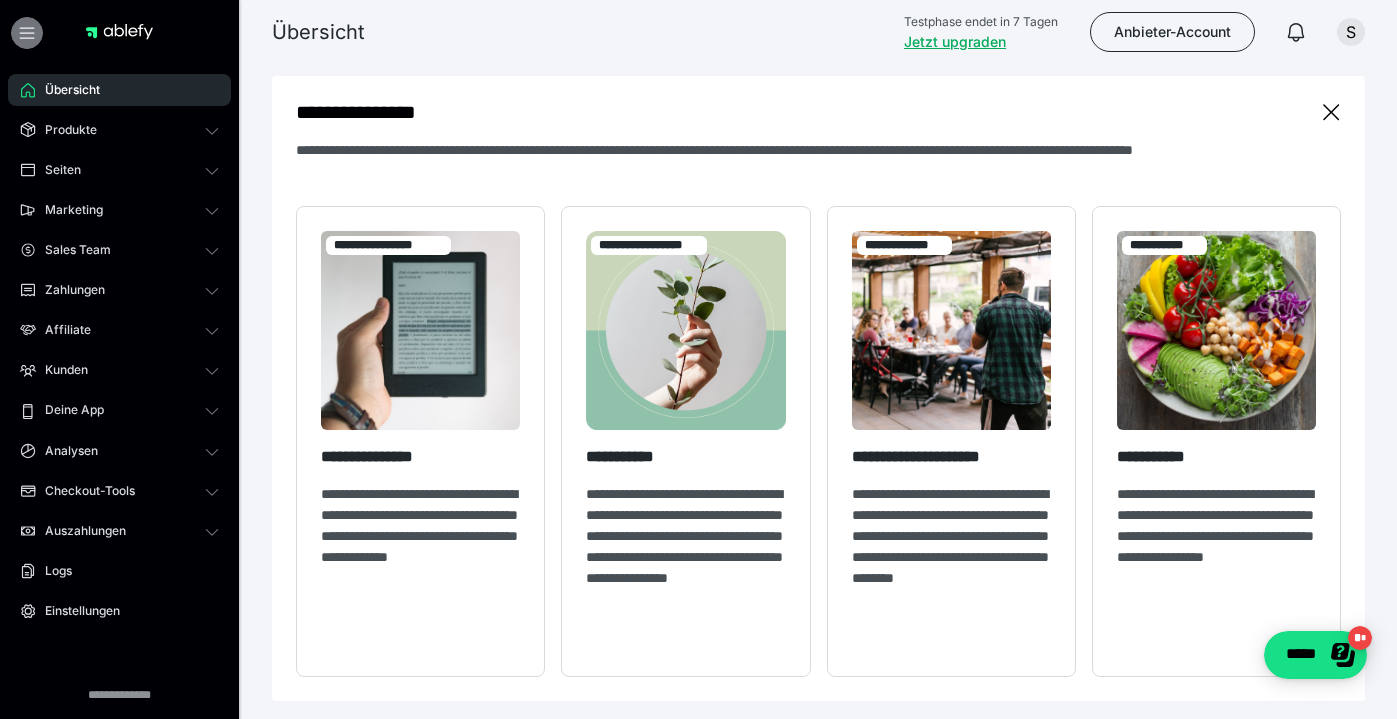 click 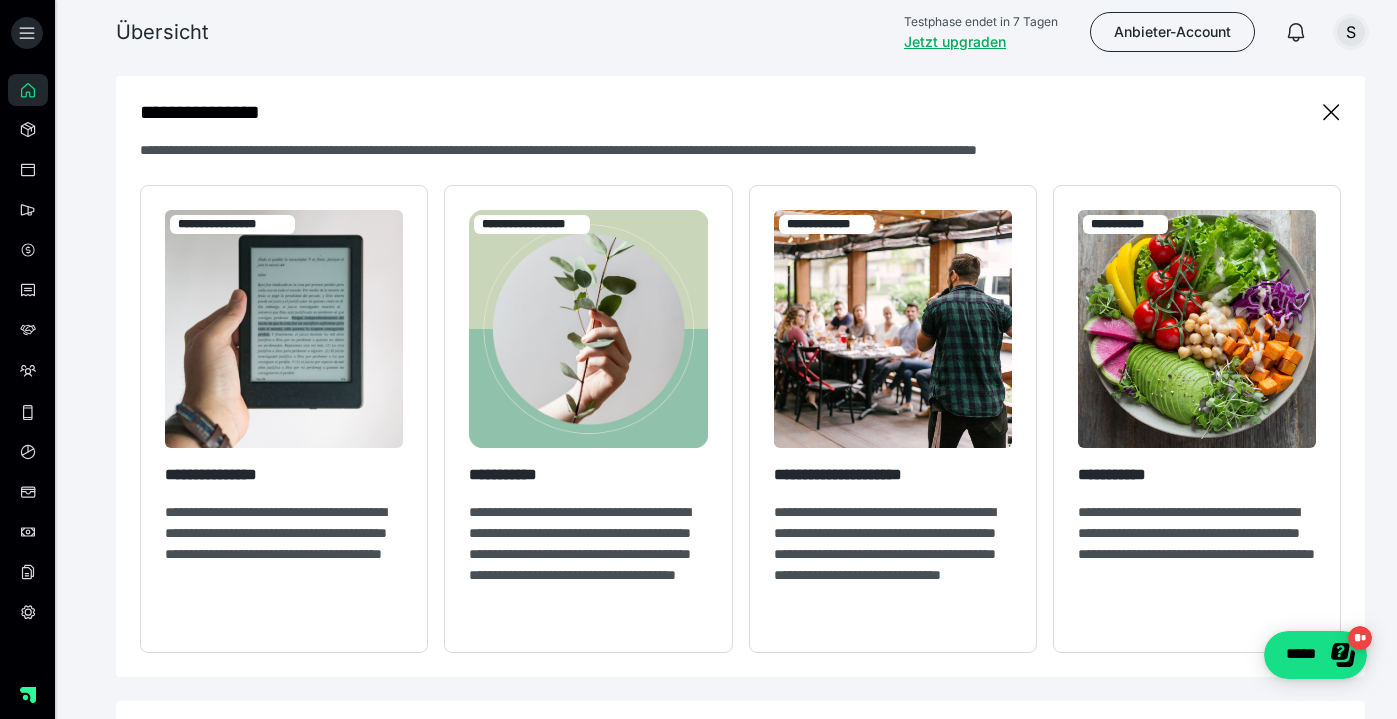click on "S" at bounding box center (1351, 32) 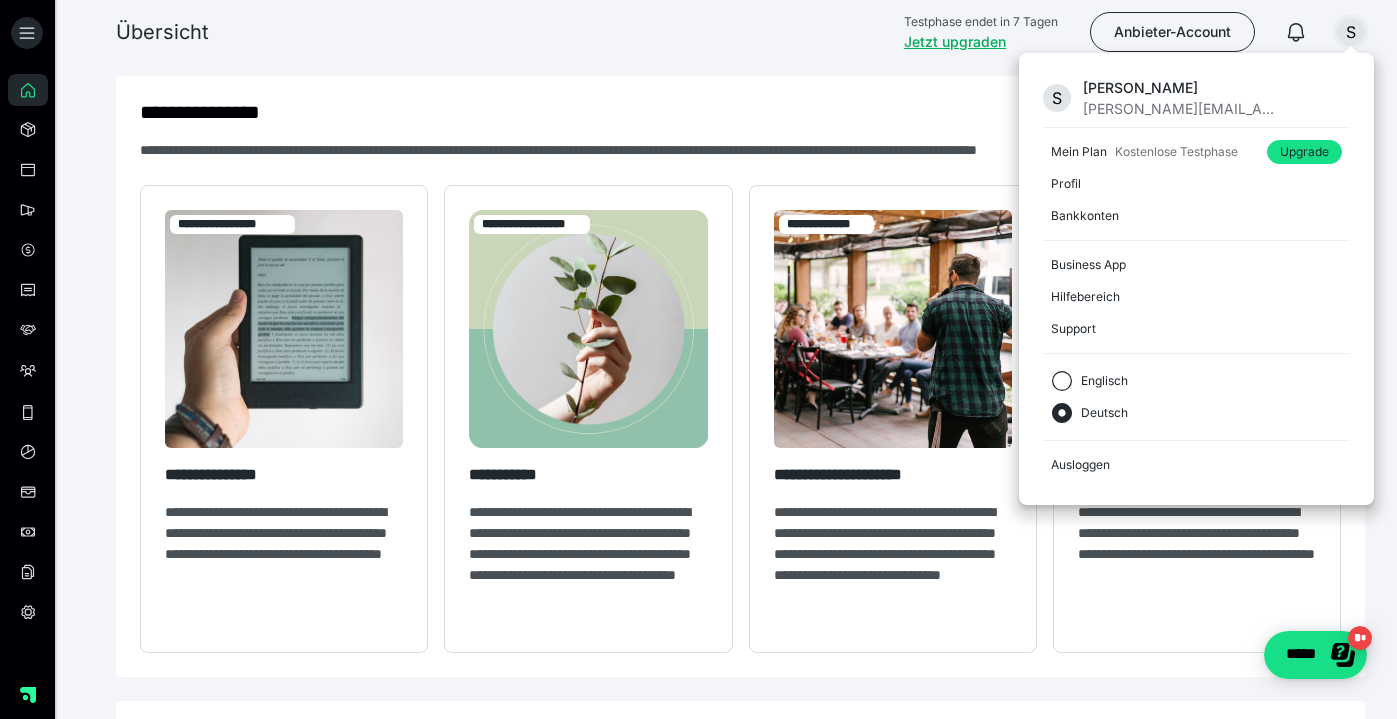click on "s.schlachta@gmx.de" at bounding box center (1183, 108) 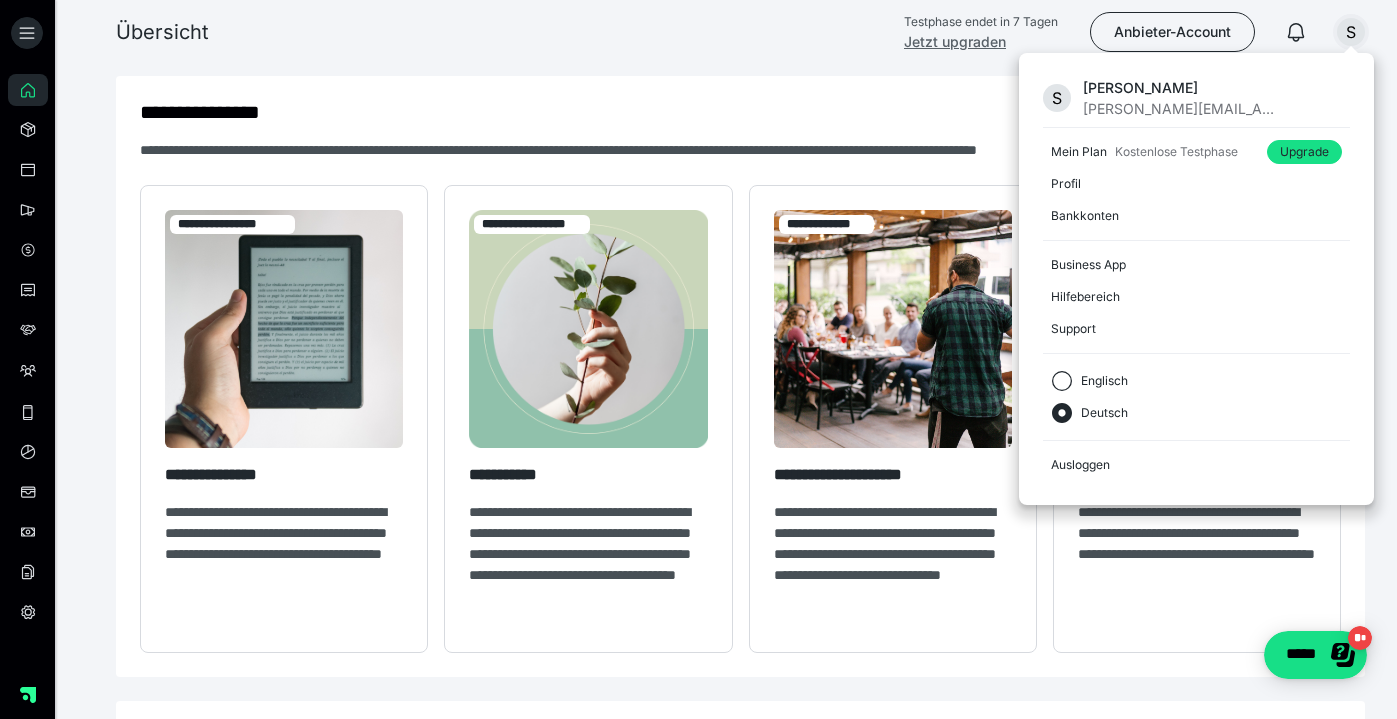 click on "Jetzt upgraden" at bounding box center [955, 41] 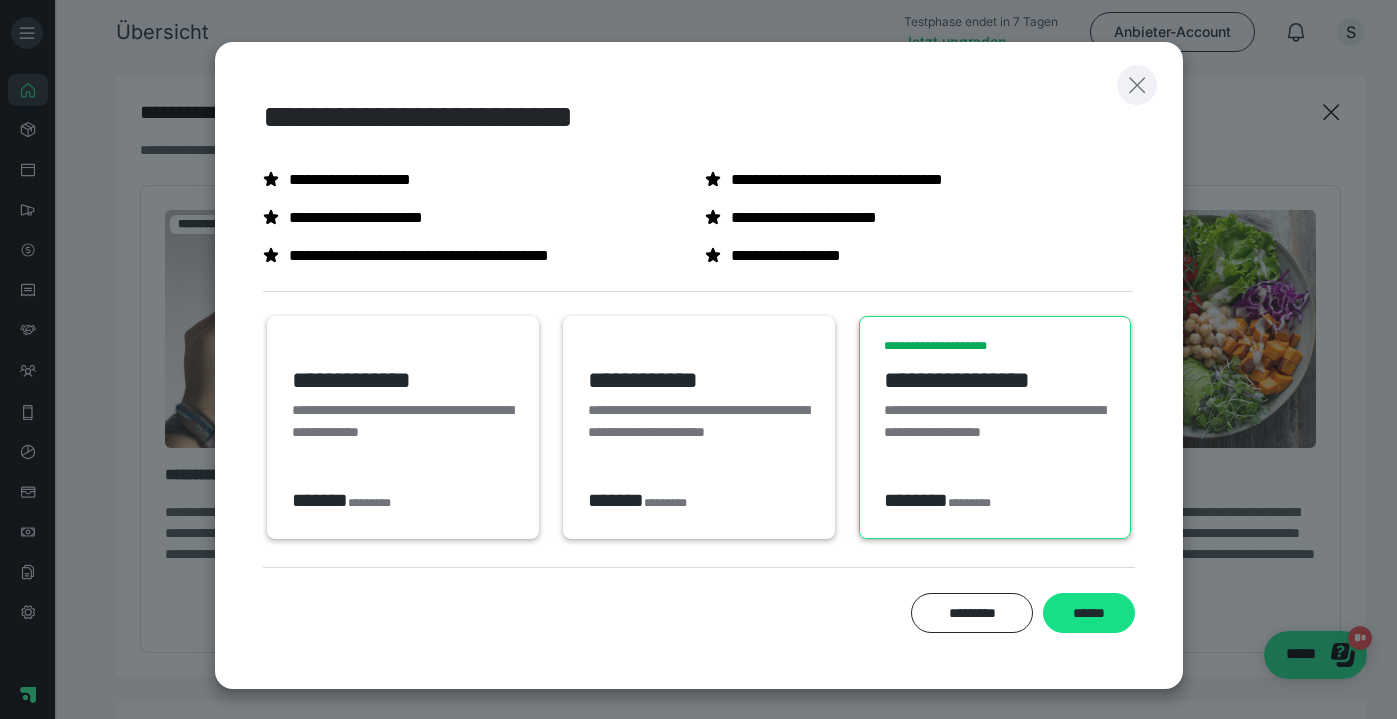 click 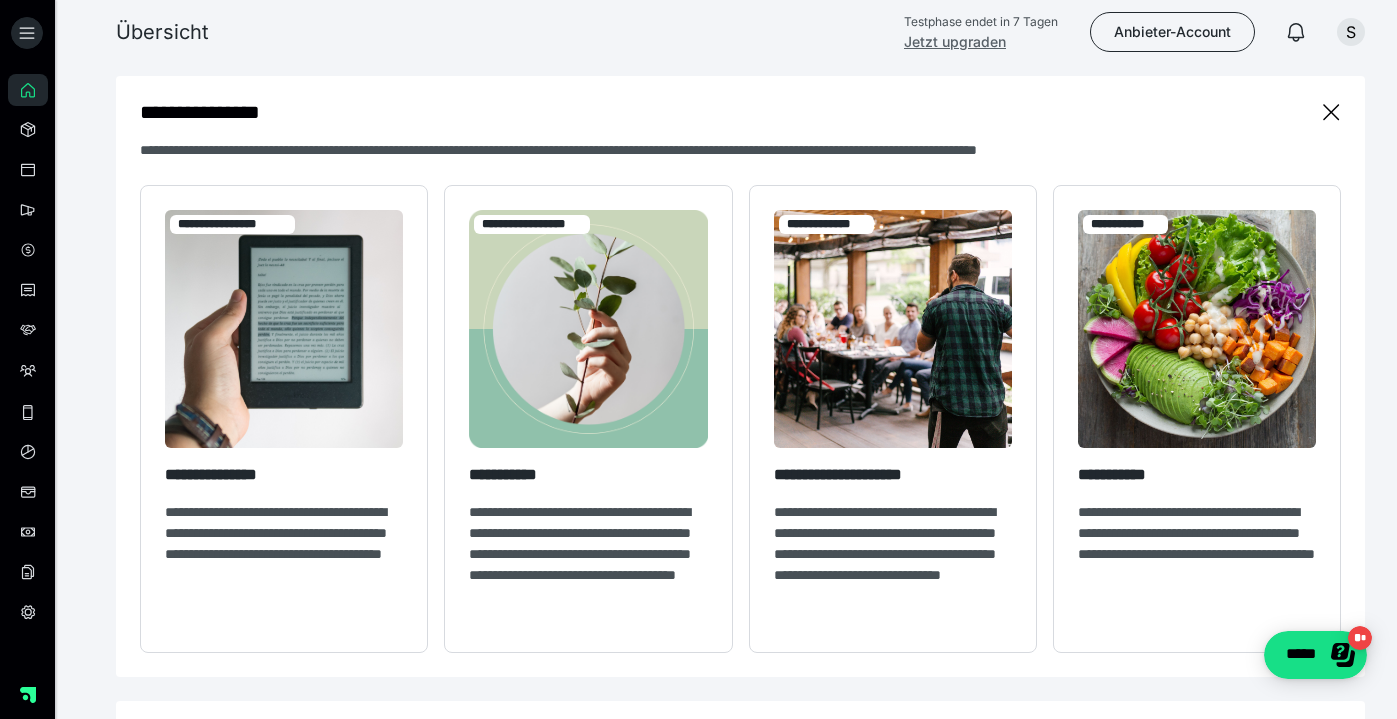 click on "Jetzt upgraden" at bounding box center [955, 41] 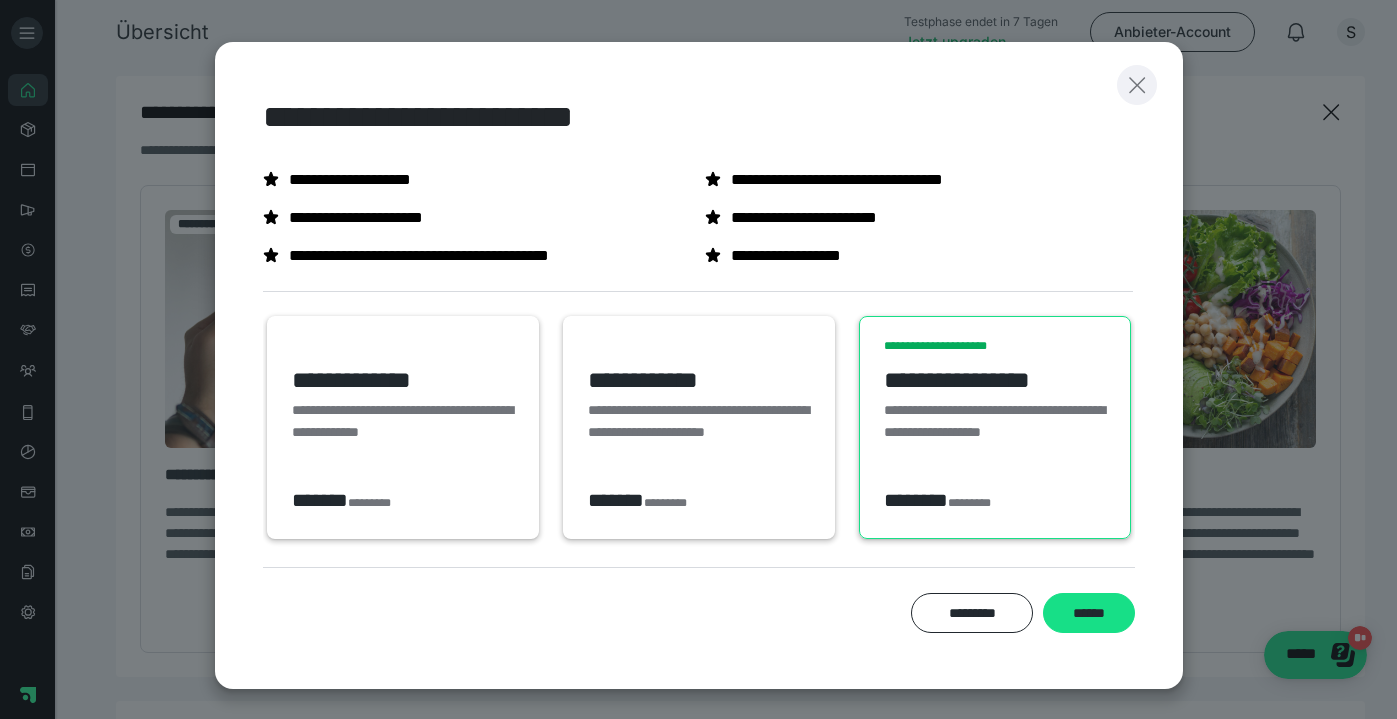 click 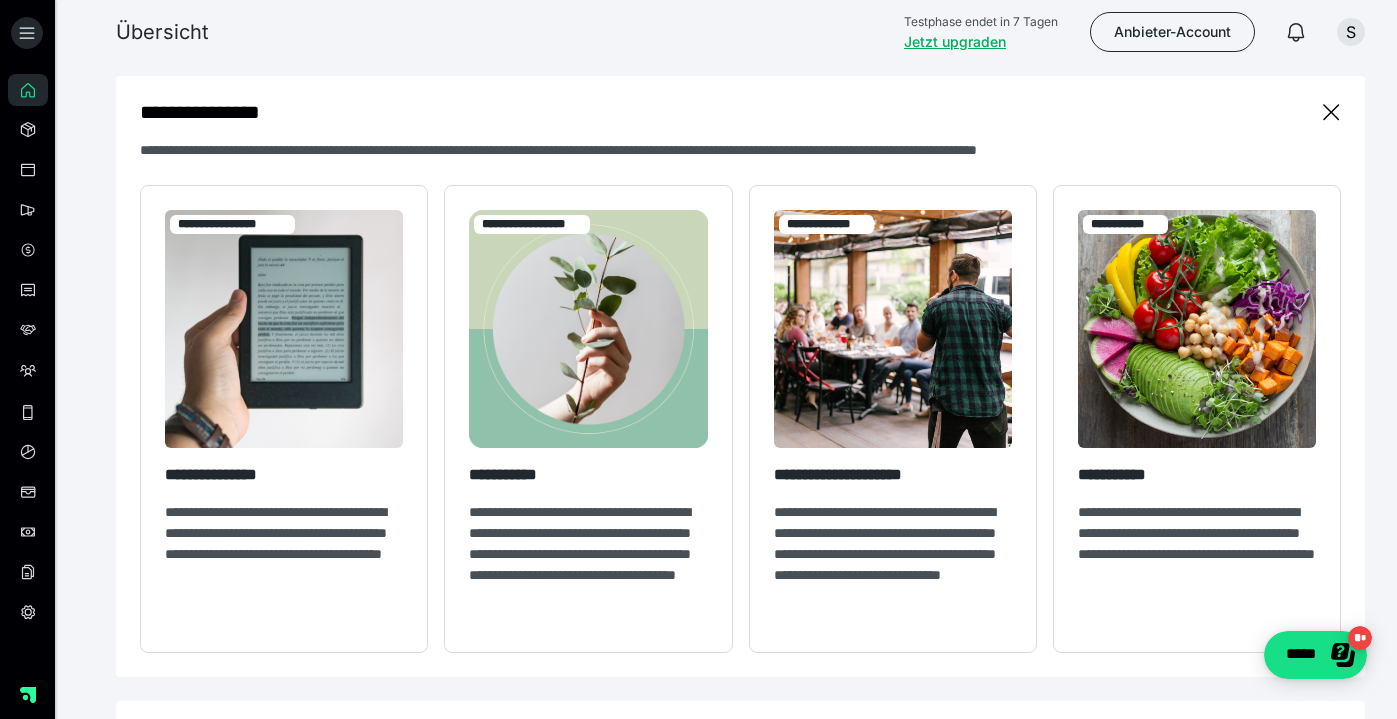 click on "Übersicht" at bounding box center [162, 32] 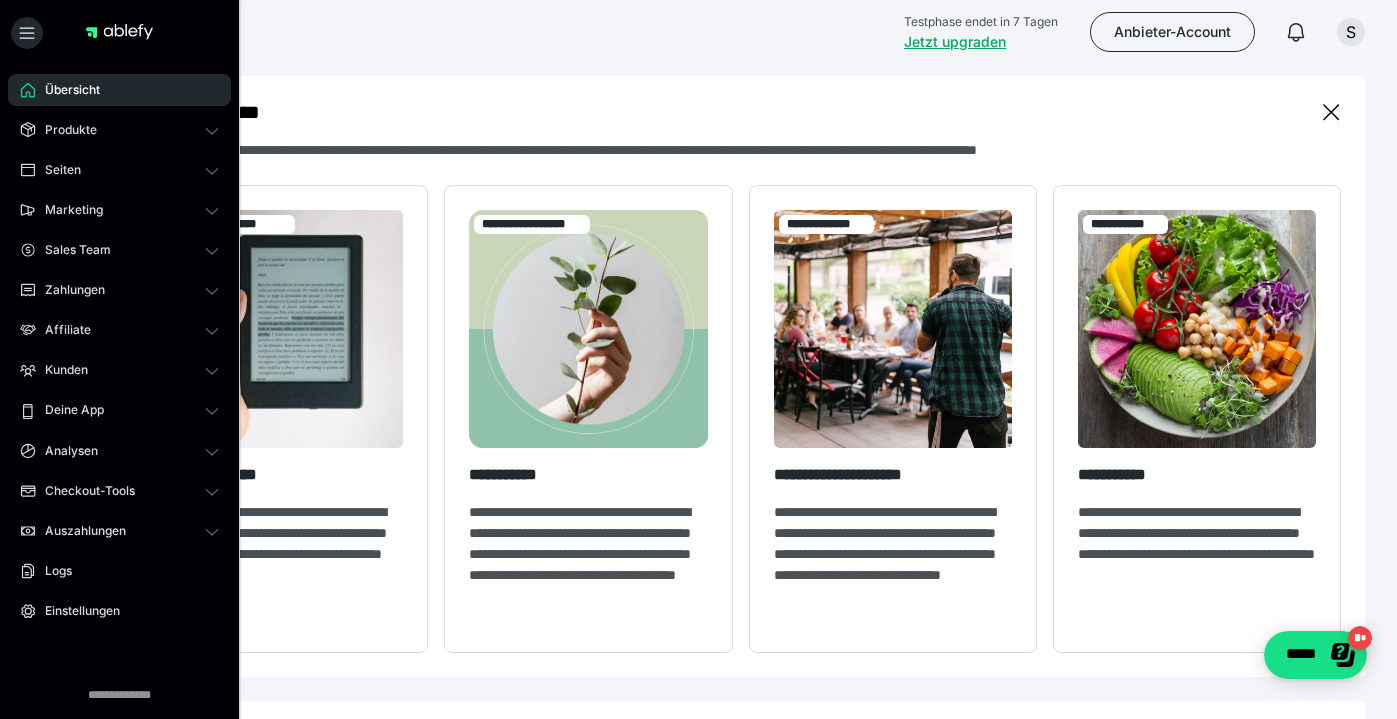 scroll, scrollTop: 0, scrollLeft: 0, axis: both 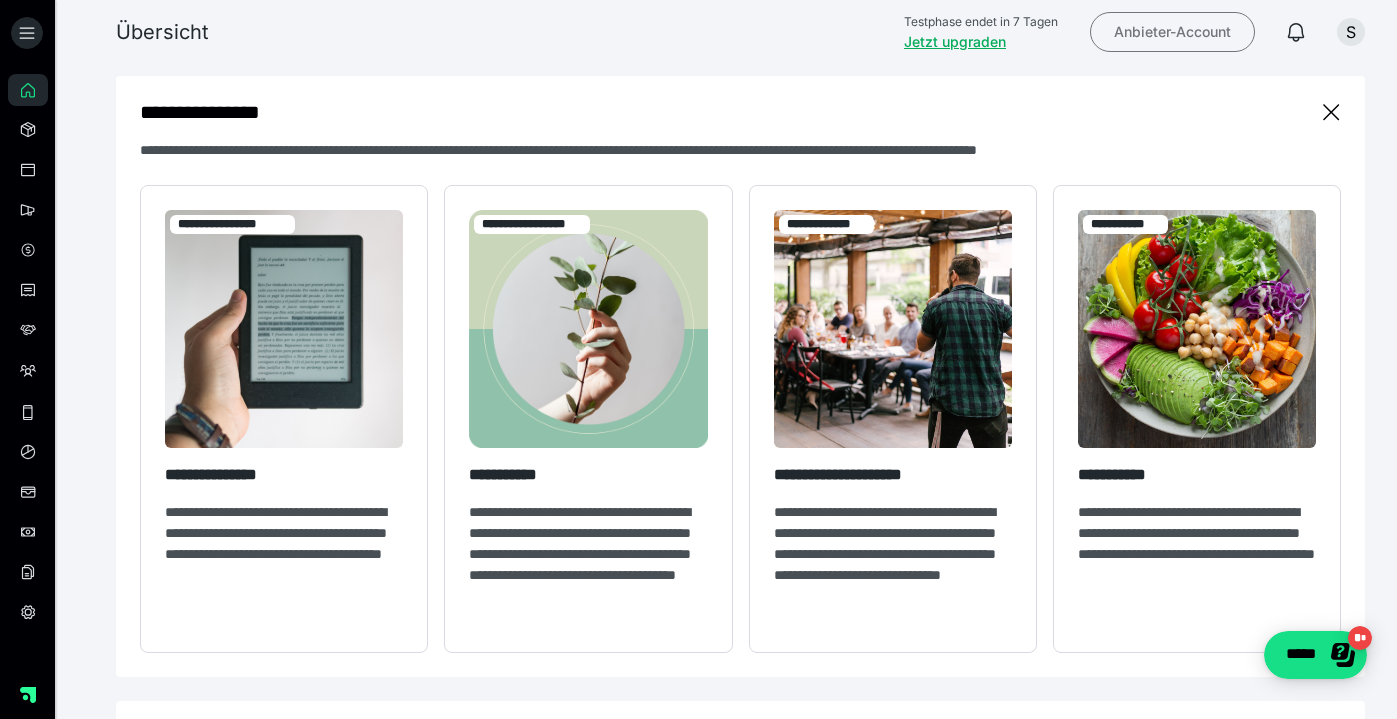 click on "Anbieter-Account" at bounding box center (1172, 32) 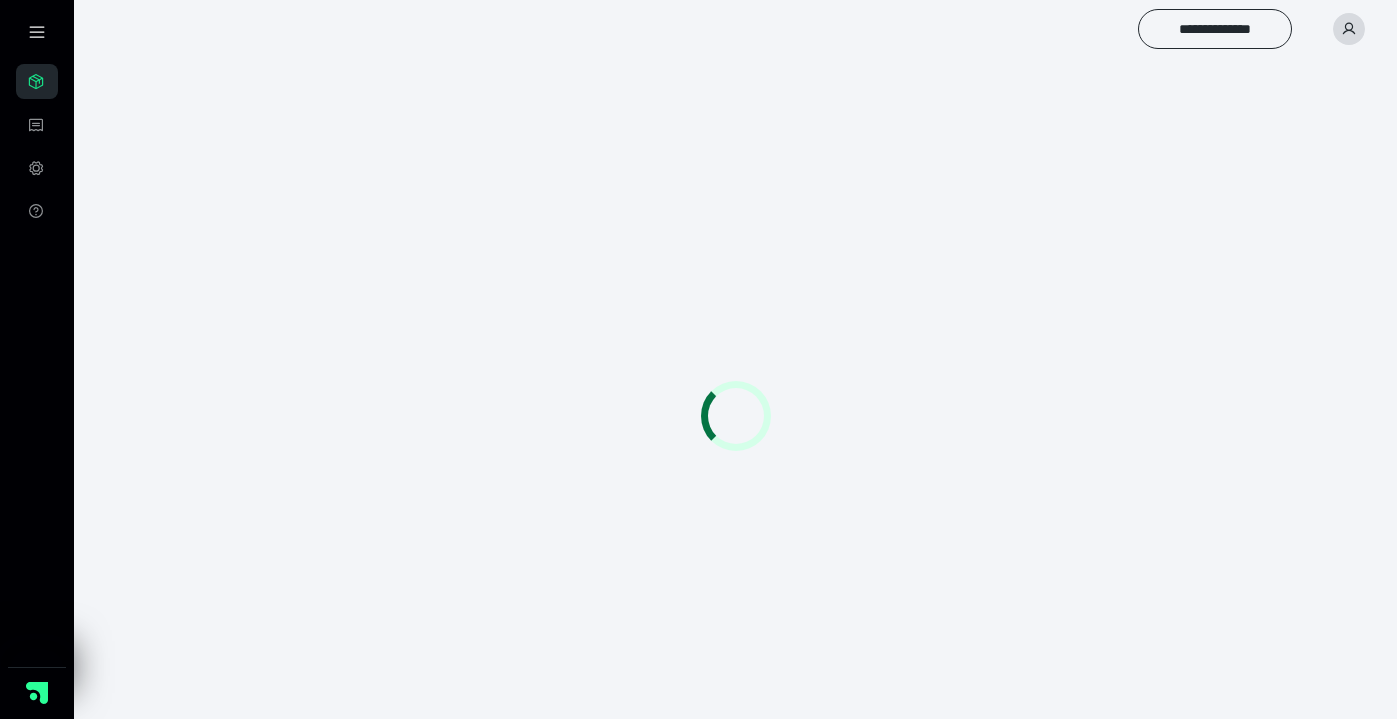scroll, scrollTop: 0, scrollLeft: 0, axis: both 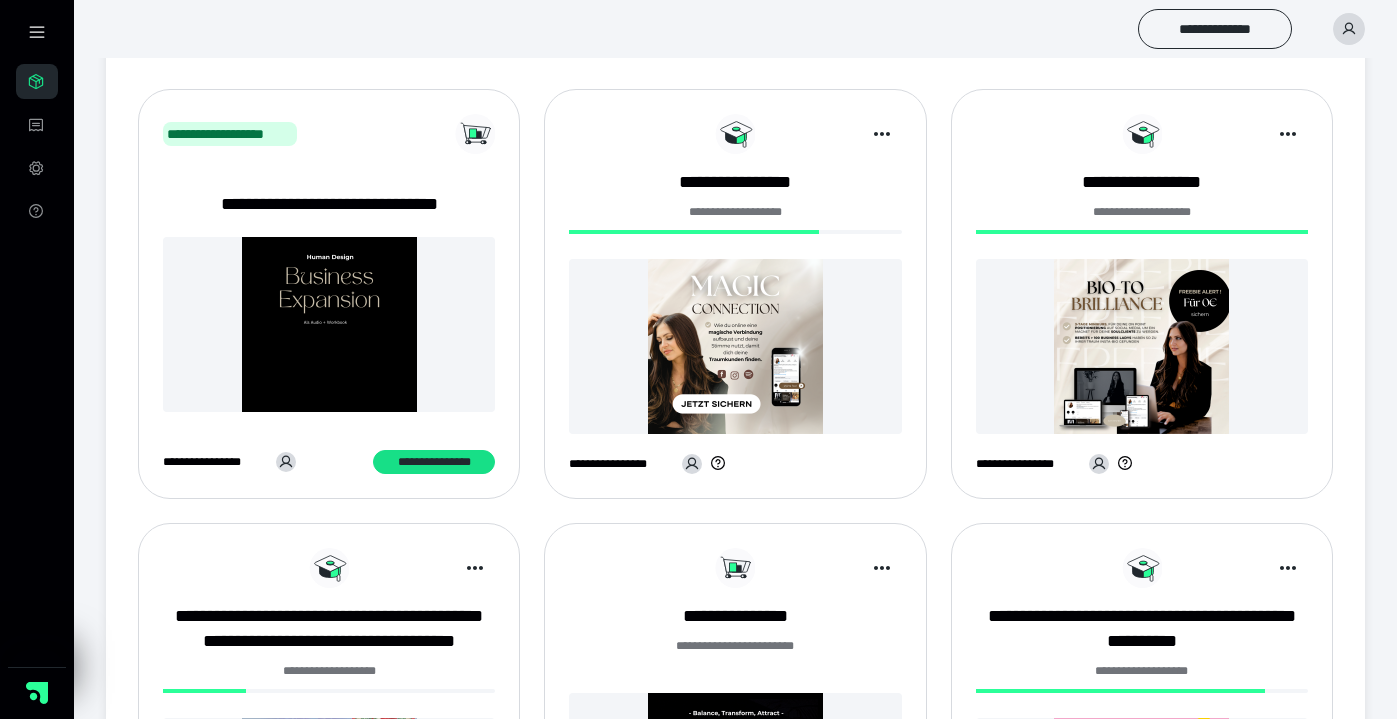 click at bounding box center [735, 346] 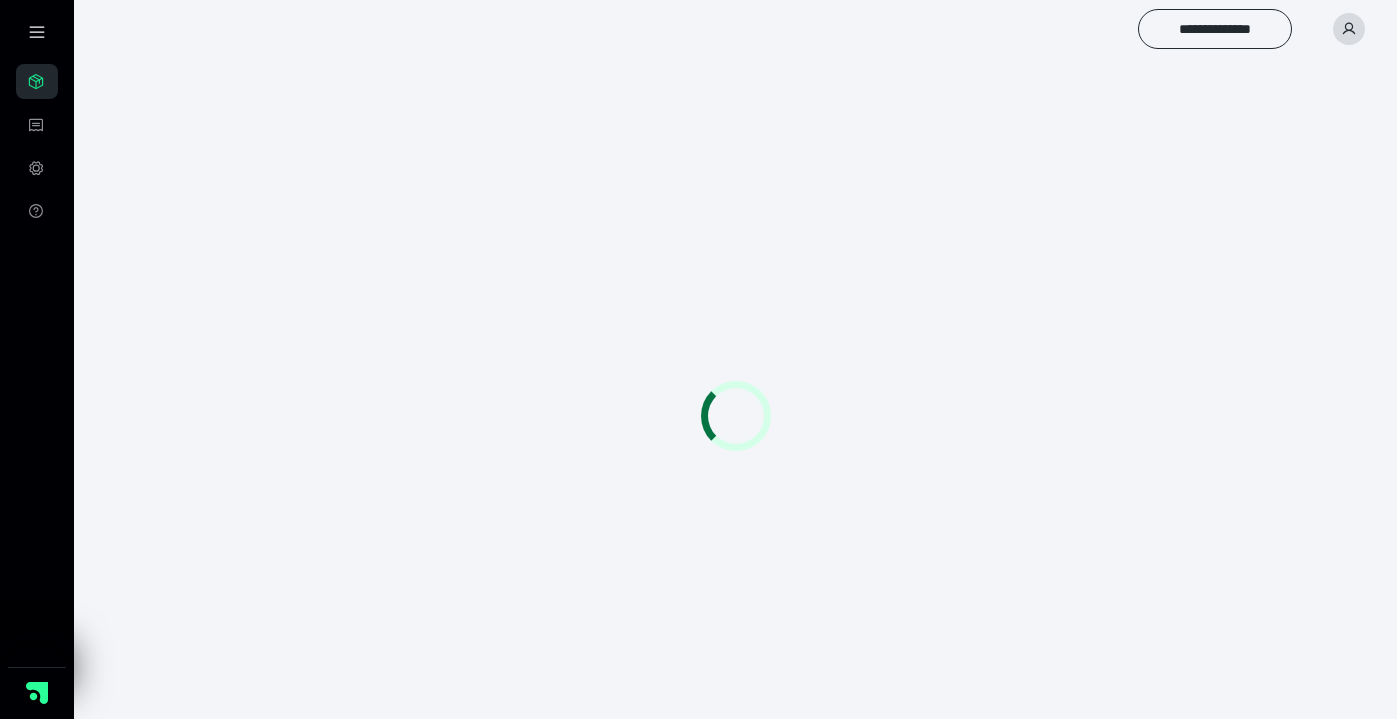 scroll, scrollTop: 0, scrollLeft: 0, axis: both 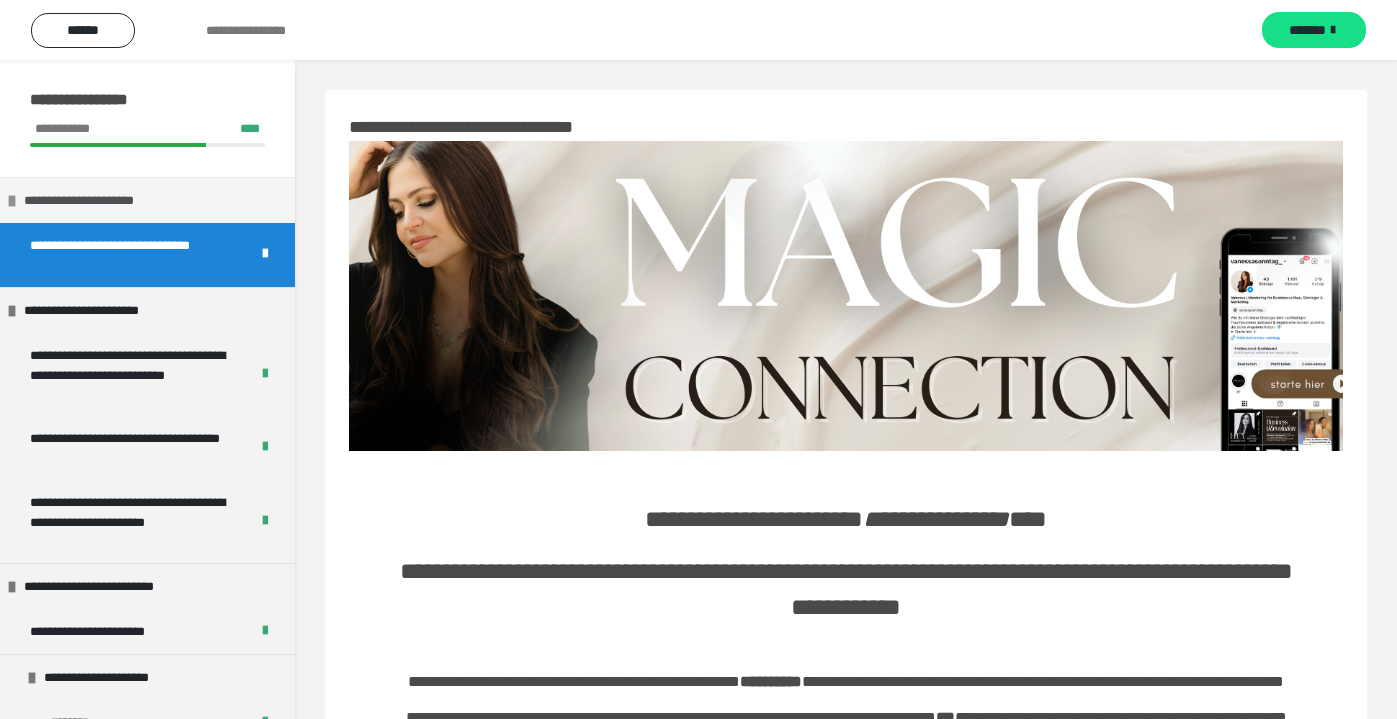 click on "**********" at bounding box center (99, 200) 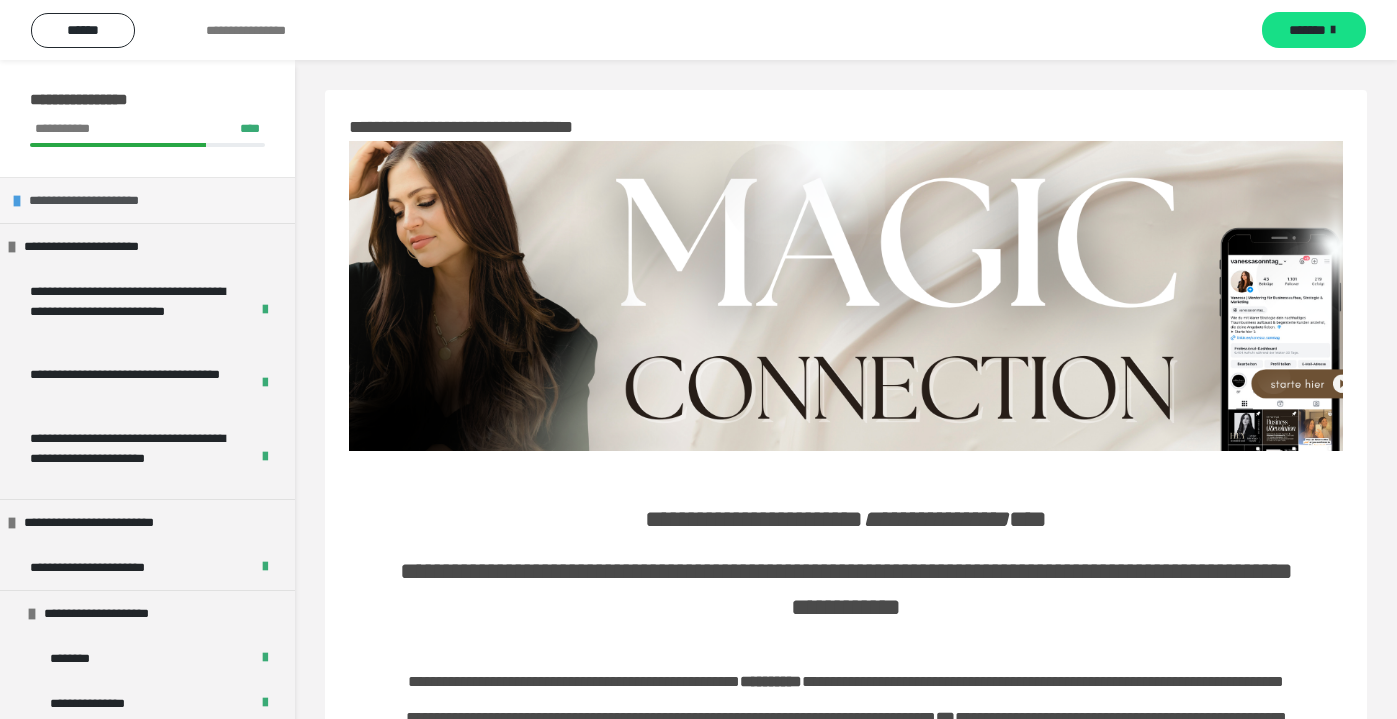 click on "**********" at bounding box center (104, 200) 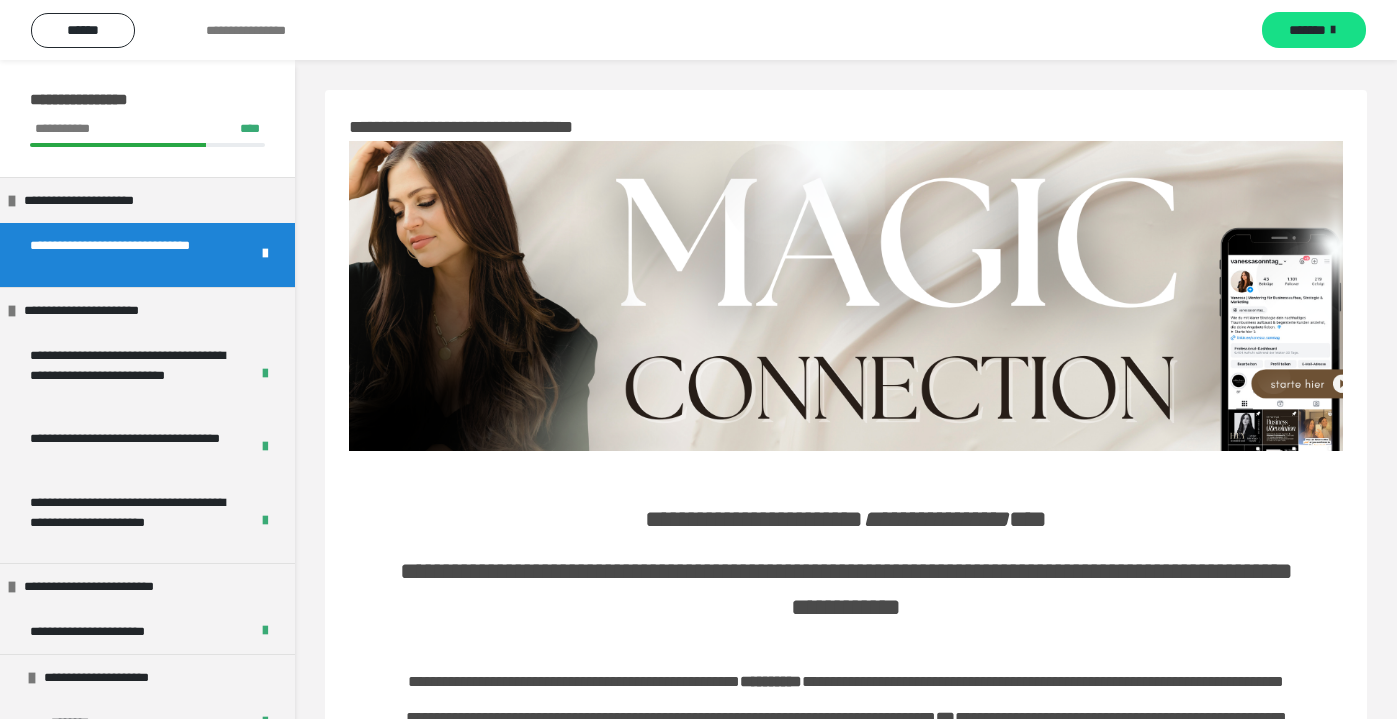 click on "**********" at bounding box center [131, 255] 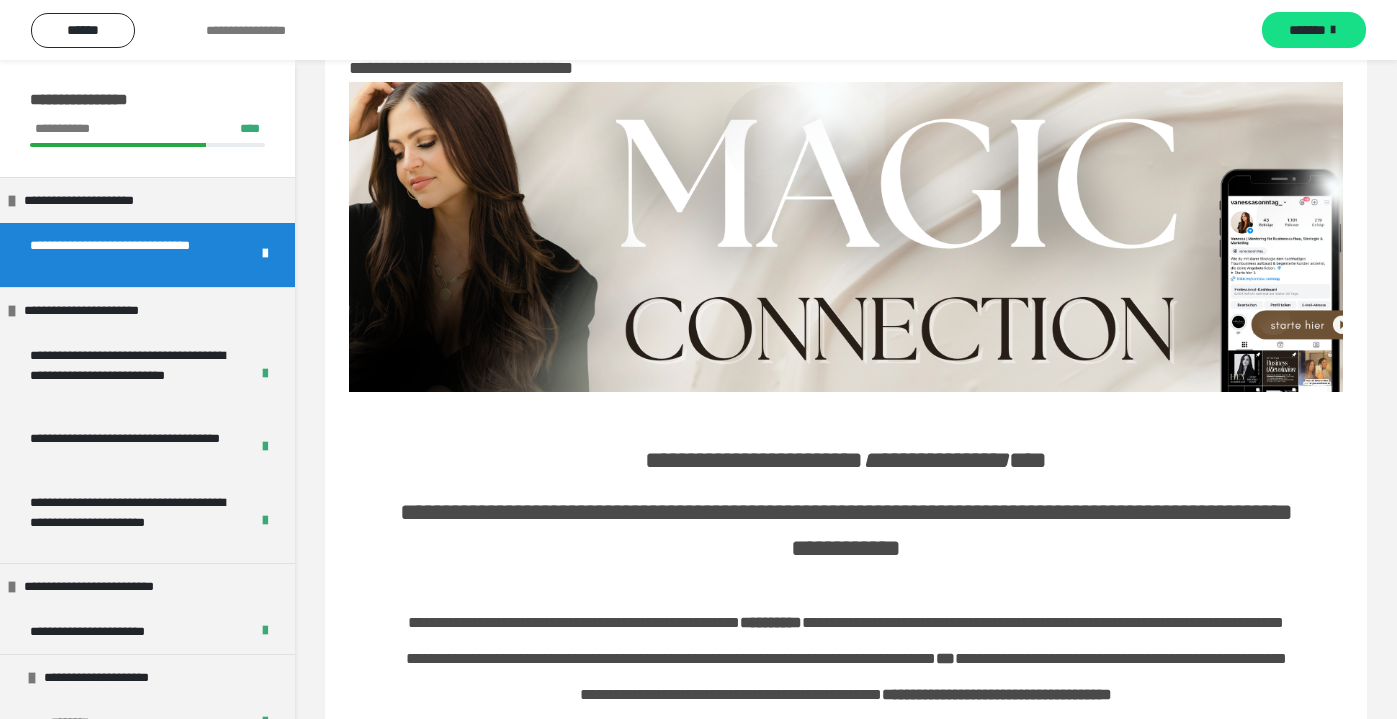 scroll, scrollTop: 61, scrollLeft: 0, axis: vertical 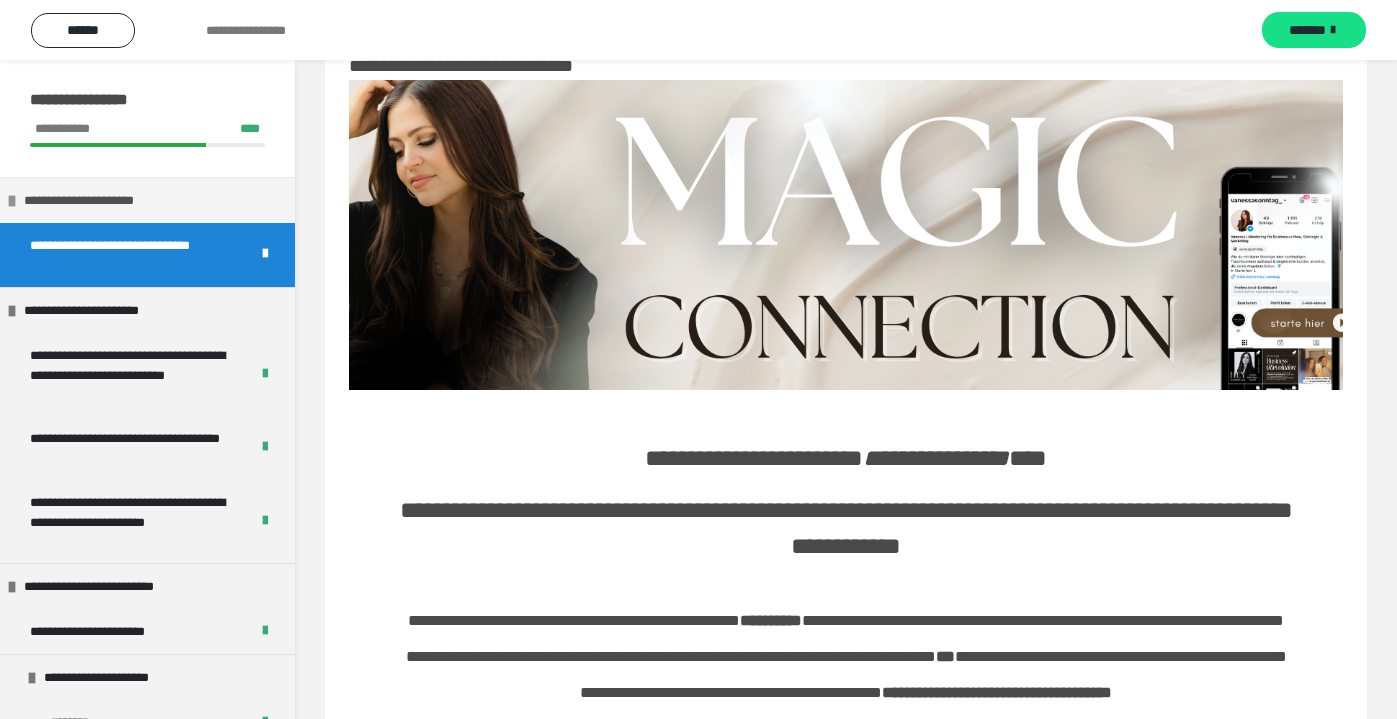click at bounding box center [12, 201] 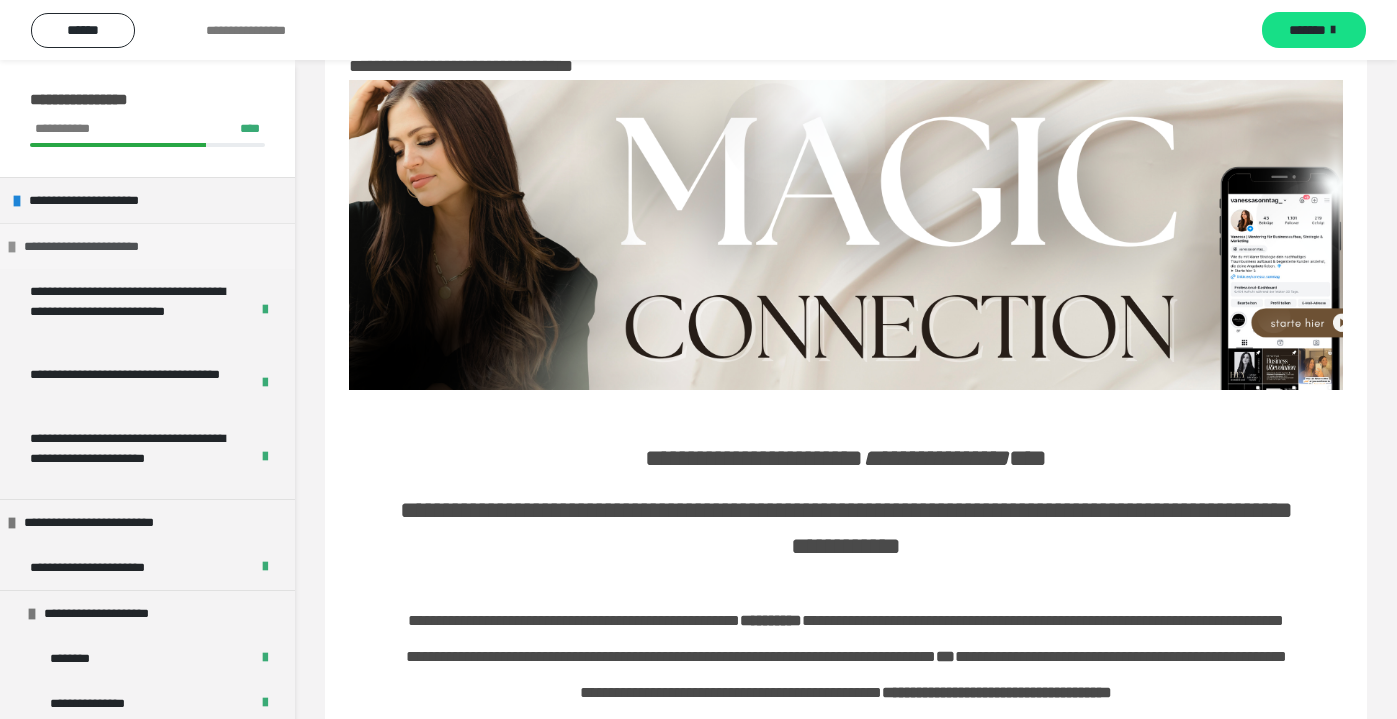 click at bounding box center [12, 247] 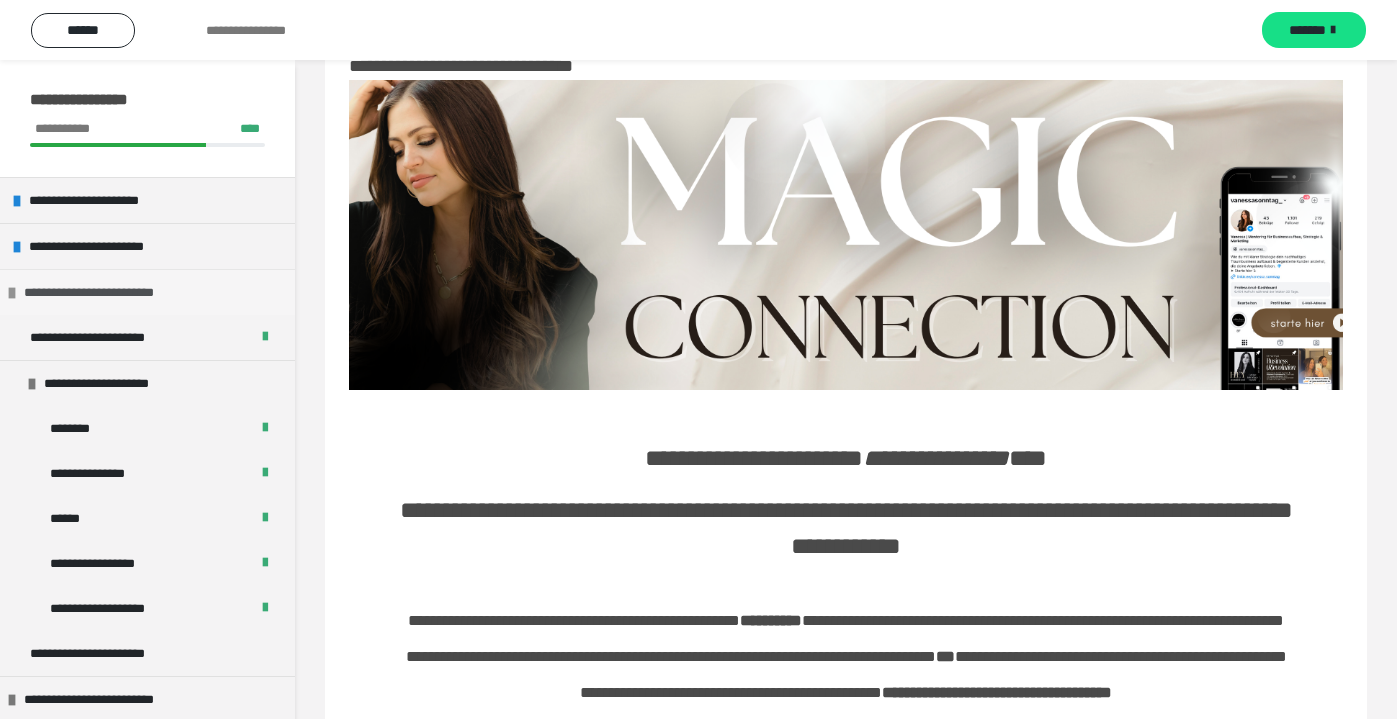 click at bounding box center [12, 293] 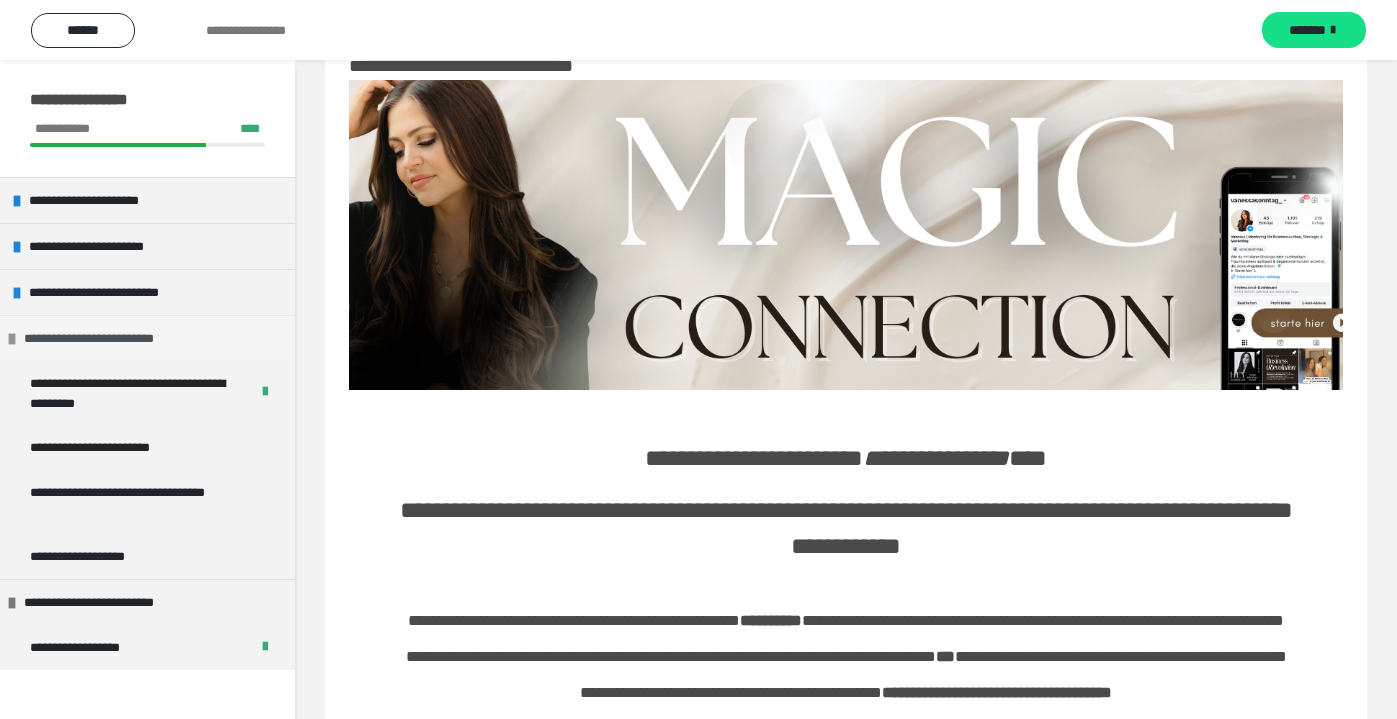 click at bounding box center [12, 339] 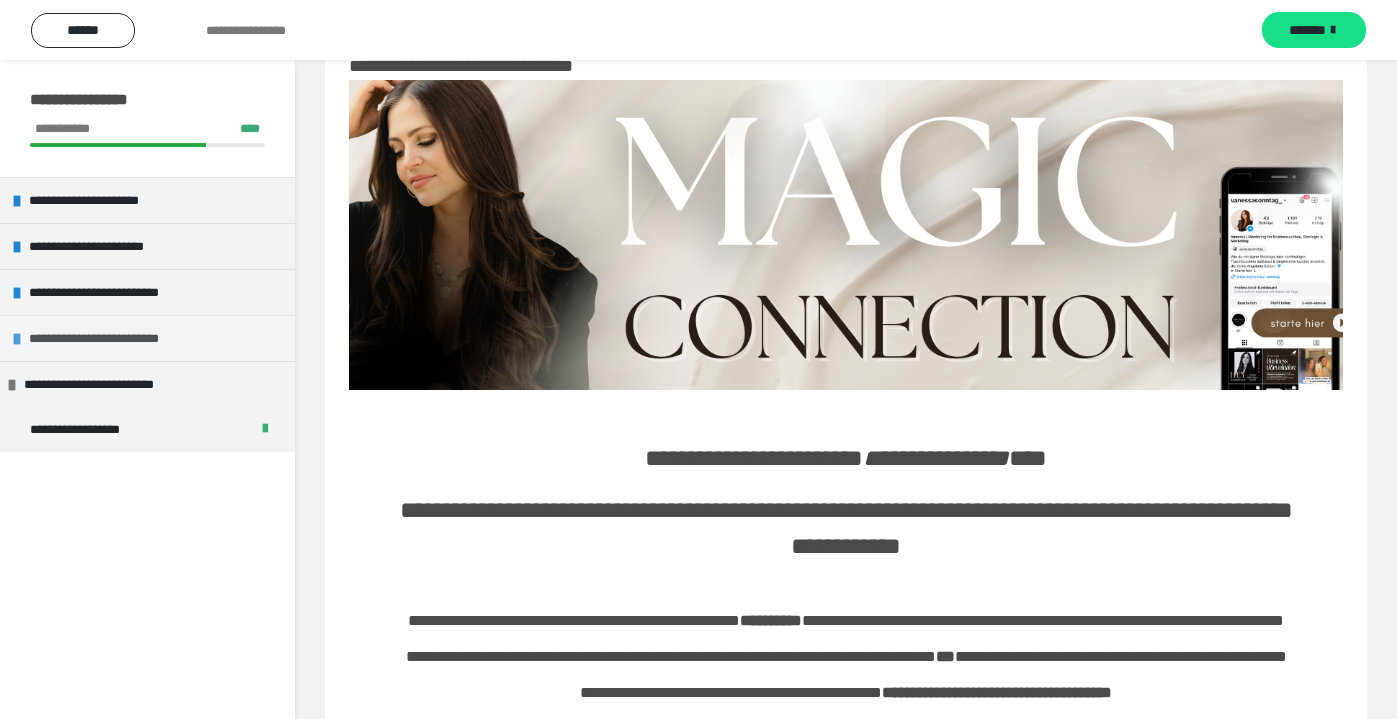 click on "**********" at bounding box center (117, 338) 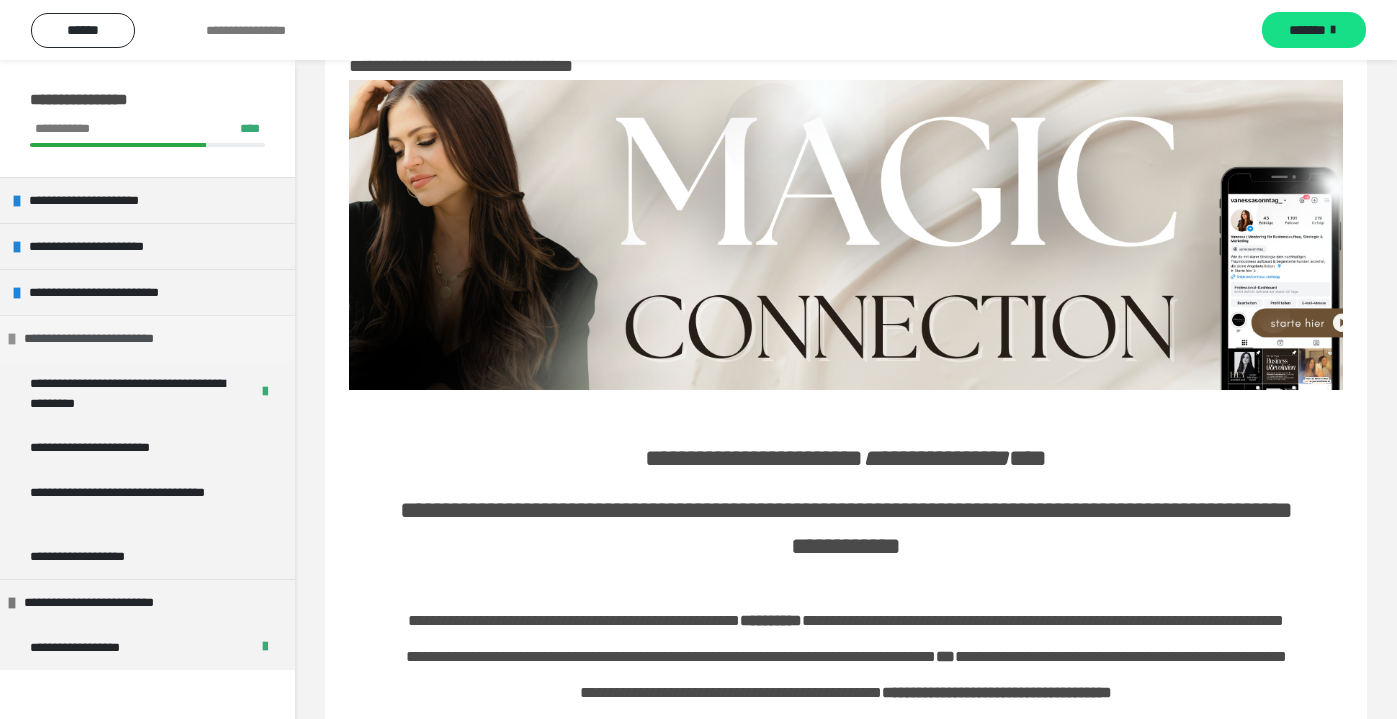click on "**********" at bounding box center [112, 338] 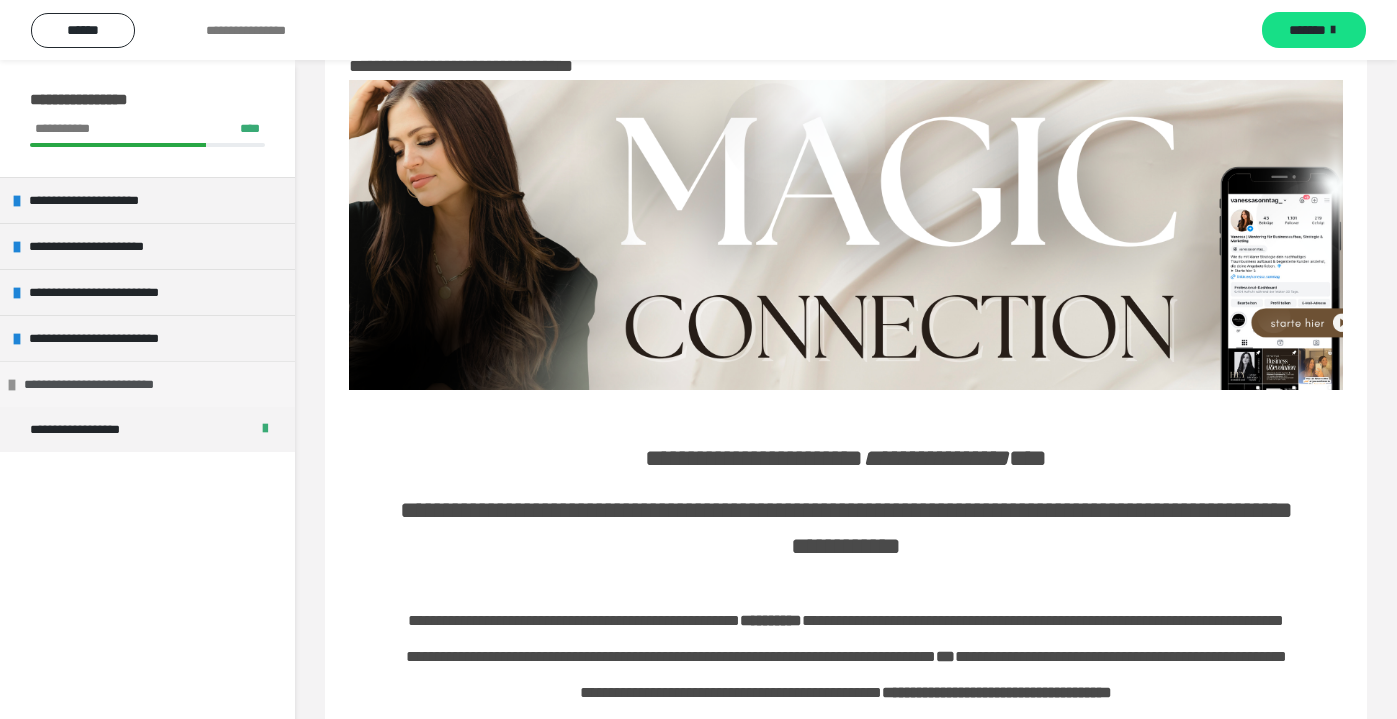 click at bounding box center (12, 385) 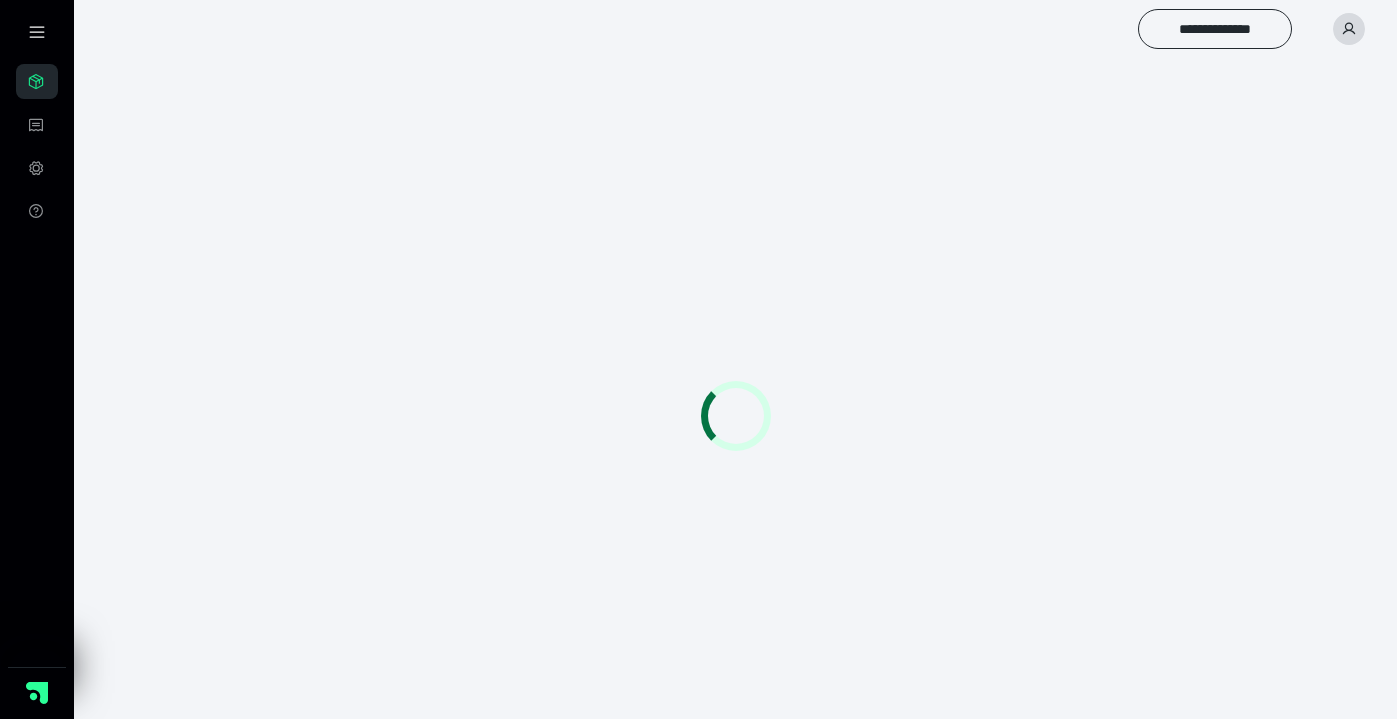 scroll, scrollTop: 0, scrollLeft: 0, axis: both 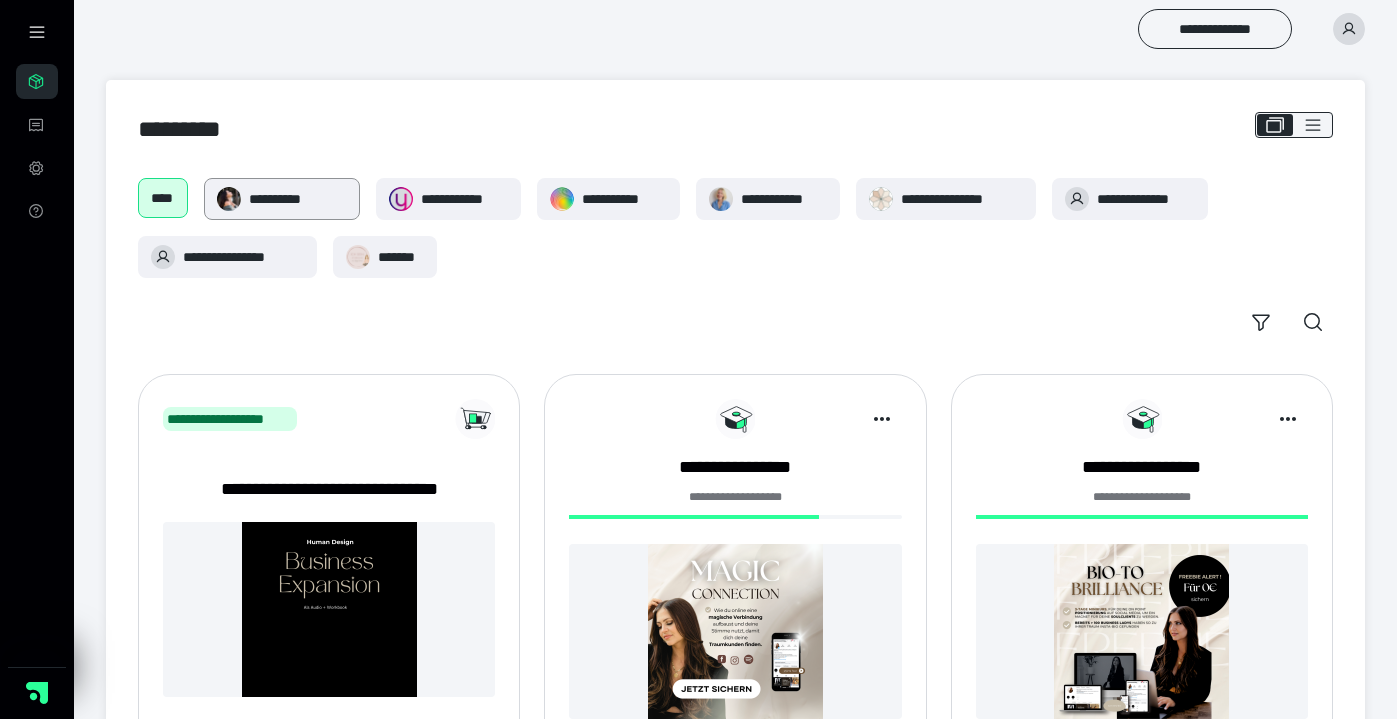 click on "**********" at bounding box center [298, 199] 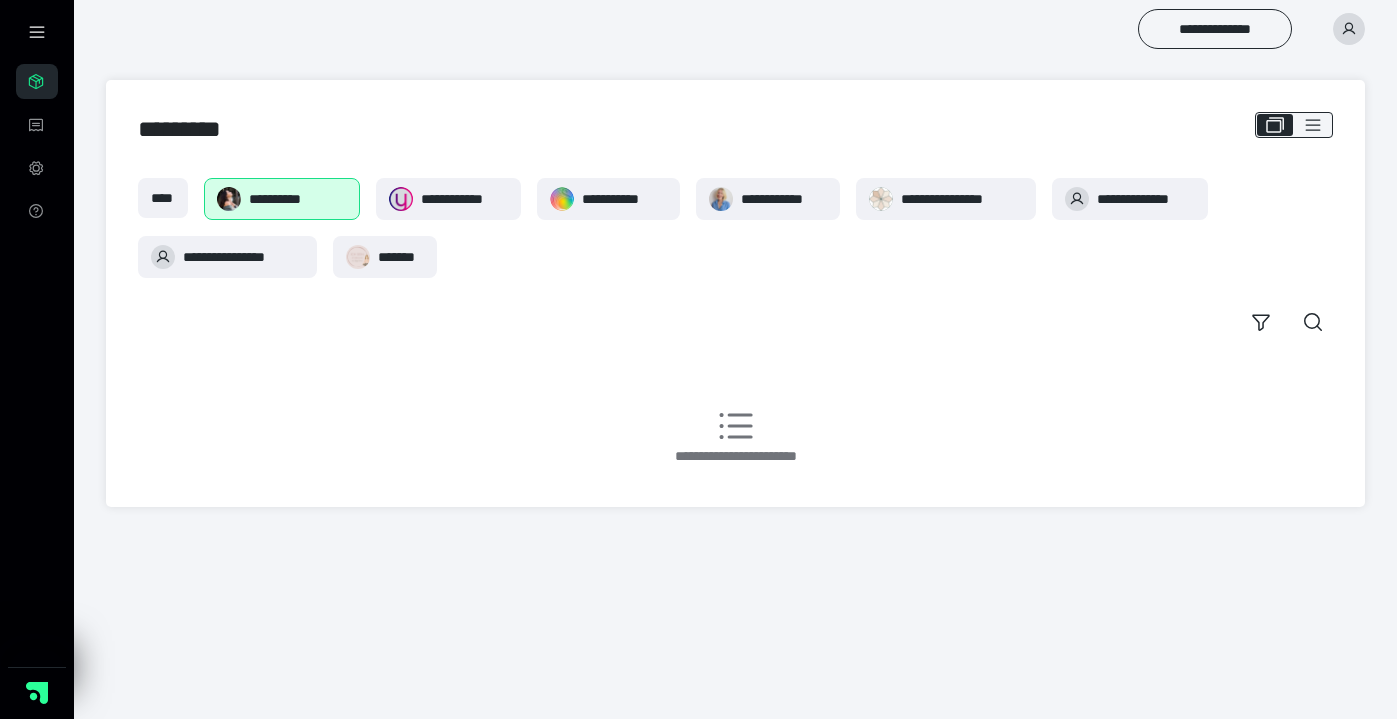 scroll, scrollTop: 0, scrollLeft: 0, axis: both 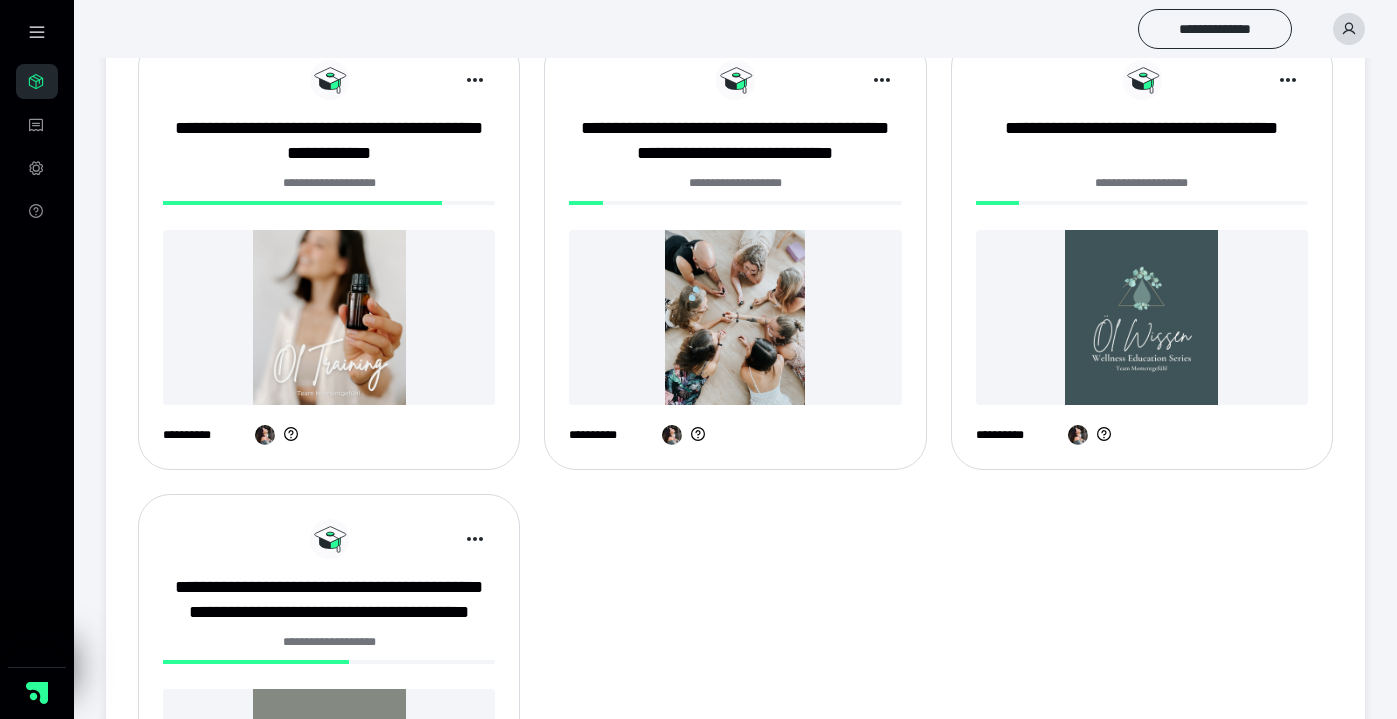 click at bounding box center [329, 317] 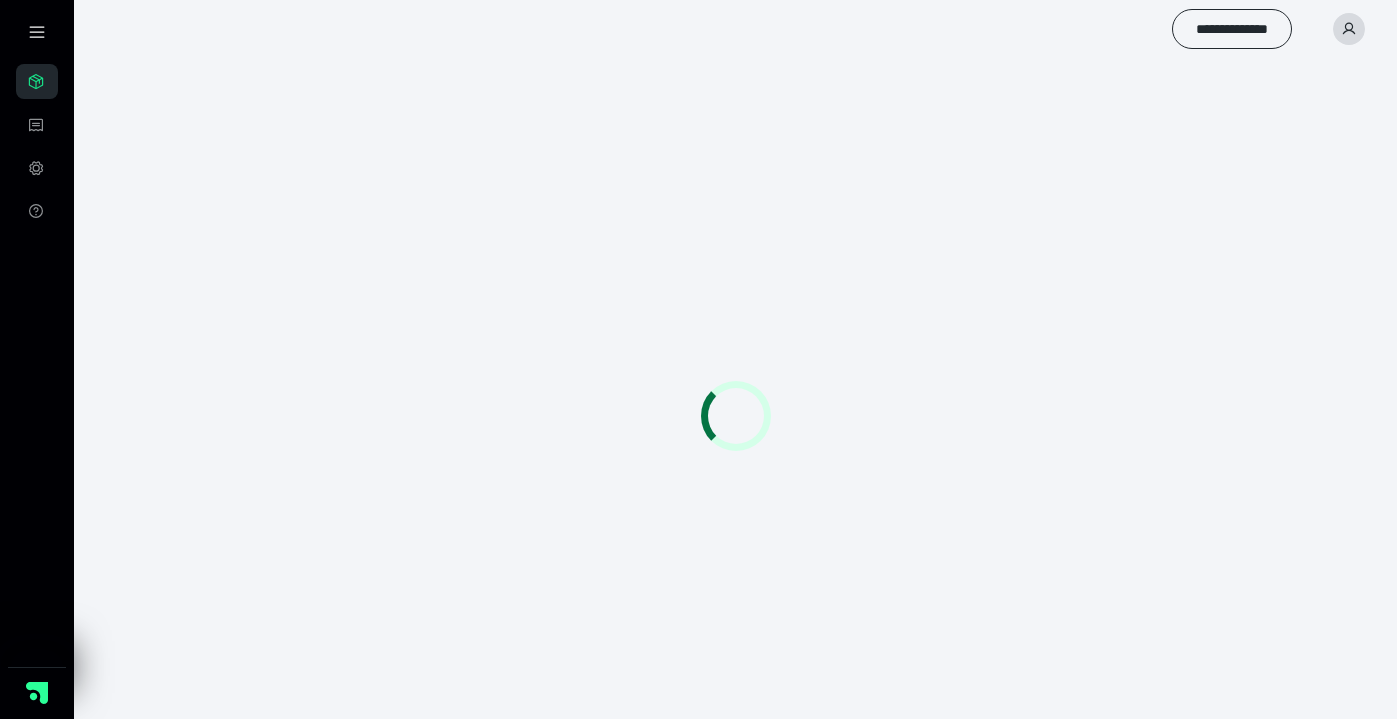 scroll, scrollTop: 0, scrollLeft: 0, axis: both 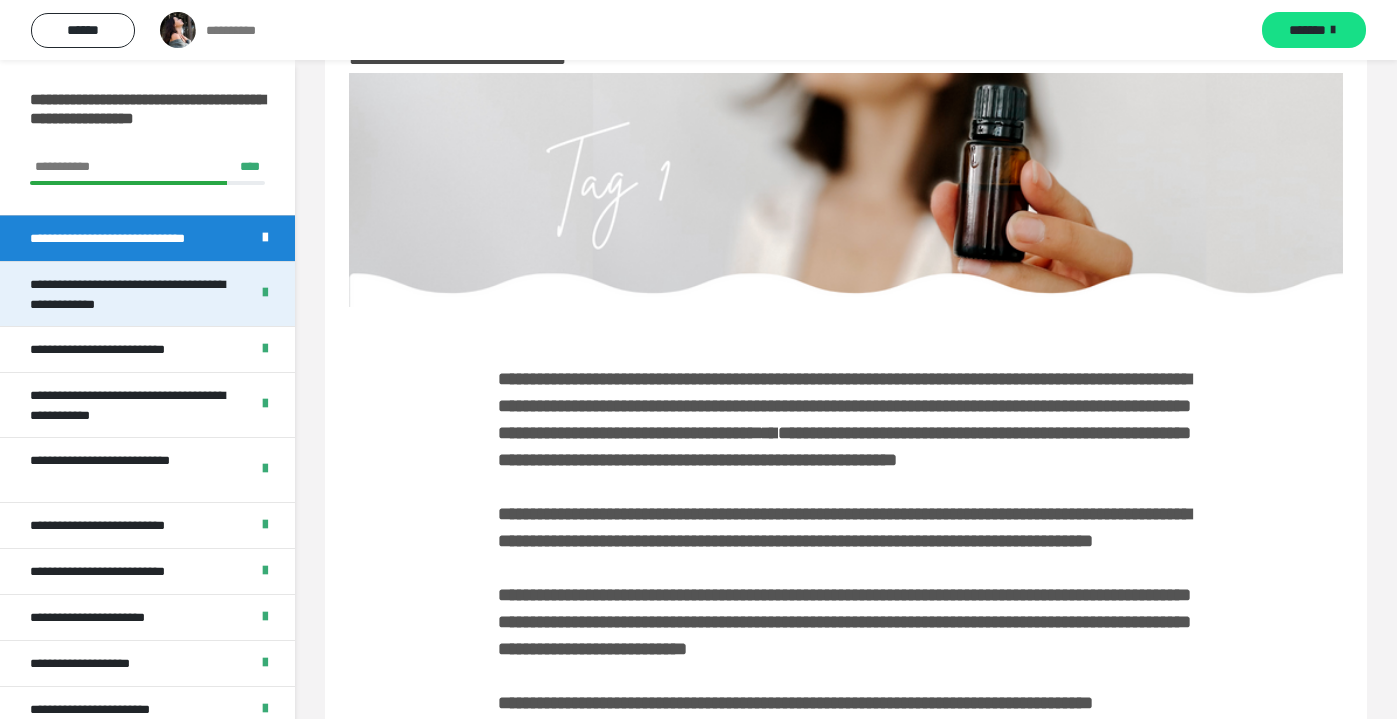 click on "**********" at bounding box center (131, 294) 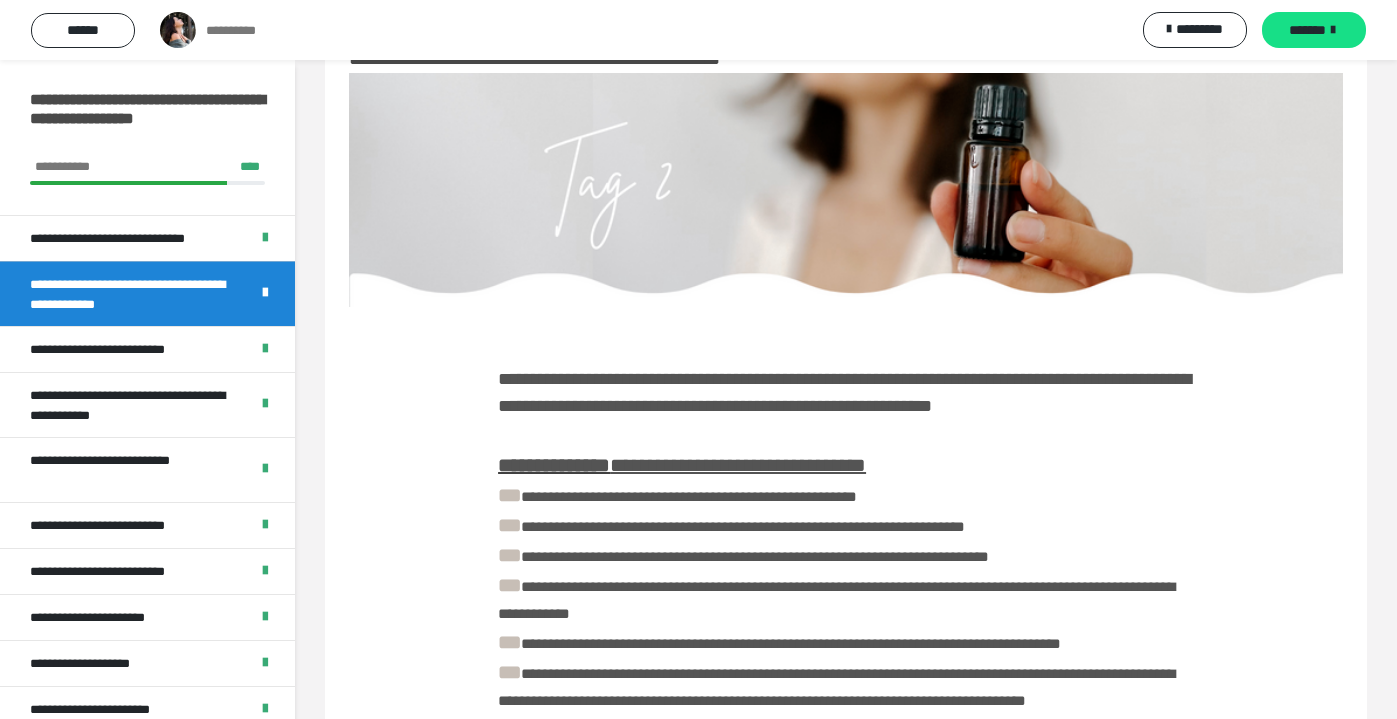 scroll, scrollTop: 0, scrollLeft: 0, axis: both 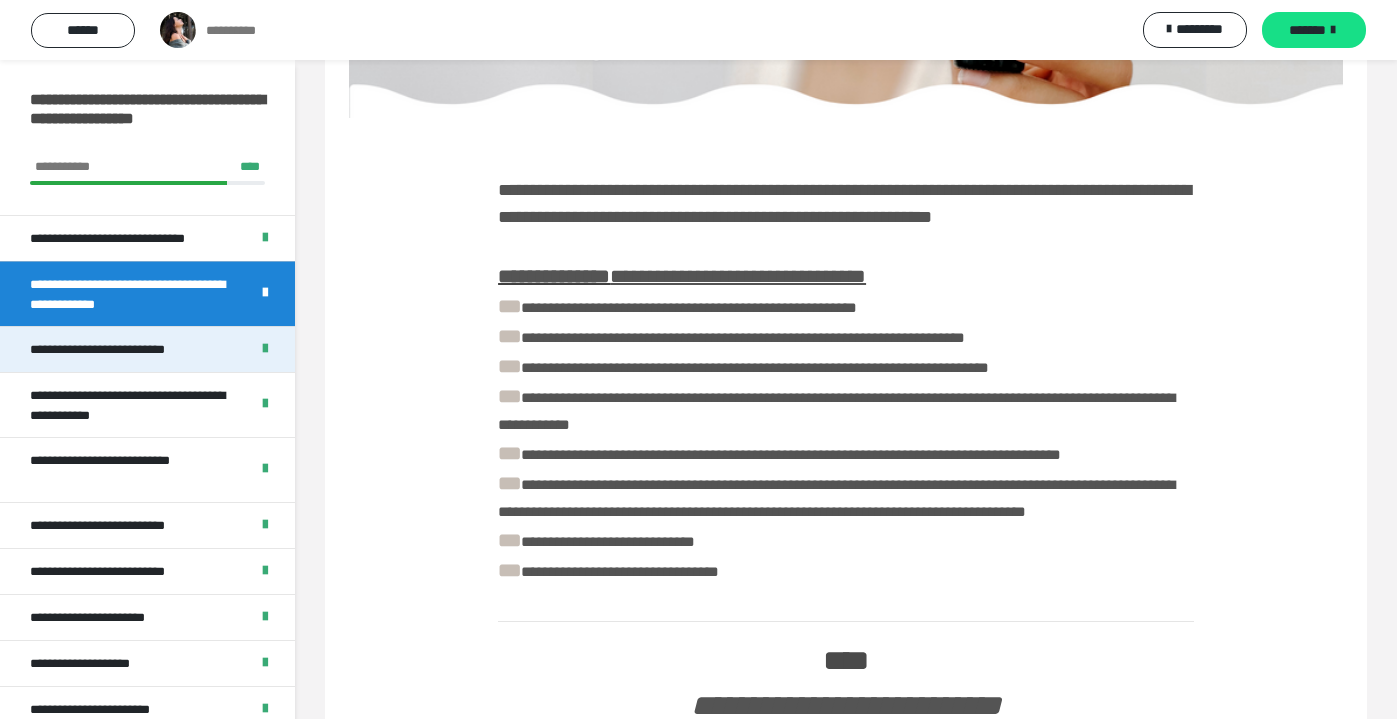 click on "**********" at bounding box center (126, 349) 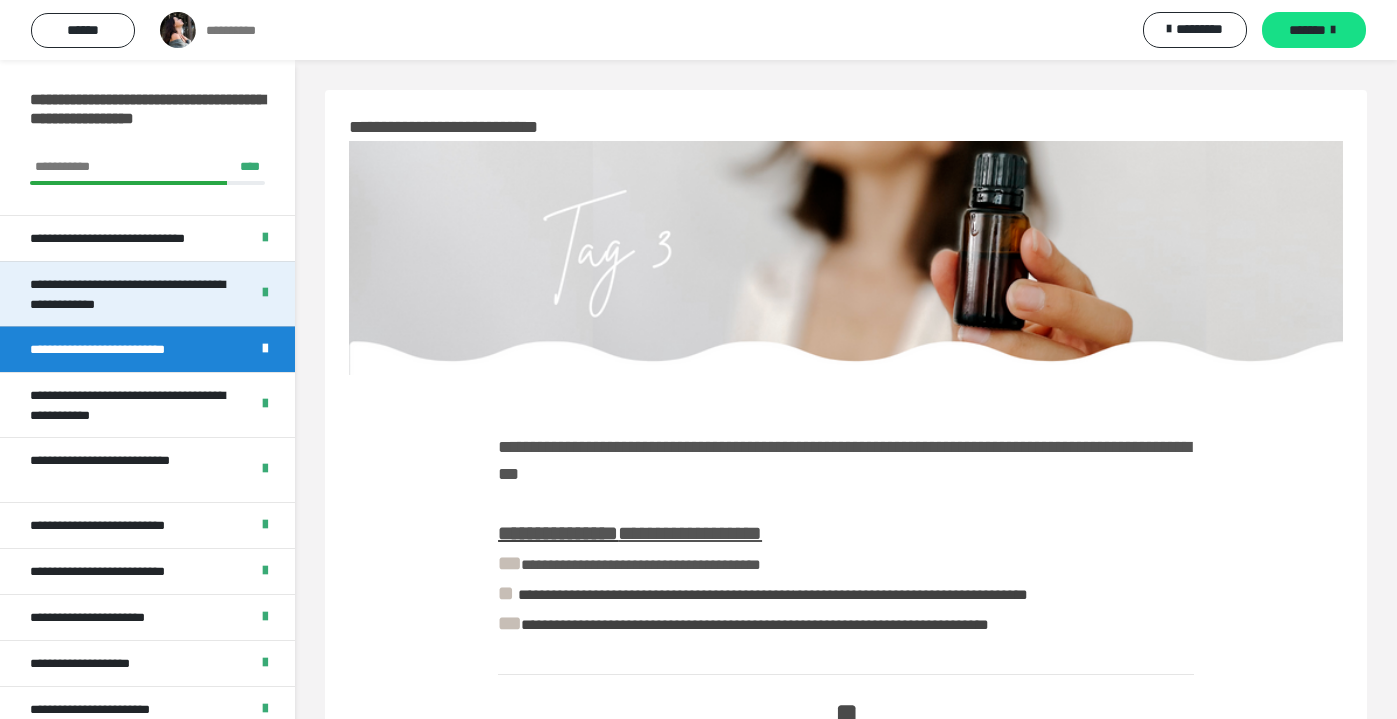 scroll, scrollTop: 0, scrollLeft: 0, axis: both 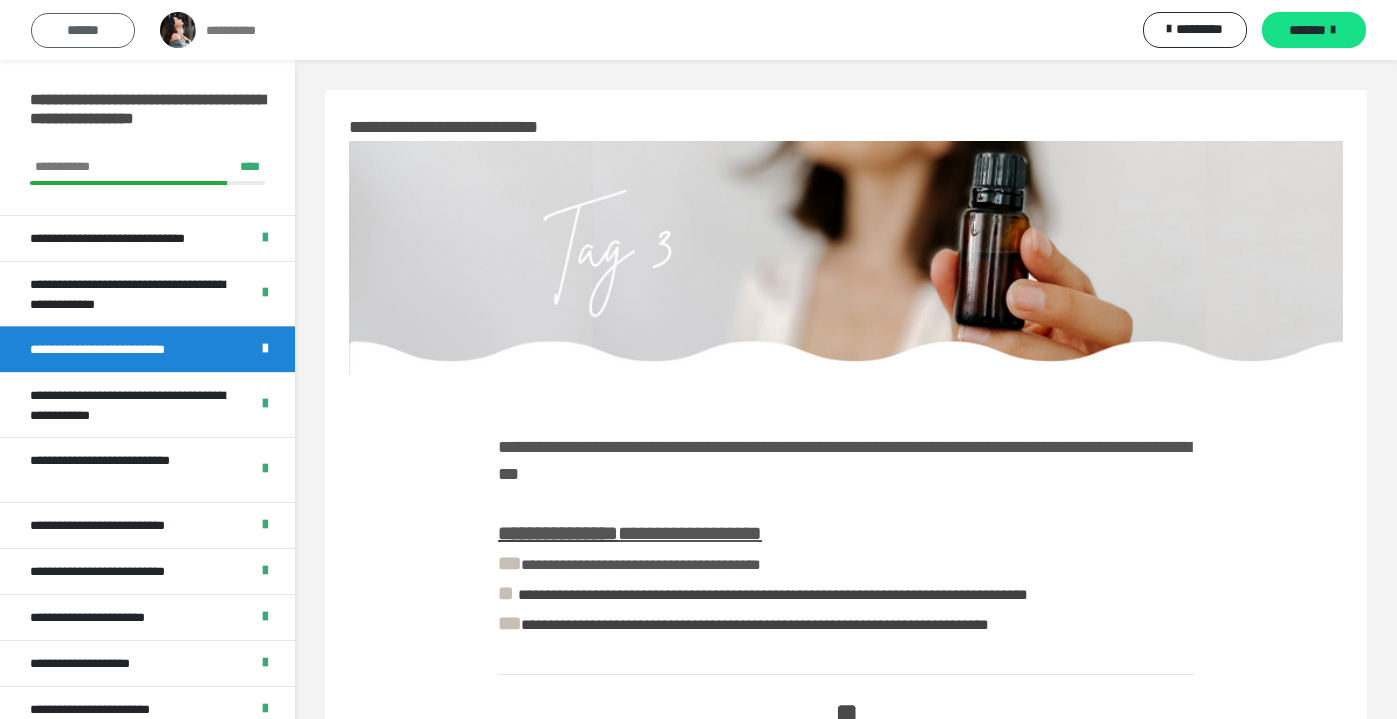 click on "******" at bounding box center (83, 30) 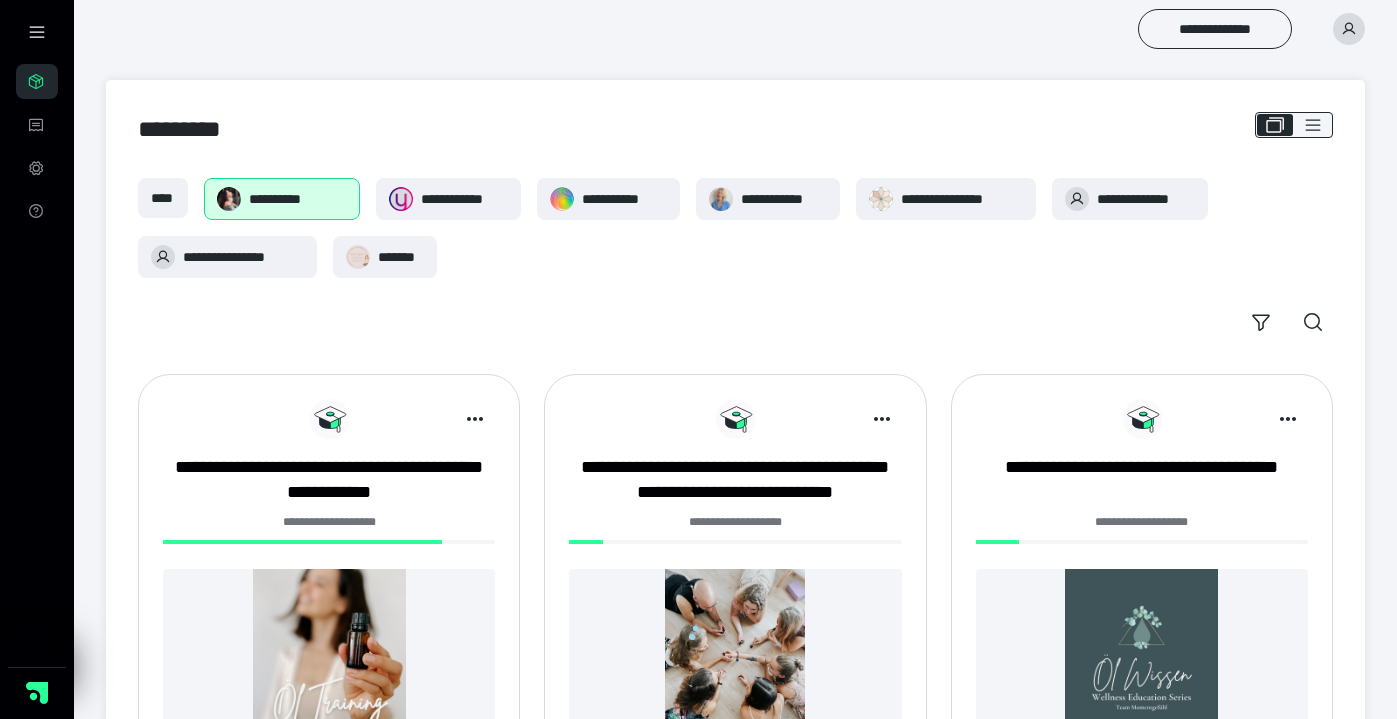 scroll, scrollTop: 339, scrollLeft: 0, axis: vertical 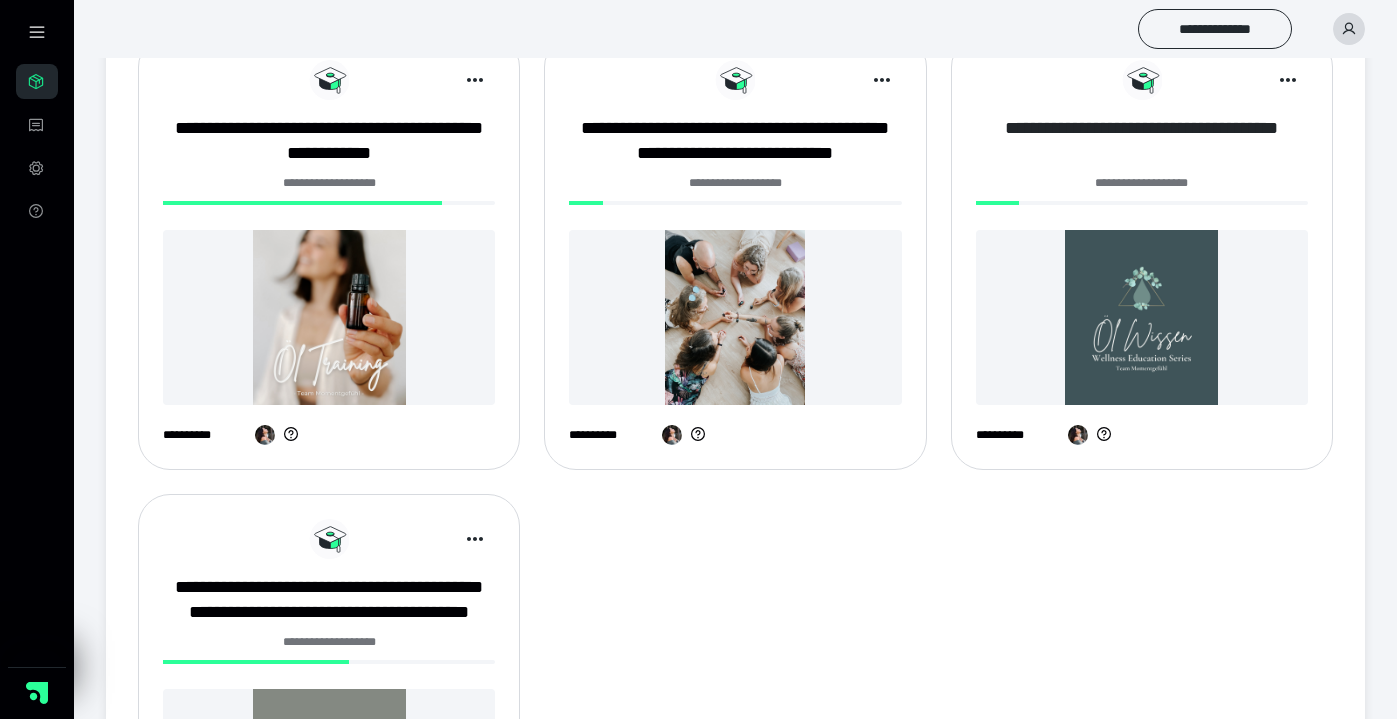 click on "**********" at bounding box center [1142, 141] 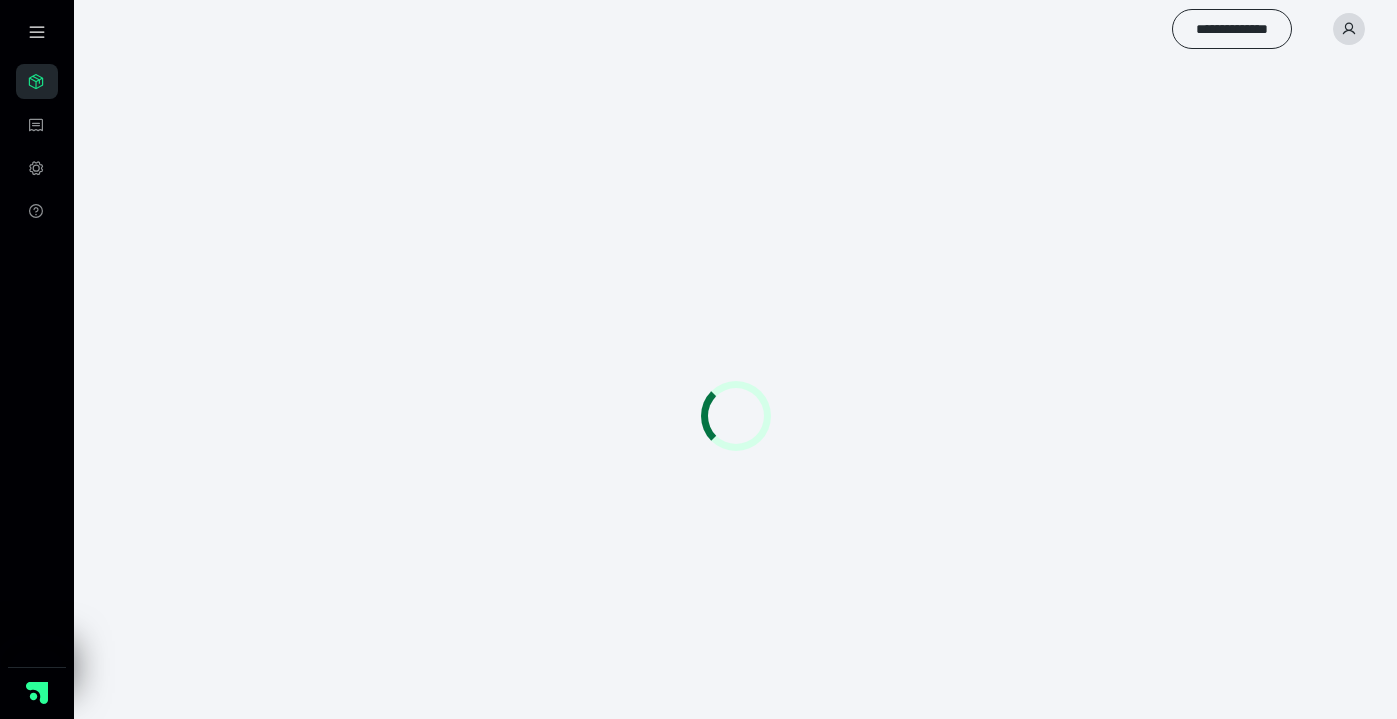 scroll, scrollTop: 0, scrollLeft: 0, axis: both 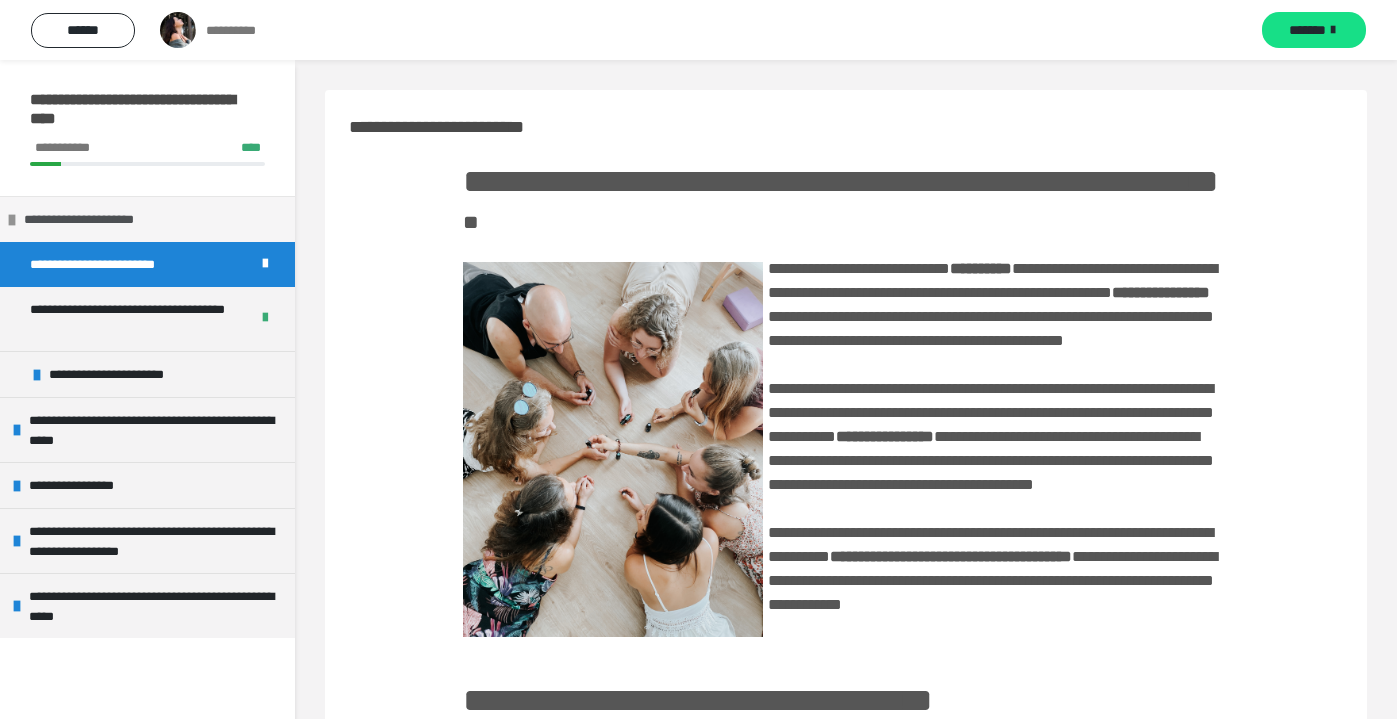 click at bounding box center (12, 220) 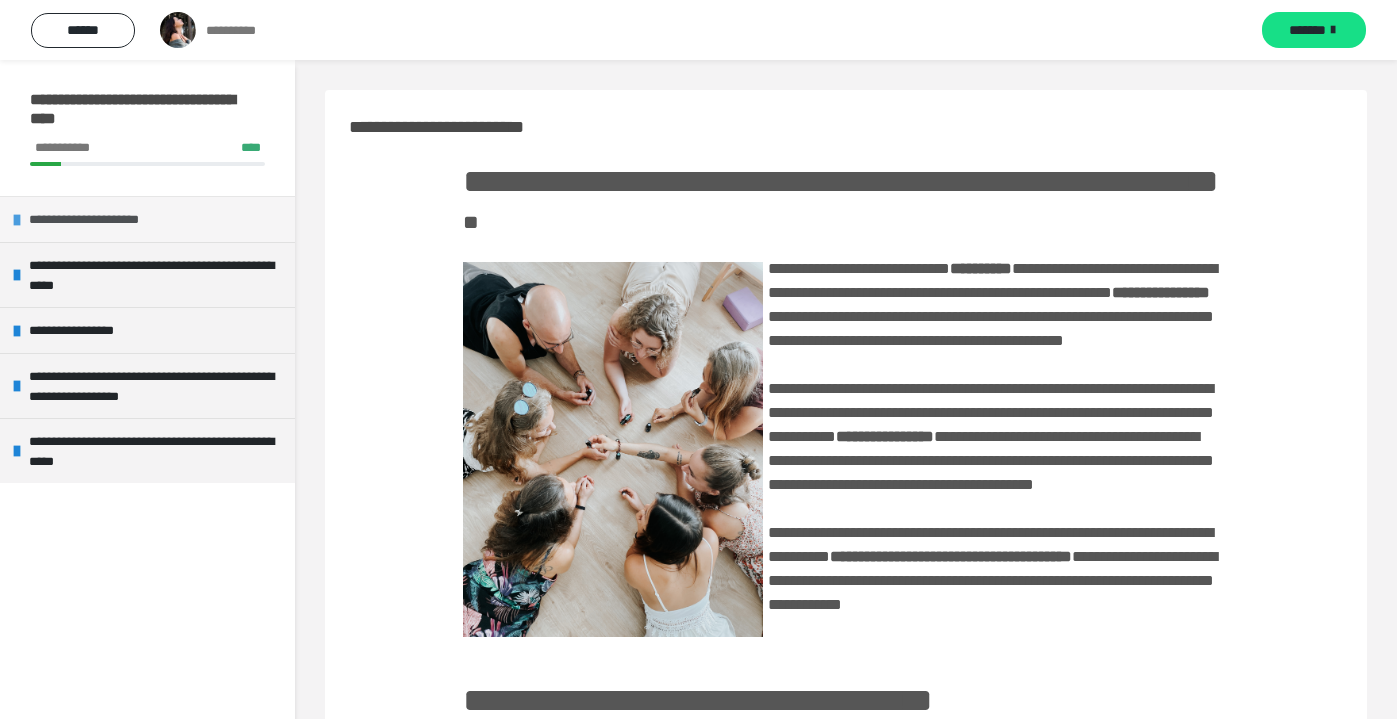 click on "**********" at bounding box center [147, 219] 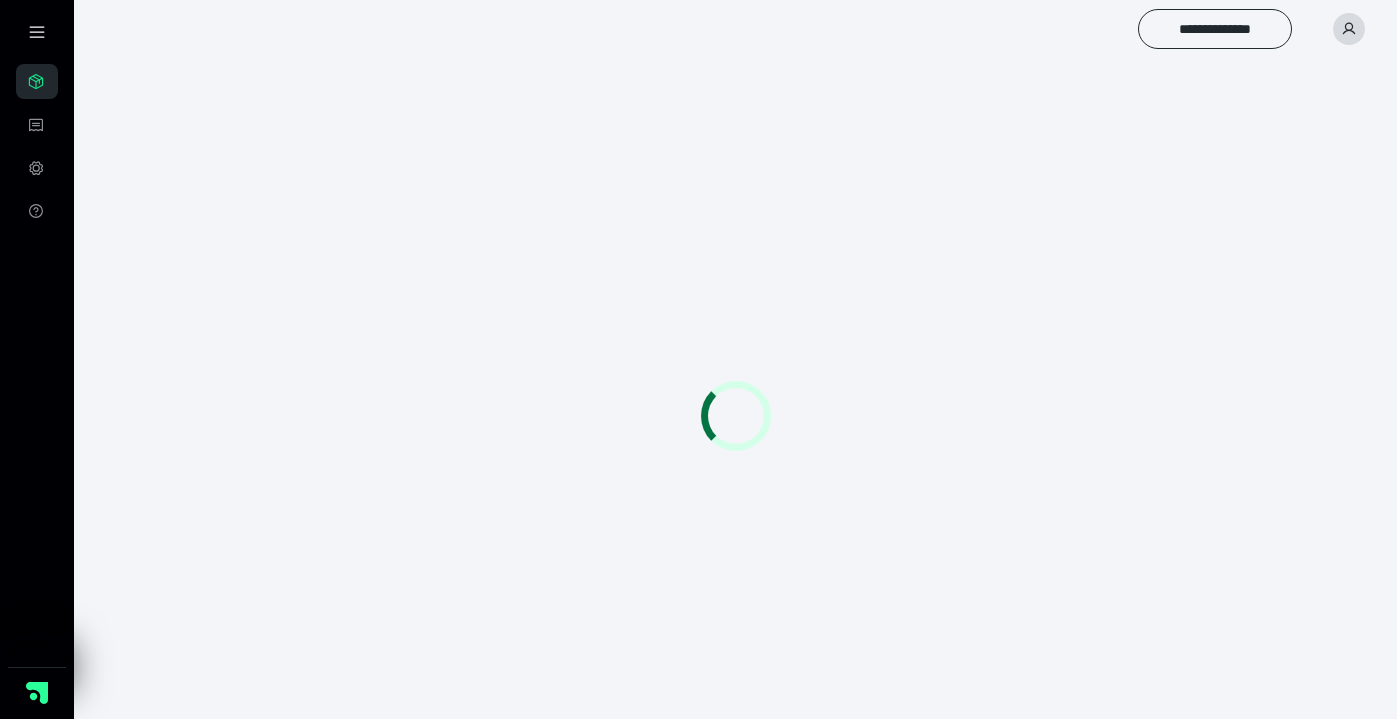 scroll, scrollTop: 0, scrollLeft: 0, axis: both 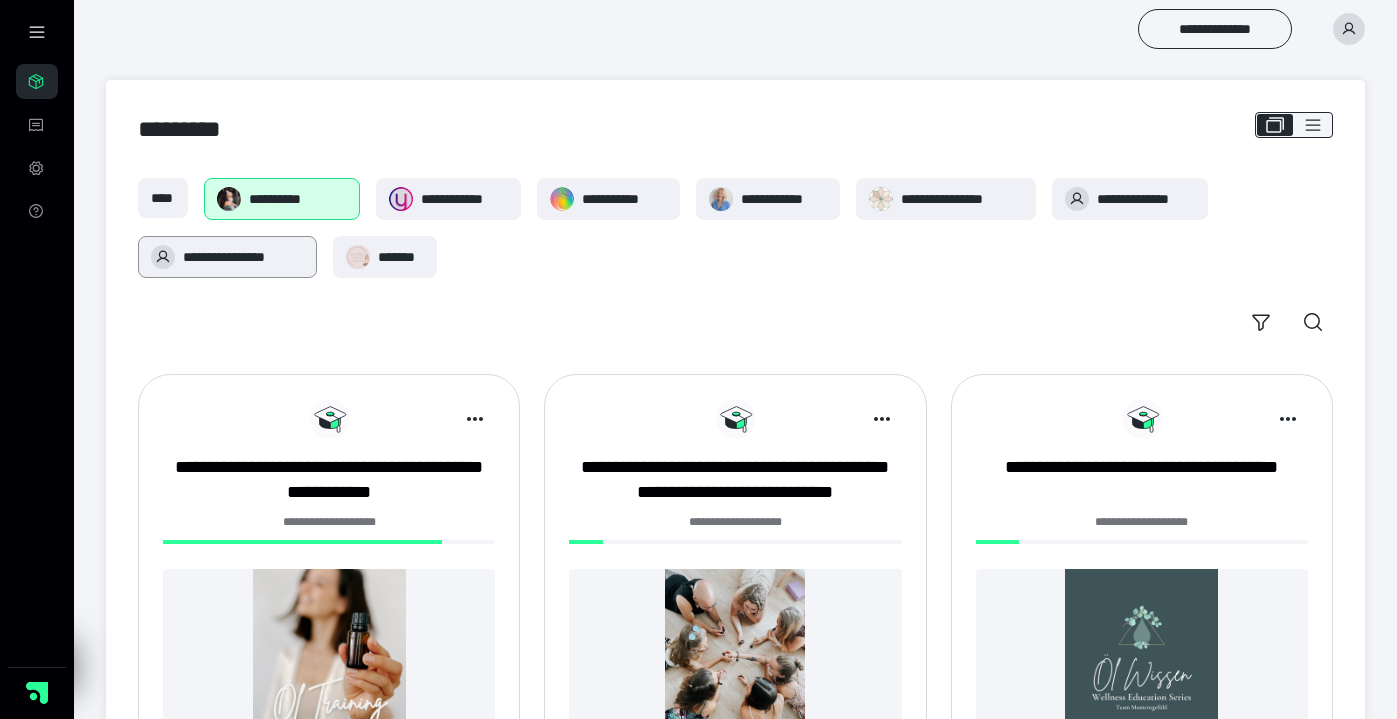 click on "**********" at bounding box center [243, 257] 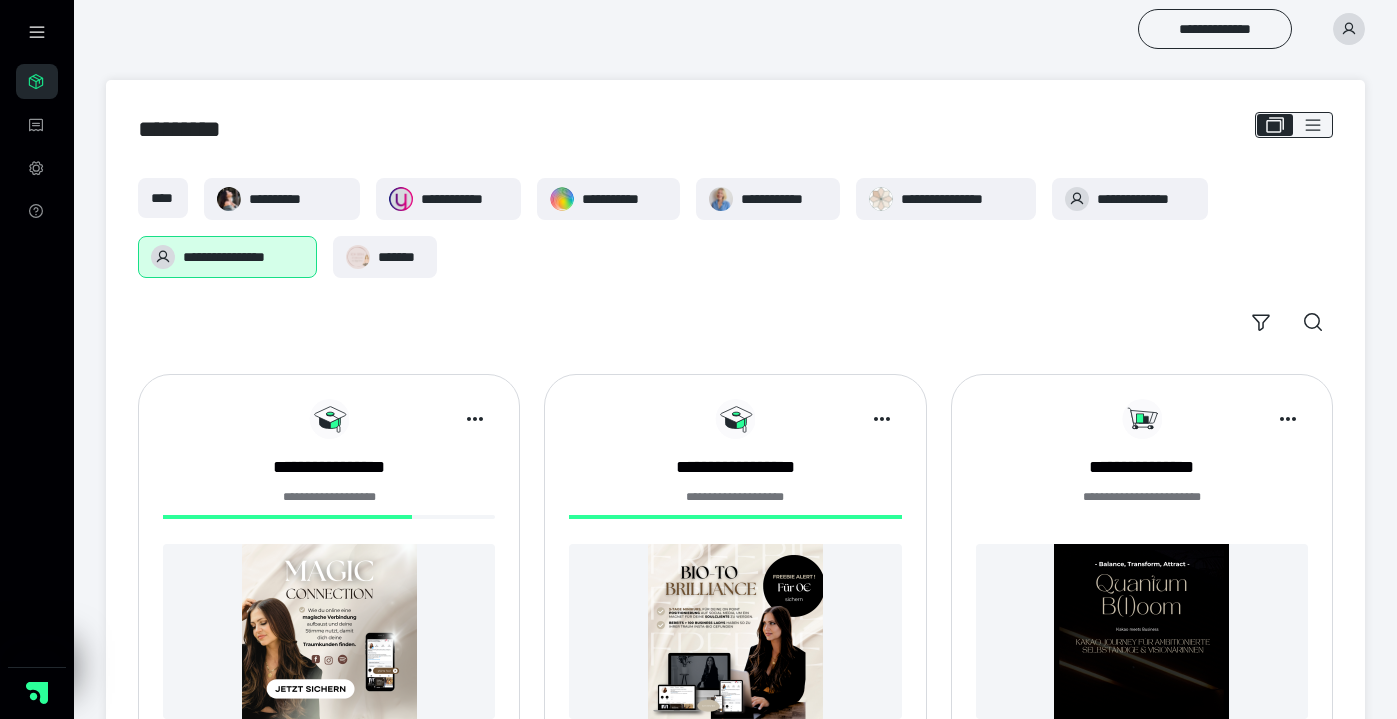 scroll, scrollTop: 0, scrollLeft: 0, axis: both 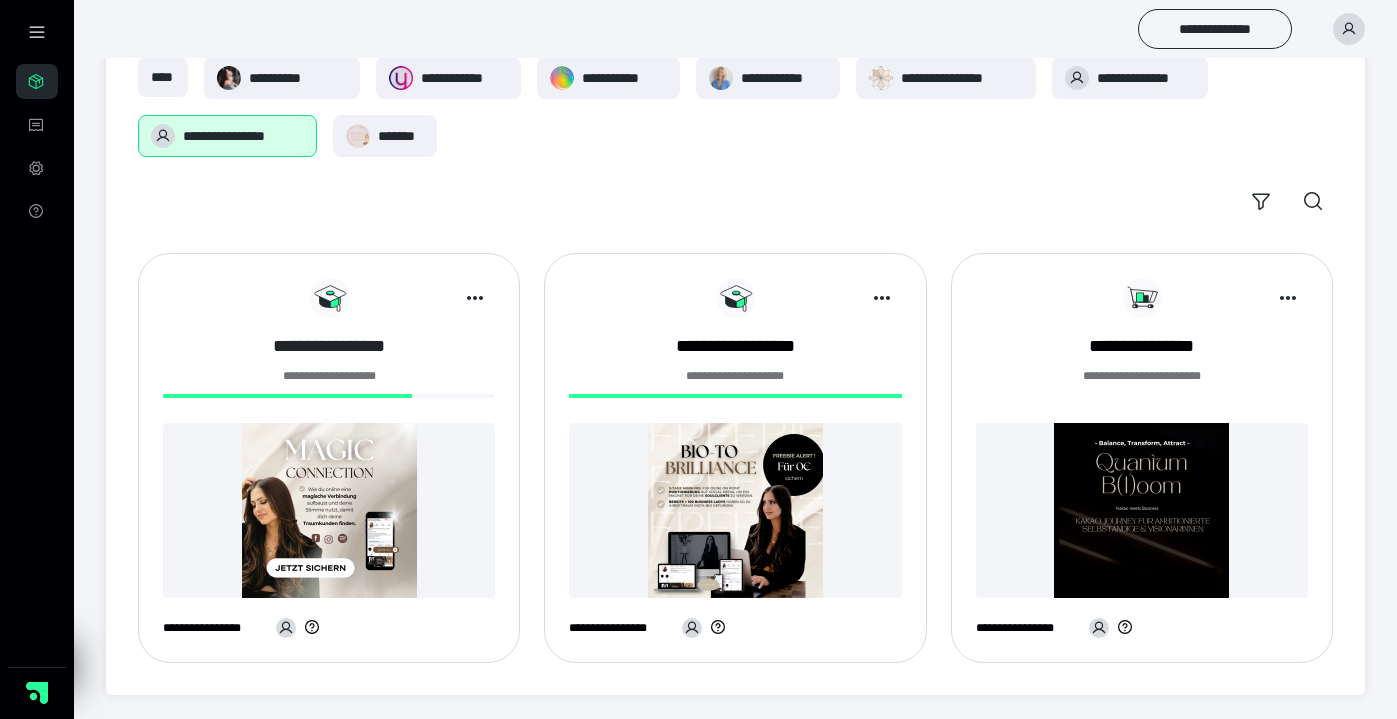 click on "**********" at bounding box center (329, 346) 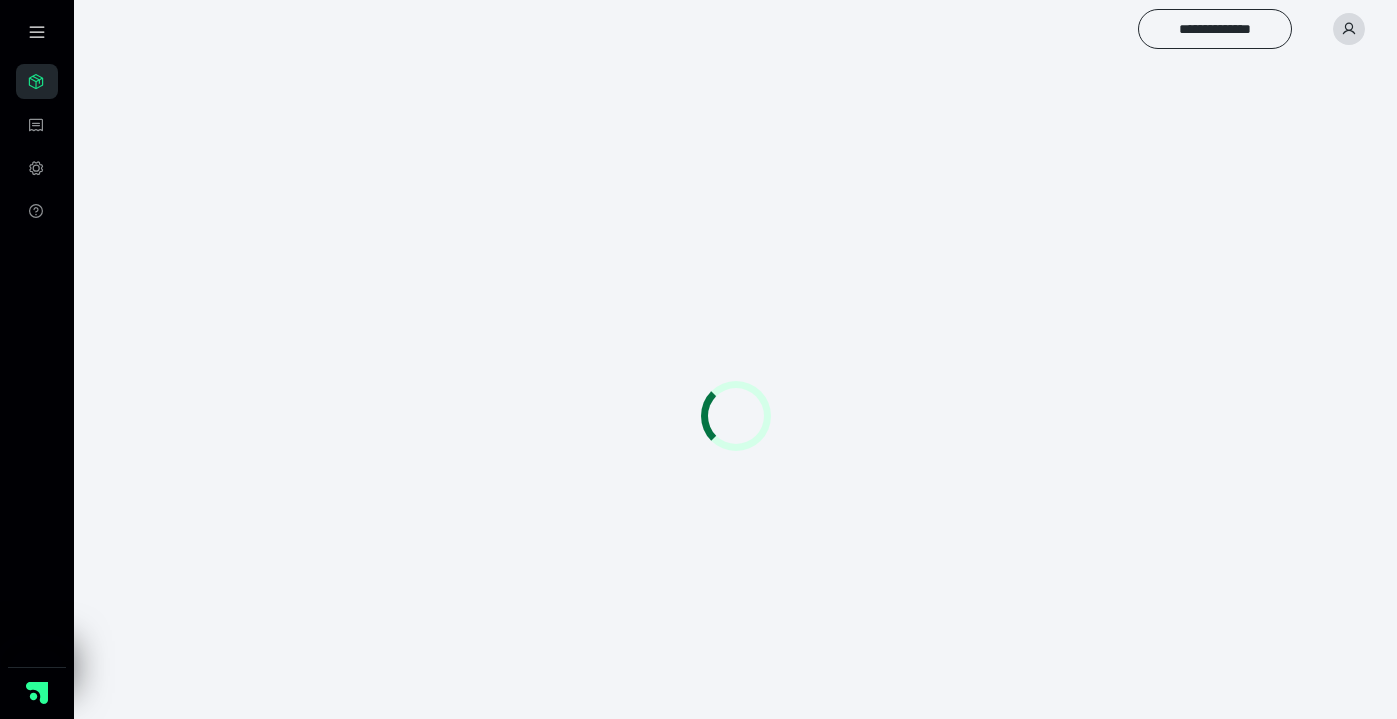 scroll, scrollTop: 0, scrollLeft: 0, axis: both 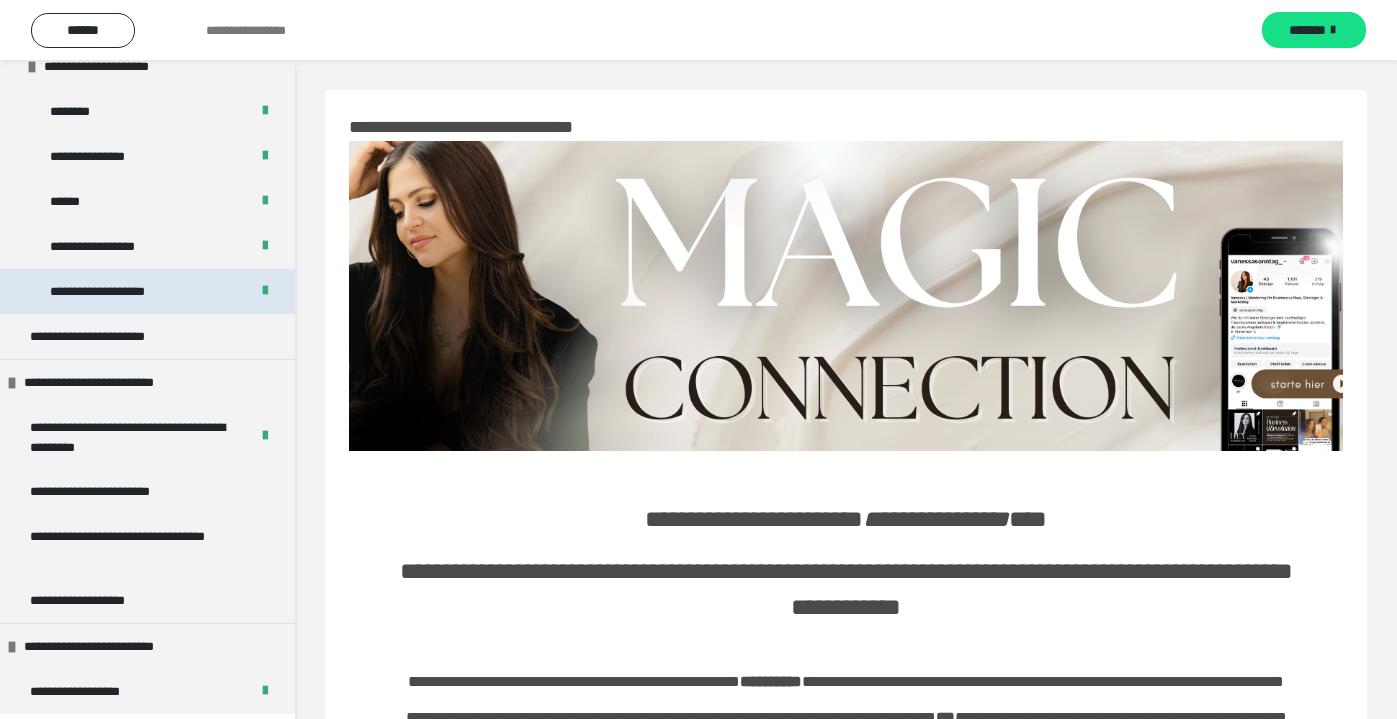 click on "**********" at bounding box center (115, 291) 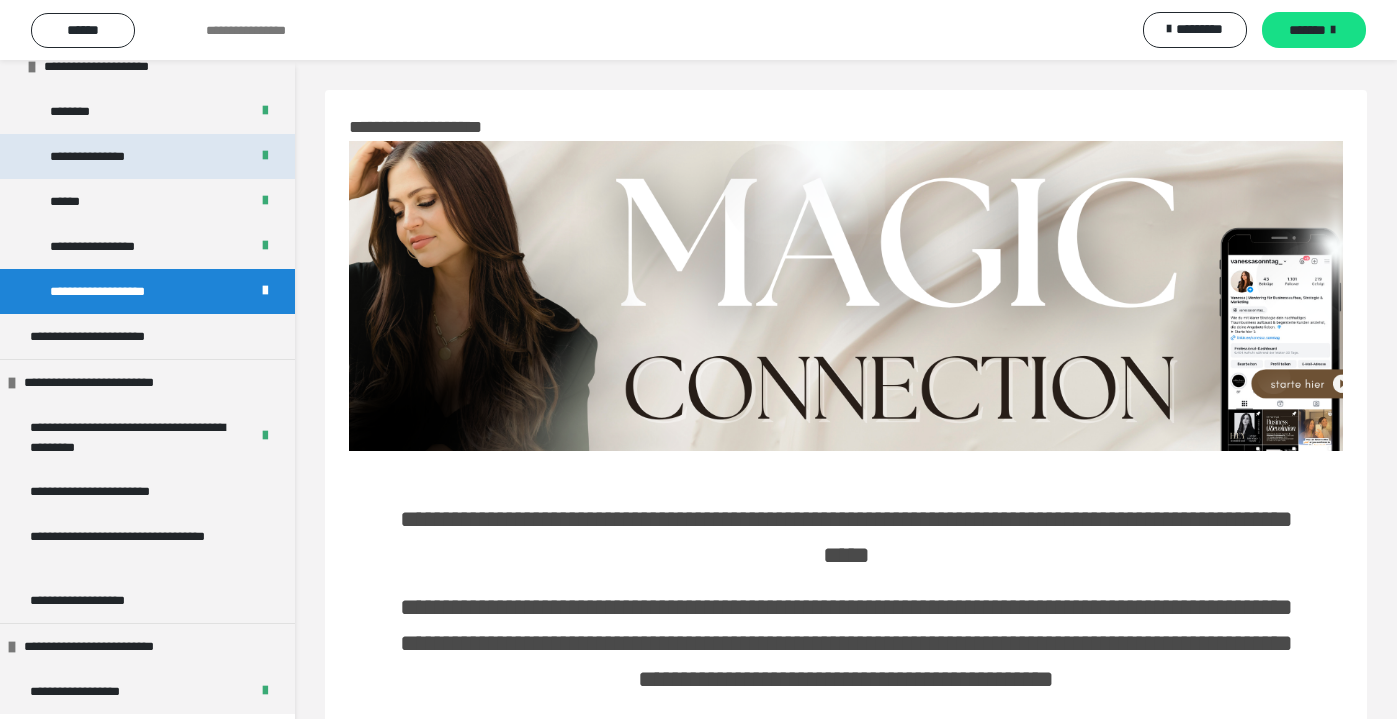 click on "**********" at bounding box center (104, 156) 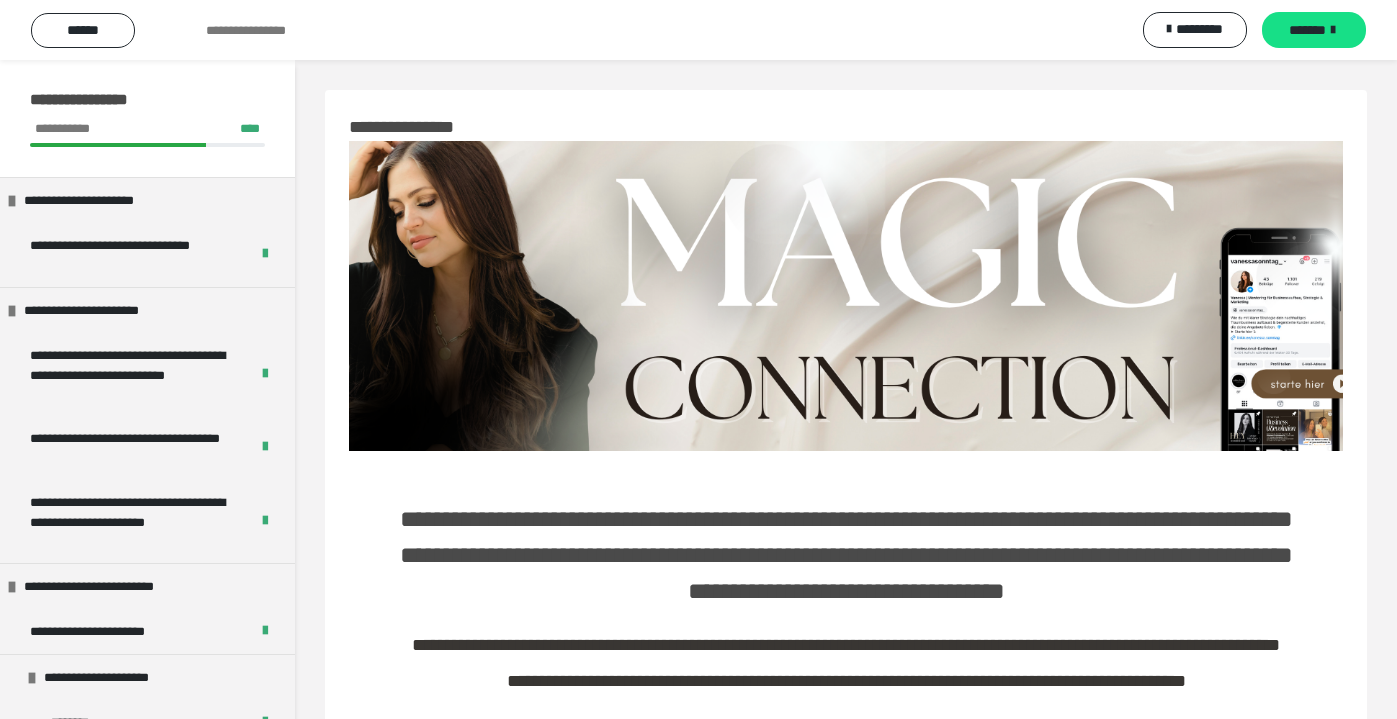 scroll, scrollTop: 0, scrollLeft: 0, axis: both 